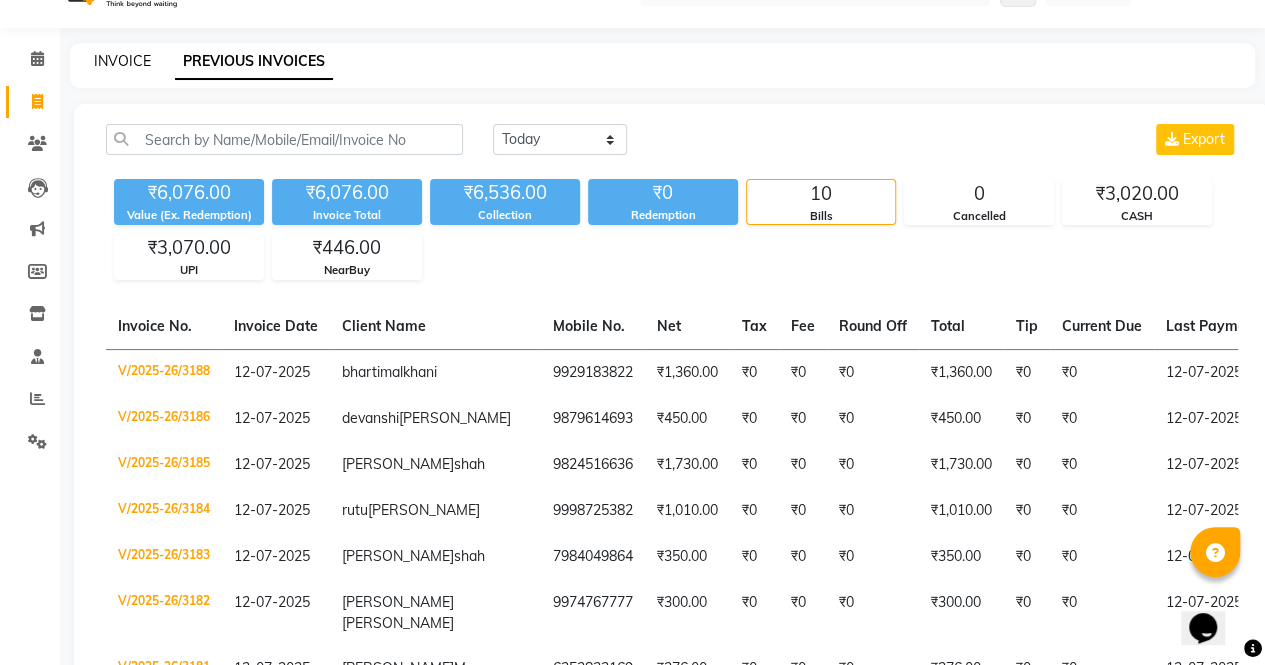 scroll, scrollTop: 0, scrollLeft: 0, axis: both 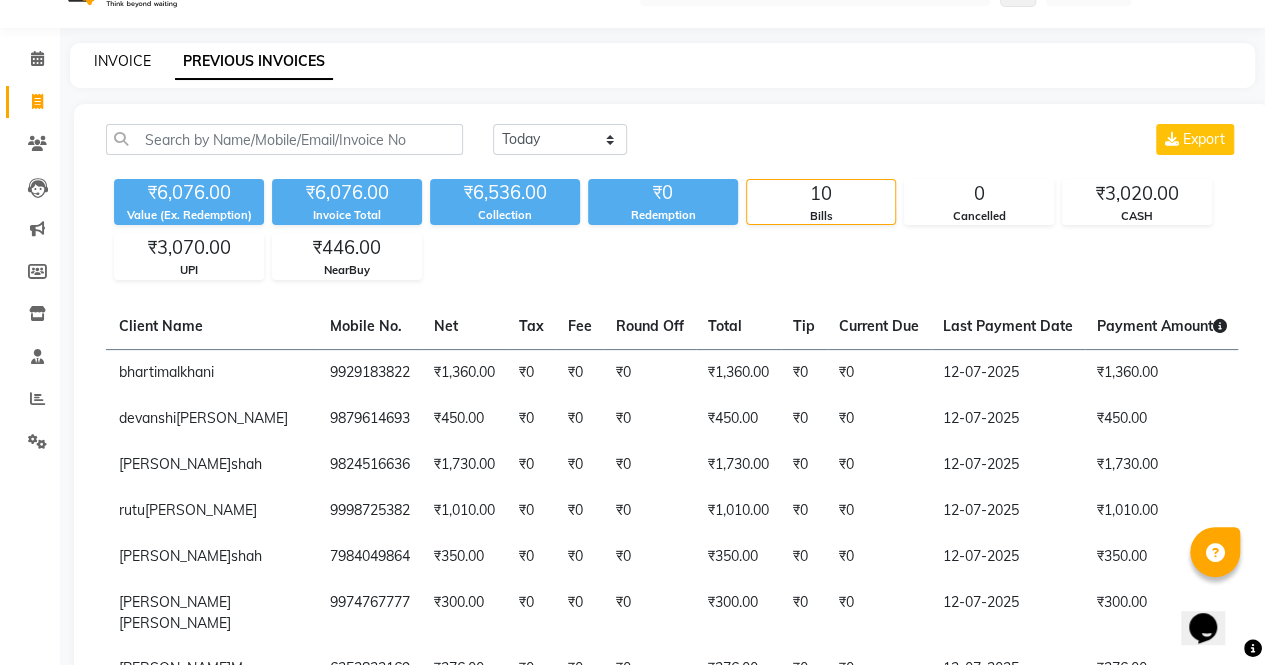 click on "INVOICE" 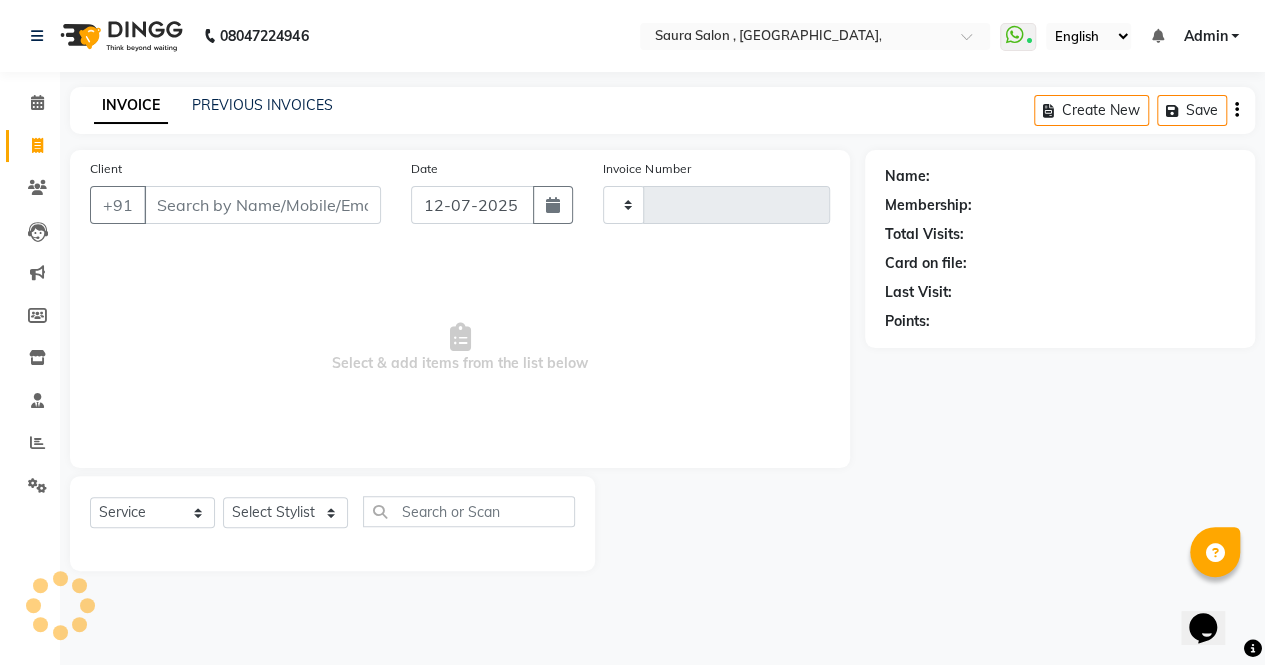 scroll, scrollTop: 0, scrollLeft: 0, axis: both 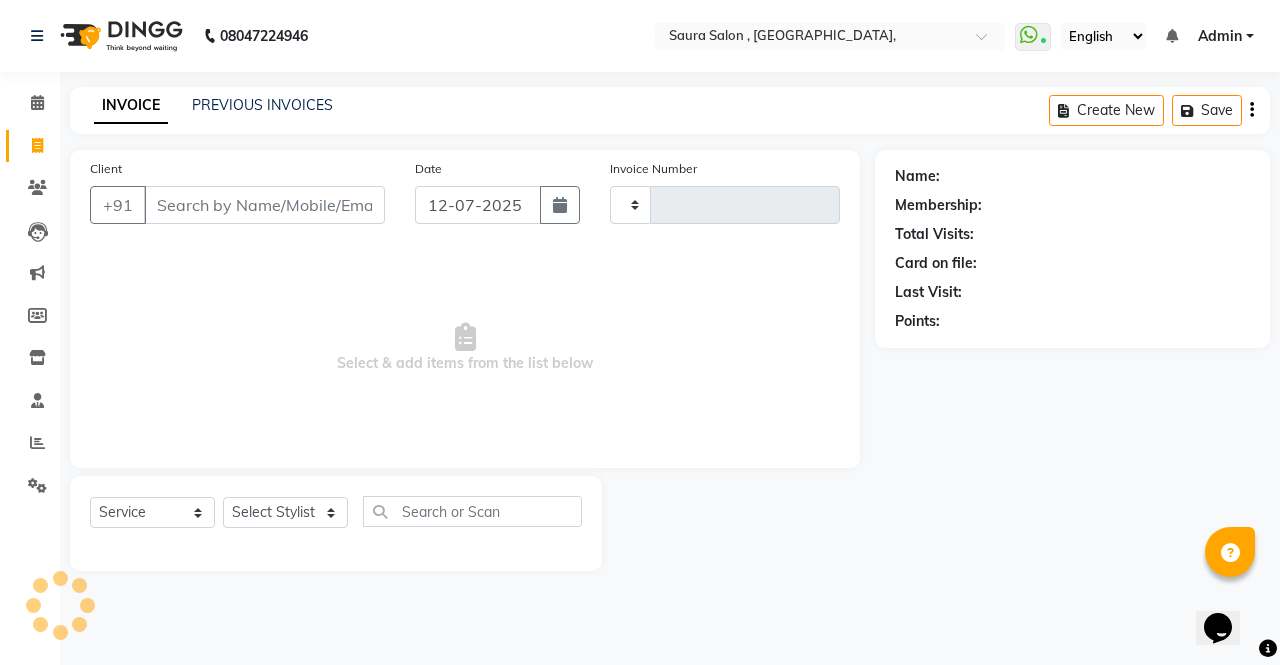 type on "3189" 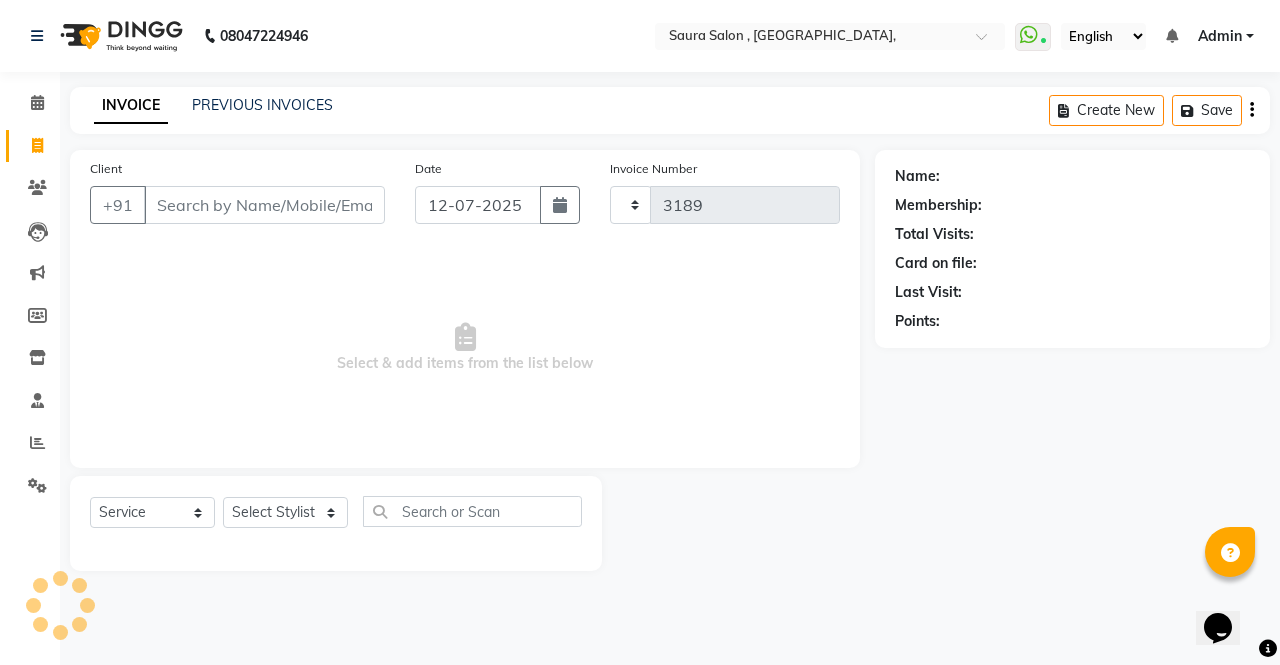 select on "6963" 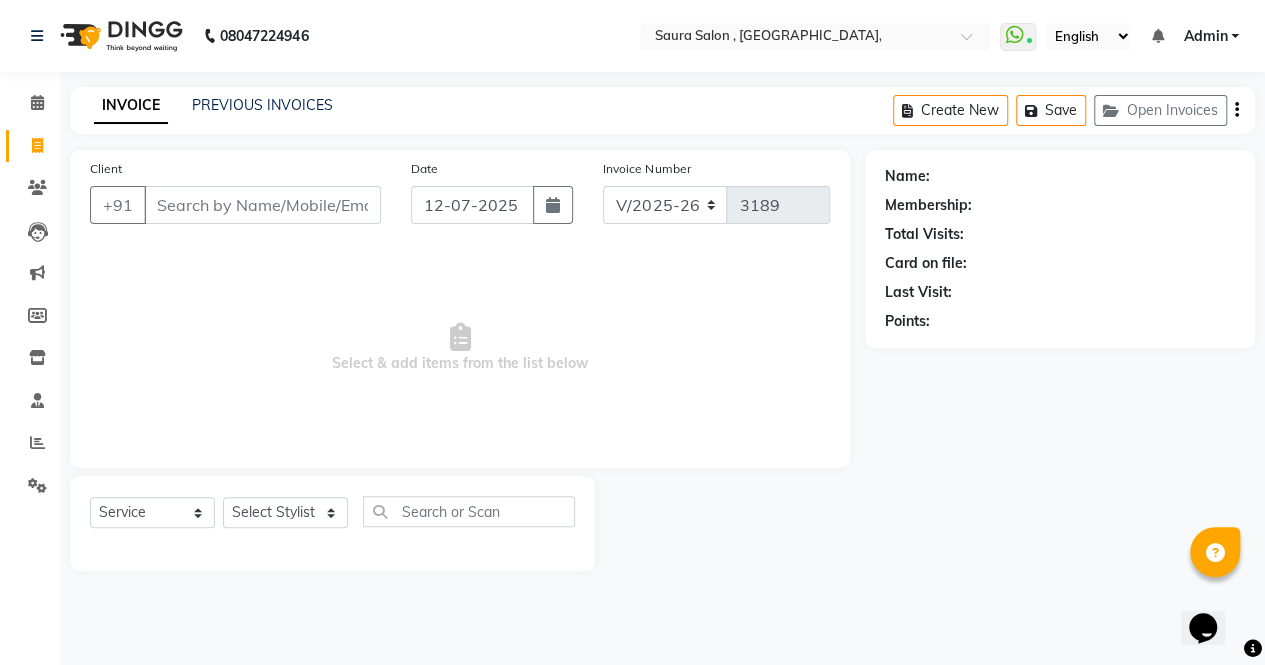 select on "57428" 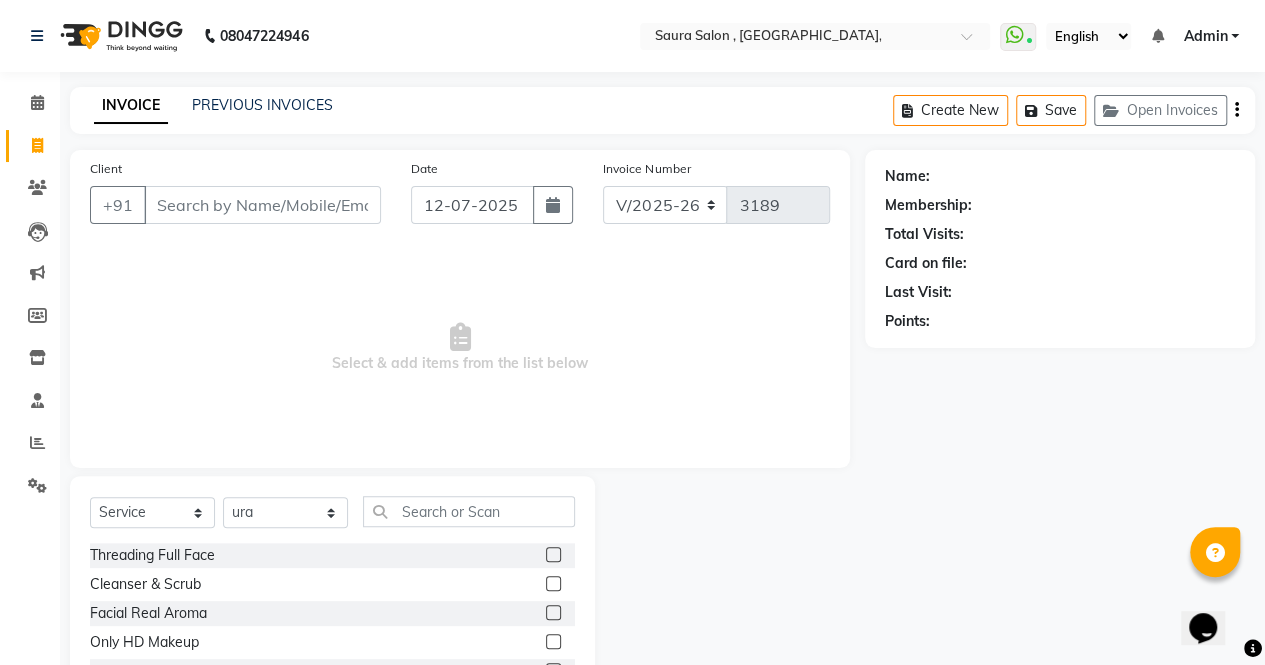click on "Client" at bounding box center (262, 205) 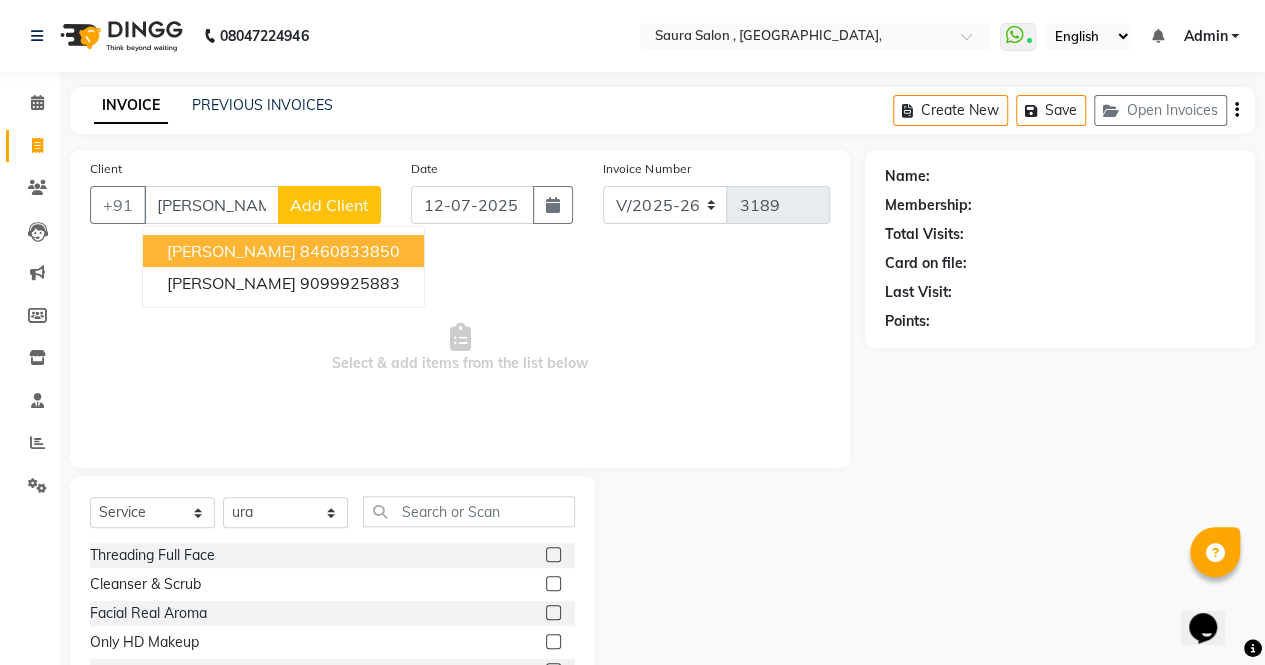 click on "mihika shah" at bounding box center (231, 251) 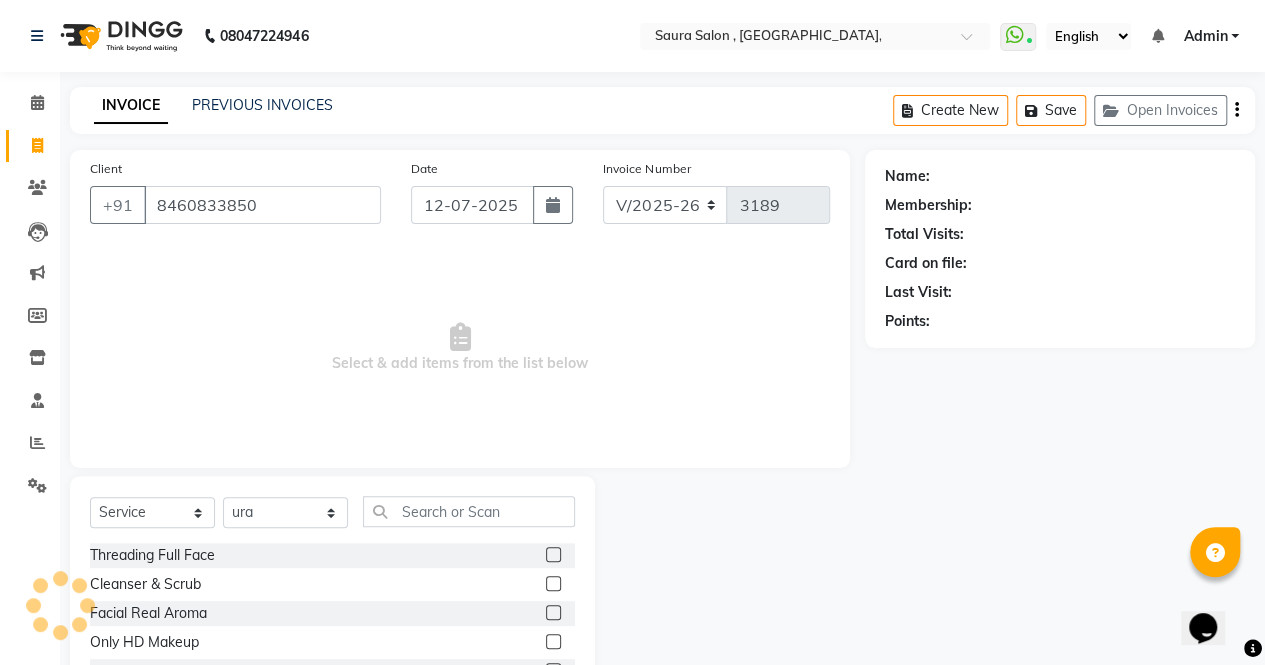 type on "8460833850" 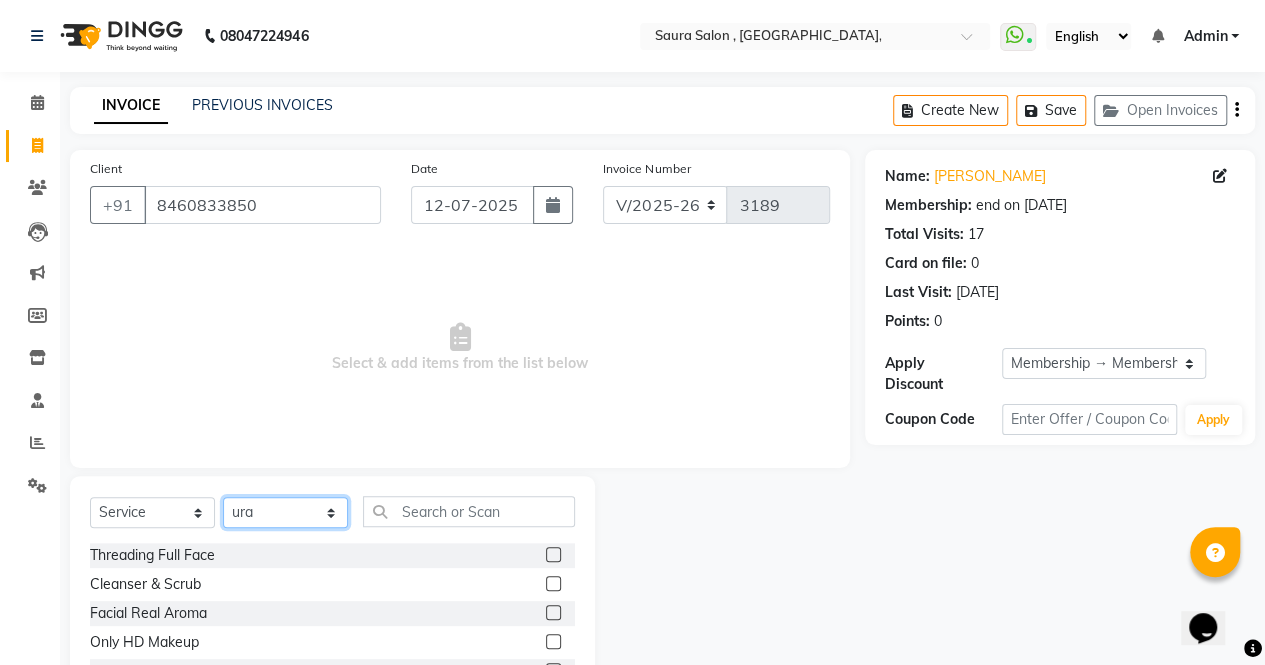 click on "Select Stylist archana  asha  [PERSON_NAME]  deepika [PERSON_NAME] [PERSON_NAME] [PERSON_NAME] khandala shanti  sona  ura usha di [PERSON_NAME]  [PERSON_NAME]" 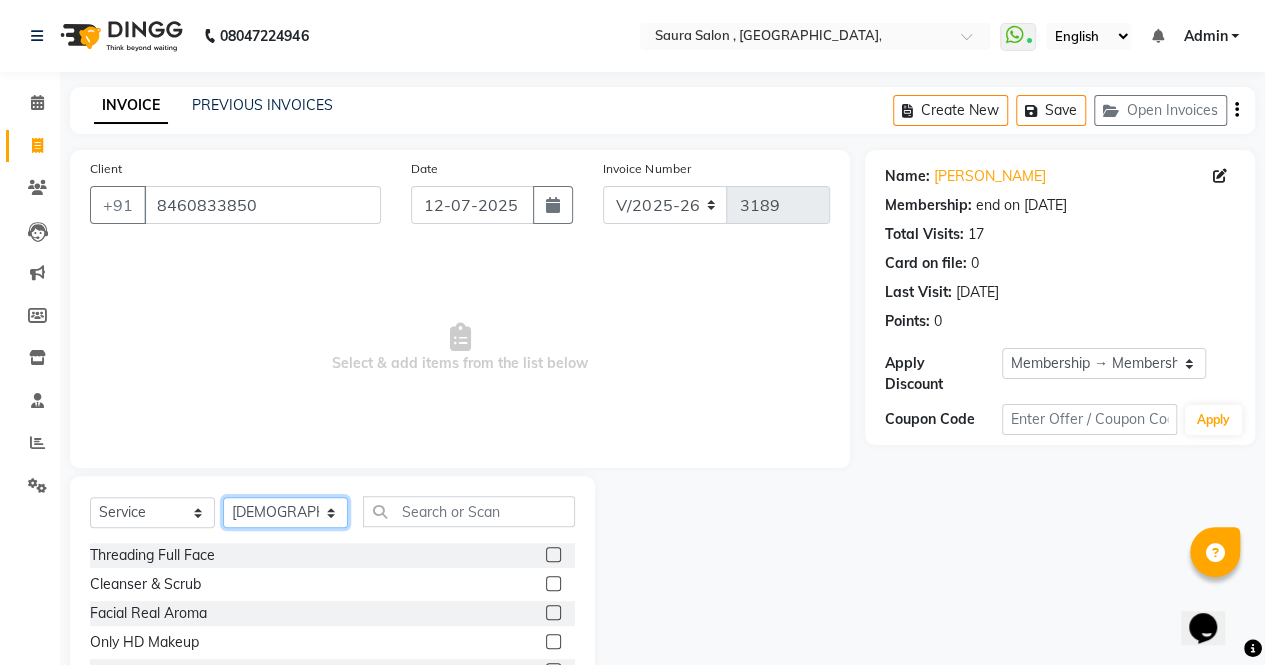 click on "Select Stylist archana  asha  [PERSON_NAME]  deepika [PERSON_NAME] [PERSON_NAME] [PERSON_NAME] khandala shanti  sona  ura usha di [PERSON_NAME]  [PERSON_NAME]" 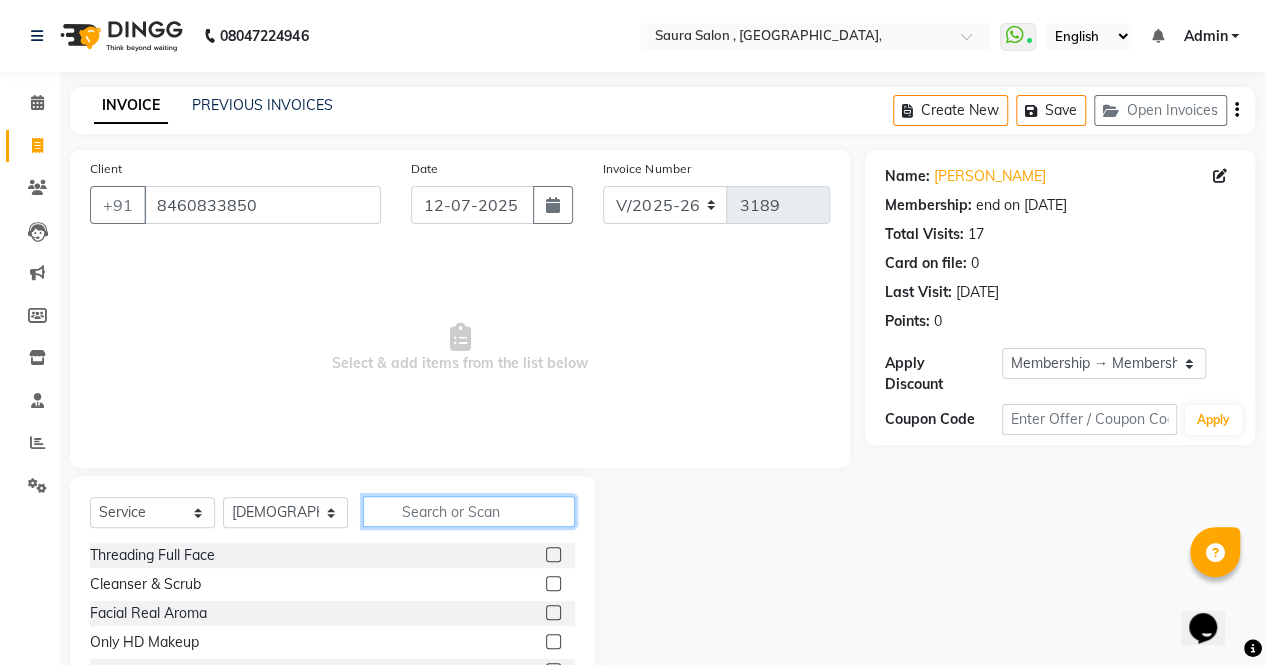 click 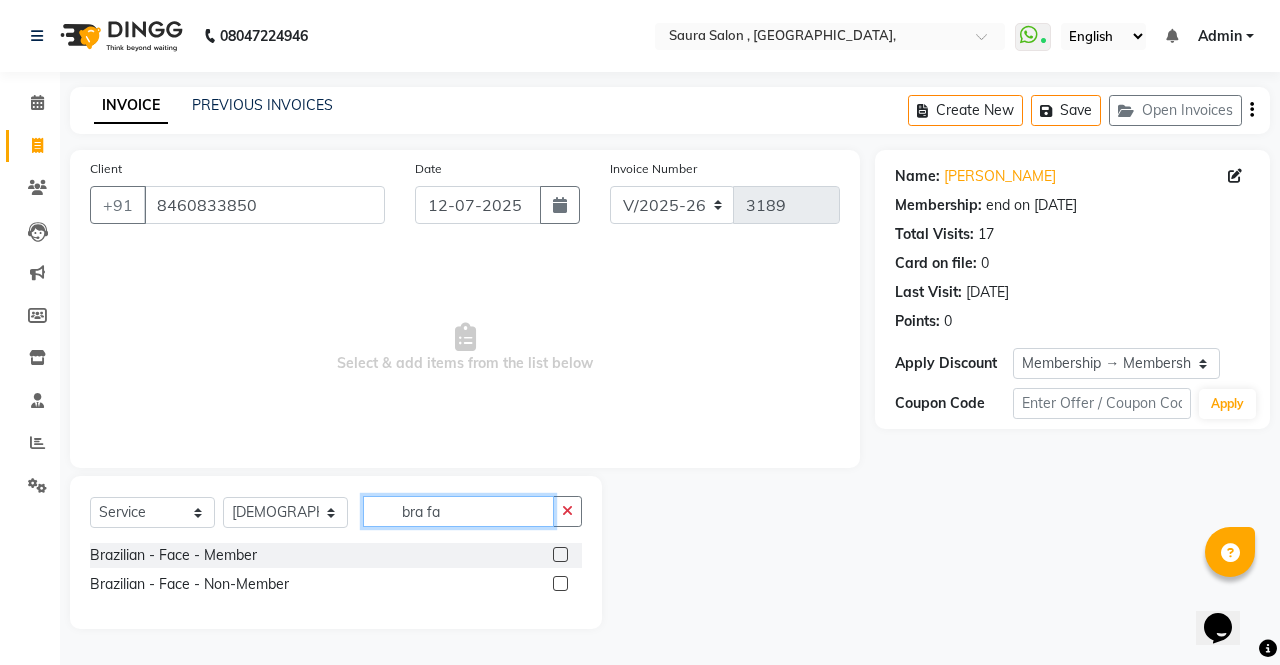 type on "bra fa" 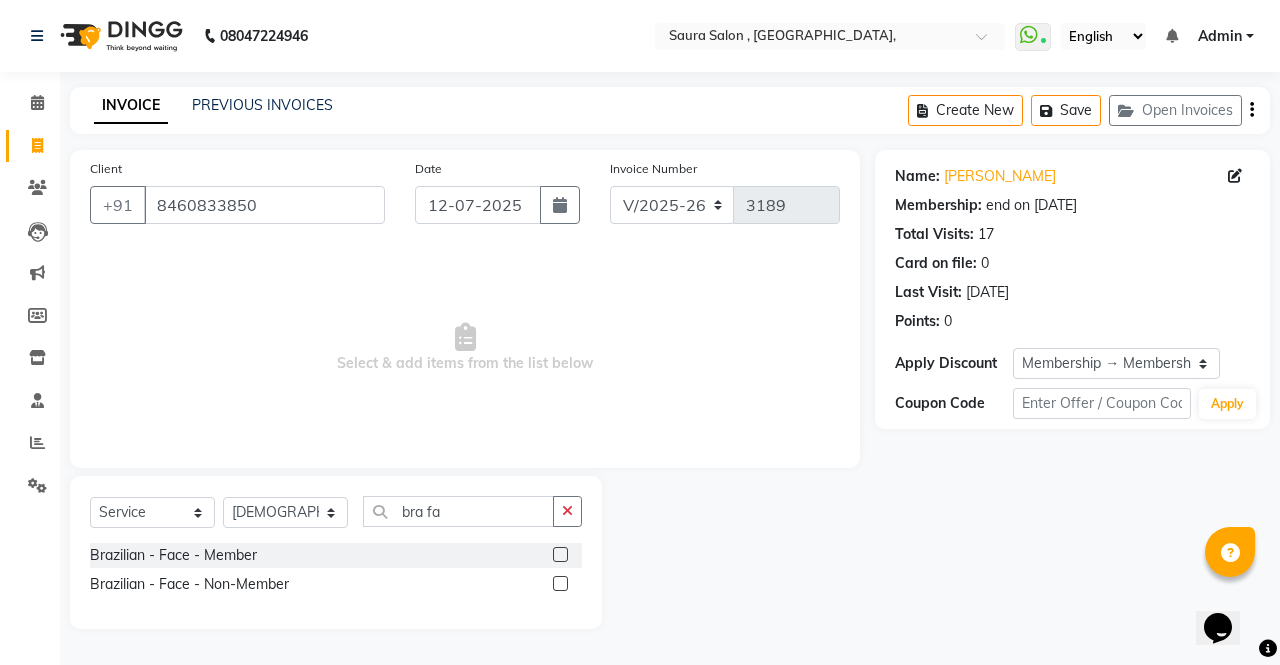 click 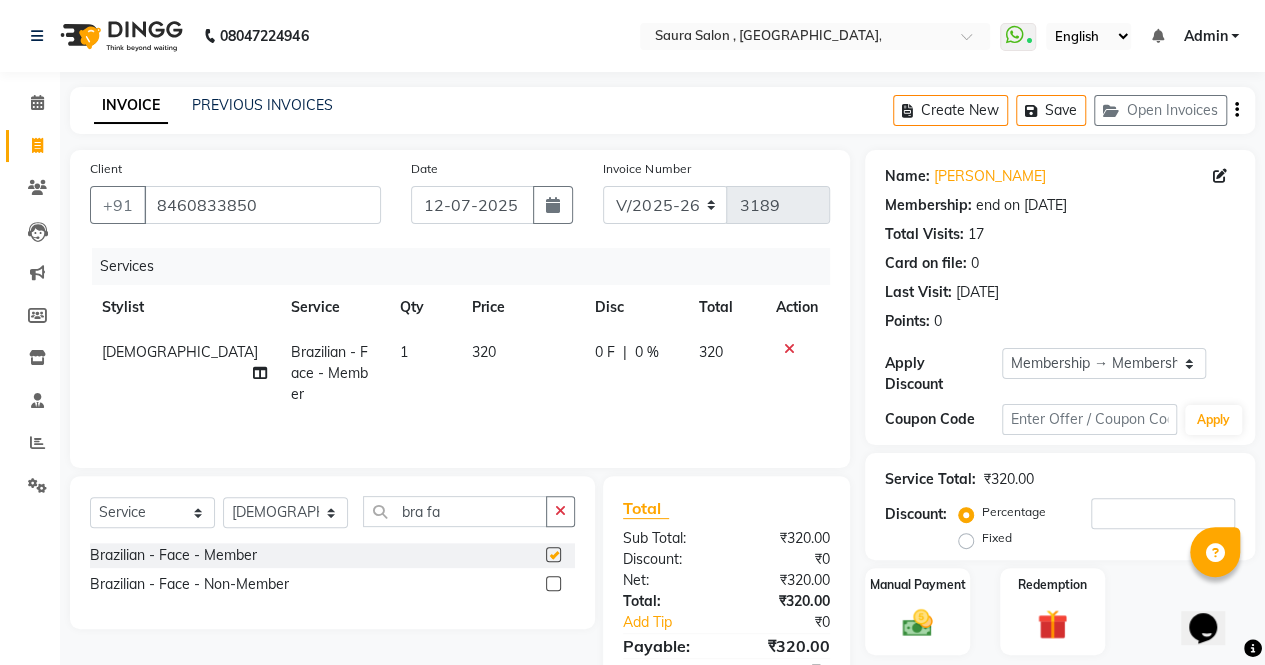 checkbox on "false" 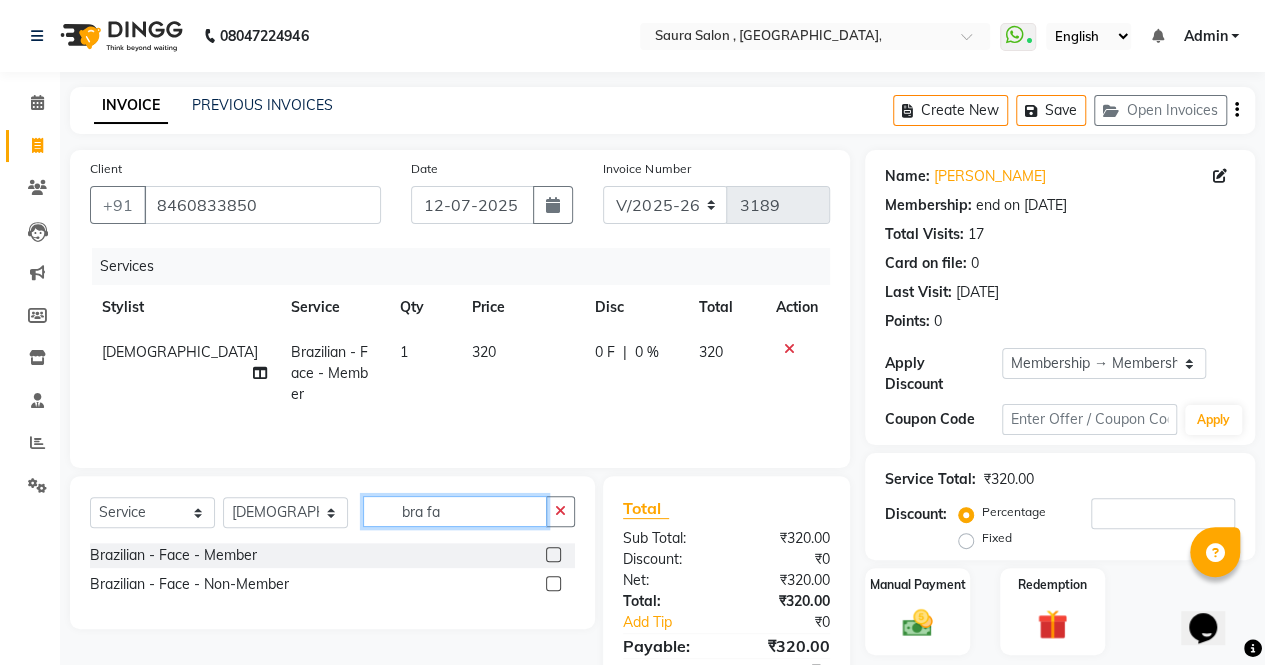 click on "bra fa" 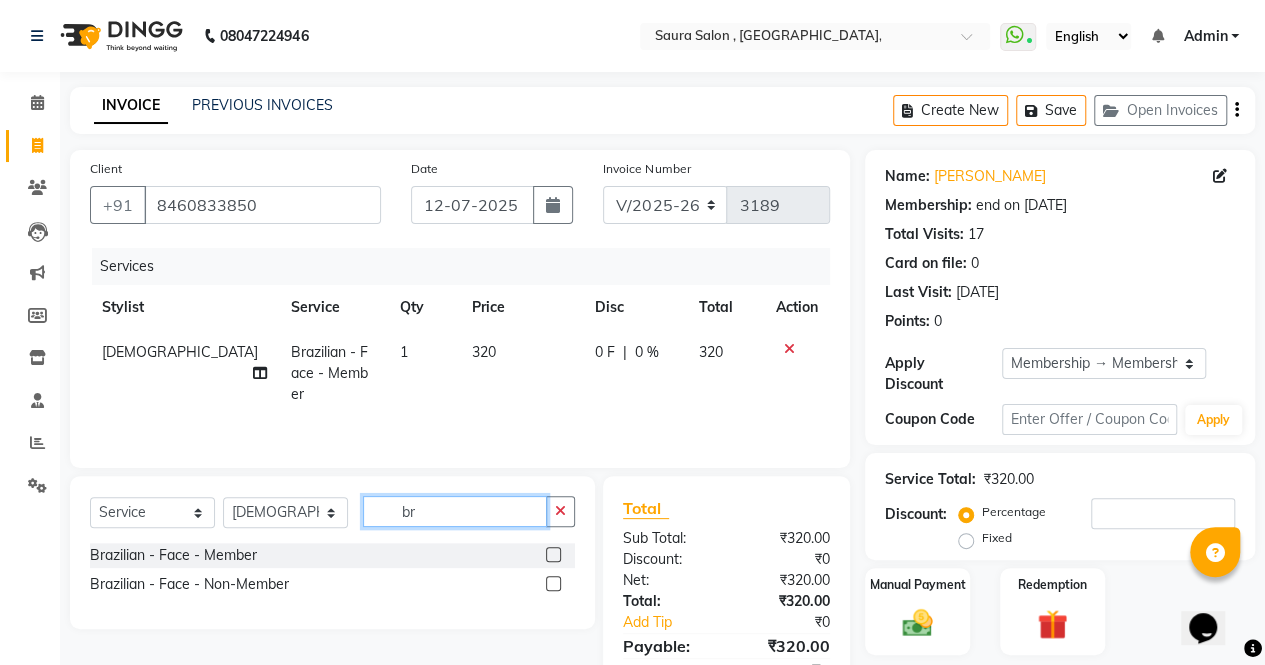 type on "b" 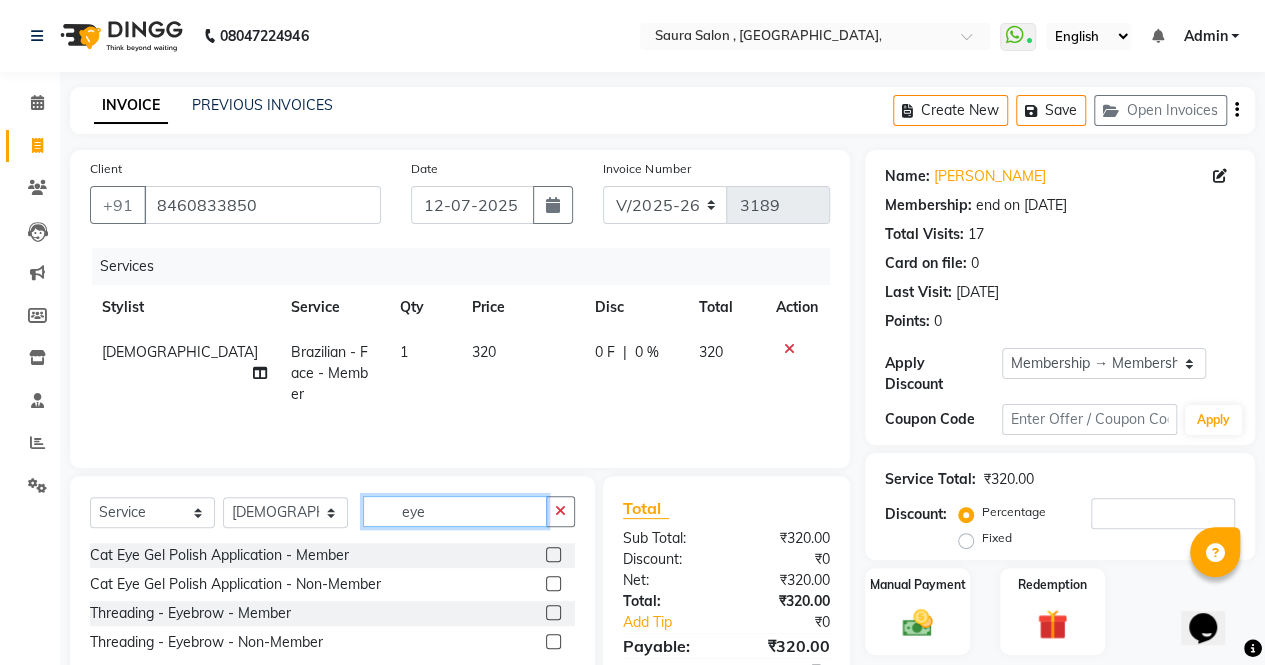 type on "eye" 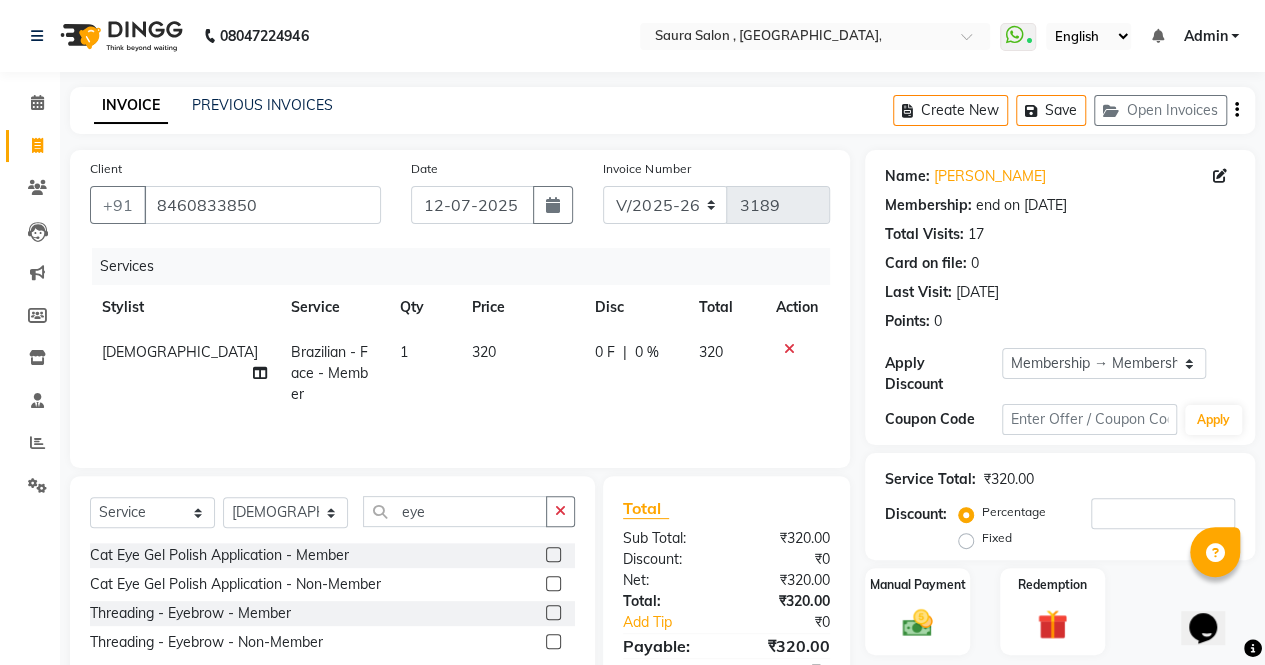 click 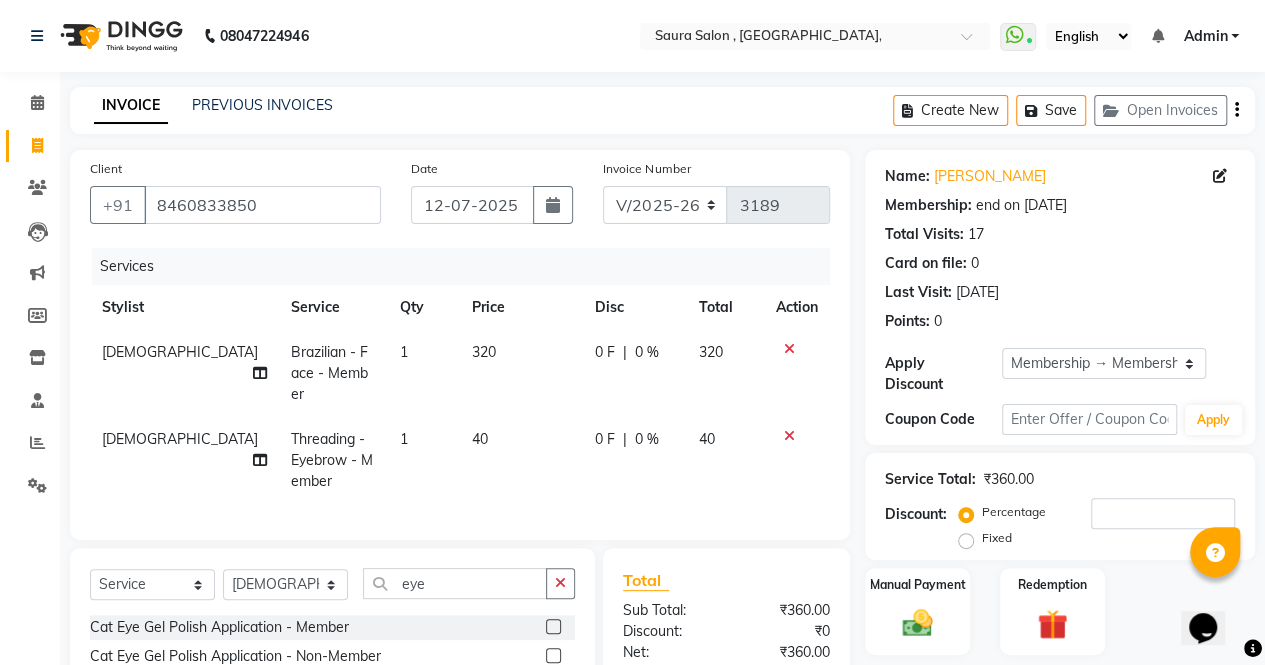 checkbox on "false" 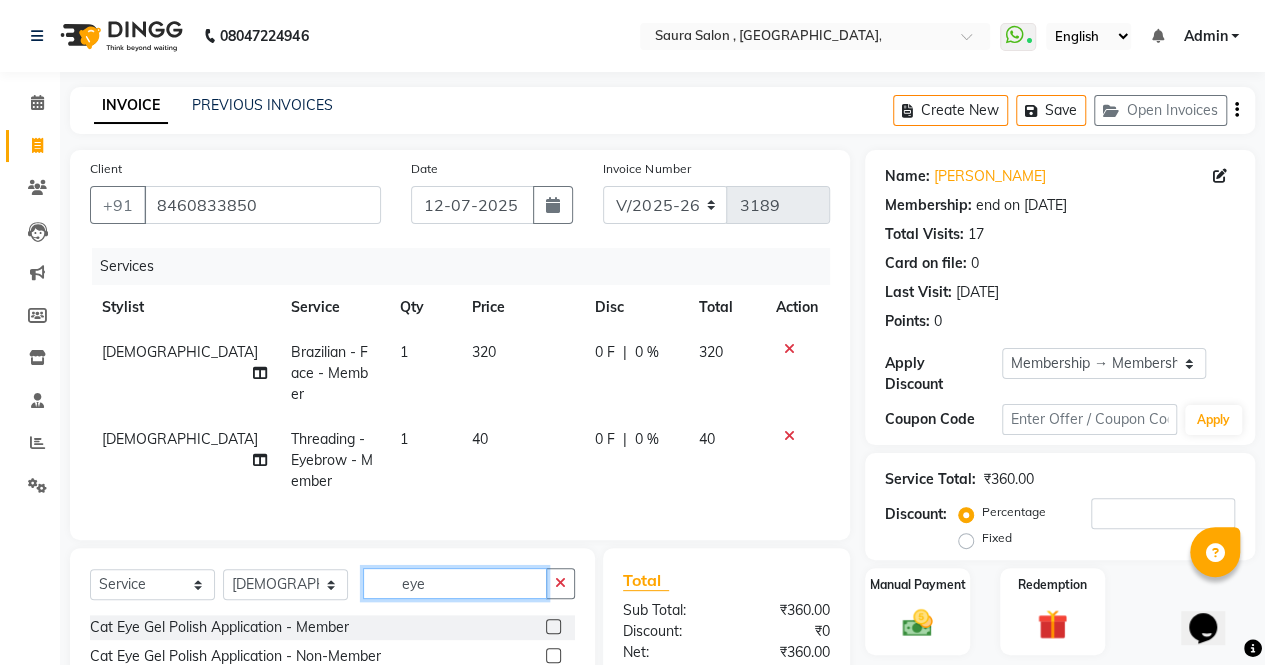 click on "eye" 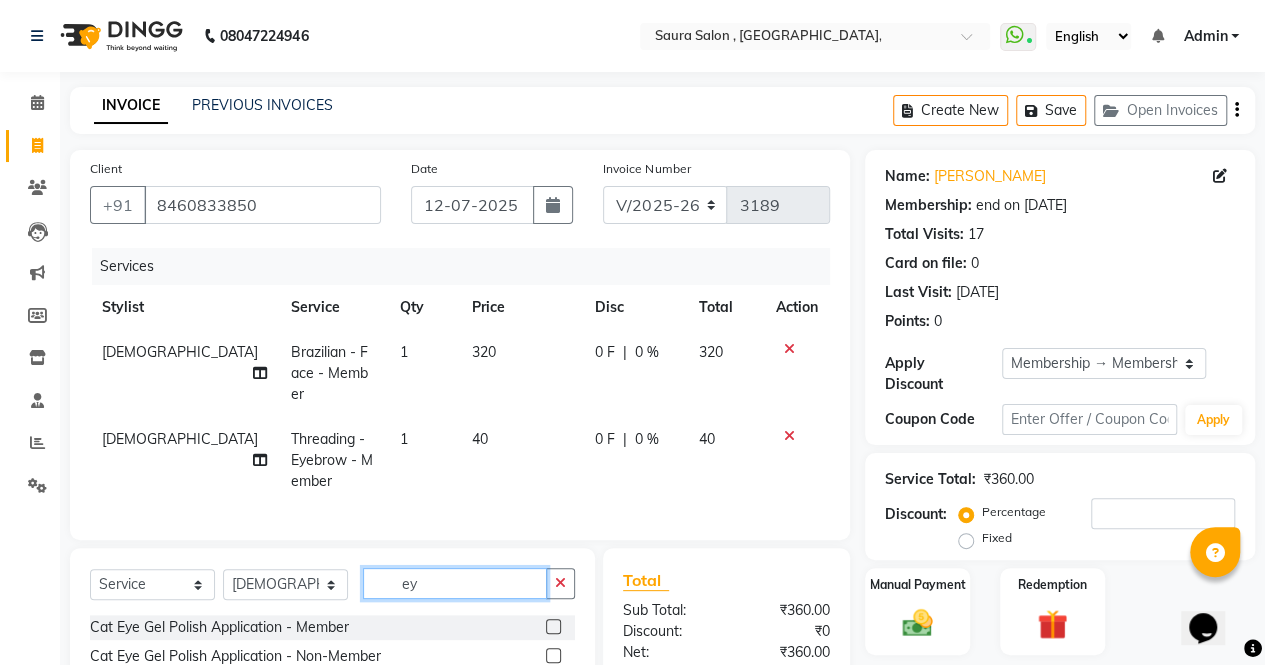 type on "e" 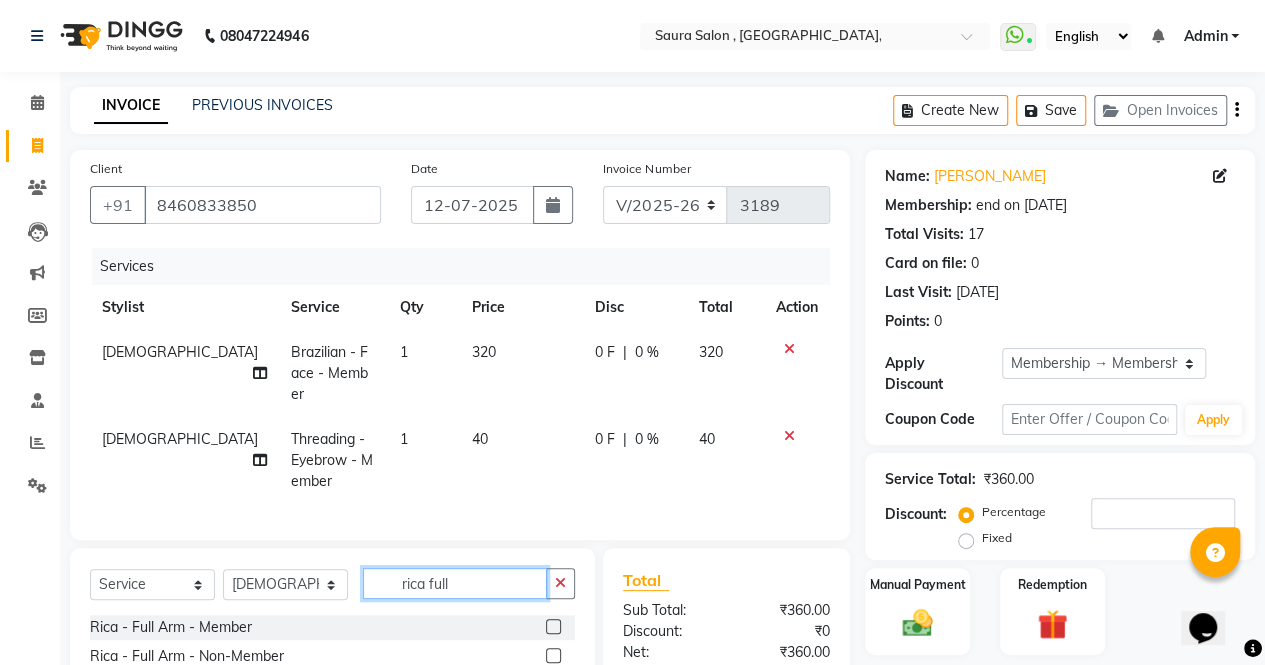 type on "rica full" 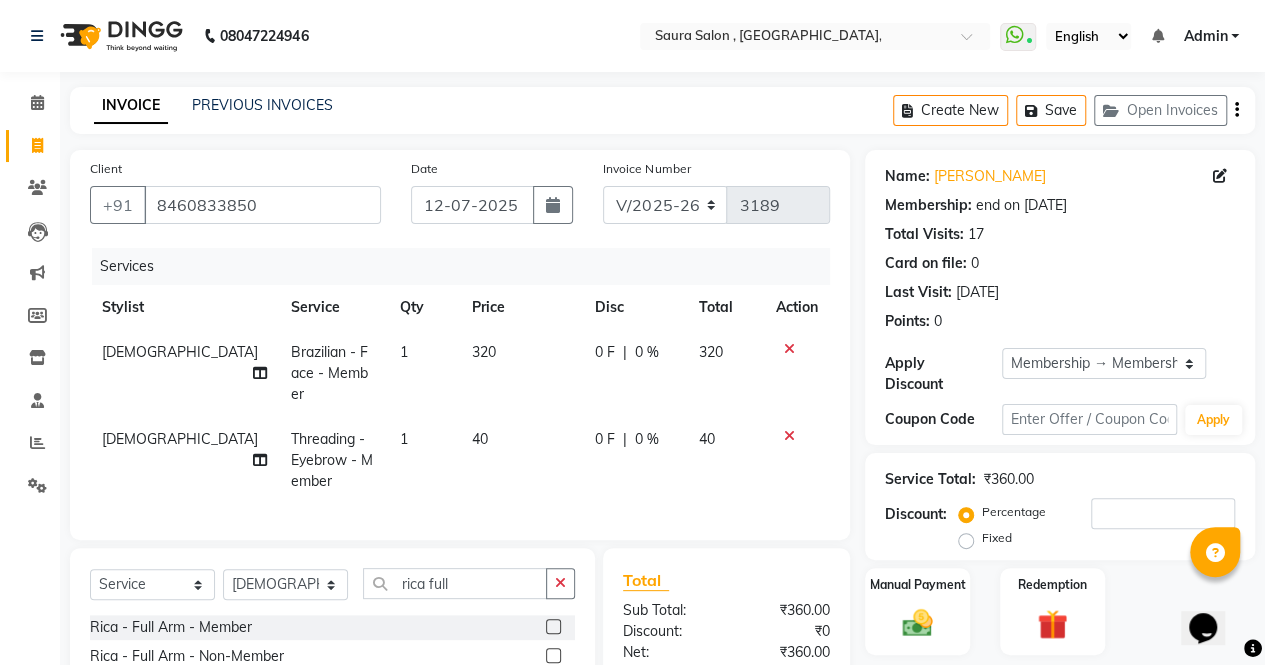click 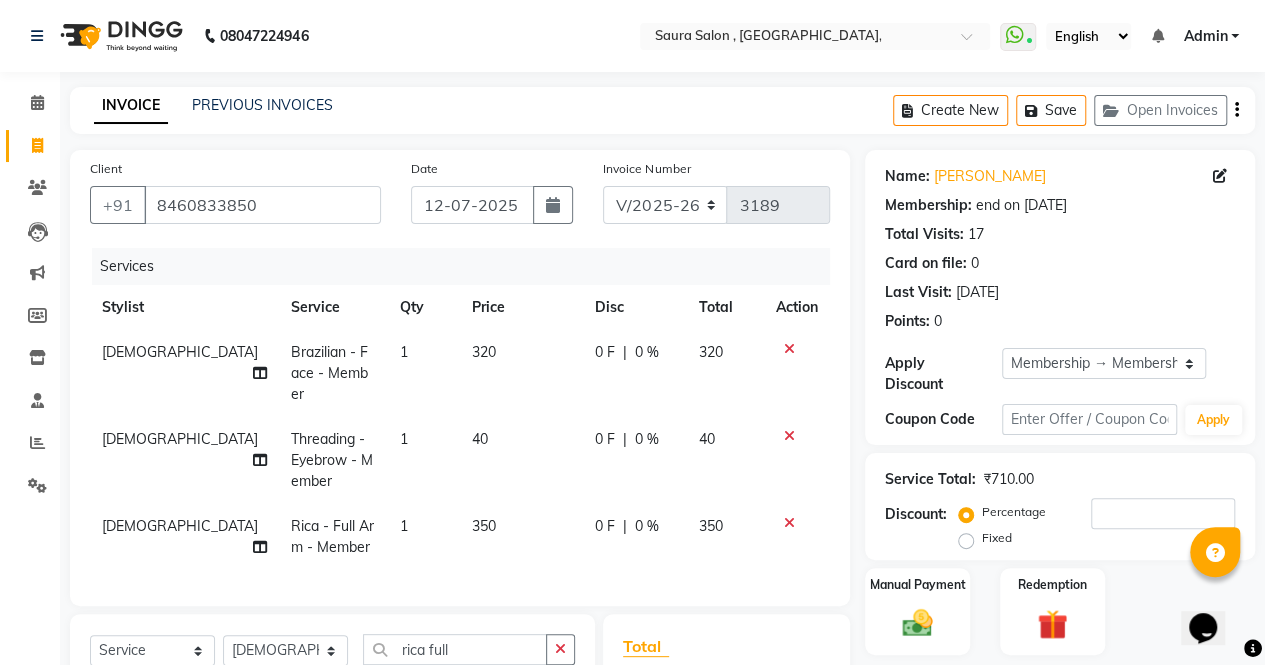 checkbox on "false" 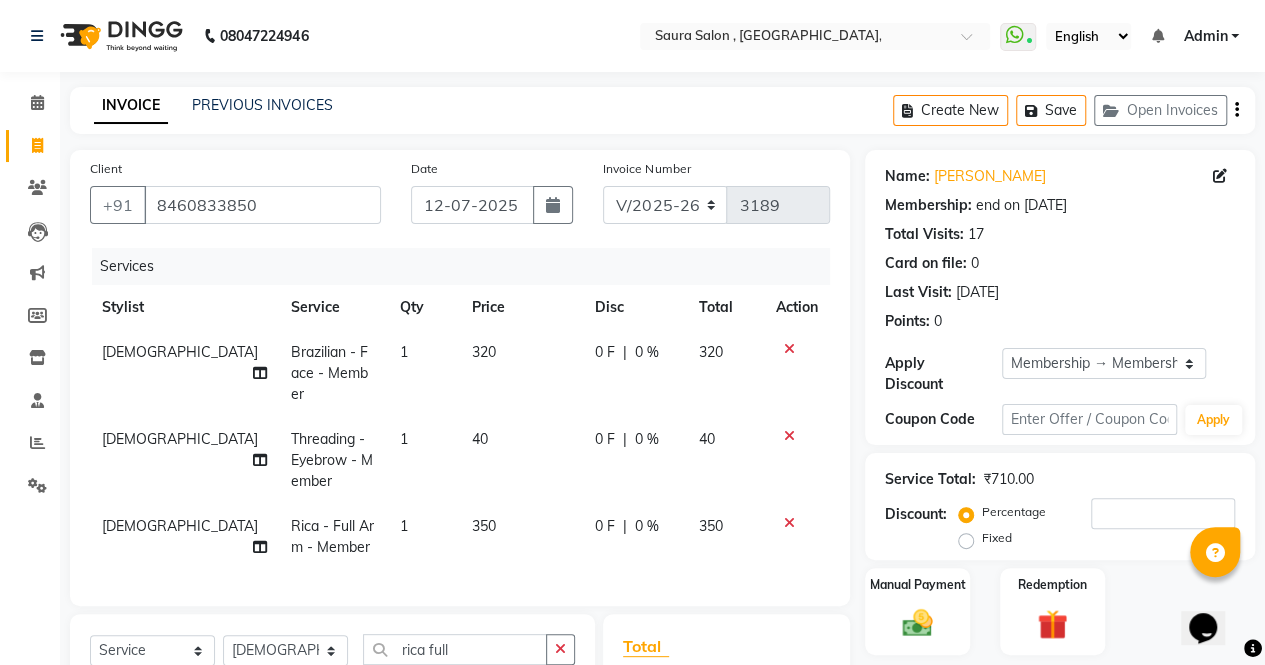 click on "320" 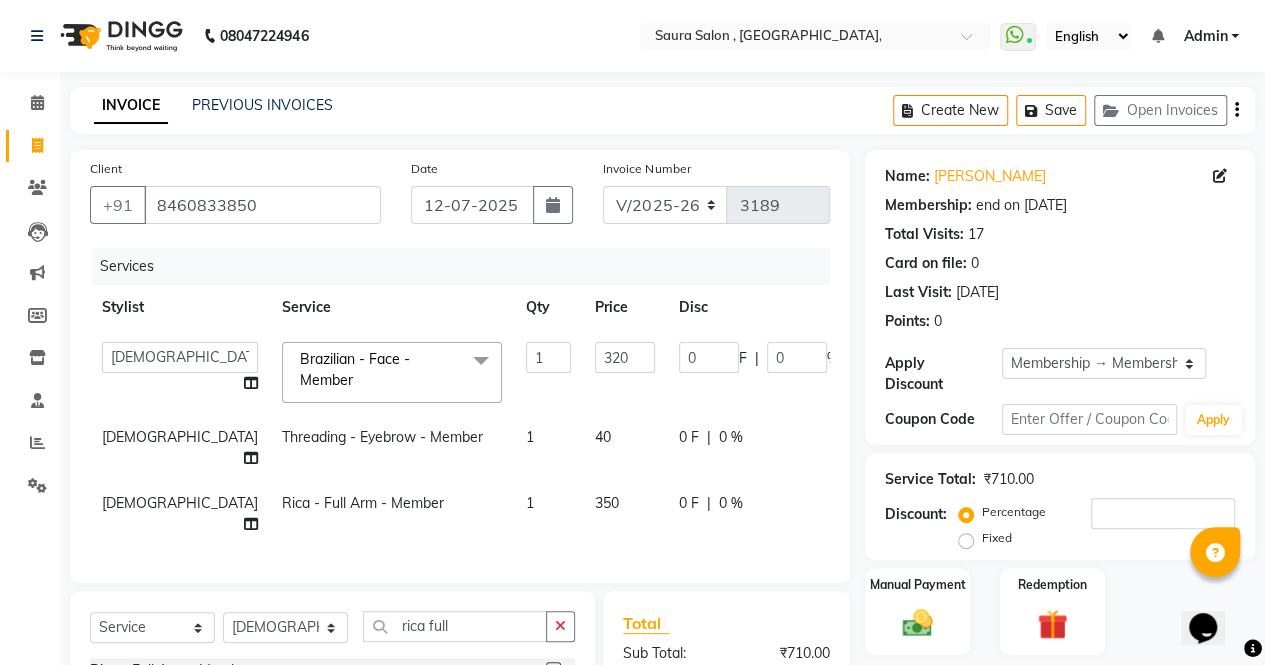 click on "1" 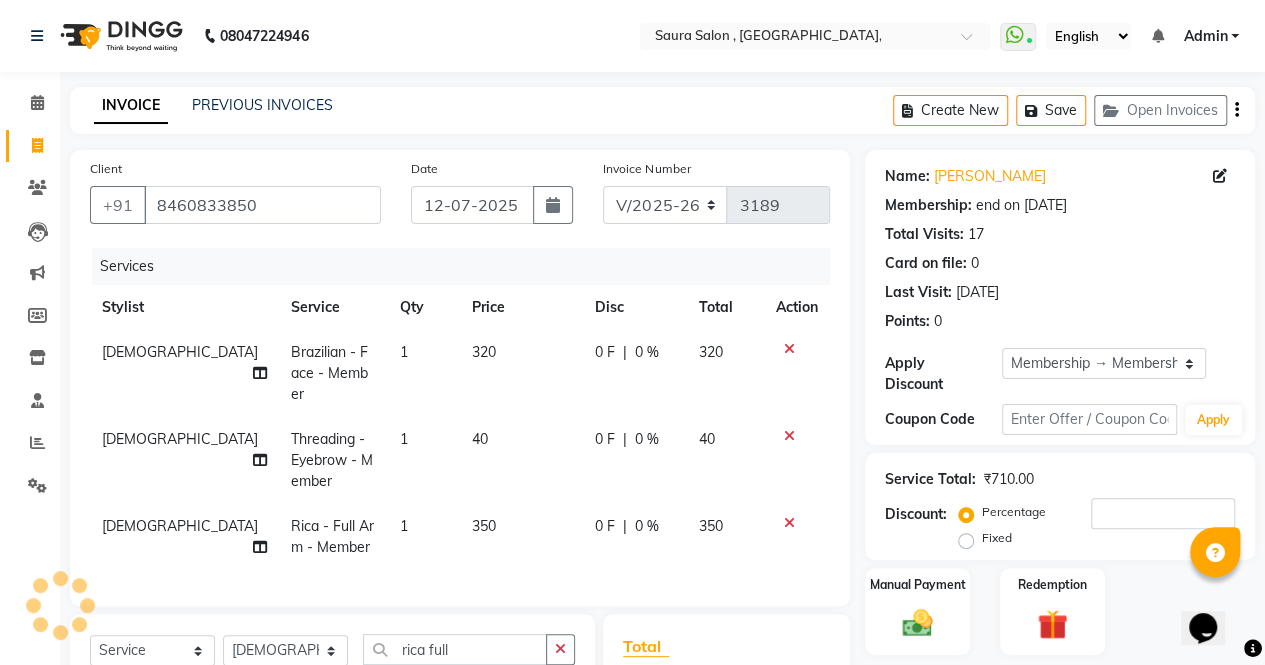 click on "320" 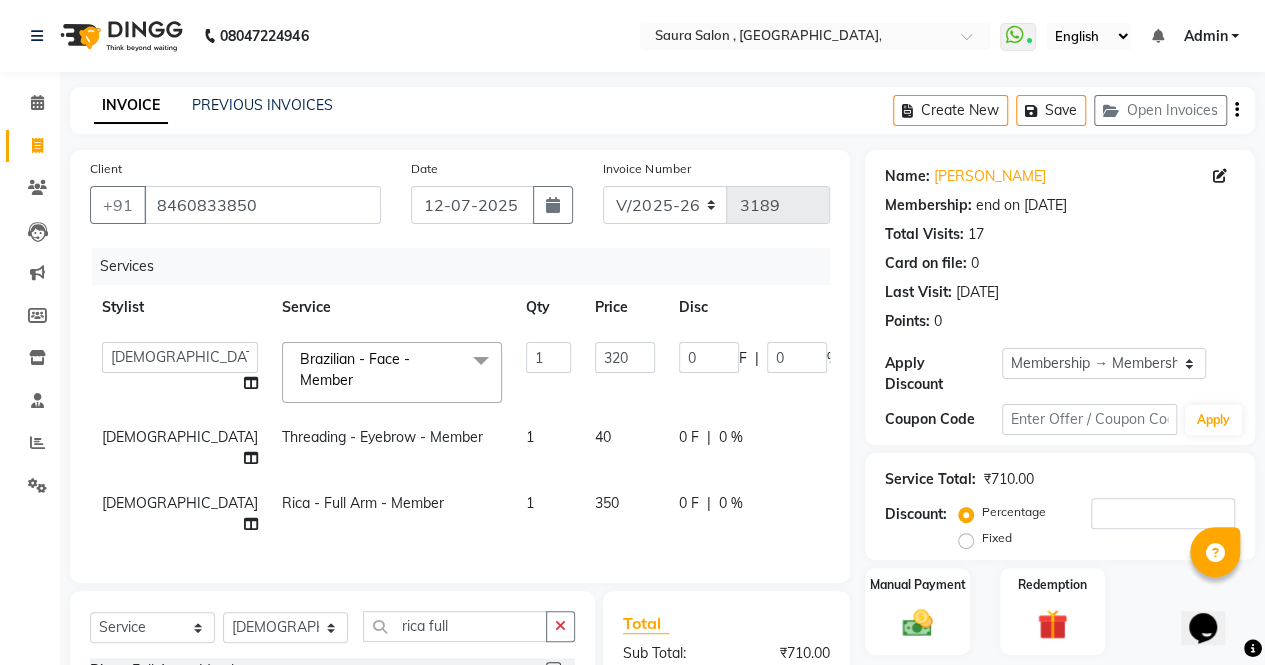 click on "320" 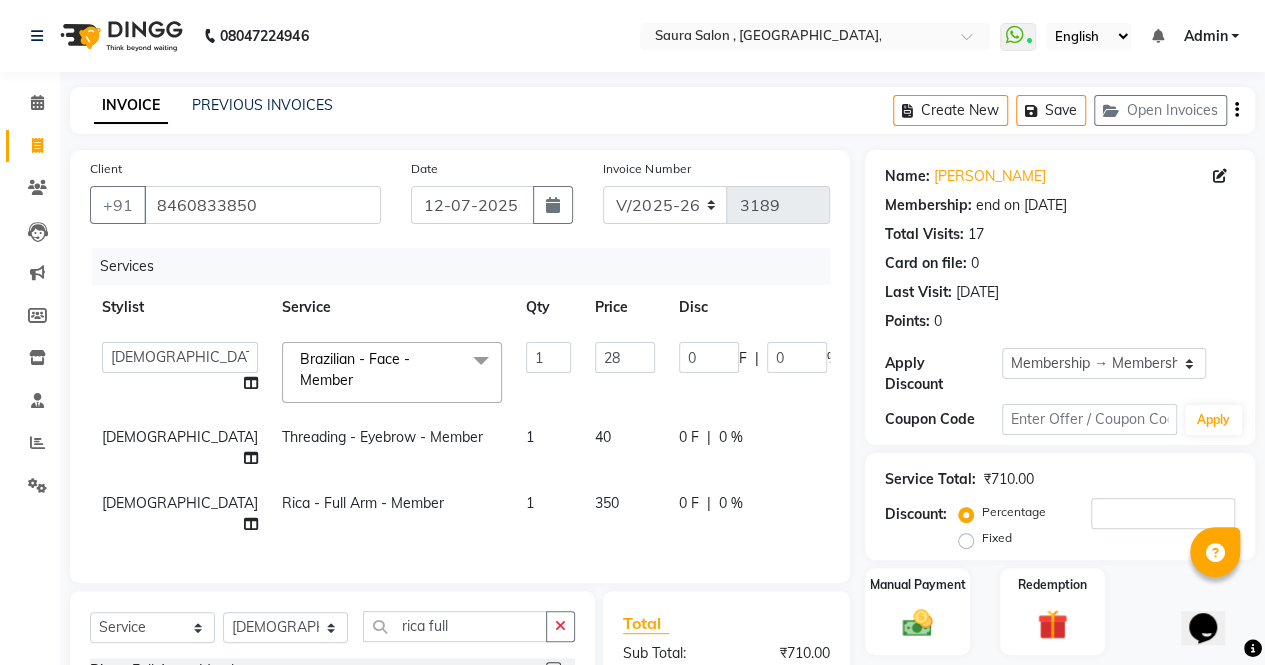 type on "280" 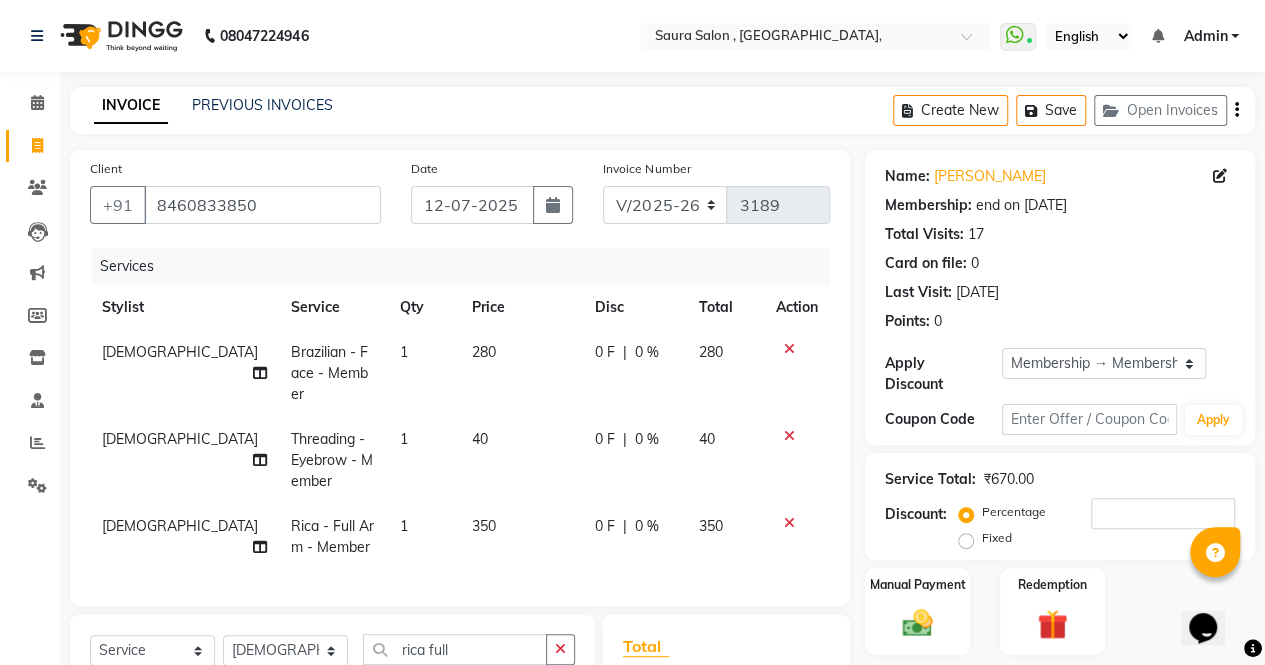 click on "350" 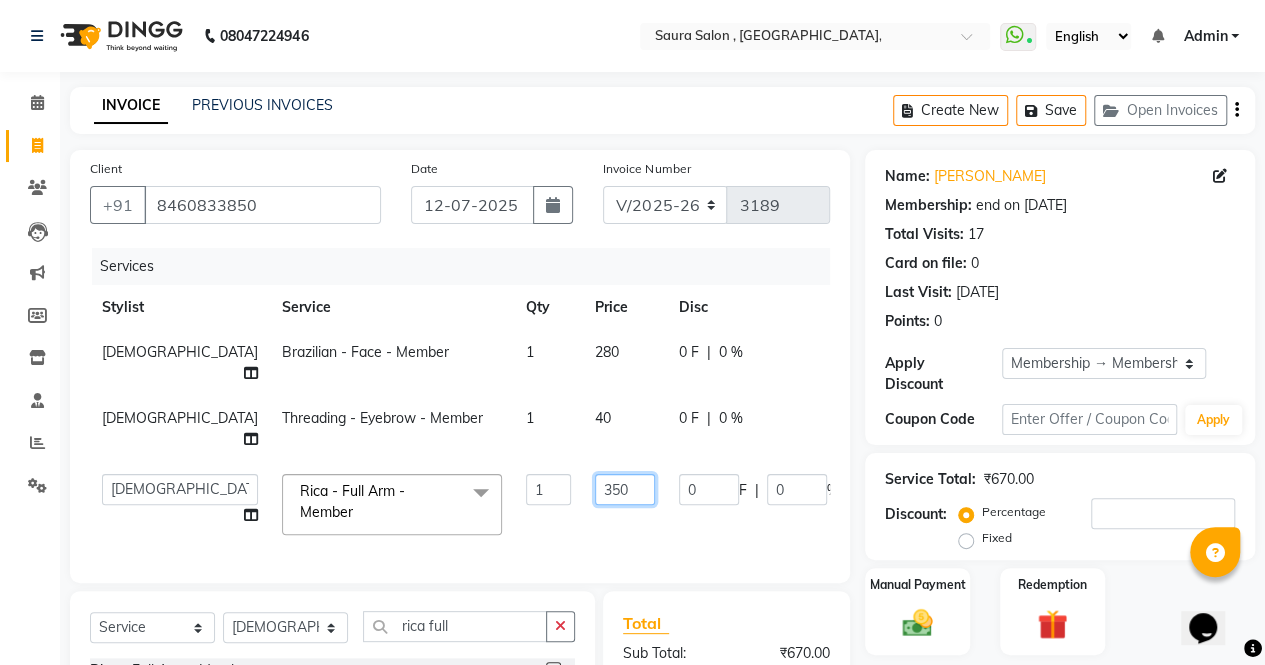 click on "350" 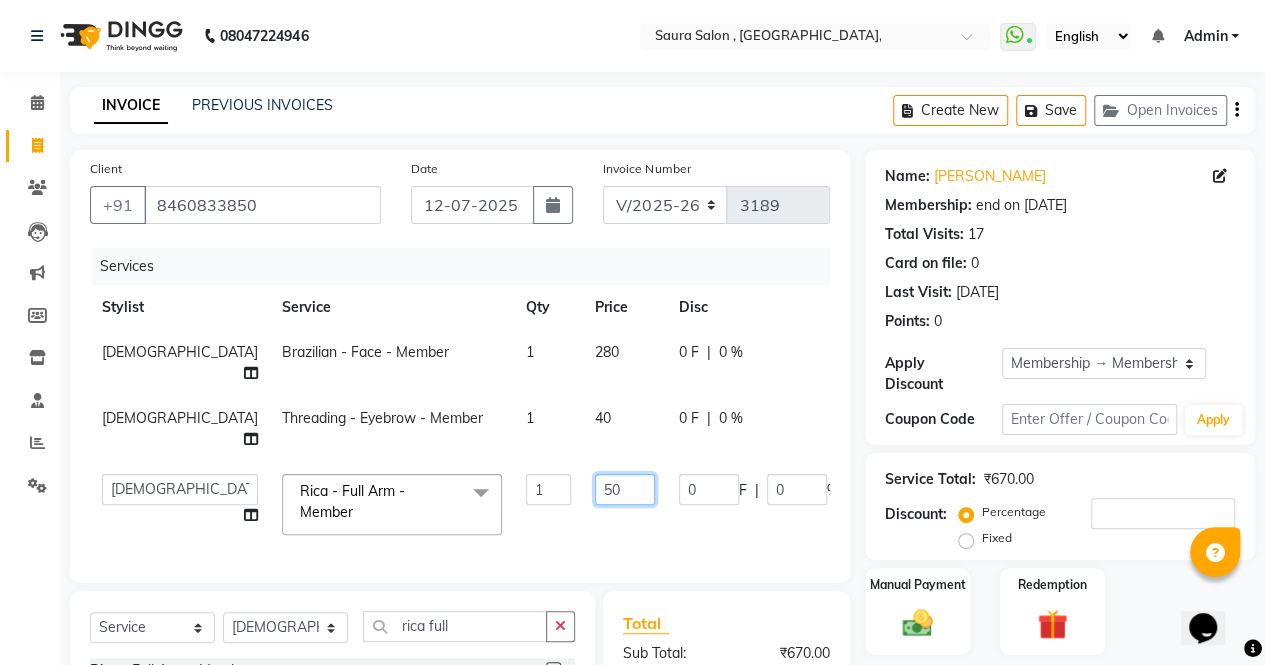 type on "750" 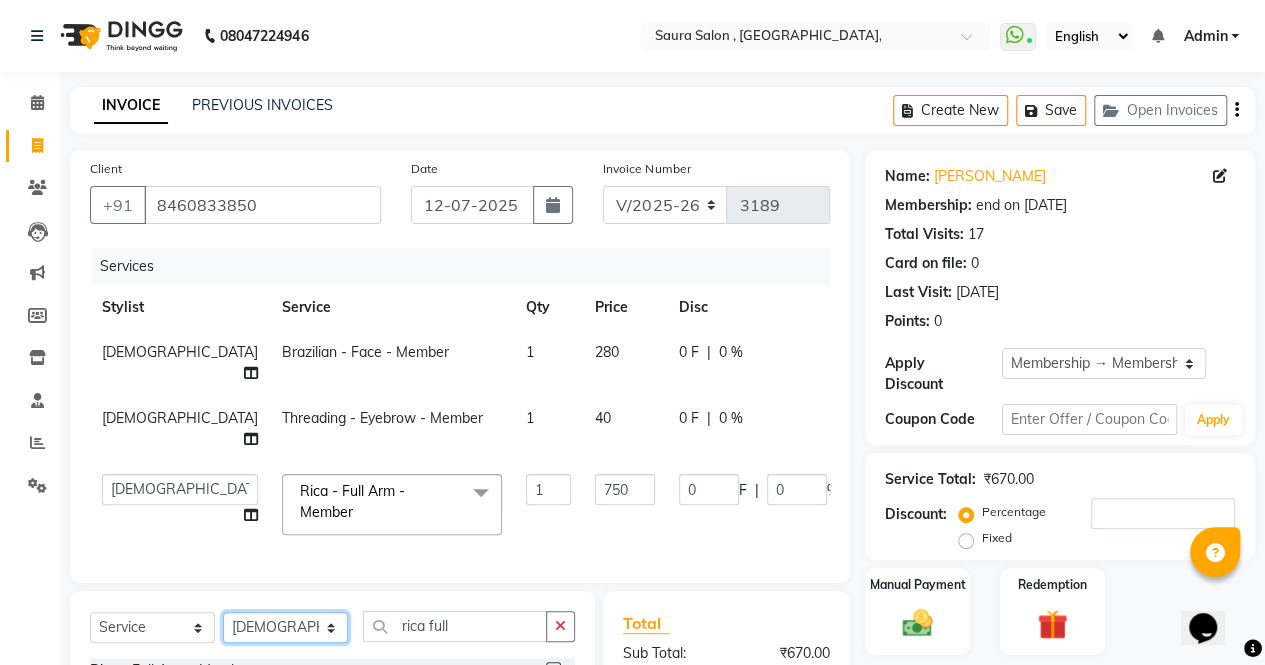 click on "Select Stylist archana  asha  [PERSON_NAME]  deepika [PERSON_NAME] [PERSON_NAME] [PERSON_NAME] khandala shanti  sona  ura usha di [PERSON_NAME]  [PERSON_NAME]" 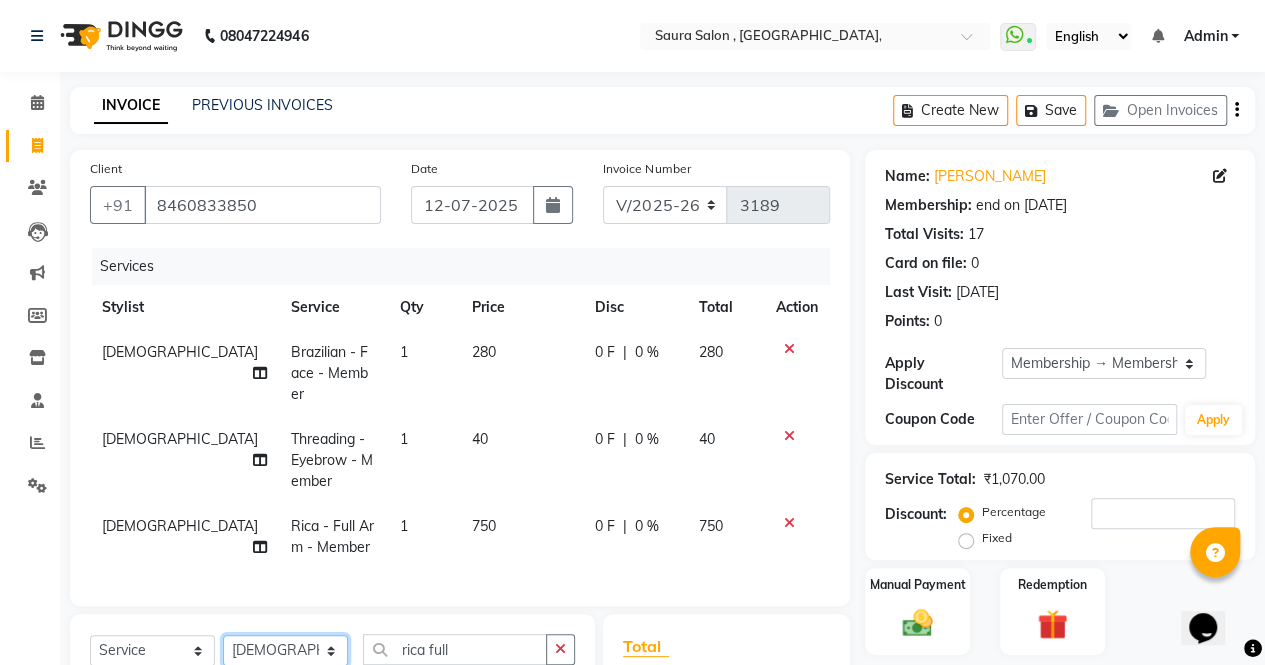 select on "56840" 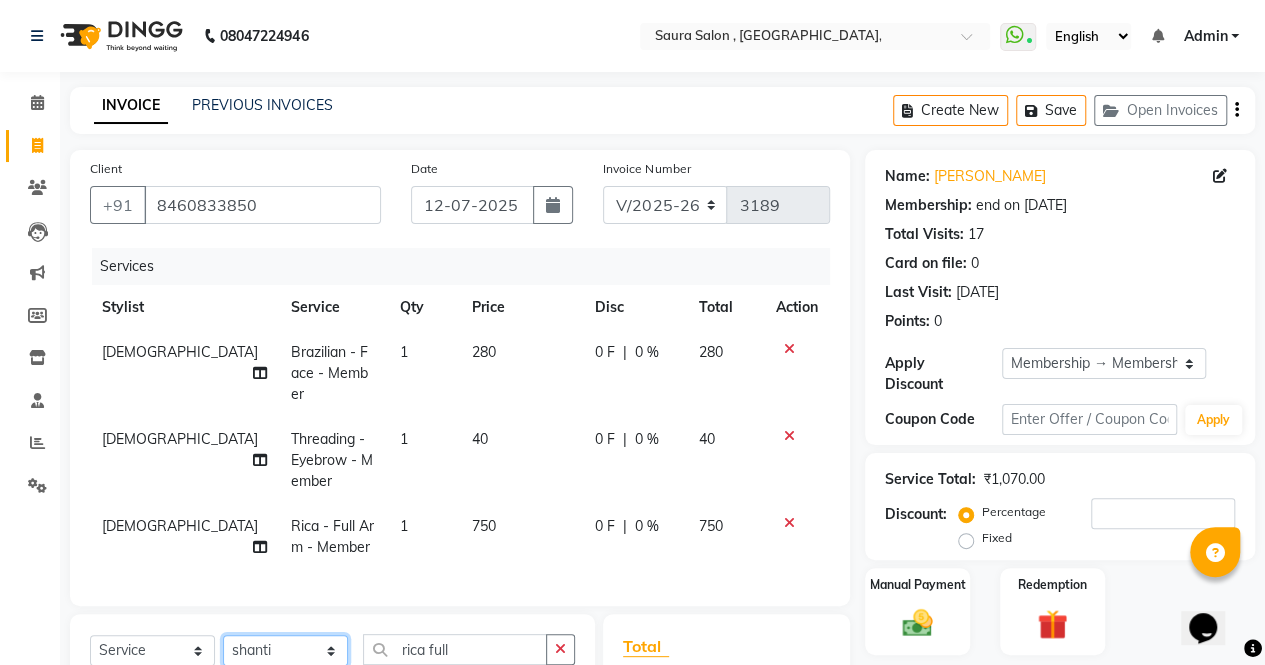 click on "Select Stylist archana  asha  [PERSON_NAME]  deepika [PERSON_NAME] [PERSON_NAME] [PERSON_NAME] khandala shanti  sona  ura usha di [PERSON_NAME]  [PERSON_NAME]" 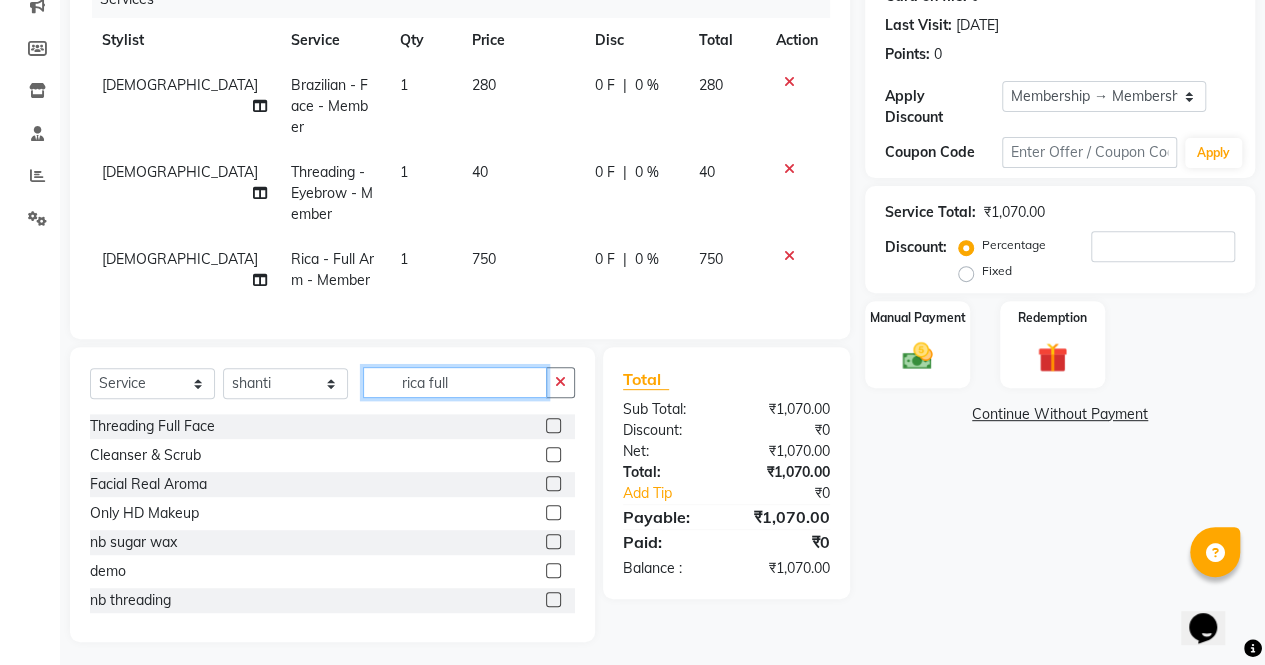 click on "rica full" 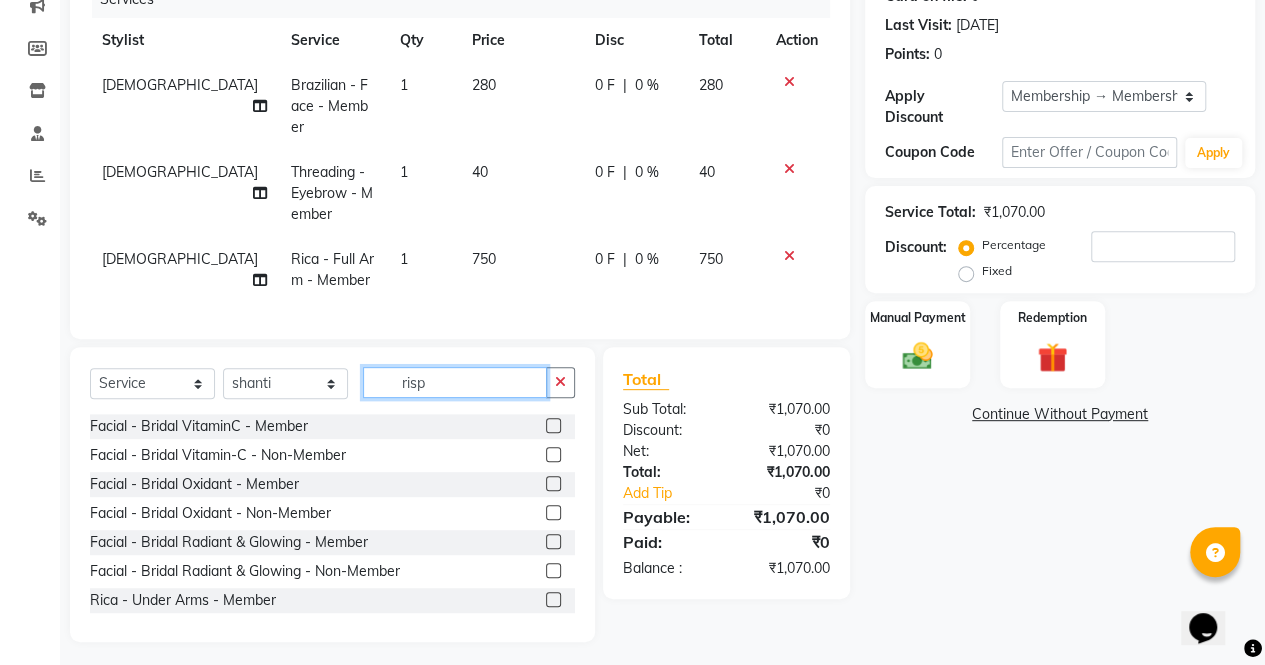 scroll, scrollTop: 224, scrollLeft: 0, axis: vertical 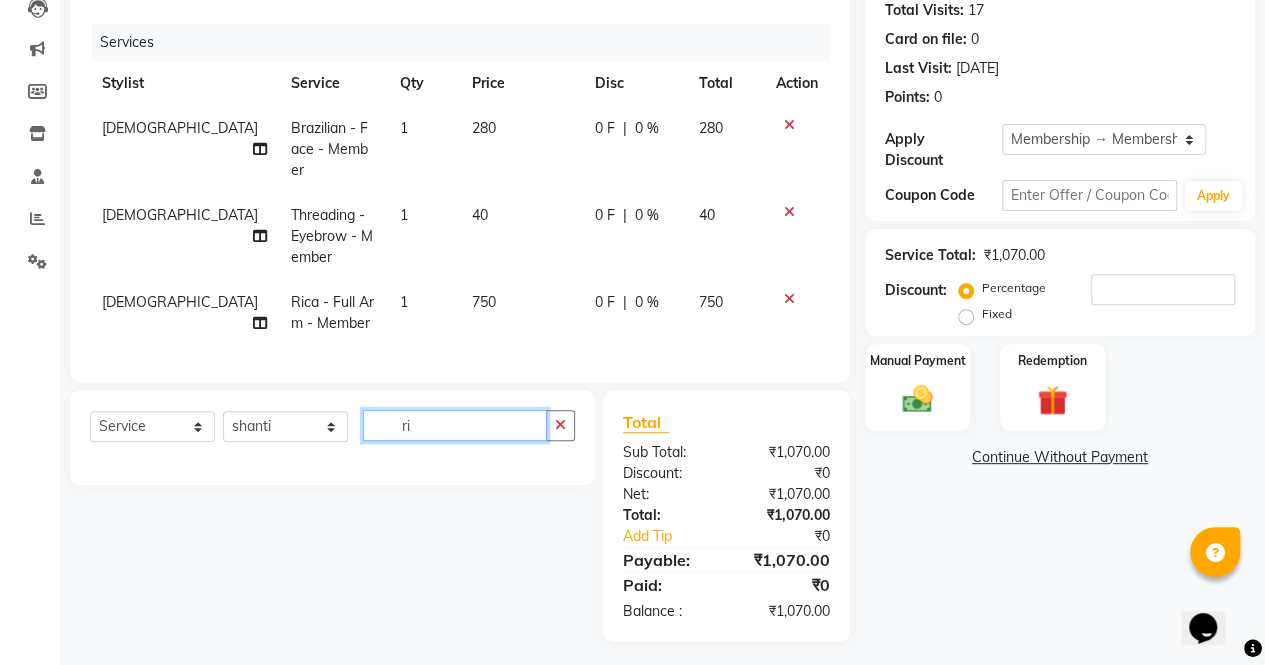 type on "r" 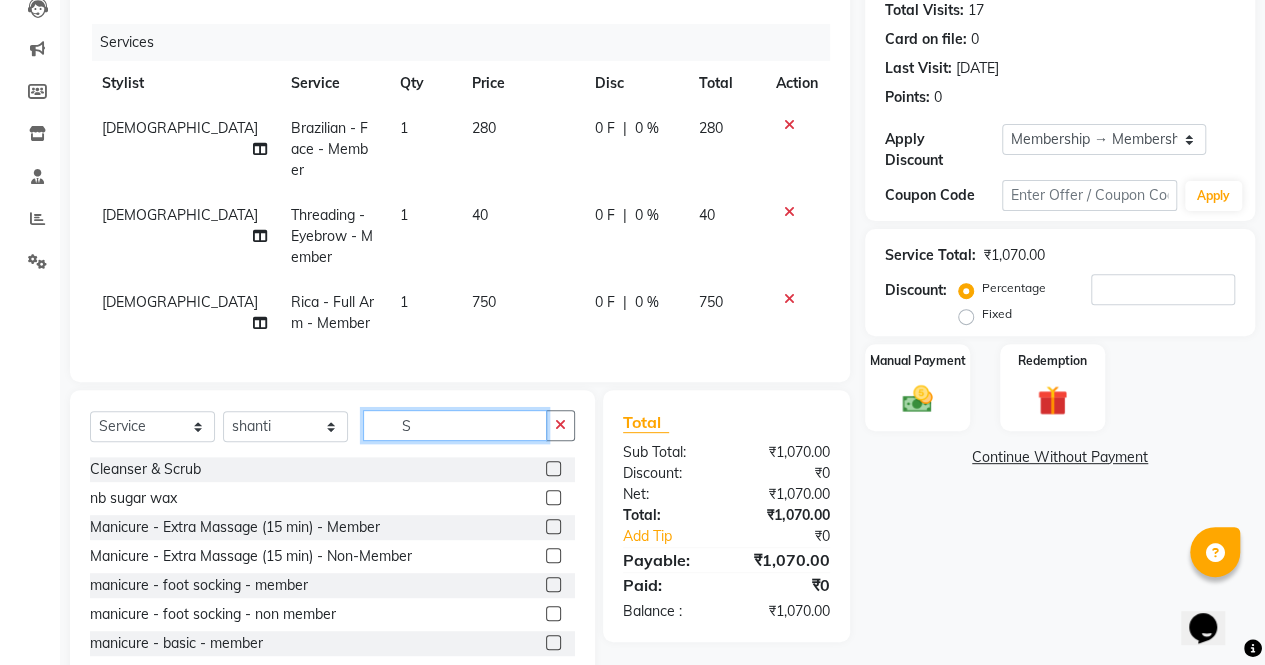 scroll, scrollTop: 267, scrollLeft: 0, axis: vertical 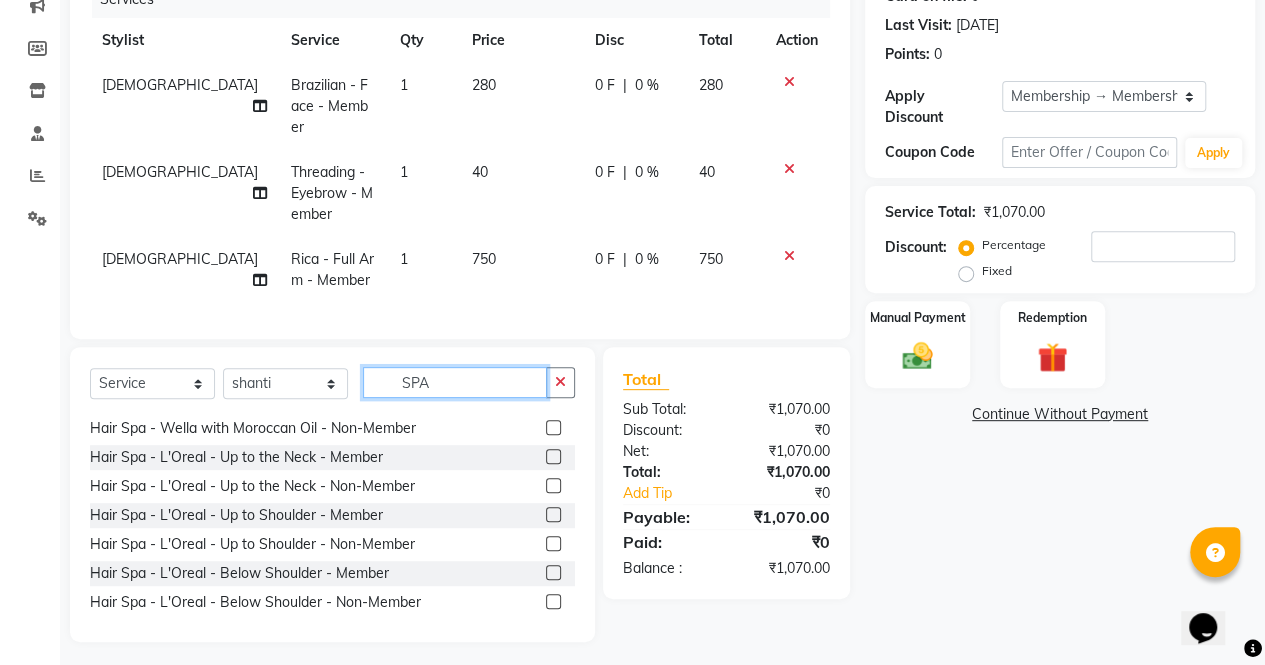 type on "SPA" 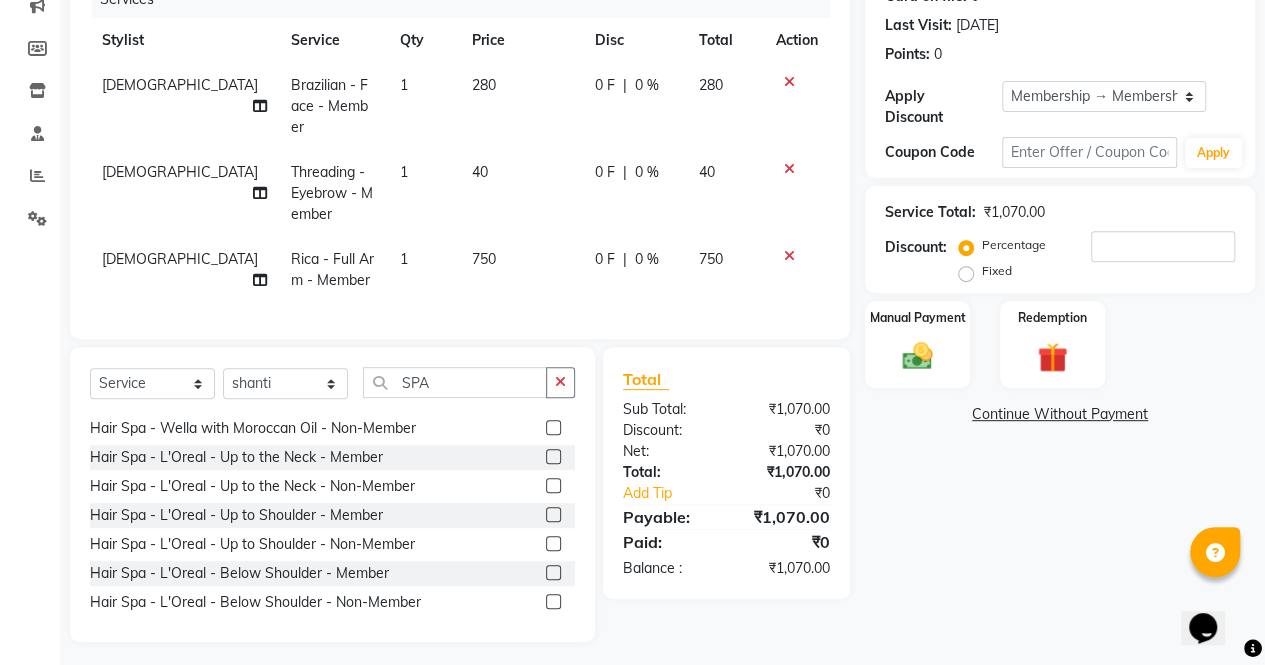 click 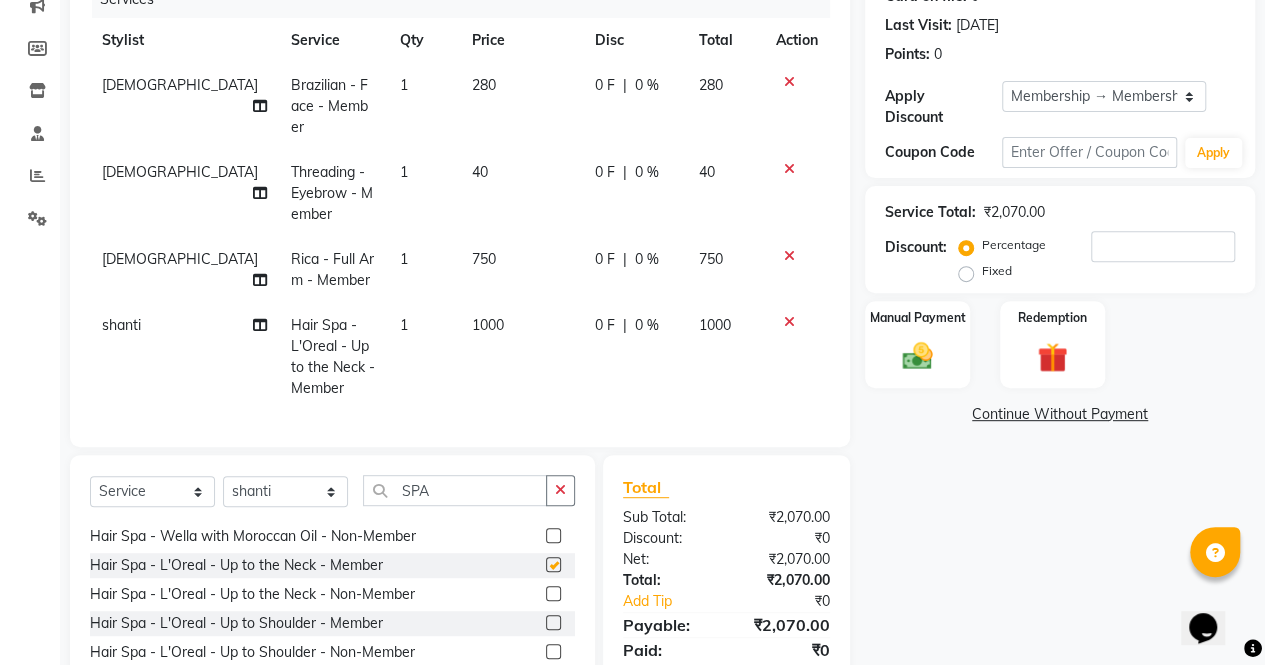 checkbox on "false" 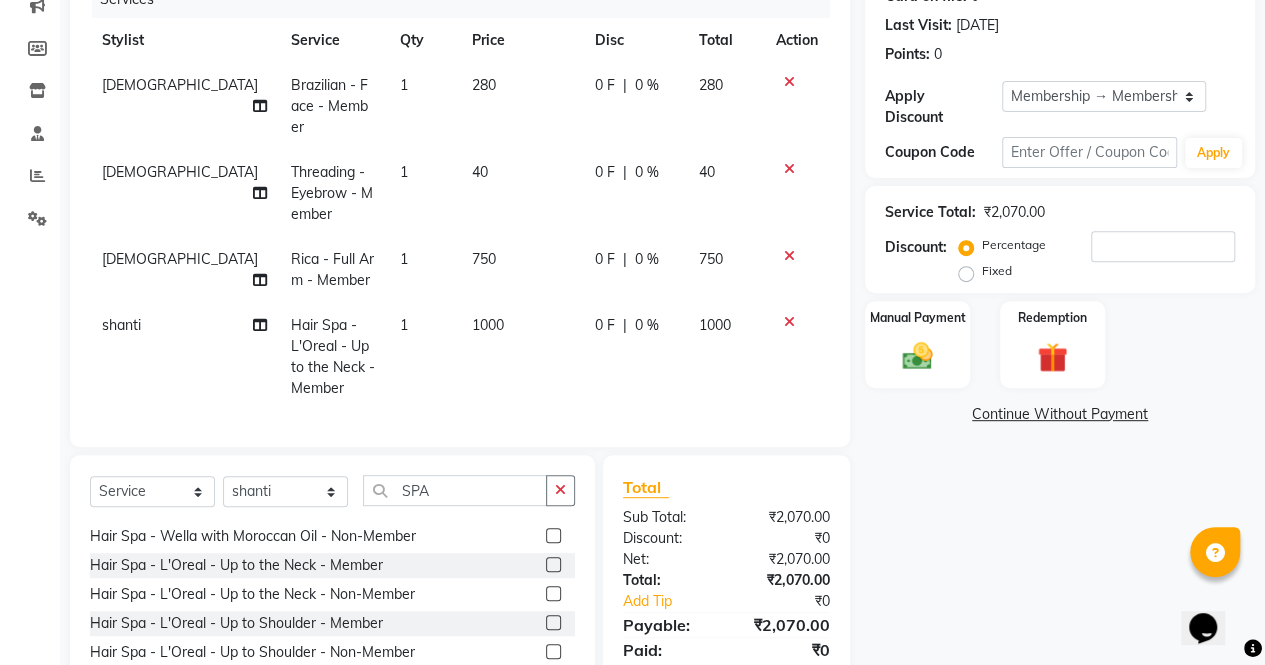 click on "1000" 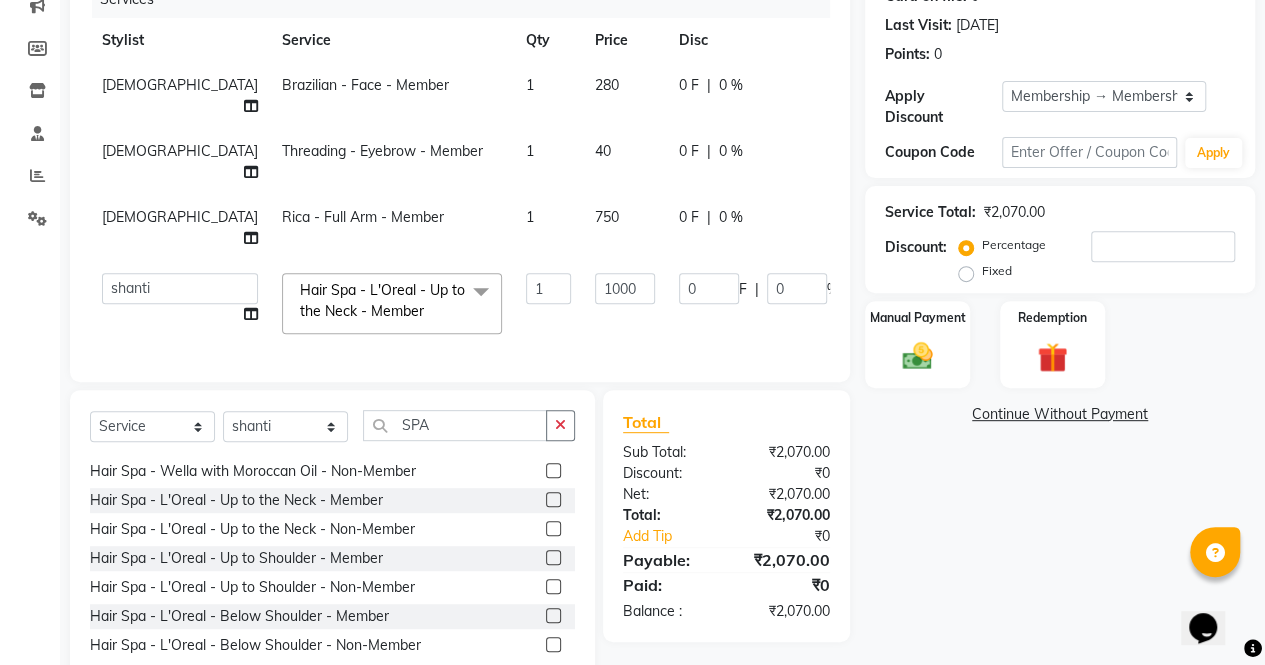 click on "1000" 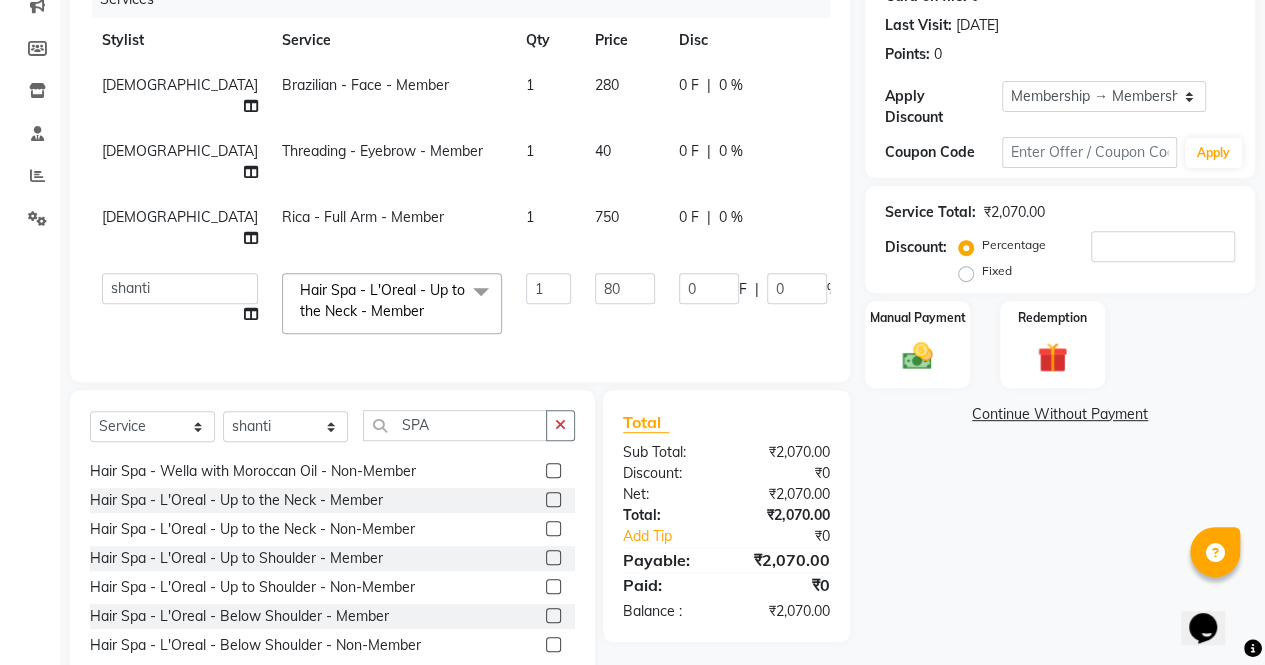 type on "800" 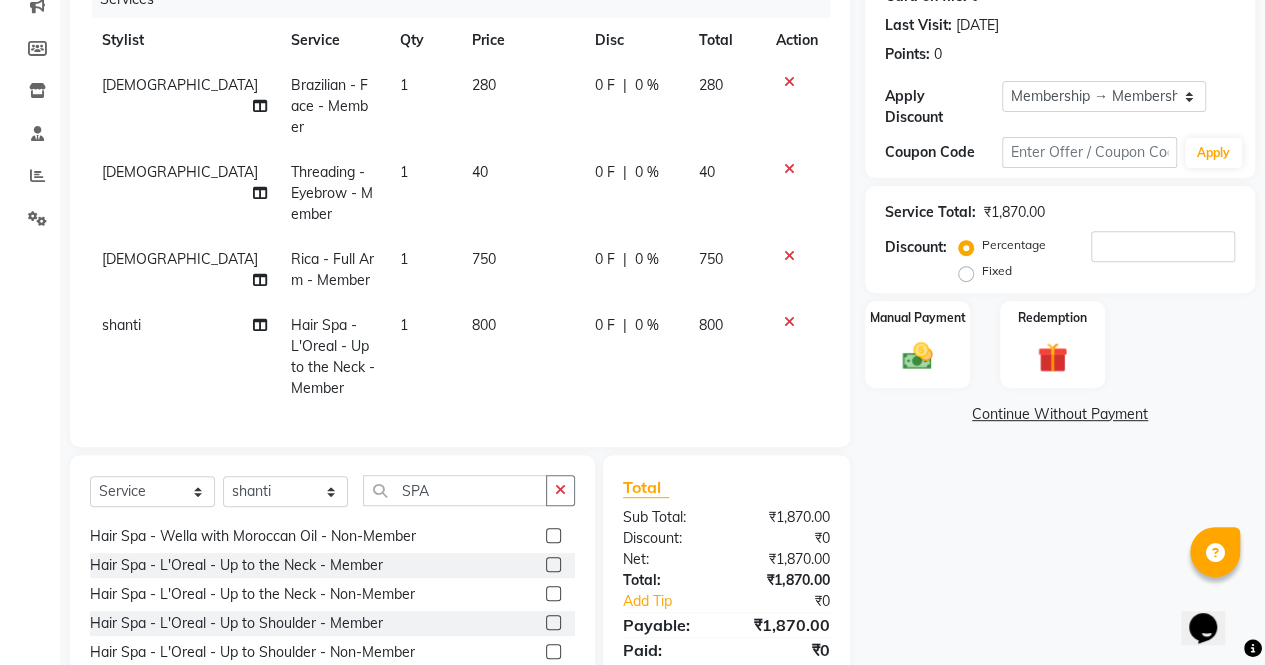 click on "Name: Mihika Shah Membership: end on 13-09-2025 Total Visits:  17 Card on file:  0 Last Visit:   31-05-2025 Points:   0  Apply Discount Select Membership → Membership Coupon Code Apply Service Total:  ₹1,870.00  Discount:  Percentage   Fixed  Manual Payment Redemption  Continue Without Payment" 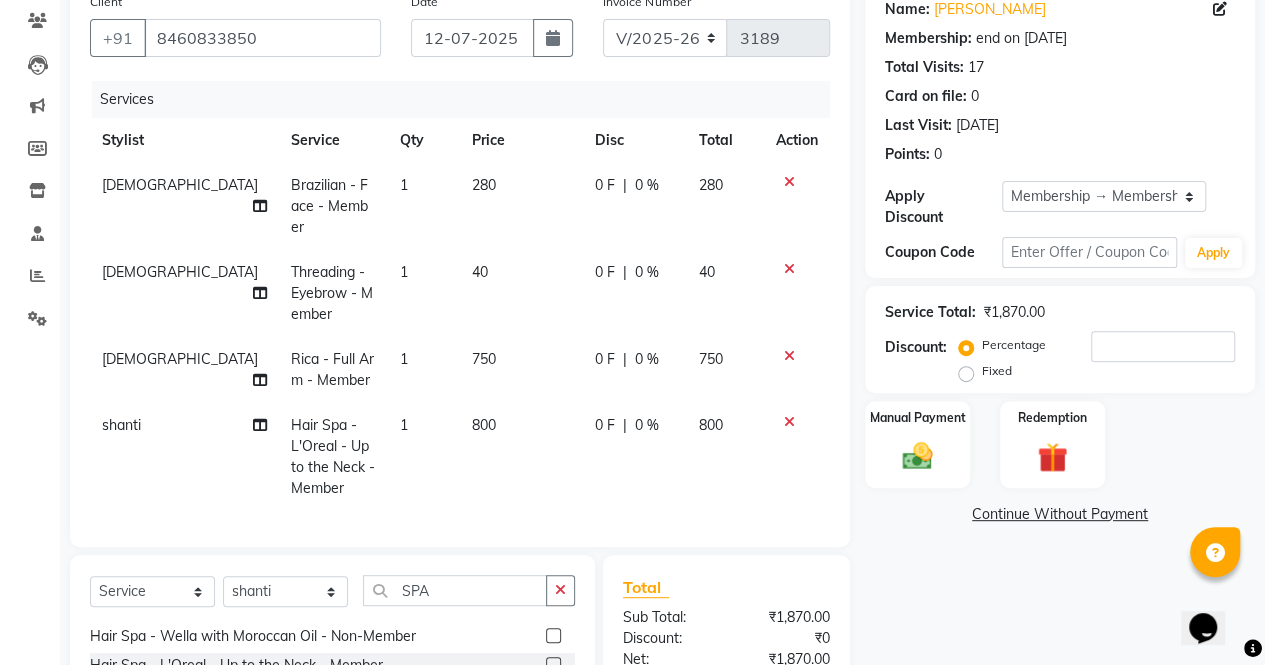 scroll, scrollTop: 167, scrollLeft: 0, axis: vertical 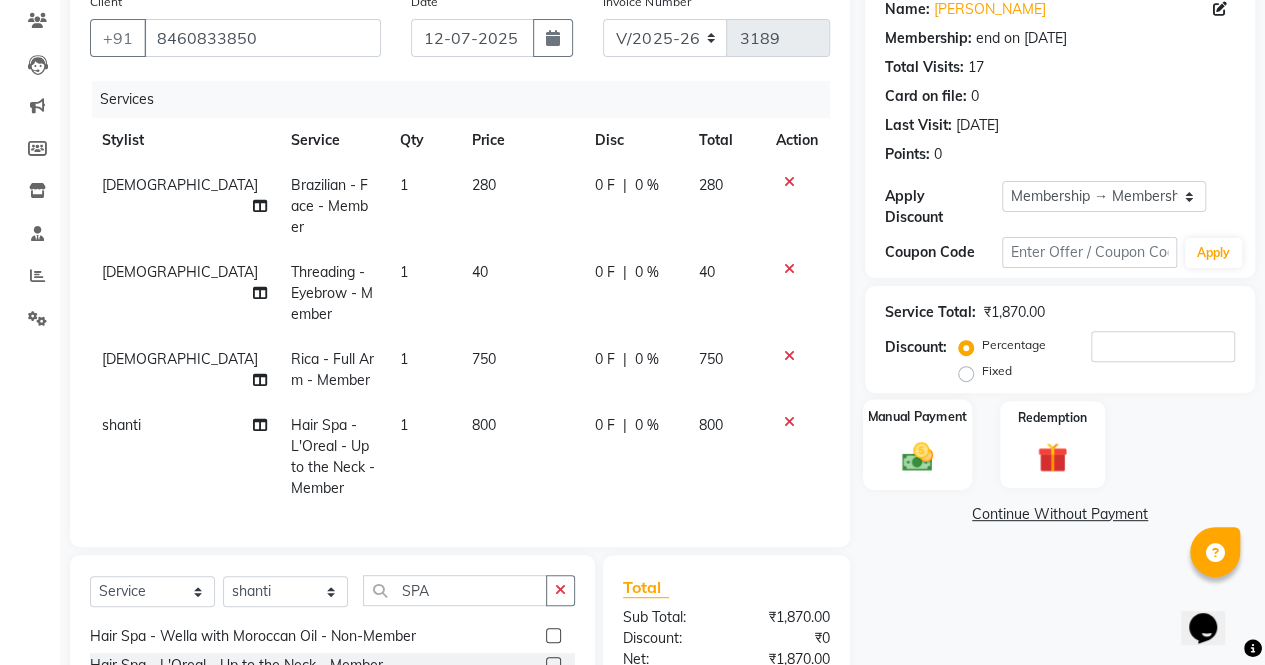 click 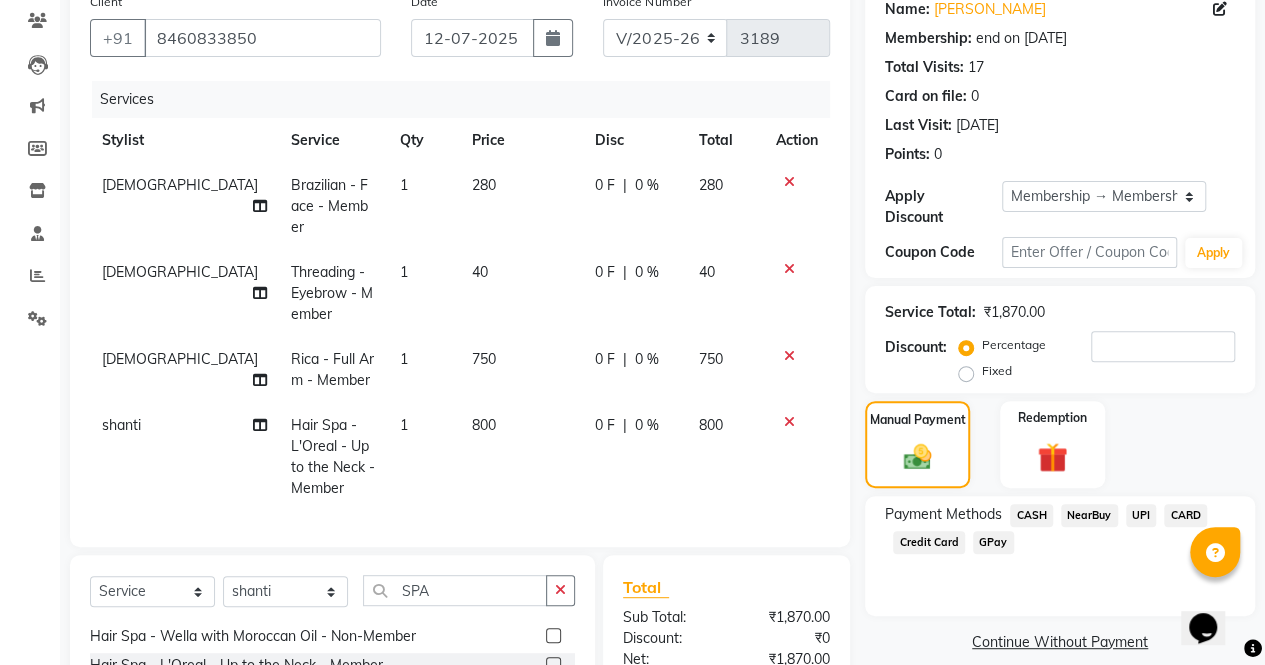 click on "CASH" 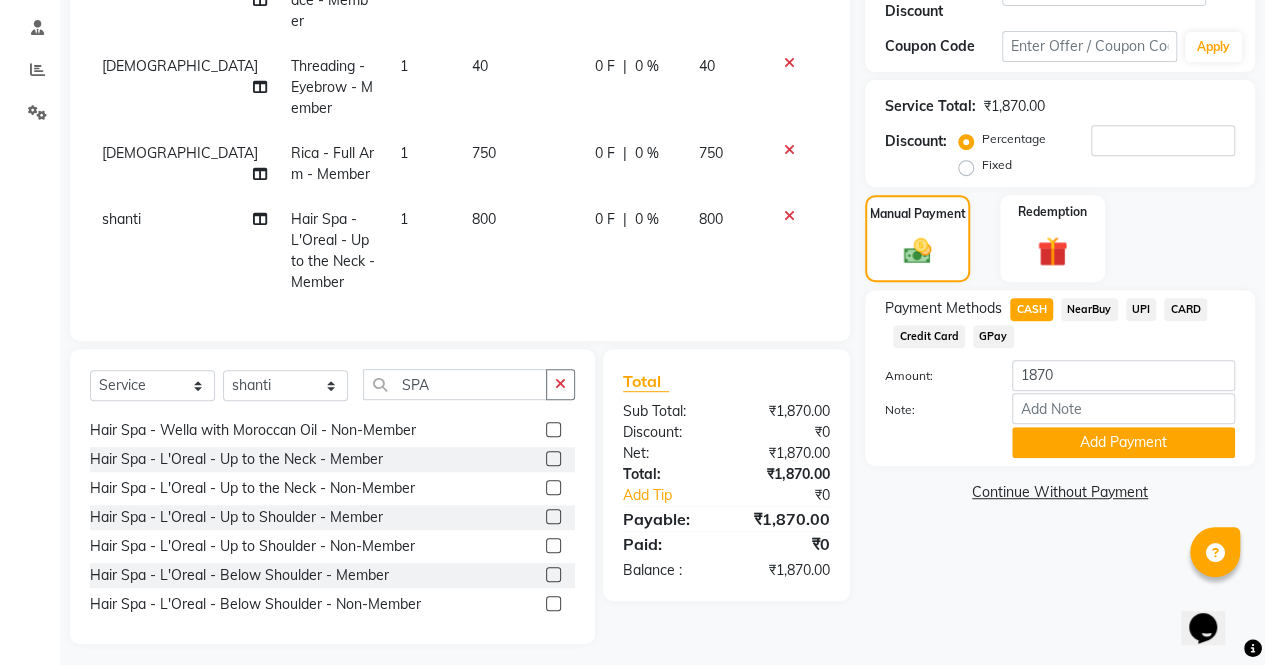 scroll, scrollTop: 375, scrollLeft: 0, axis: vertical 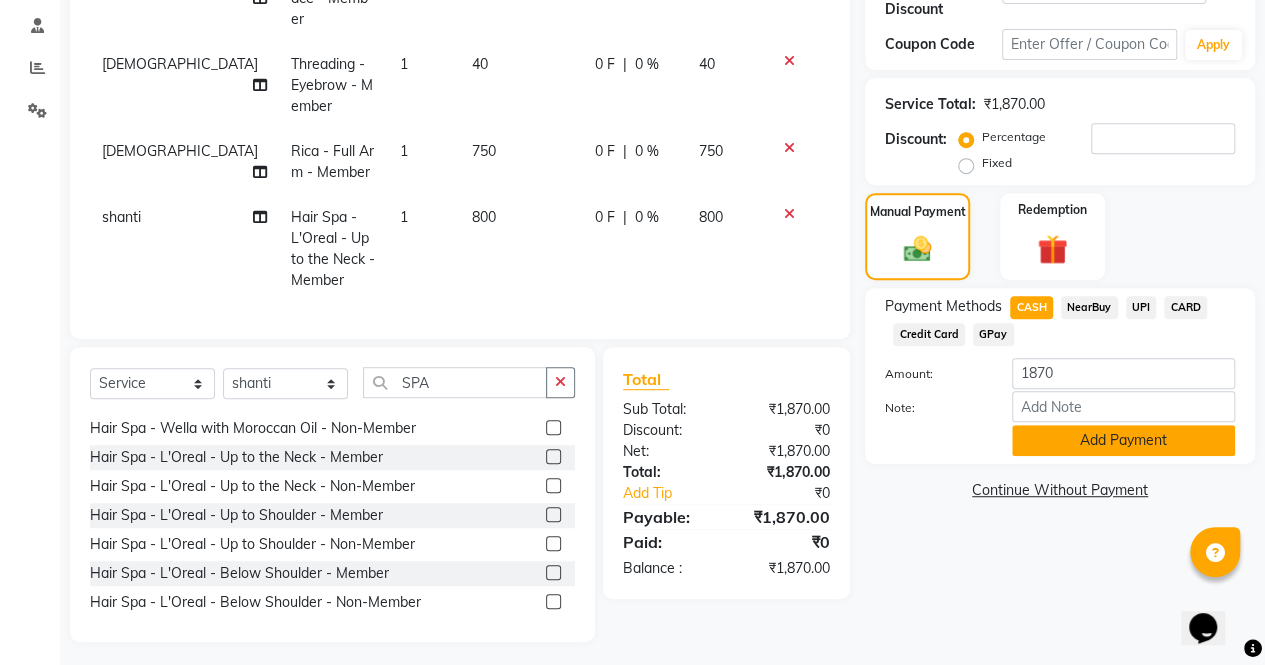 click on "Add Payment" 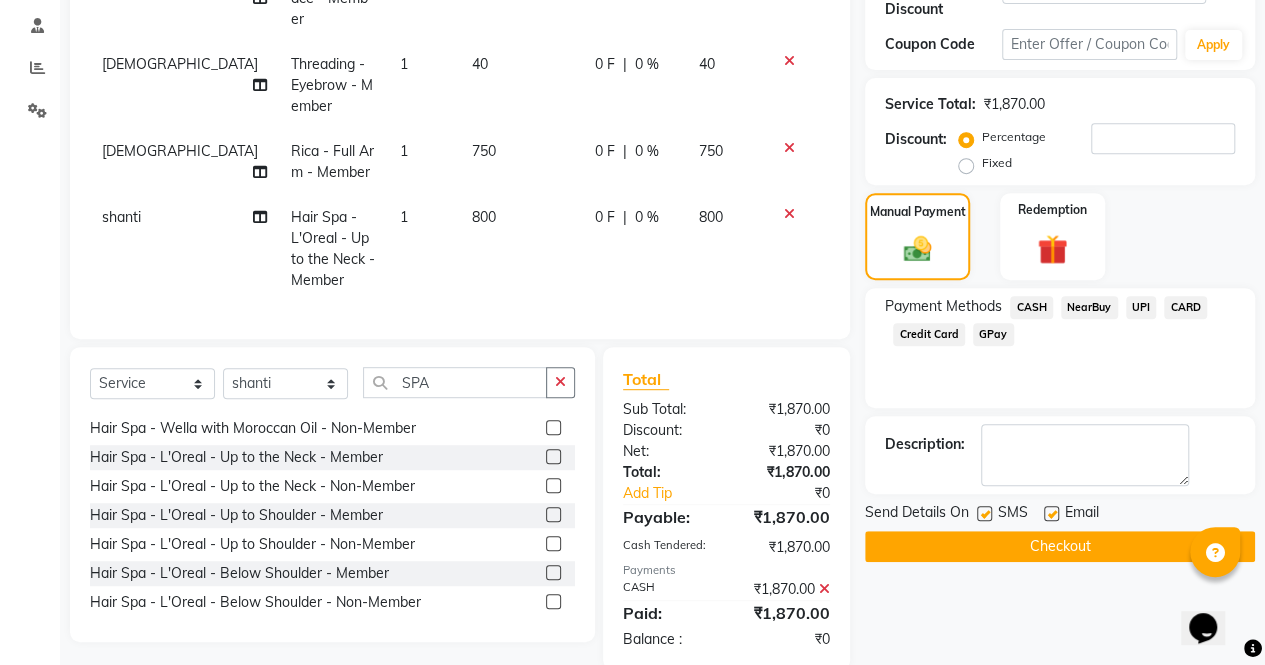 scroll, scrollTop: 402, scrollLeft: 0, axis: vertical 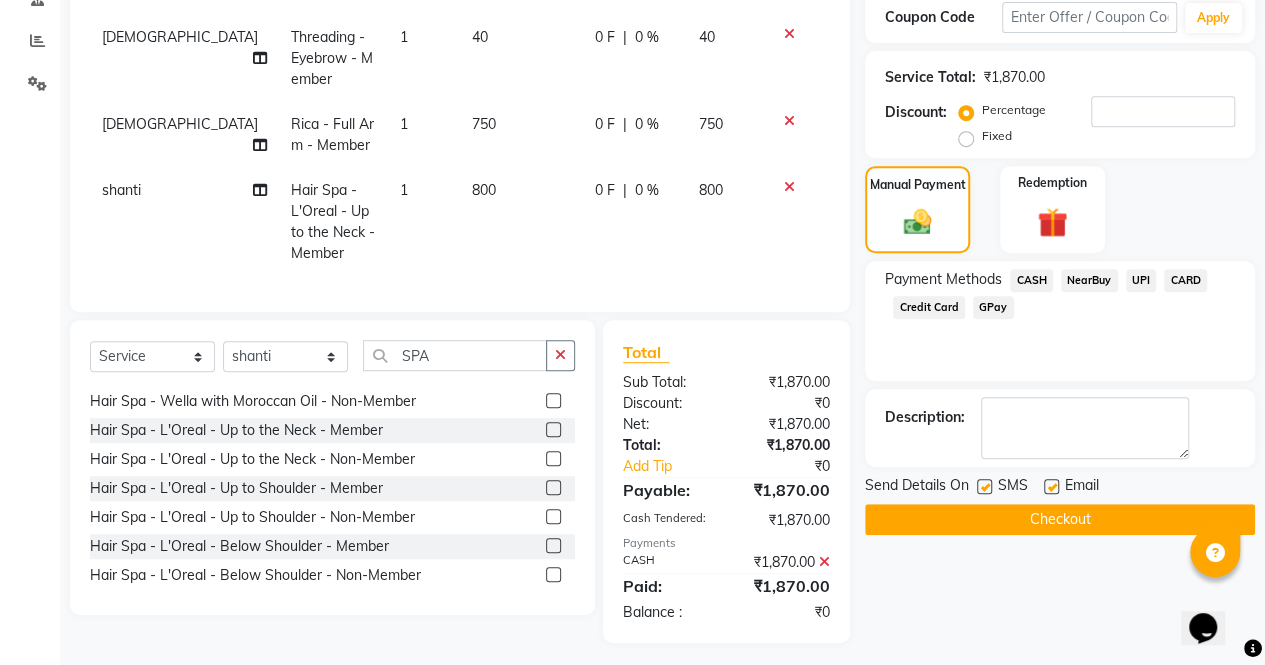 click on "Checkout" 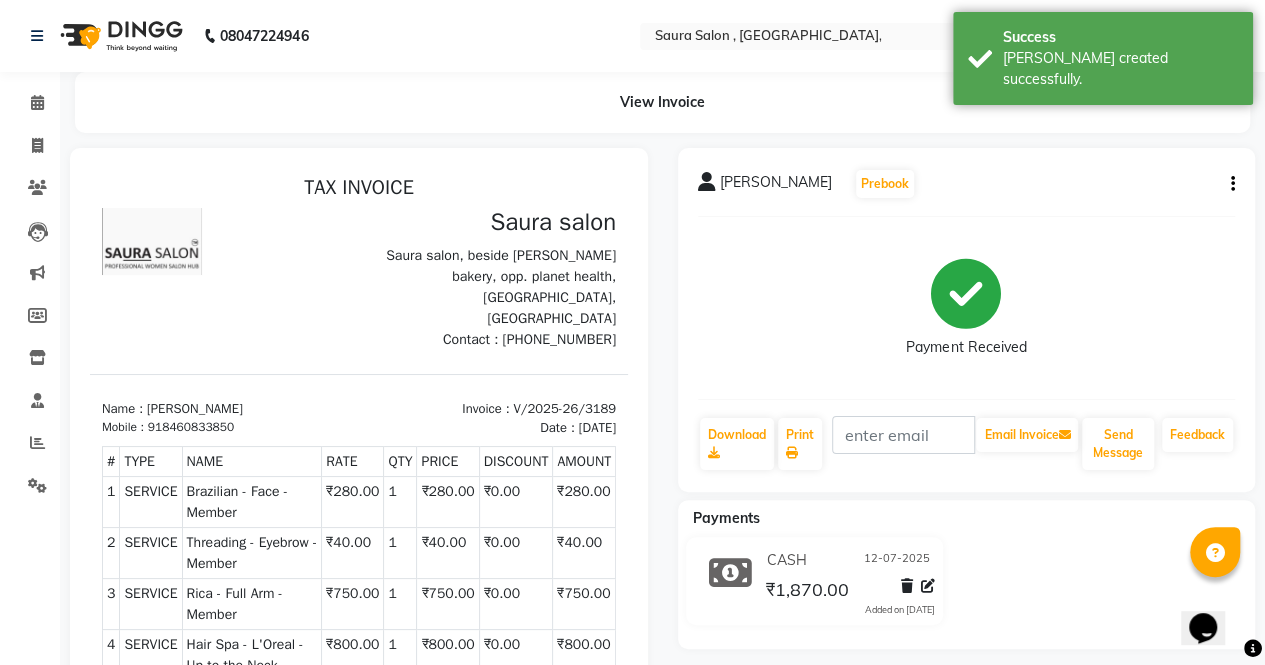 scroll, scrollTop: 0, scrollLeft: 0, axis: both 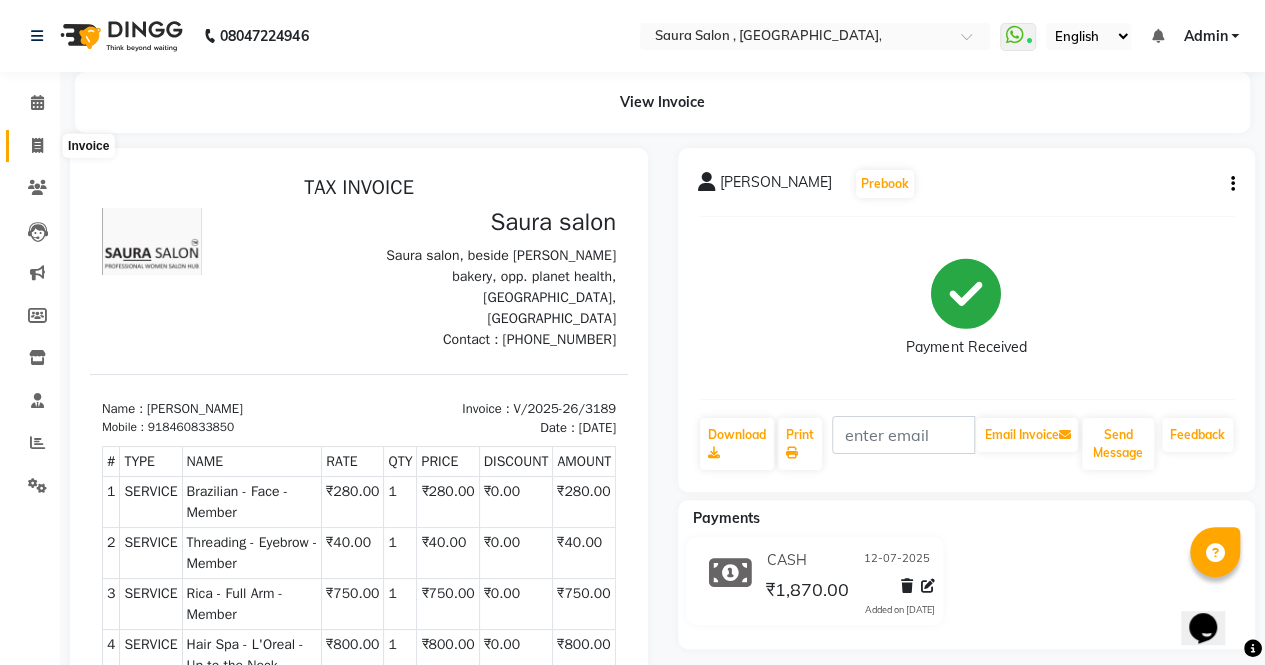 click 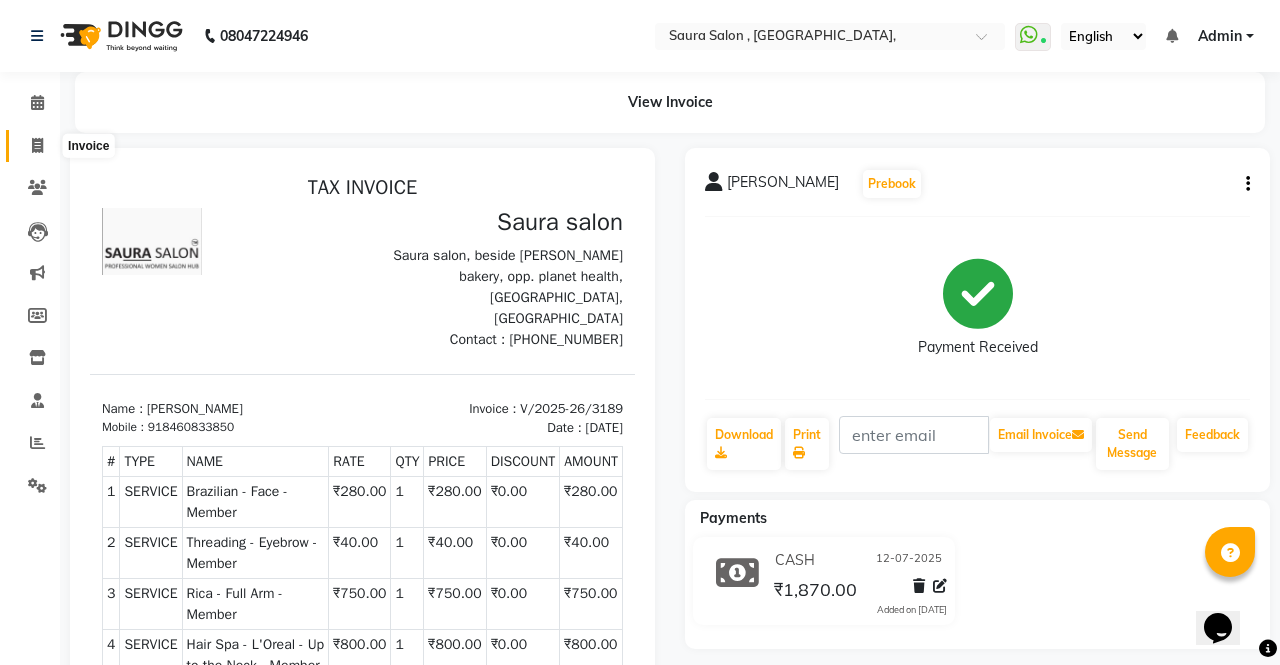 select on "6963" 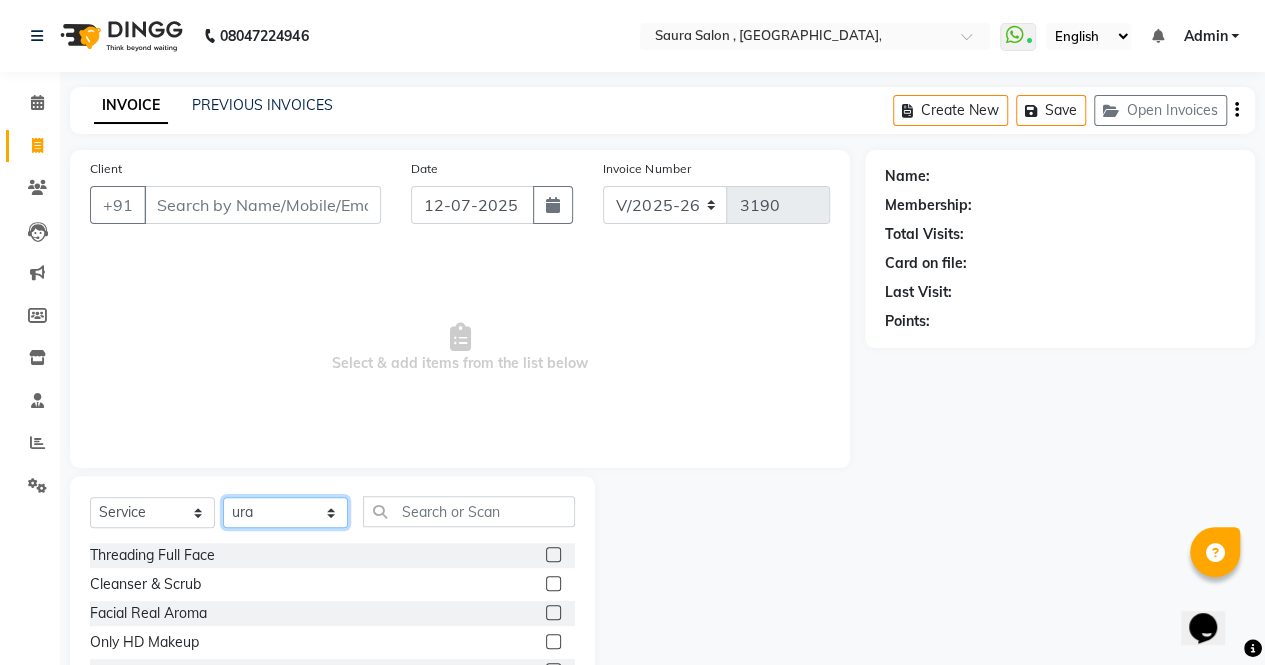 click on "Select Stylist archana  asha  [PERSON_NAME]  deepika [PERSON_NAME] [PERSON_NAME] [PERSON_NAME] khandala shanti  sona  ura usha di [PERSON_NAME]  [PERSON_NAME]" 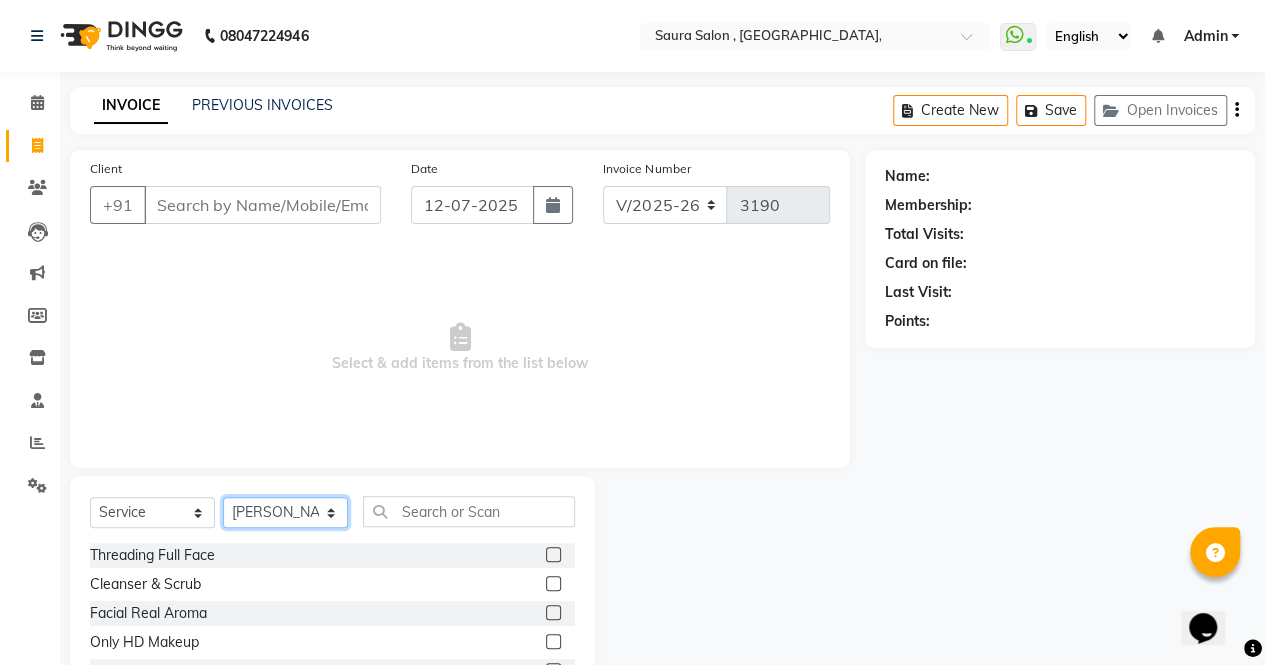 click on "Select Stylist archana  asha  [PERSON_NAME]  deepika [PERSON_NAME] [PERSON_NAME] [PERSON_NAME] khandala shanti  sona  ura usha di [PERSON_NAME]  [PERSON_NAME]" 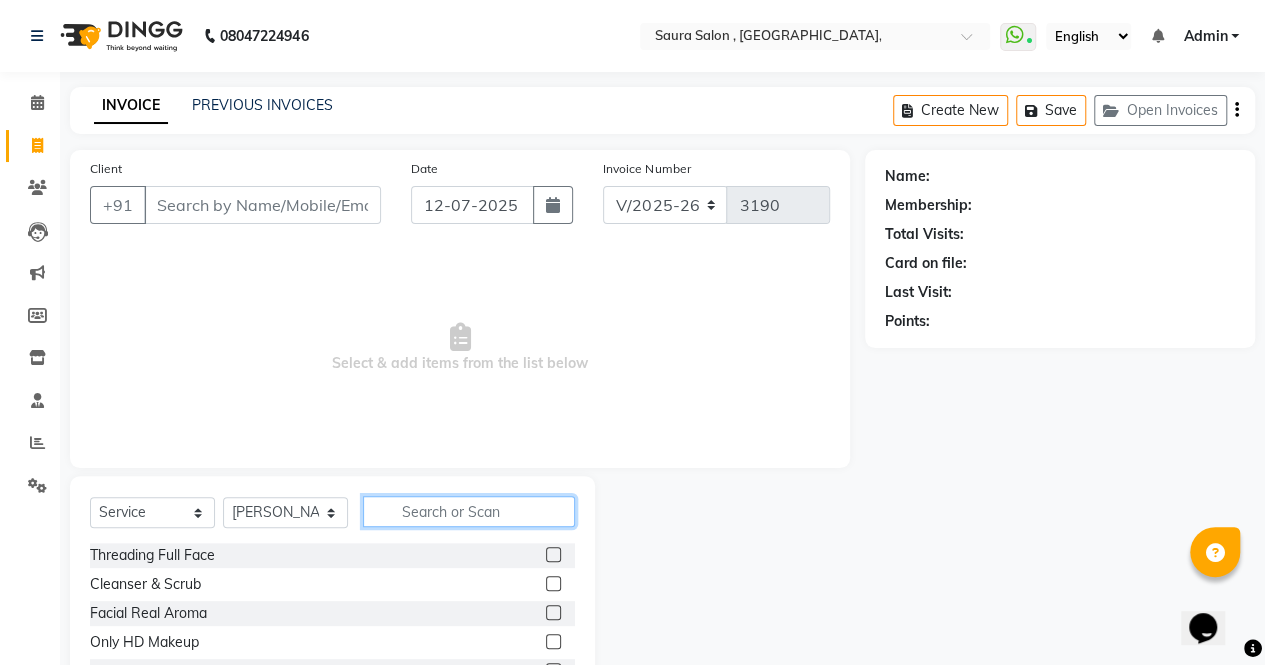 click 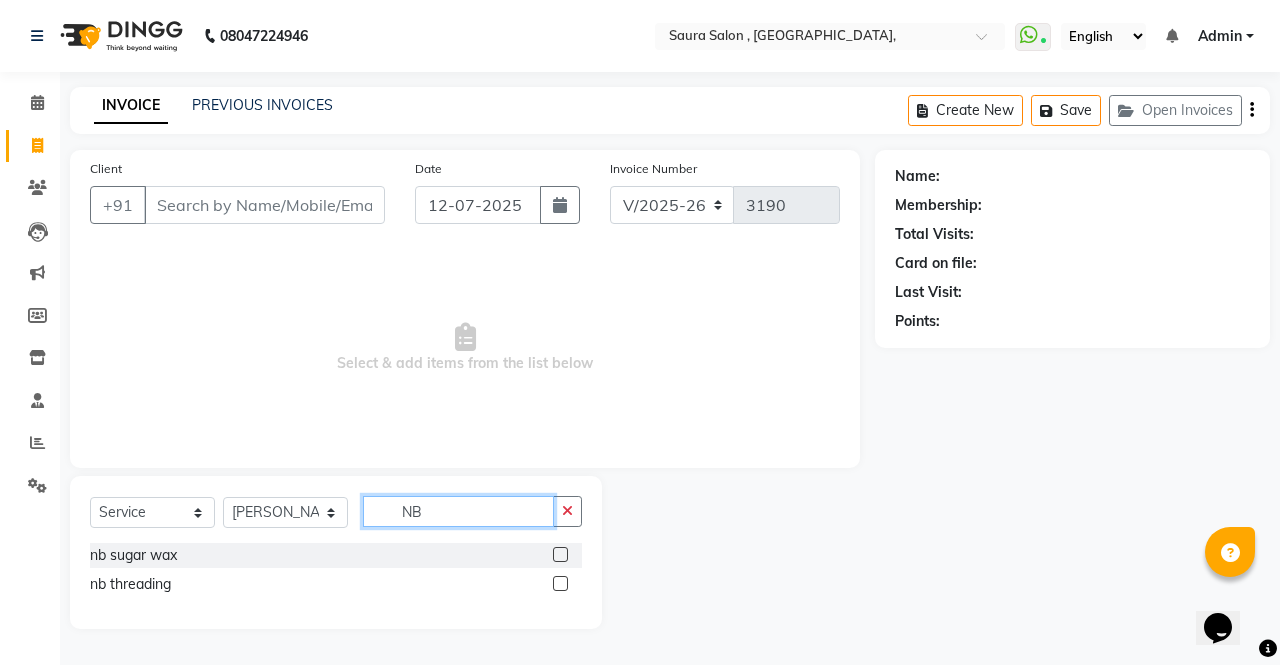 type on "NB" 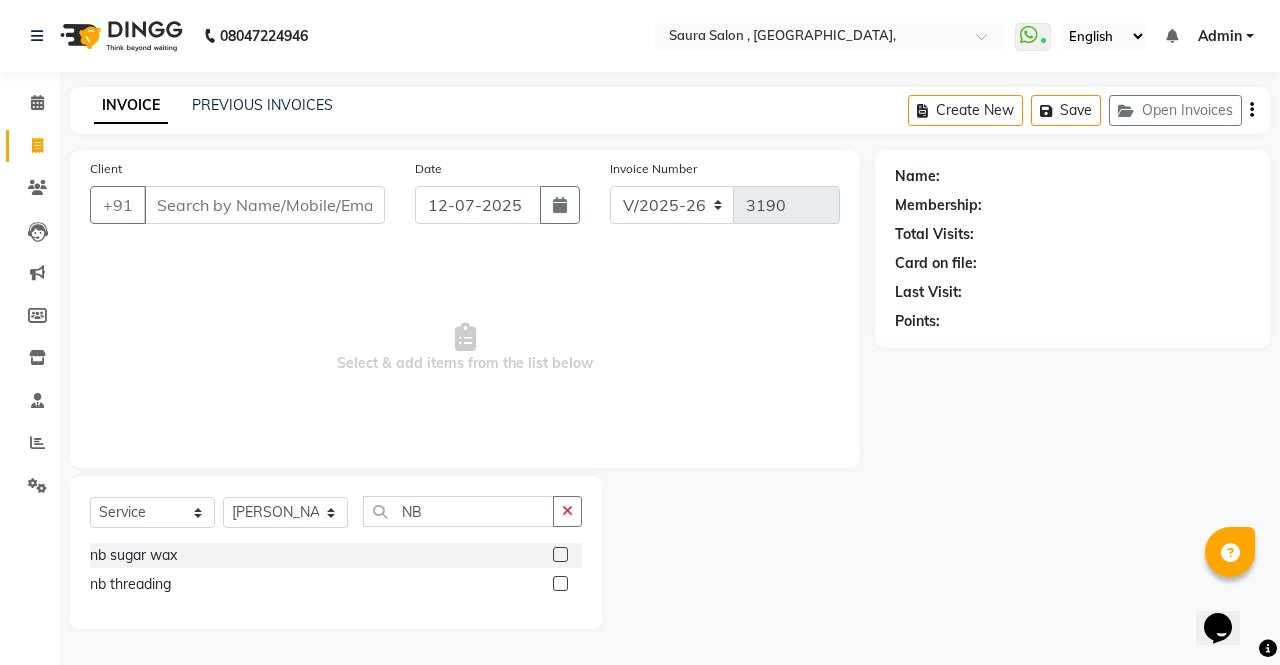click 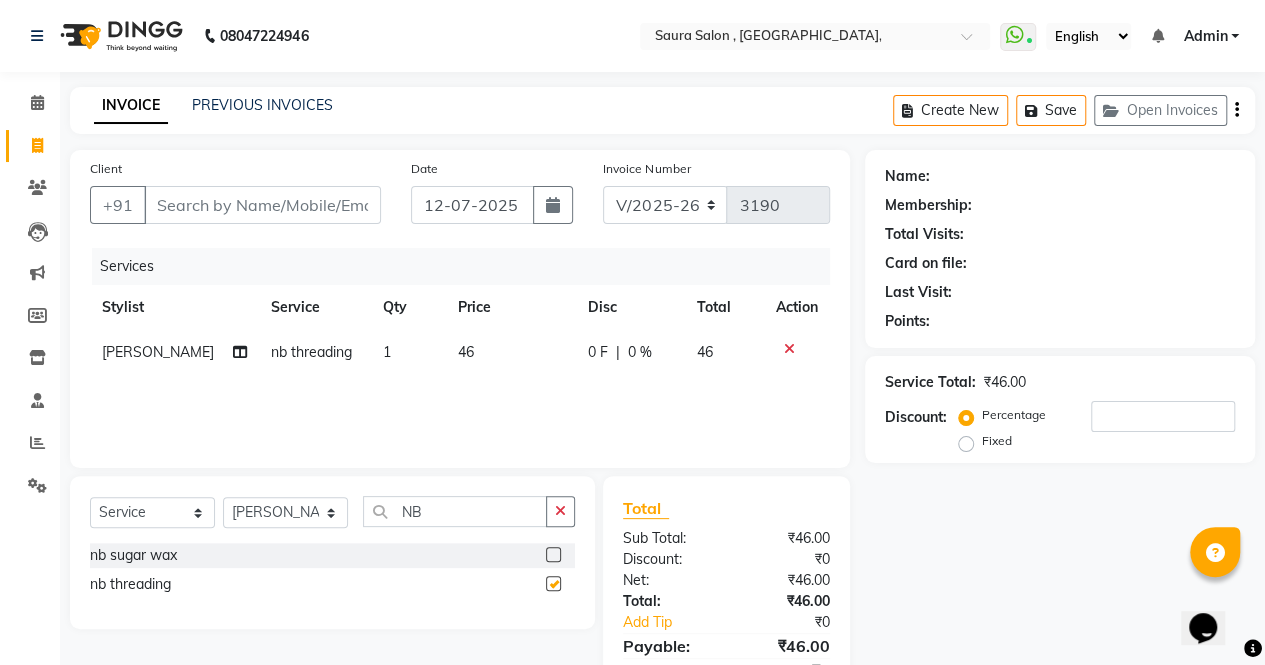 checkbox on "false" 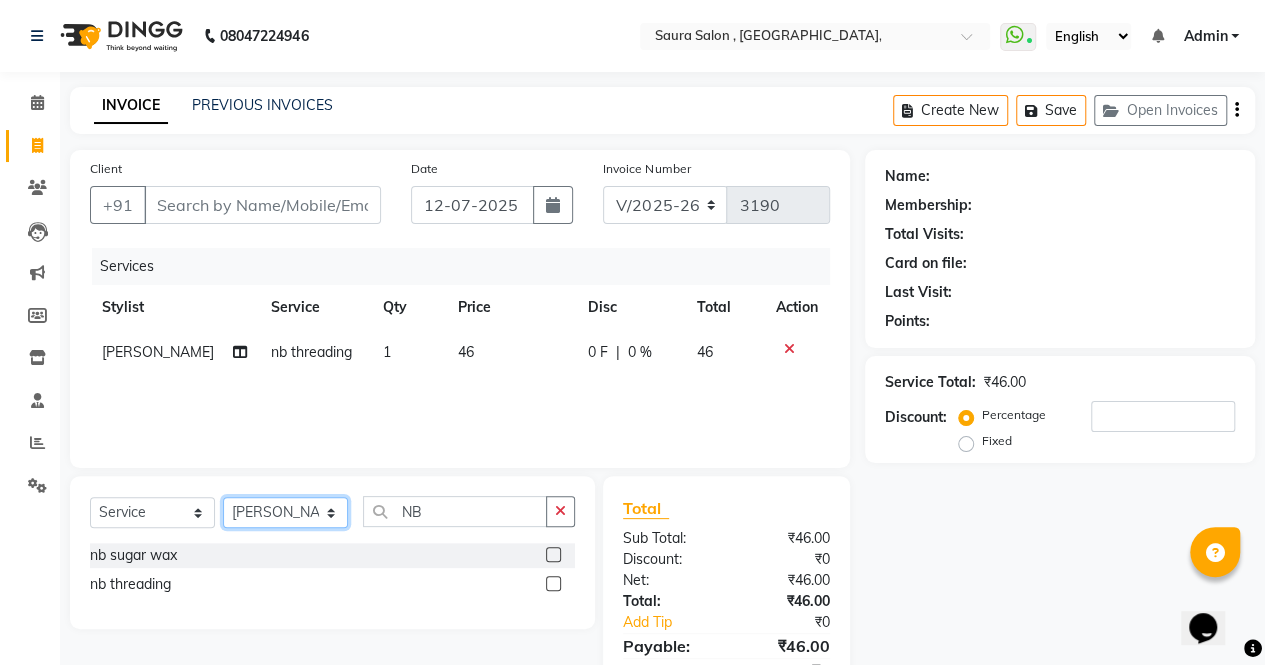 drag, startPoint x: 298, startPoint y: 511, endPoint x: 301, endPoint y: 459, distance: 52.086468 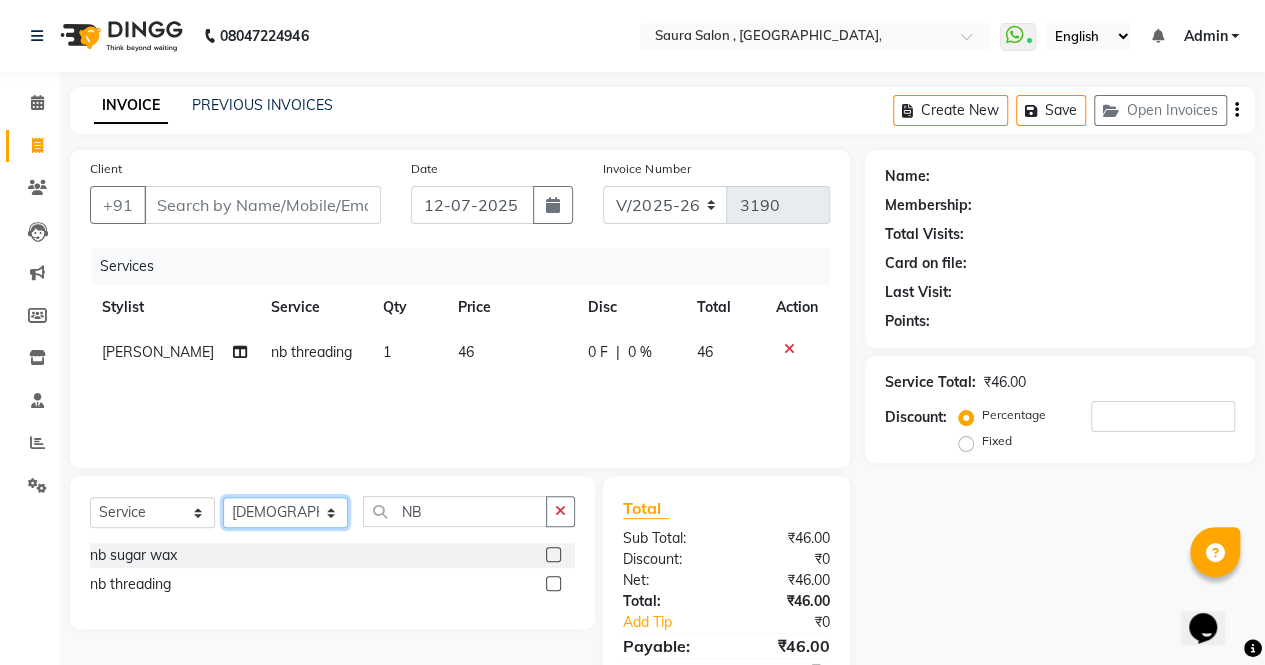 click on "Select Stylist archana  asha  [PERSON_NAME]  deepika [PERSON_NAME] [PERSON_NAME] [PERSON_NAME] khandala shanti  sona  ura usha di [PERSON_NAME]  [PERSON_NAME]" 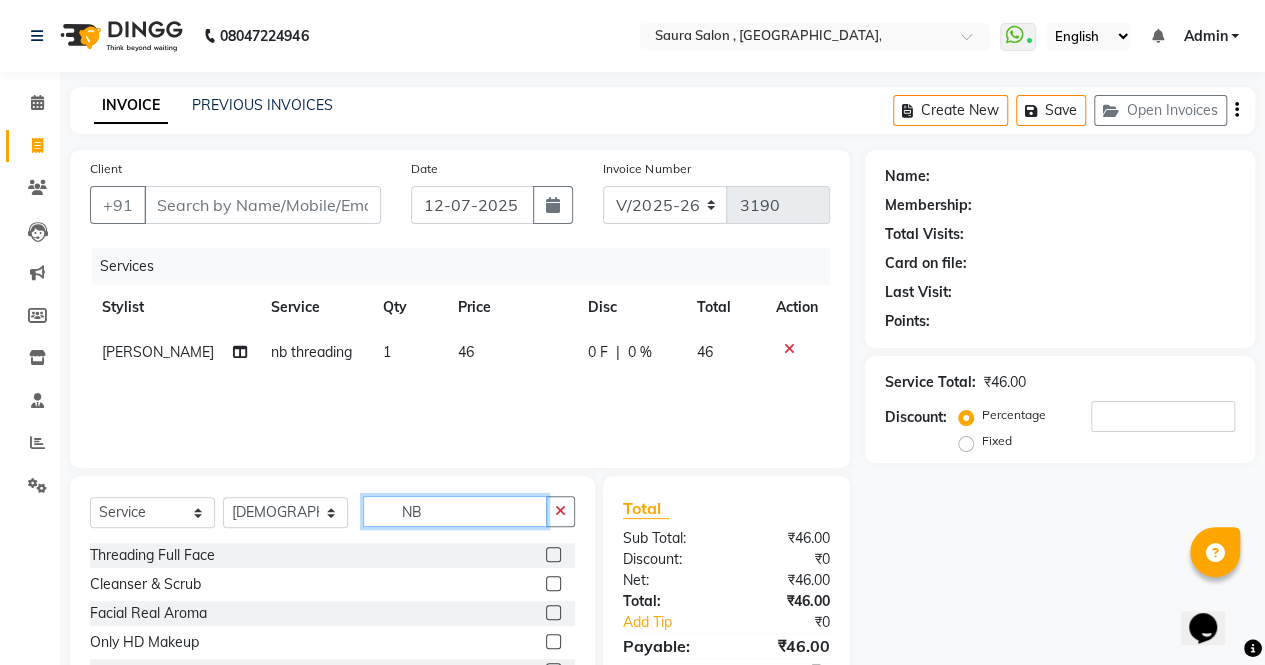 click on "NB" 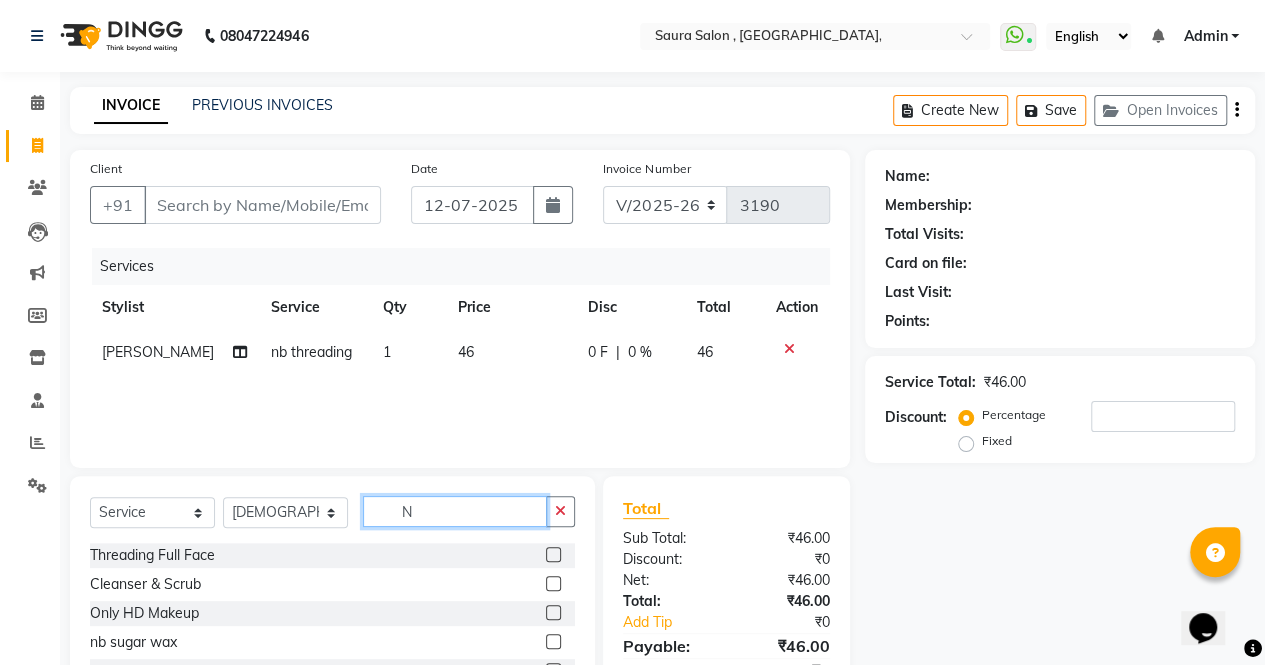 type on "NB" 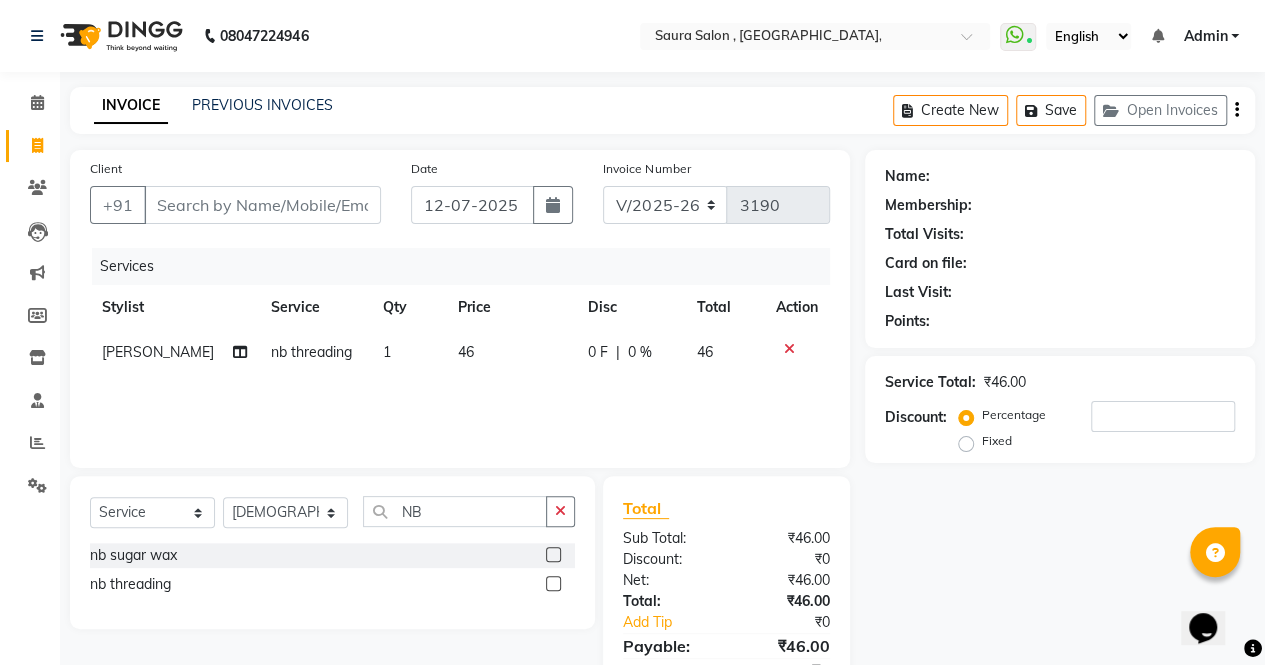click 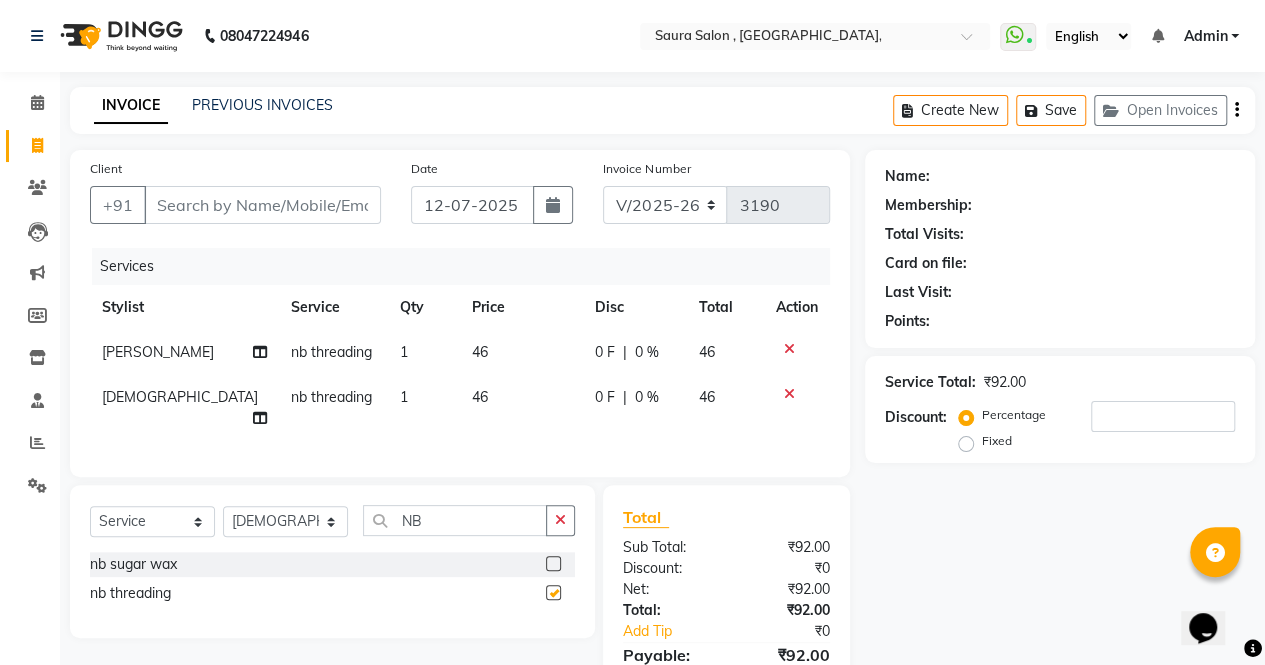 checkbox on "false" 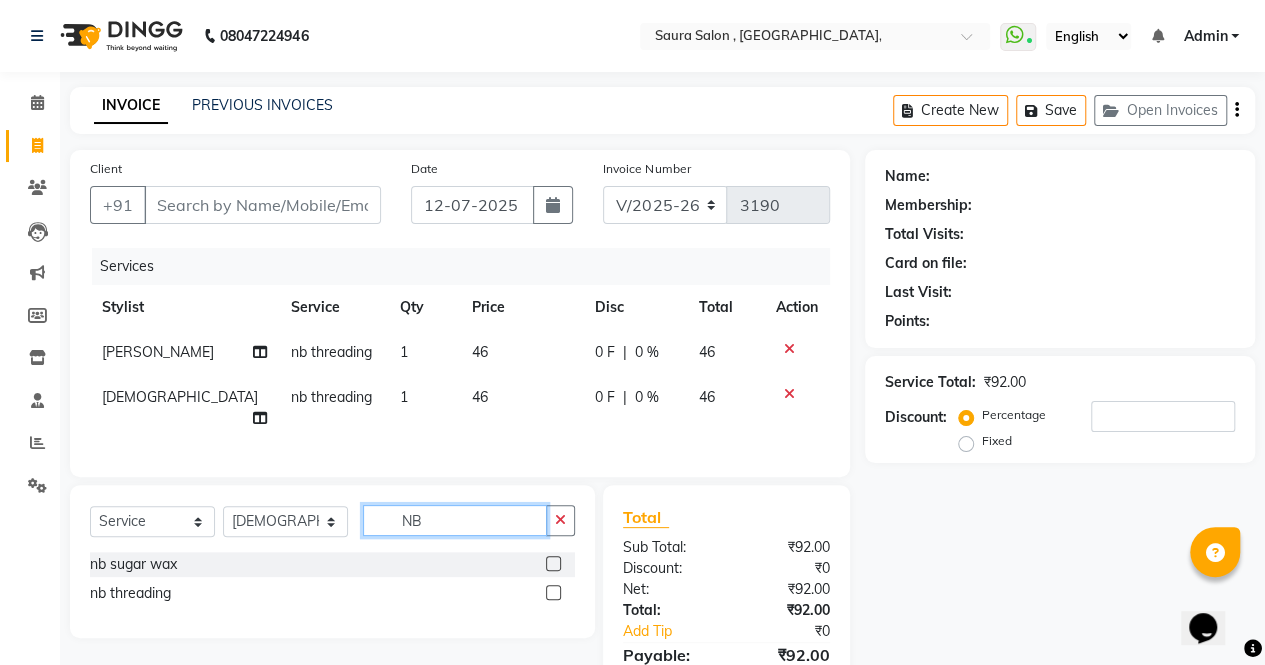 click on "NB" 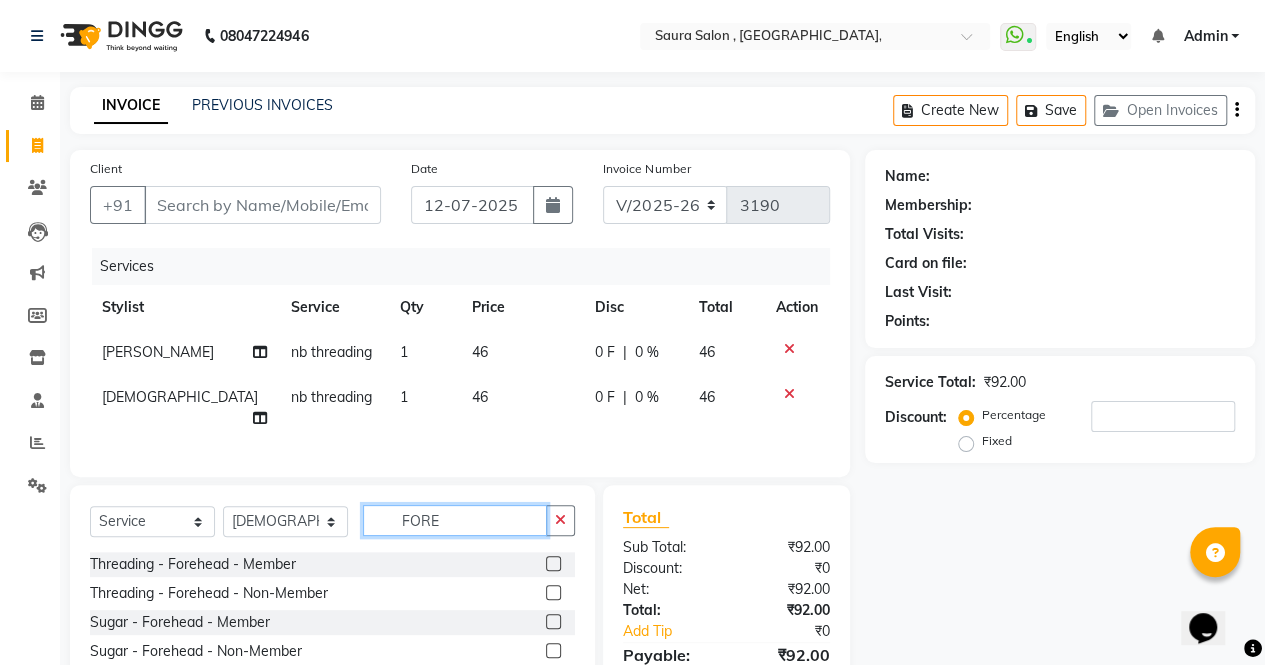 type on "FORE" 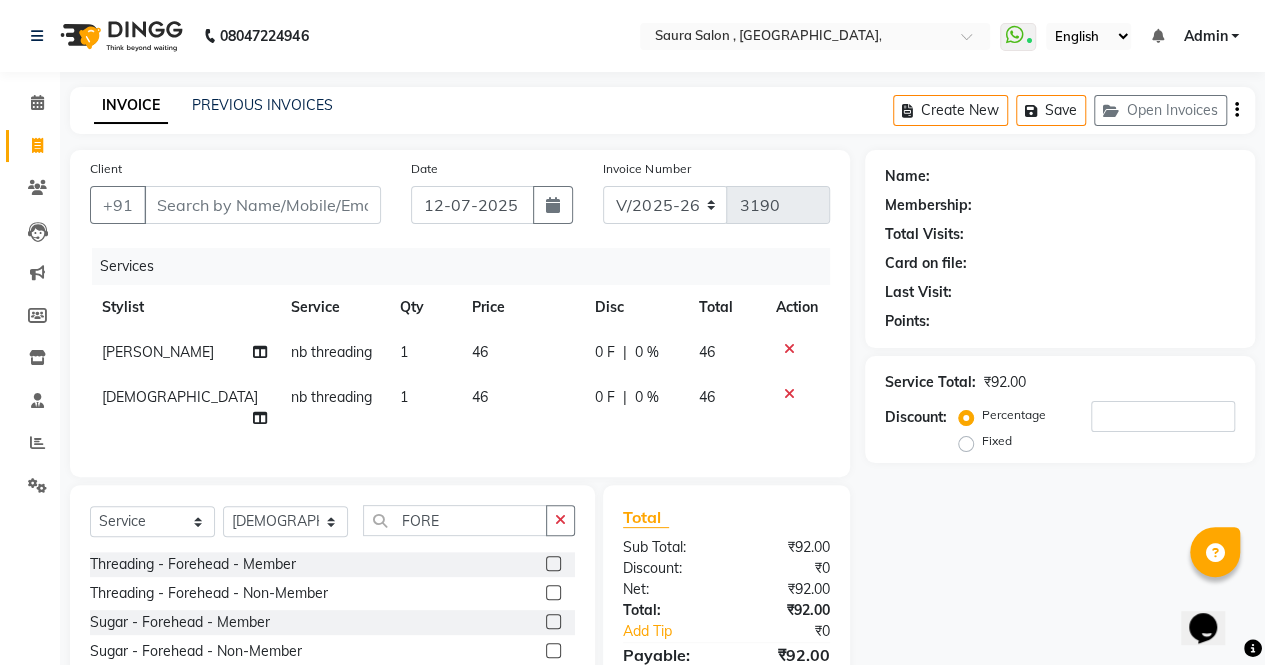 click 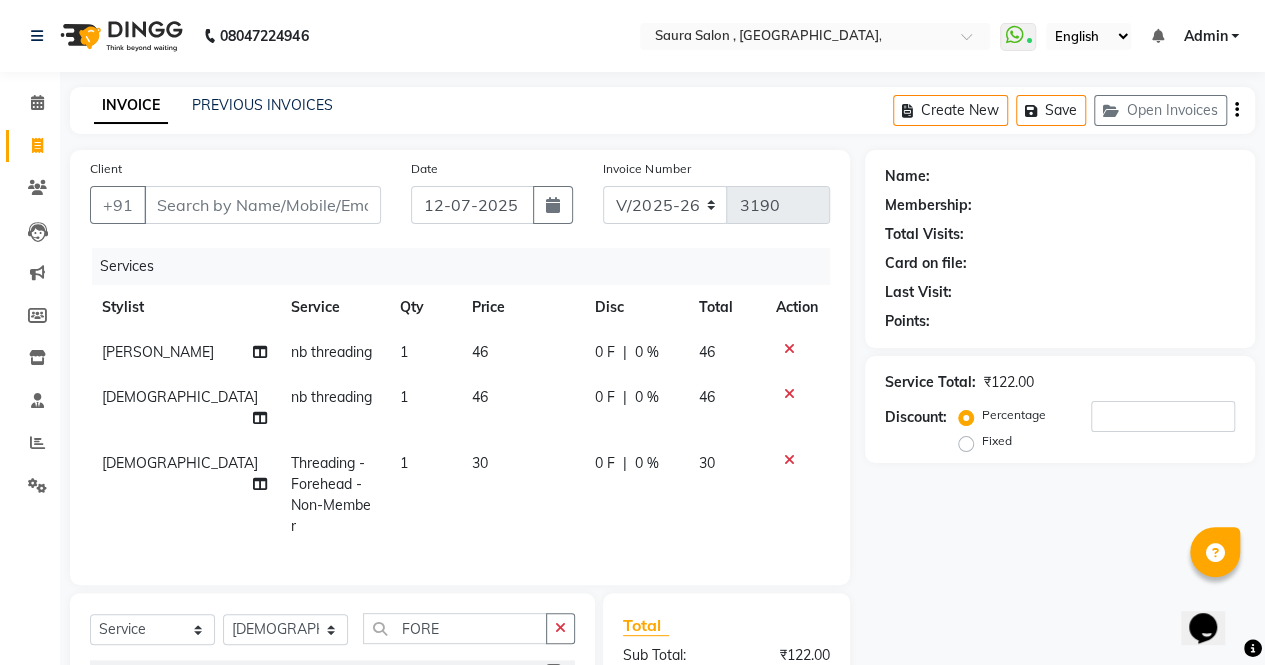 checkbox on "false" 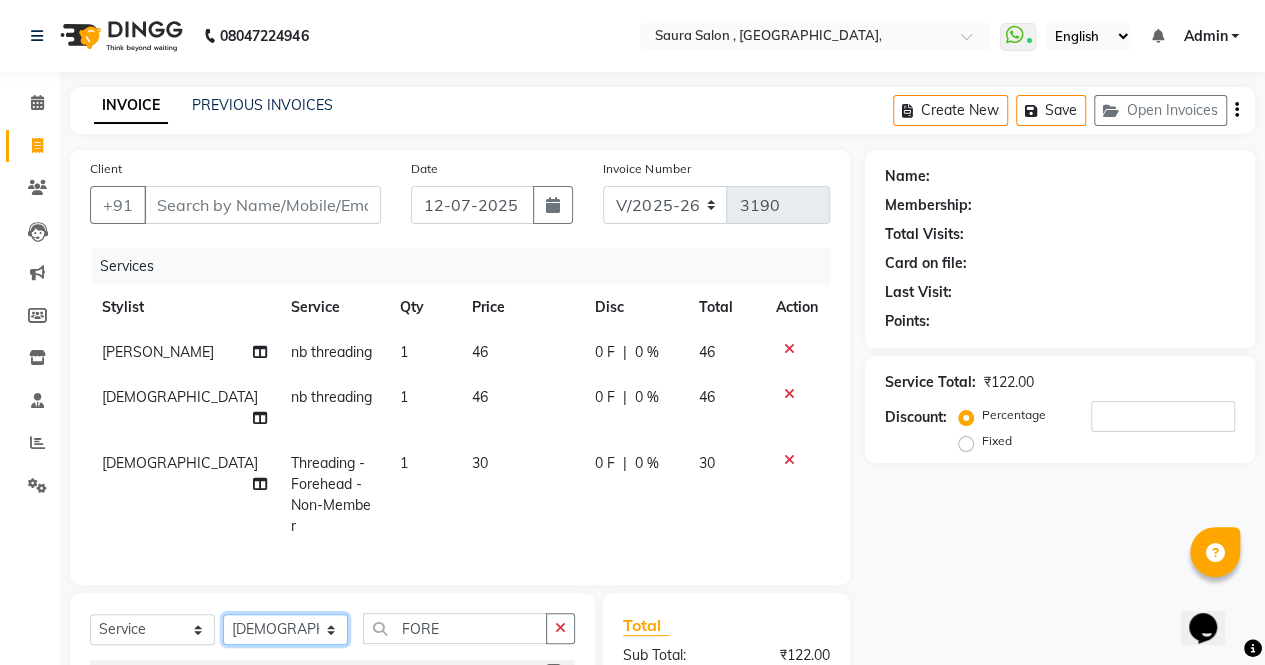 click on "Select Stylist archana  asha  [PERSON_NAME]  deepika [PERSON_NAME] [PERSON_NAME] [PERSON_NAME] khandala shanti  sona  ura usha di [PERSON_NAME]  [PERSON_NAME]" 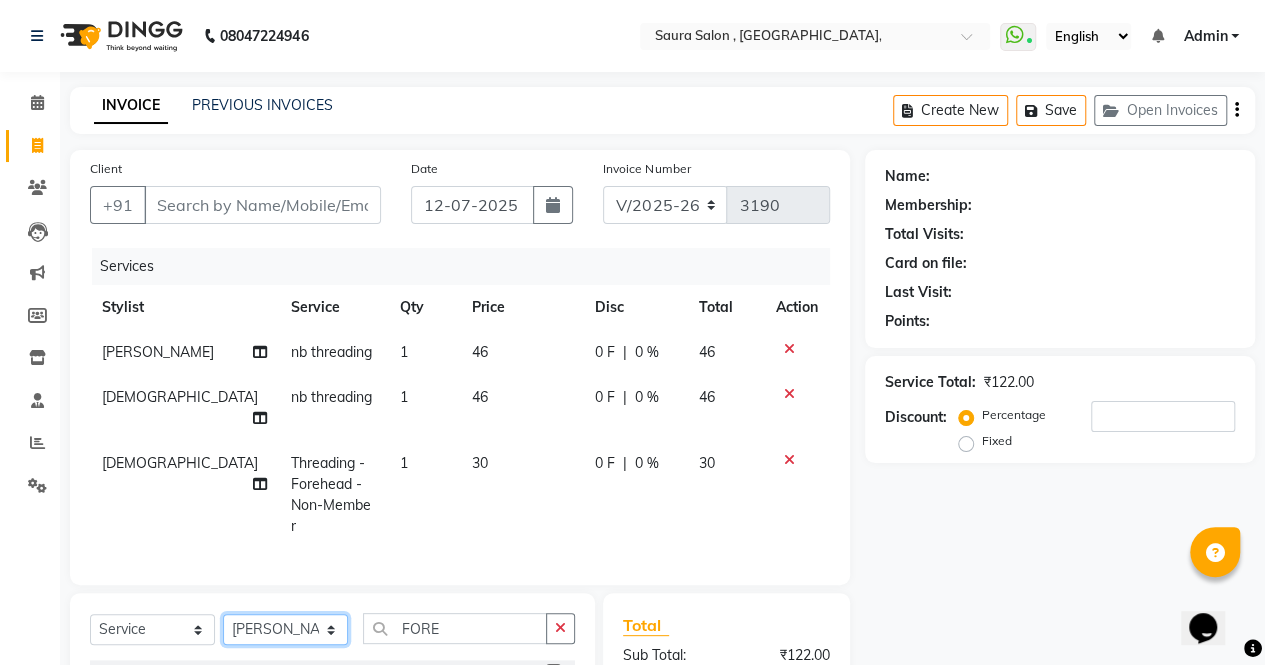 click on "Select Stylist archana  asha  [PERSON_NAME]  deepika [PERSON_NAME] [PERSON_NAME] [PERSON_NAME] khandala shanti  sona  ura usha di [PERSON_NAME]  [PERSON_NAME]" 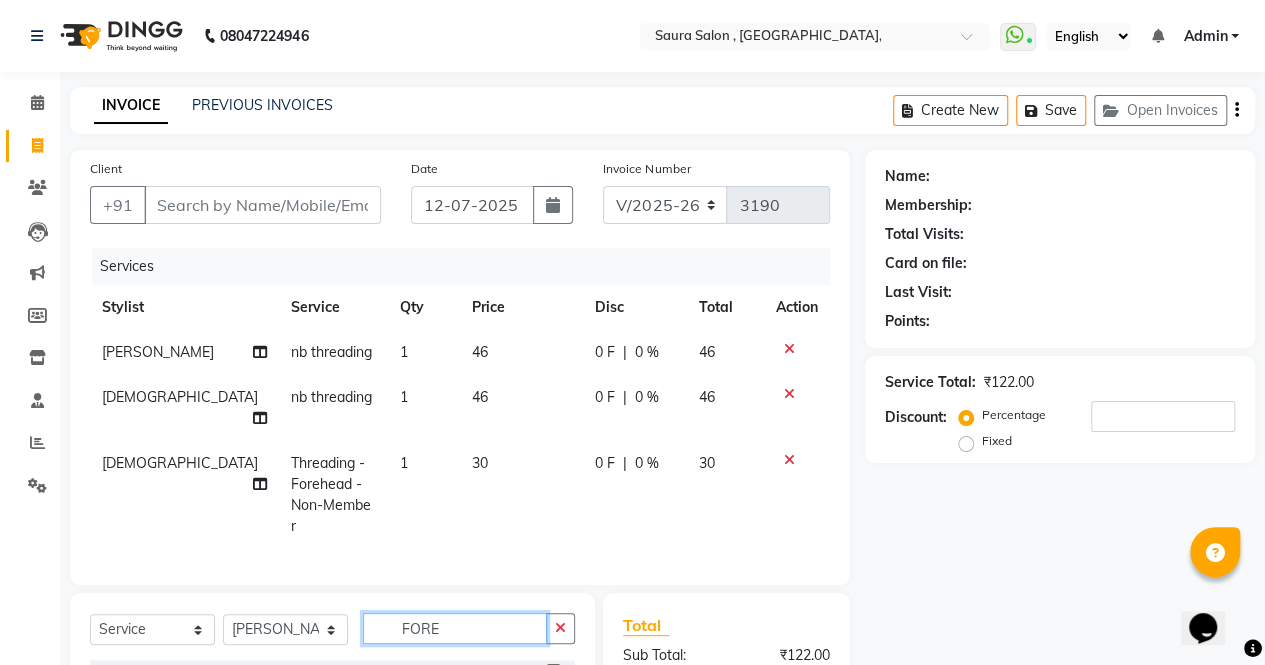 click on "FORE" 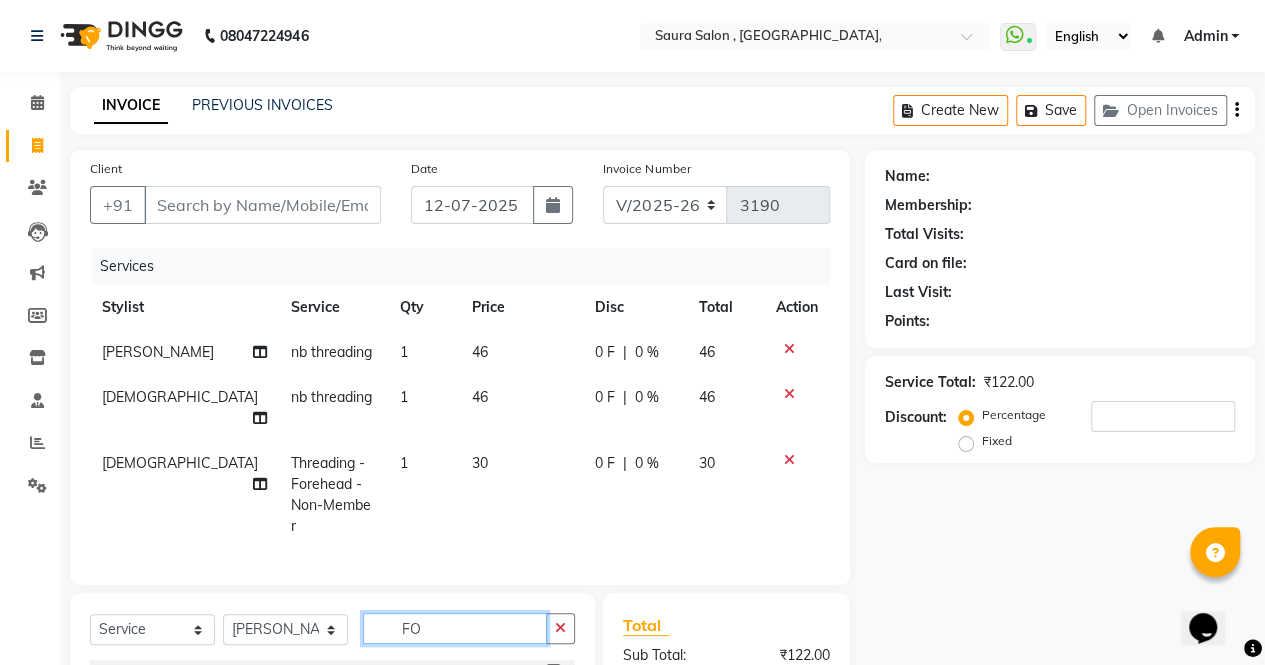 type on "F" 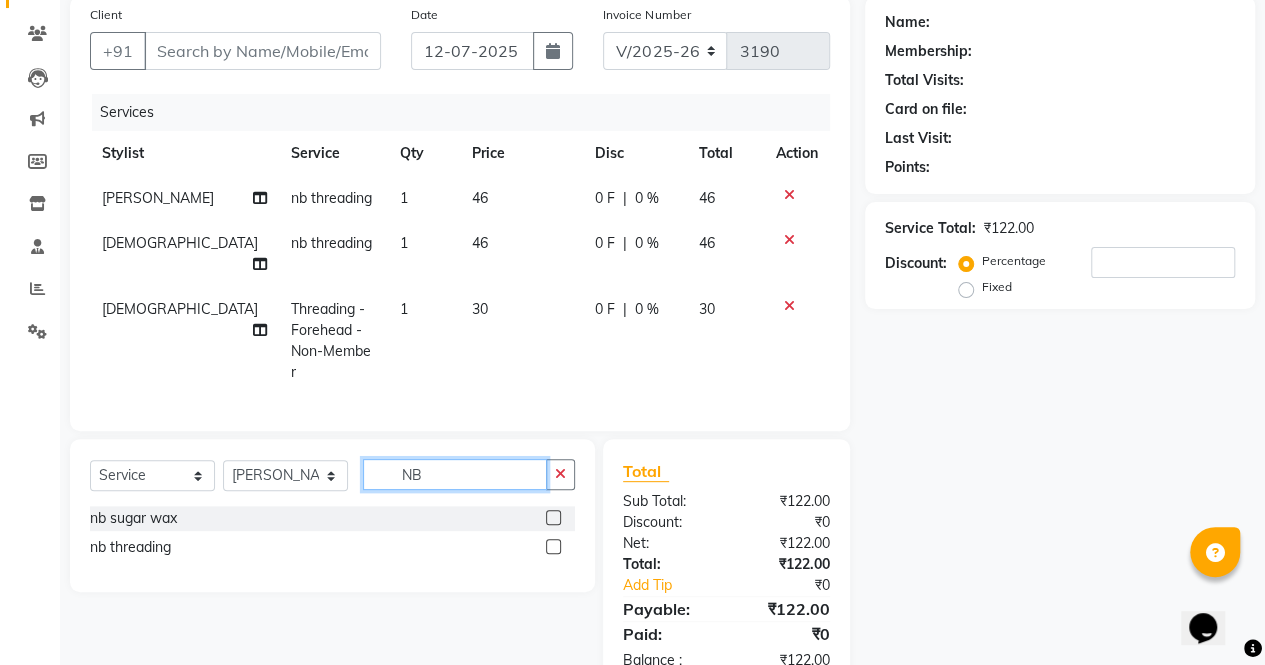 scroll, scrollTop: 158, scrollLeft: 0, axis: vertical 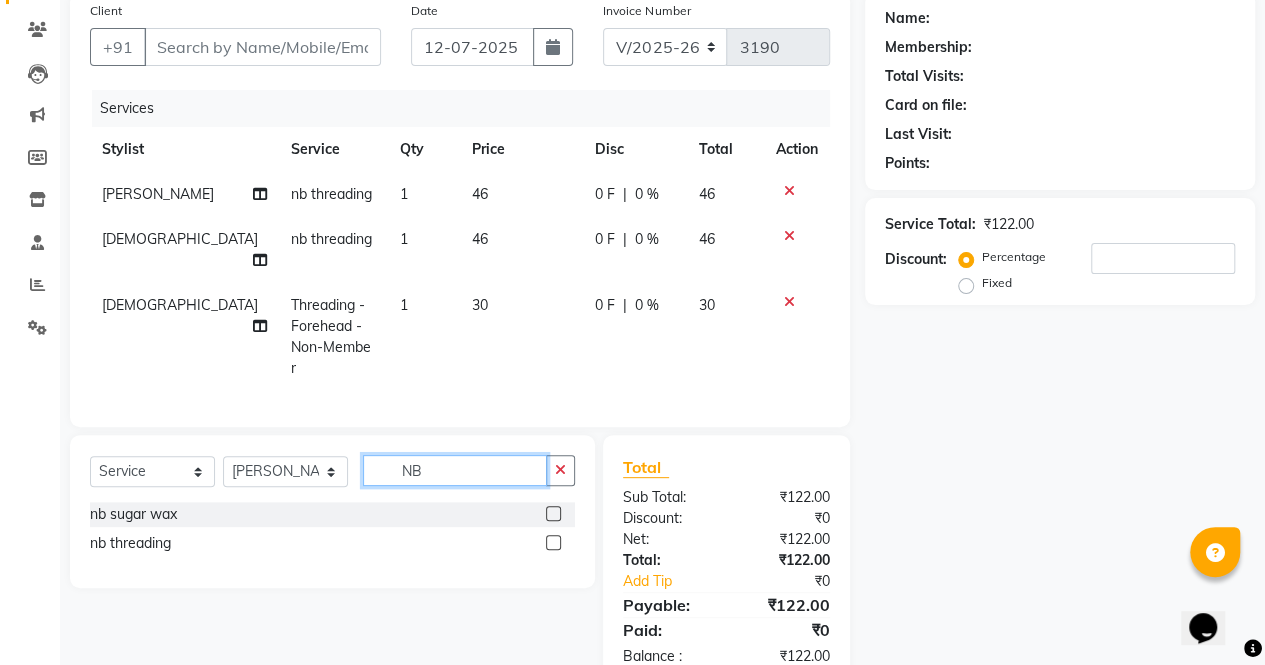type on "NB" 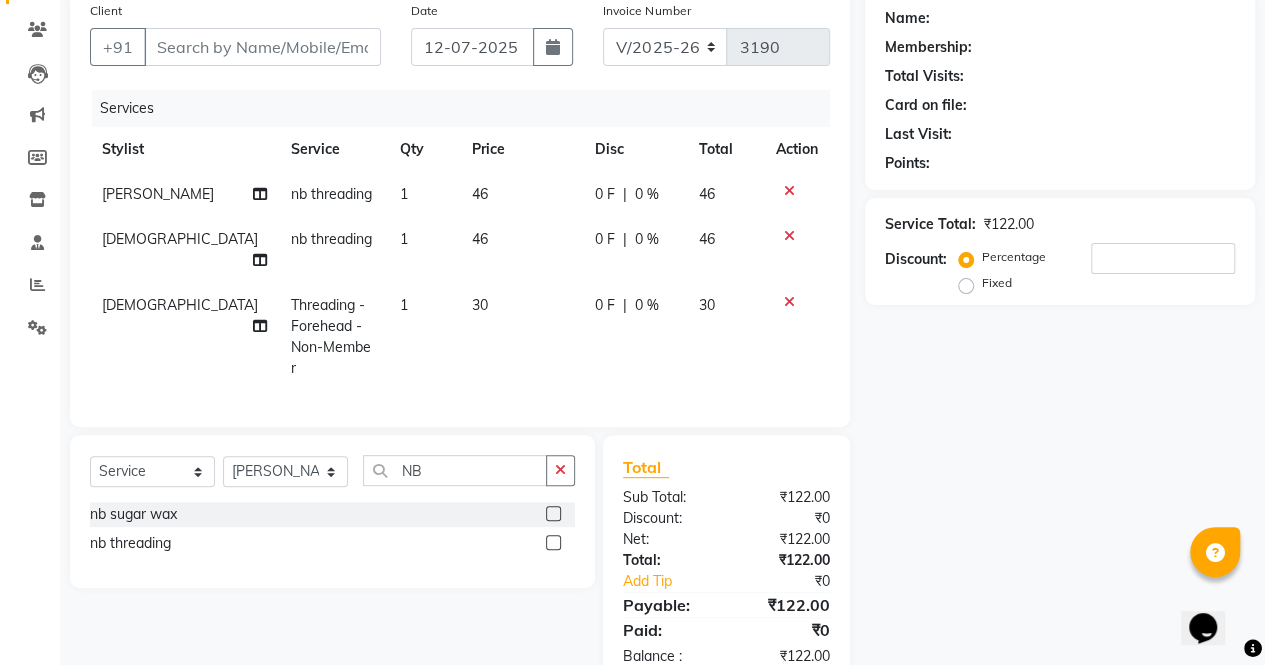 click 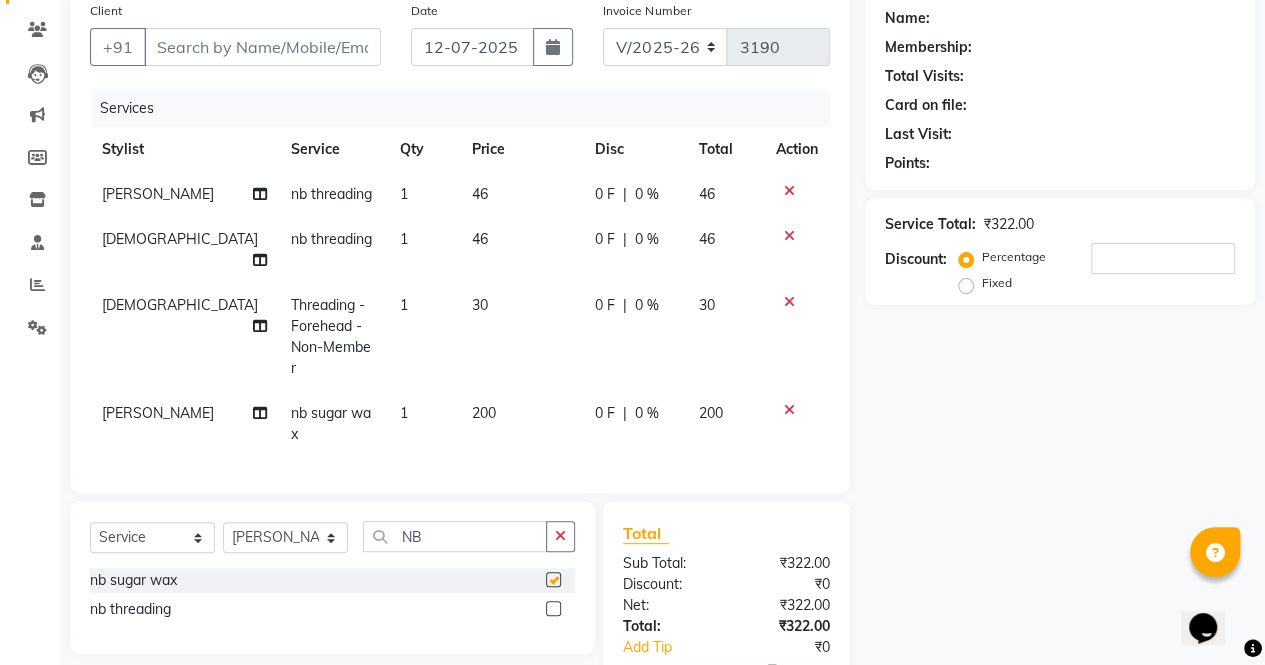 checkbox on "false" 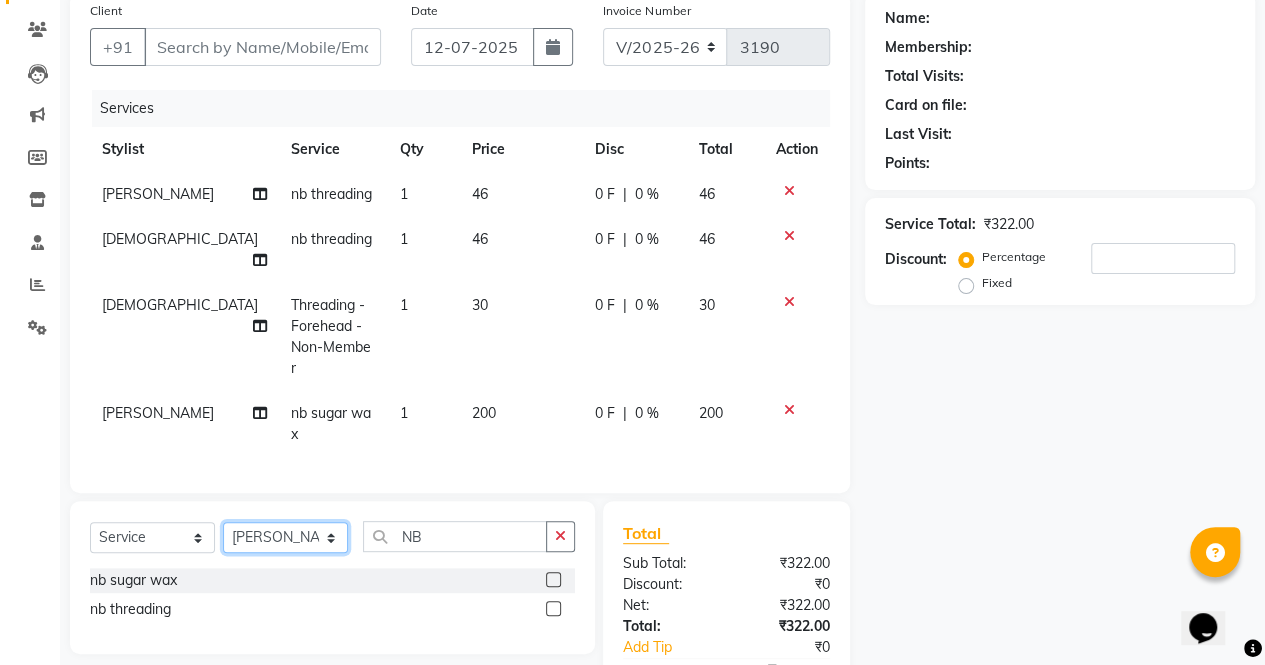 drag, startPoint x: 300, startPoint y: 489, endPoint x: 300, endPoint y: 437, distance: 52 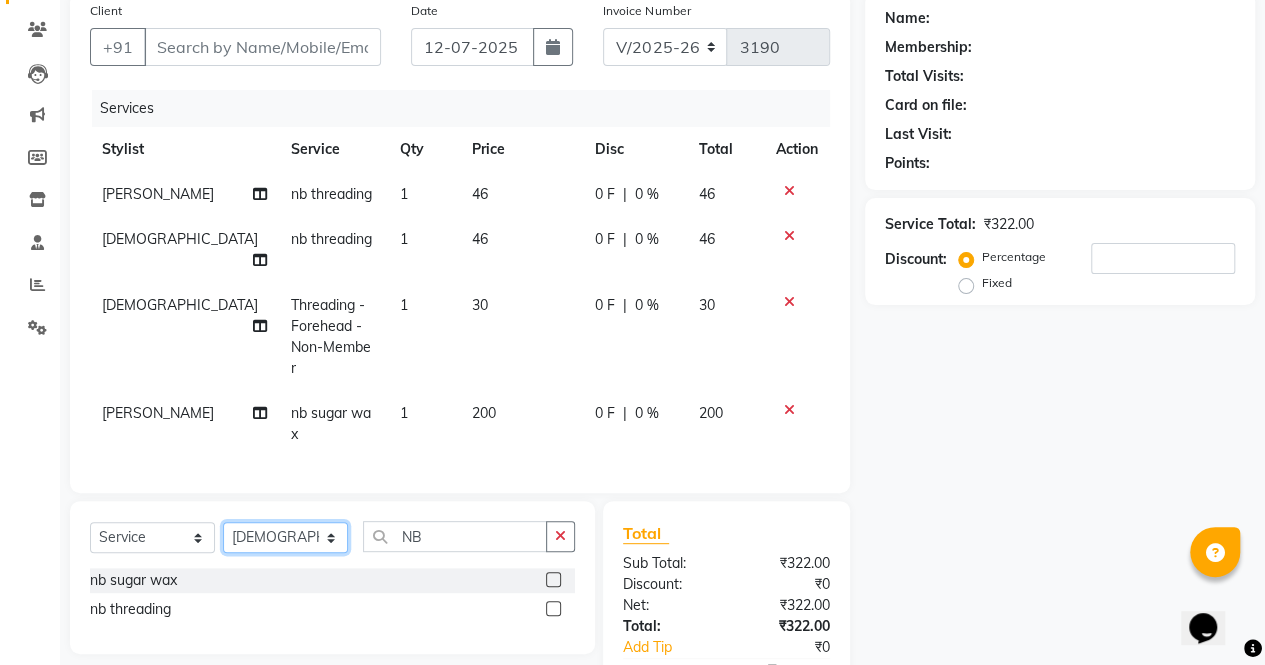 click on "Select Stylist archana  asha  [PERSON_NAME]  deepika [PERSON_NAME] [PERSON_NAME] [PERSON_NAME] khandala shanti  sona  ura usha di [PERSON_NAME]  [PERSON_NAME]" 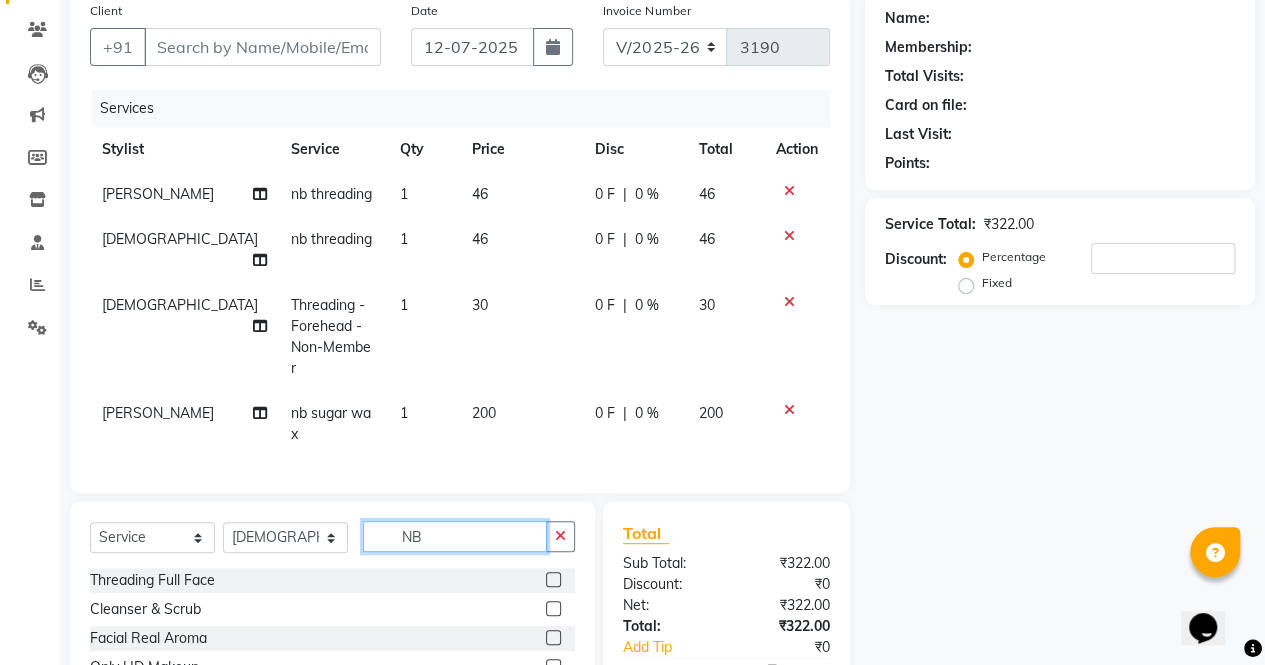 click on "NB" 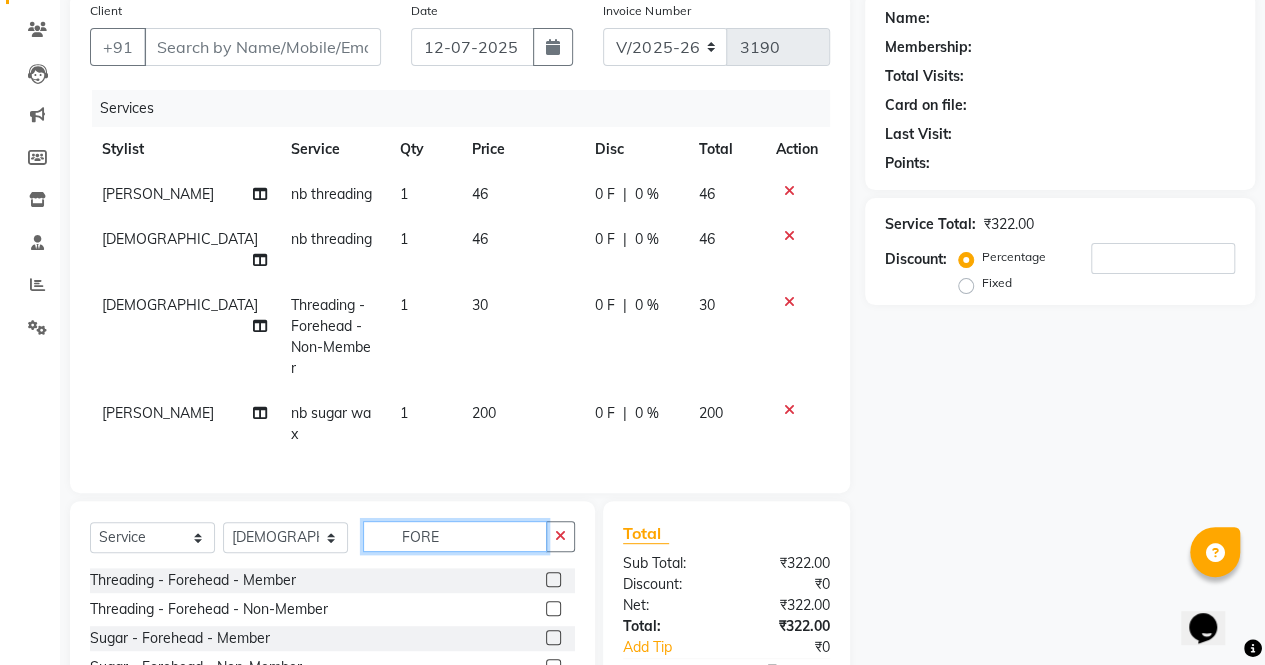type on "FORE" 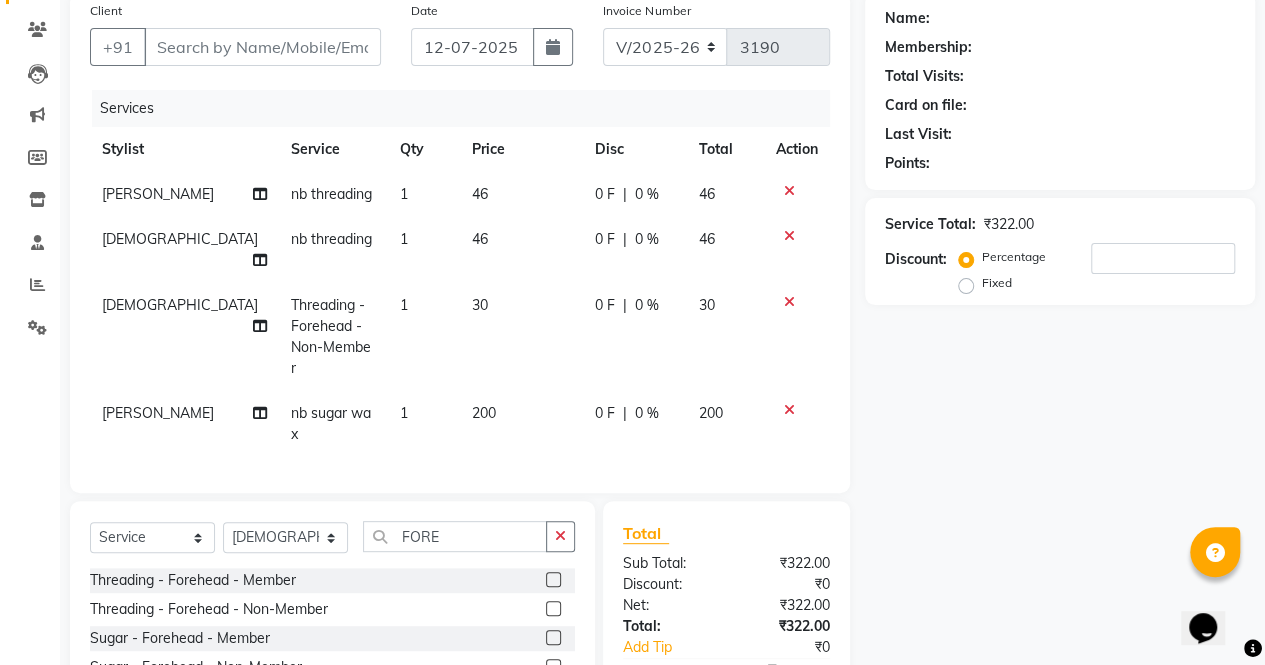click 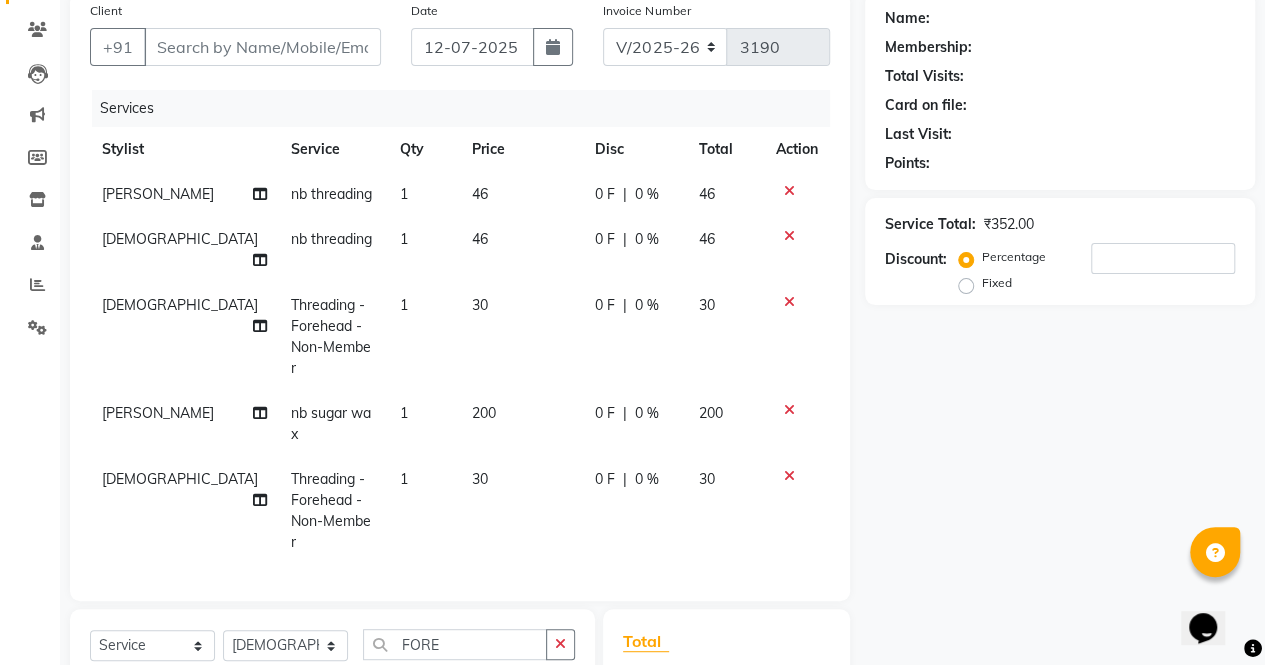 checkbox on "false" 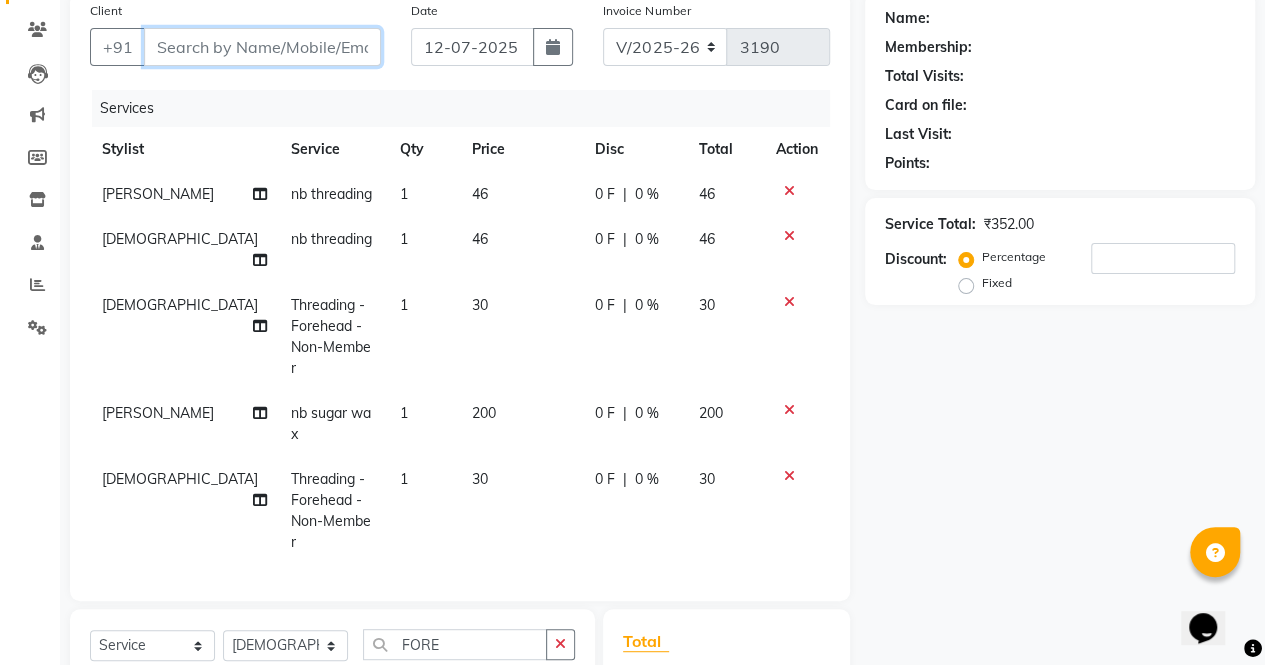 click on "Client" at bounding box center [262, 47] 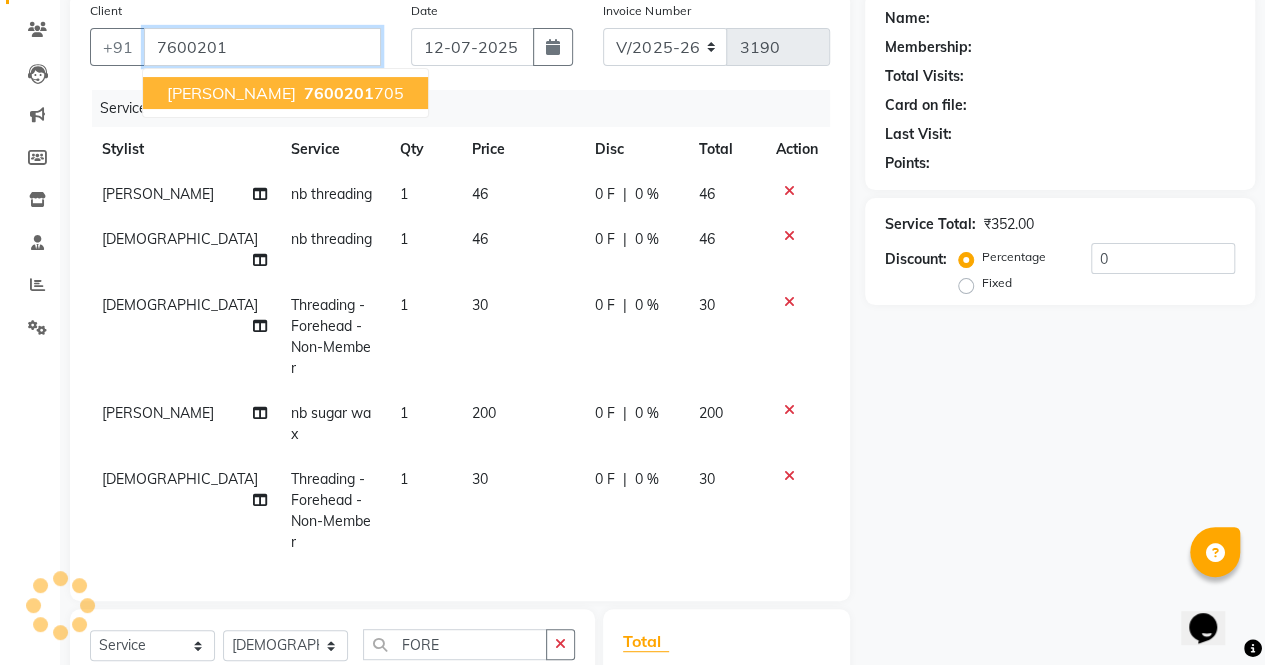click on "kausha bhutt" at bounding box center (231, 93) 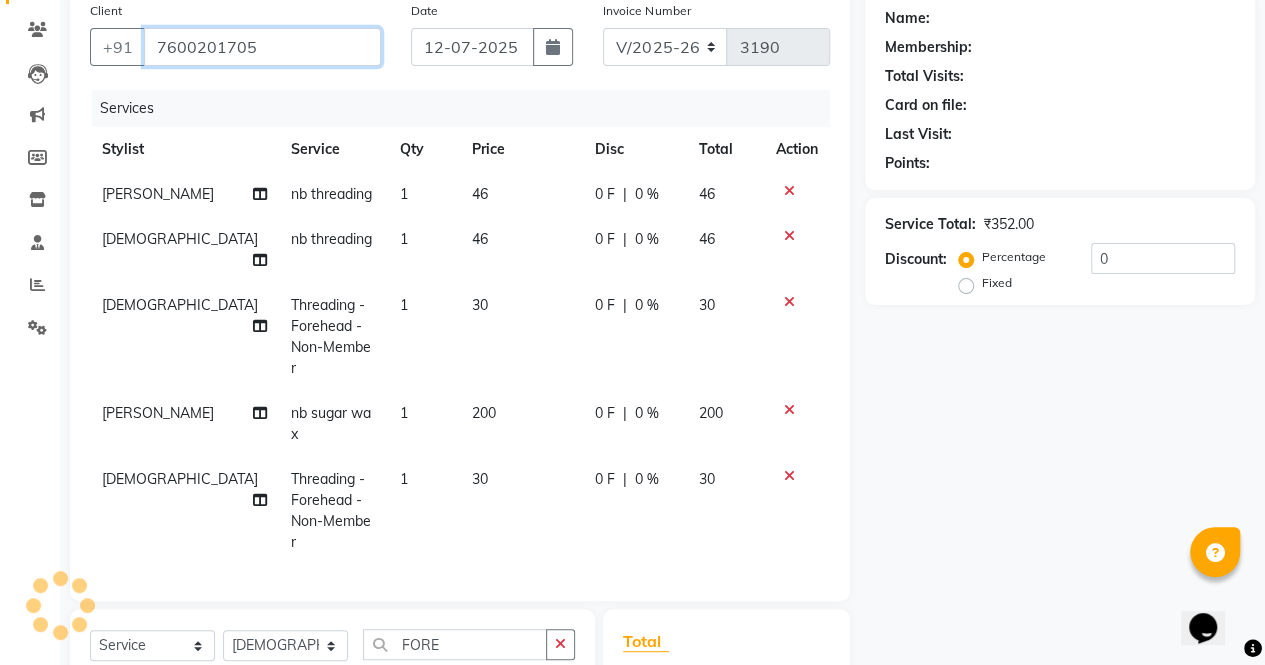 type on "7600201705" 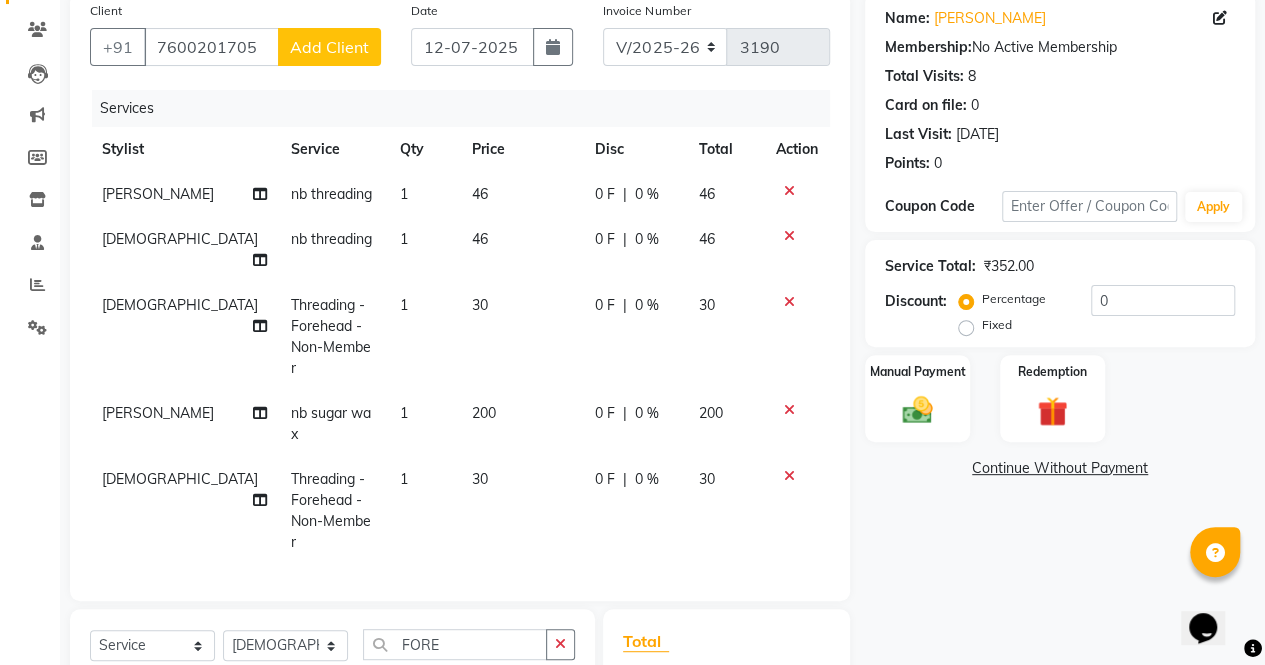 click on "[DEMOGRAPHIC_DATA]" 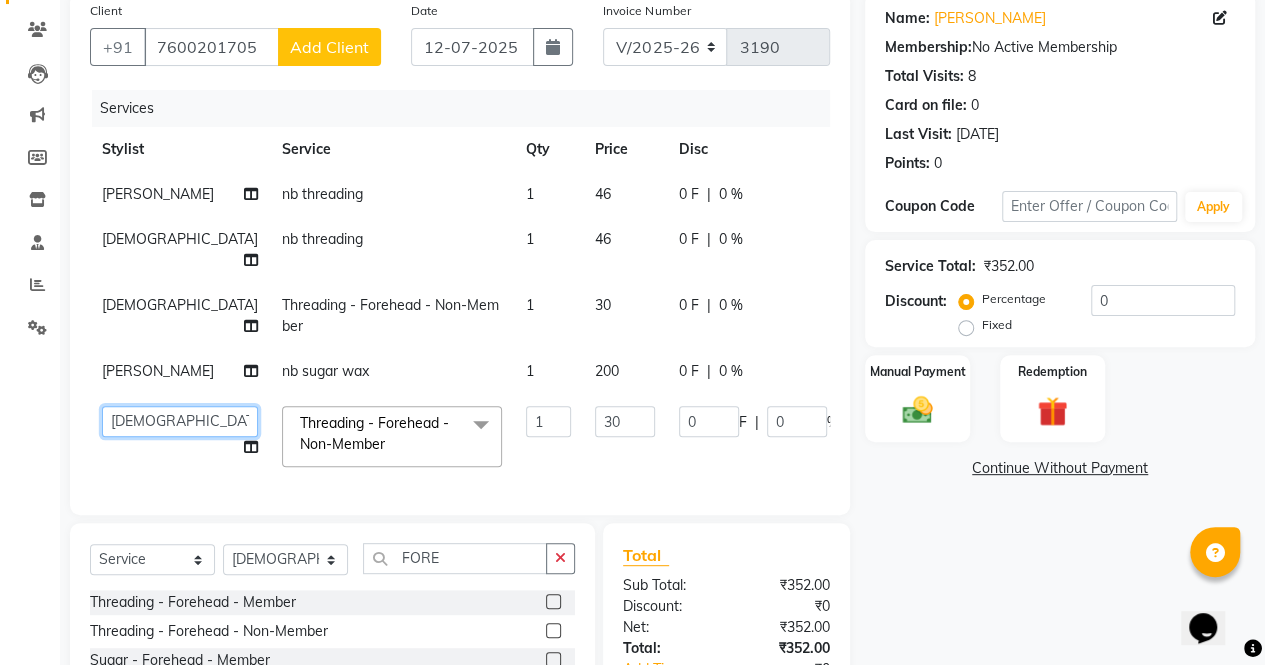 click on "archana    asha    chetna    deepika prajapati   jagruti   payal   riddhi khandala   shanti    sona    ura   usha di   vaishali   vaishnavi    vidhi" 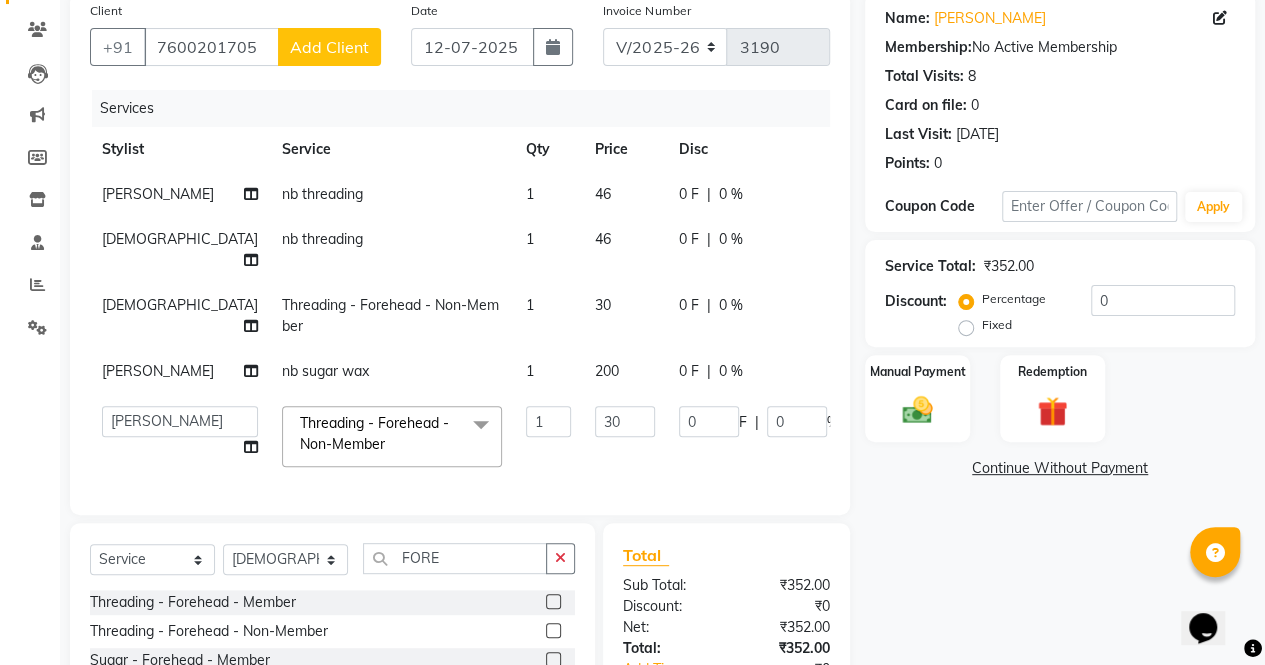 select on "56807" 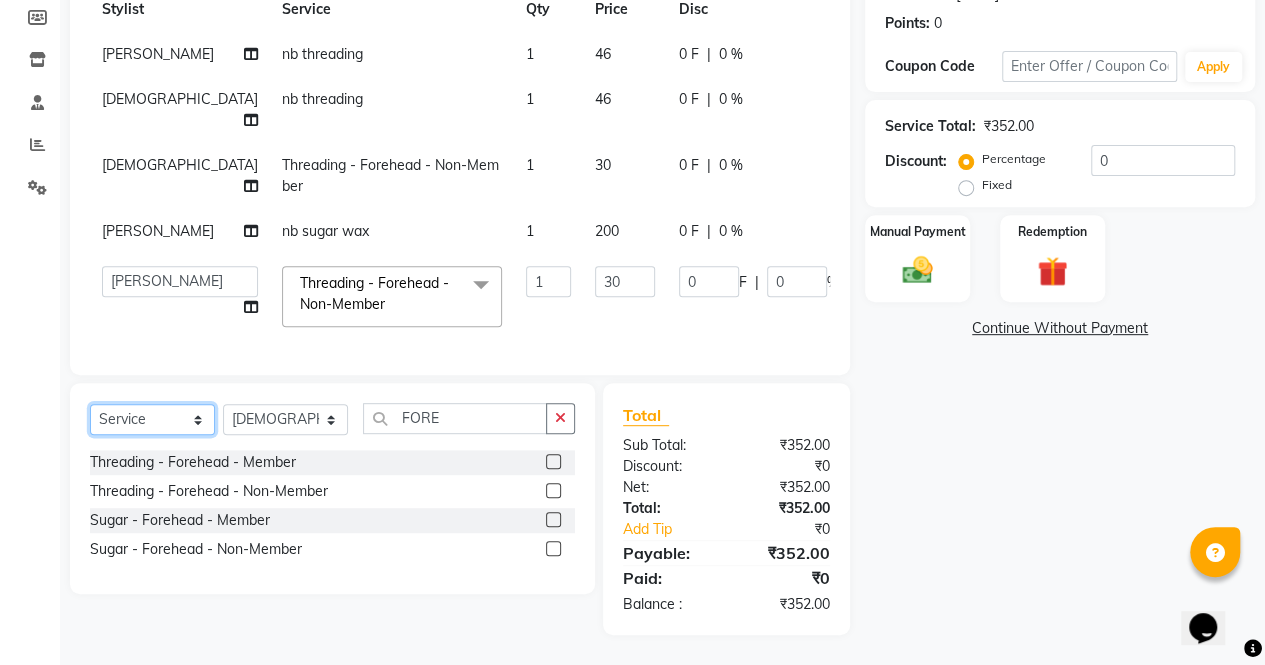 click on "Select  Service  Product  Membership  Package Voucher Prepaid Gift Card" 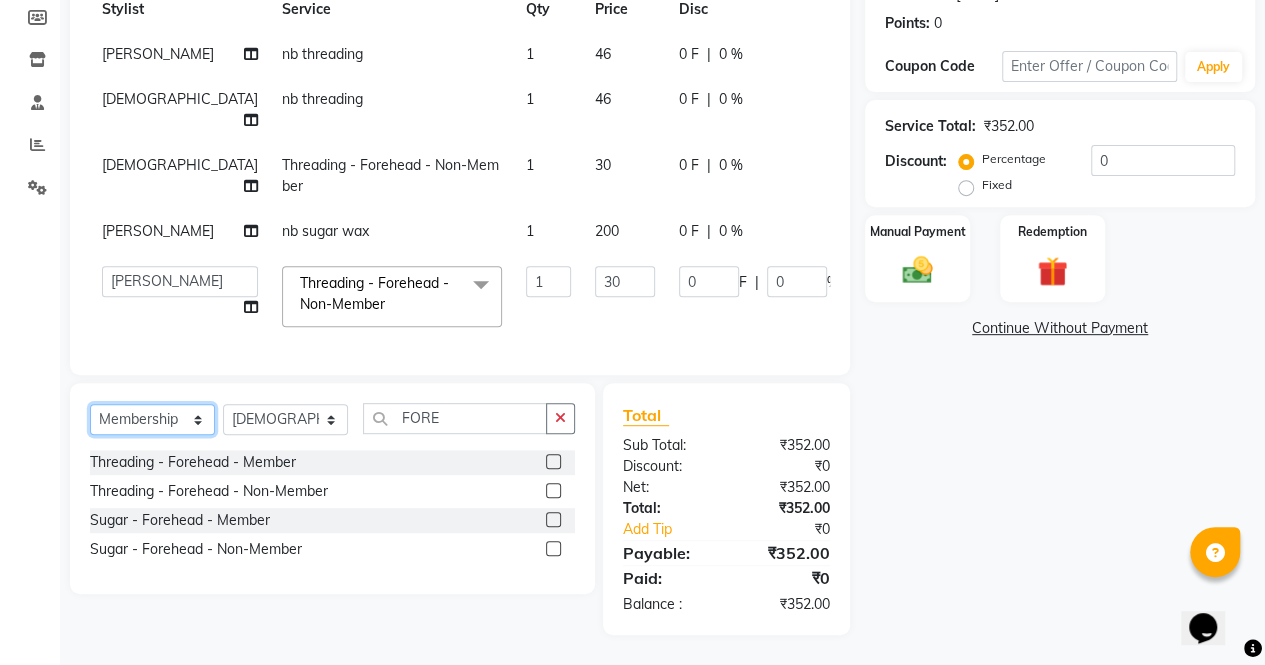 click on "Select  Service  Product  Membership  Package Voucher Prepaid Gift Card" 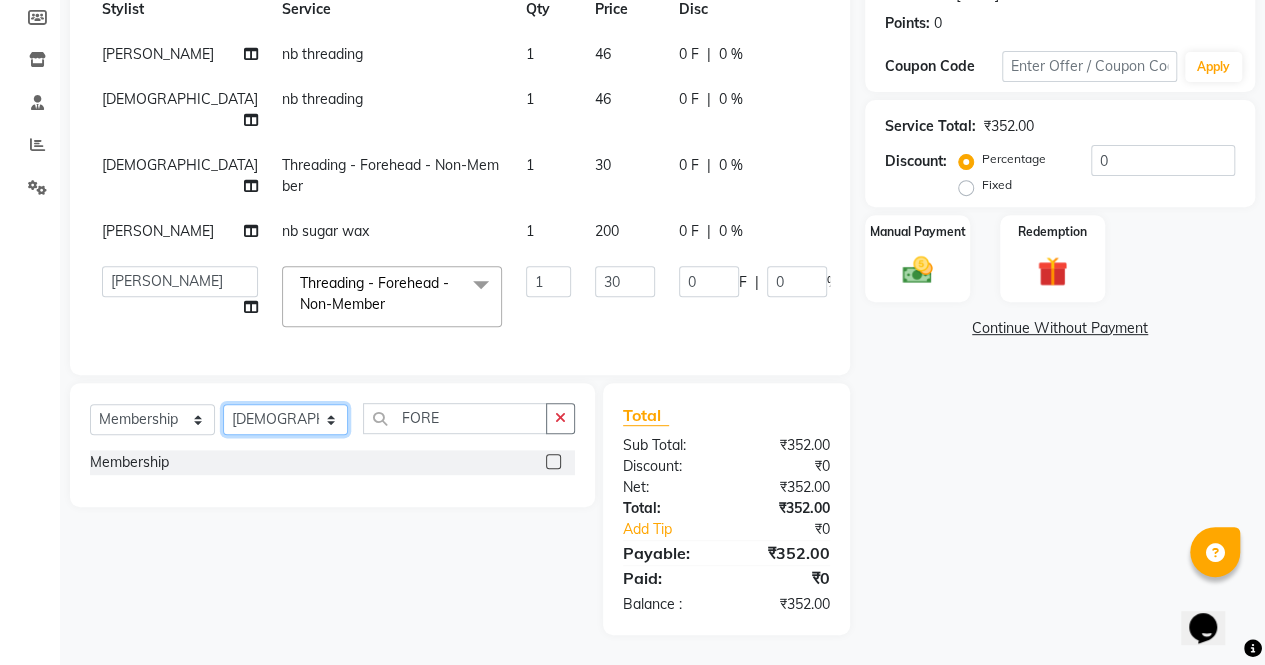 click on "Select Stylist archana  asha  chetna  deepika prajapati jagruti payal riddhi khandala shanti  sona  ura usha di vaishali vaishnavi  vidhi" 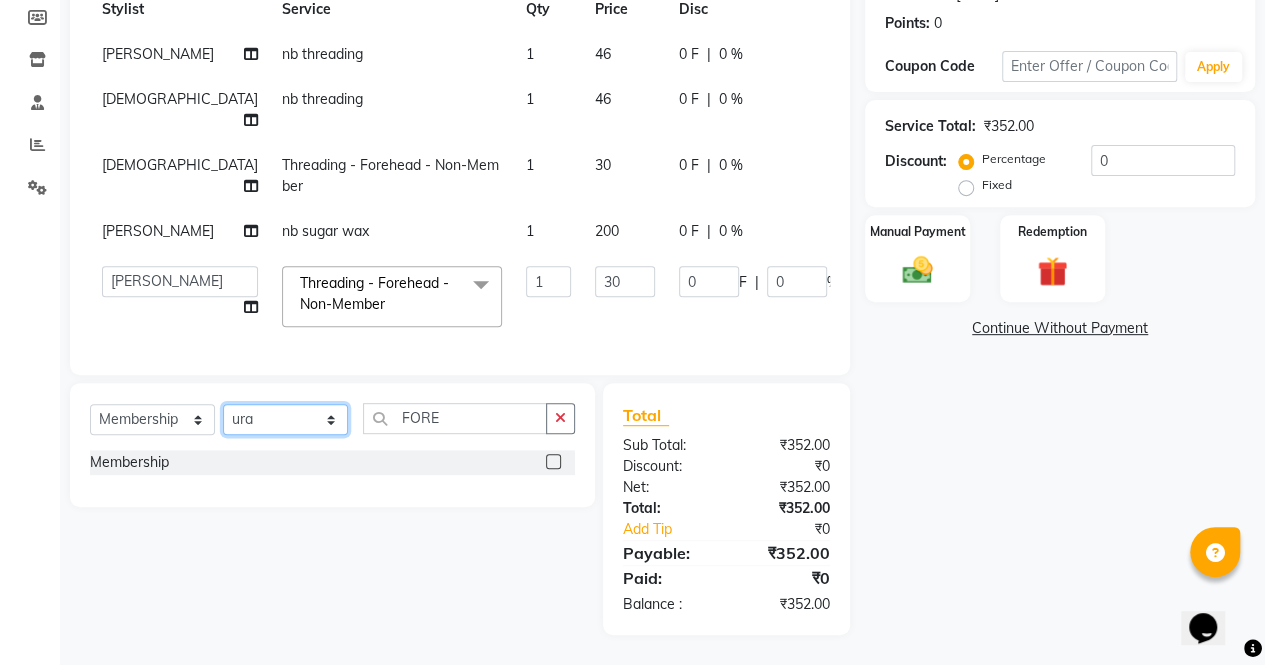 click on "Select Stylist archana  asha  chetna  deepika prajapati jagruti payal riddhi khandala shanti  sona  ura usha di vaishali vaishnavi  vidhi" 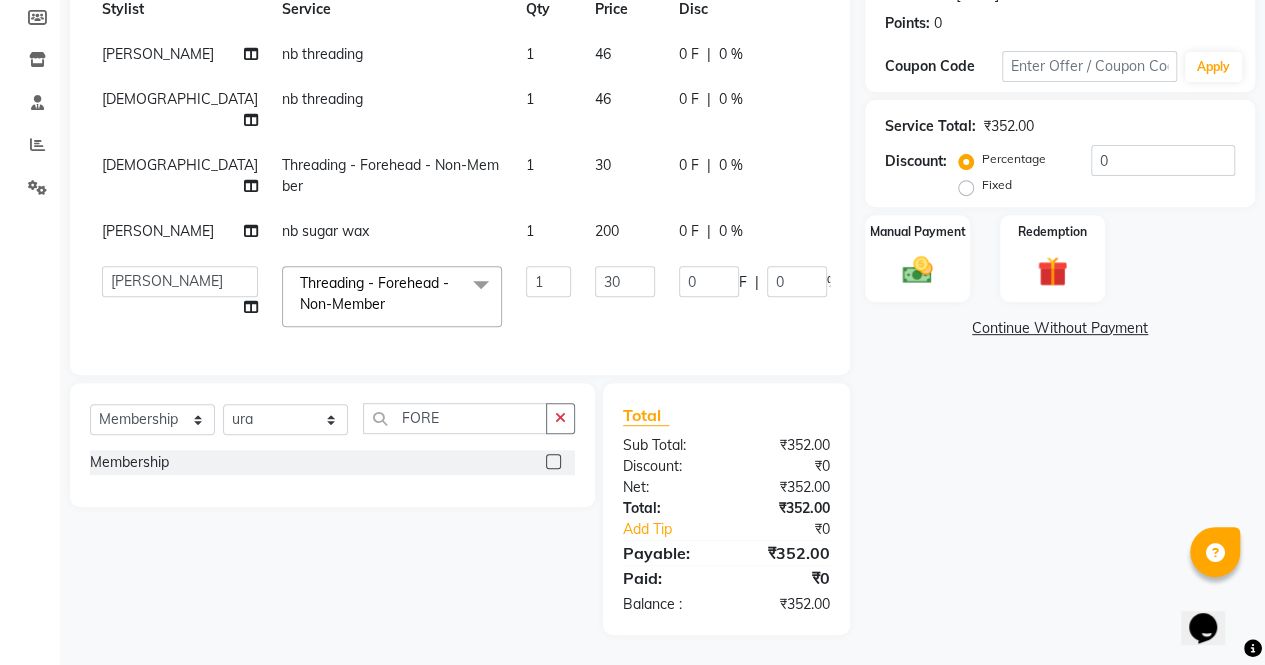 click 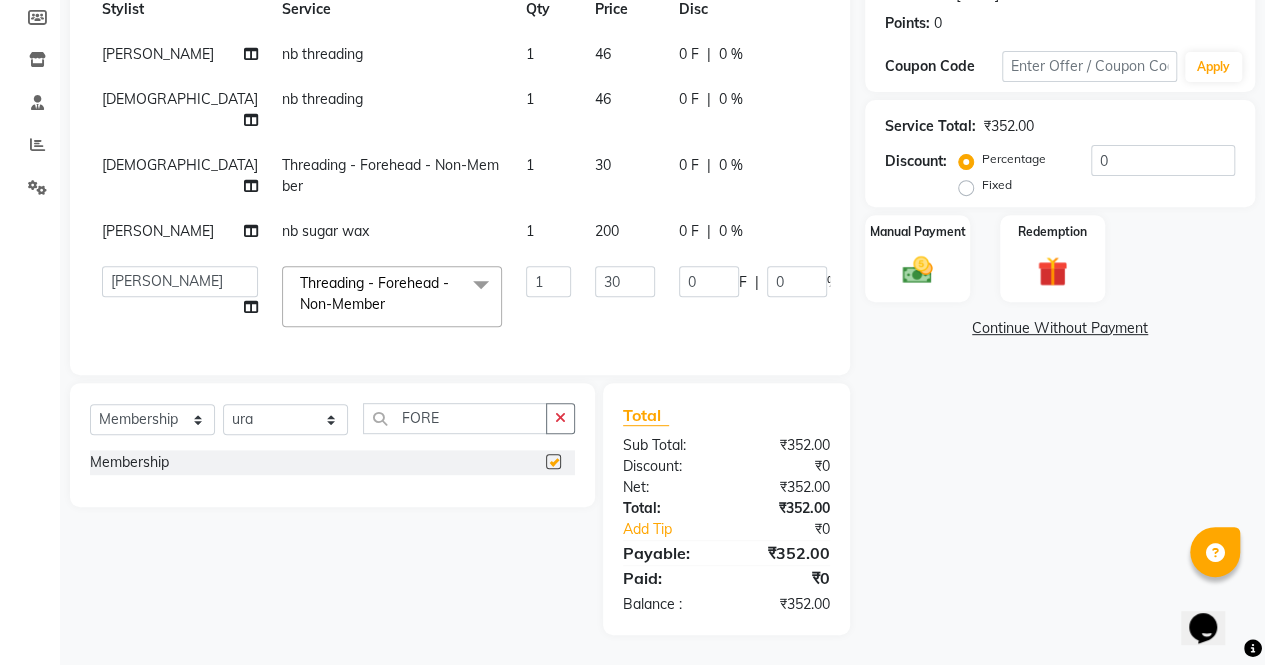 select on "select" 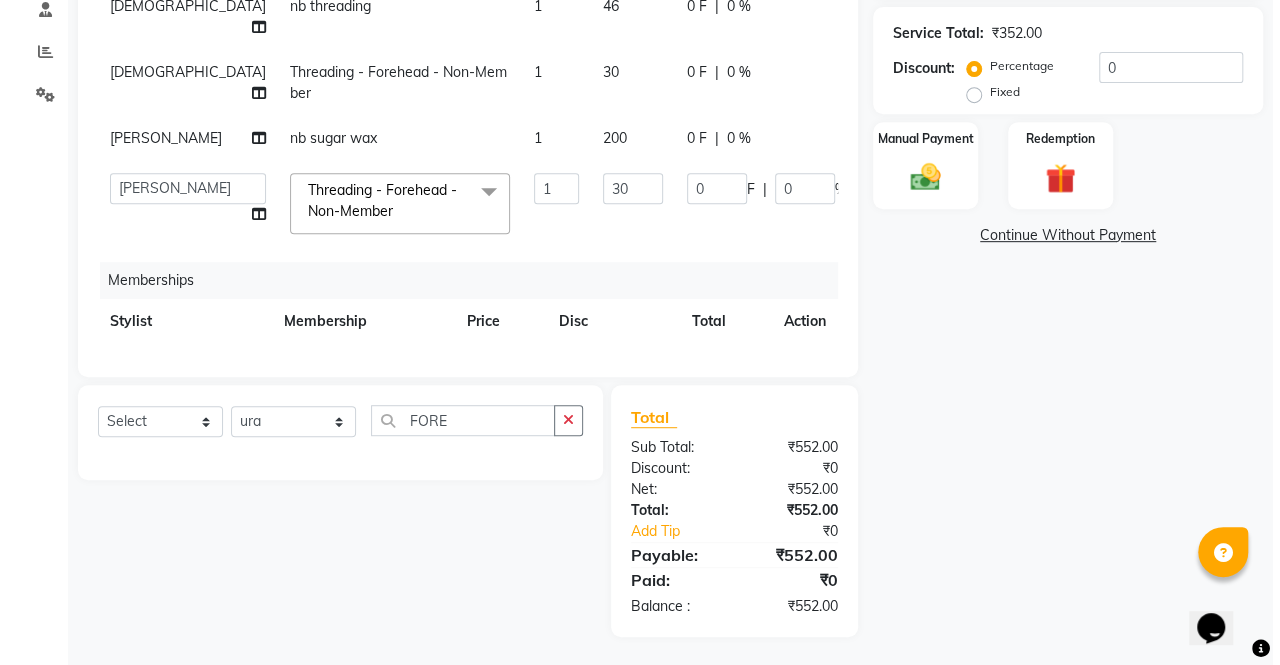 scroll, scrollTop: 0, scrollLeft: 0, axis: both 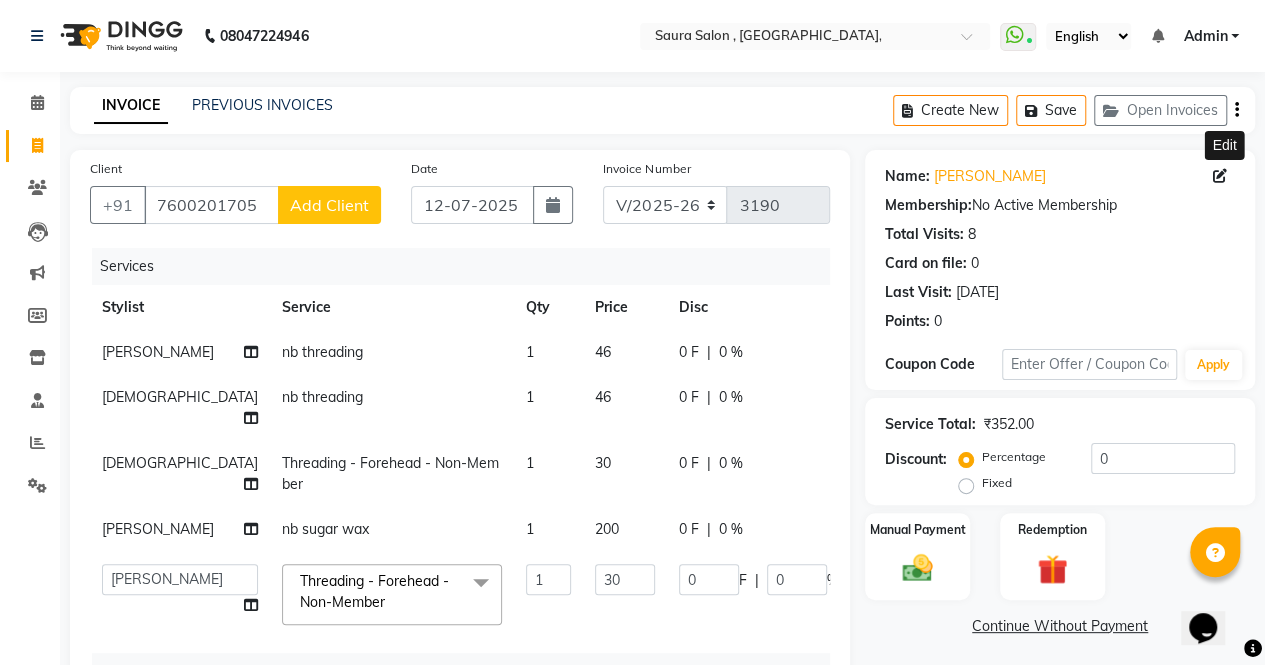 click 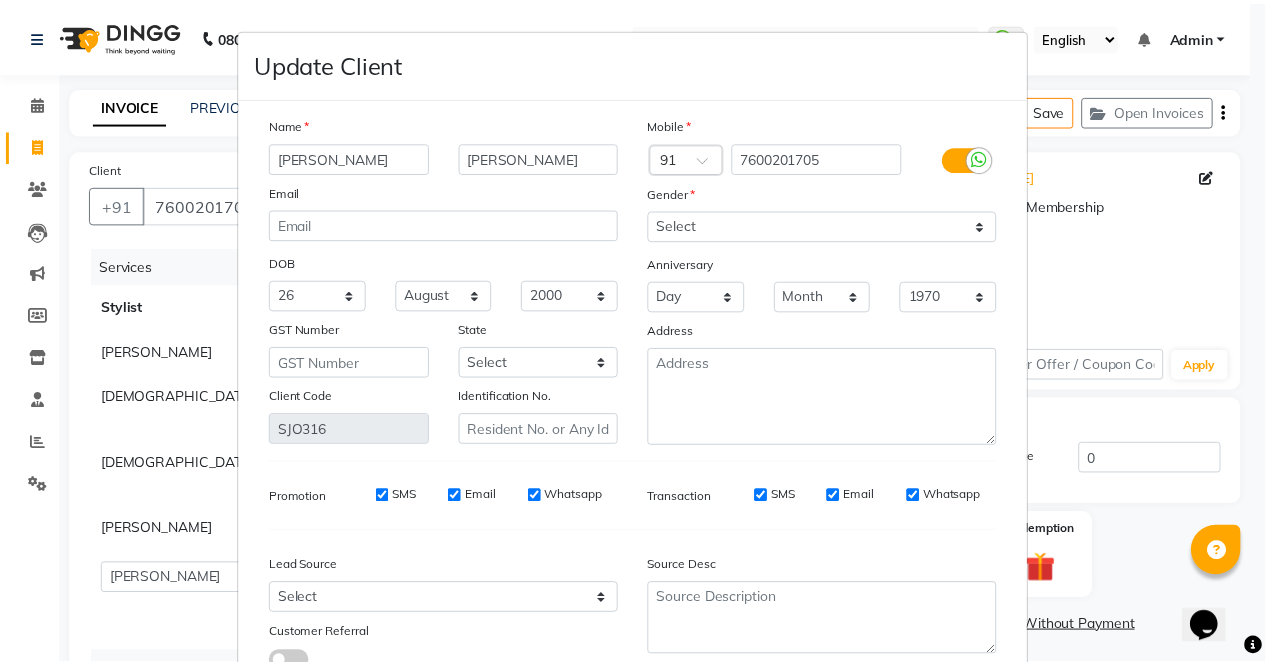 scroll, scrollTop: 144, scrollLeft: 0, axis: vertical 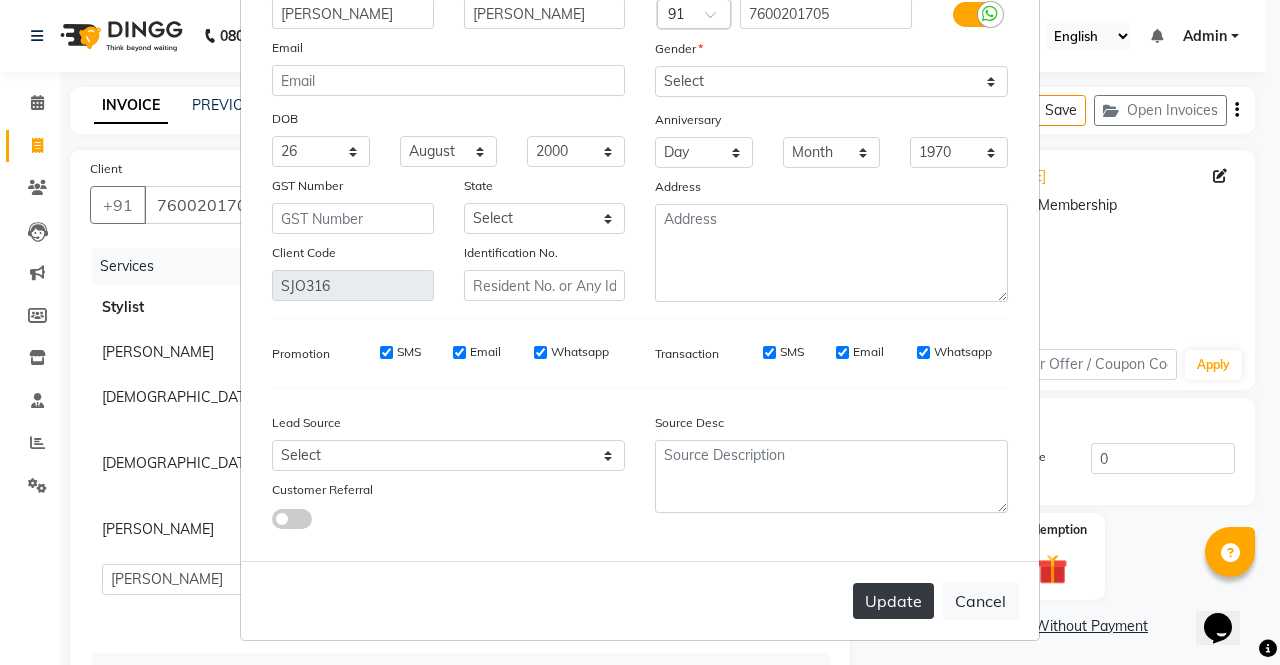 click on "Update" at bounding box center (893, 601) 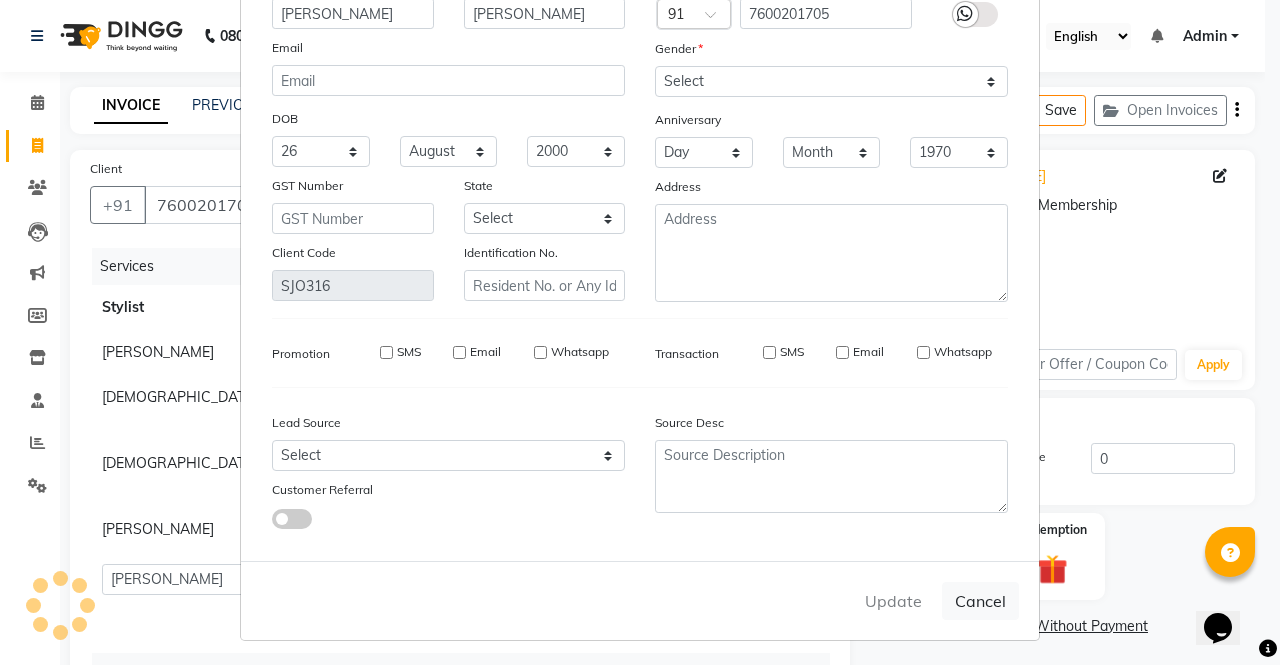 type 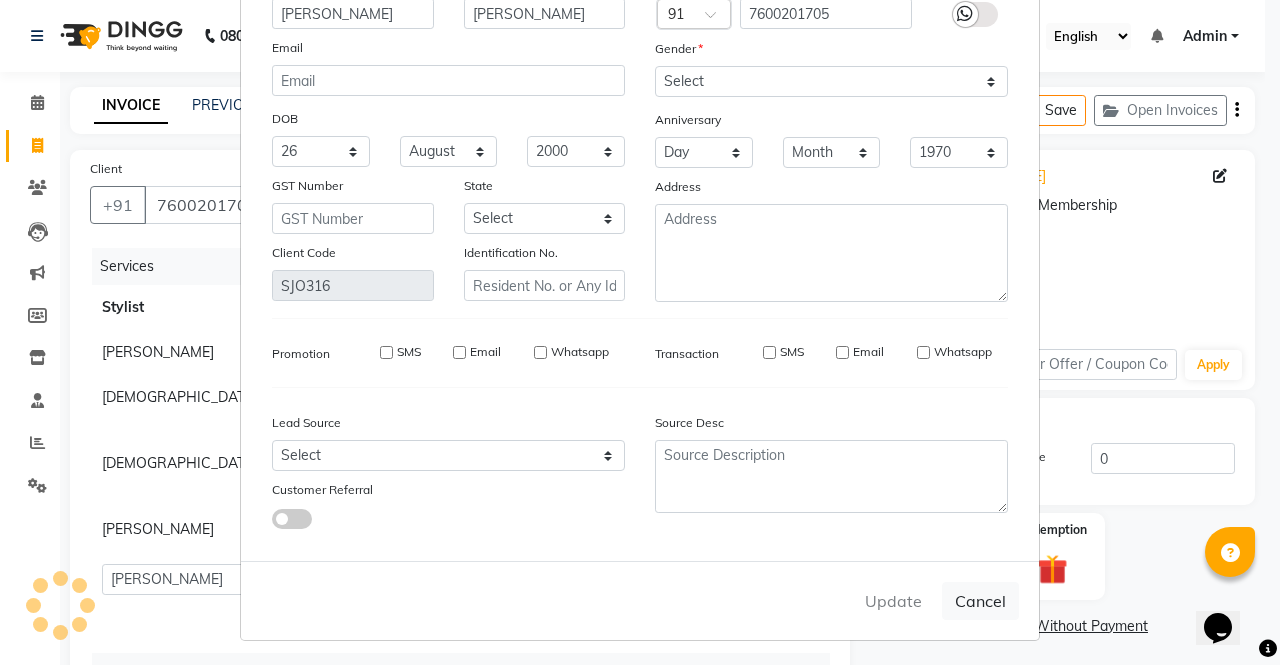 type 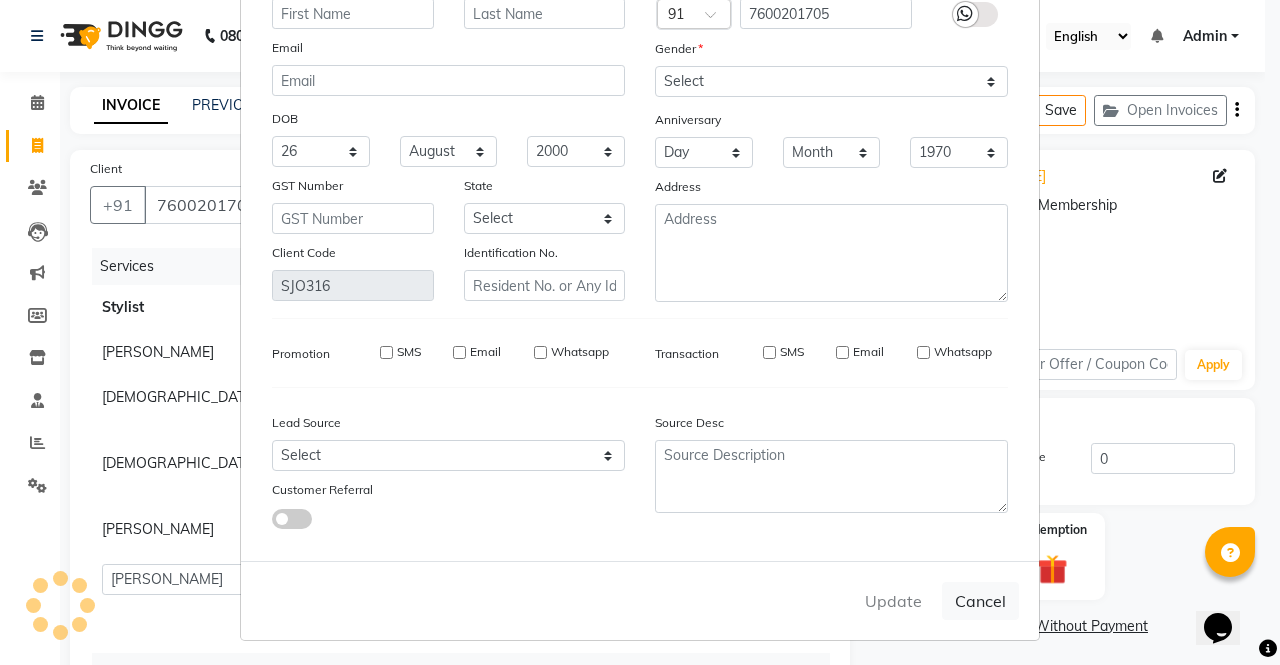 select 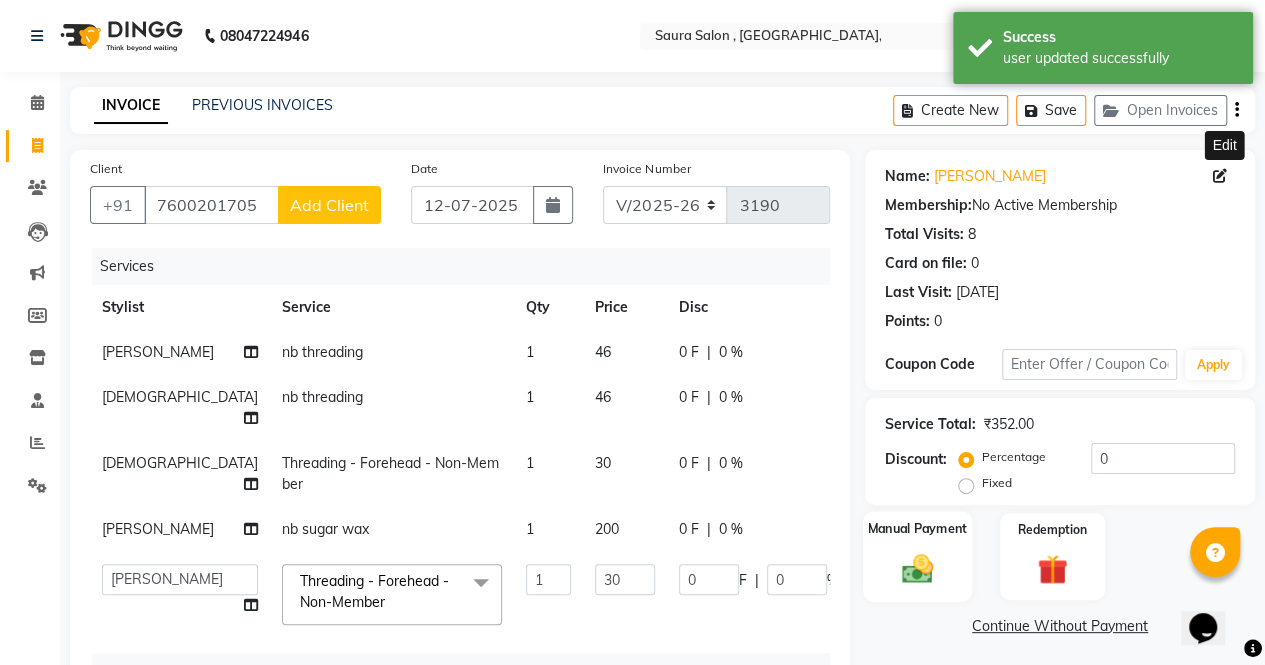 click on "Manual Payment" 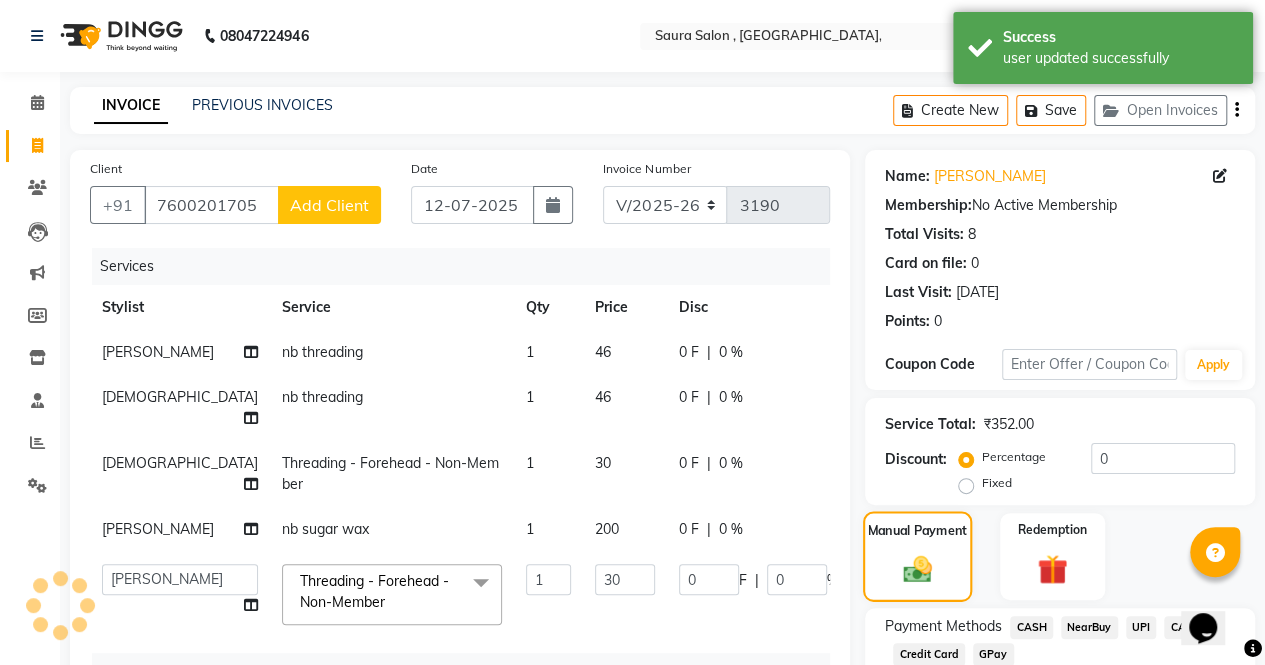 click on "Manual Payment" 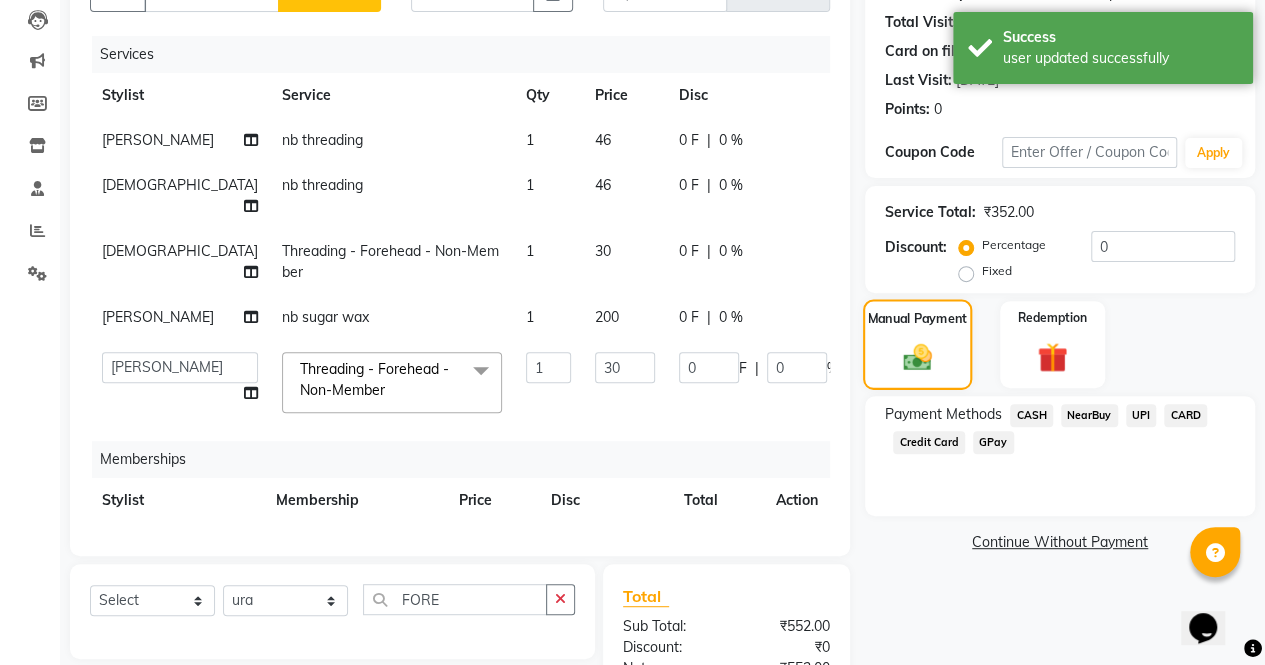 scroll, scrollTop: 213, scrollLeft: 0, axis: vertical 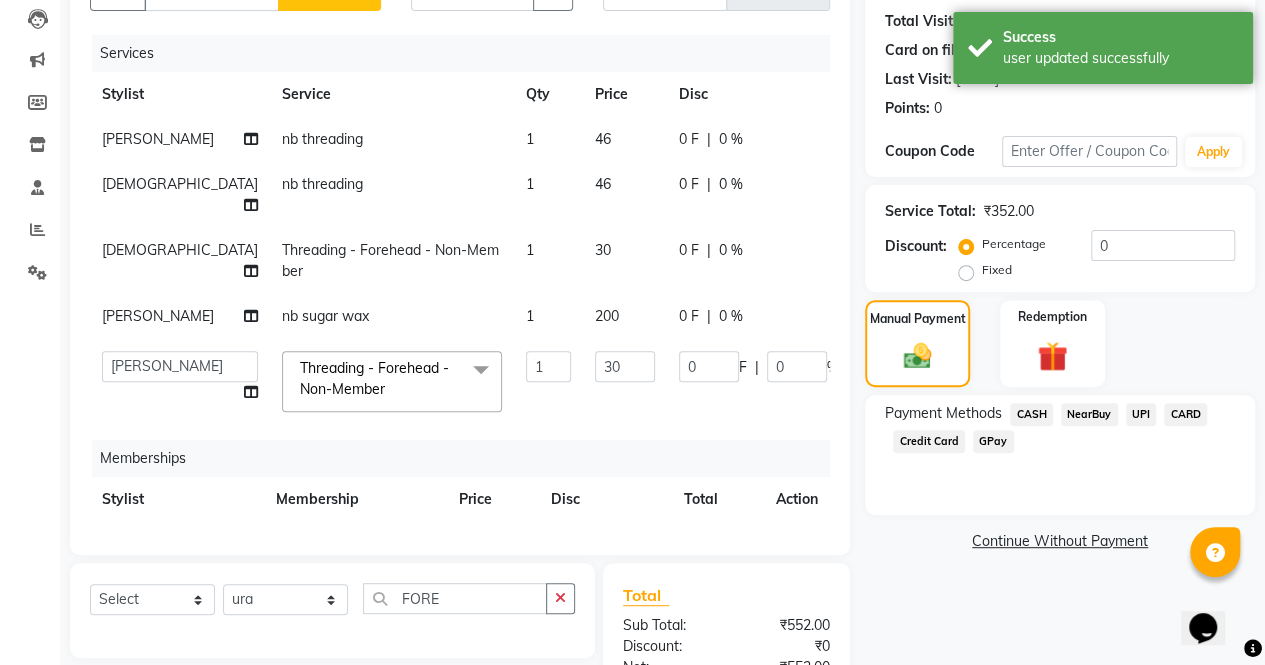 click on "UPI" 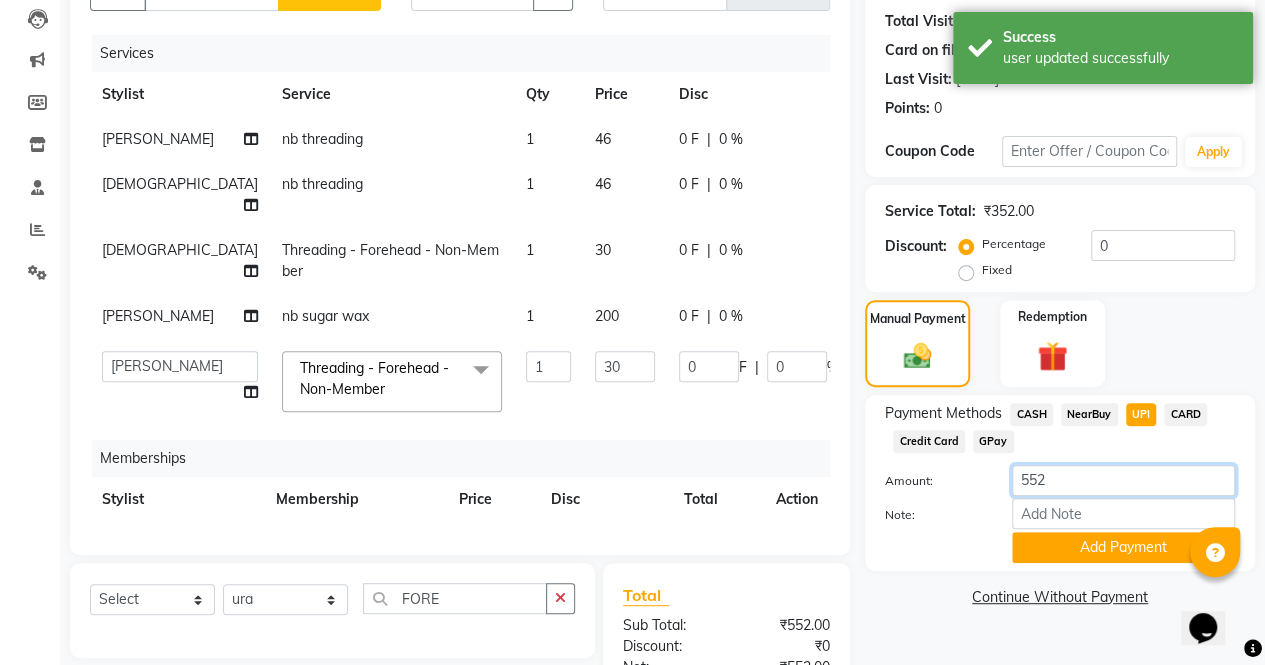 click on "552" 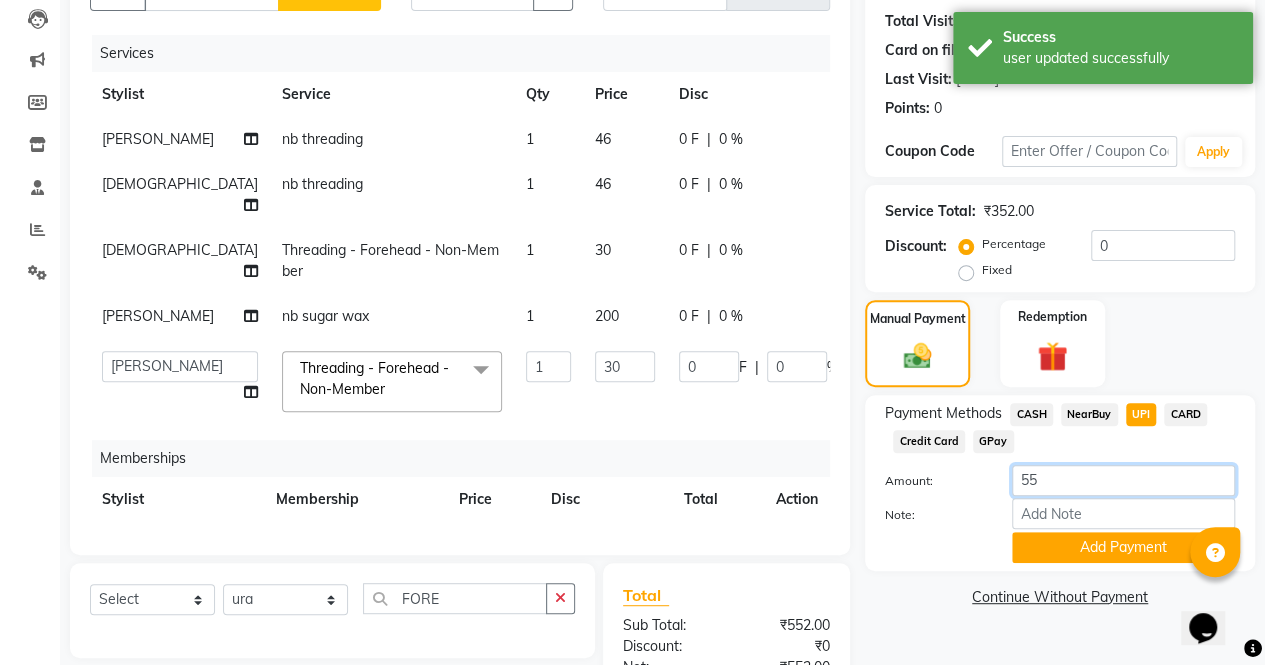 type on "5" 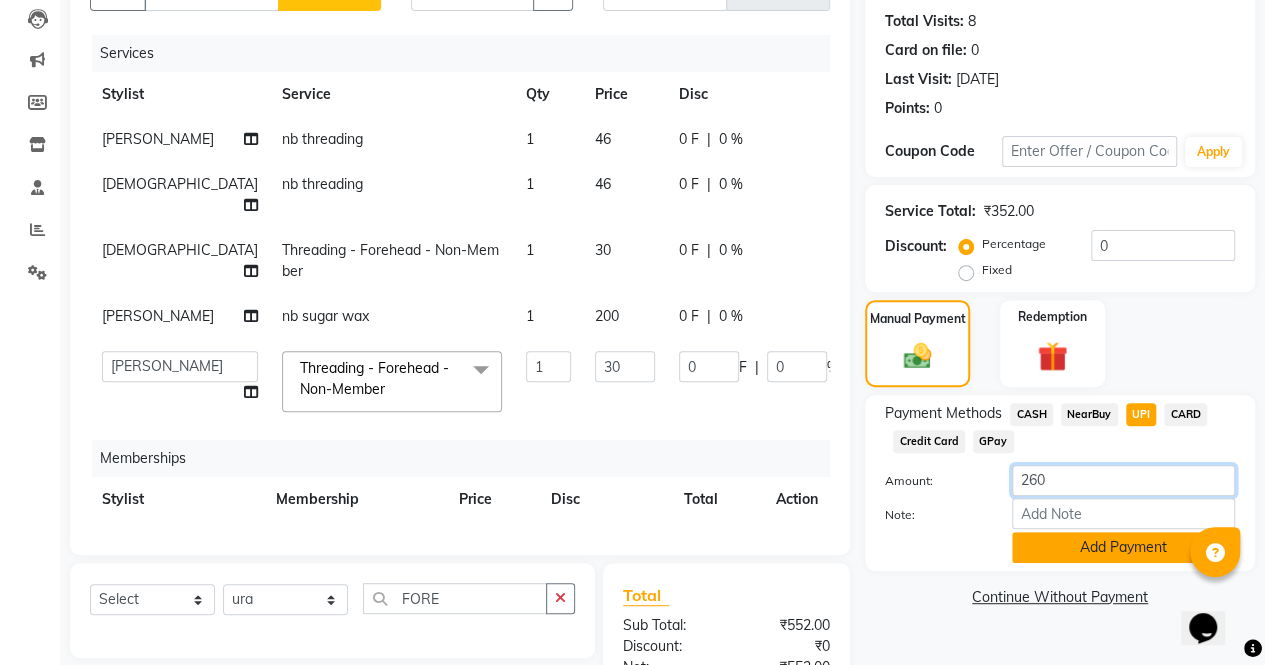 type on "260" 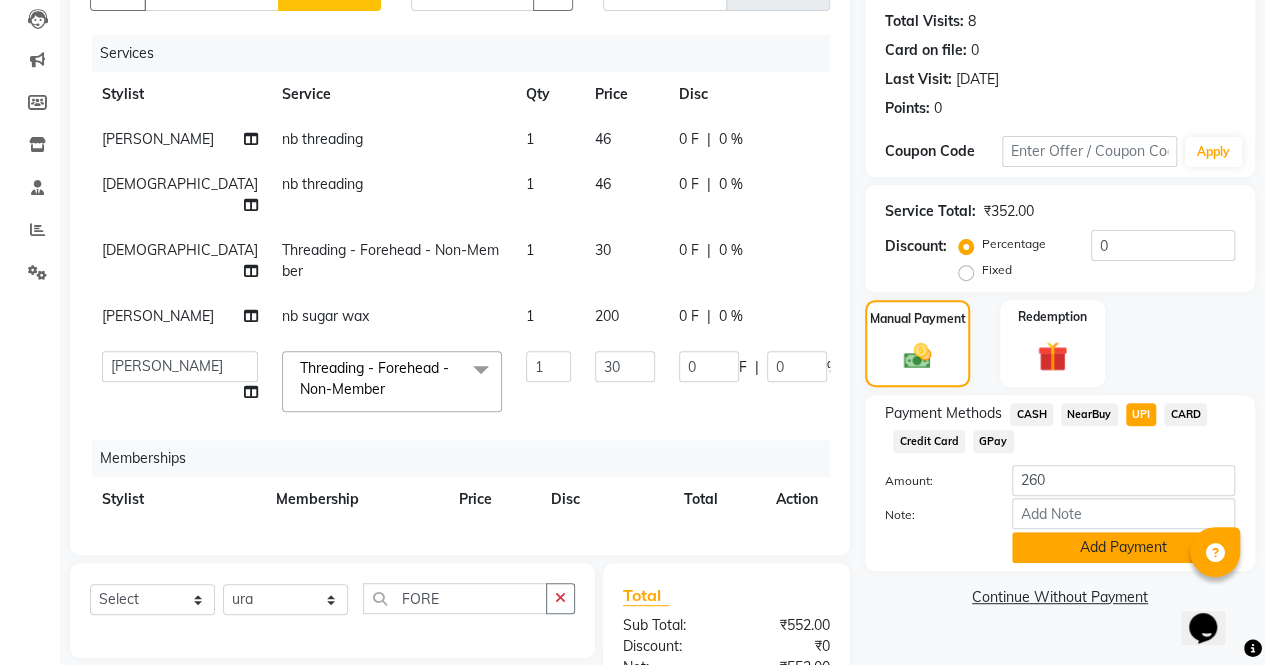 click on "Add Payment" 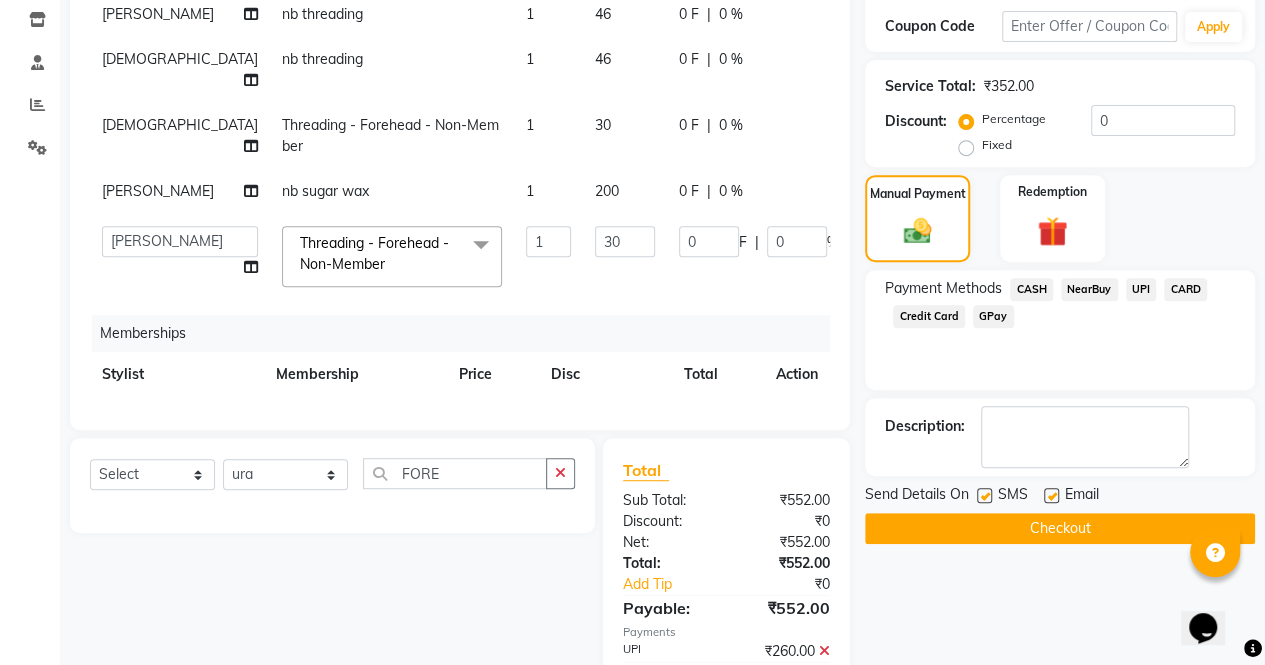 scroll, scrollTop: 433, scrollLeft: 0, axis: vertical 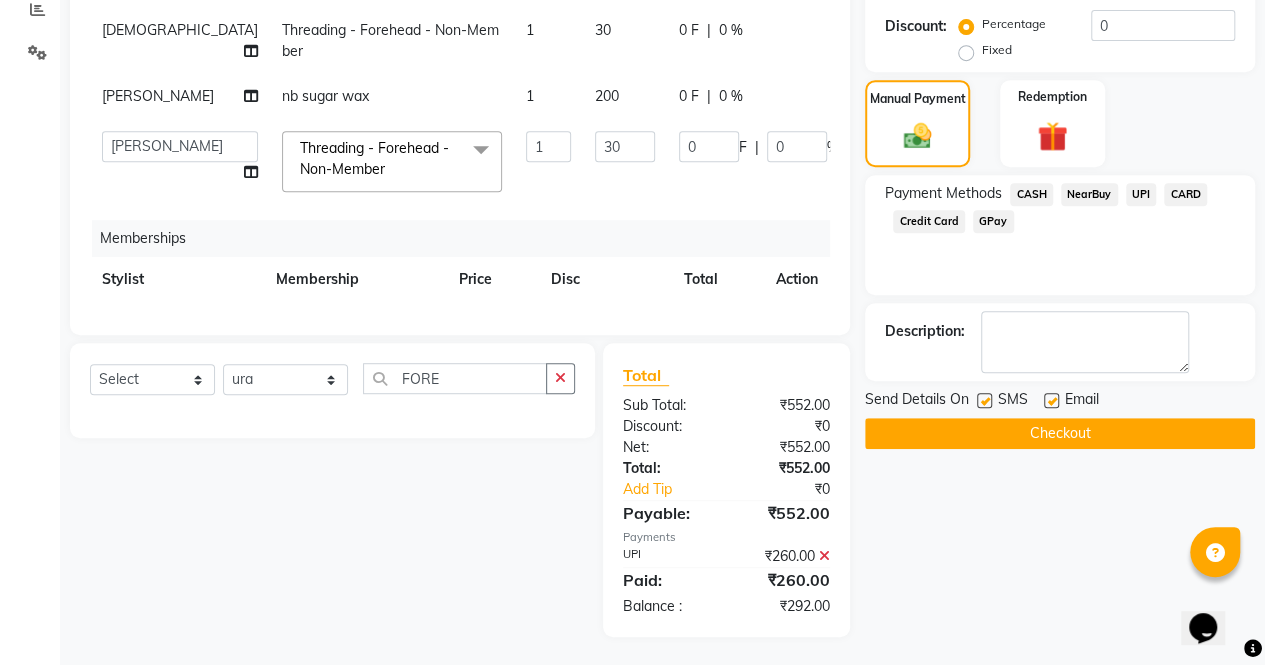 click on "NearBuy" 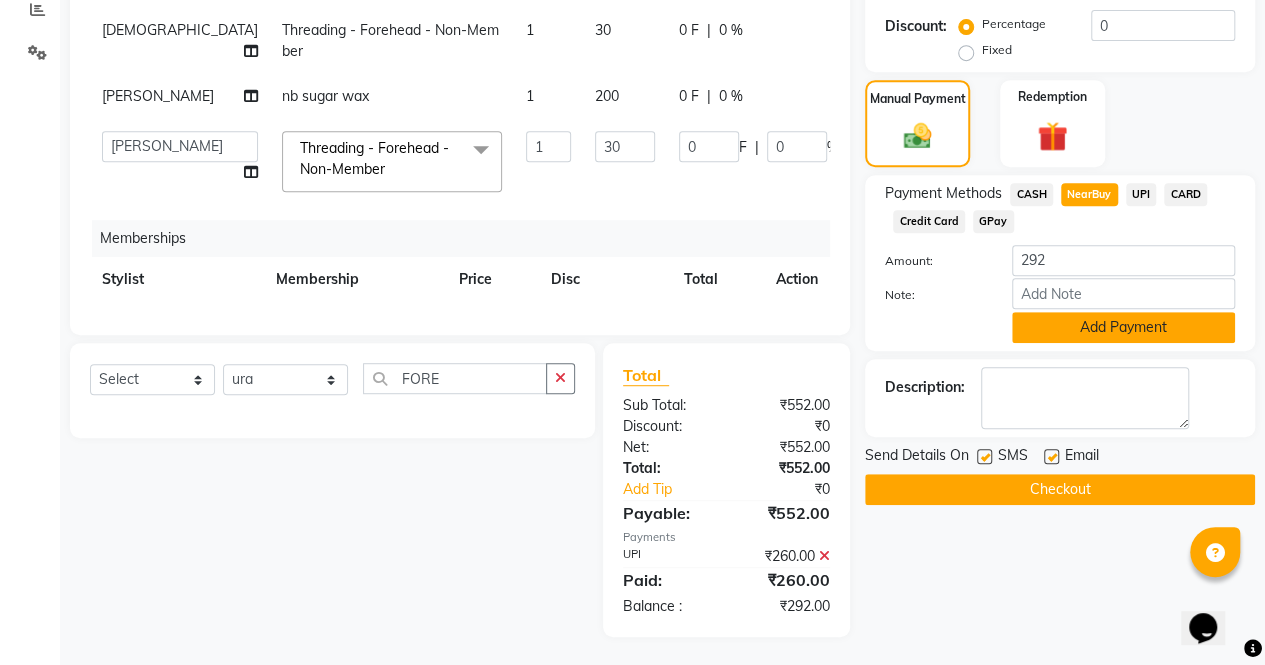 click on "Add Payment" 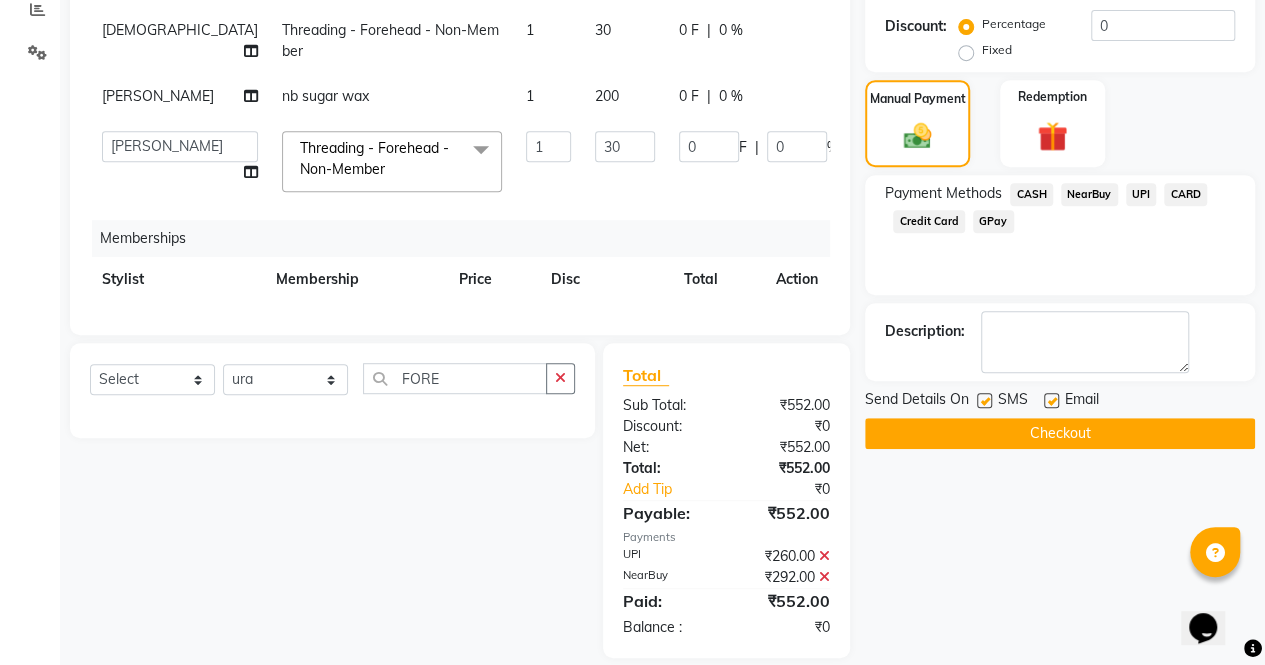 scroll, scrollTop: 454, scrollLeft: 0, axis: vertical 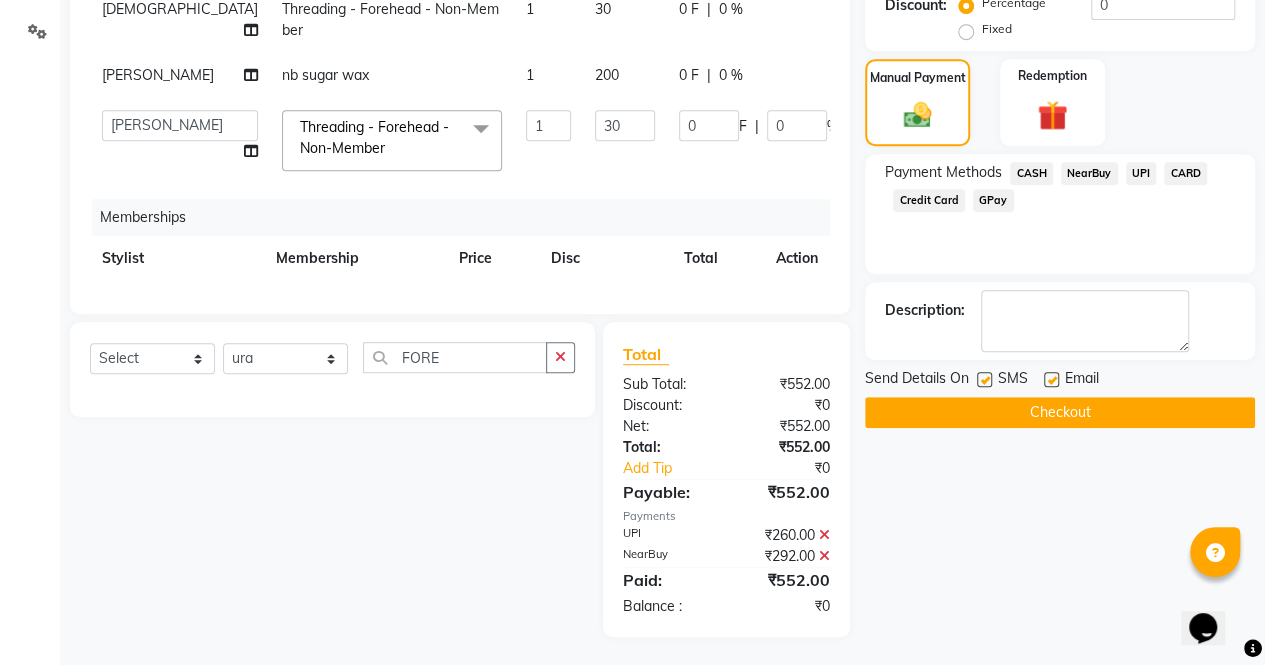 click 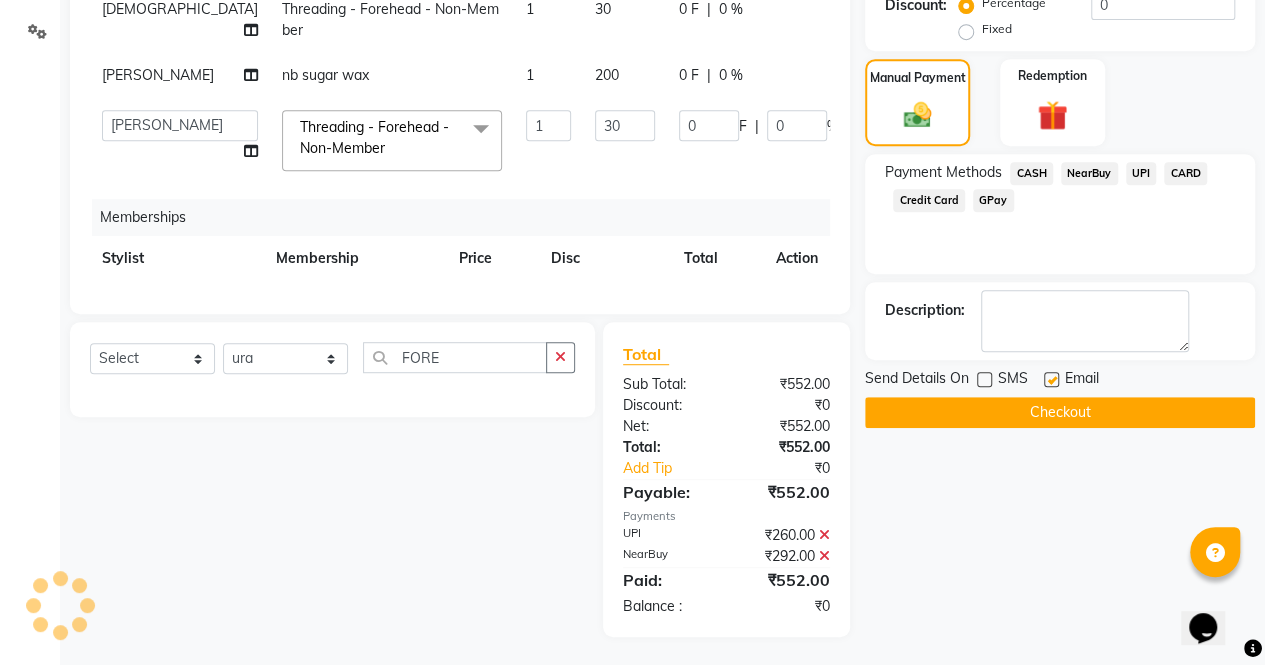 click 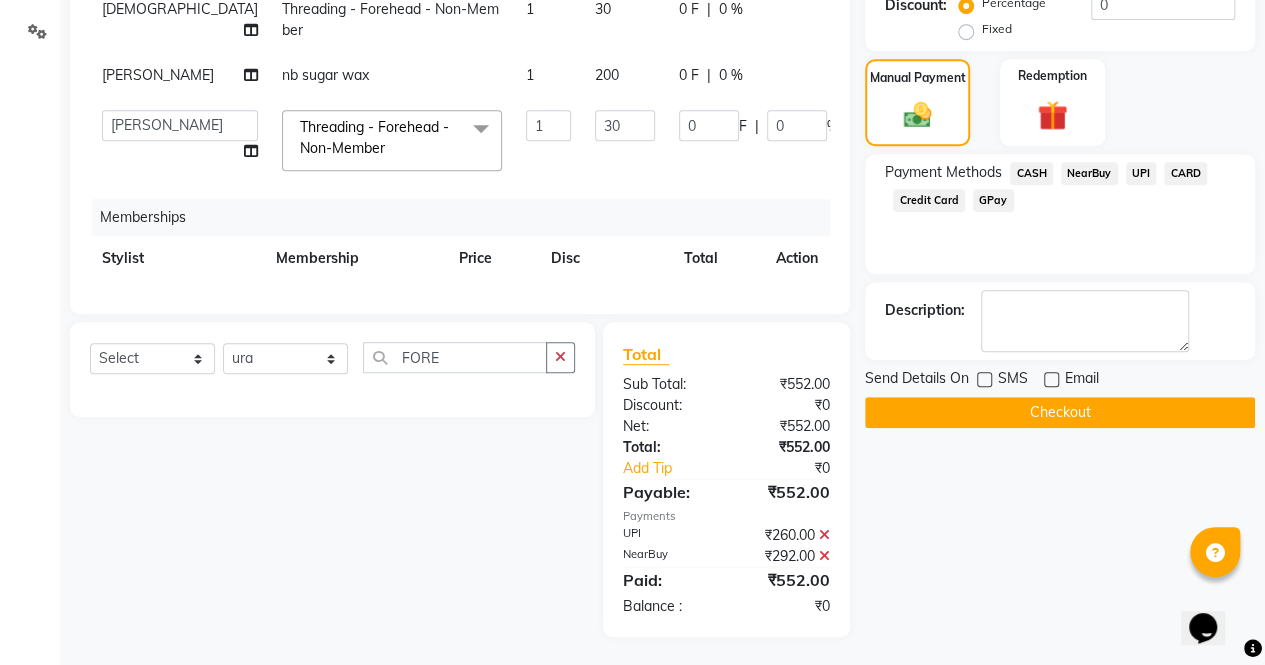 click on "Checkout" 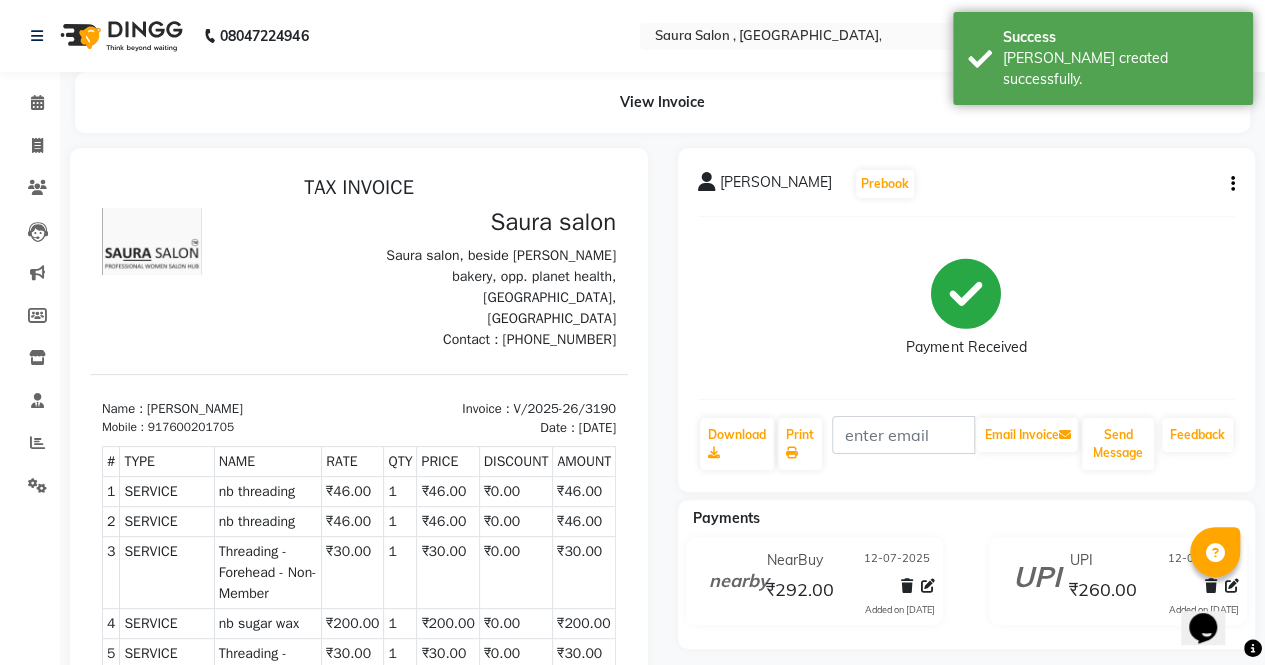 scroll, scrollTop: 0, scrollLeft: 0, axis: both 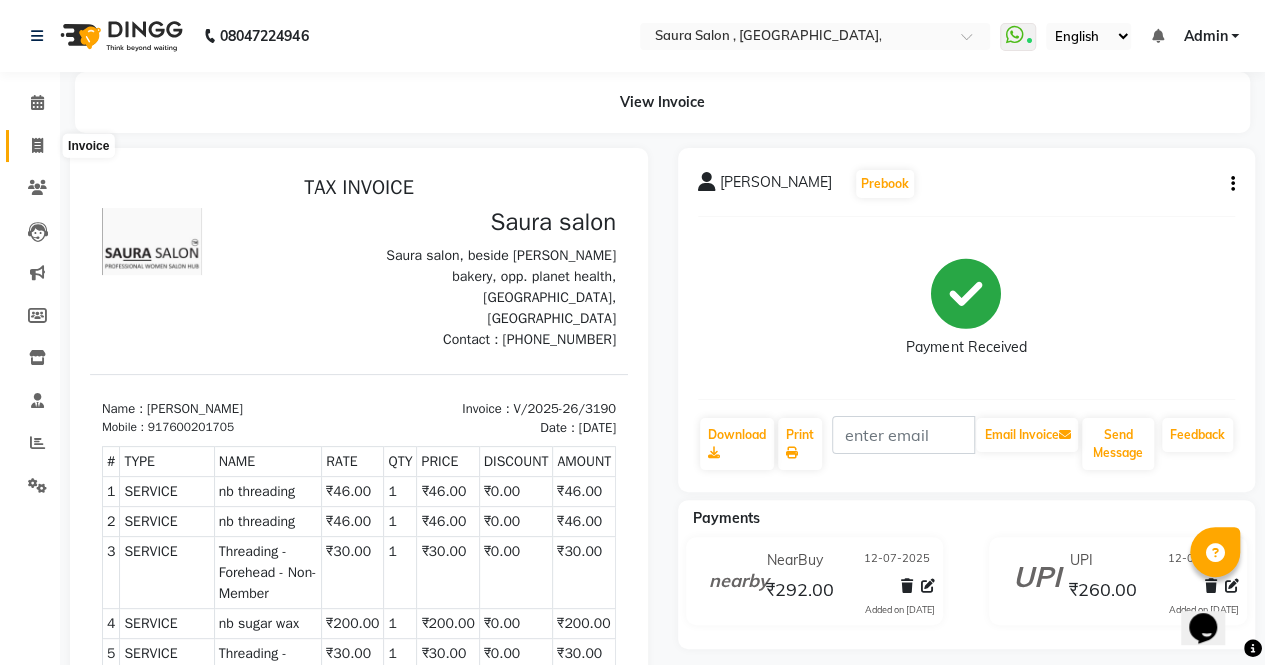 click 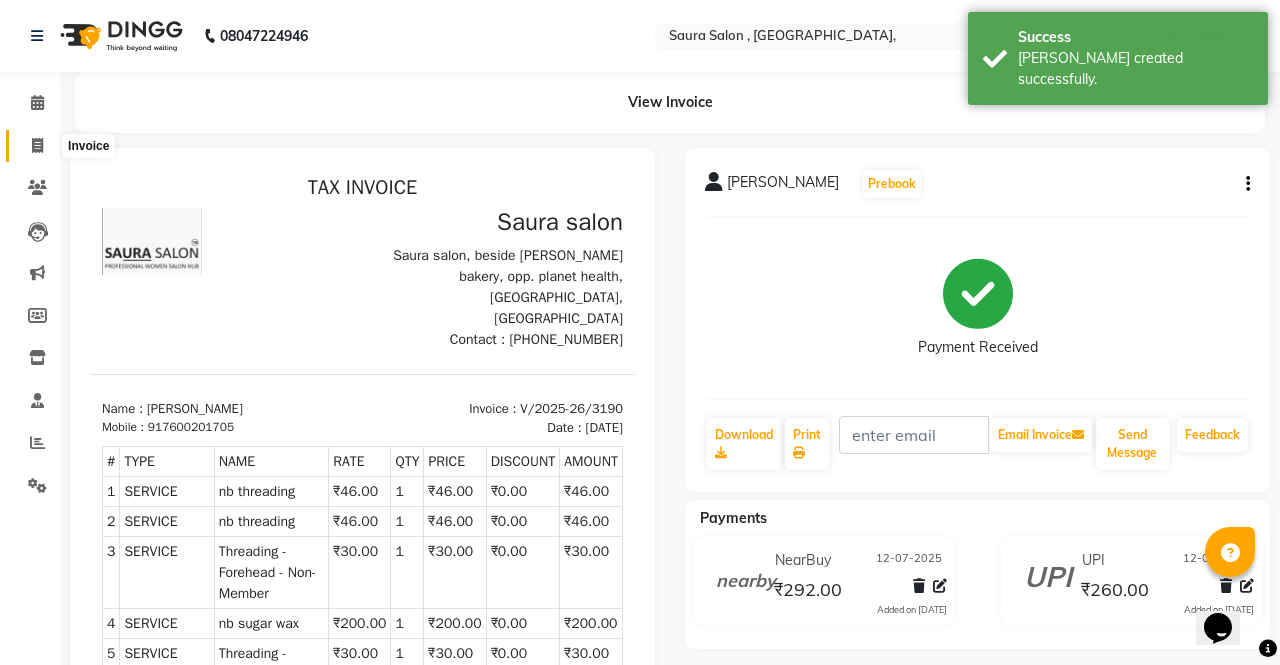 select on "6963" 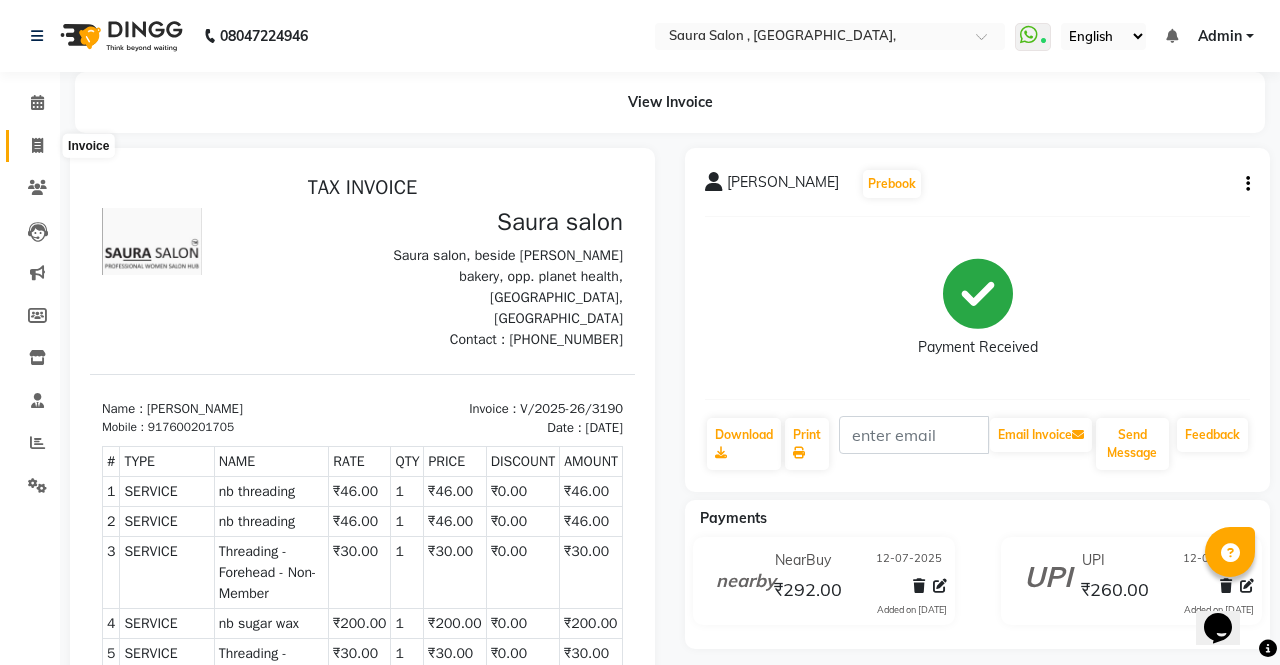 select on "service" 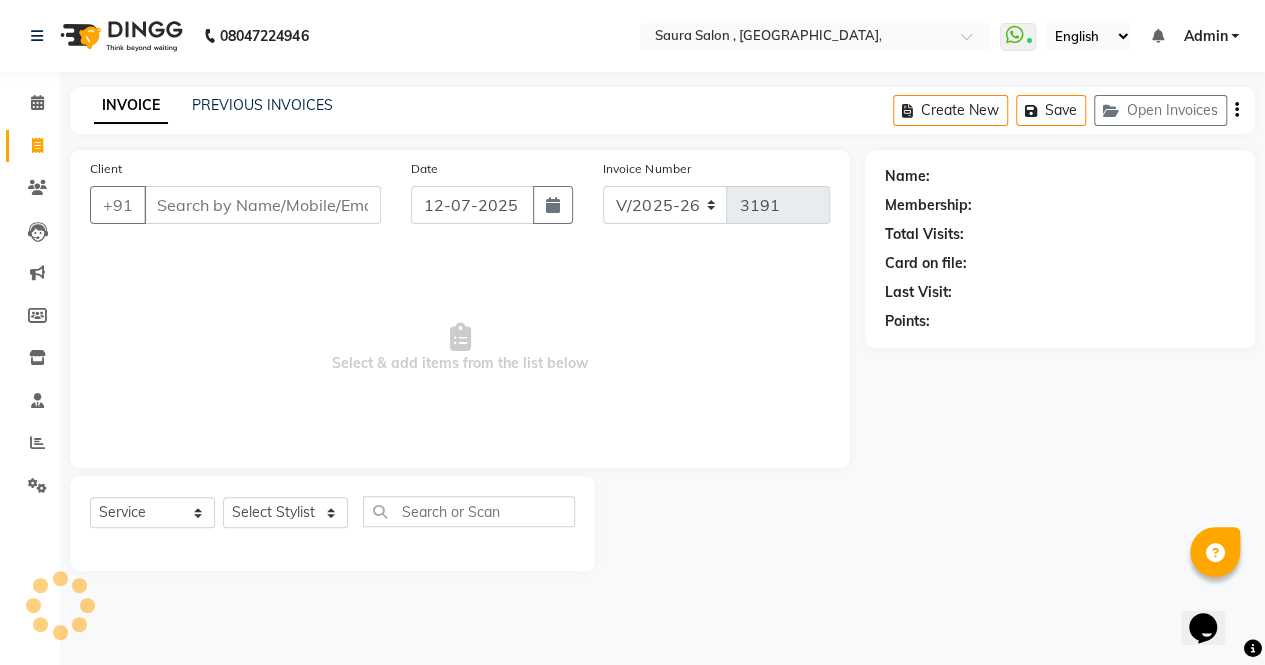 select on "57428" 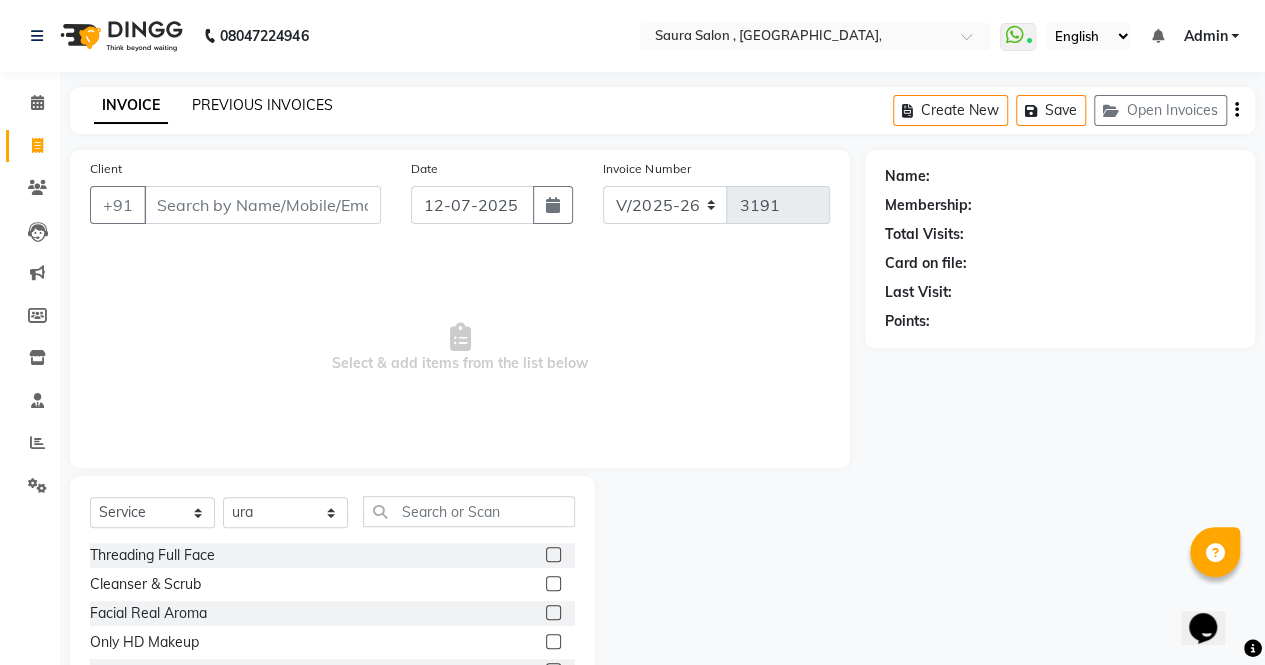 click on "PREVIOUS INVOICES" 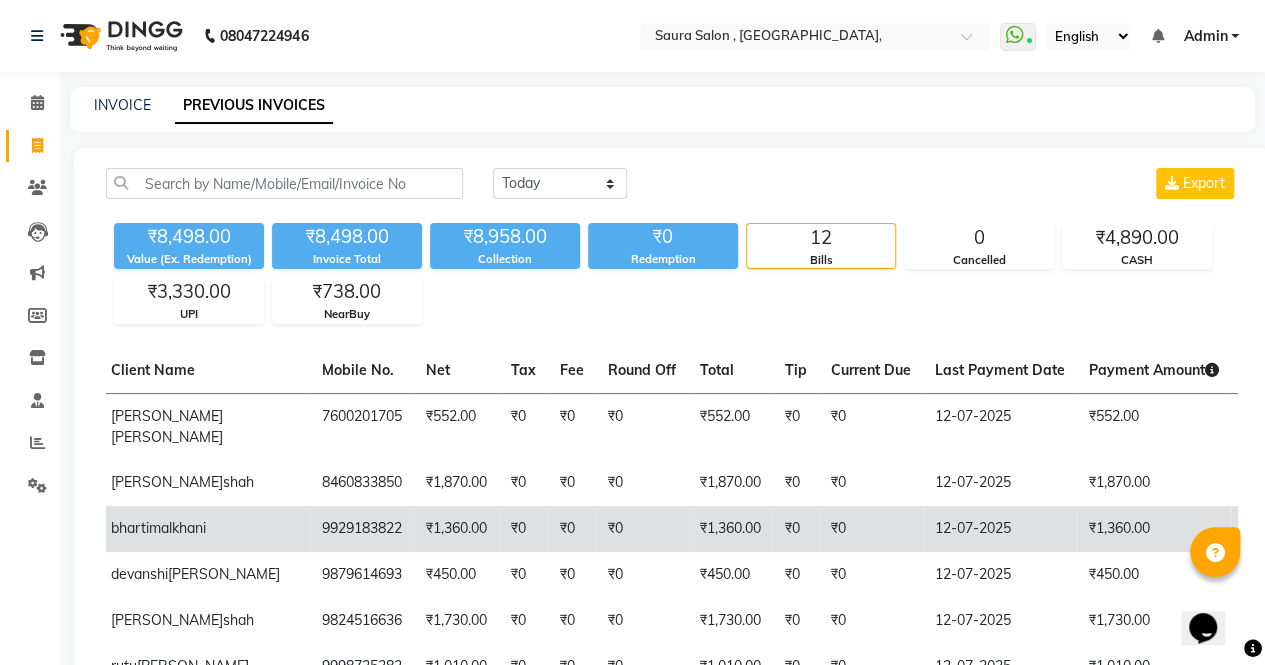 scroll, scrollTop: 0, scrollLeft: 232, axis: horizontal 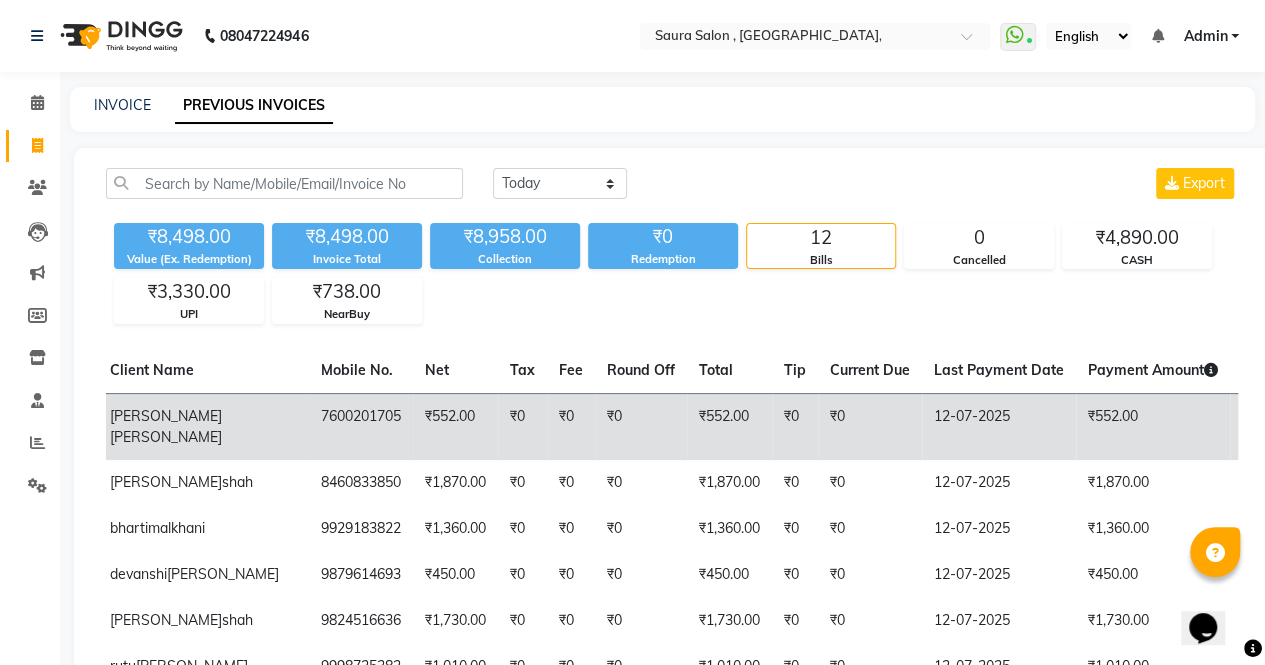 click on "₹0" 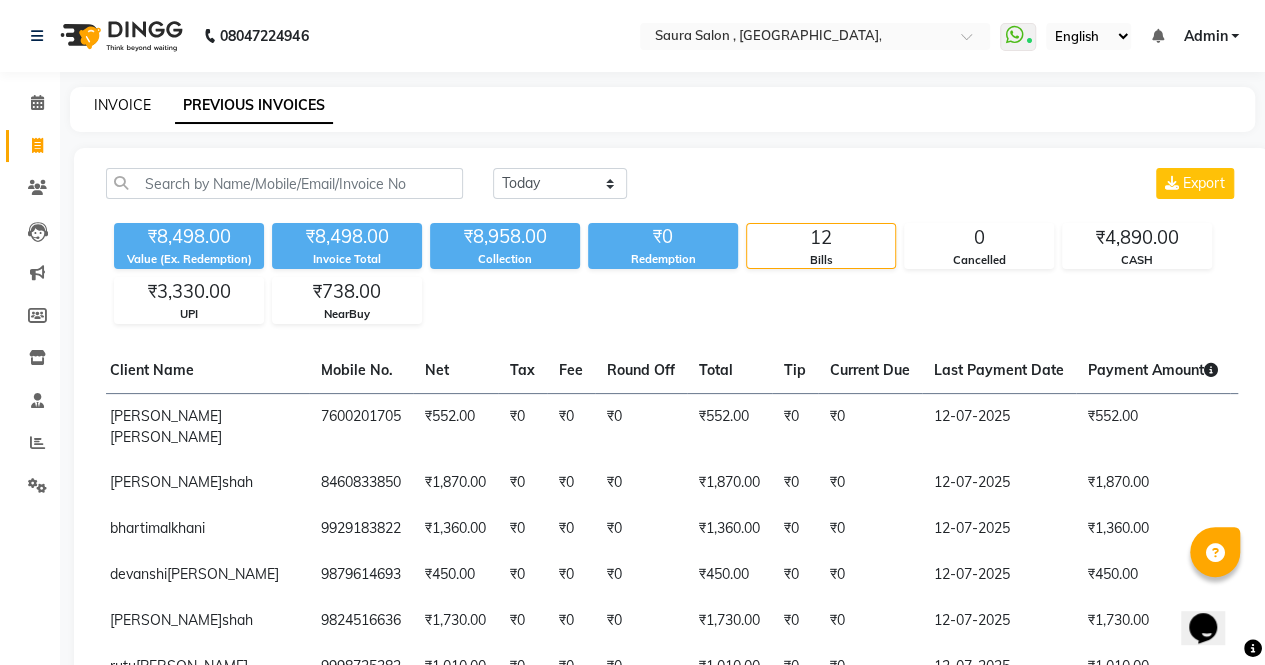 click on "INVOICE" 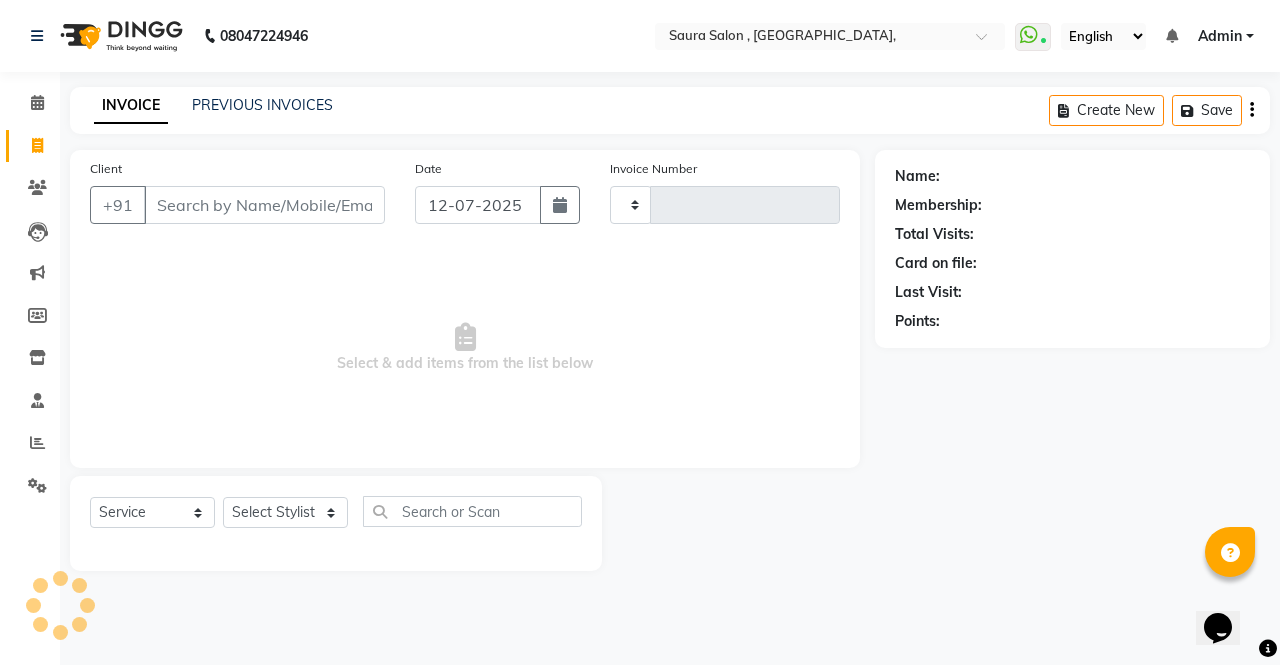 type on "3193" 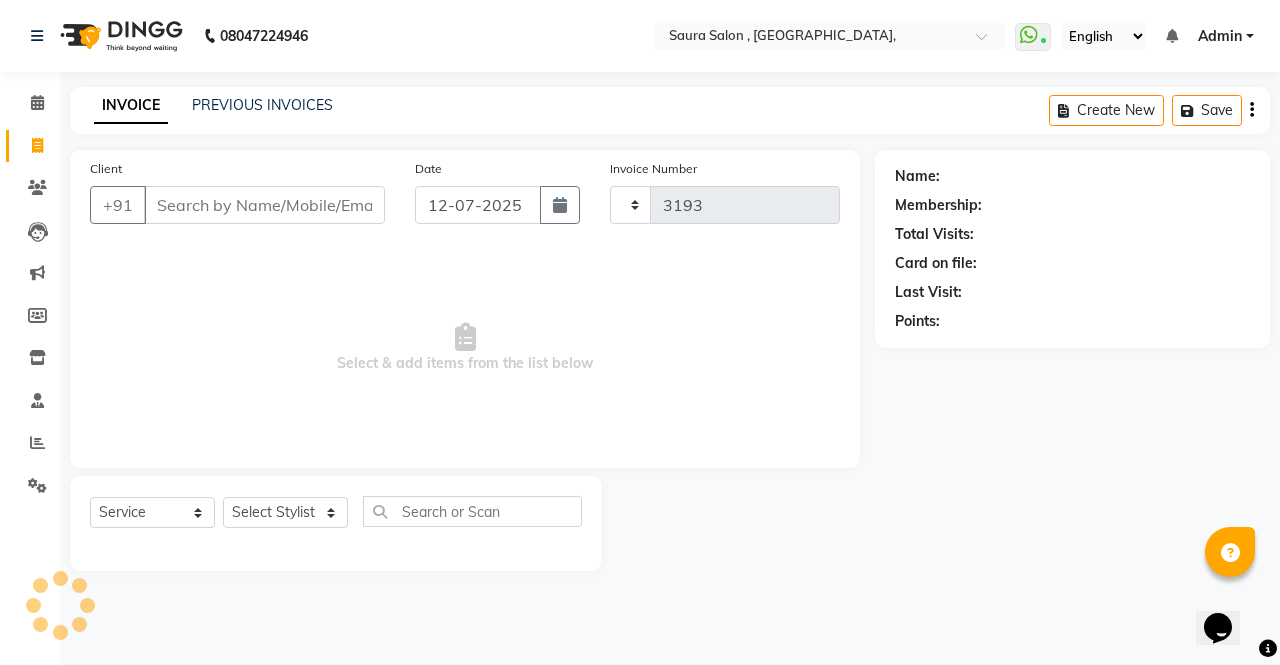 select on "6963" 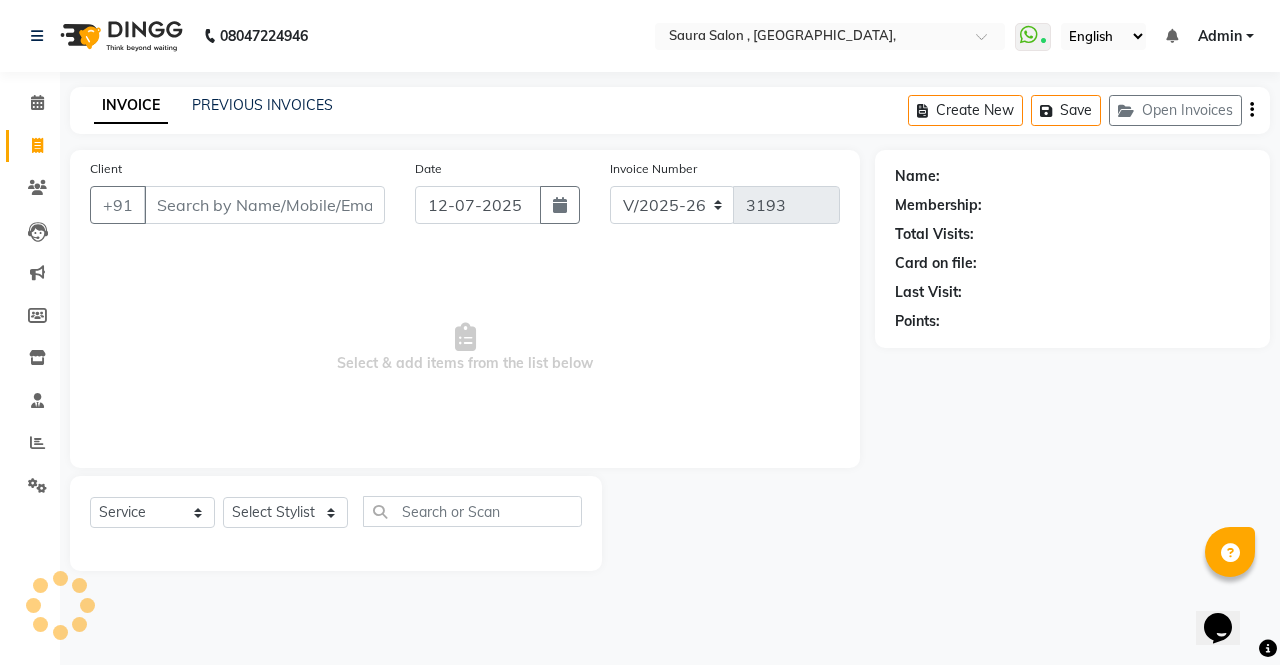 select on "57428" 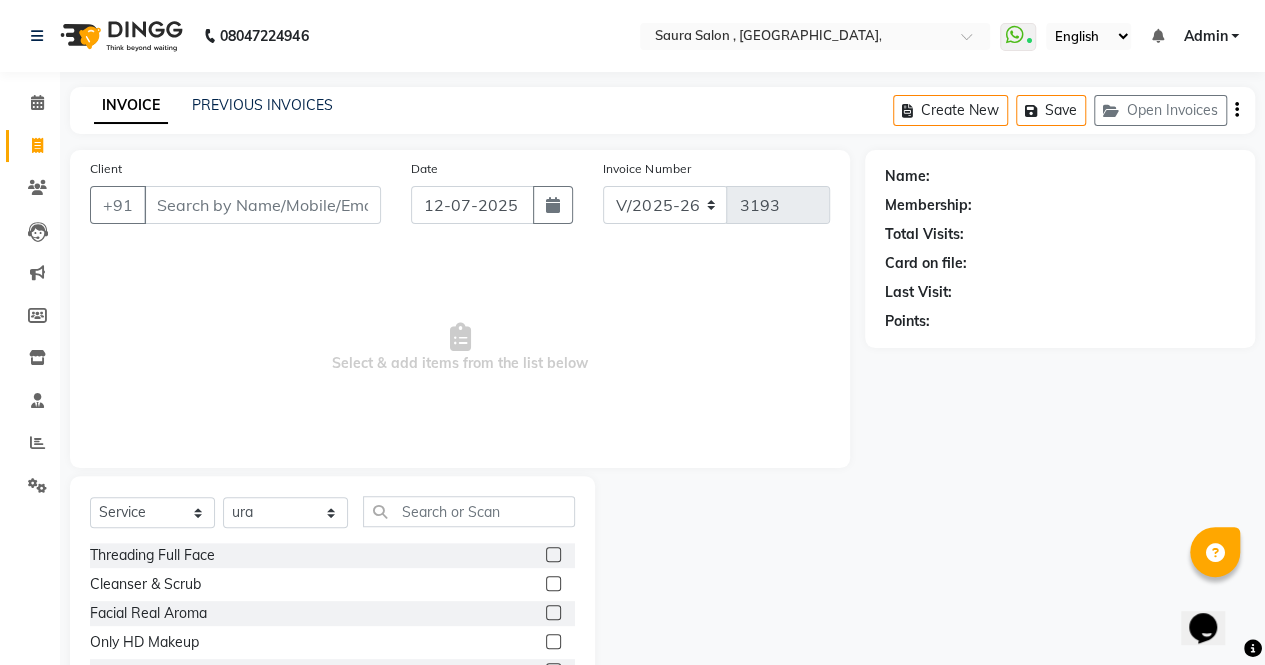 click on "Client" at bounding box center [262, 205] 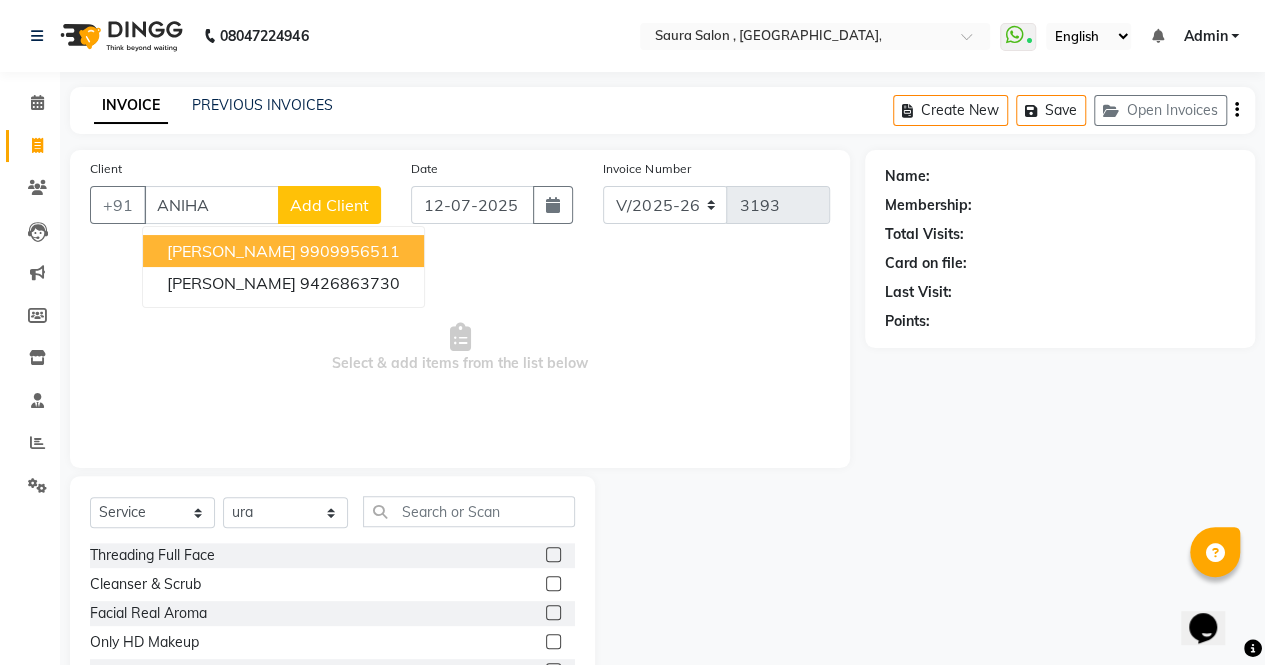 click on "9909956511" at bounding box center [350, 251] 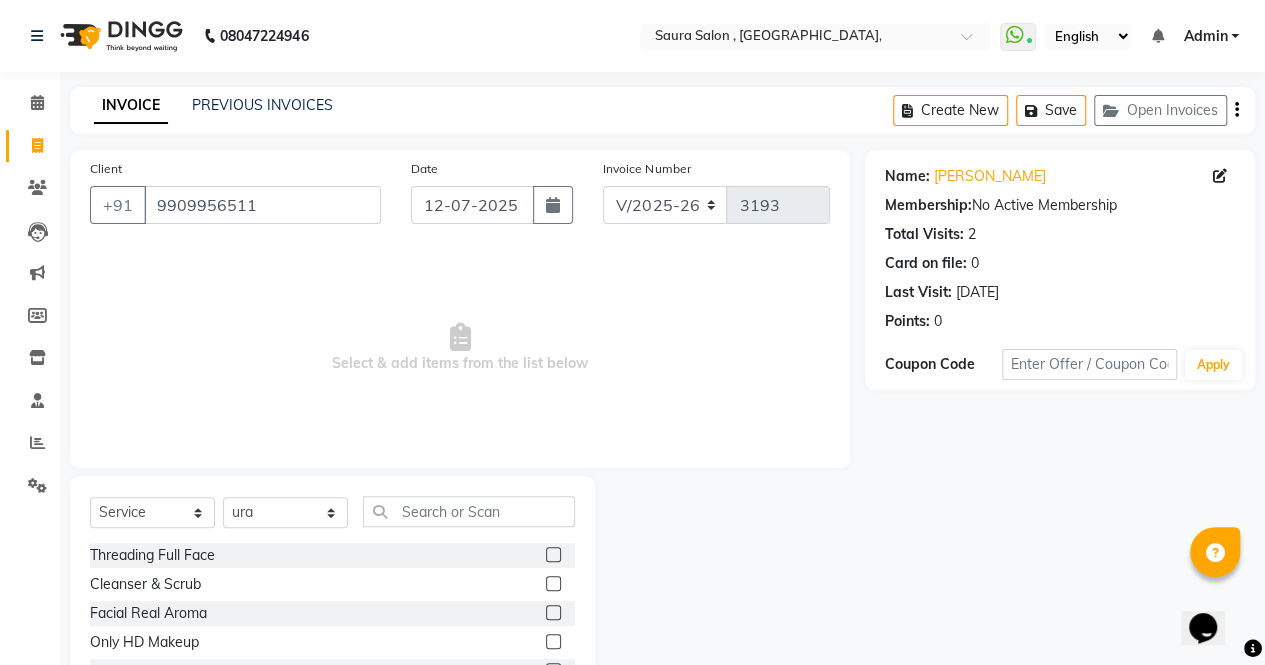 click on "Select & add items from the list below" at bounding box center (460, 348) 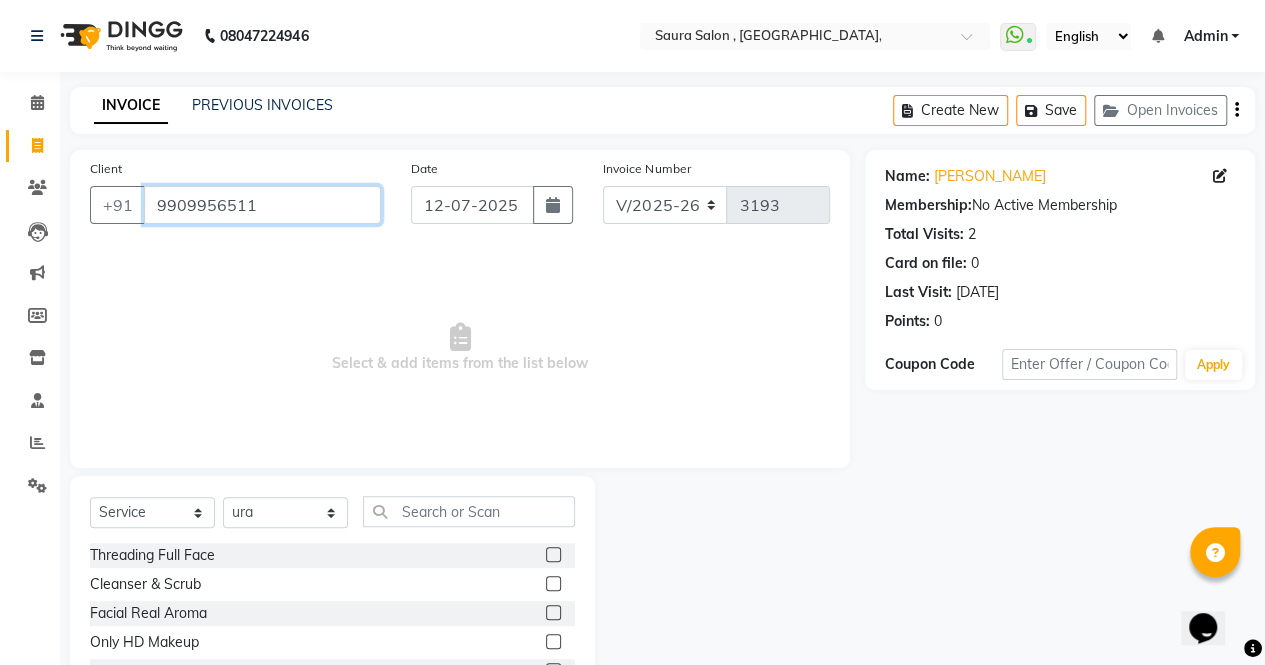 click on "9909956511" at bounding box center [262, 205] 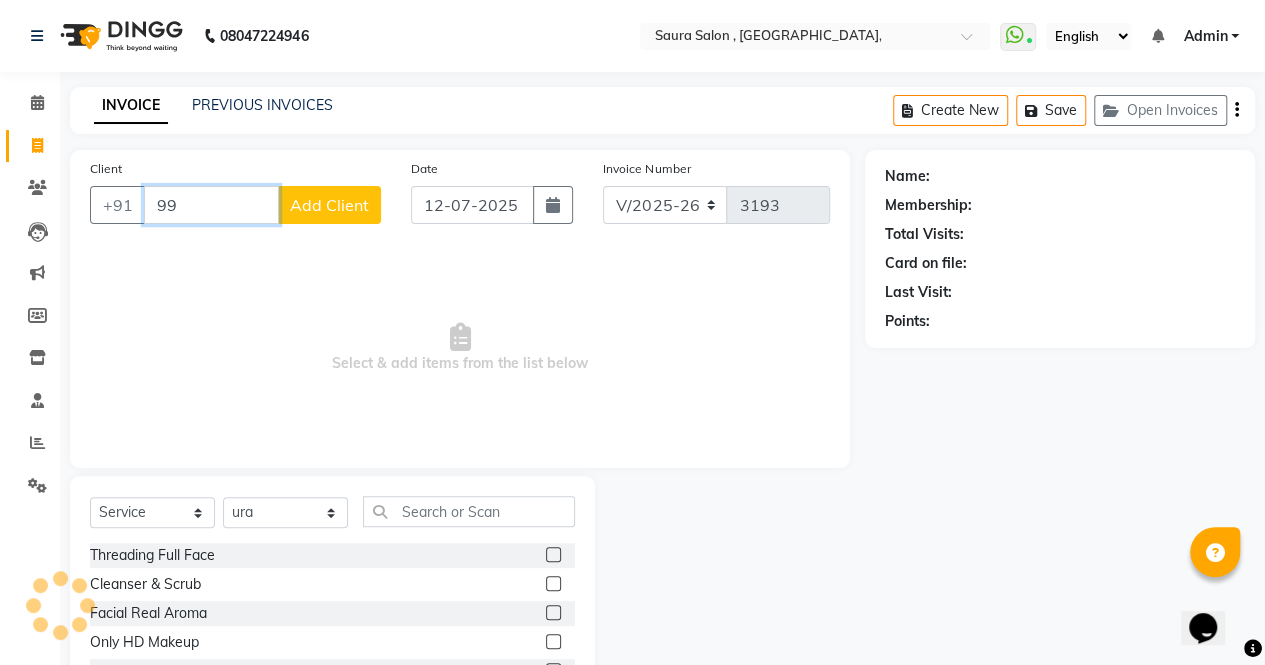 type on "9" 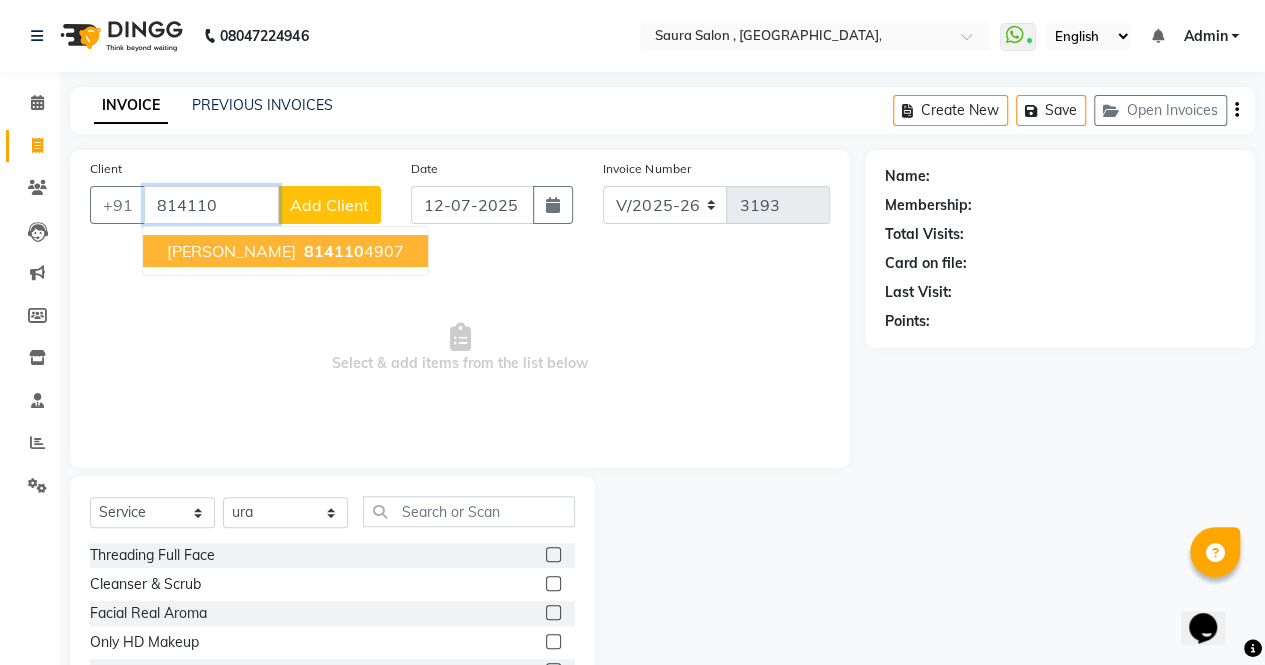 click on "814110" at bounding box center [334, 251] 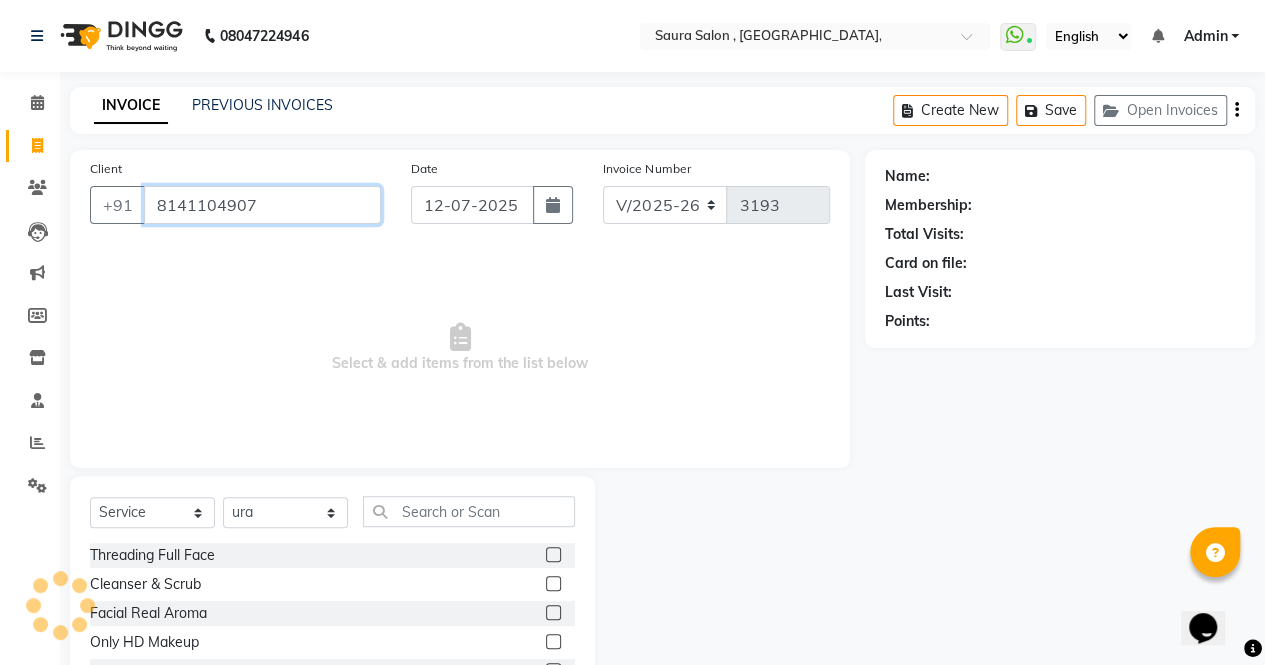 type on "8141104907" 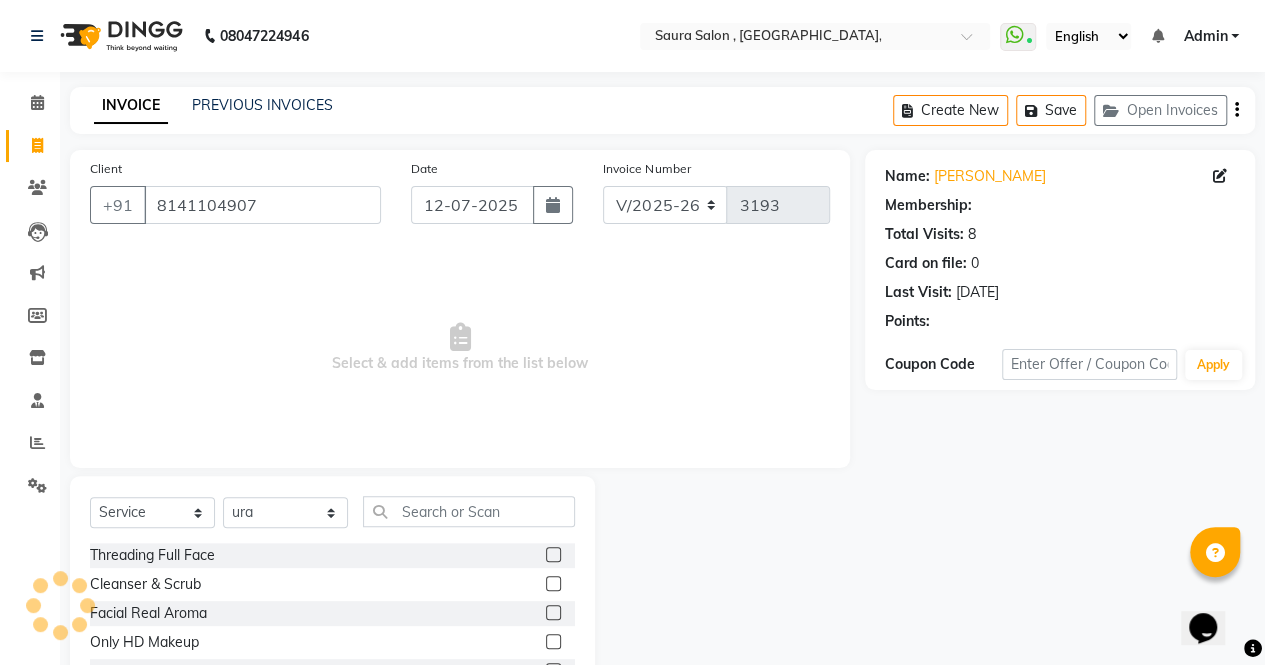 select on "1: Object" 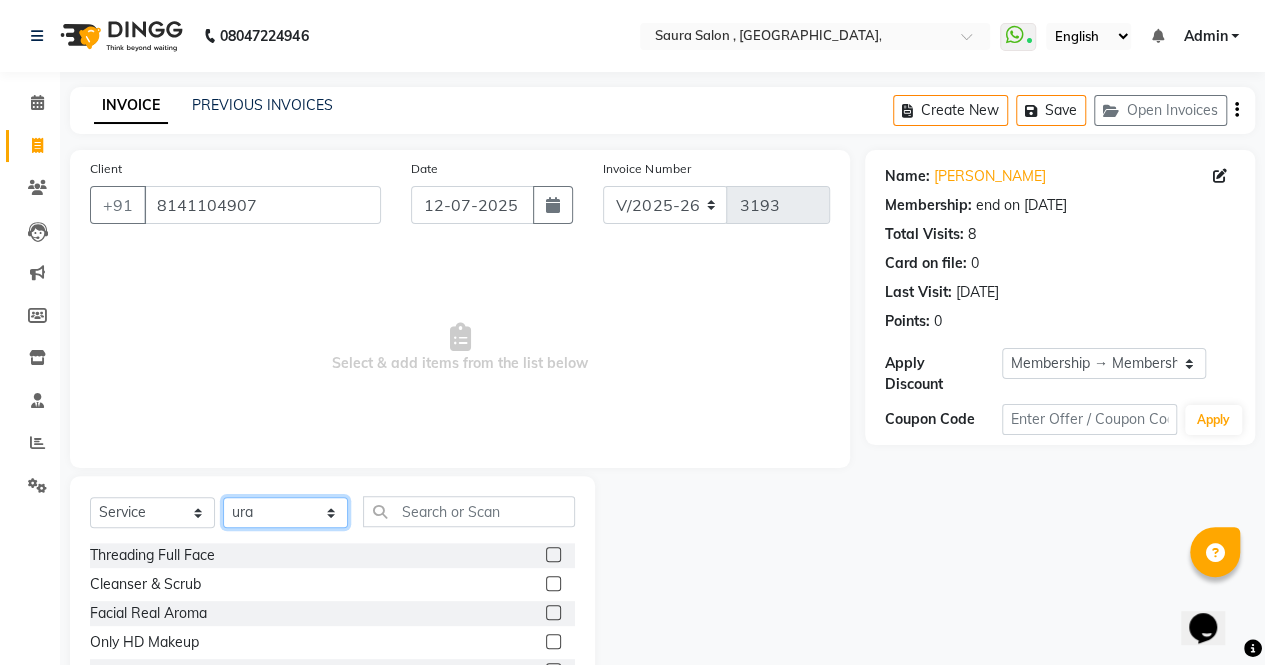 click on "Select Stylist archana  asha  [PERSON_NAME]  deepika [PERSON_NAME] [PERSON_NAME] [PERSON_NAME] khandala shanti  sona  ura usha di [PERSON_NAME]  [PERSON_NAME]" 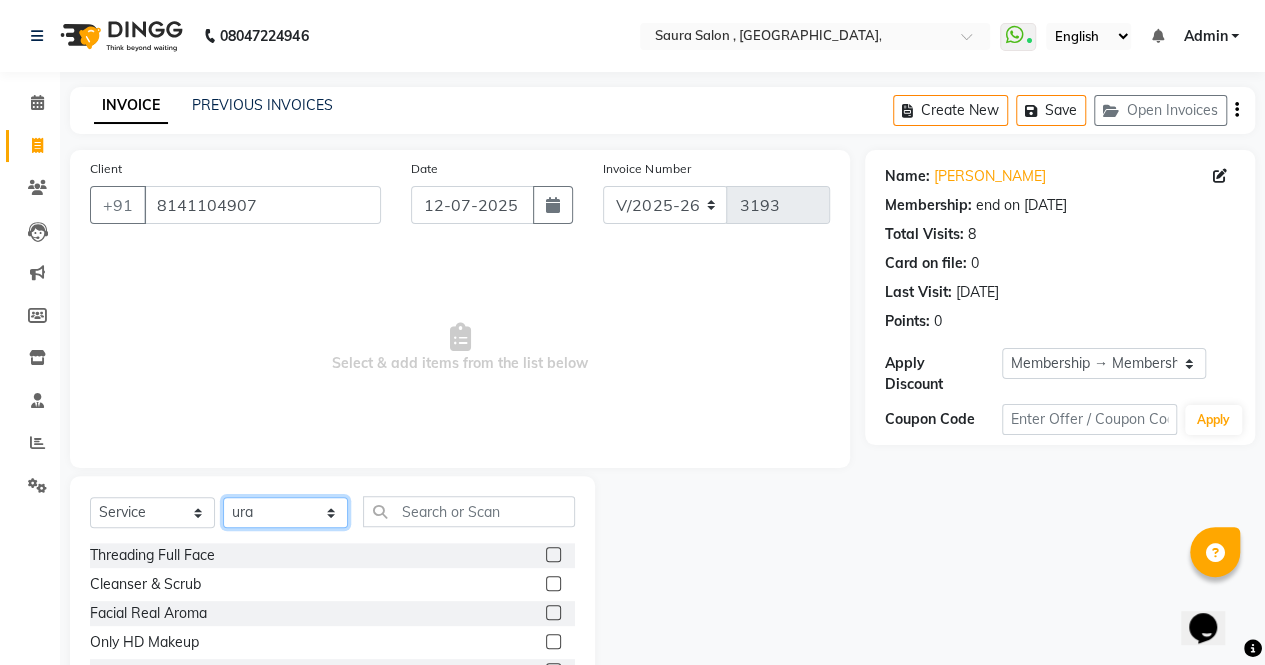 select on "56817" 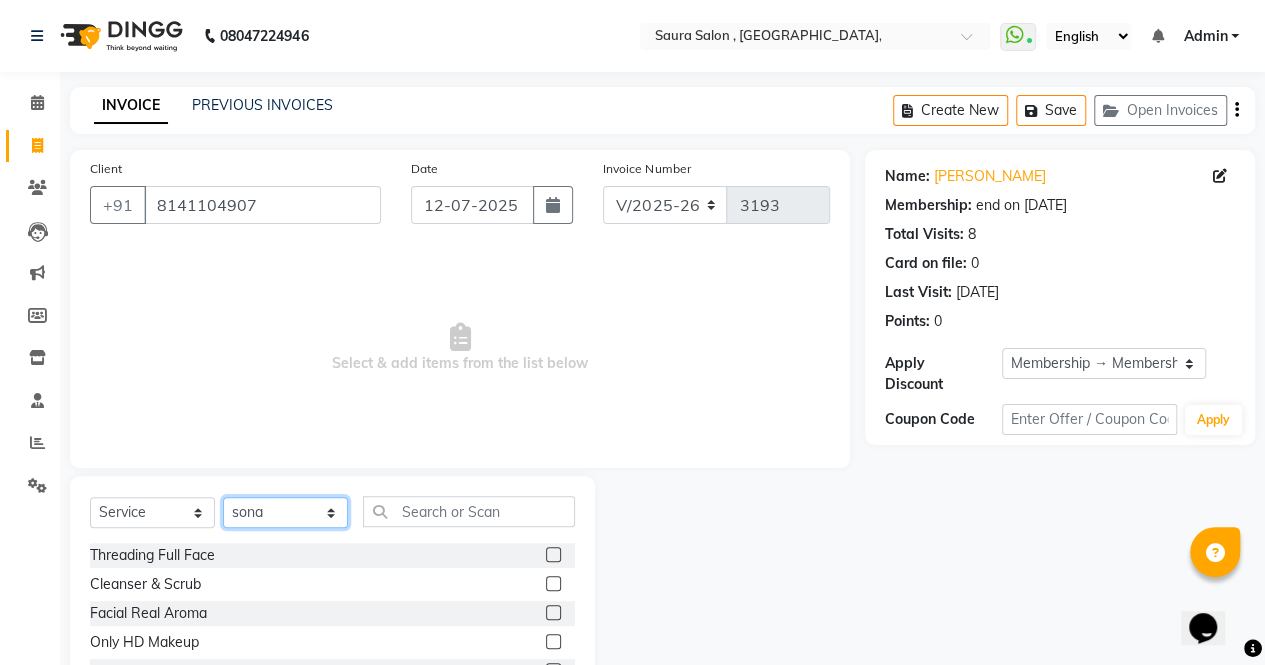 click on "Select Stylist archana  asha  [PERSON_NAME]  deepika [PERSON_NAME] [PERSON_NAME] [PERSON_NAME] khandala shanti  sona  ura usha di [PERSON_NAME]  [PERSON_NAME]" 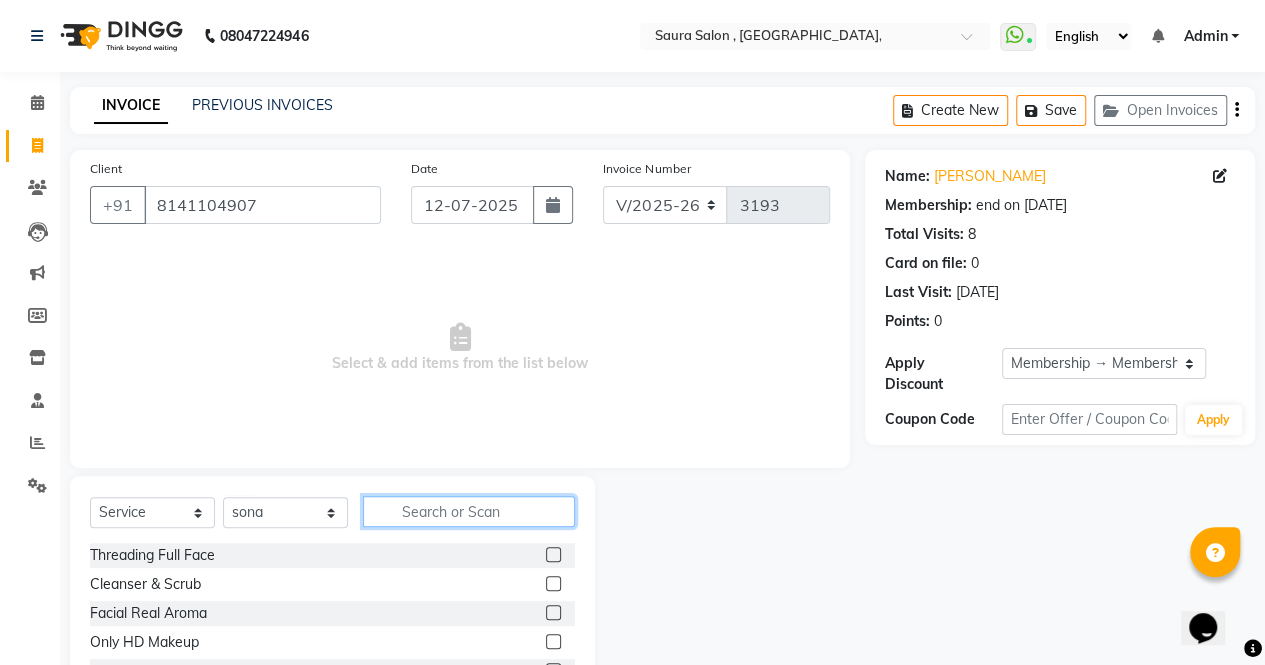 click 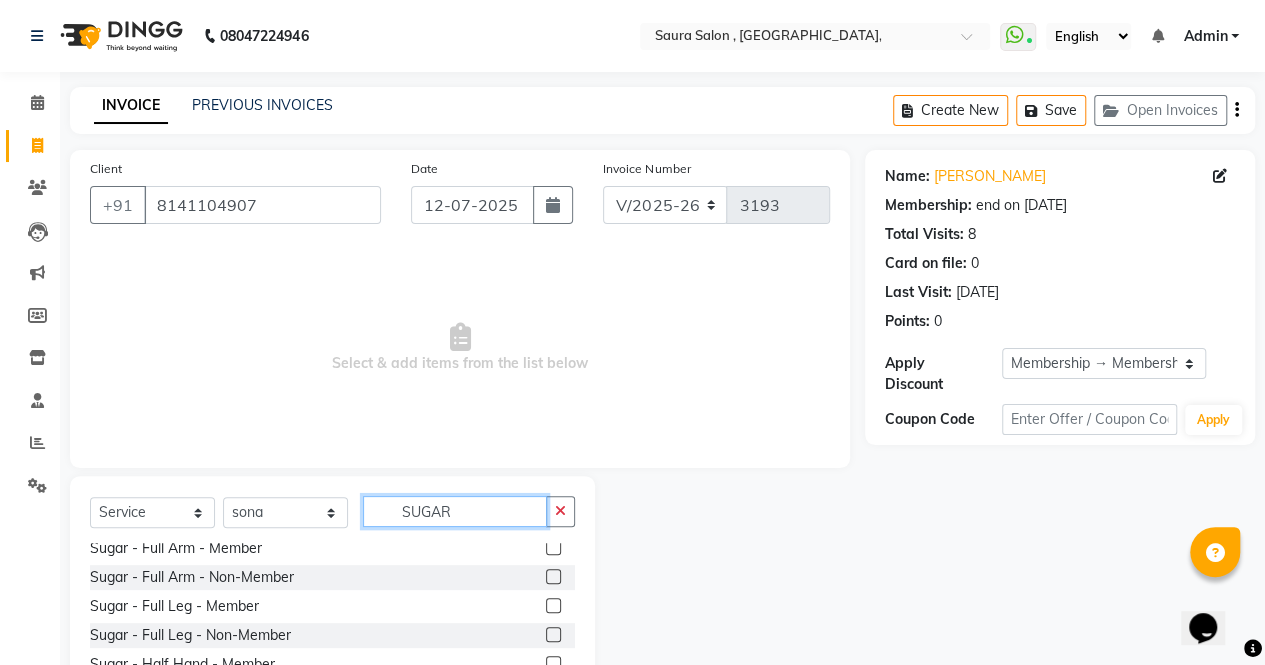 scroll, scrollTop: 595, scrollLeft: 0, axis: vertical 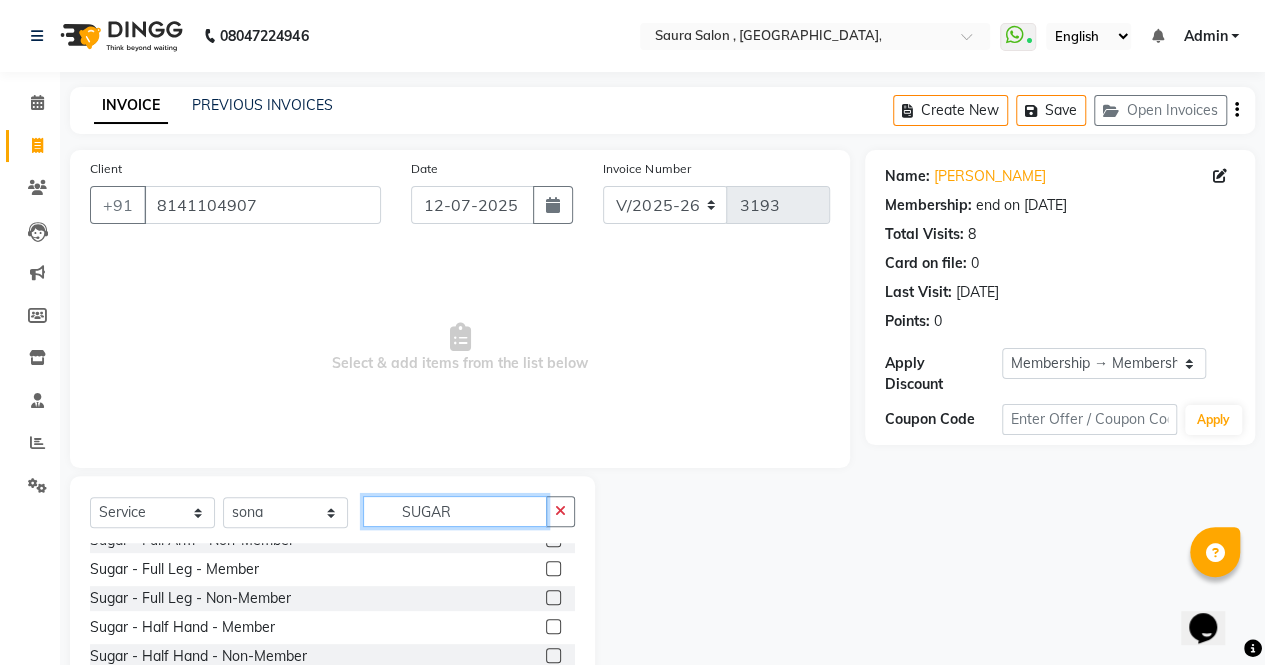 type on "SUGAR" 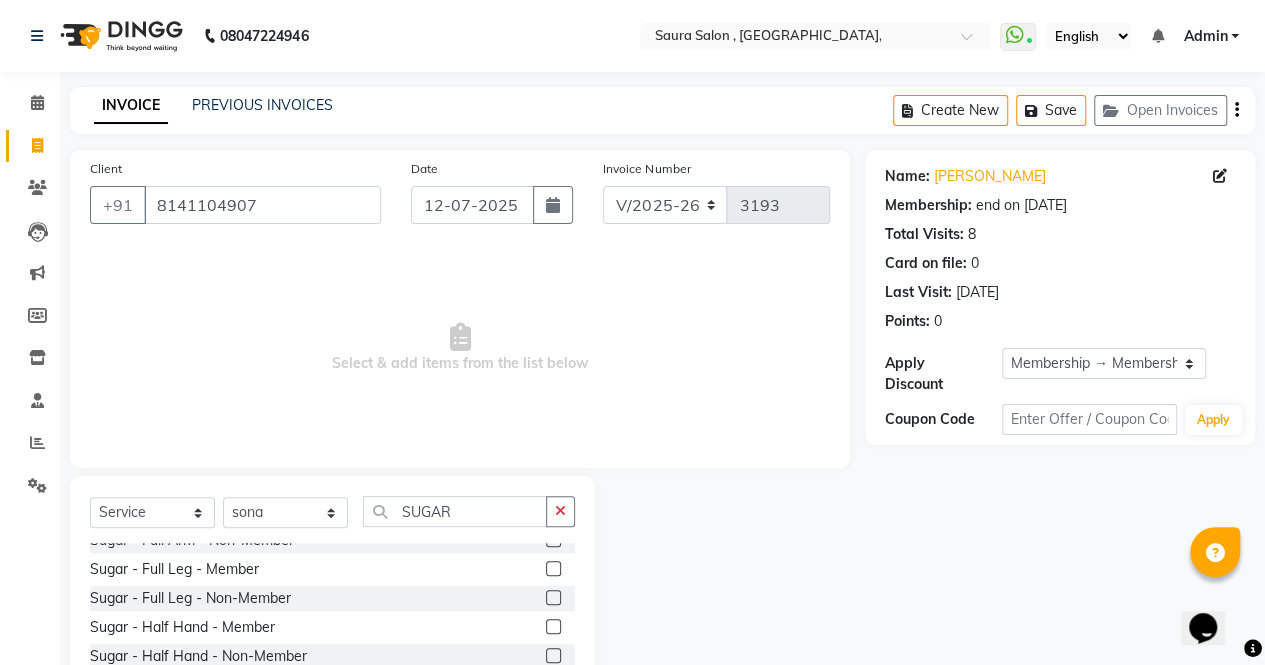 click 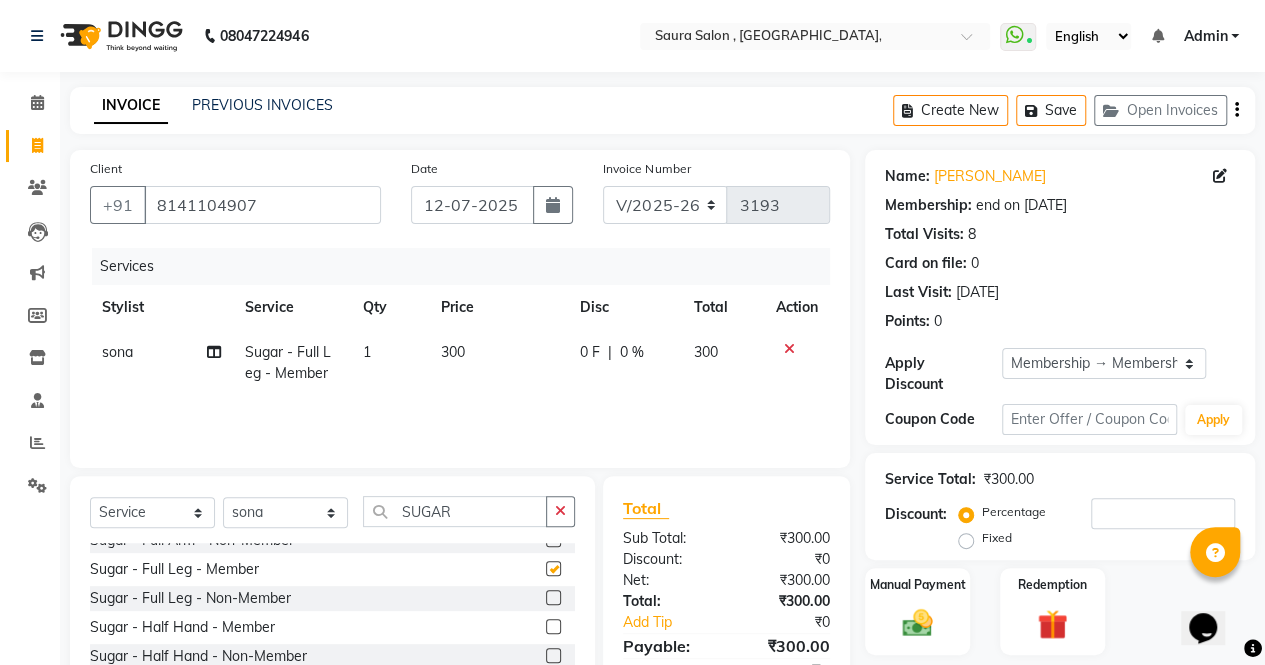 checkbox on "false" 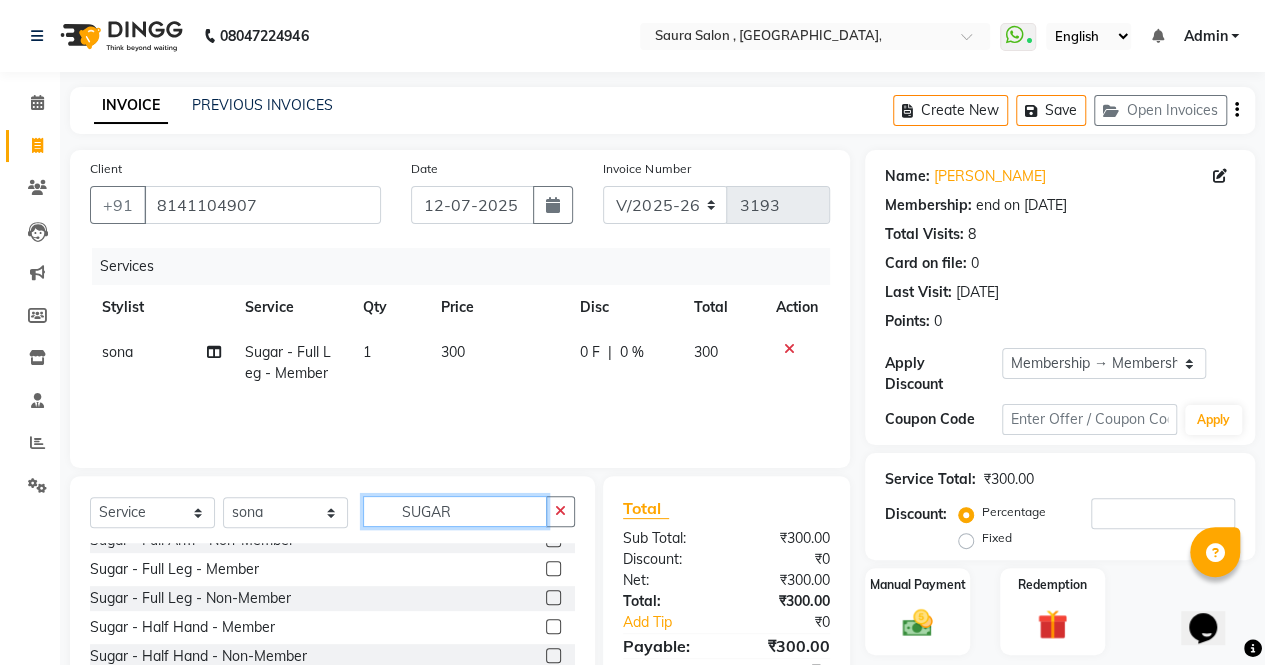 click on "SUGAR" 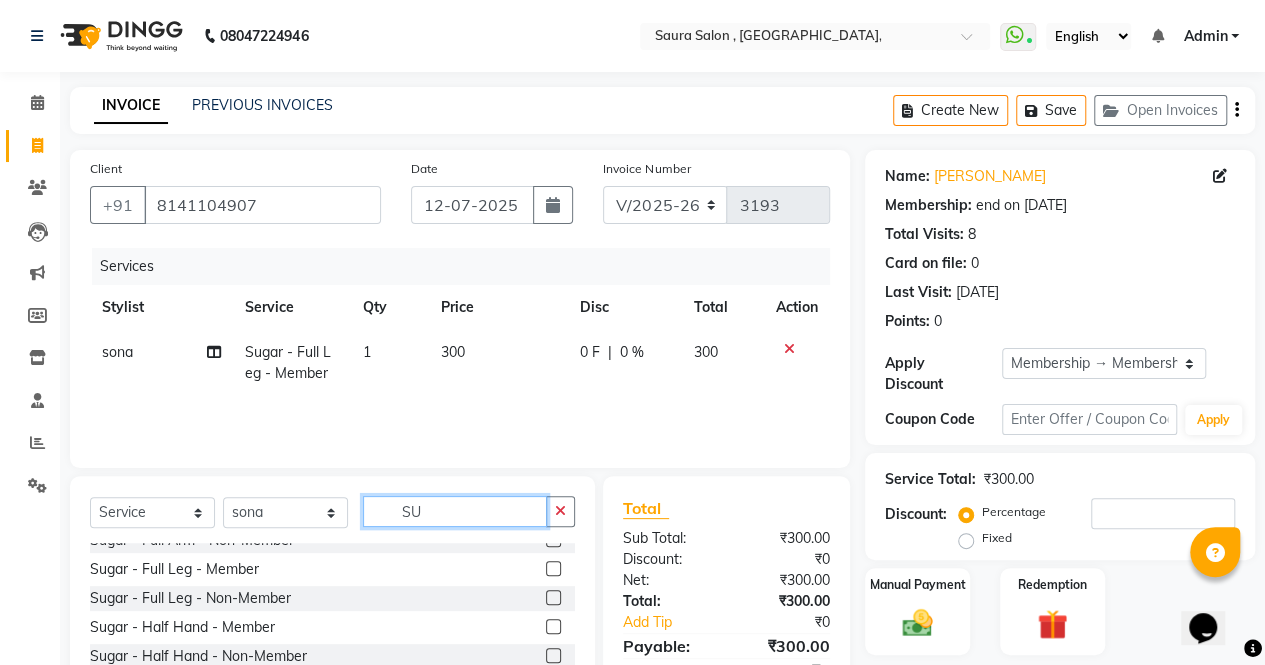 type on "S" 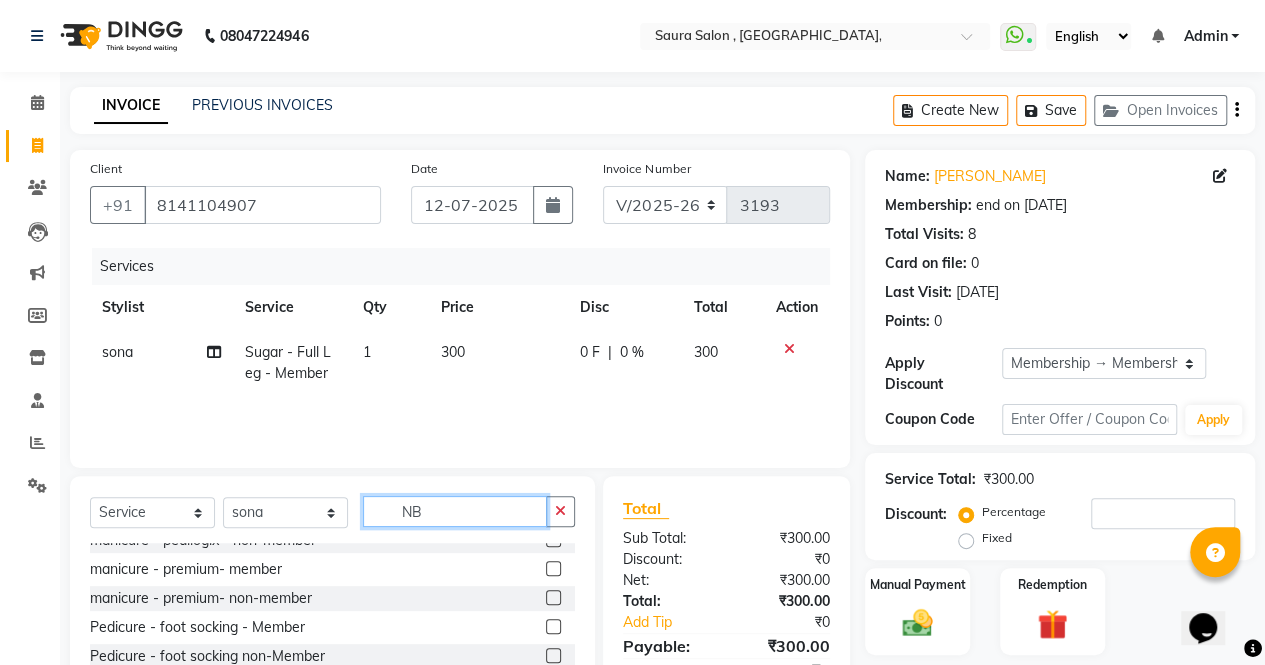 scroll, scrollTop: 0, scrollLeft: 0, axis: both 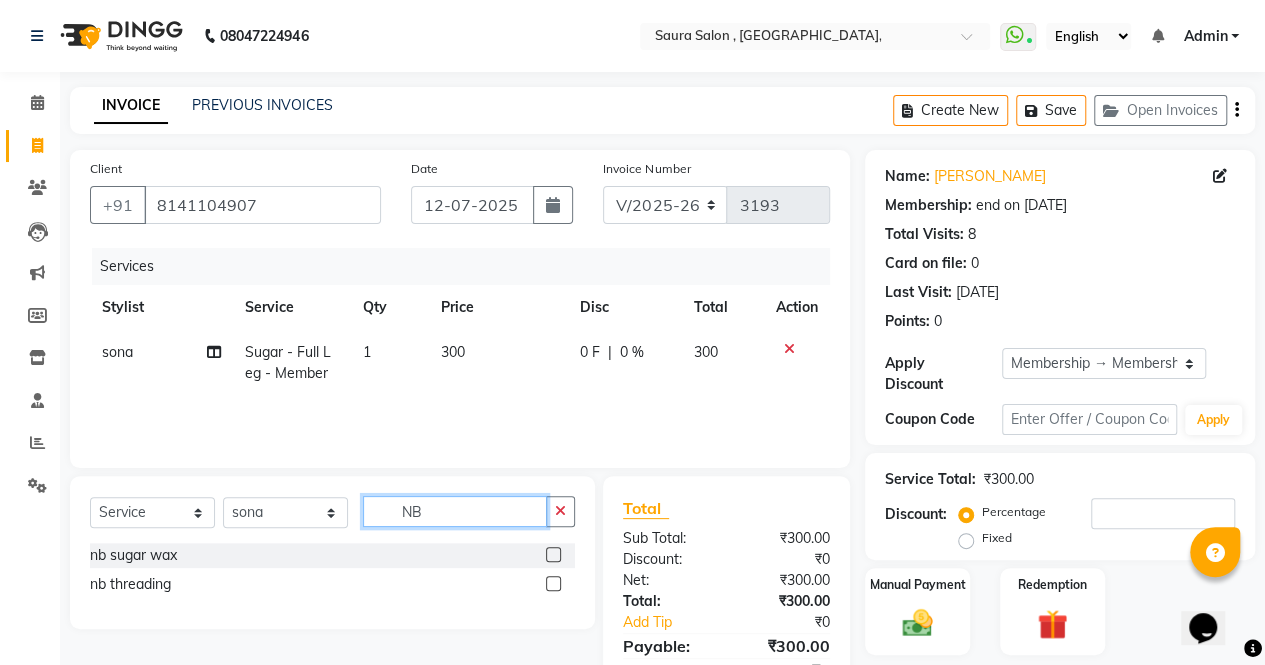 type on "NB" 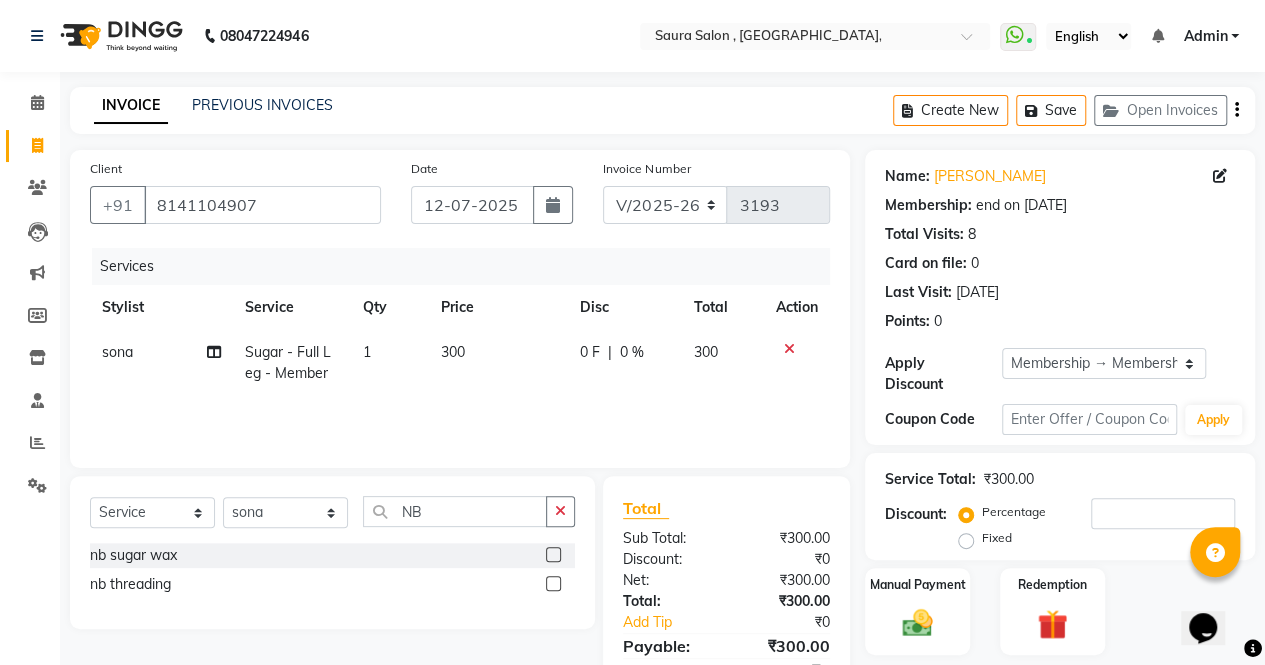 click 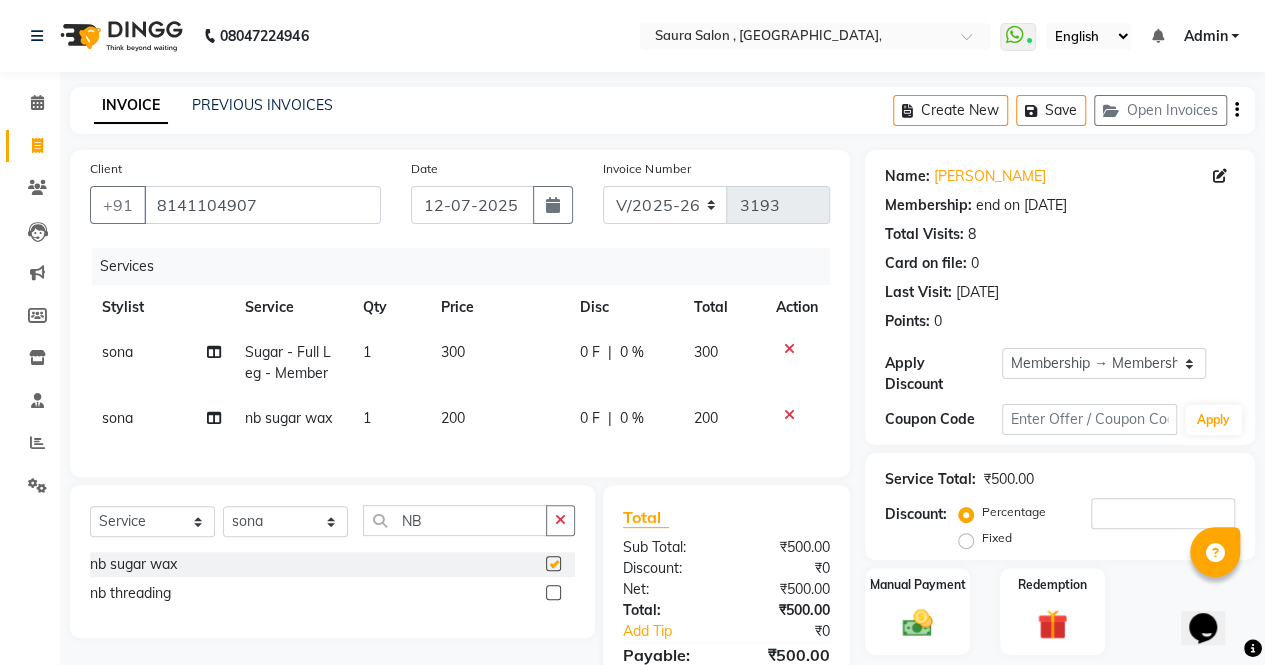 checkbox on "false" 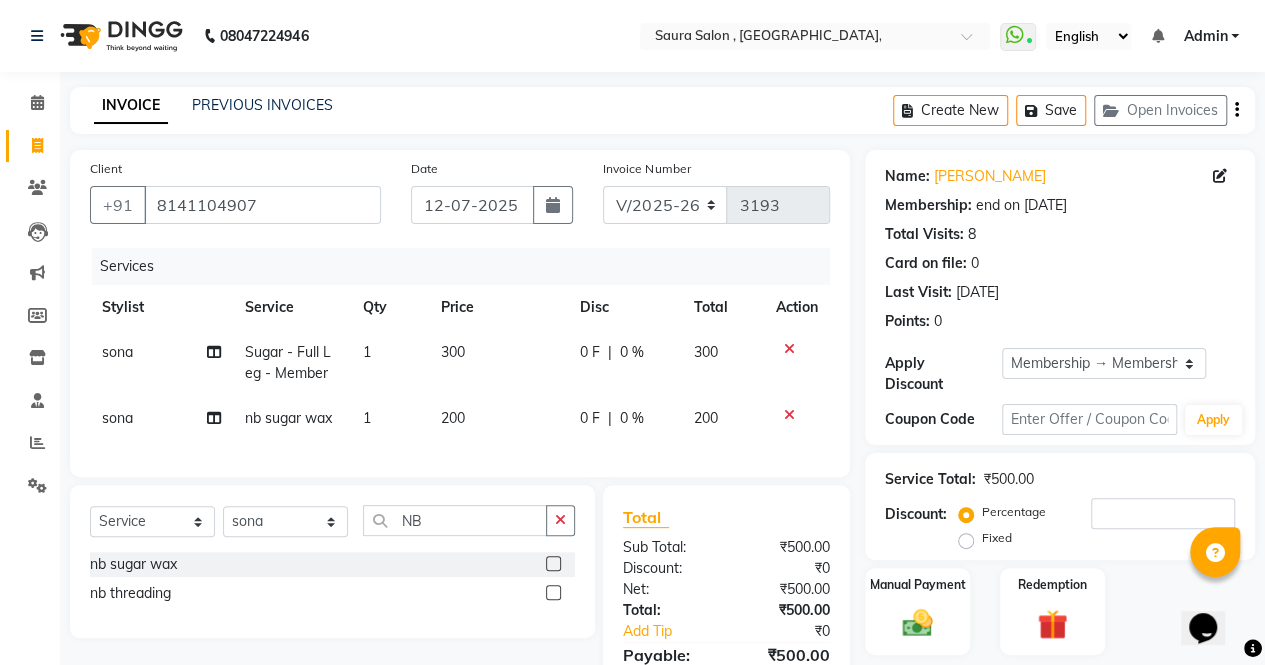 click on "300" 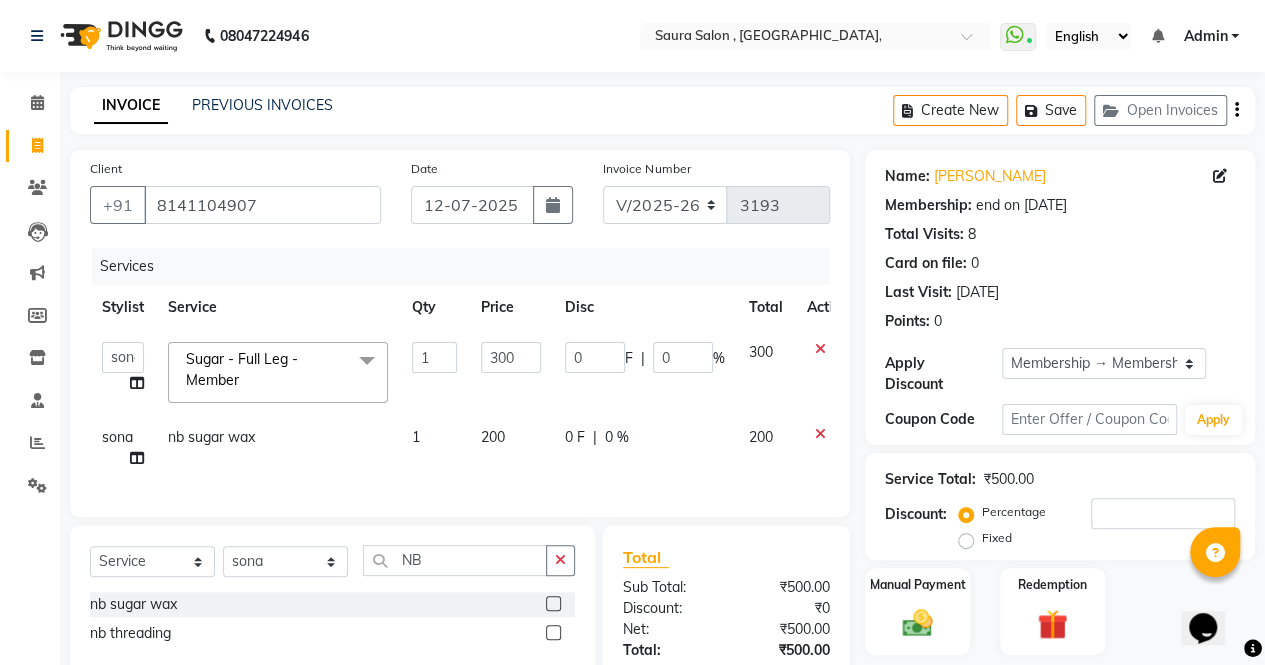 click 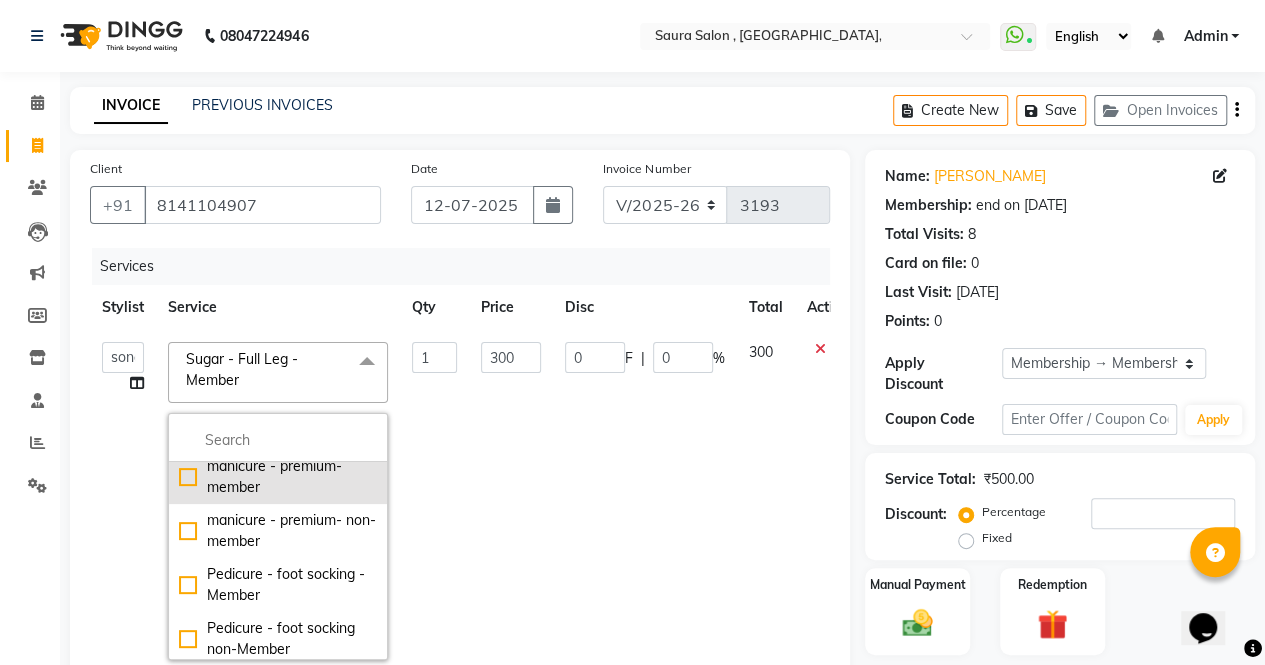 scroll, scrollTop: 1000, scrollLeft: 0, axis: vertical 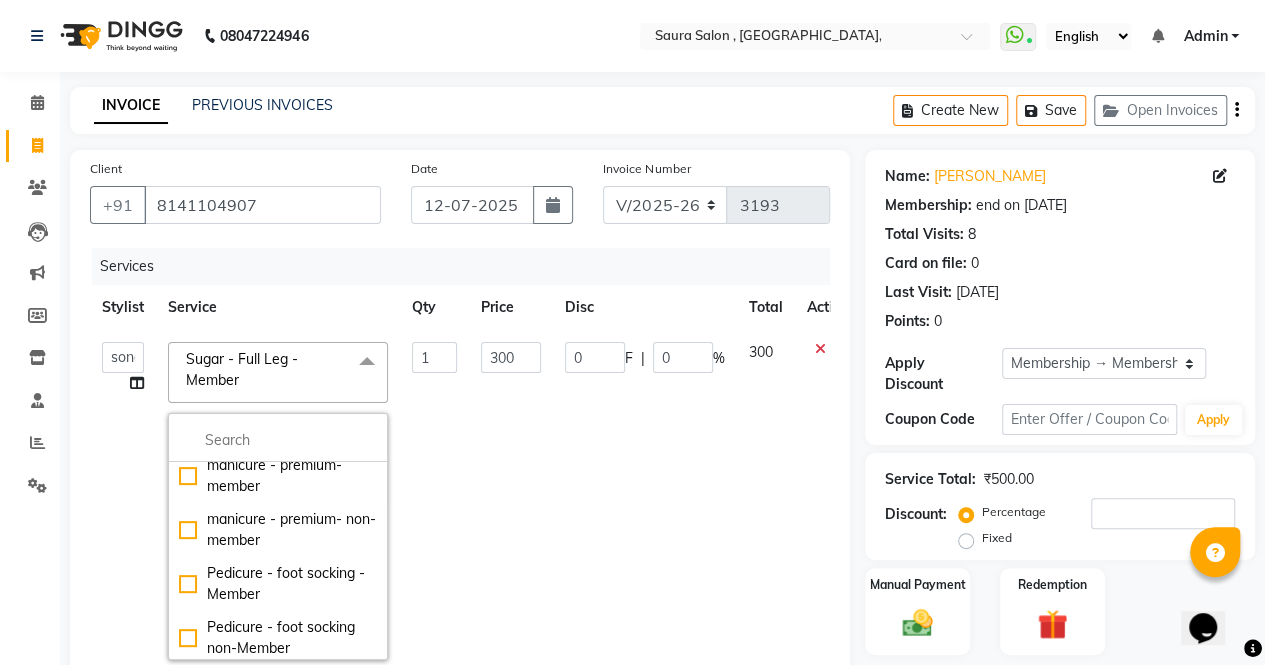 click on "Sugar - Full Leg - Member  x" 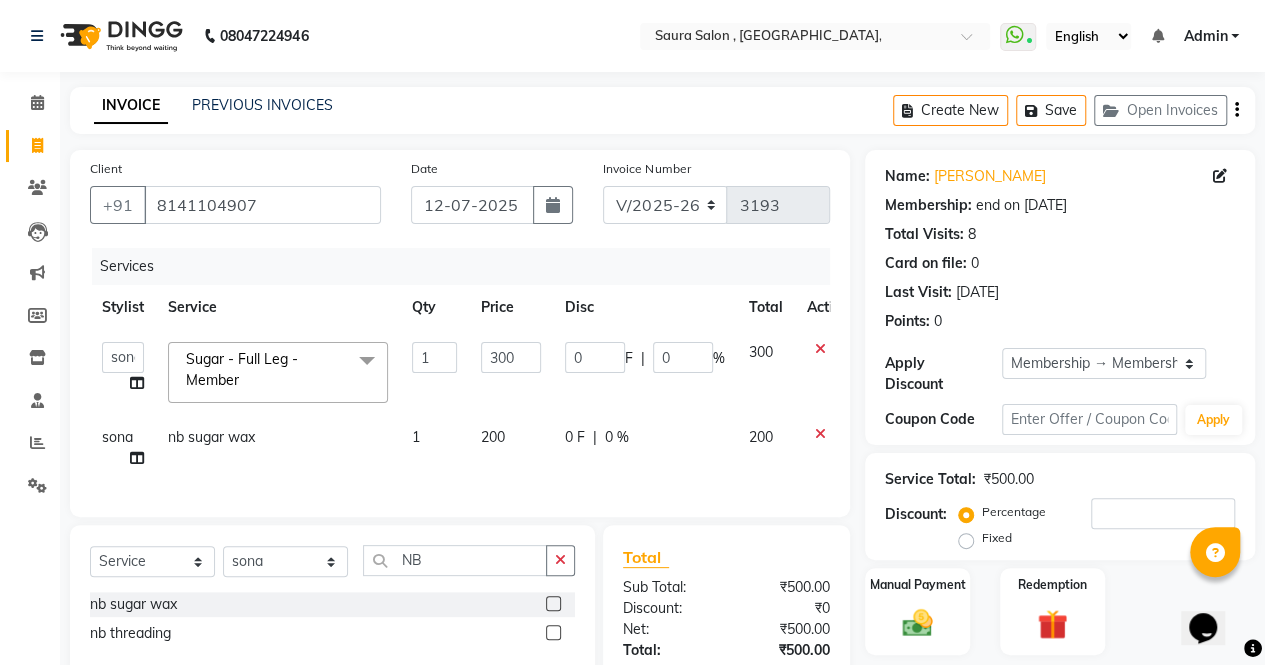 click on "Sugar - Full Leg - Member  x" 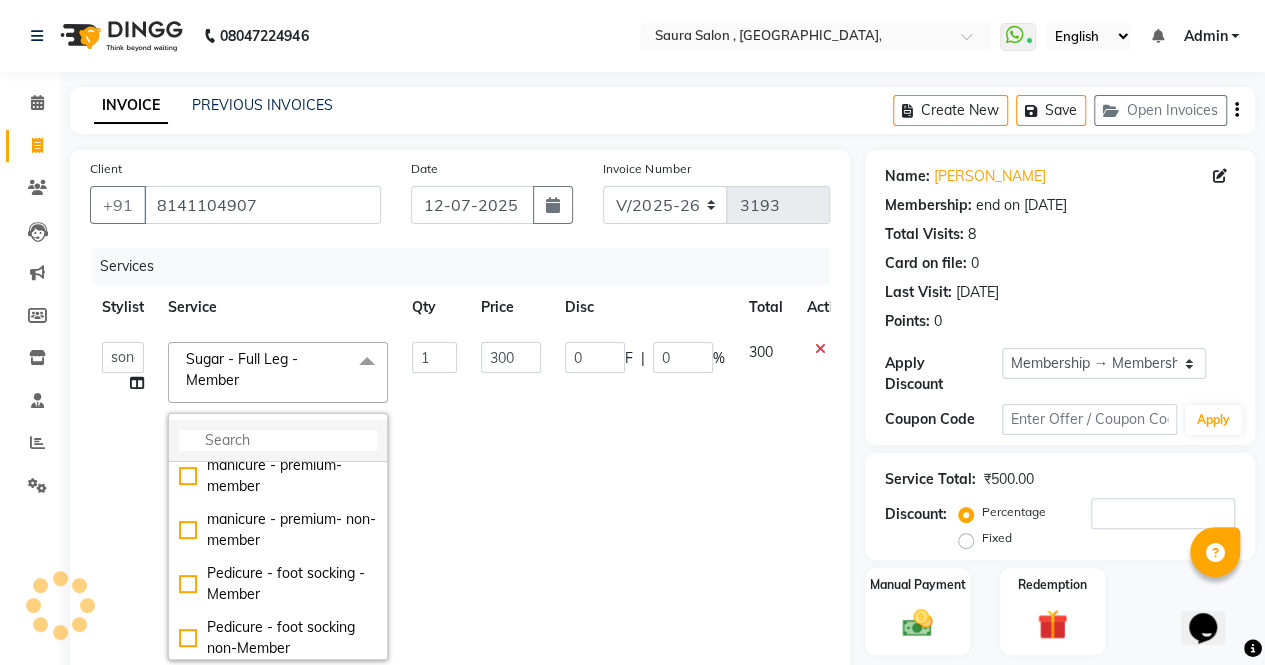 click 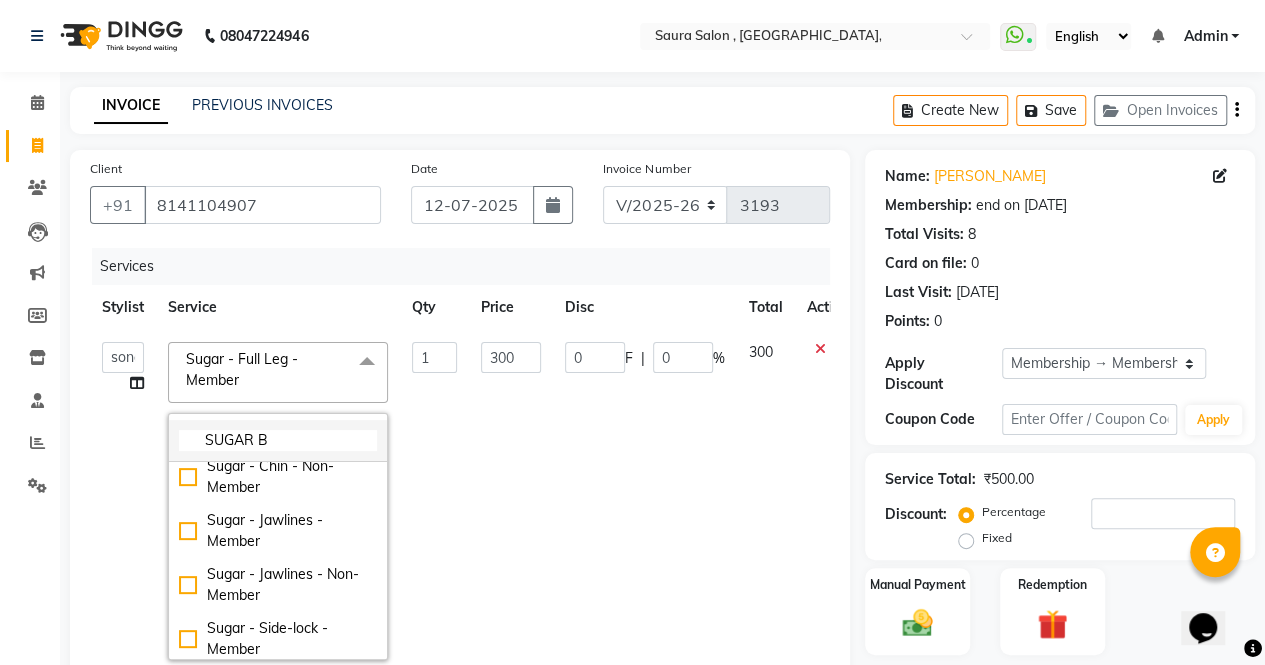 scroll, scrollTop: 0, scrollLeft: 0, axis: both 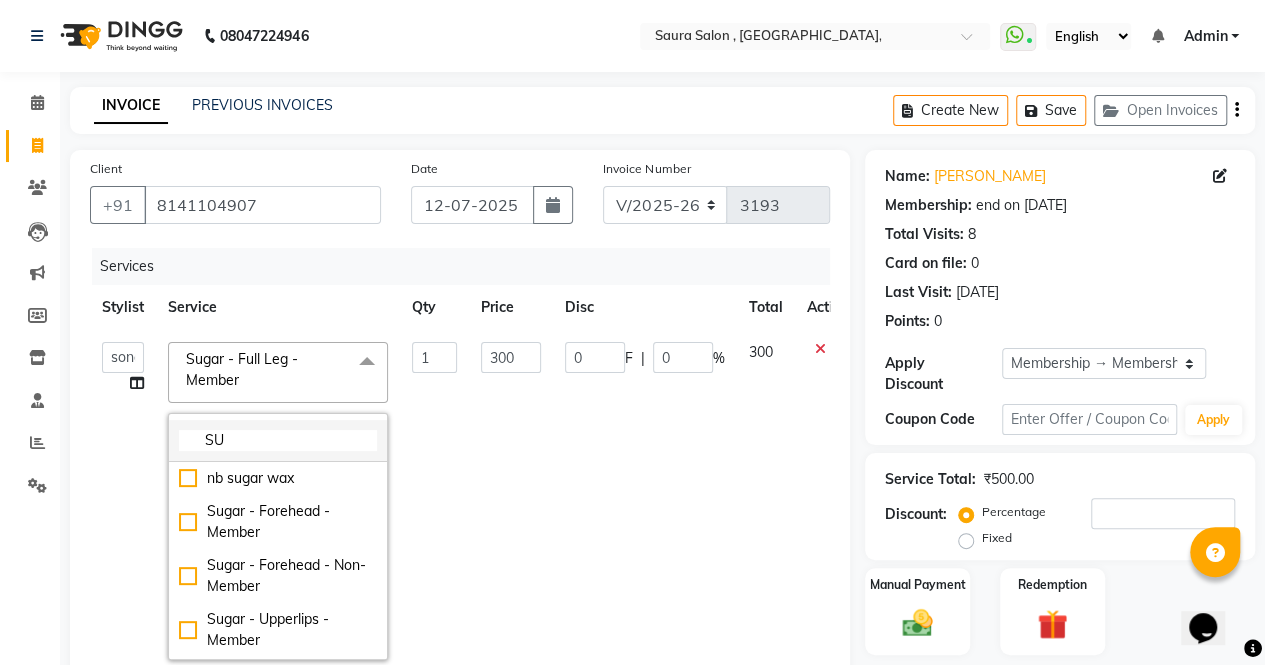 type on "S" 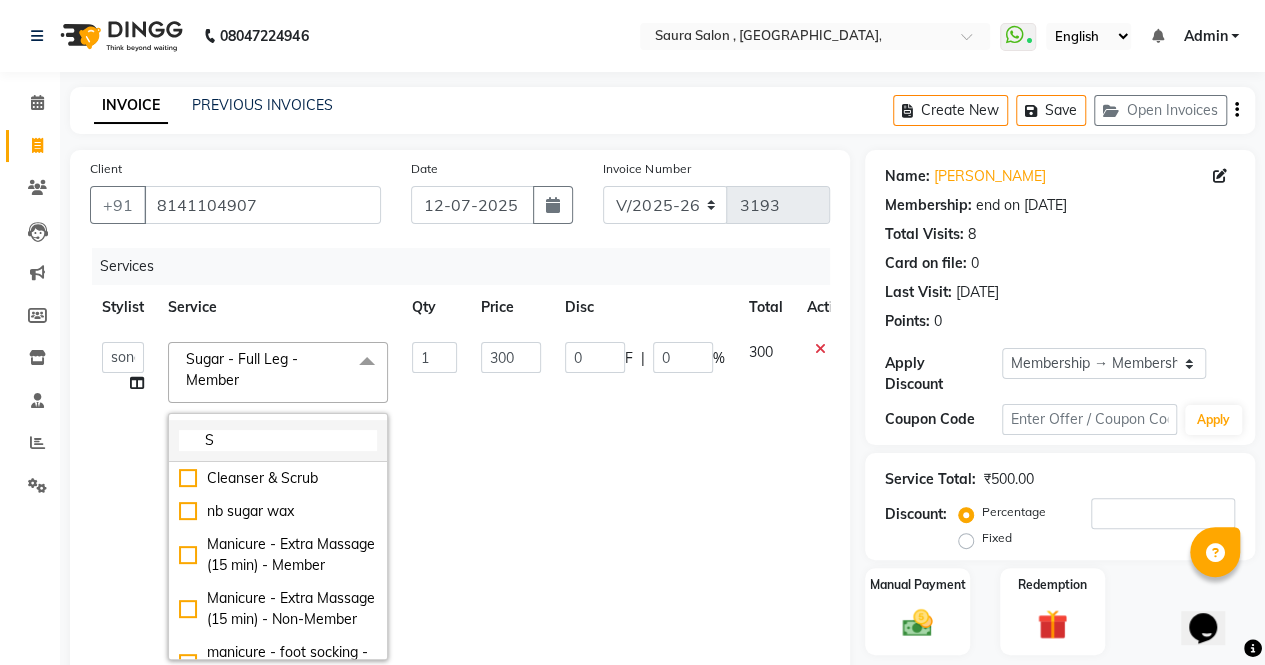type 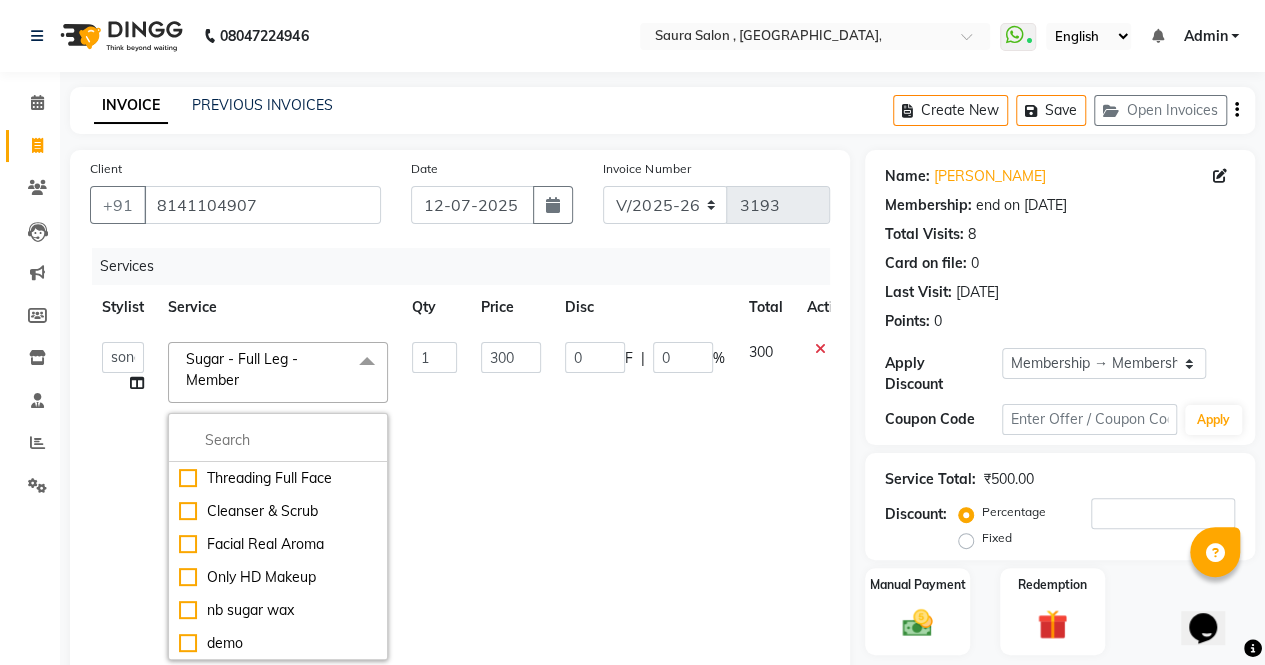 click on "Sugar - Full Leg - Member  x" 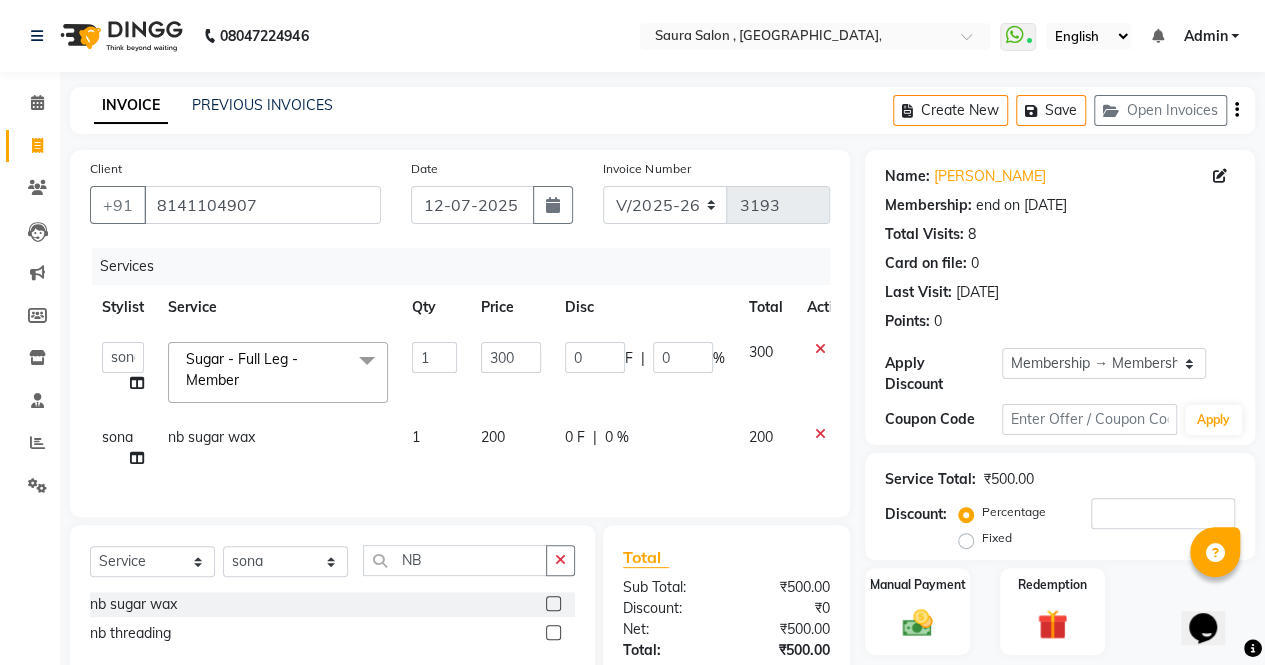 click 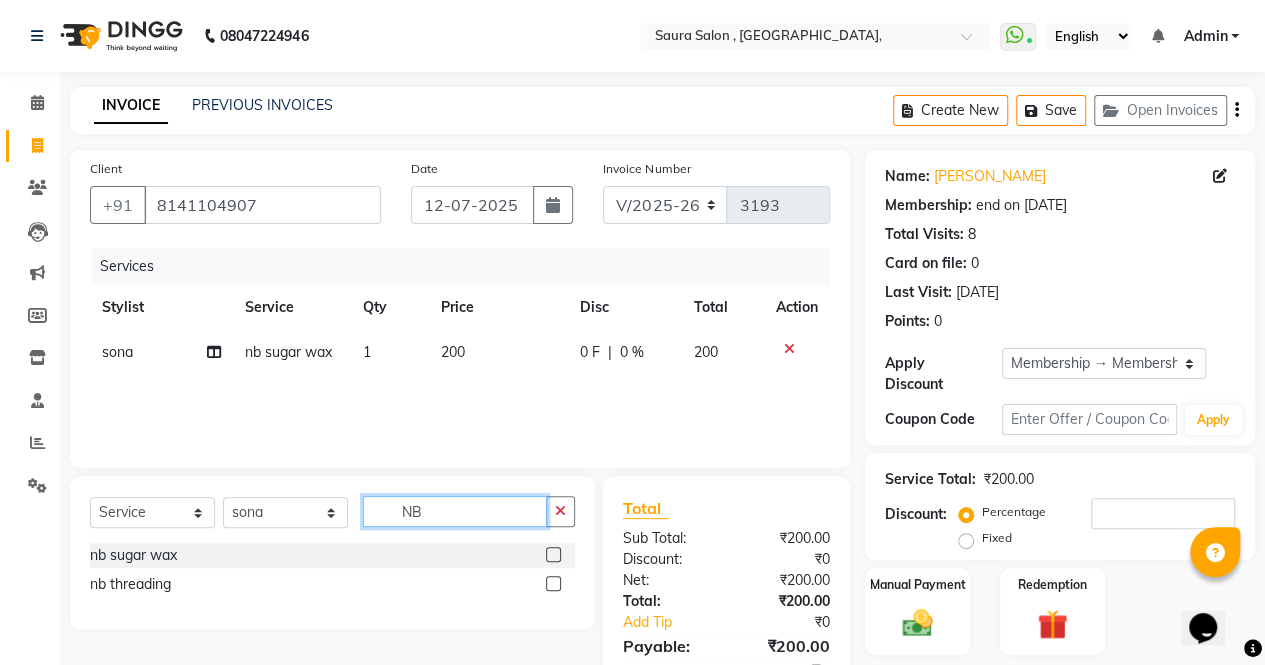 click on "NB" 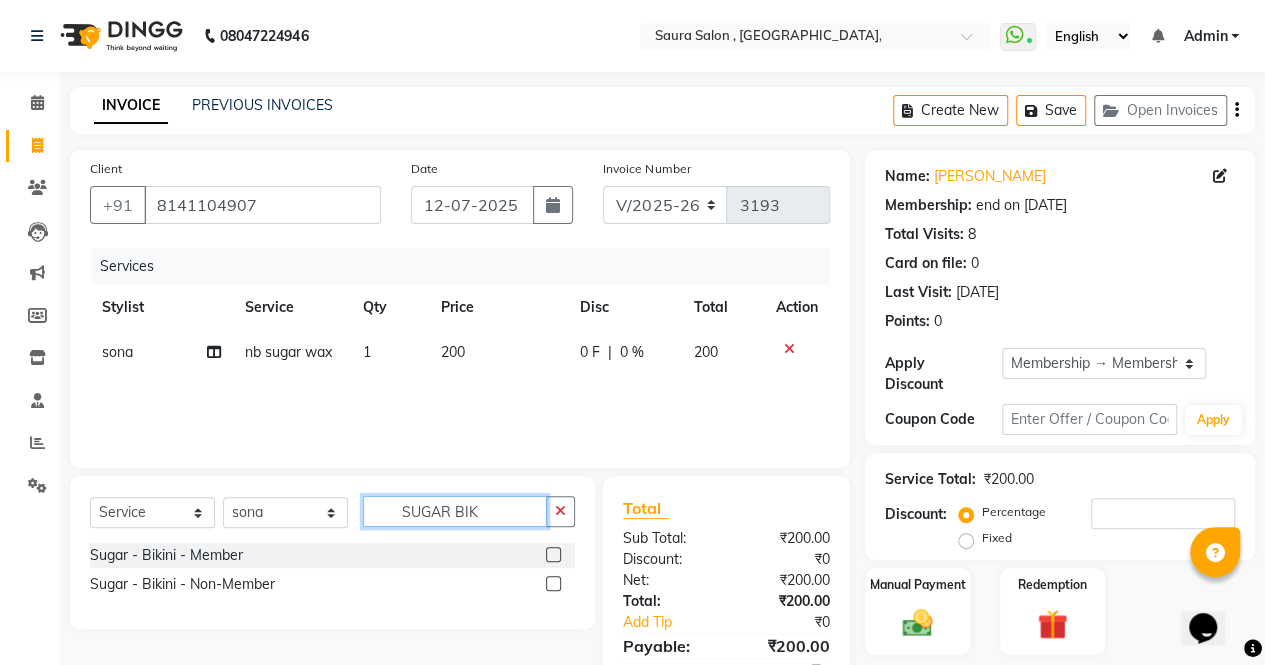 type on "SUGAR BIK" 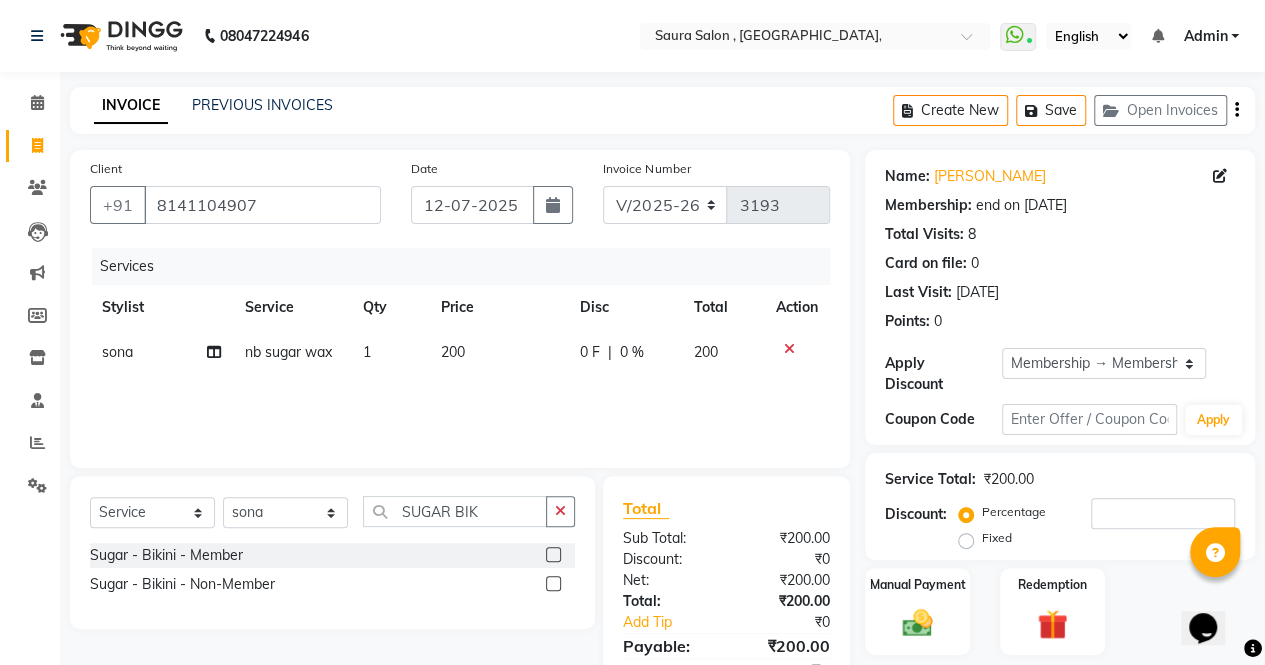 click 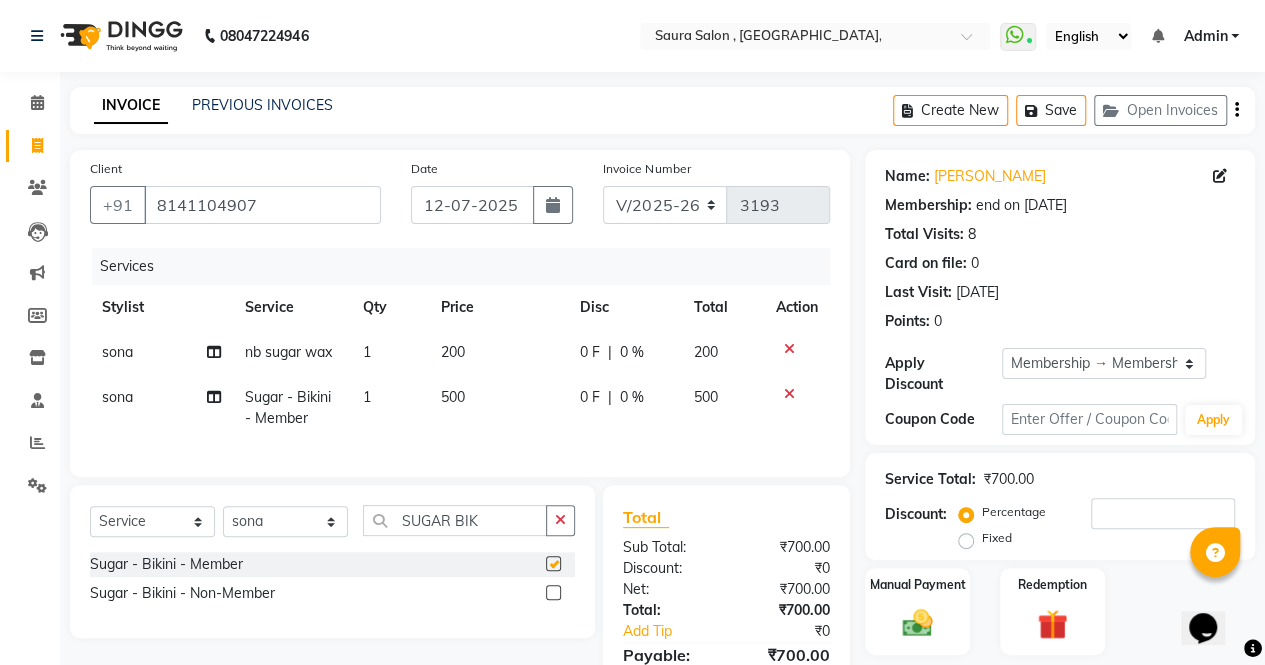 checkbox on "false" 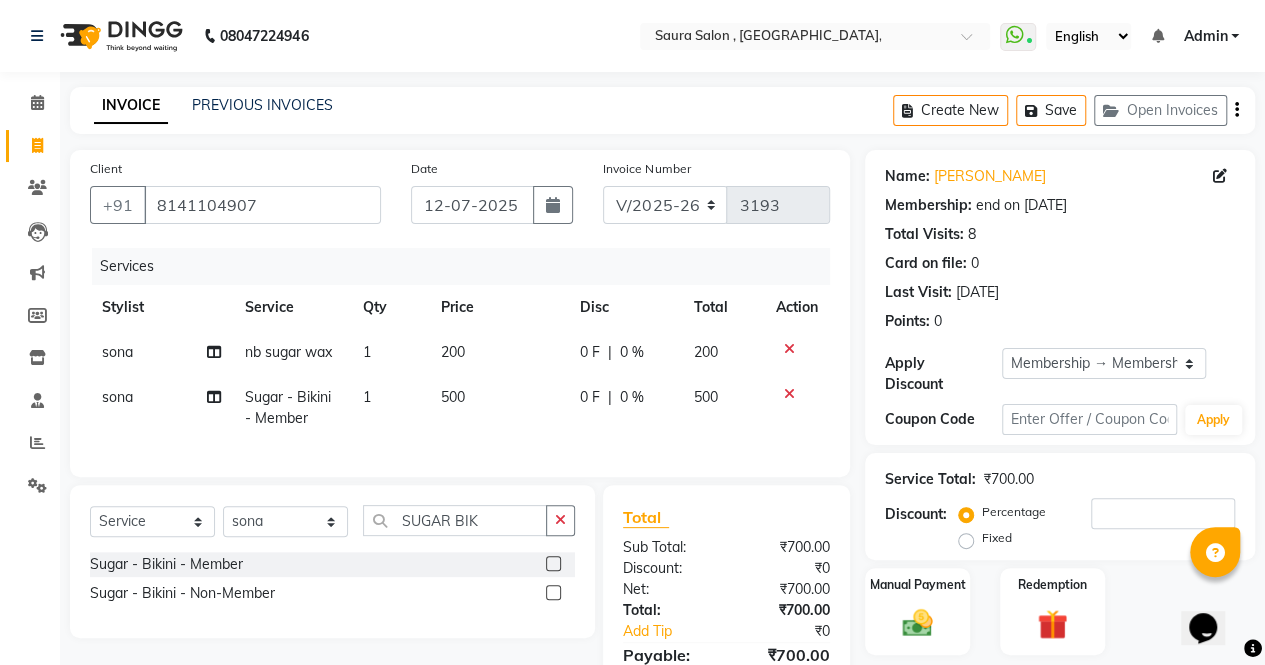 scroll, scrollTop: 116, scrollLeft: 0, axis: vertical 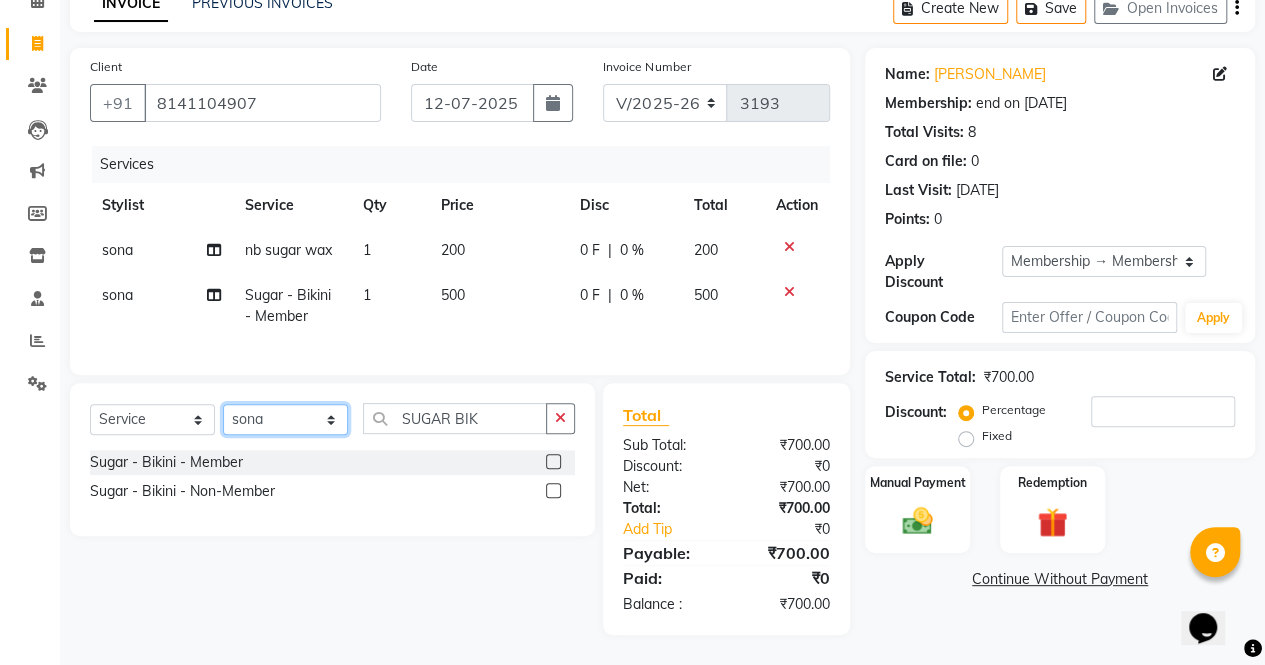 drag, startPoint x: 249, startPoint y: 419, endPoint x: 275, endPoint y: 367, distance: 58.137768 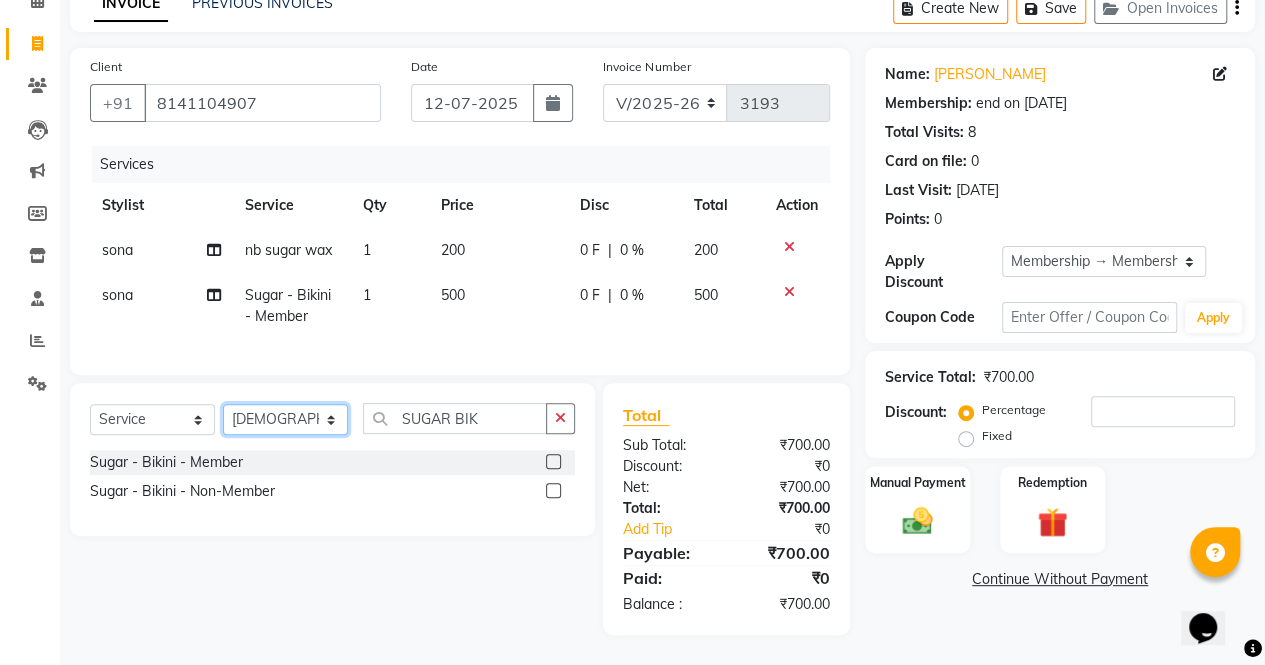 click on "Select Stylist archana  asha  [PERSON_NAME]  deepika [PERSON_NAME] [PERSON_NAME] [PERSON_NAME] khandala shanti  sona  ura usha di [PERSON_NAME]  [PERSON_NAME]" 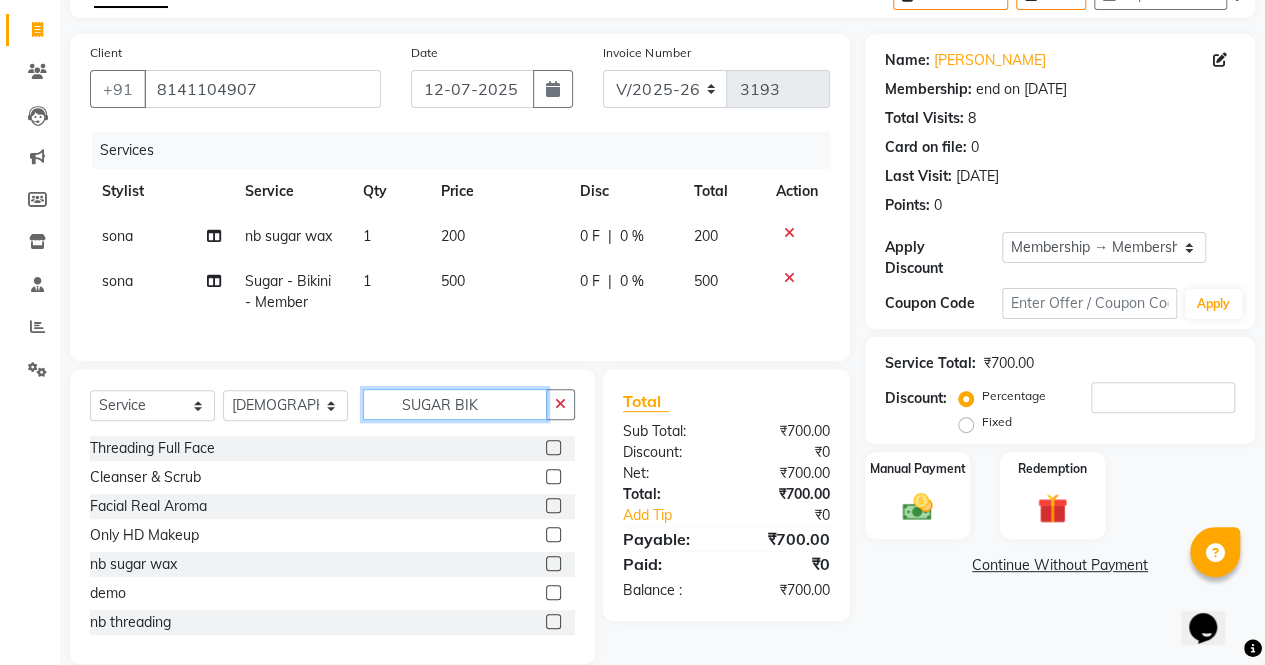 click on "SUGAR BIK" 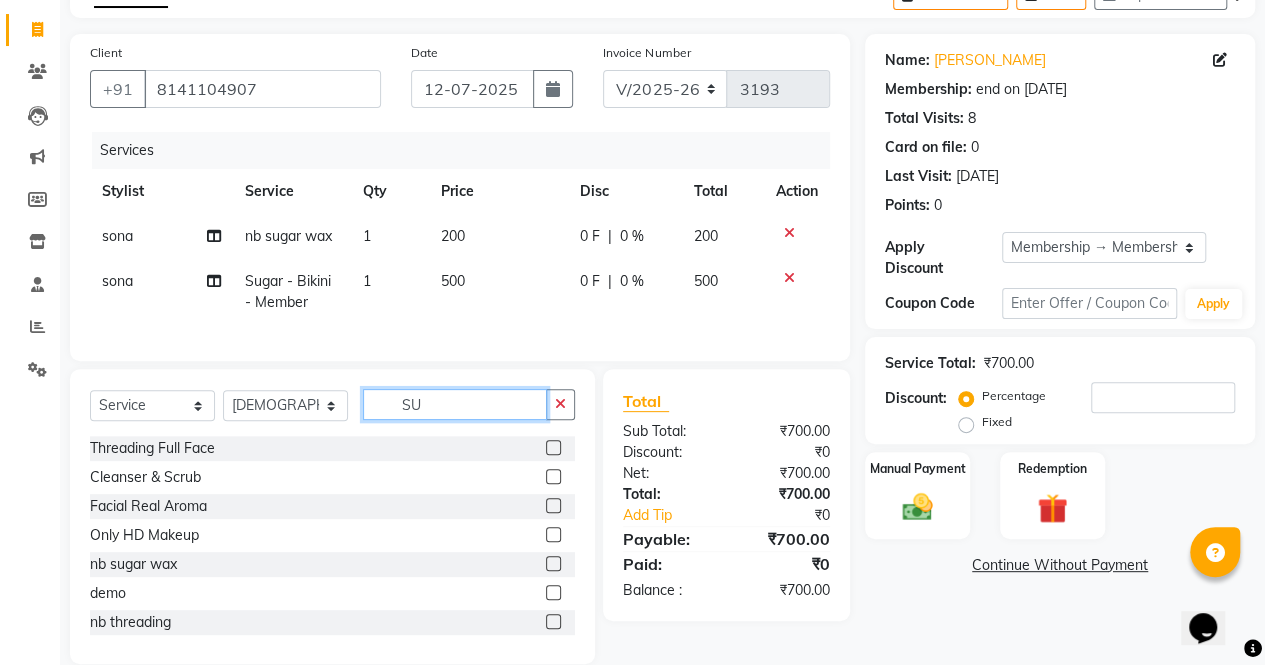 type on "S" 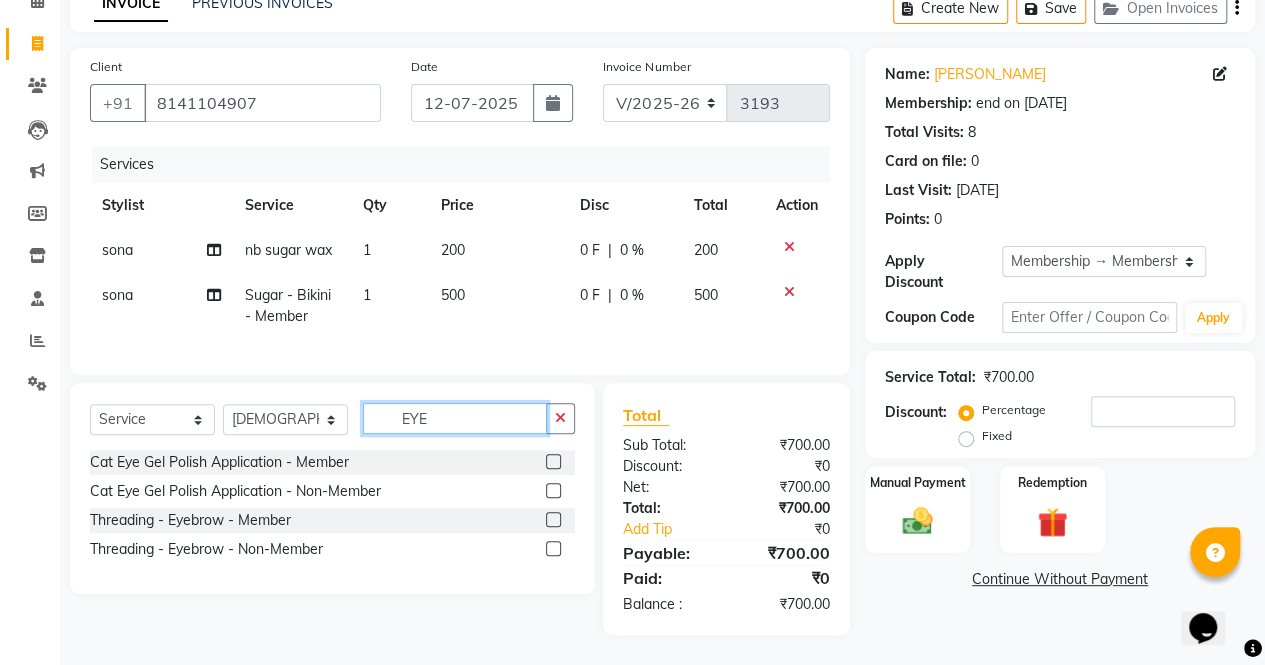 type on "EYE" 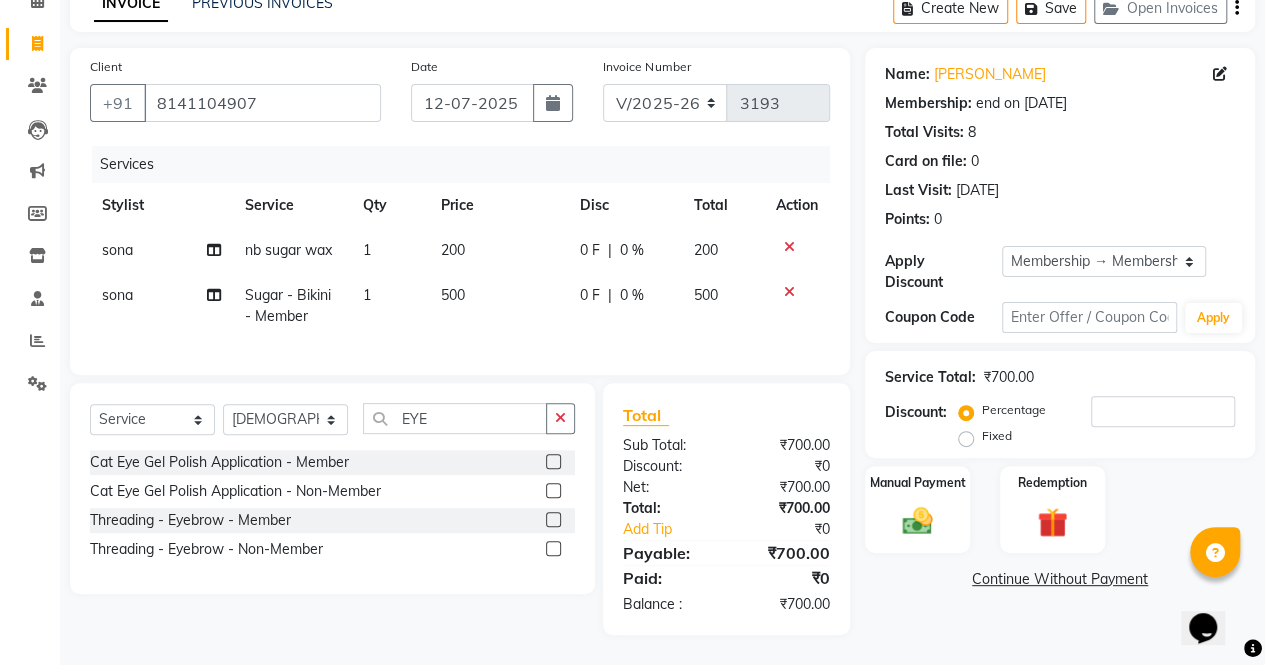 click 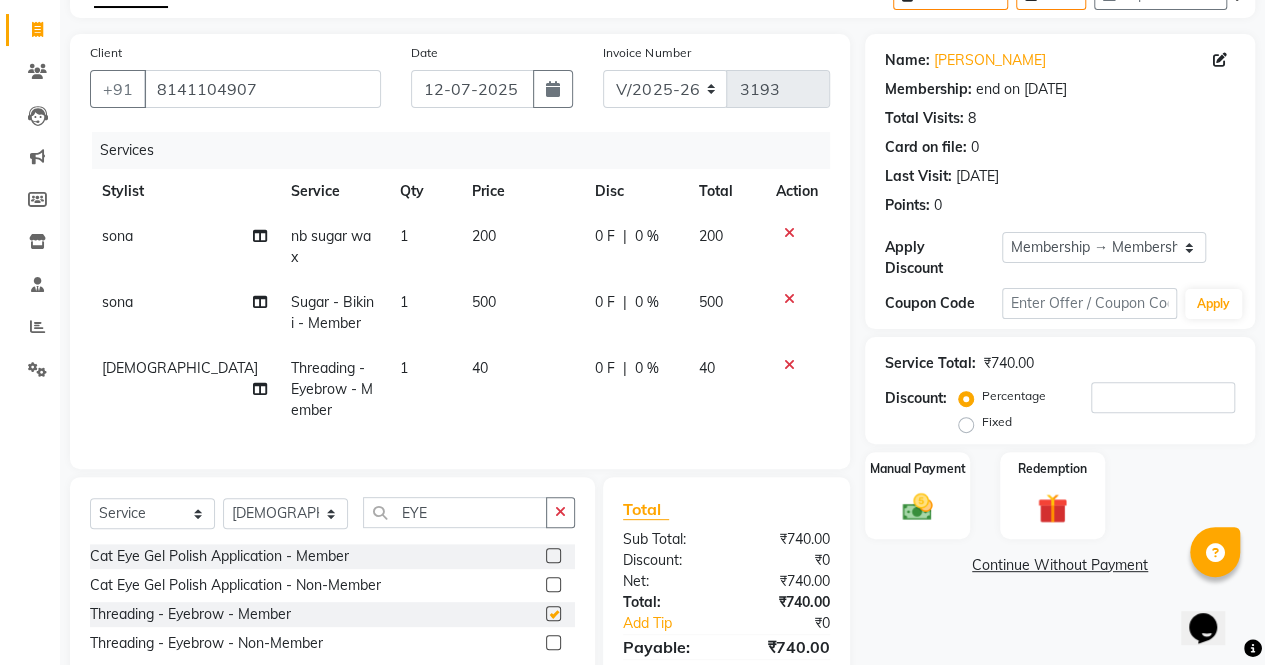 checkbox on "false" 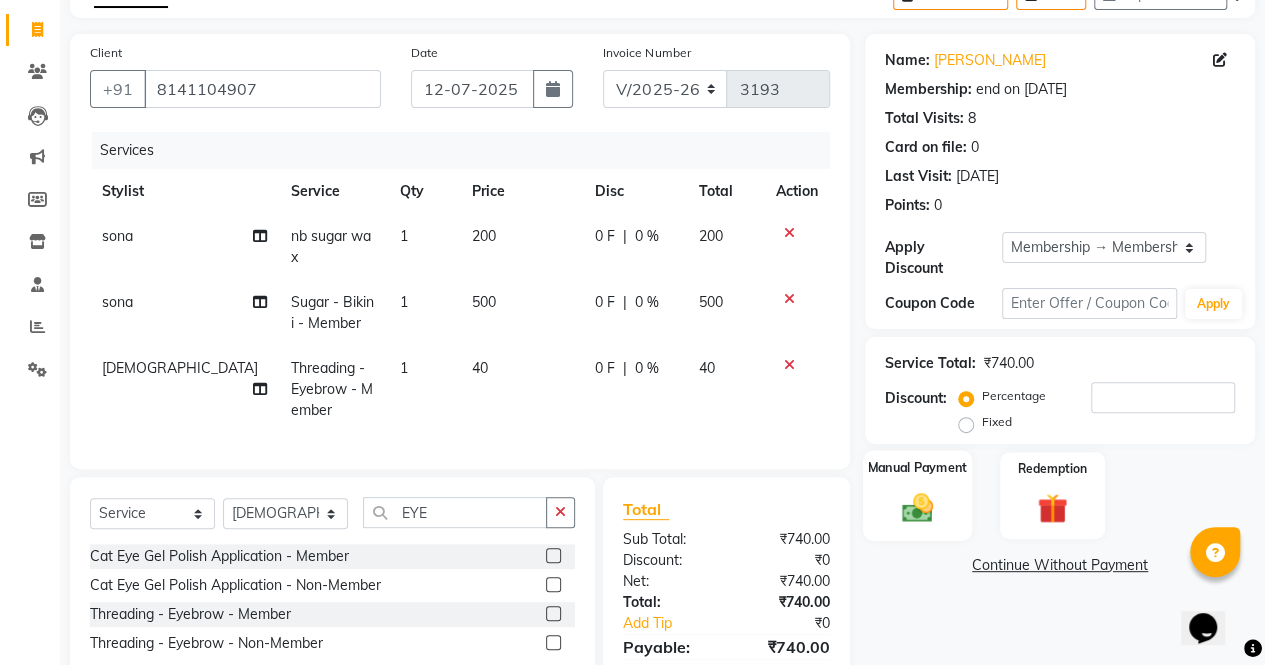 click 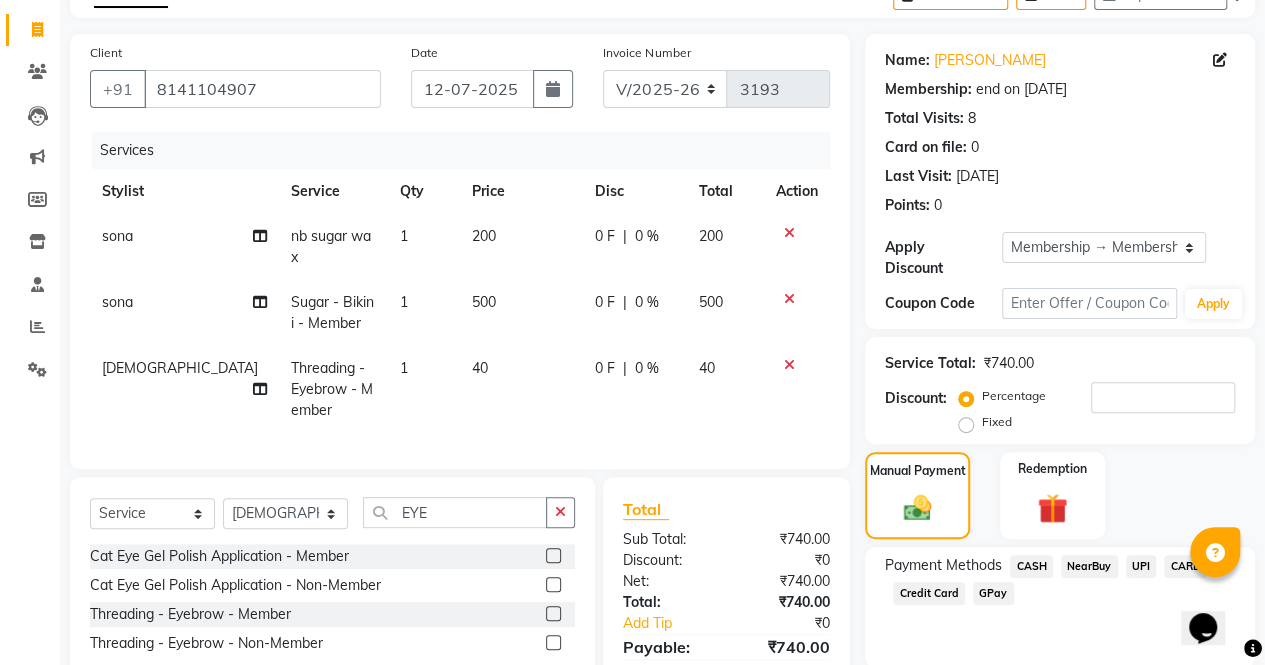 click on "NearBuy" 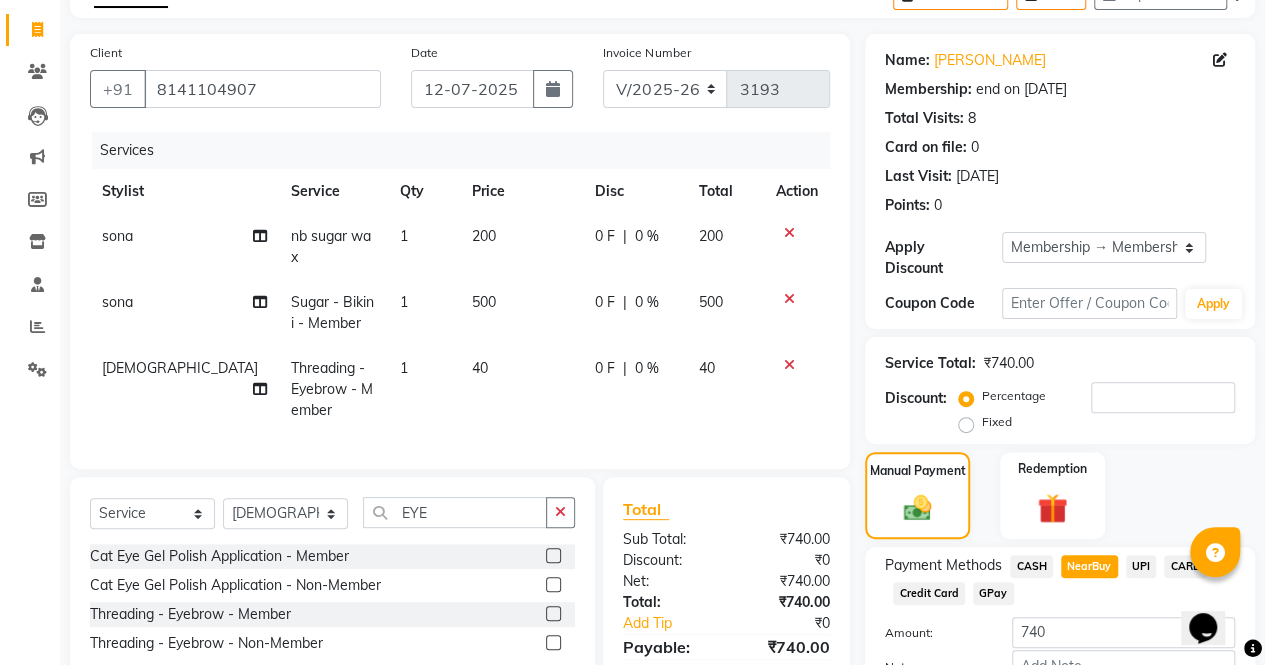 scroll, scrollTop: 244, scrollLeft: 0, axis: vertical 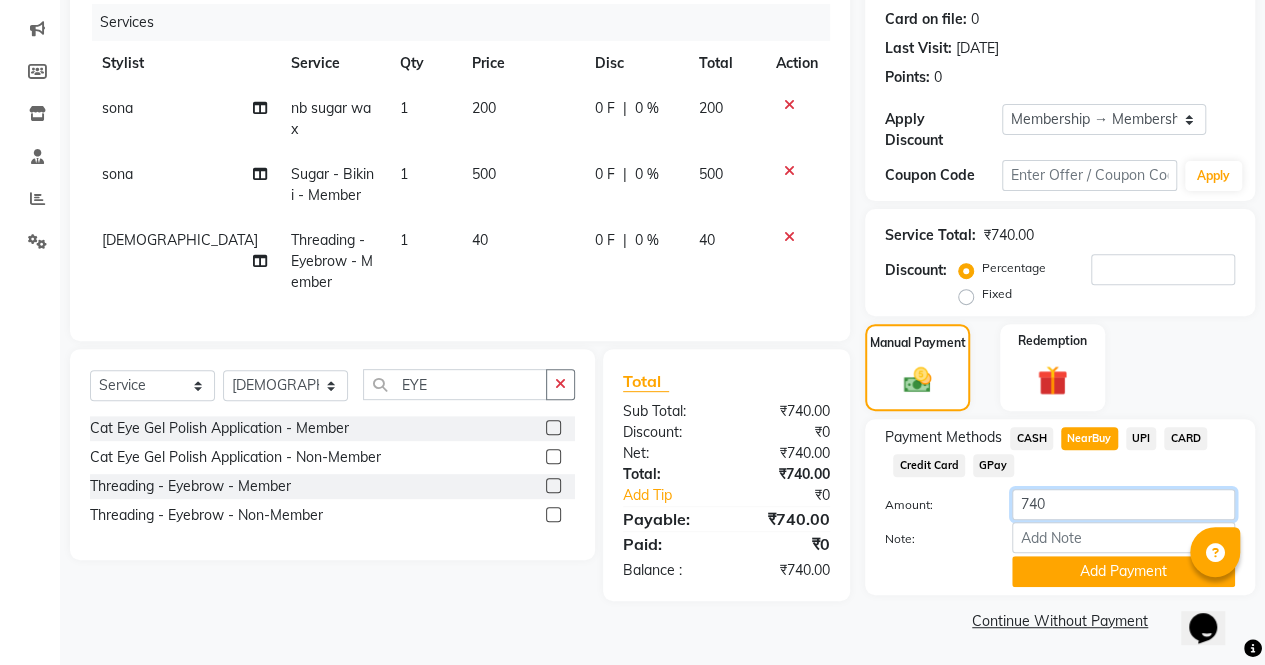 click on "740" 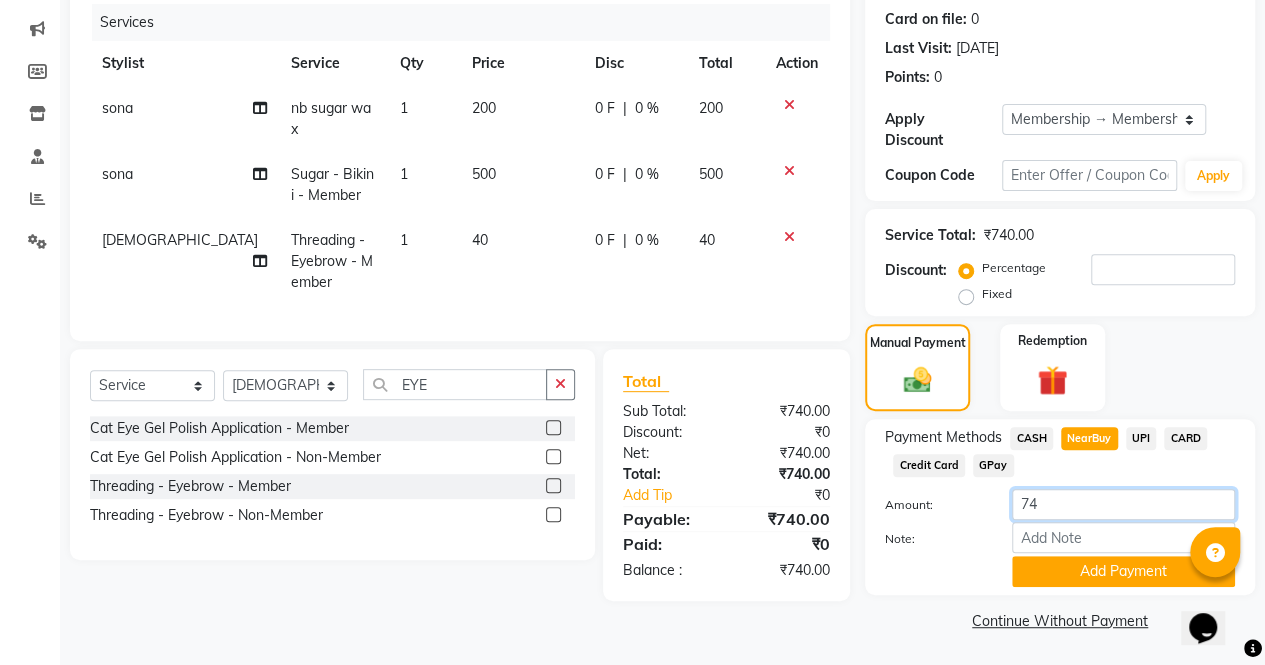 type on "7" 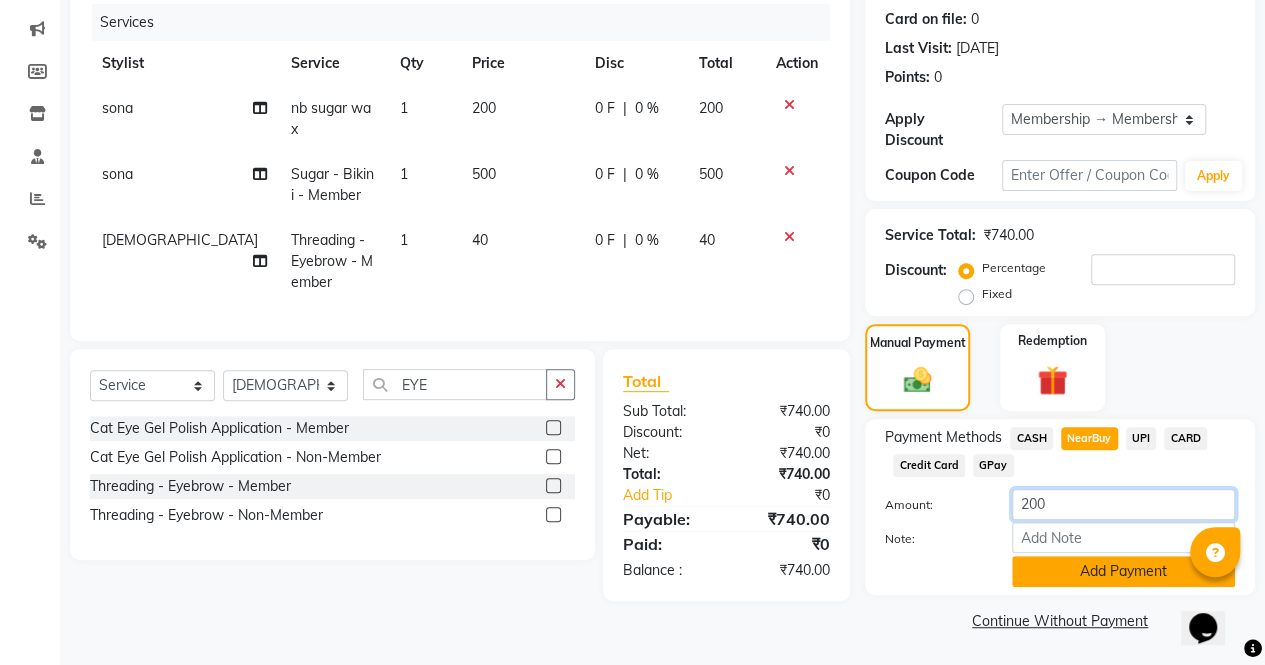 type on "200" 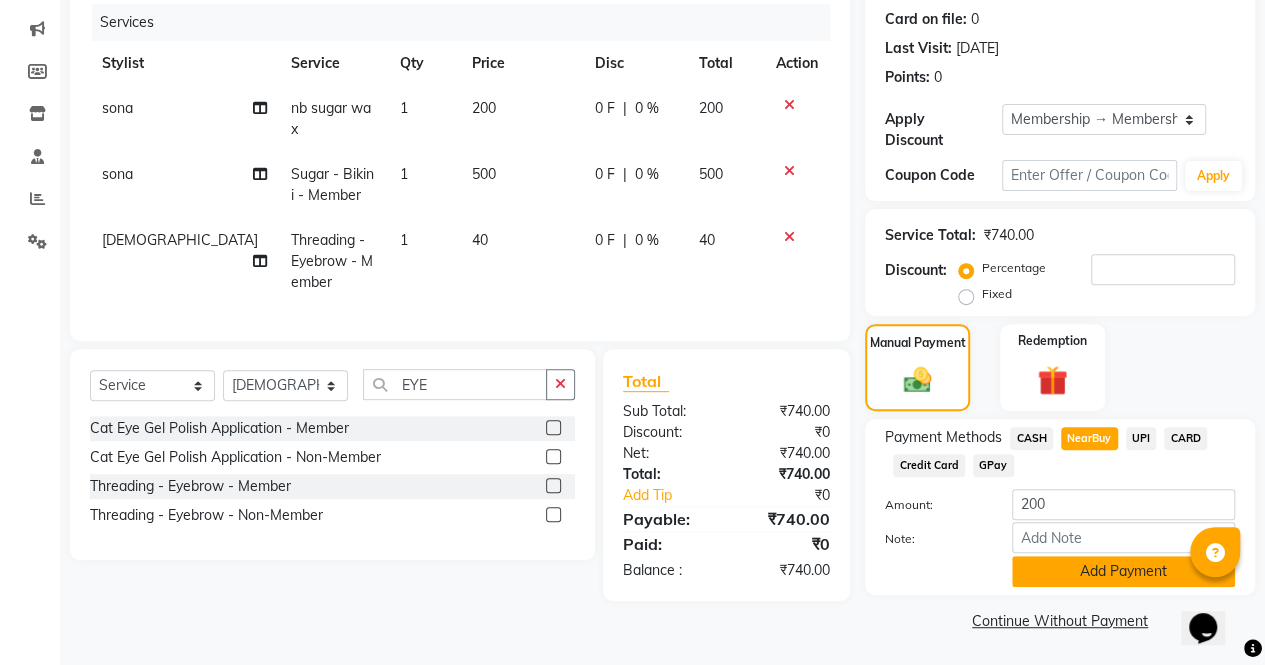 click on "Add Payment" 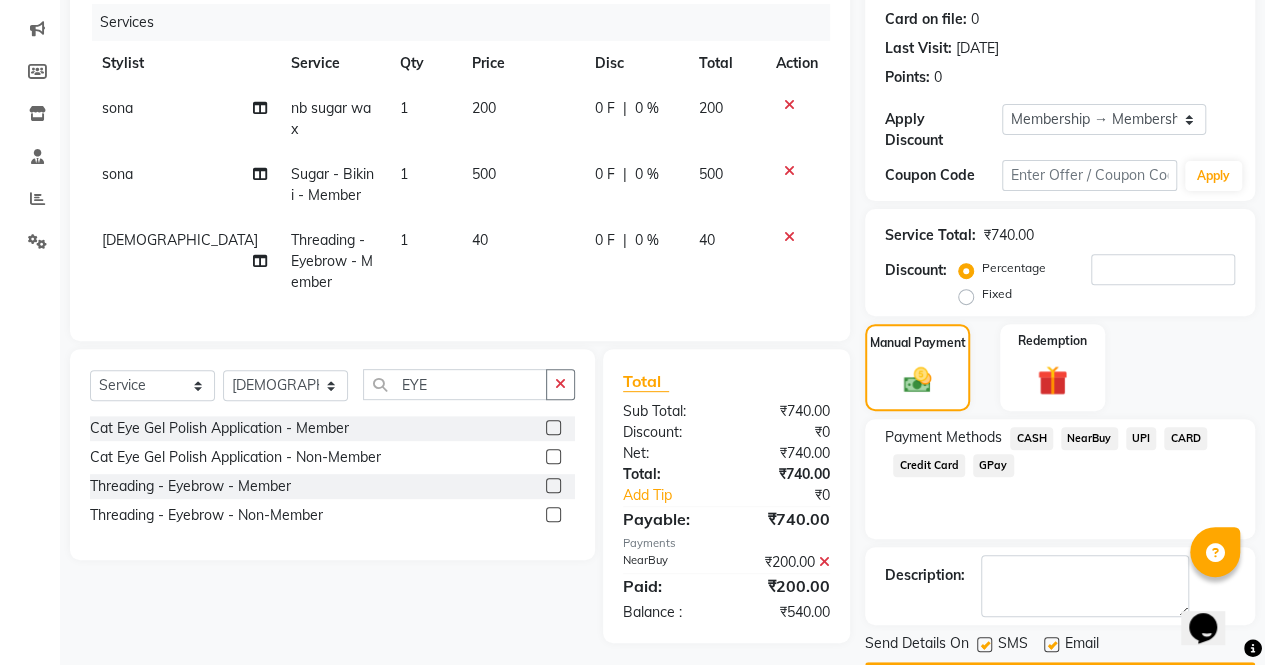 click on "UPI" 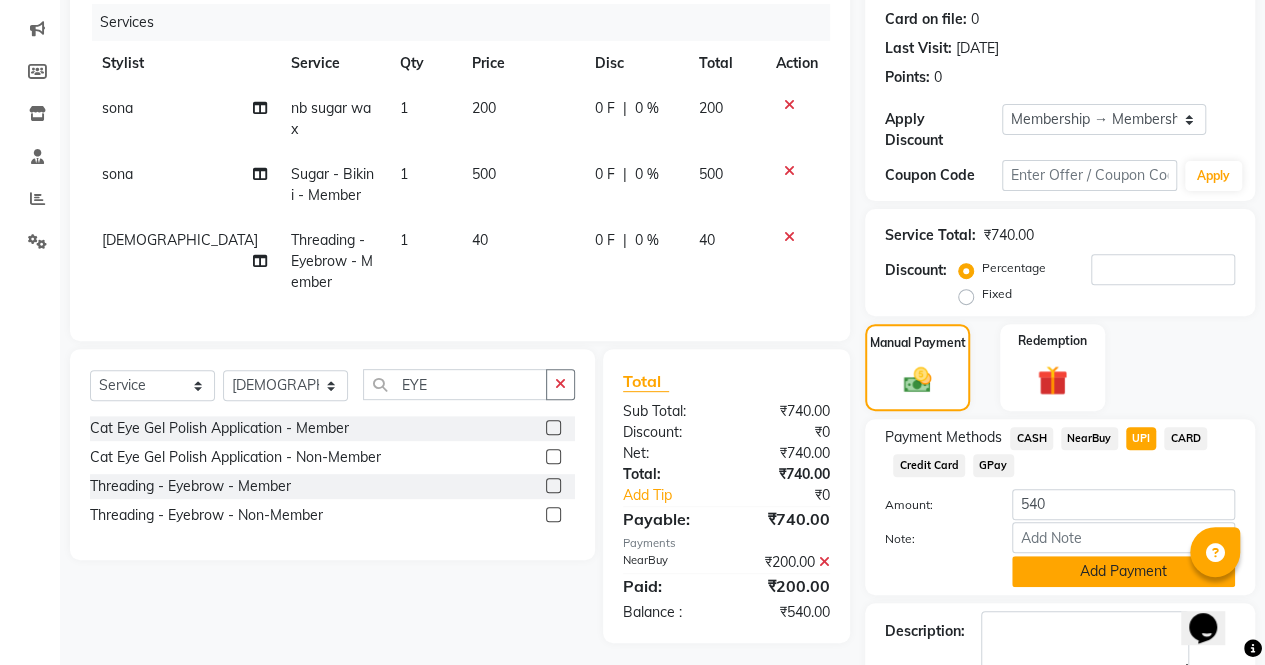 click on "Add Payment" 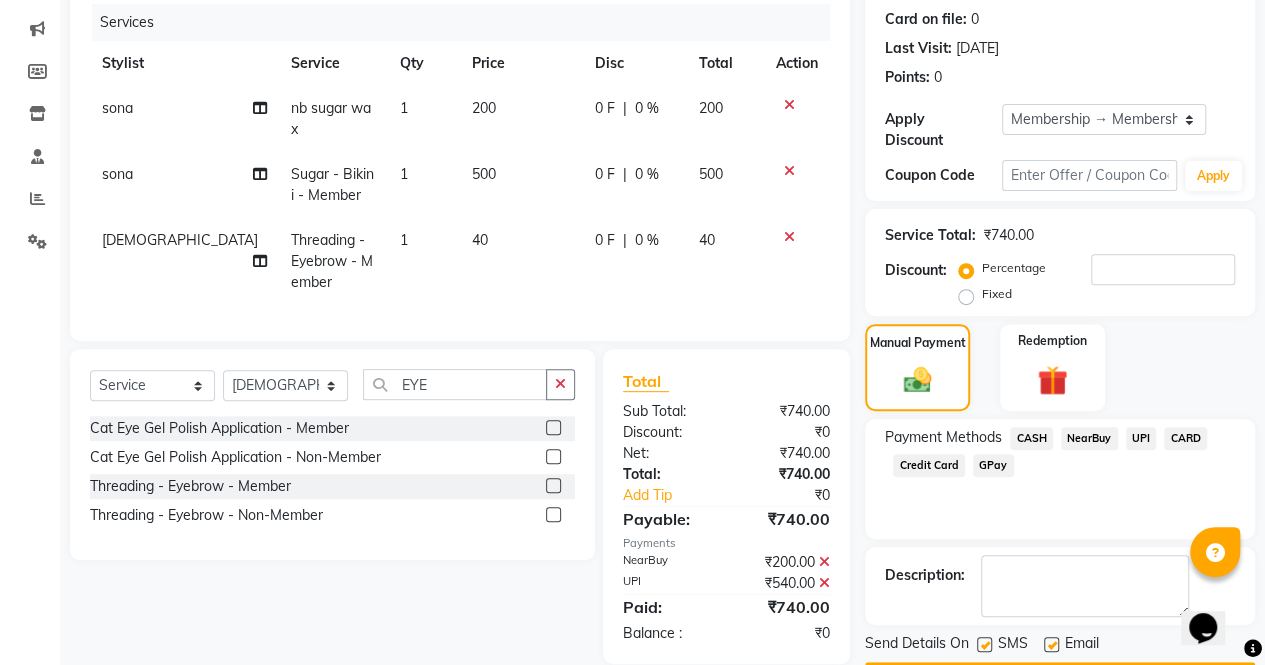 scroll, scrollTop: 300, scrollLeft: 0, axis: vertical 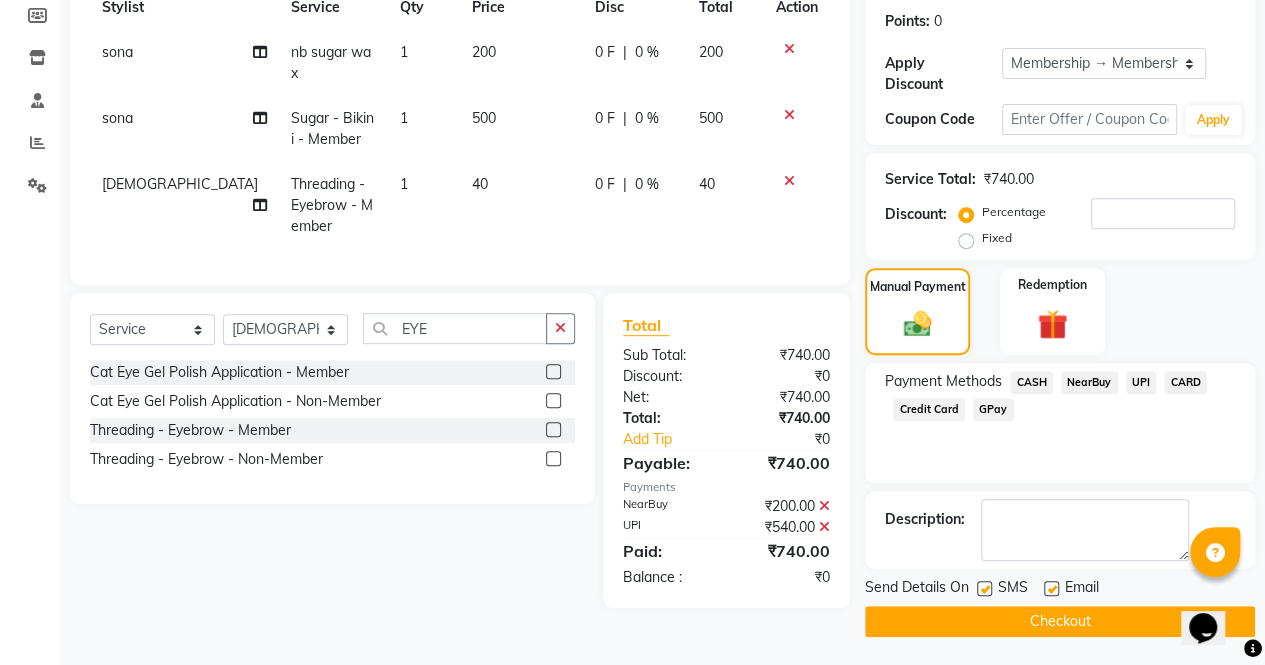 click 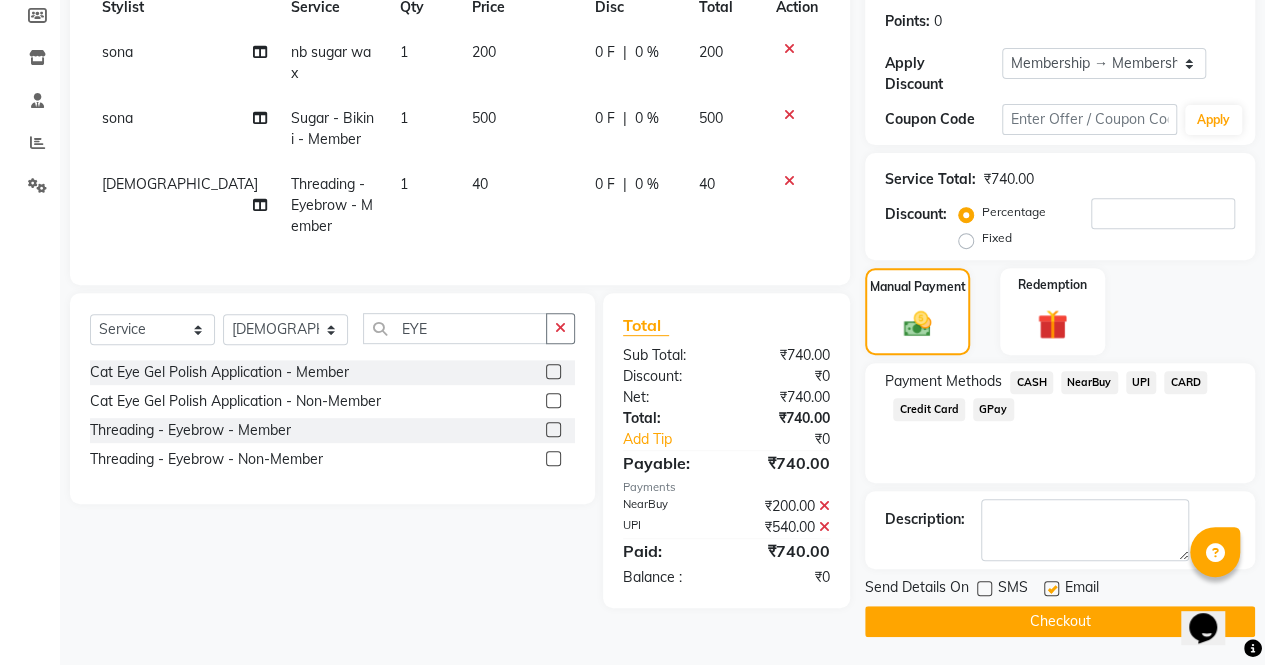 click 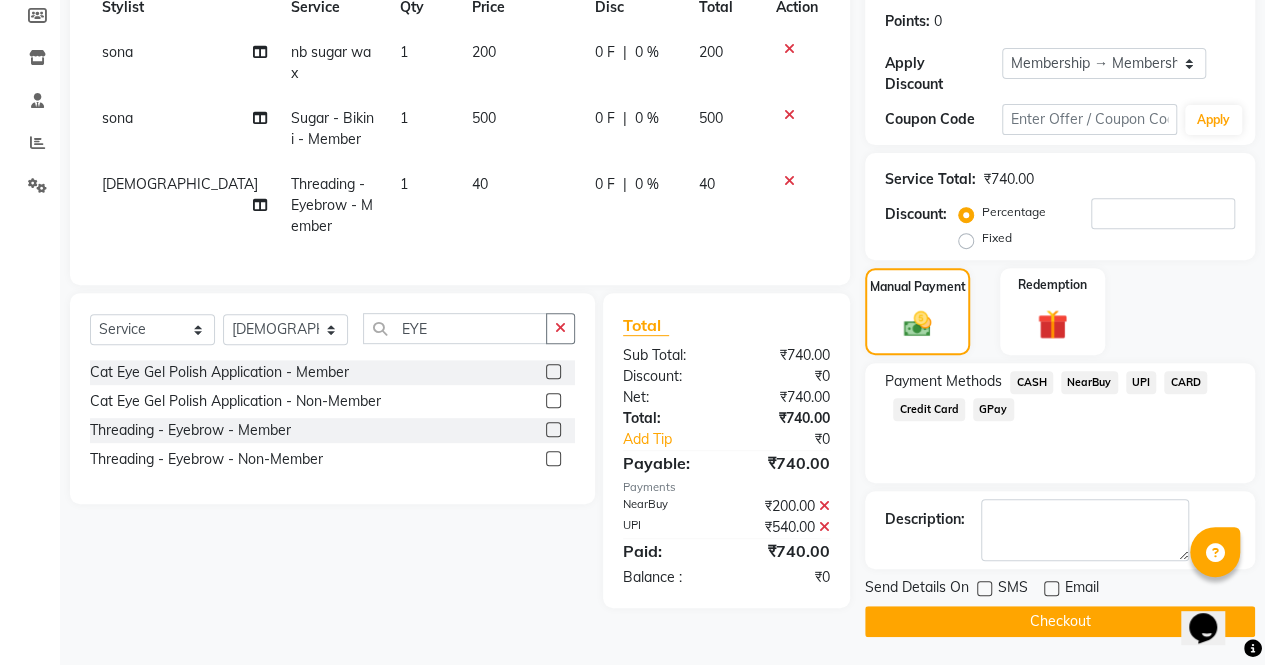 click on "Checkout" 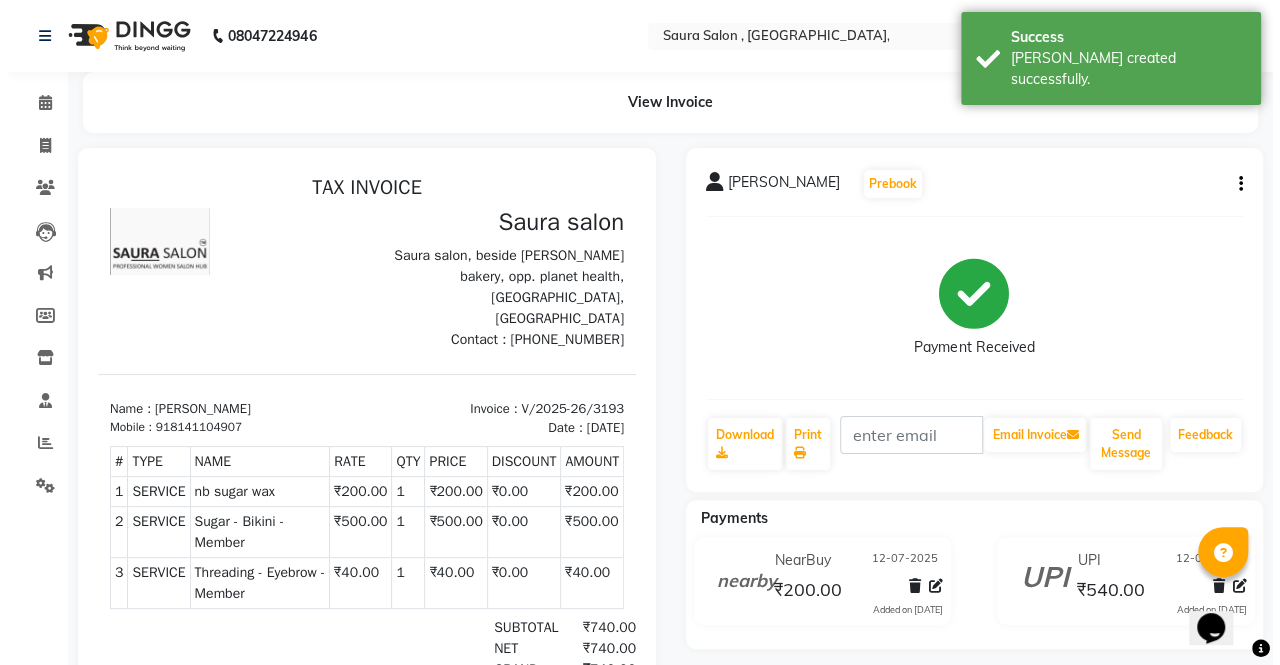 scroll, scrollTop: 0, scrollLeft: 0, axis: both 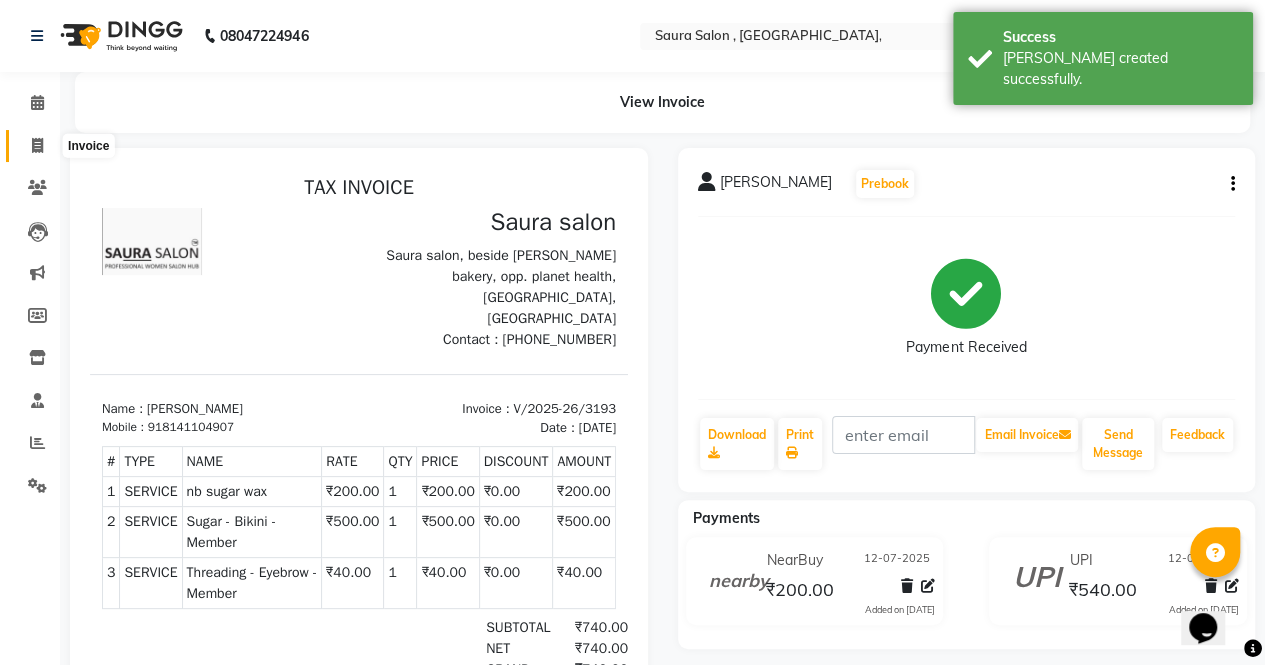 click 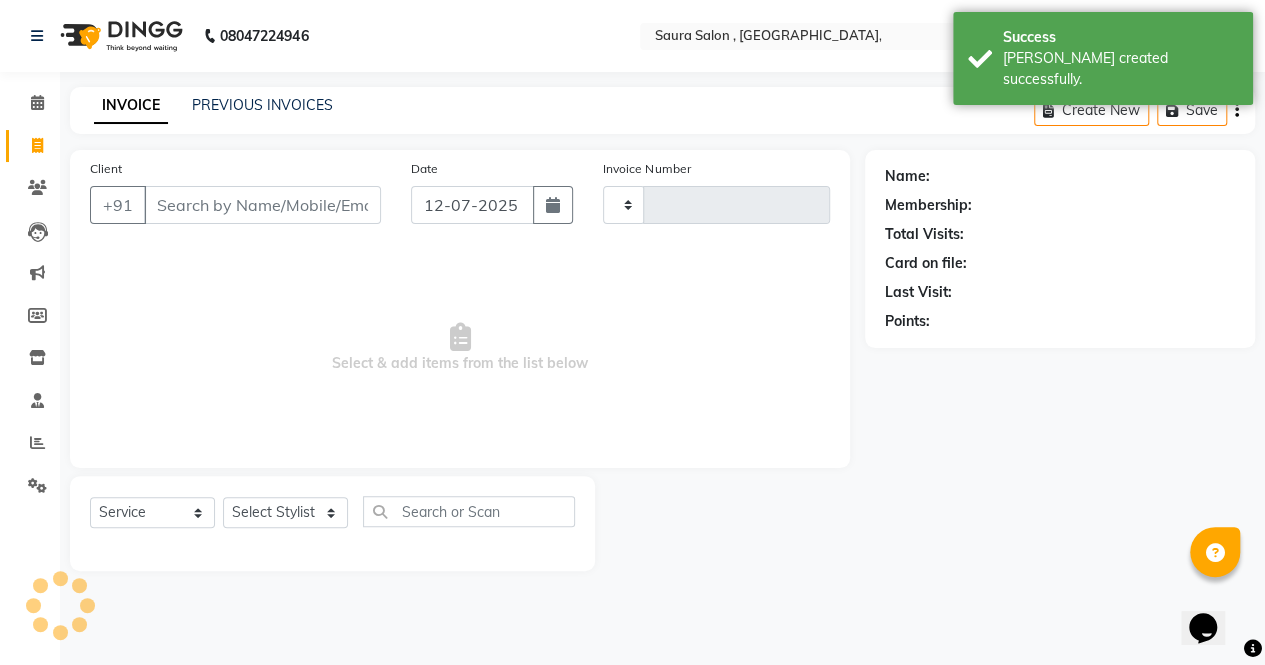 type on "3194" 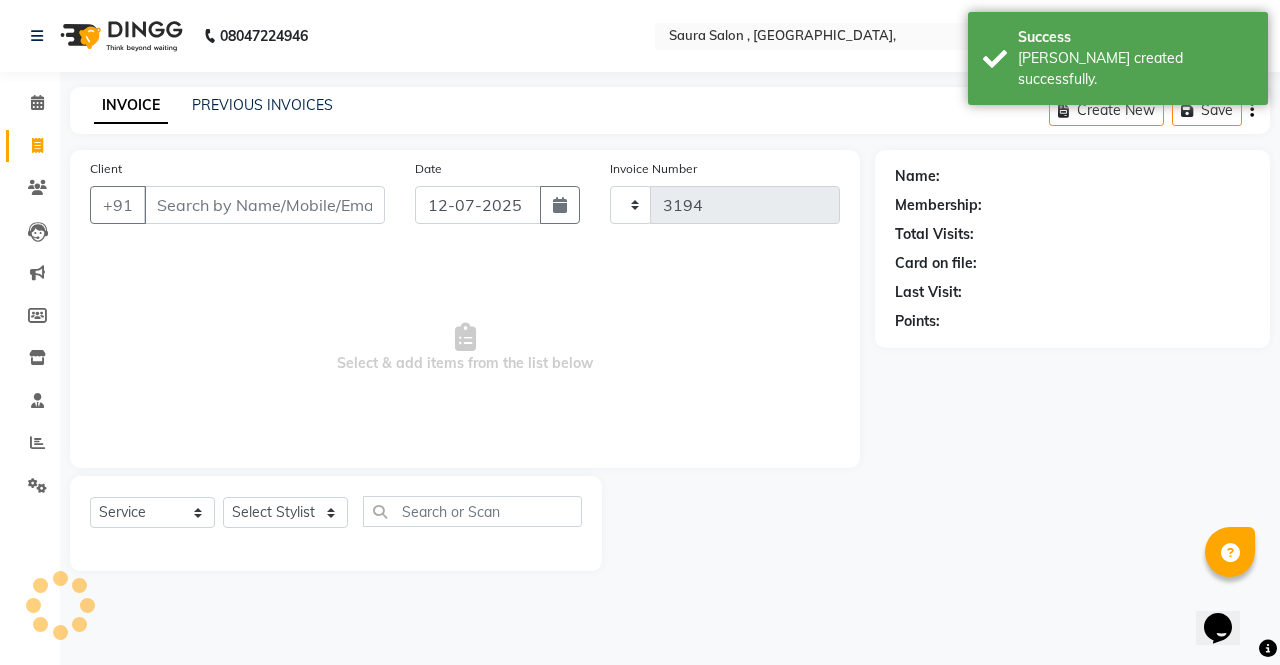select on "6963" 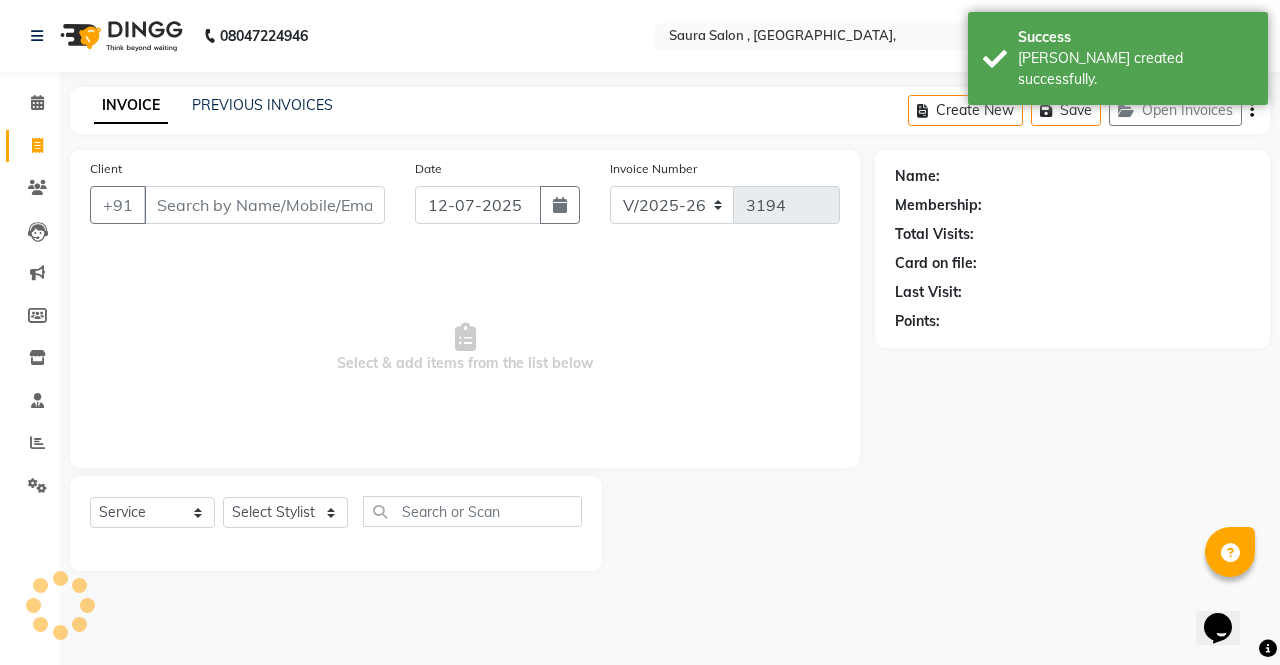 select on "57428" 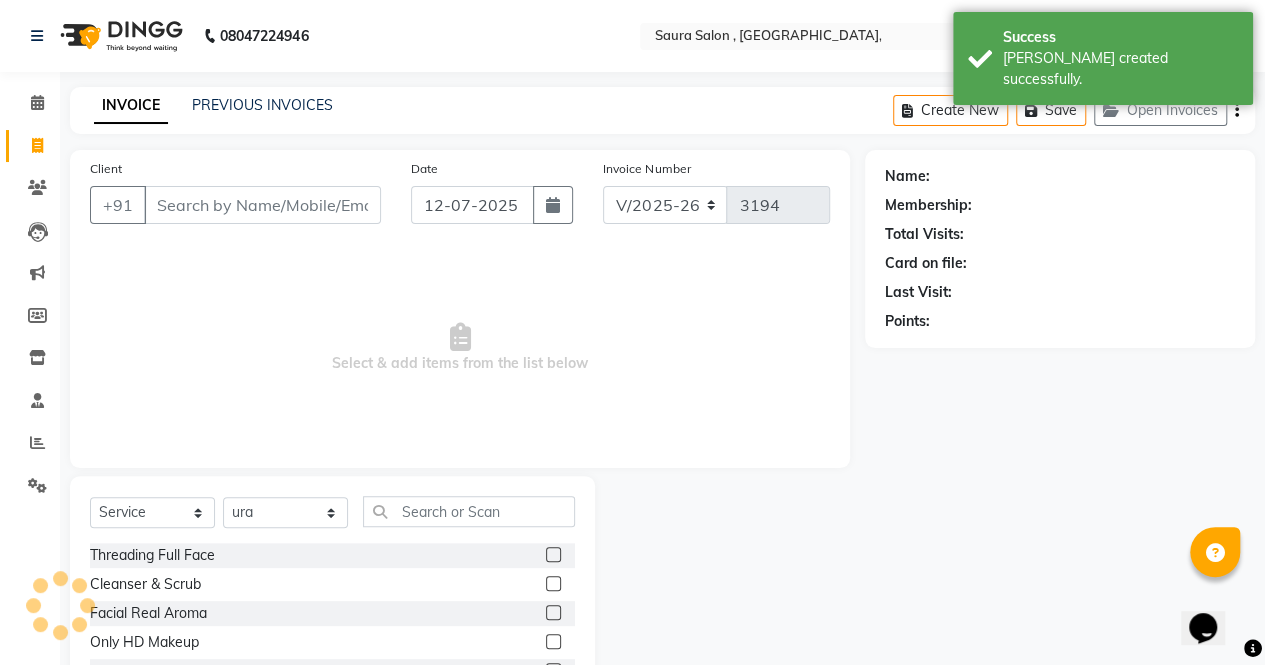 click on "Client" at bounding box center (262, 205) 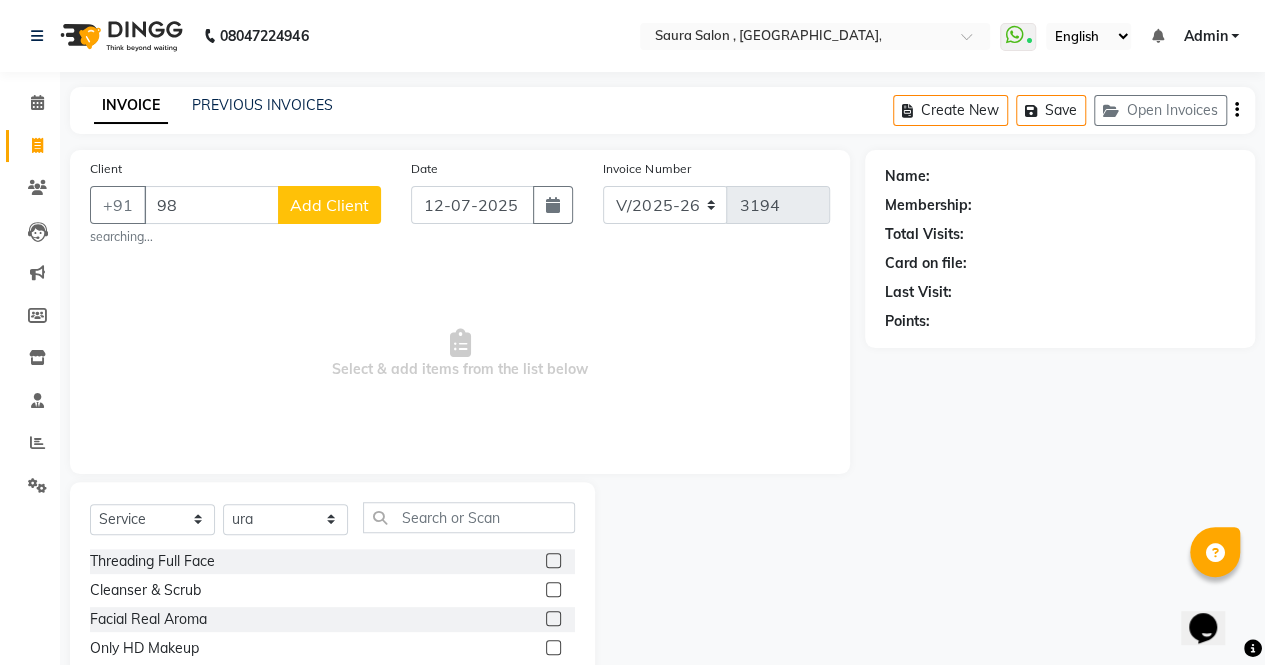 type on "9" 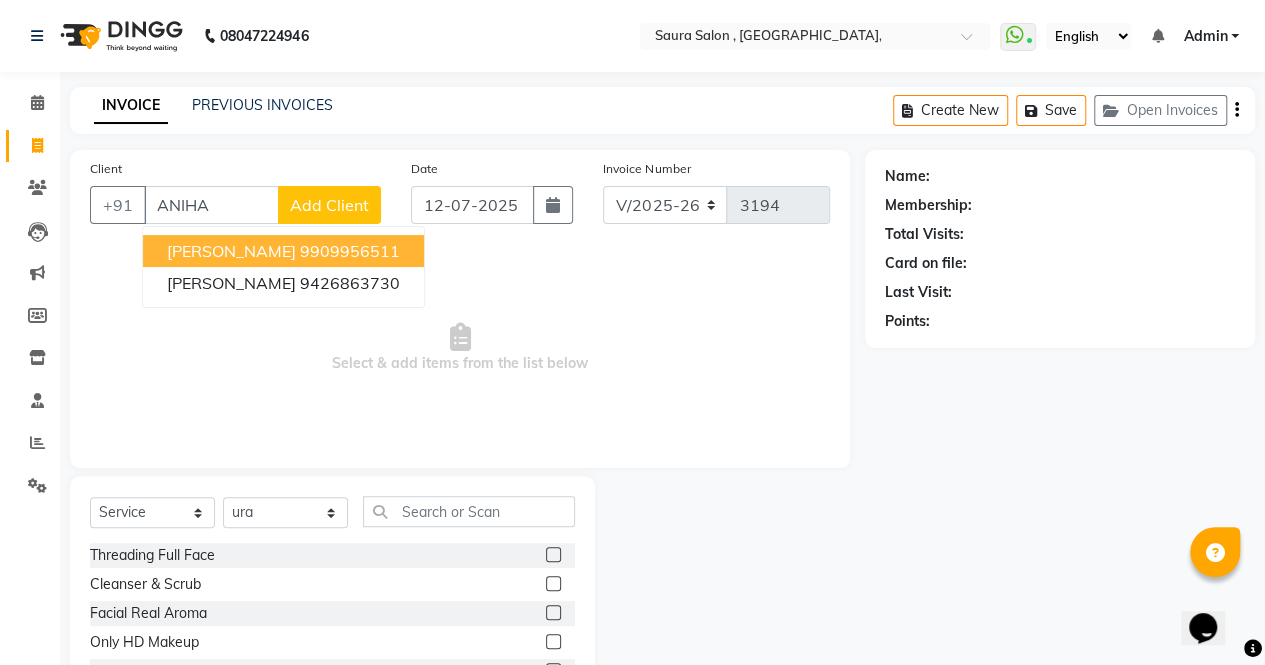click on "9909956511" at bounding box center [350, 251] 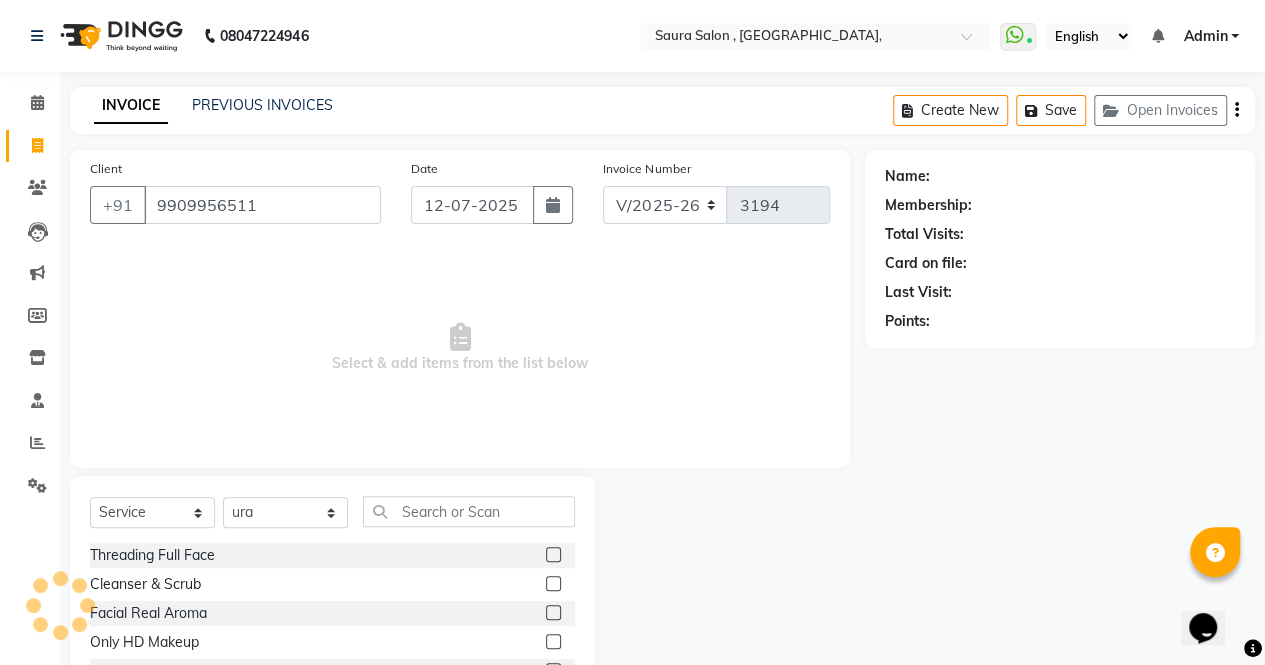 type on "9909956511" 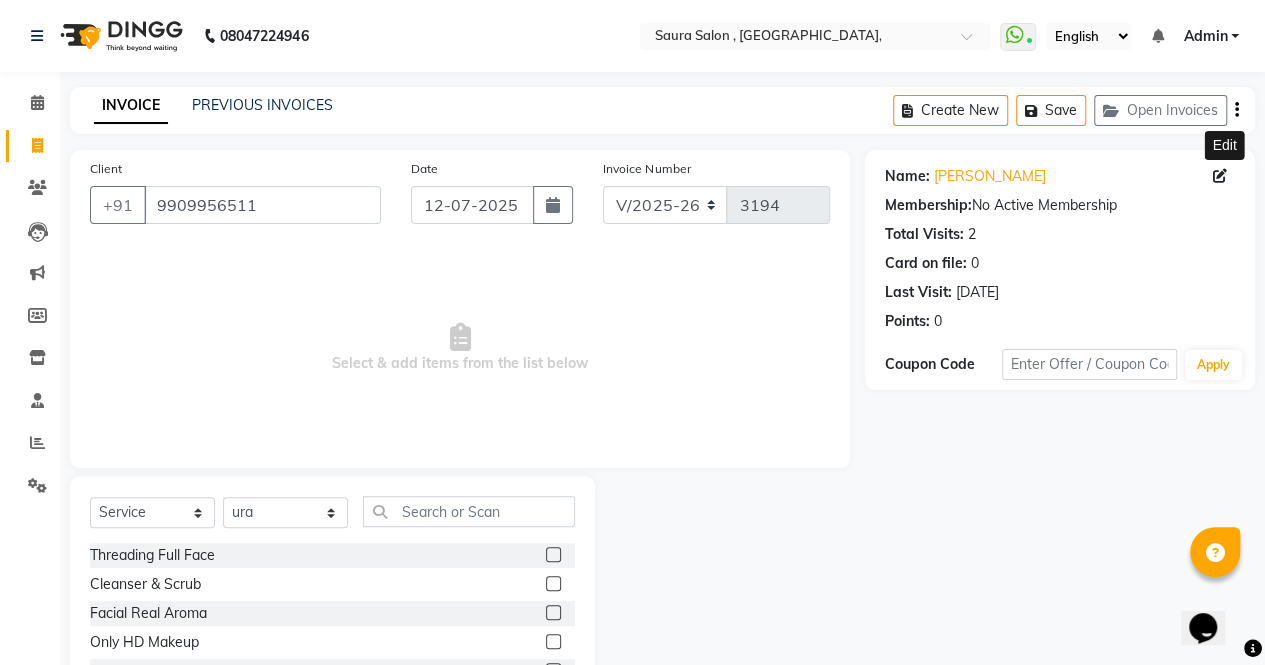 click 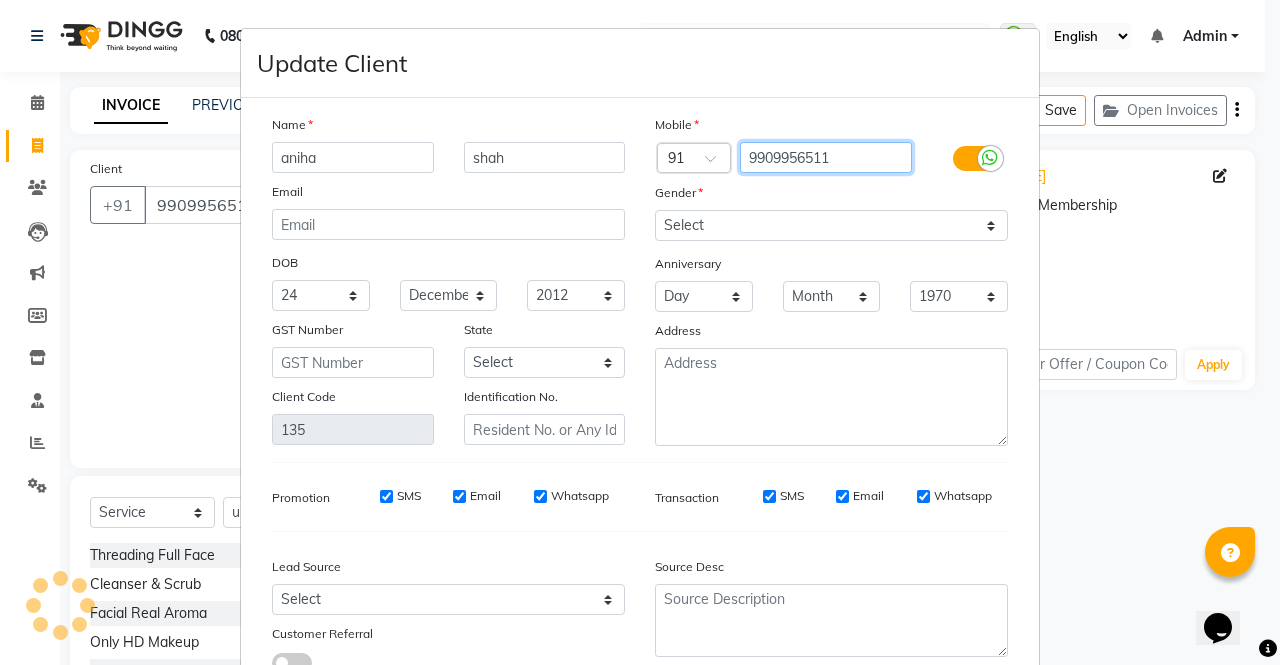 click on "9909956511" at bounding box center (826, 157) 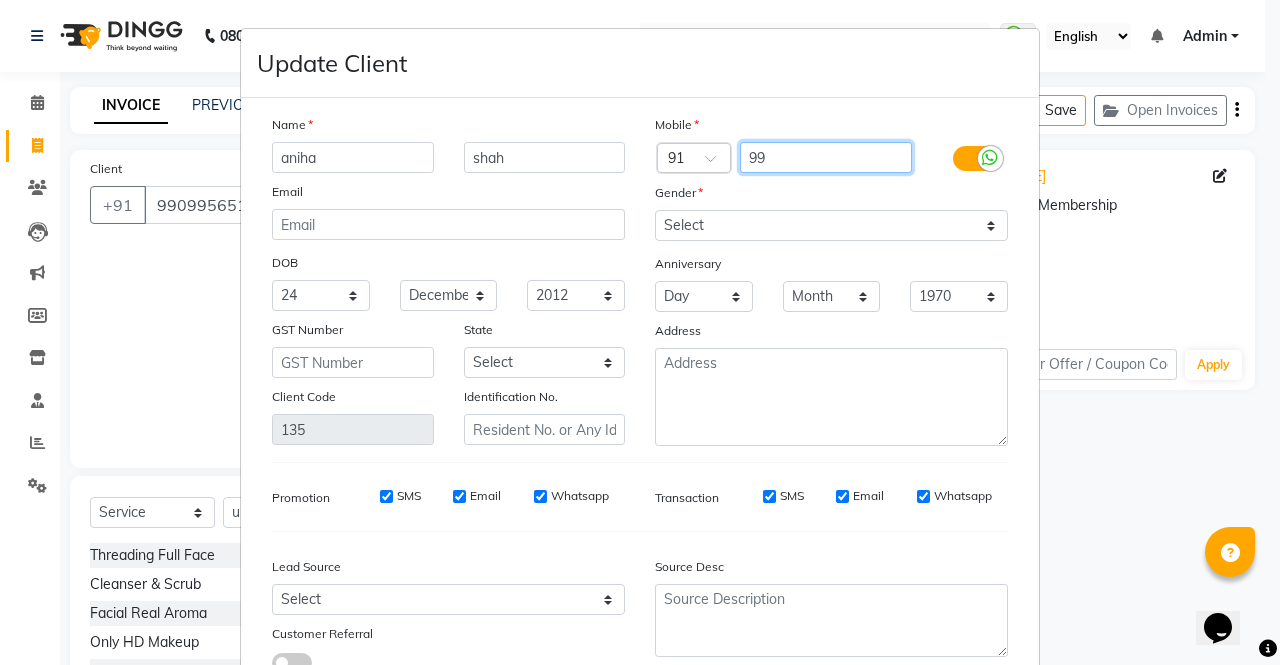 type on "9" 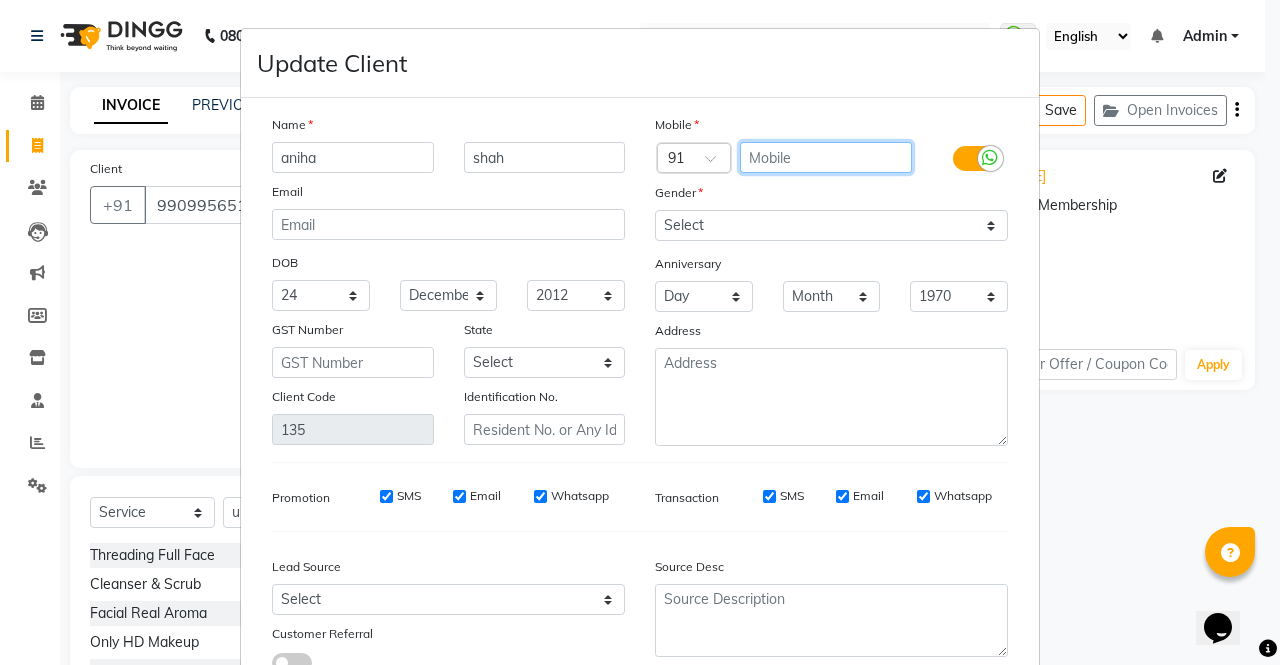 type 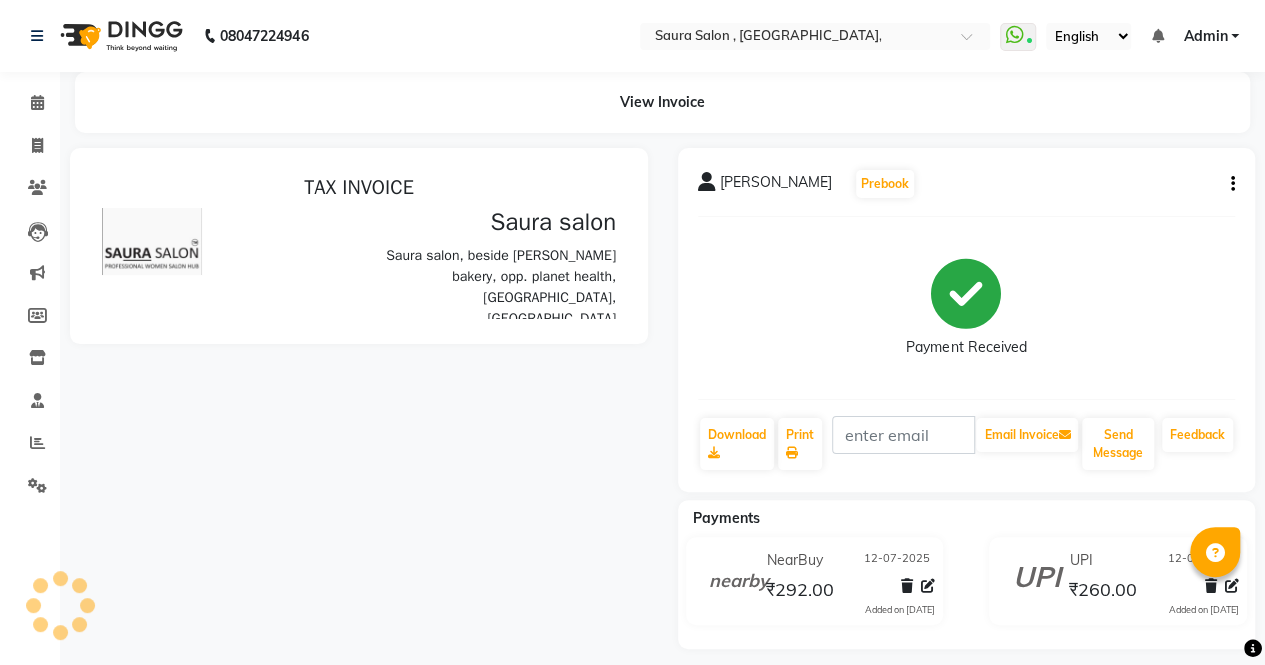 scroll, scrollTop: 0, scrollLeft: 0, axis: both 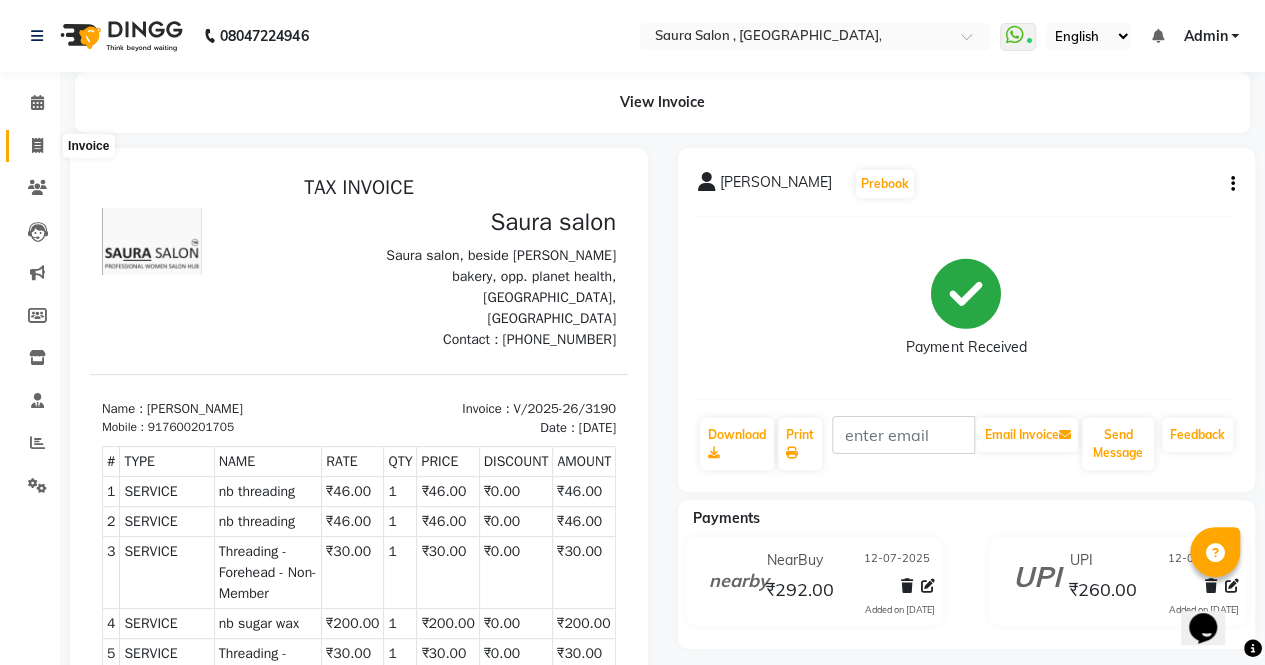 click 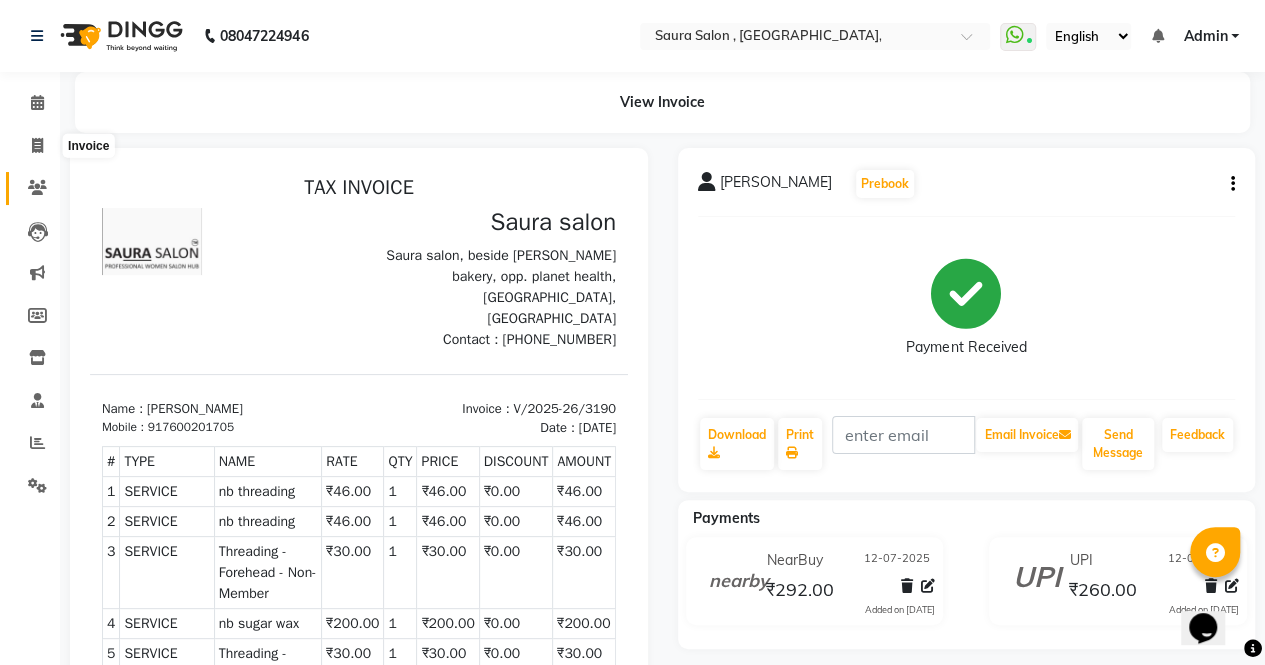 select on "service" 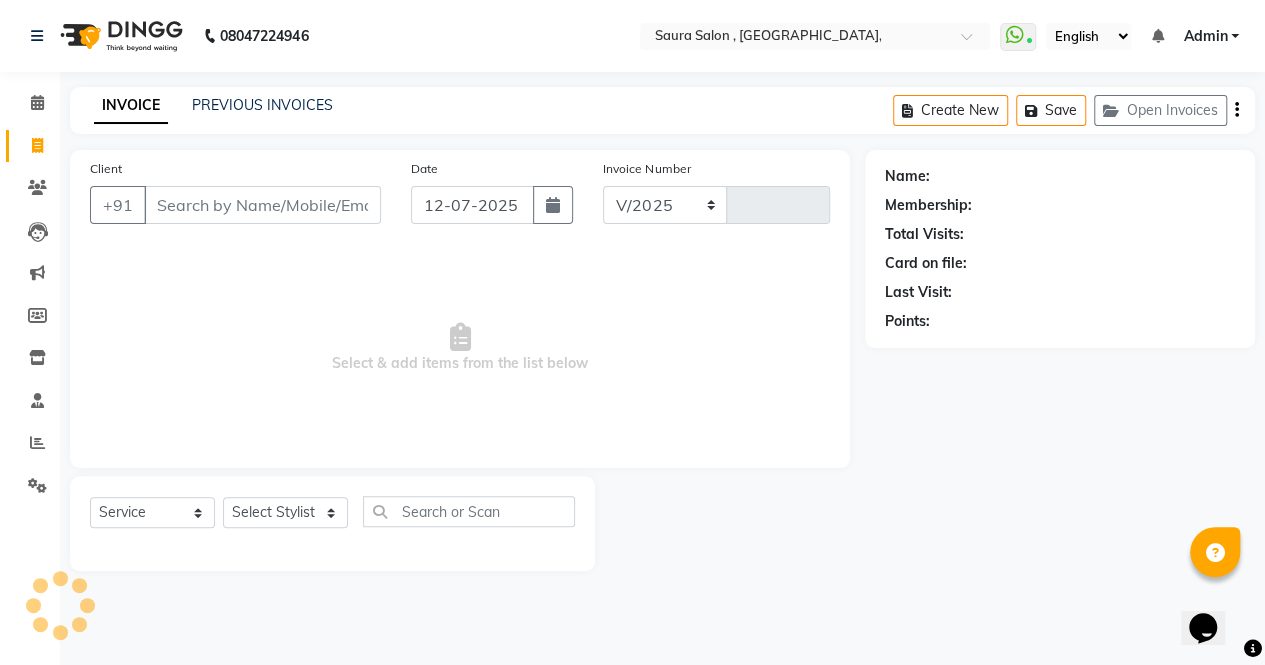 select on "6963" 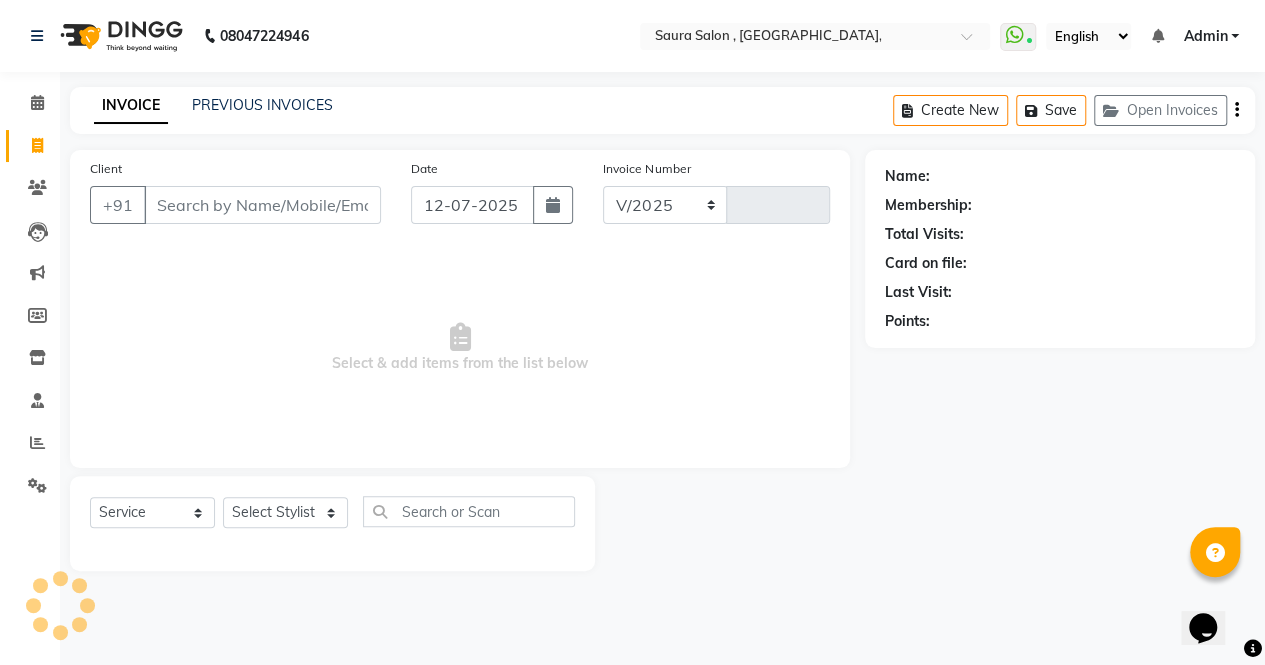 type on "3191" 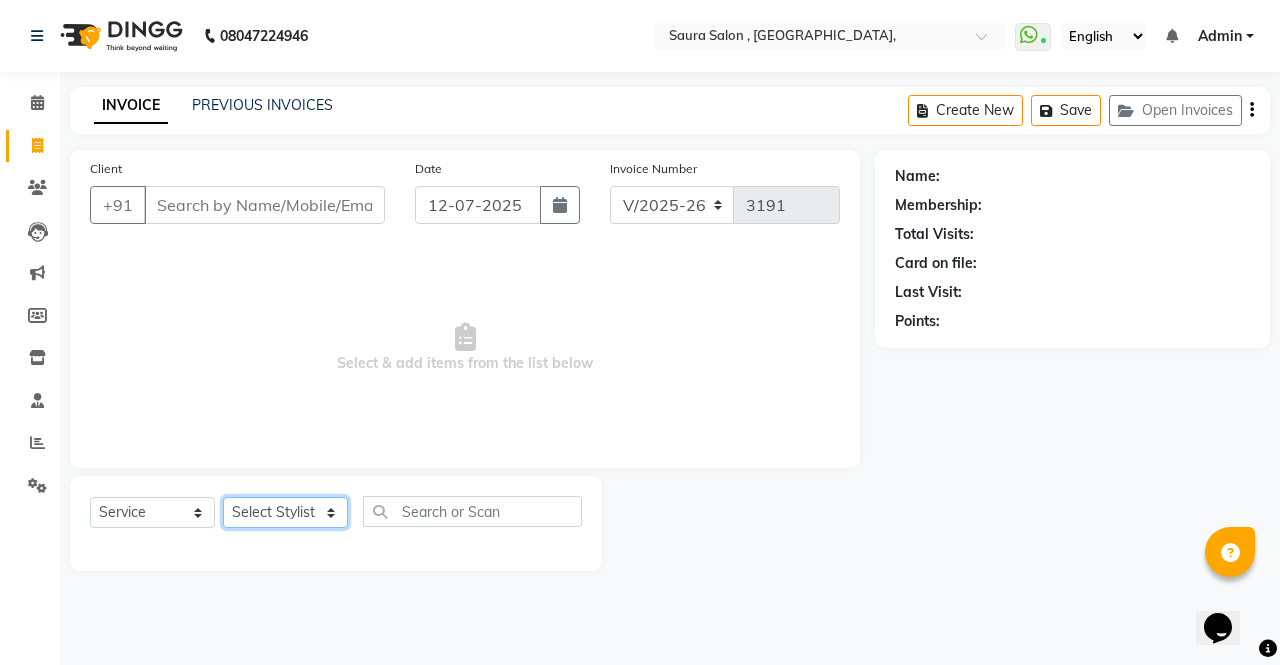 drag, startPoint x: 274, startPoint y: 509, endPoint x: 282, endPoint y: 487, distance: 23.409399 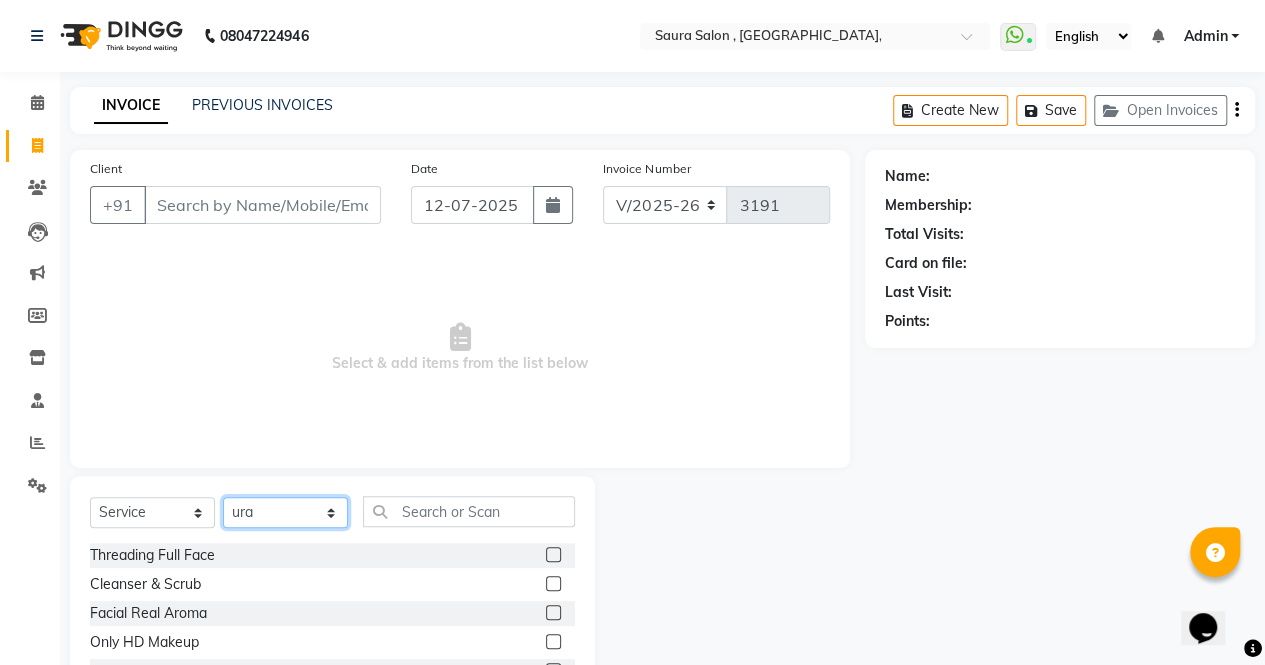 select on "56832" 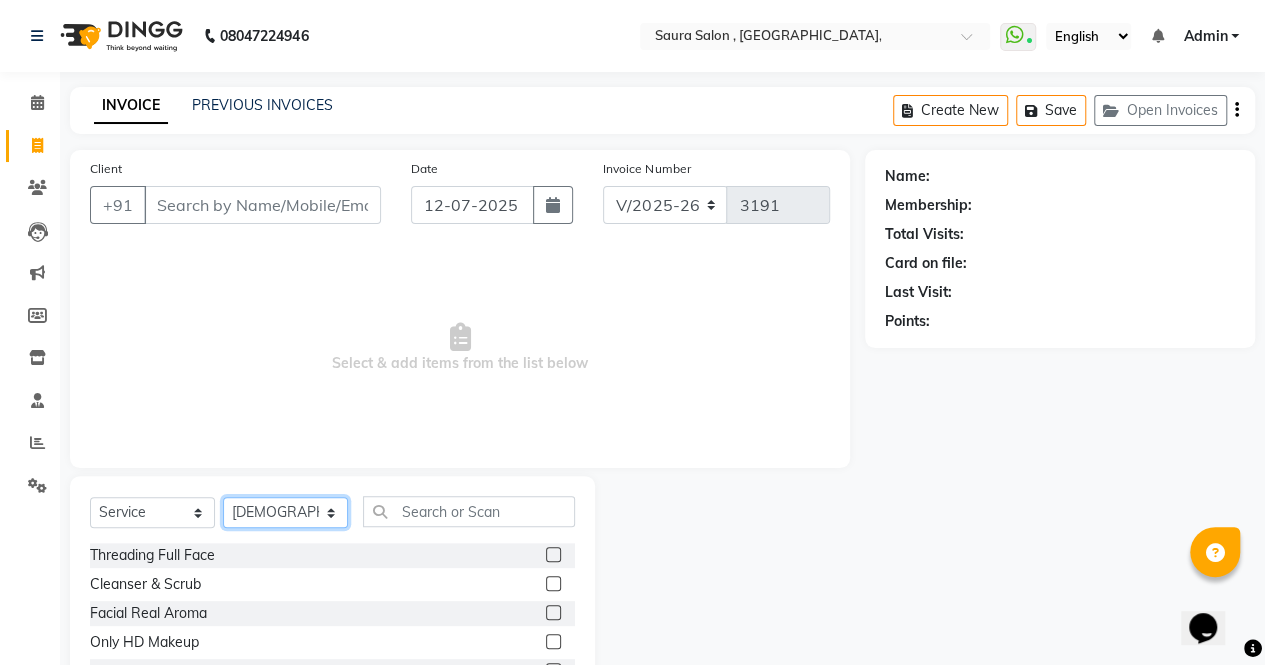 click on "Select Stylist archana  asha  [PERSON_NAME]  deepika [PERSON_NAME] [PERSON_NAME] [PERSON_NAME] khandala shanti  sona  ura usha di [PERSON_NAME]  [PERSON_NAME]" 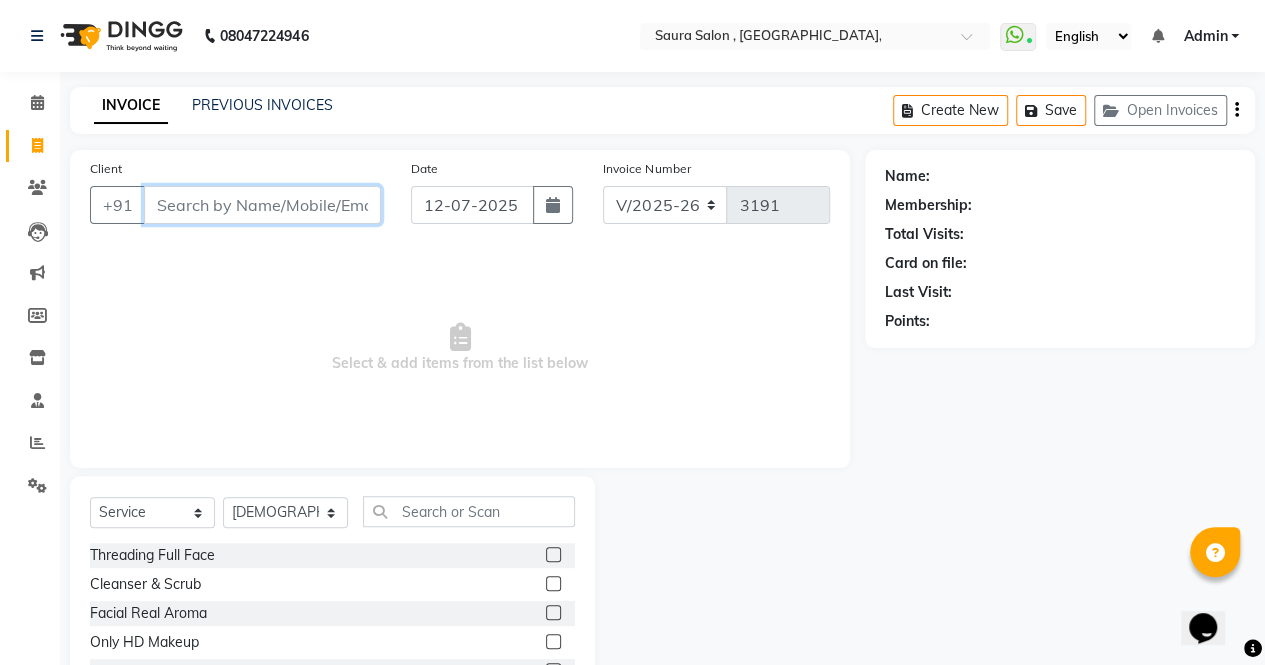 click on "Client" at bounding box center (262, 205) 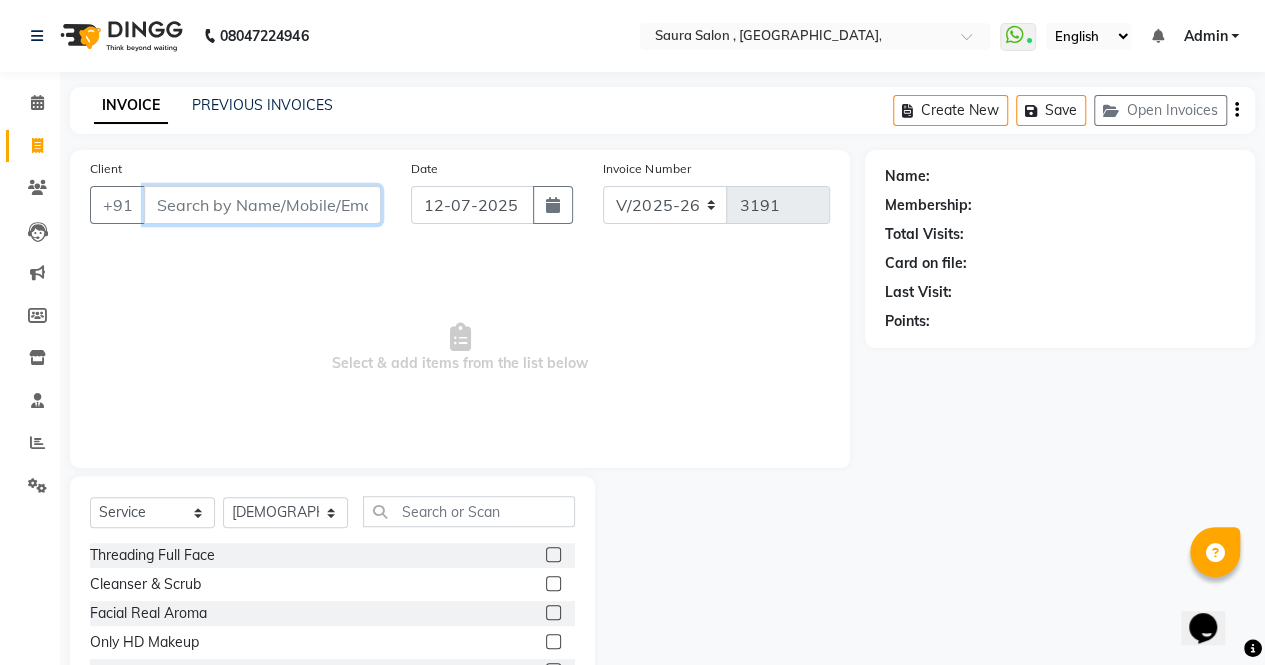 click on "Client" at bounding box center (262, 205) 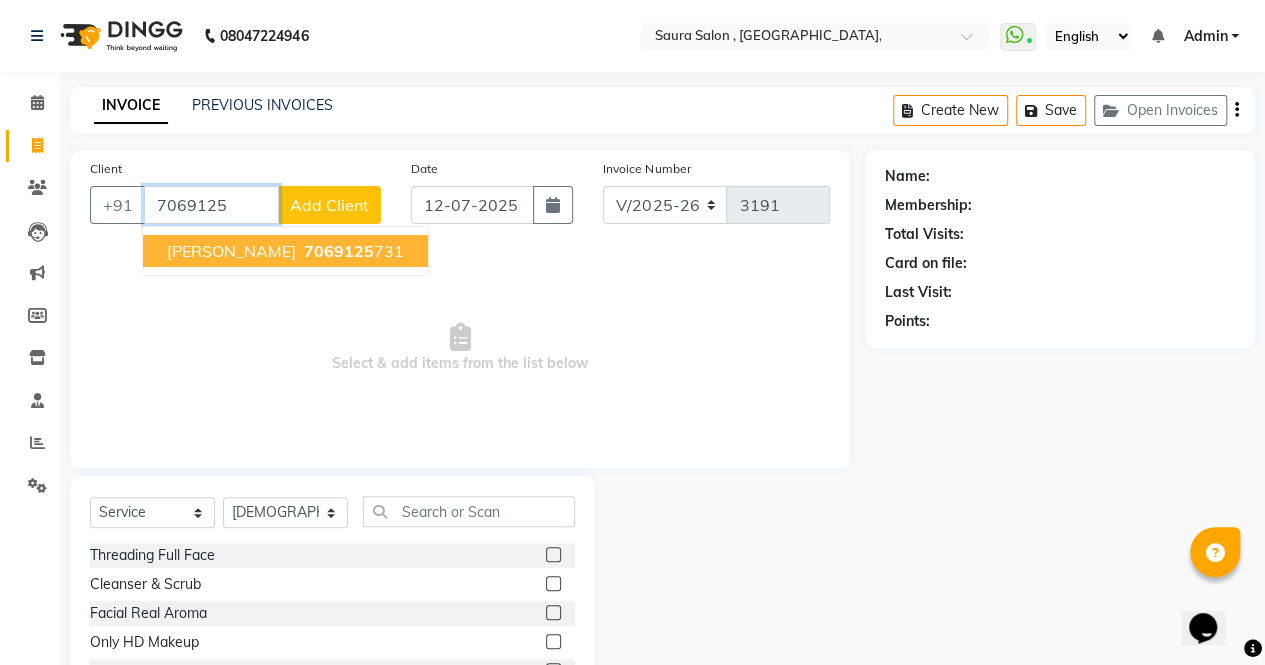 click on "ruchita singh" at bounding box center (231, 251) 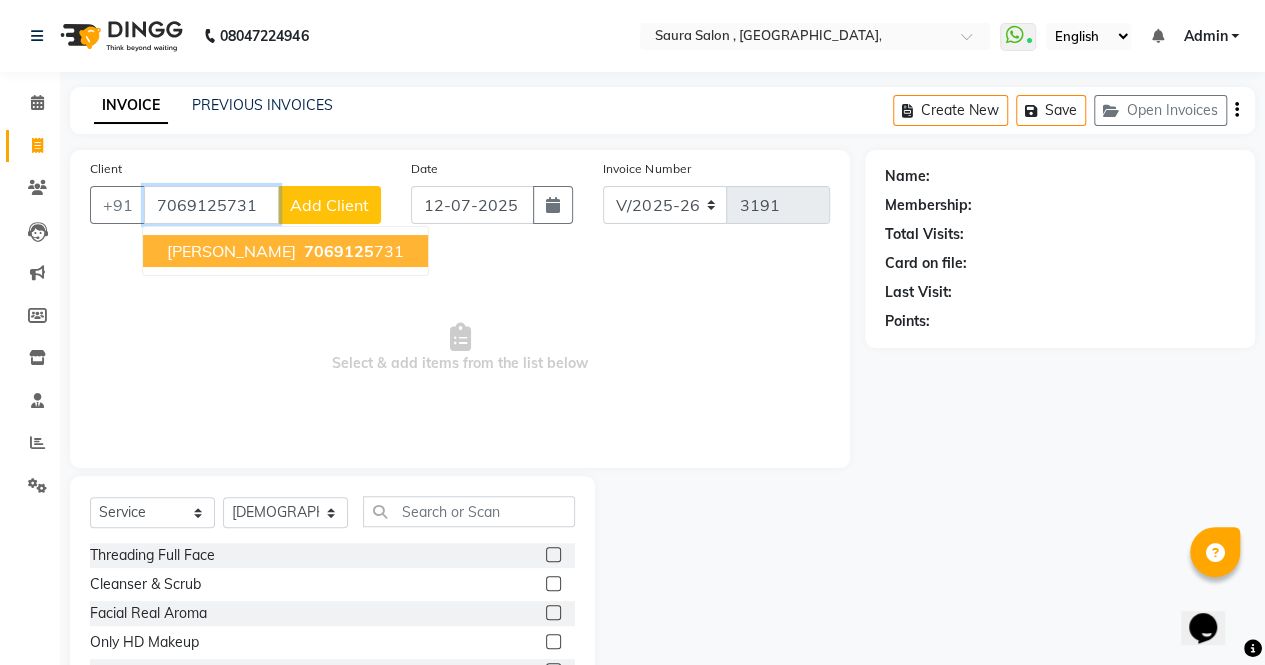 type on "7069125731" 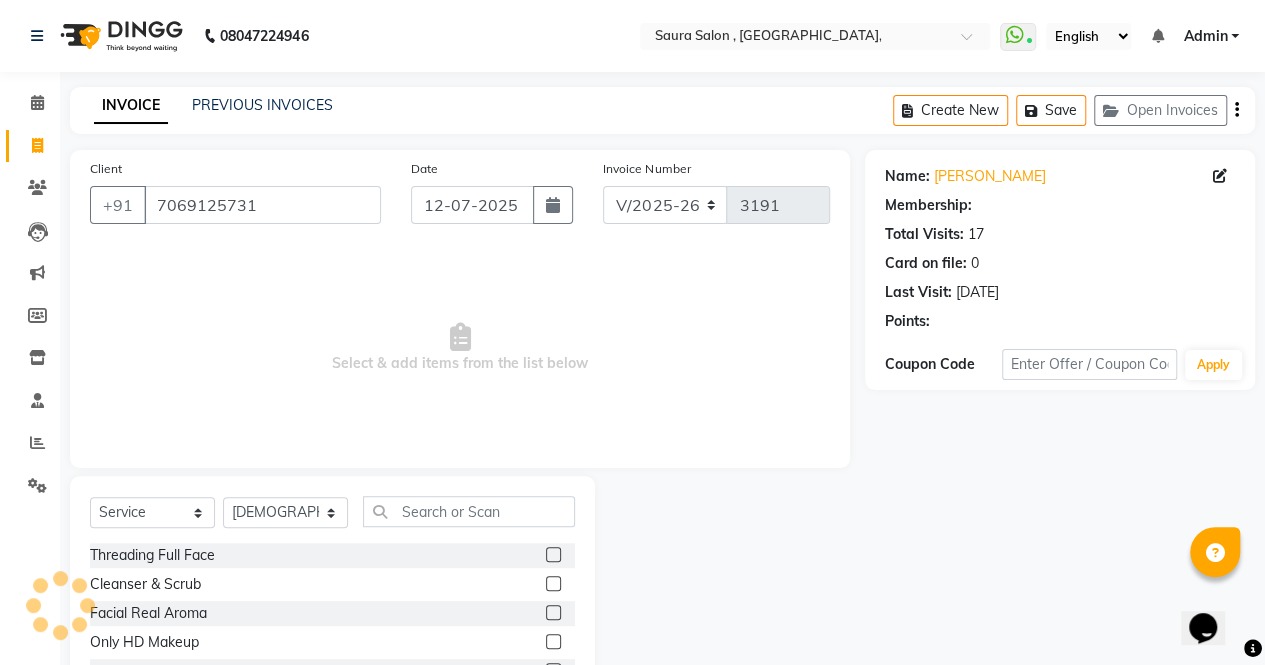 select on "1: Object" 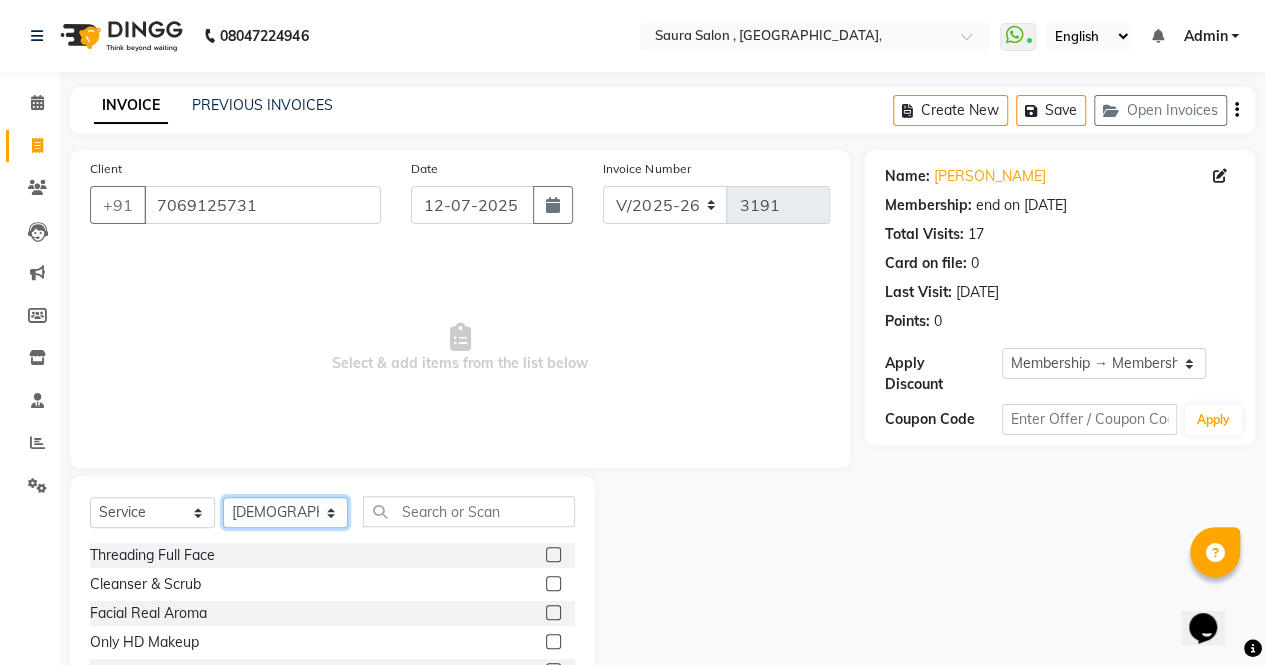 click on "Select Stylist archana  asha  [PERSON_NAME]  deepika [PERSON_NAME] [PERSON_NAME] [PERSON_NAME] khandala shanti  sona  ura usha di [PERSON_NAME]  [PERSON_NAME]" 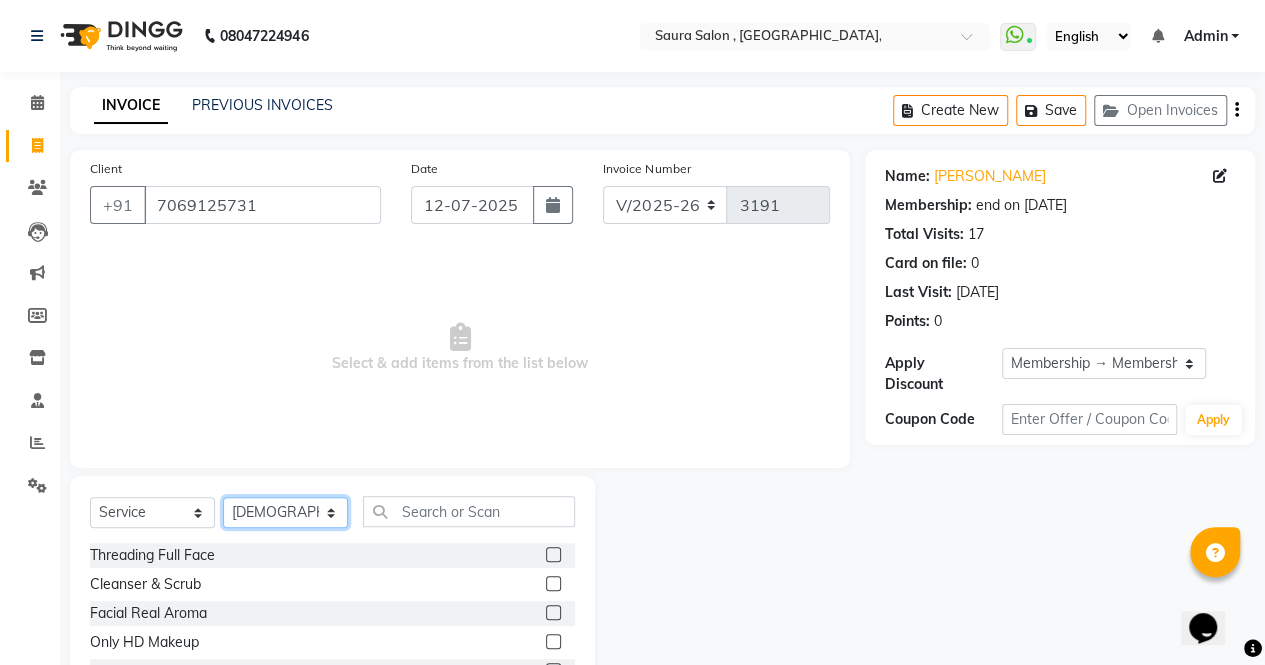 select on "67661" 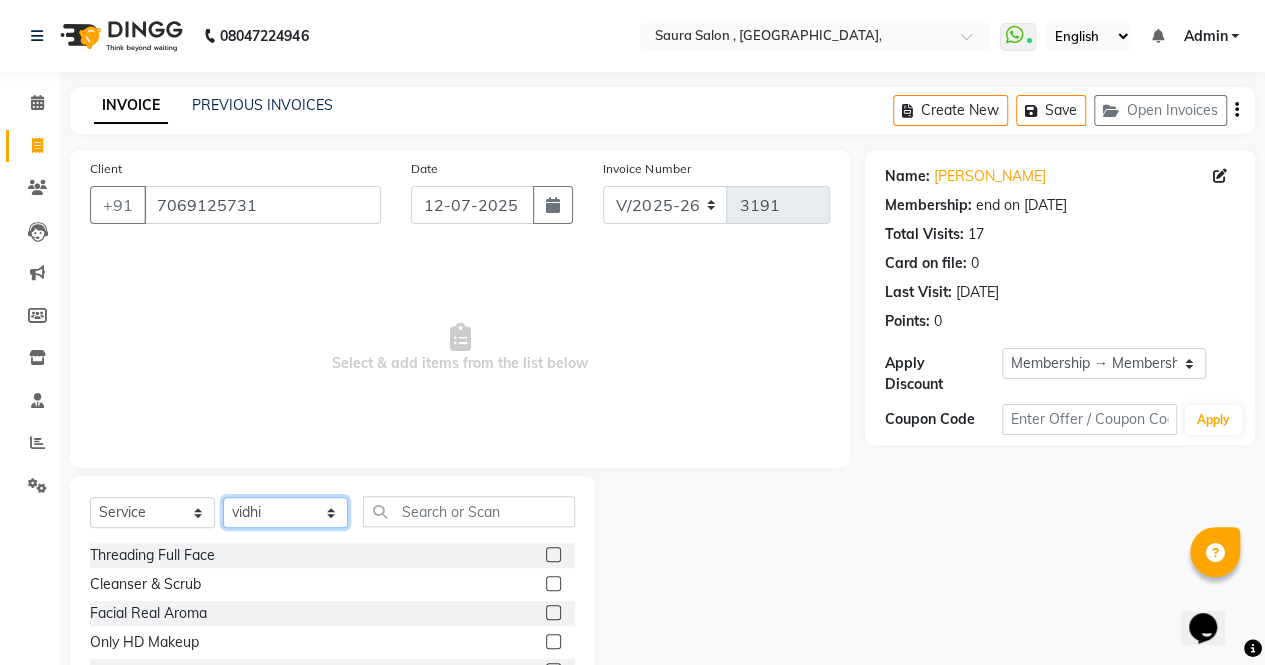 click on "Select Stylist archana  asha  [PERSON_NAME]  deepika [PERSON_NAME] [PERSON_NAME] [PERSON_NAME] khandala shanti  sona  ura usha di [PERSON_NAME]  [PERSON_NAME]" 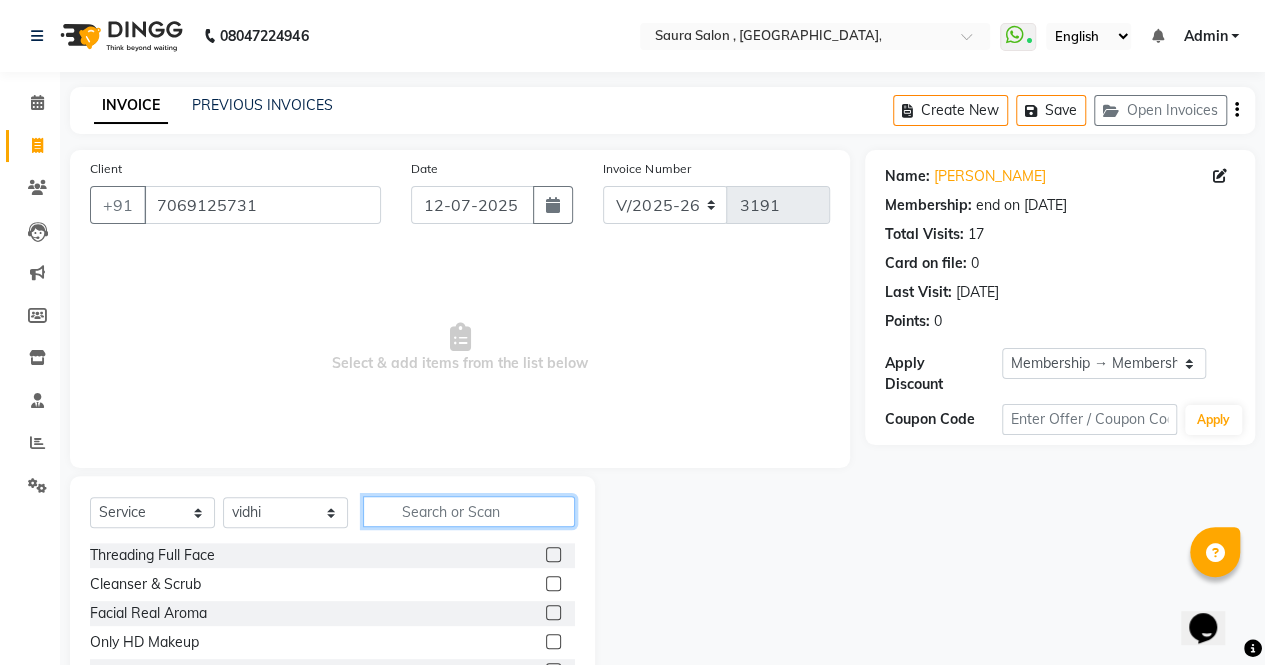 click 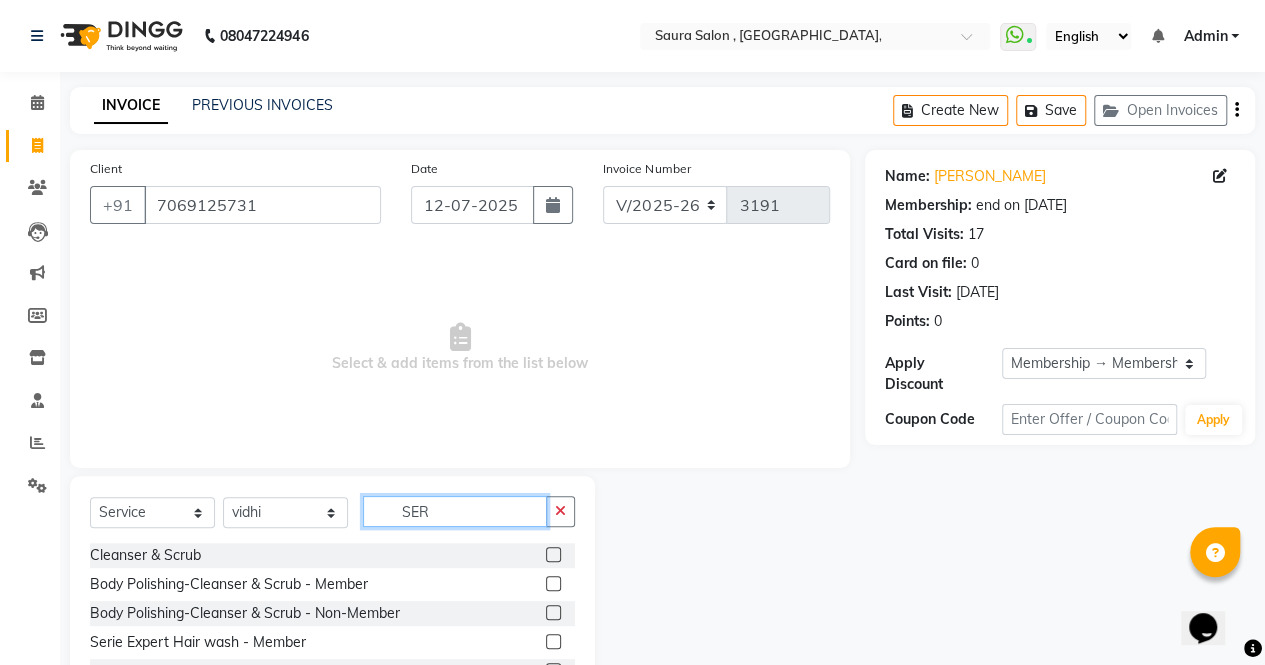 type on "SER" 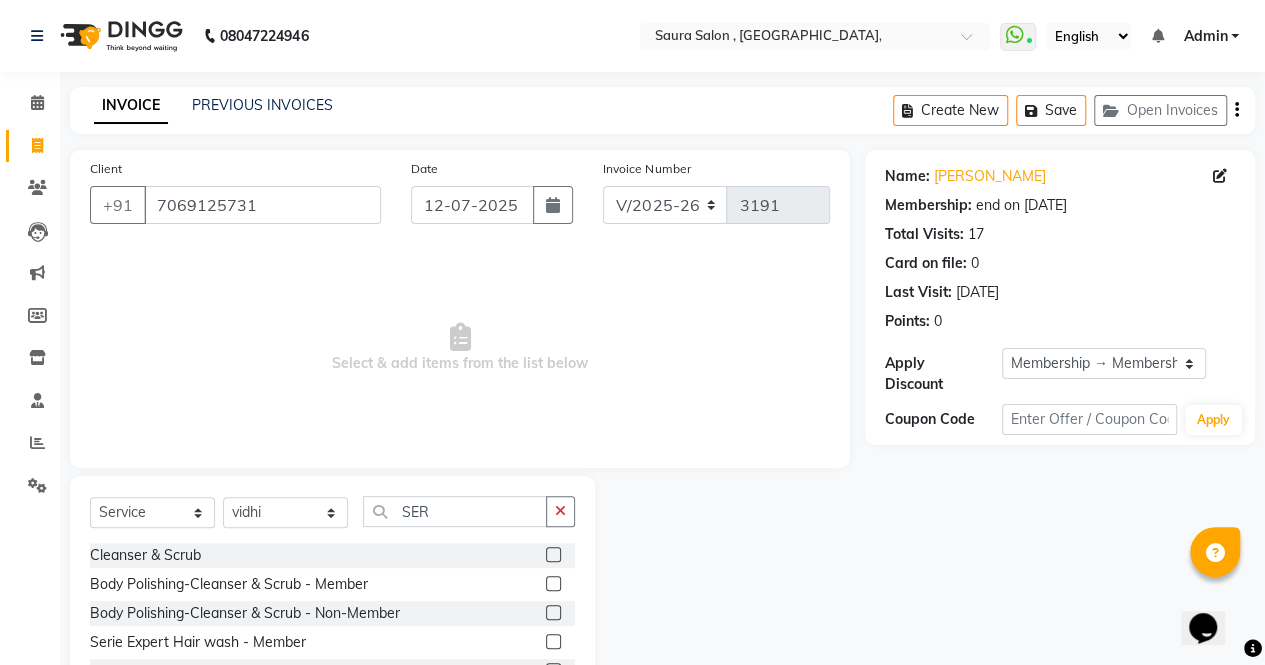 click 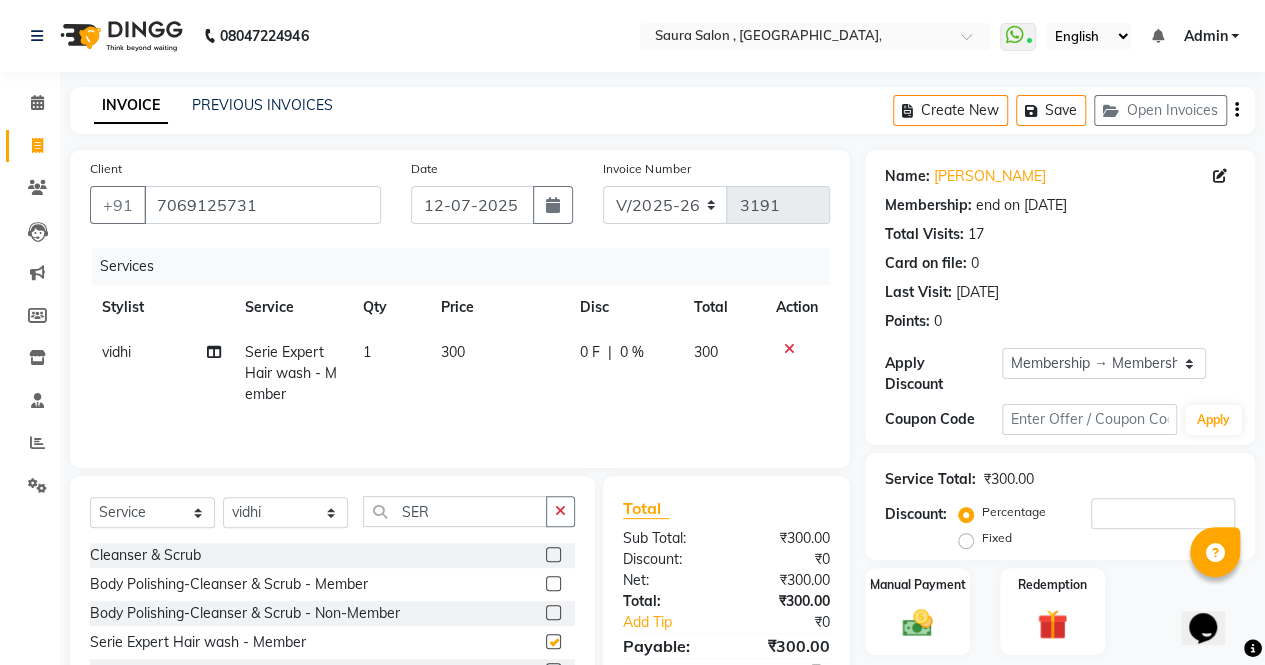 checkbox on "false" 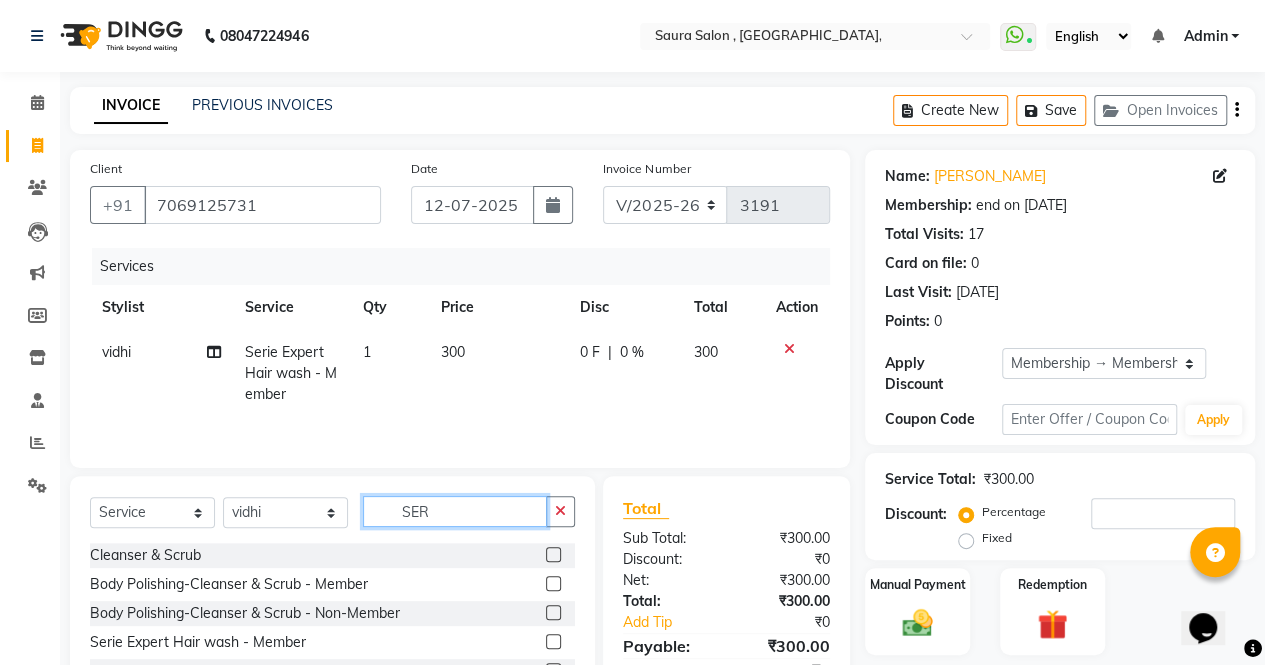 click on "SER" 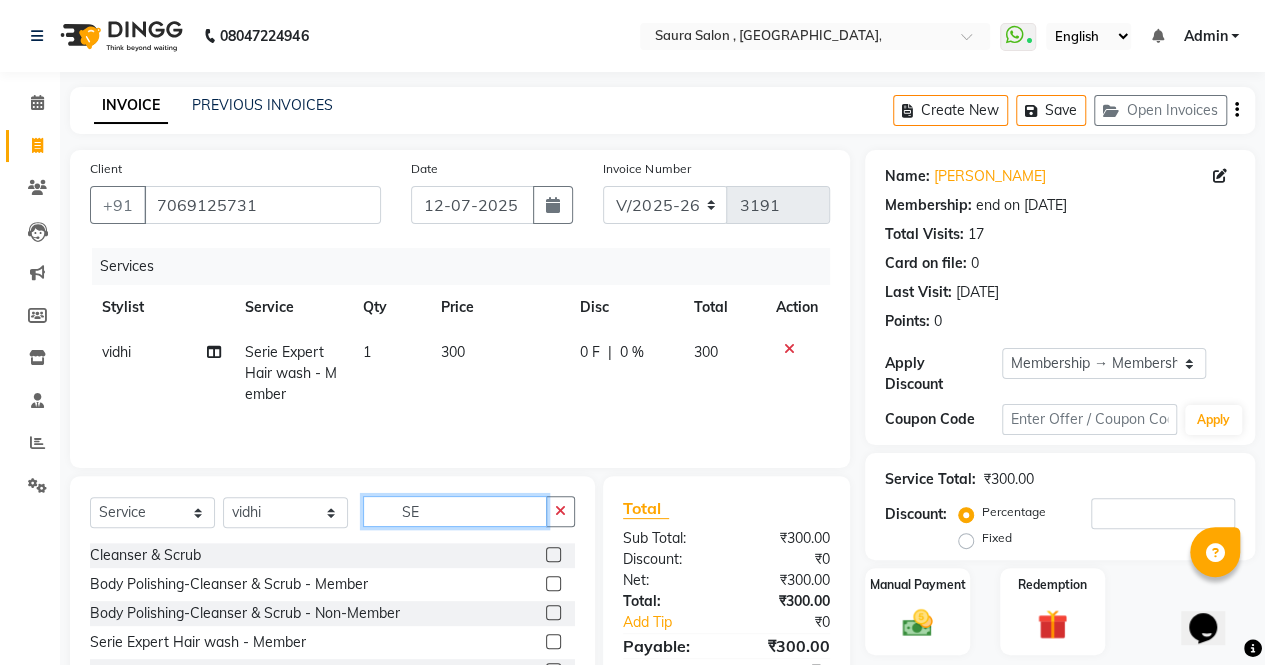 type on "S" 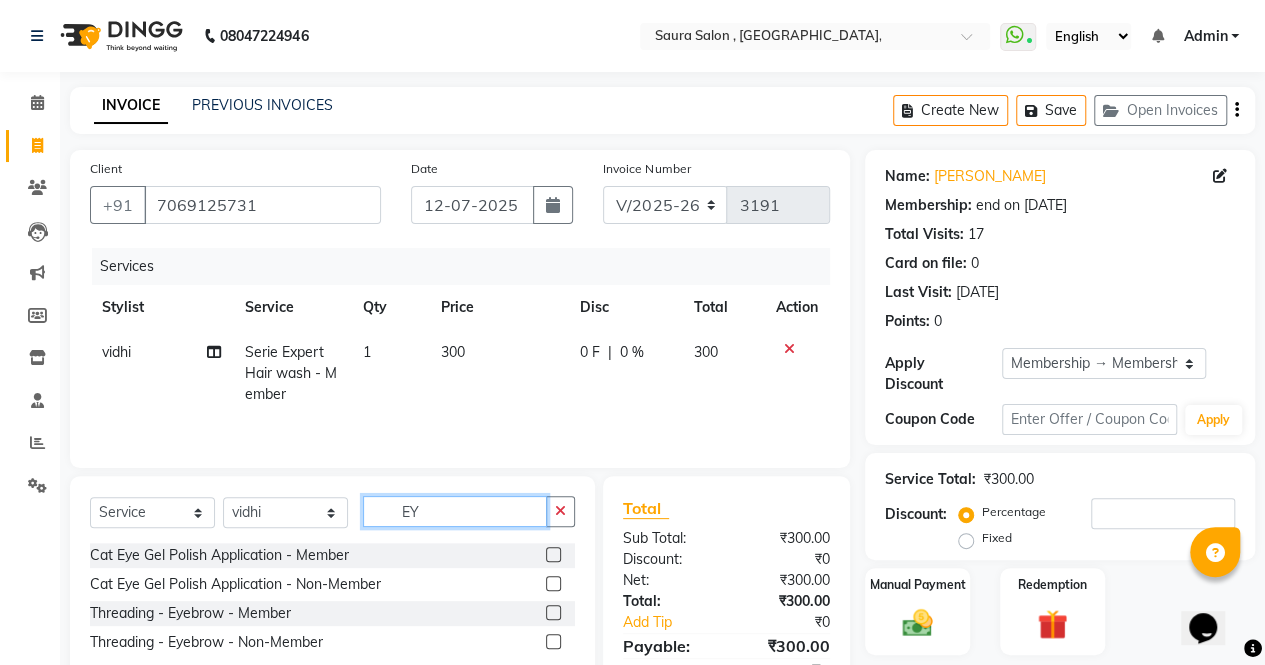 type on "E" 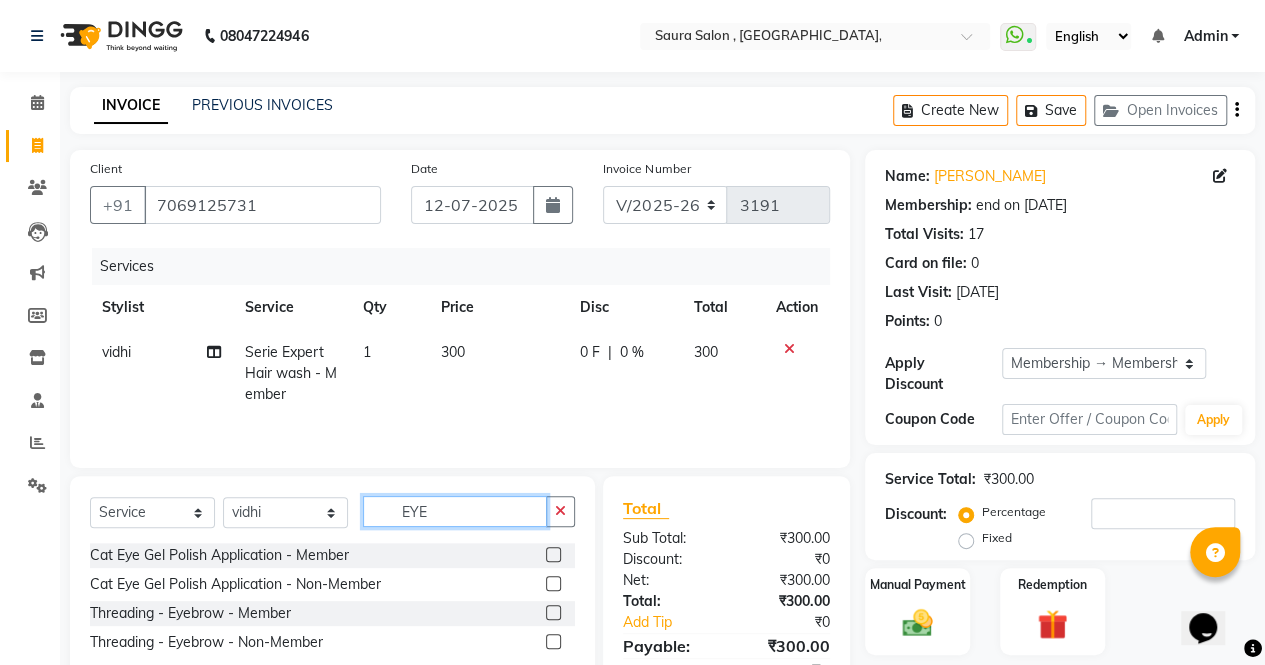 type on "EYE" 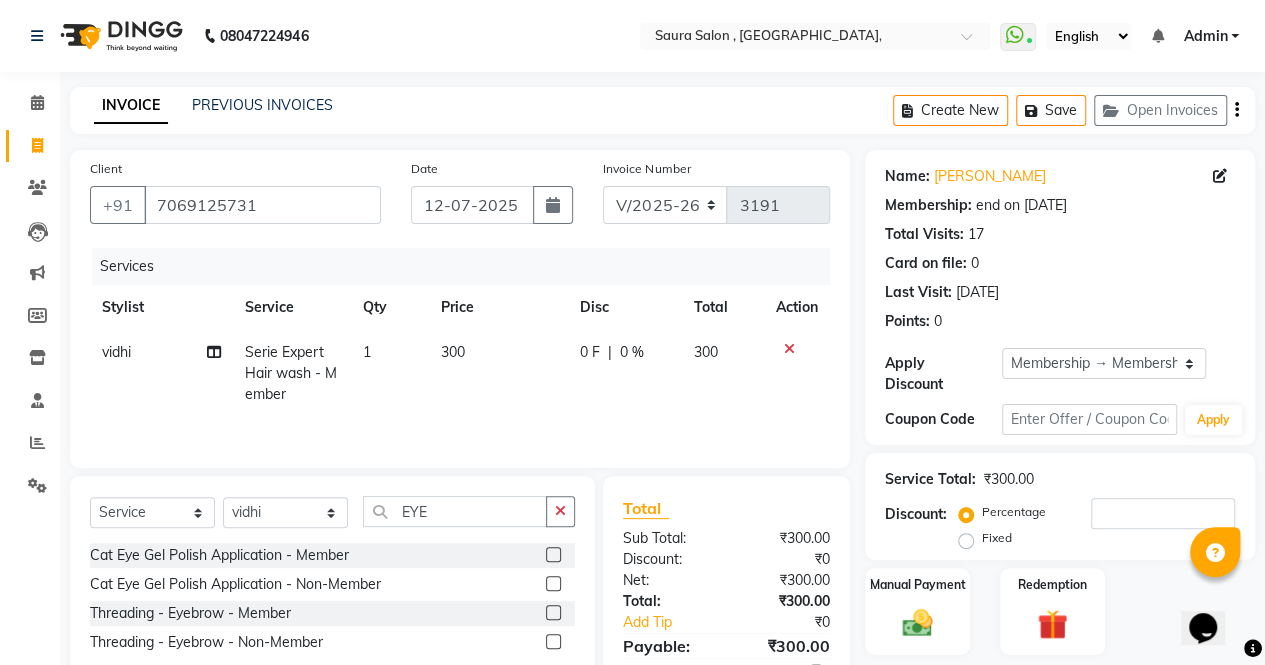 click 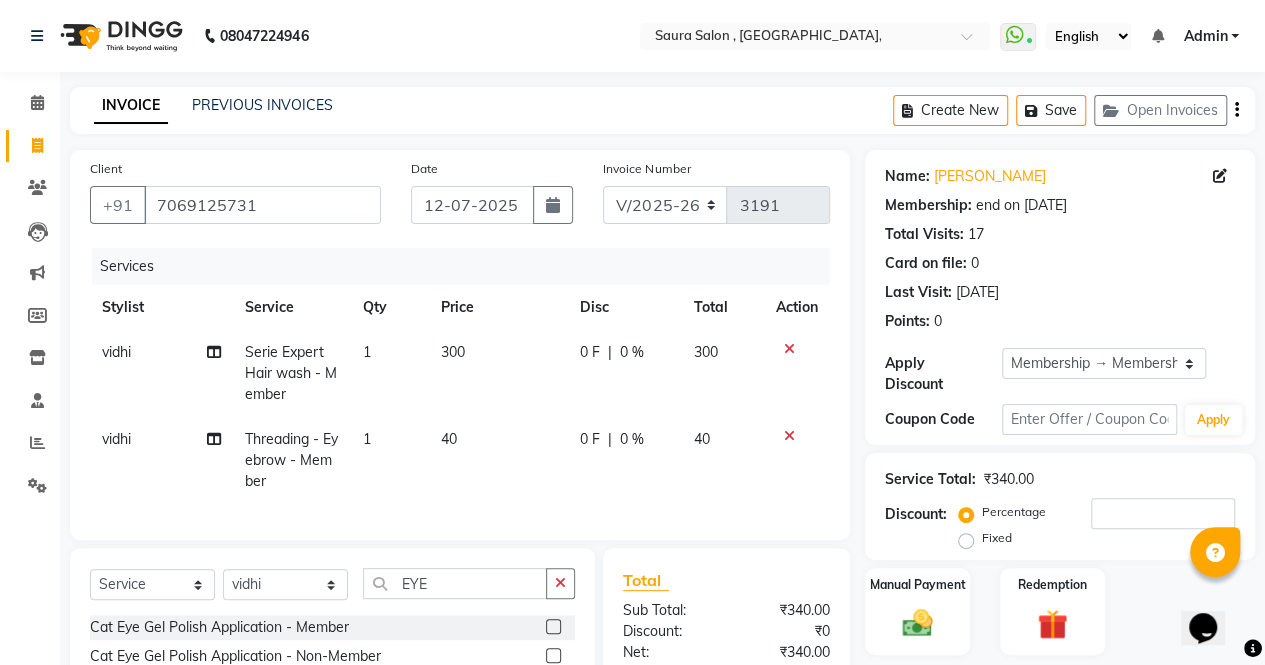 checkbox on "false" 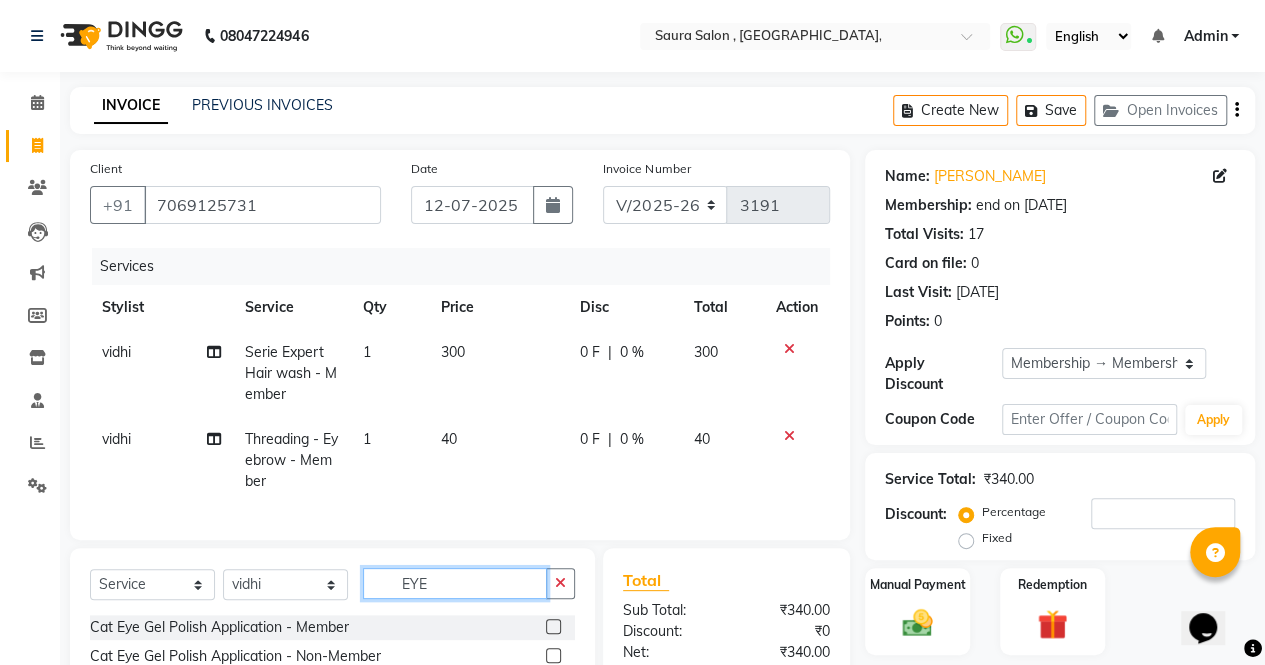 click on "EYE" 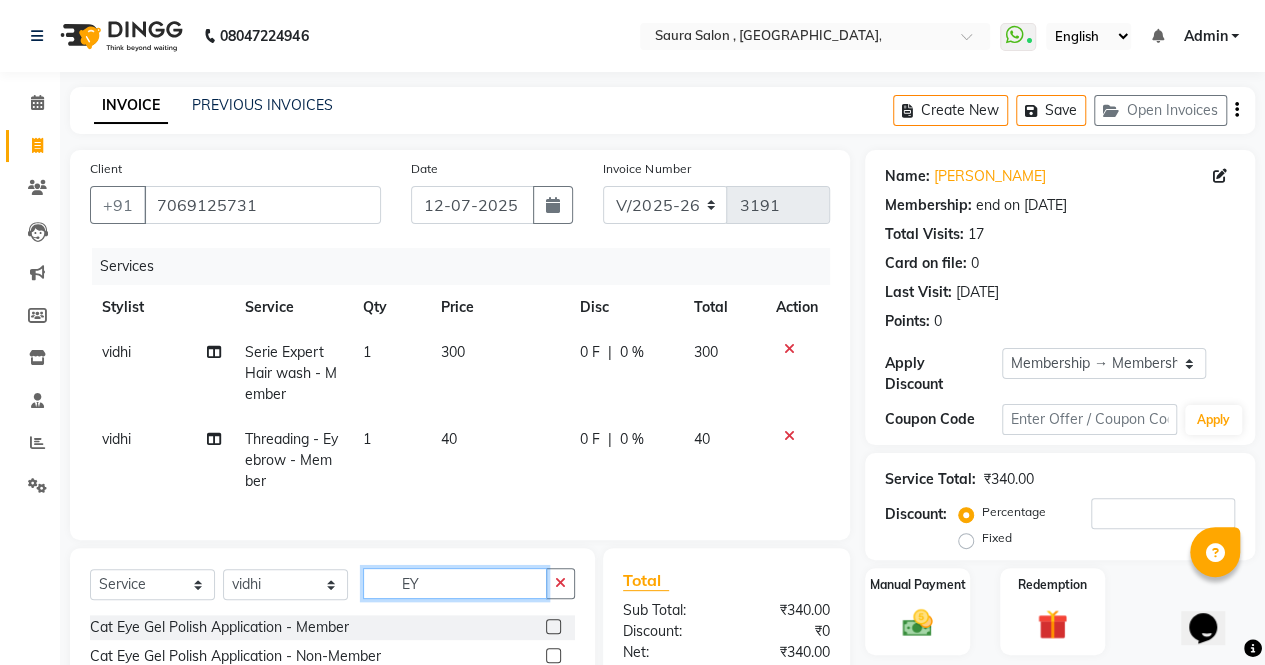 type on "E" 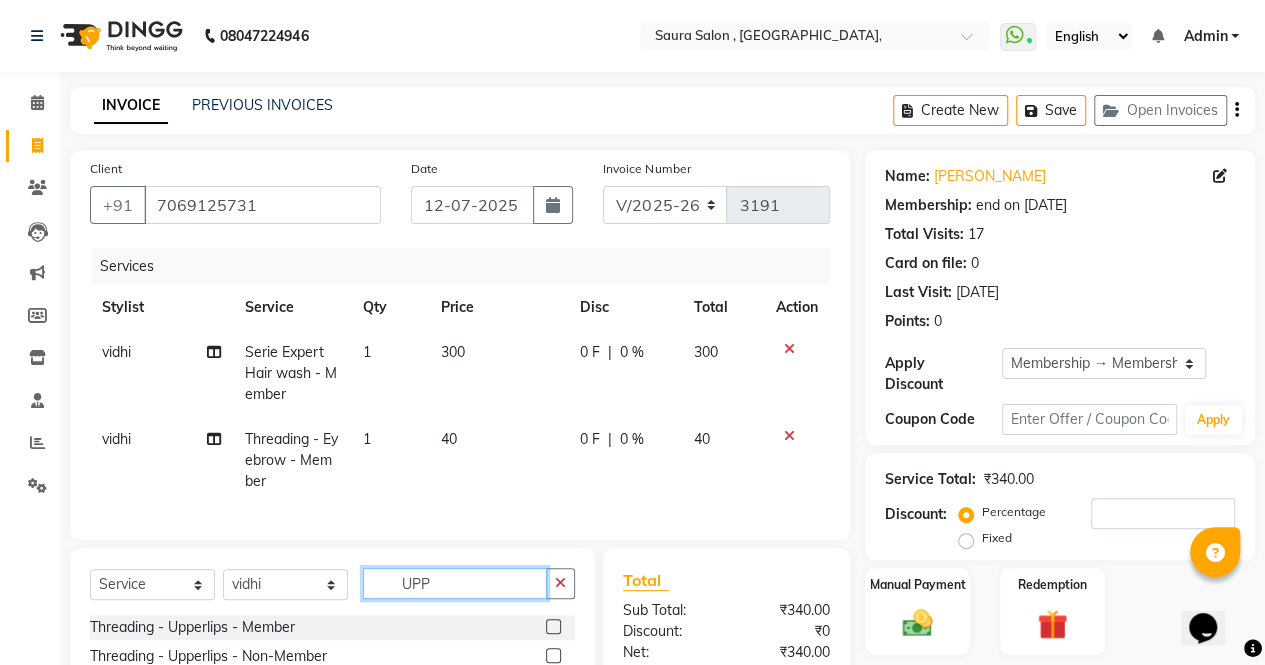 type on "UPP" 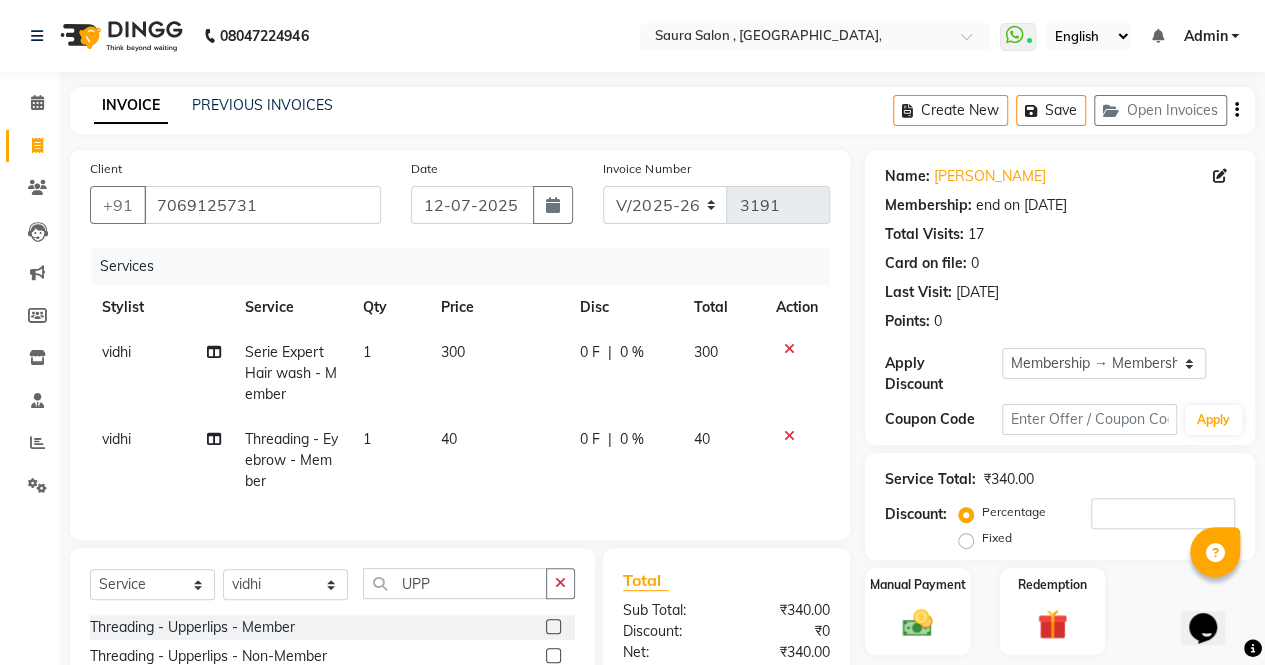 click 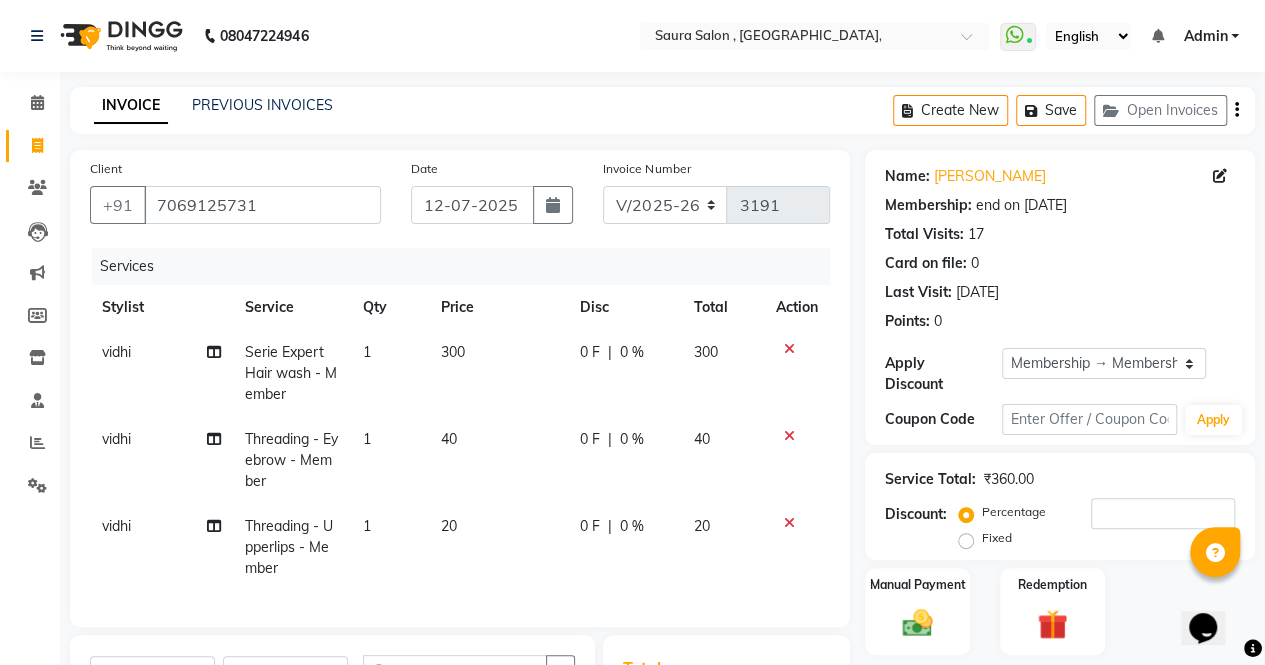 checkbox on "false" 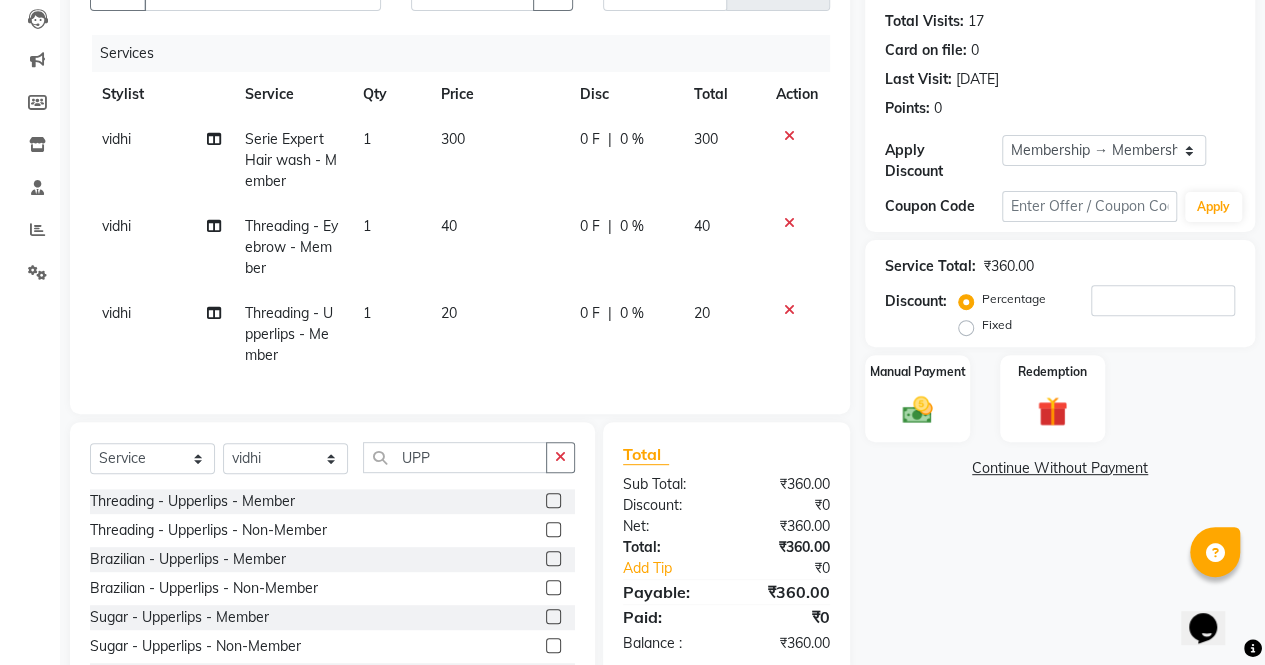 scroll, scrollTop: 224, scrollLeft: 0, axis: vertical 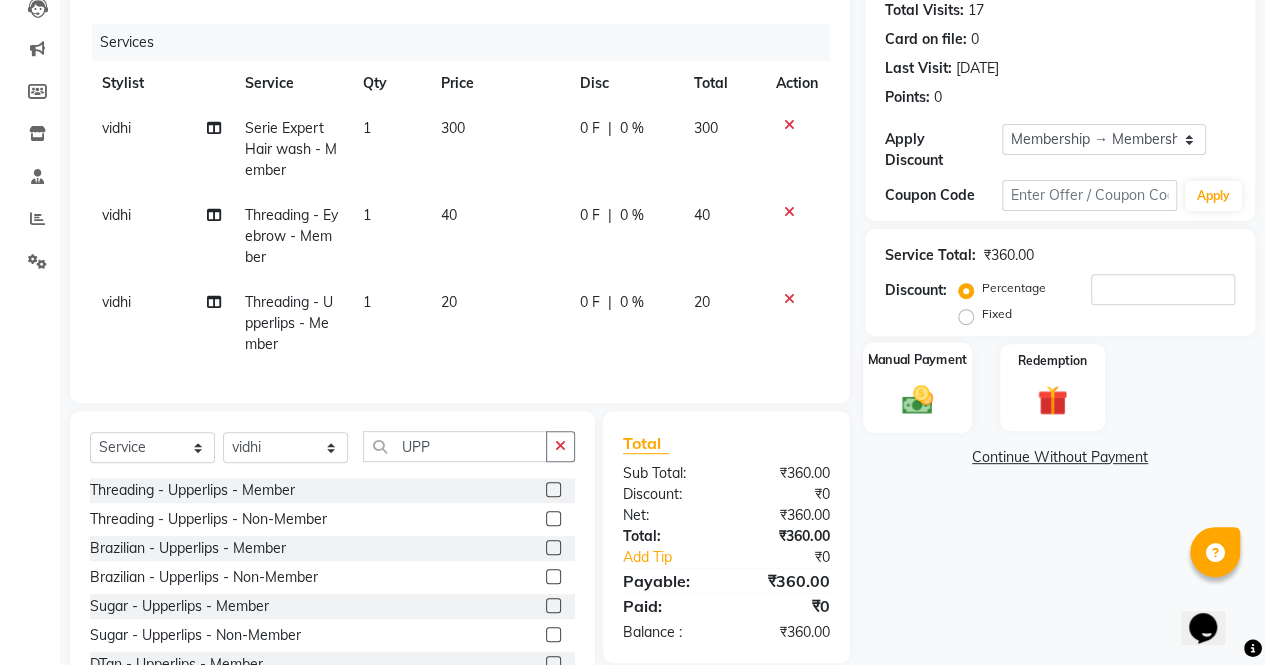click on "Manual Payment" 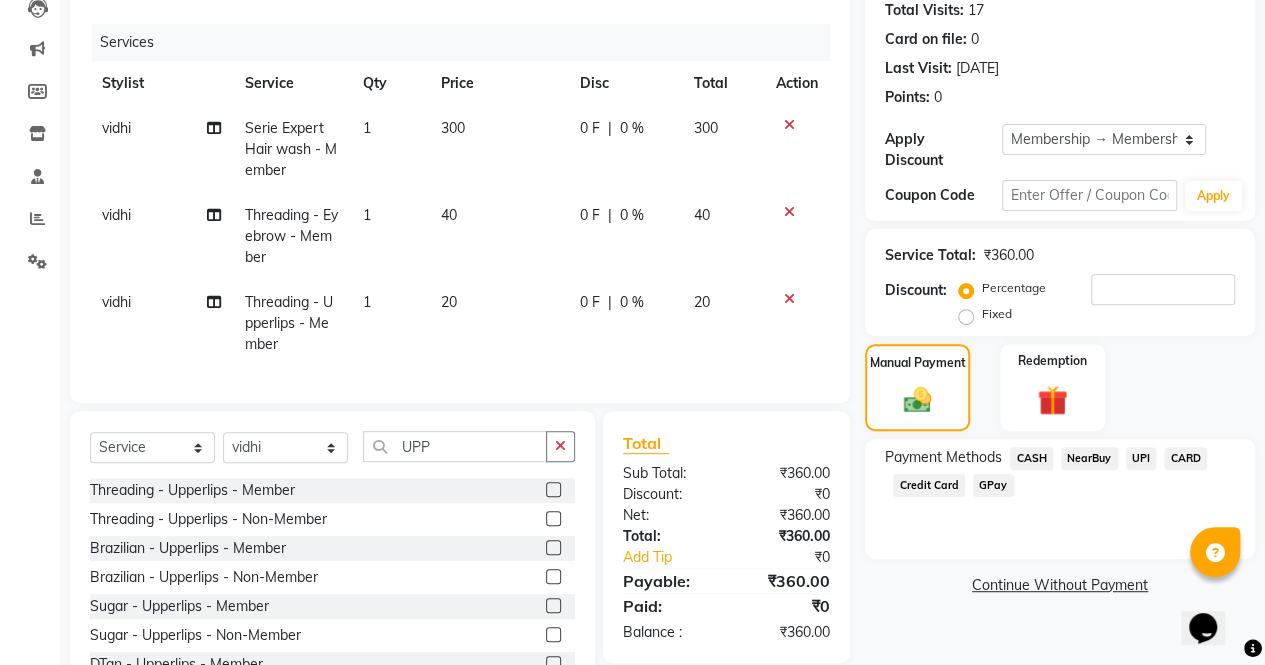 click on "CASH" 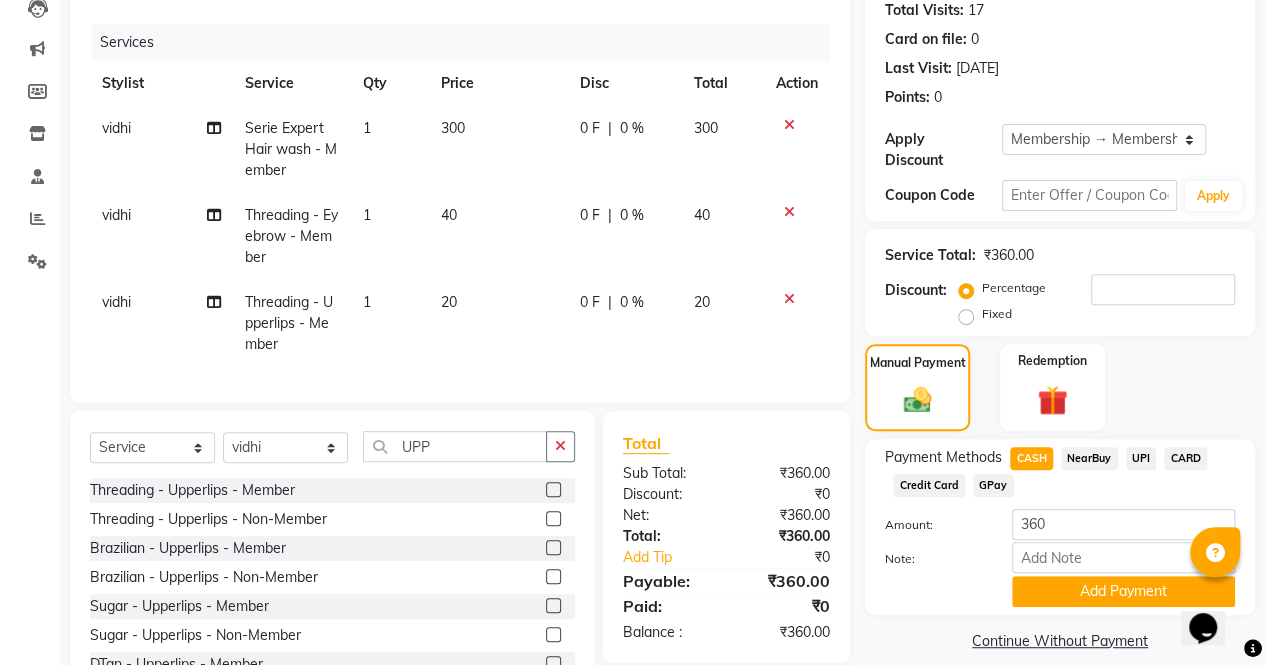scroll, scrollTop: 309, scrollLeft: 0, axis: vertical 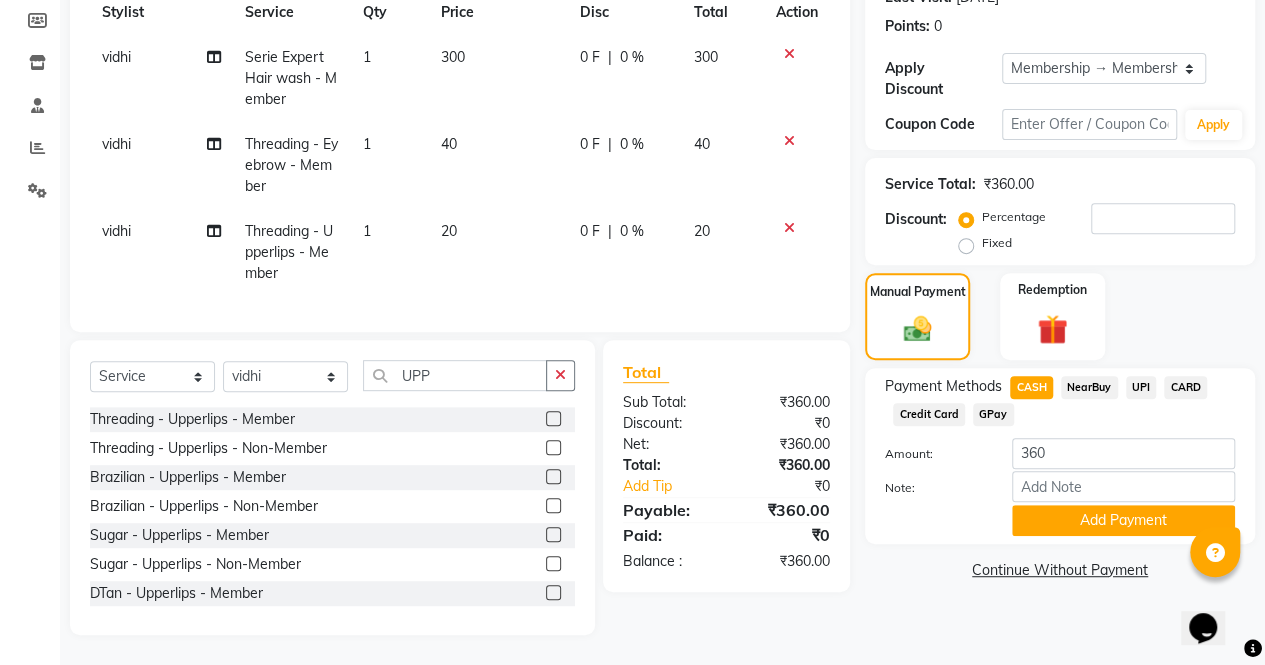 click on "Payment Methods  CASH   NearBuy   UPI   CARD   Credit Card   GPay  Amount: 360 Note: Add Payment" 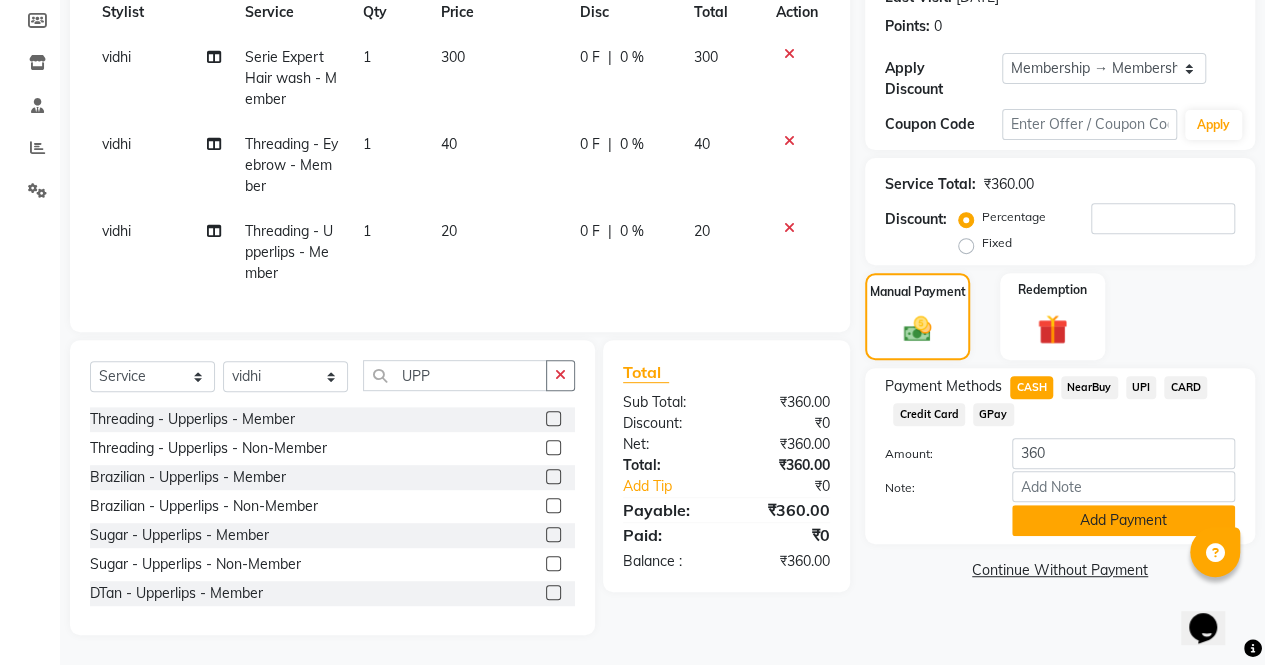 click on "Add Payment" 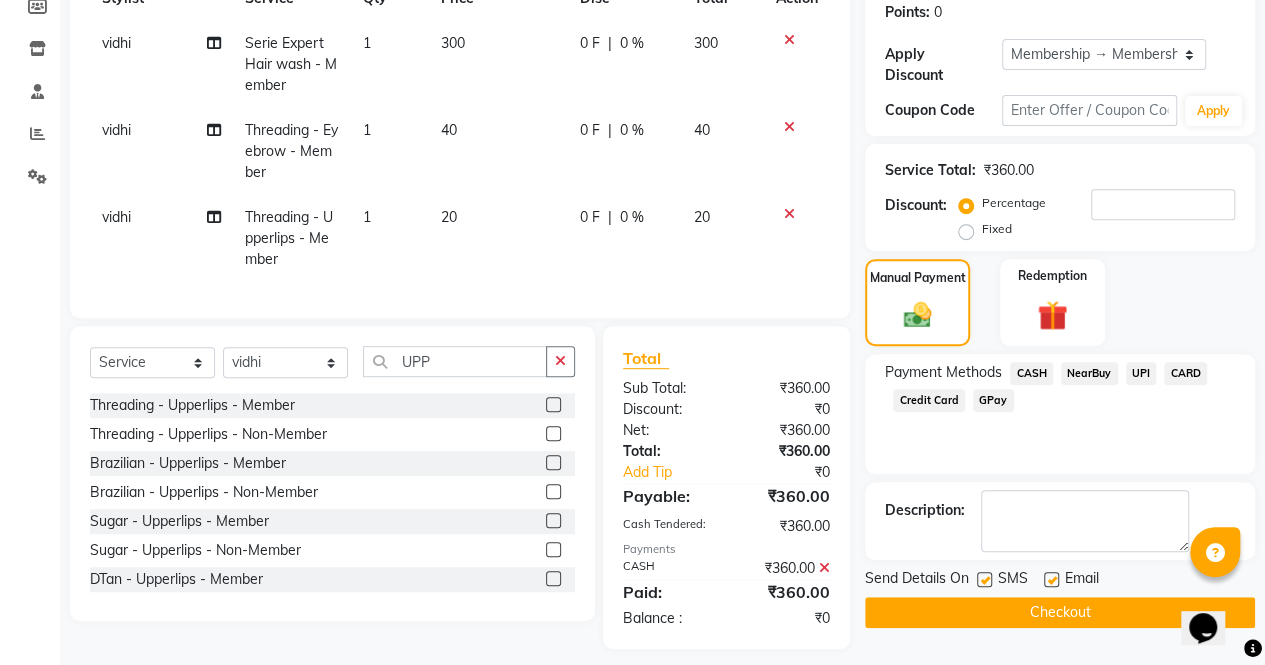 scroll, scrollTop: 336, scrollLeft: 0, axis: vertical 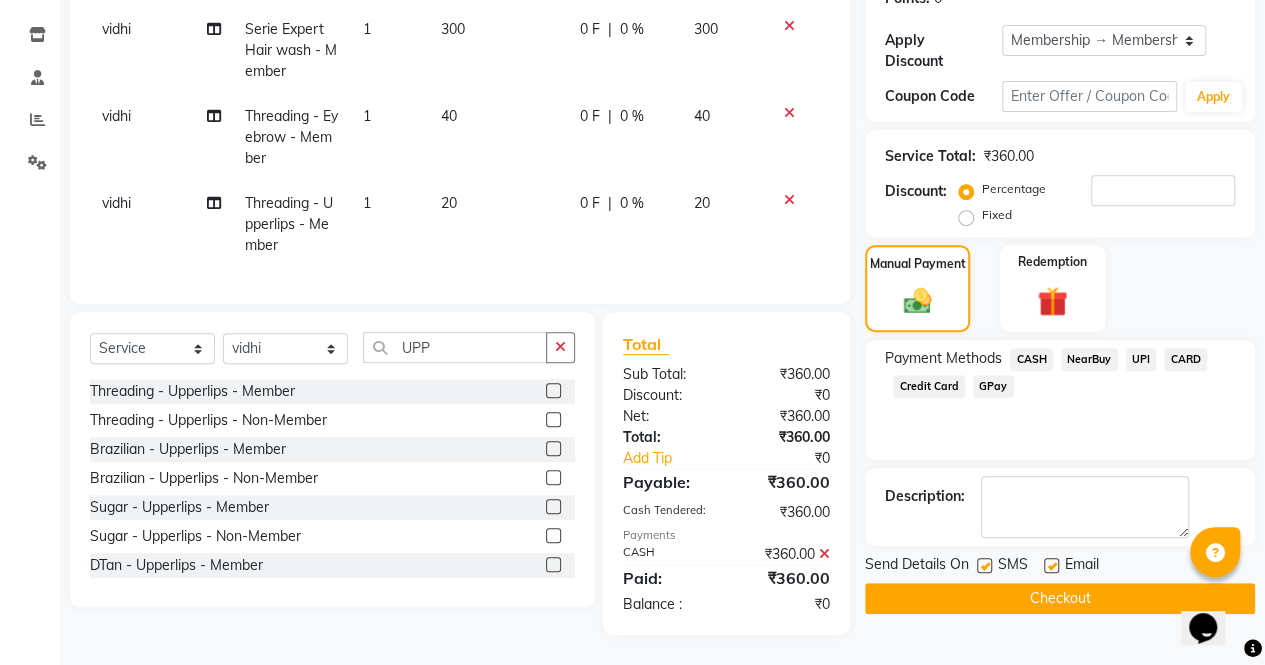 click on "Checkout" 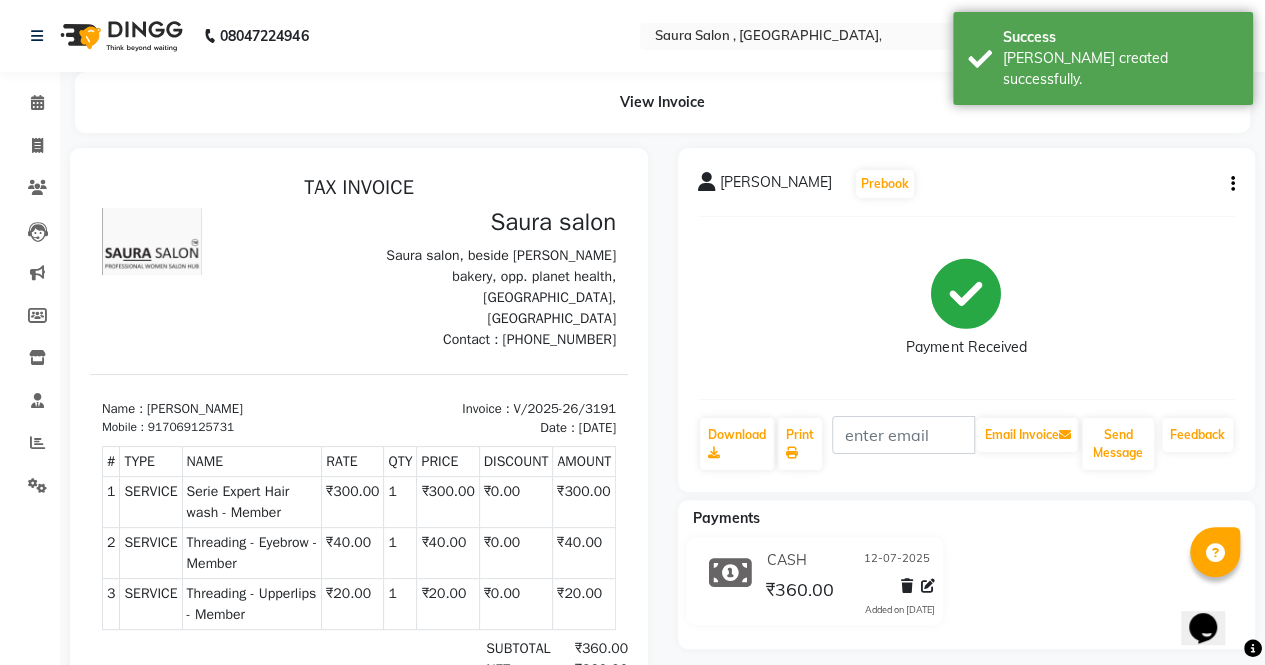 scroll, scrollTop: 0, scrollLeft: 0, axis: both 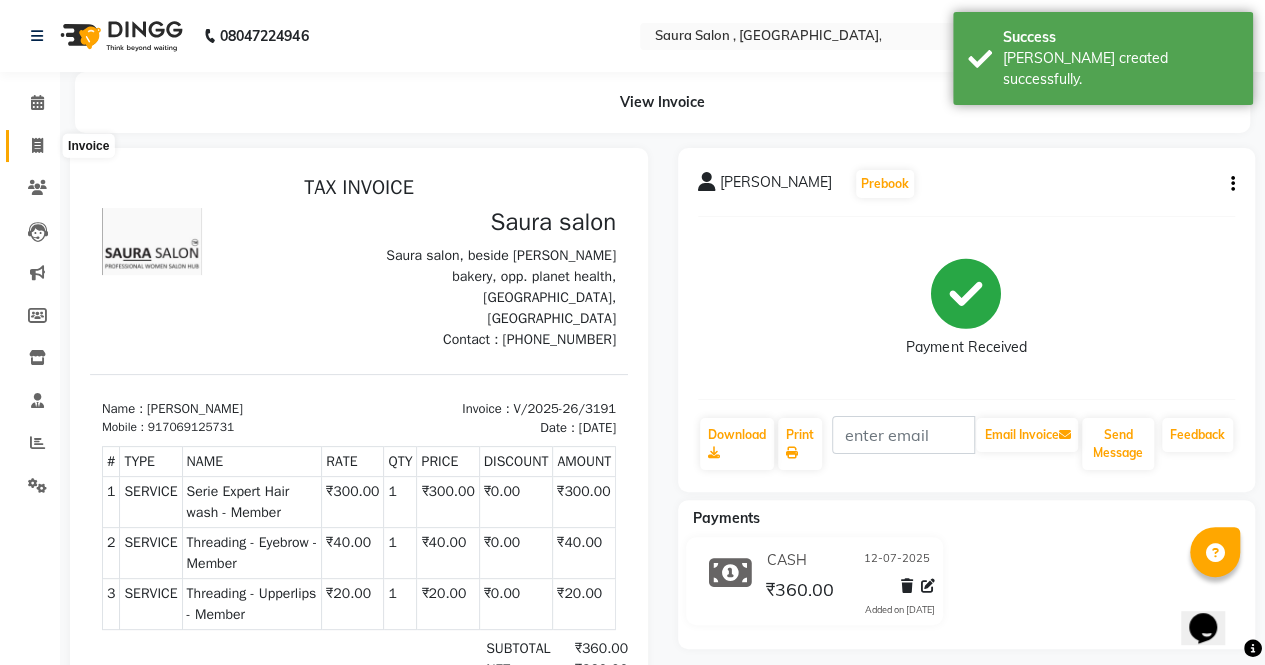 click 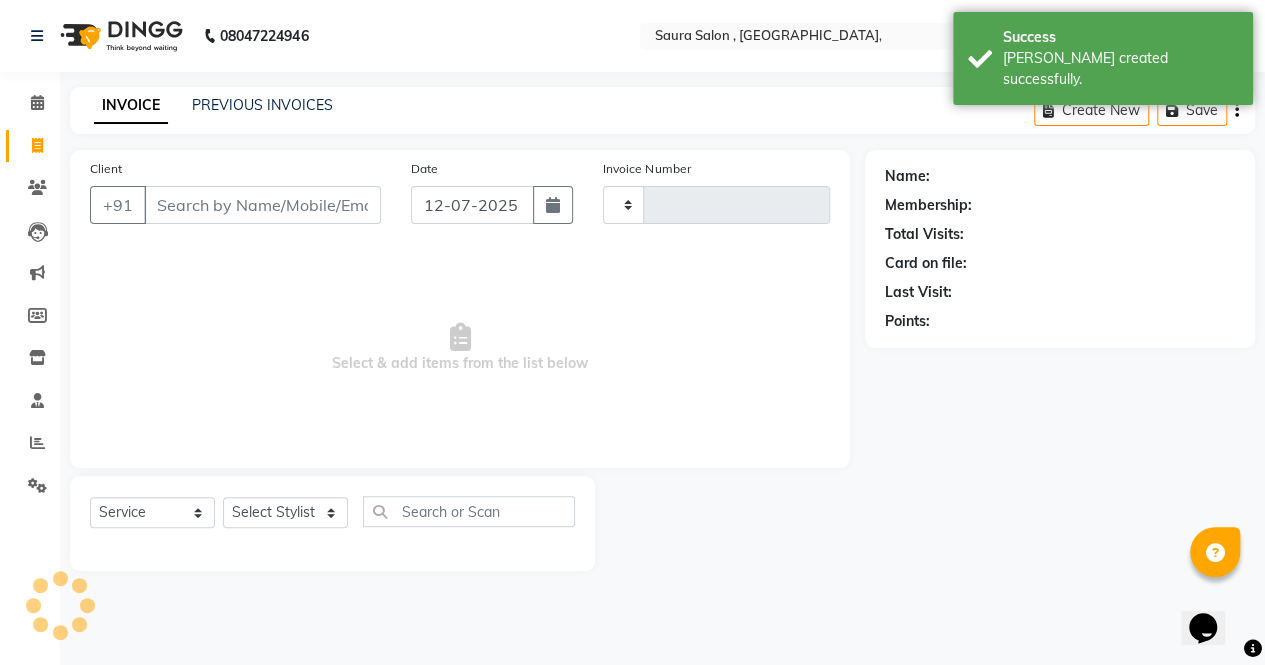 type on "3192" 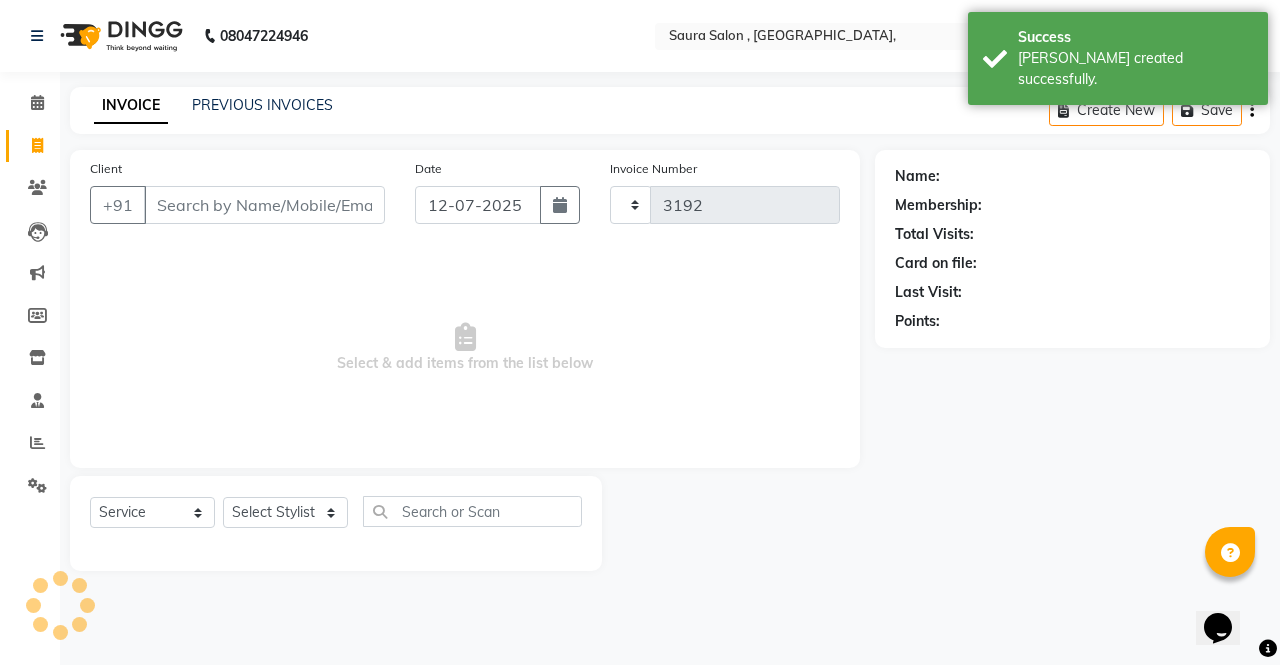 select on "6963" 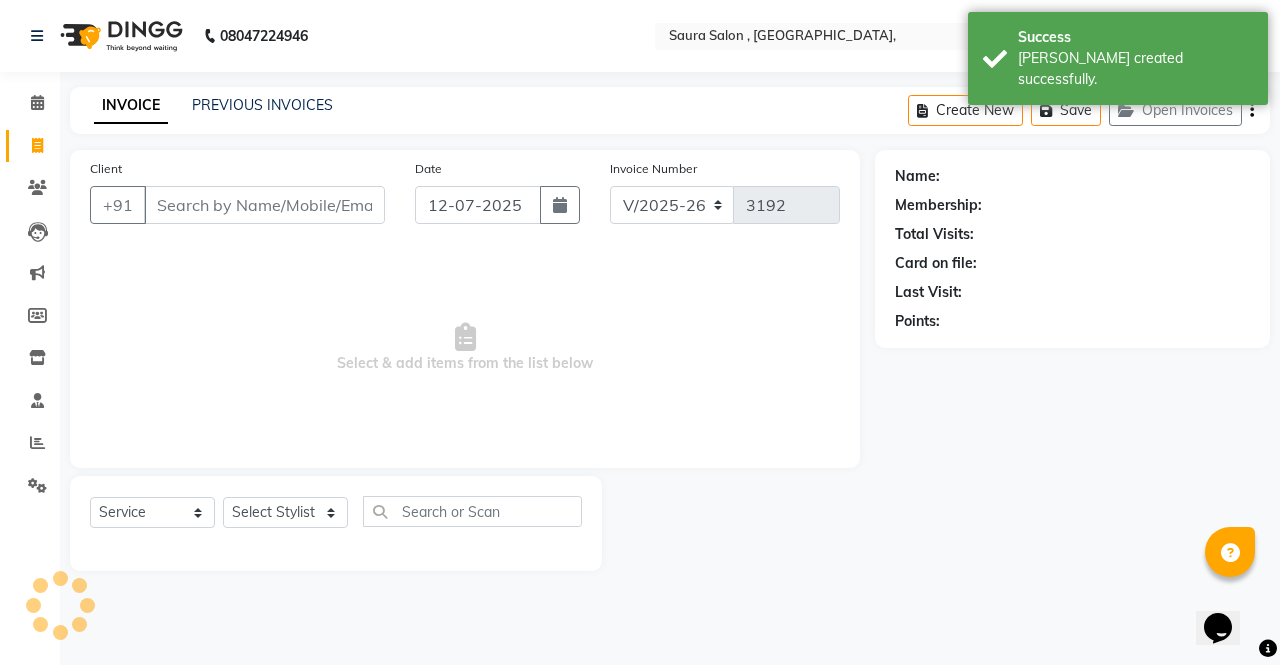 click on "Client" at bounding box center [264, 205] 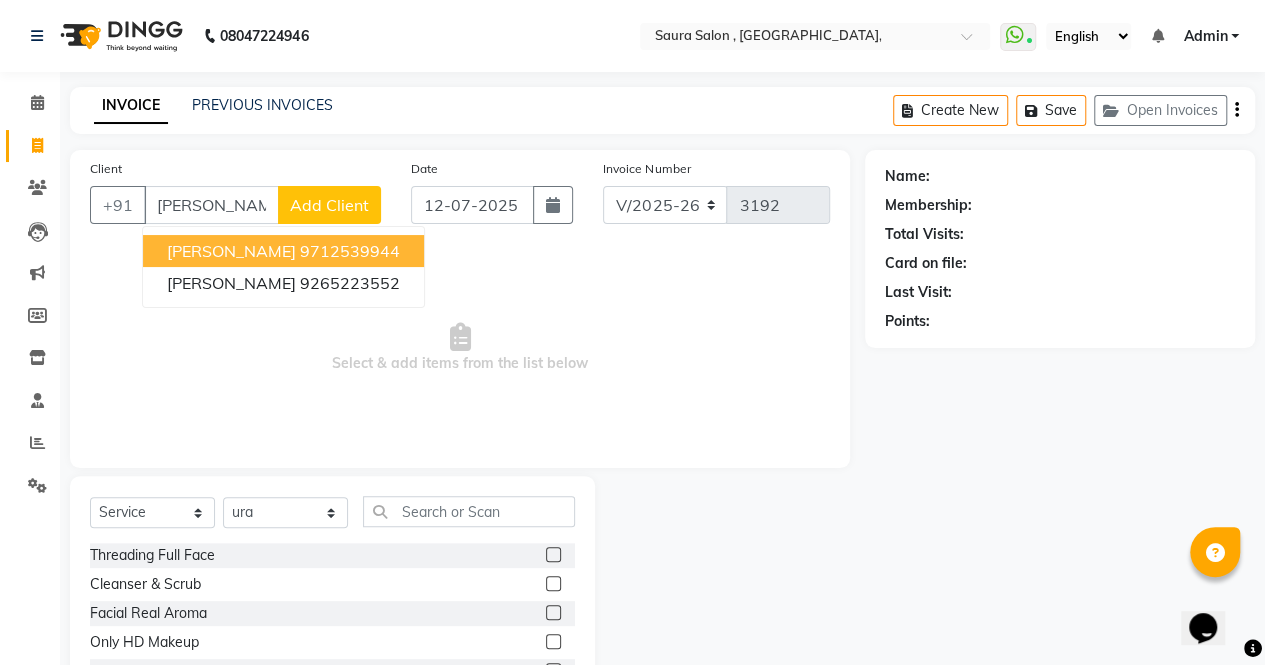 click on "9712539944" at bounding box center [350, 251] 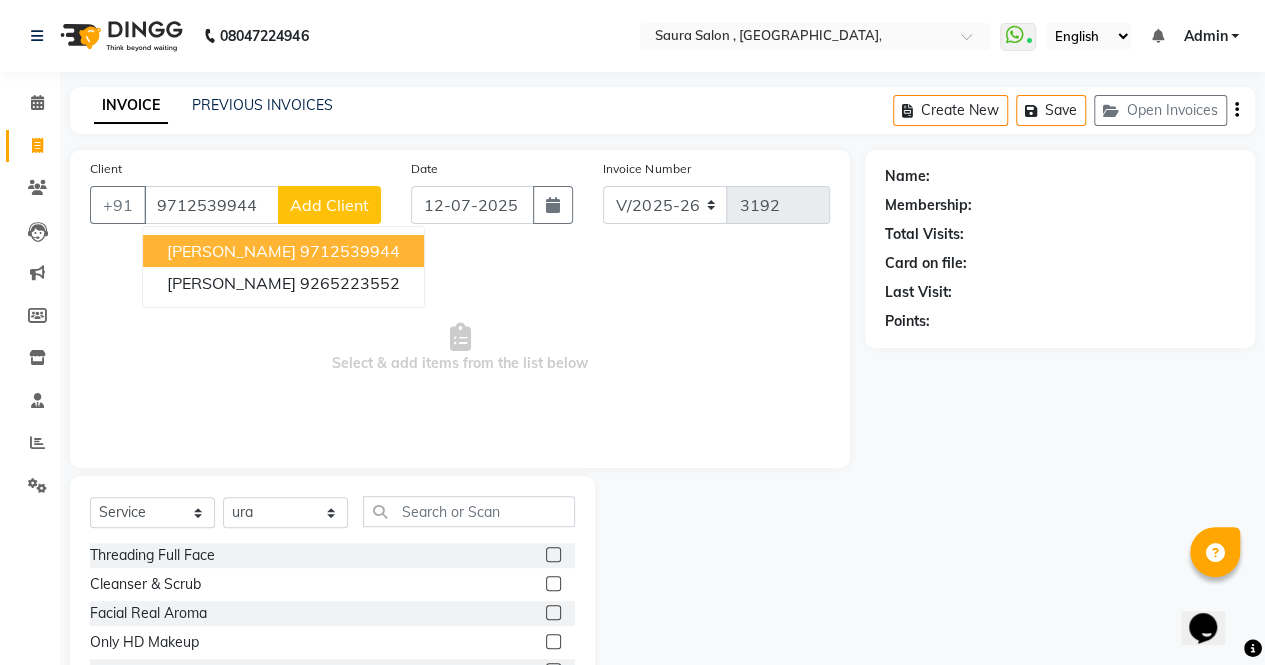 type on "9712539944" 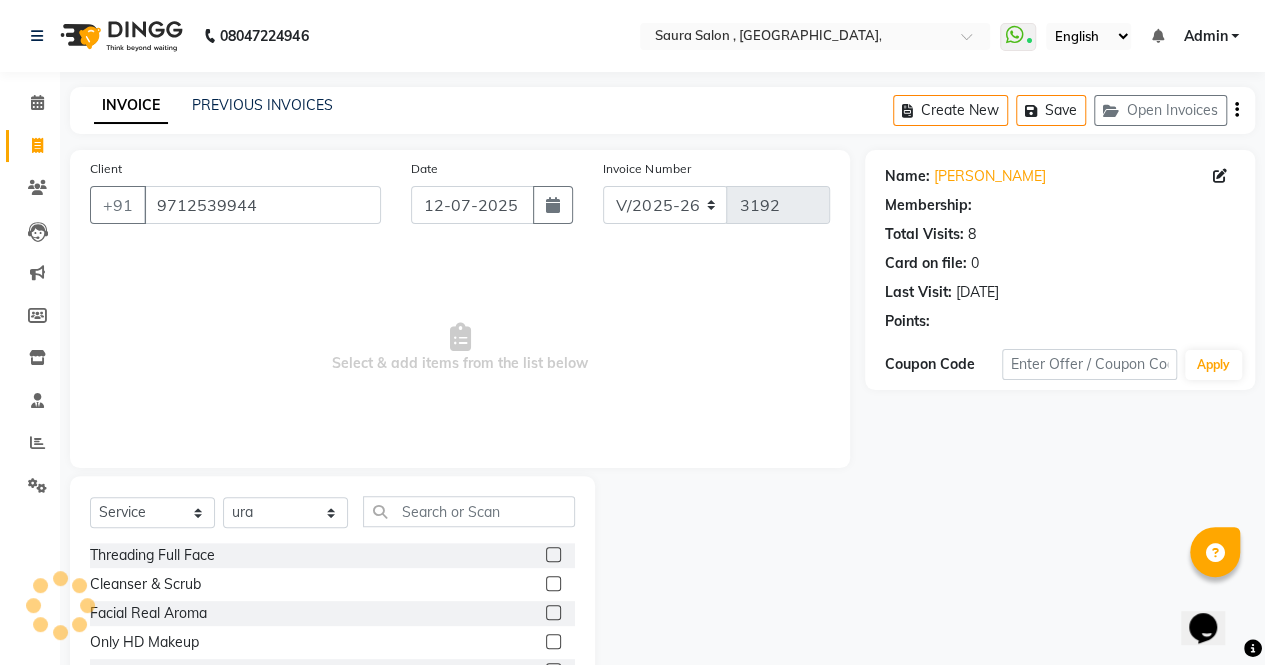select on "1: Object" 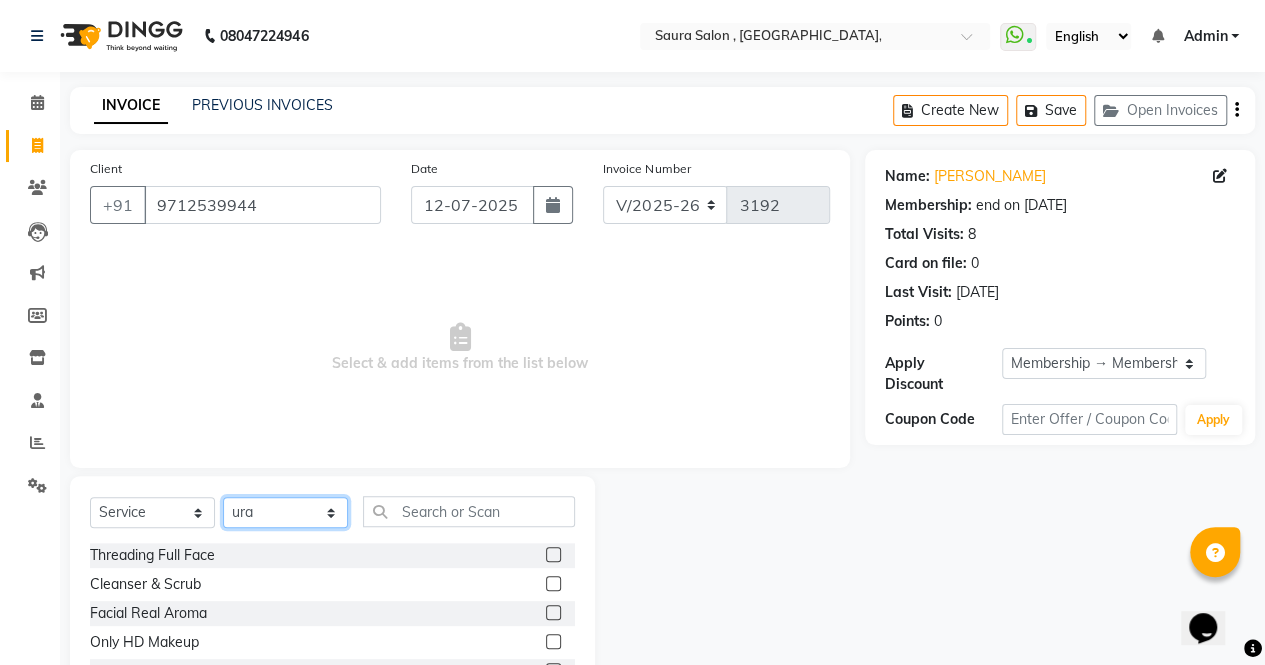 click on "Select Stylist archana  asha  [PERSON_NAME]  deepika [PERSON_NAME] [PERSON_NAME] [PERSON_NAME] khandala shanti  sona  ura usha di [PERSON_NAME]  [PERSON_NAME]" 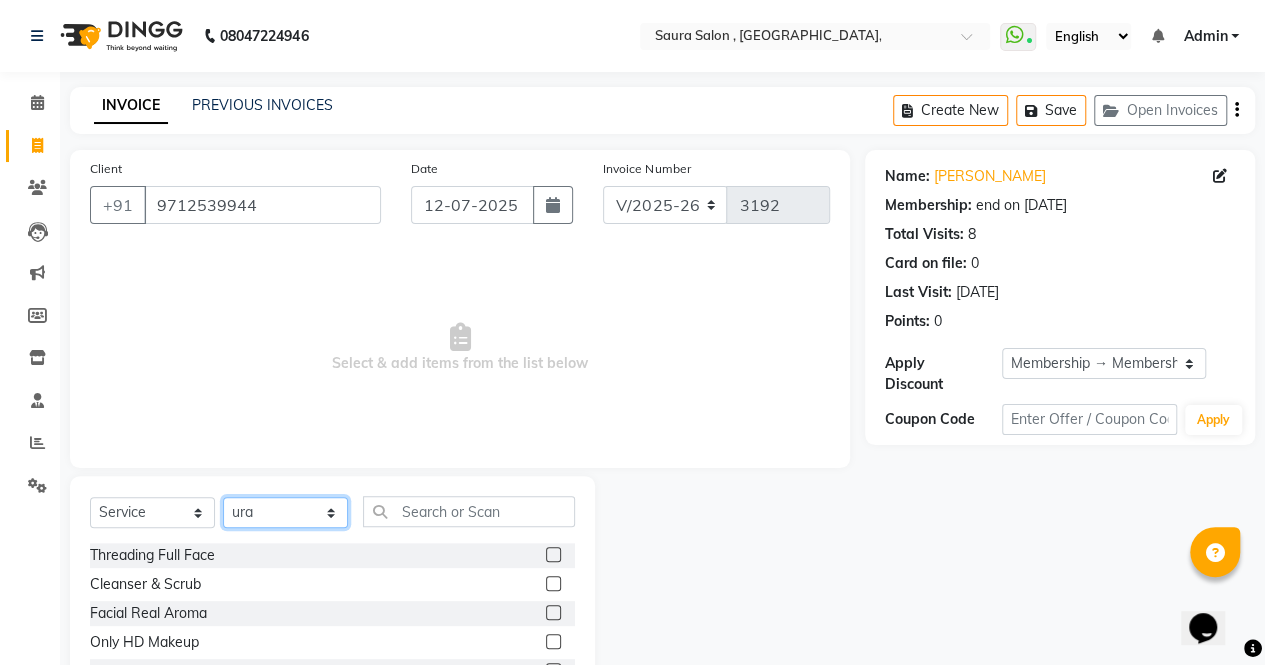 select on "56807" 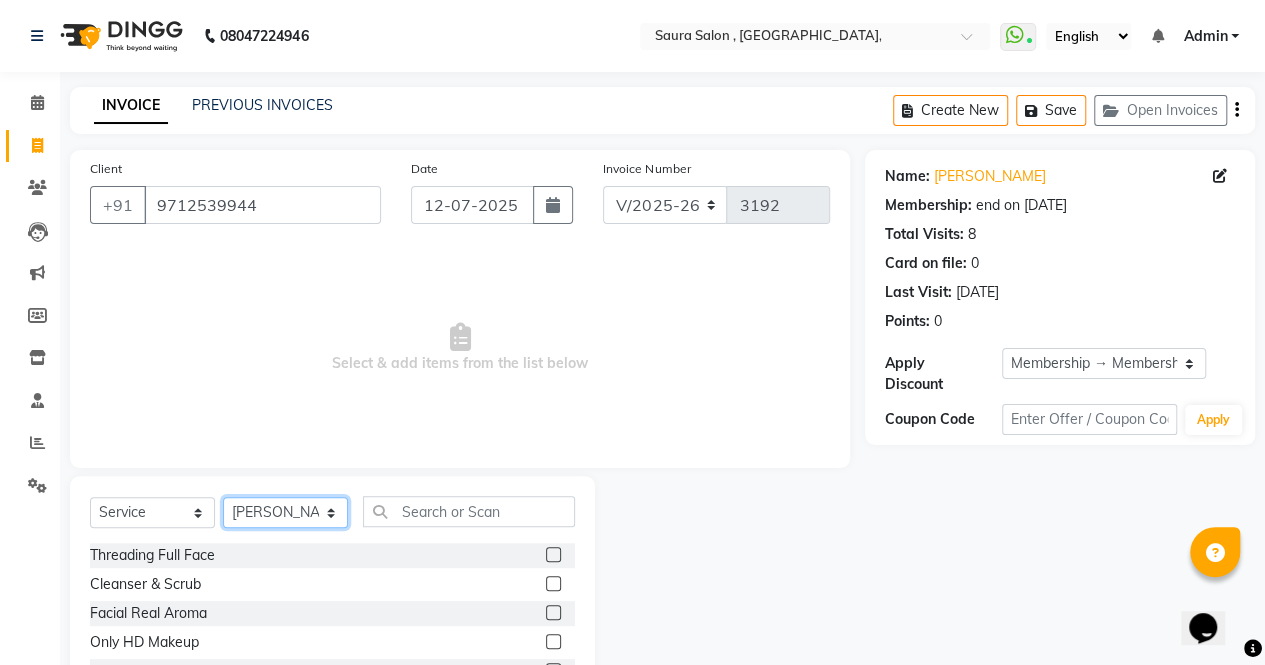 click on "Select Stylist archana  asha  [PERSON_NAME]  deepika [PERSON_NAME] [PERSON_NAME] [PERSON_NAME] khandala shanti  sona  ura usha di [PERSON_NAME]  [PERSON_NAME]" 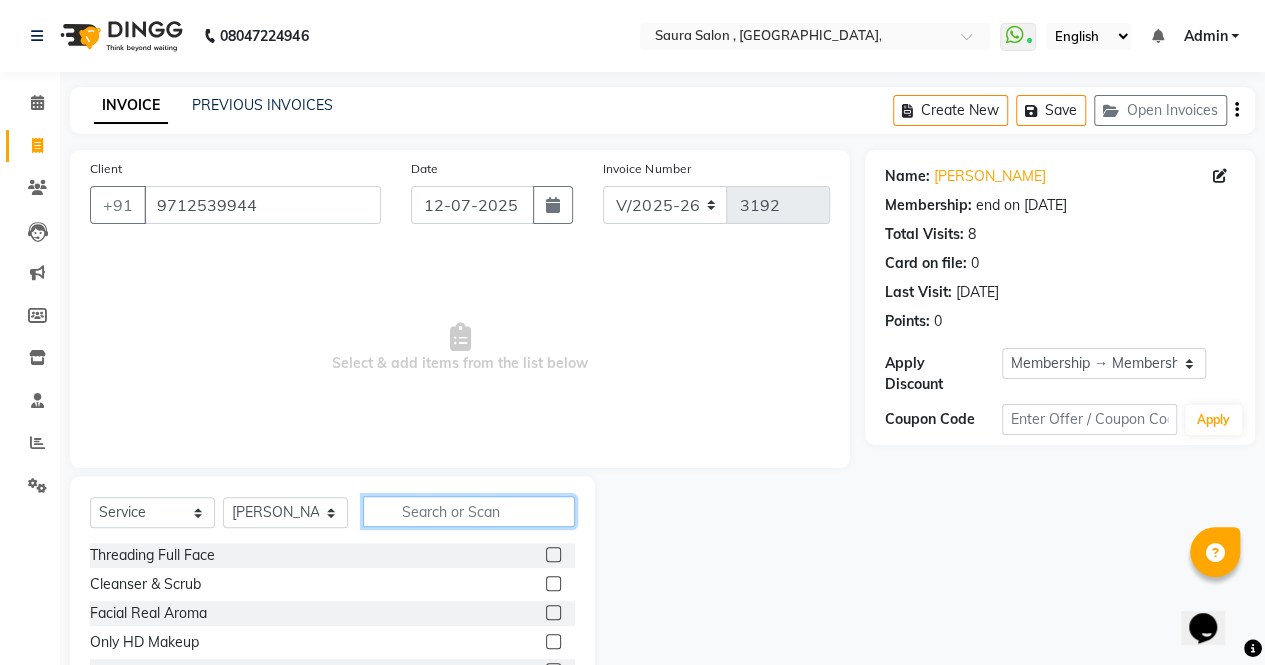 click 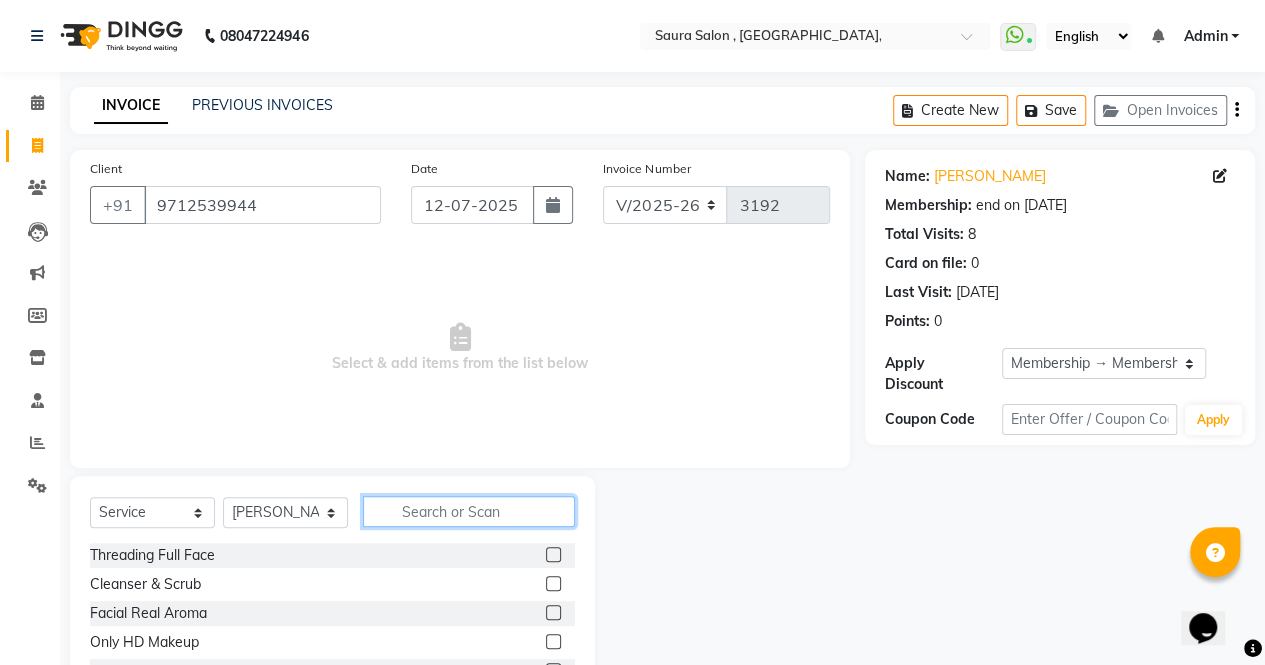 click 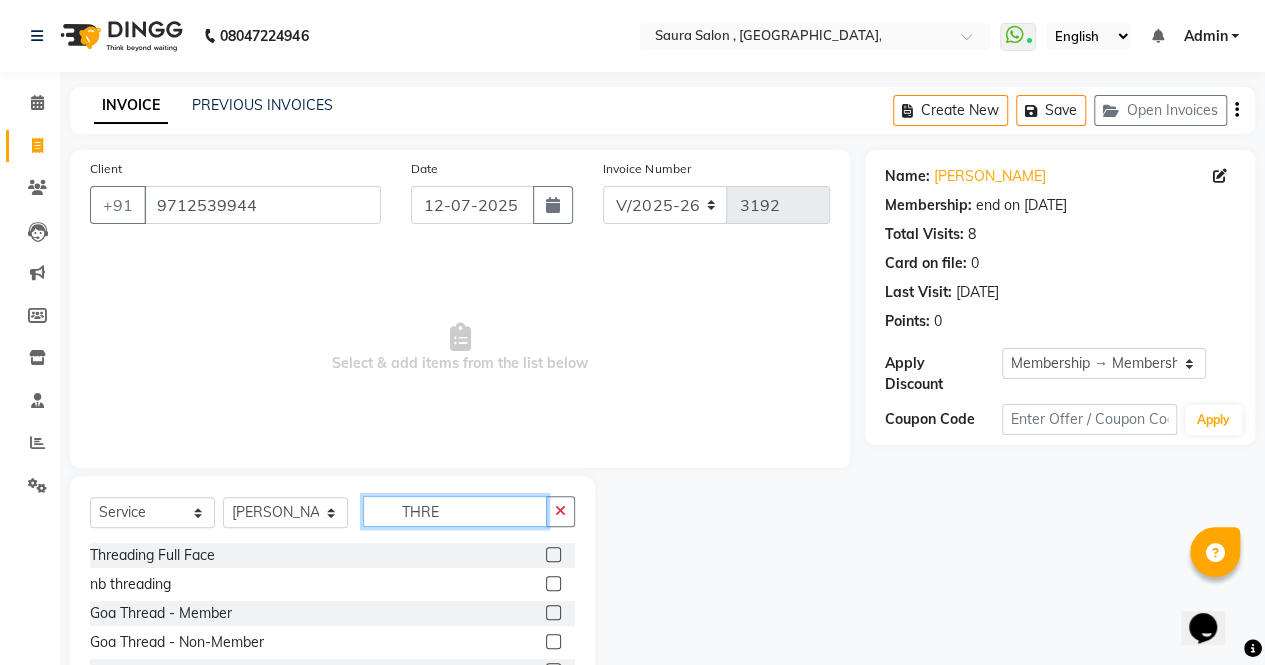 scroll, scrollTop: 135, scrollLeft: 0, axis: vertical 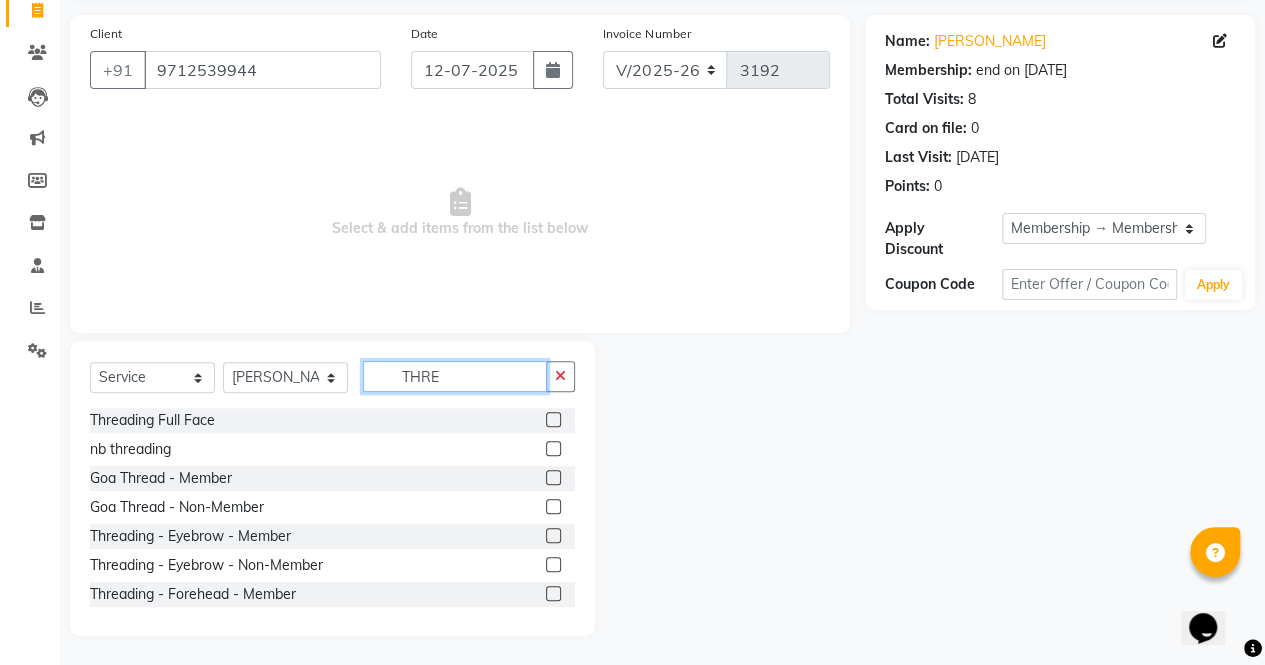 type on "THRE" 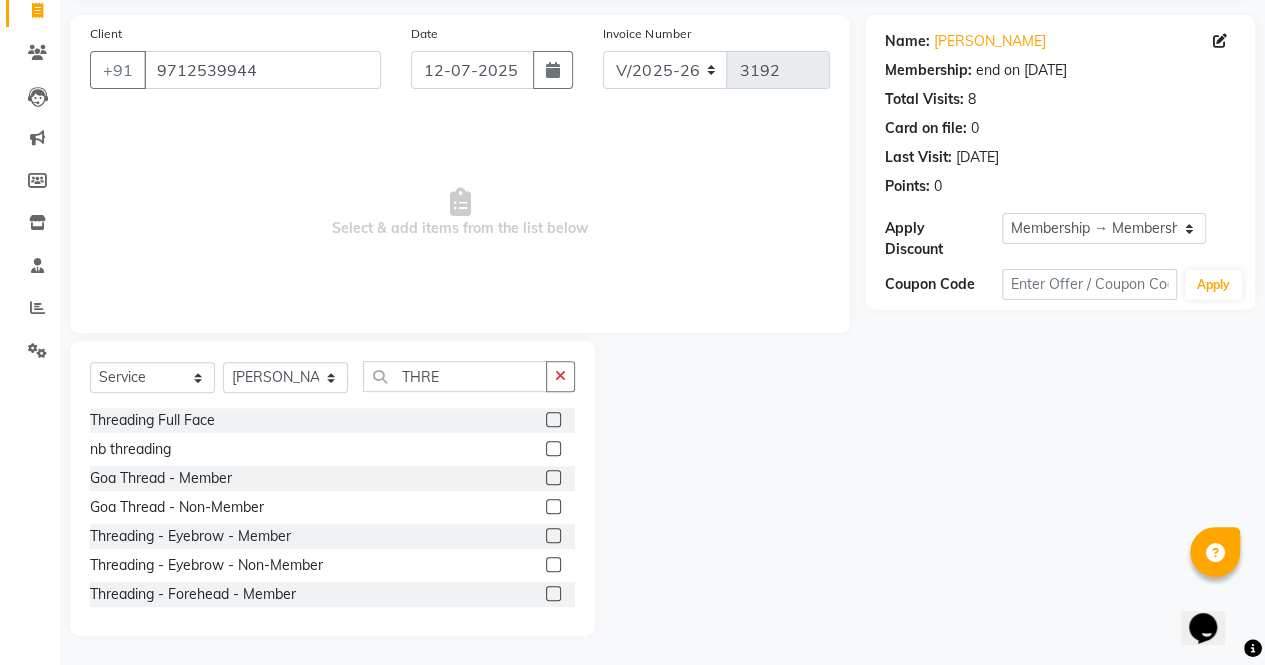 click 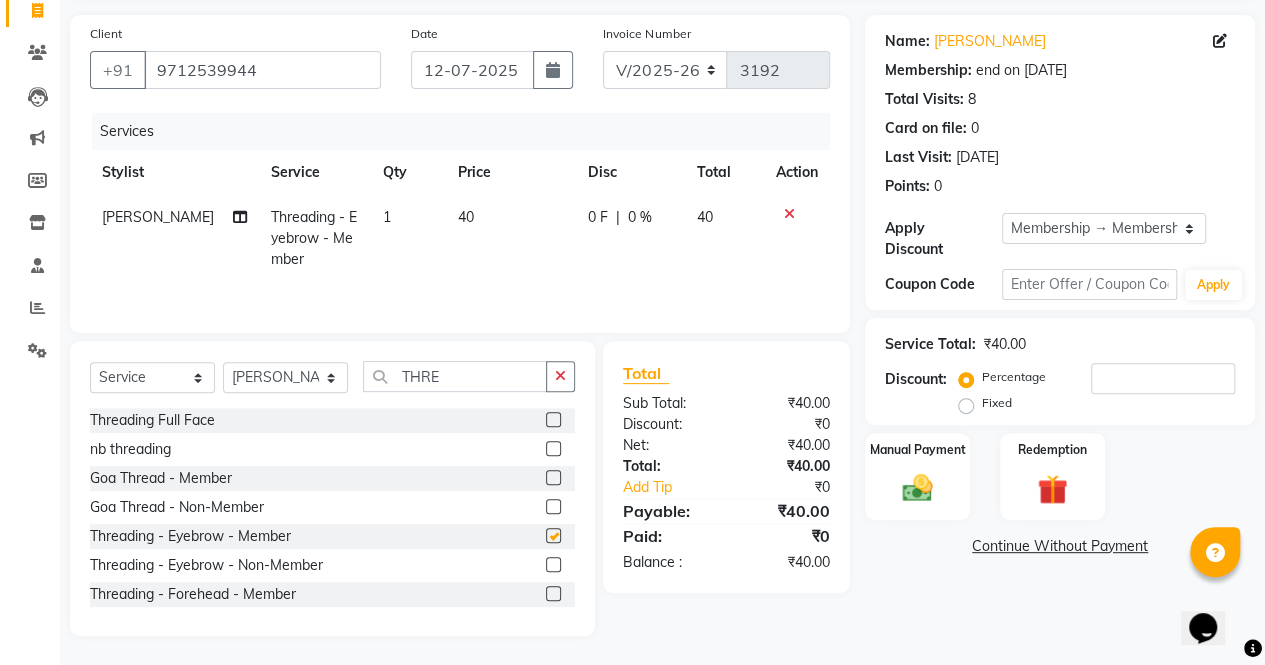 checkbox on "false" 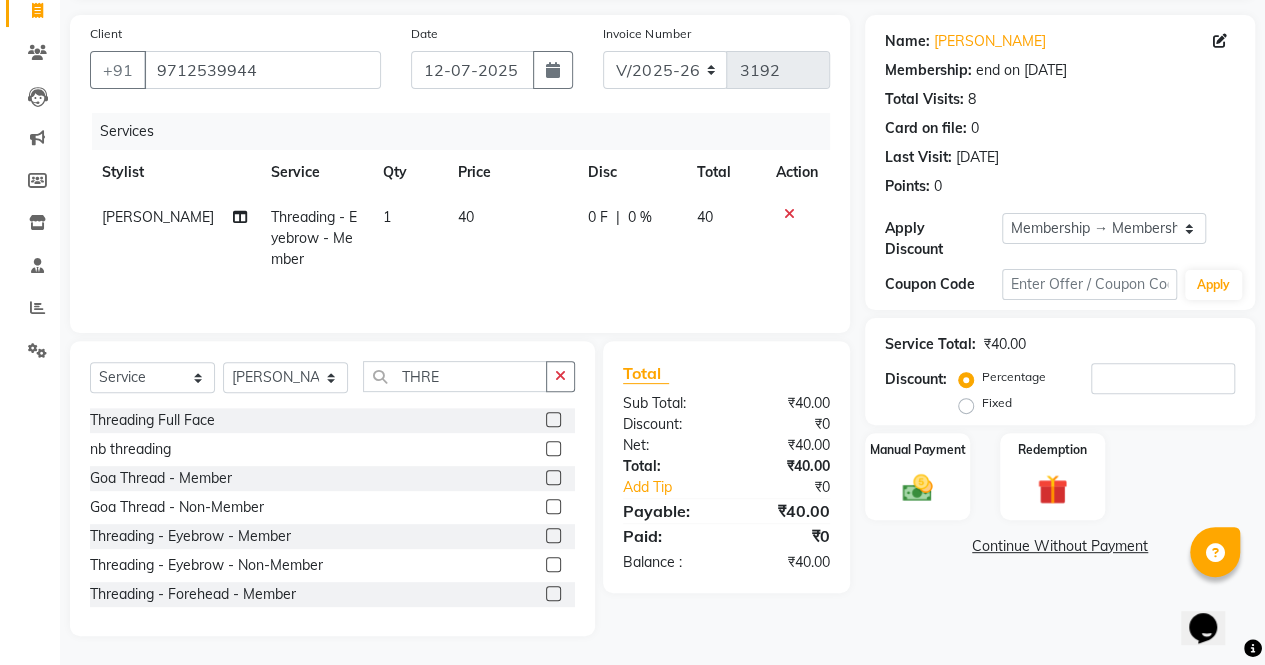 scroll, scrollTop: 84, scrollLeft: 0, axis: vertical 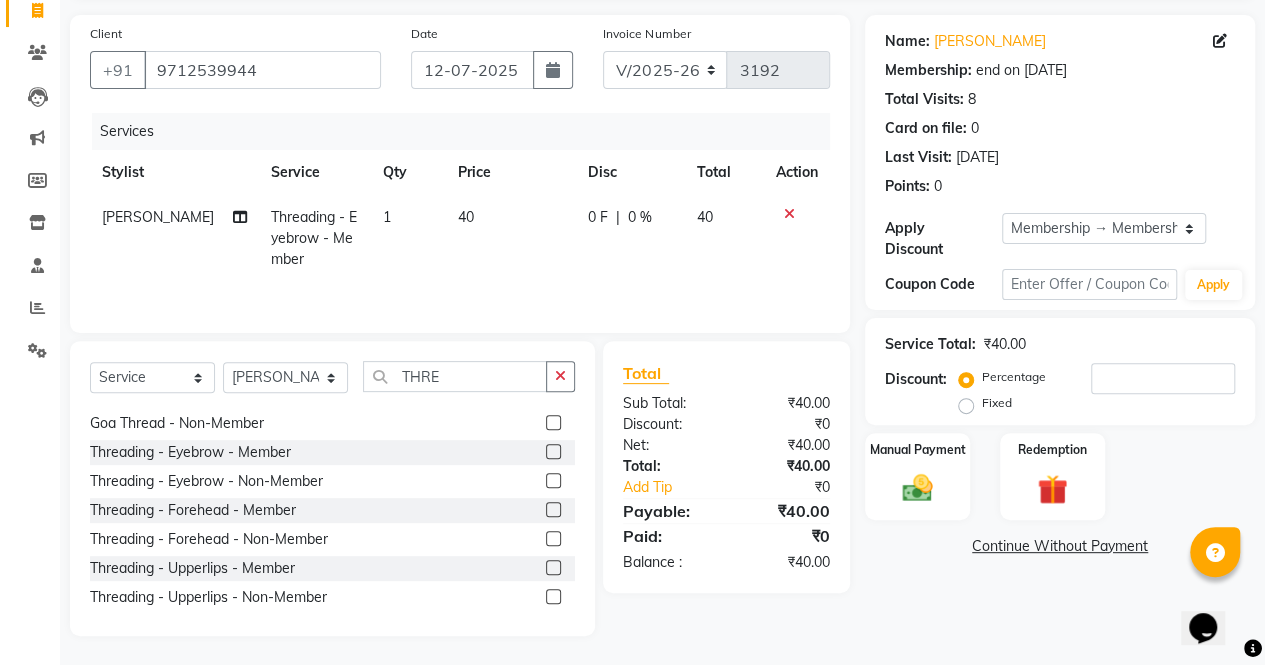 click 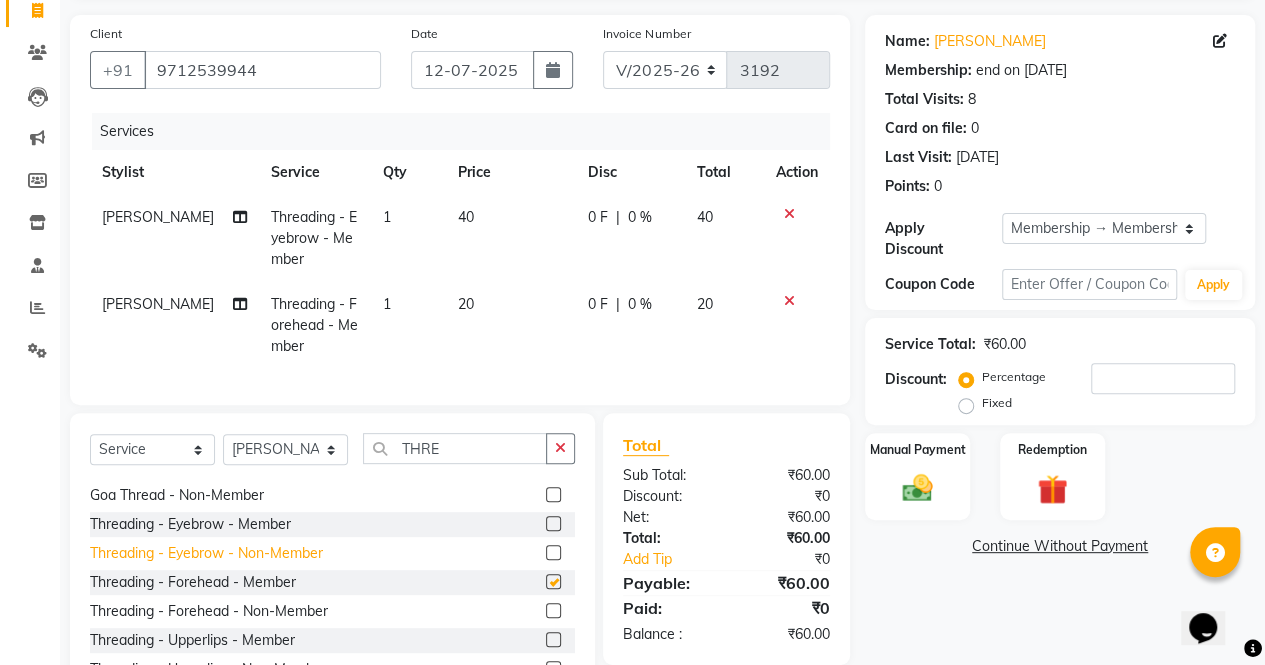 checkbox on "false" 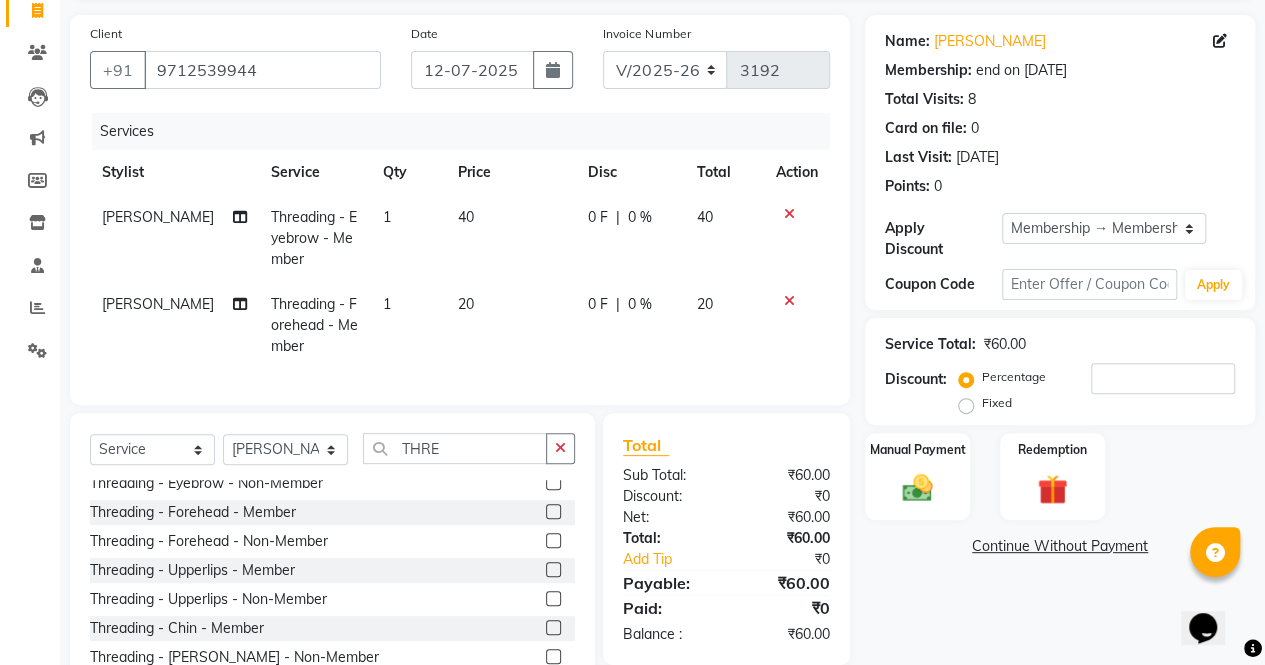 scroll, scrollTop: 154, scrollLeft: 0, axis: vertical 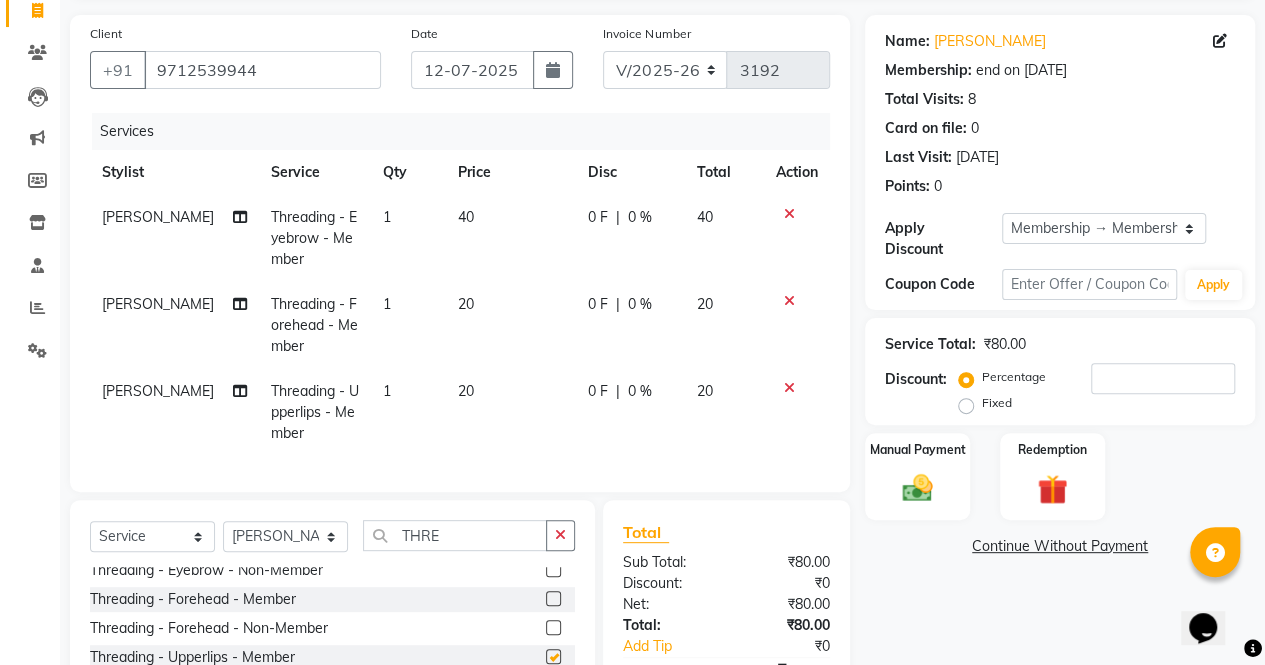 checkbox on "false" 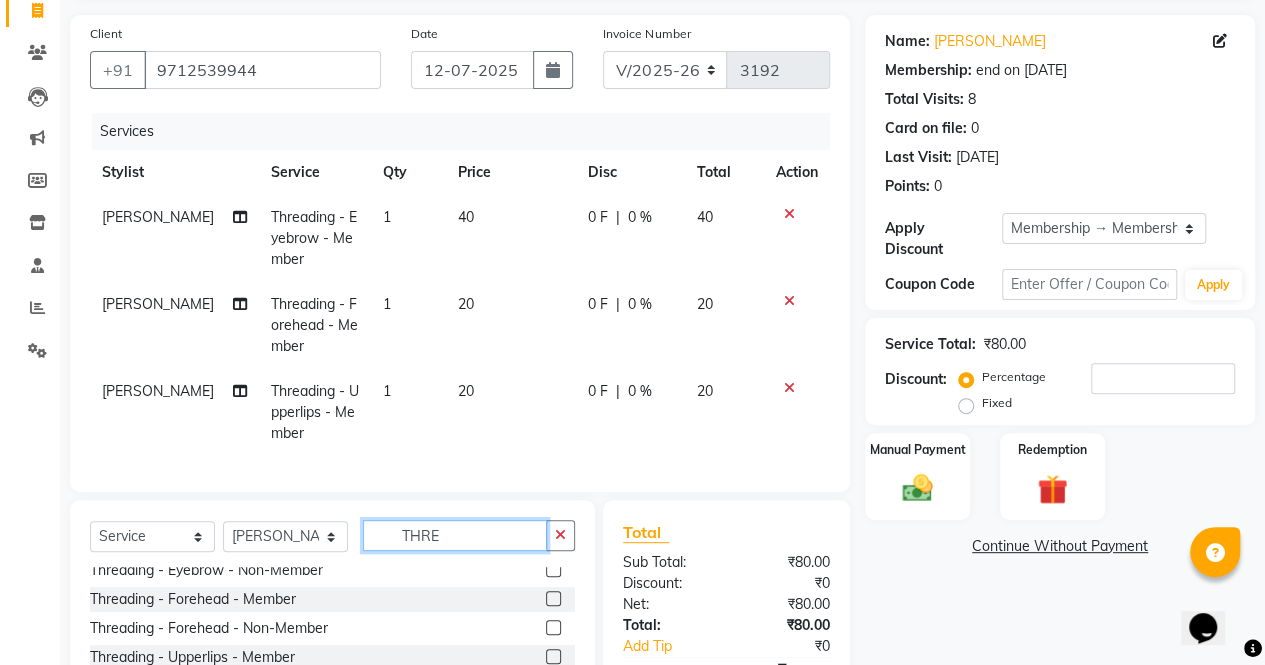click on "THRE" 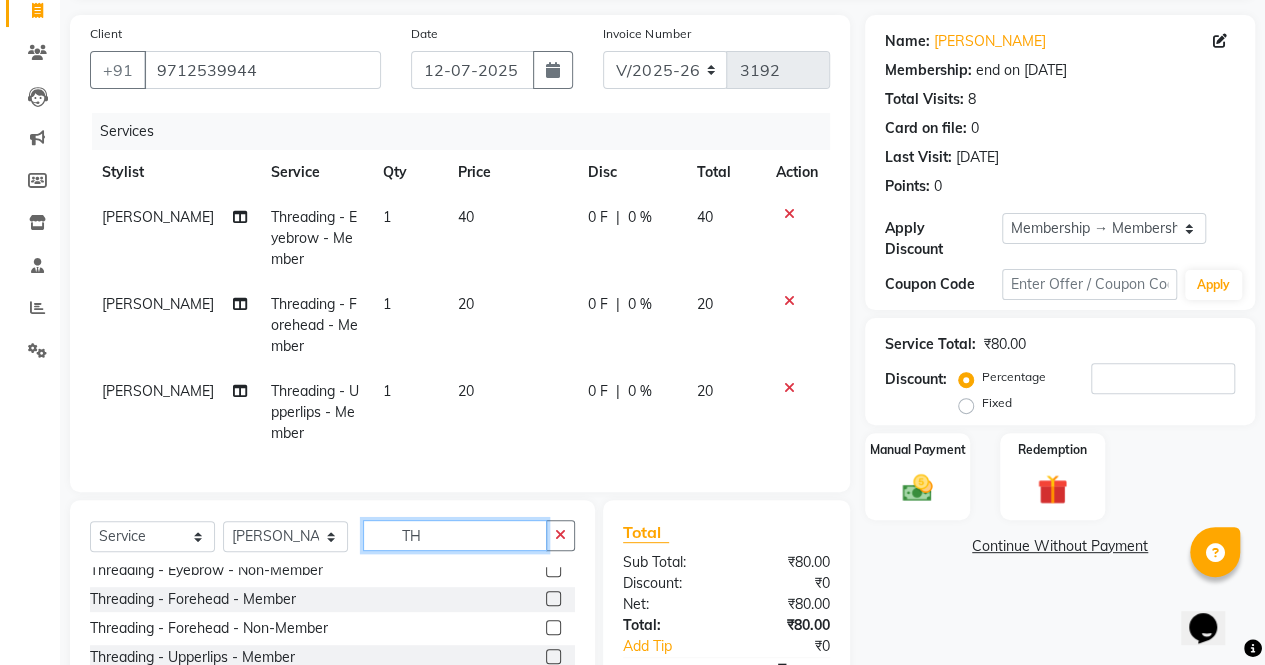 type on "T" 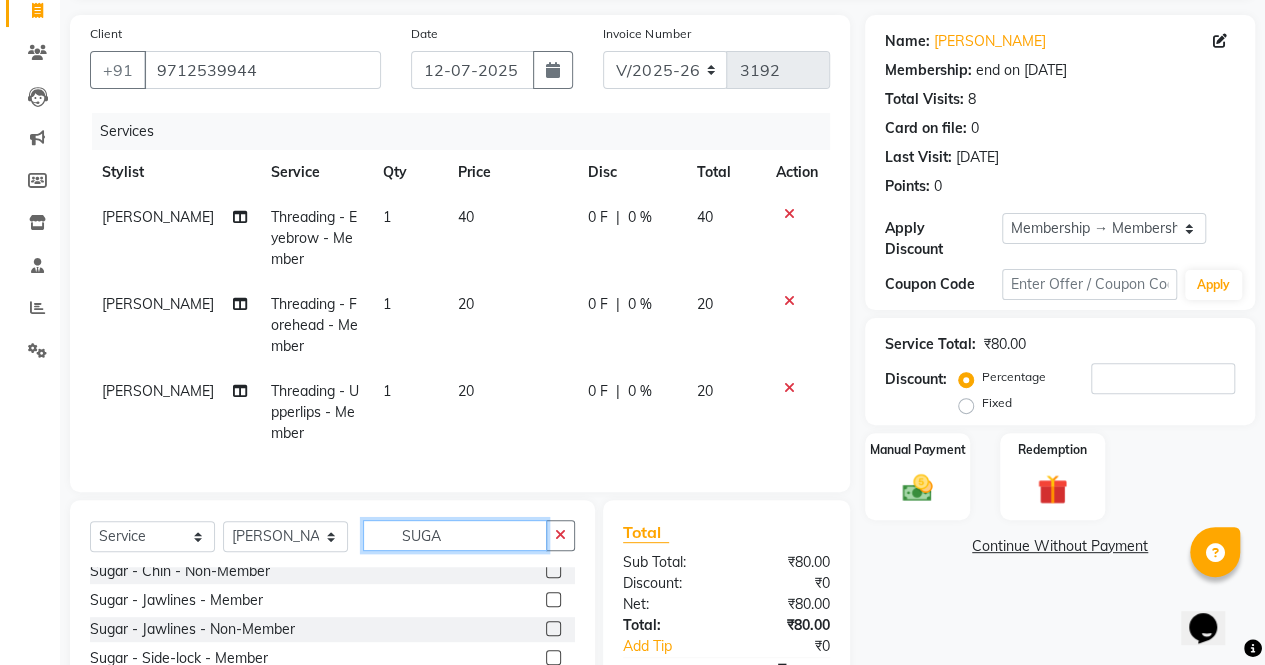 scroll, scrollTop: 182, scrollLeft: 0, axis: vertical 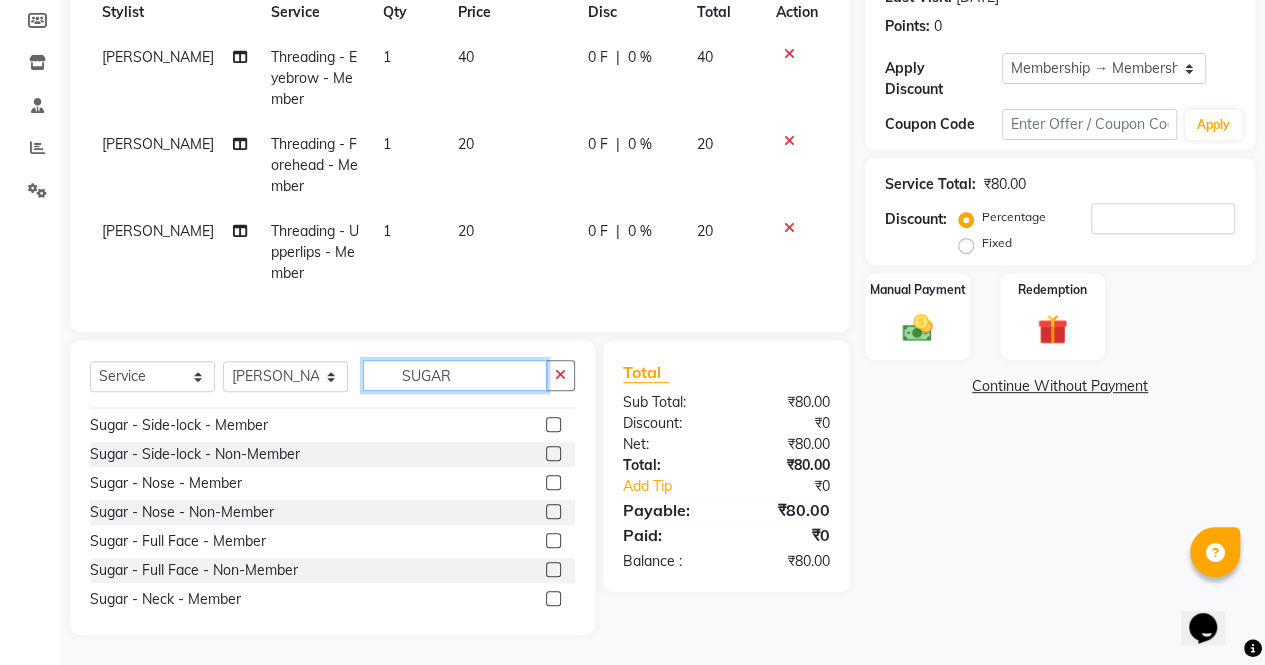type on "SUGAR" 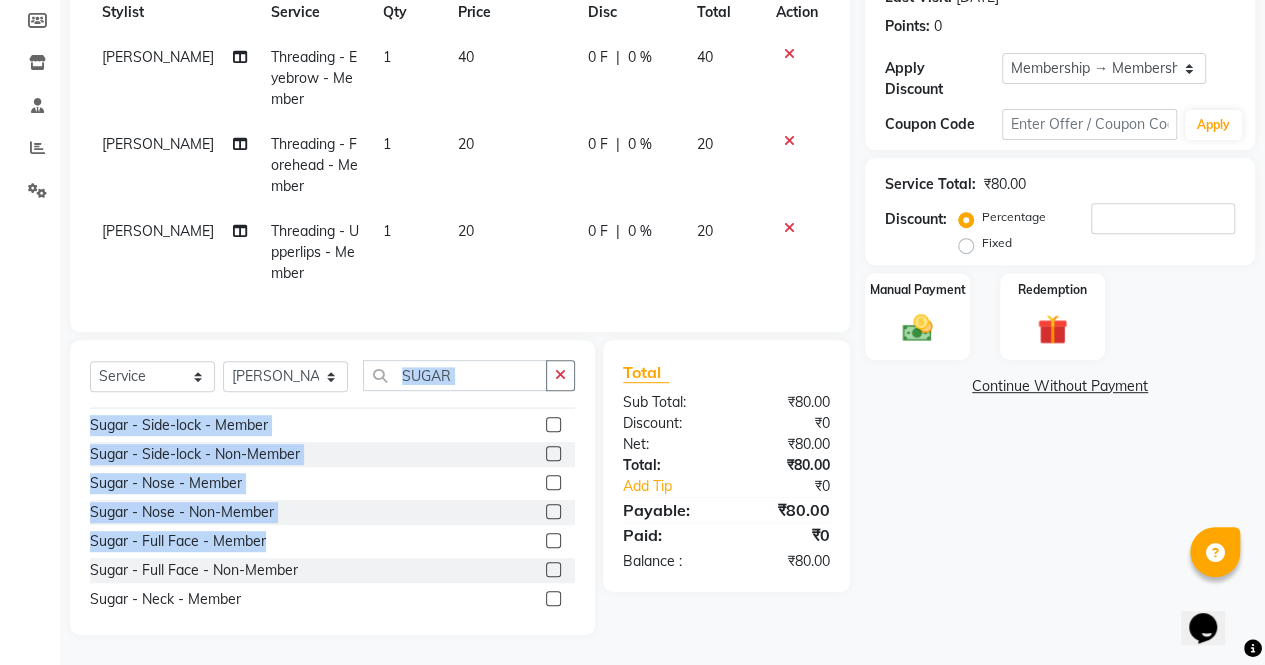 scroll, scrollTop: 0, scrollLeft: 0, axis: both 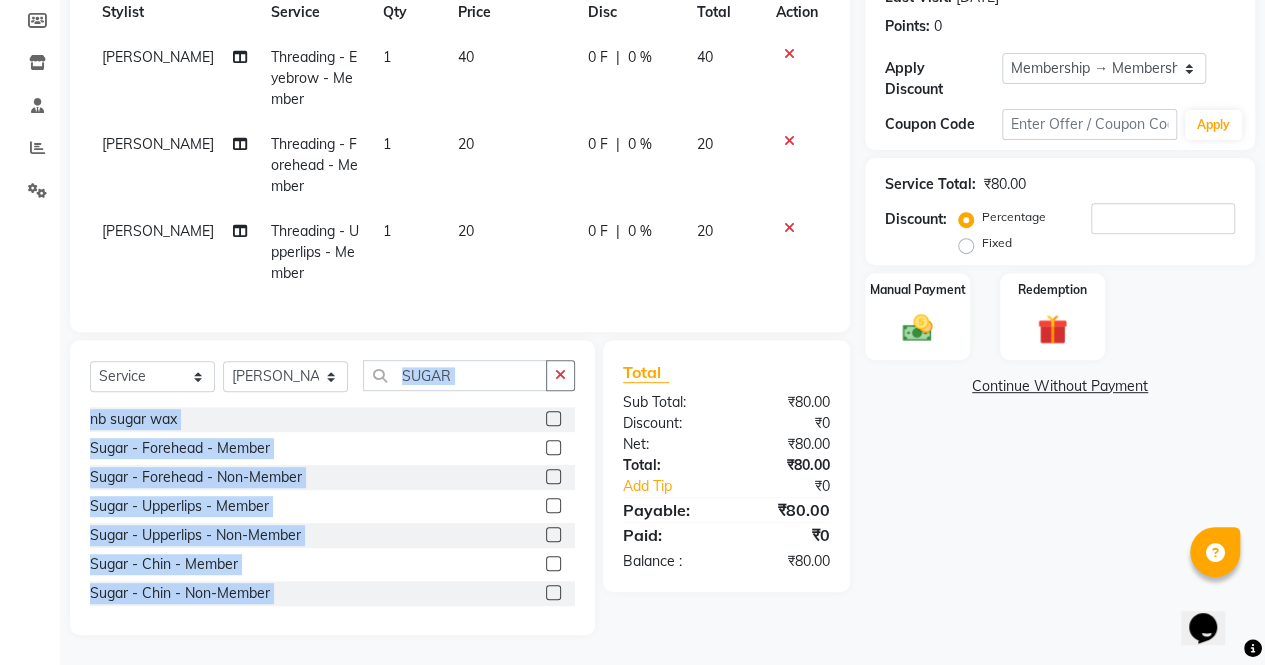 drag, startPoint x: 540, startPoint y: 538, endPoint x: 393, endPoint y: 465, distance: 164.128 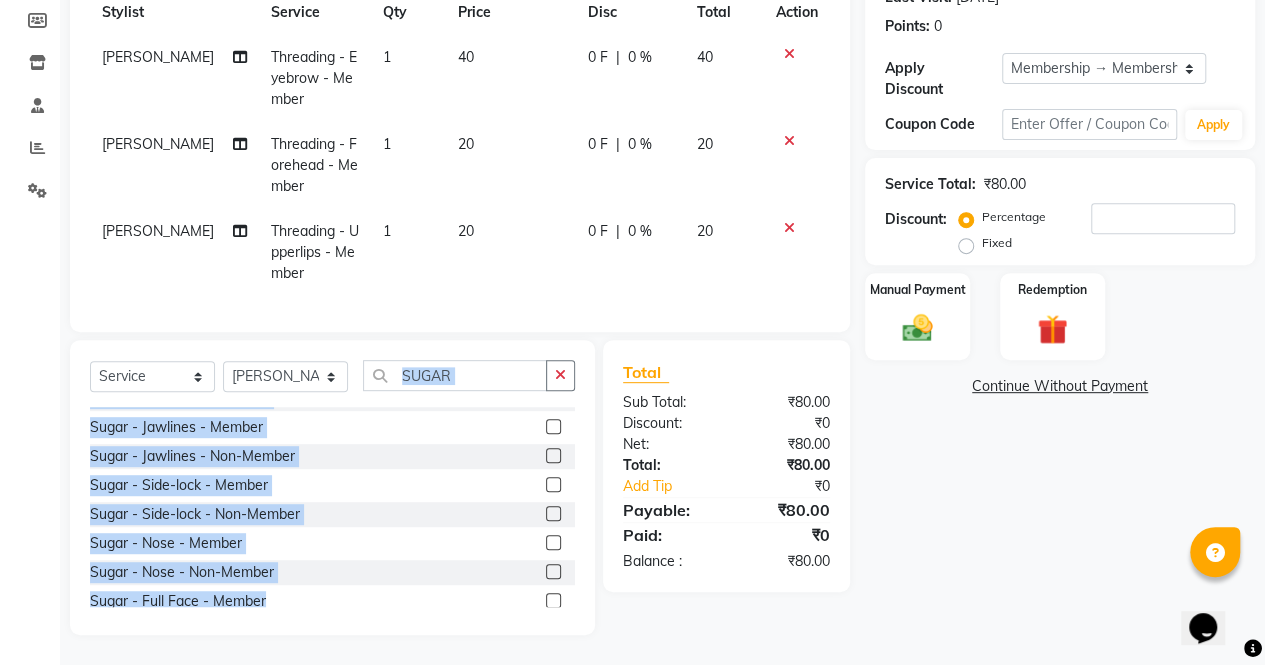 scroll, scrollTop: 254, scrollLeft: 0, axis: vertical 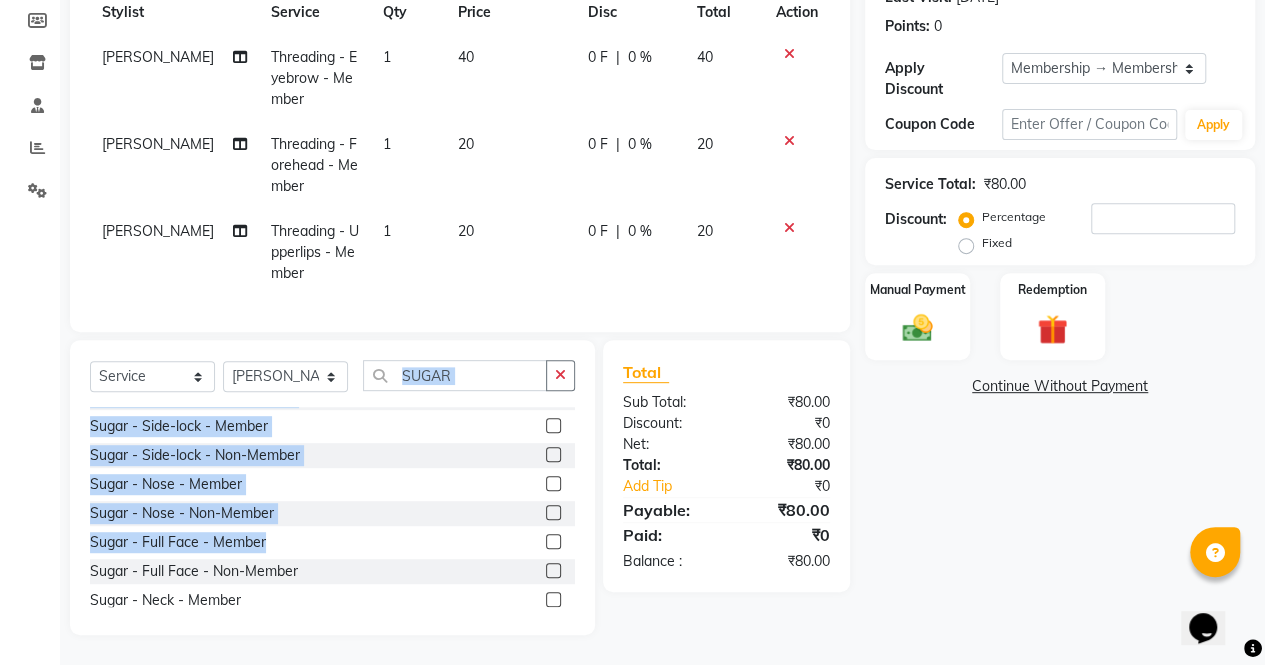 click 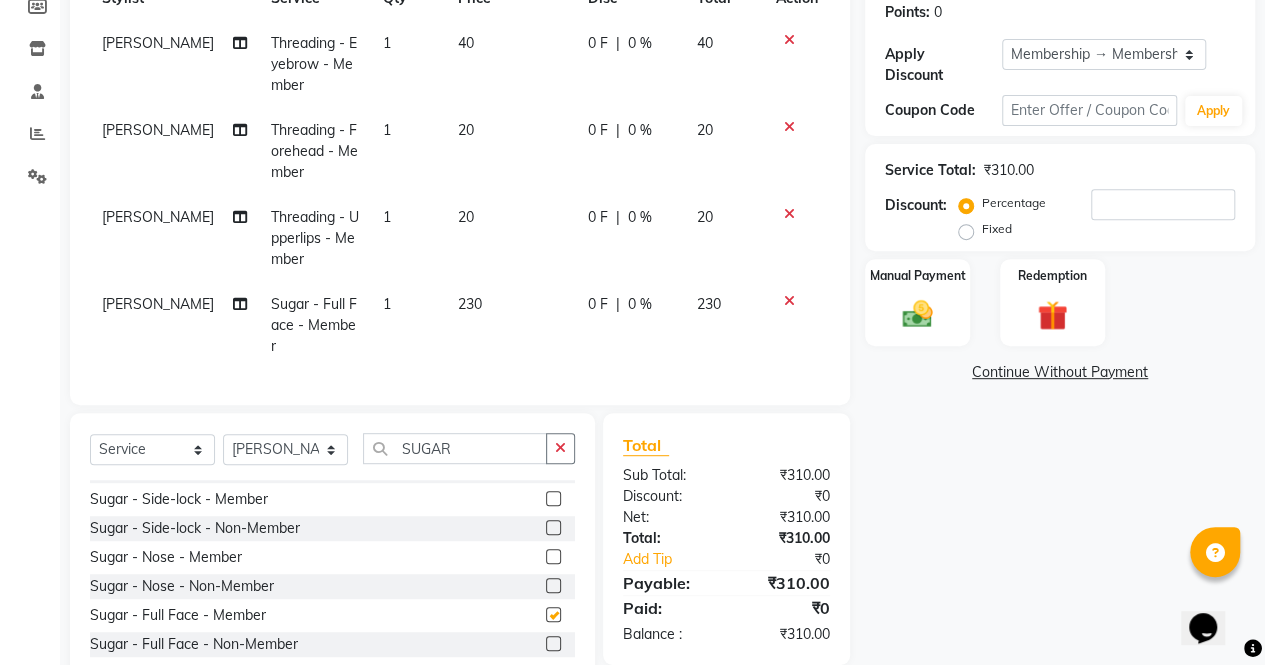 checkbox on "false" 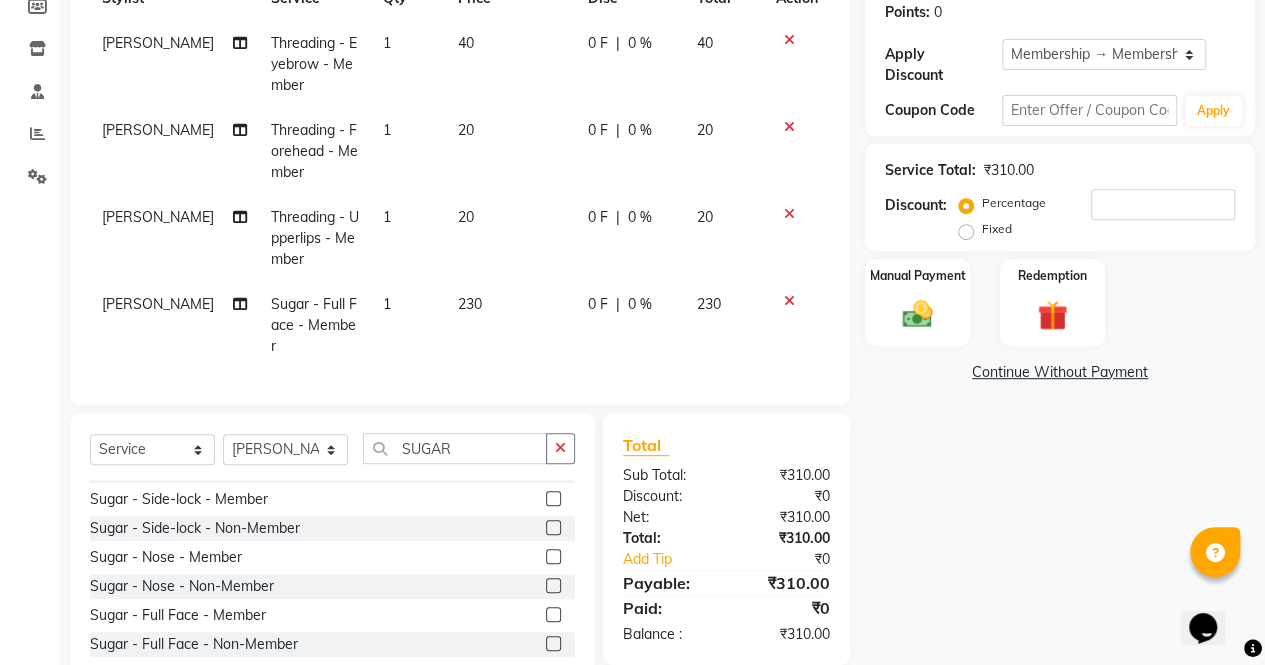 click on "230" 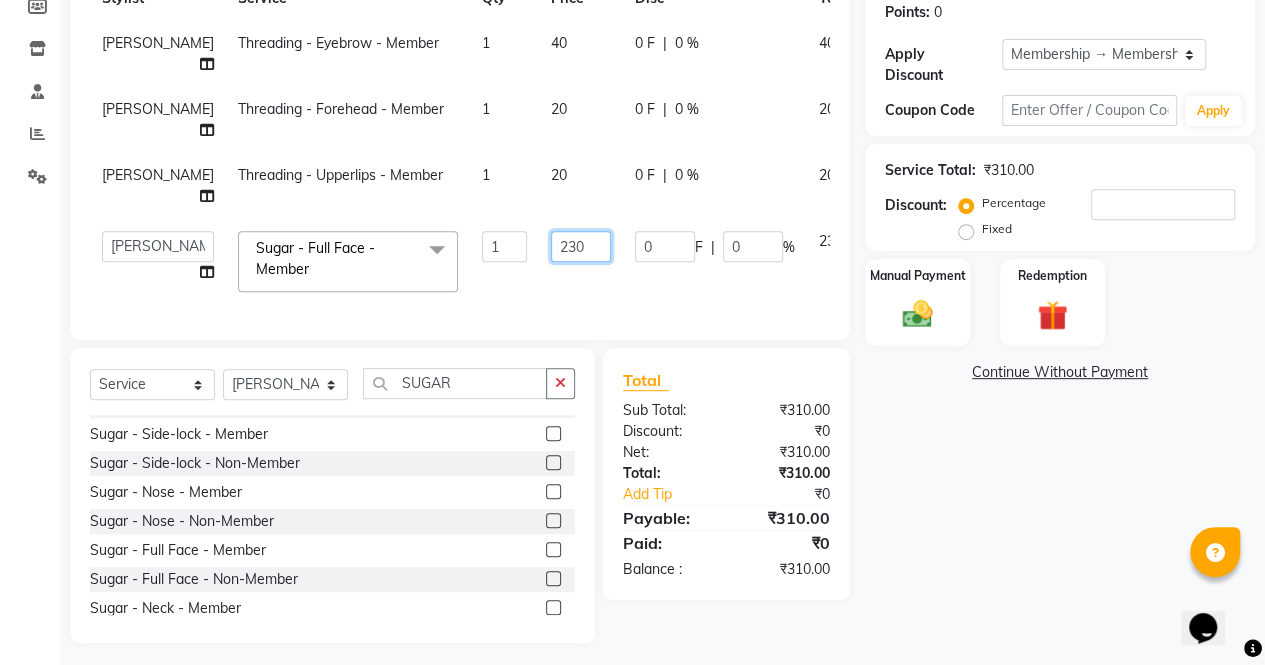 click on "230" 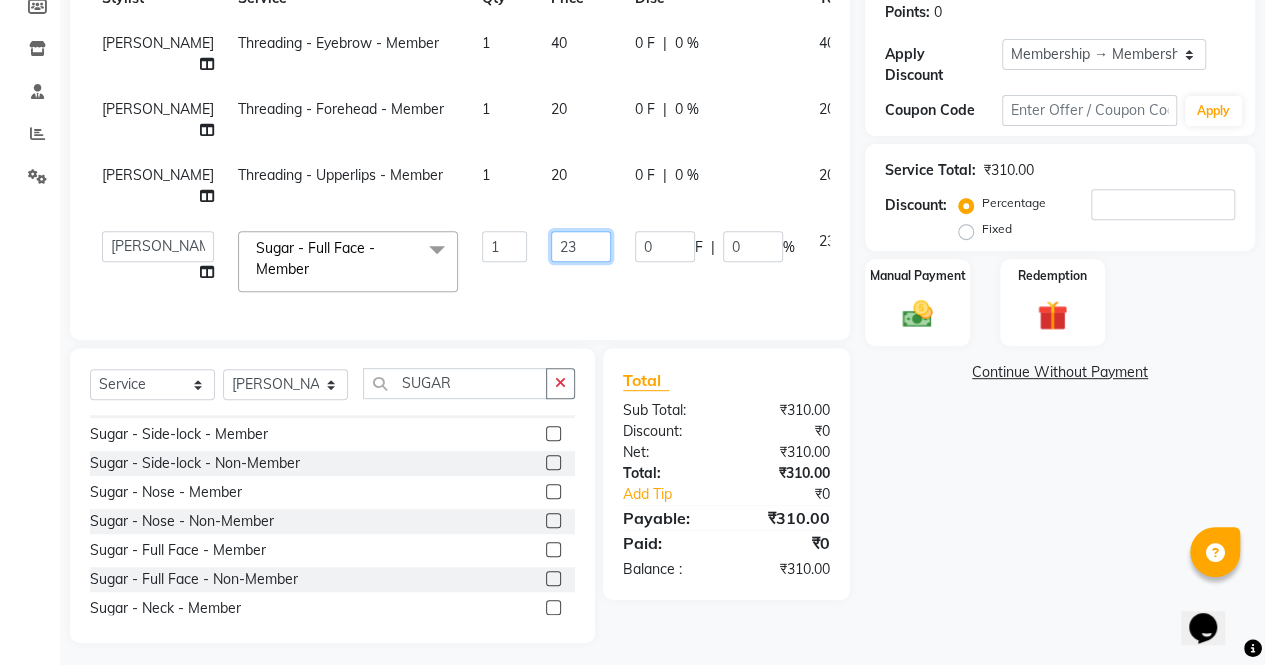 type on "2" 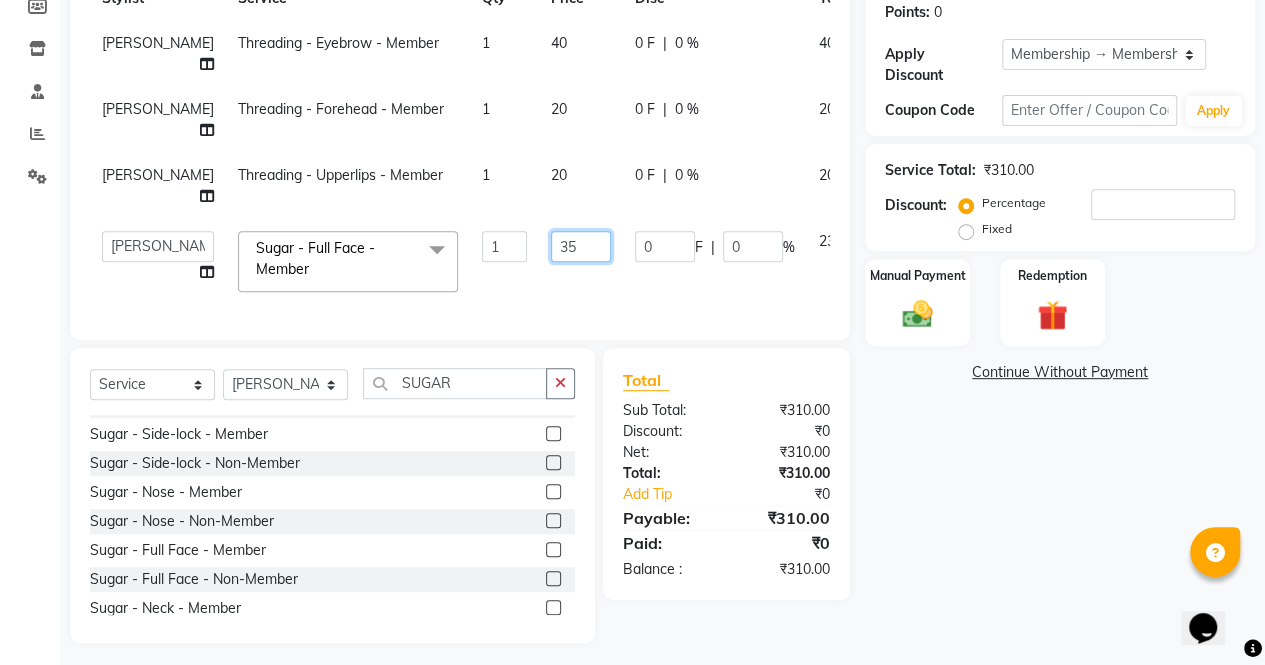 type on "350" 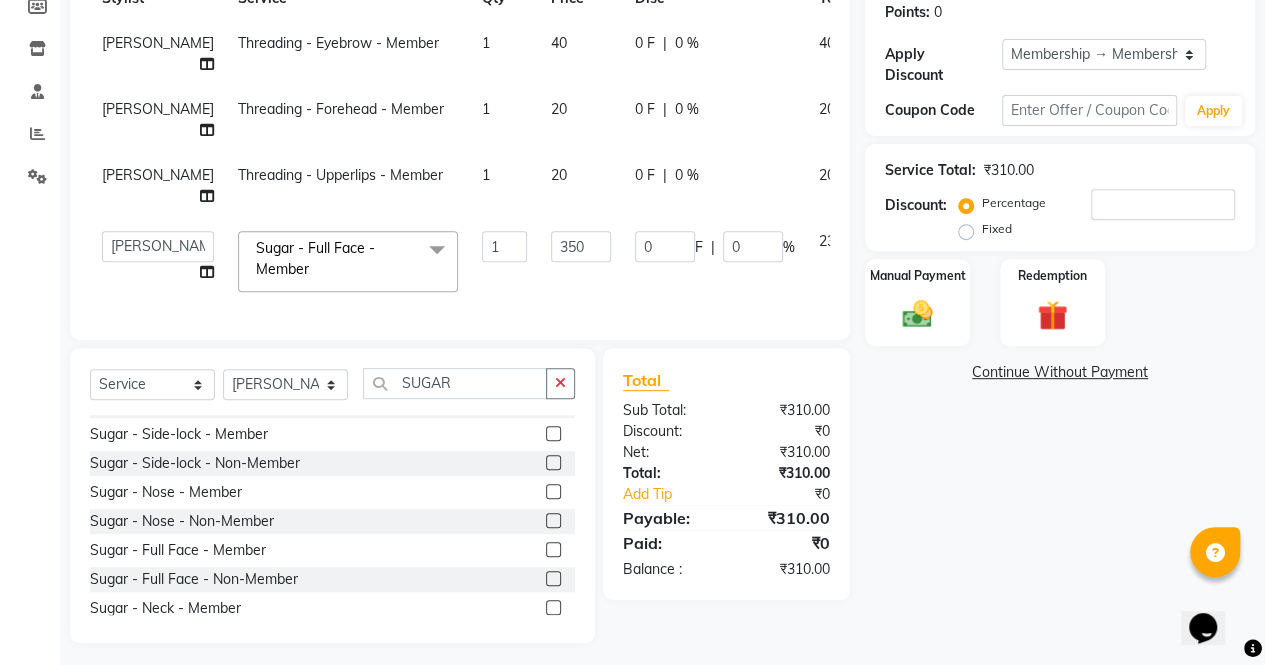click on "230" 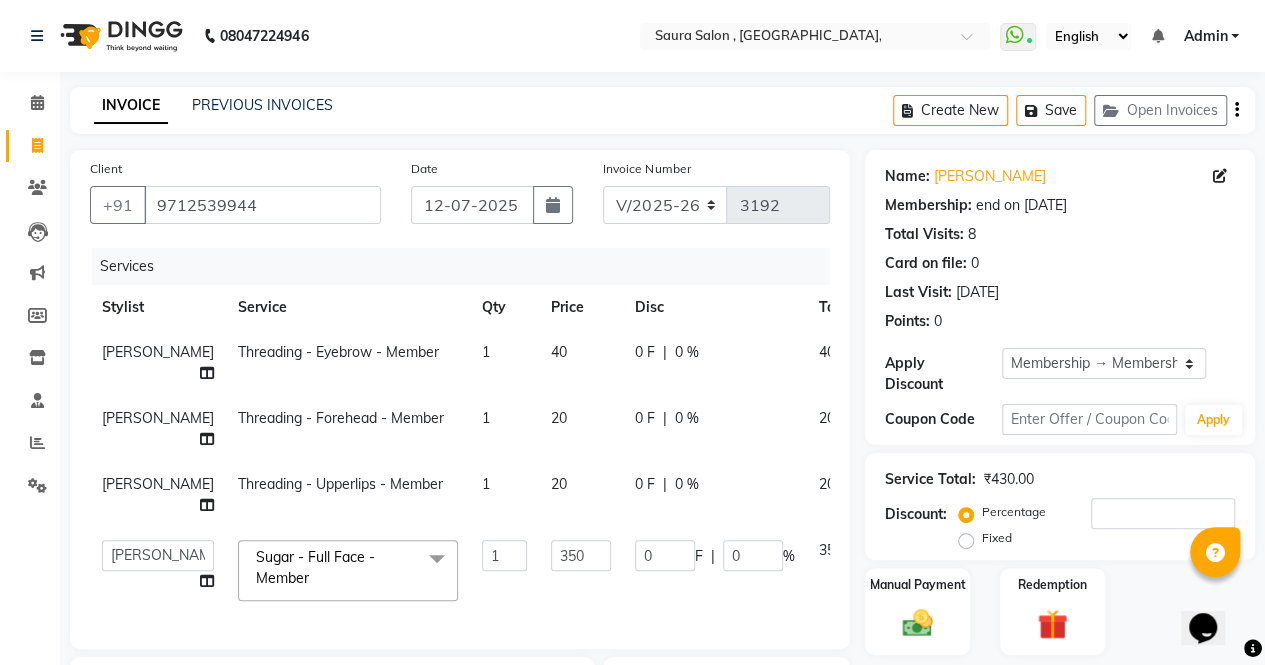scroll, scrollTop: 0, scrollLeft: 0, axis: both 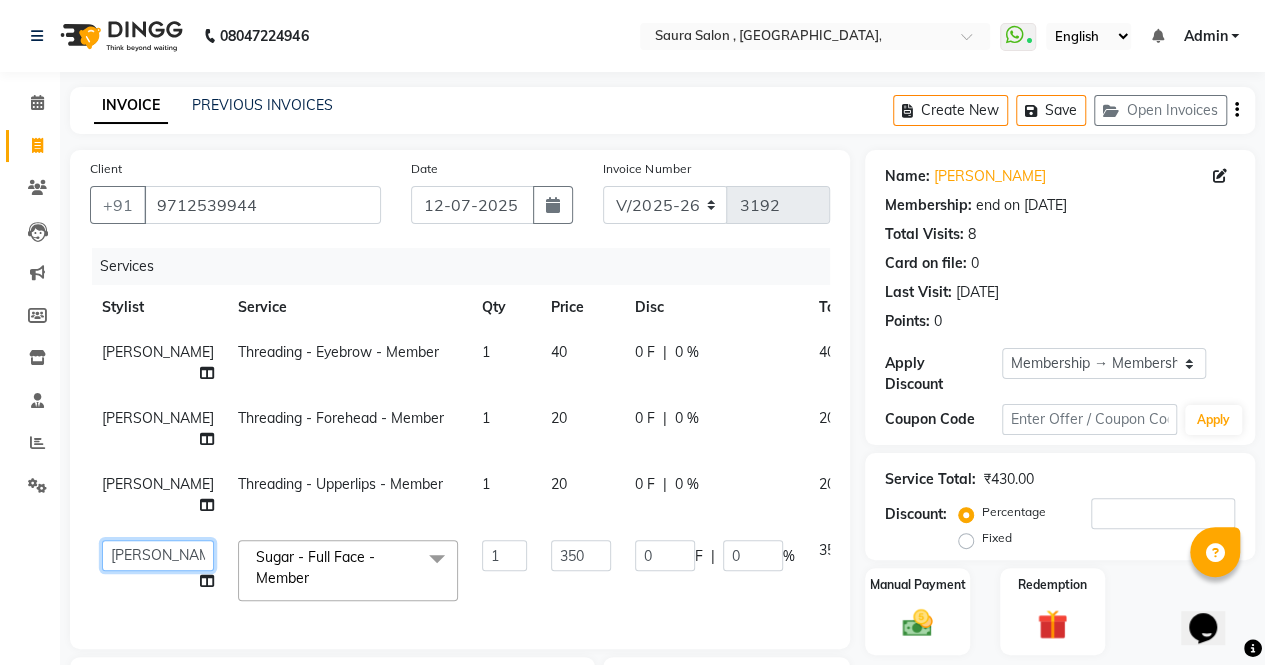 click on "archana    asha    chetna    deepika prajapati   jagruti   payal   riddhi khandala   shanti    sona    ura   usha di   vaishali   vaishnavi    vidhi" 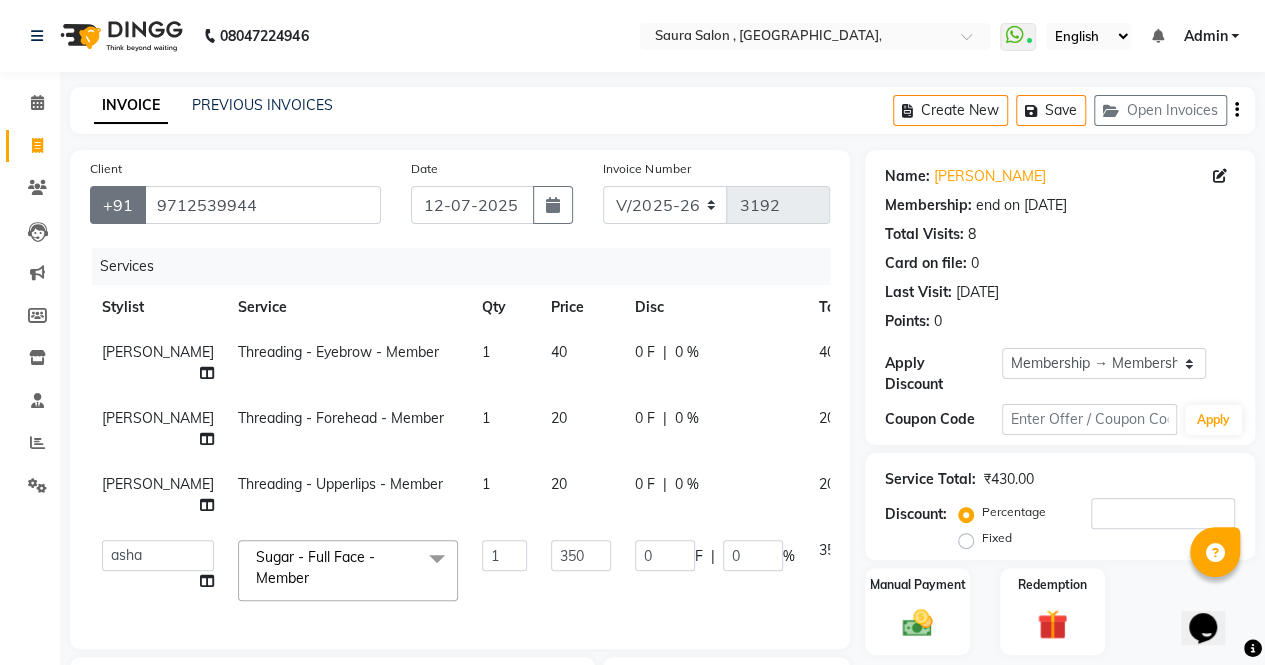 select on "72513" 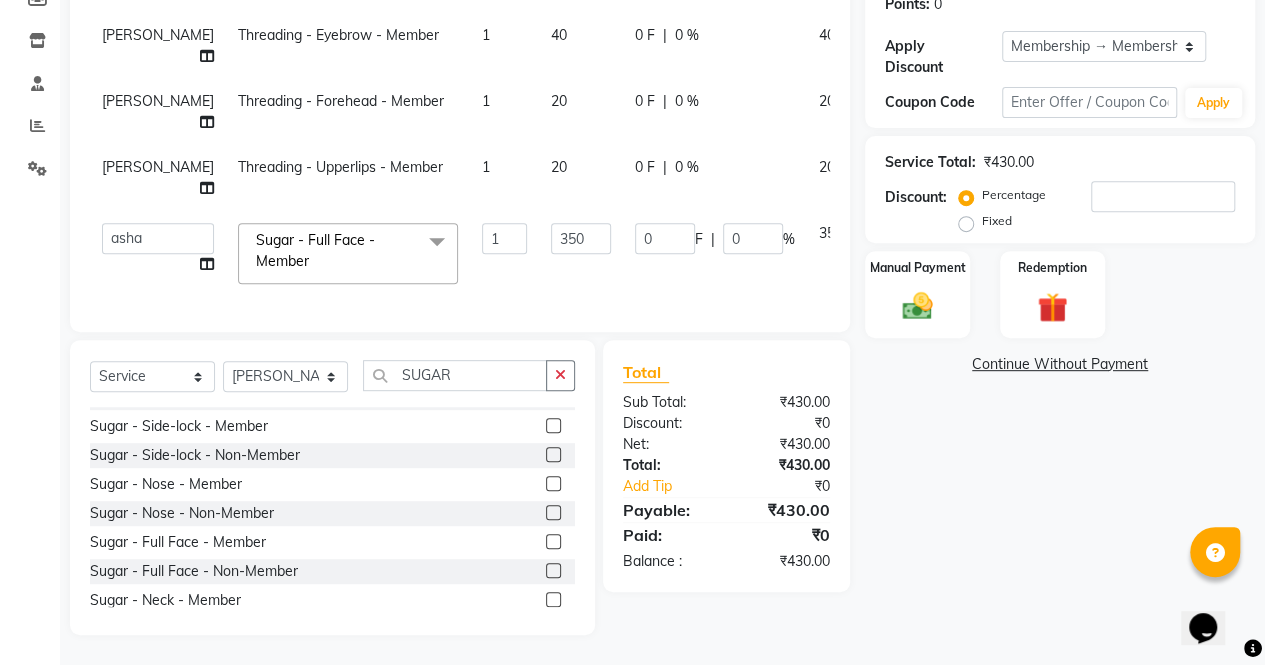 scroll, scrollTop: 323, scrollLeft: 0, axis: vertical 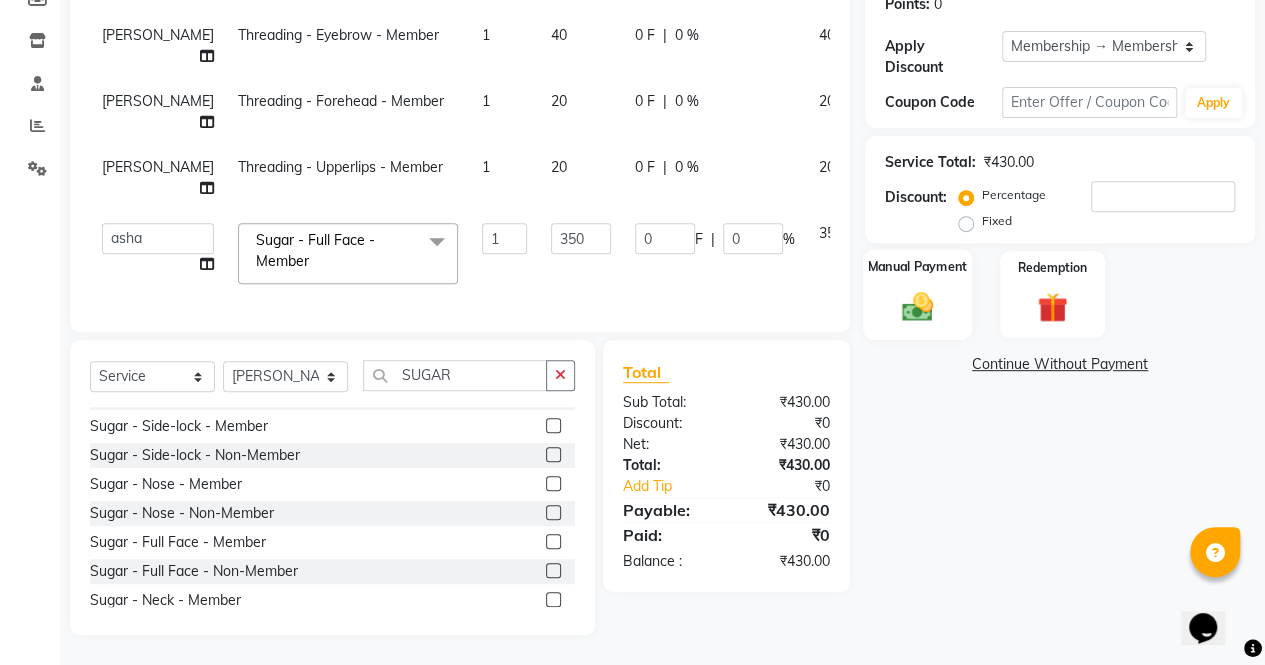 click 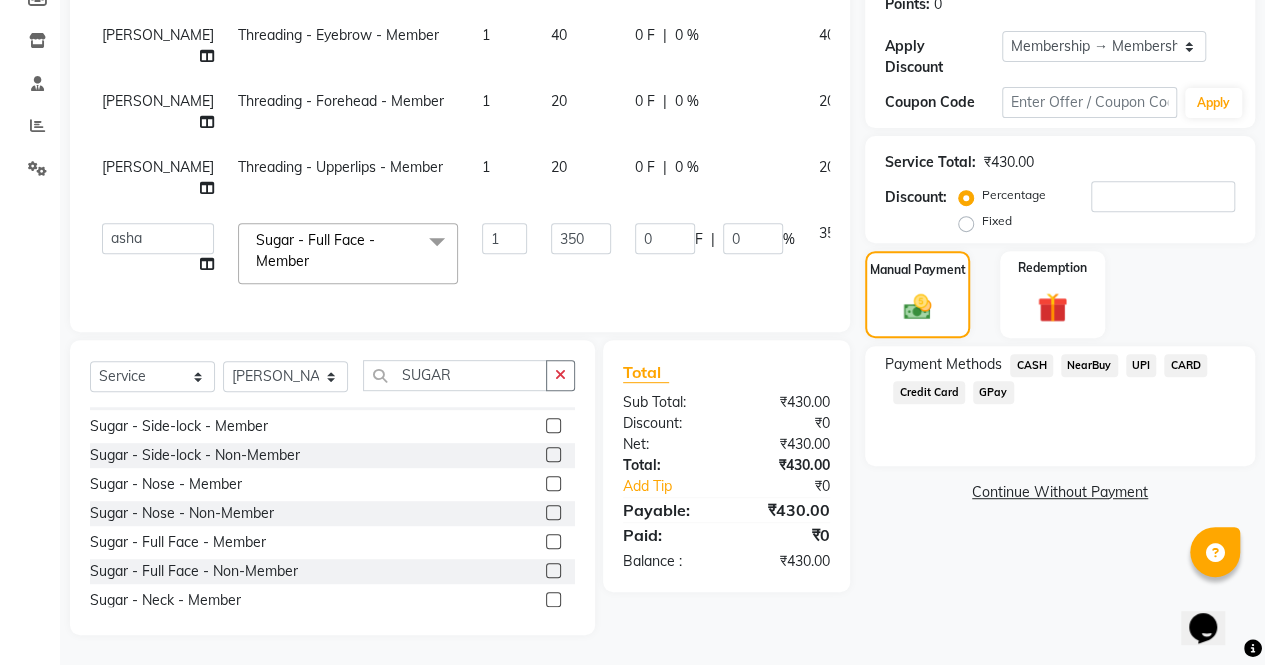 click on "CASH" 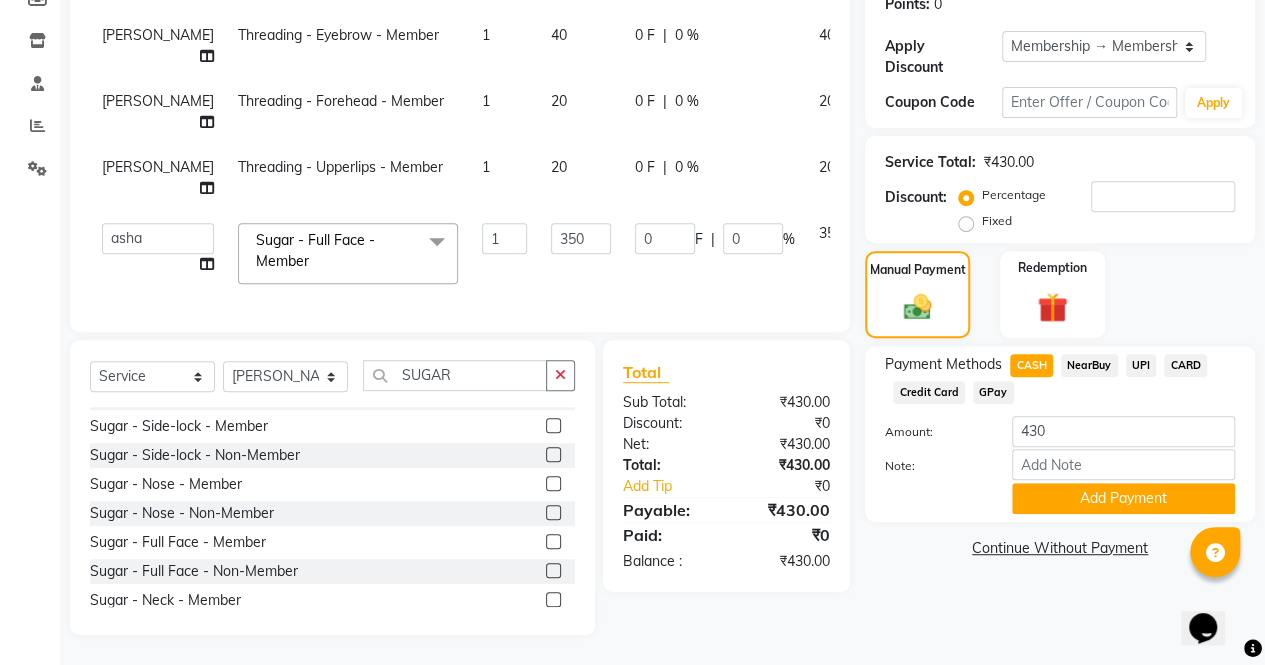 scroll, scrollTop: 330, scrollLeft: 0, axis: vertical 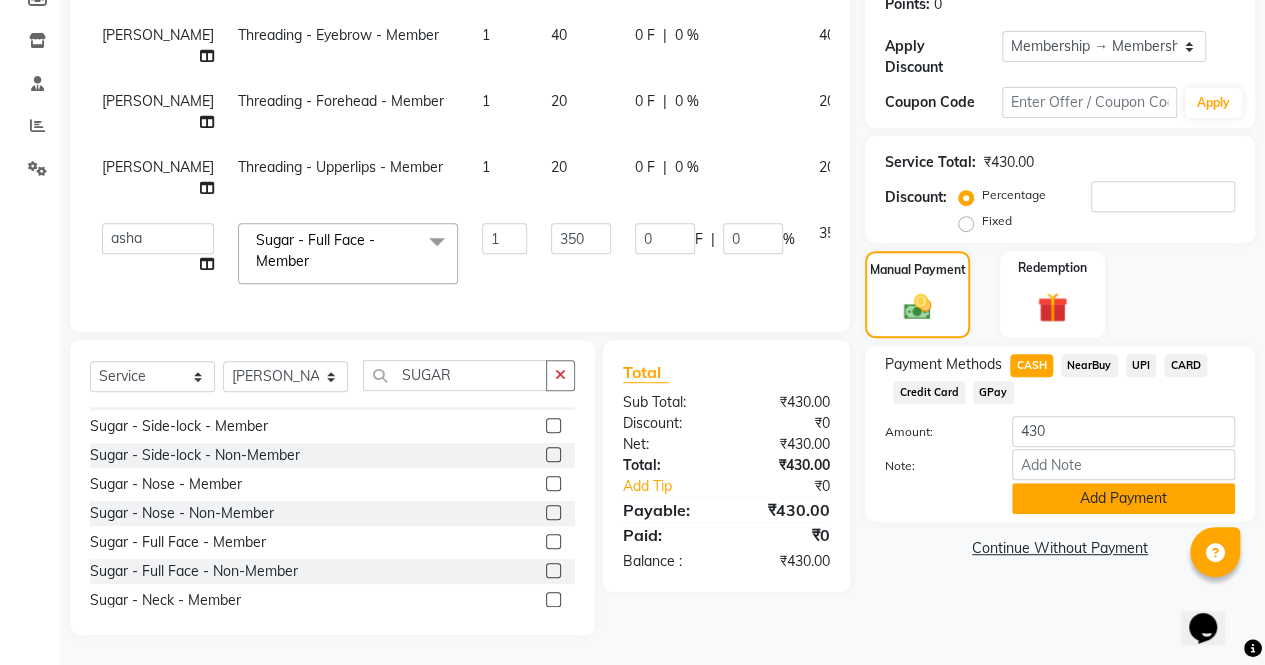 click on "Add Payment" 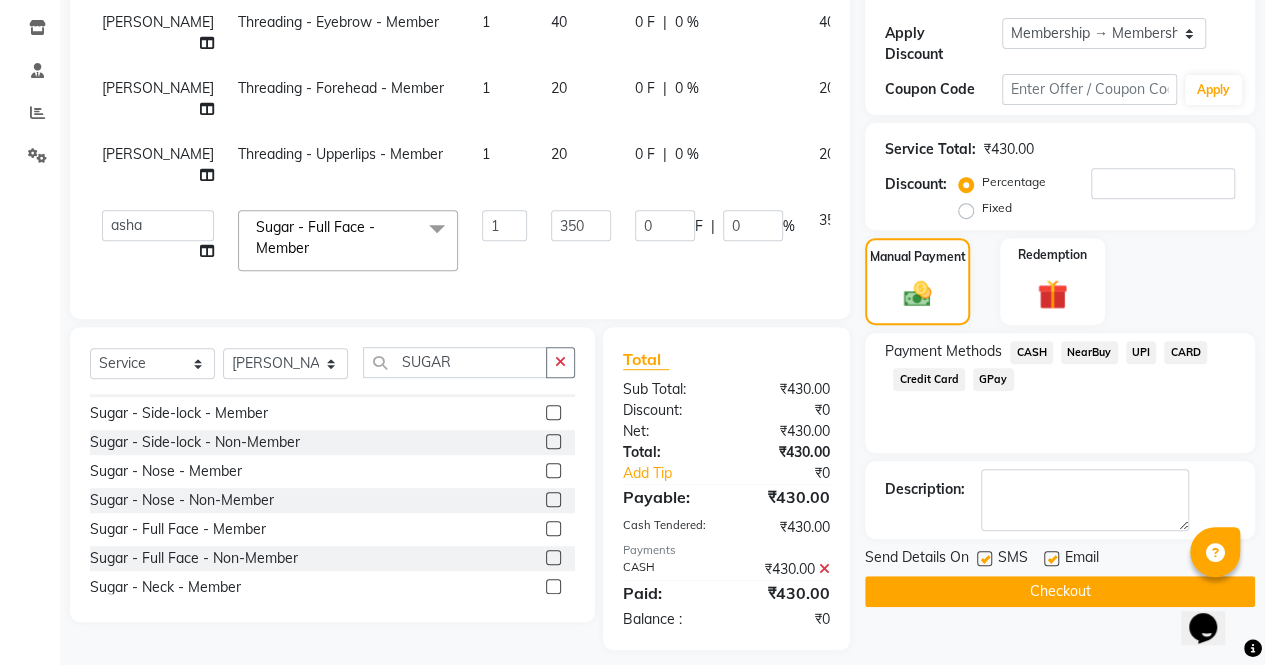 scroll, scrollTop: 357, scrollLeft: 0, axis: vertical 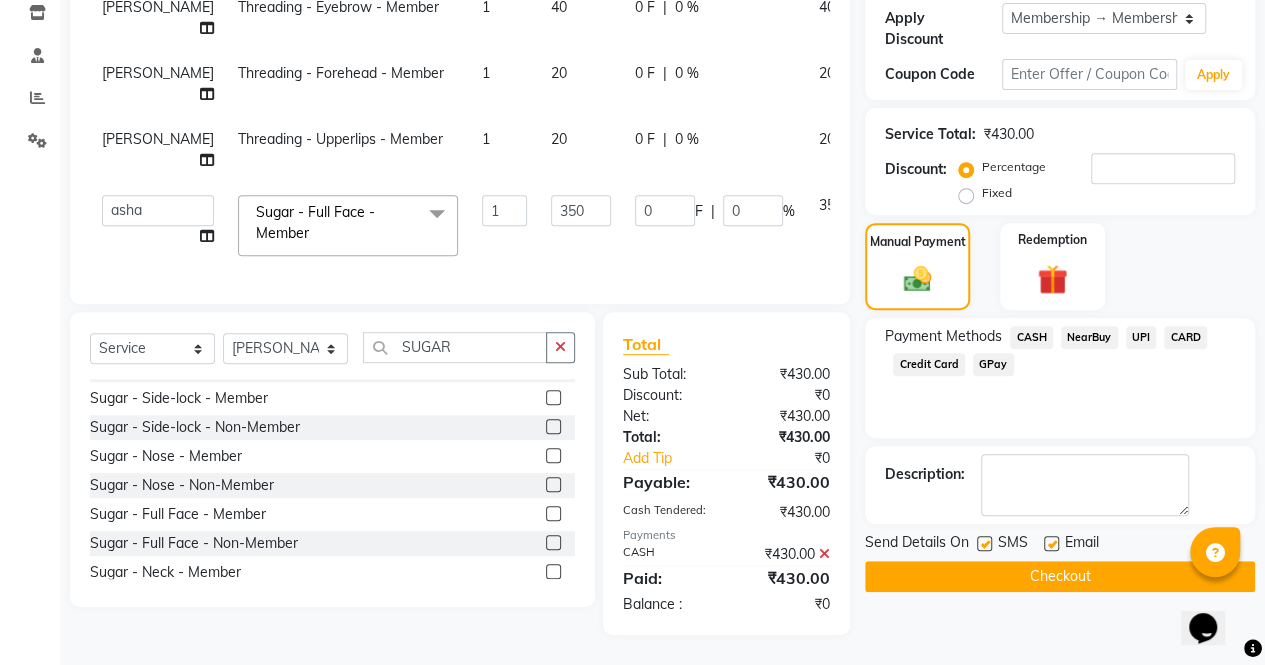 click on "Checkout" 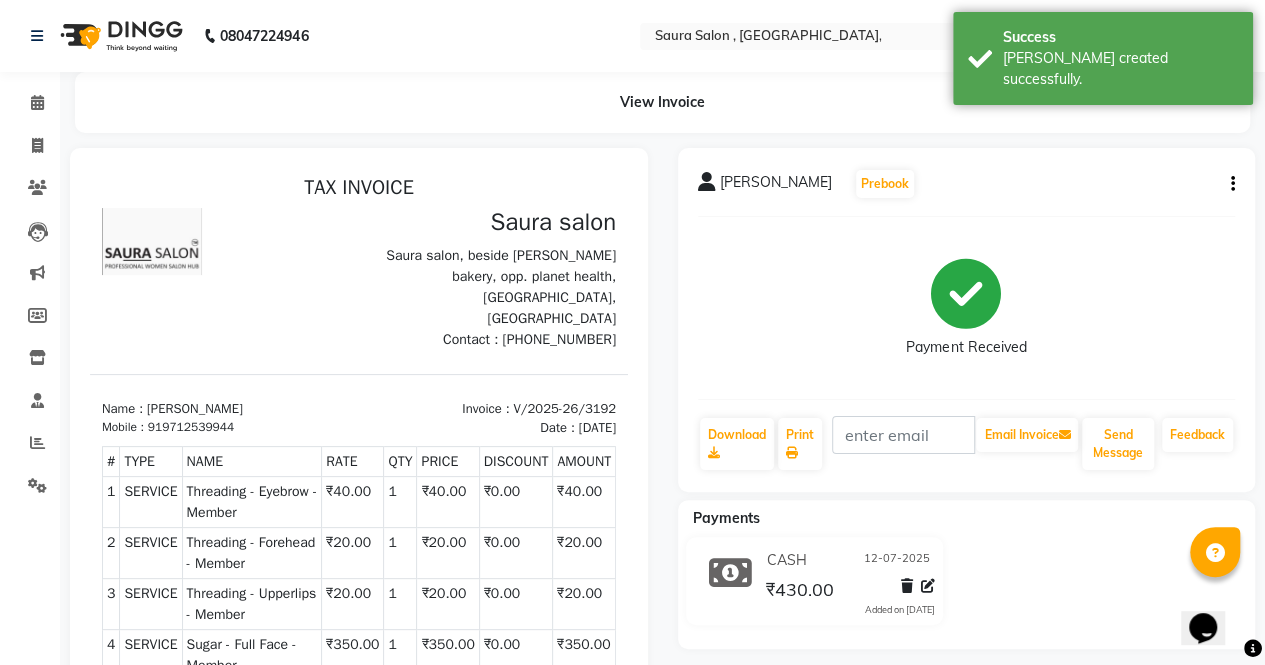 scroll, scrollTop: 0, scrollLeft: 0, axis: both 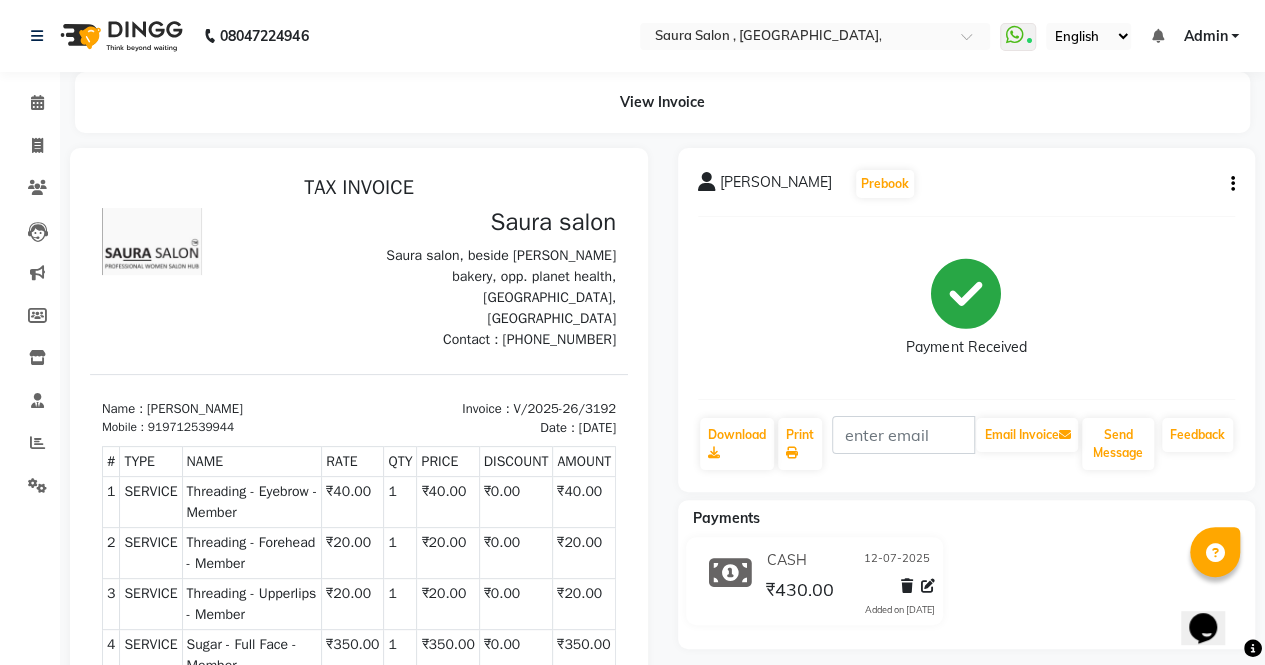 select on "service" 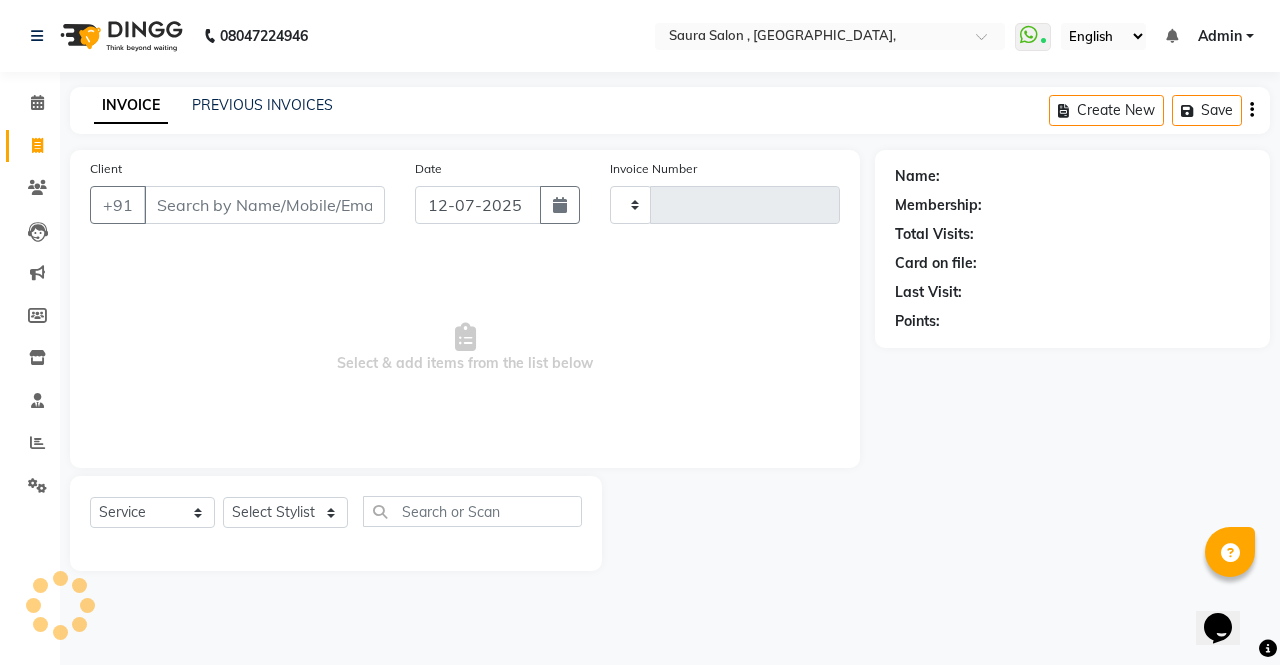 type on "3193" 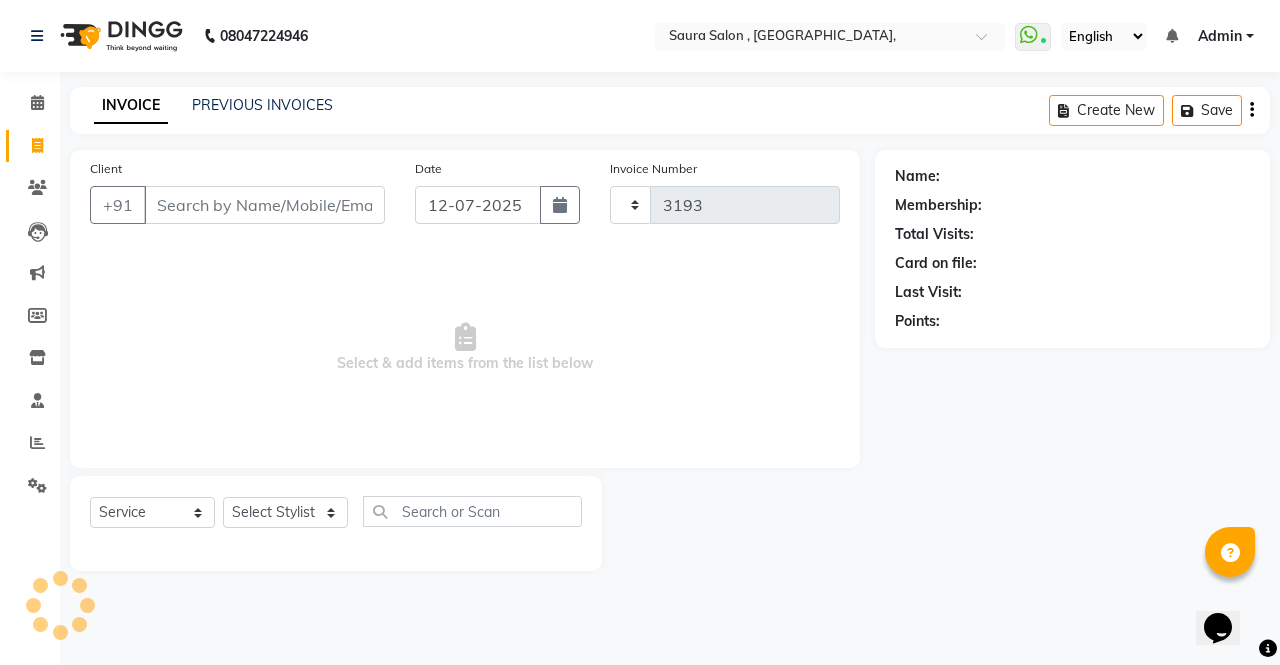 select on "6963" 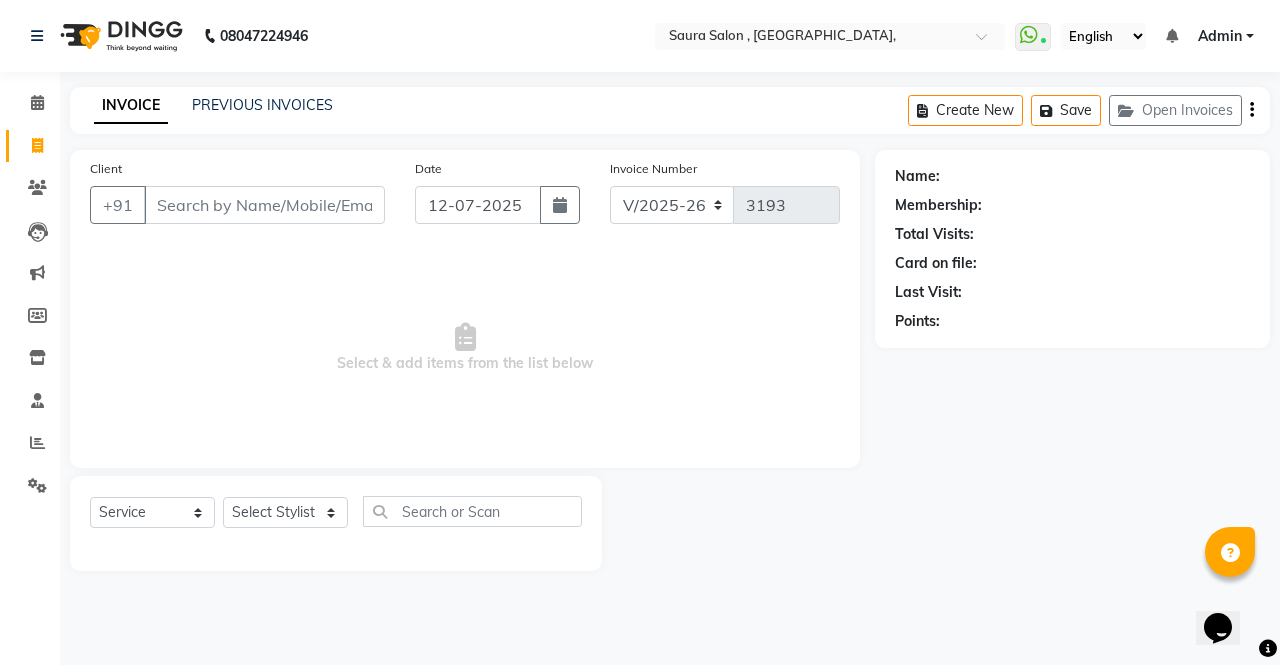 select on "57428" 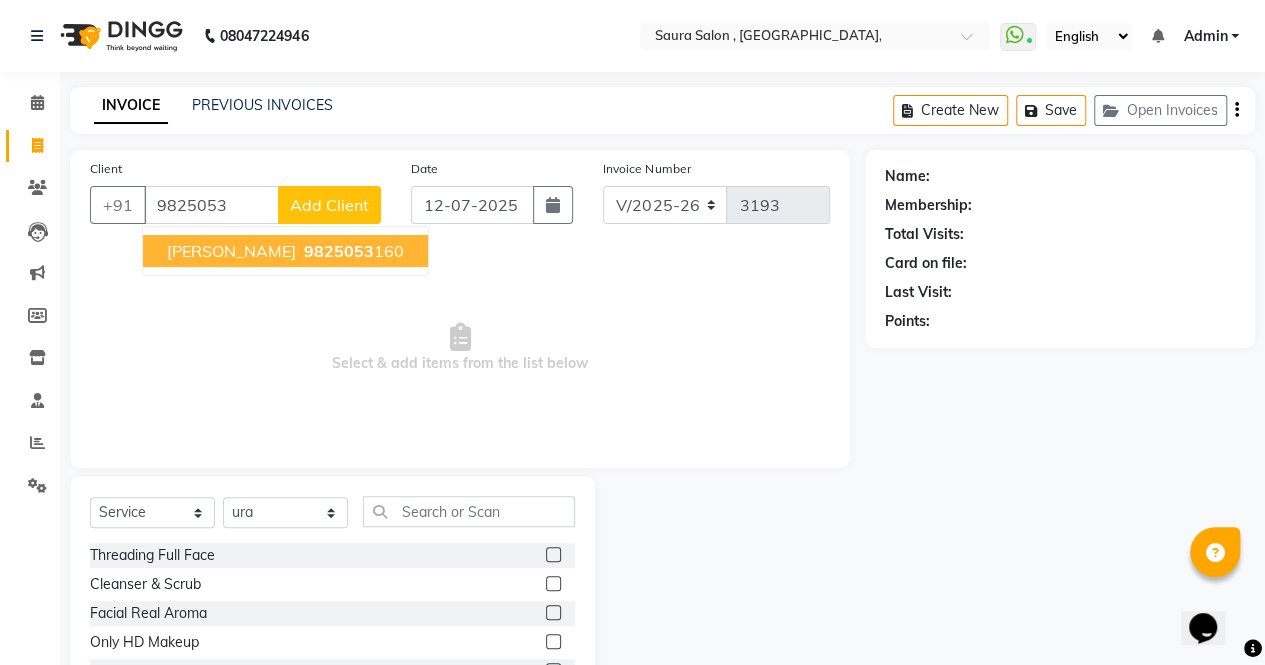 click on "rimple shah" at bounding box center [231, 251] 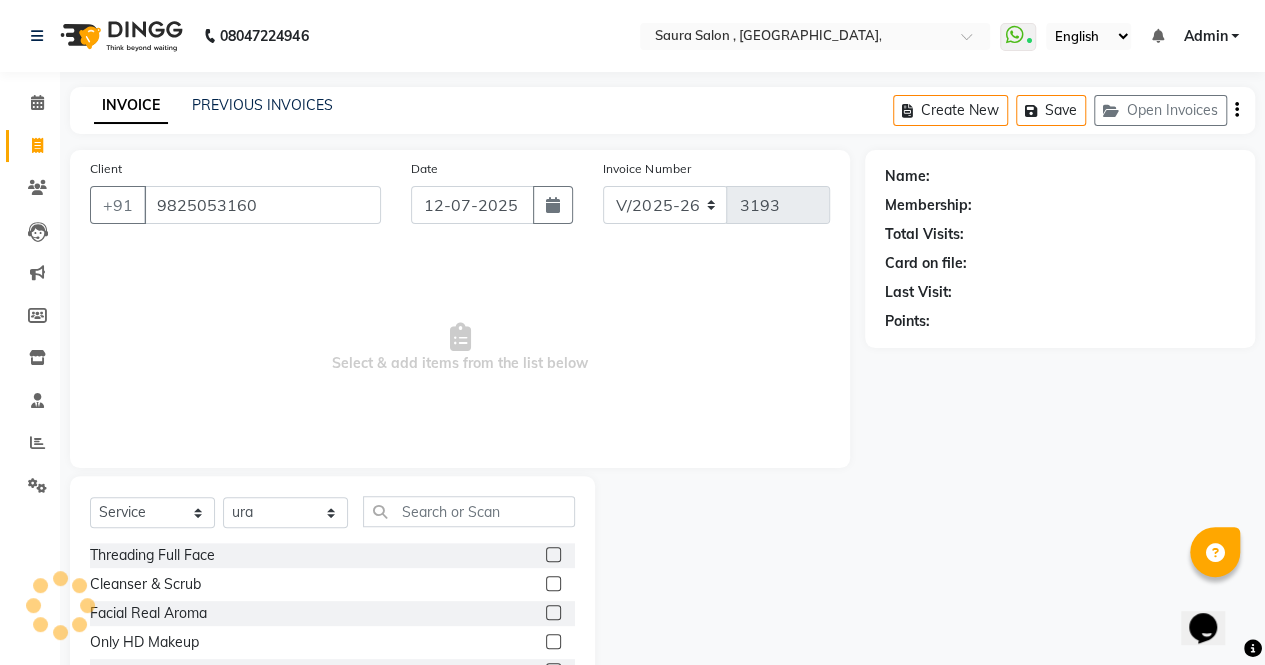 type on "9825053160" 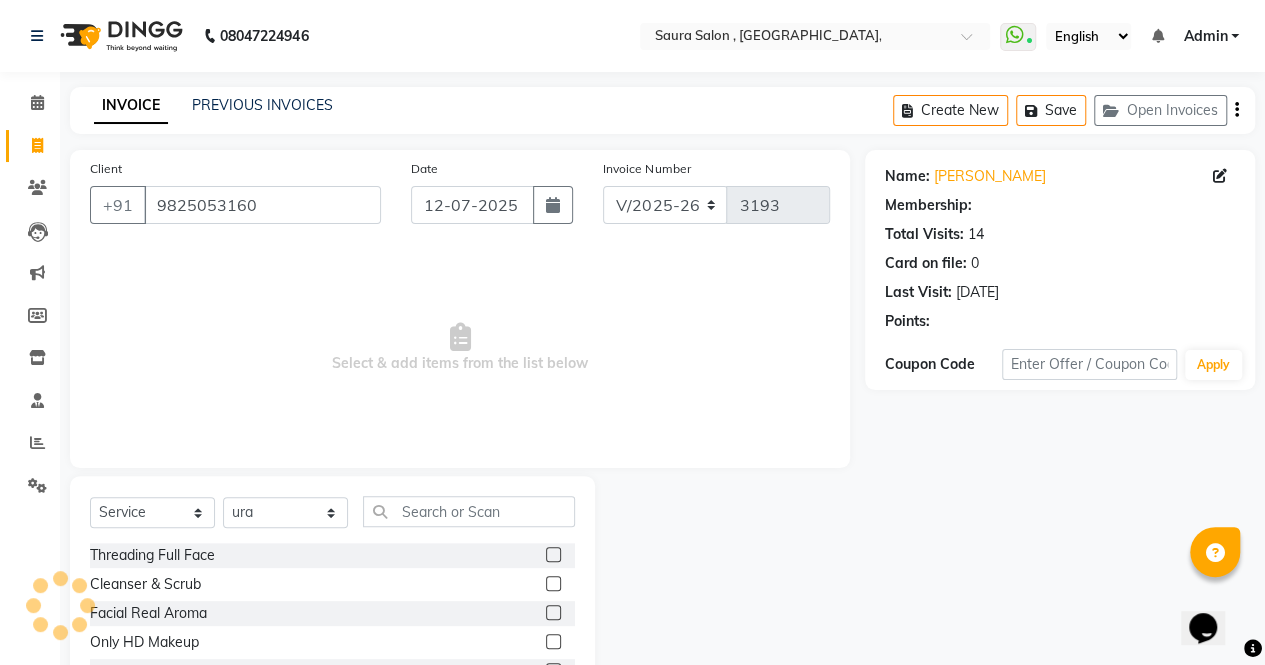 select on "1: Object" 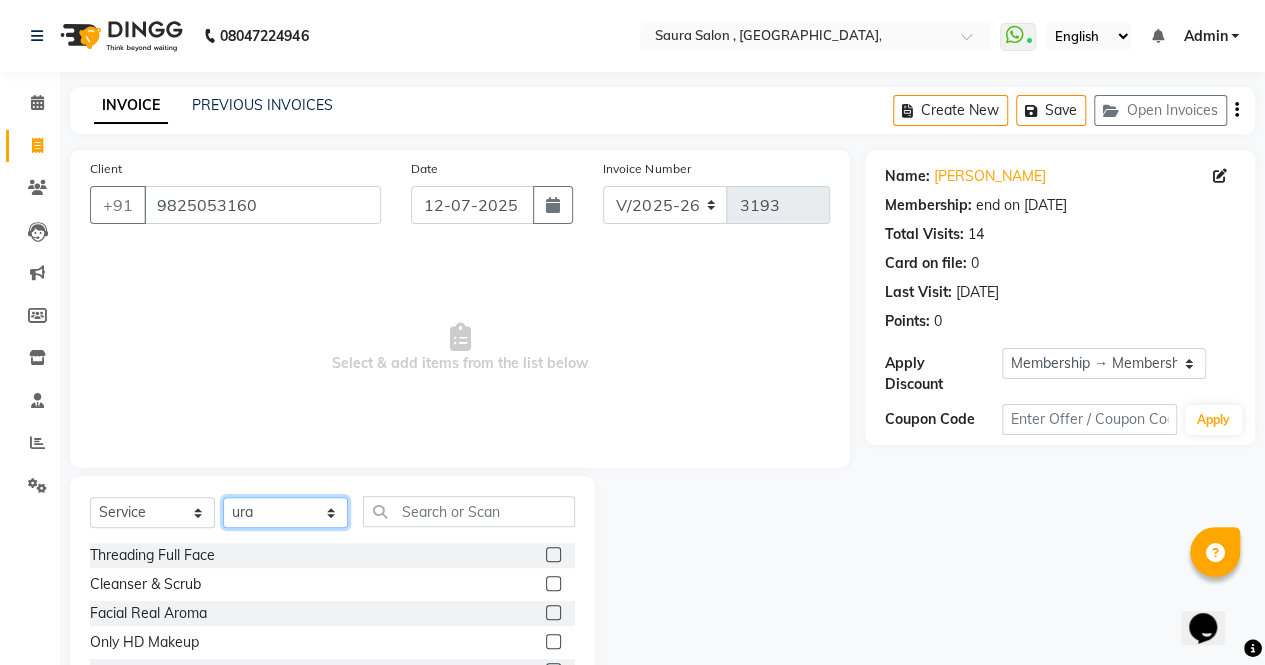 click on "Select Stylist archana  asha  [PERSON_NAME]  deepika [PERSON_NAME] [PERSON_NAME] [PERSON_NAME] khandala shanti  sona  ura usha di [PERSON_NAME]  [PERSON_NAME]" 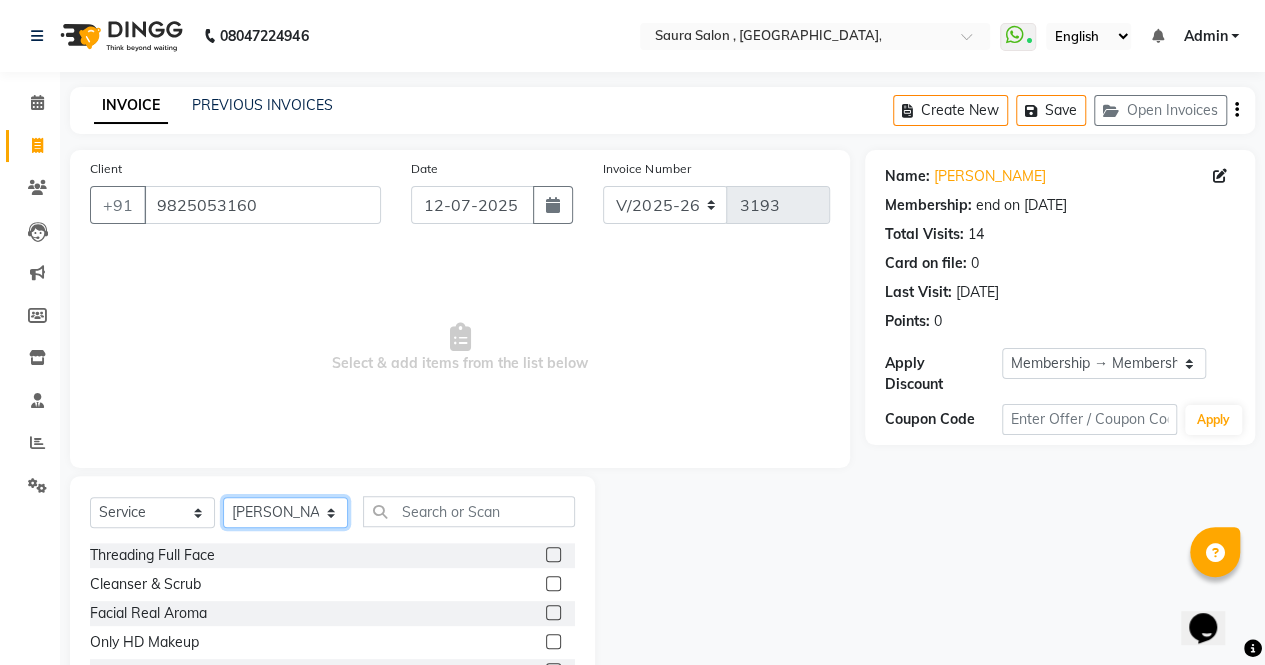 click on "Select Stylist archana  asha  [PERSON_NAME]  deepika [PERSON_NAME] [PERSON_NAME] [PERSON_NAME] khandala shanti  sona  ura usha di [PERSON_NAME]  [PERSON_NAME]" 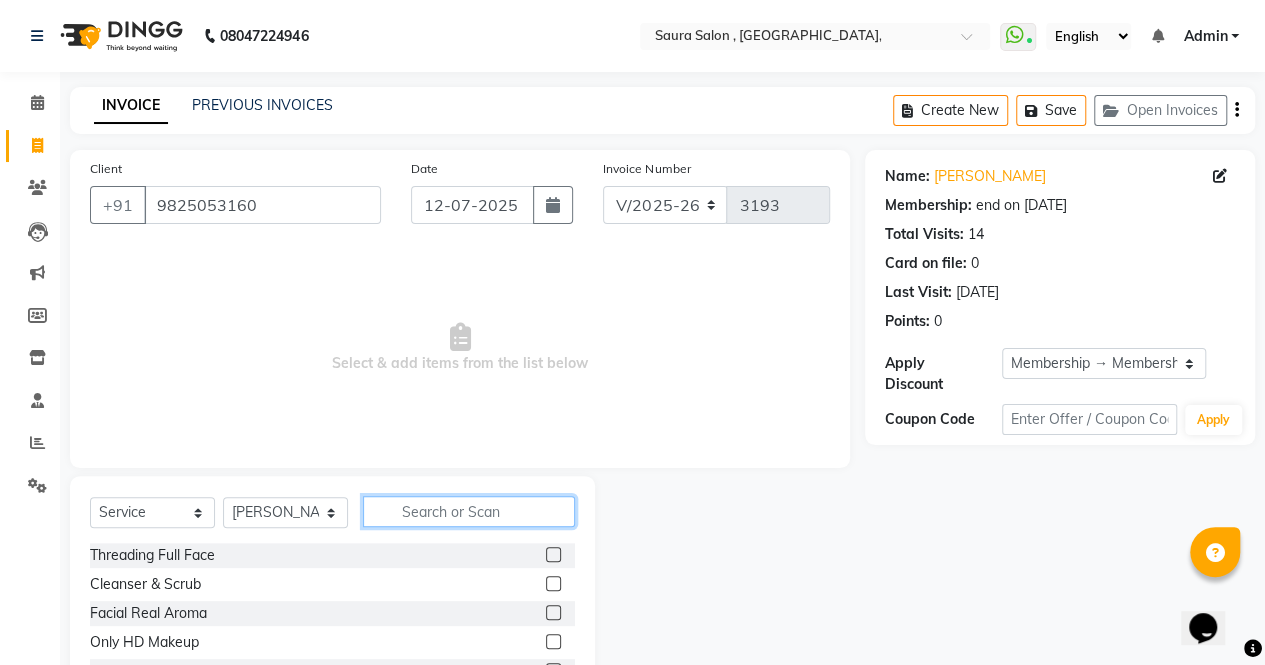 click 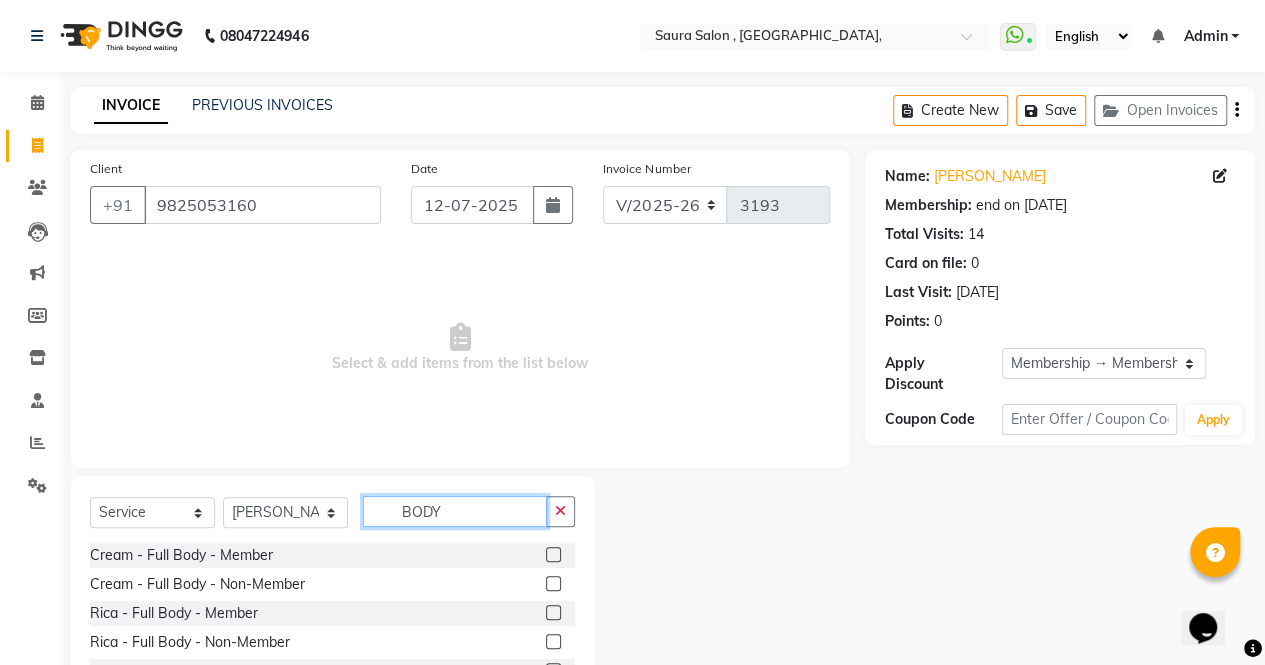 type on "BODY" 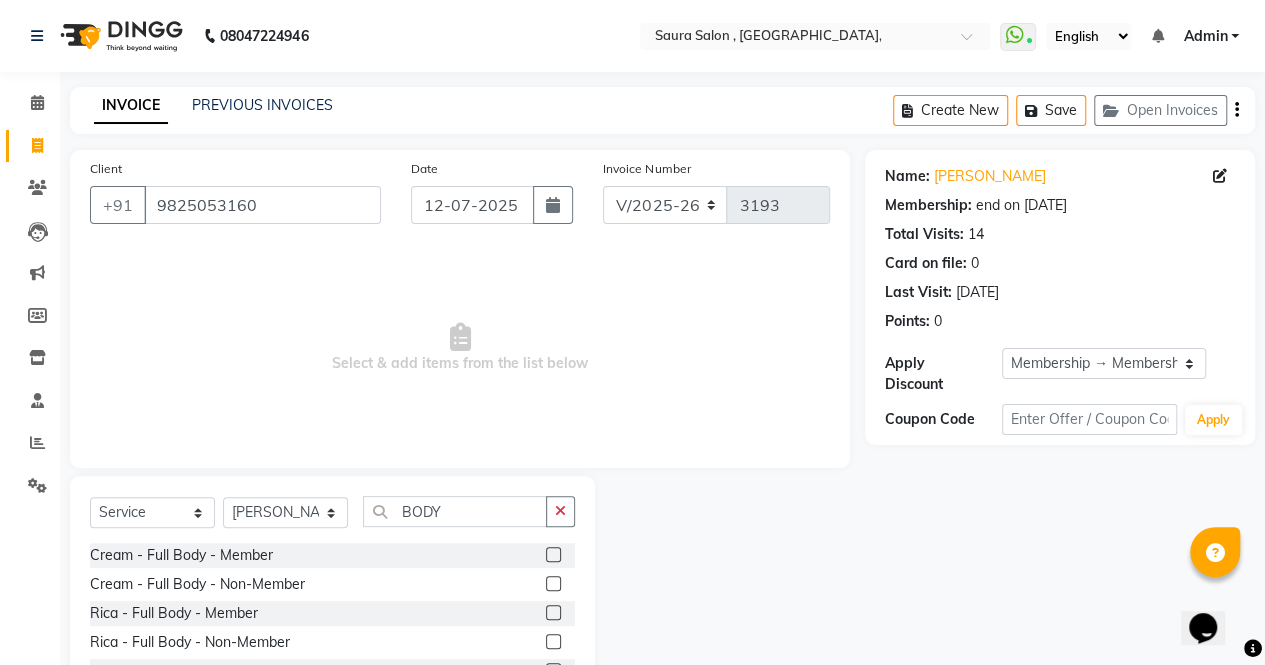 click 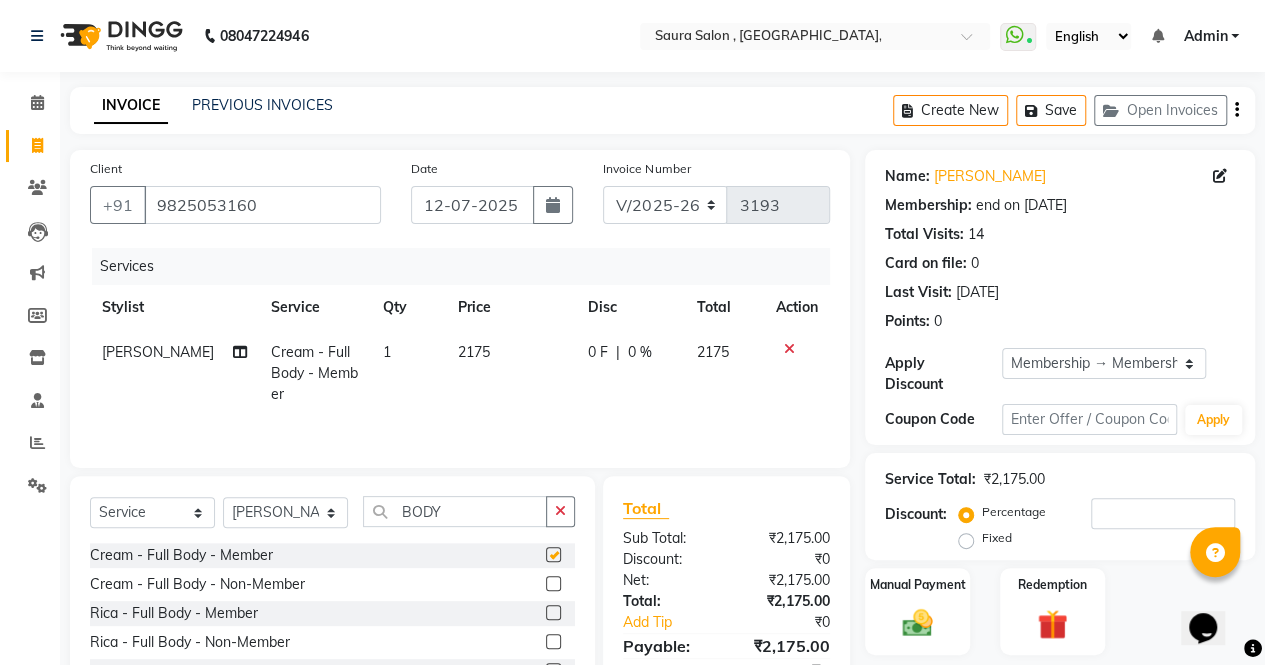 checkbox on "false" 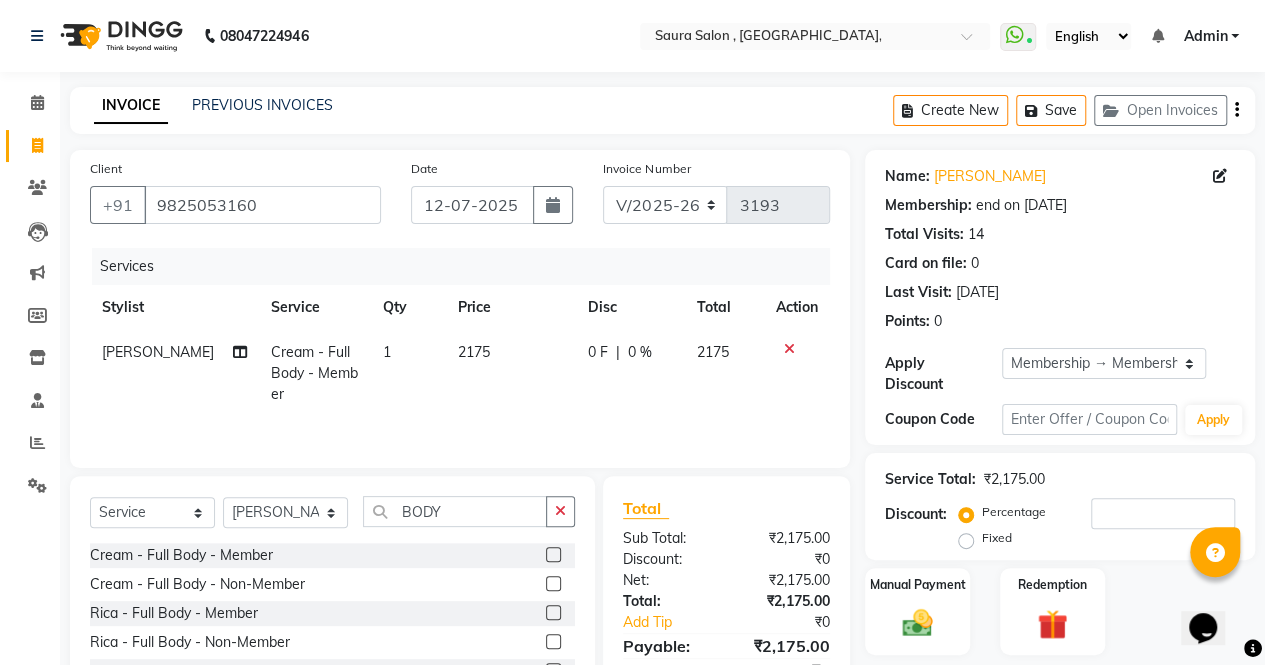 click on "2175" 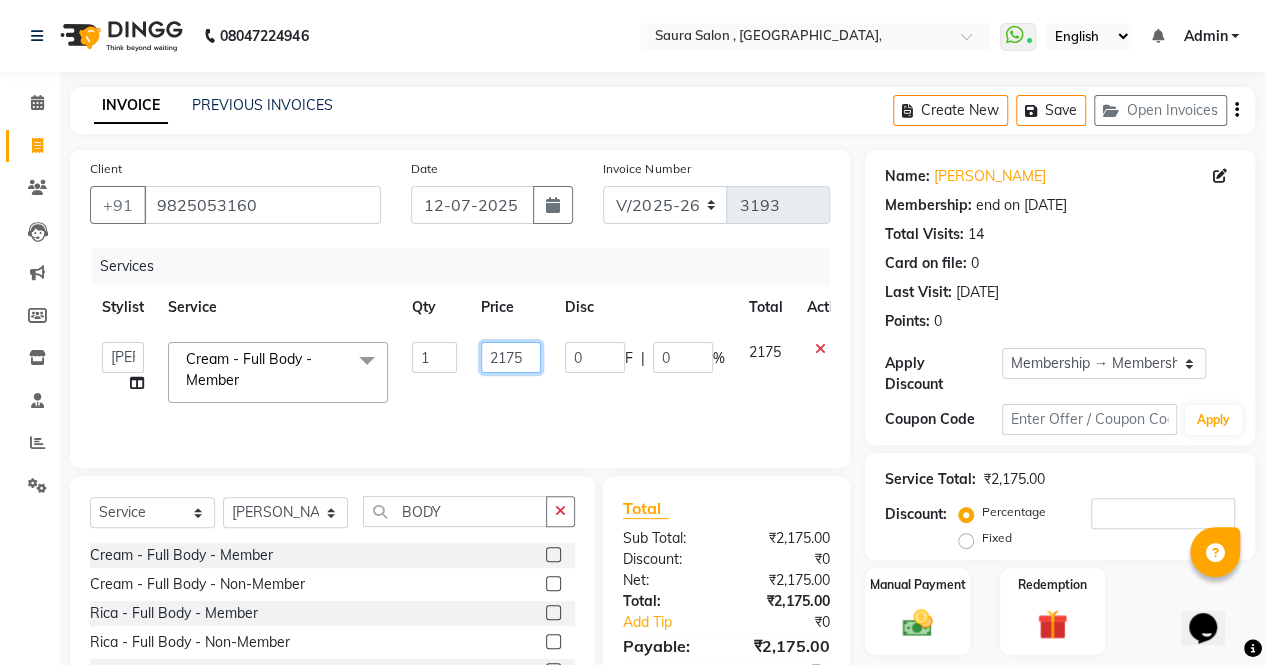 click on "2175" 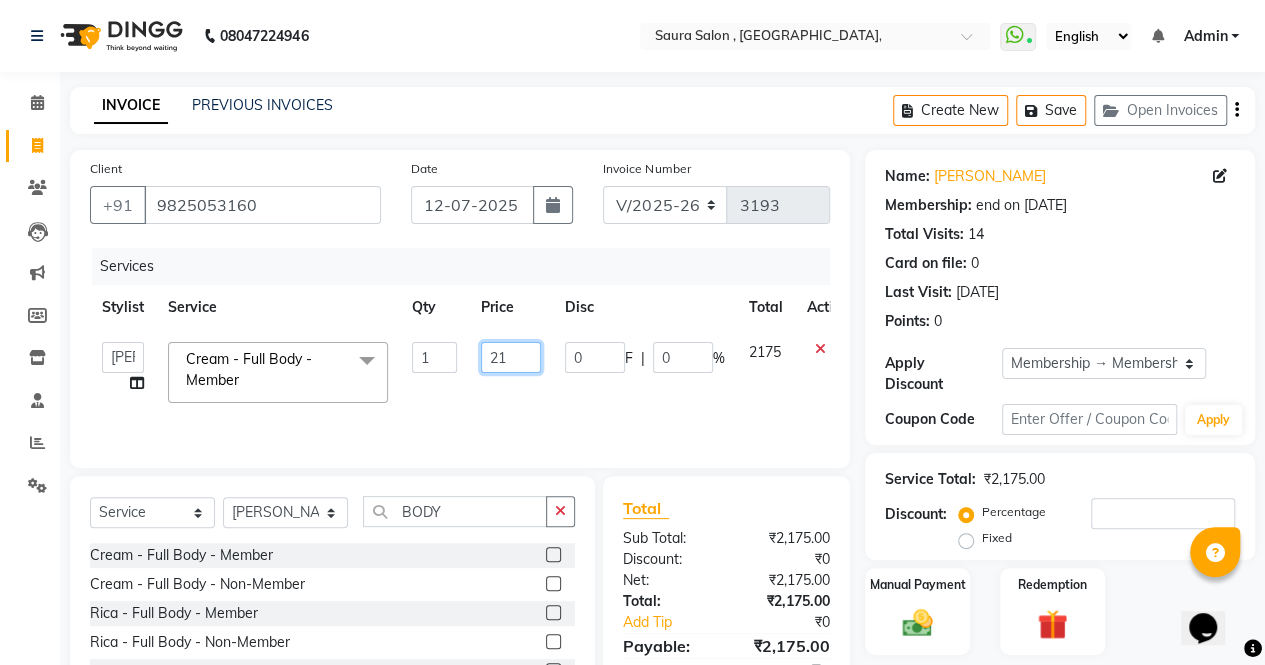 type on "2" 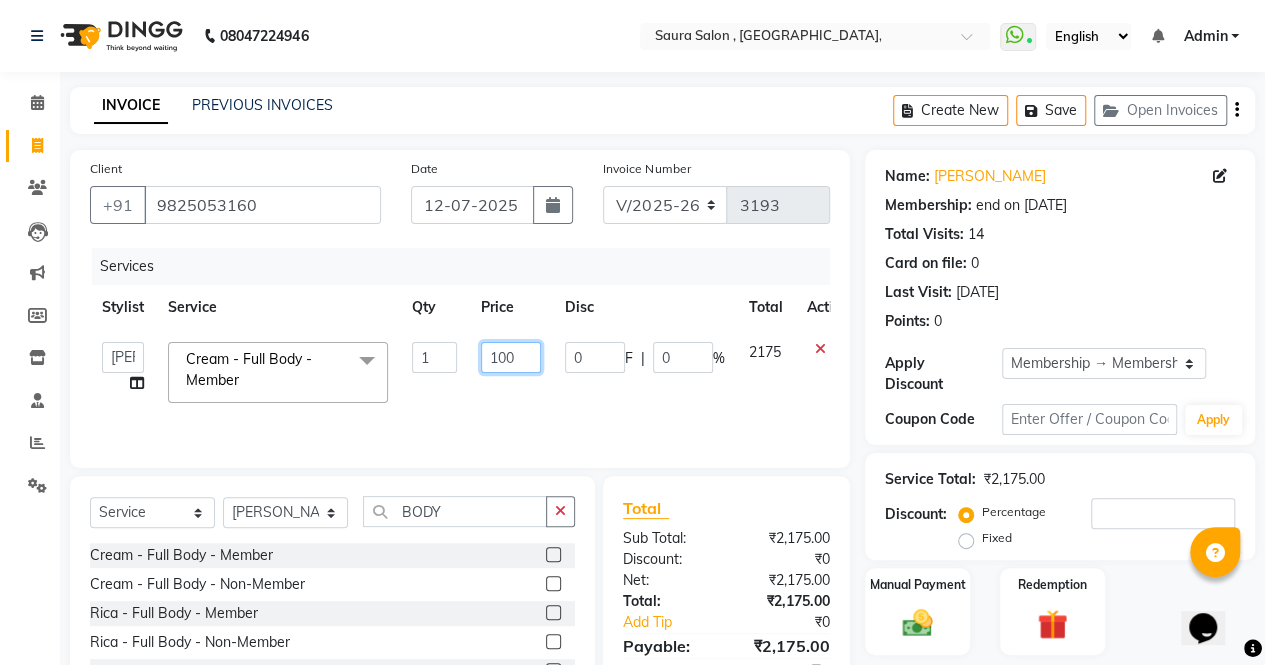 type on "1000" 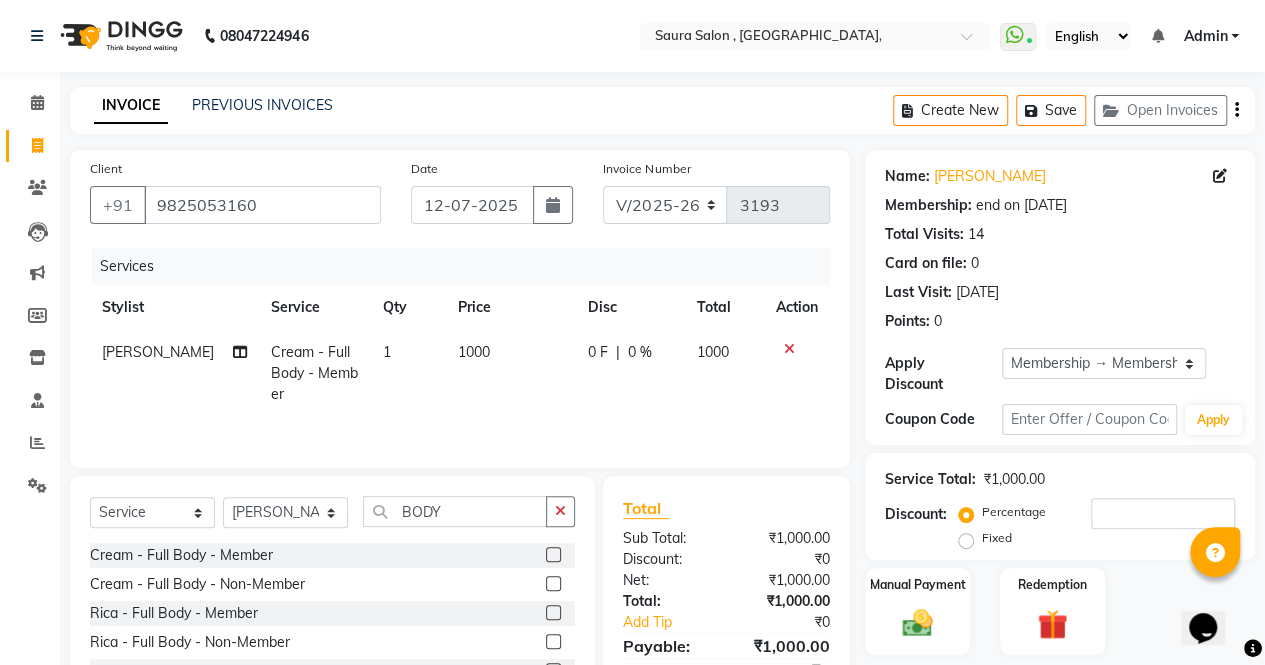click on "Client +91 9825053160 Date 12-07-2025 Invoice Number V/2025 V/2025-26 3193 Services Stylist Service Qty Price Disc Total Action riddhi khandala Cream - Full Body - Member 1 1000 0 F | 0 % 1000" 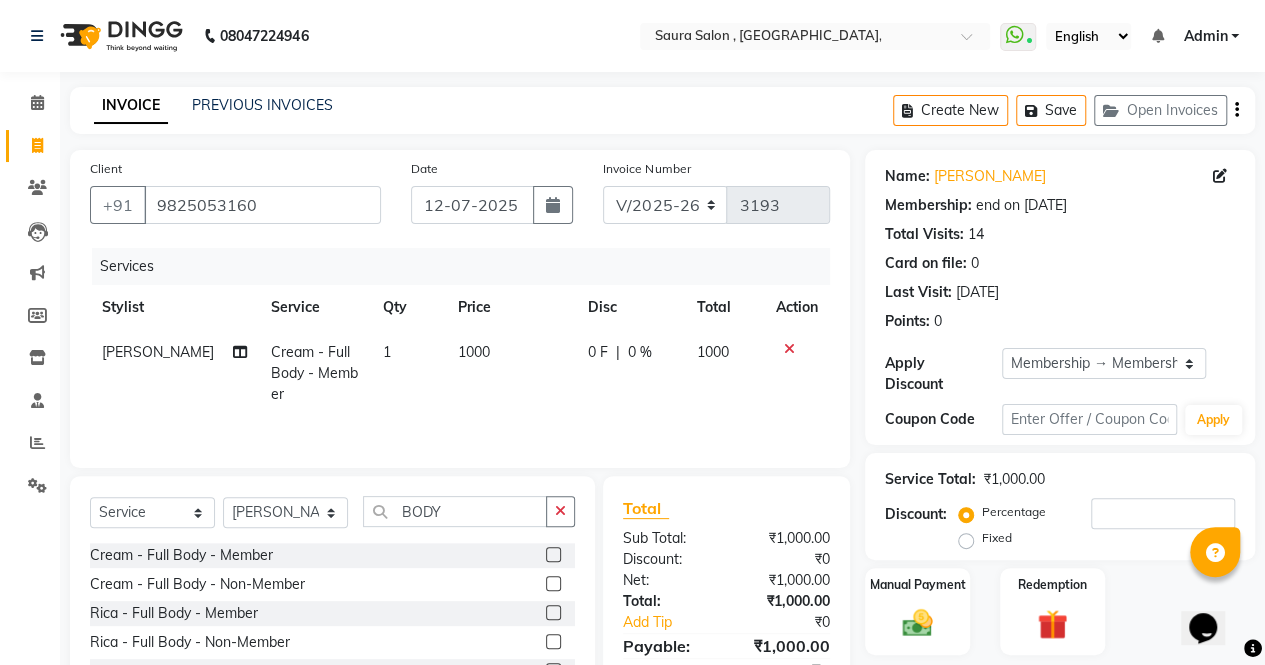click on "Services Stylist Service Qty Price Disc Total Action riddhi khandala Cream - Full Body - Member 1 1000 0 F | 0 % 1000" 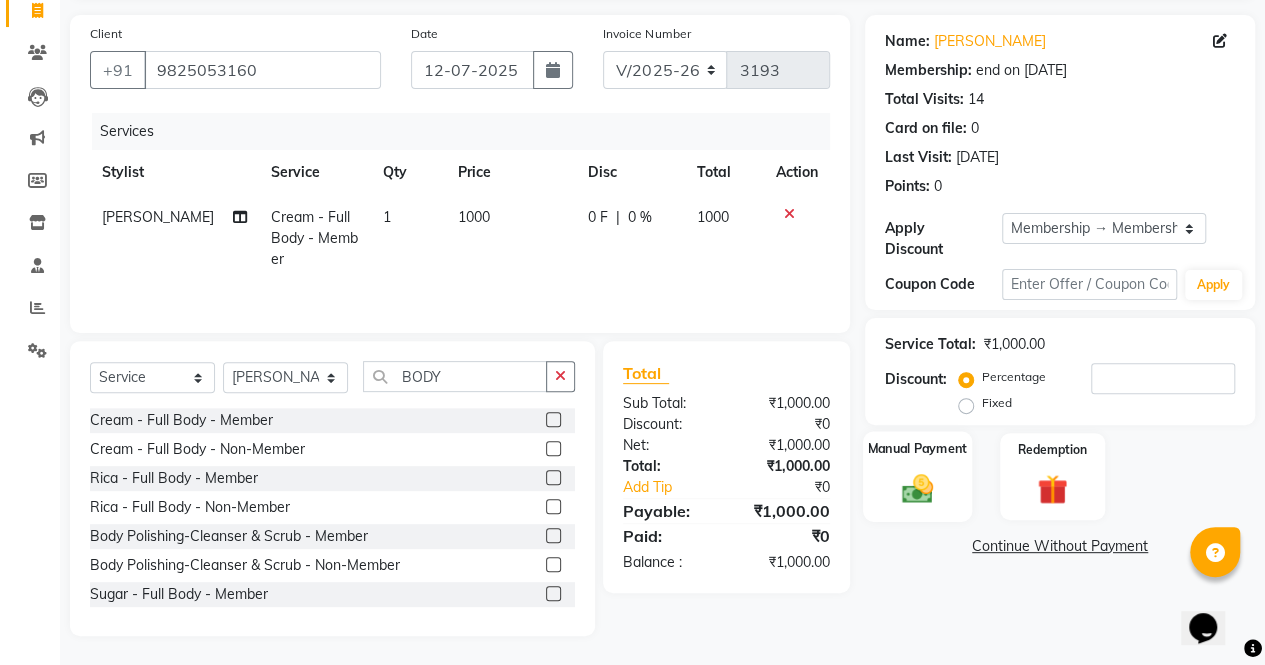 click on "Manual Payment" 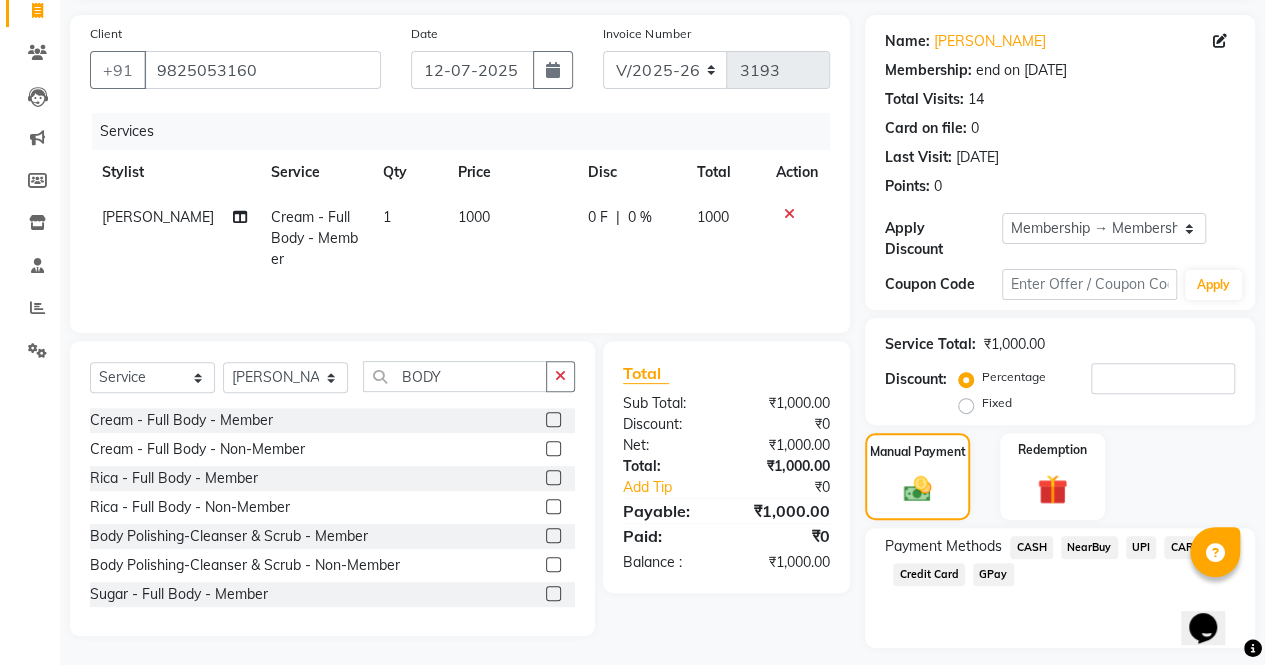 click 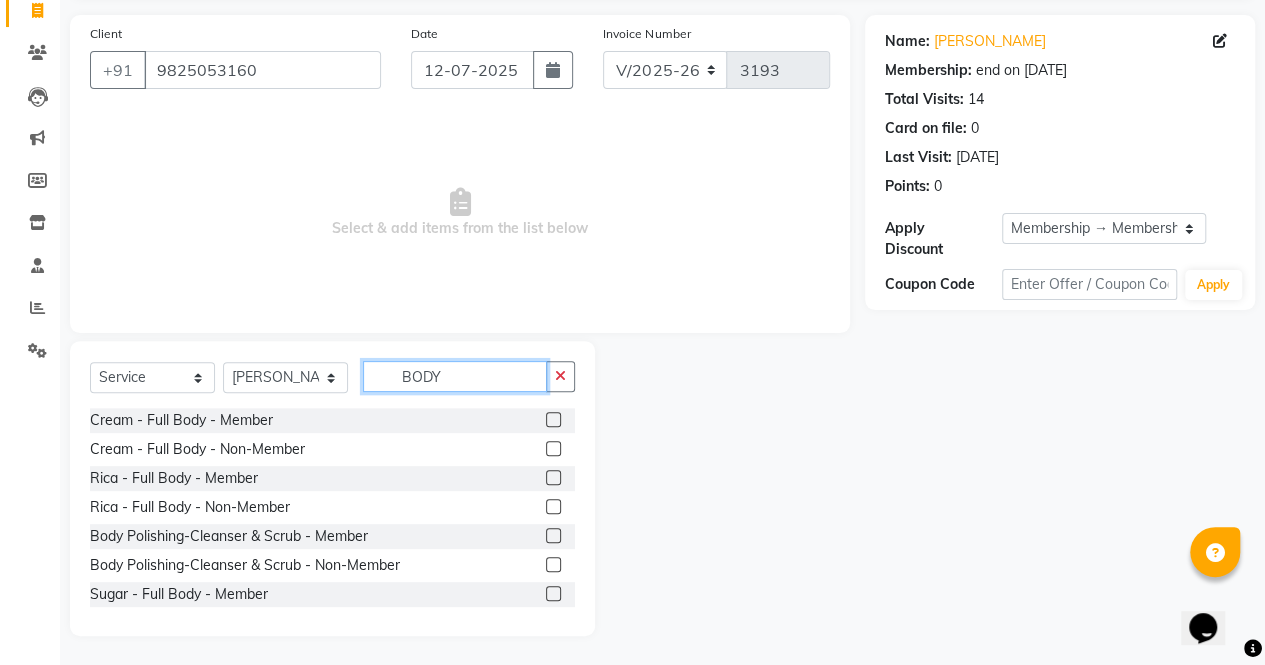 click on "BODY" 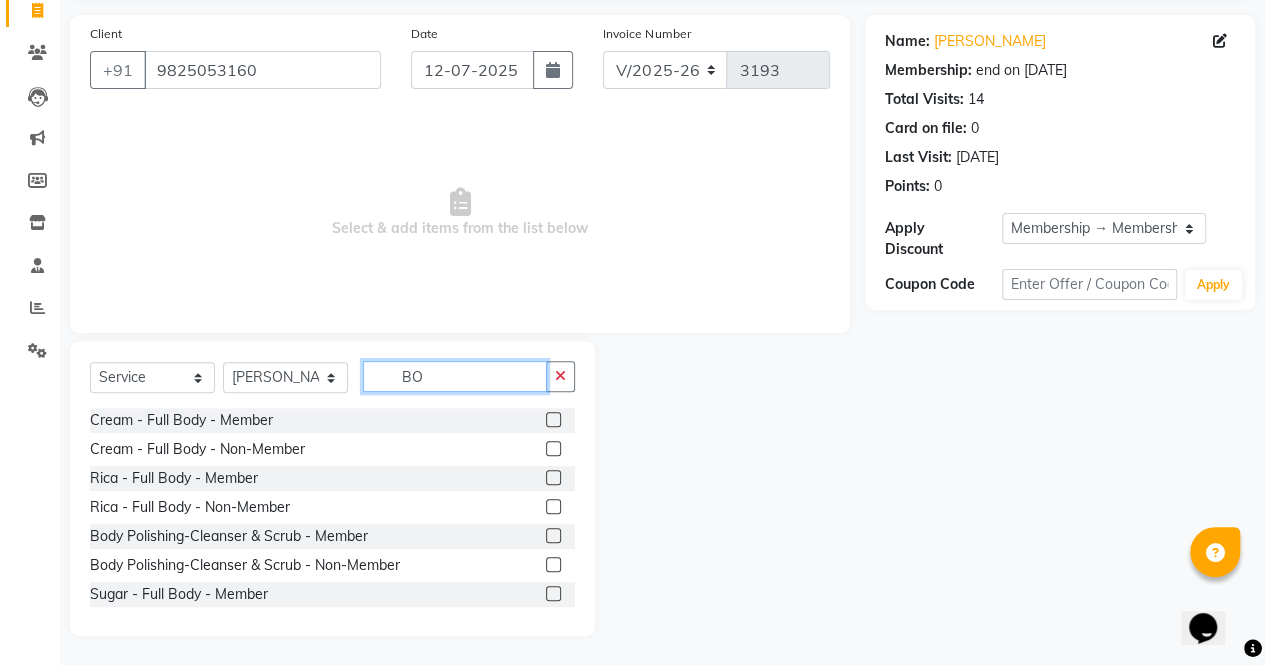 type on "B" 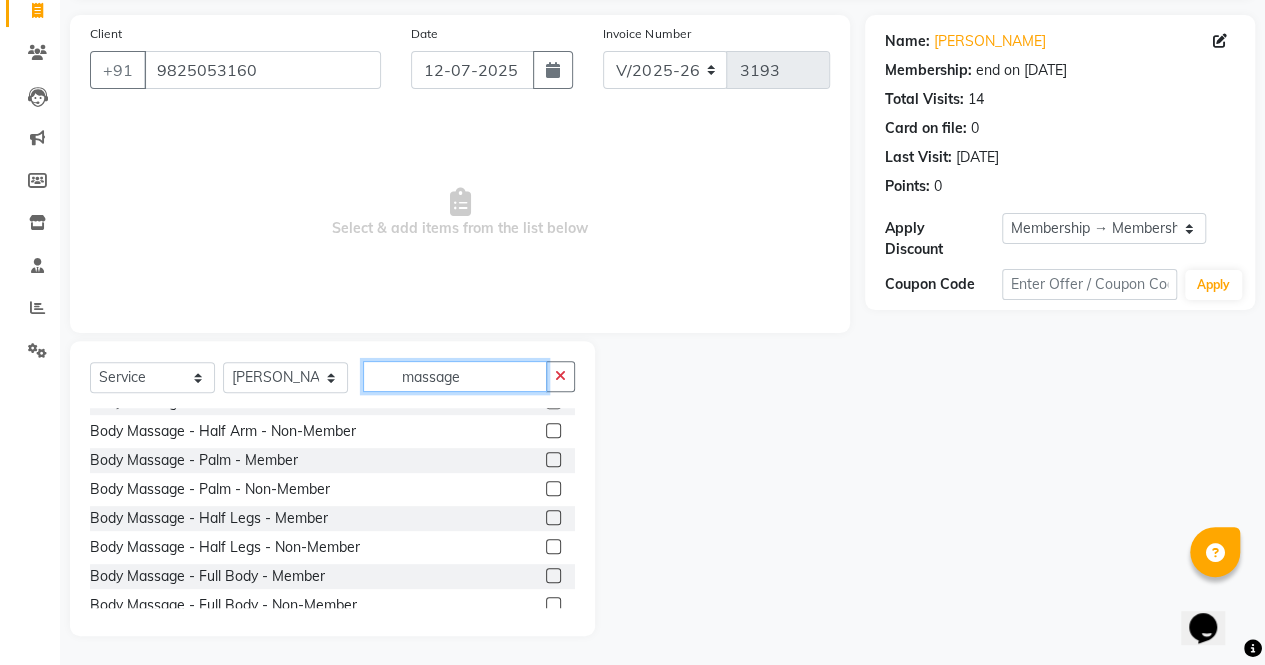 scroll, scrollTop: 438, scrollLeft: 0, axis: vertical 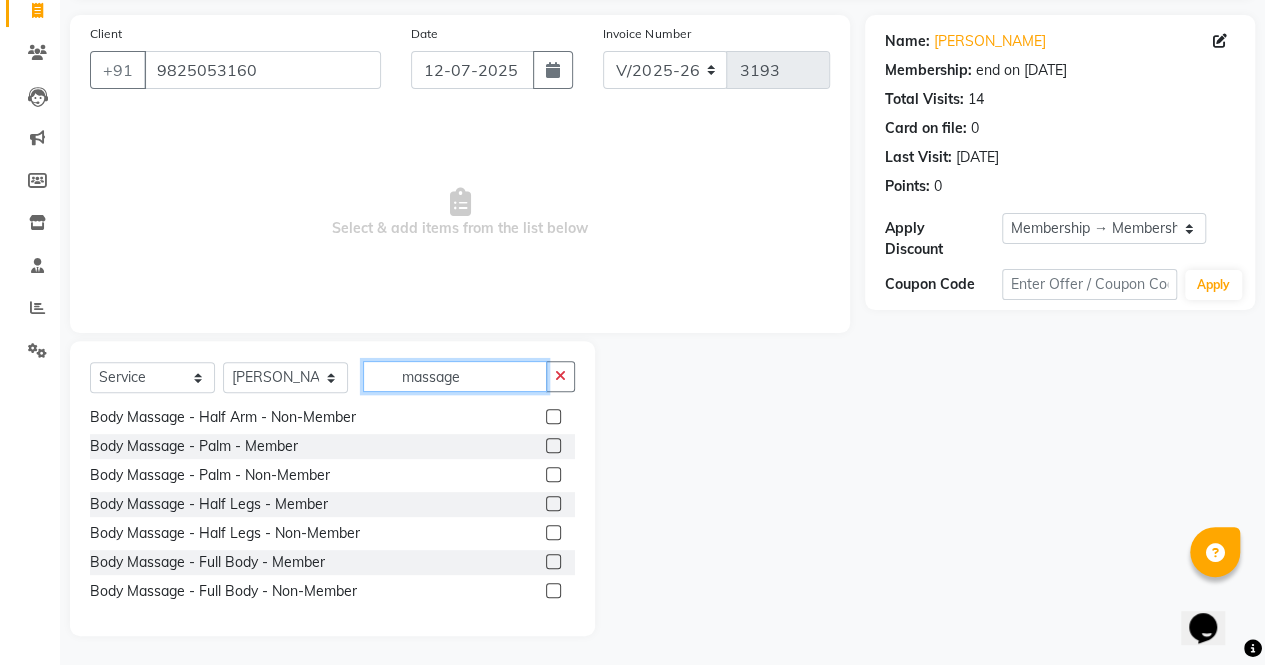 type on "massage" 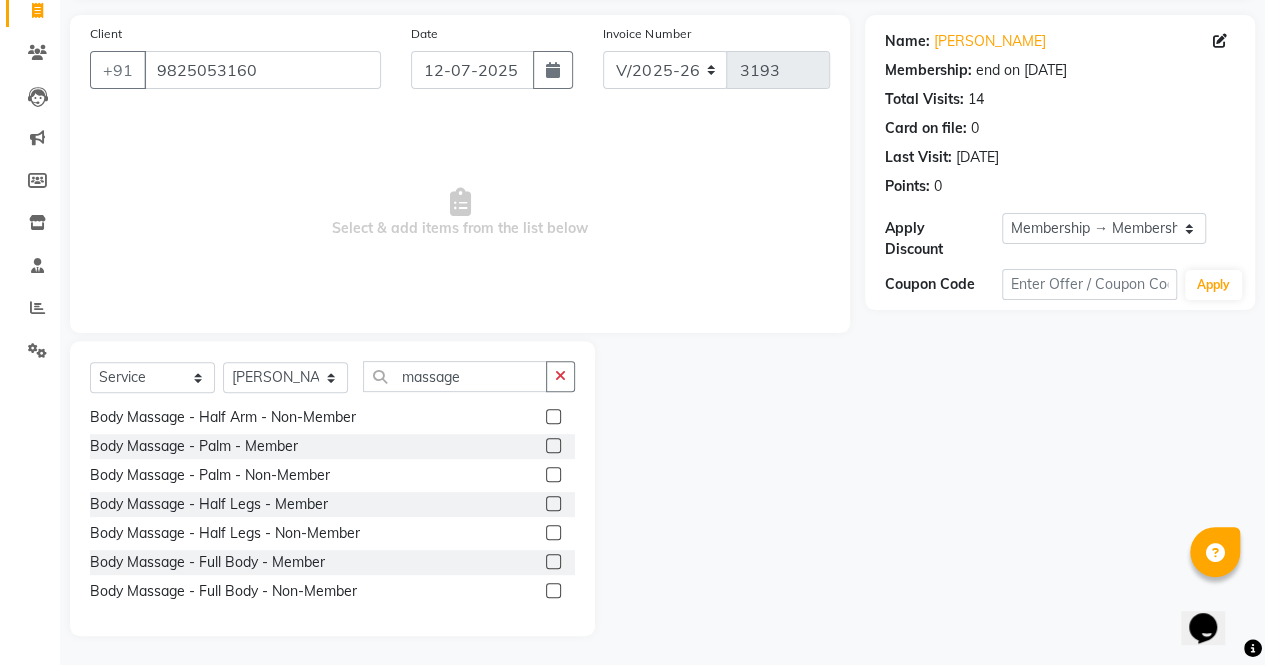 click 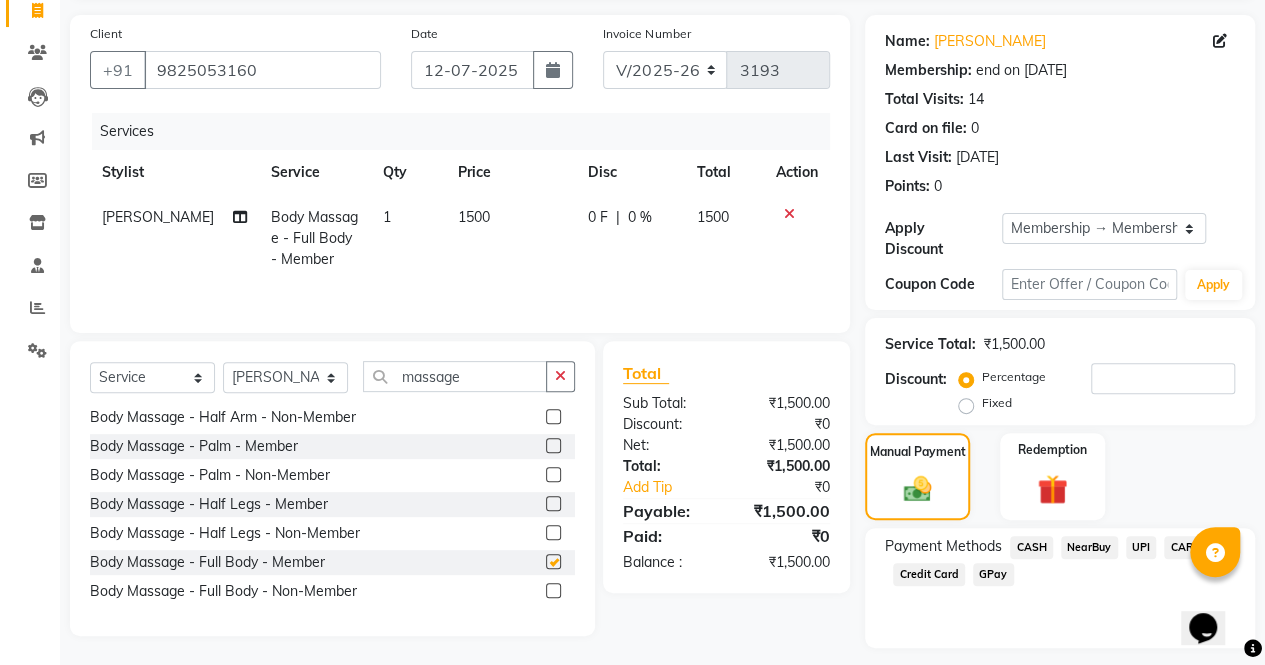 checkbox on "false" 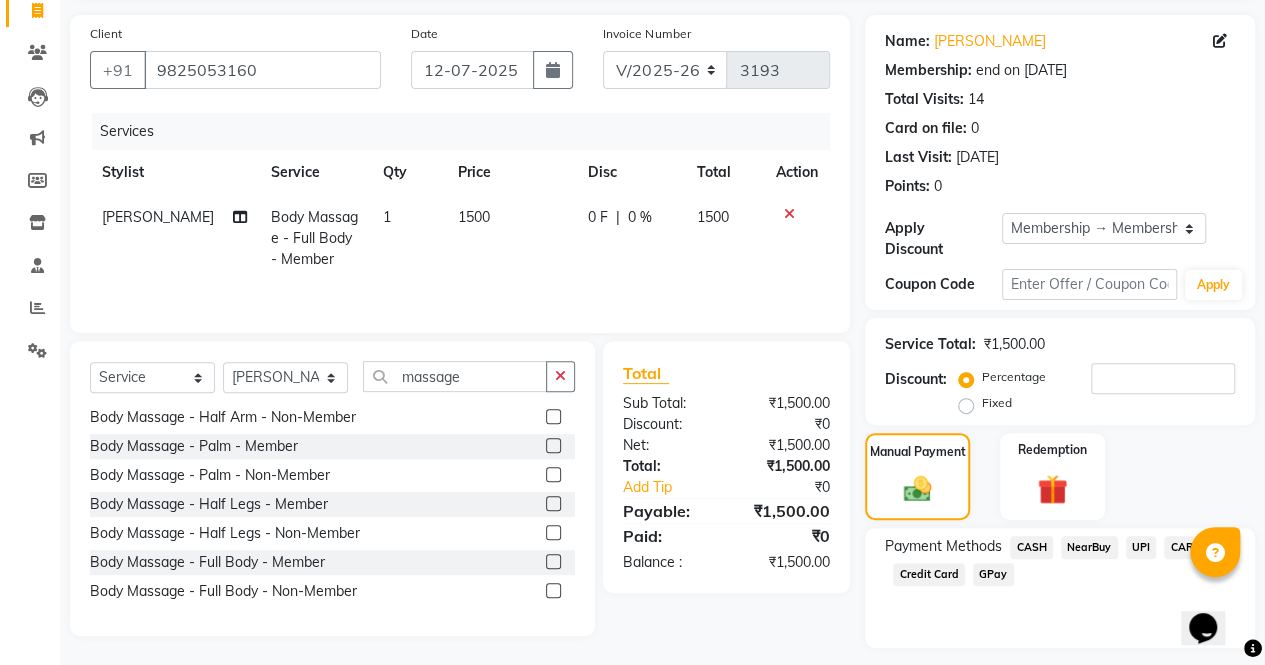 click on "1500" 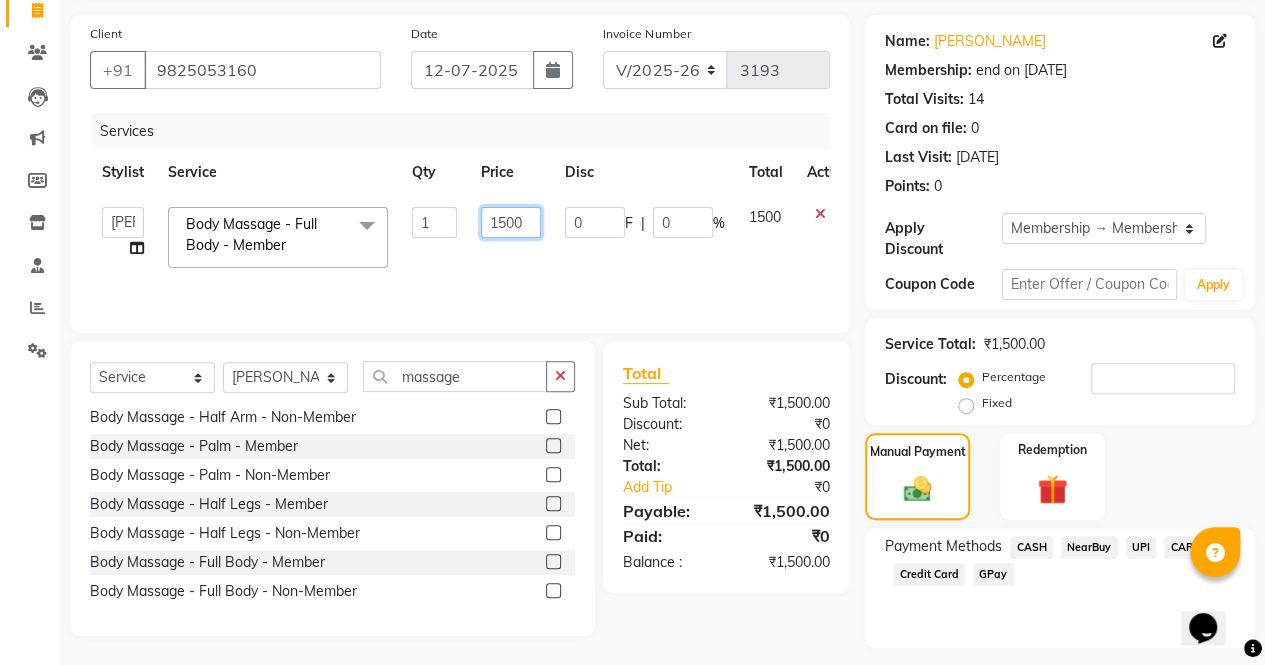 click on "1500" 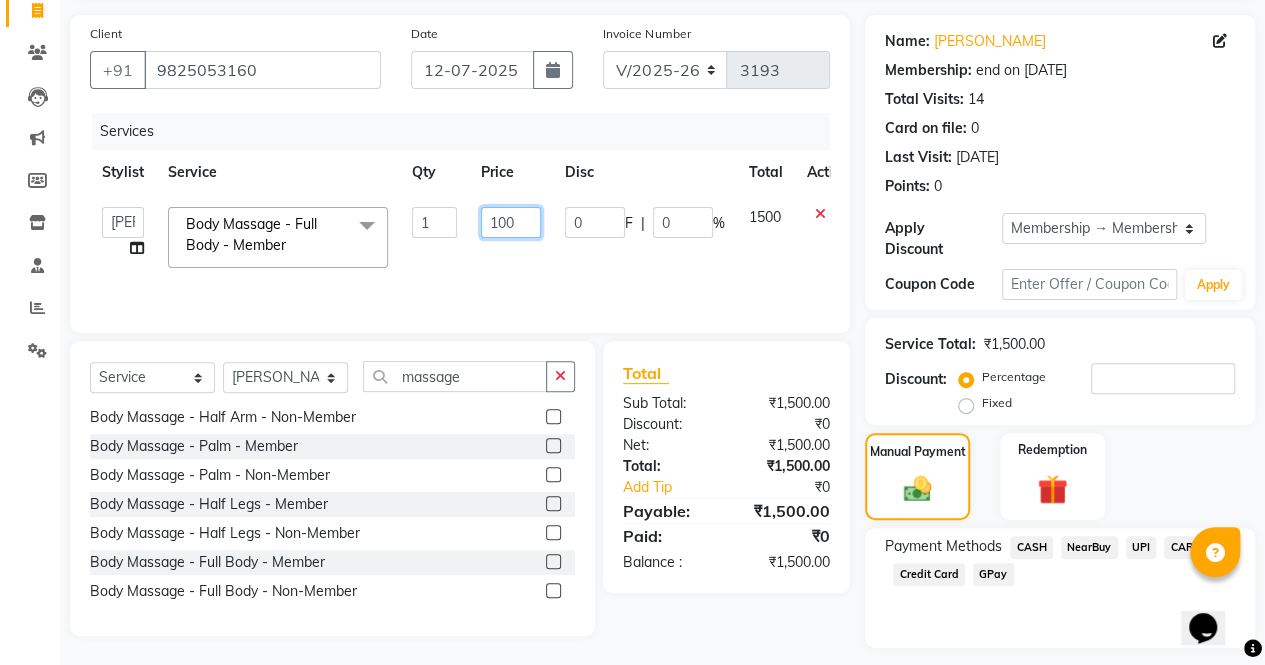 type on "1000" 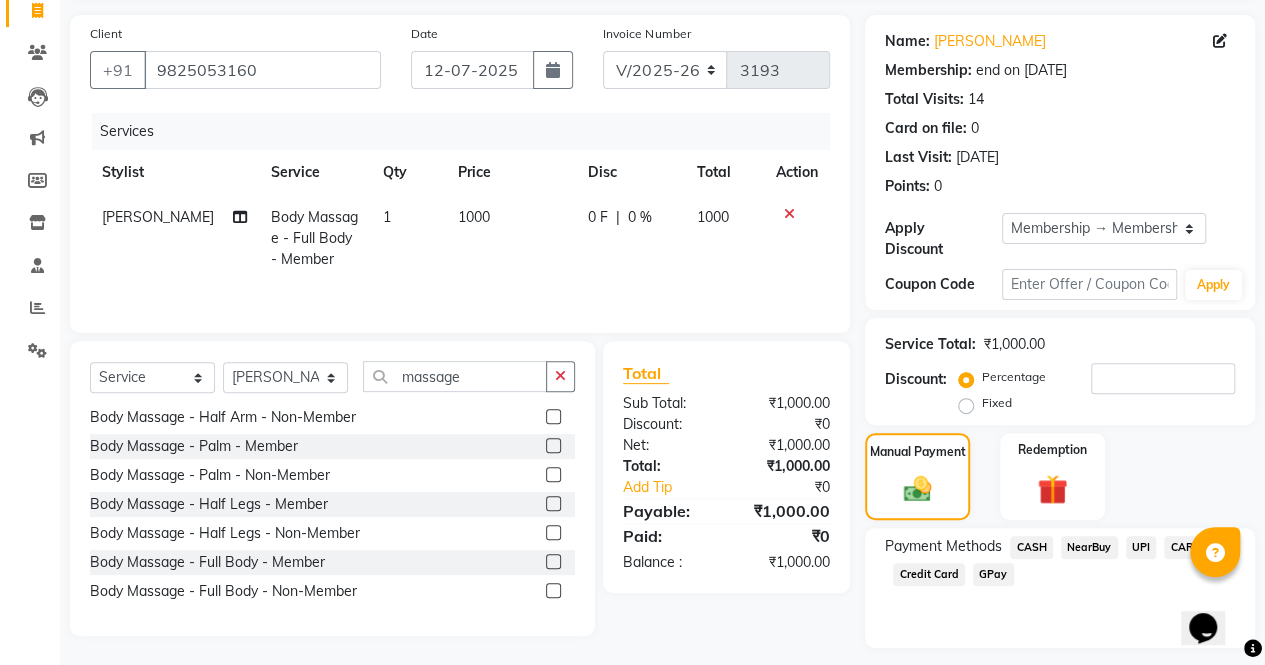 click on "Services Stylist Service Qty Price Disc Total Action riddhi khandala Body Massage - Full Body - Member 1 1000 0 F | 0 % 1000" 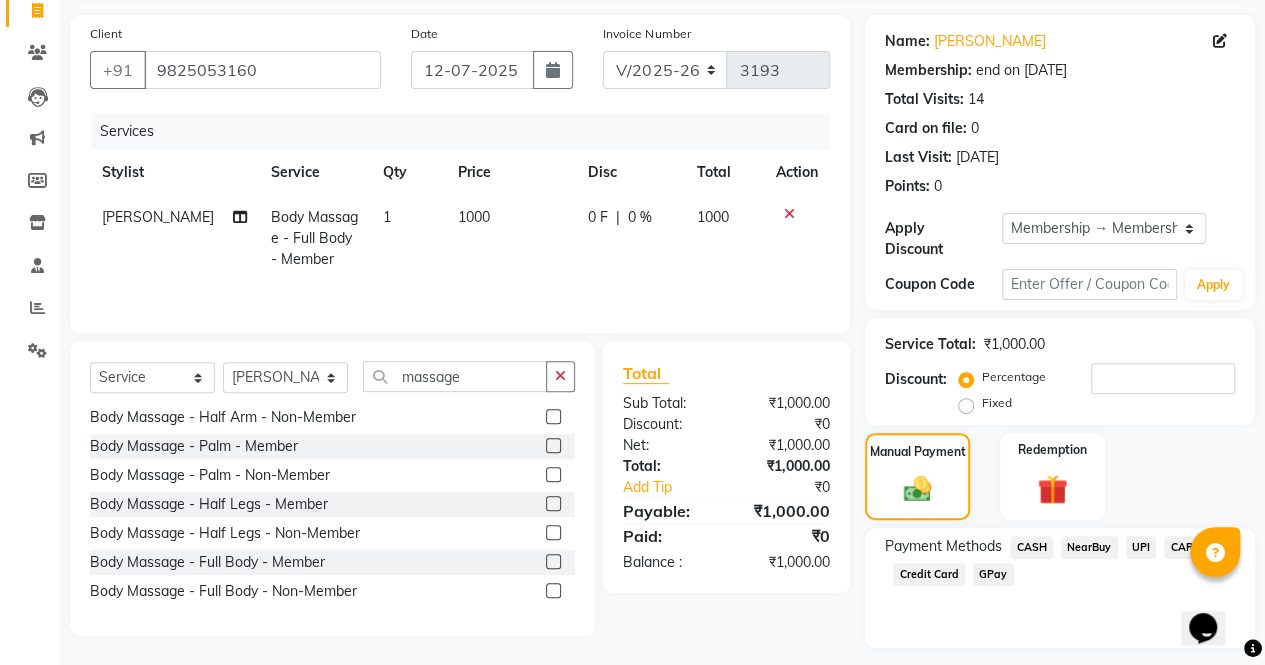 click on "UPI" 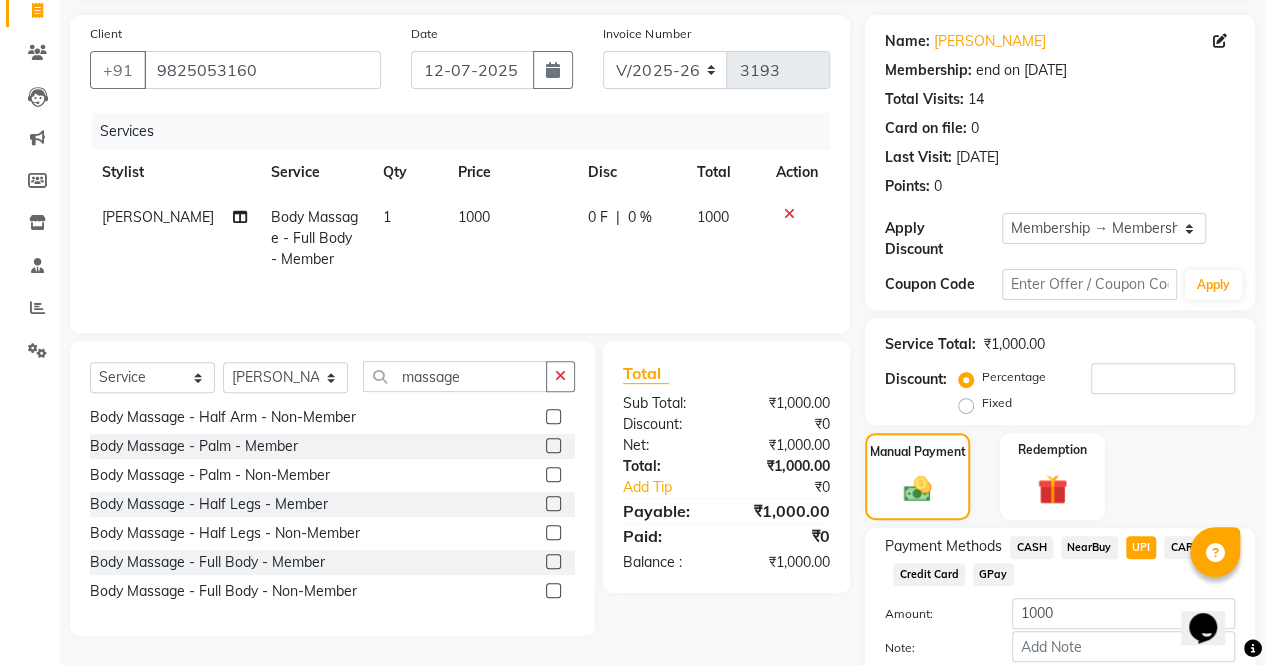 click on "UPI" 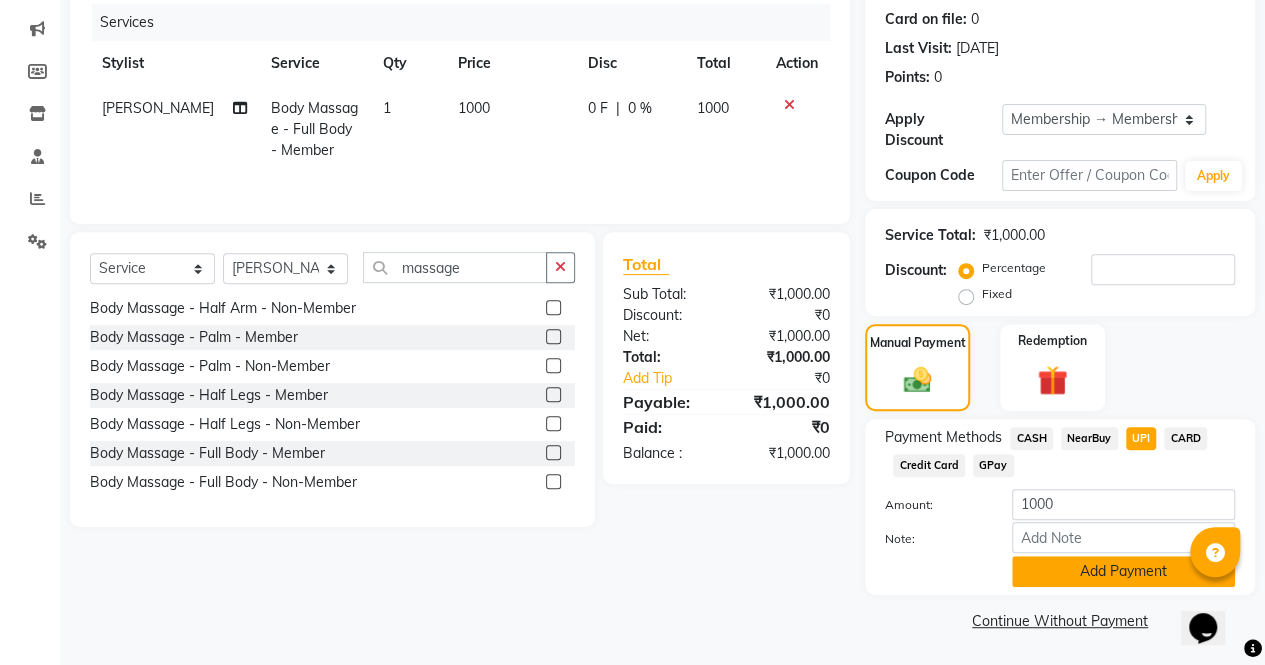 click on "Add Payment" 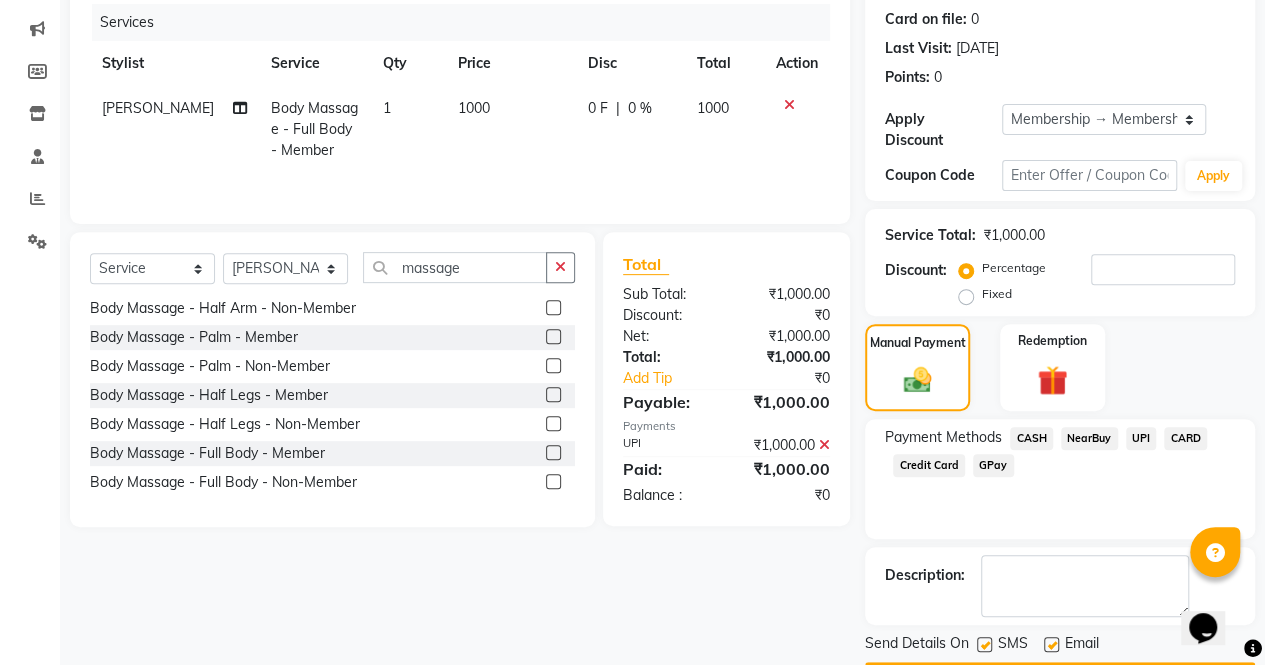 scroll, scrollTop: 300, scrollLeft: 0, axis: vertical 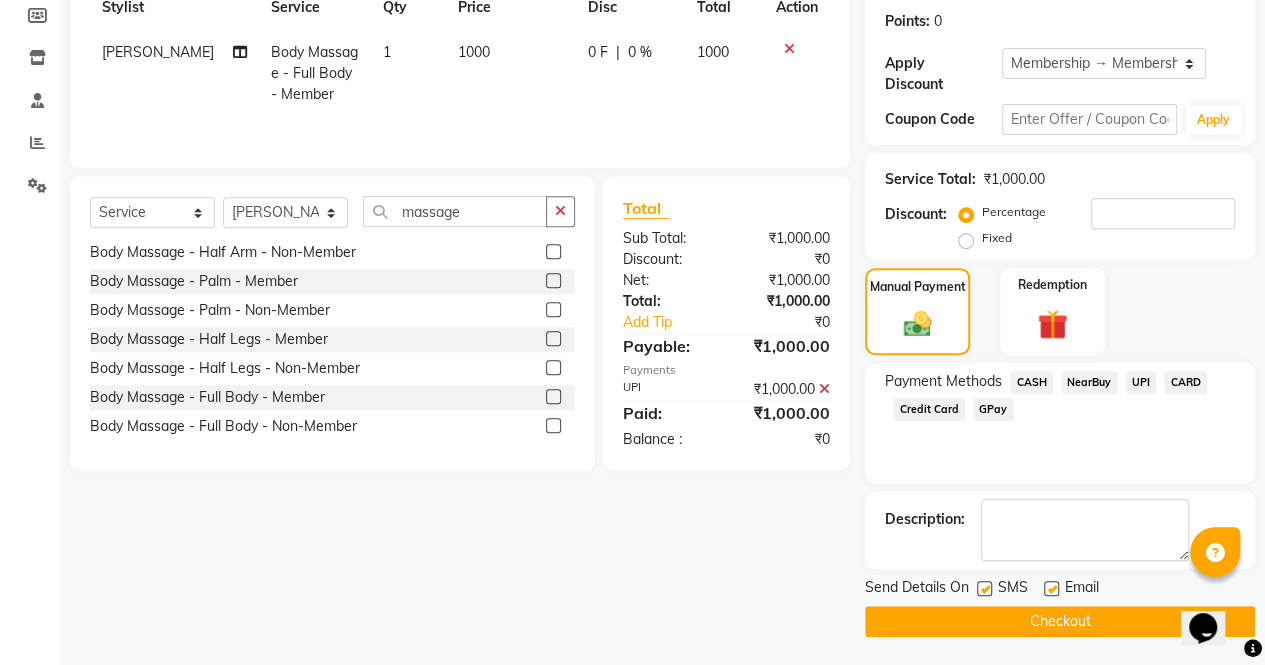 click on "Checkout" 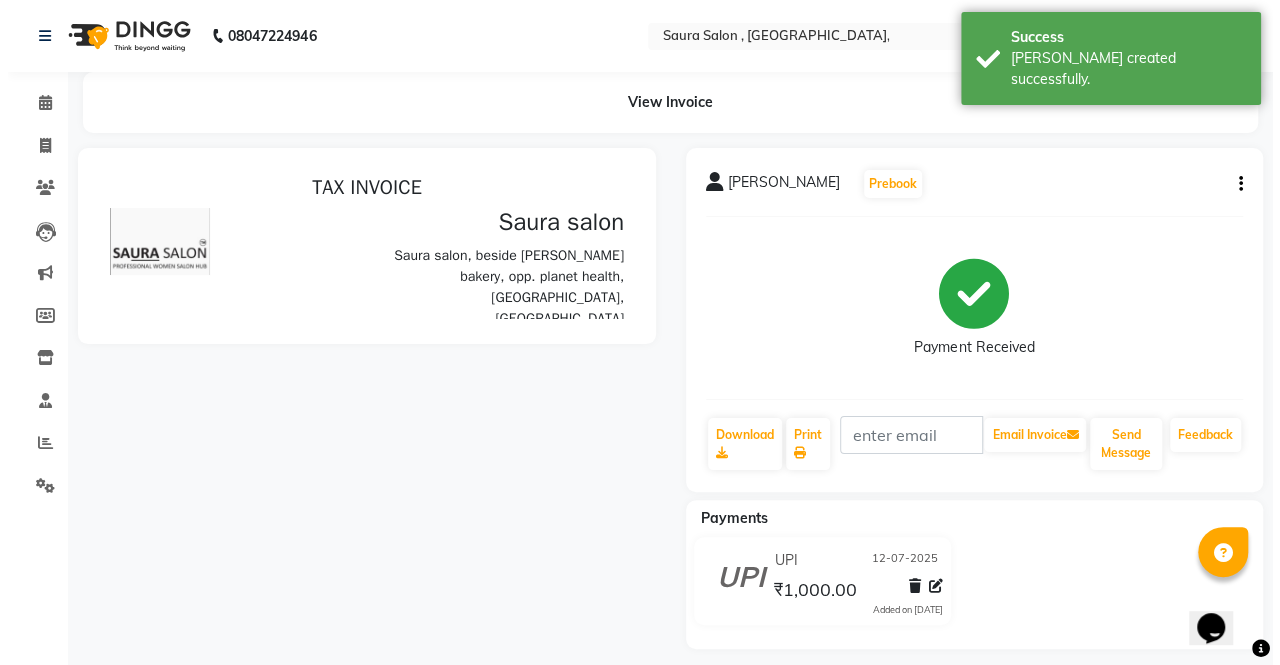 scroll, scrollTop: 0, scrollLeft: 0, axis: both 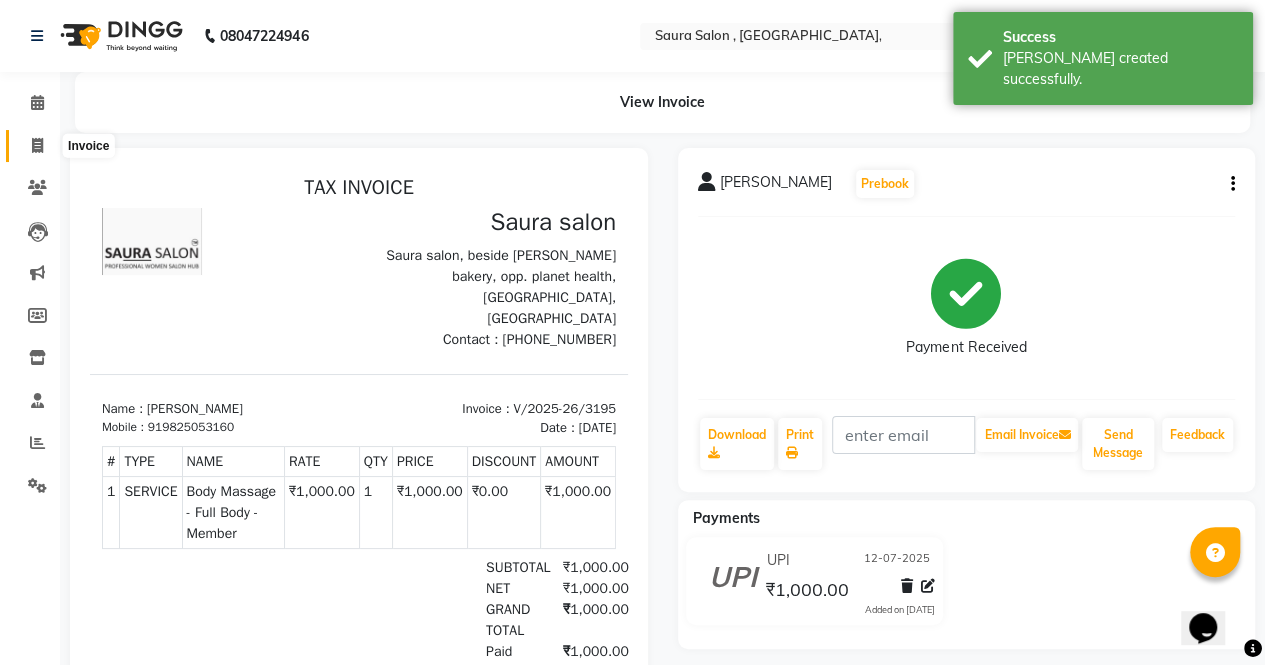 click 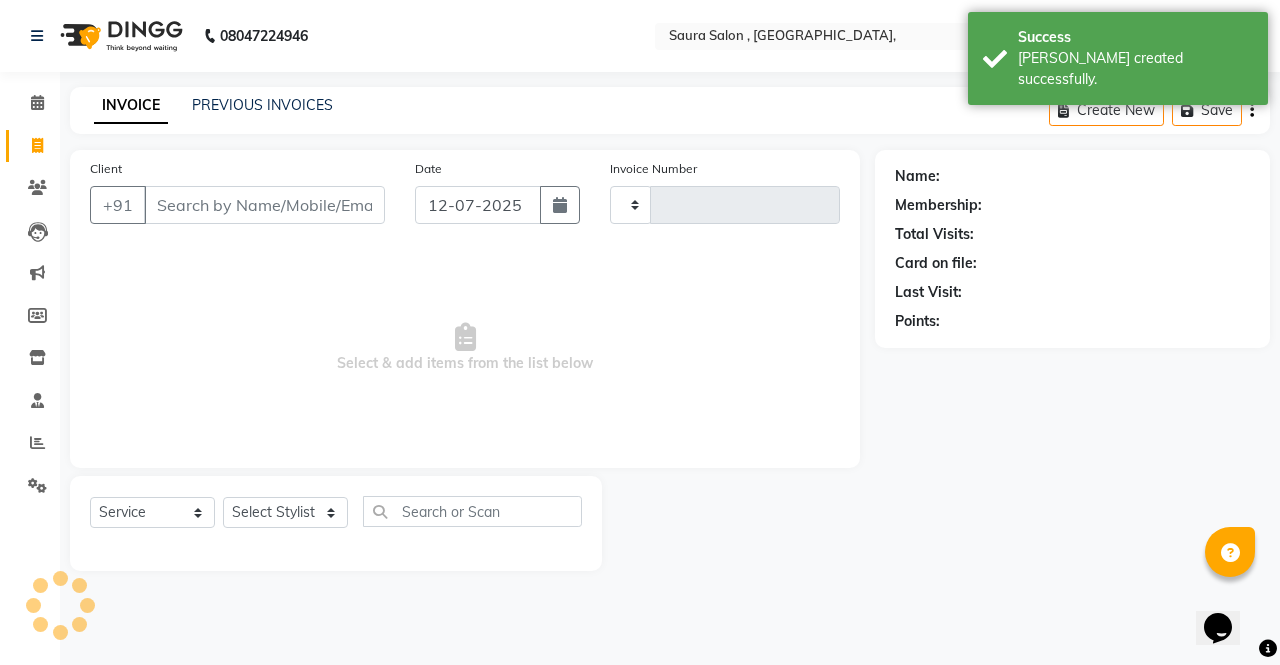 type on "3196" 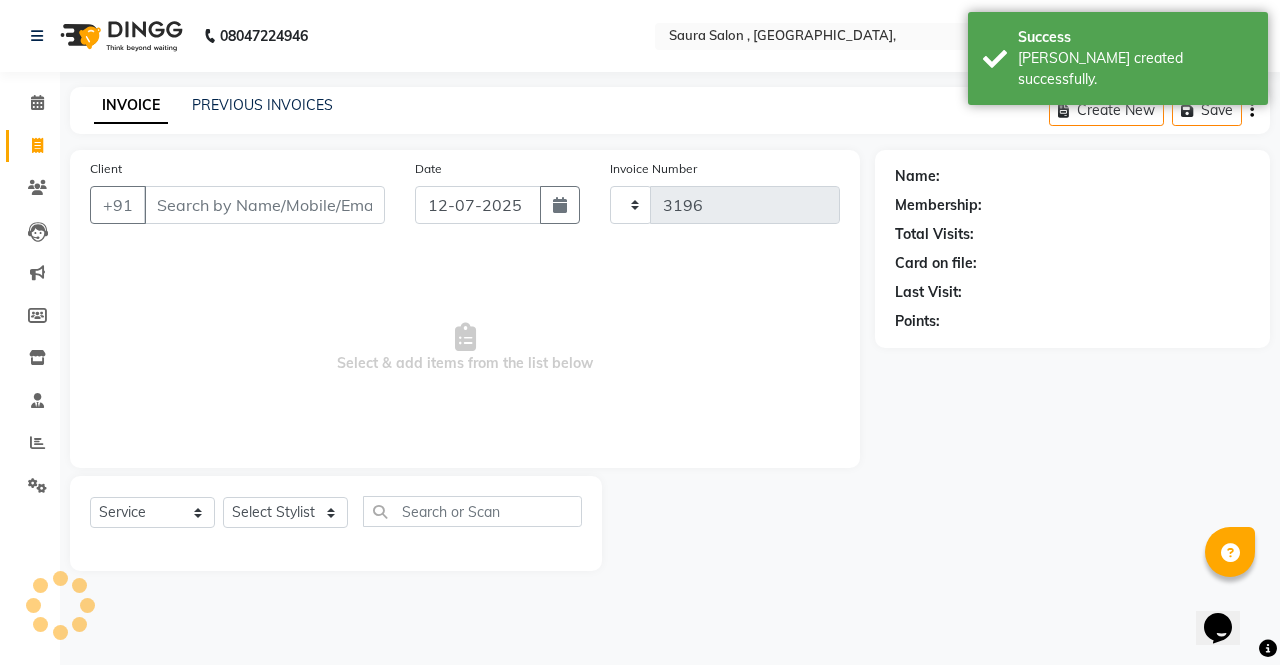 select on "6963" 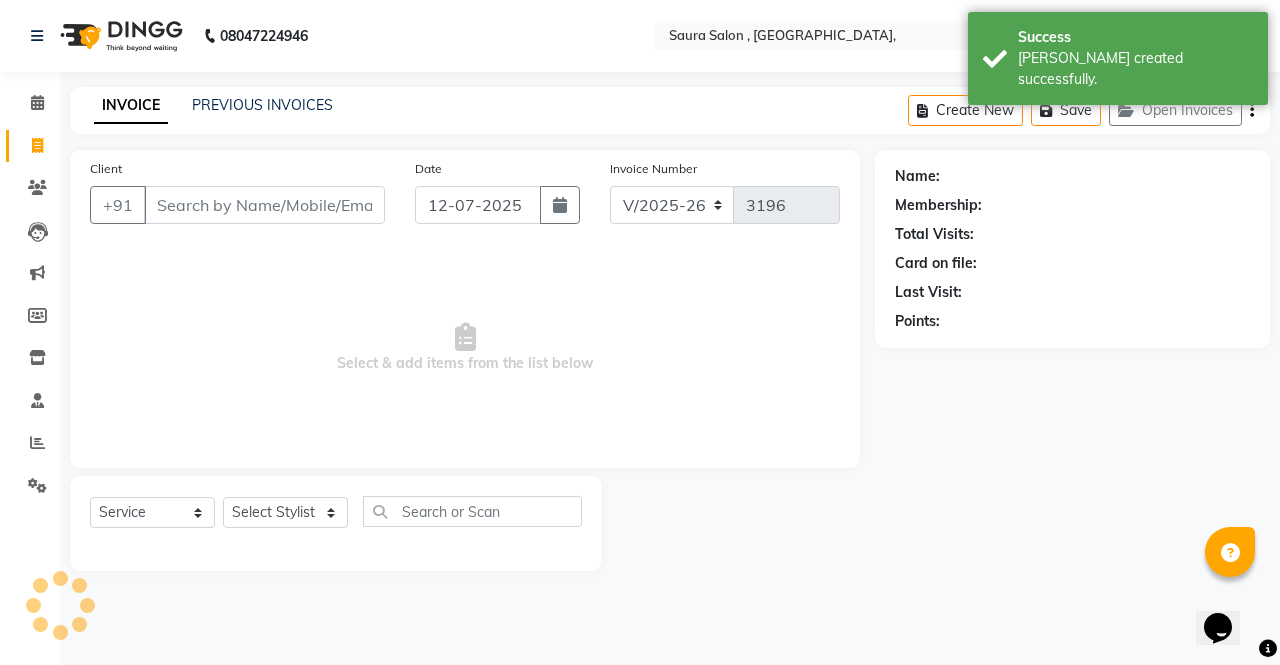 select on "57428" 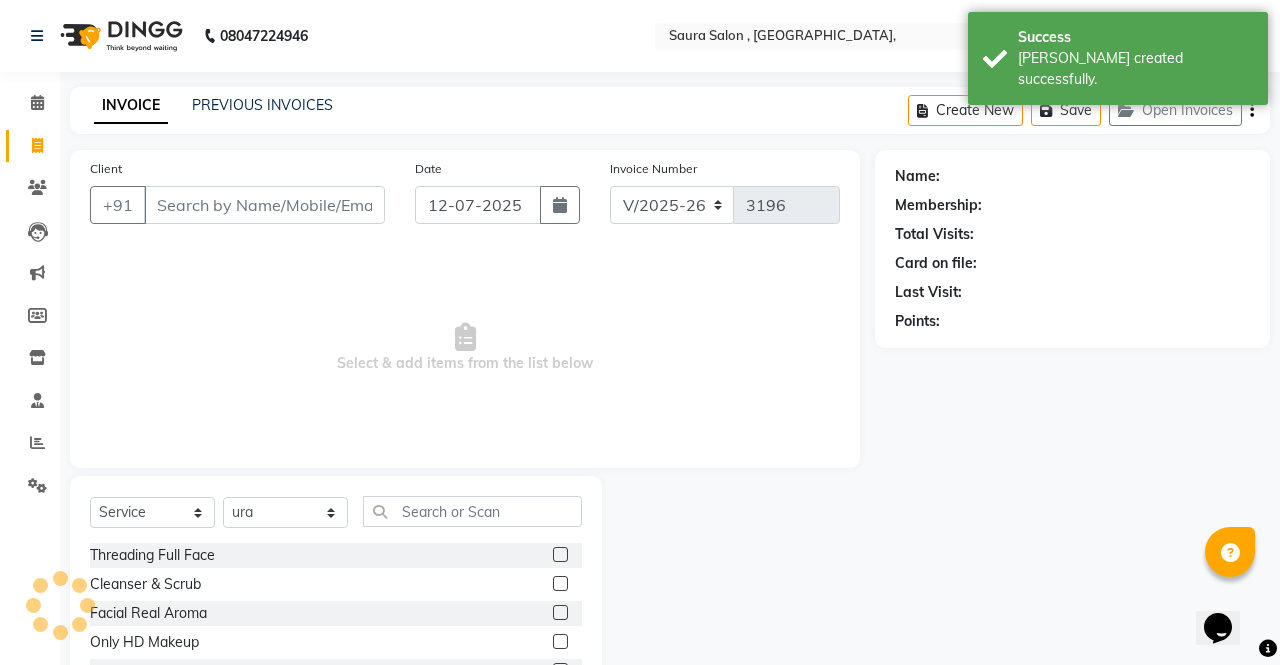 click on "Client" at bounding box center [264, 205] 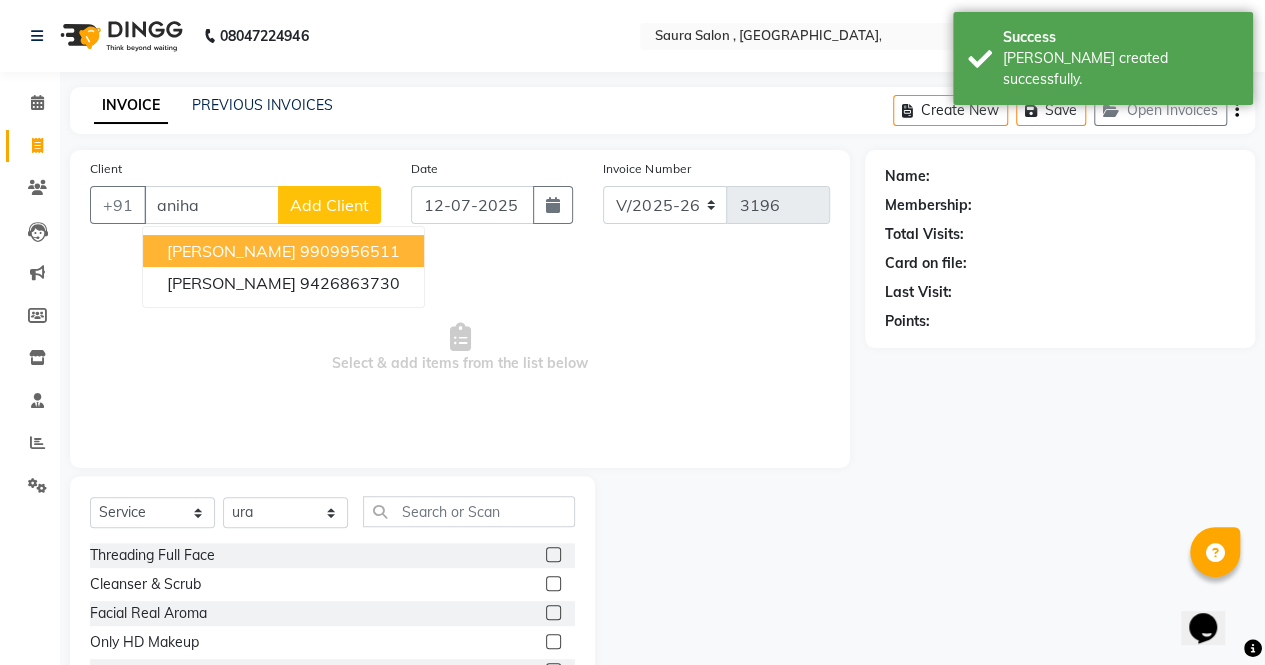 click on "aniha shah" at bounding box center [231, 251] 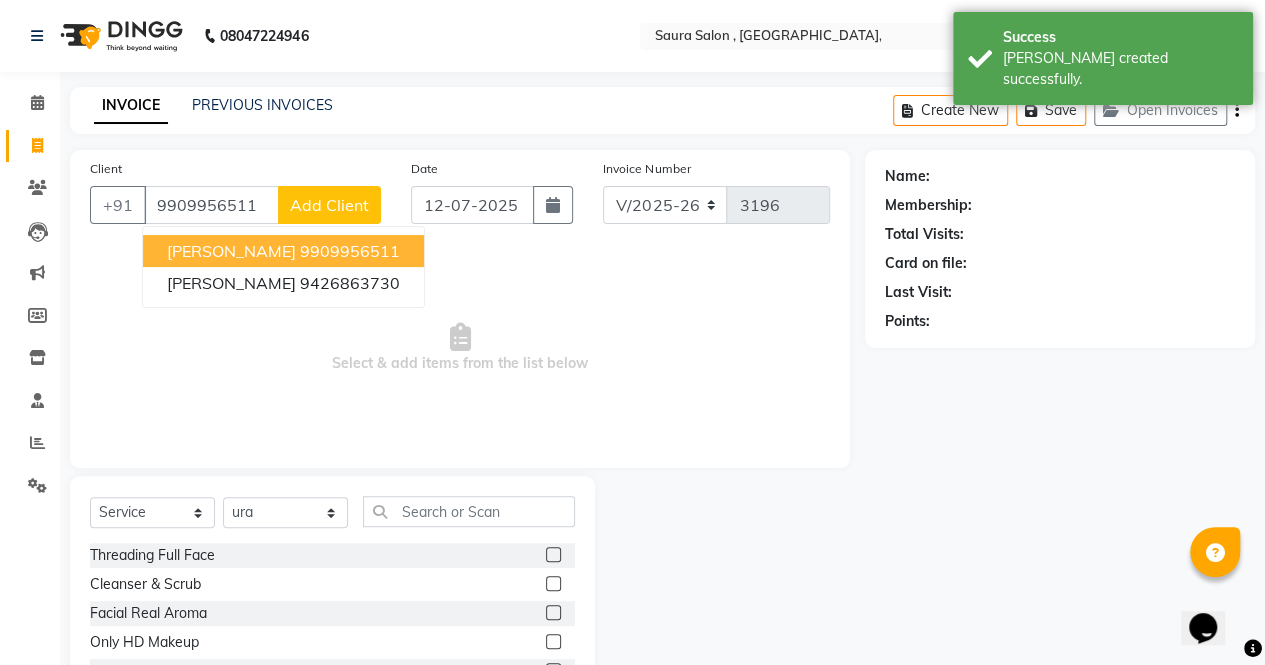 type on "9909956511" 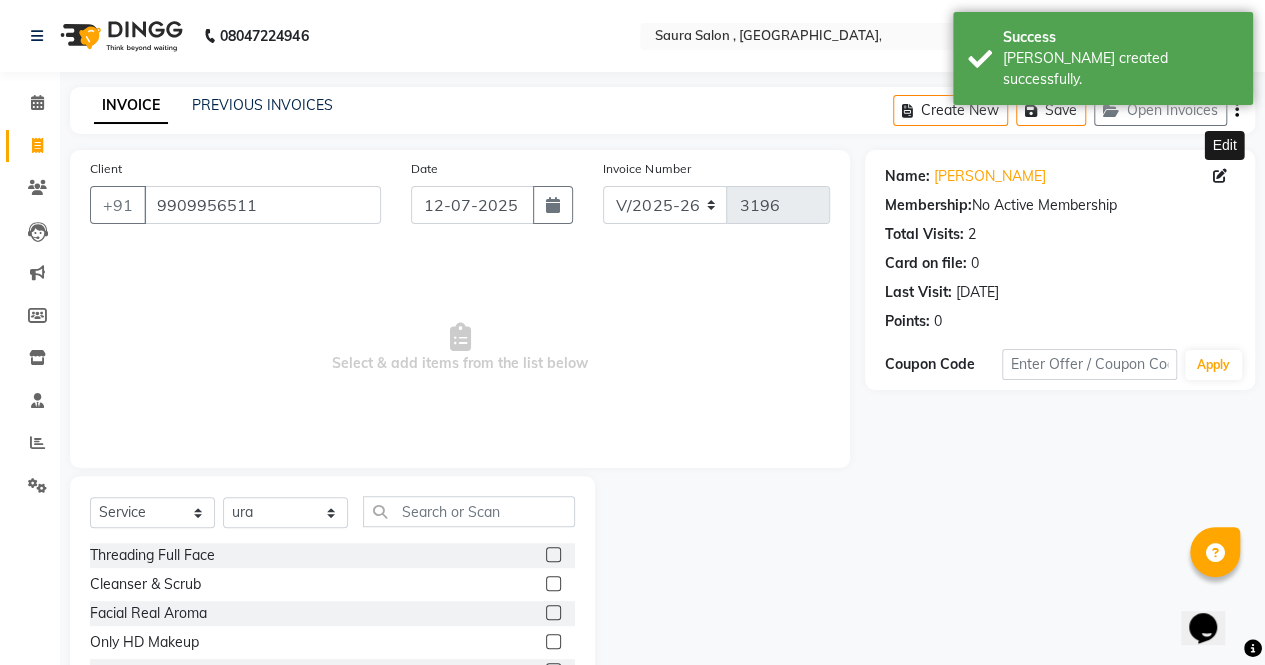 click 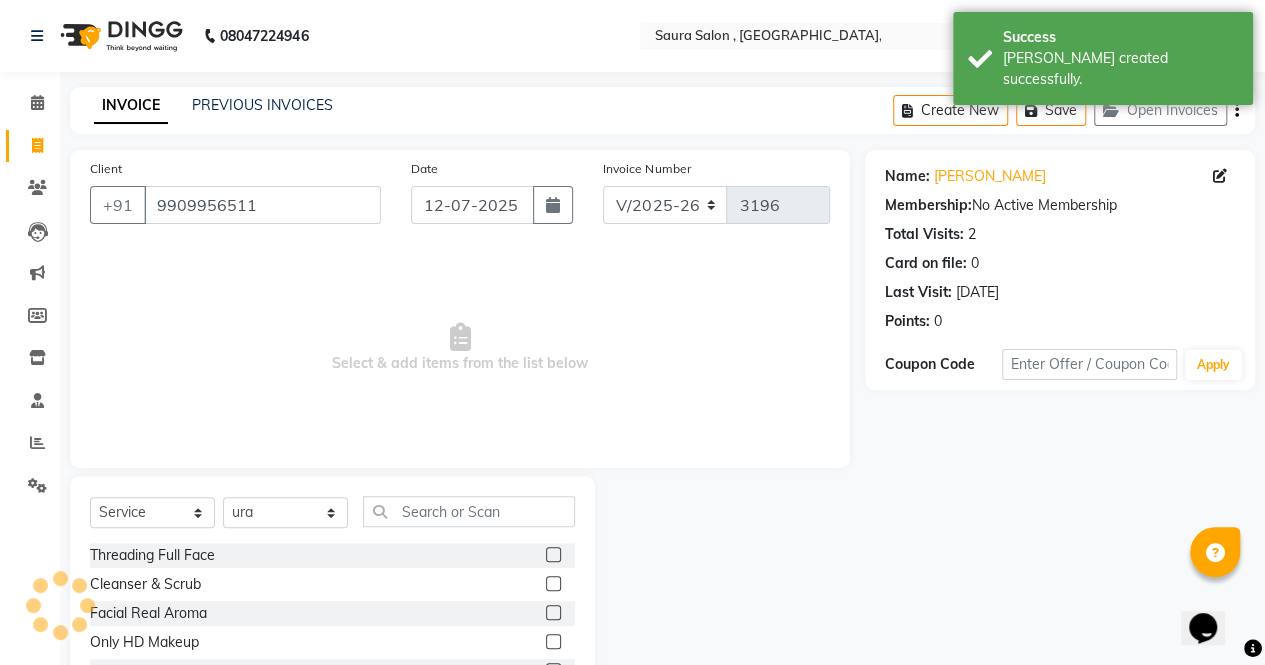 select on "24" 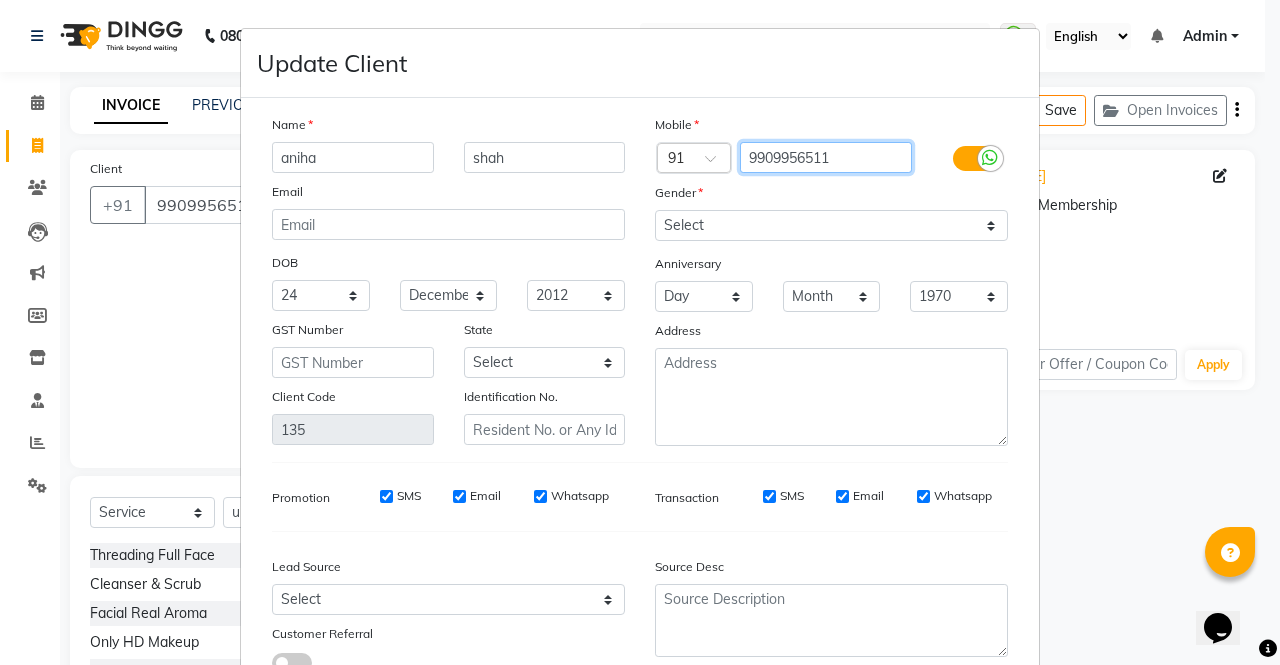 click on "9909956511" at bounding box center [826, 157] 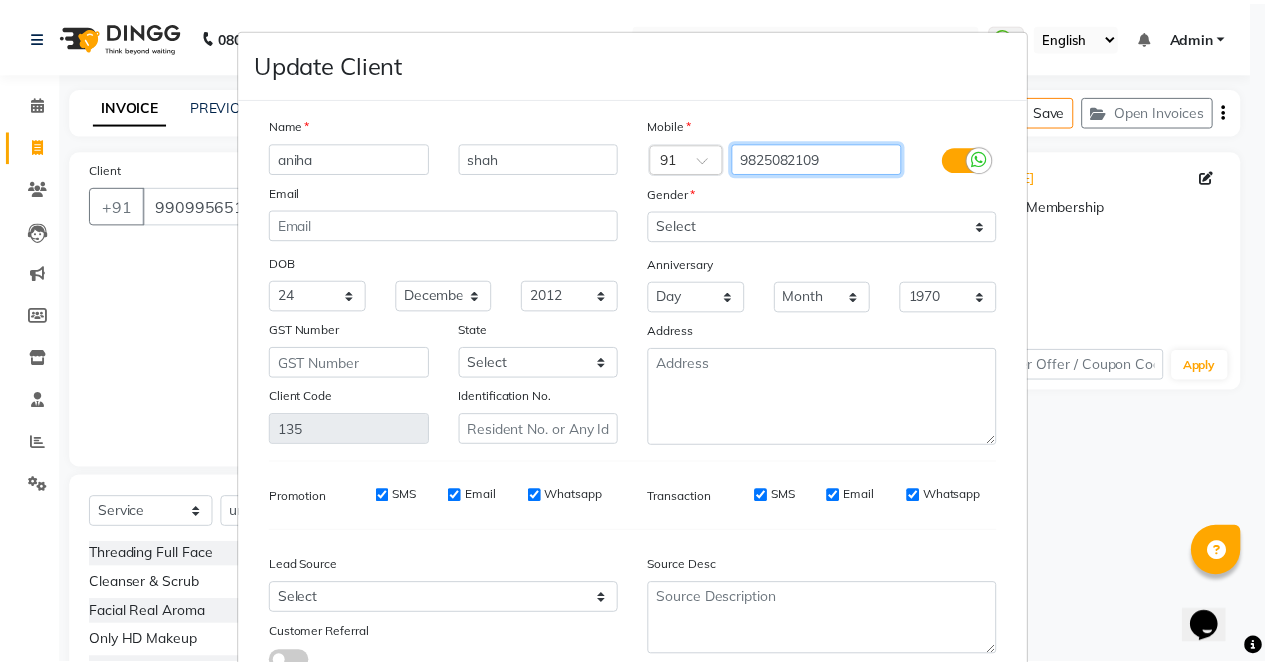 scroll, scrollTop: 144, scrollLeft: 0, axis: vertical 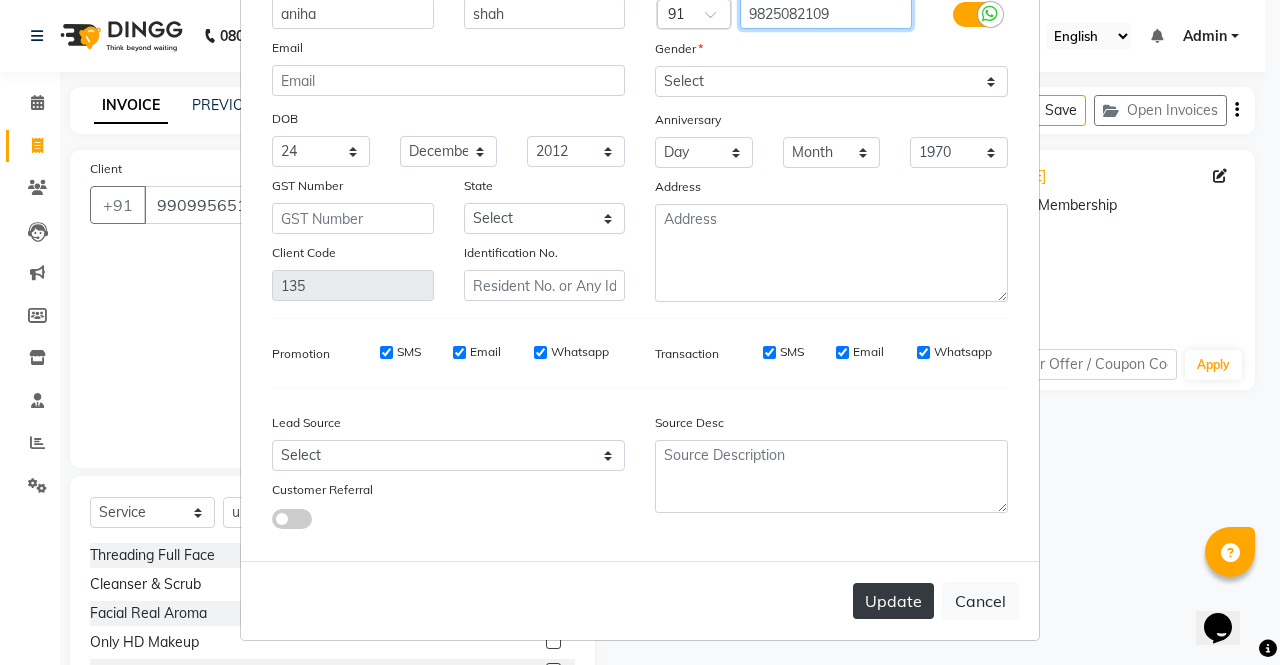 type on "9825082109" 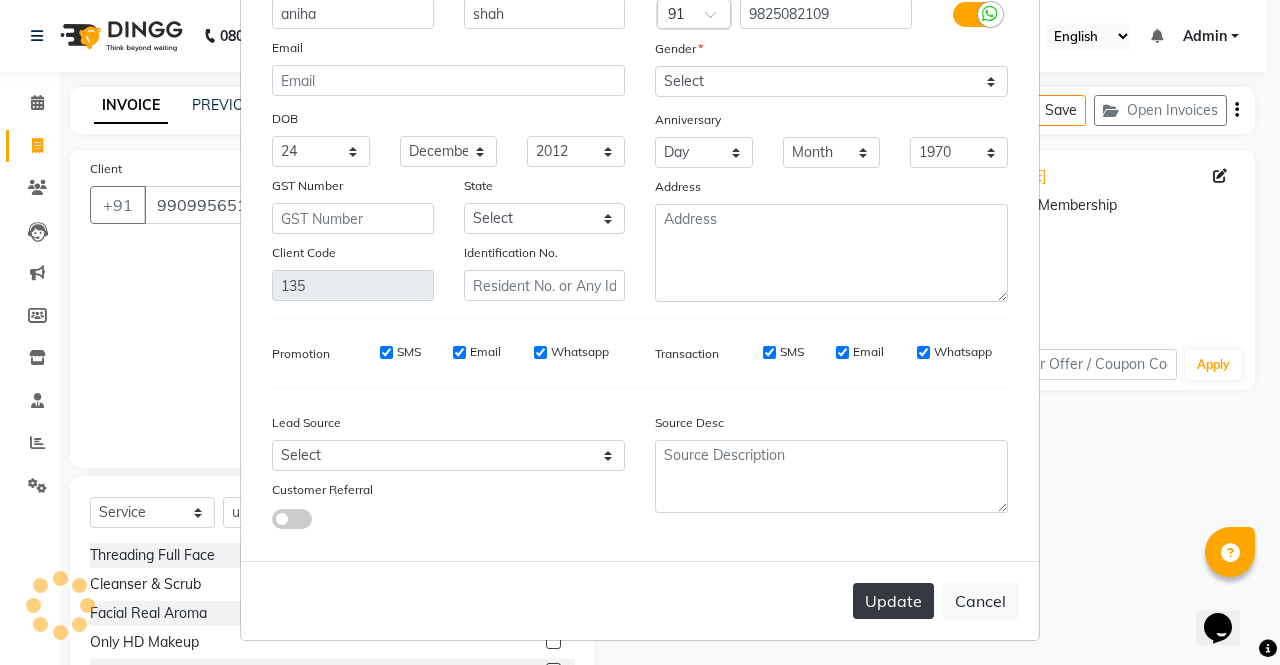 click on "Update" at bounding box center [893, 601] 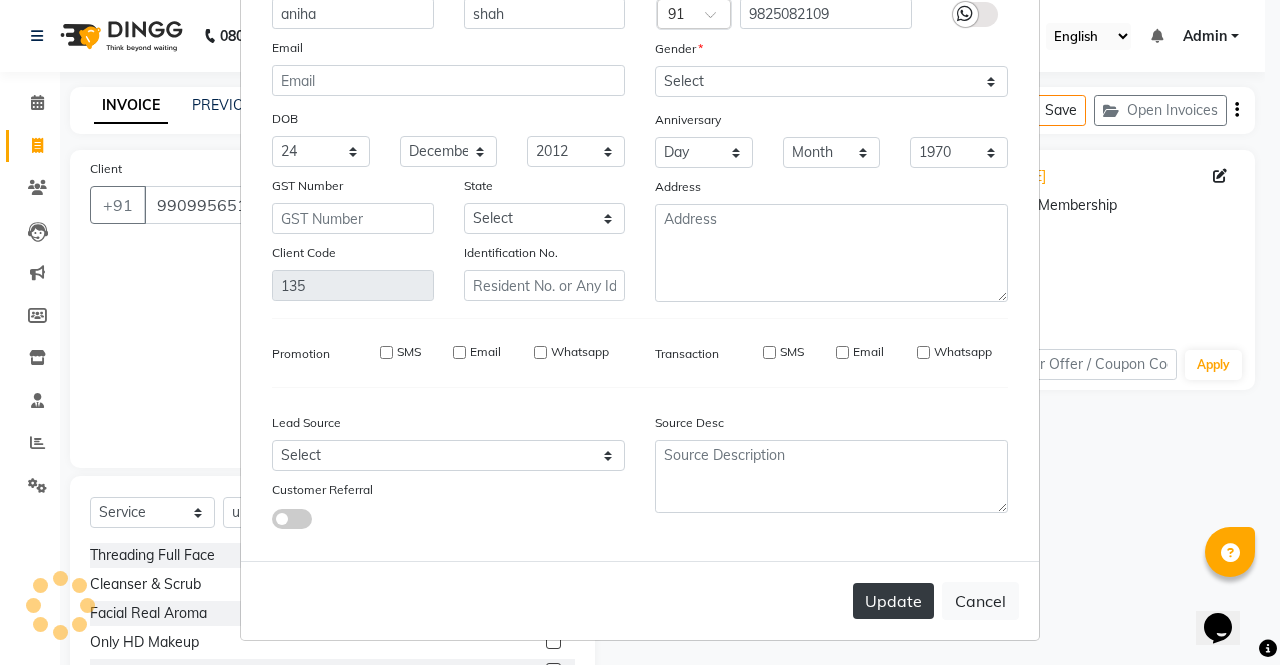 type on "9825082109" 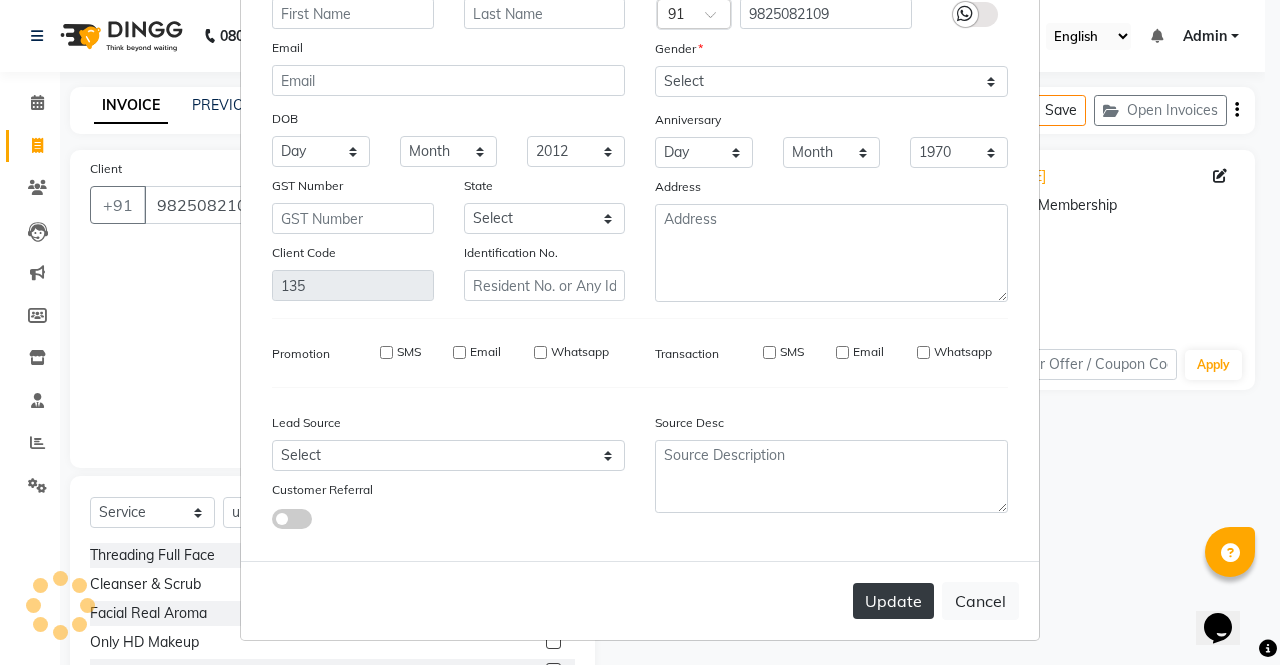 select 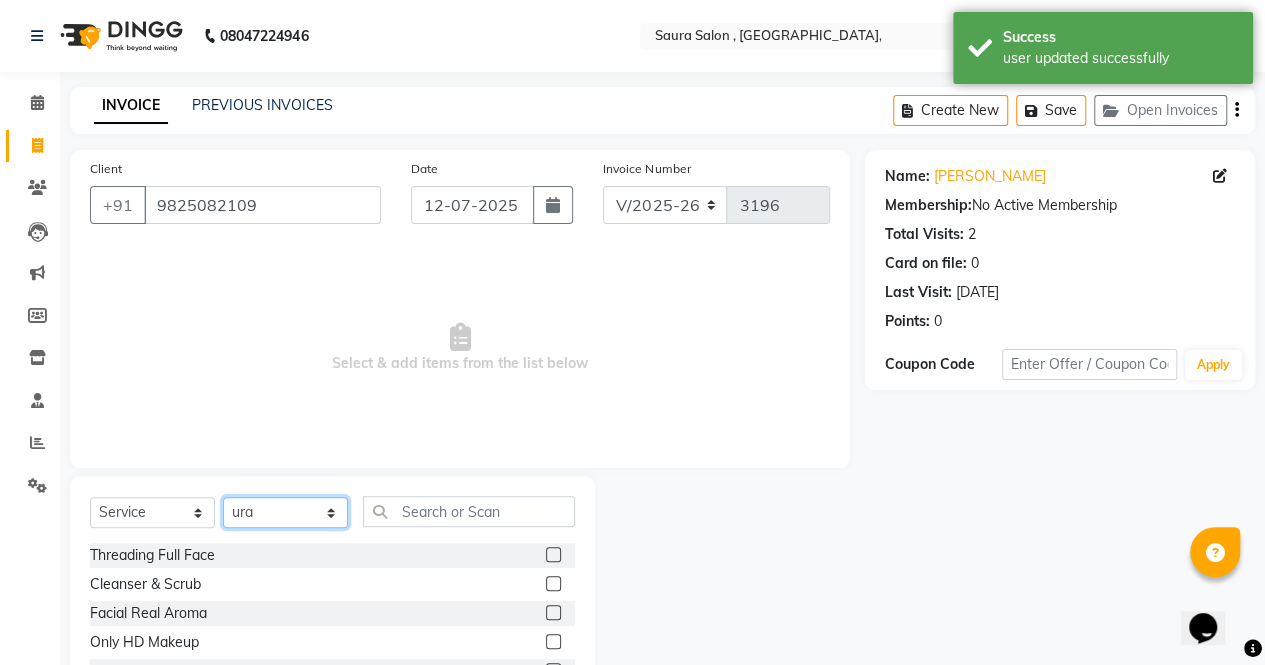 click on "Select Stylist archana  asha  chetna  deepika prajapati jagruti payal riddhi khandala shanti  sona  ura usha di vaishali vaishnavi  vidhi" 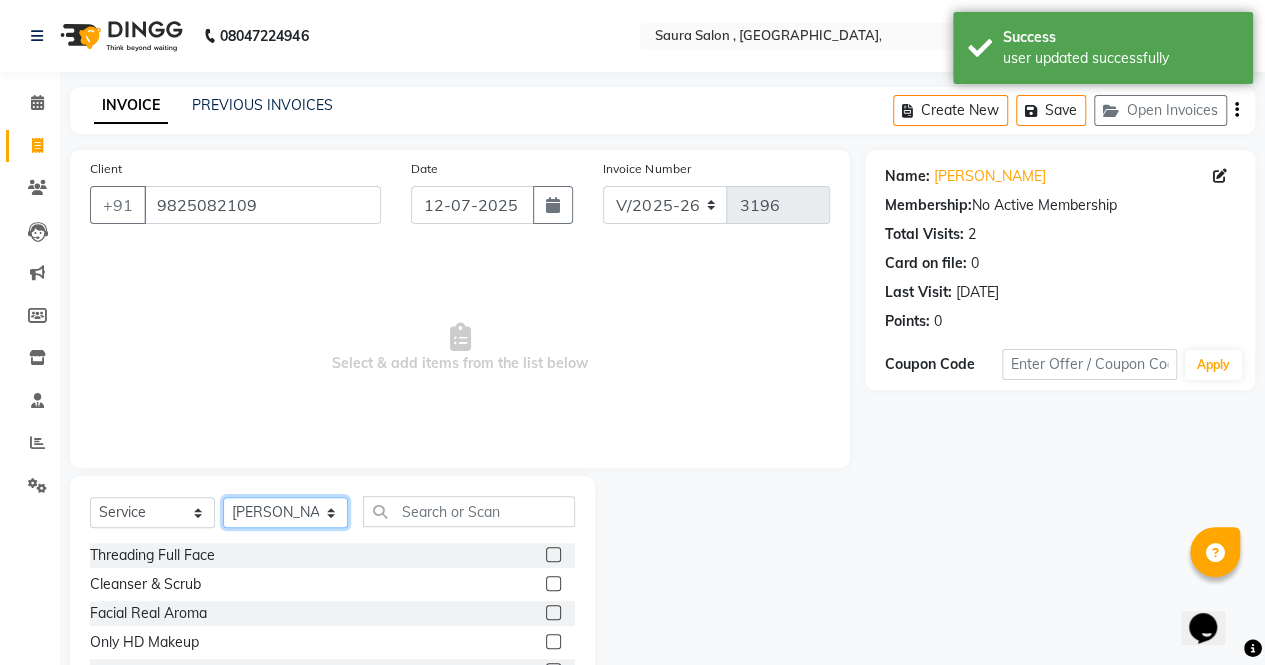 click on "Select Stylist archana  asha  chetna  deepika prajapati jagruti payal riddhi khandala shanti  sona  ura usha di vaishali vaishnavi  vidhi" 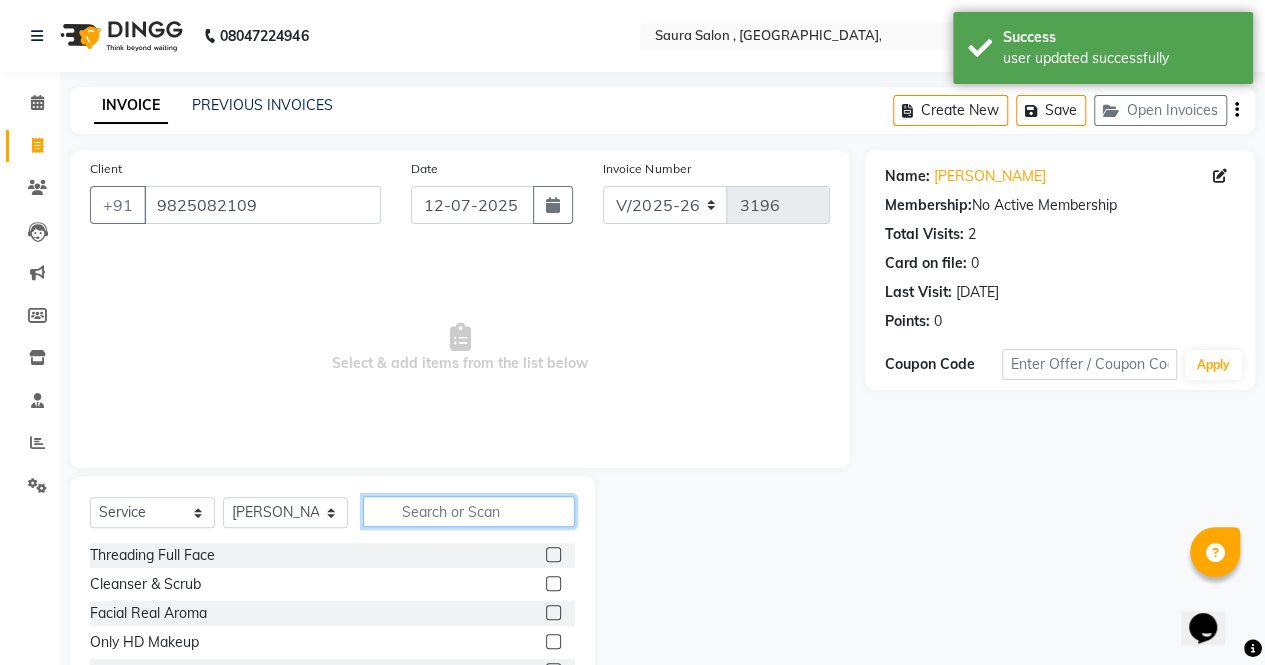 click 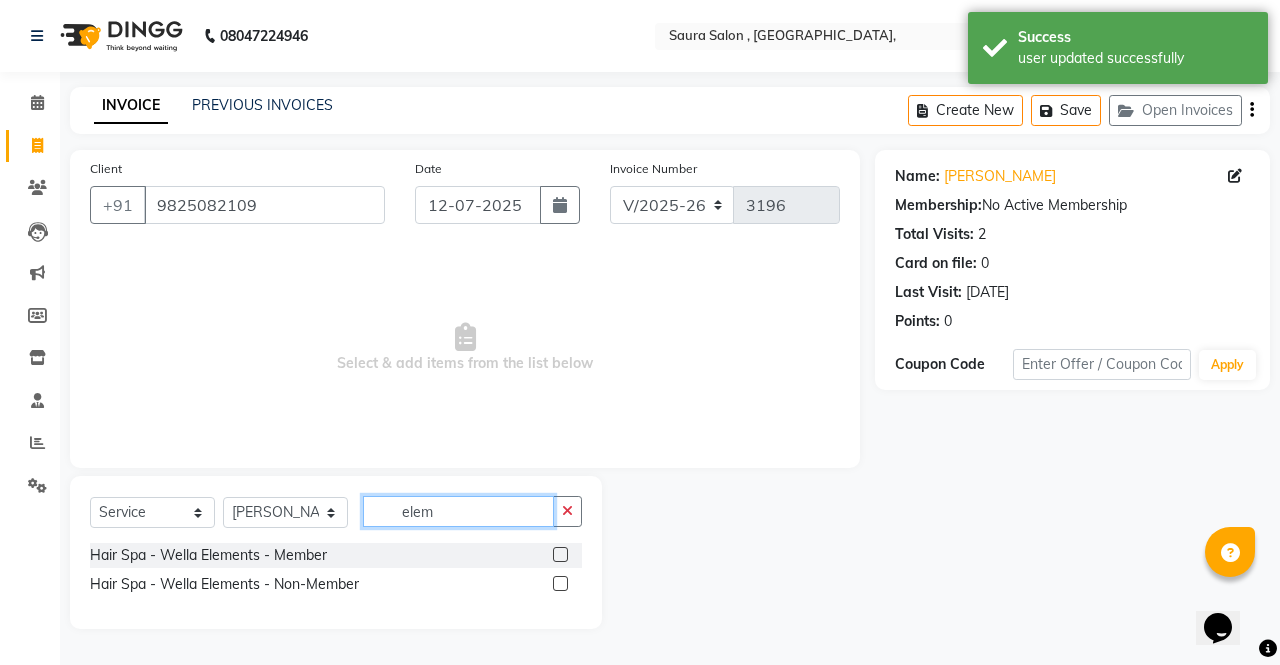type on "elem" 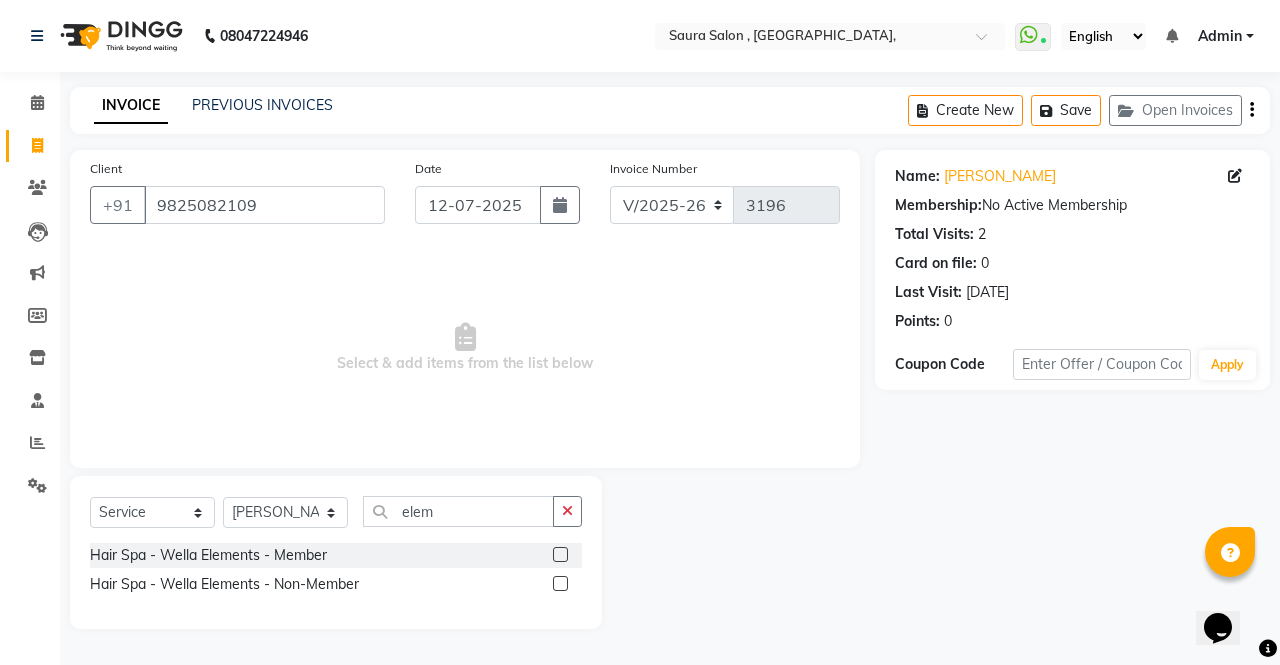 click 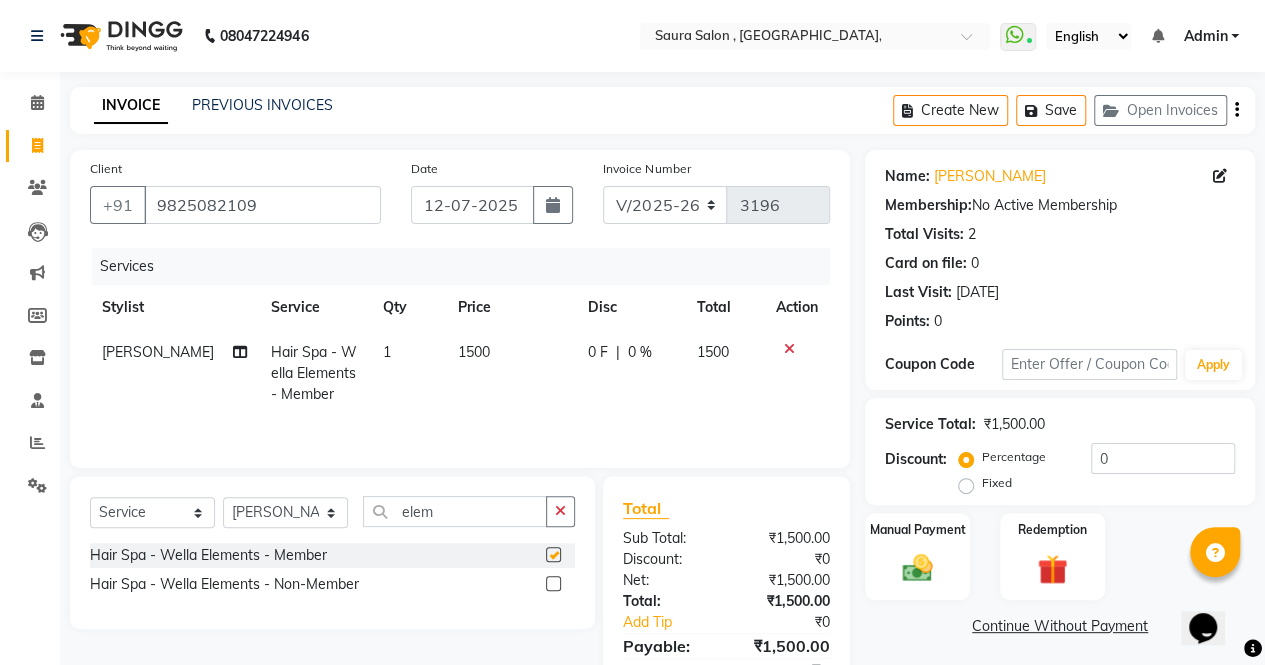 checkbox on "false" 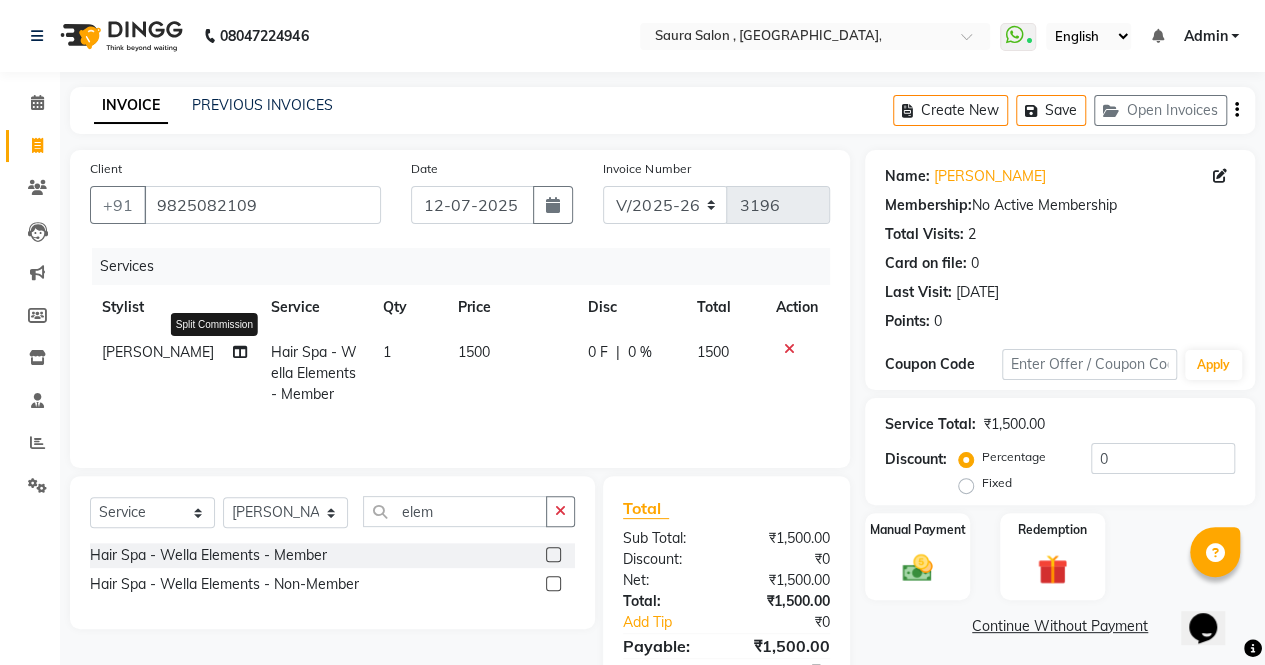 click 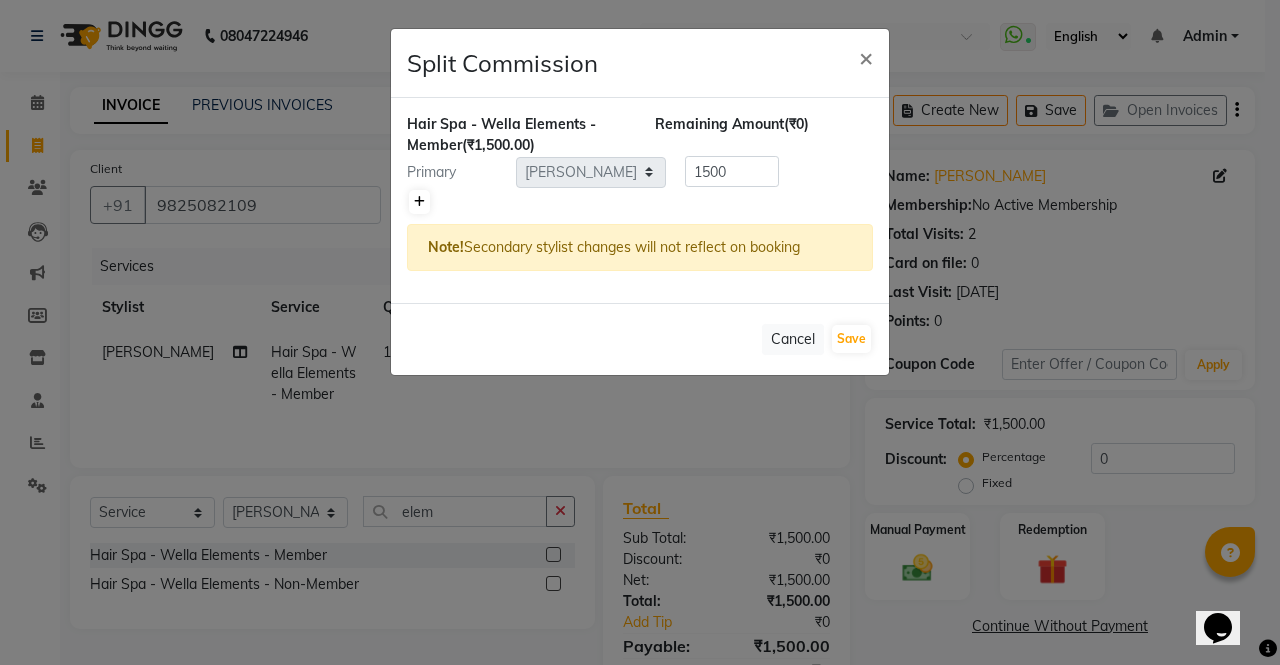click 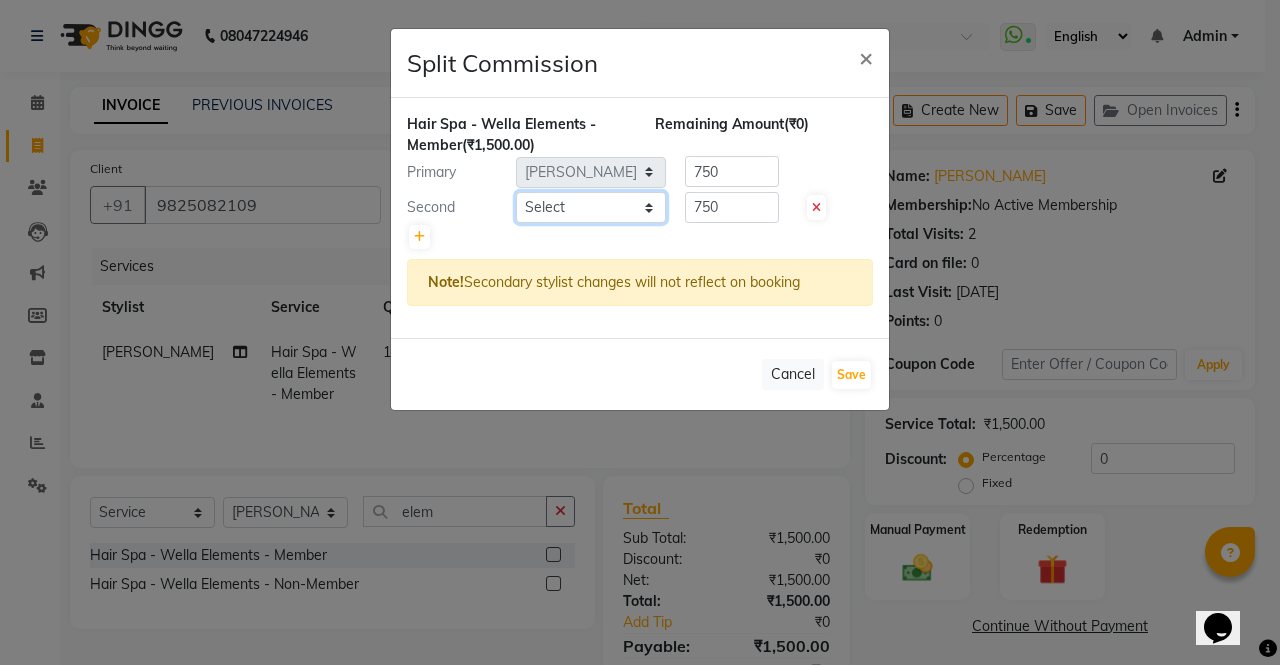 click on "Select  archana    asha    chetna    deepika prajapati   jagruti   payal   riddhi khandala   shanti    sona    ura   usha di   vaishali   vaishnavi    vidhi" 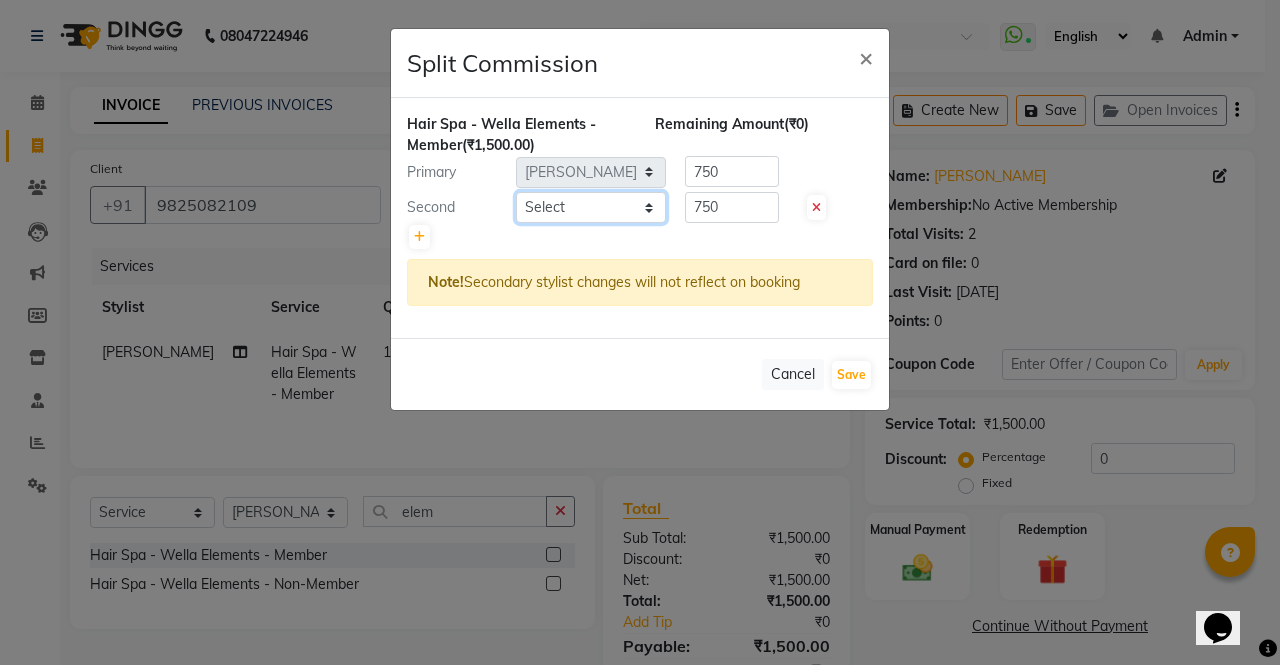 select on "56840" 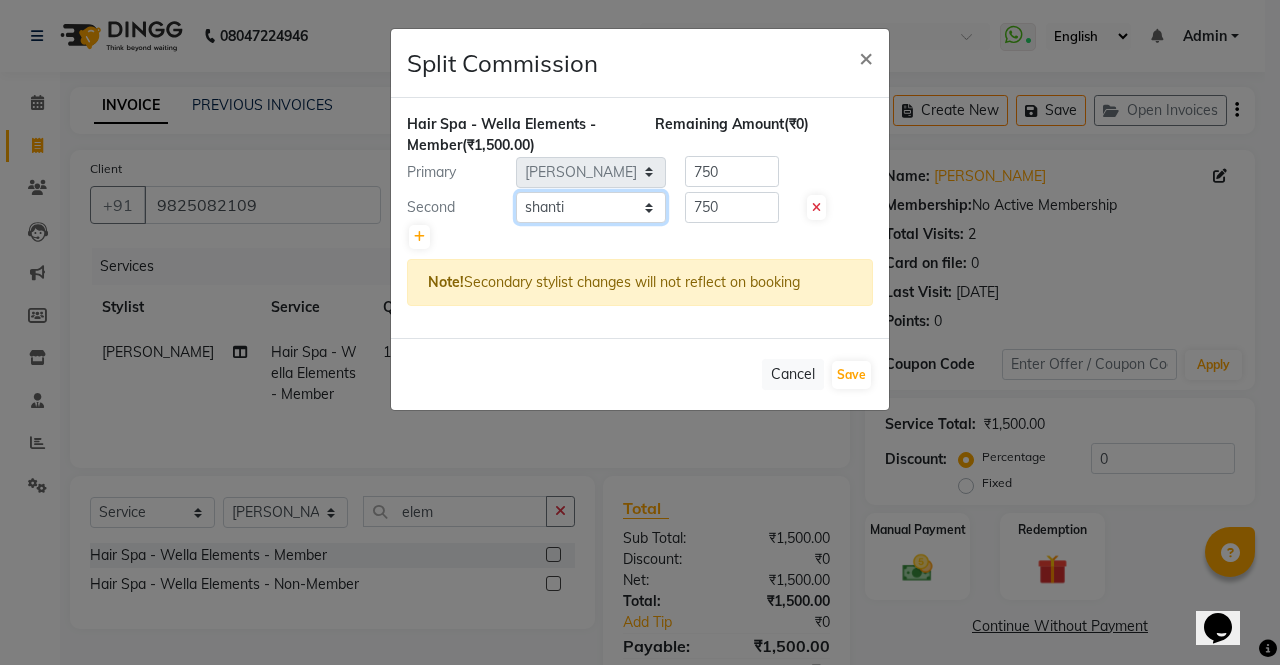 click on "Select  archana    asha    chetna    deepika prajapati   jagruti   payal   riddhi khandala   shanti    sona    ura   usha di   vaishali   vaishnavi    vidhi" 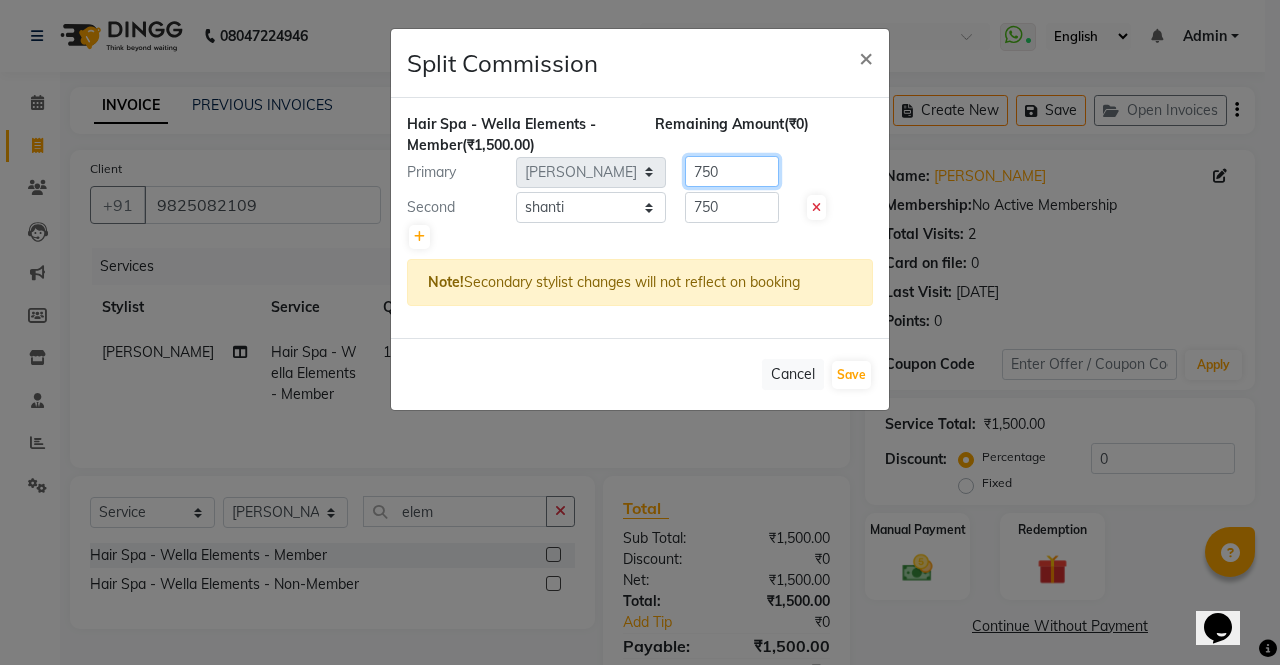 click on "750" 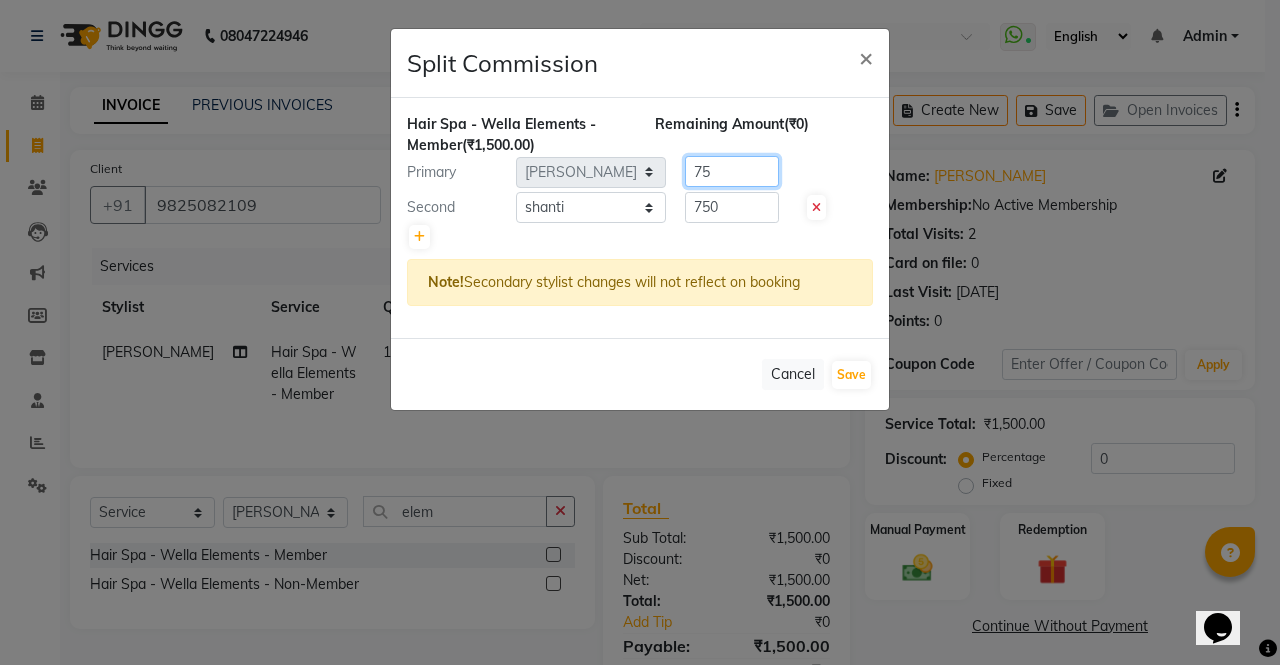 type on "7" 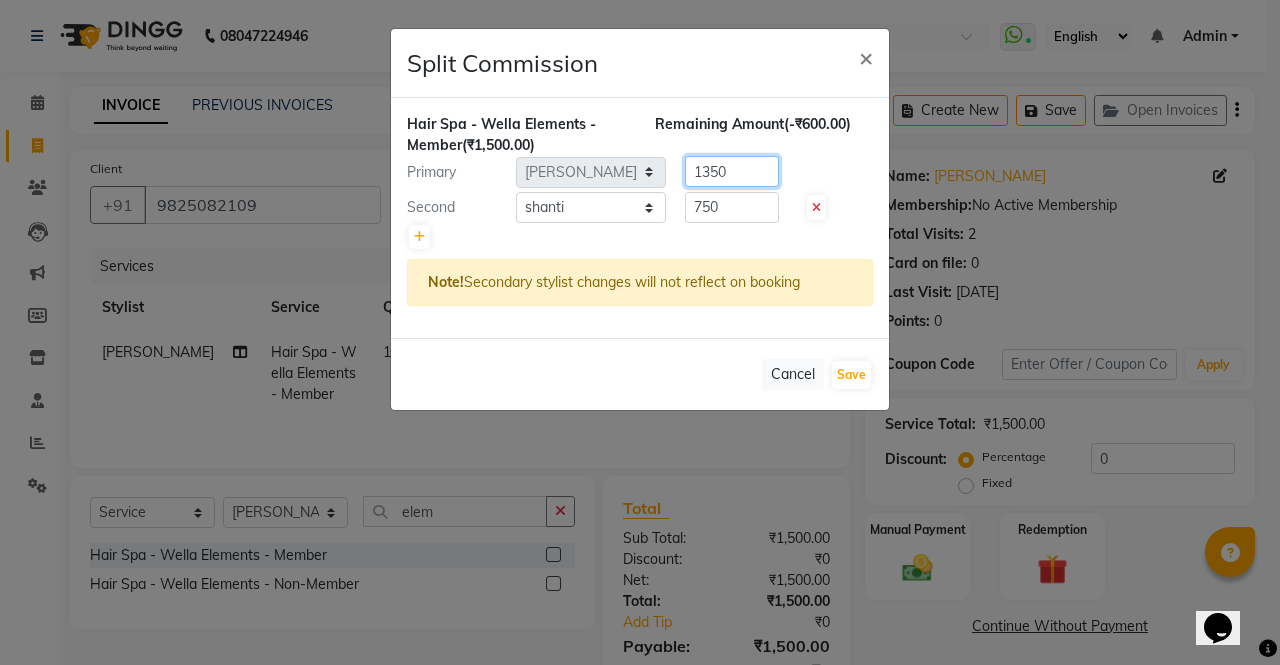 type on "1350" 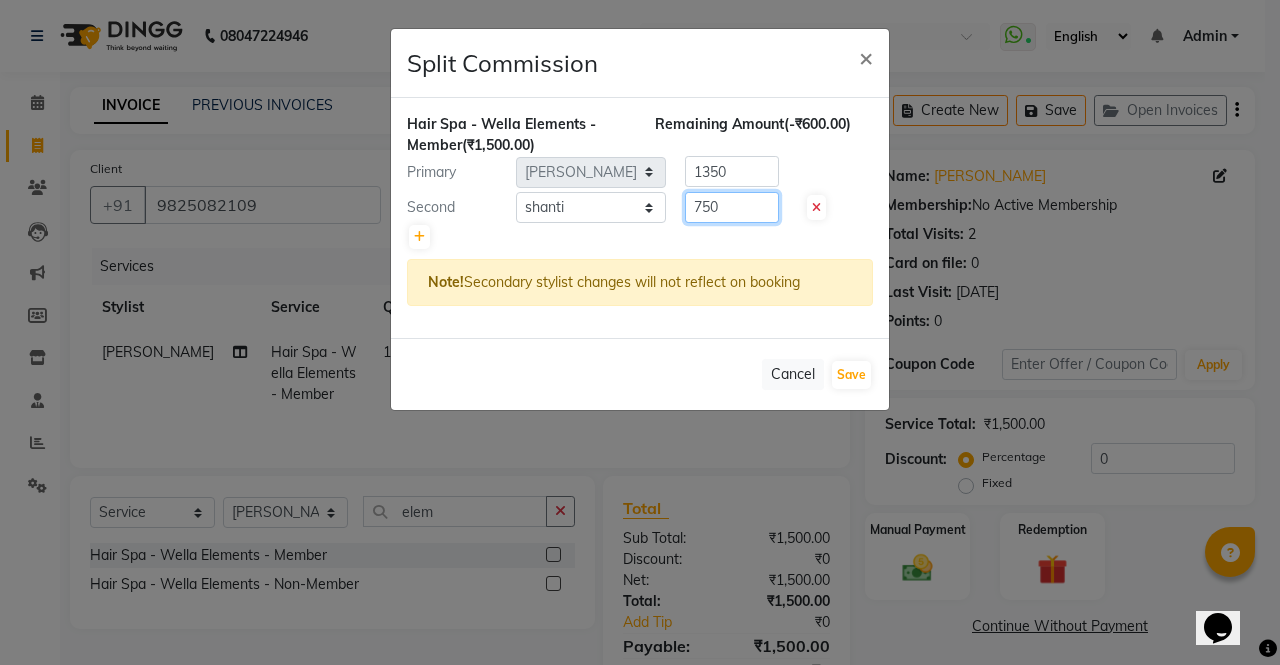 click on "750" 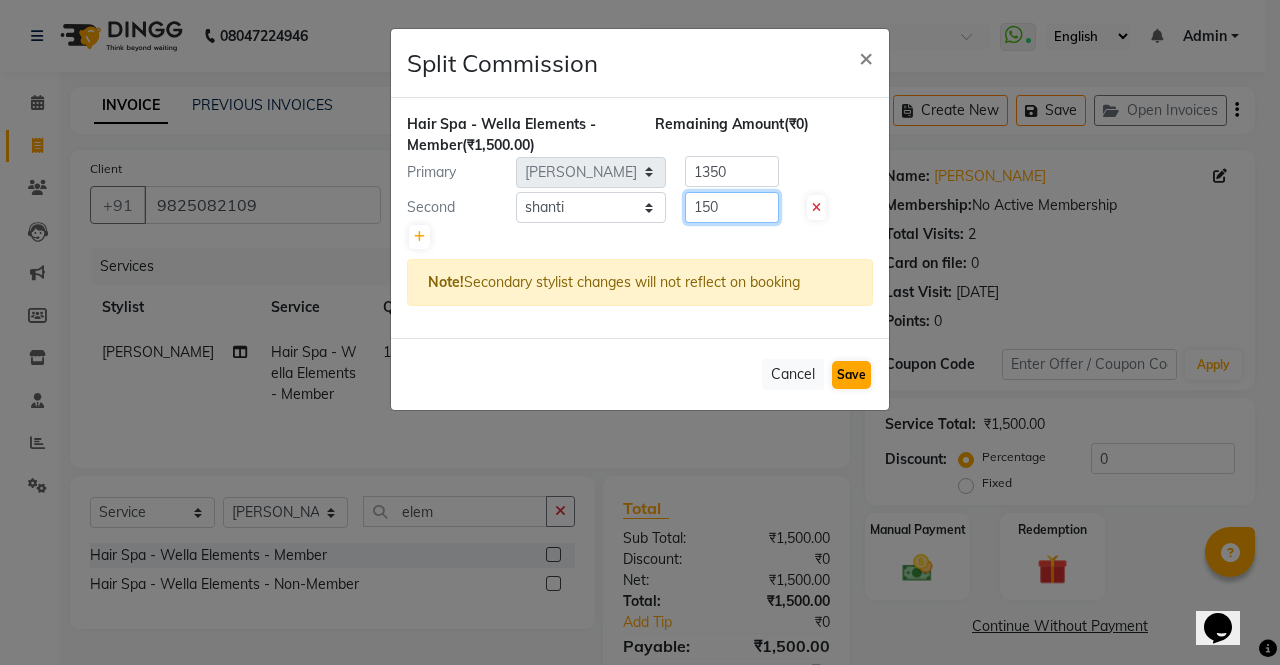 type on "150" 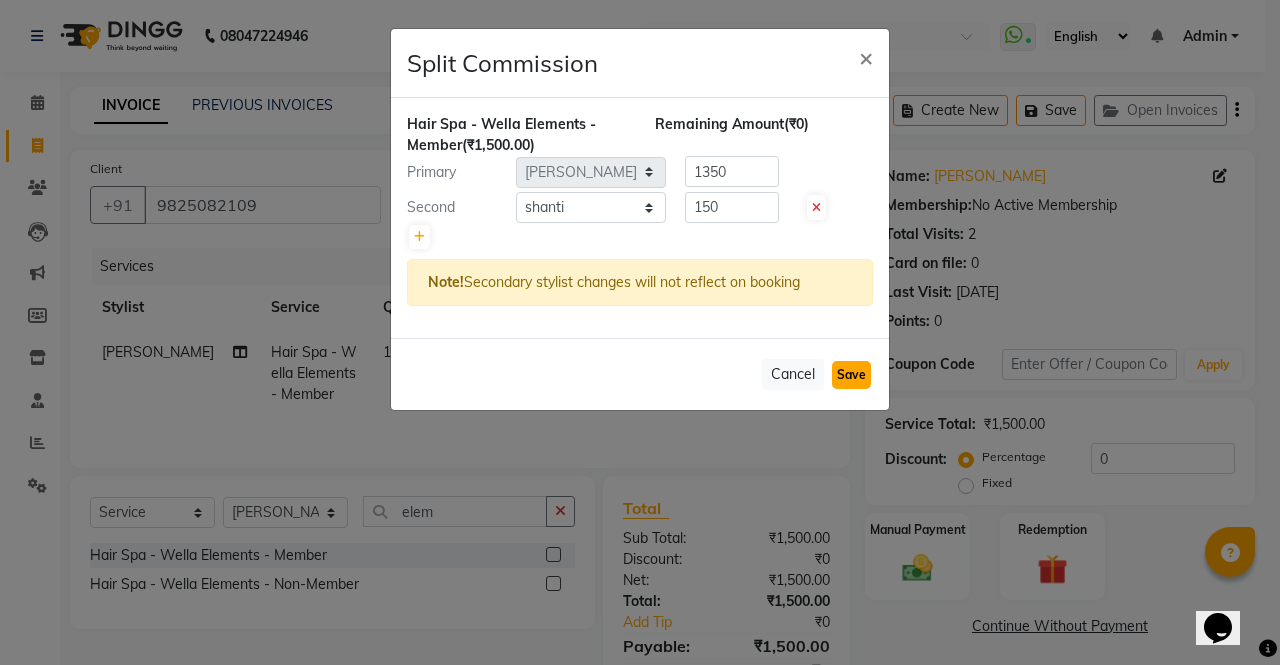 click on "Save" 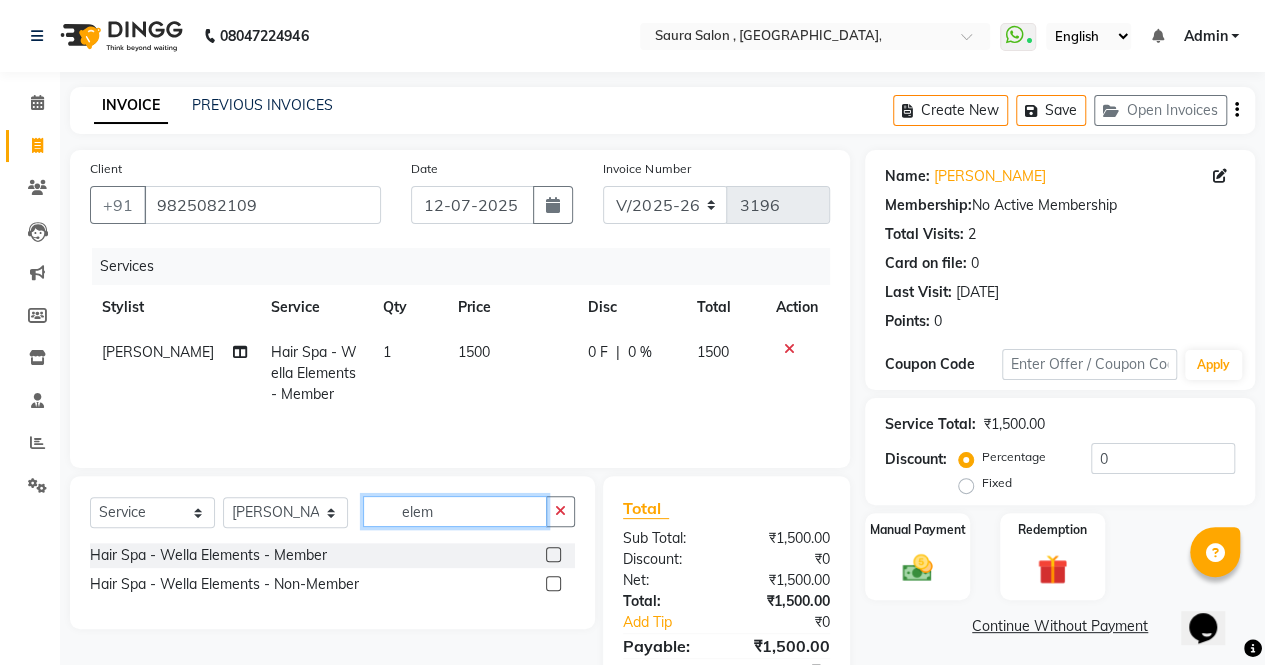 click on "elem" 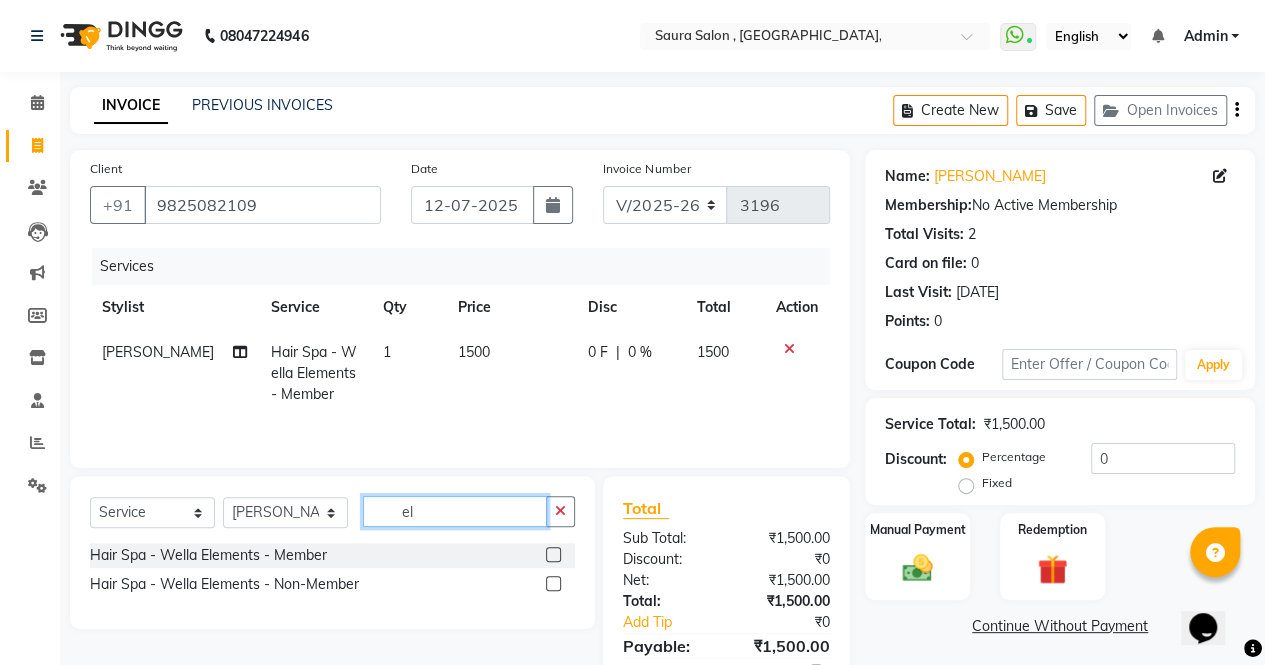 type on "e" 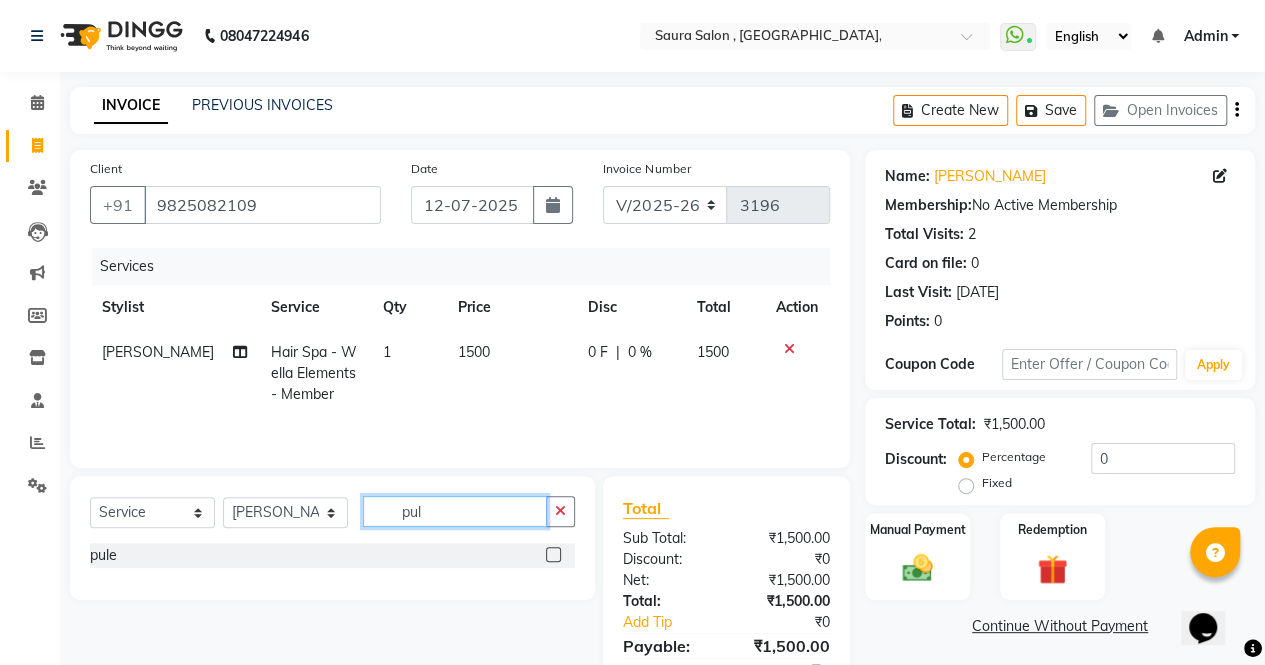 type on "pul" 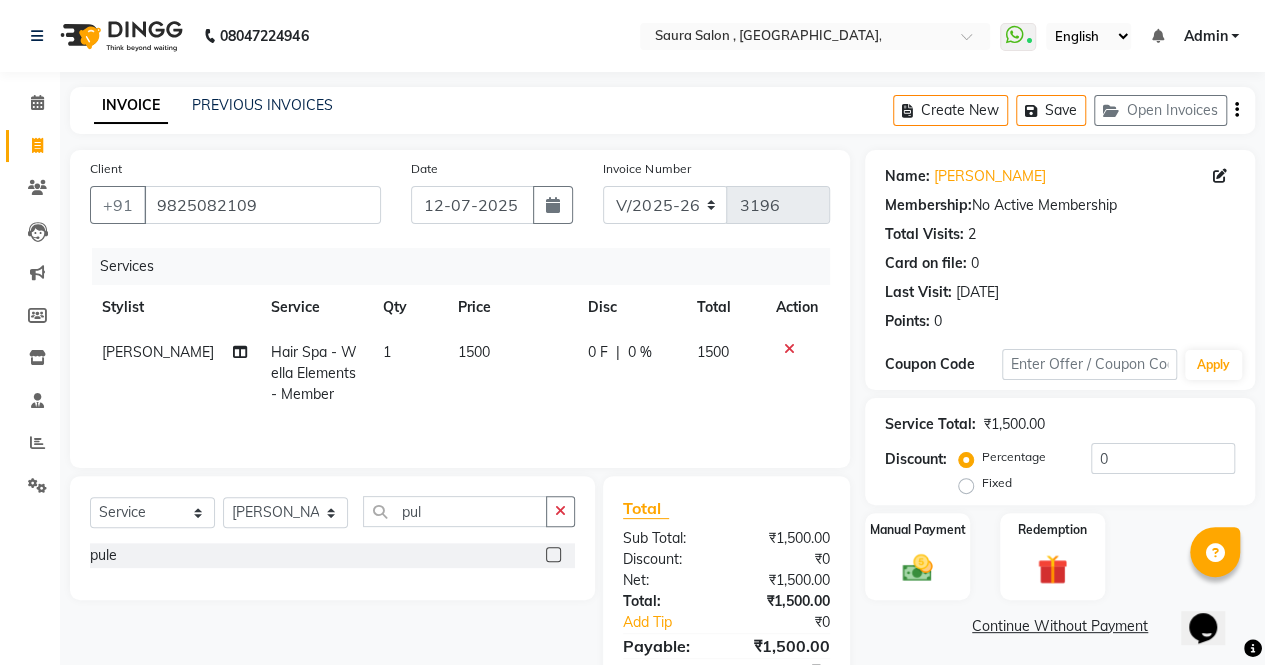 click 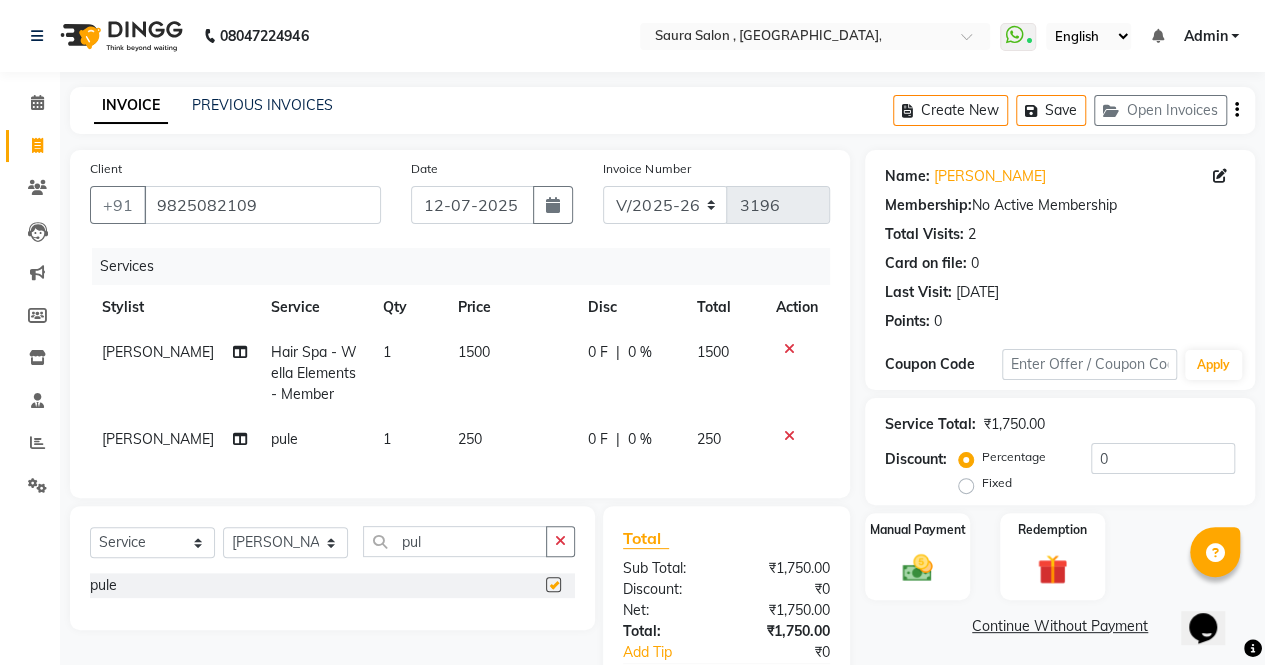 checkbox on "false" 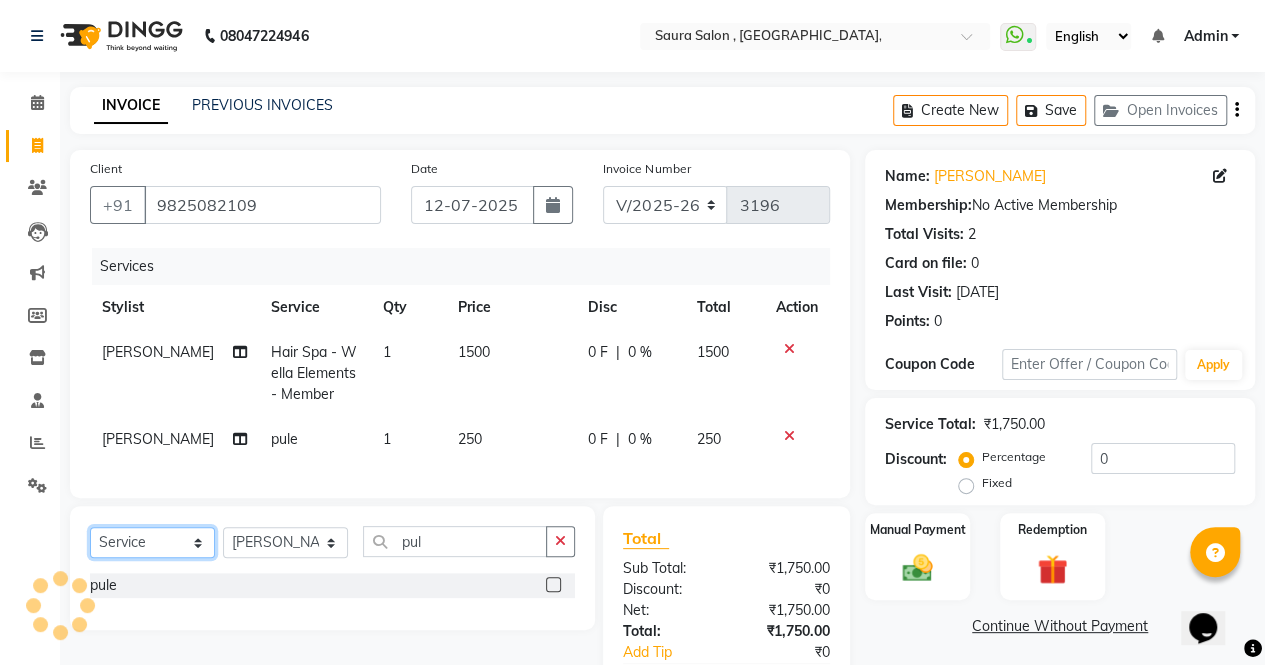 click on "Select  Service  Product  Membership  Package Voucher Prepaid Gift Card" 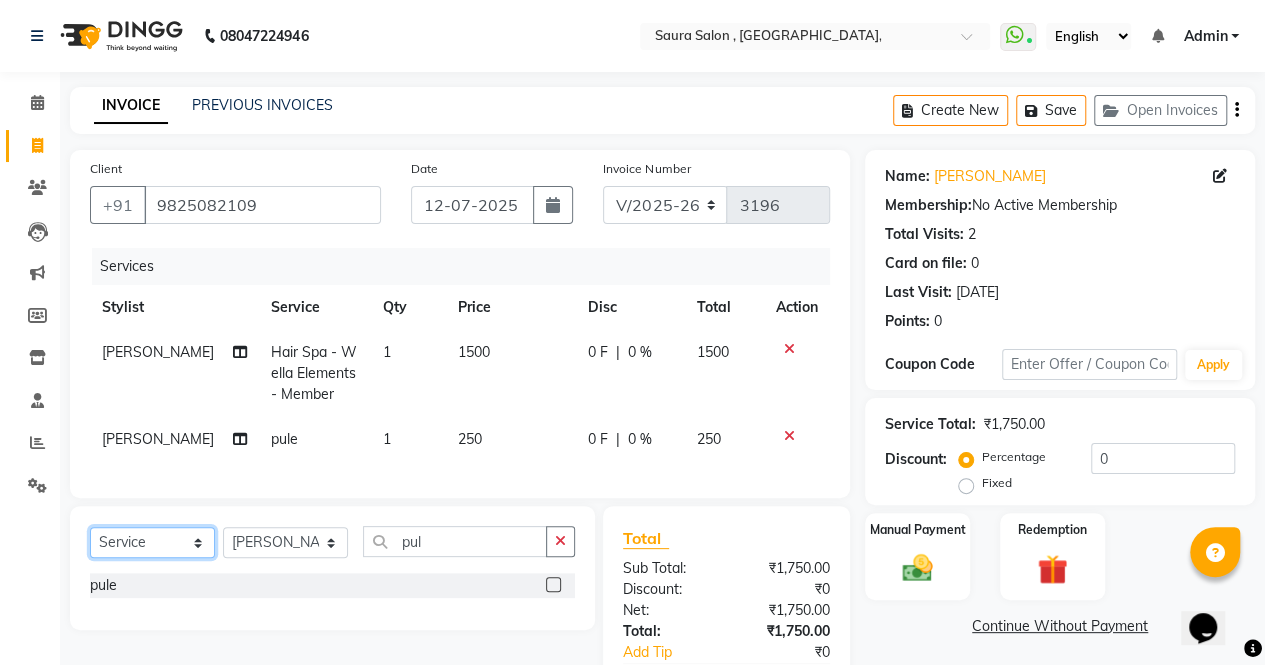 select on "membership" 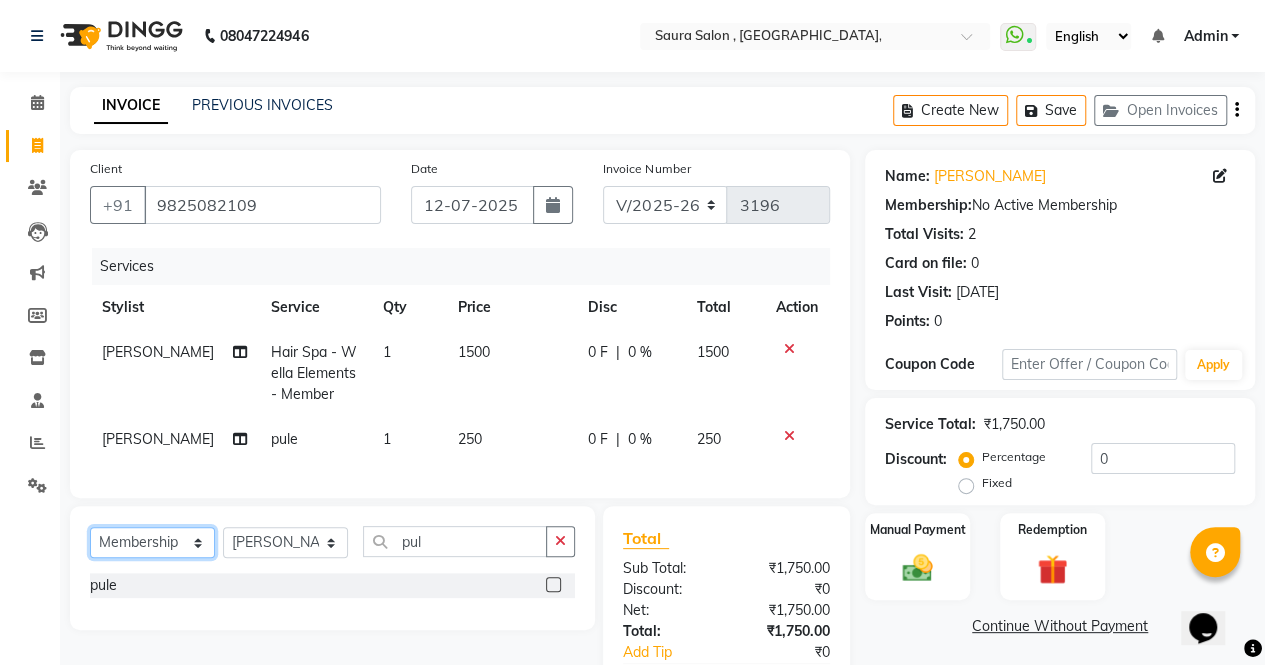 click on "Select  Service  Product  Membership  Package Voucher Prepaid Gift Card" 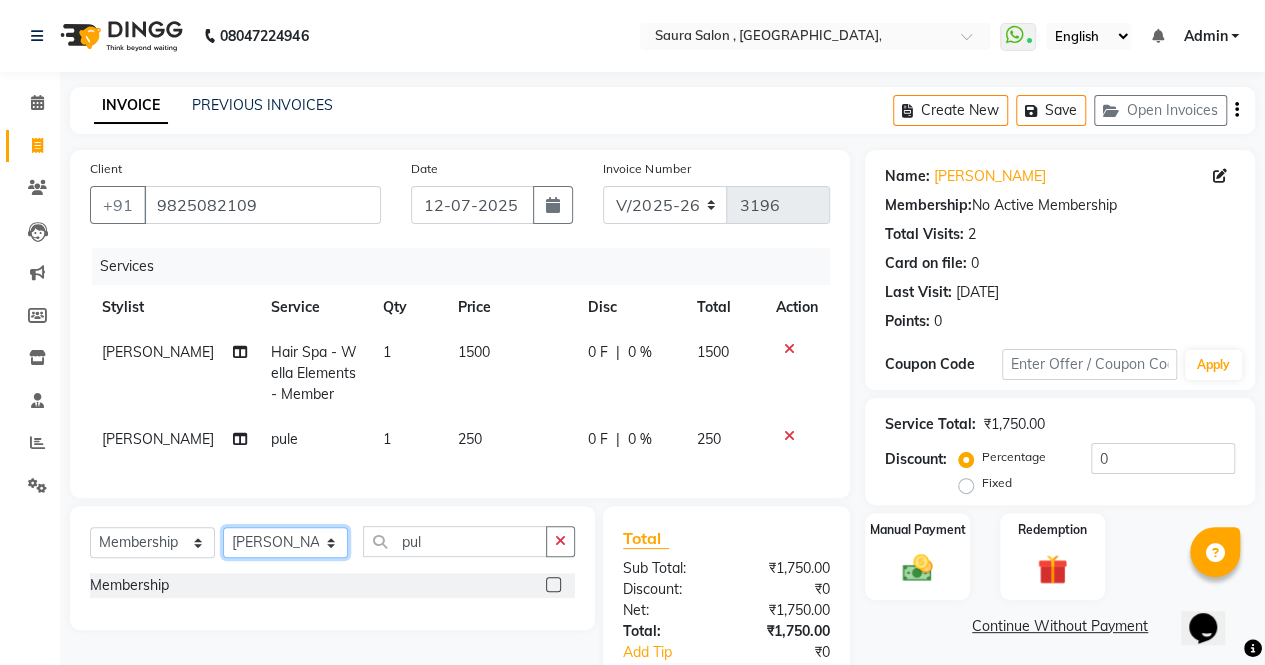 drag, startPoint x: 290, startPoint y: 556, endPoint x: 280, endPoint y: 425, distance: 131.38112 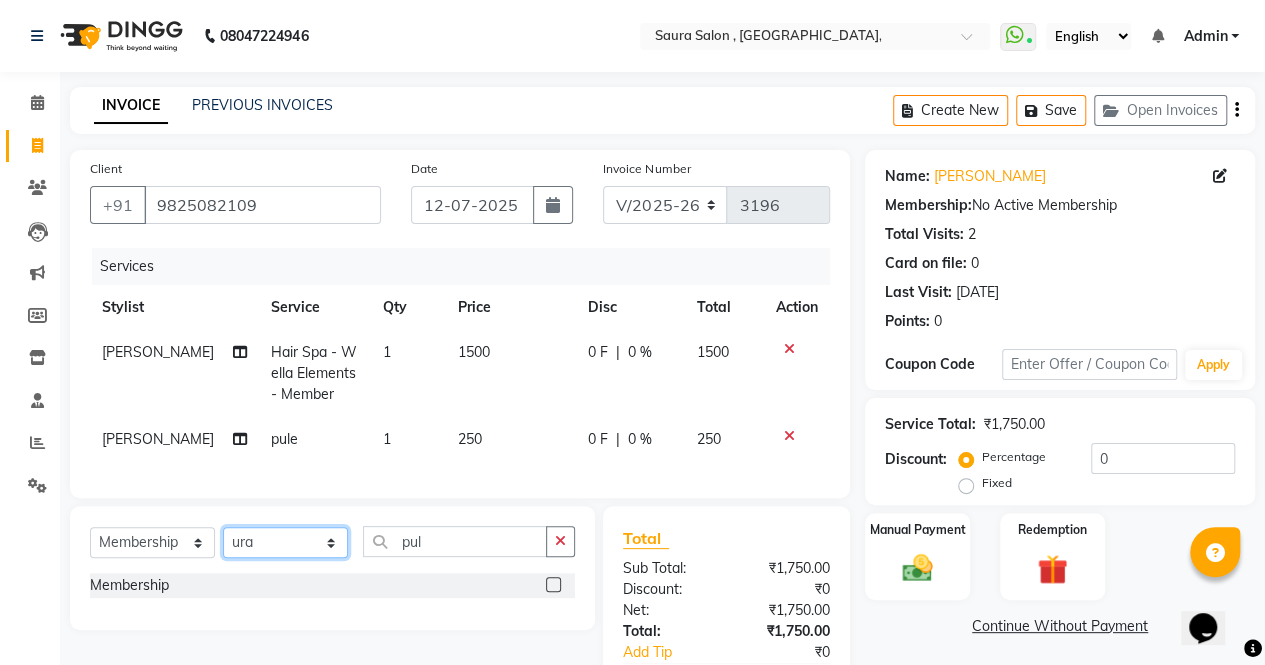 click on "Select Stylist archana  asha  chetna  deepika prajapati jagruti payal riddhi khandala shanti  sona  ura usha di vaishali vaishnavi  vidhi" 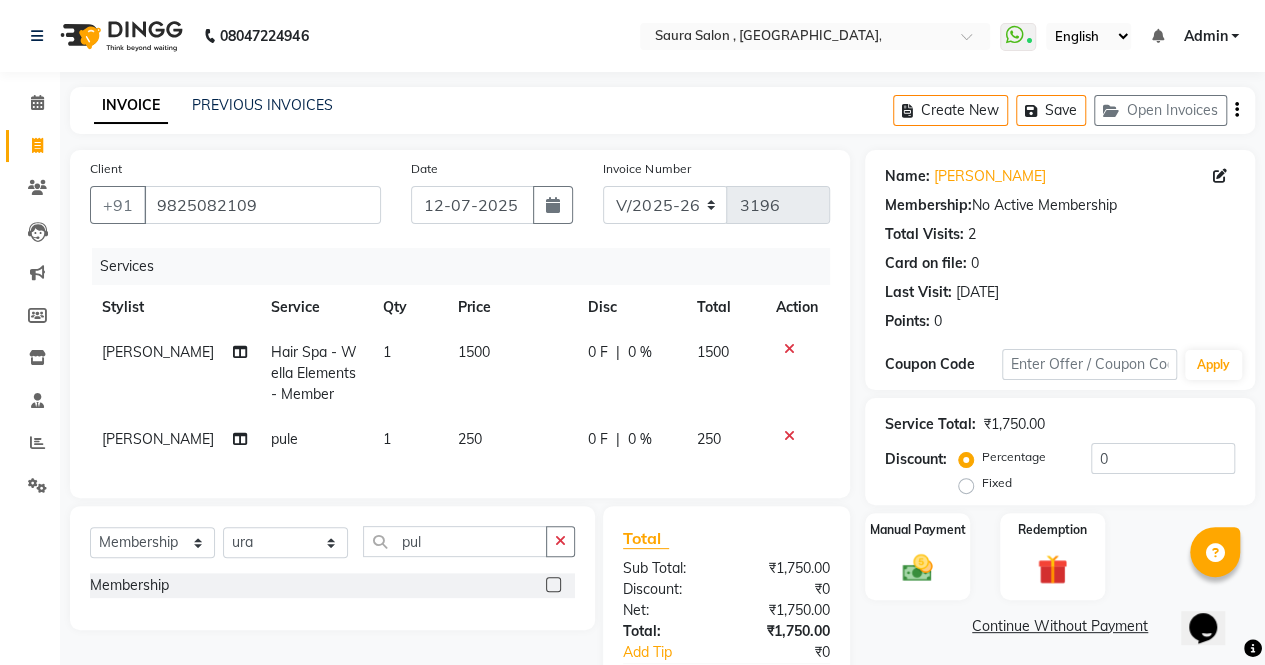 click 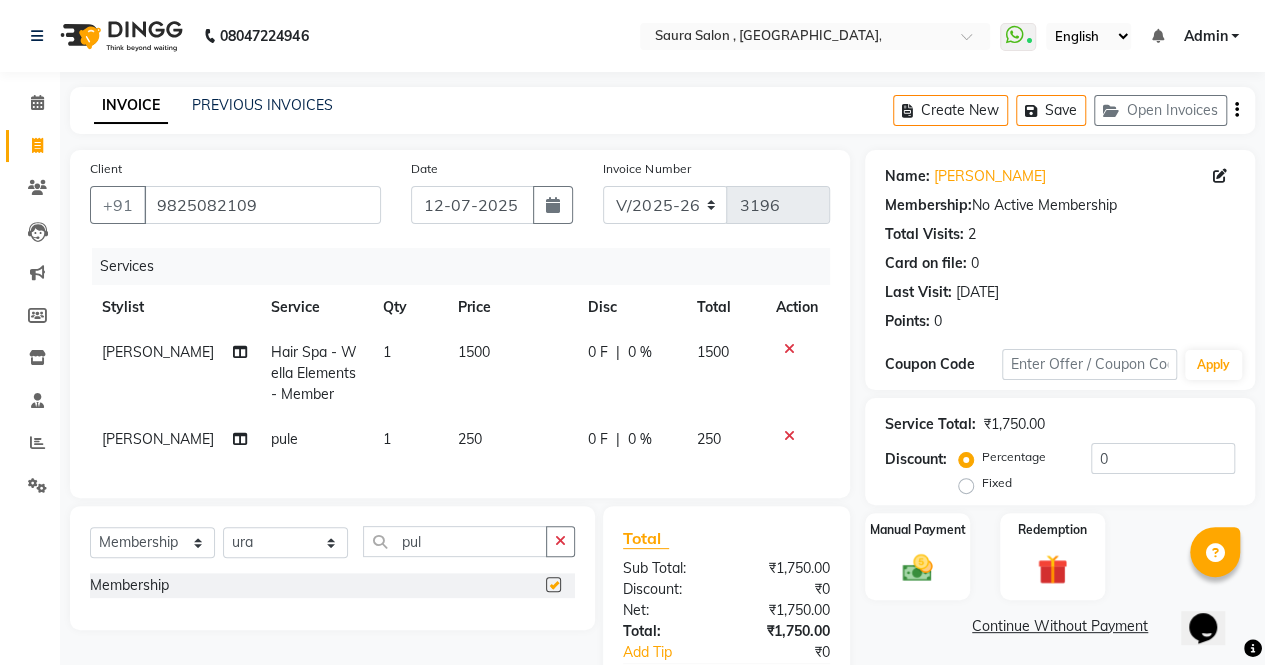 select on "select" 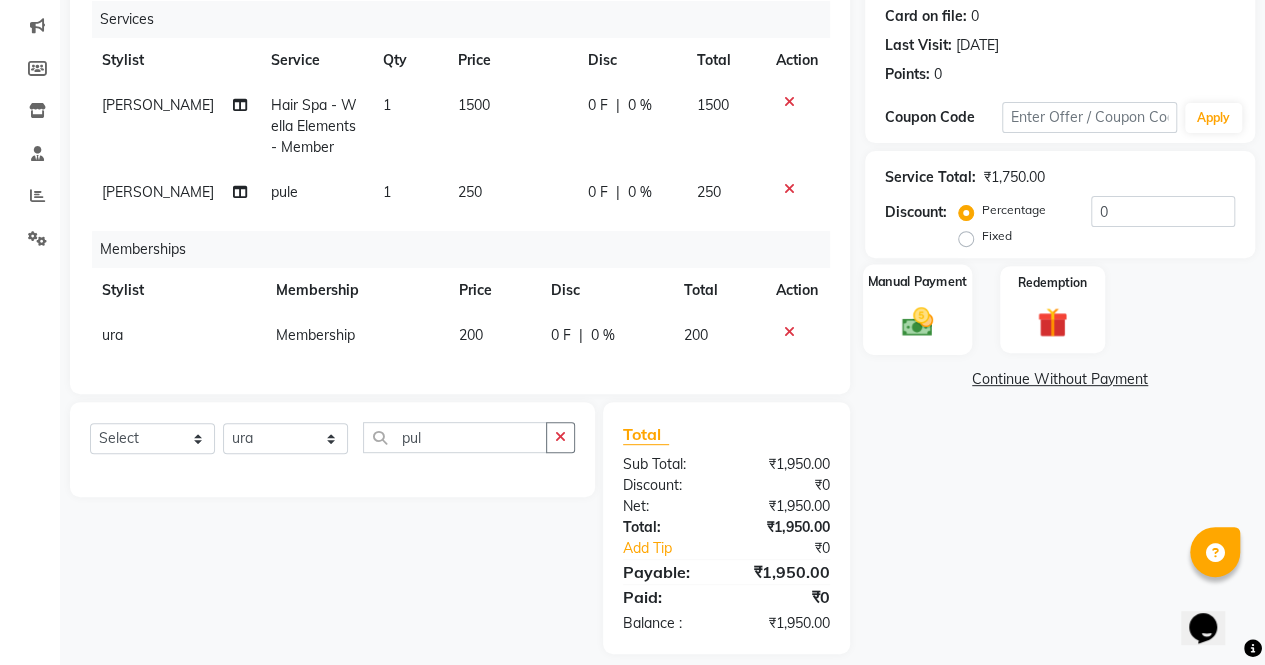 scroll, scrollTop: 280, scrollLeft: 0, axis: vertical 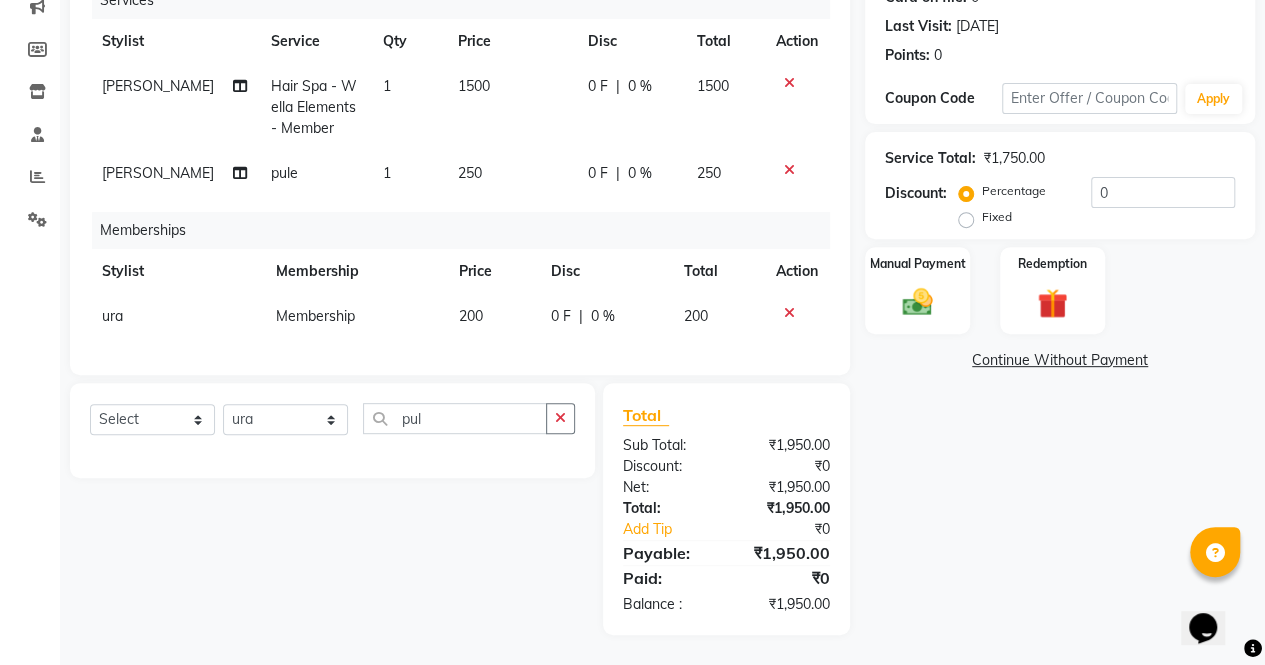 click on "Name: Aniha Shah Membership:  No Active Membership  Total Visits:  2 Card on file:  0 Last Visit:   20-12-2024 Points:   0  Coupon Code Apply Service Total:  ₹1,750.00  Discount:  Percentage   Fixed  0 Manual Payment Redemption  Continue Without Payment" 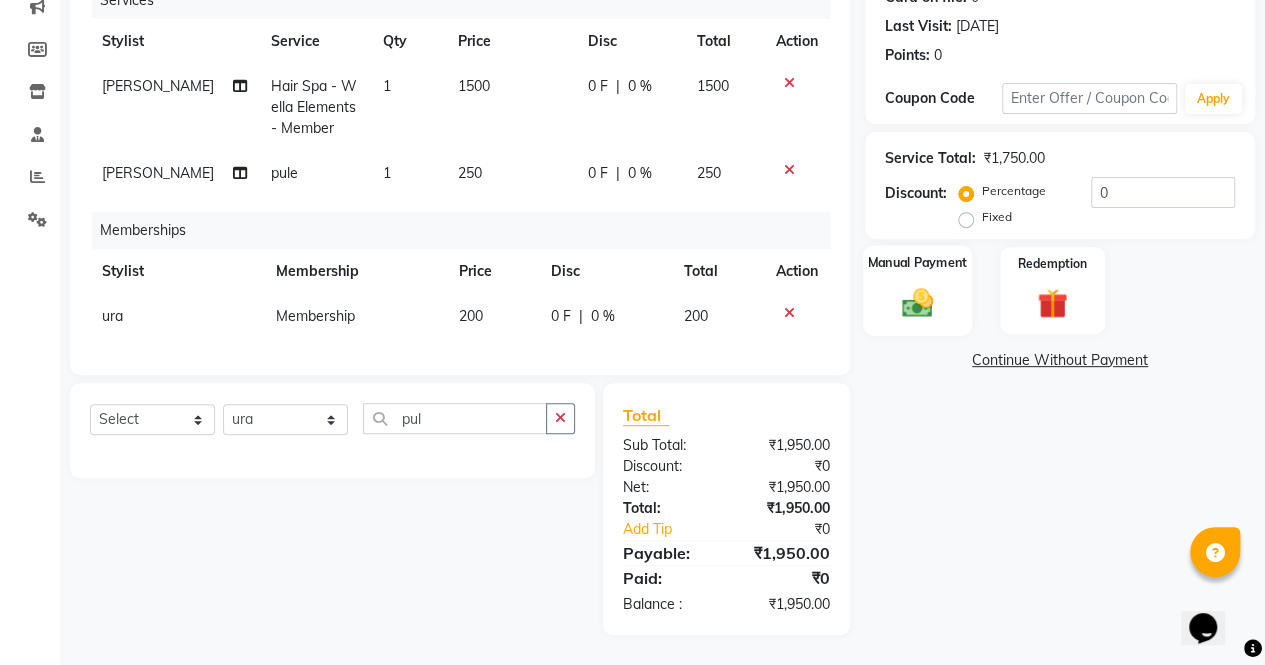 click 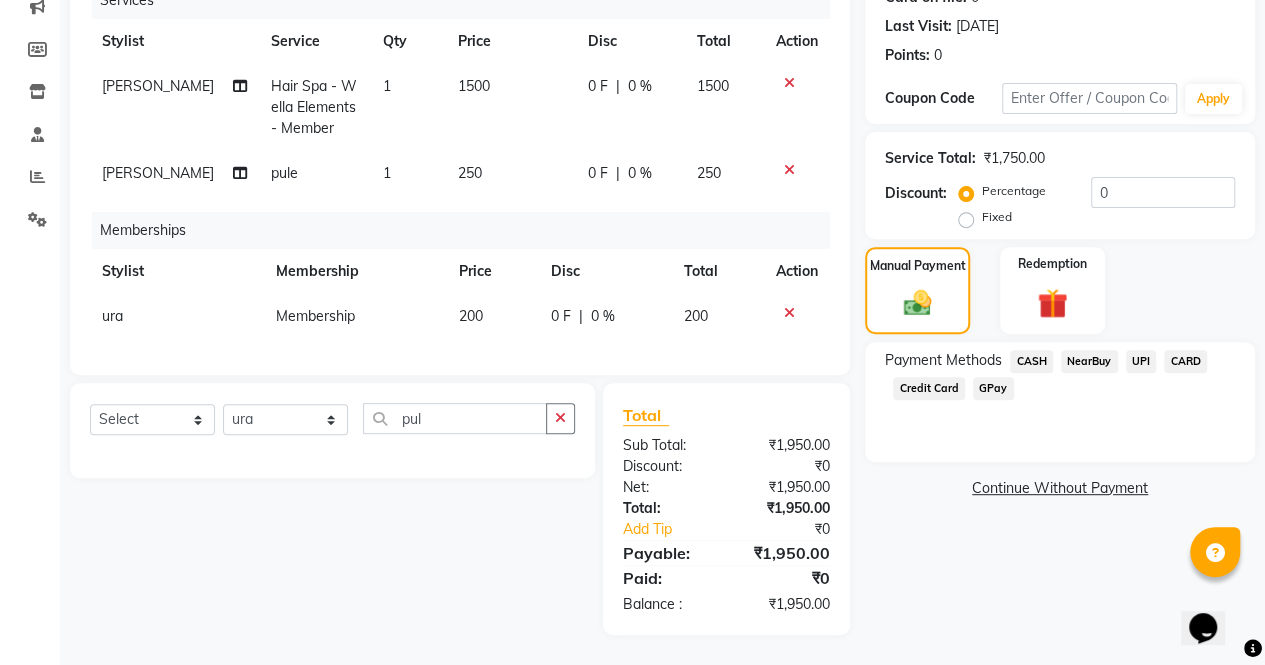 click on "UPI" 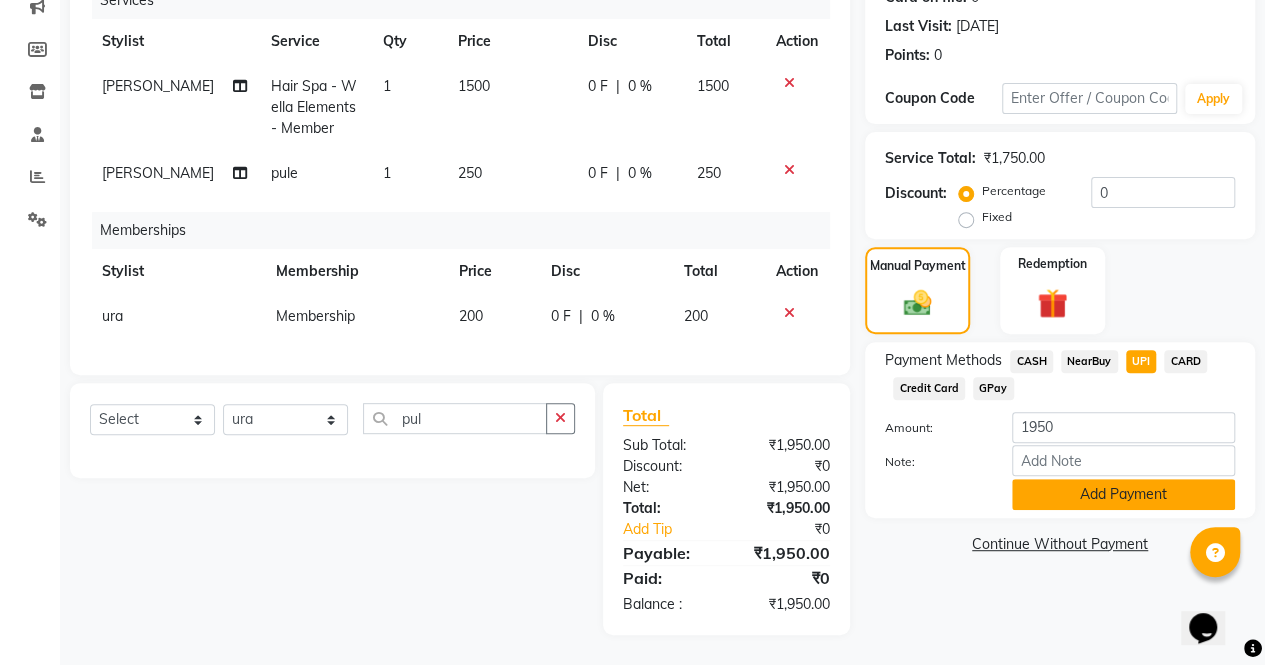 click on "Add Payment" 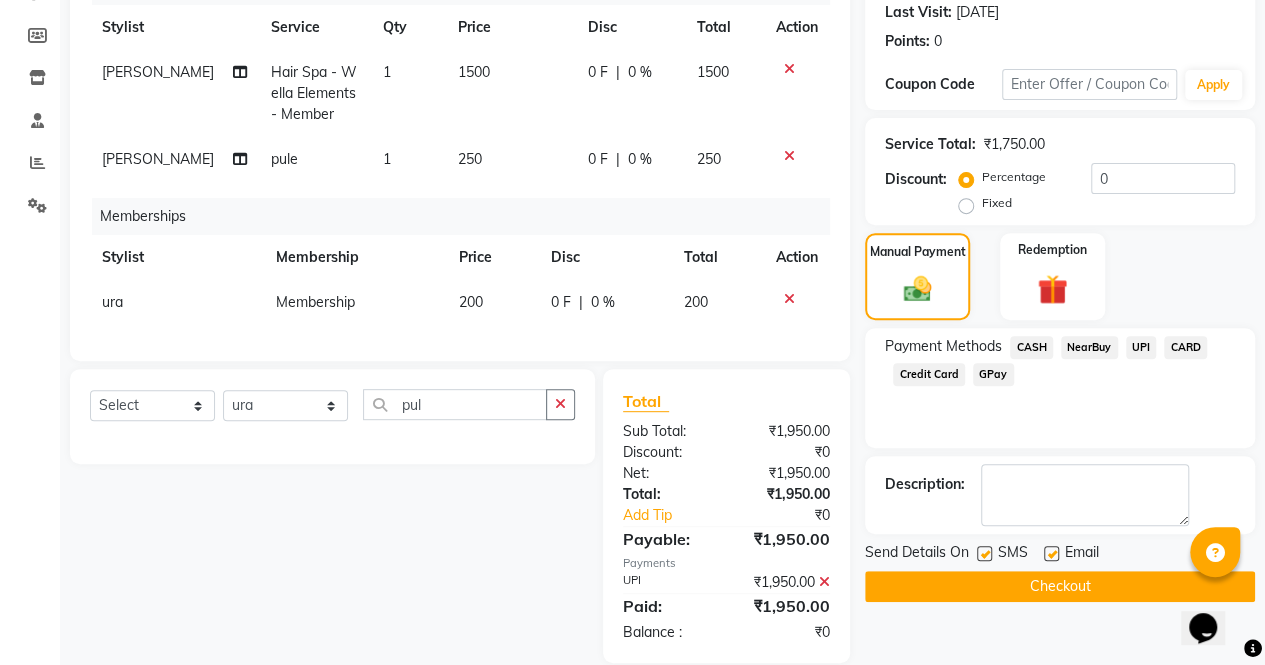 scroll, scrollTop: 321, scrollLeft: 0, axis: vertical 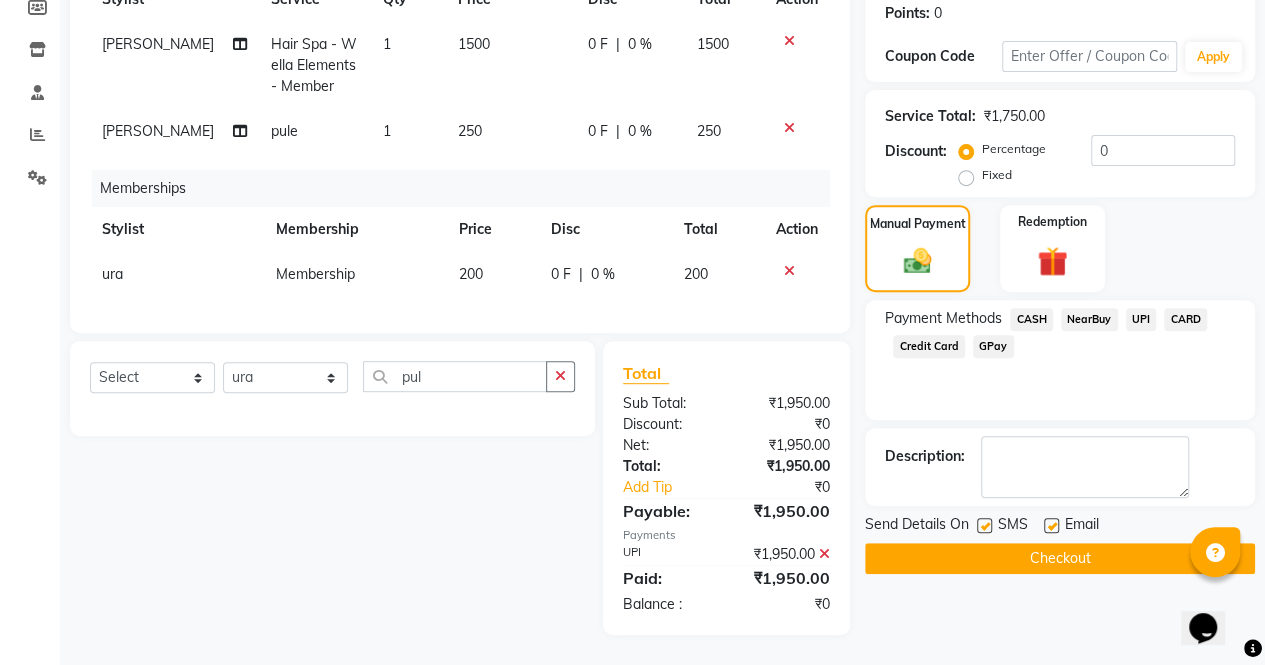 click on "Checkout" 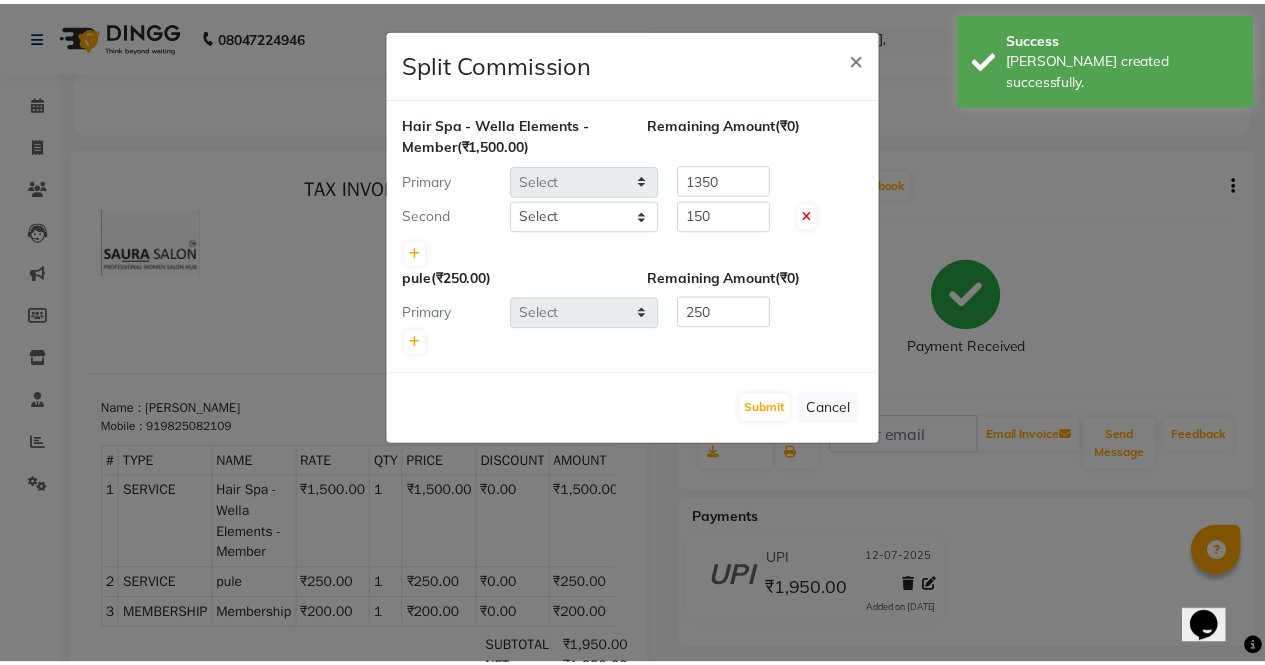 scroll, scrollTop: 0, scrollLeft: 0, axis: both 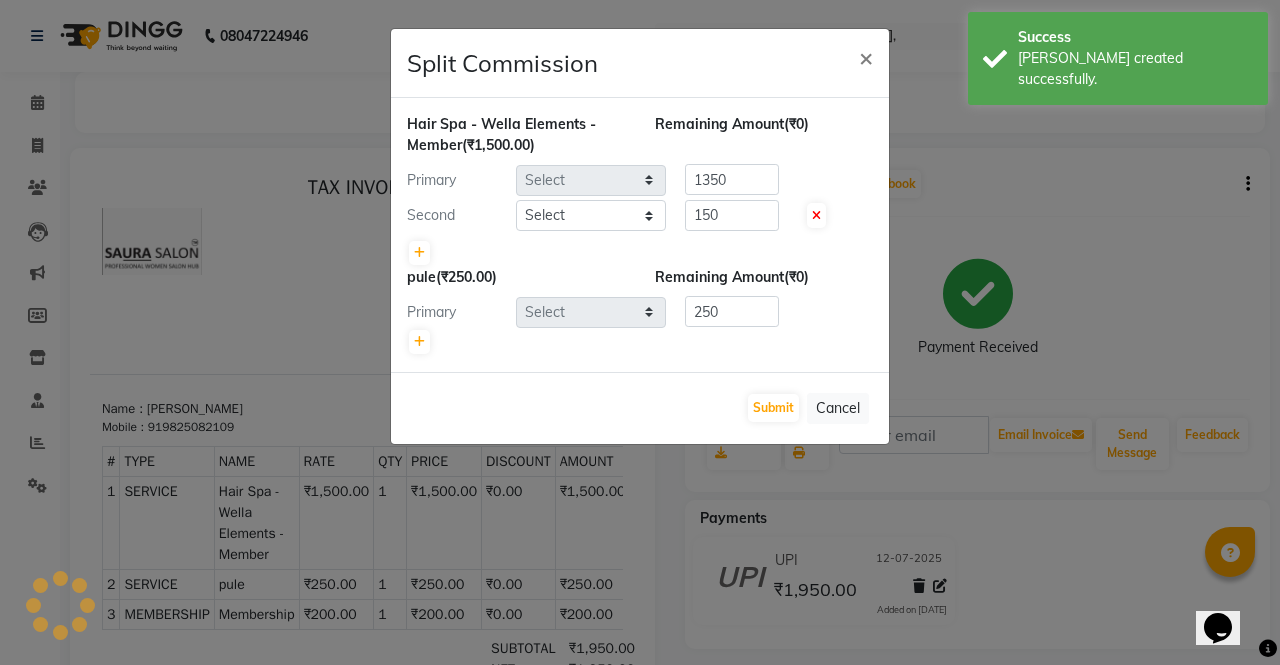 select on "75621" 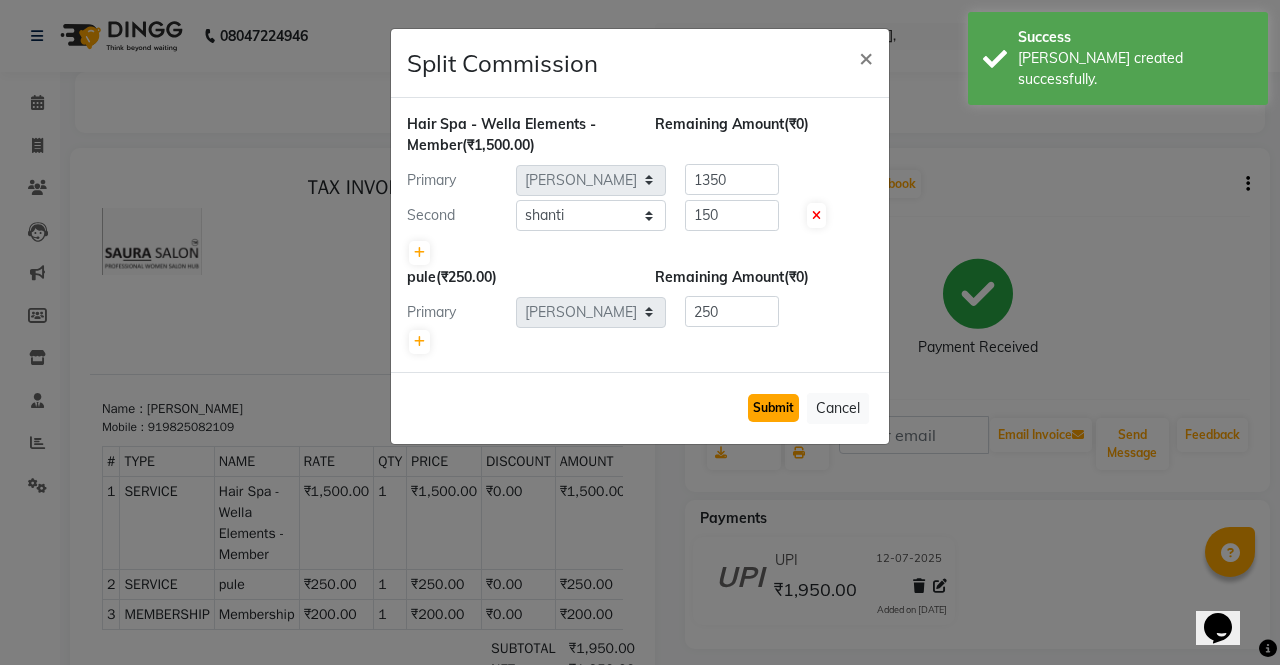click on "Submit" 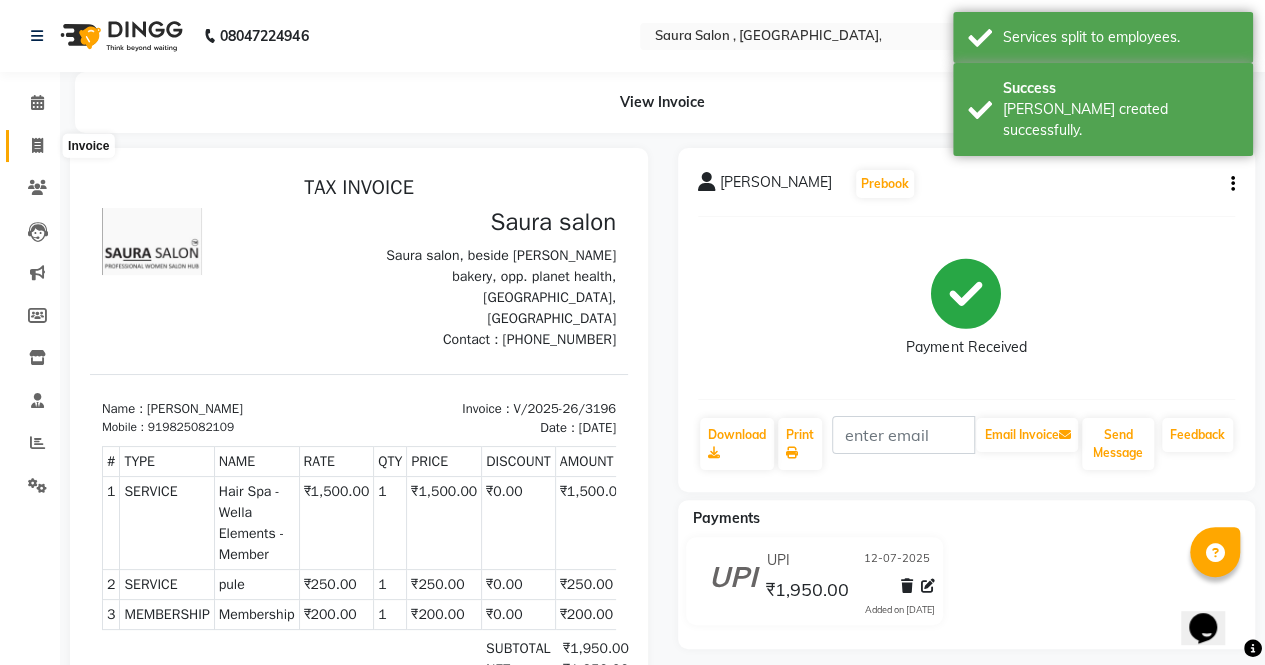 click 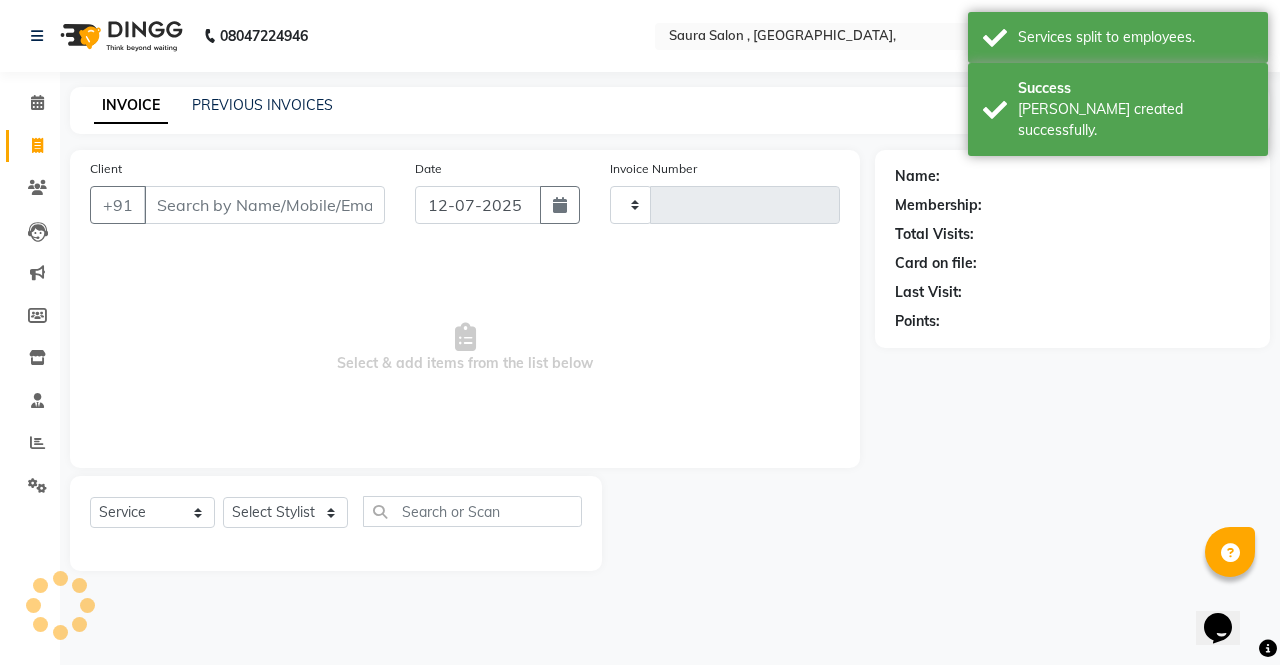 type on "3197" 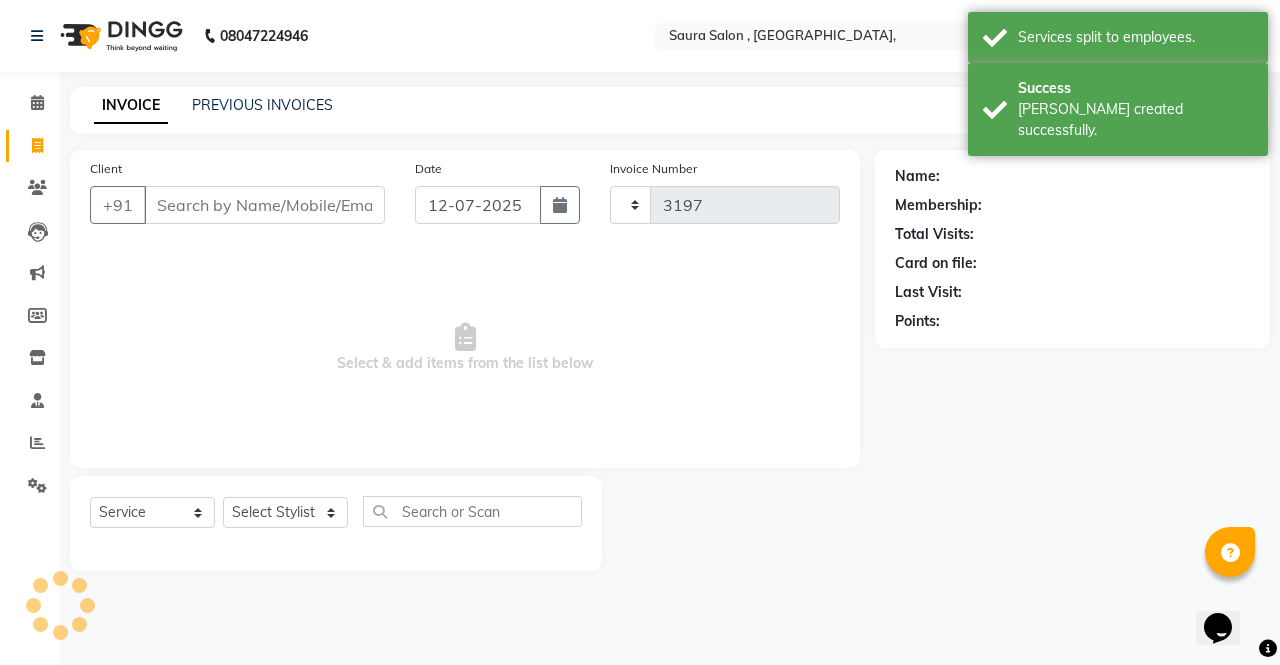 select on "6963" 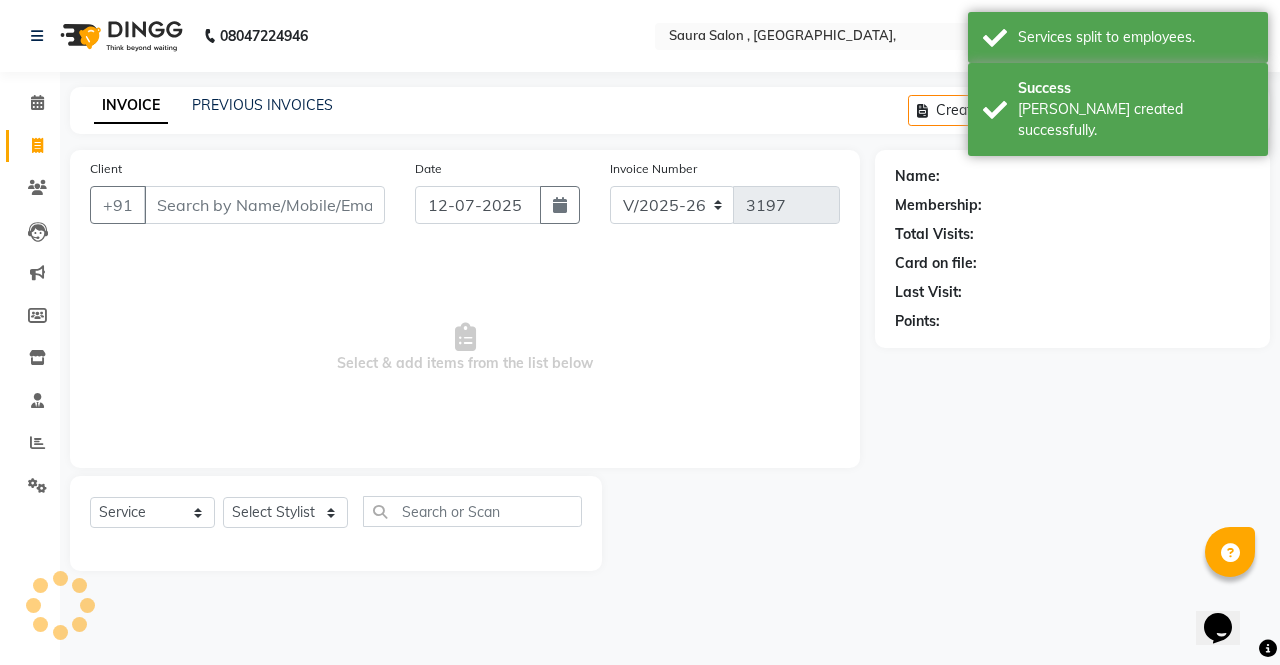 select on "57428" 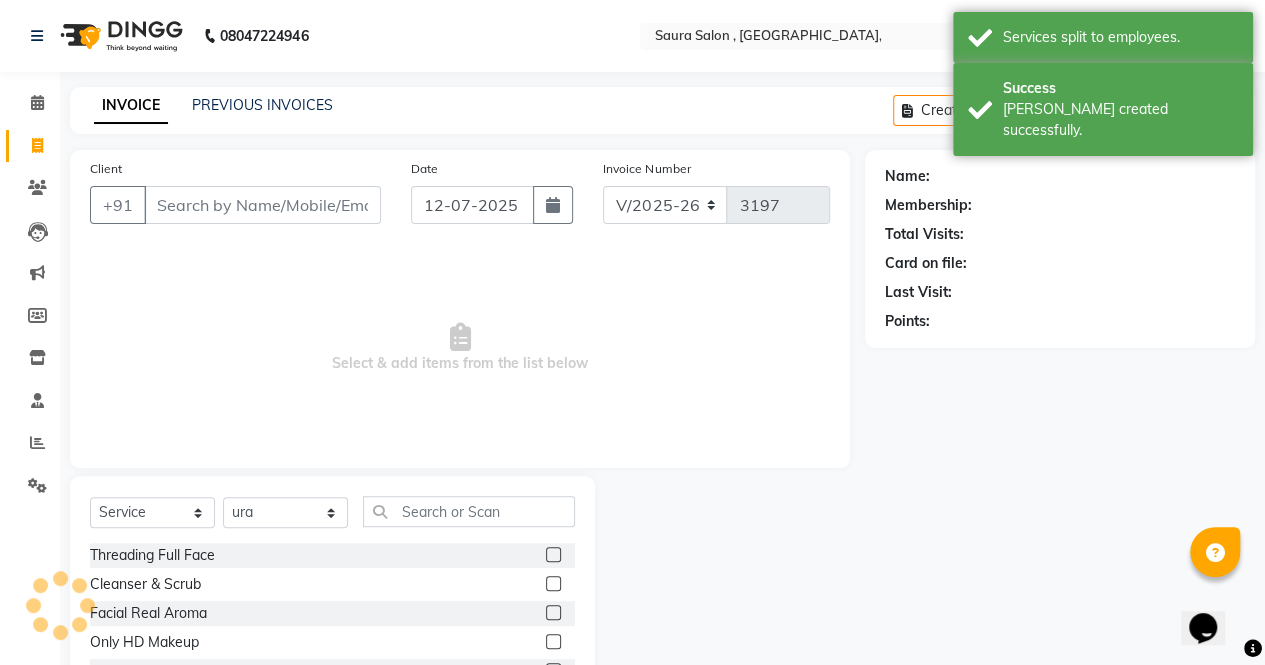 click on "Client" at bounding box center [262, 205] 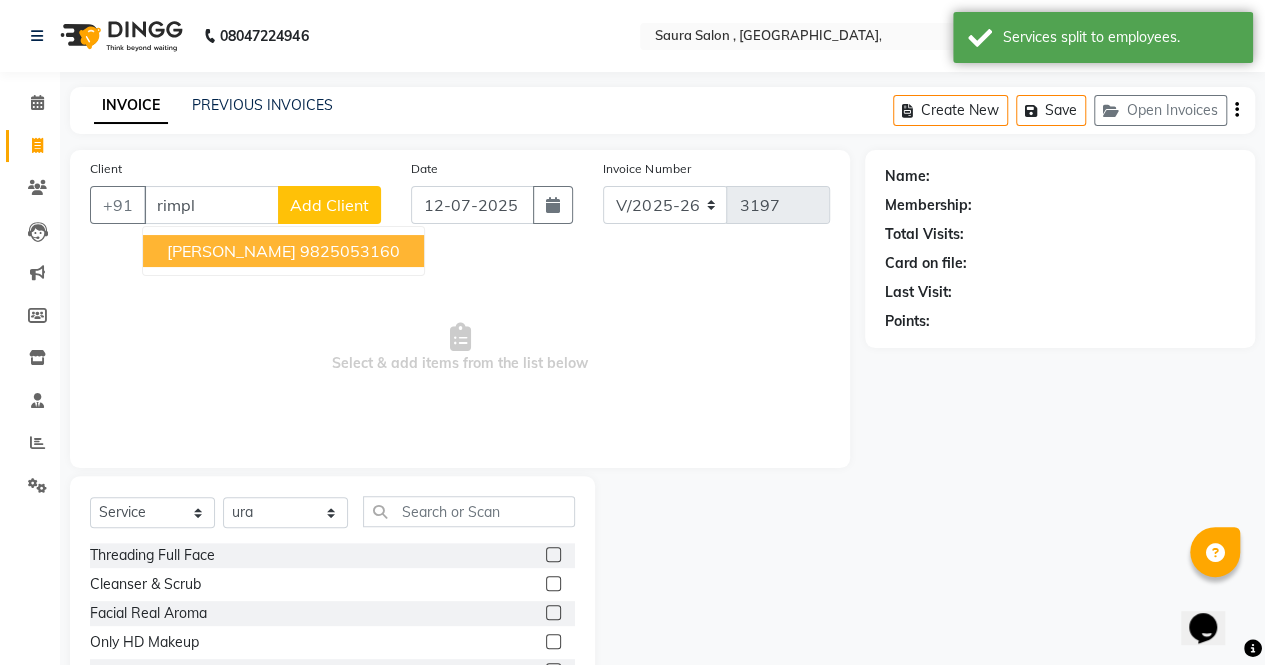 click on "rimple shah" at bounding box center [231, 251] 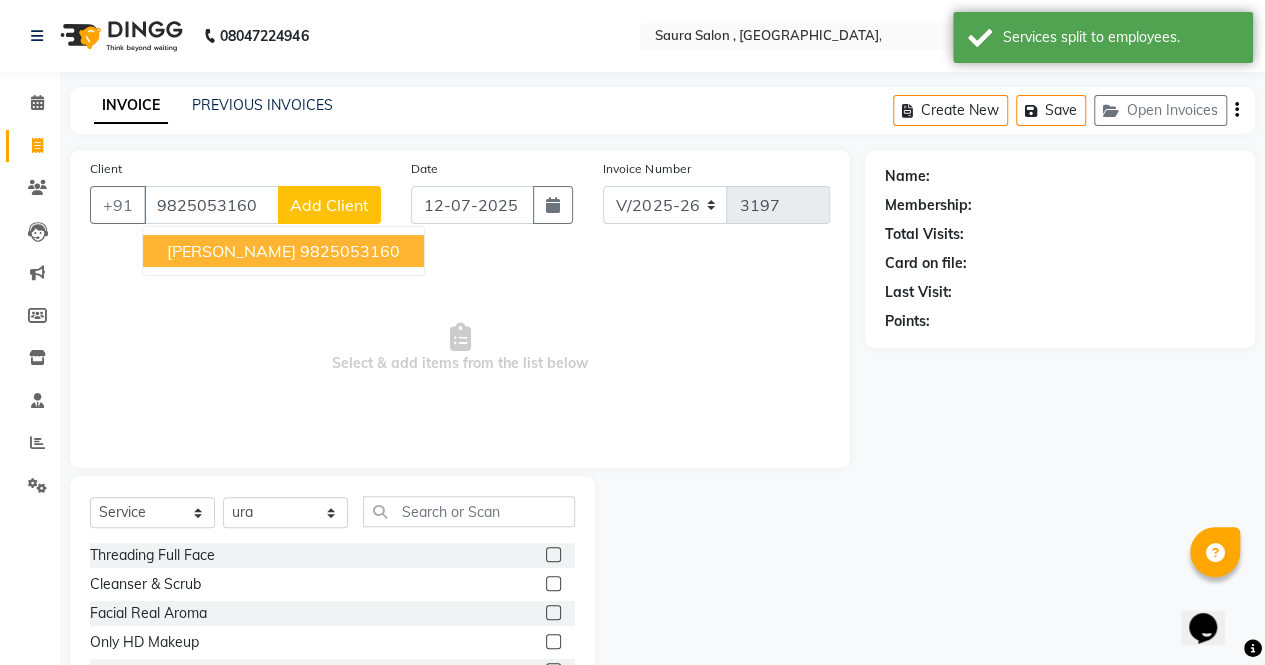 type on "9825053160" 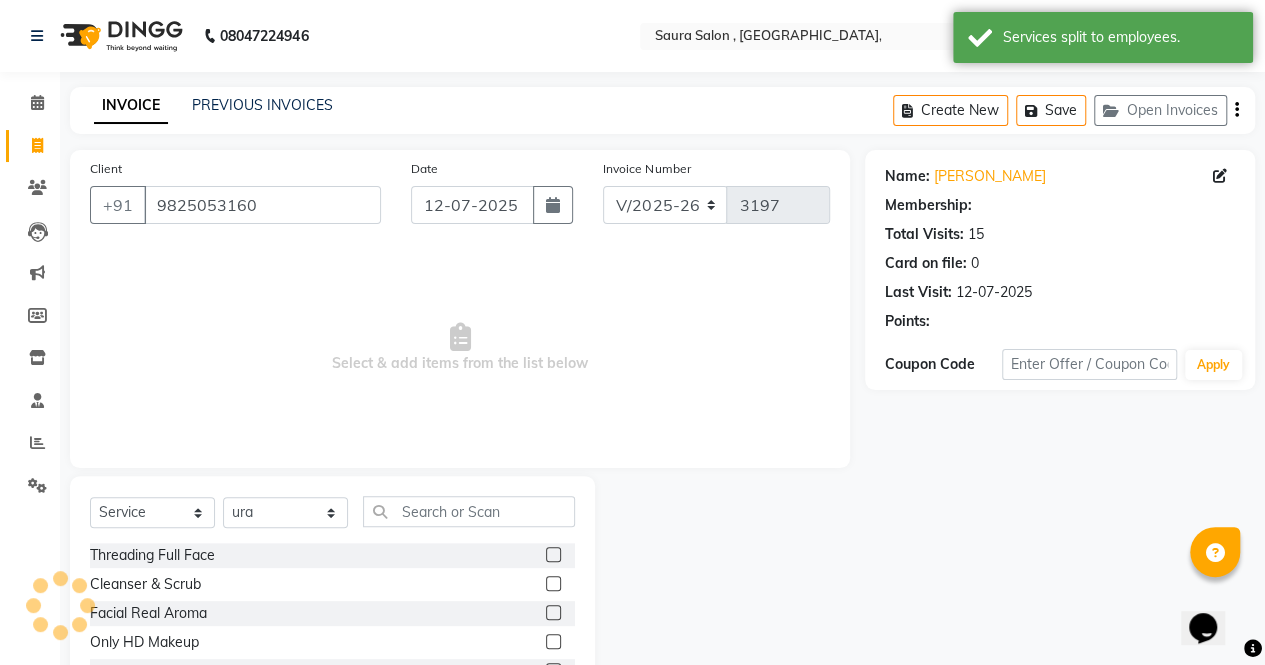 select on "1: Object" 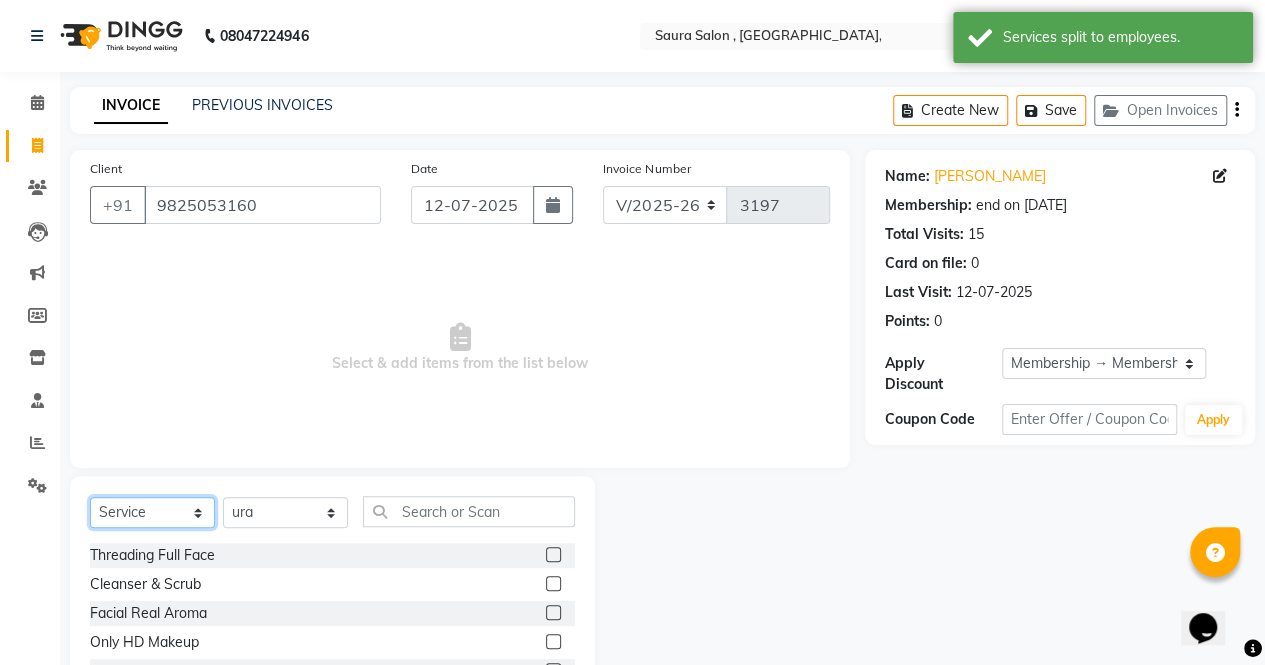 click on "Select  Service  Product  Membership  Package Voucher Prepaid Gift Card" 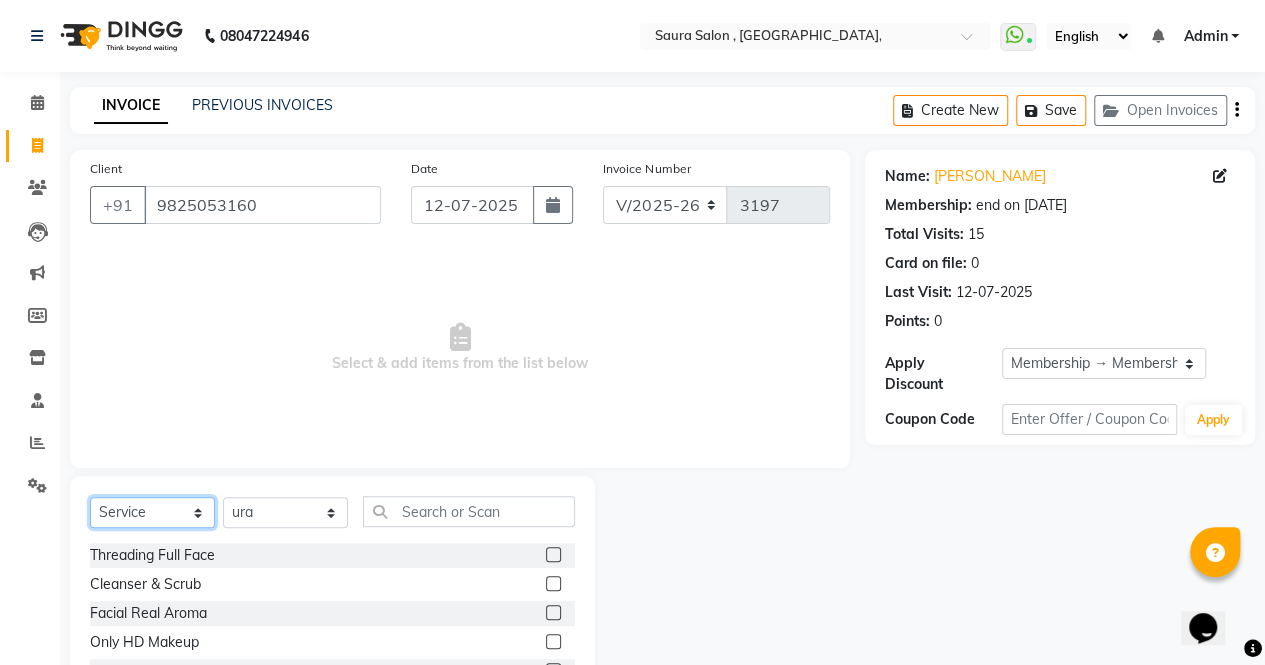 select on "product" 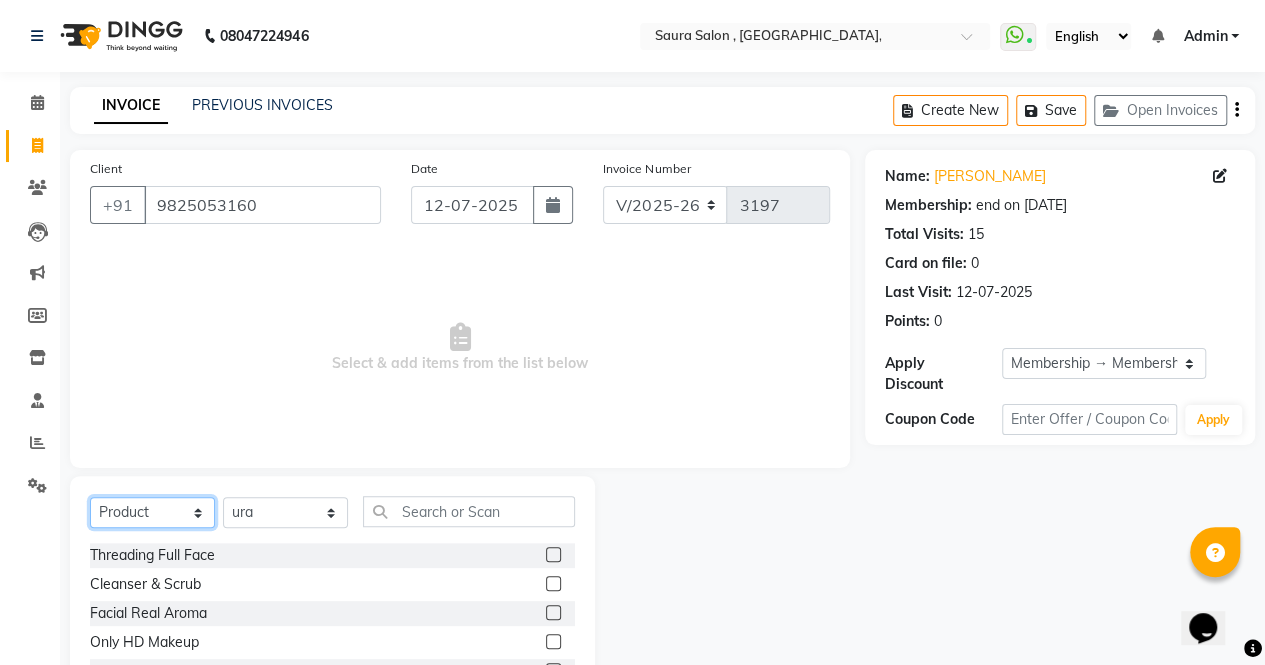 click on "Select  Service  Product  Membership  Package Voucher Prepaid Gift Card" 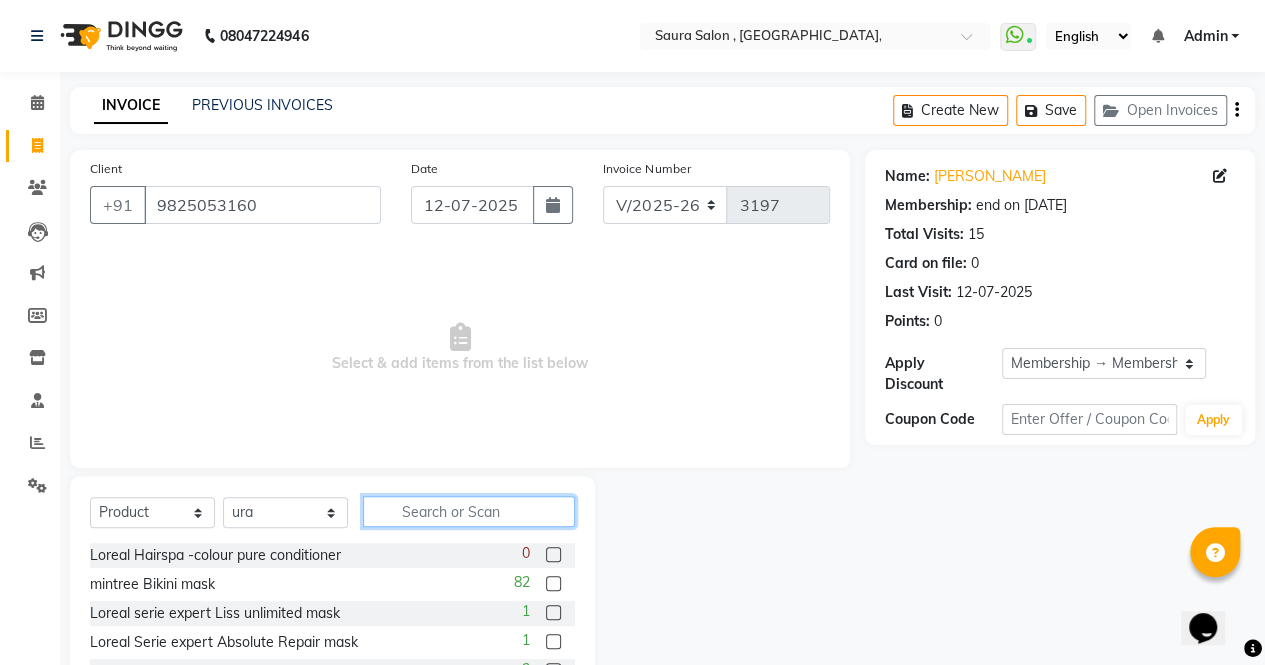 click 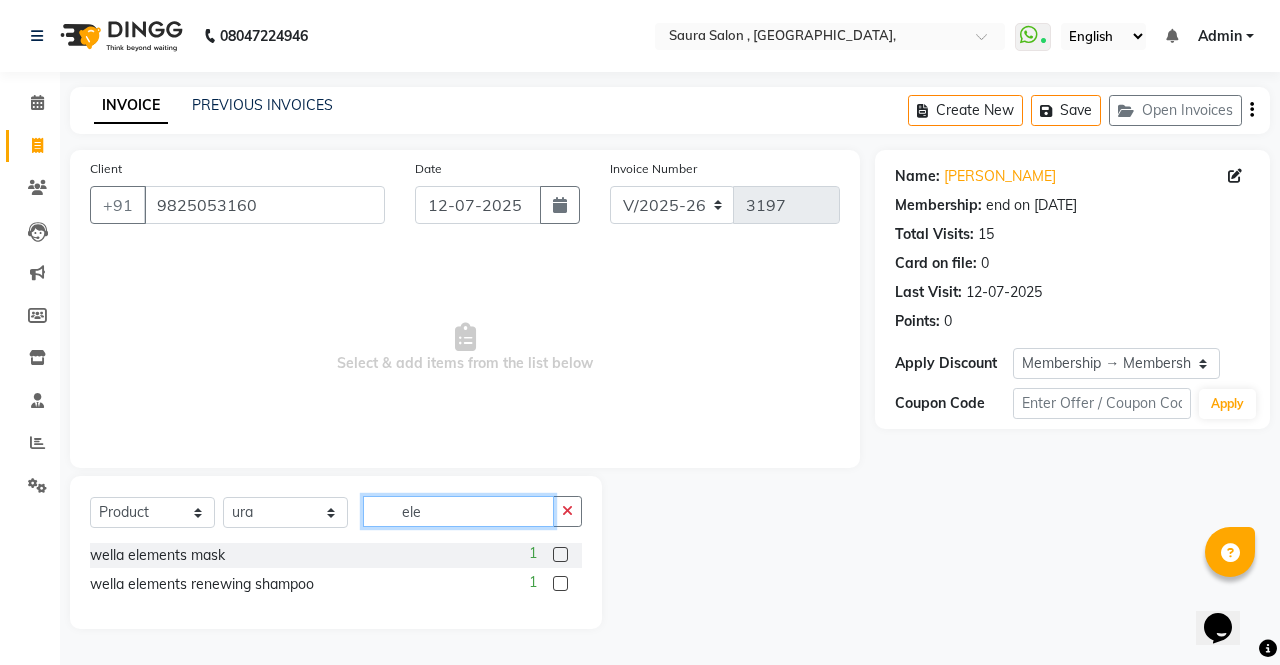 type on "ele" 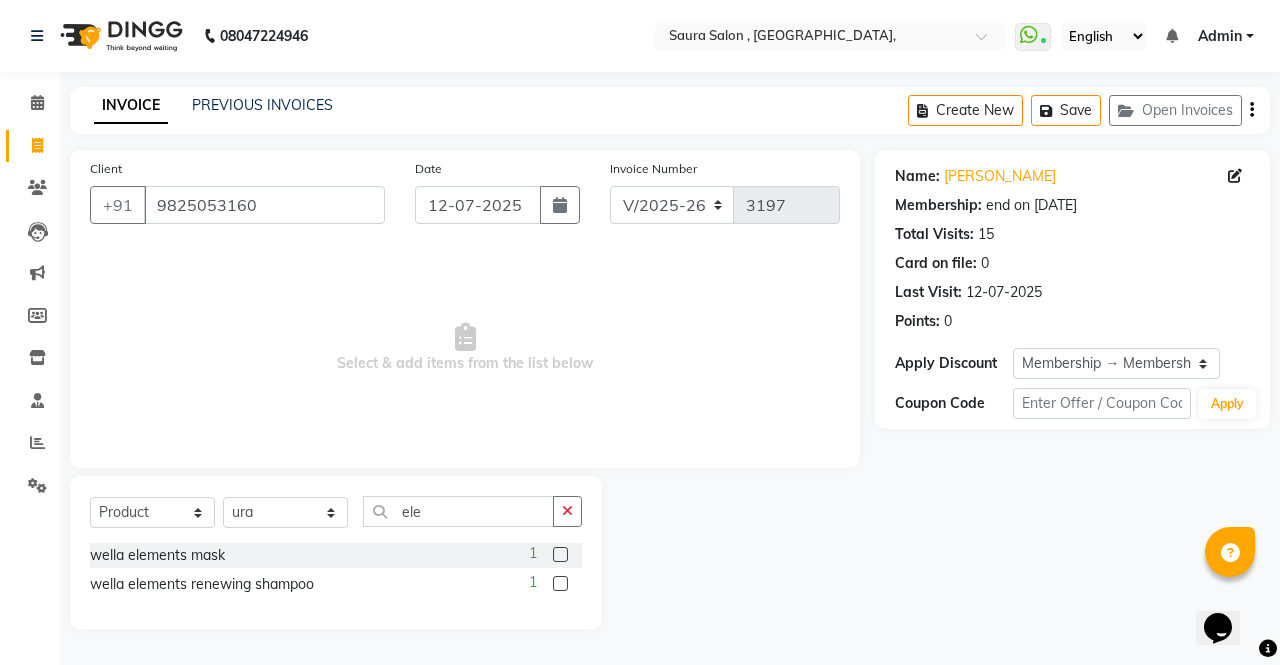 click 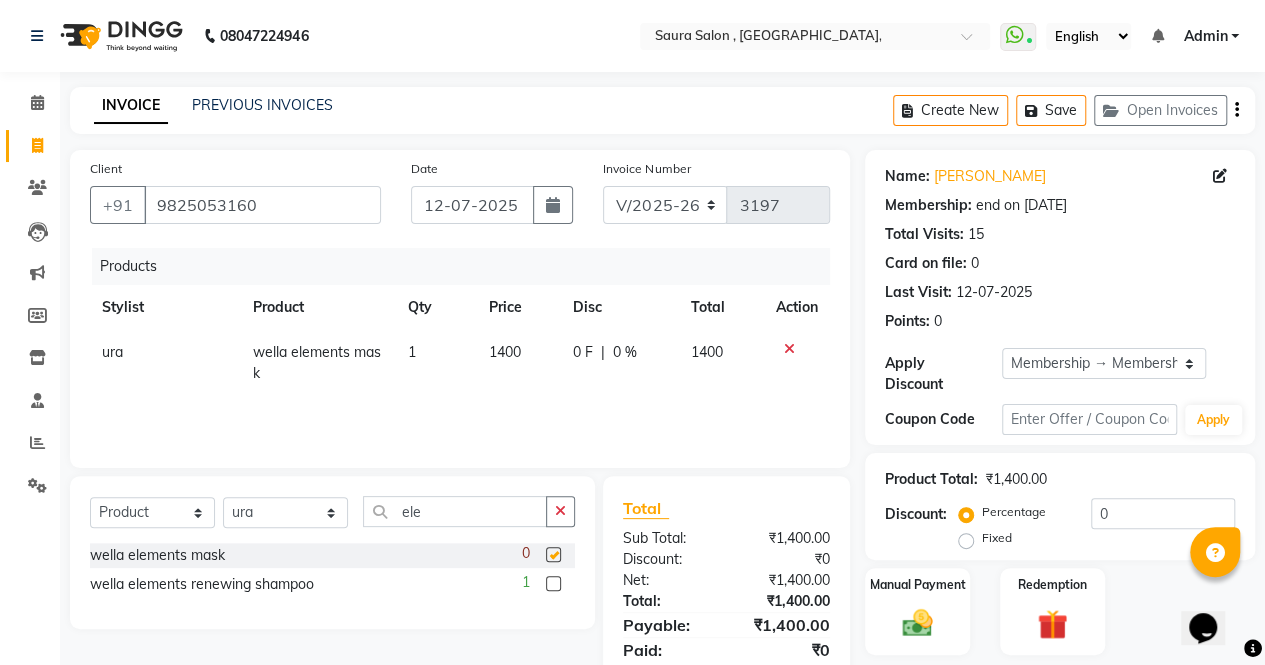 checkbox on "false" 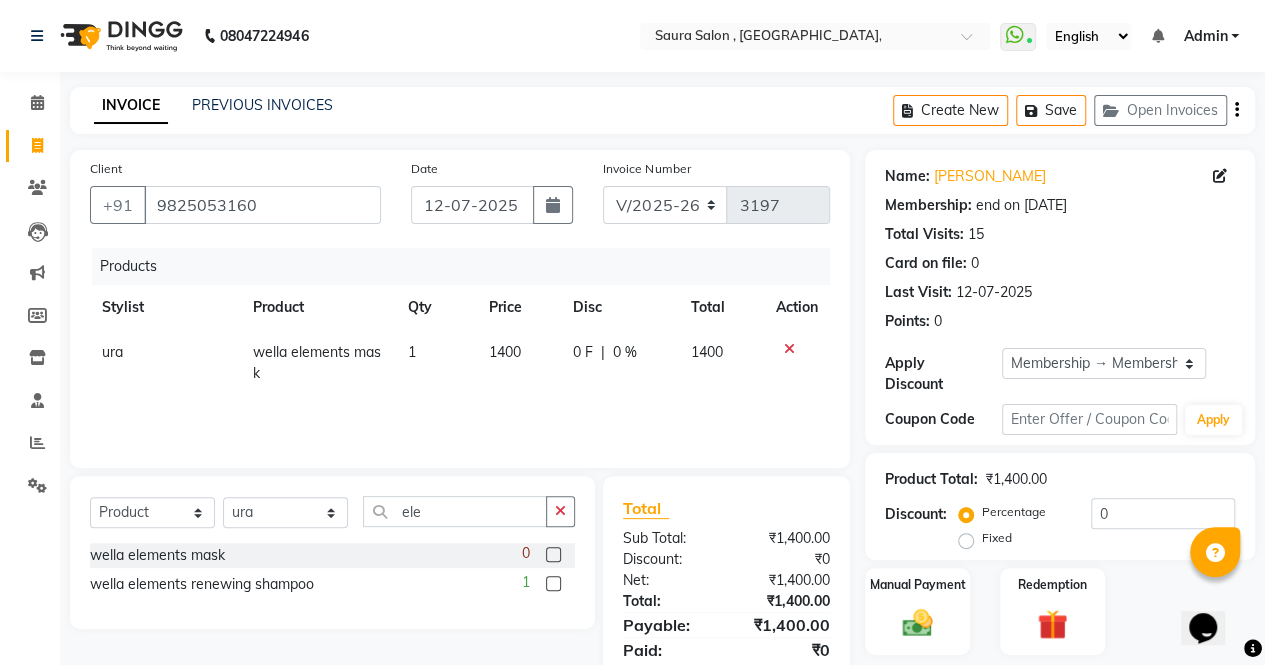 click 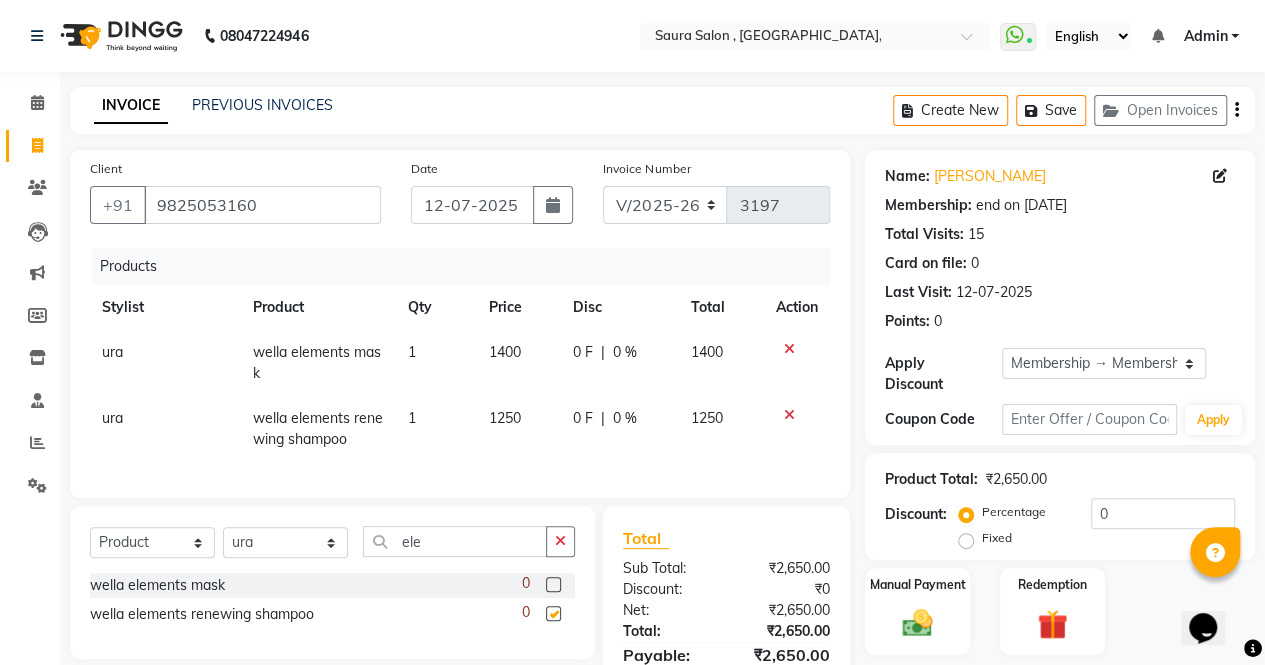 checkbox on "false" 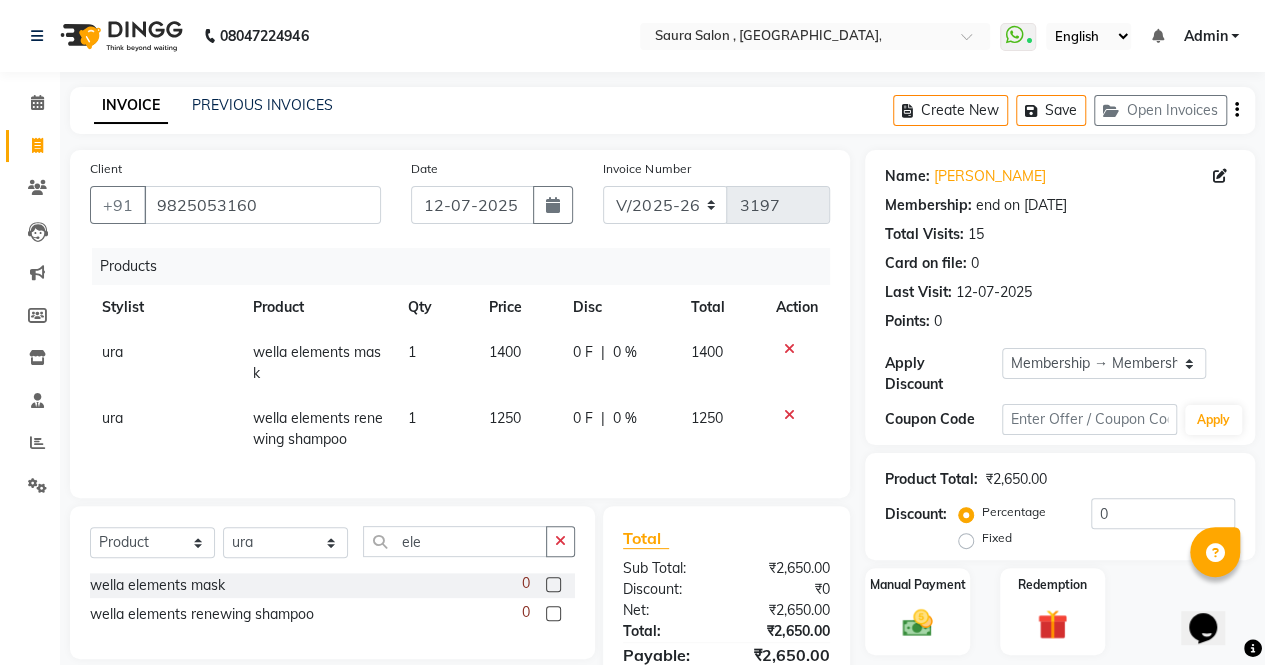 scroll, scrollTop: 116, scrollLeft: 0, axis: vertical 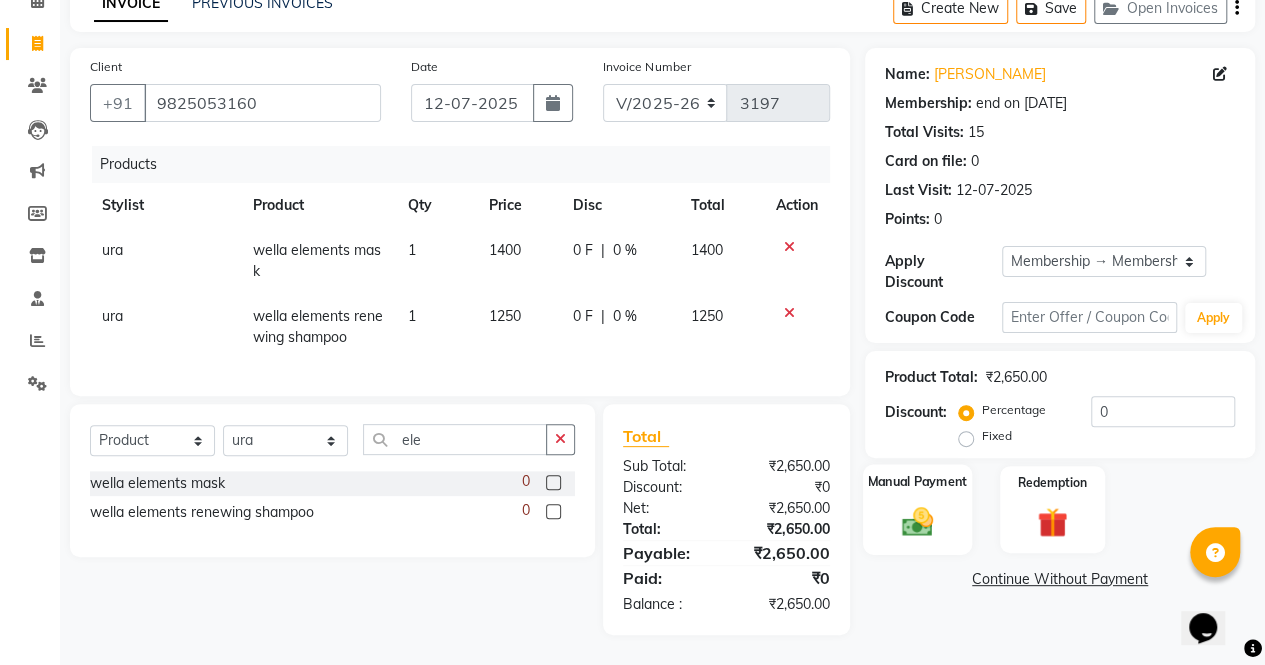 click on "Manual Payment" 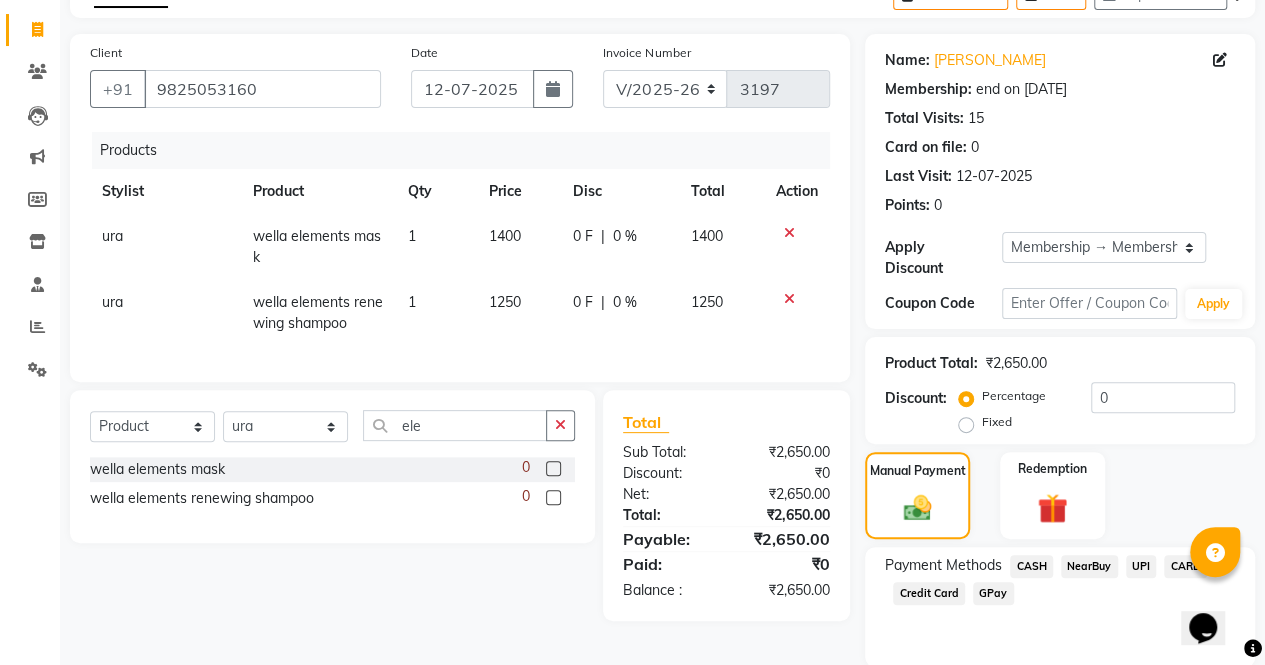 click on "UPI" 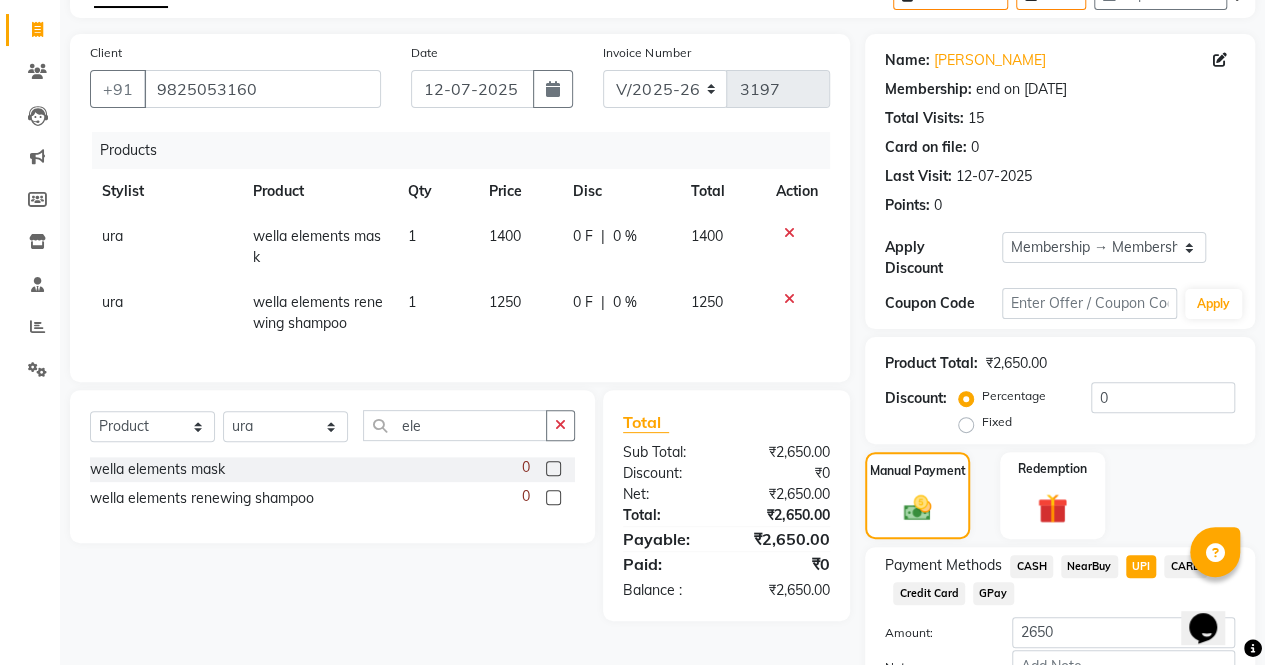 scroll, scrollTop: 244, scrollLeft: 0, axis: vertical 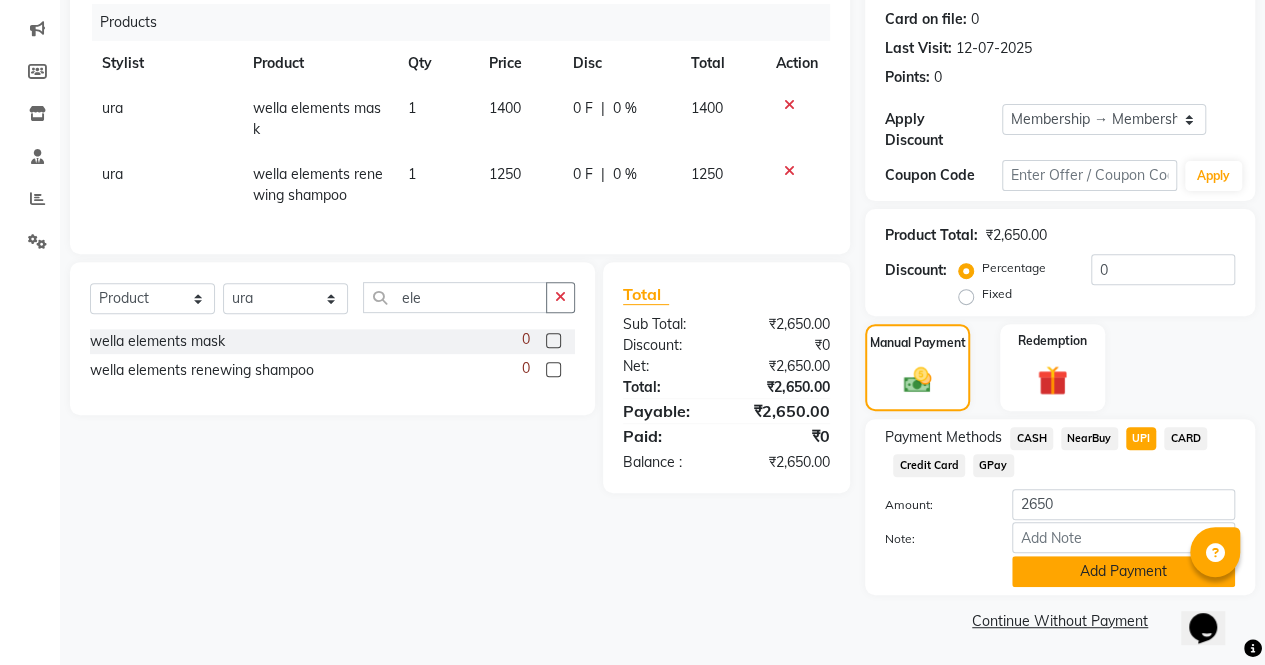click on "Add Payment" 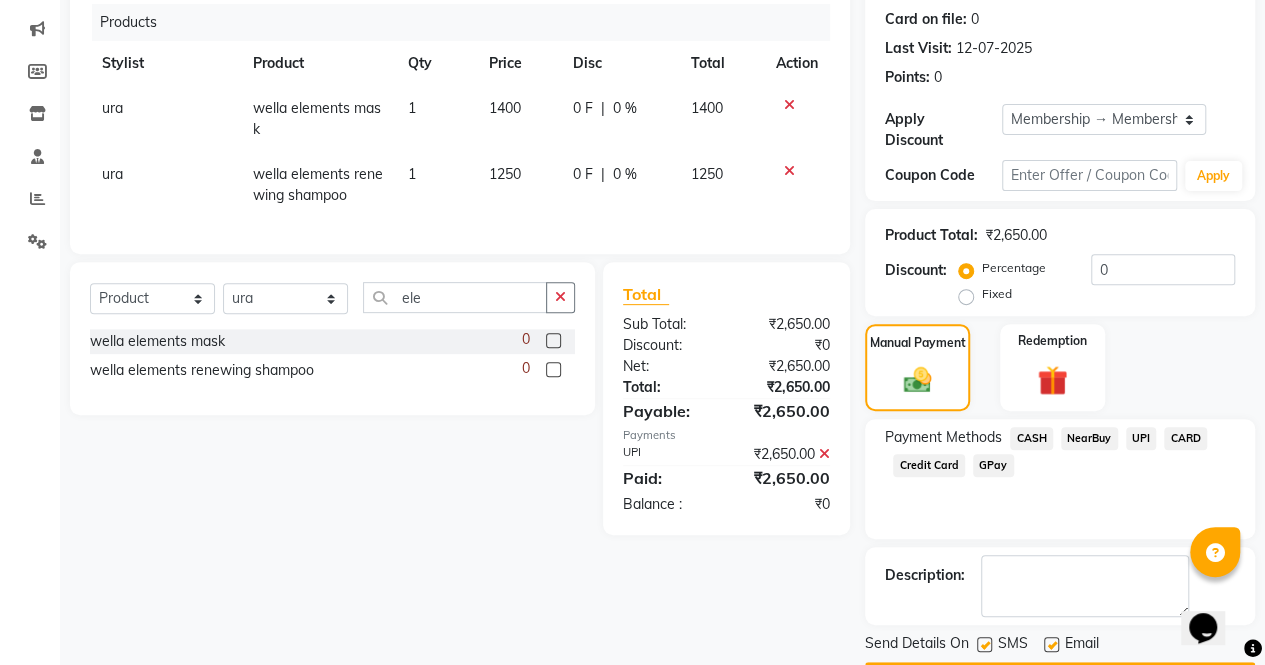 scroll, scrollTop: 300, scrollLeft: 0, axis: vertical 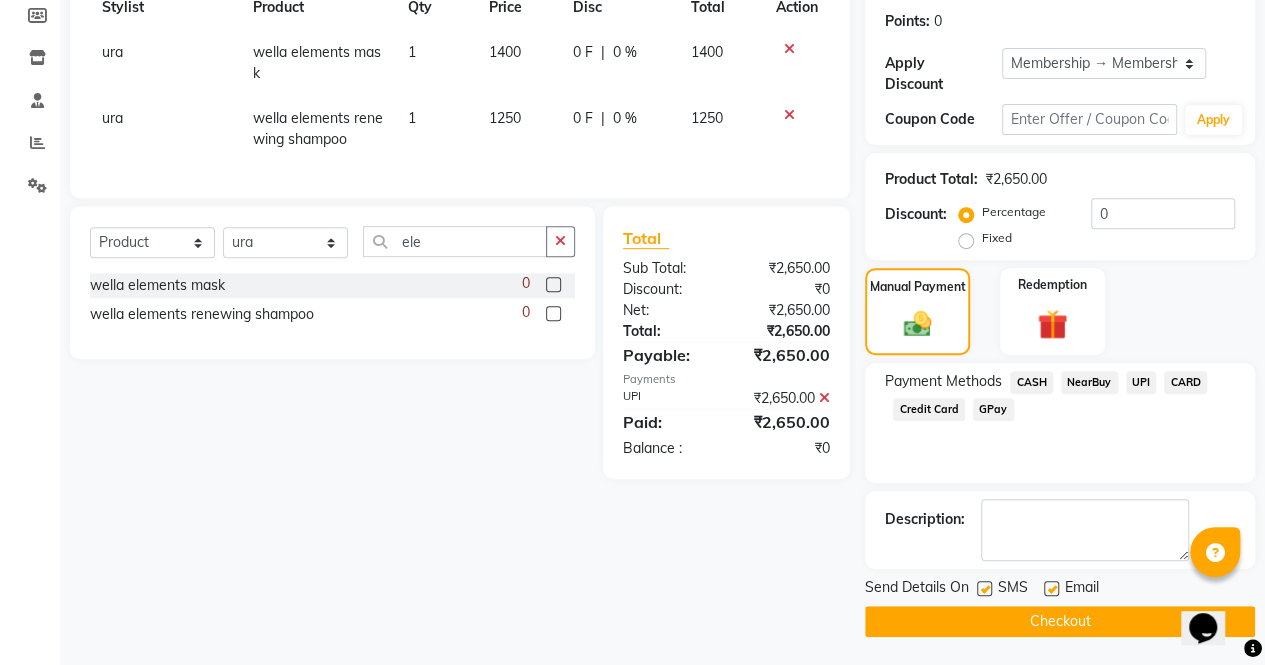 click on "Checkout" 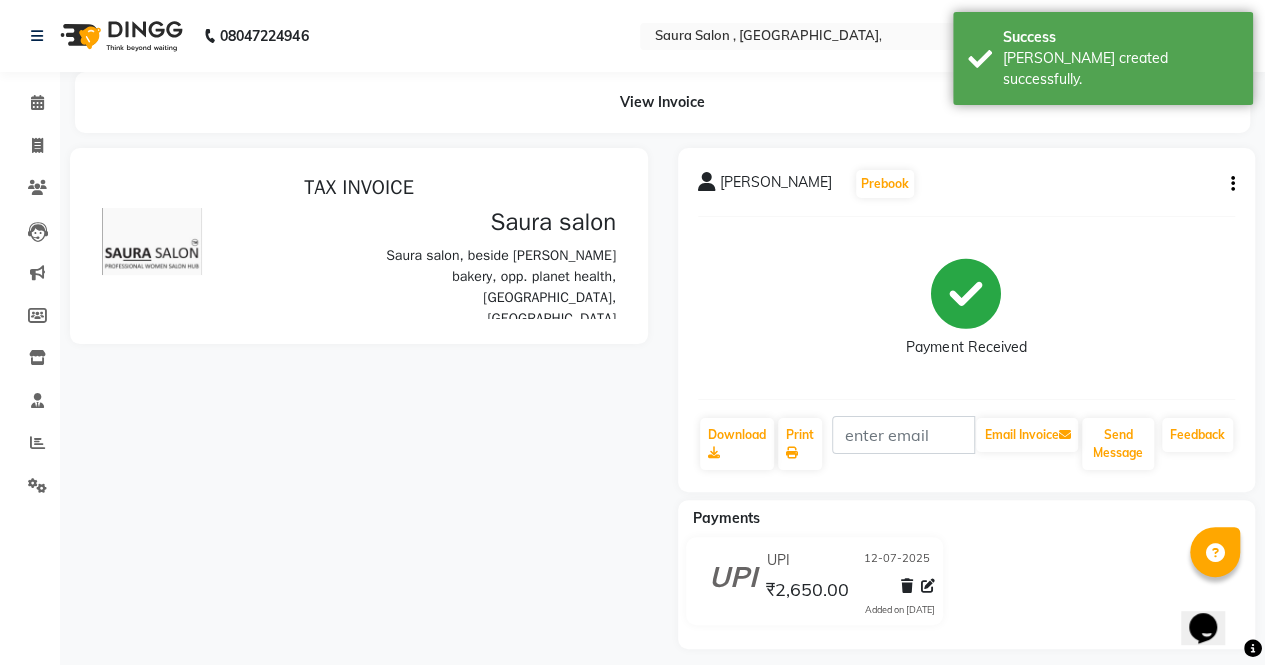 scroll, scrollTop: 0, scrollLeft: 0, axis: both 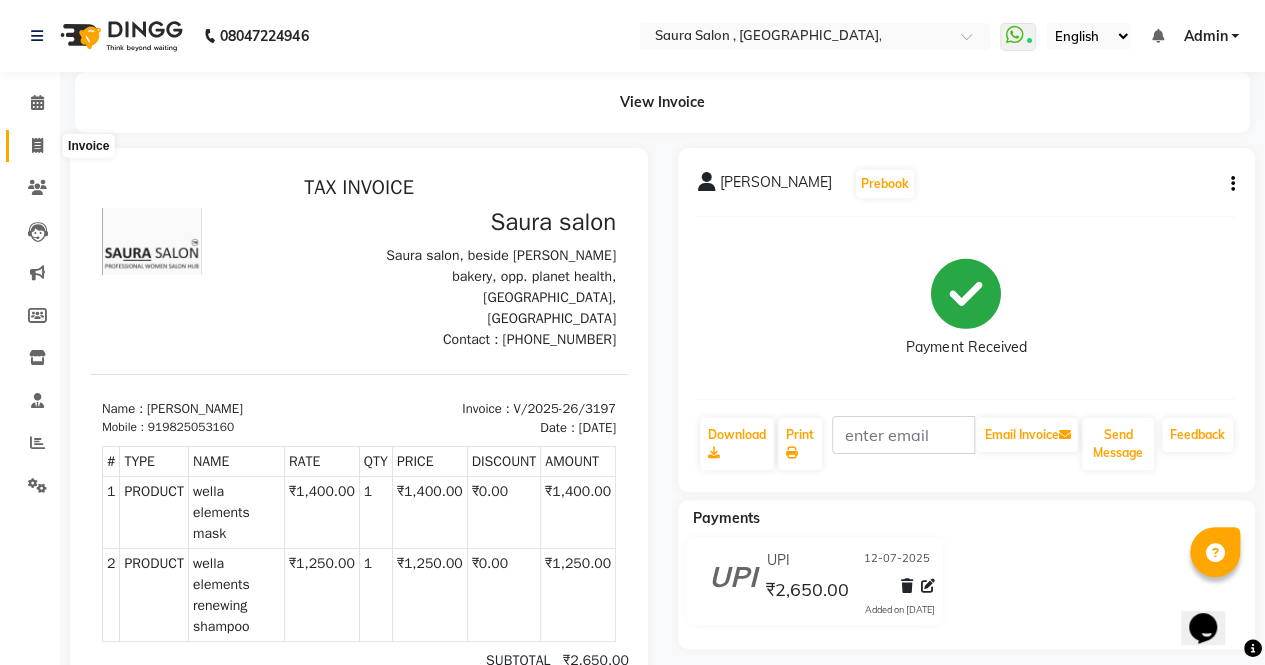 click 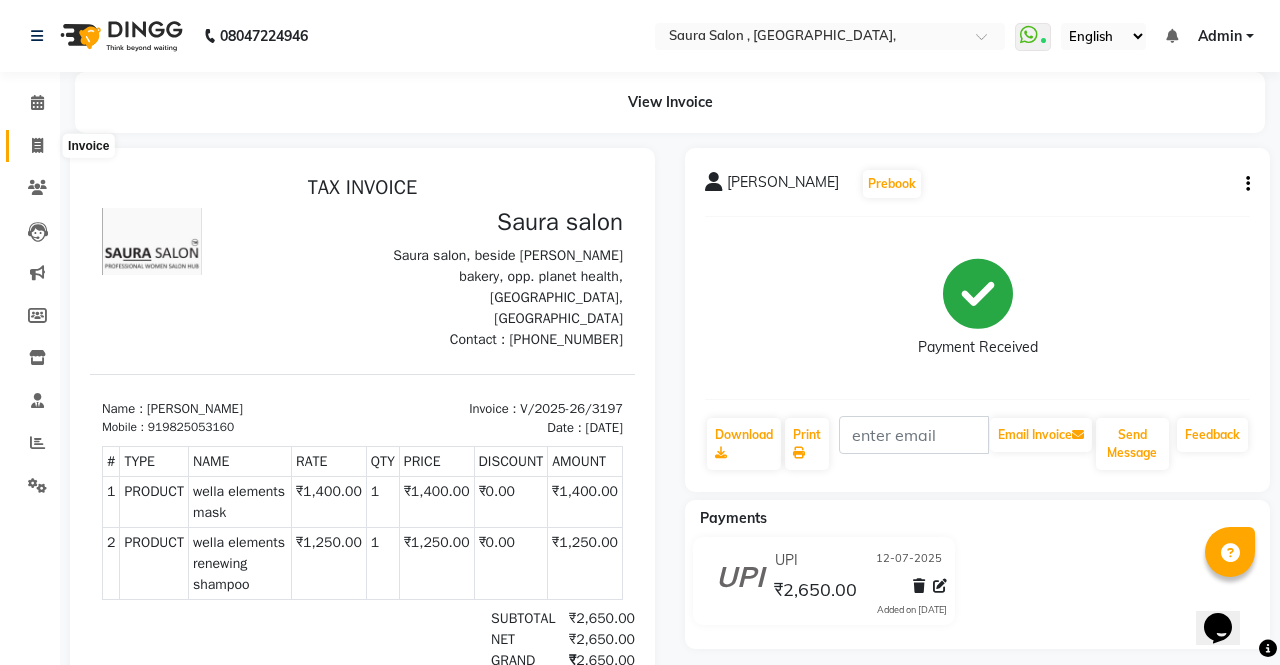 select on "6963" 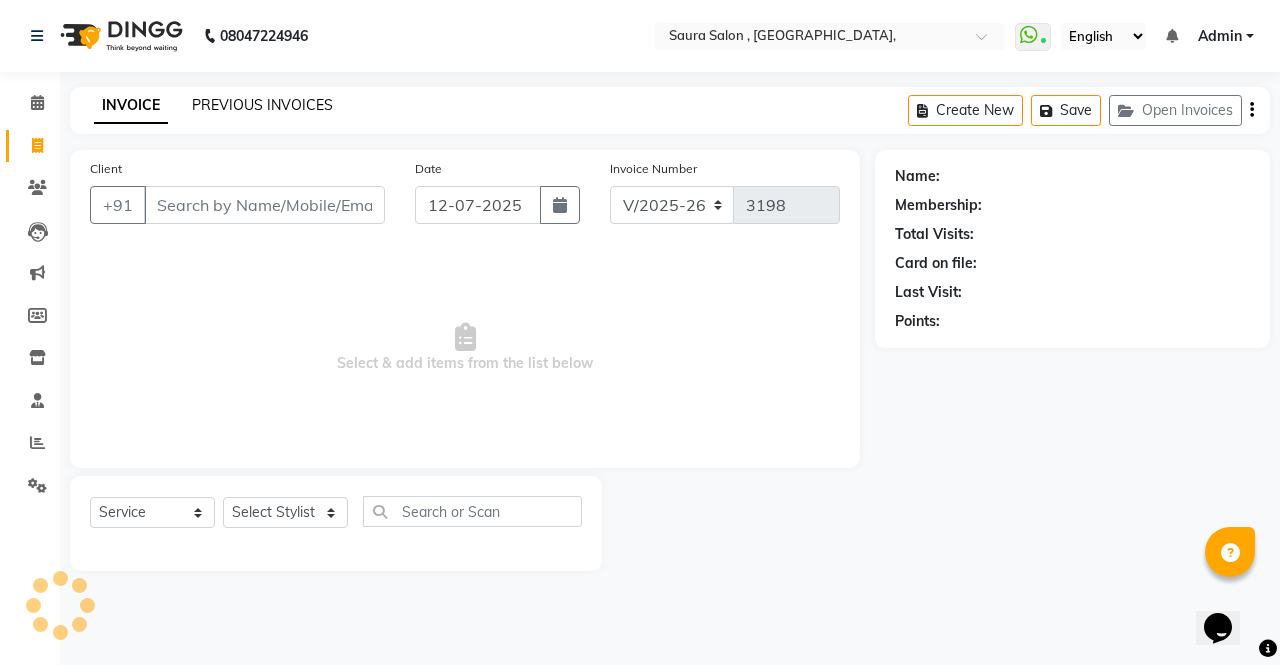 select on "57428" 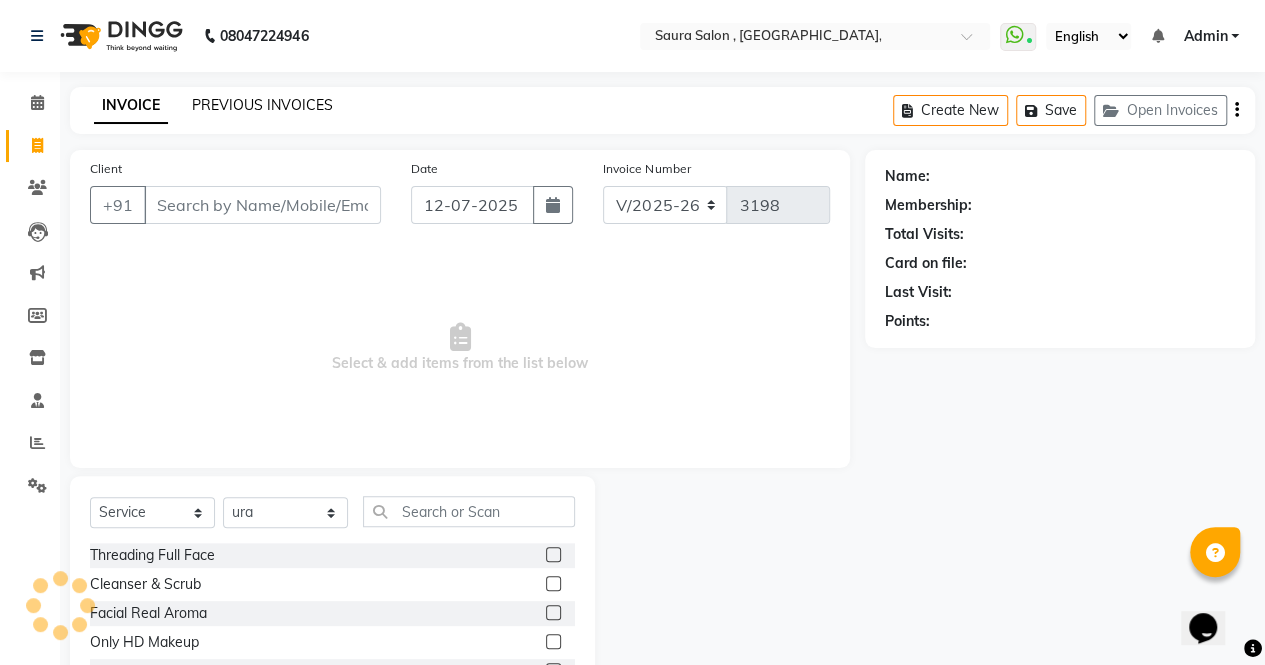 click on "PREVIOUS INVOICES" 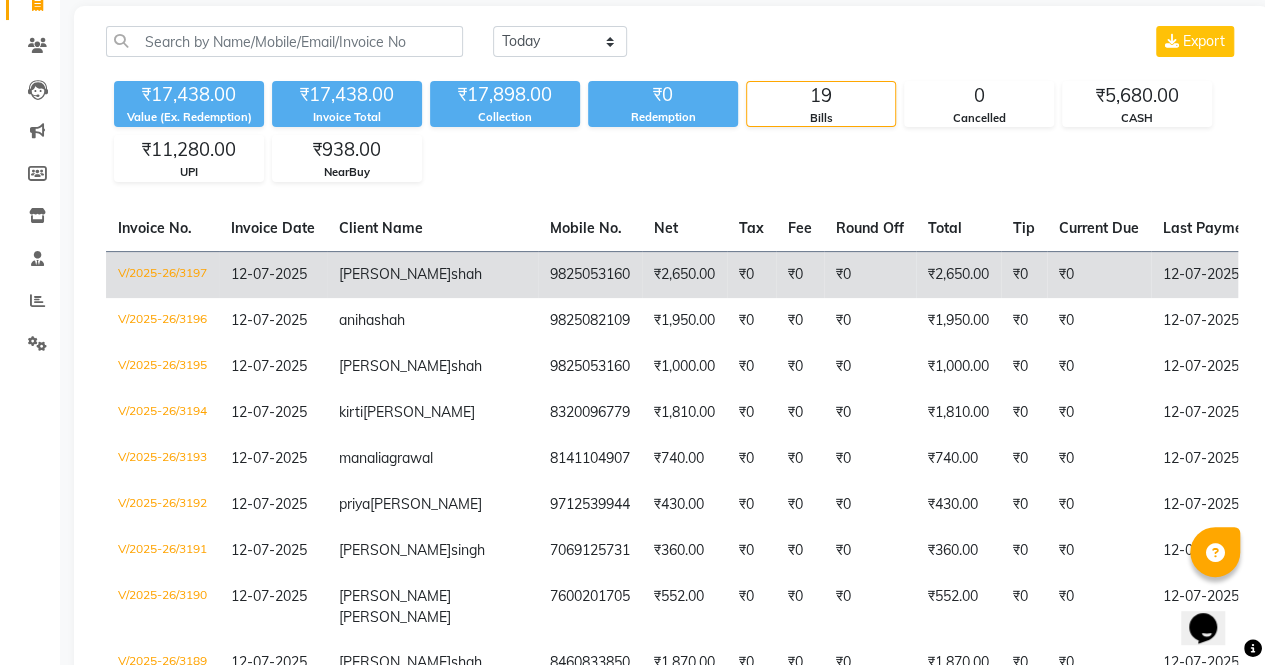 scroll, scrollTop: 146, scrollLeft: 0, axis: vertical 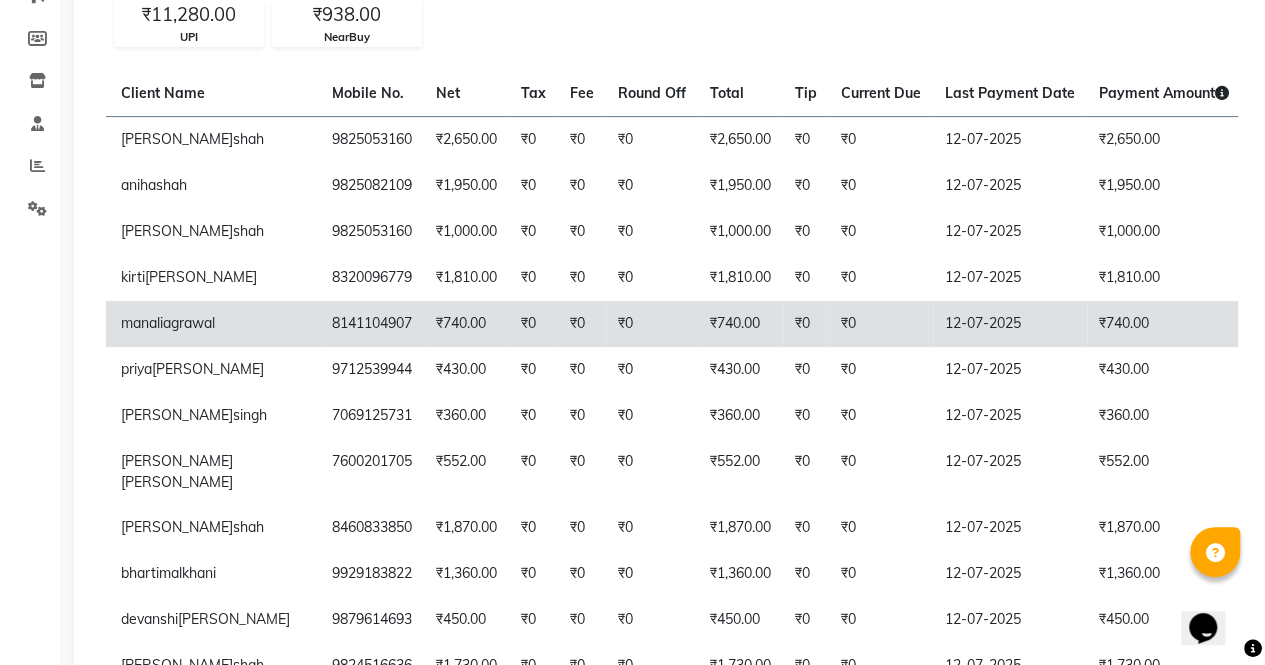 click on "₹0" 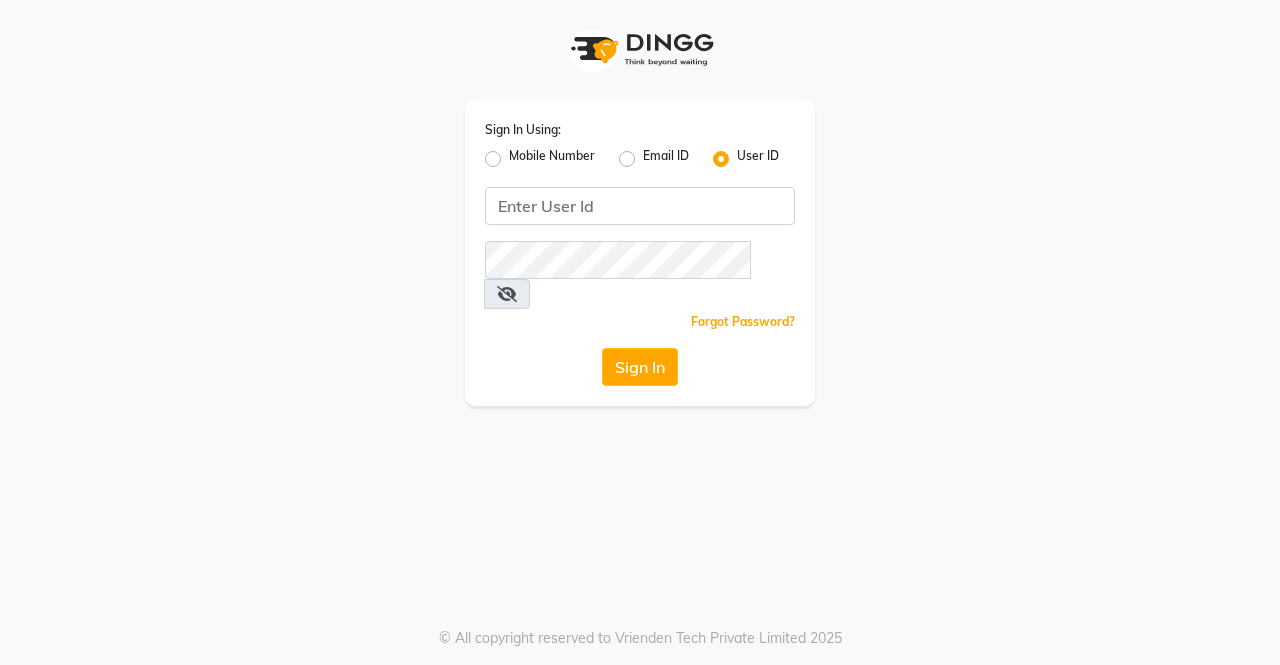 scroll, scrollTop: 0, scrollLeft: 0, axis: both 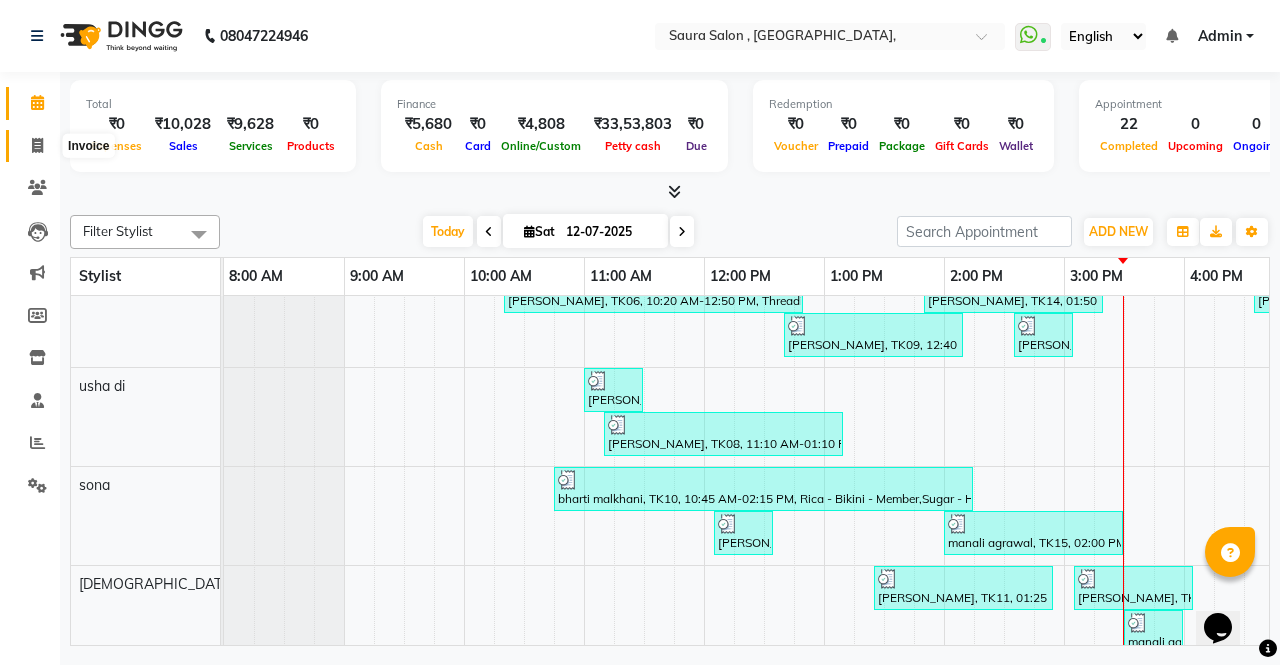 click 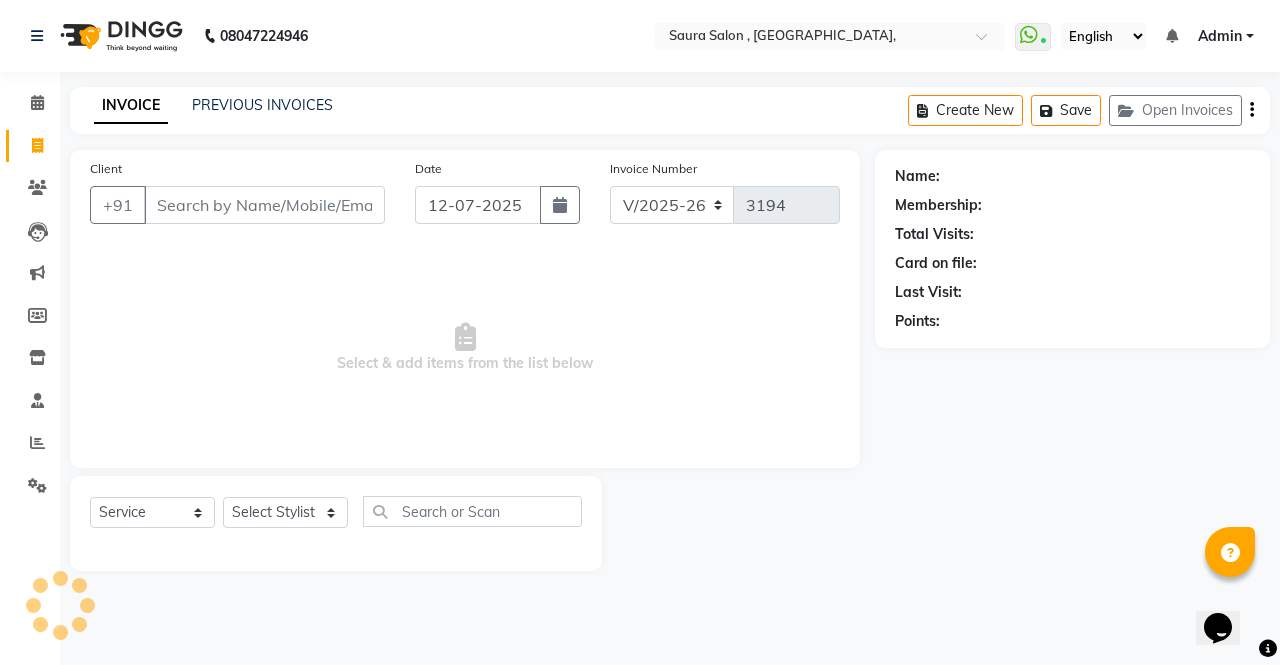 select on "57428" 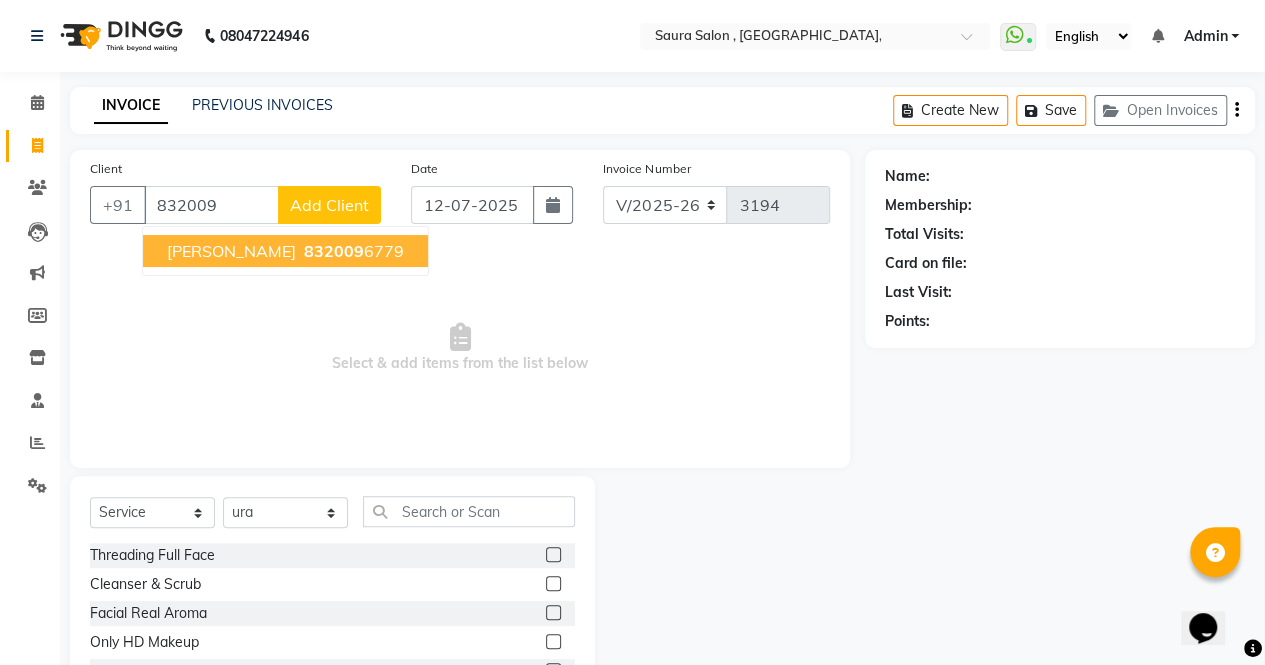 click on "kirti vaghela   832009 6779" at bounding box center [285, 251] 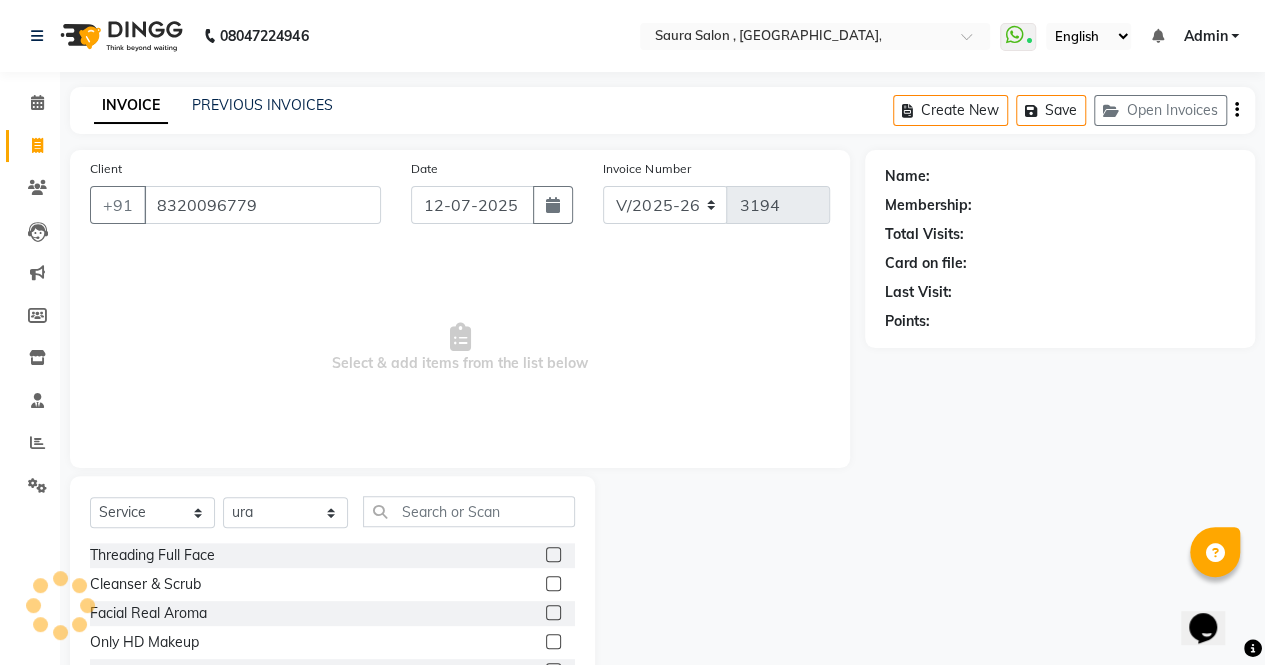 type on "8320096779" 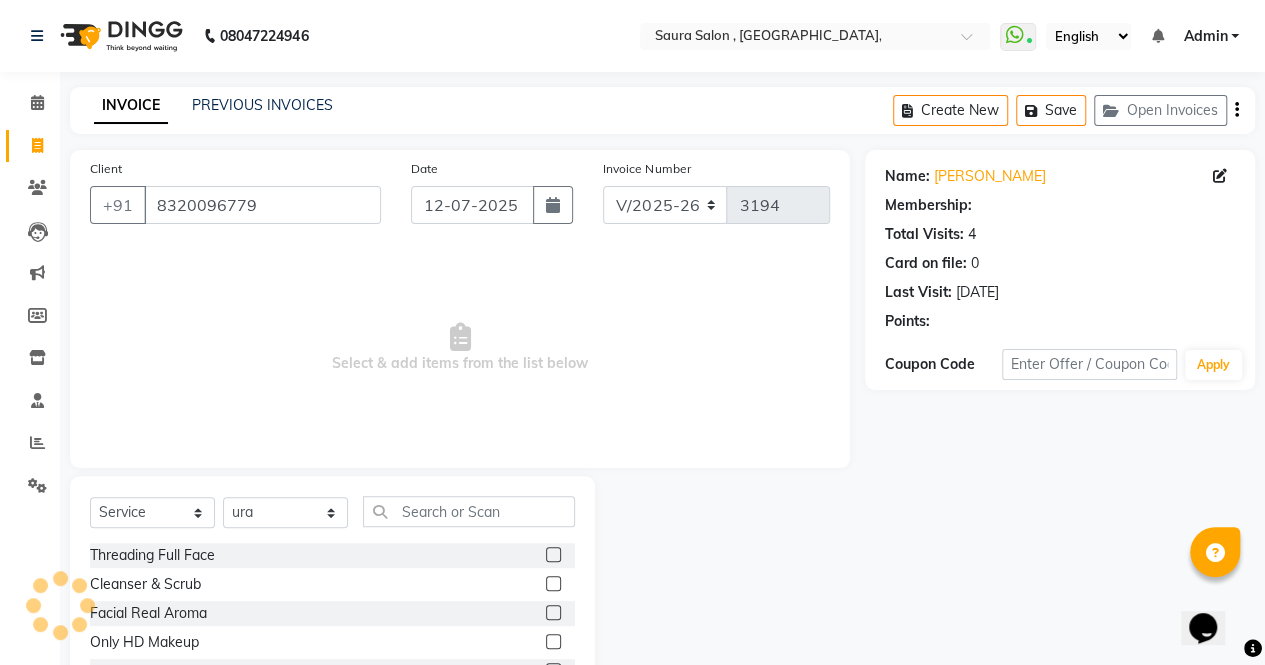 select on "1: Object" 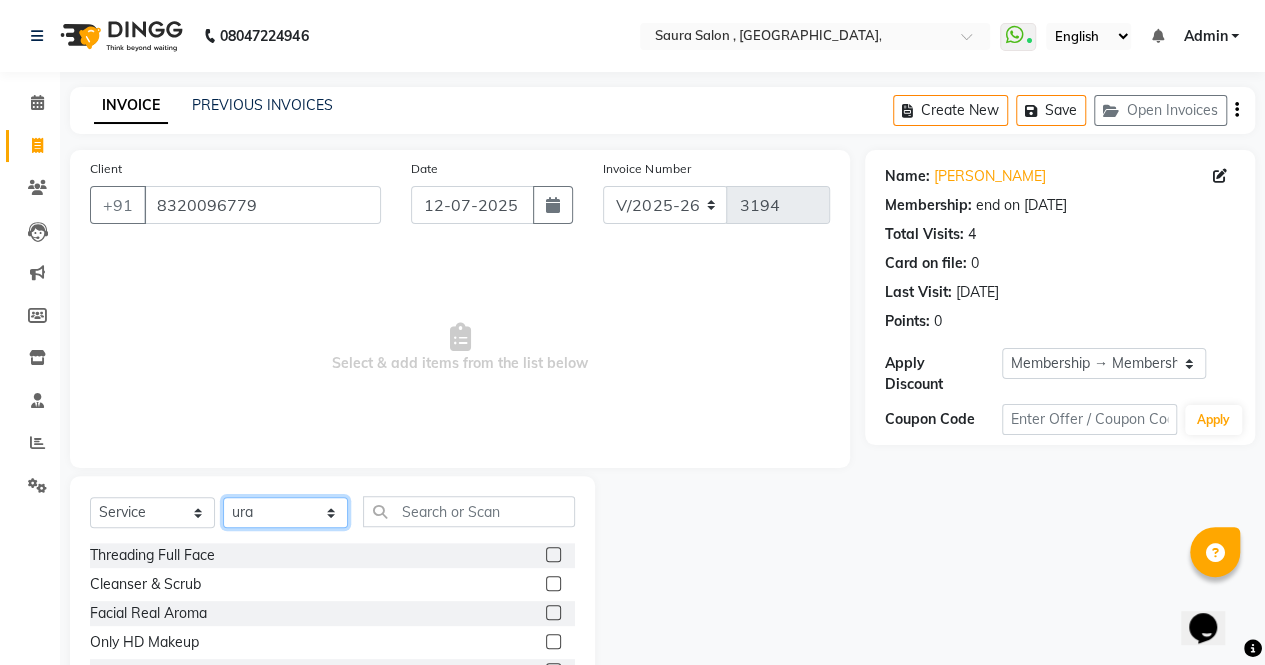 click on "Select Stylist archana  asha  [PERSON_NAME]  deepika [PERSON_NAME] [PERSON_NAME] [PERSON_NAME] khandala shanti  sona  ura usha di [PERSON_NAME]  [PERSON_NAME]" 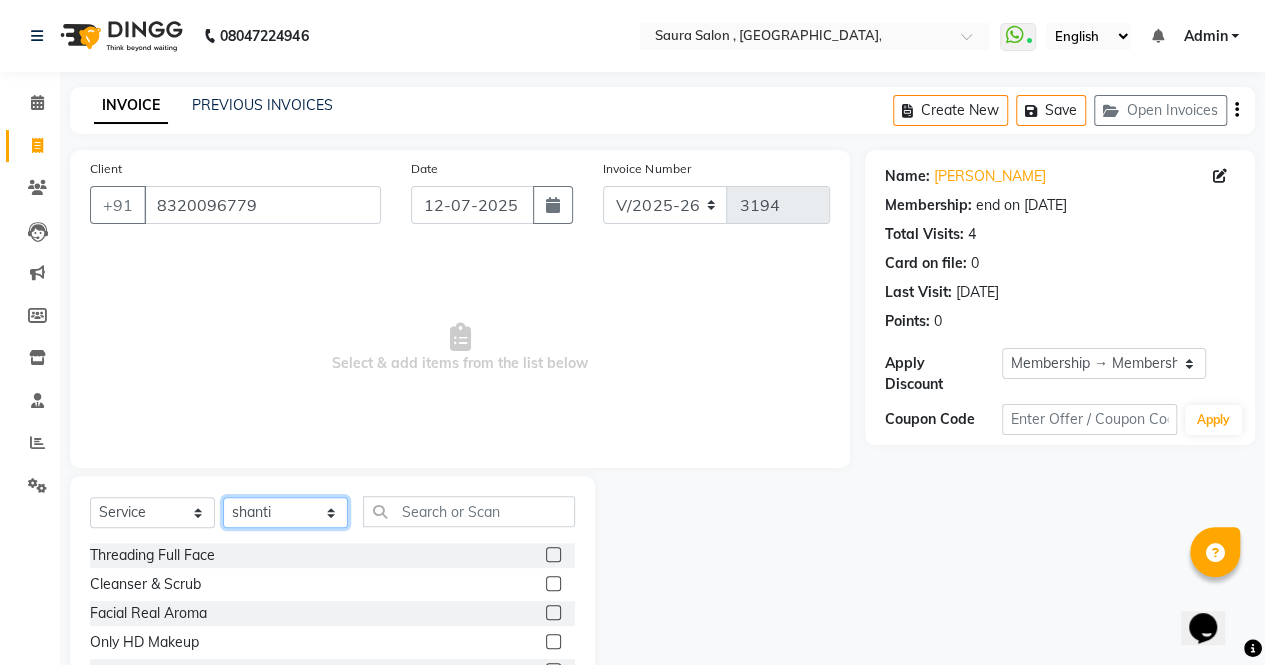 click on "Select Stylist archana  asha  [PERSON_NAME]  deepika [PERSON_NAME] [PERSON_NAME] [PERSON_NAME] khandala shanti  sona  ura usha di [PERSON_NAME]  [PERSON_NAME]" 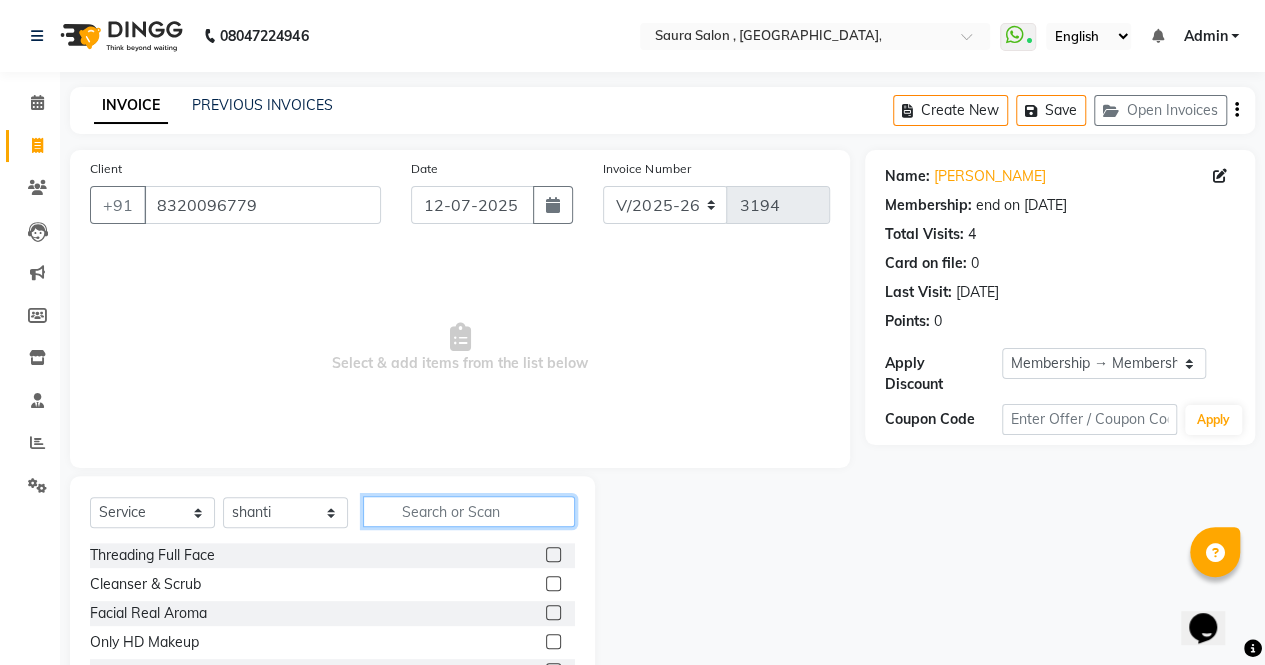 click 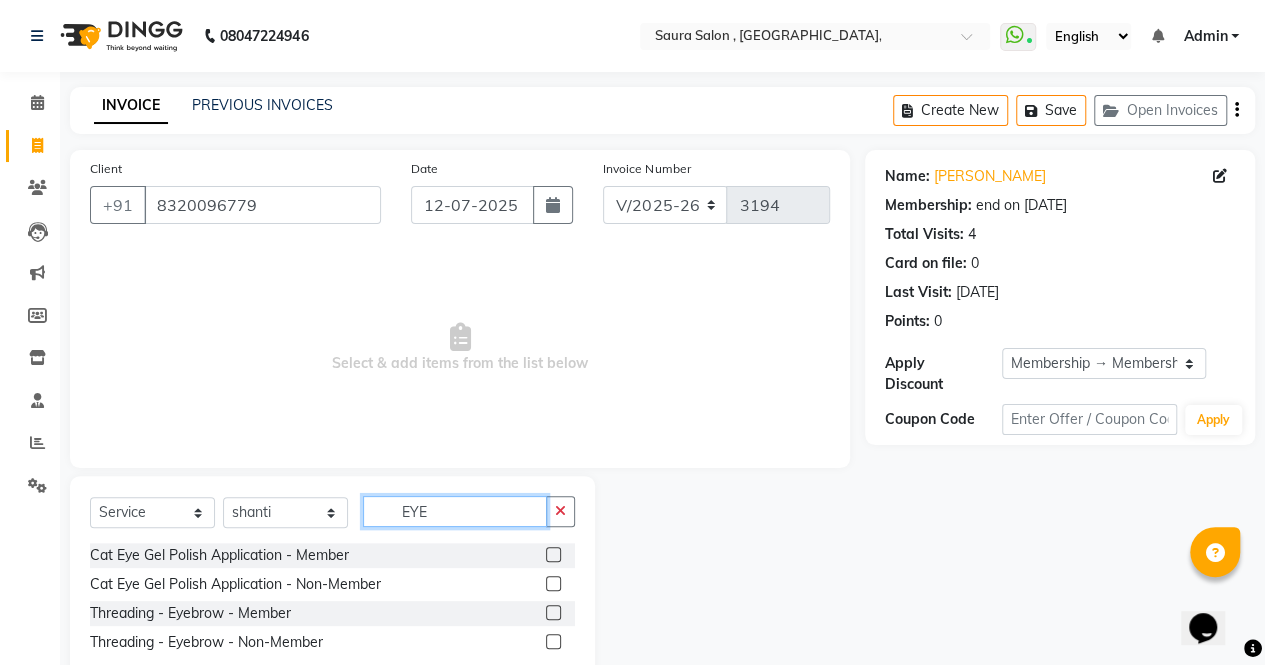 type on "EYE" 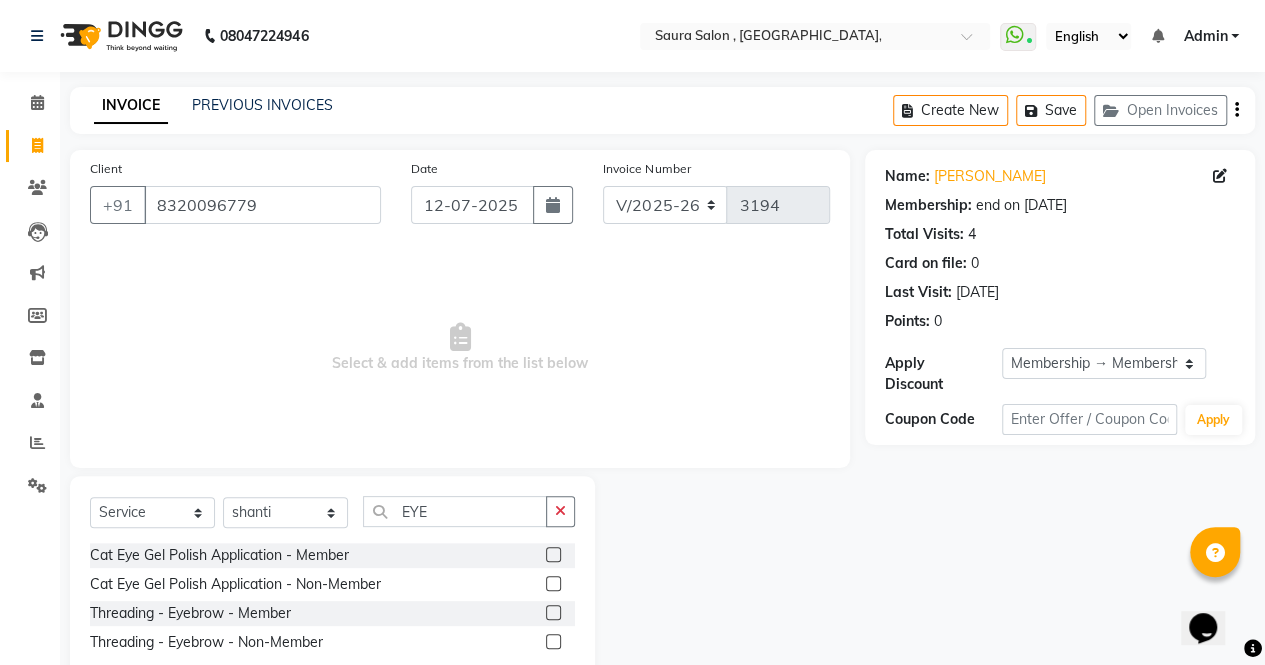 click 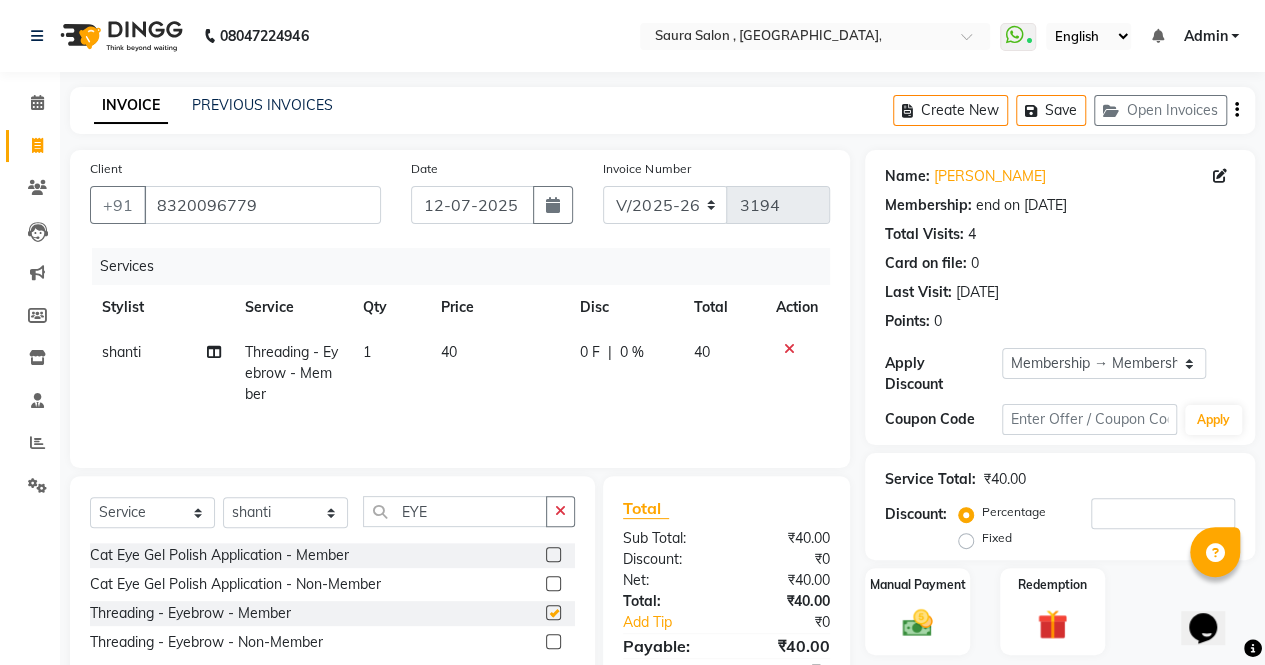 checkbox on "false" 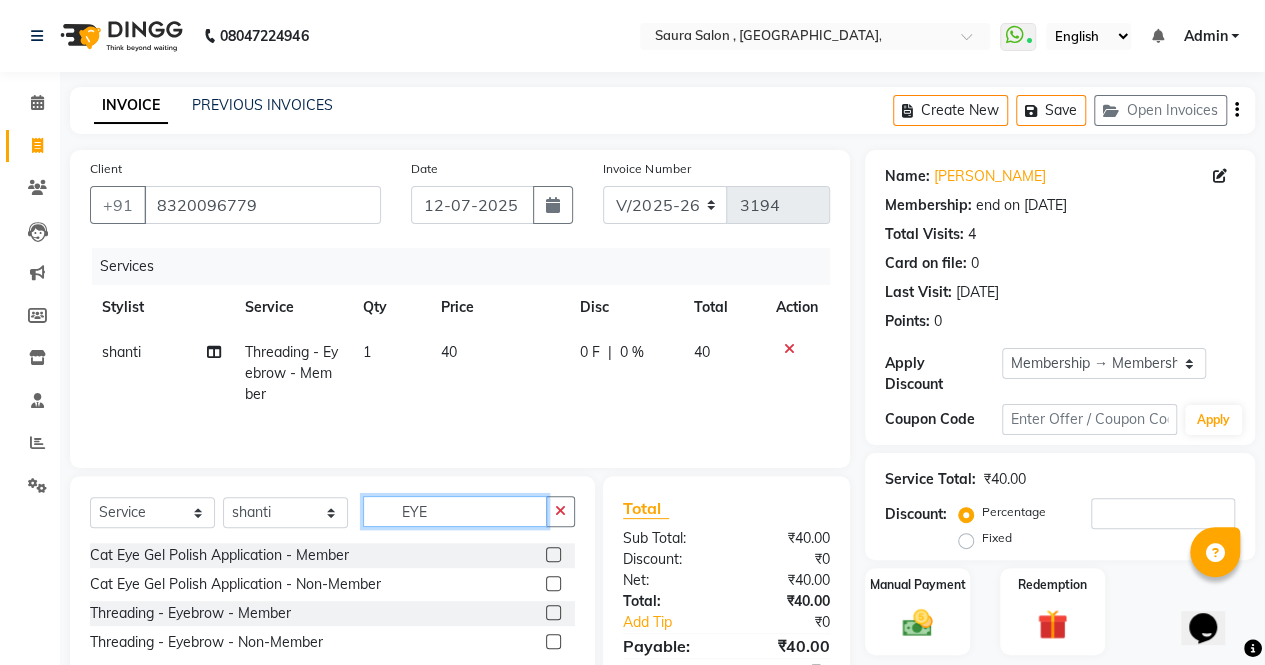 click on "EYE" 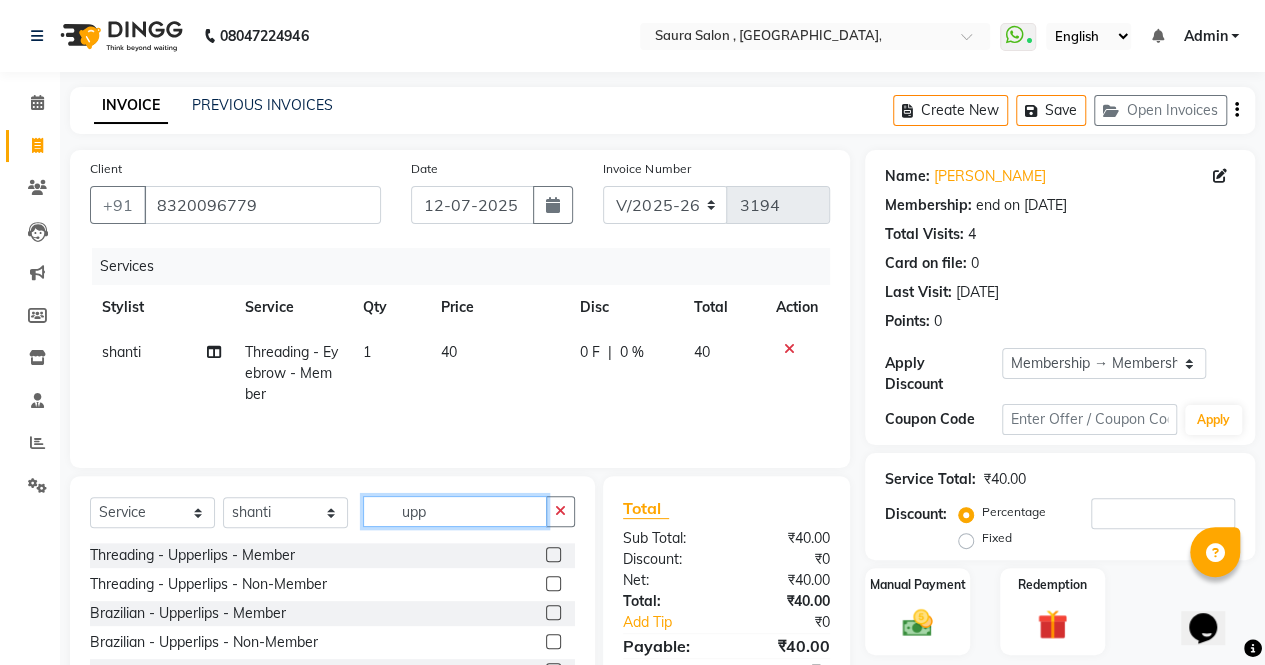 type on "upp" 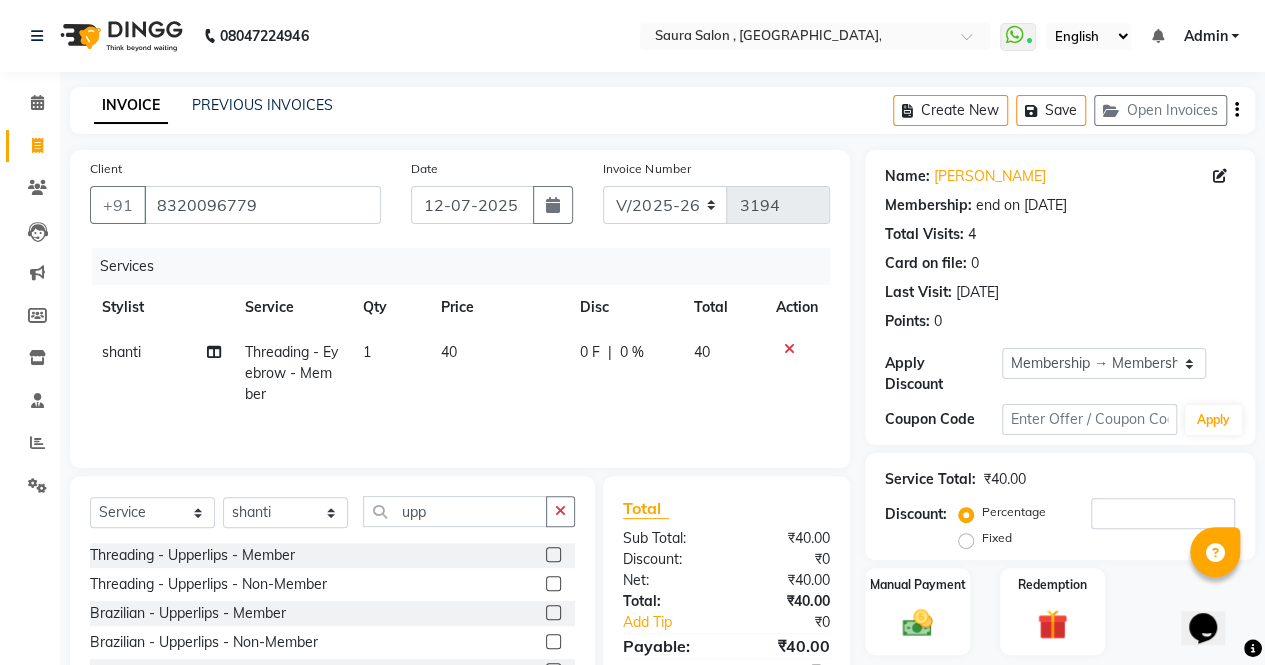click 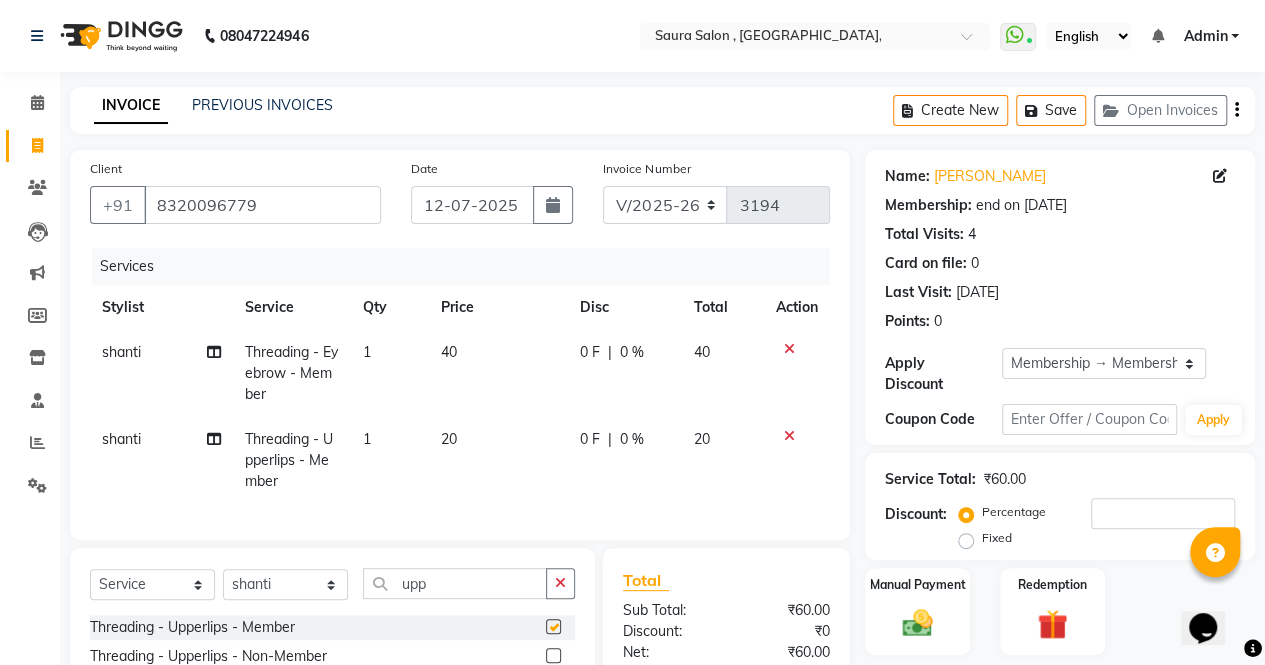 checkbox on "false" 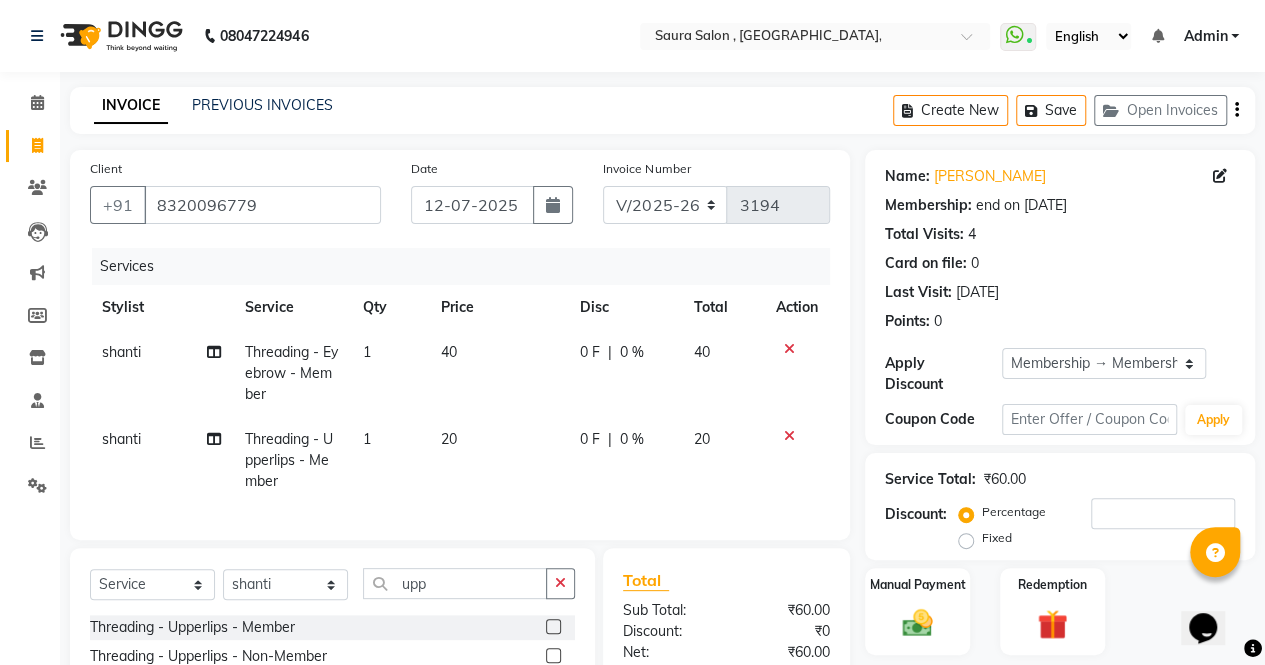 drag, startPoint x: 442, startPoint y: 575, endPoint x: 442, endPoint y: 597, distance: 22 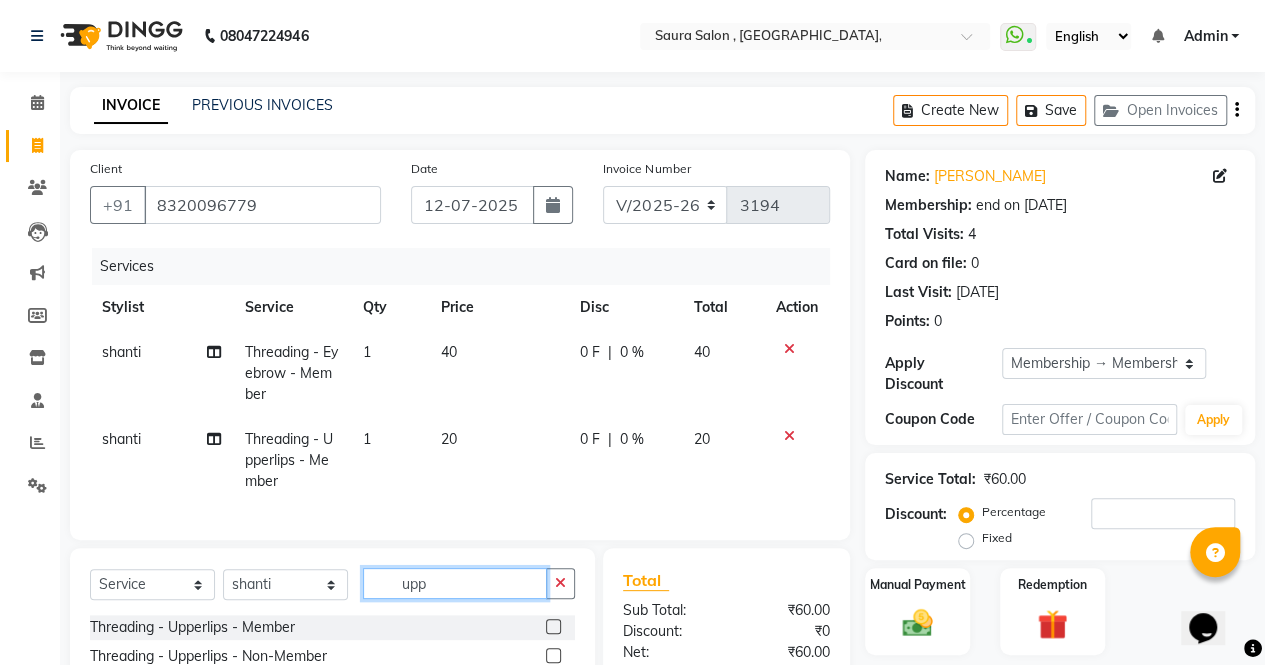 click on "upp" 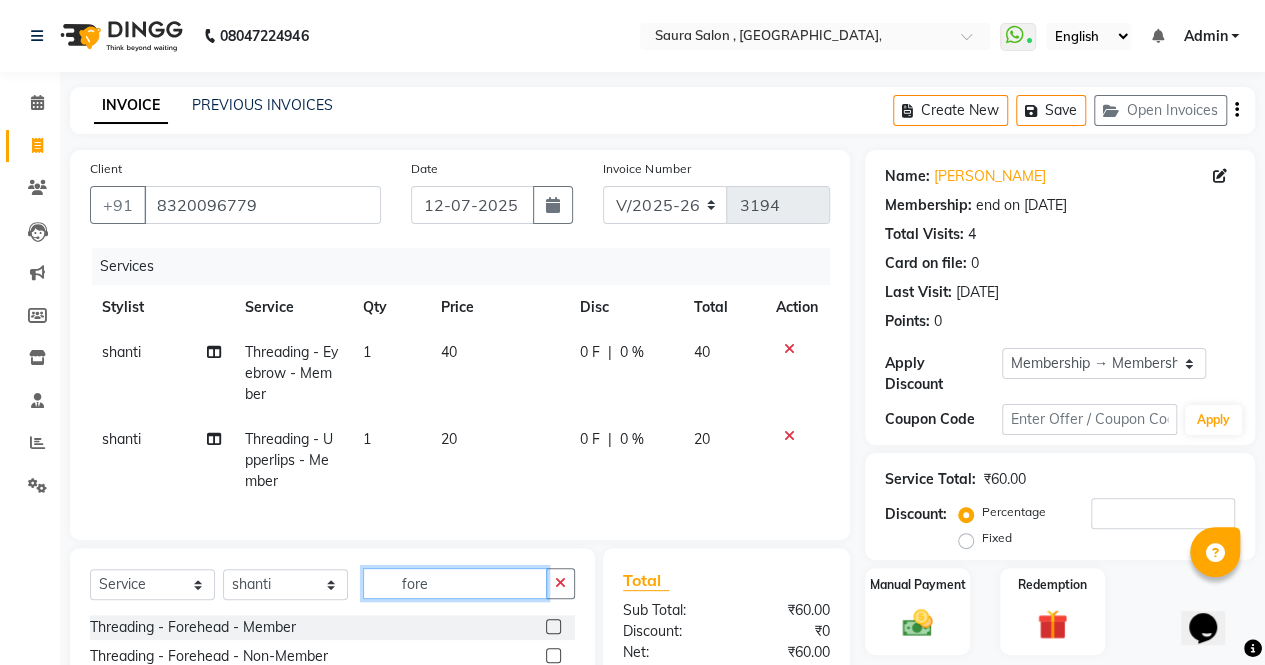 type on "fore" 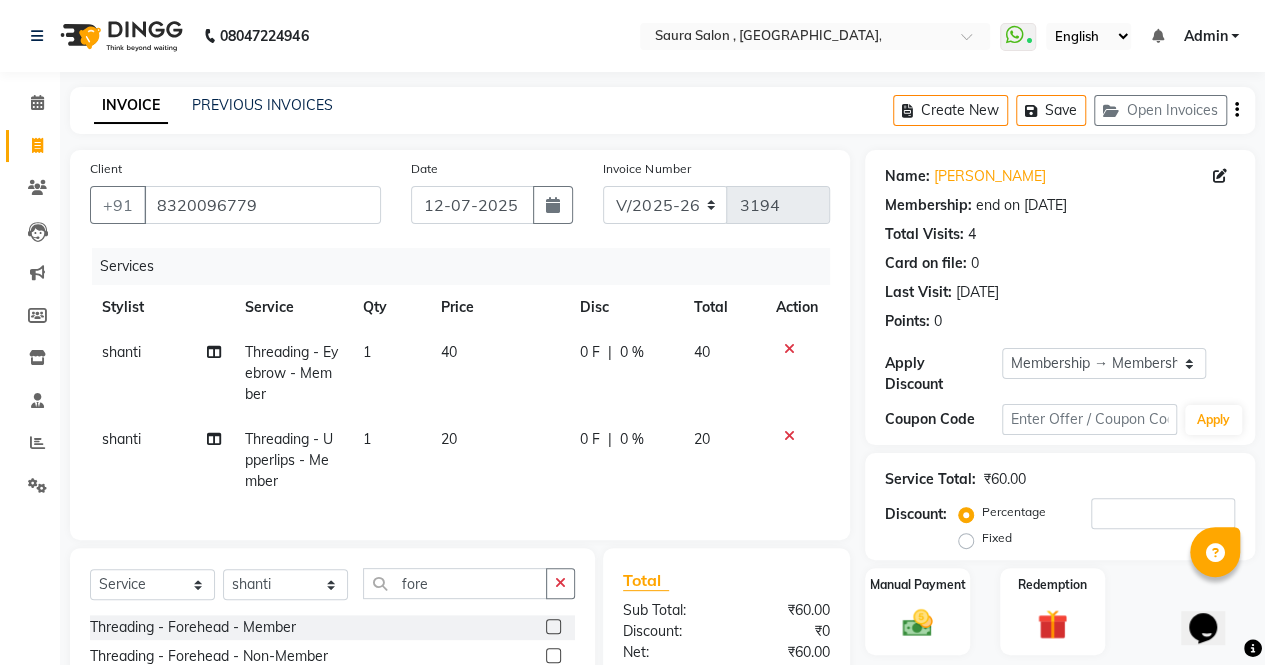 click 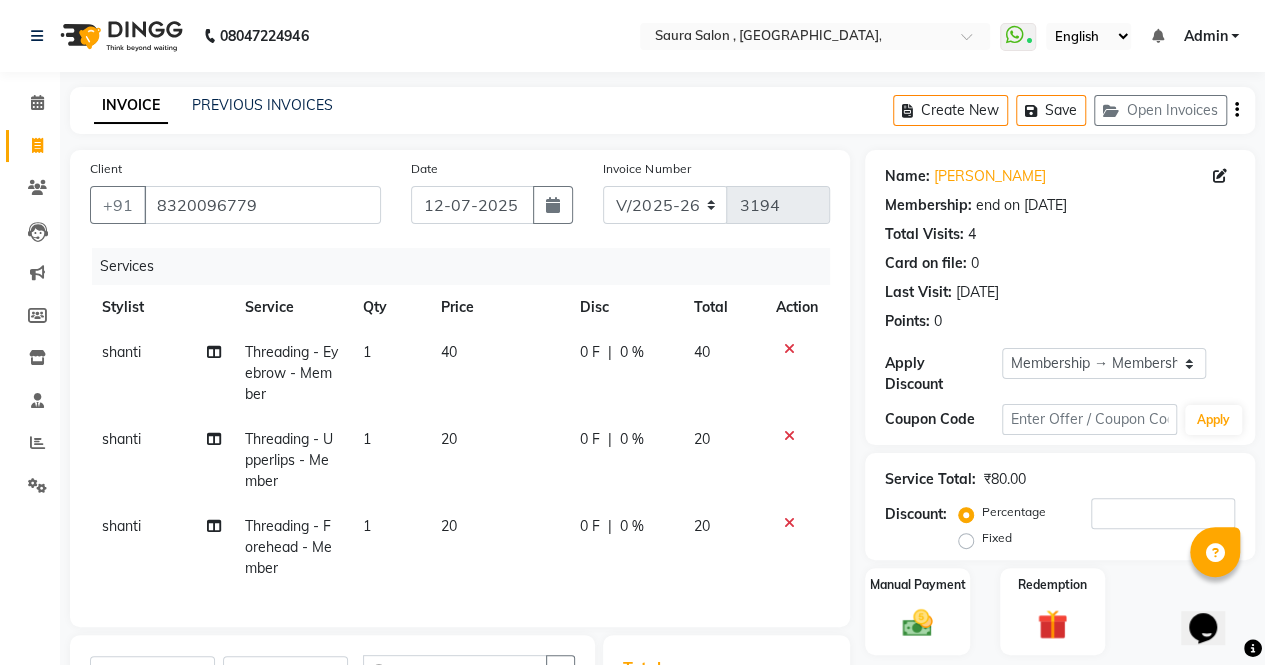checkbox on "false" 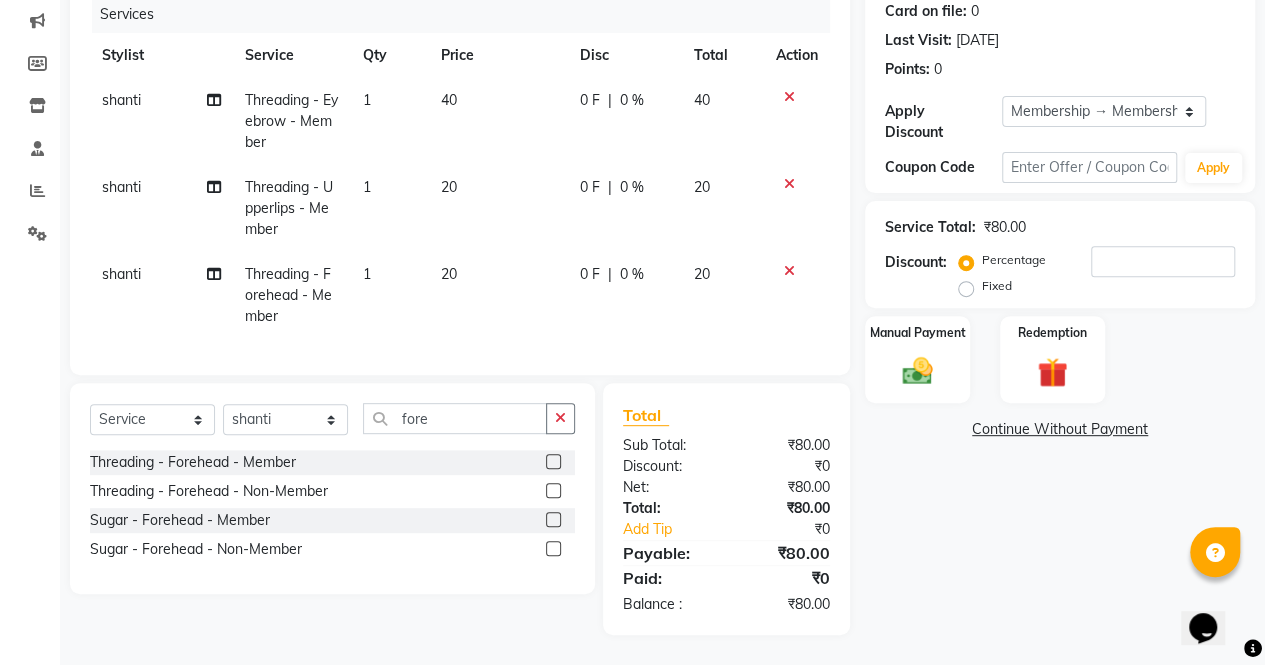 click on "Select  Service  Product  Membership  Package Voucher Prepaid Gift Card  Select Stylist archana  asha  chetna  deepika prajapati jagruti payal riddhi khandala shanti  sona  ura usha di vaishali vaishnavi  vidhi  fore" 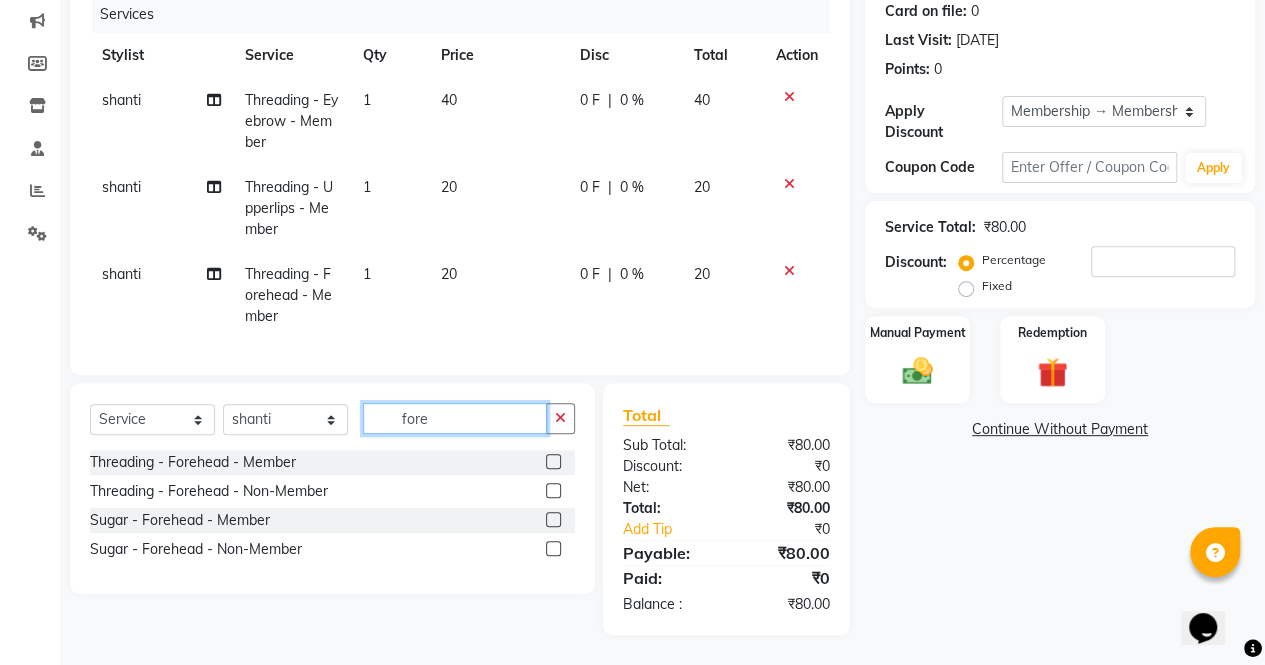 click on "fore" 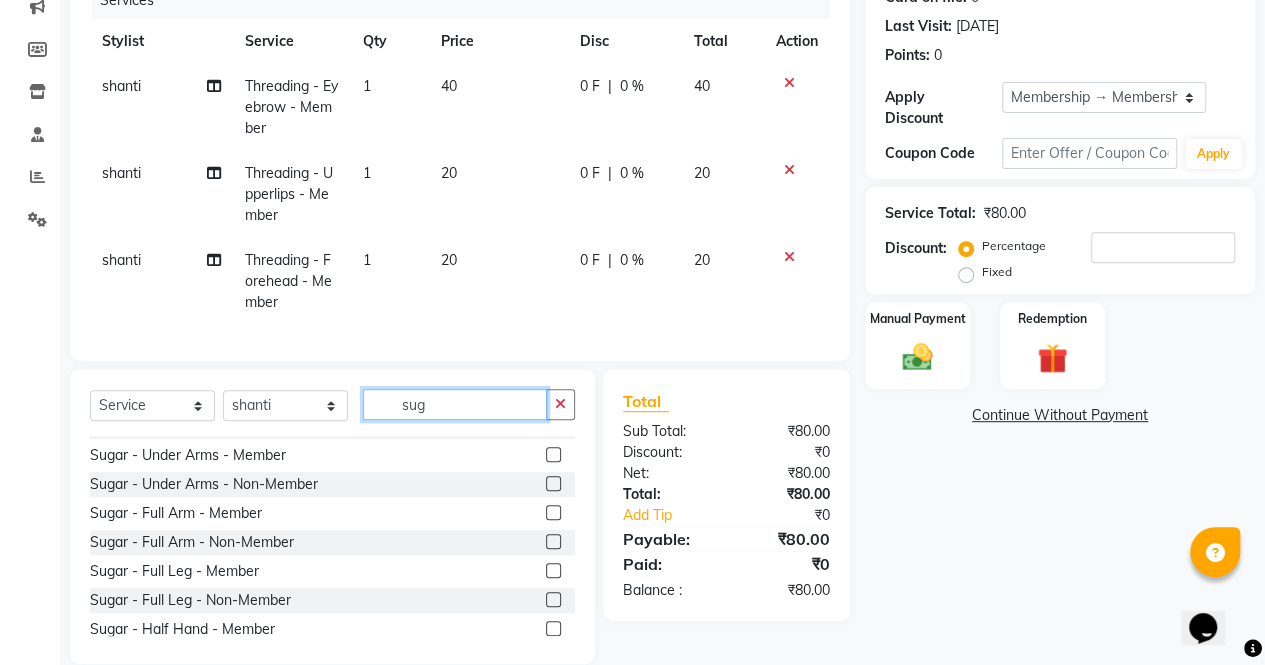 scroll, scrollTop: 524, scrollLeft: 0, axis: vertical 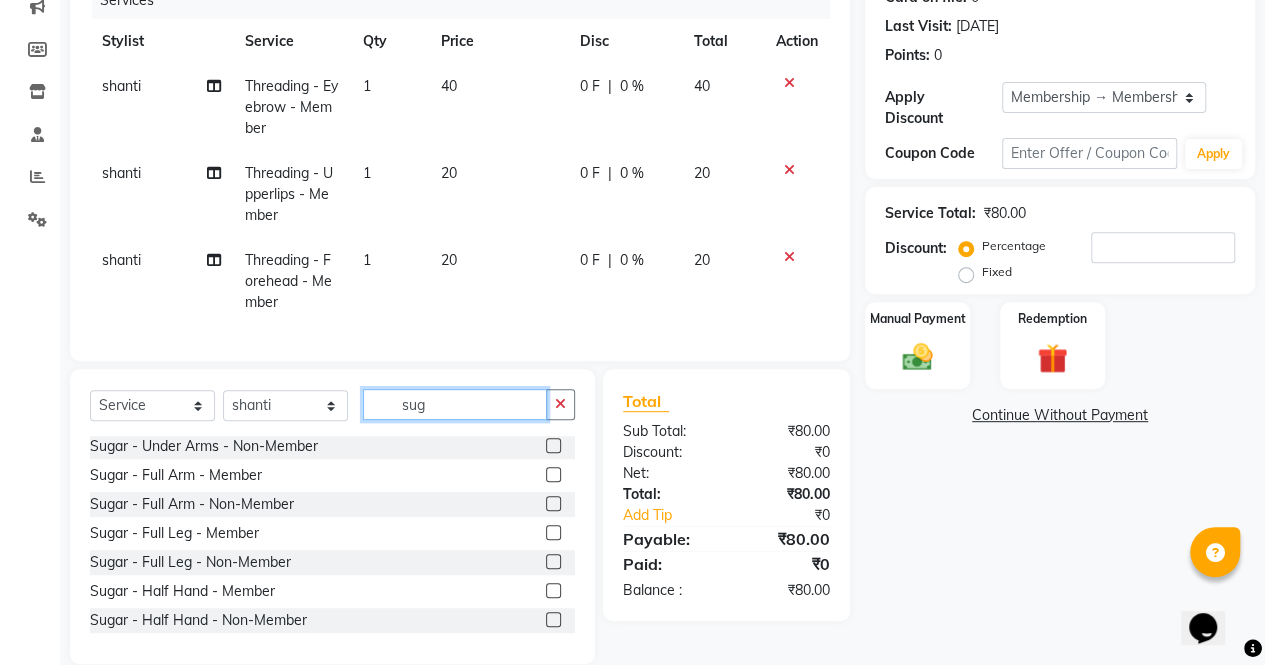 type on "sug" 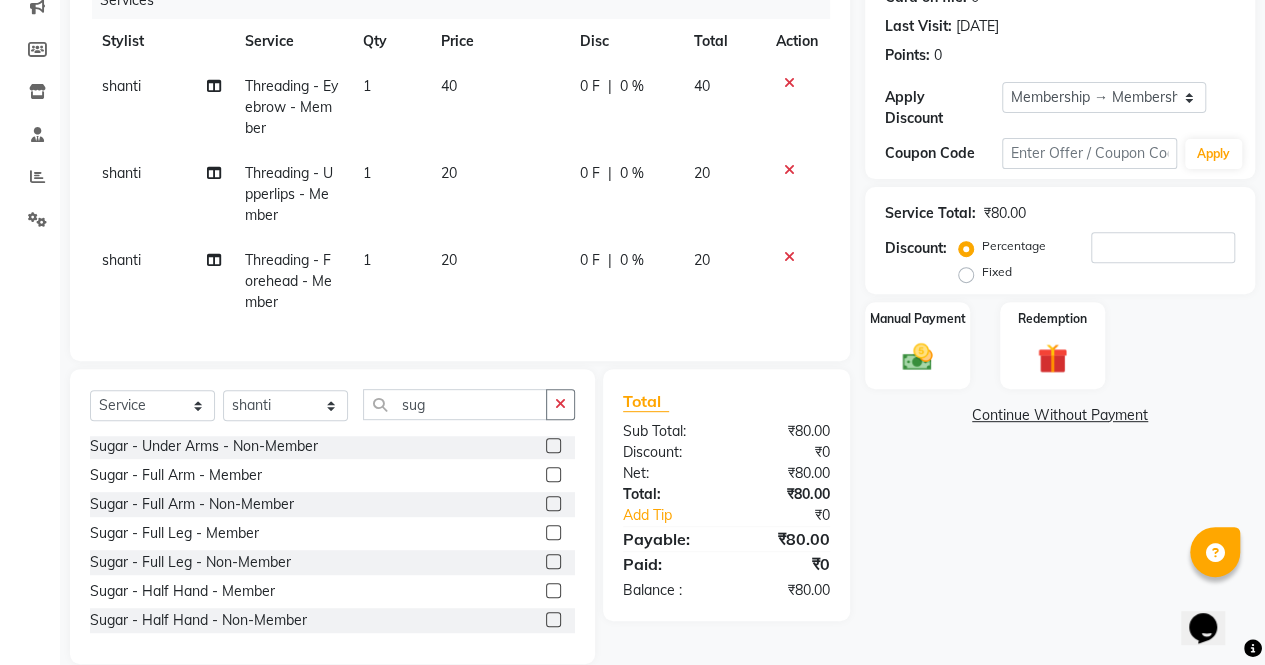 click 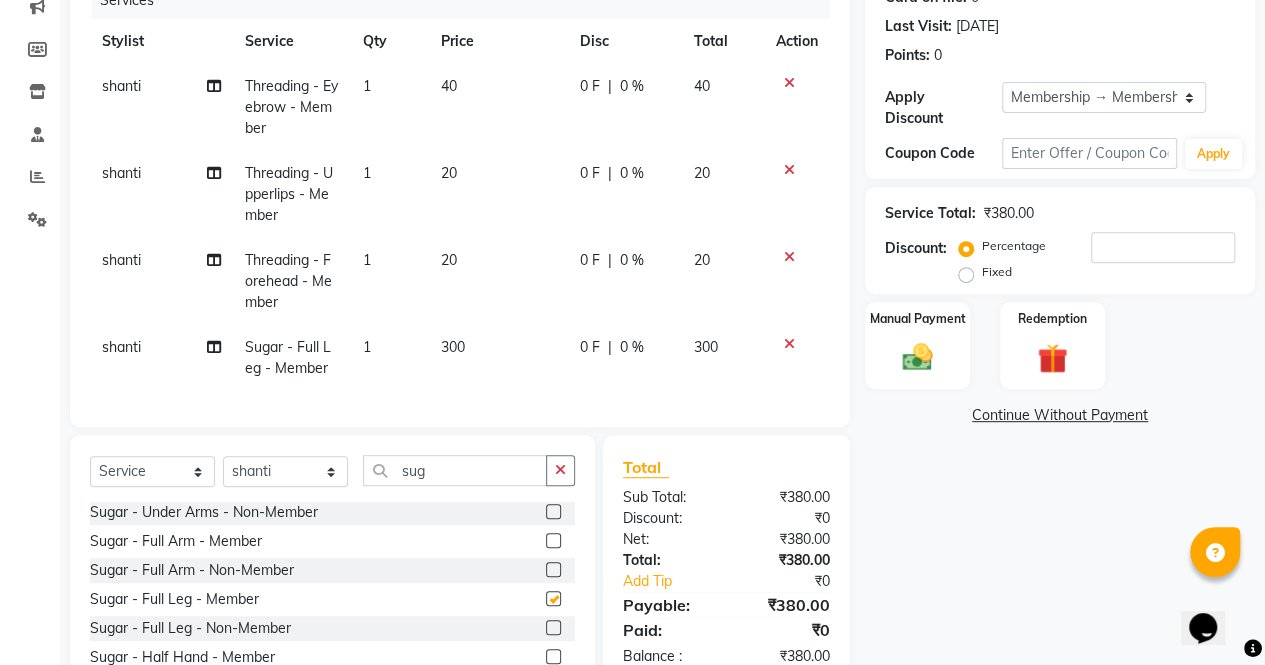 checkbox on "false" 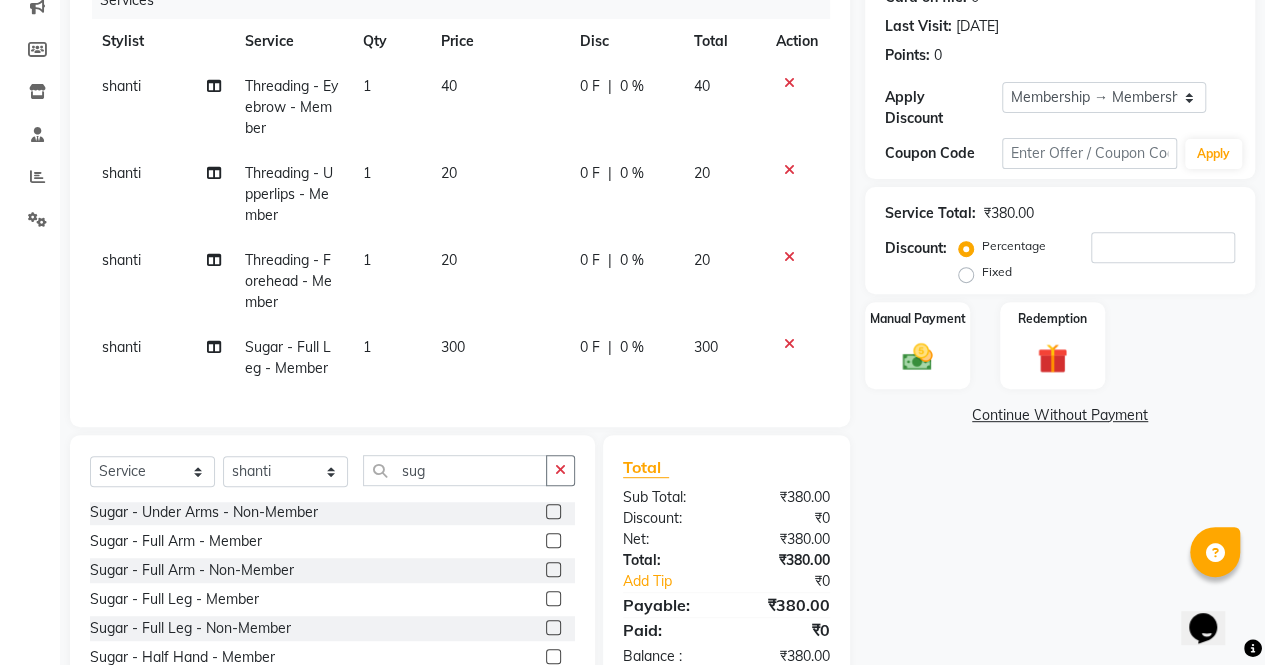 click on "300" 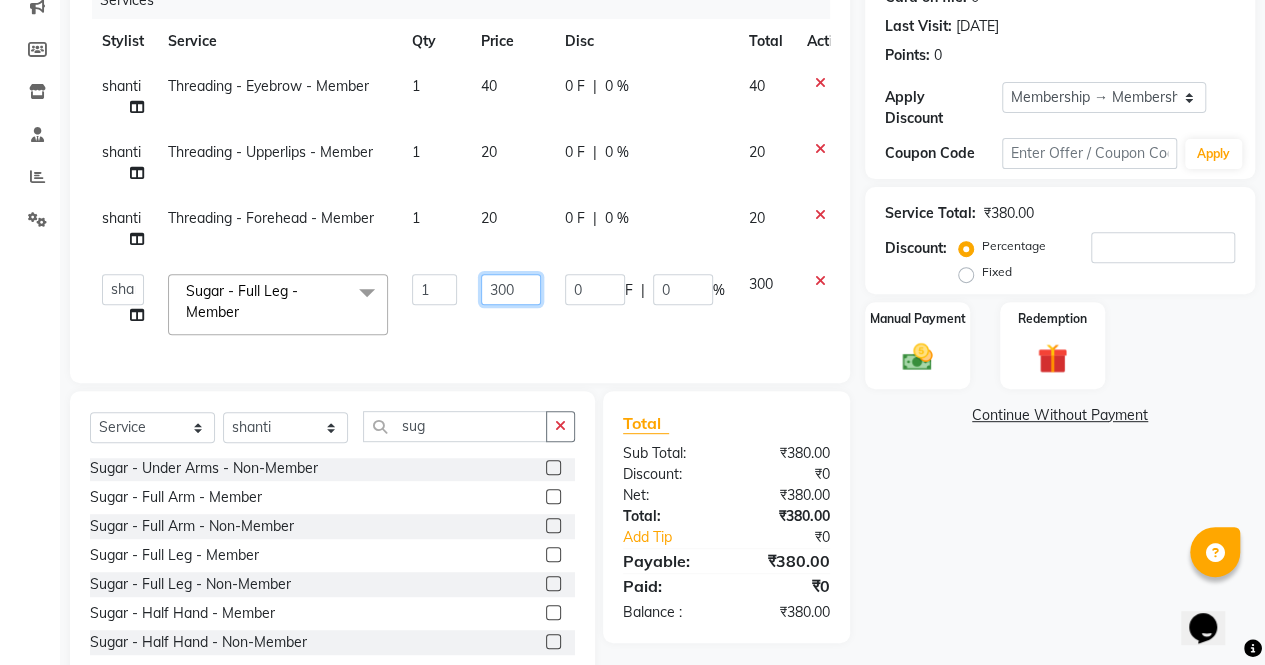 click on "300" 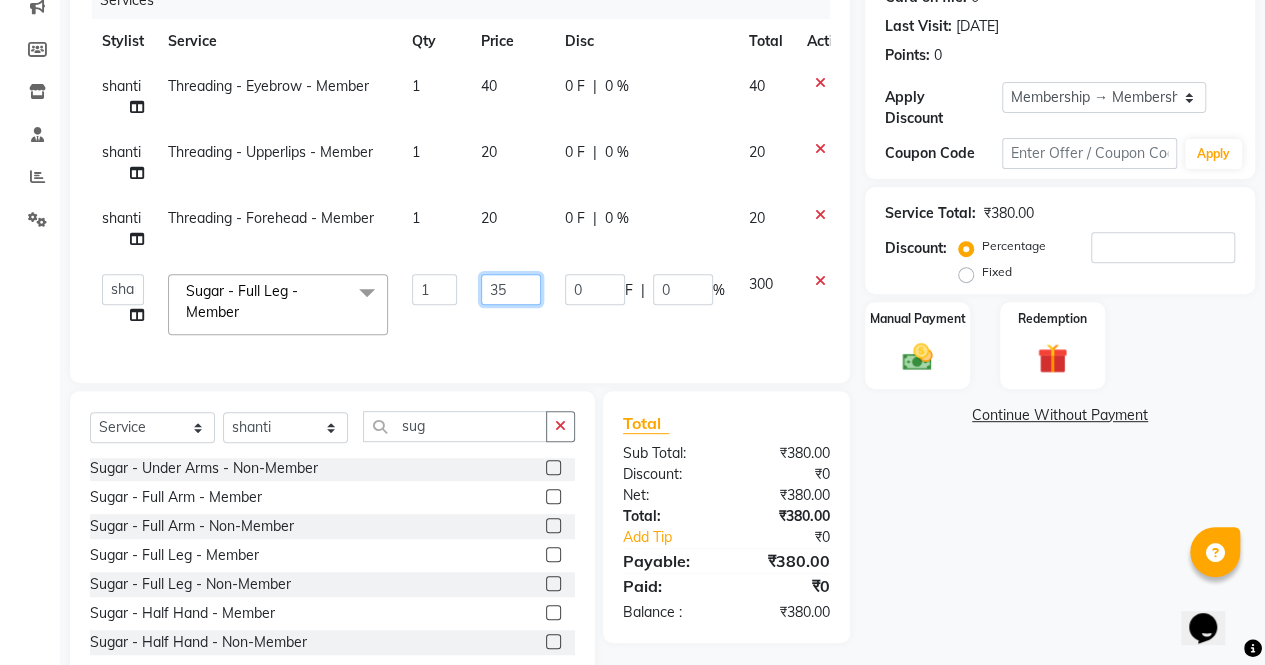 type on "350" 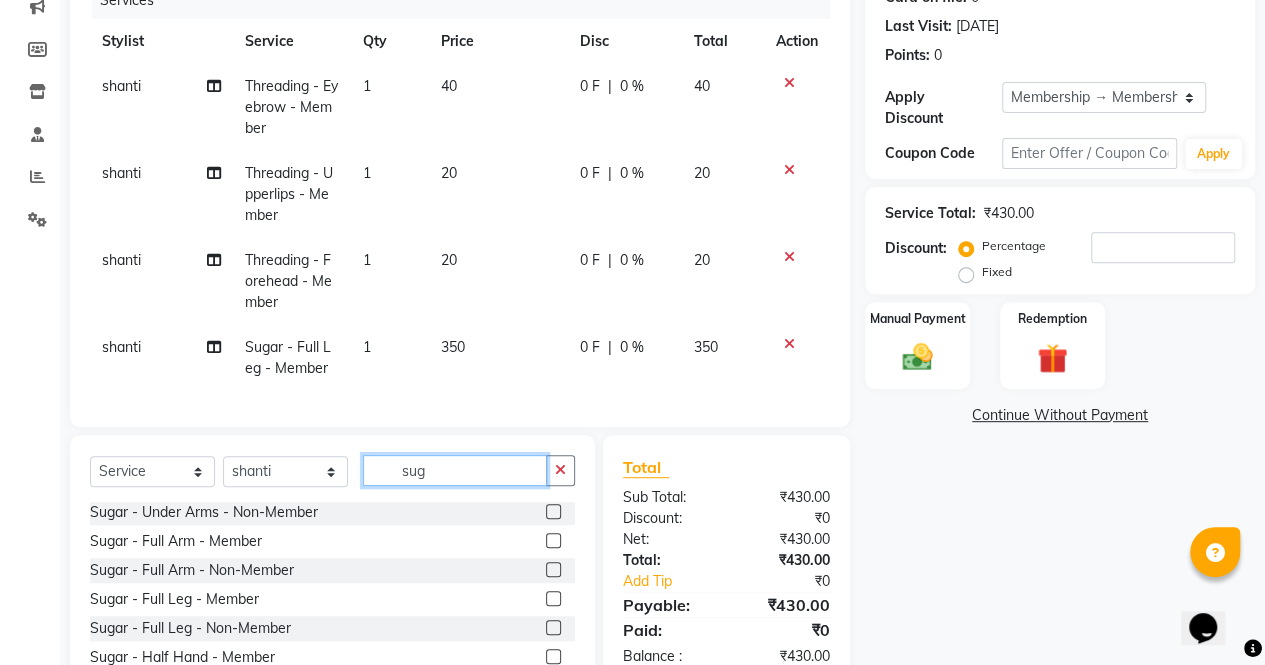click on "Client +91 8320096779 Date 12-07-2025 Invoice Number V/2025 V/2025-26 3194 Services Stylist Service Qty Price Disc Total Action shanti  Threading - Eyebrow - Member 1 40 0 F | 0 % 40 shanti  Threading - Upperlips - Member 1 20 0 F | 0 % 20 shanti  Threading - Forehead - Member 1 20 0 F | 0 % 20 shanti  Sugar - Full Leg - Member 1 350 0 F | 0 % 350 Select  Service  Product  Membership  Package Voucher Prepaid Gift Card  Select Stylist archana  asha  chetna  deepika prajapati jagruti payal riddhi khandala shanti  sona  ura usha di vaishali vaishnavi  vidhi  sug nb sugar wax  Sugar - Forehead - Member  Sugar - Forehead - Non-Member  Sugar - Upperlips - Member  Sugar - Upperlips - Non-Member  Sugar - Chin - Member  Sugar - Chin - Non-Member  Sugar - Jawlines - Member  Sugar - Jawlines - Non-Member  Sugar - Side-lock - Member  Sugar - Side-lock - Non-Member  Sugar - Nose - Member  Sugar - Nose - Non-Member  Sugar - Full Face - Member  Sugar - Full Face - Non-Member  Sugar - Neck - Member  Sugar - 3/4 Leg - Member" 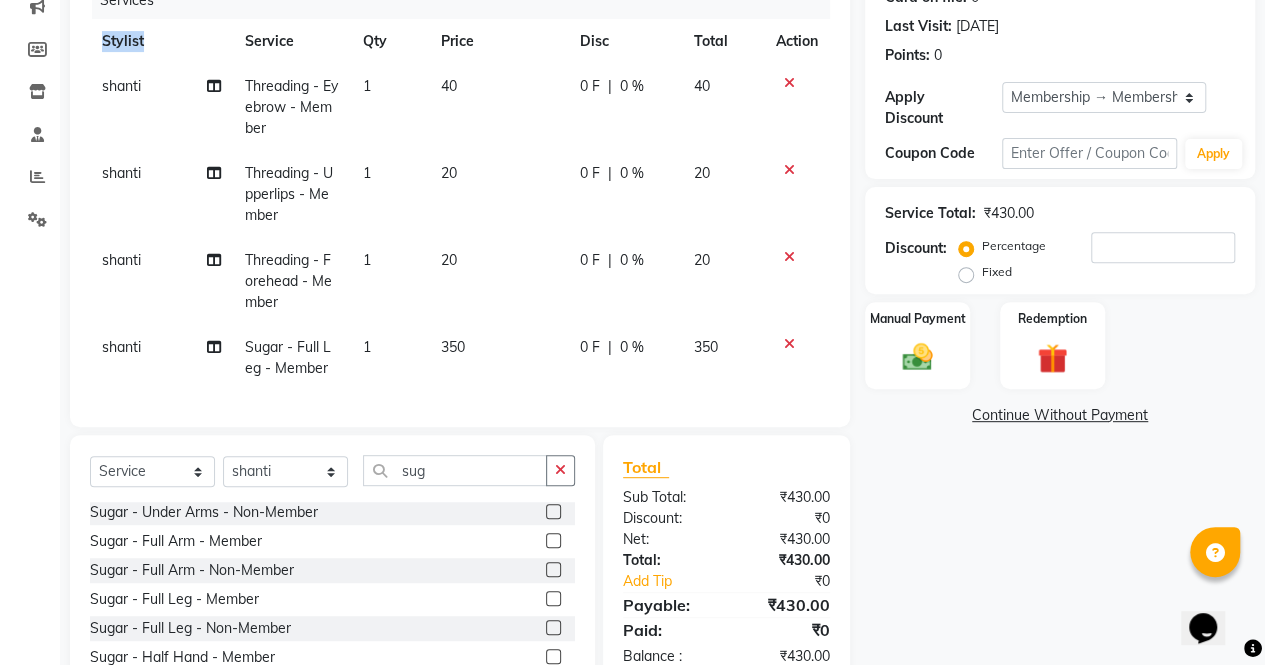 click on "Client +91 8320096779 Date 12-07-2025 Invoice Number V/2025 V/2025-26 3194 Services Stylist Service Qty Price Disc Total Action shanti  Threading - Eyebrow - Member 1 40 0 F | 0 % 40 shanti  Threading - Upperlips - Member 1 20 0 F | 0 % 20 shanti  Threading - Forehead - Member 1 20 0 F | 0 % 20 shanti  Sugar - Full Leg - Member 1 350 0 F | 0 % 350" 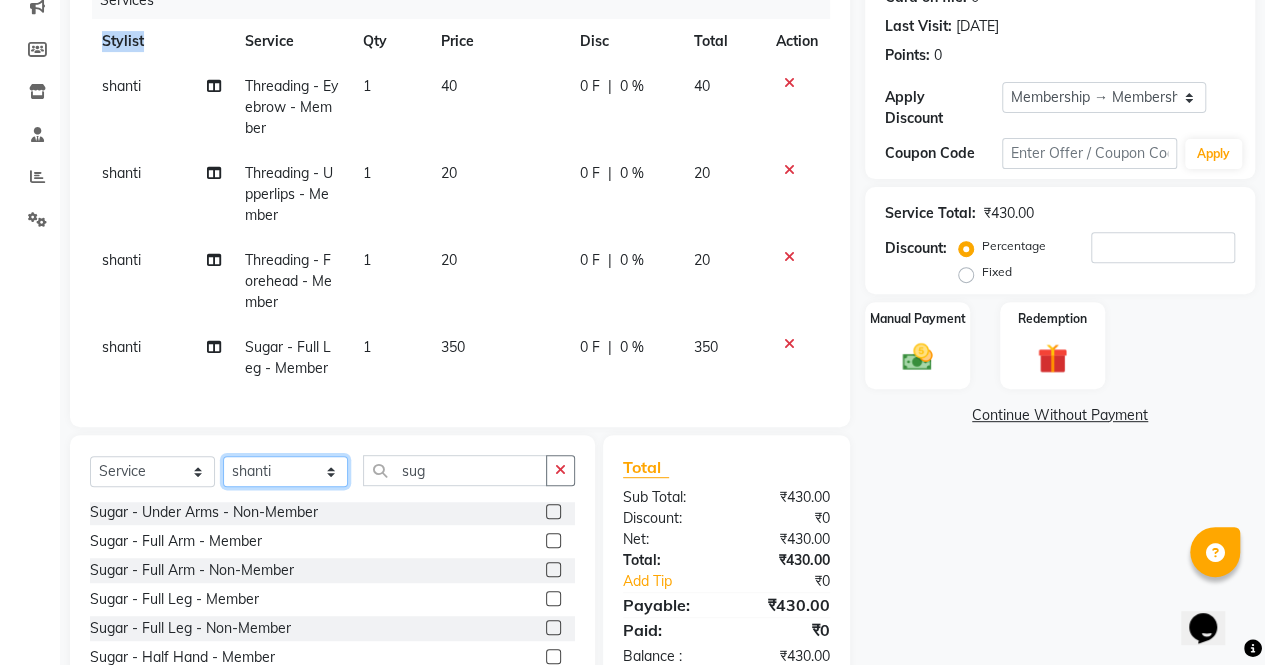click on "Select Stylist archana  asha  [PERSON_NAME]  deepika [PERSON_NAME] [PERSON_NAME] [PERSON_NAME] khandala shanti  sona  ura usha di [PERSON_NAME]  [PERSON_NAME]" 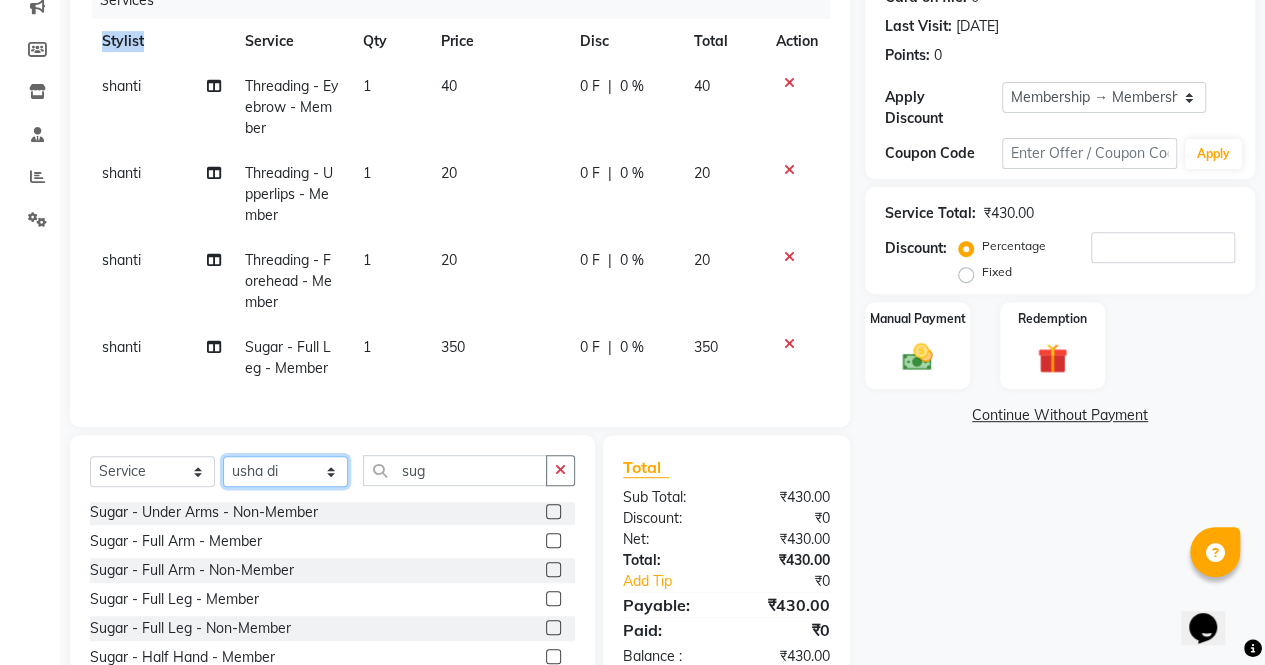 click on "Select Stylist archana  asha  [PERSON_NAME]  deepika [PERSON_NAME] [PERSON_NAME] [PERSON_NAME] khandala shanti  sona  ura usha di [PERSON_NAME]  [PERSON_NAME]" 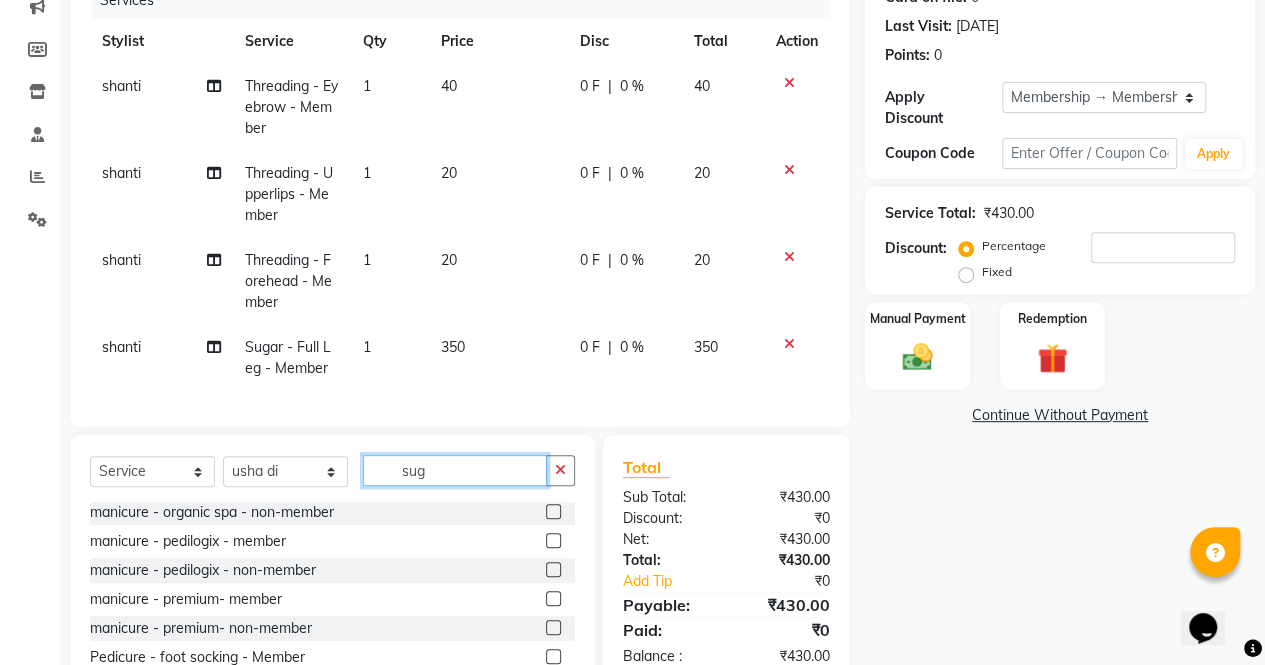 click on "sug" 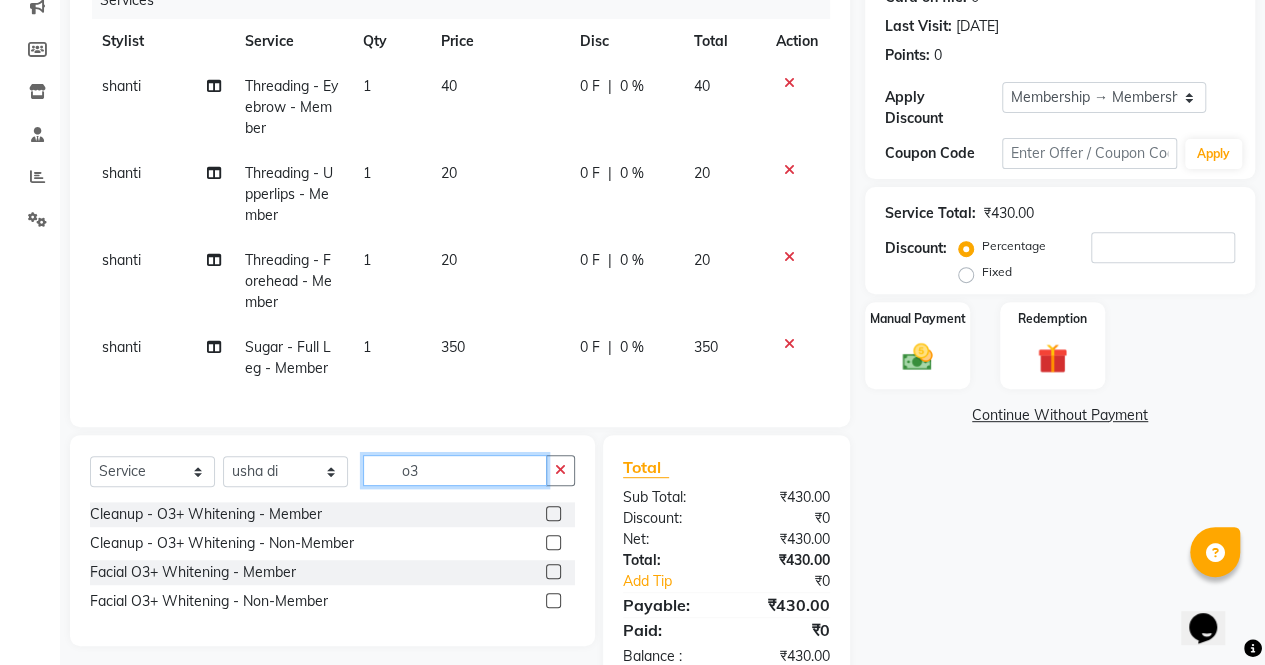scroll, scrollTop: 0, scrollLeft: 0, axis: both 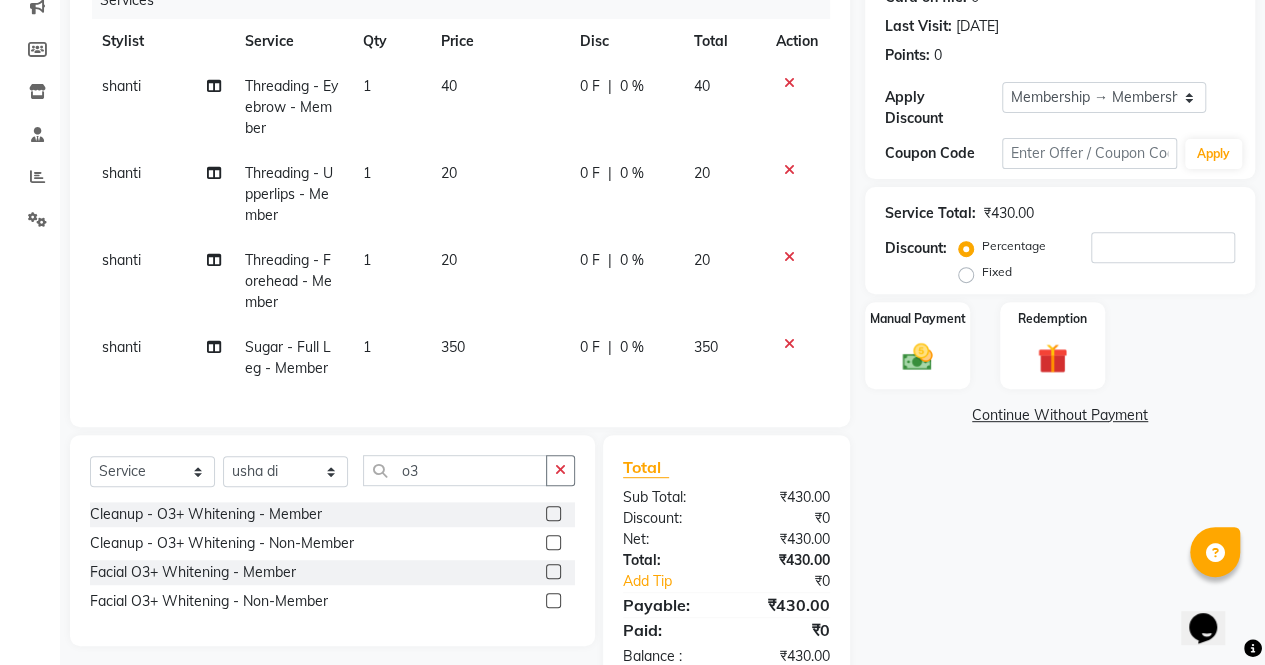 click 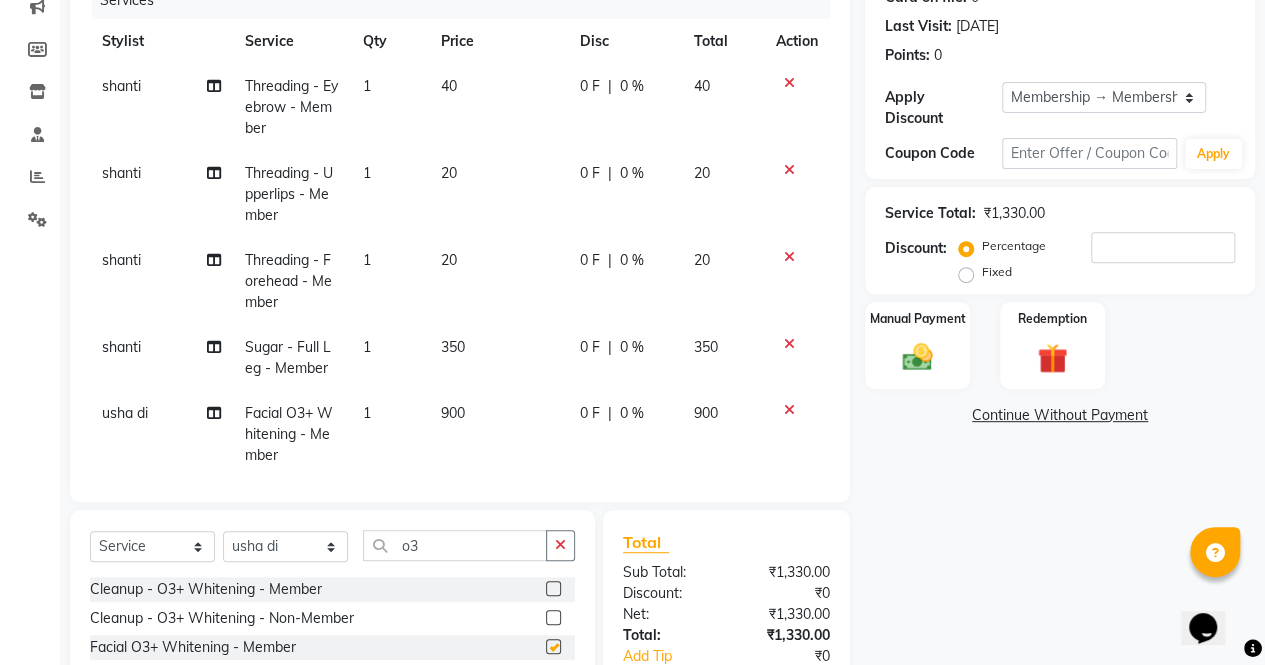 checkbox on "false" 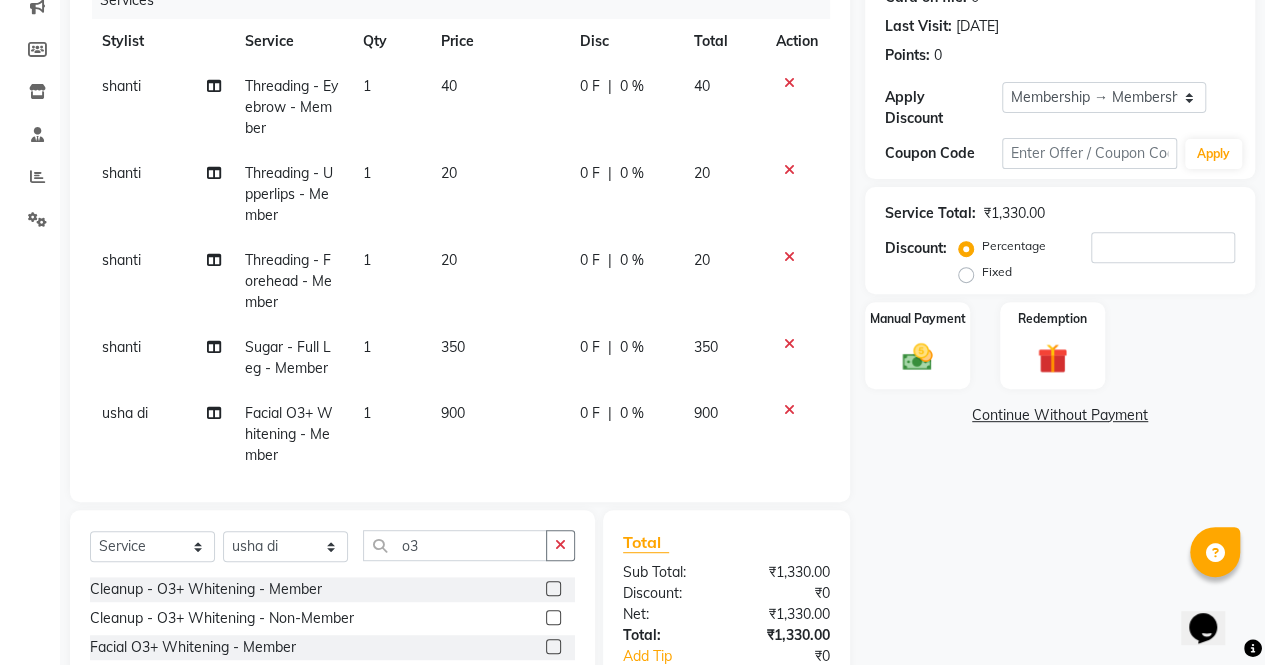 click on "900" 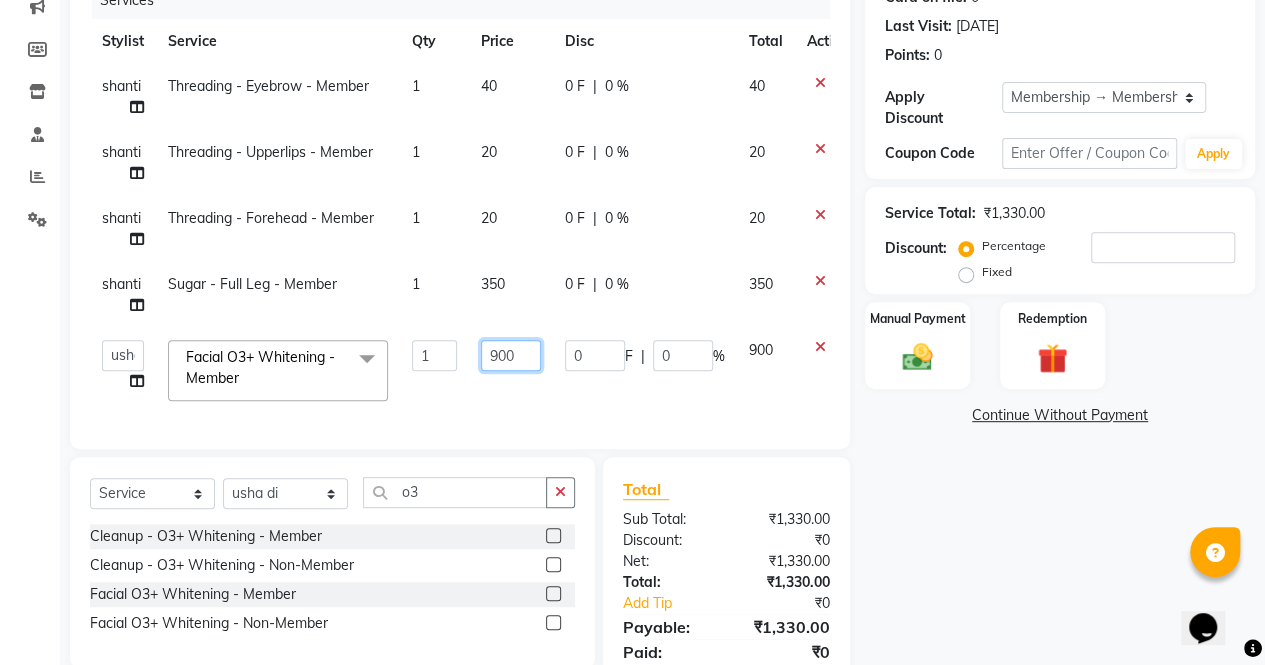 click on "900" 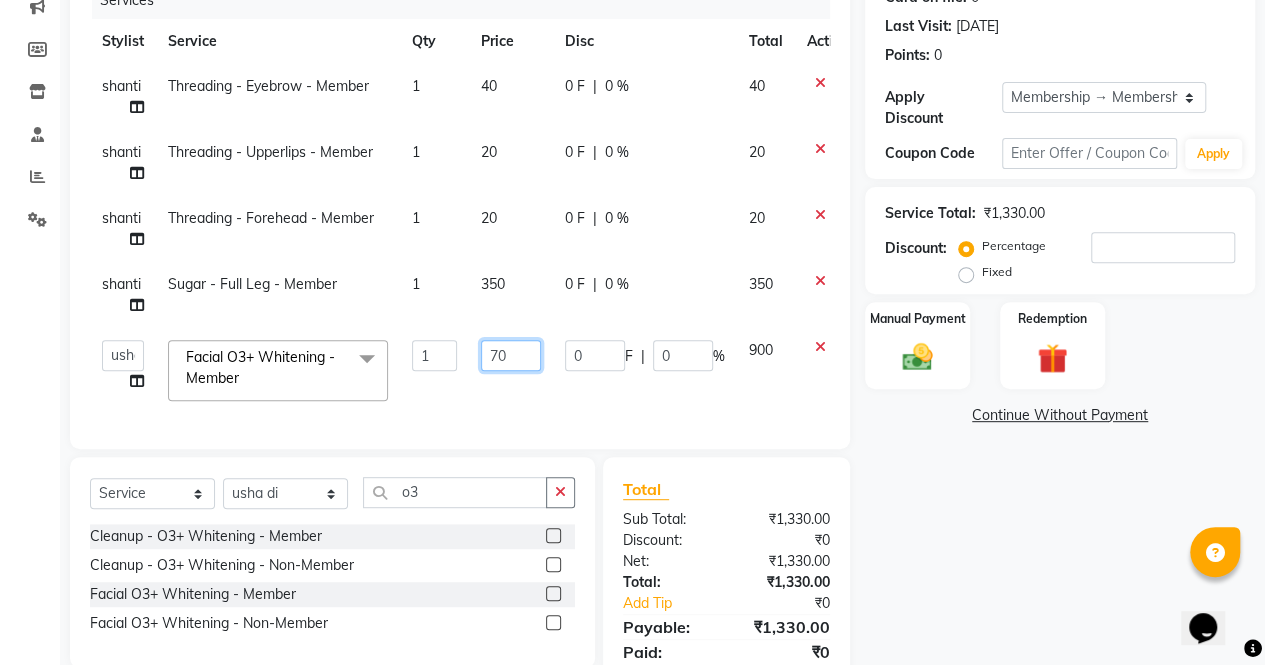 type on "700" 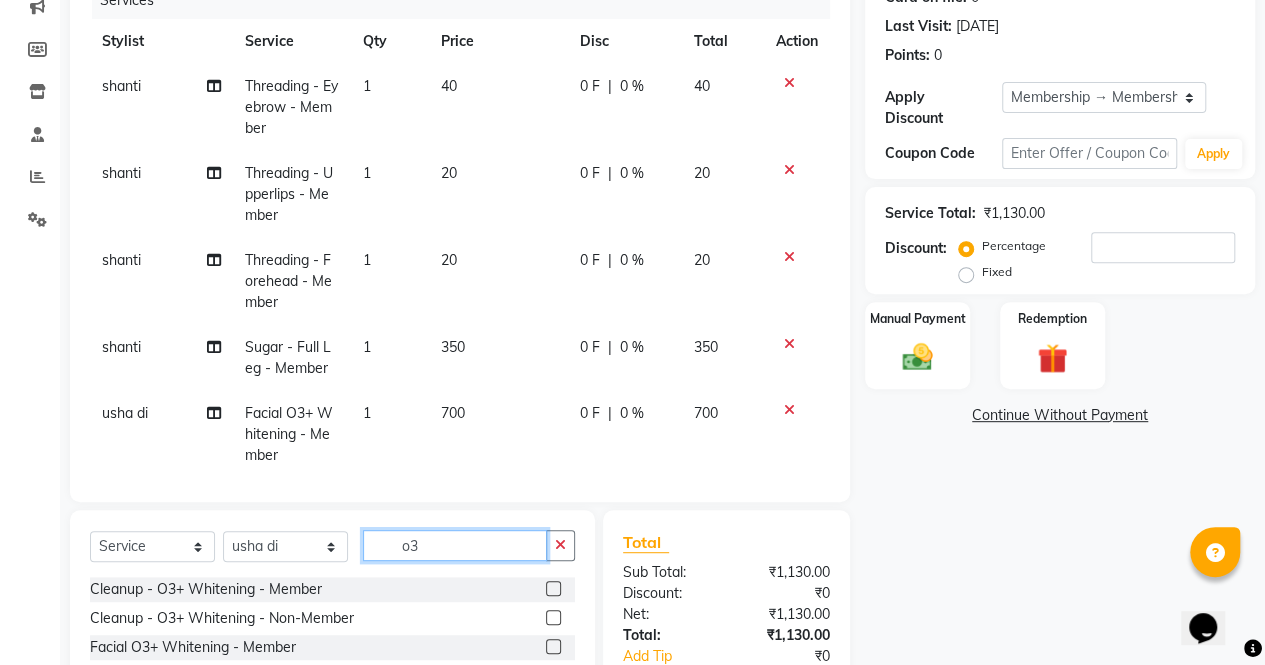 click on "Client +91 8320096779 Date 12-07-2025 Invoice Number V/2025 V/2025-26 3194 Services Stylist Service Qty Price Disc Total Action shanti  Threading - Eyebrow - Member 1 40 0 F | 0 % 40 shanti  Threading - Upperlips - Member 1 20 0 F | 0 % 20 shanti  Threading - Forehead - Member 1 20 0 F | 0 % 20 shanti  Sugar - Full Leg - Member 1 350 0 F | 0 % 350 usha di Facial O3+ Whitening - Member 1 700 0 F | 0 % 700 Select  Service  Product  Membership  Package Voucher Prepaid Gift Card  Select Stylist archana  asha  chetna  deepika prajapati jagruti payal riddhi khandala shanti  sona  ura usha di vaishali vaishnavi  vidhi  o3 Cleanup - O3+ Whitening - Member  Cleanup - O3+ Whitening - Non-Member  Facial O3+ Whitening - Member  Facial O3+ Whitening - Non-Member  Total Sub Total: ₹1,130.00 Discount: ₹0 Net: ₹1,130.00 Total: ₹1,130.00 Add Tip ₹0 Payable: ₹1,130.00 Paid: ₹0 Balance   : ₹1,130.00" 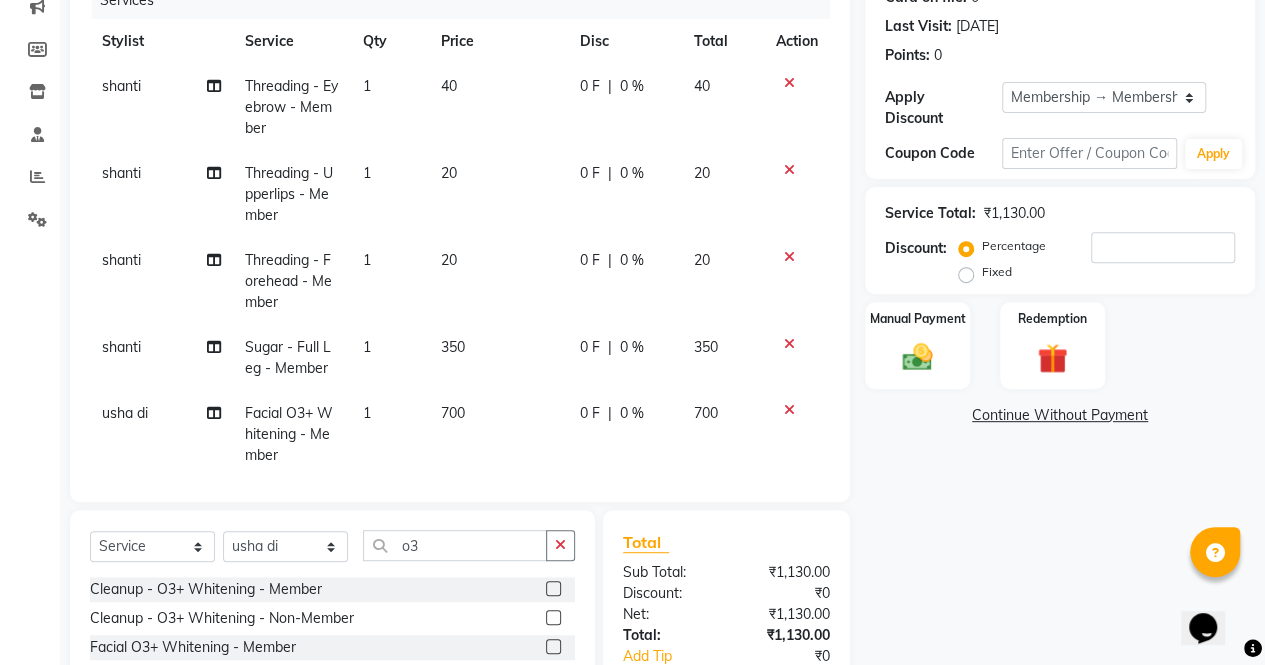 click on "Client +91 8320096779 Date 12-07-2025 Invoice Number V/2025 V/2025-26 3194 Services Stylist Service Qty Price Disc Total Action shanti  Threading - Eyebrow - Member 1 40 0 F | 0 % 40 shanti  Threading - Upperlips - Member 1 20 0 F | 0 % 20 shanti  Threading - Forehead - Member 1 20 0 F | 0 % 20 shanti  Sugar - Full Leg - Member 1 350 0 F | 0 % 350 usha di Facial O3+ Whitening - Member 1 700 0 F | 0 % 700 Select  Service  Product  Membership  Package Voucher Prepaid Gift Card  Select Stylist archana  asha  chetna  deepika prajapati jagruti payal riddhi khandala shanti  sona  ura usha di vaishali vaishnavi  vidhi  o3 Cleanup - O3+ Whitening - Member  Cleanup - O3+ Whitening - Non-Member  Facial O3+ Whitening - Member  Facial O3+ Whitening - Non-Member  Total Sub Total: ₹1,130.00 Discount: ₹0 Net: ₹1,130.00 Total: ₹1,130.00 Add Tip ₹0 Payable: ₹1,130.00 Paid: ₹0 Balance   : ₹1,130.00" 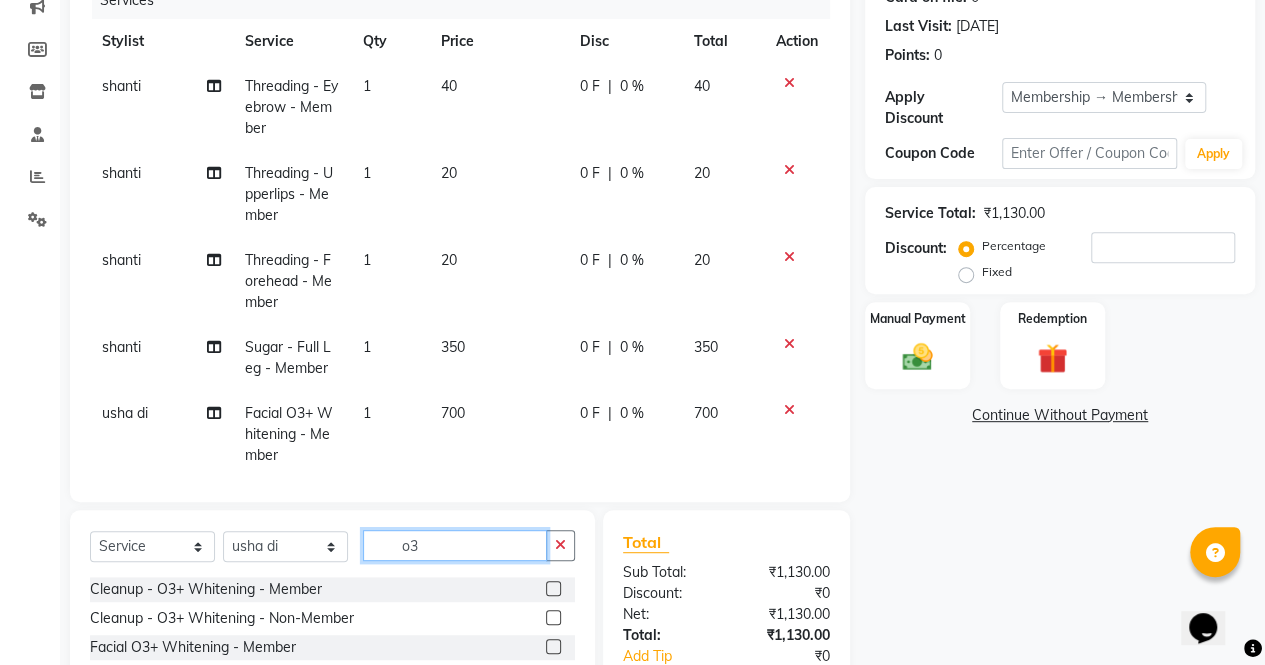 click on "o3" 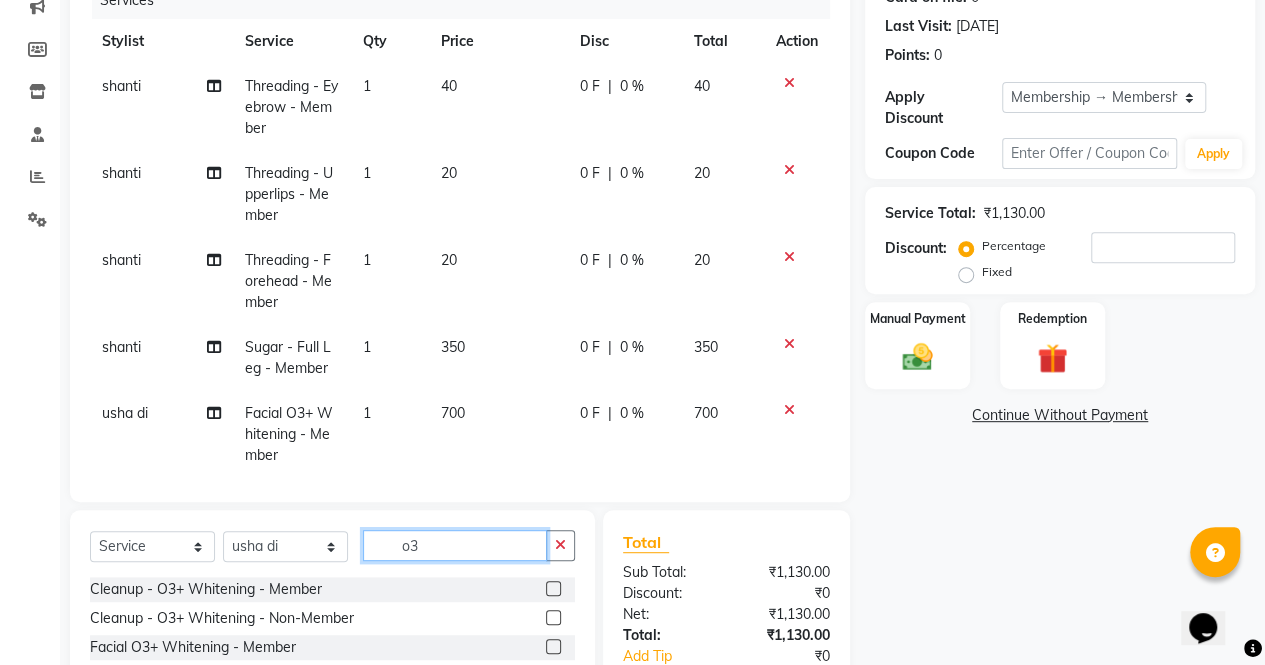type on "o" 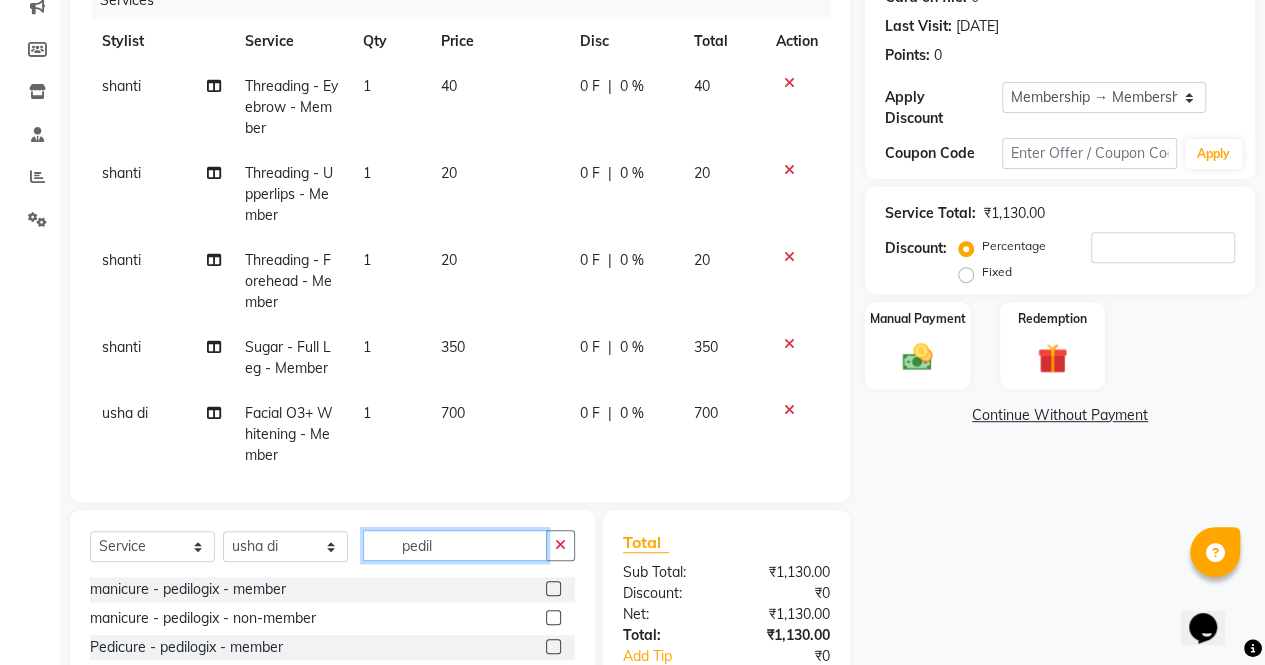 type on "pedil" 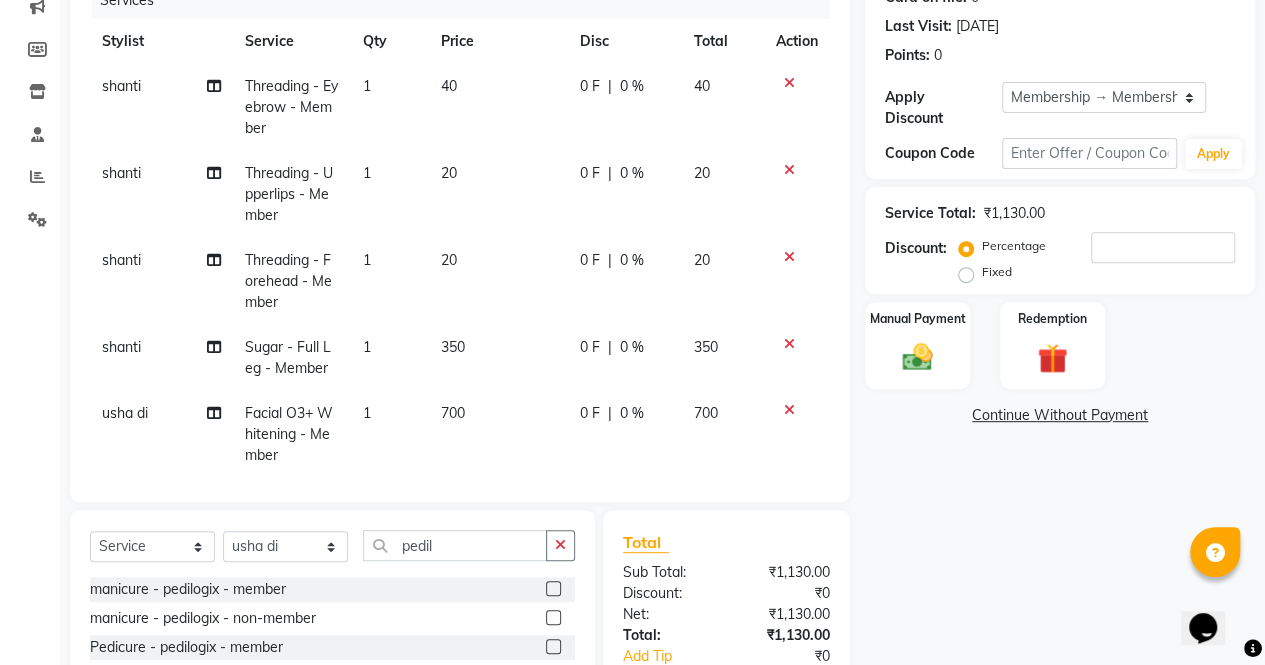 click 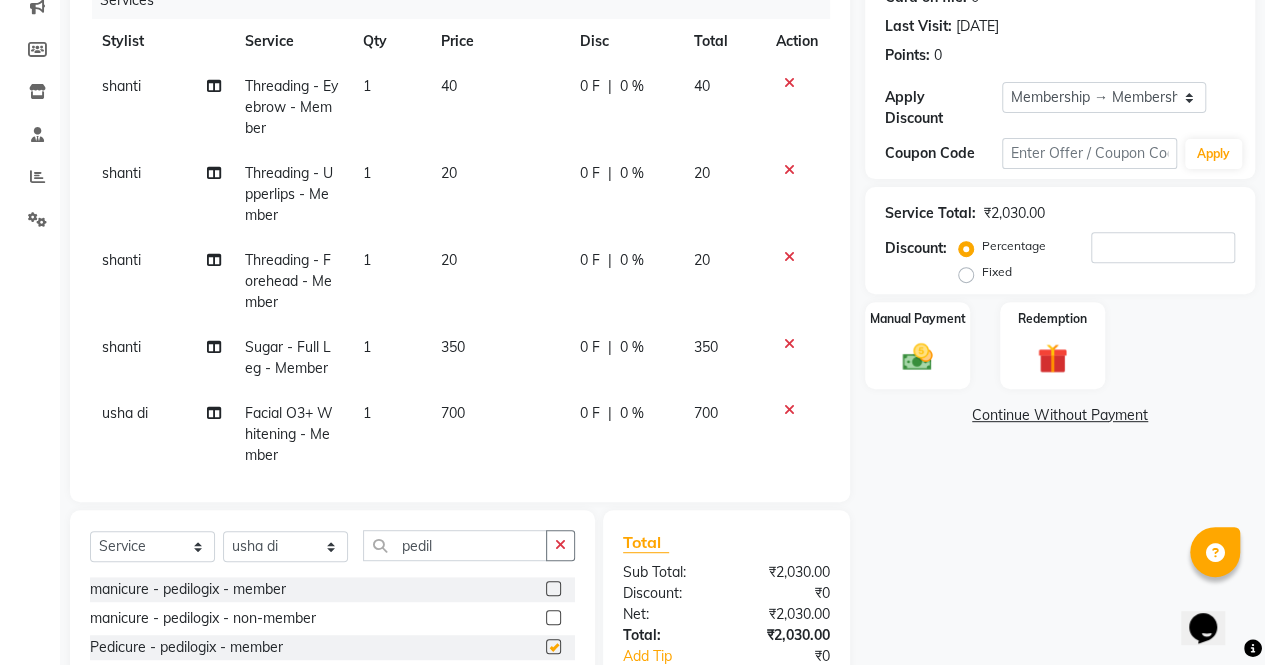 checkbox on "false" 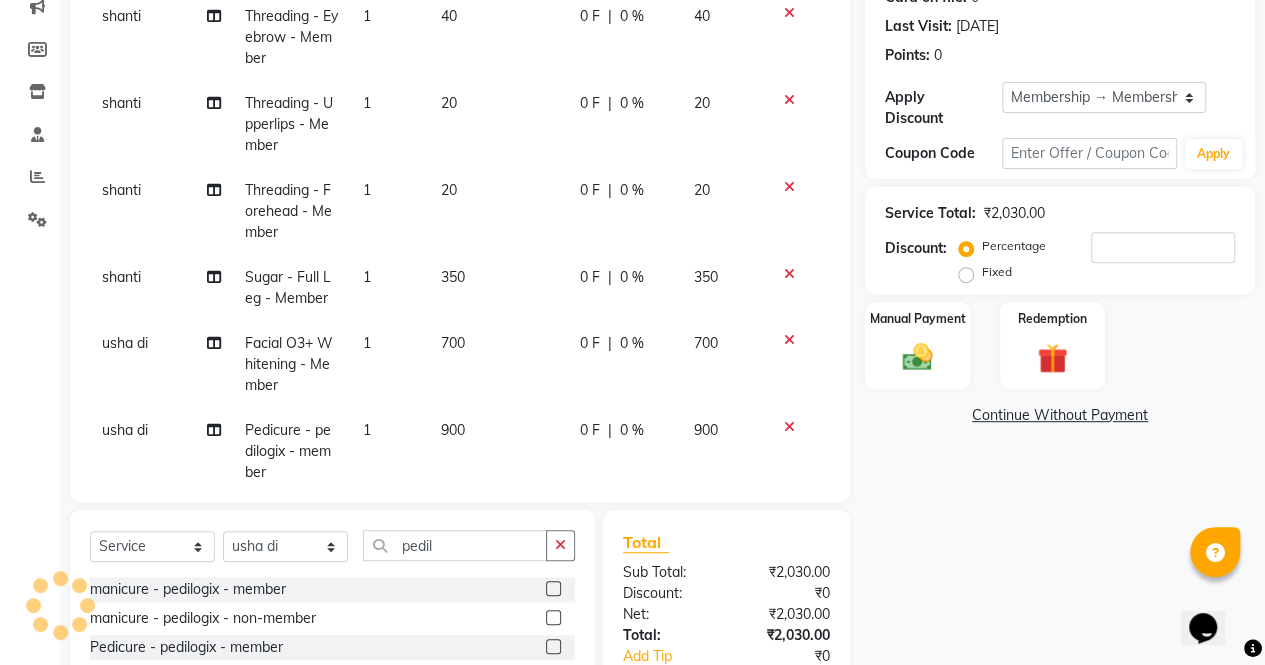 scroll, scrollTop: 114, scrollLeft: 0, axis: vertical 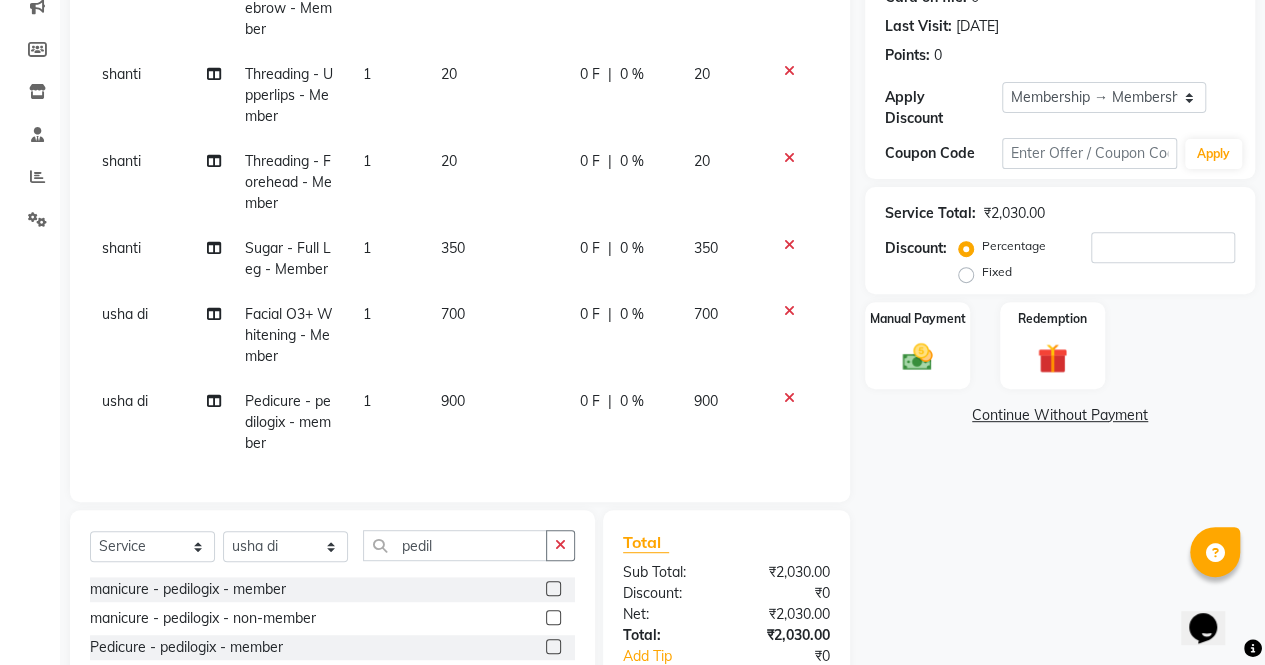 click on "900" 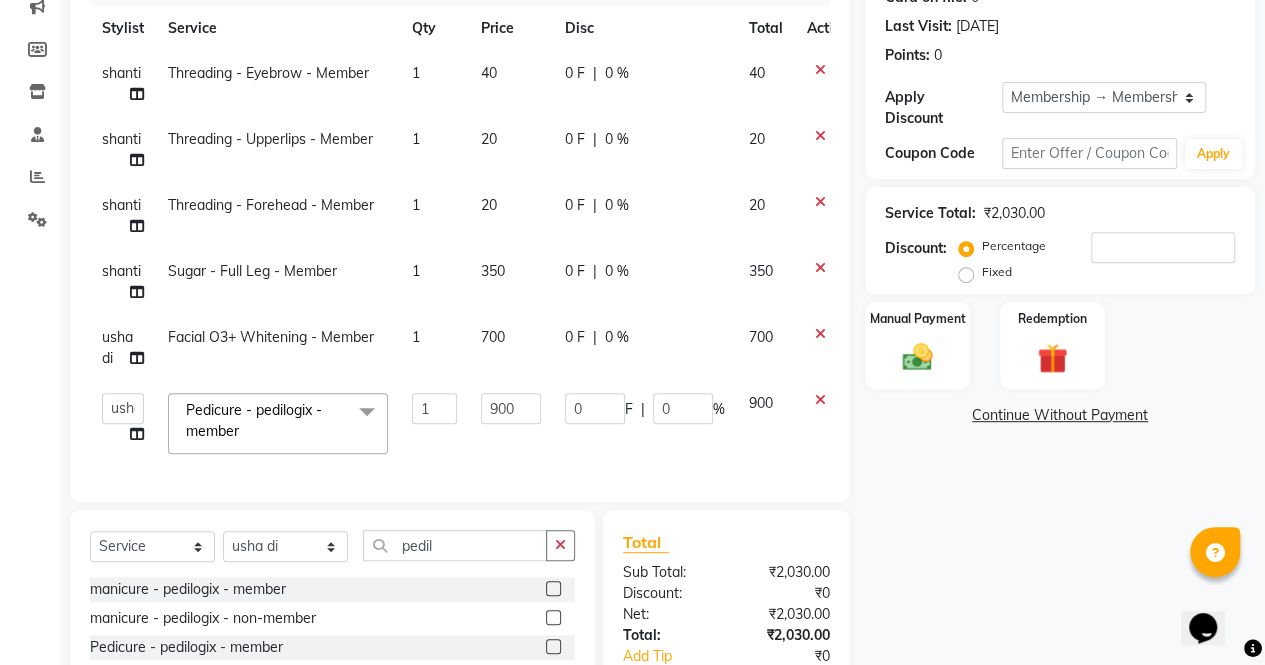 scroll, scrollTop: 27, scrollLeft: 0, axis: vertical 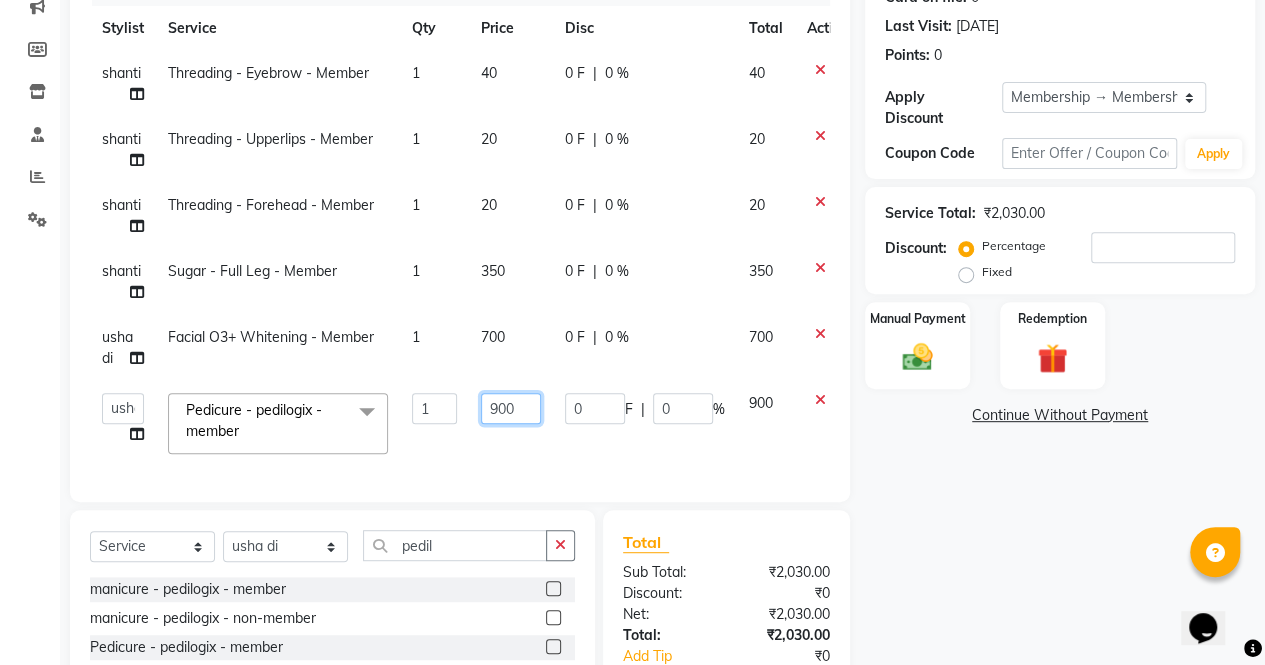 click on "900" 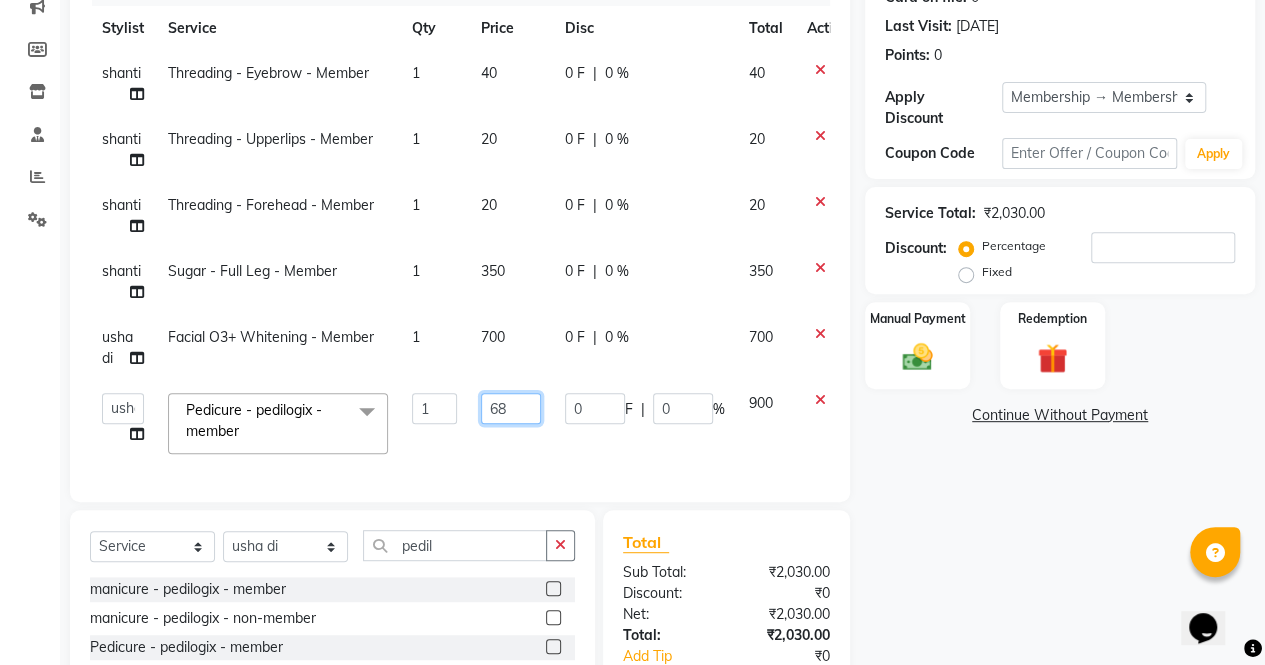 type on "680" 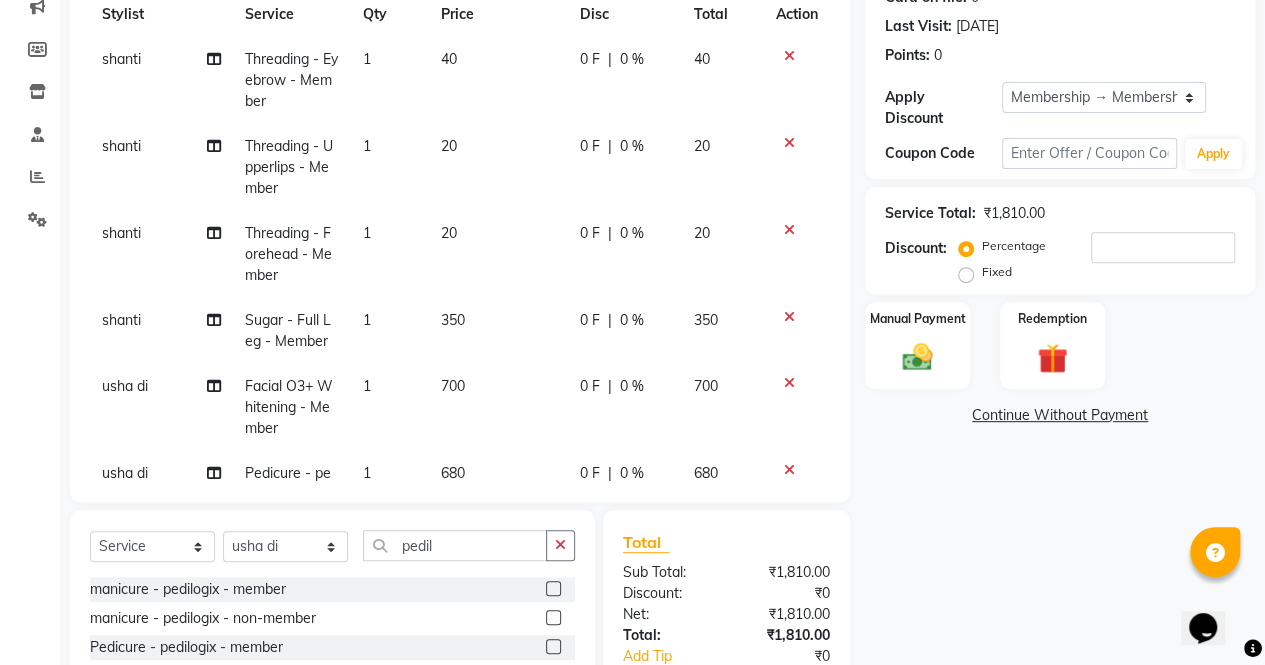 click on "Name: Kirti Vaghela Membership: end on 08-09-2025 Total Visits:  4 Card on file:  0 Last Visit:   27-04-2025 Points:   0  Apply Discount Select Membership → Membership Coupon Code Apply Service Total:  ₹1,810.00  Discount:  Percentage   Fixed  Manual Payment Redemption  Continue Without Payment" 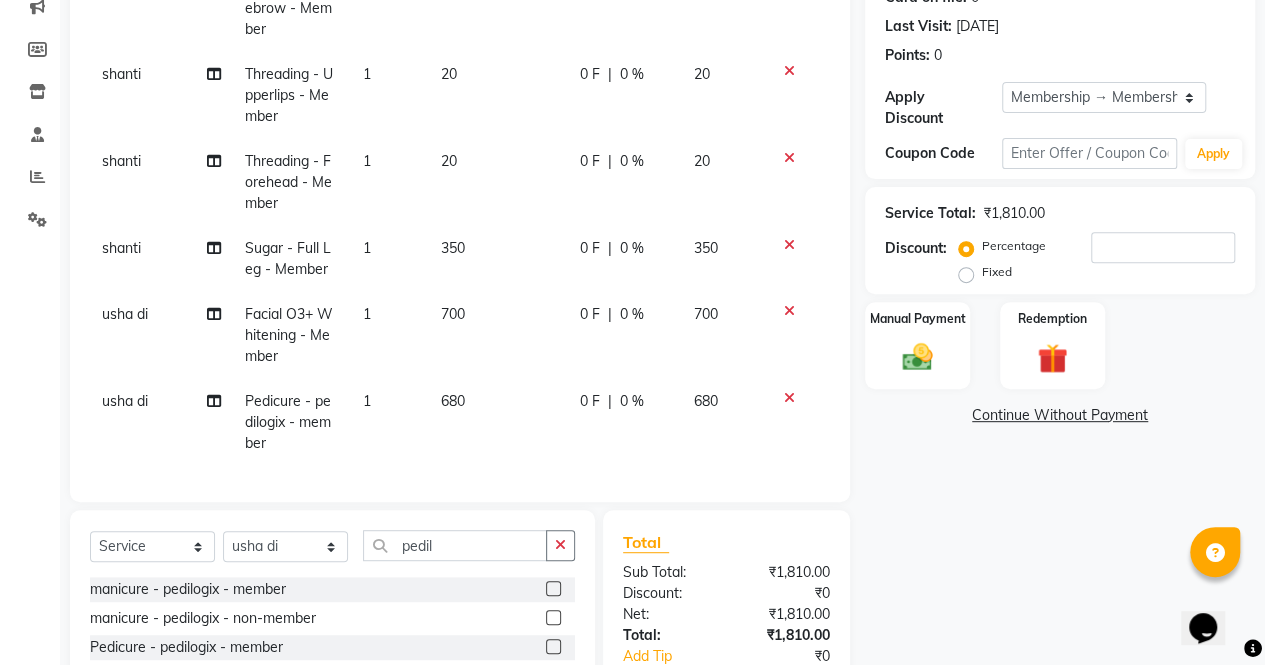 scroll, scrollTop: 114, scrollLeft: 0, axis: vertical 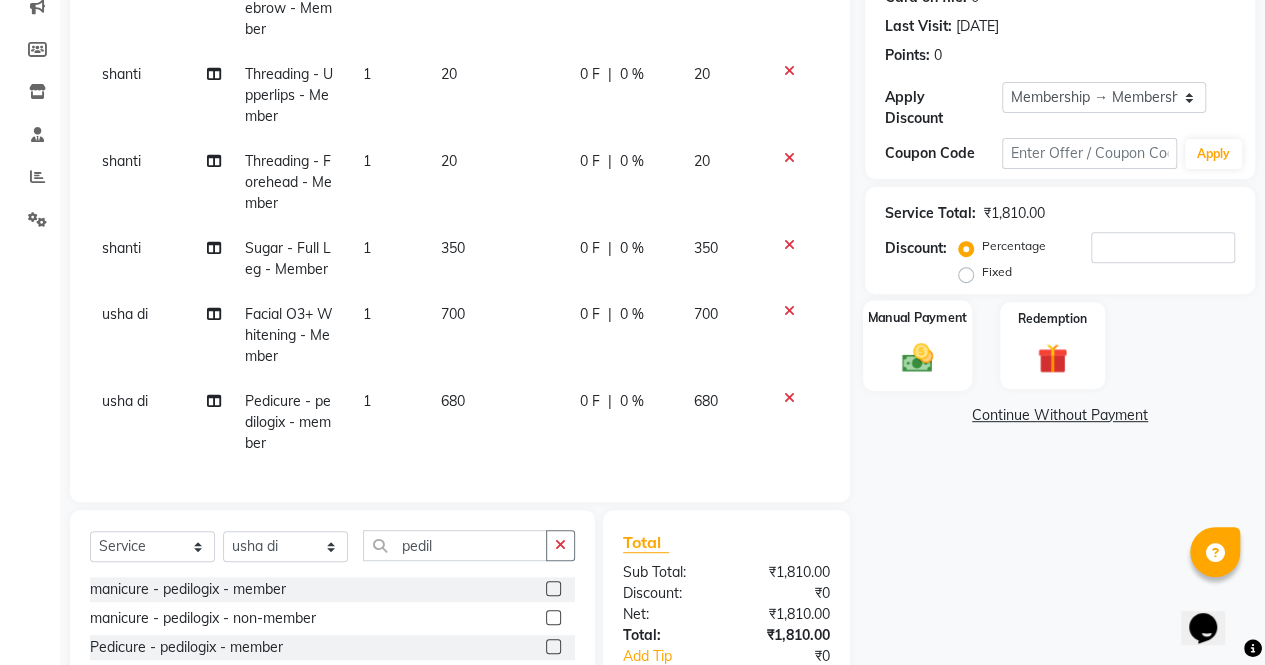 click 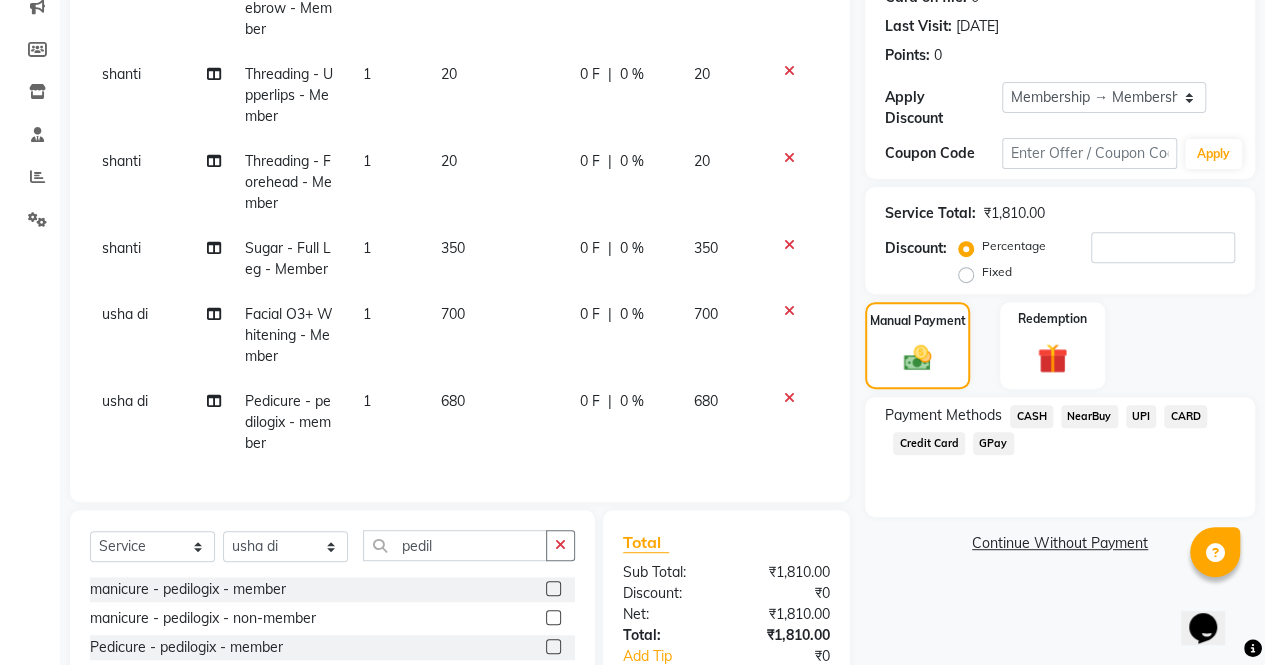 click on "UPI" 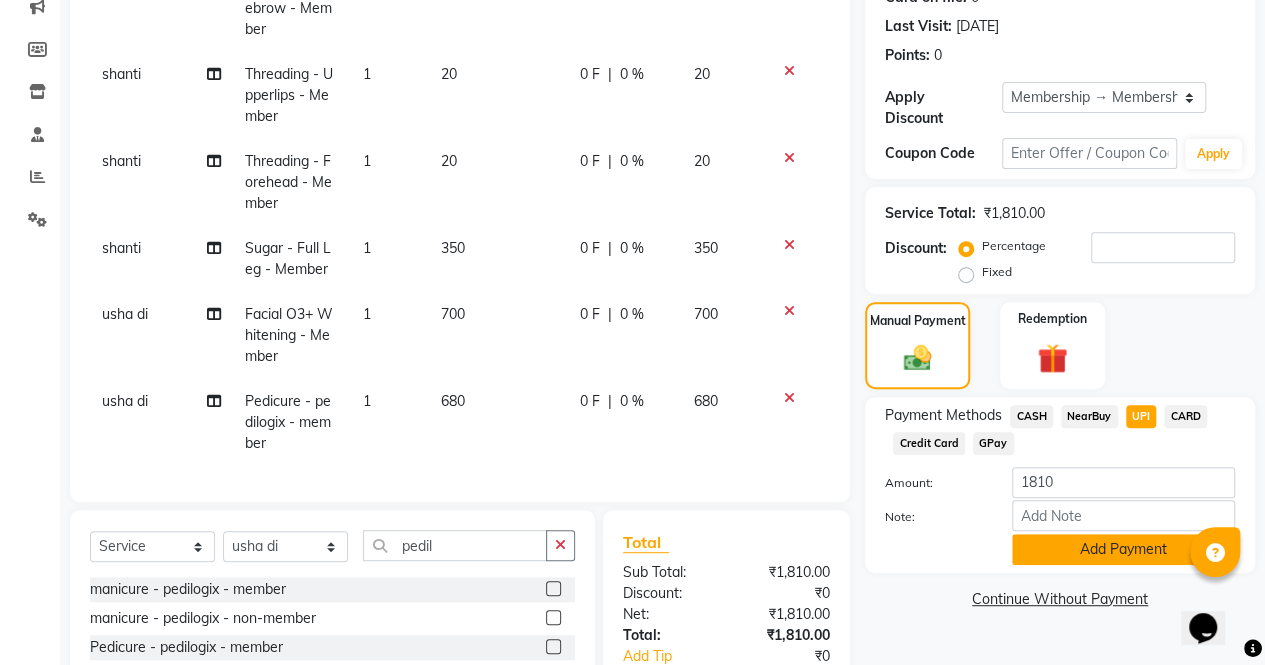 click on "Add Payment" 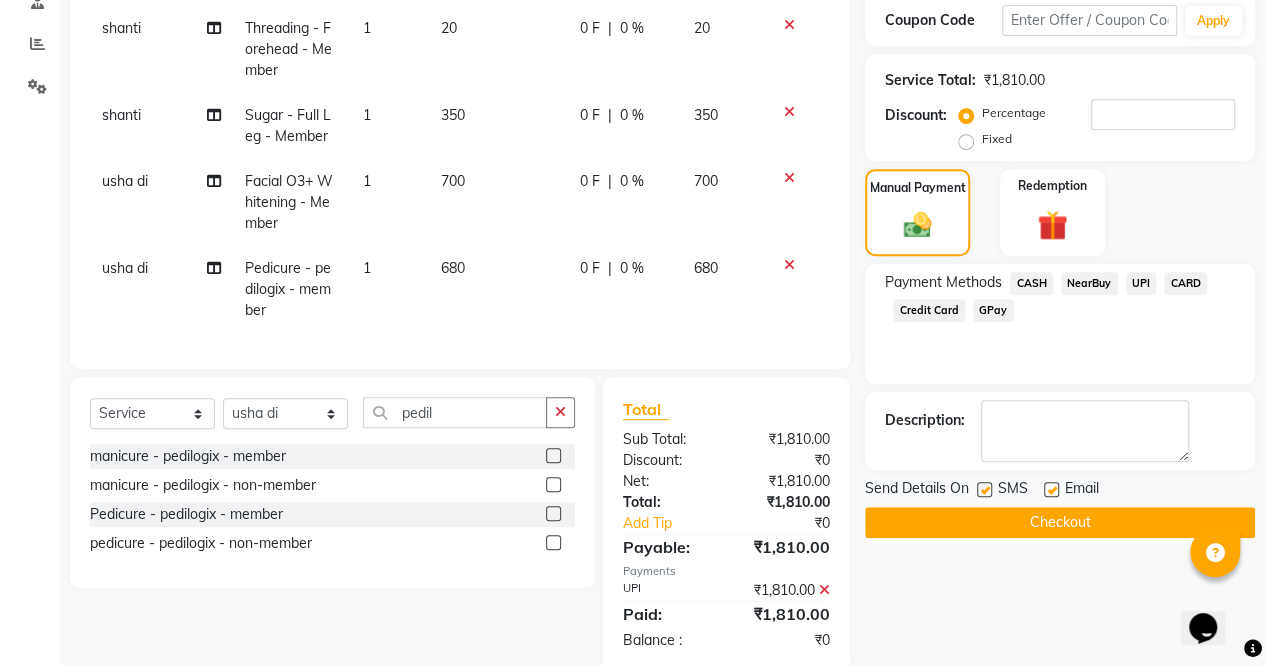 scroll, scrollTop: 433, scrollLeft: 0, axis: vertical 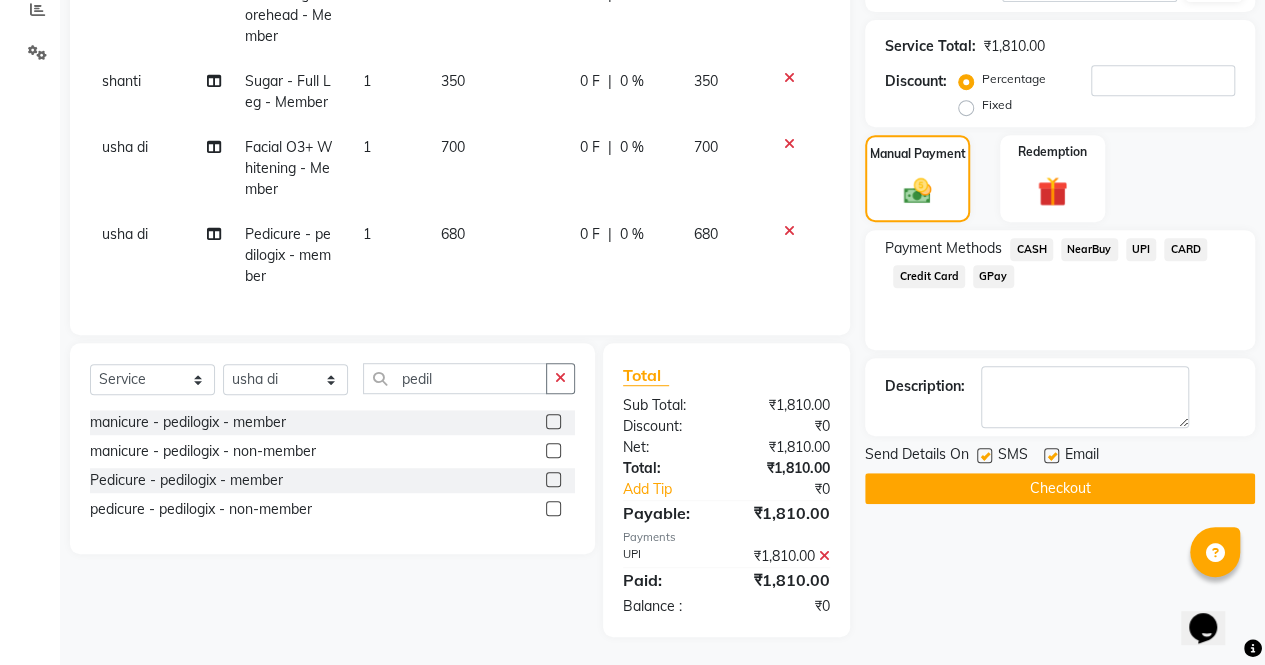 click on "Checkout" 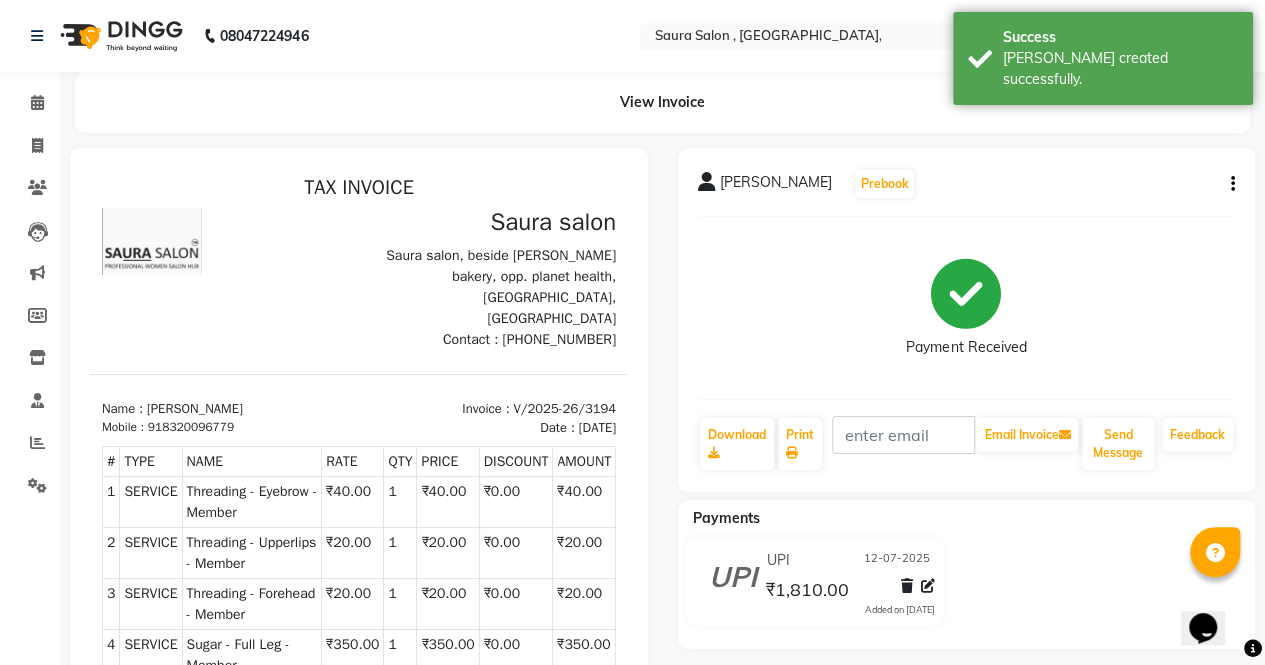 scroll, scrollTop: 0, scrollLeft: 0, axis: both 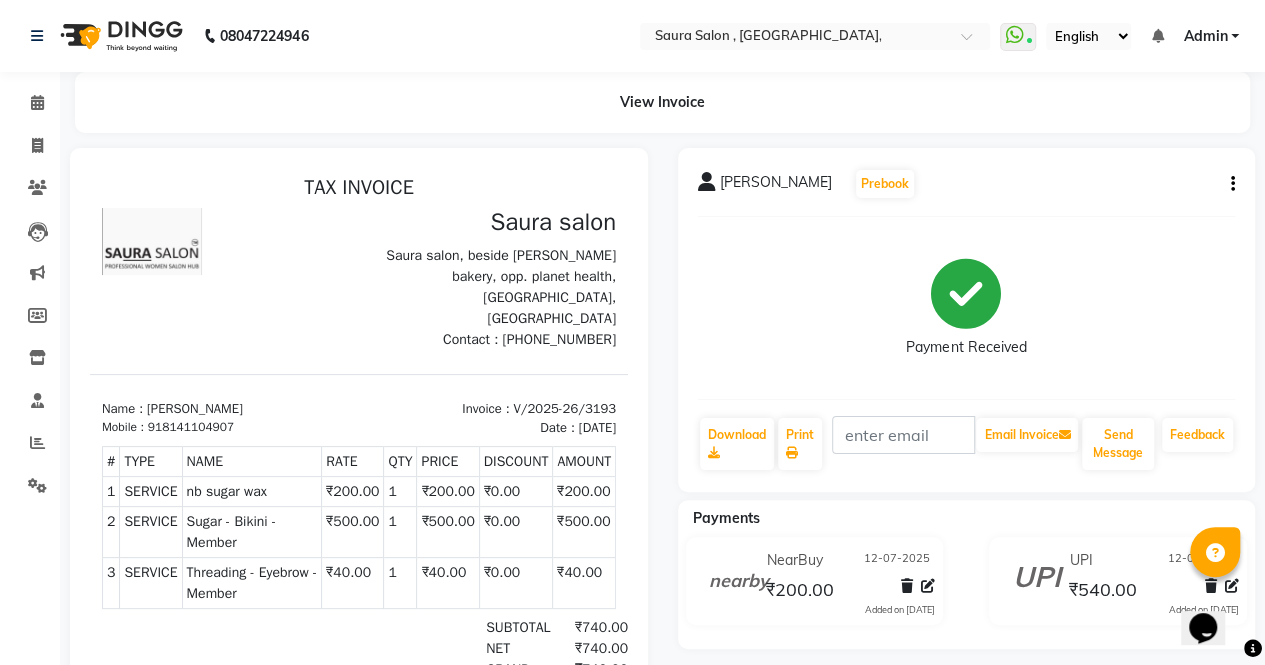click on "Saura salon, beside [PERSON_NAME] bakery, opp. planet health, [GEOGRAPHIC_DATA], [GEOGRAPHIC_DATA]" at bounding box center [493, 287] 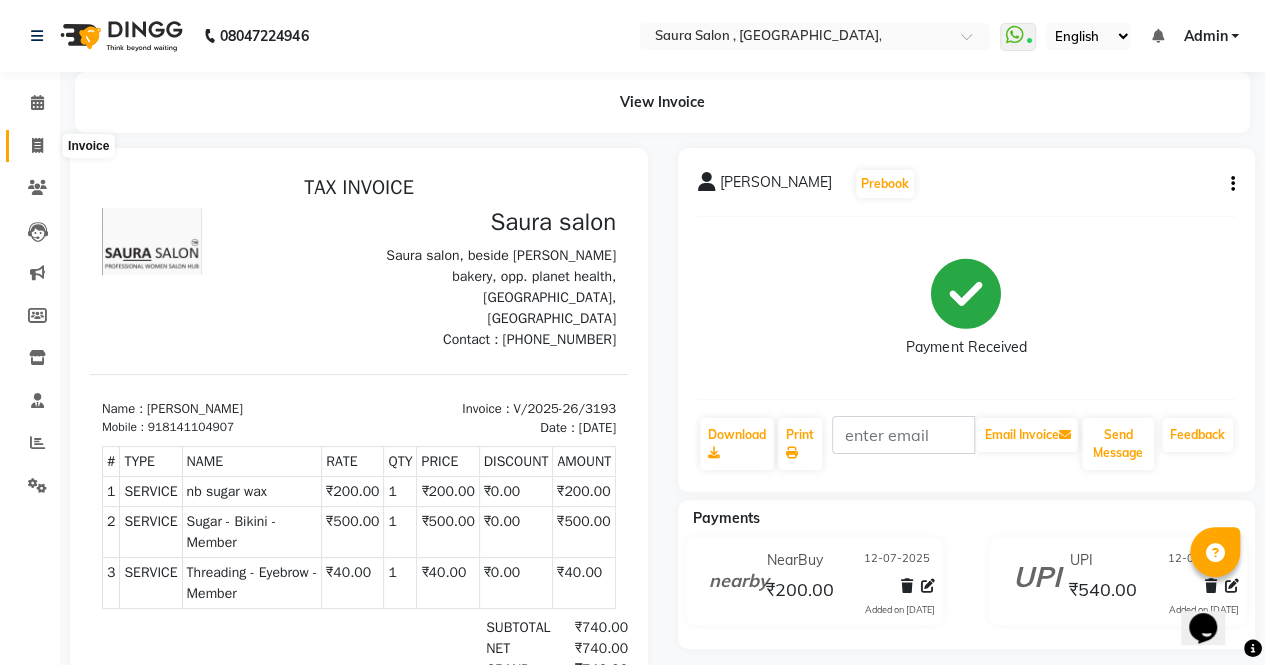 click 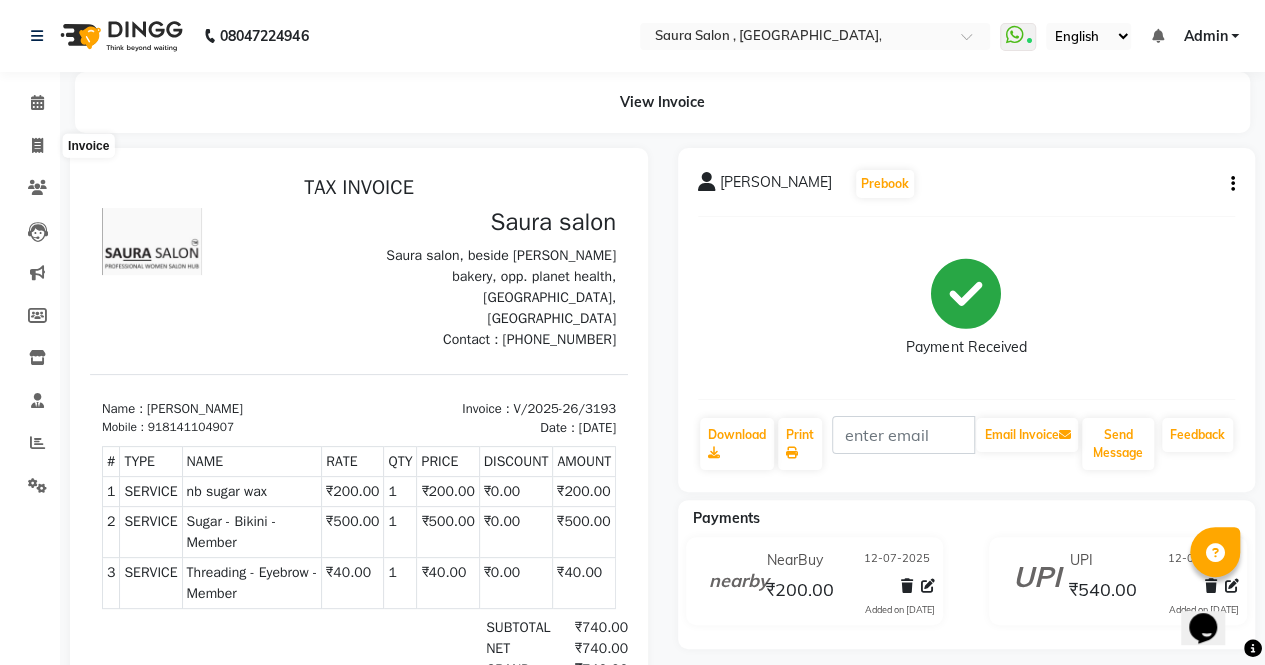 select on "6963" 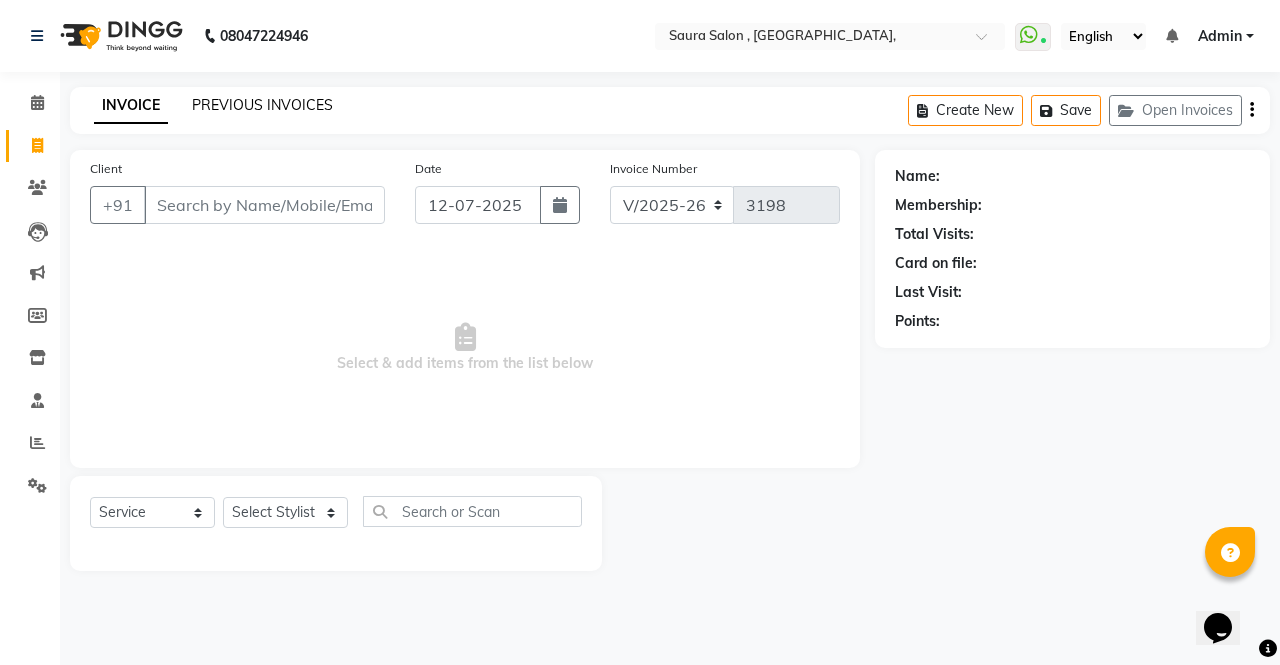 click on "PREVIOUS INVOICES" 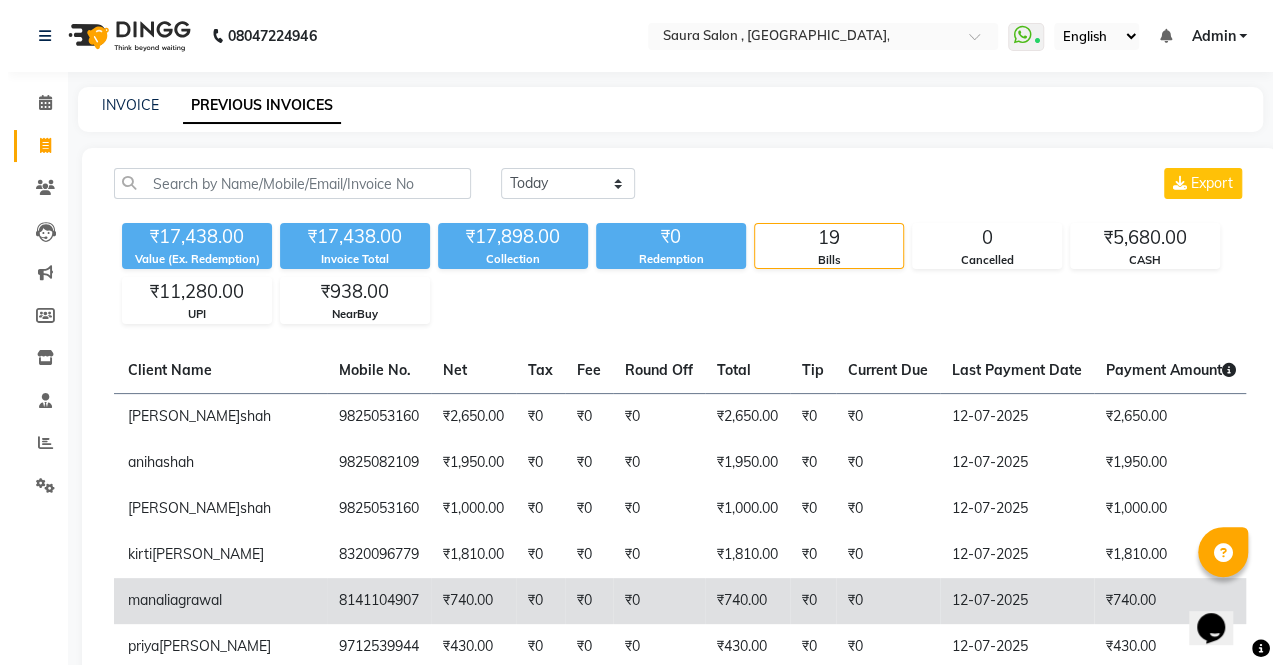 scroll, scrollTop: 0, scrollLeft: 218, axis: horizontal 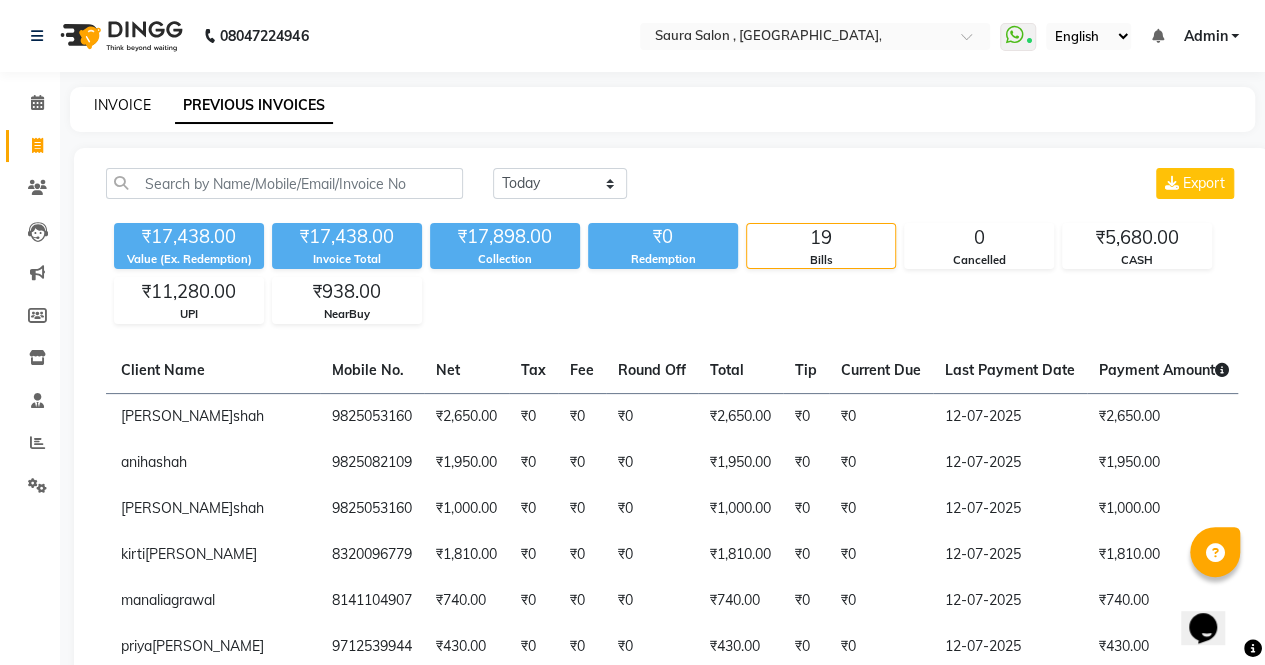 click on "INVOICE" 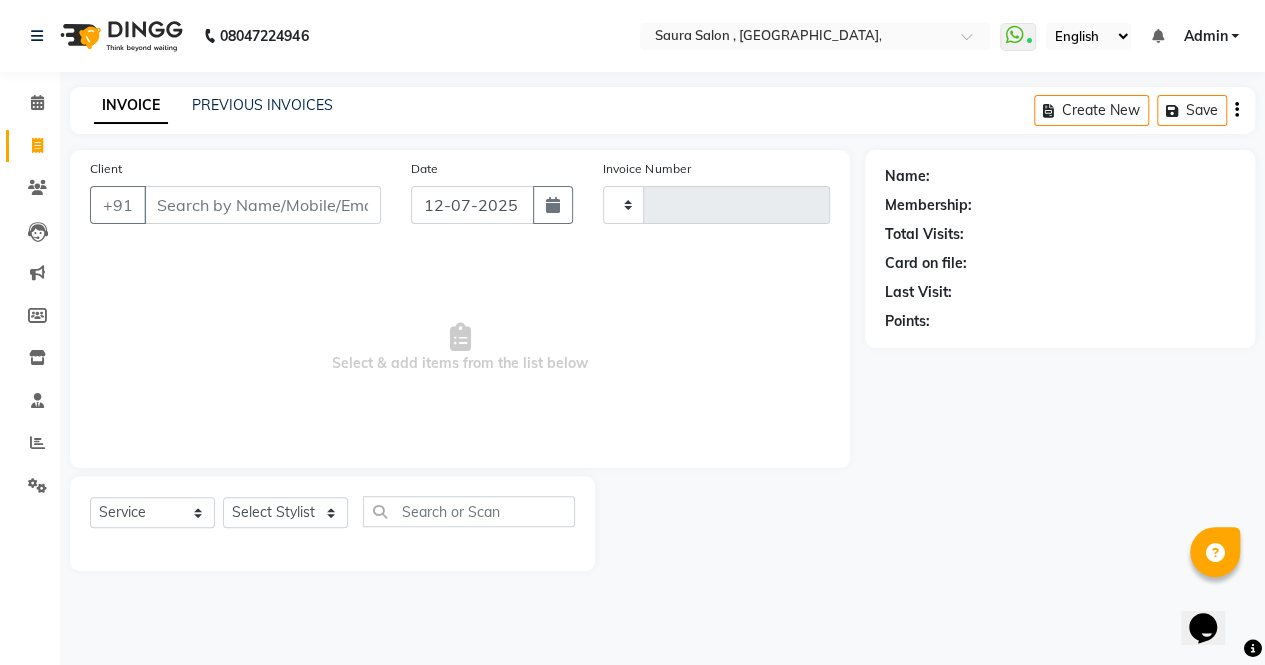 type on "3198" 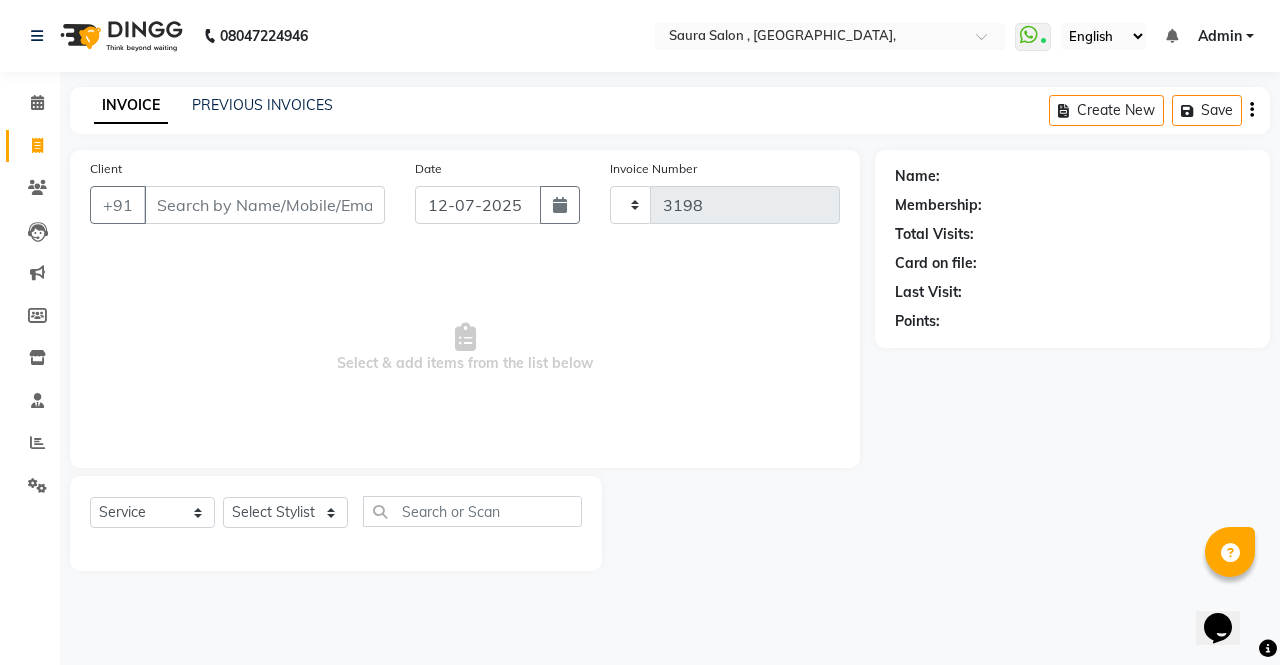 select on "6963" 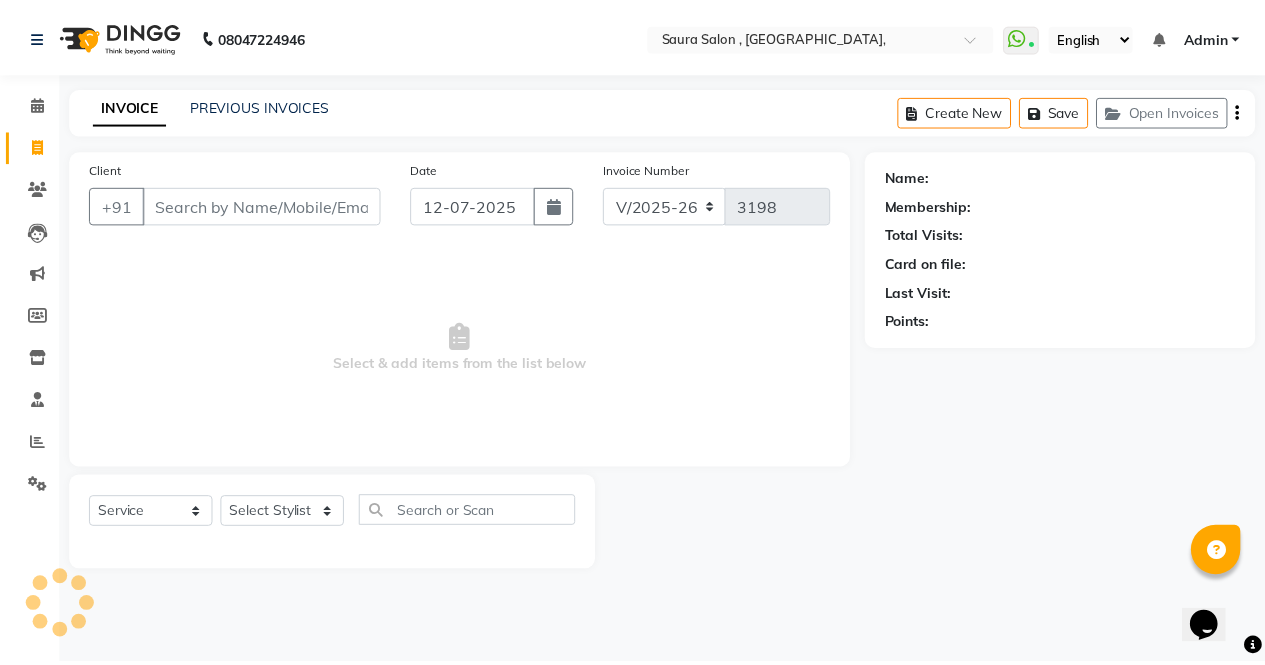 scroll, scrollTop: 135, scrollLeft: 0, axis: vertical 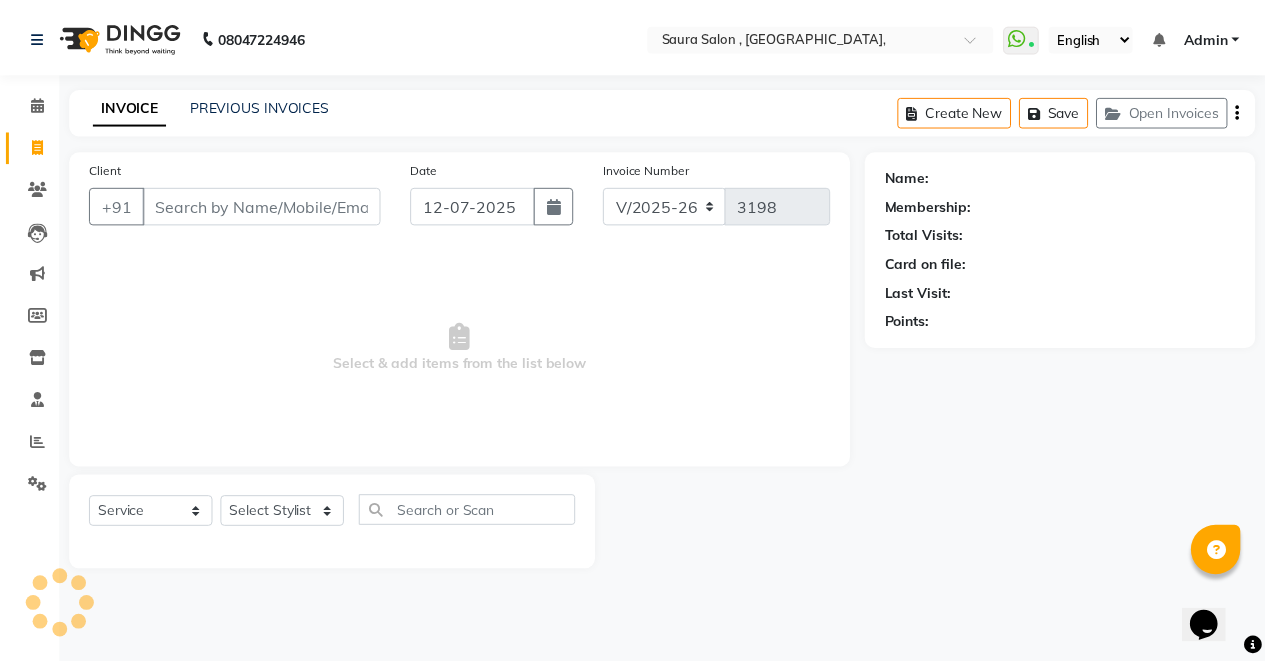 select on "57428" 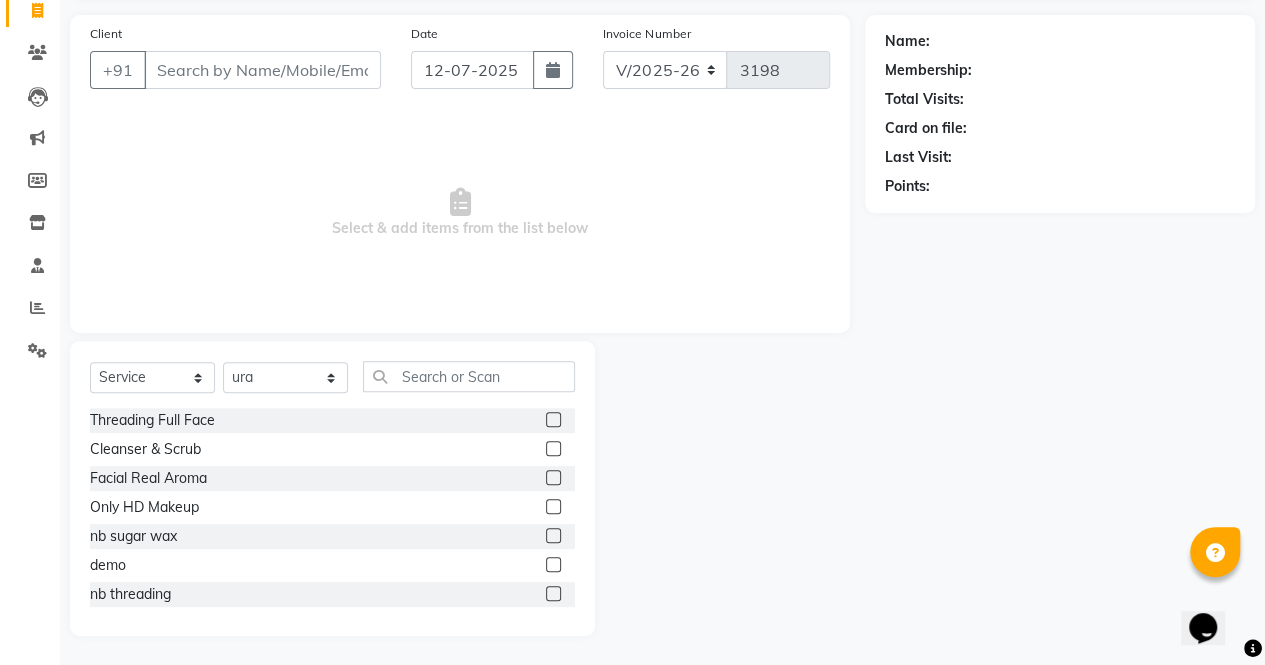 click on "Select & add items from the list below" at bounding box center [460, 213] 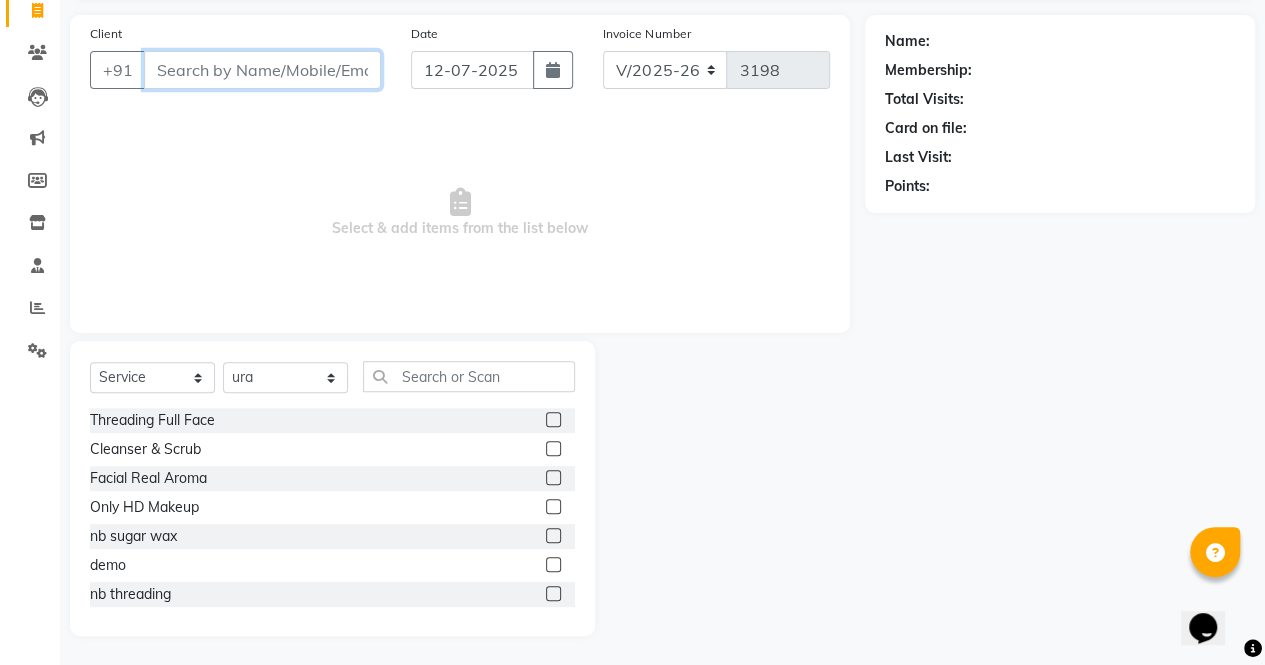 click on "Client" at bounding box center (262, 70) 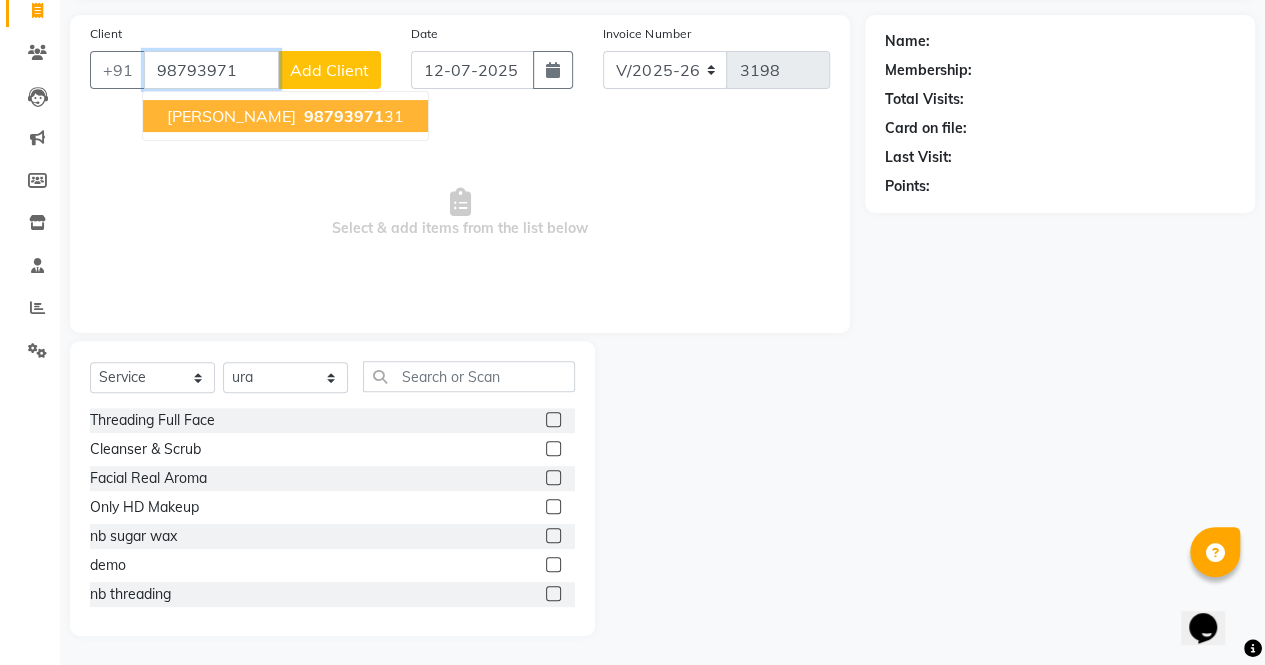 click on "[PERSON_NAME]" at bounding box center [231, 116] 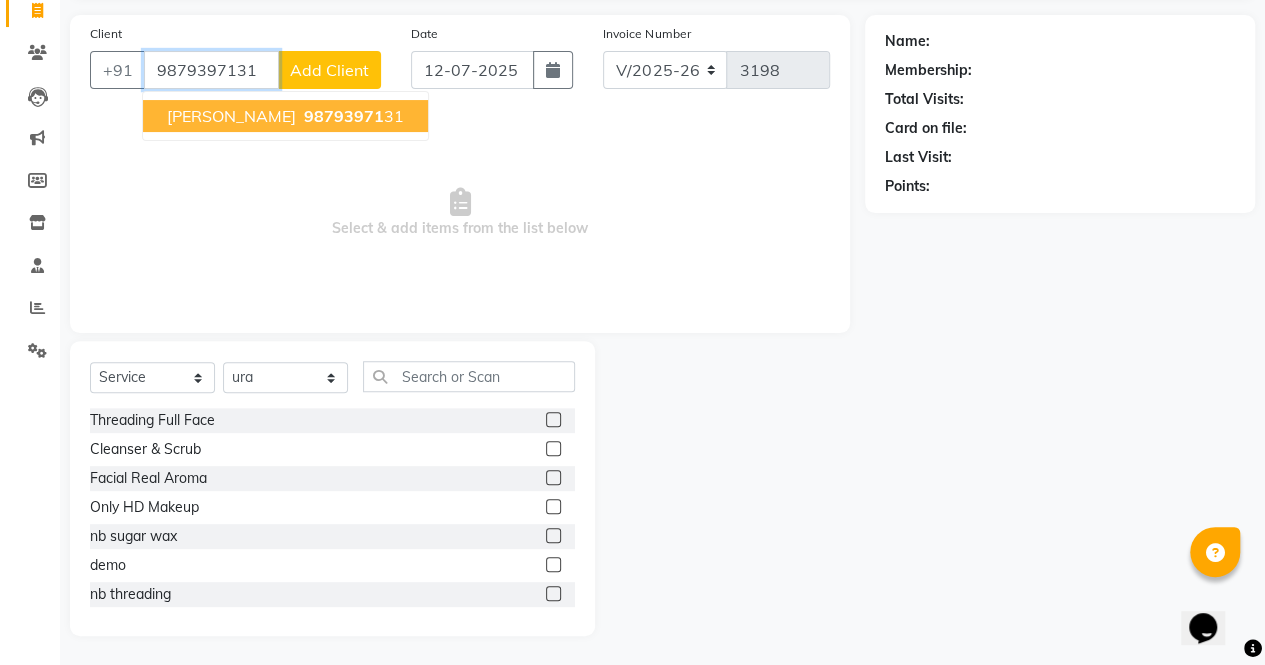 type on "9879397131" 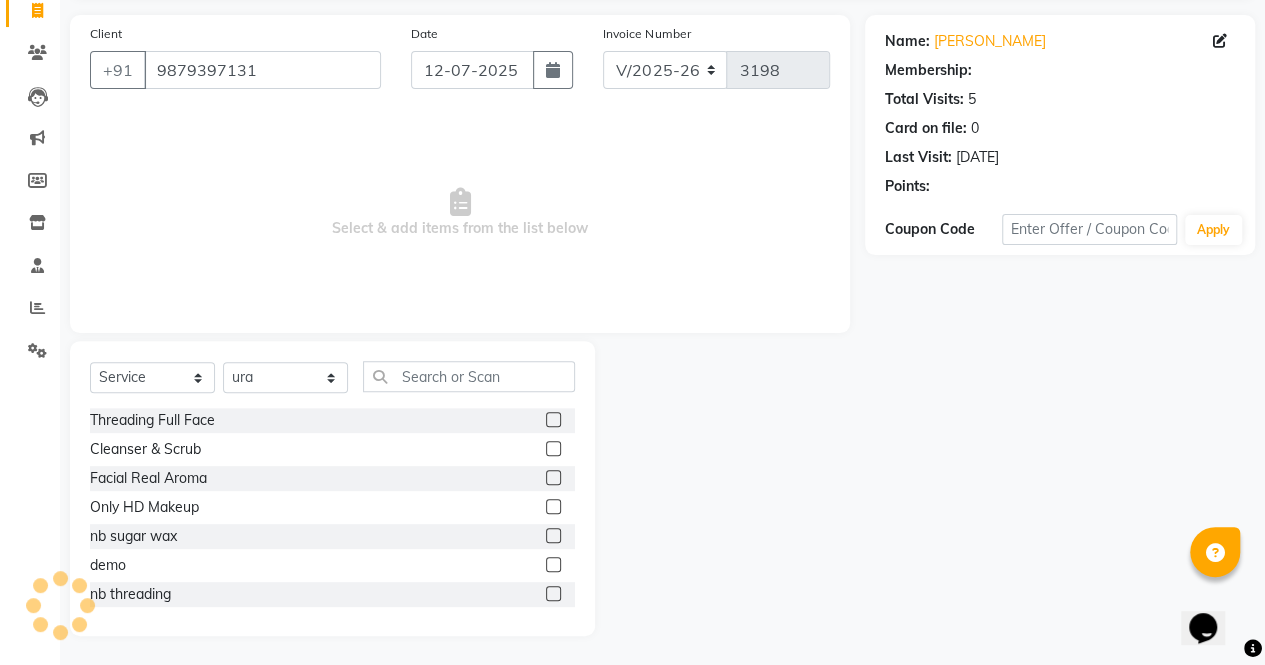 select on "1: Object" 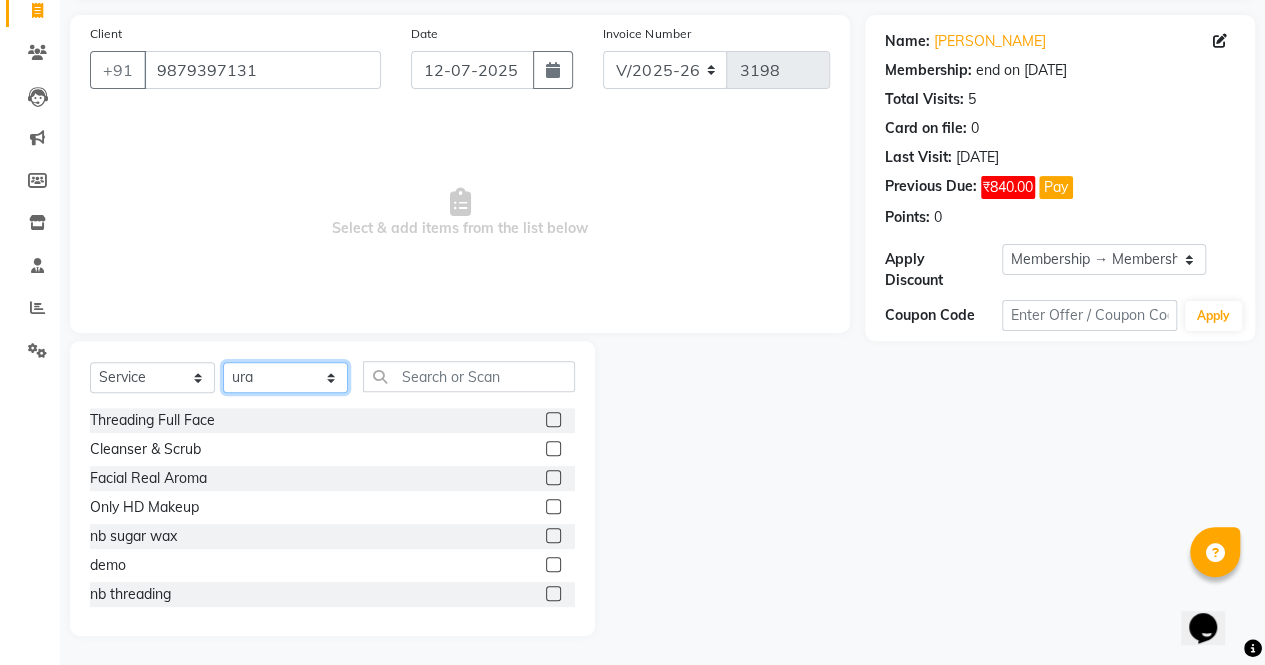 click on "Select Stylist archana  asha  [PERSON_NAME]  deepika [PERSON_NAME] [PERSON_NAME] [PERSON_NAME] khandala shanti  sona  ura usha di [PERSON_NAME]  [PERSON_NAME]" 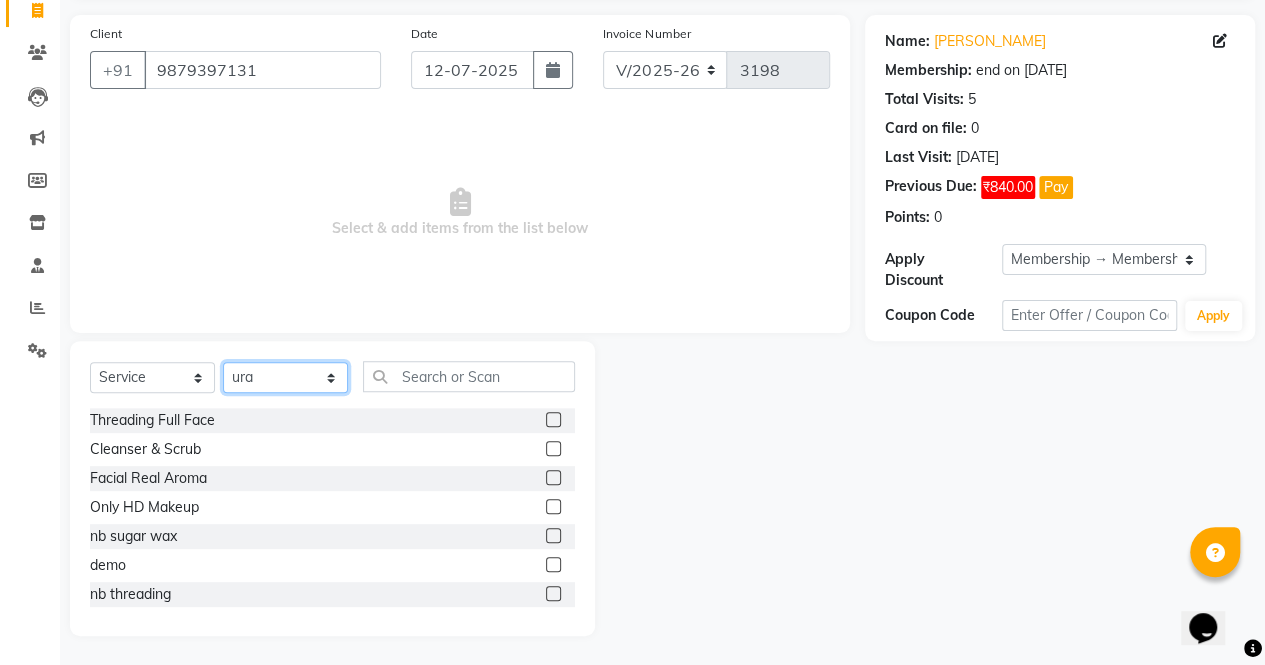 select on "56832" 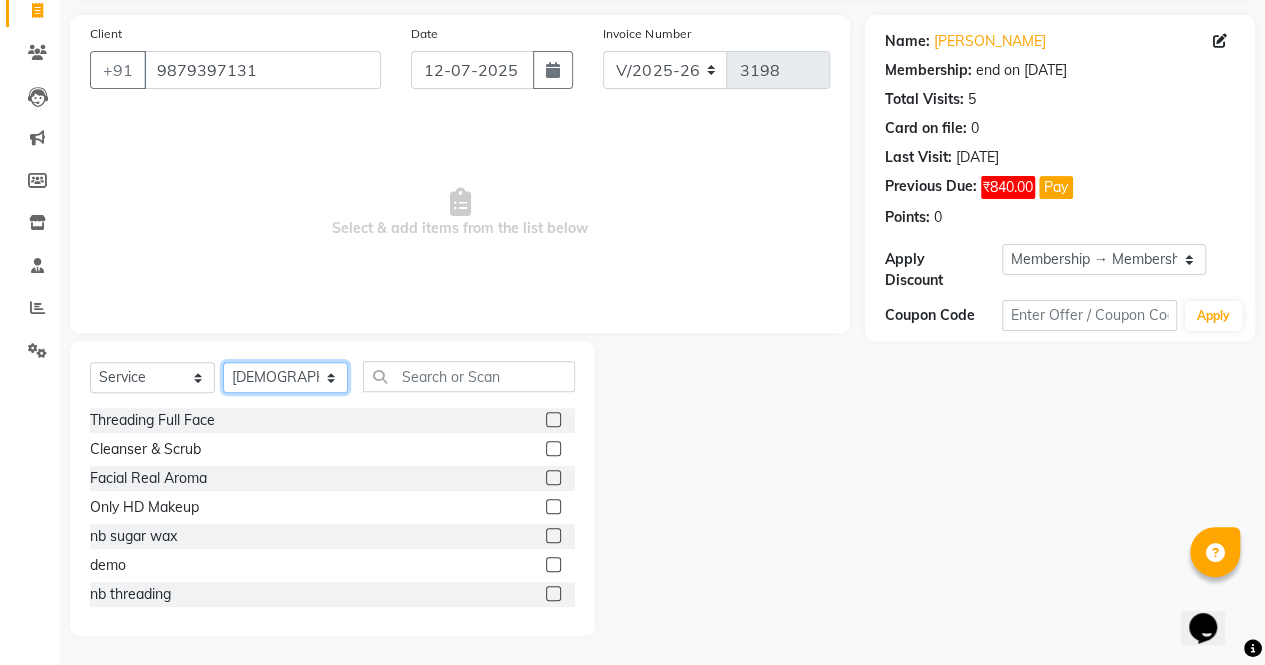 click on "Select Stylist archana  asha  [PERSON_NAME]  deepika [PERSON_NAME] [PERSON_NAME] [PERSON_NAME] khandala shanti  sona  ura usha di [PERSON_NAME]  [PERSON_NAME]" 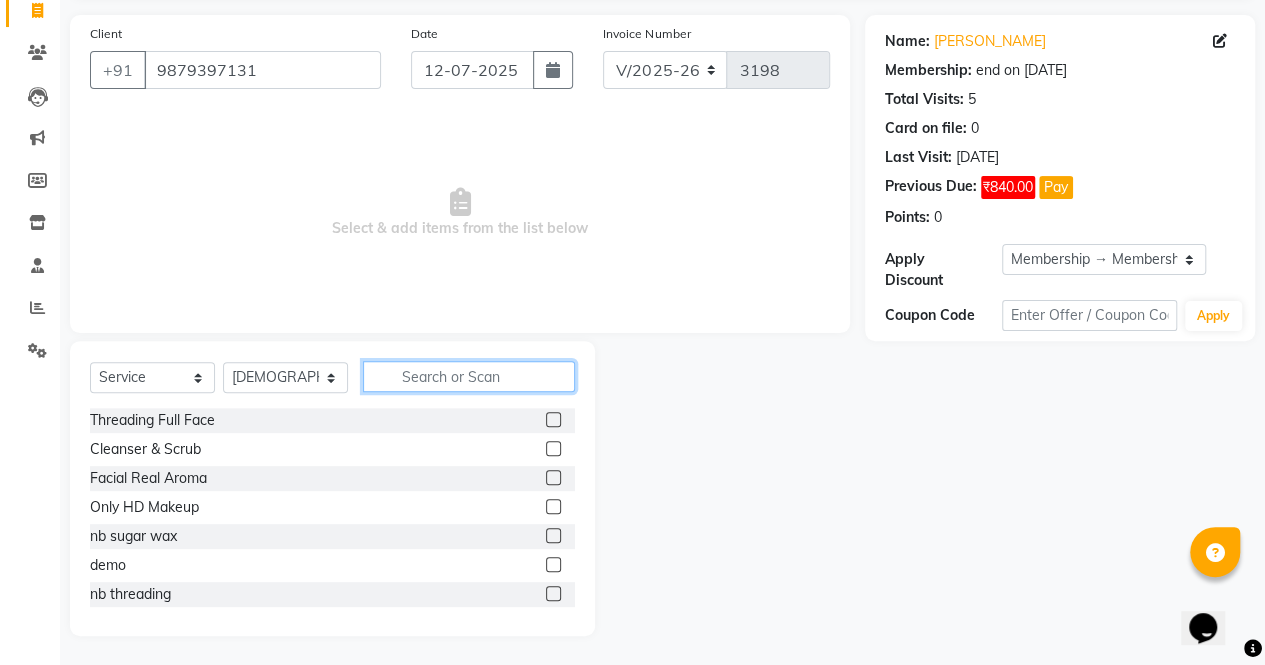 click 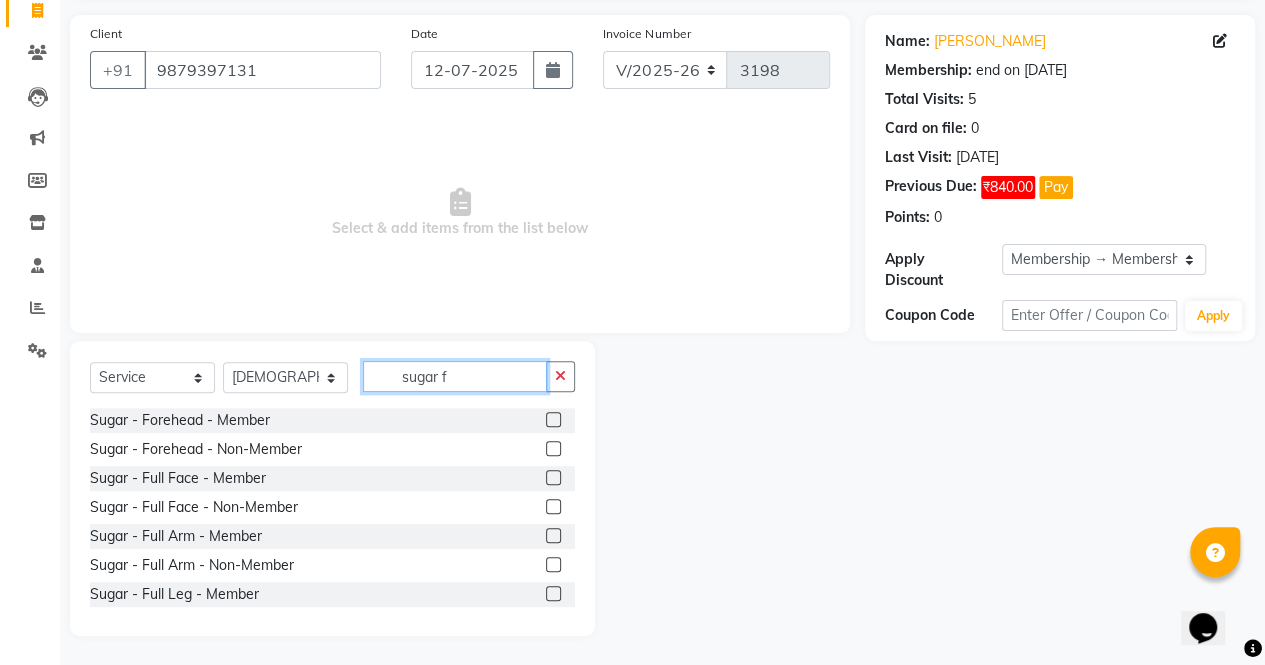 type on "sugar f" 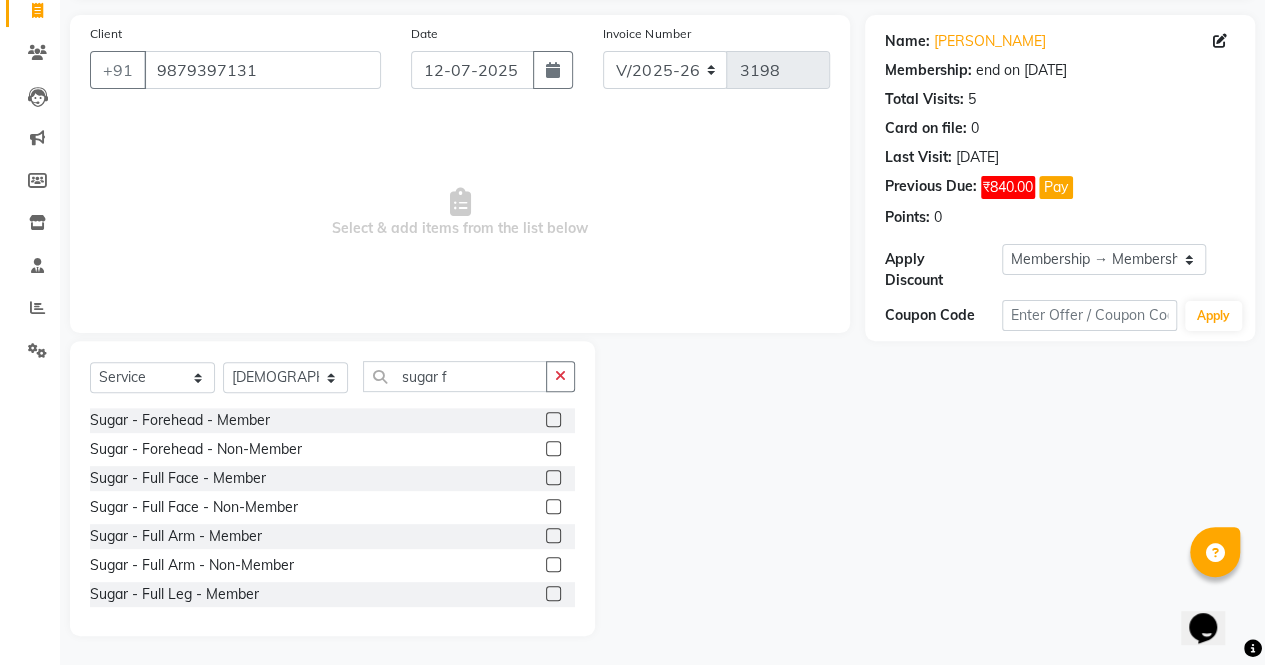 click 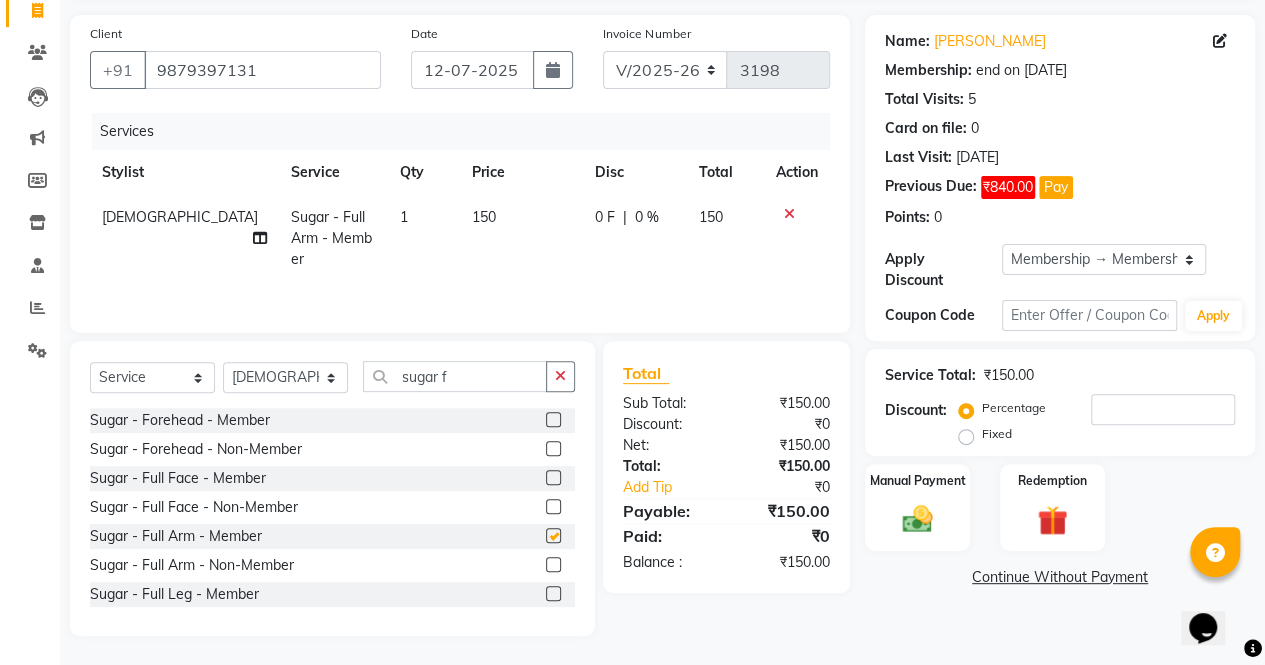 checkbox on "false" 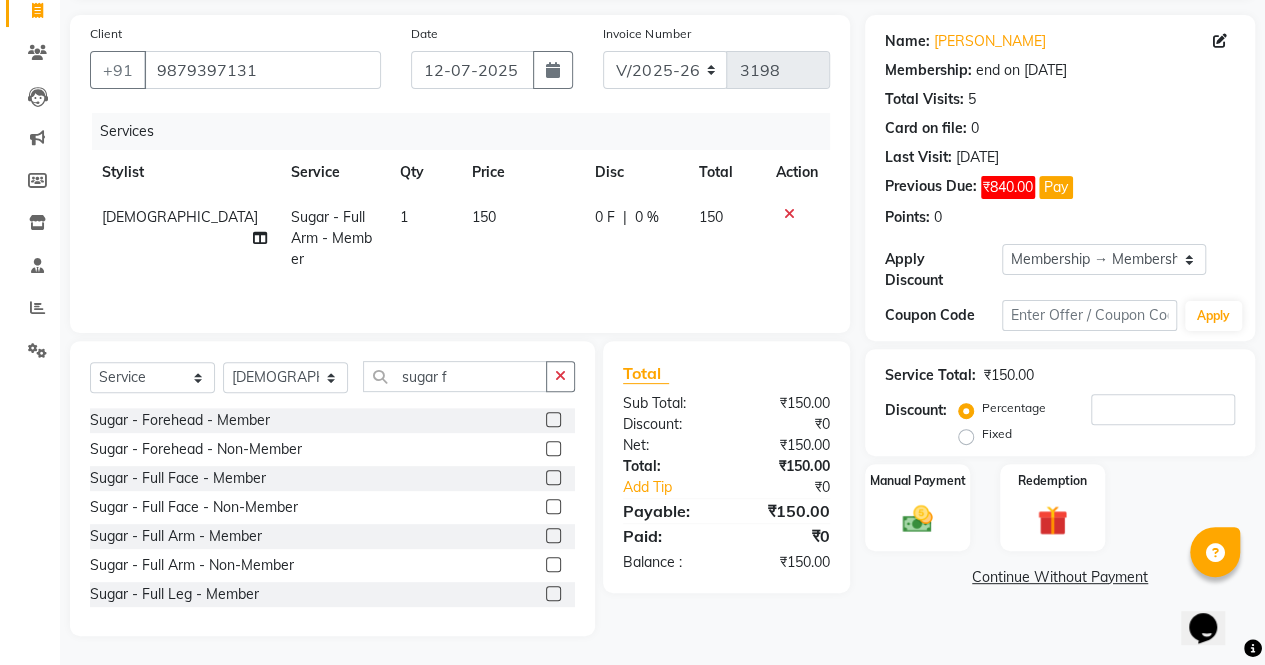 click on "150" 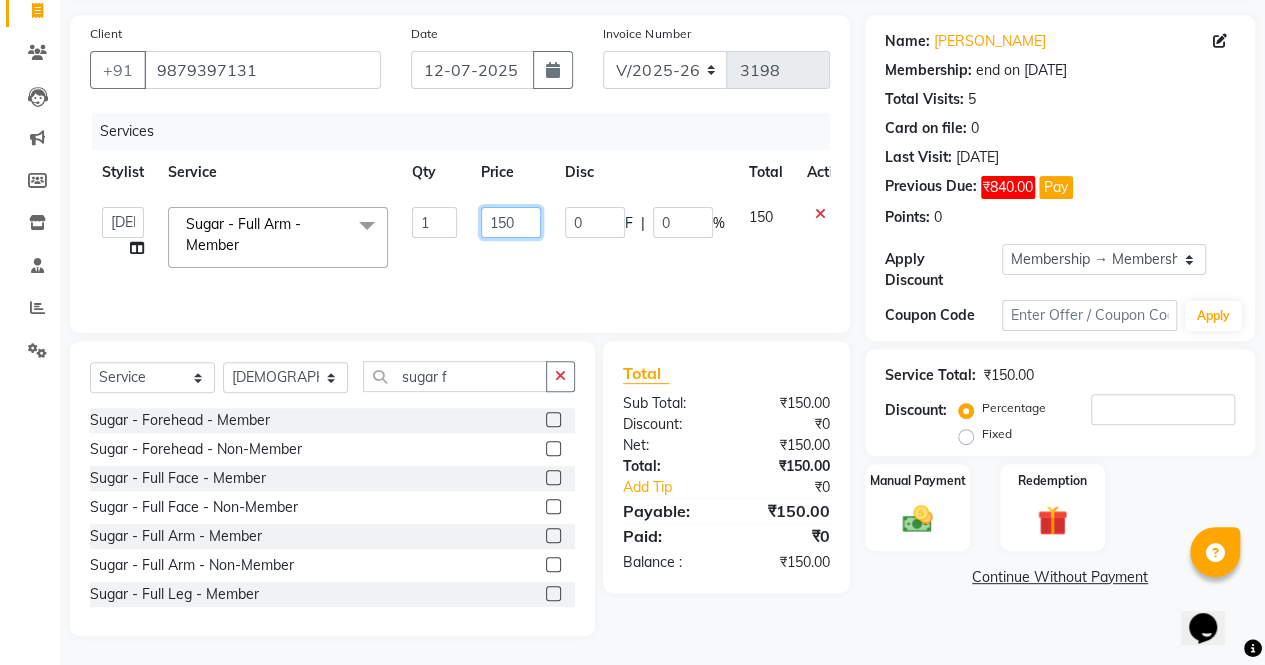 click on "150" 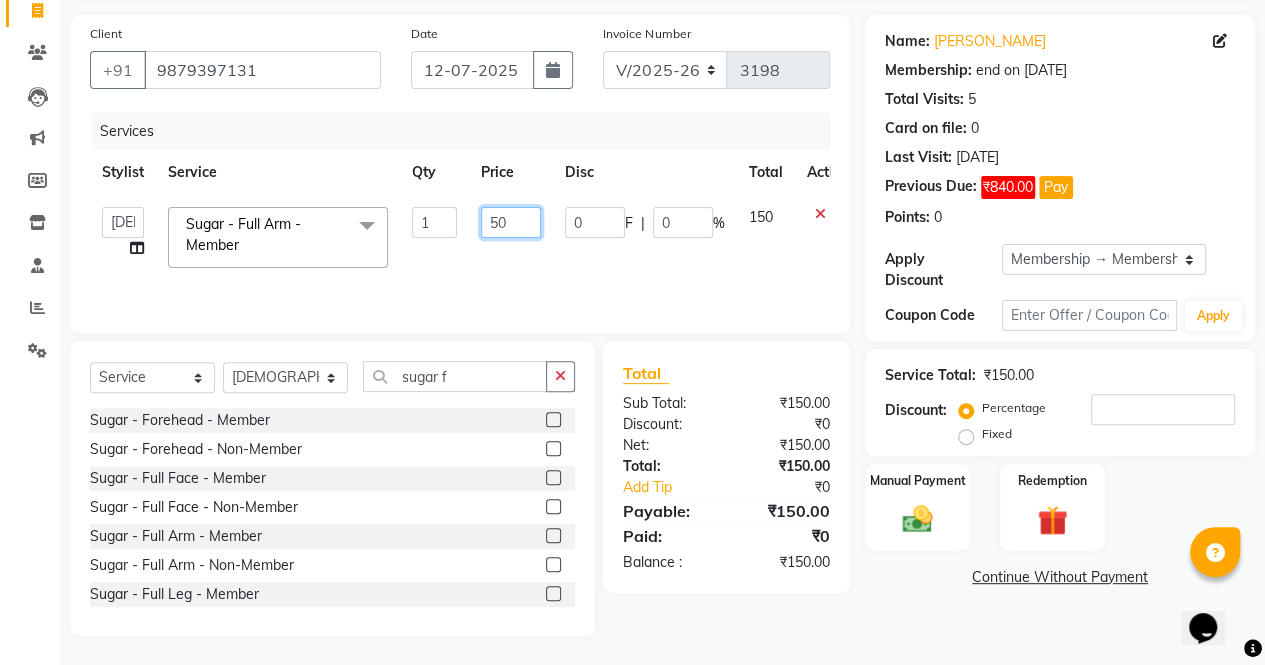 type on "350" 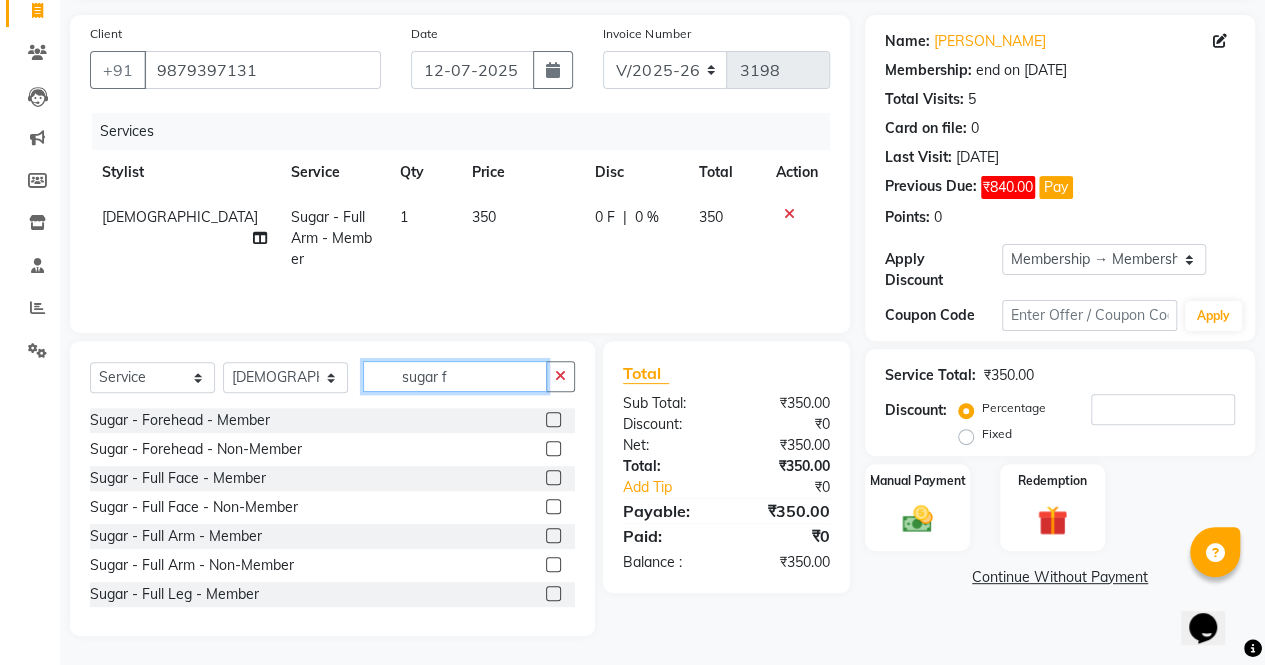 click on "sugar f" 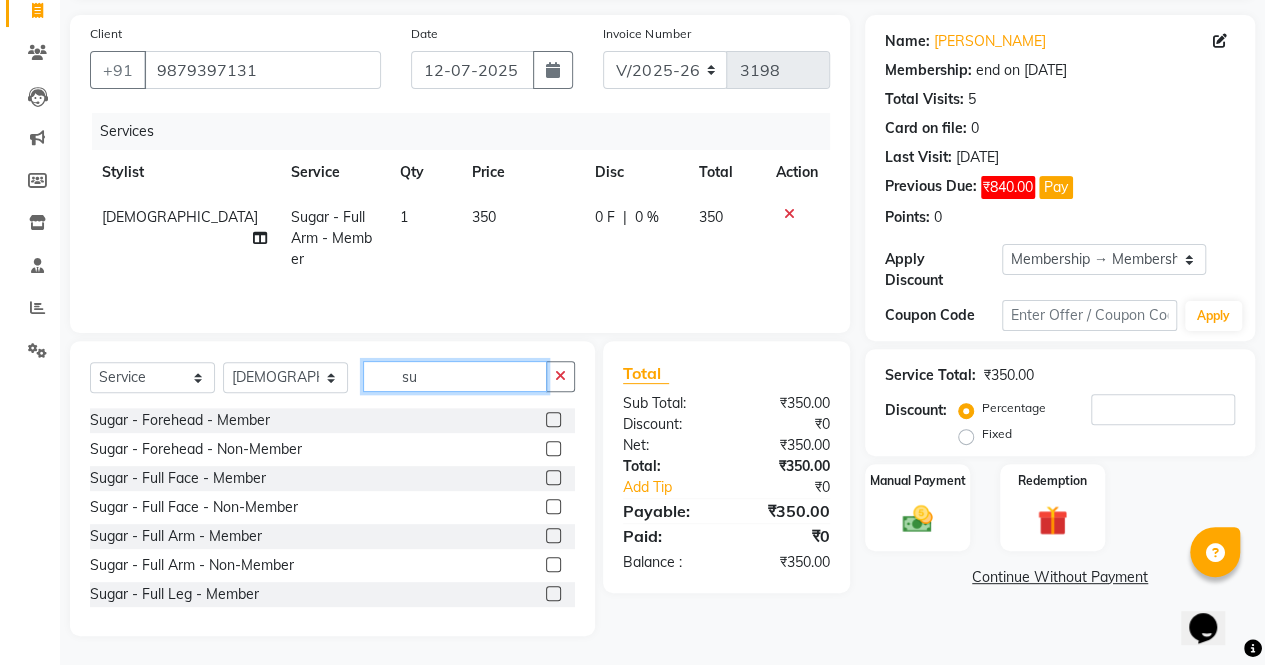 type on "s" 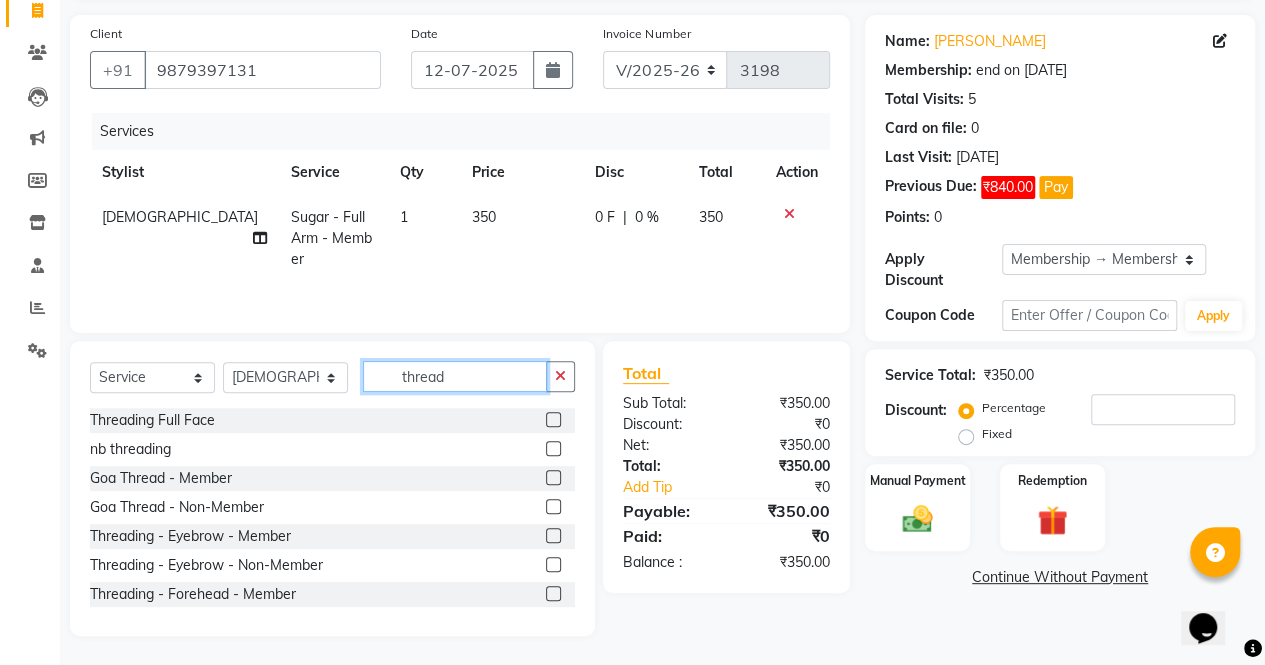 type on "thread" 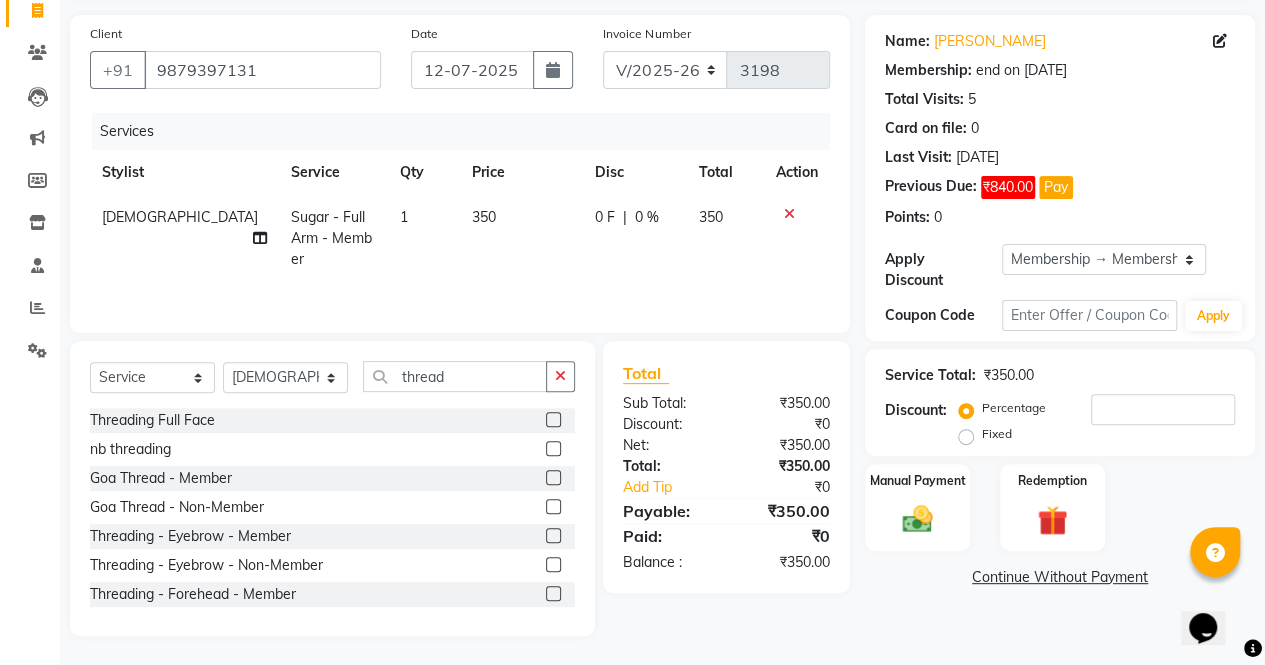 click 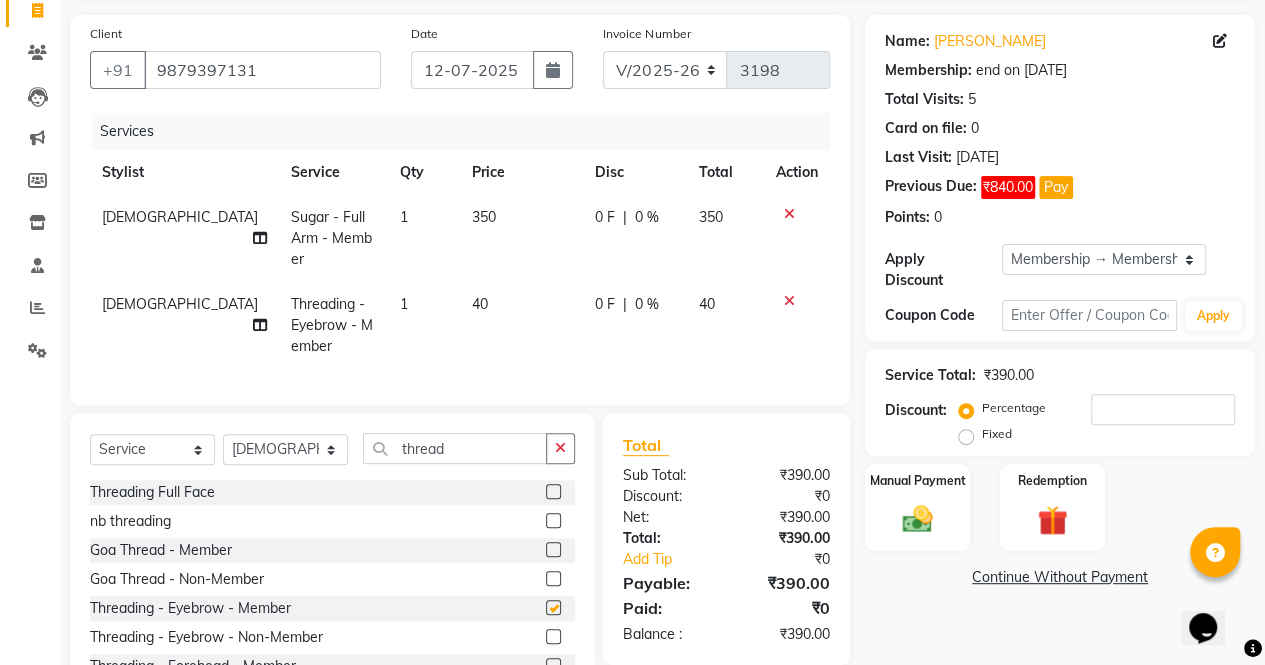 checkbox on "false" 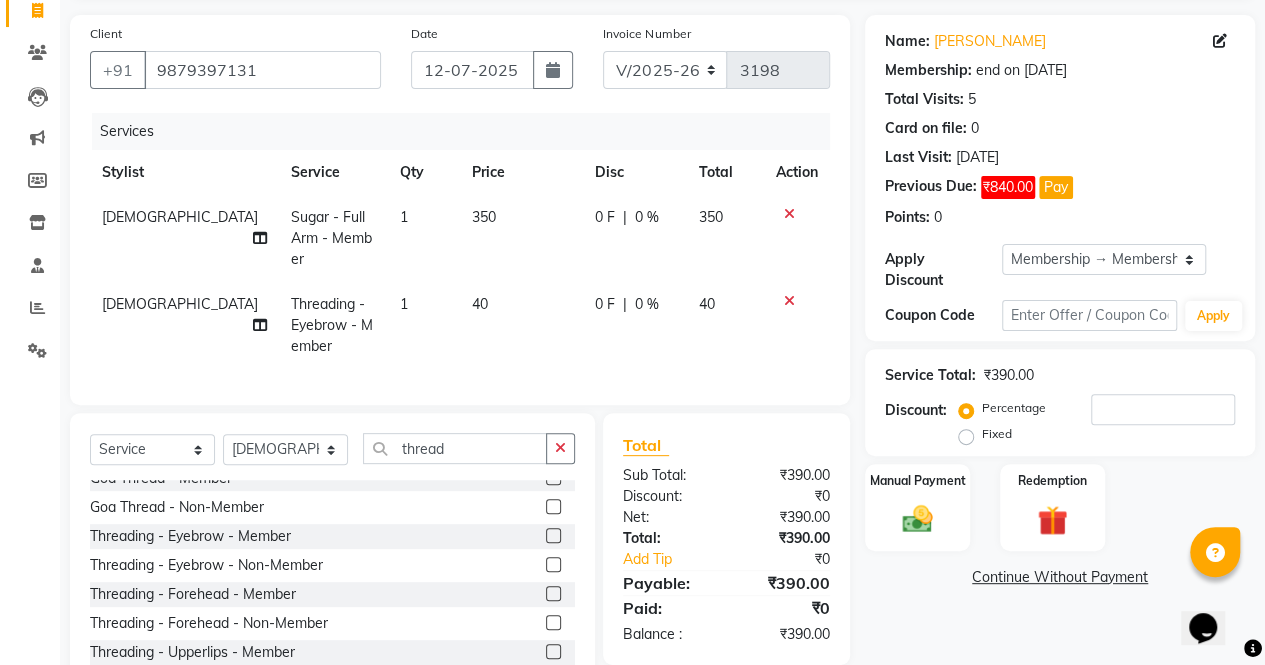 scroll, scrollTop: 73, scrollLeft: 0, axis: vertical 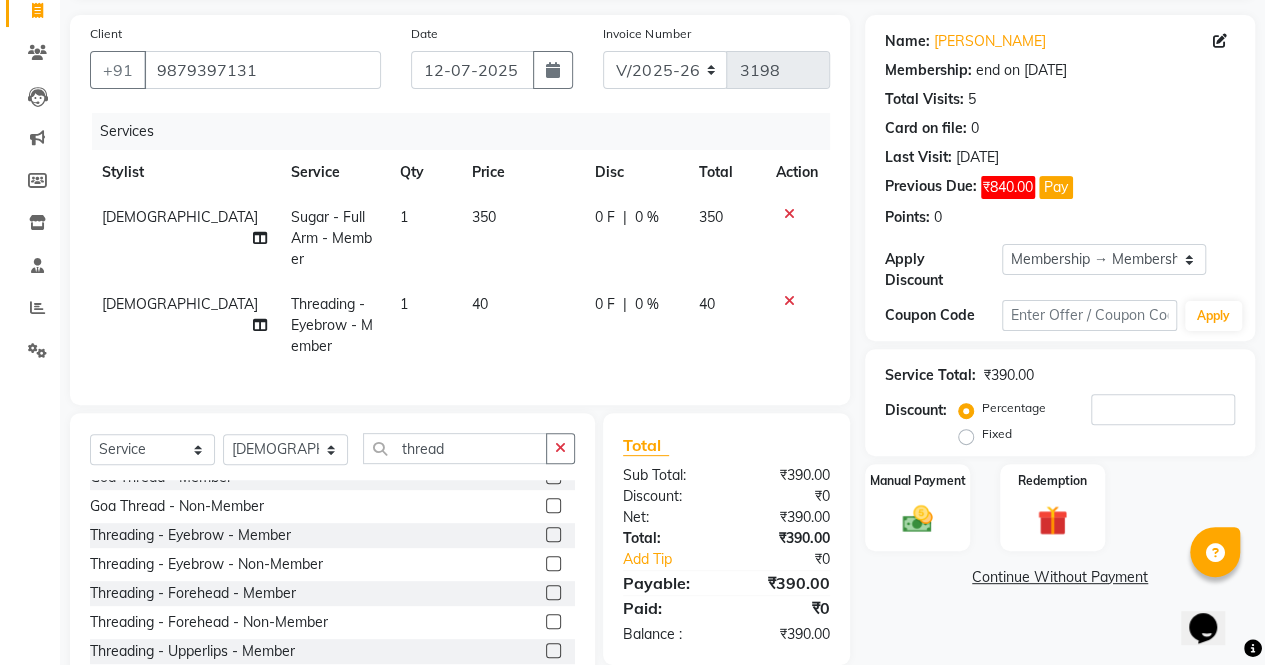 click 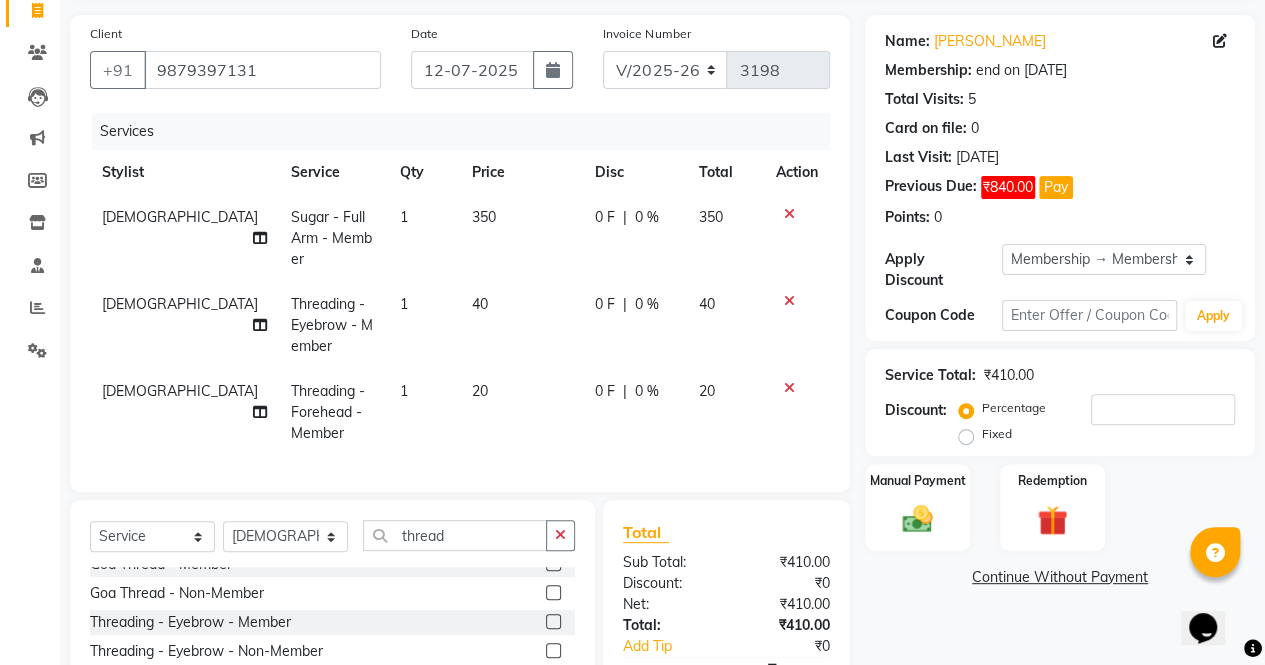 checkbox on "false" 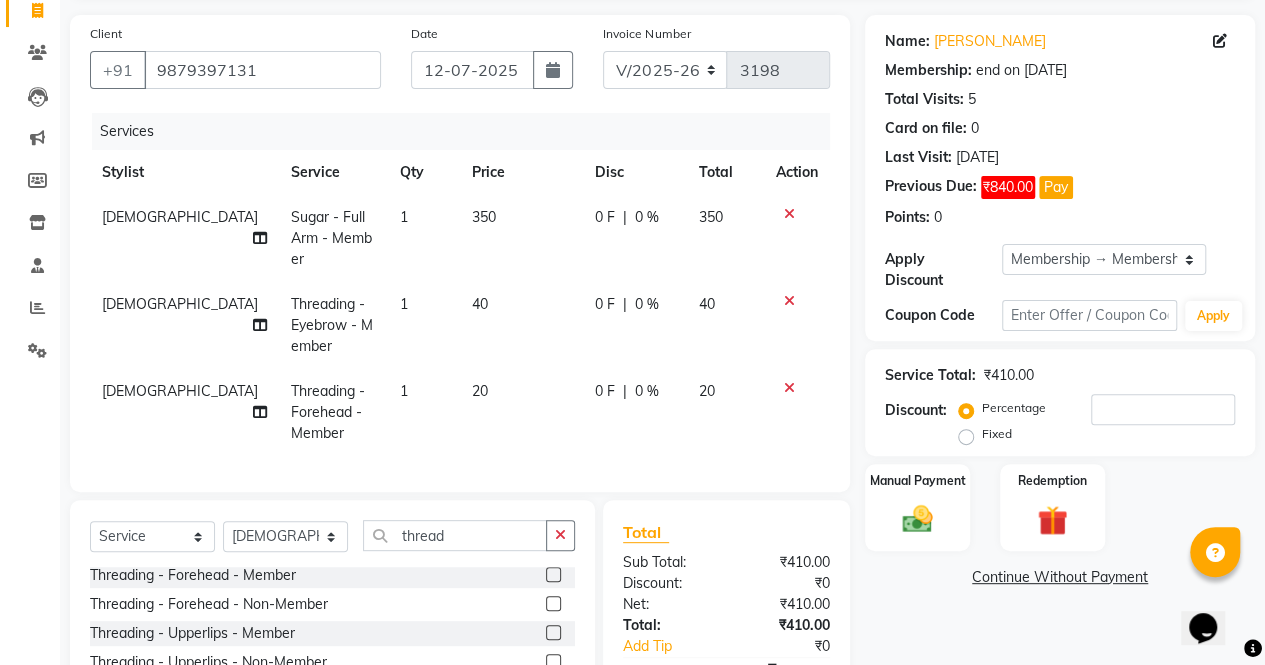 scroll, scrollTop: 179, scrollLeft: 0, axis: vertical 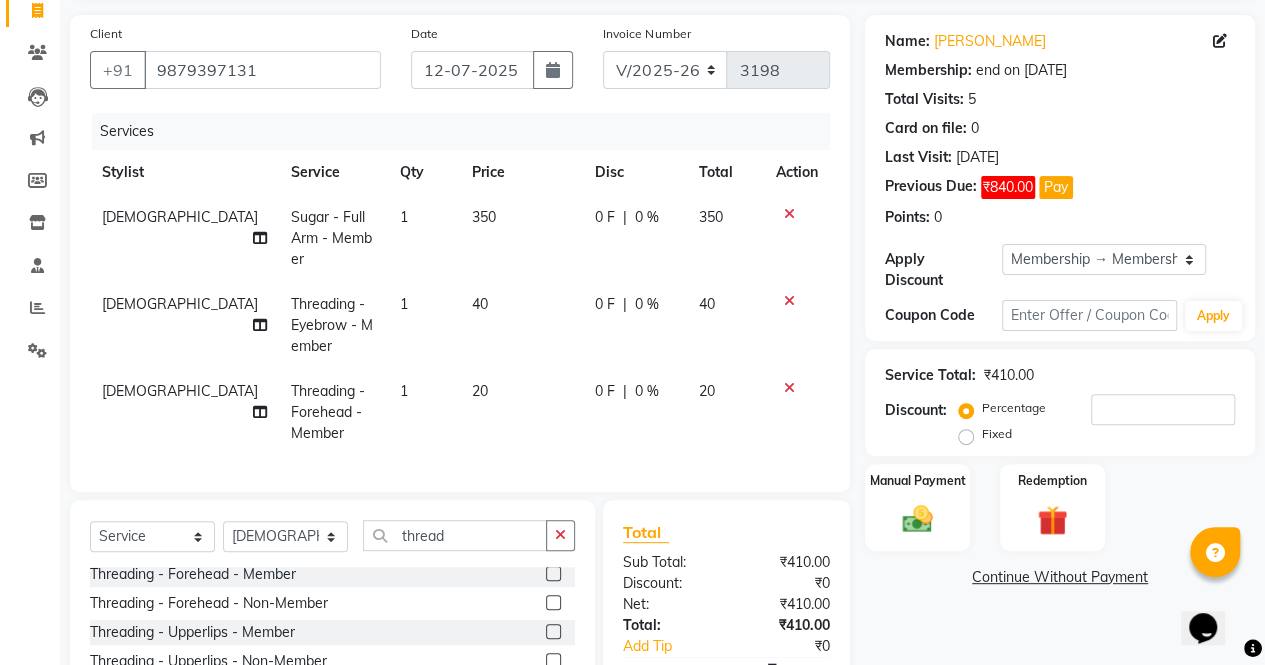 click 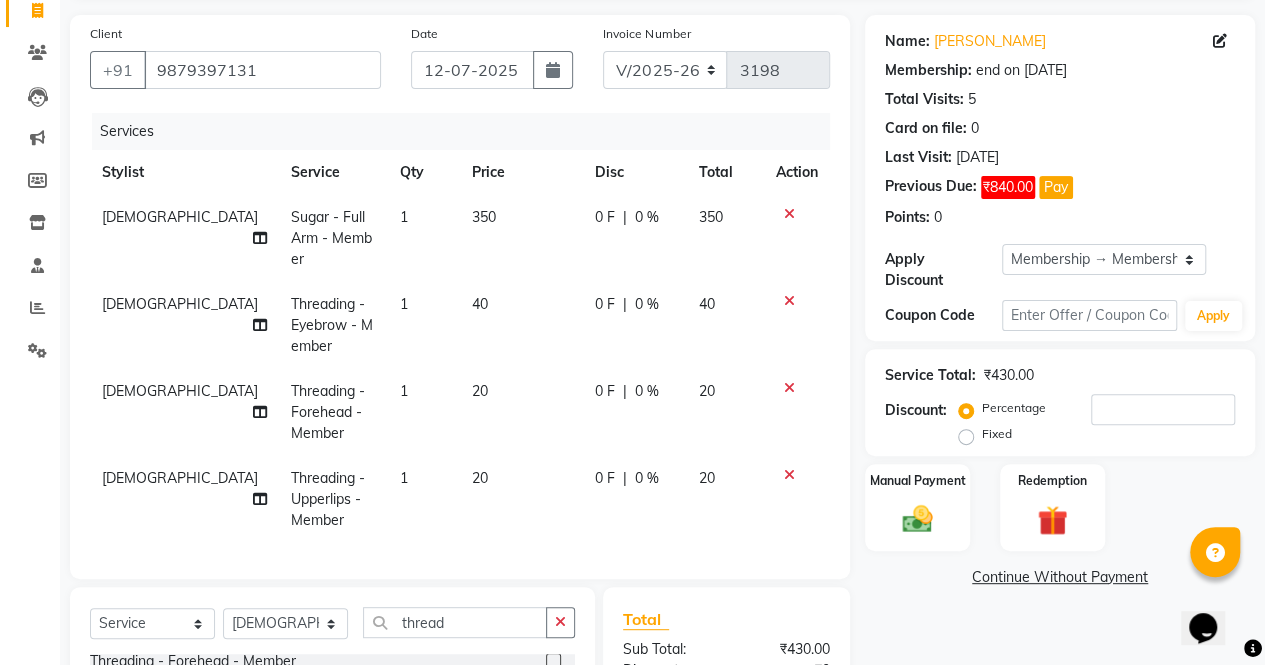 checkbox on "false" 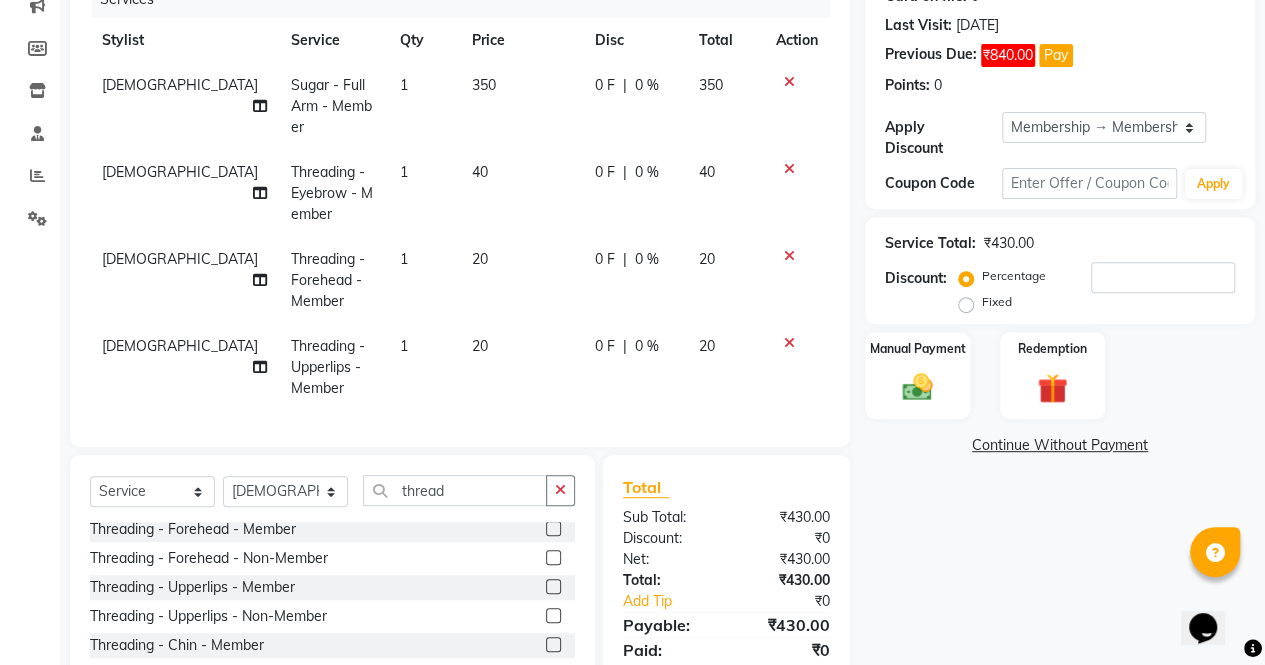 scroll, scrollTop: 375, scrollLeft: 0, axis: vertical 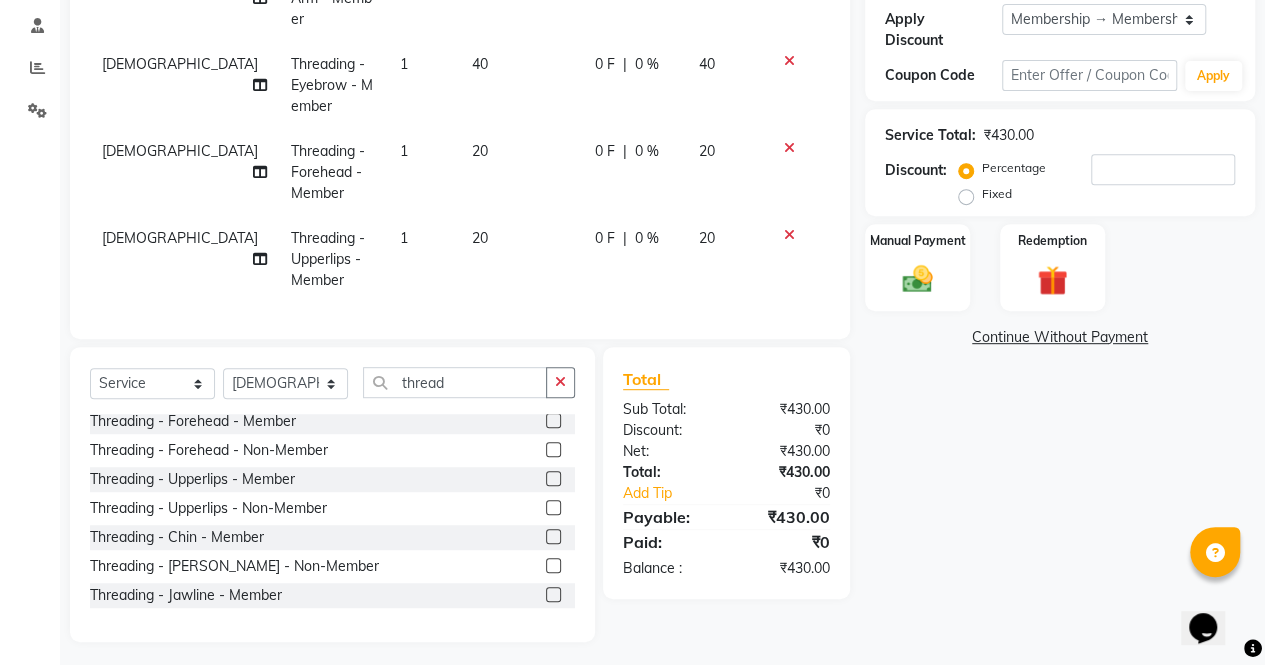 click on "Name: [PERSON_NAME] Membership: end on [DATE] Total Visits:  5 Card on file:  0 Last Visit:   [DATE] Previous Due:  ₹840.00 Pay Points:   0  Apply Discount Select Membership → Membership Coupon Code Apply Service Total:  ₹430.00  Discount:  Percentage   Fixed  Manual Payment Redemption  Continue Without Payment" 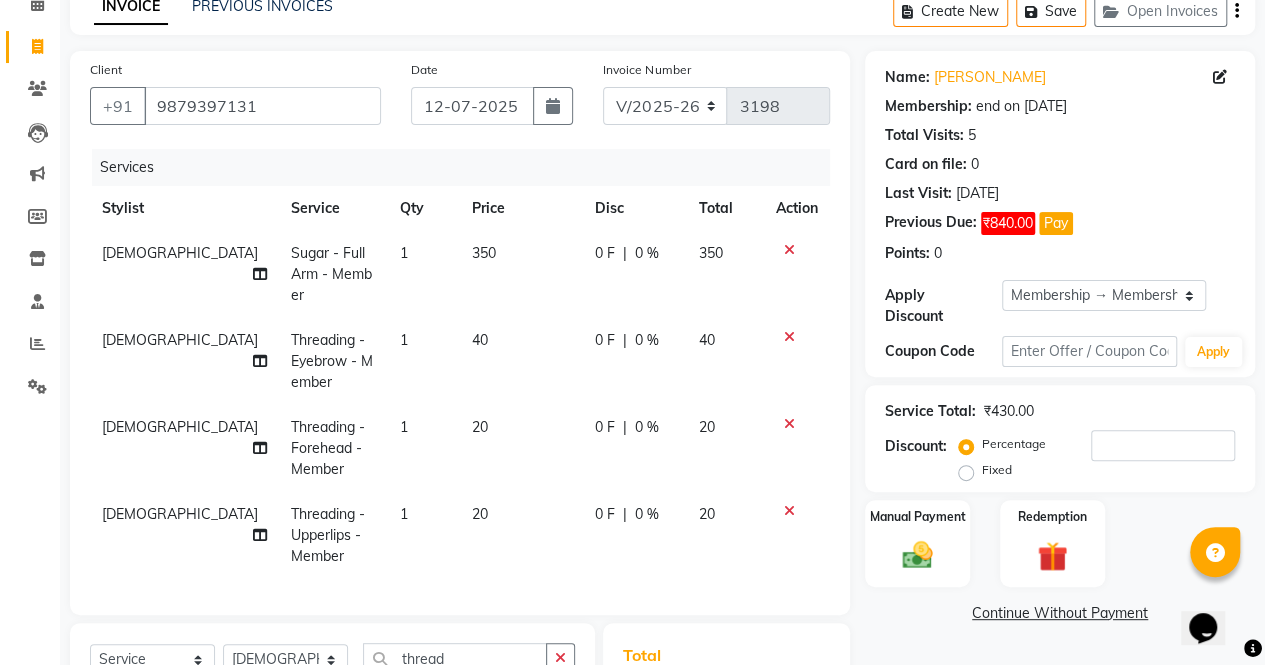 scroll, scrollTop: 108, scrollLeft: 0, axis: vertical 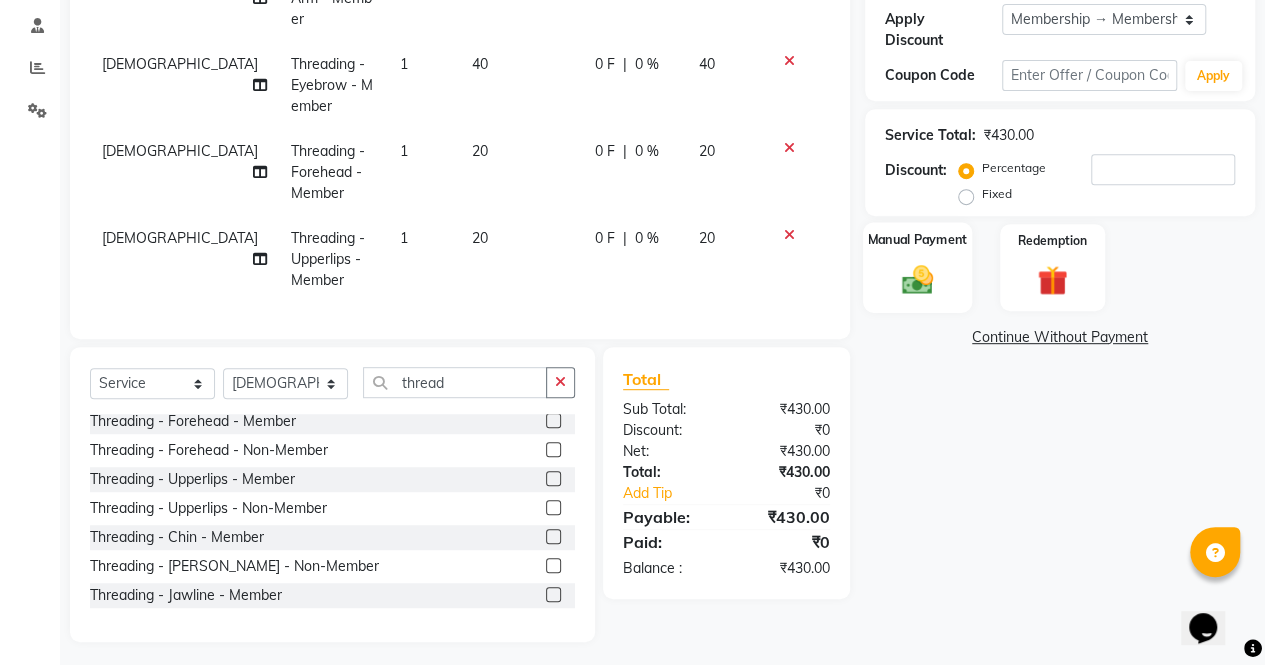 click on "Manual Payment" 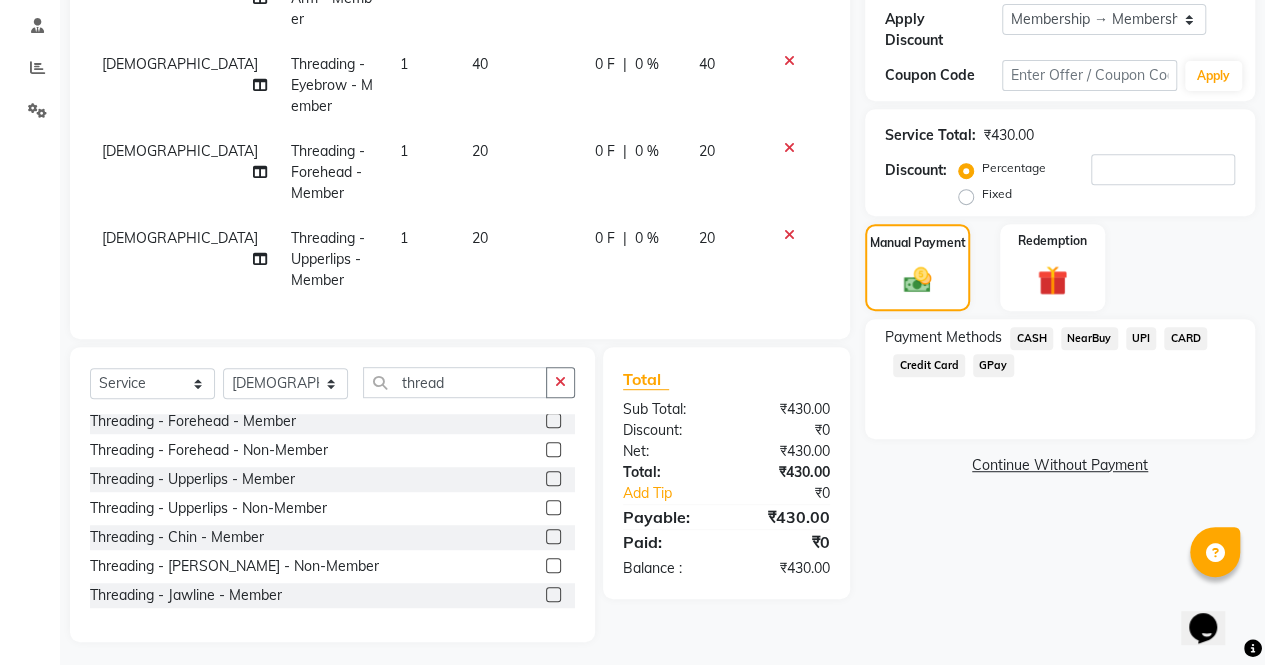 click on "CASH" 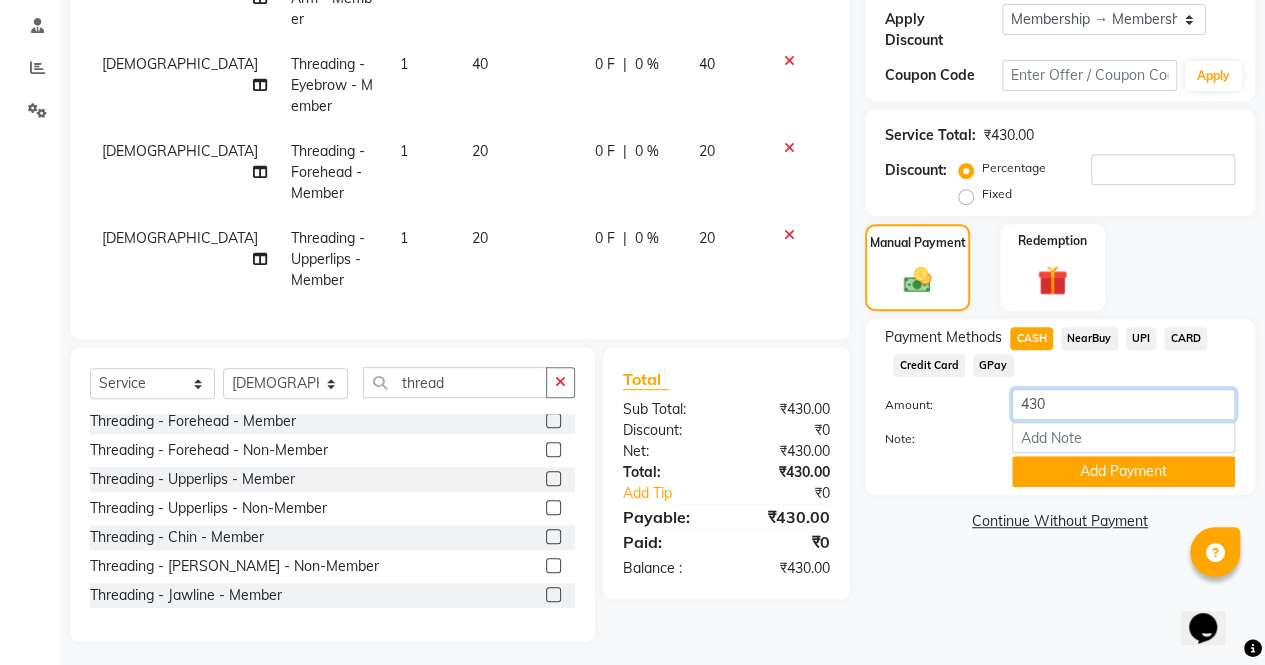 click on "430" 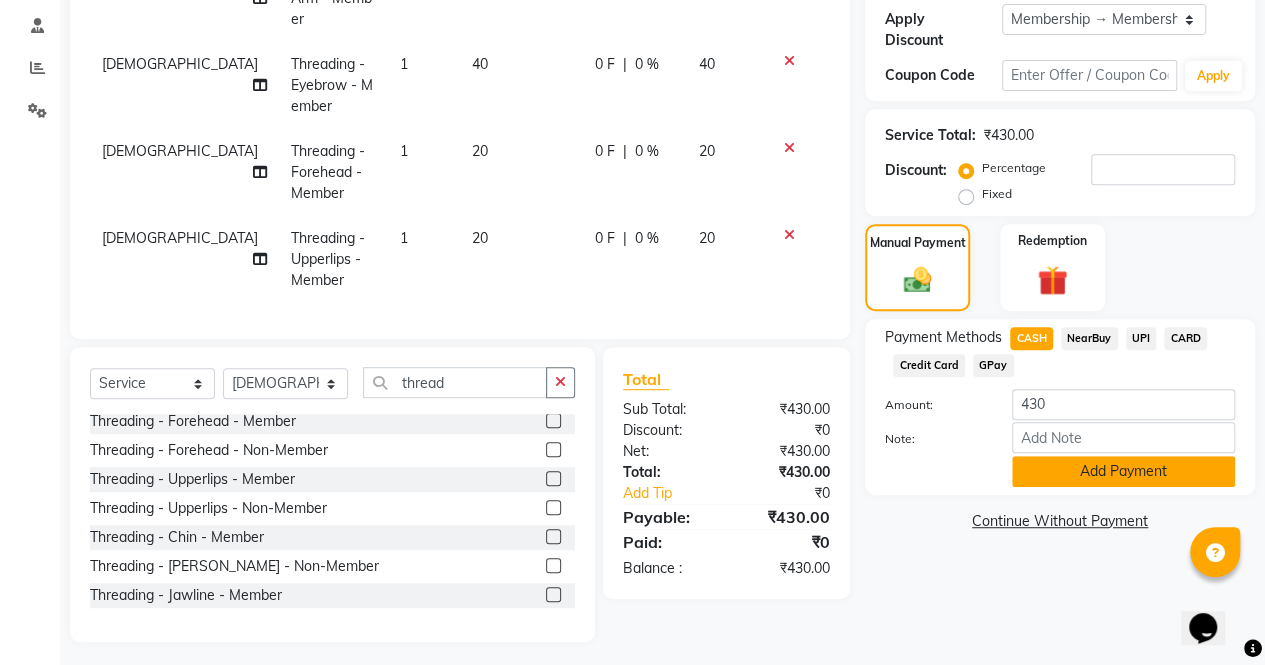 click on "Add Payment" 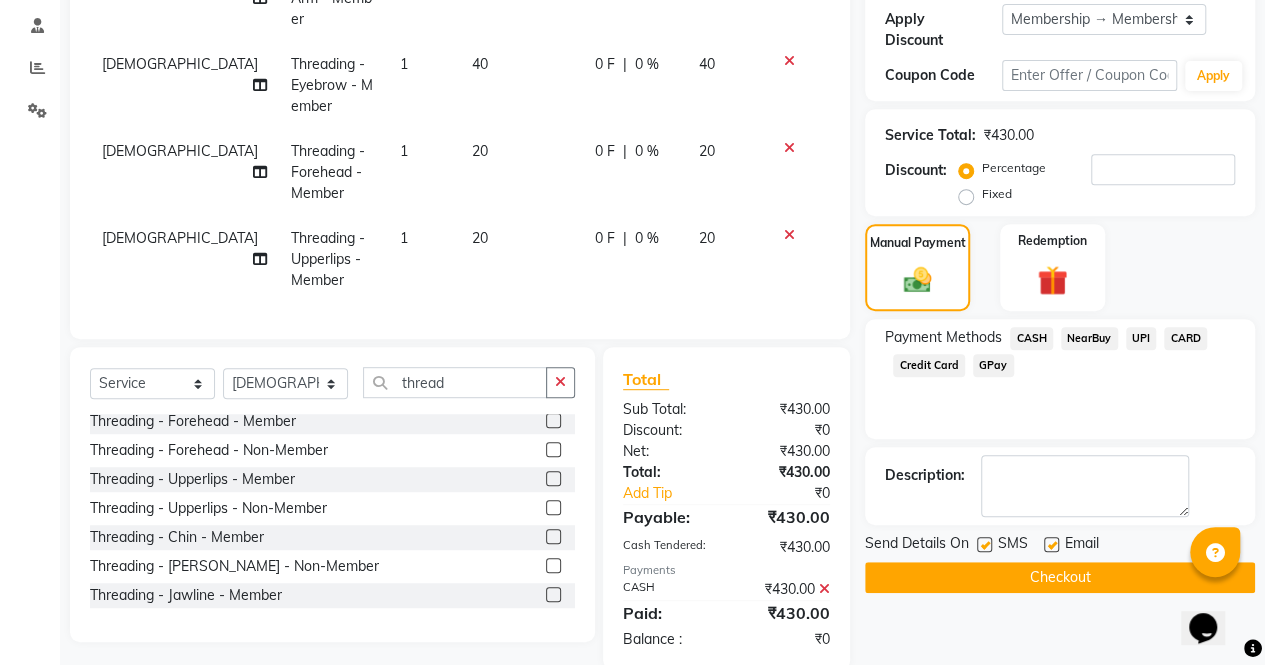 click on "Checkout" 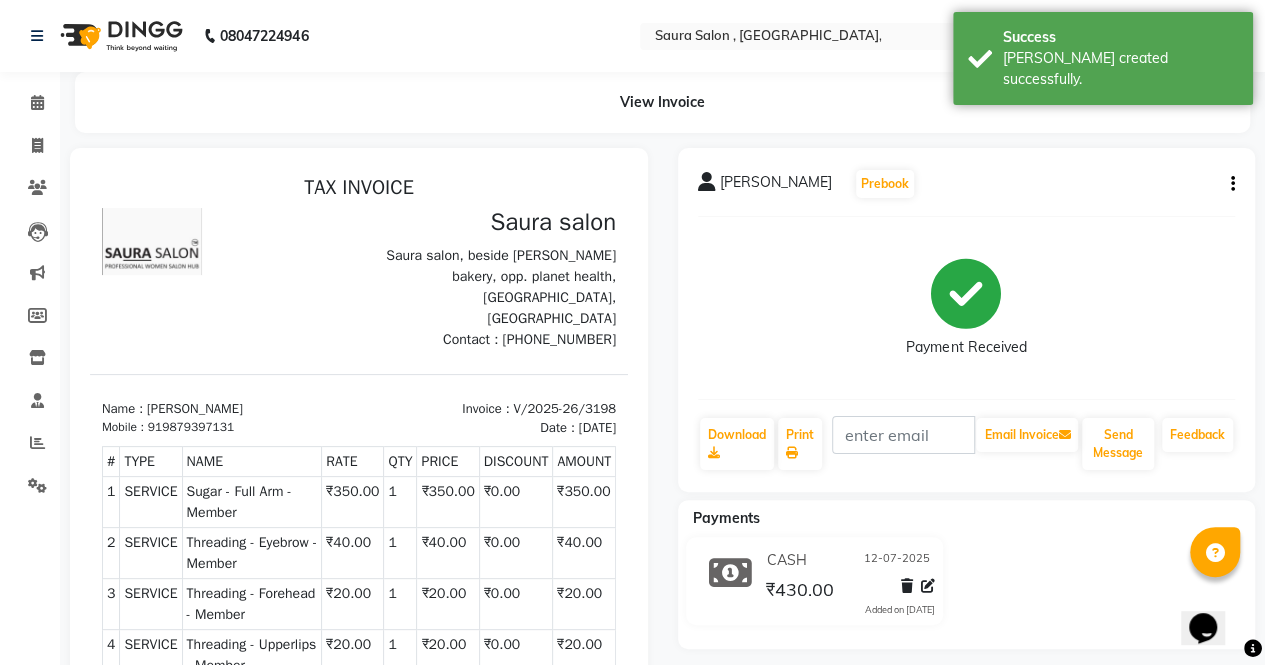 scroll, scrollTop: 0, scrollLeft: 0, axis: both 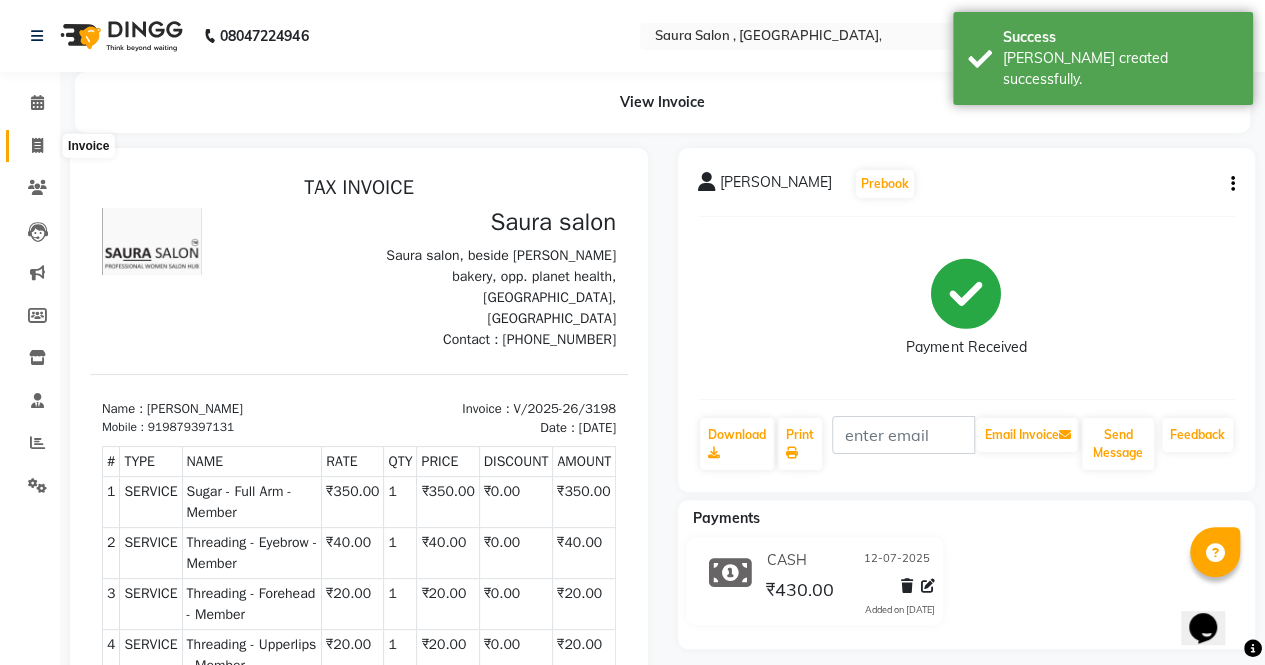 click 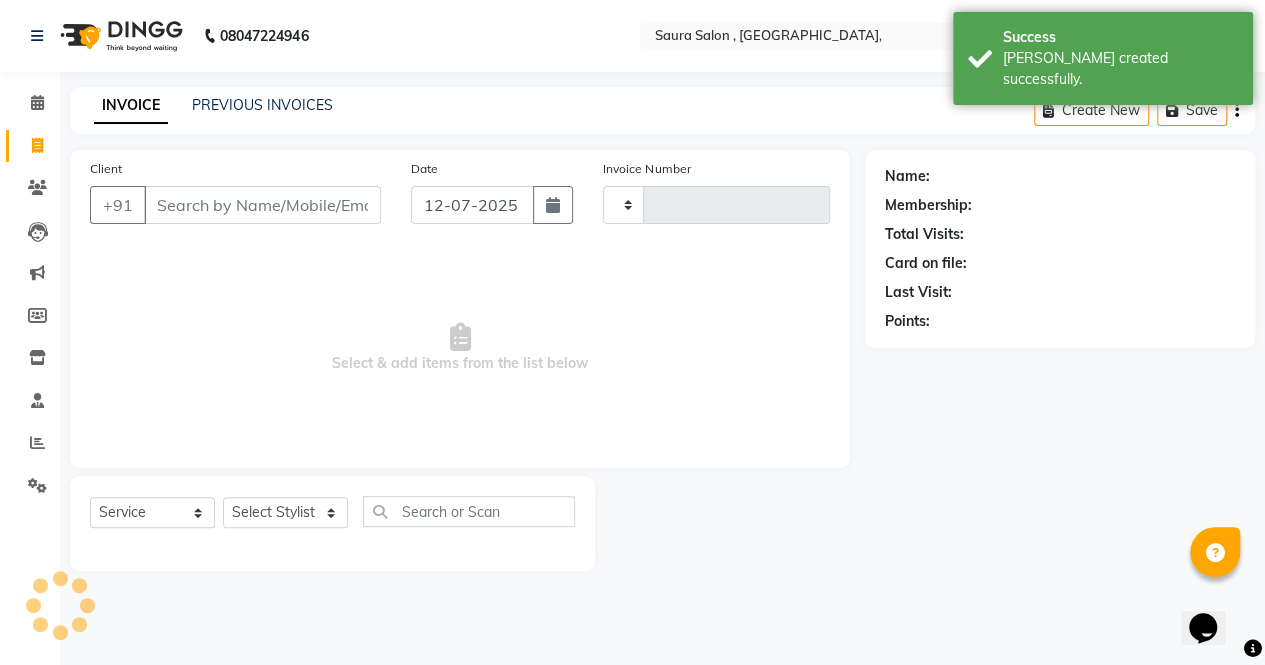 type on "3199" 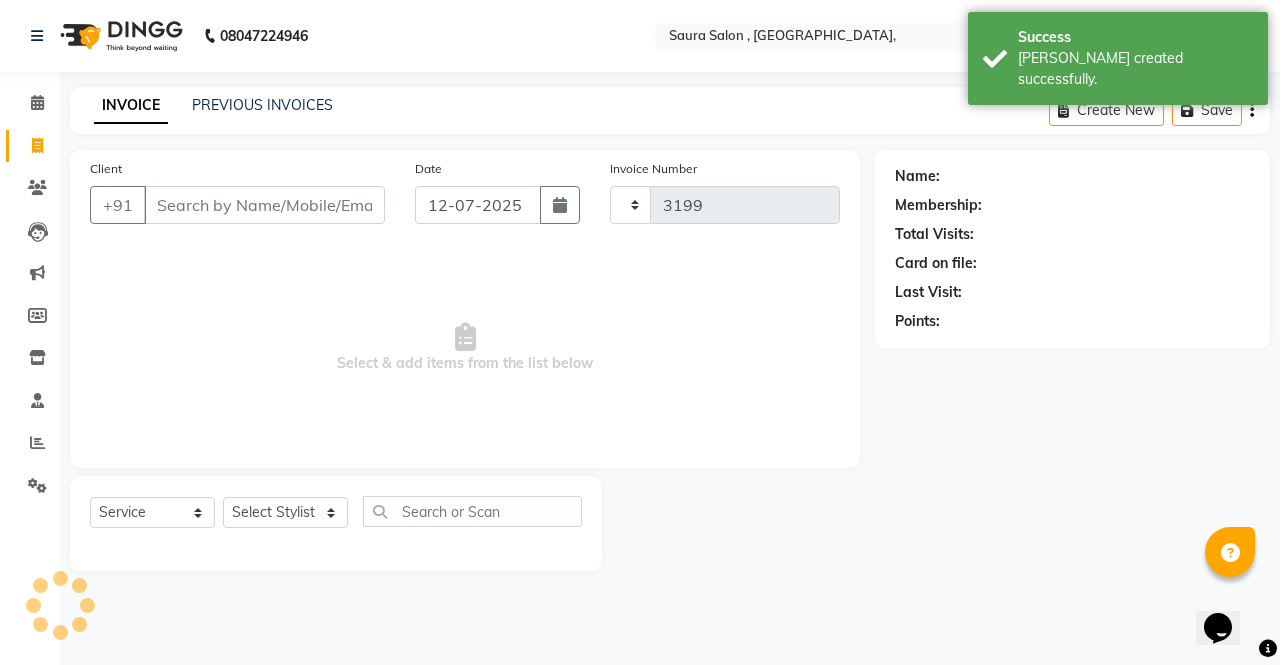 select on "6963" 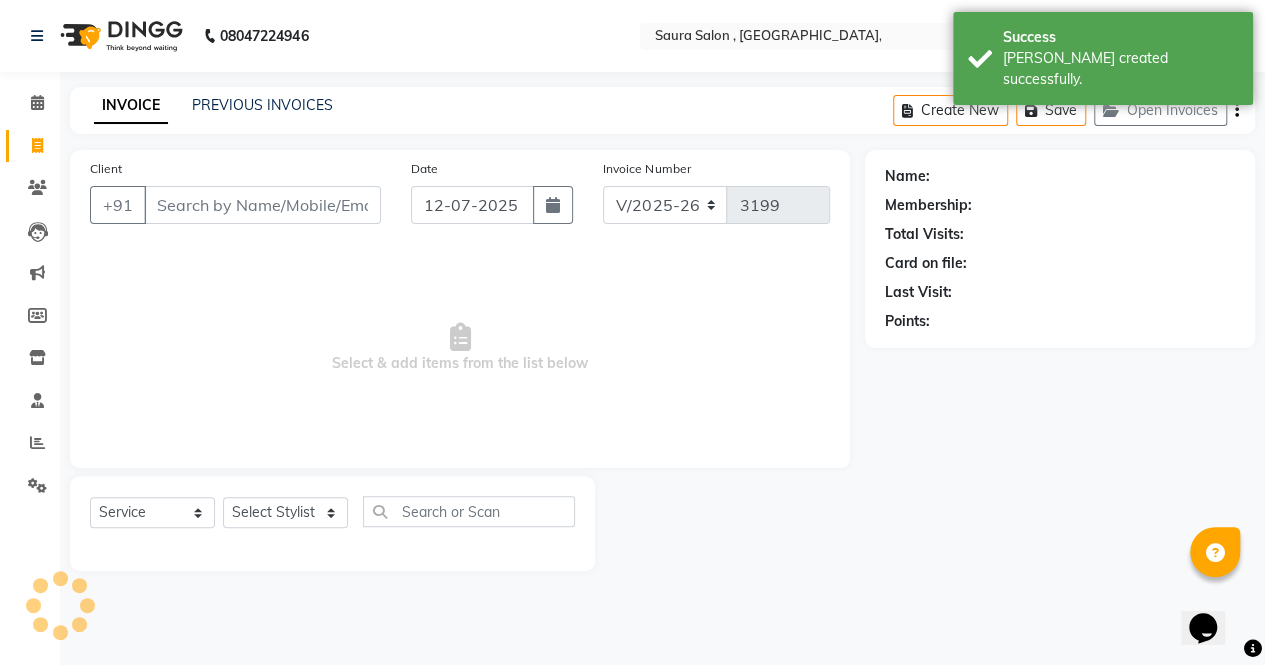 select on "57428" 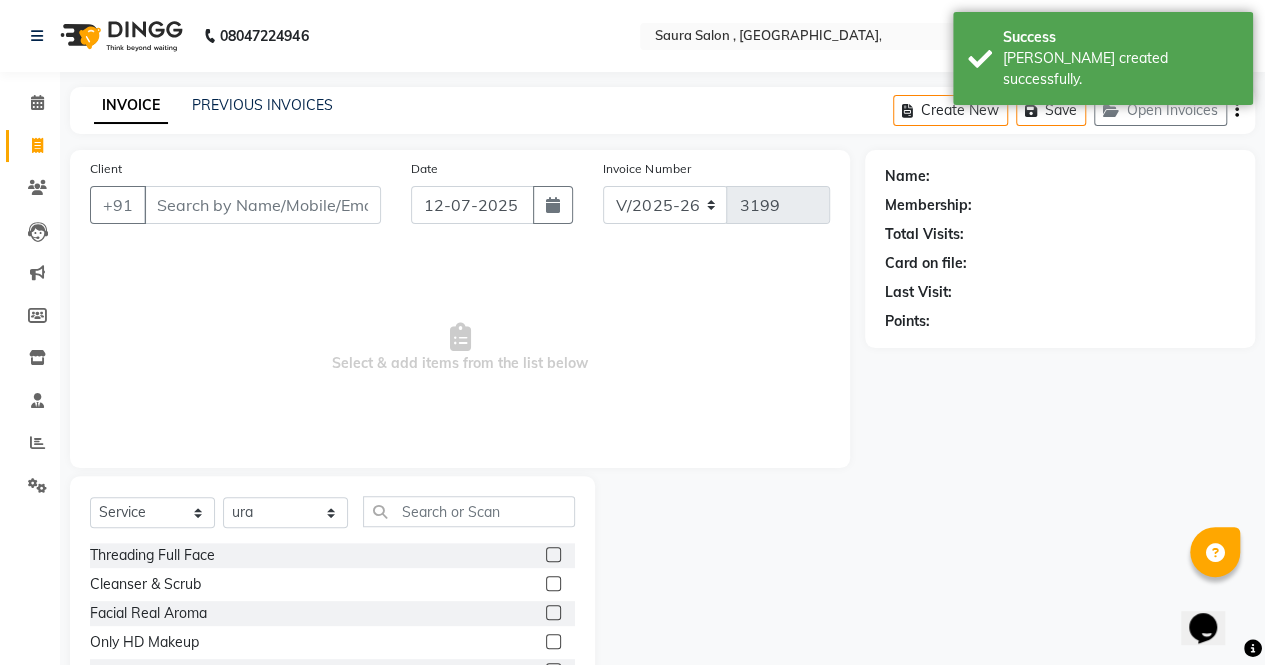 click on "Client" at bounding box center [262, 205] 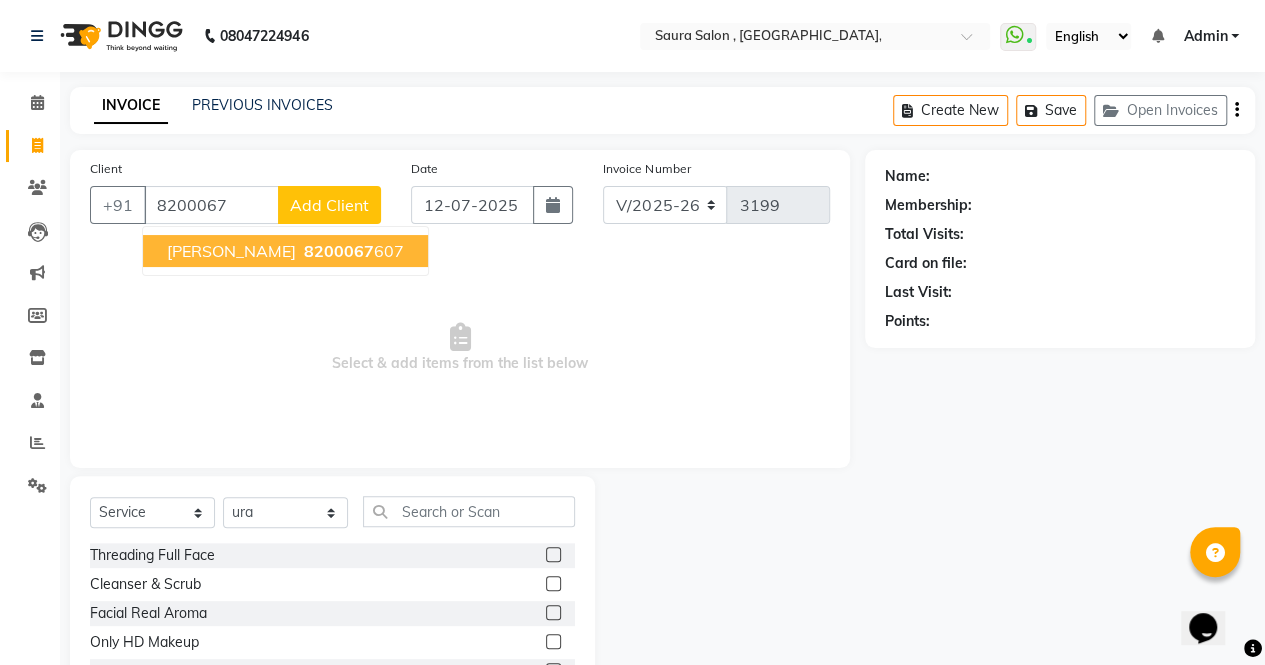 click on "[PERSON_NAME]   8200067 607" at bounding box center (285, 251) 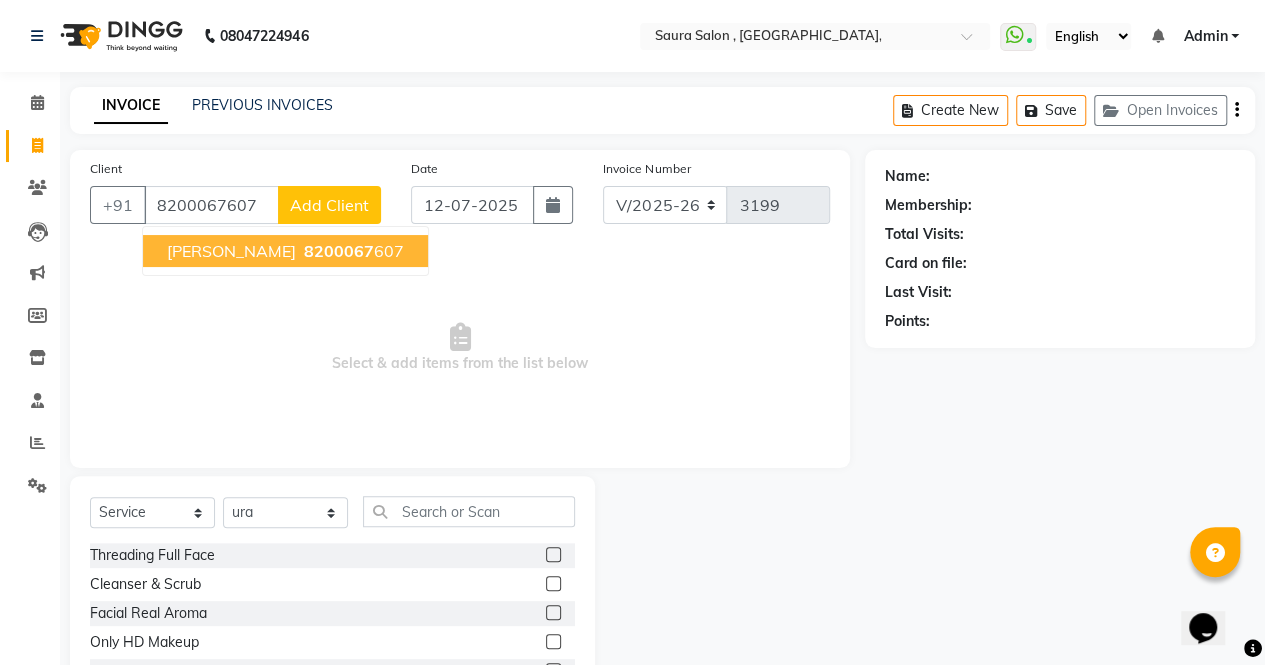 type on "8200067607" 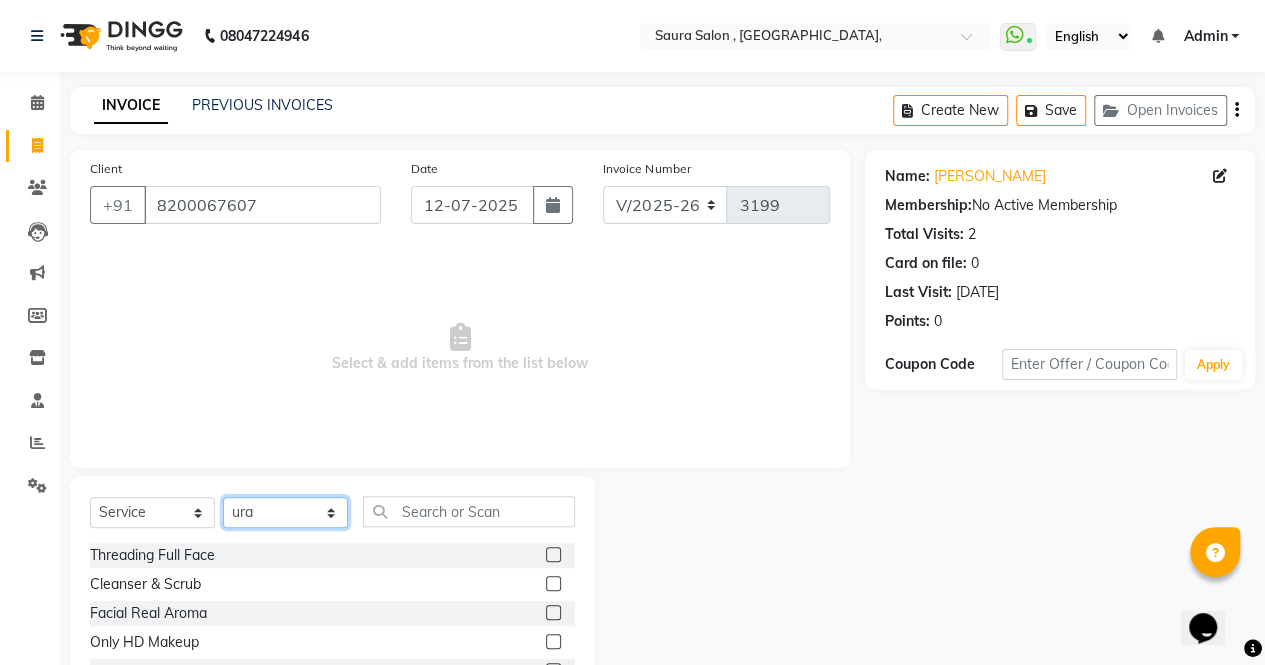 click on "Select Stylist archana  asha  [PERSON_NAME]  deepika [PERSON_NAME] [PERSON_NAME] [PERSON_NAME] khandala shanti  sona  ura usha di [PERSON_NAME]  [PERSON_NAME]" 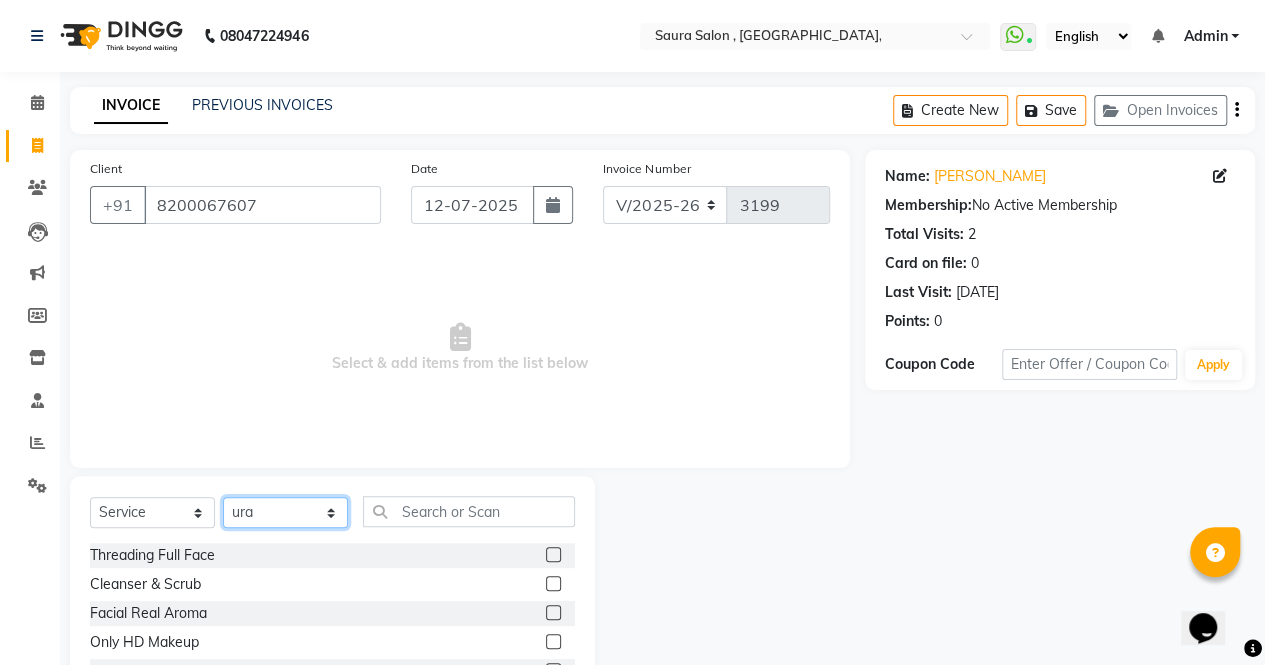 select on "67661" 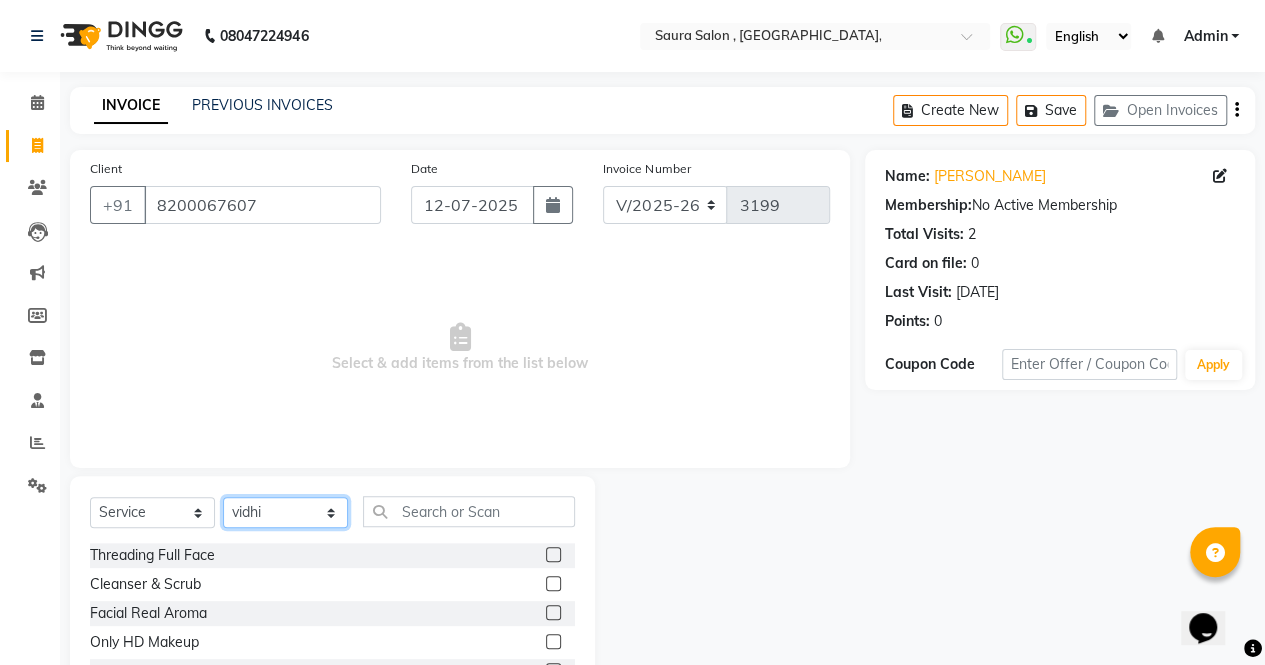 click on "Select Stylist archana  asha  [PERSON_NAME]  deepika [PERSON_NAME] [PERSON_NAME] [PERSON_NAME] khandala shanti  sona  ura usha di [PERSON_NAME]  [PERSON_NAME]" 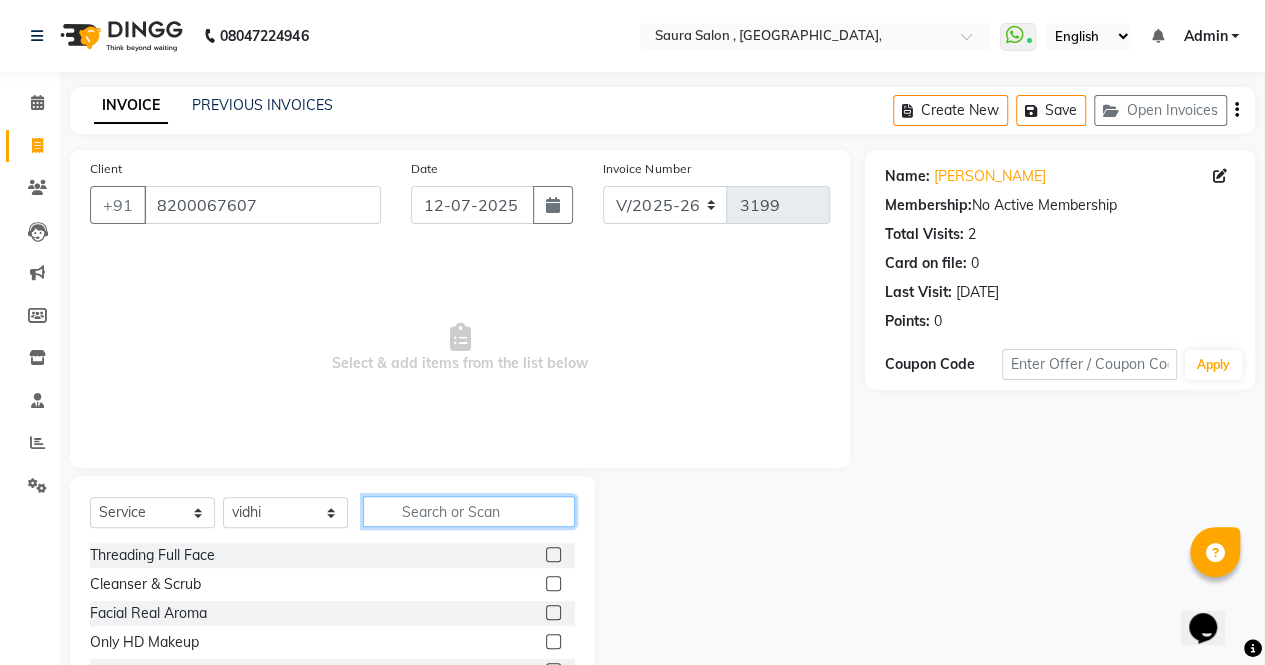 click 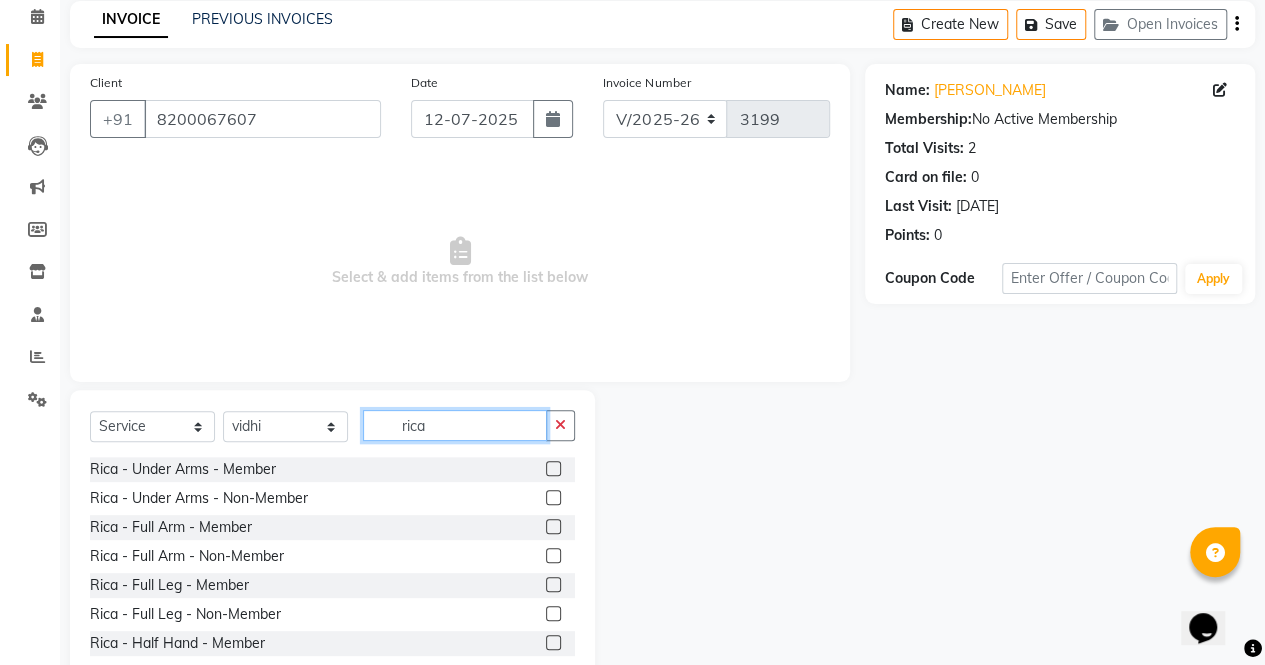 scroll, scrollTop: 135, scrollLeft: 0, axis: vertical 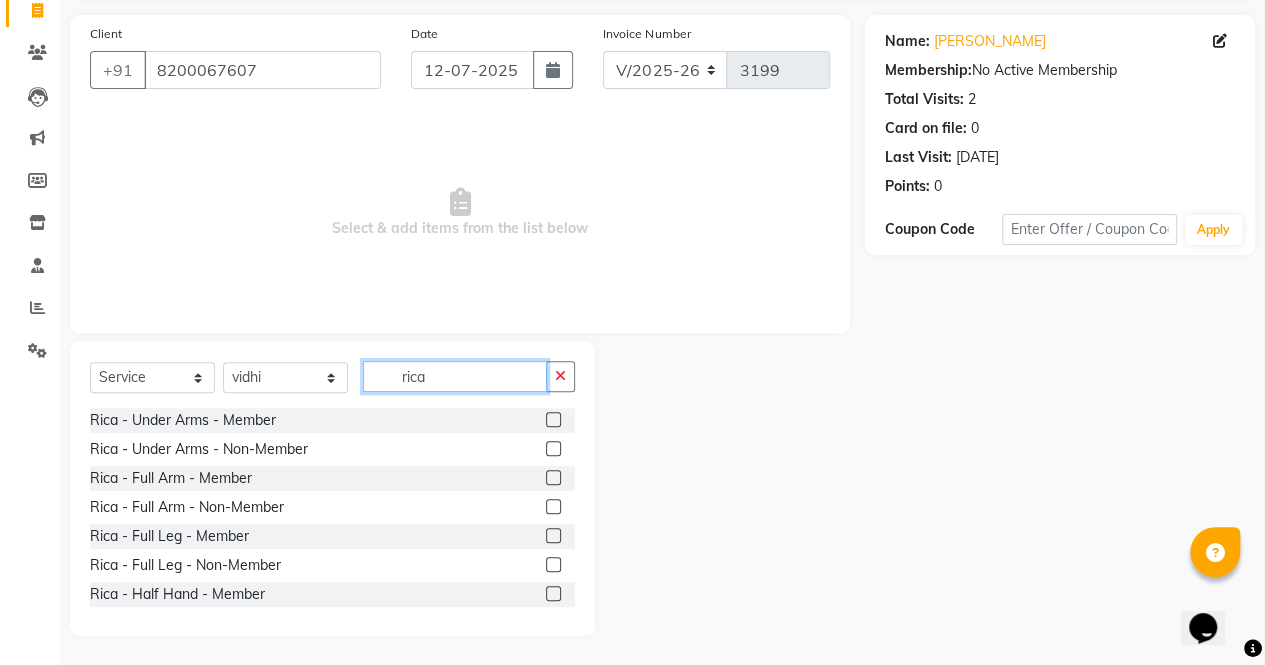 type on "rica" 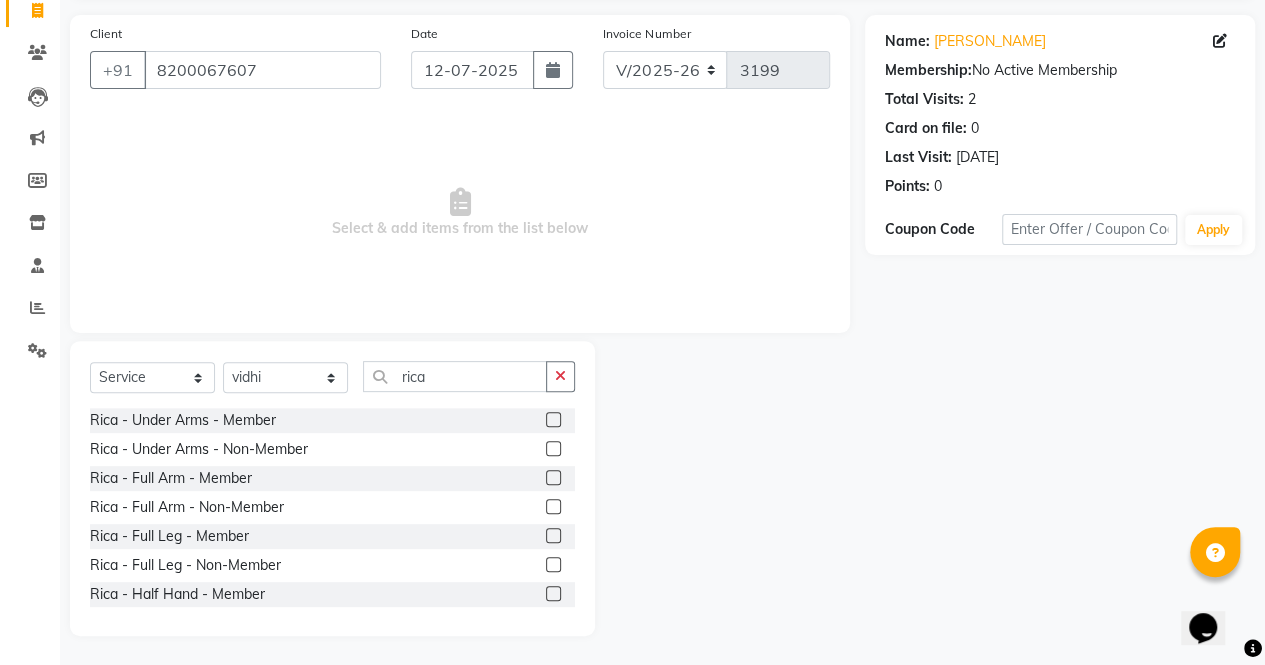 click 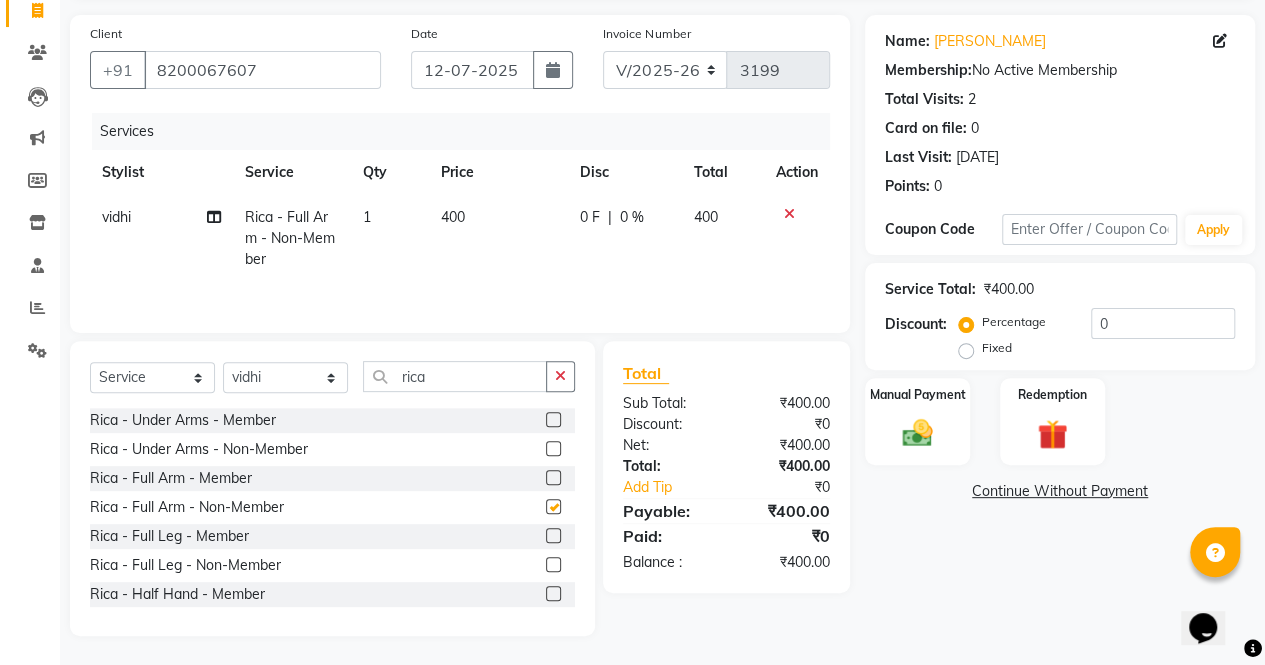 checkbox on "false" 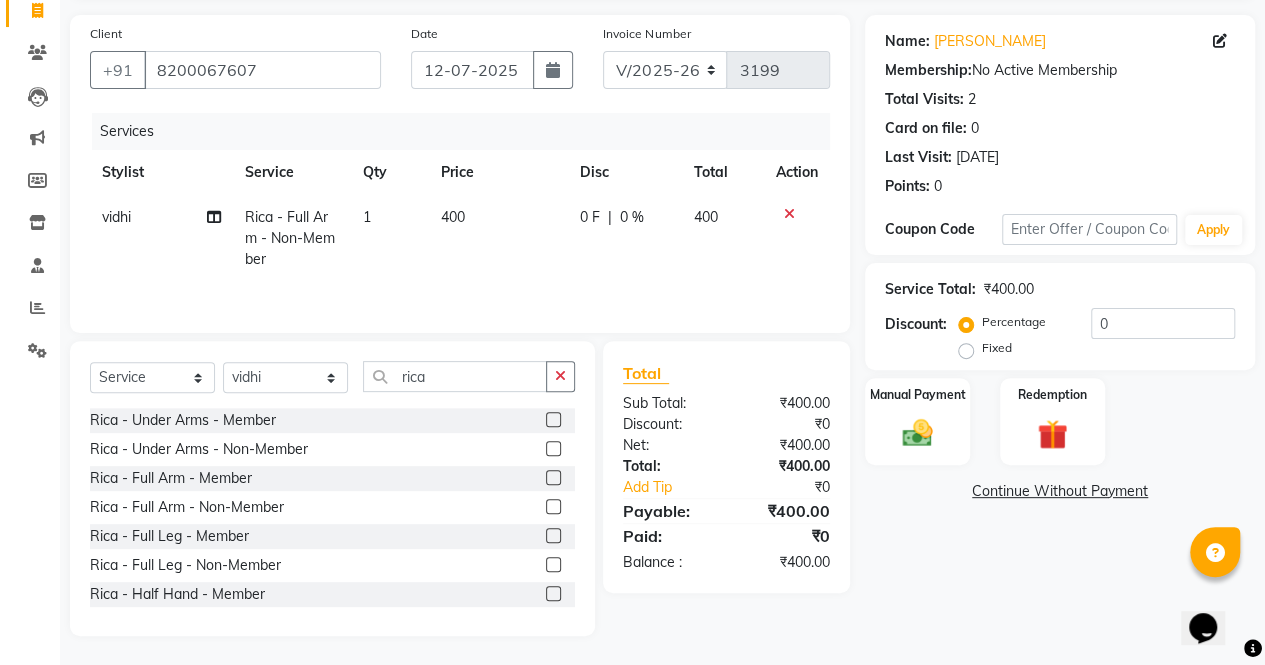click 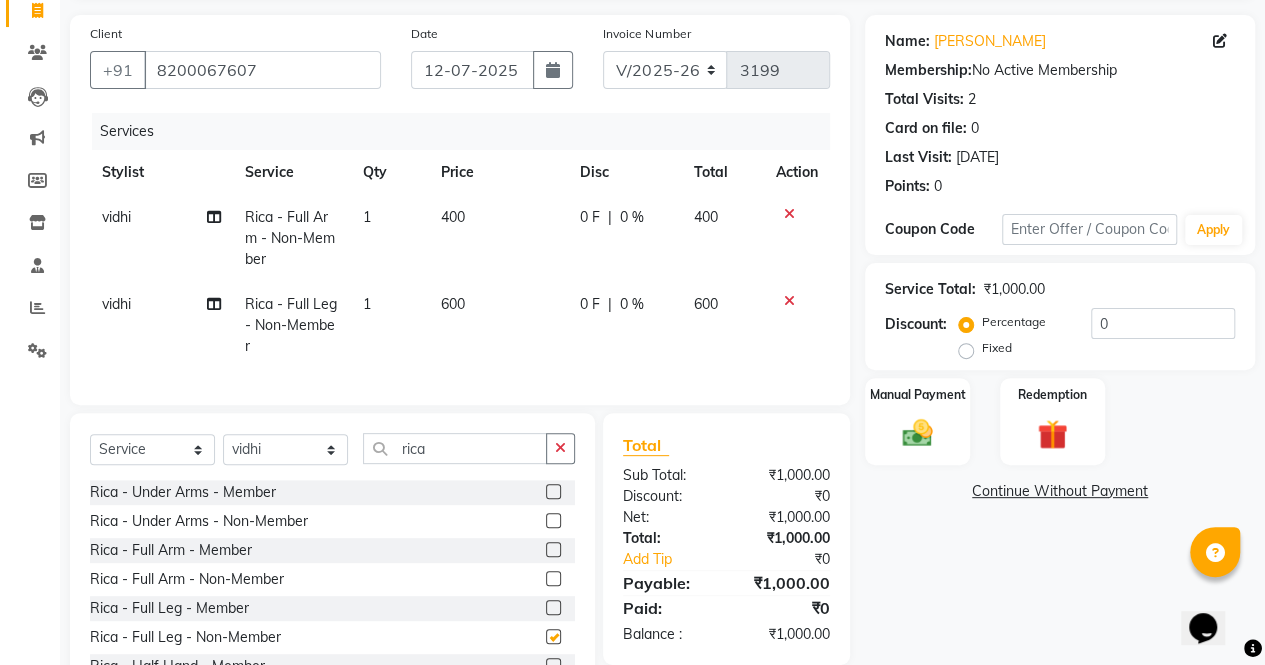 checkbox on "false" 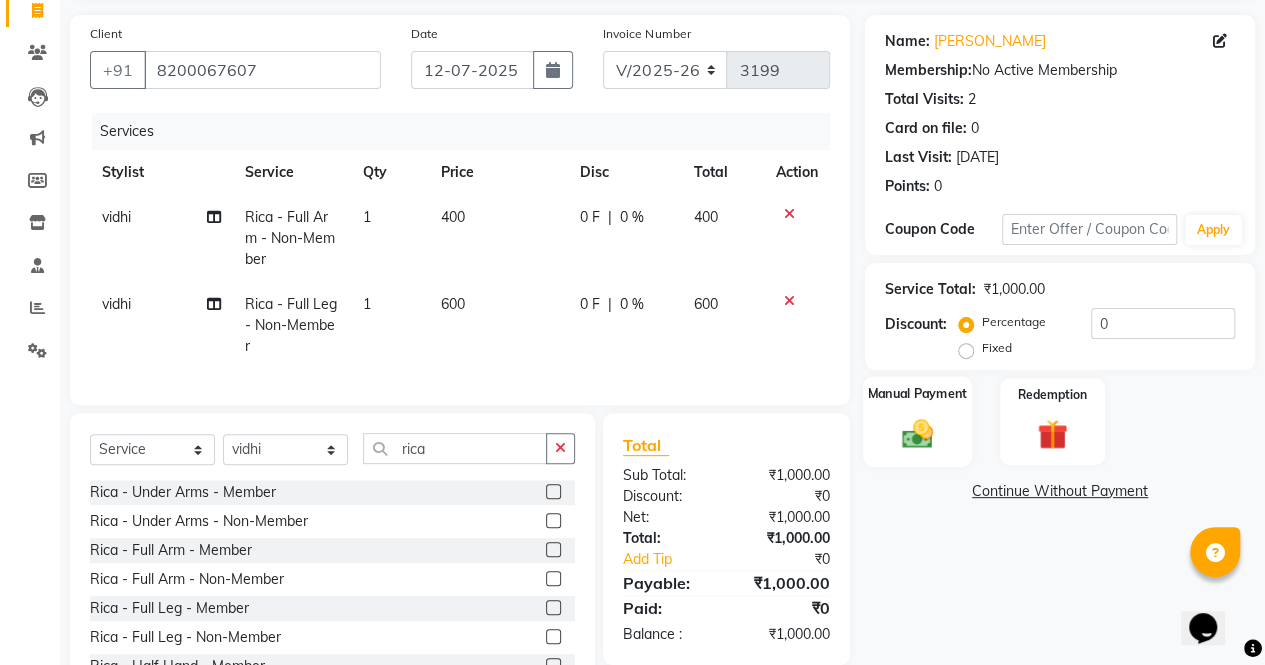 click 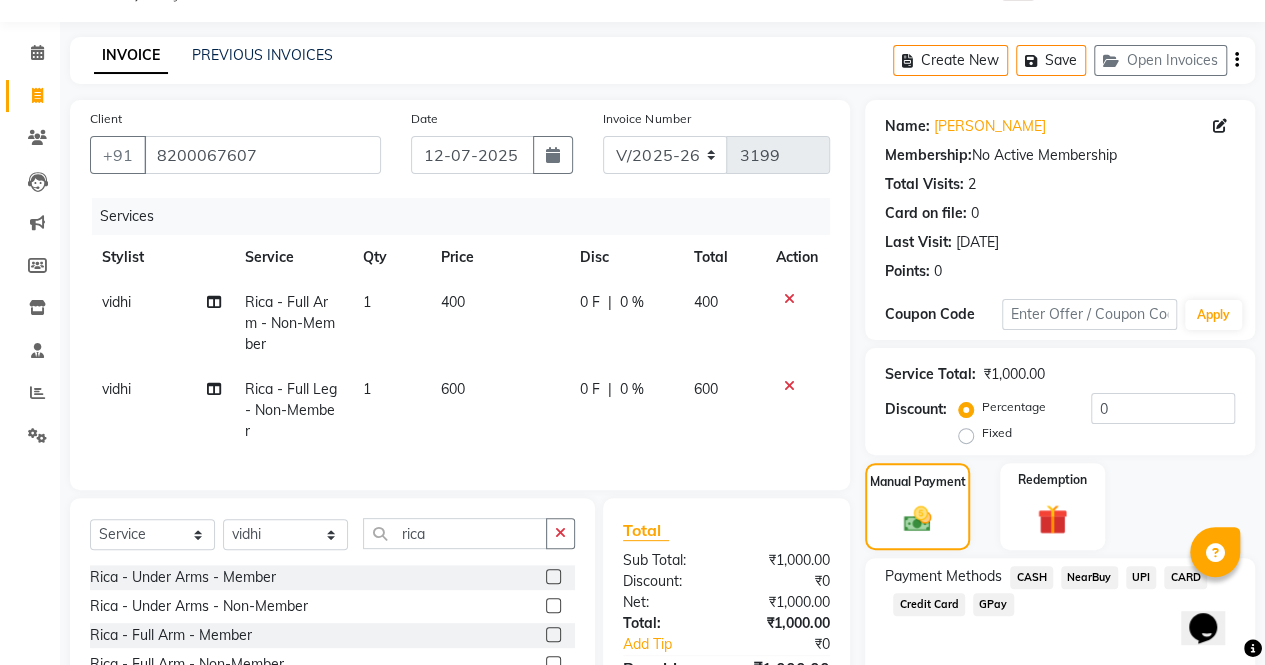 scroll, scrollTop: 0, scrollLeft: 0, axis: both 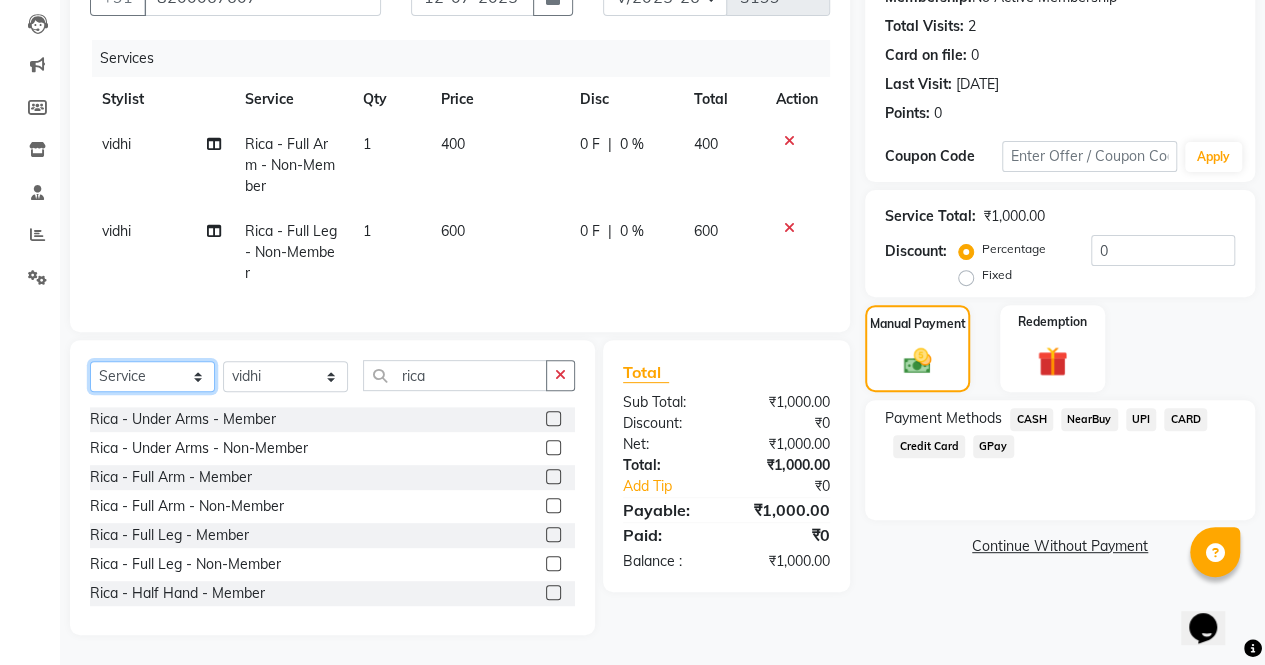 click on "Select  Service  Product  Membership  Package Voucher Prepaid Gift Card" 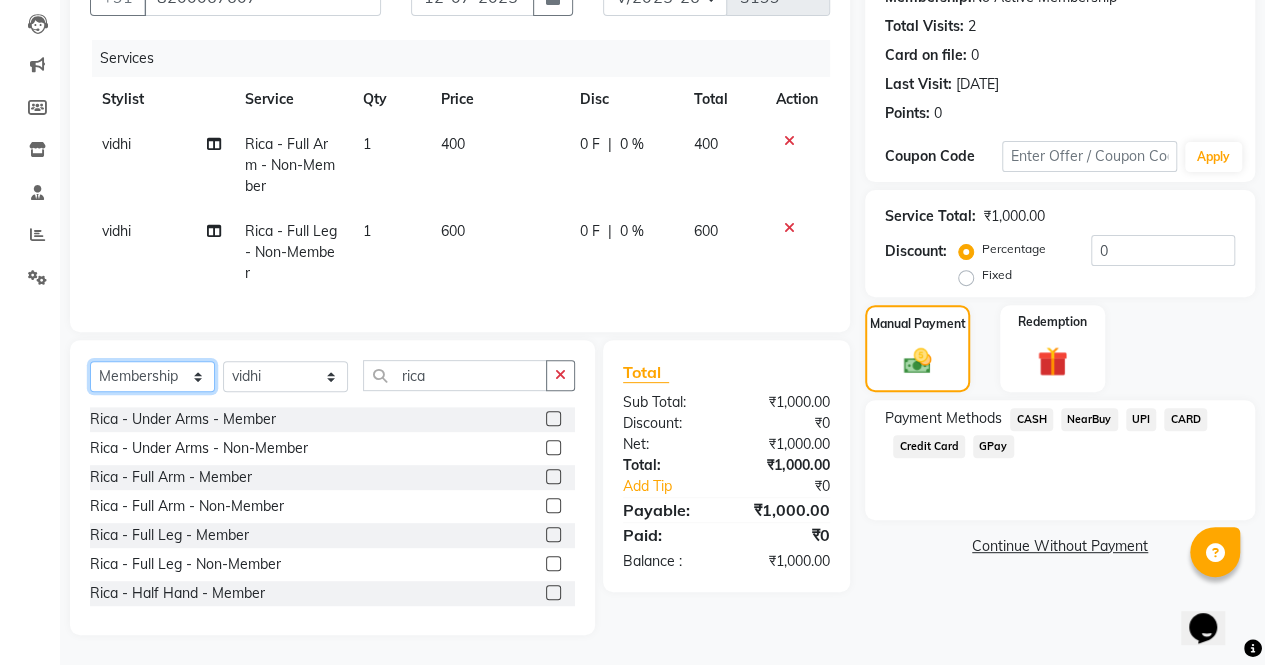 click on "Select  Service  Product  Membership  Package Voucher Prepaid Gift Card" 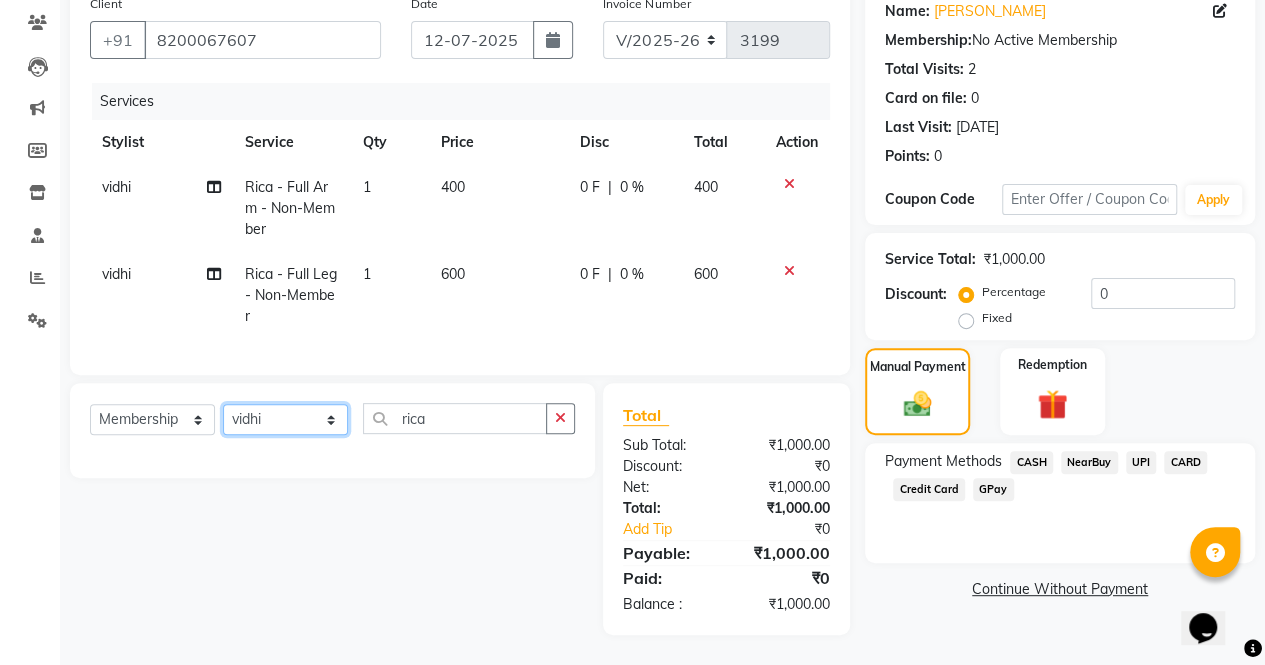 drag, startPoint x: 278, startPoint y: 420, endPoint x: 250, endPoint y: 286, distance: 136.89412 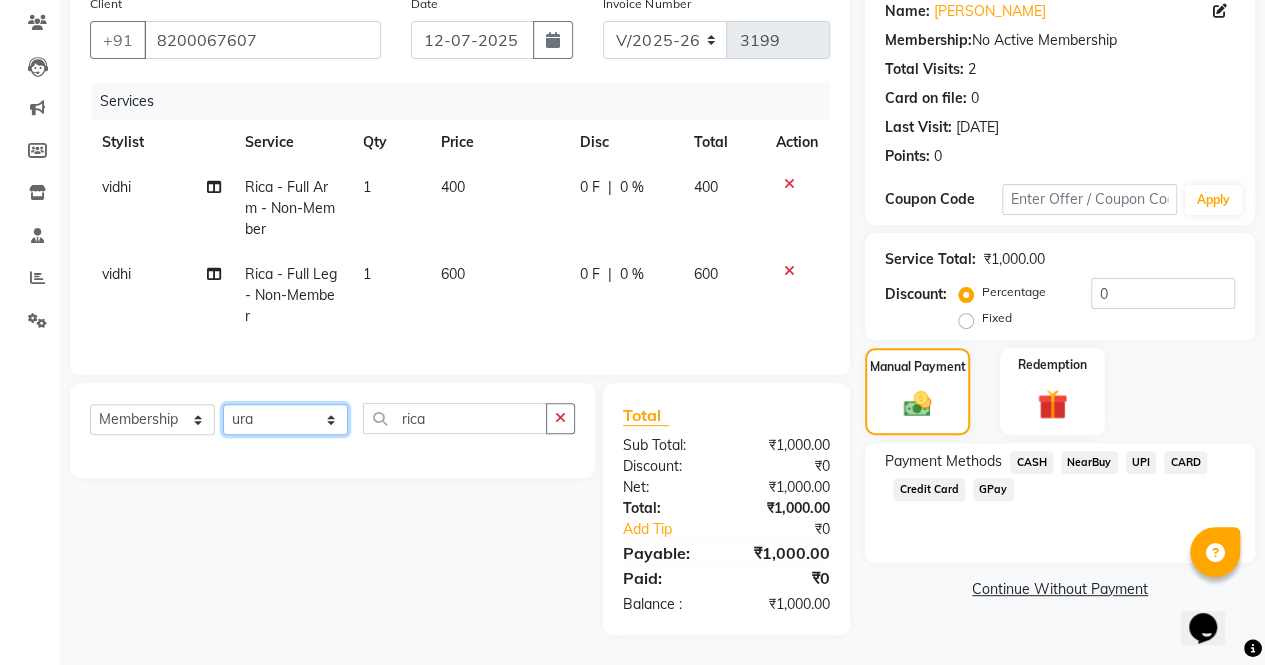click on "Select Stylist archana  asha  chetna  deepika prajapati jagruti payal riddhi khandala shanti  sona  ura usha di vaishali vaishnavi  vidhi" 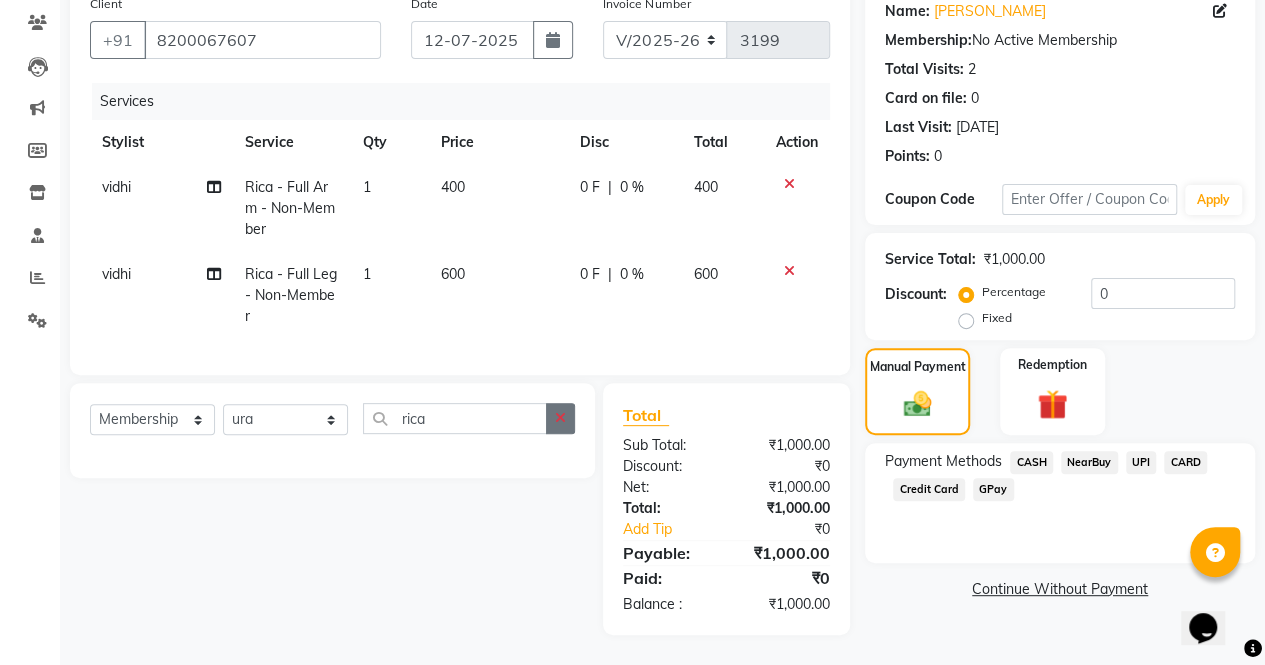 click 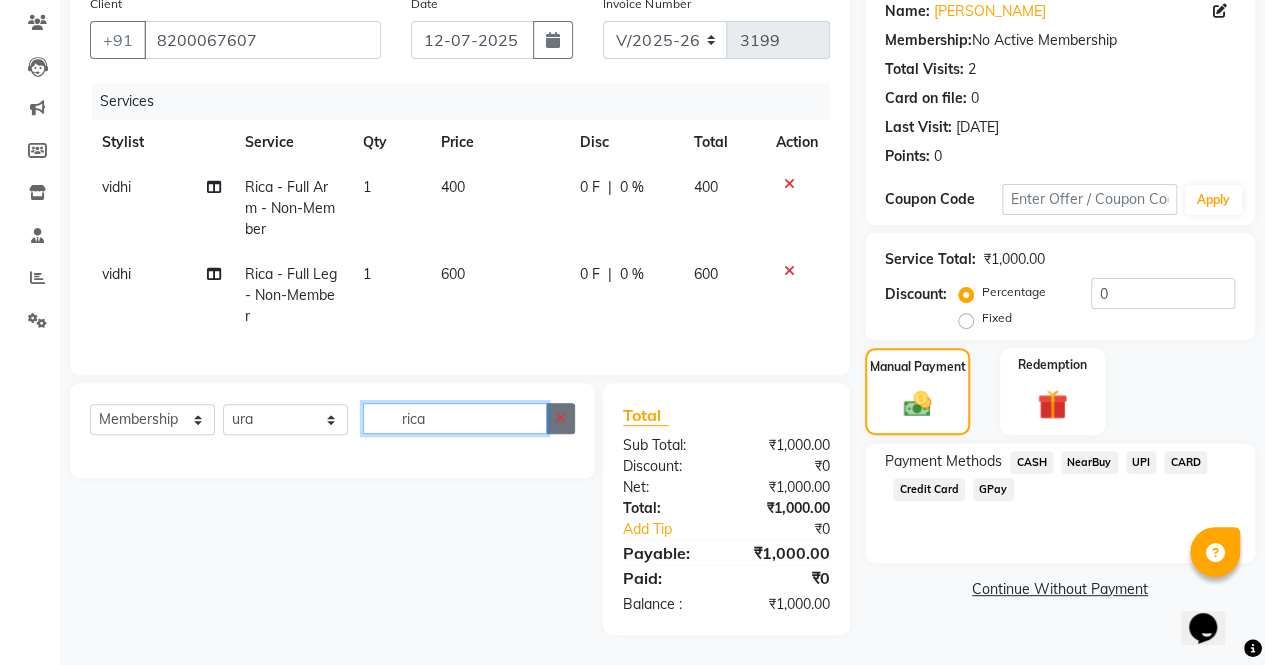 type 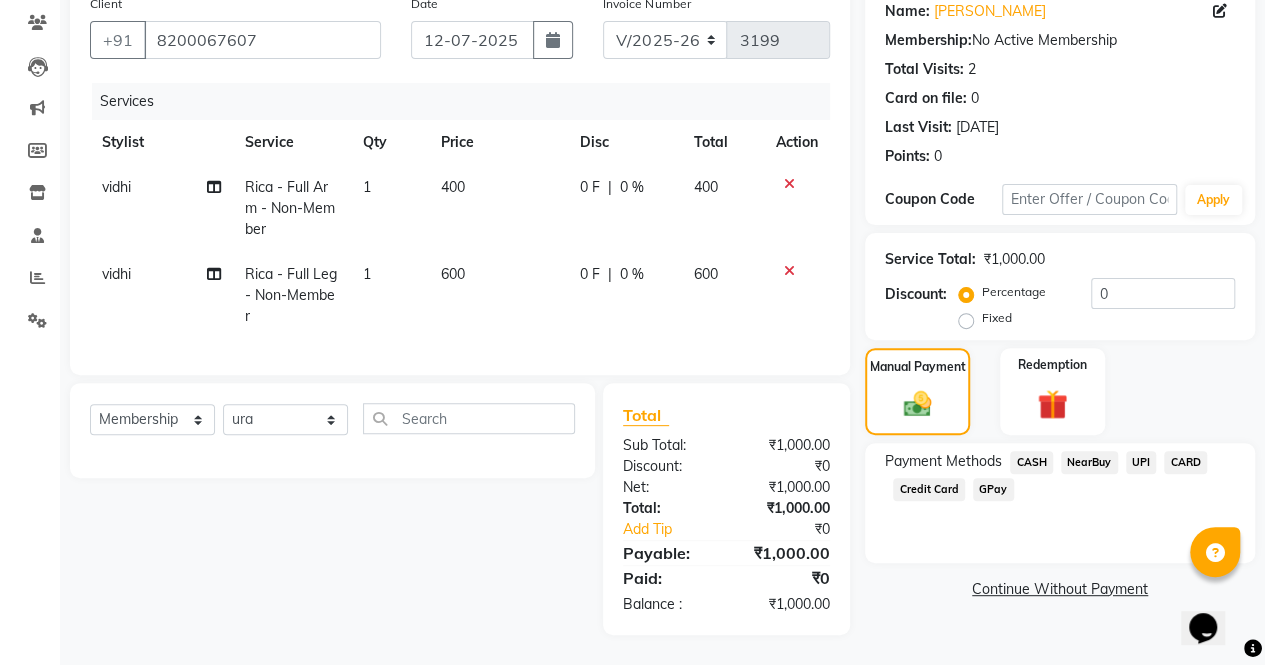 click on "Select  Service  Product  Membership  Package Voucher Prepaid Gift Card  Select Stylist archana  asha  chetna  deepika prajapati jagruti payal riddhi khandala shanti  sona  ura usha di vaishali vaishnavi  vidhi" 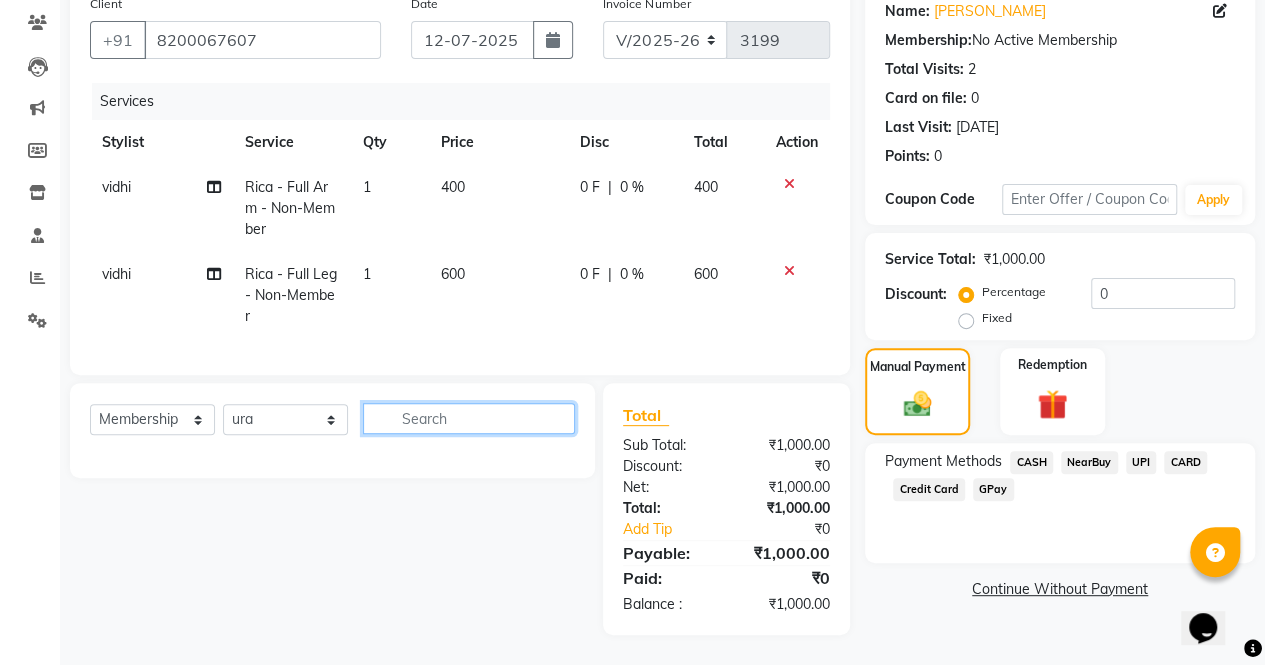 click 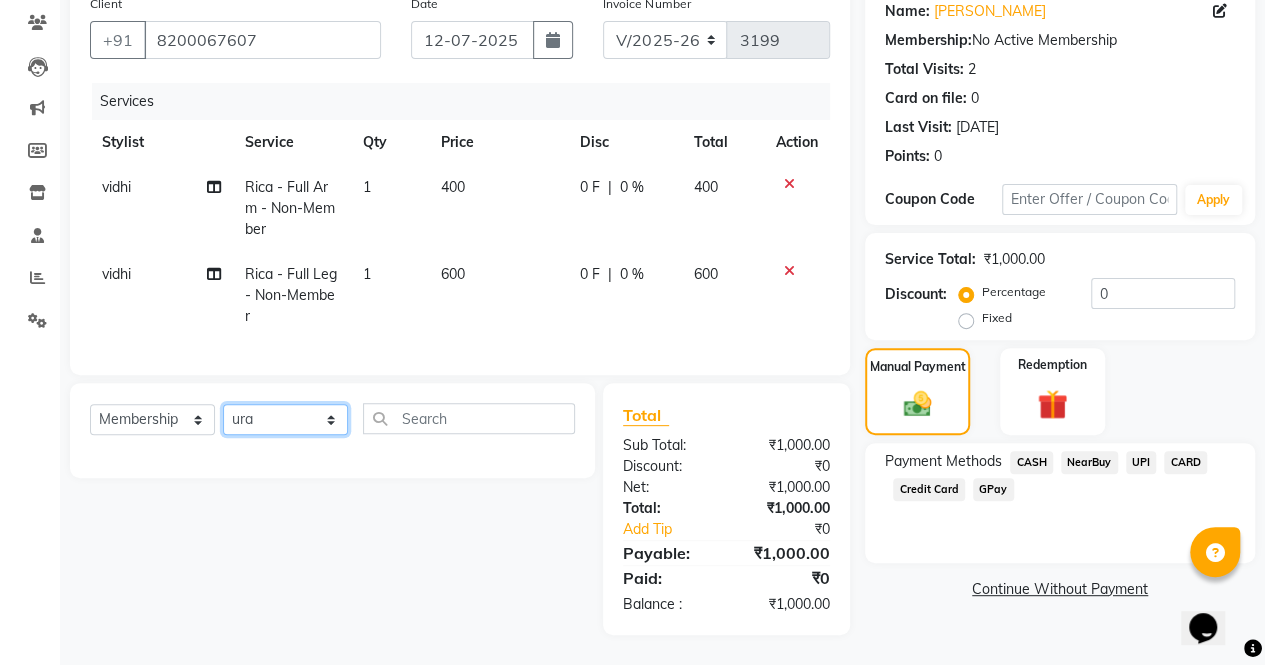 click on "Select Stylist archana  asha  chetna  deepika prajapati jagruti payal riddhi khandala shanti  sona  ura usha di vaishali vaishnavi  vidhi" 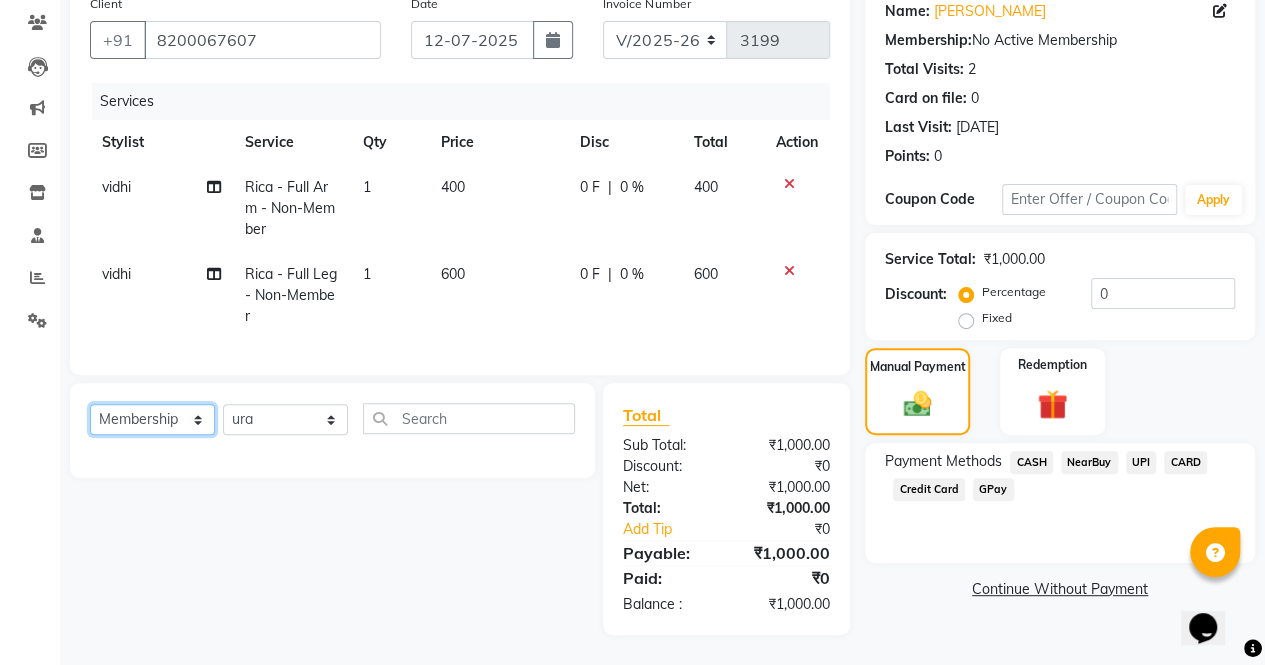 click on "Select  Service  Product  Membership  Package Voucher Prepaid Gift Card" 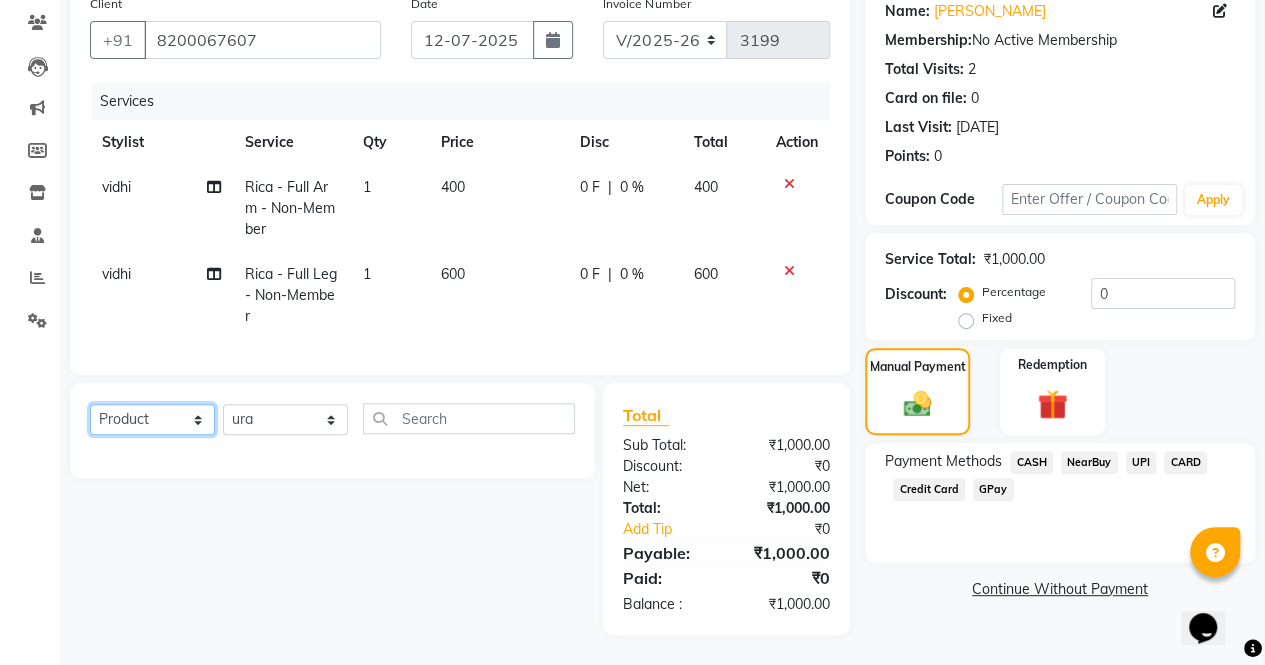 click on "Select  Service  Product  Membership  Package Voucher Prepaid Gift Card" 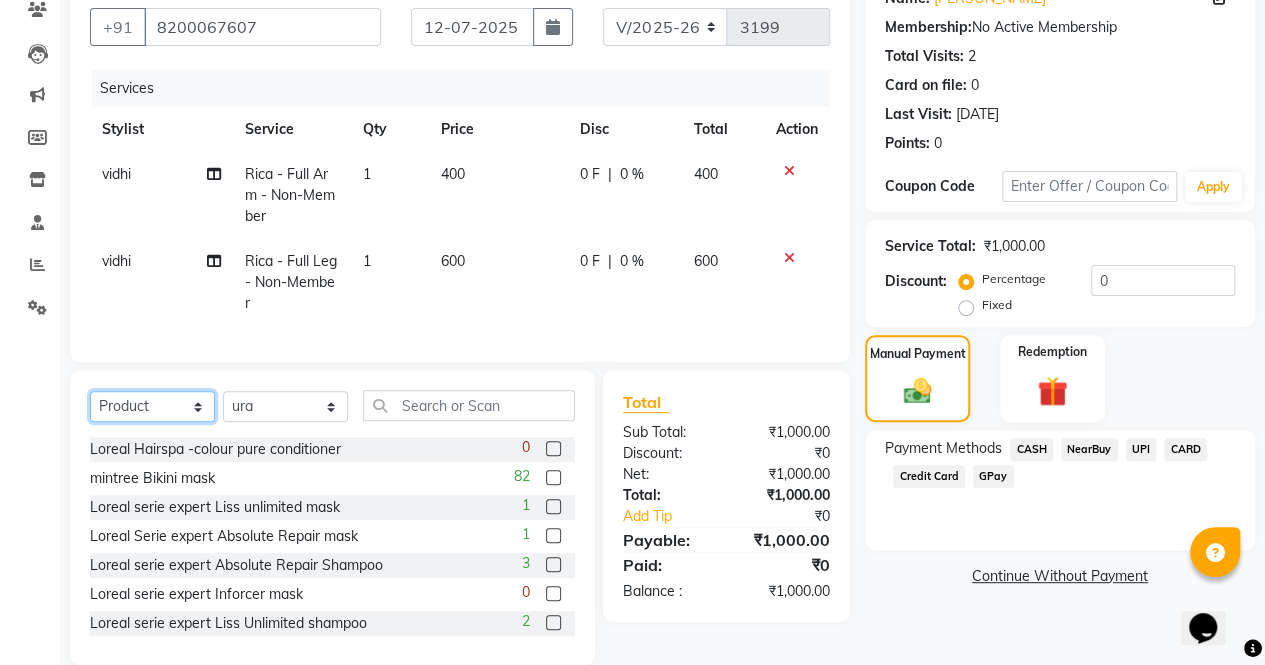 click on "Select  Service  Product  Membership  Package Voucher Prepaid Gift Card" 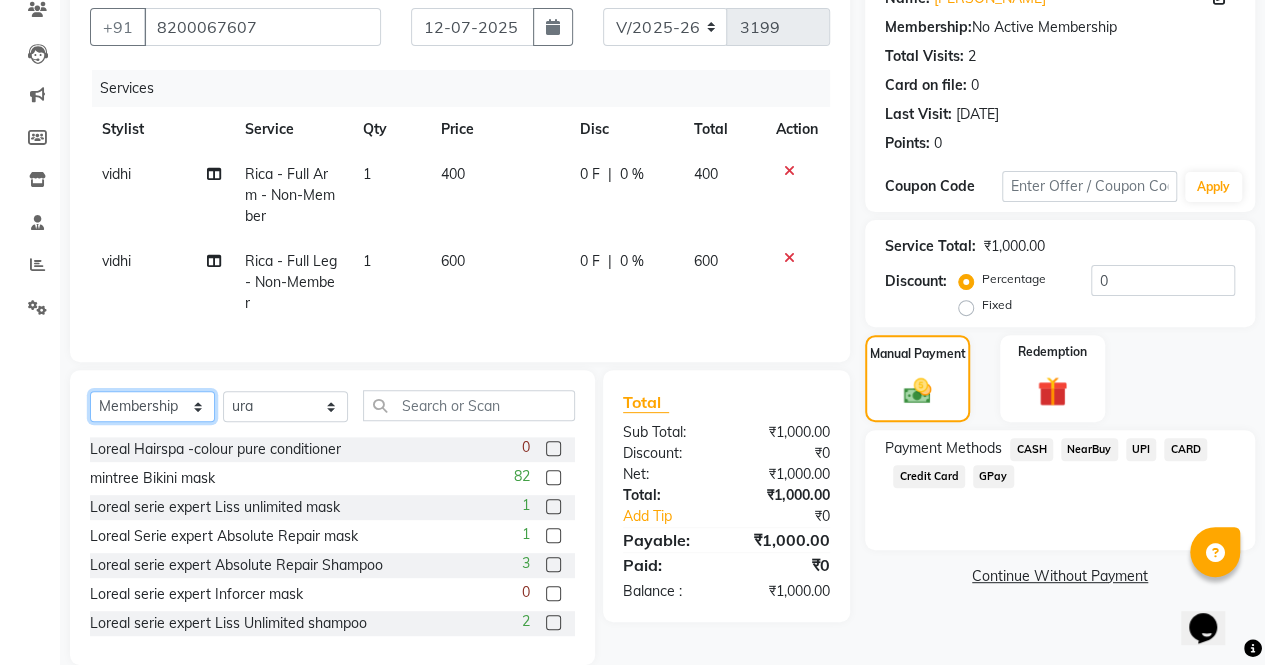 click on "Select  Service  Product  Membership  Package Voucher Prepaid Gift Card" 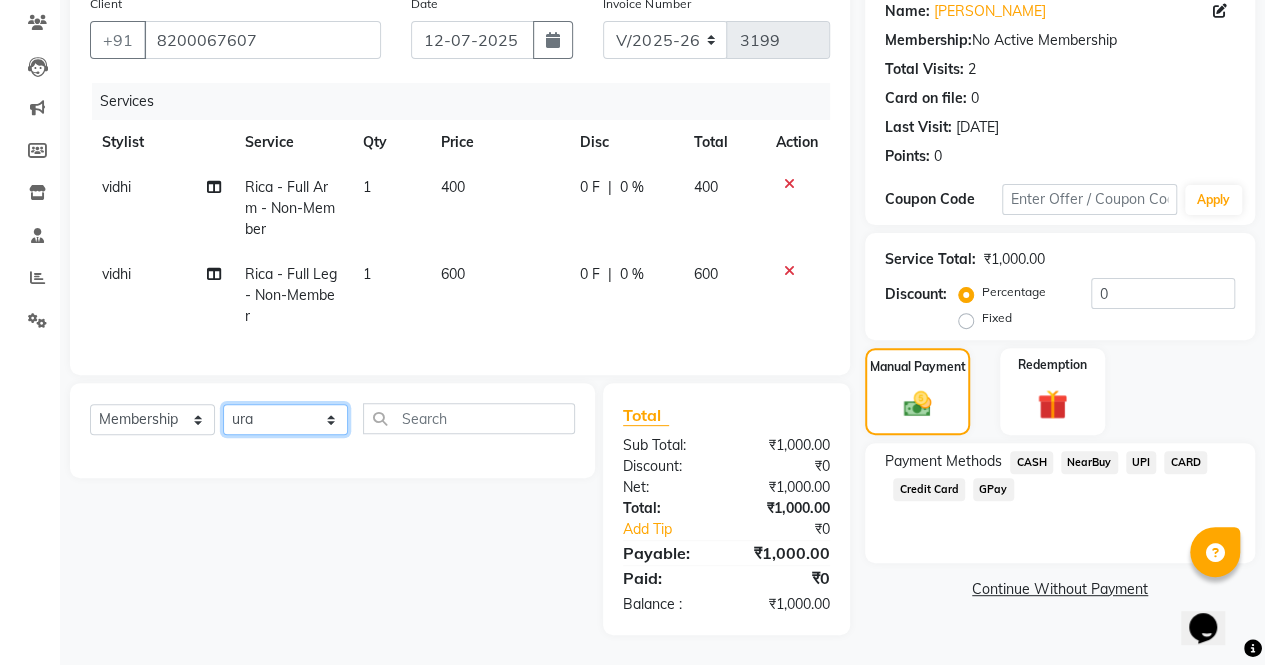 click on "Select Stylist archana  asha  [PERSON_NAME]  deepika [PERSON_NAME] [PERSON_NAME] [PERSON_NAME] khandala shanti  sona  ura usha di [PERSON_NAME]  [PERSON_NAME]" 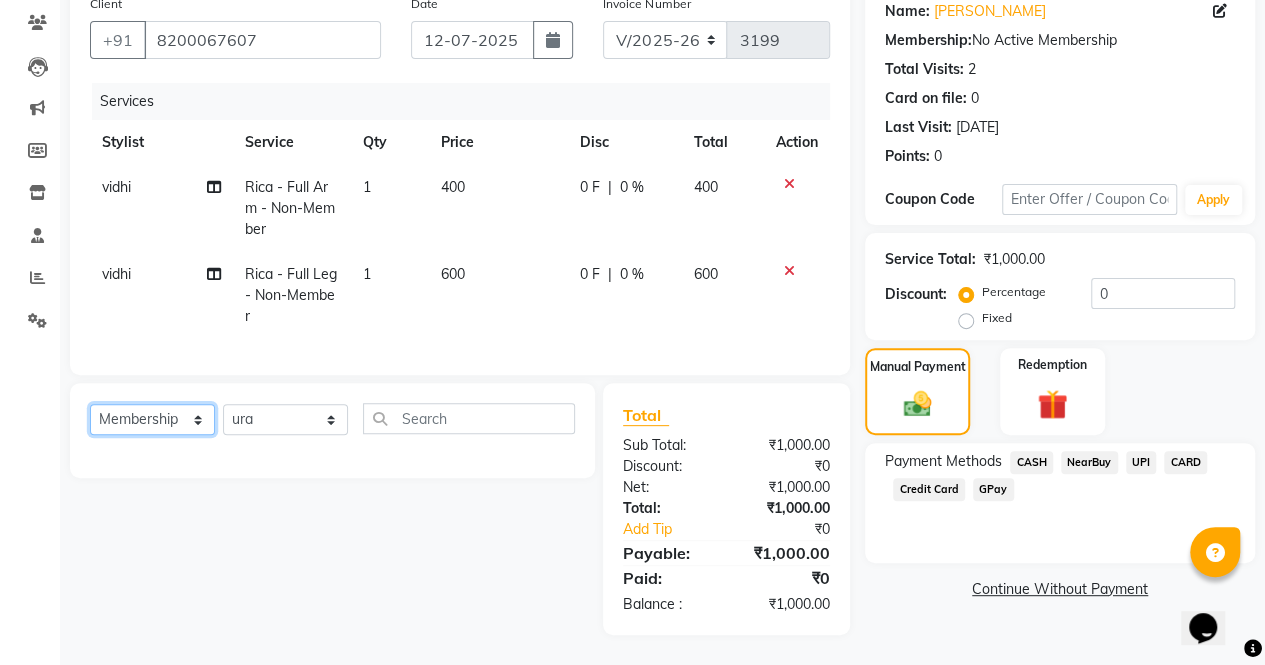 click on "Select  Service  Product  Membership  Package Voucher Prepaid Gift Card" 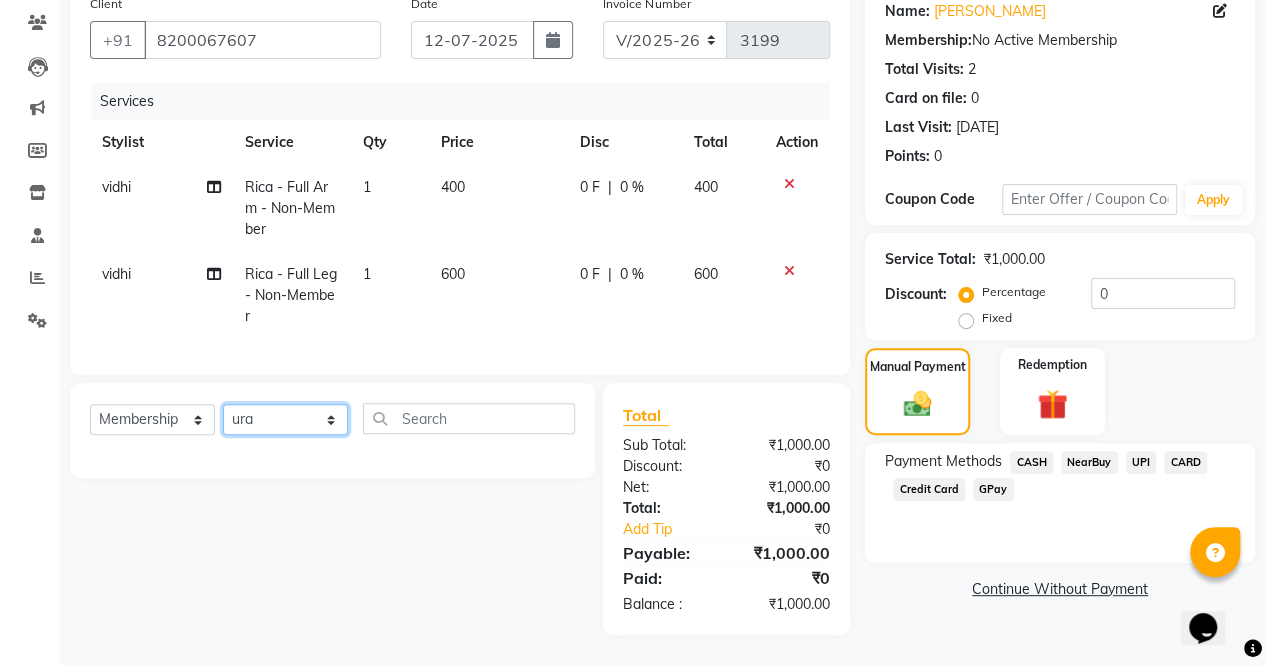 click on "Select Stylist archana  asha  [PERSON_NAME]  deepika [PERSON_NAME] [PERSON_NAME] [PERSON_NAME] khandala shanti  sona  ura usha di [PERSON_NAME]  [PERSON_NAME]" 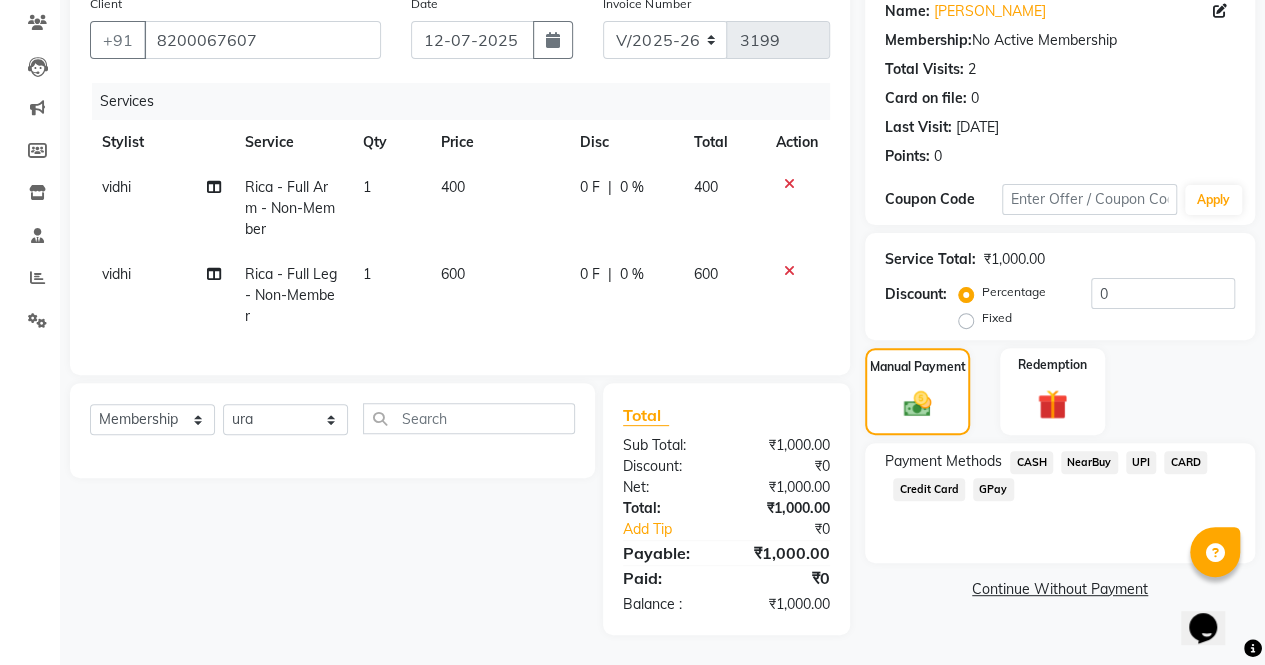 click on "Select  Service  Product  Membership  Package Voucher Prepaid Gift Card  Select Stylist archana  asha  chetna  deepika prajapati jagruti payal riddhi khandala shanti  sona  ura usha di vaishali vaishnavi  vidhi" 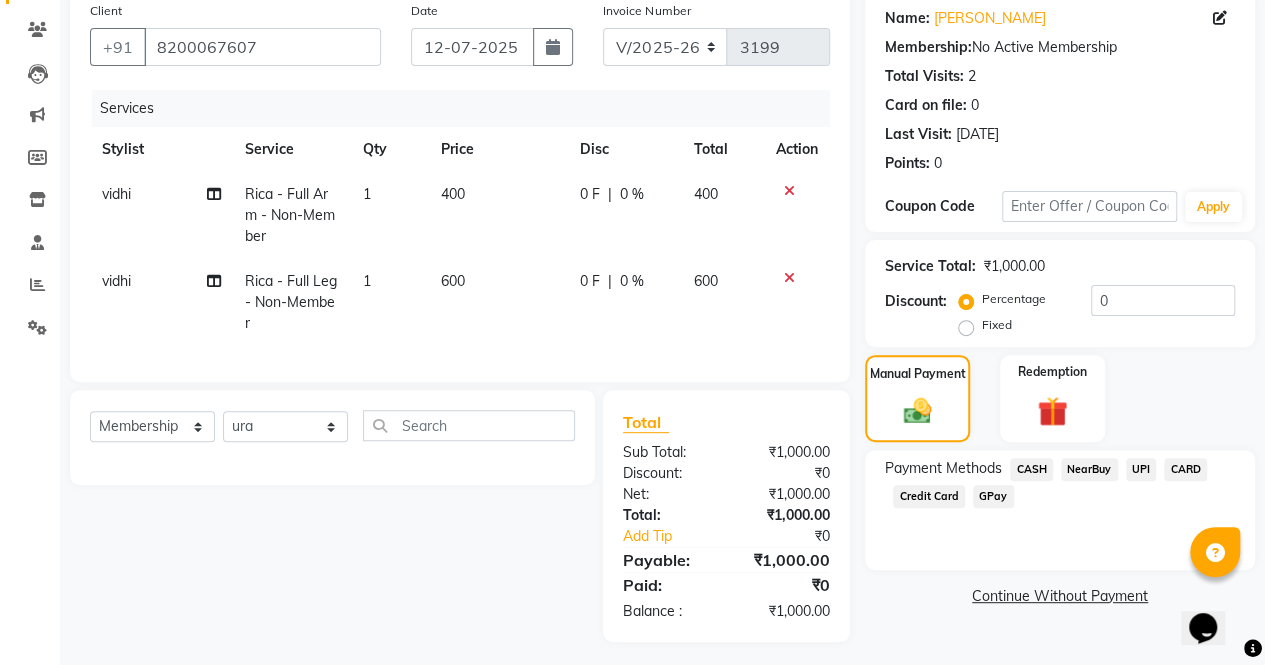 scroll, scrollTop: 178, scrollLeft: 0, axis: vertical 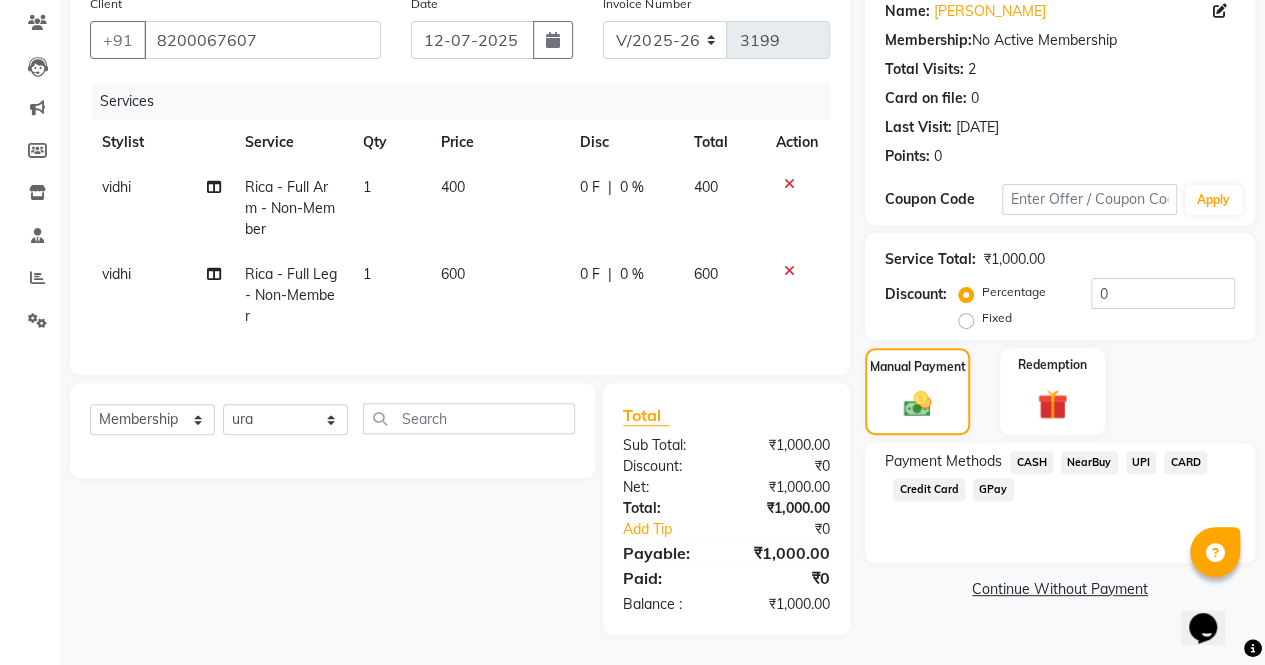 click on "UPI" 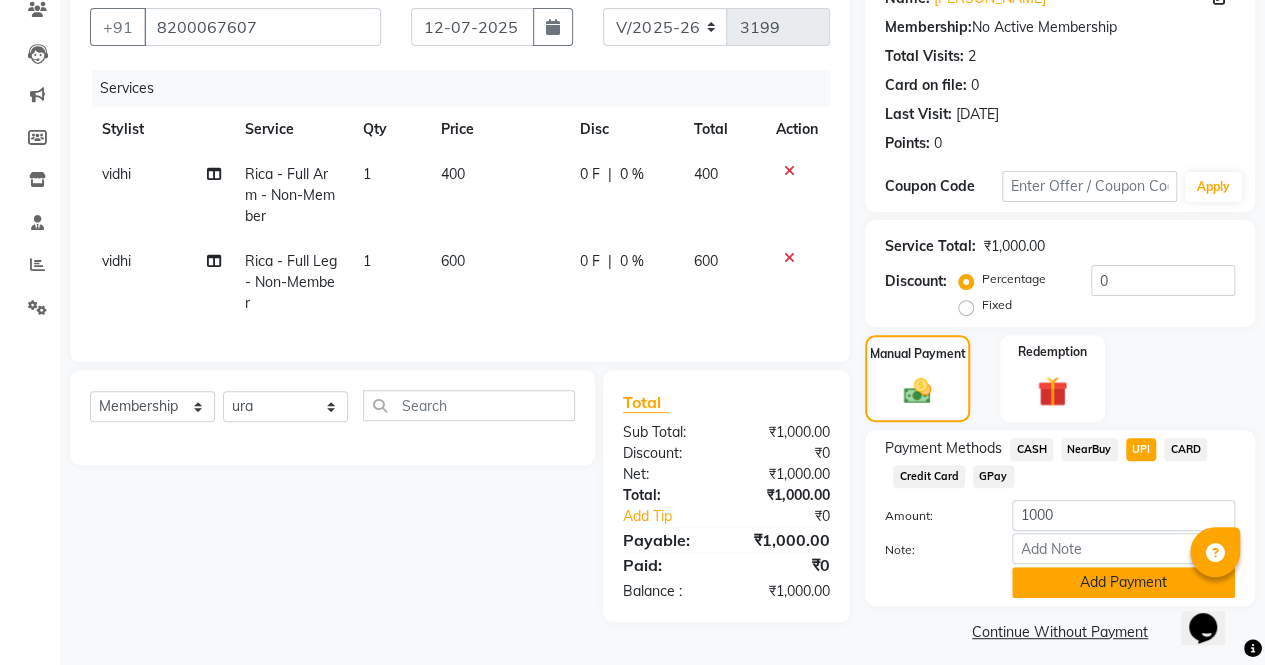 click on "Add Payment" 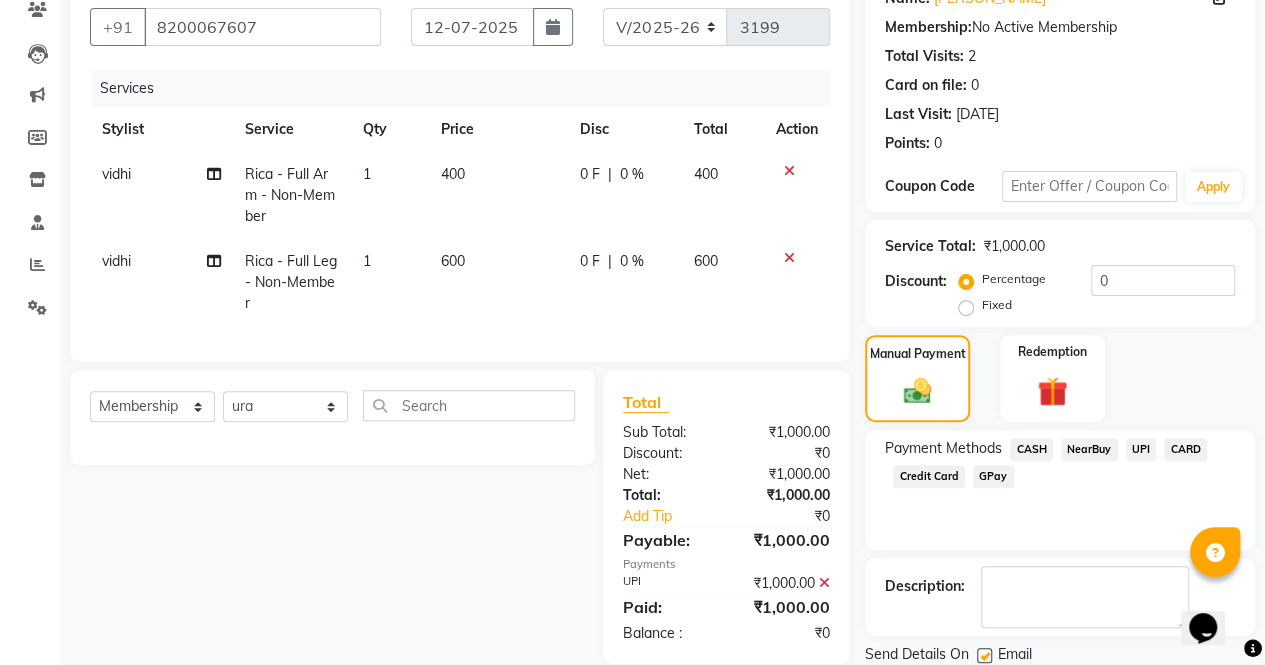 scroll, scrollTop: 244, scrollLeft: 0, axis: vertical 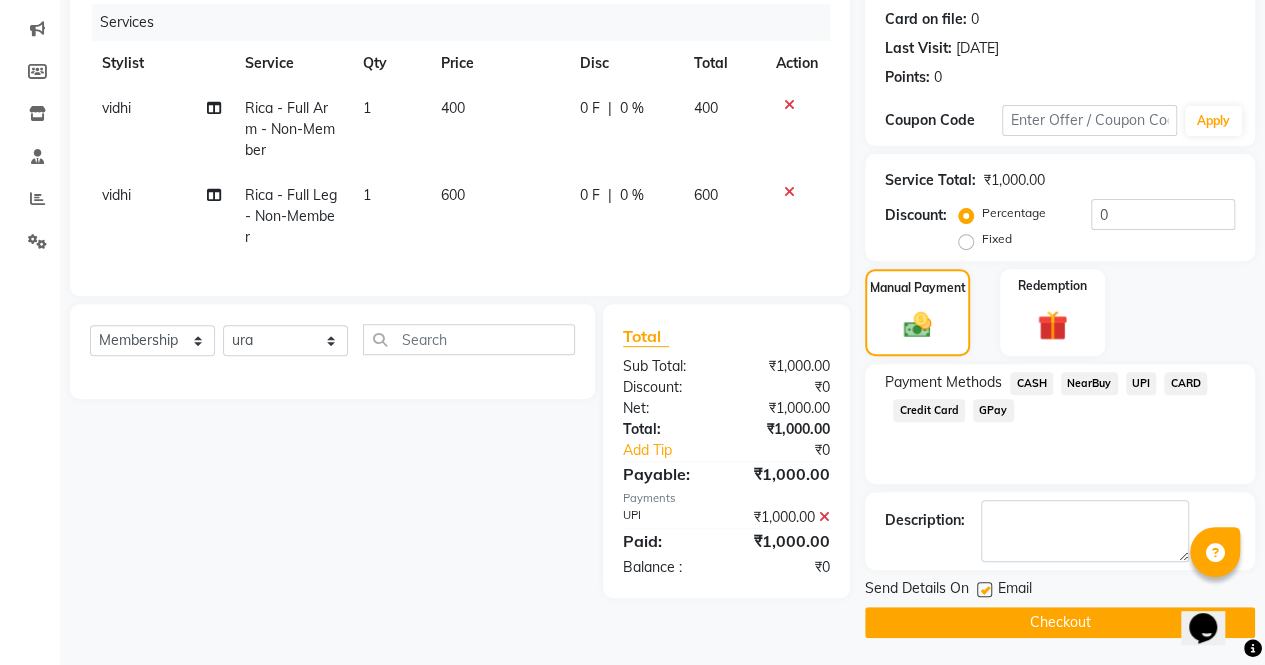 click on "Checkout" 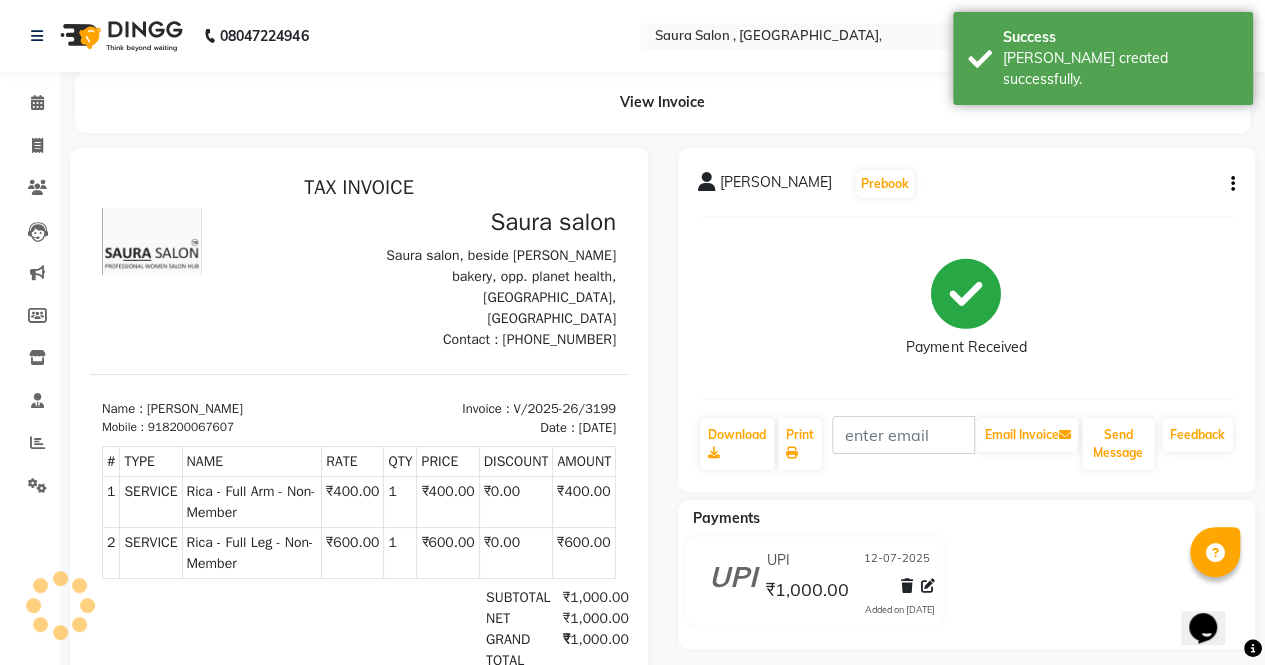 scroll, scrollTop: 0, scrollLeft: 0, axis: both 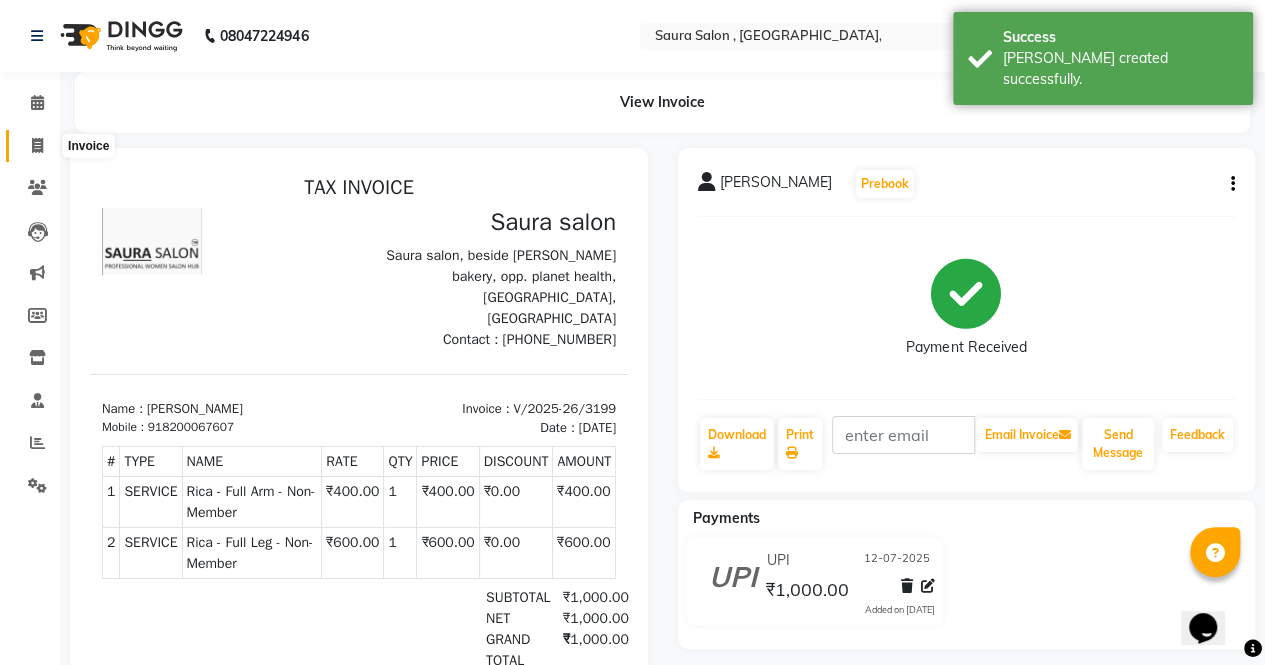 click 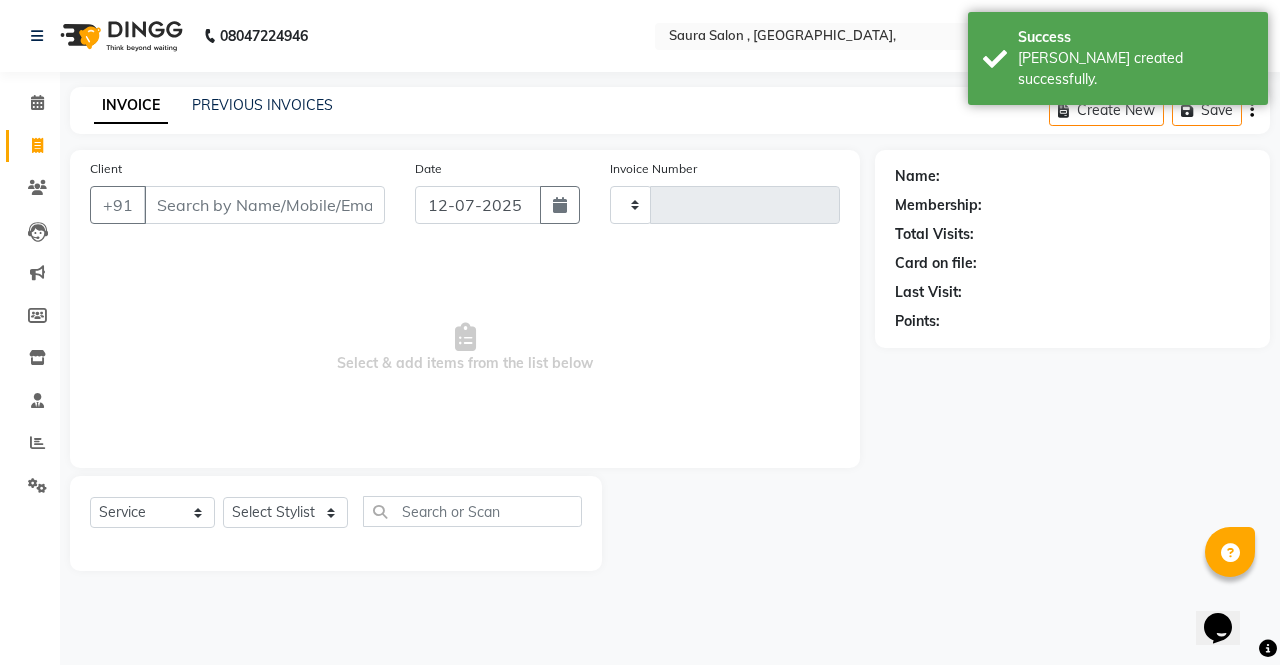 type on "3200" 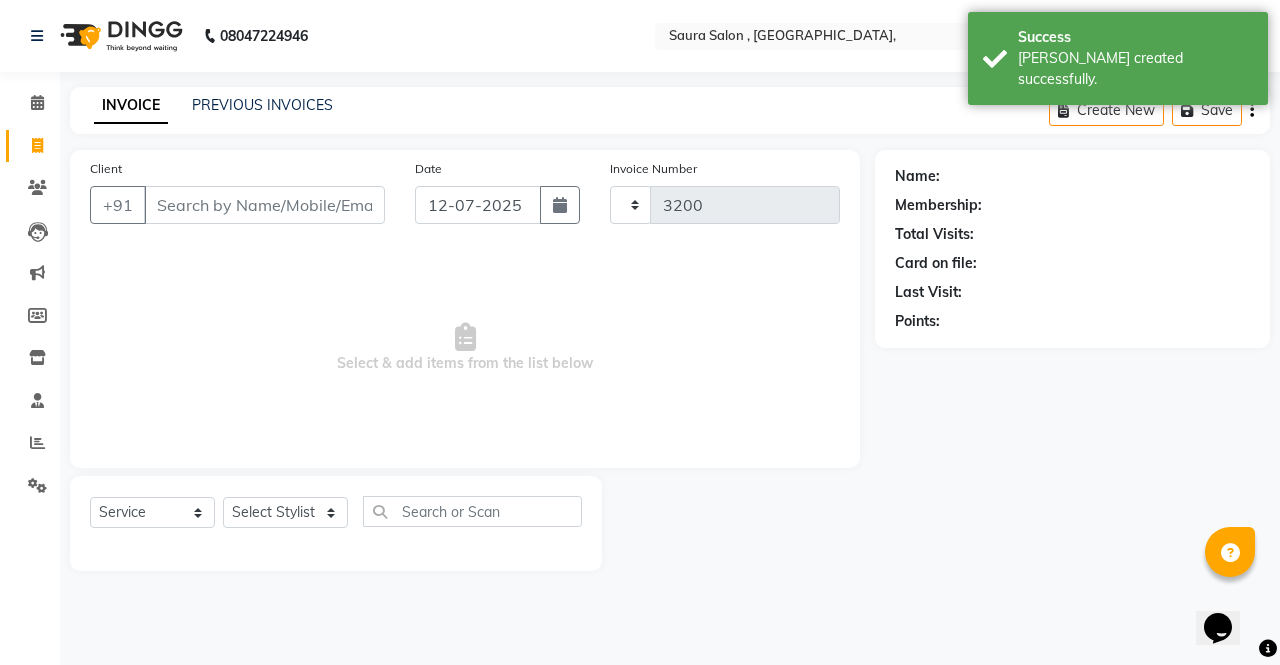 select on "6963" 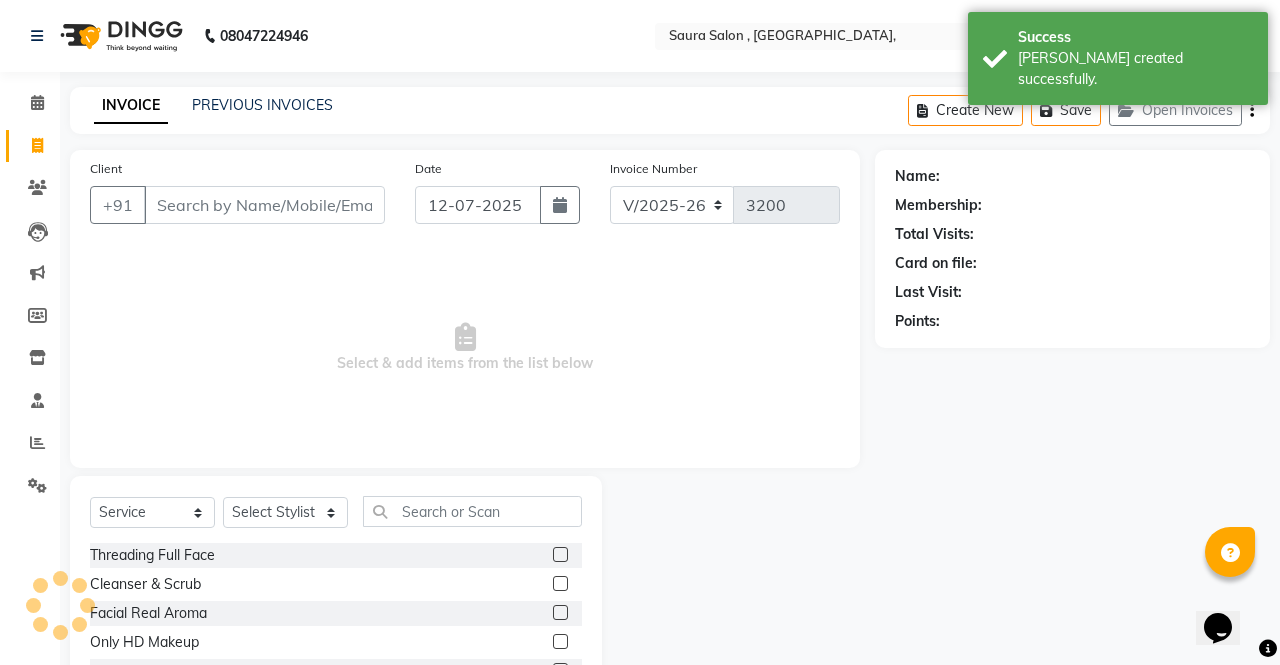 select on "57428" 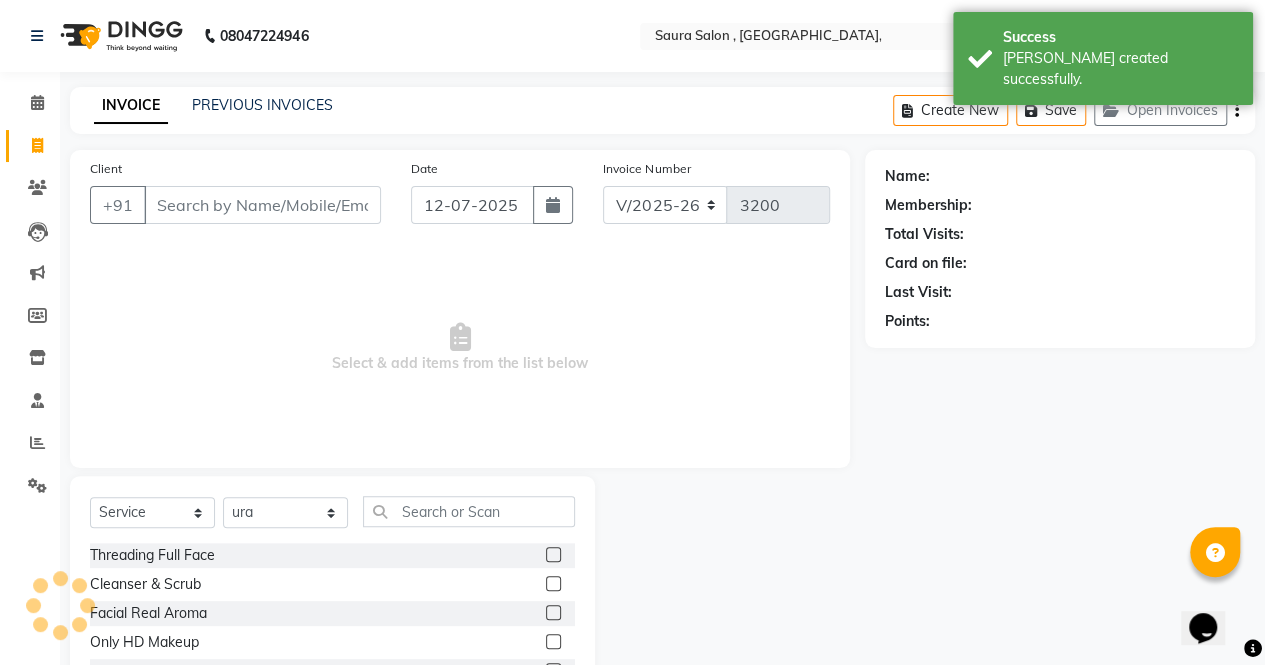 click on "Client" at bounding box center [262, 205] 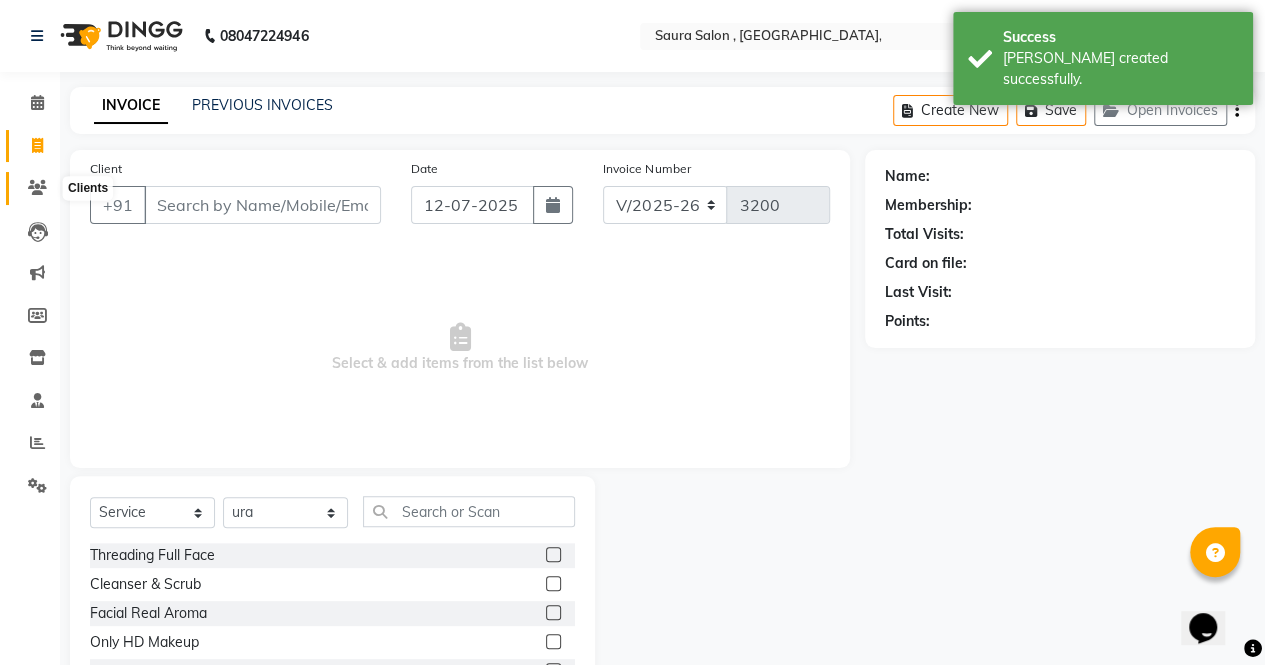 click 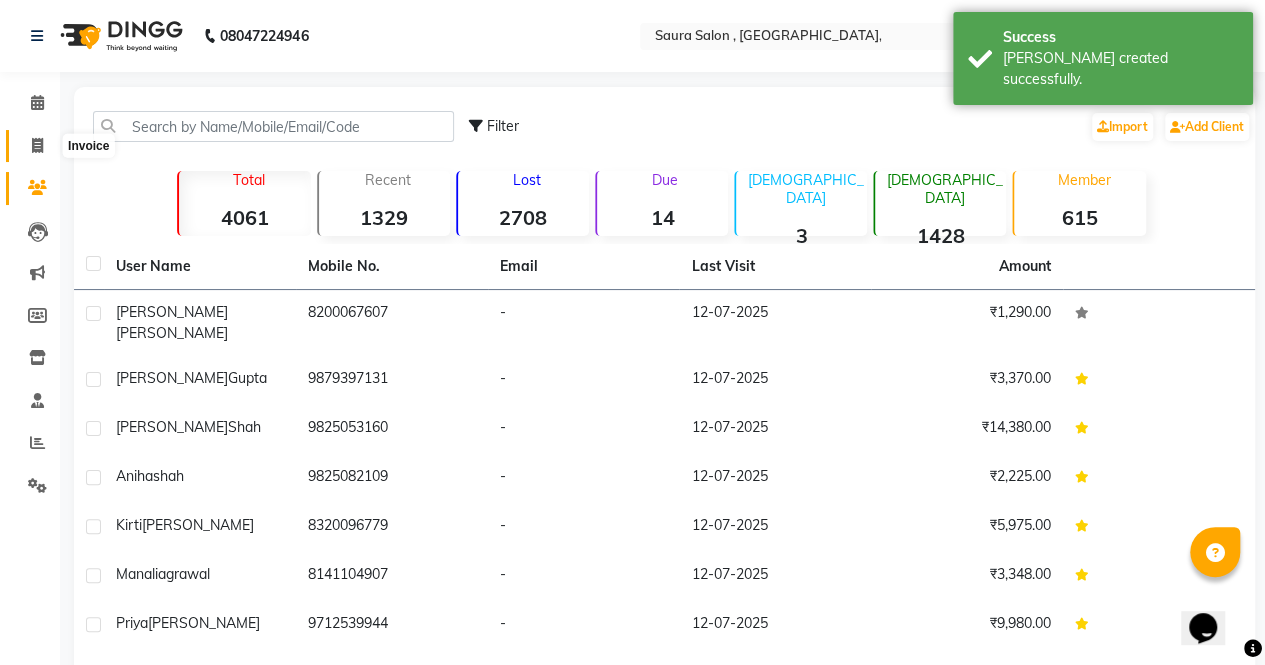 click 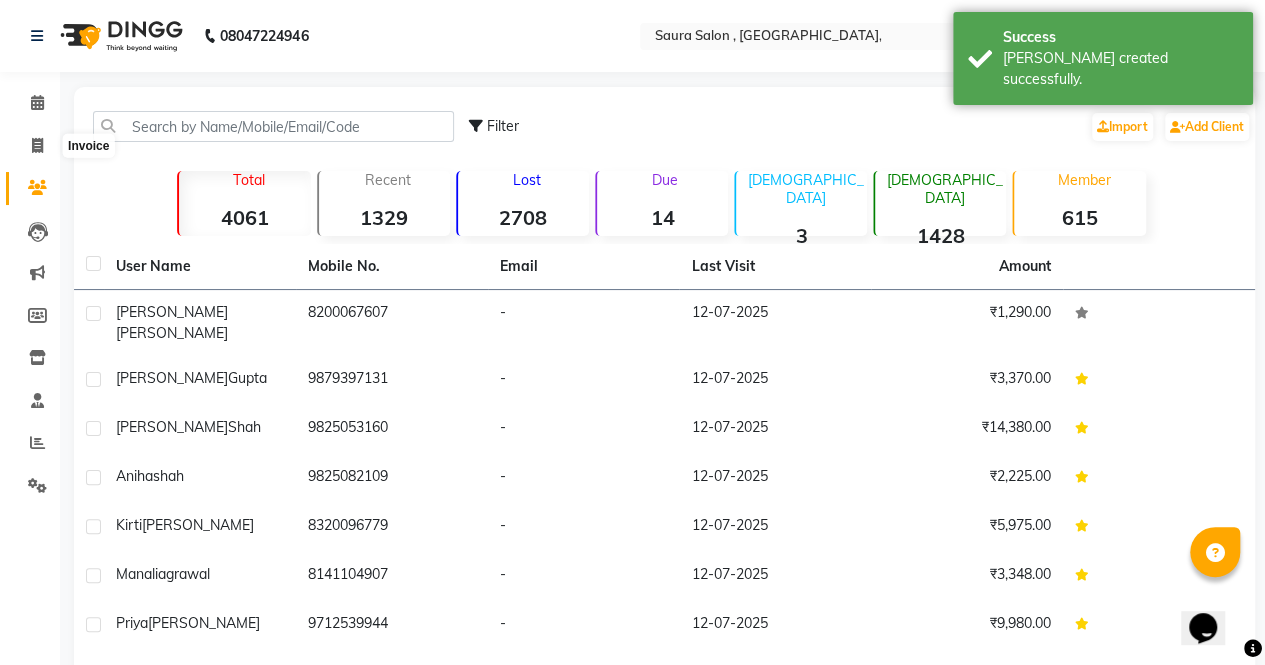 select on "6963" 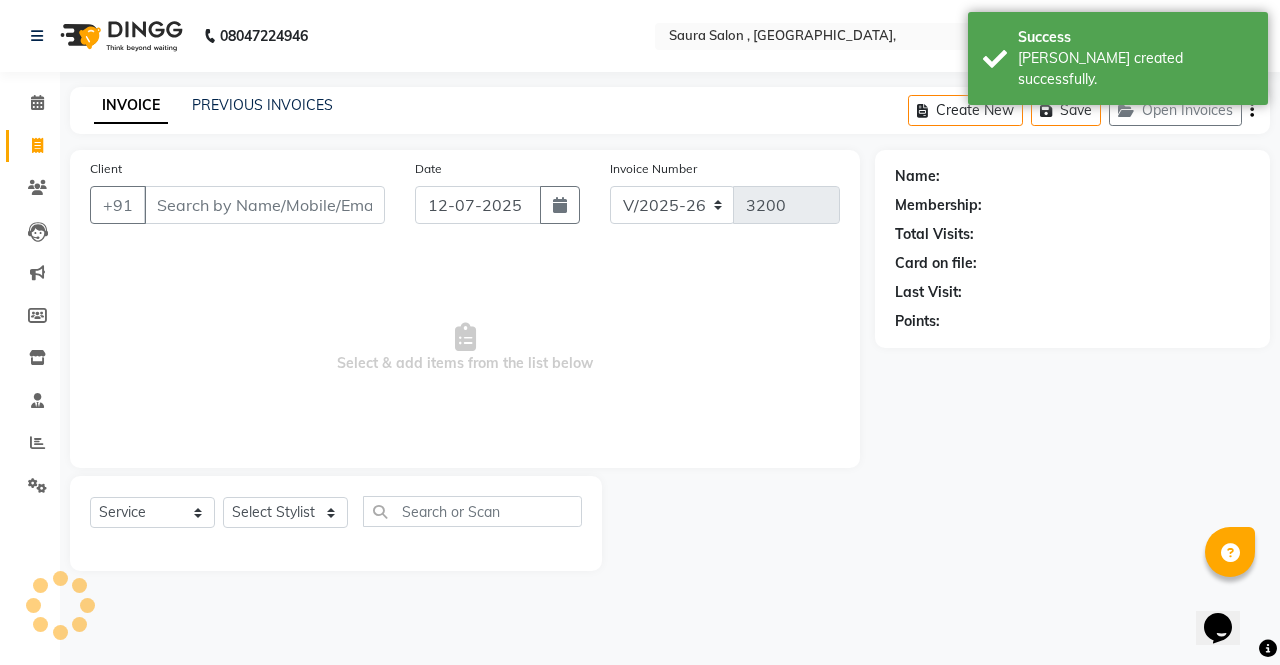 select on "57428" 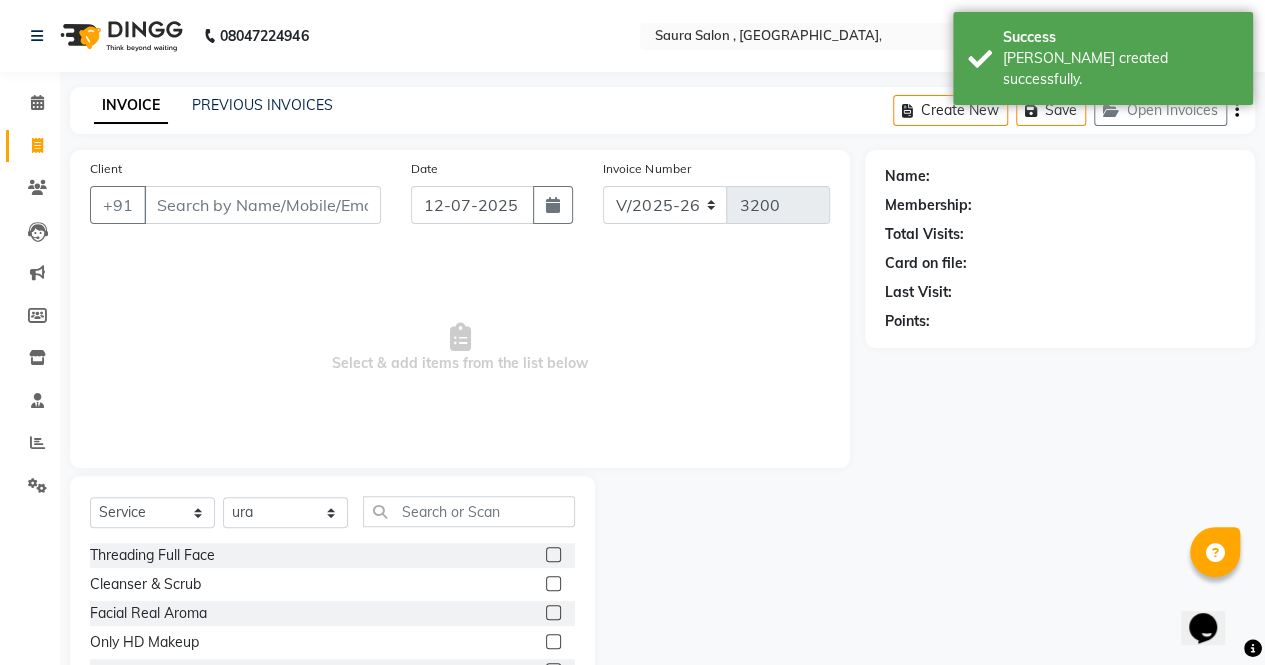 click on "Client +91" 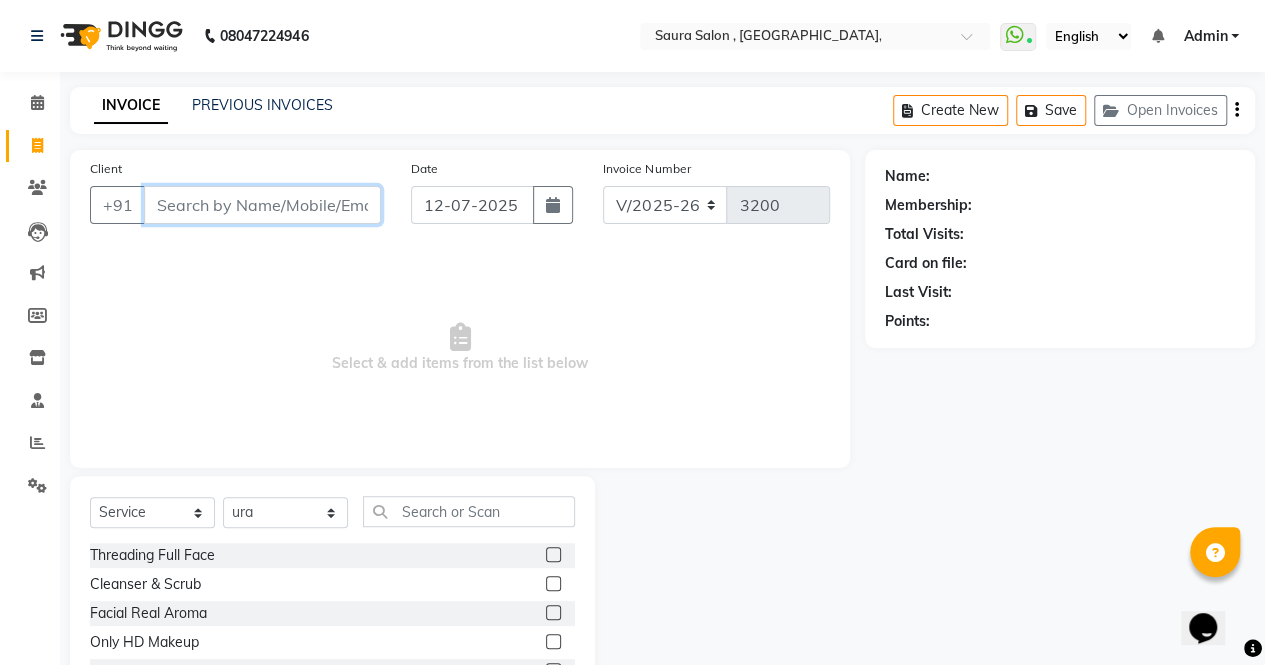 click on "Client" at bounding box center [262, 205] 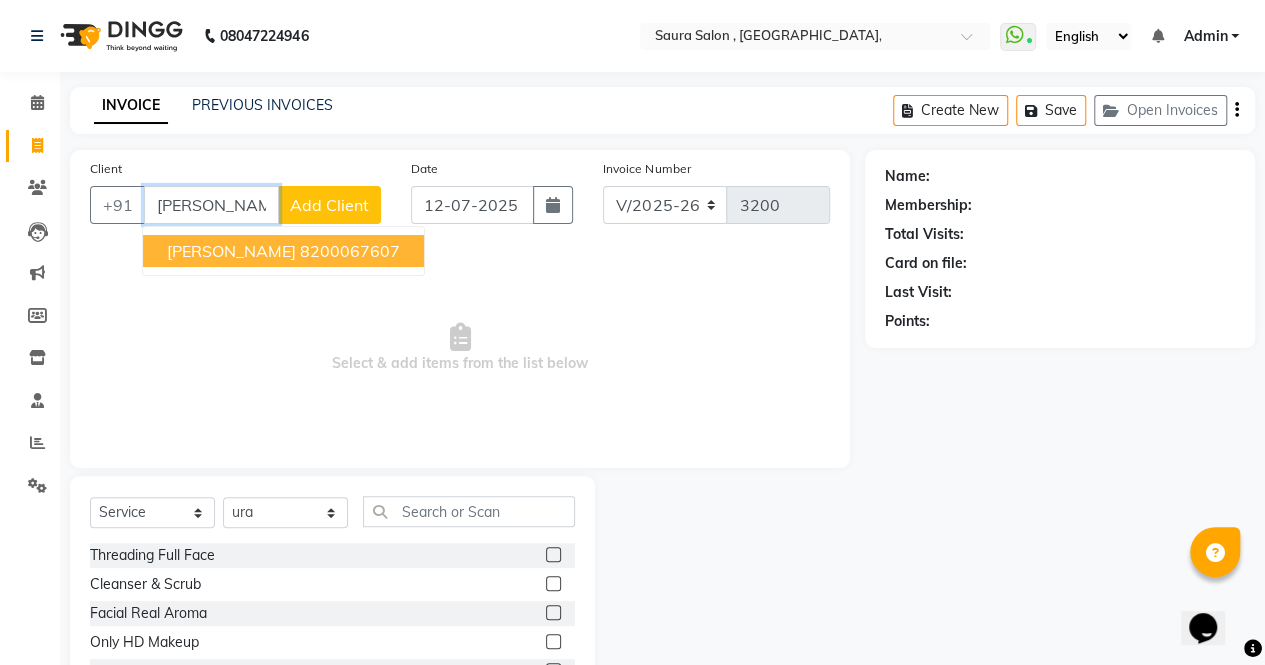 click on "8200067607" at bounding box center [350, 251] 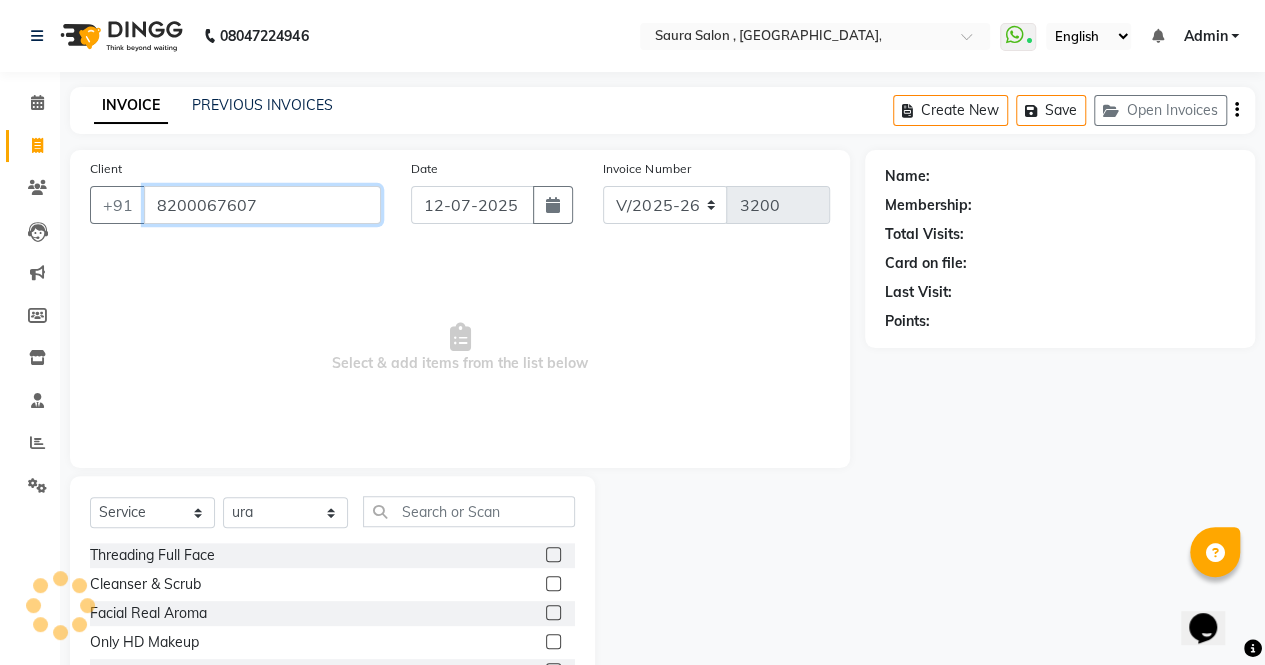 type on "8200067607" 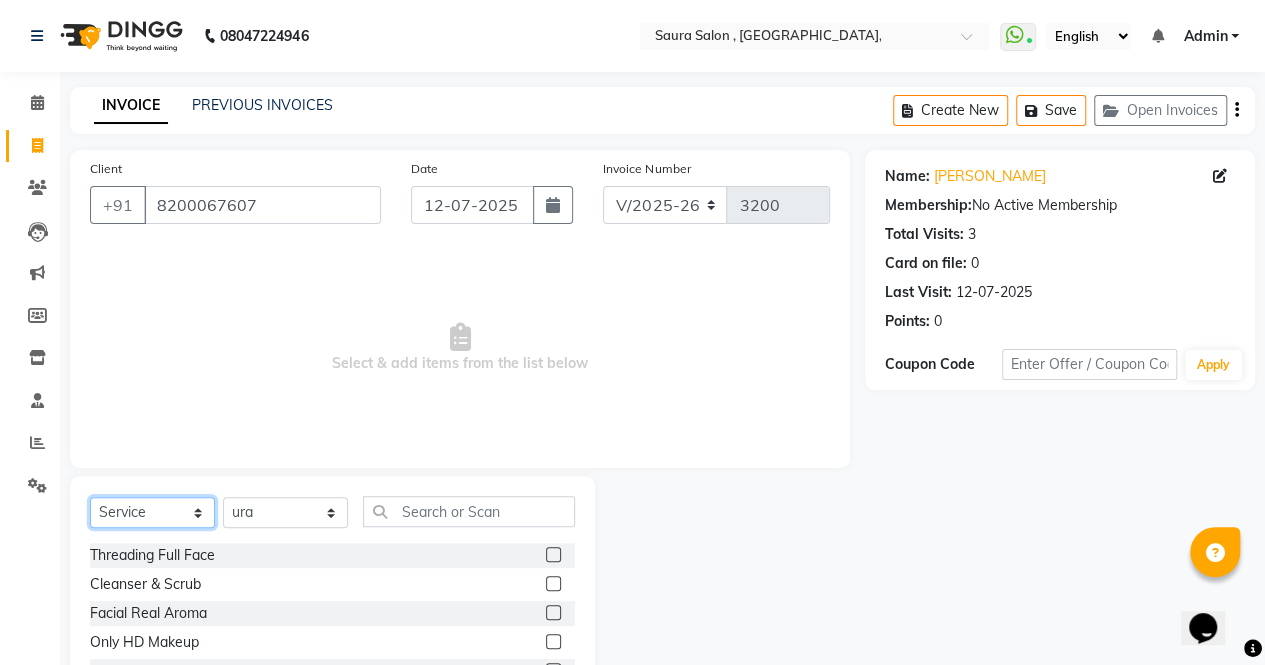 click on "Select  Service  Product  Membership  Package Voucher Prepaid Gift Card" 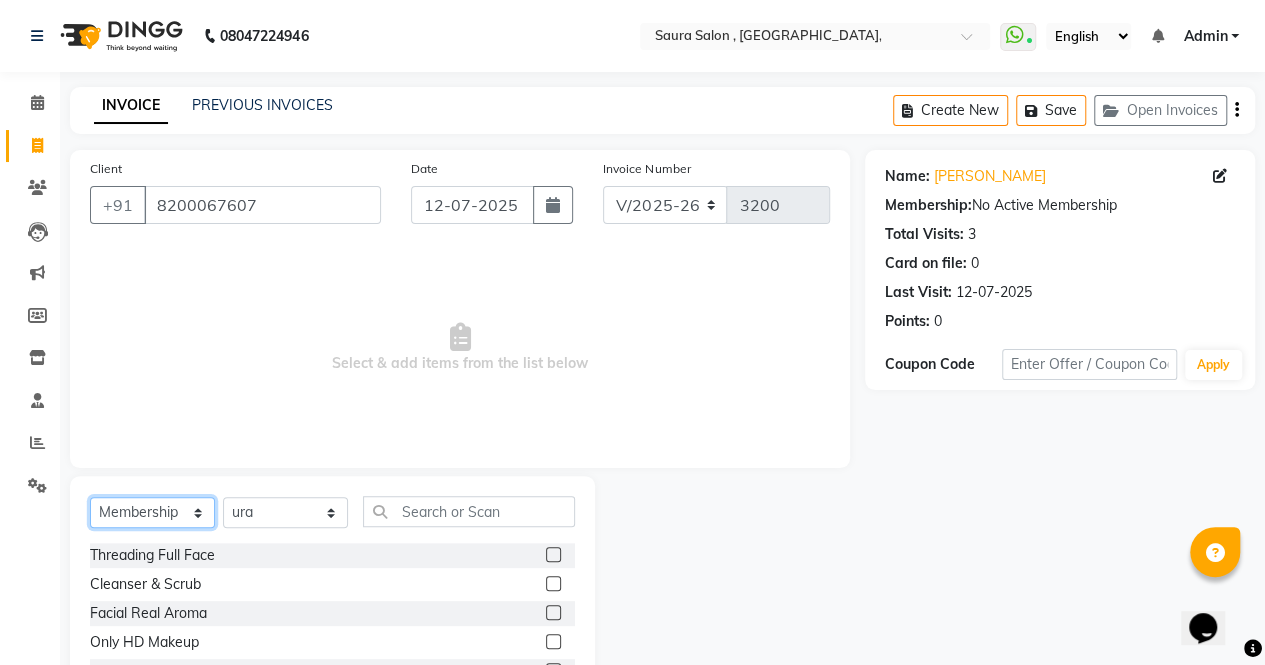 click on "Select  Service  Product  Membership  Package Voucher Prepaid Gift Card" 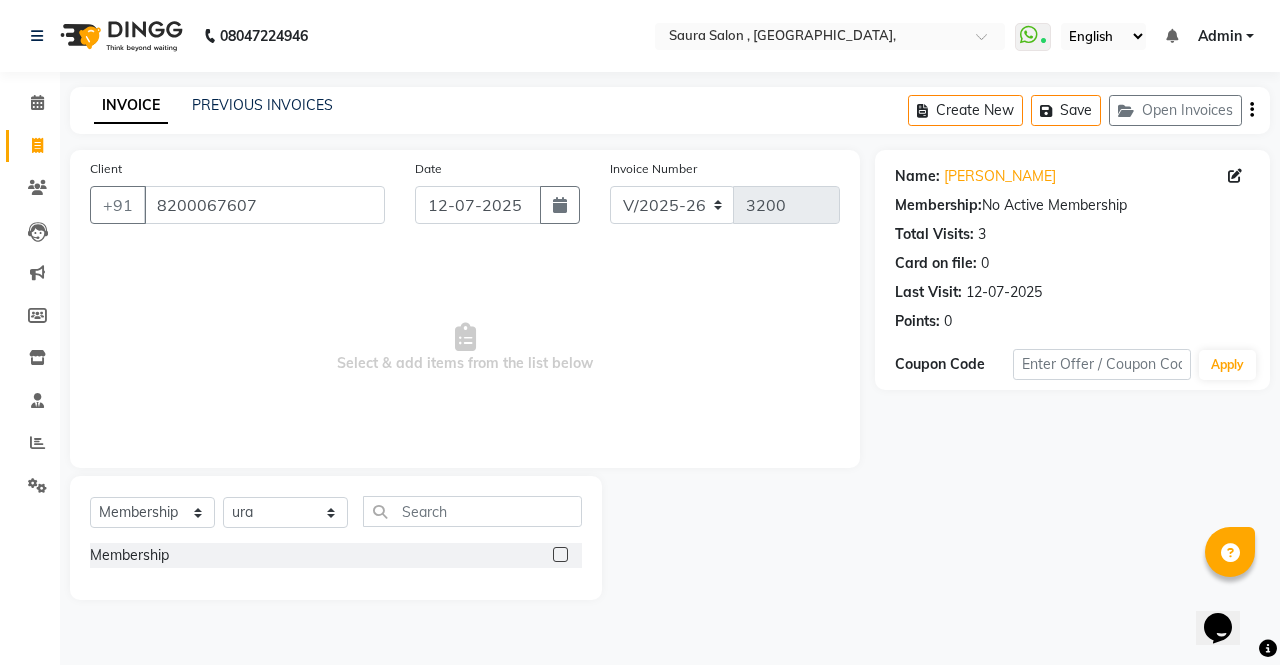 click 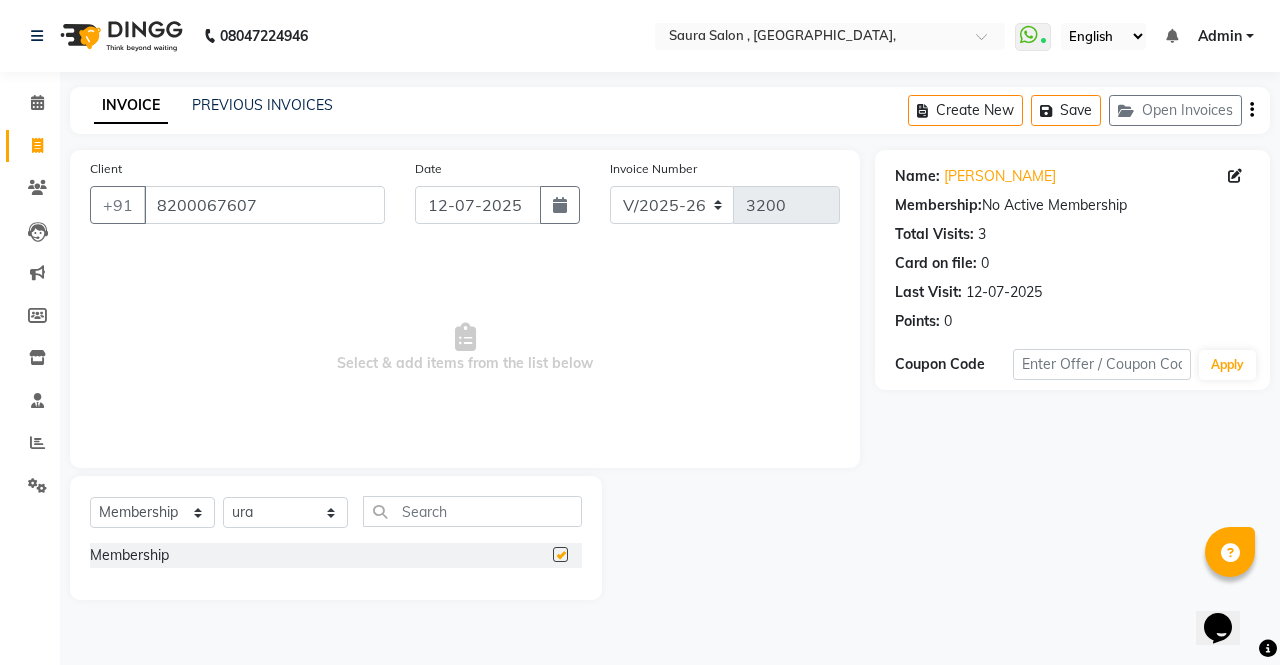 select on "select" 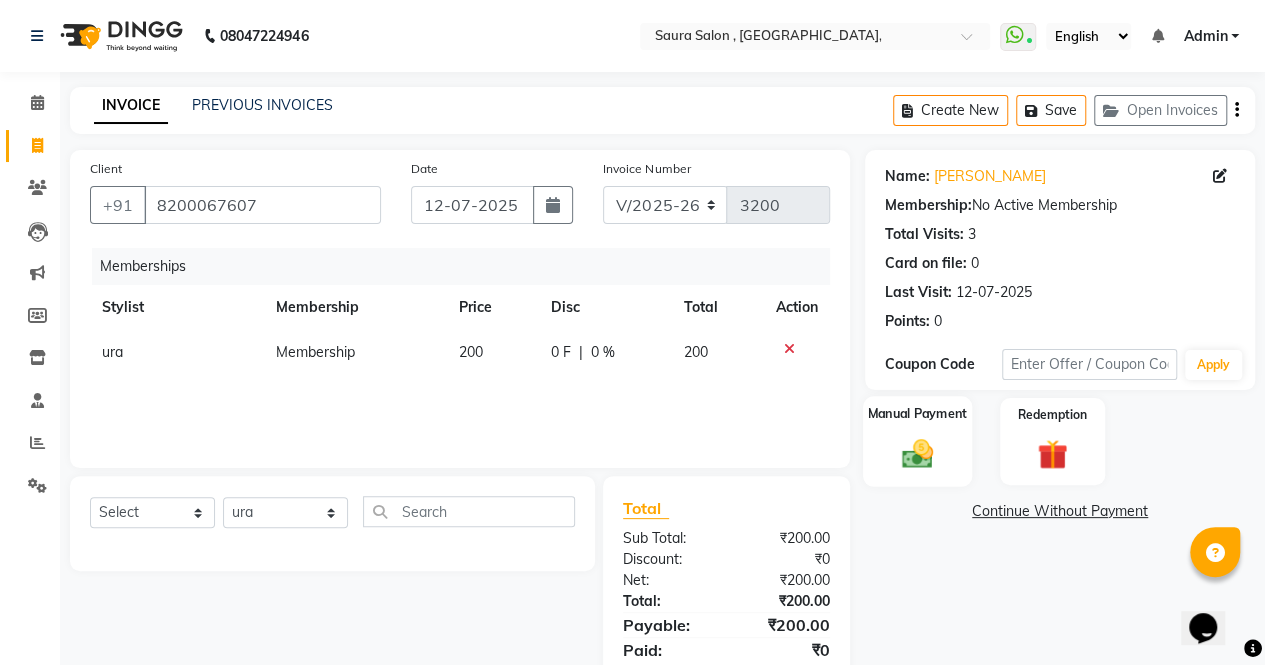 click 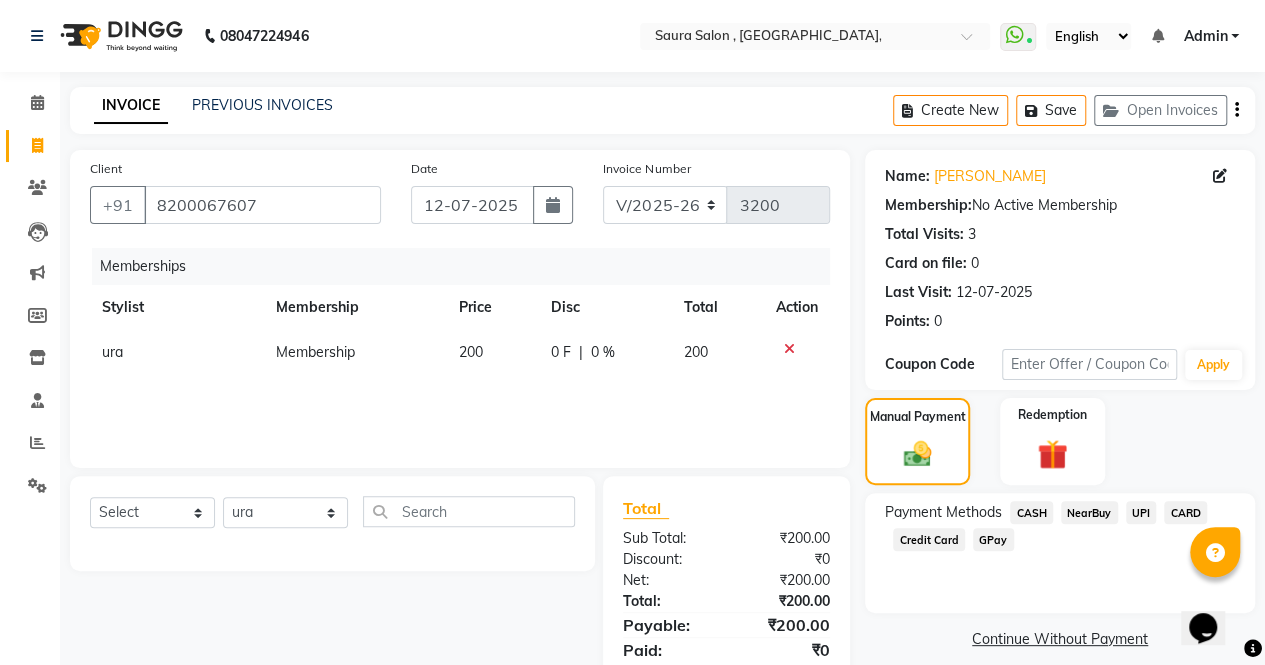 click on "UPI" 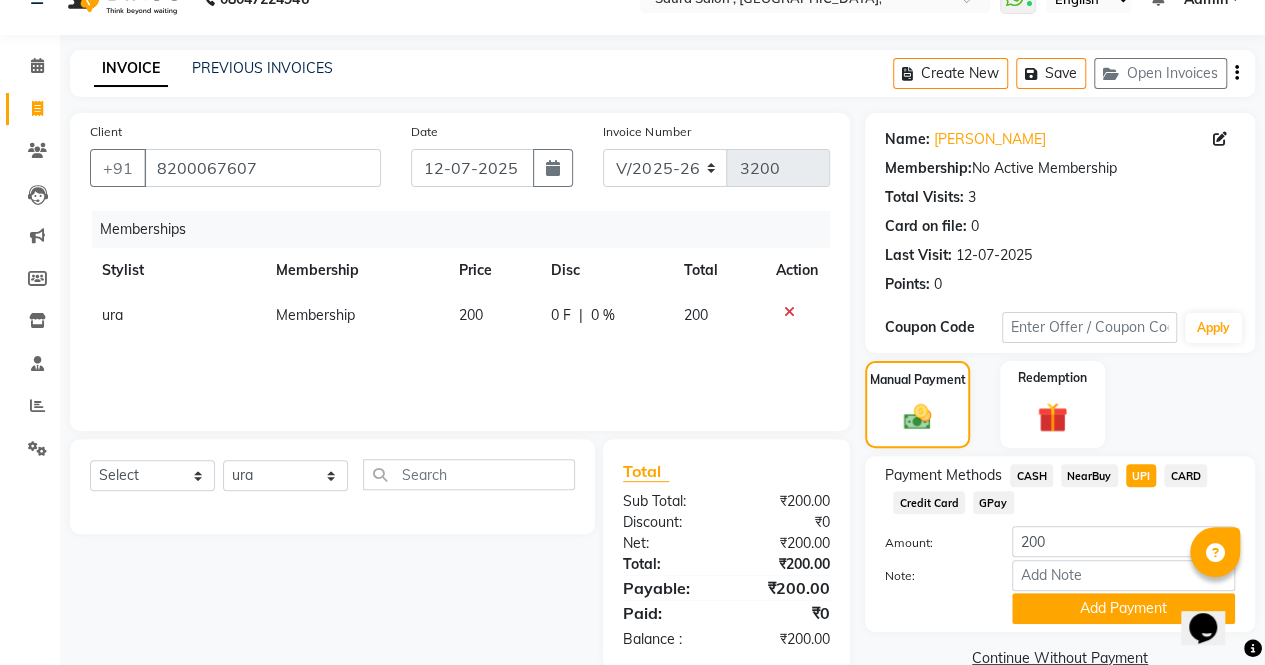 scroll, scrollTop: 74, scrollLeft: 0, axis: vertical 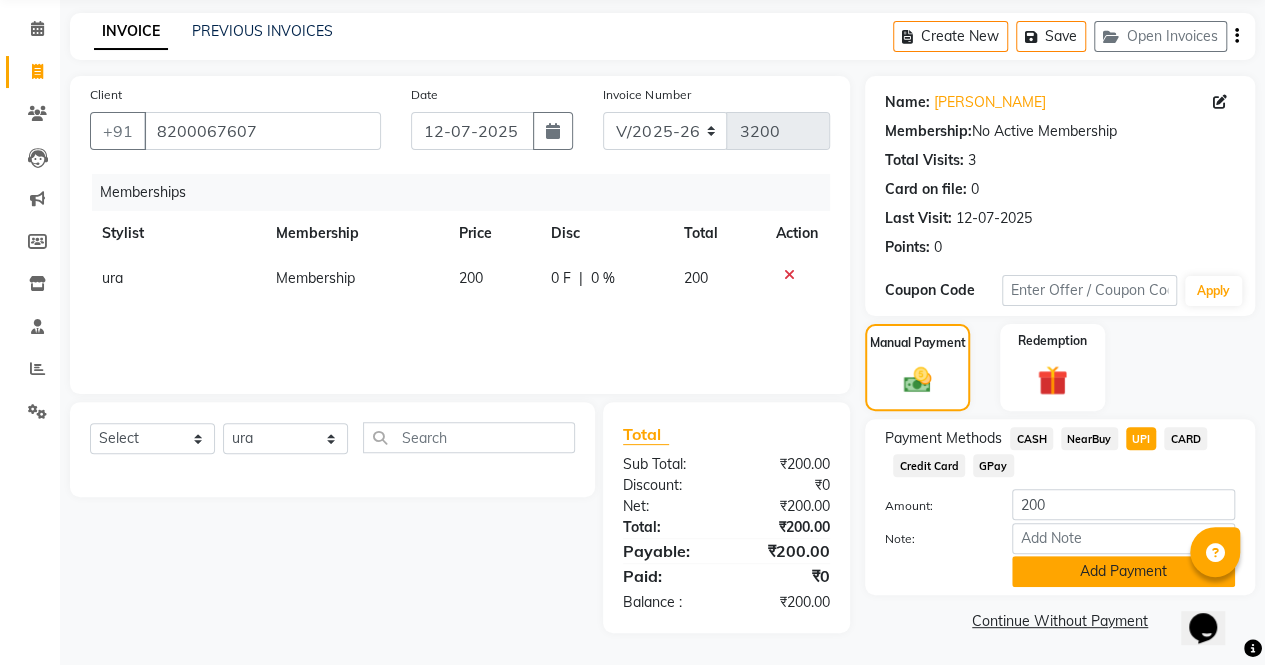 click on "Add Payment" 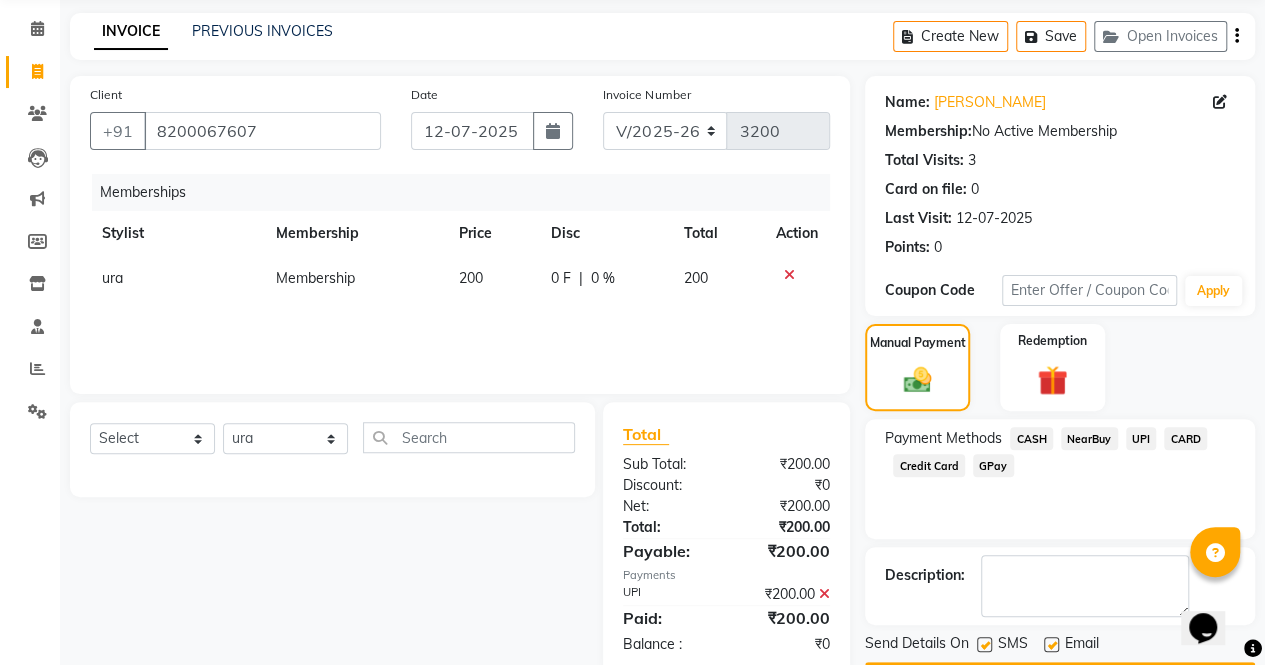 click on "Checkout" 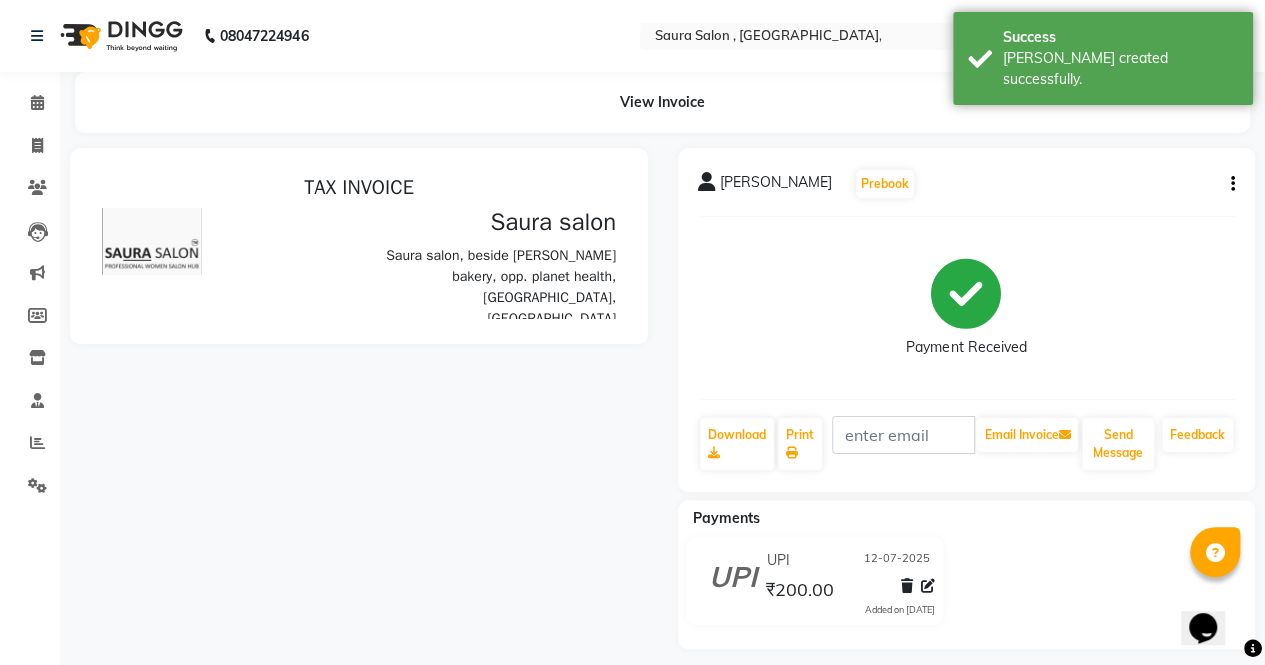 scroll, scrollTop: 0, scrollLeft: 0, axis: both 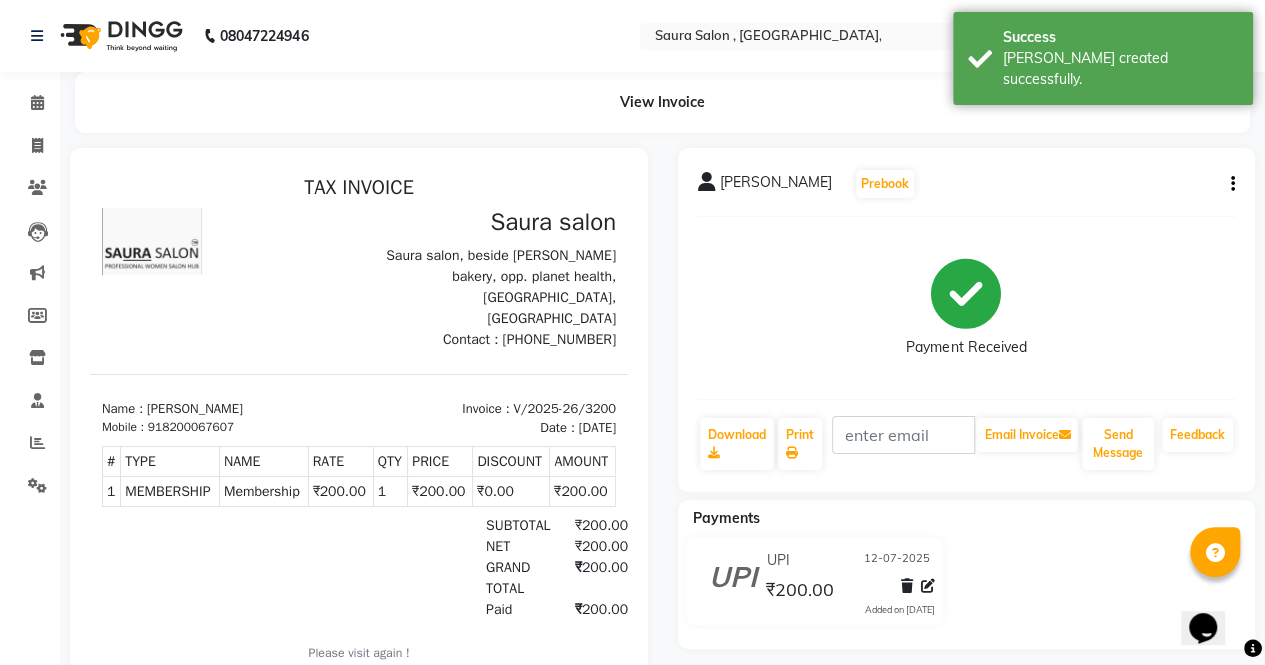 click 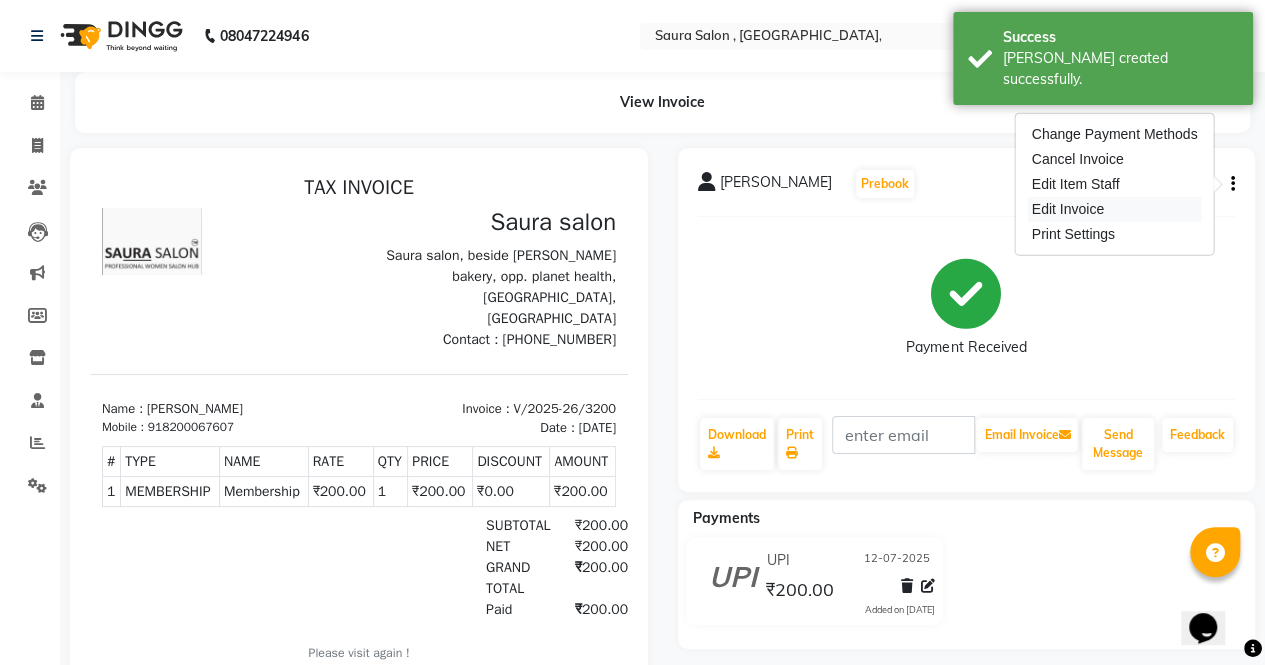 click on "Edit Invoice" at bounding box center (1115, 209) 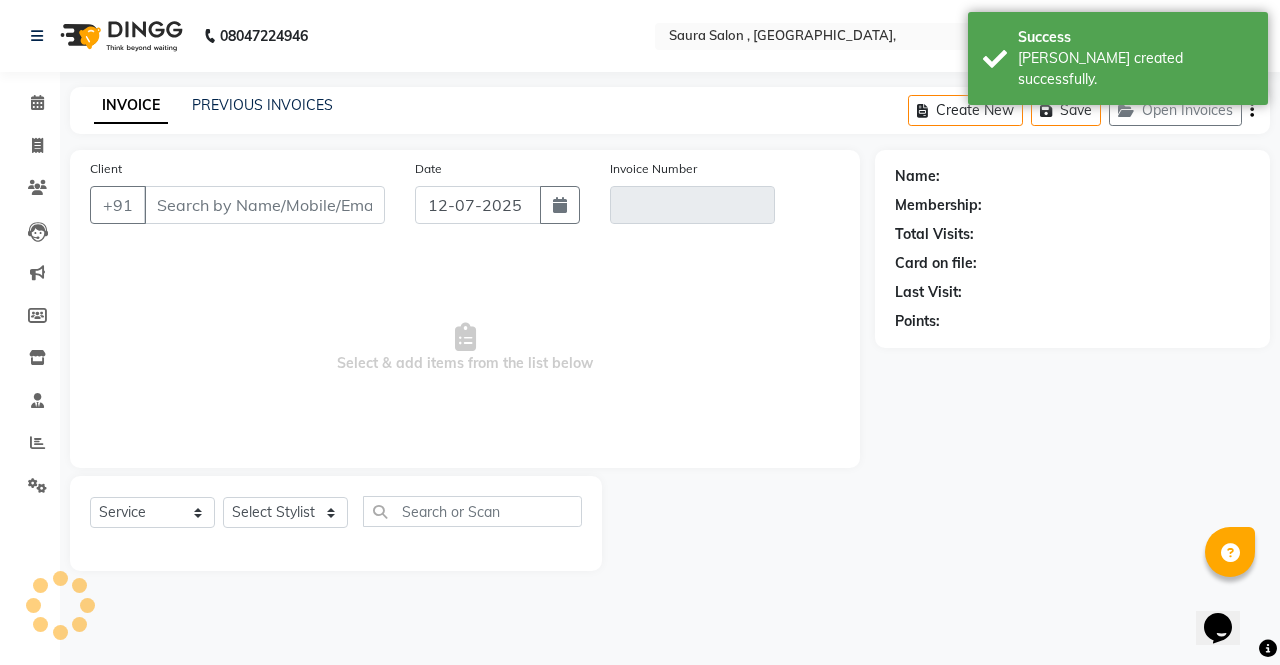 select on "57428" 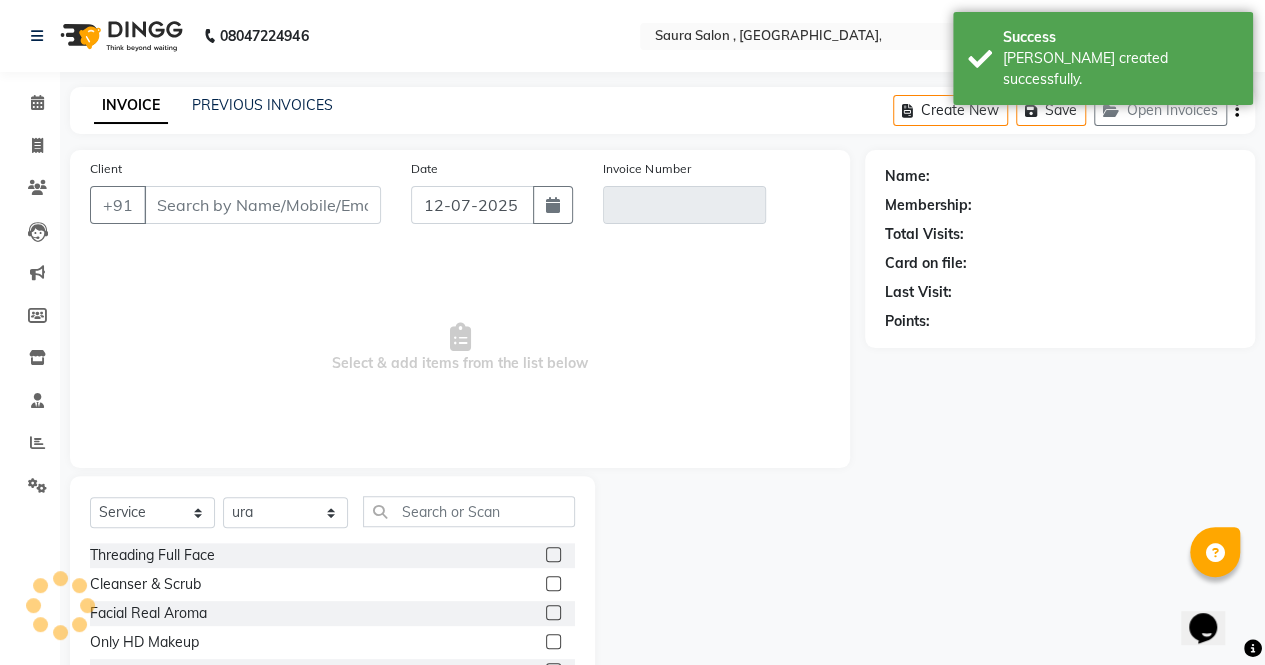 type on "8200067607" 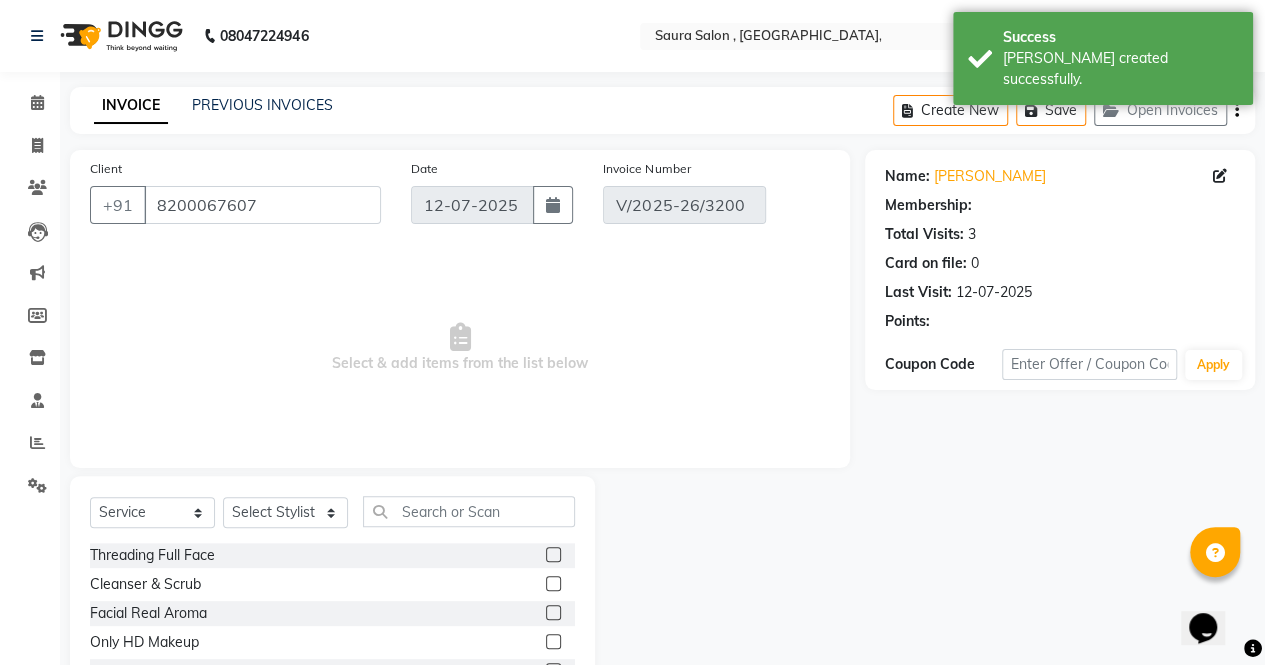 select on "1: Object" 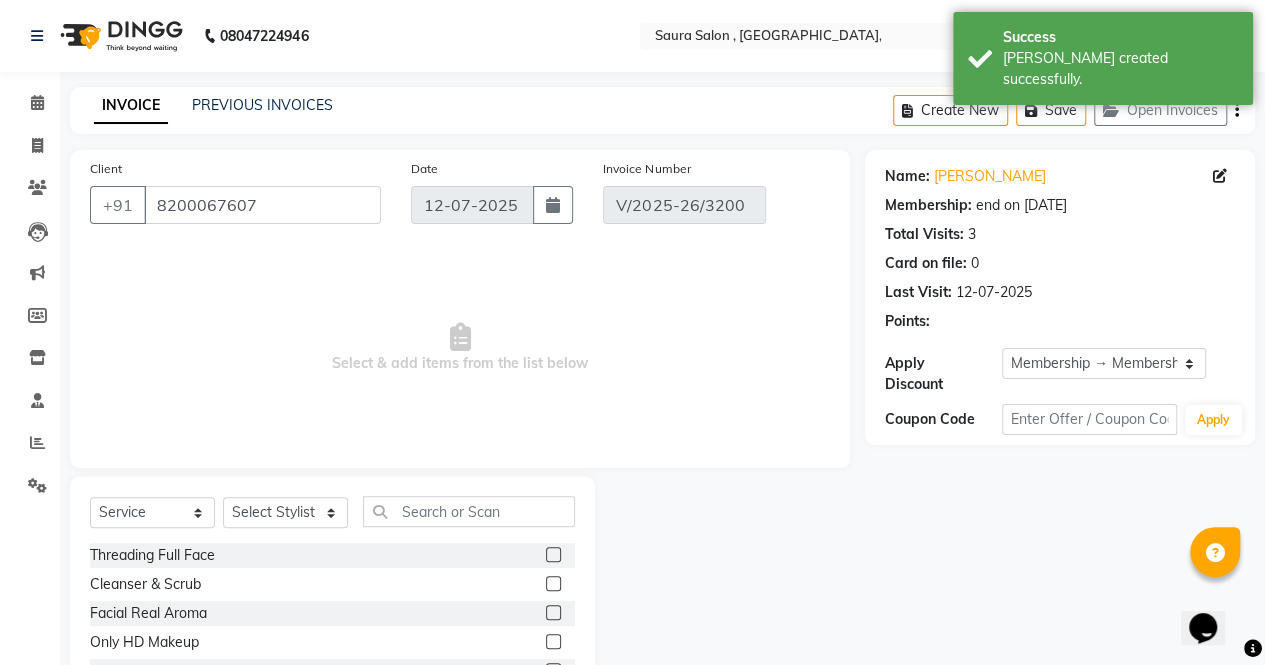 select on "select" 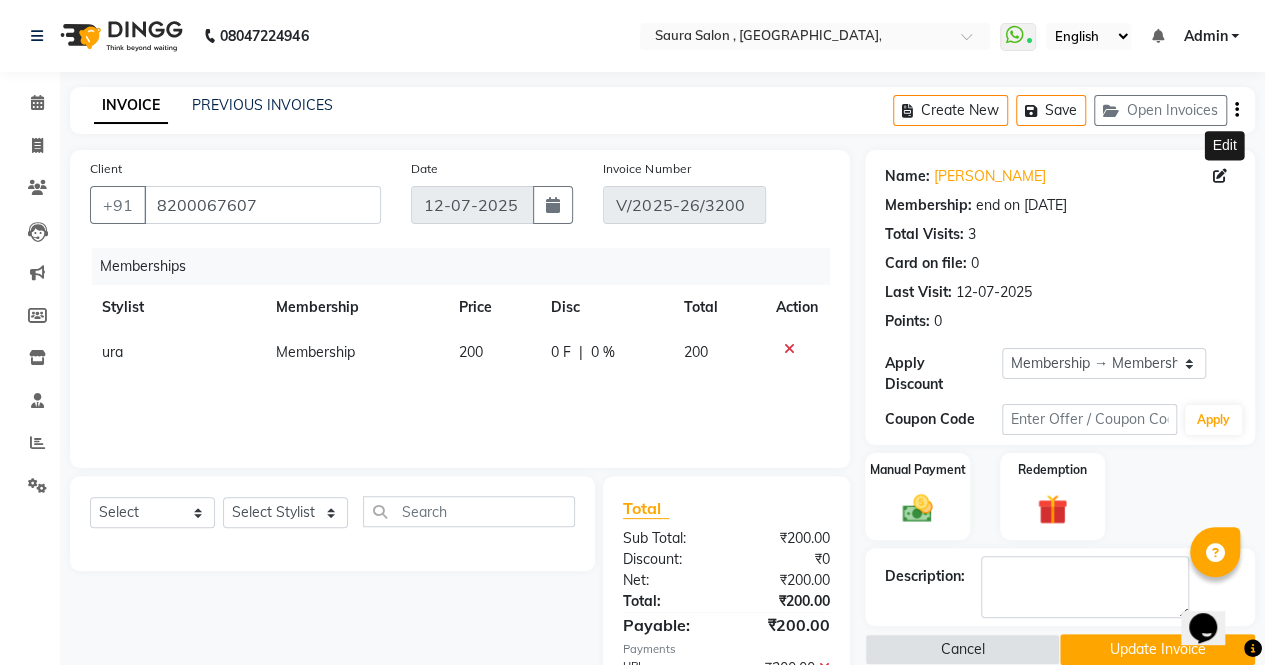 click 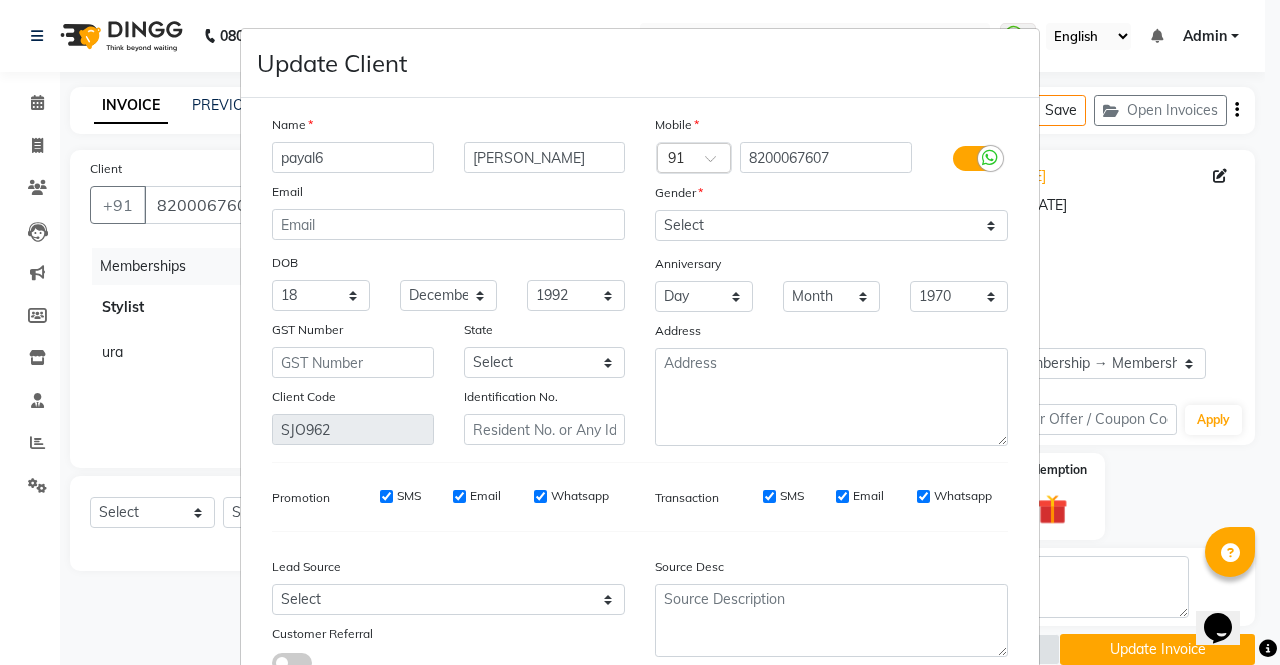 type on "[PERSON_NAME]" 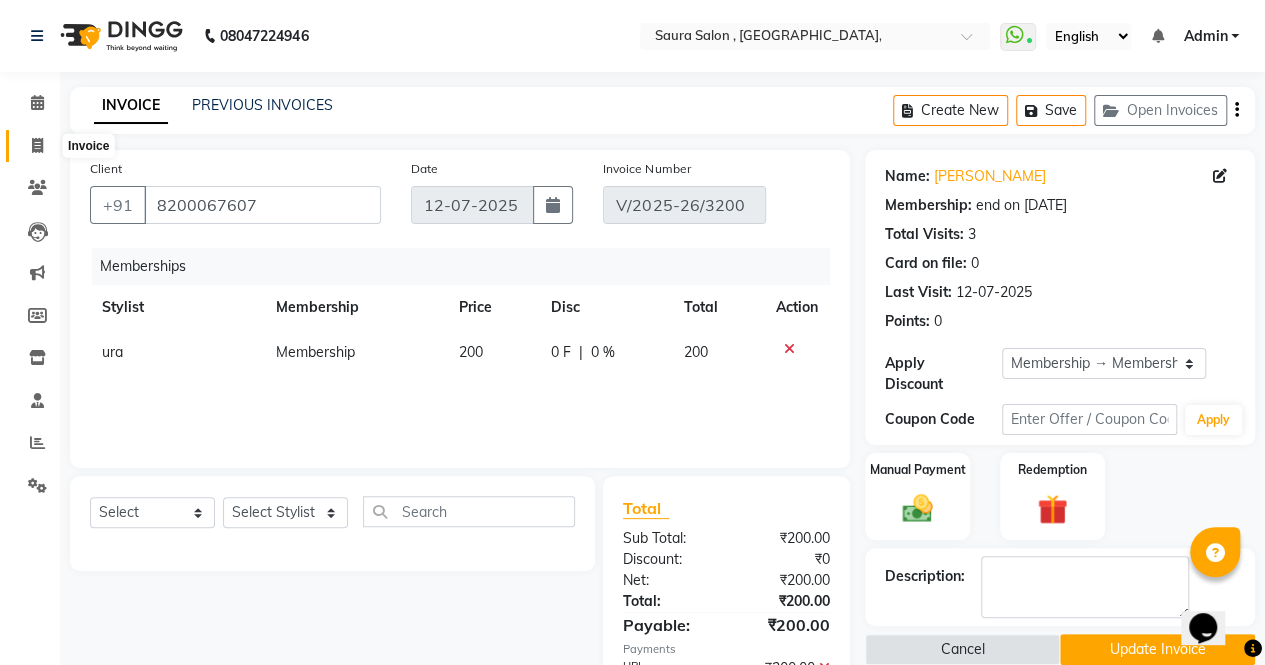 click 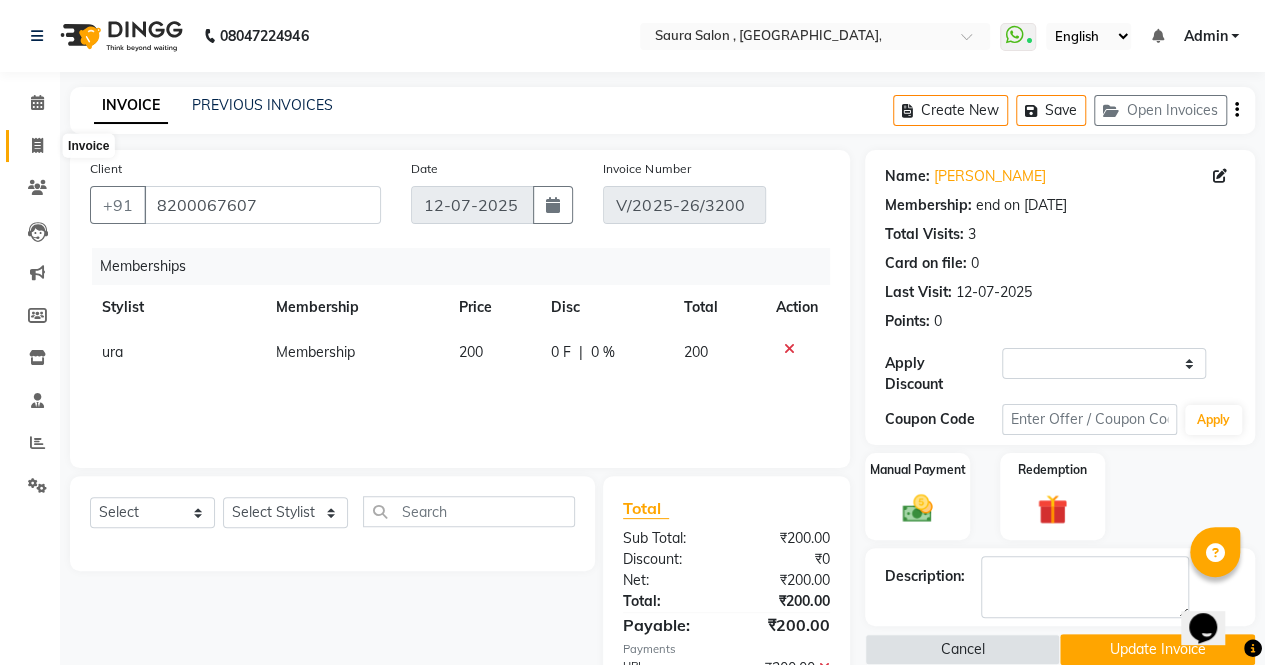 select on "service" 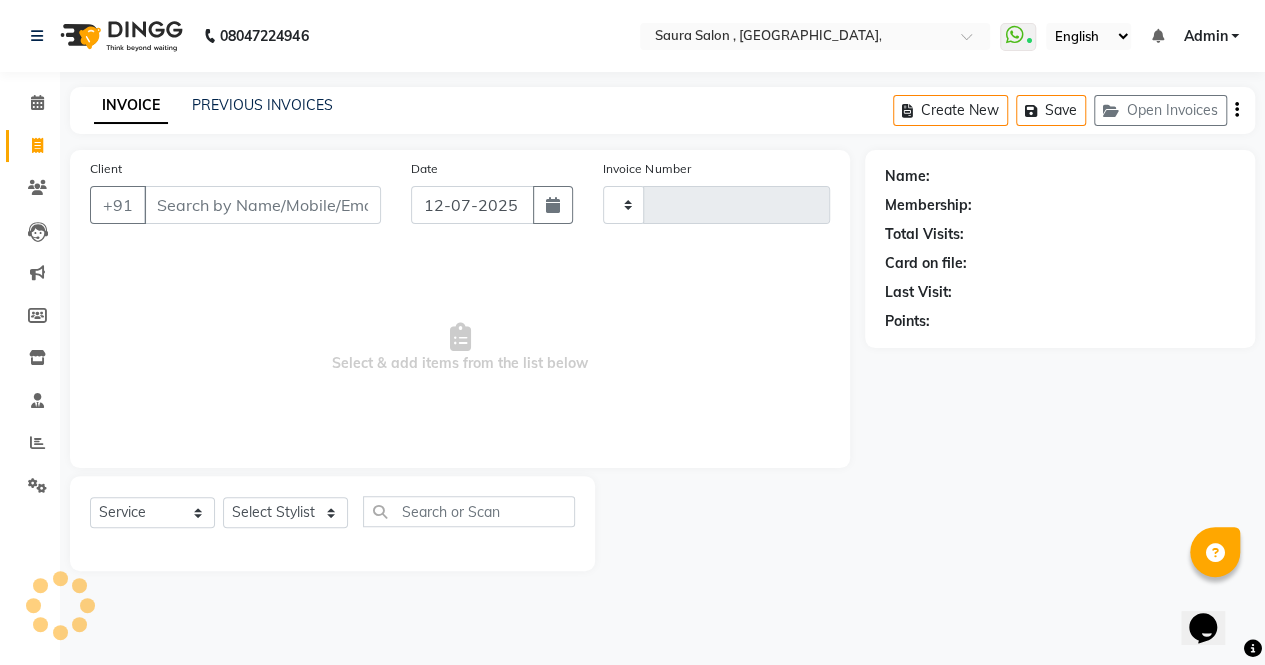 type on "3201" 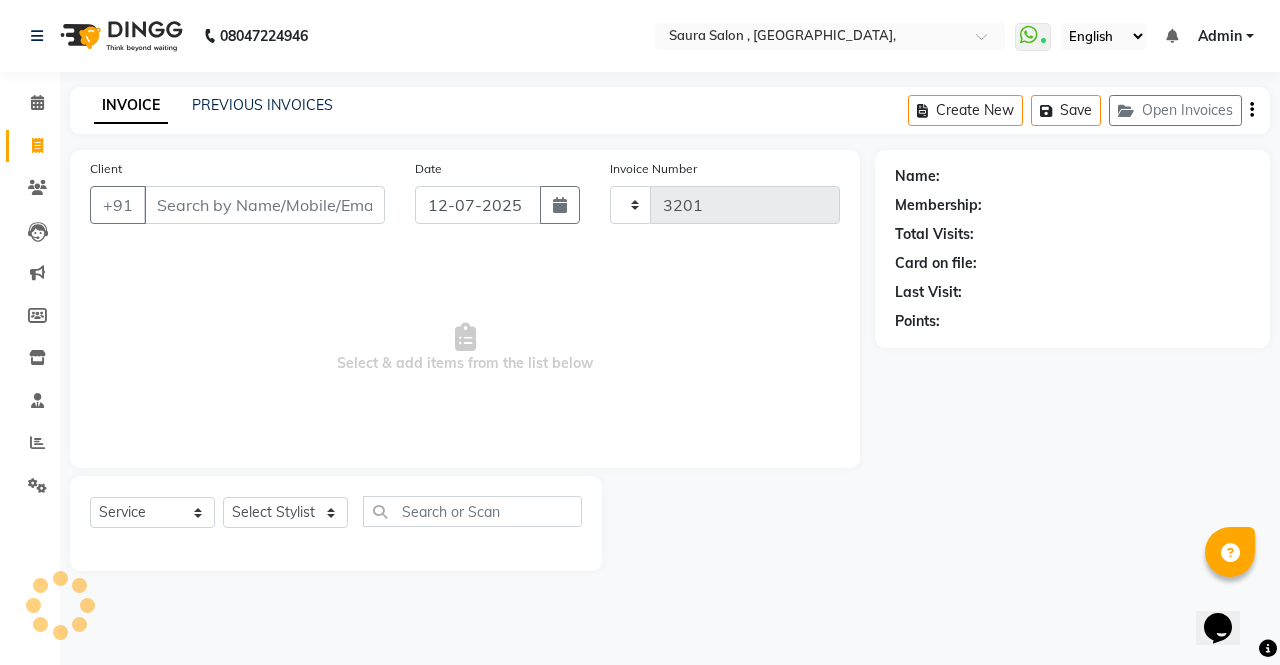 select on "6963" 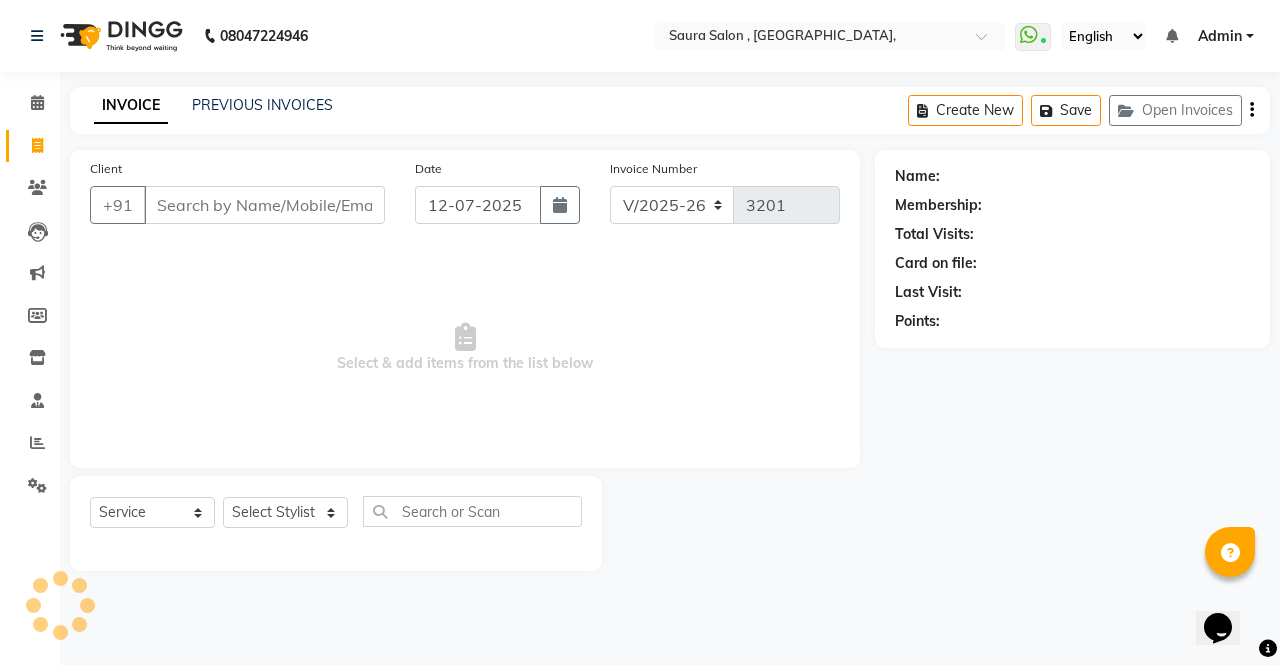 select on "57428" 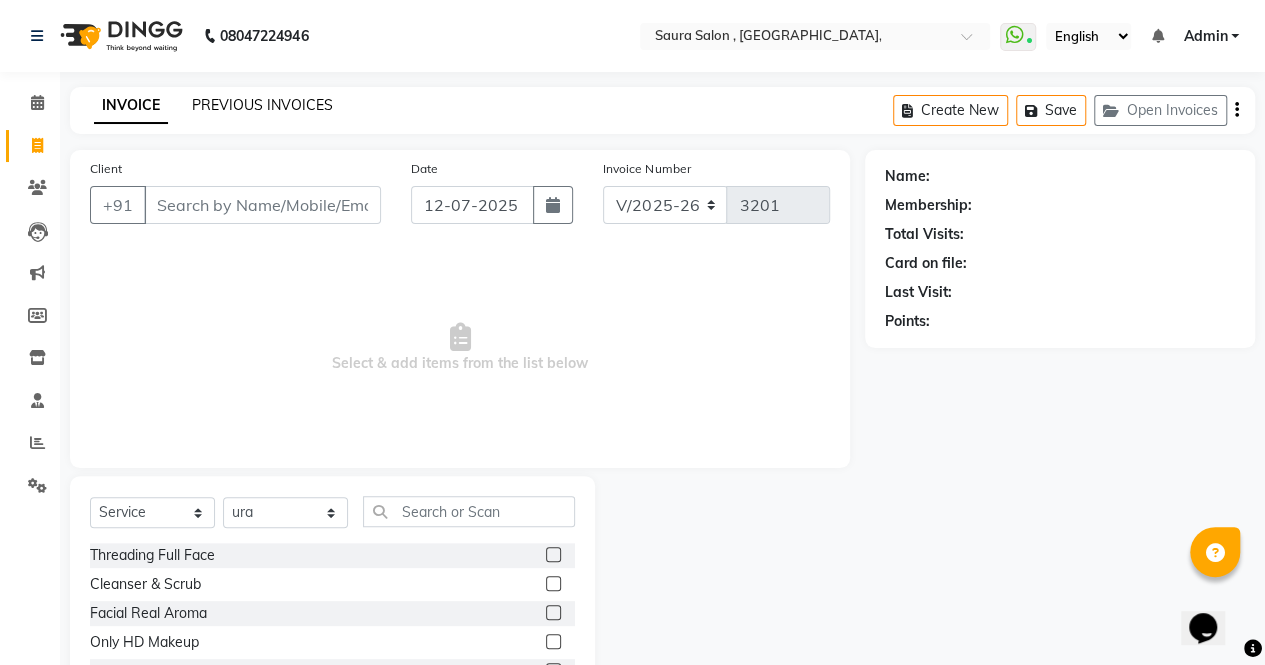 click on "PREVIOUS INVOICES" 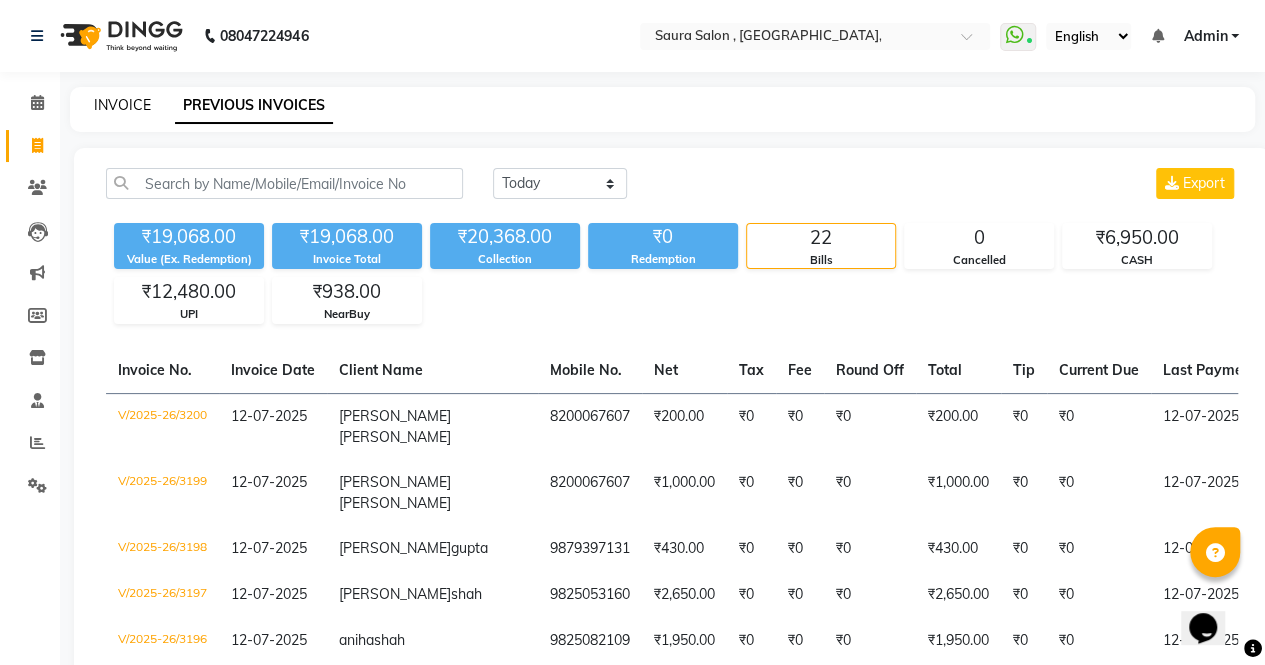 click on "INVOICE" 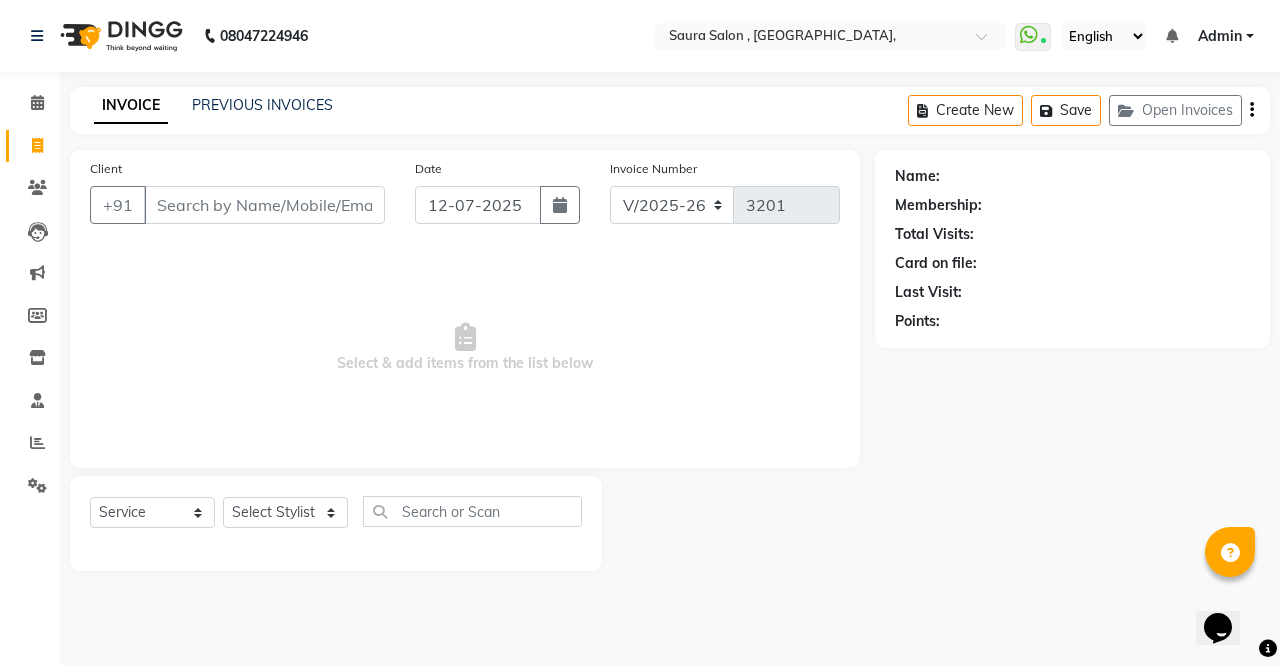 select on "57428" 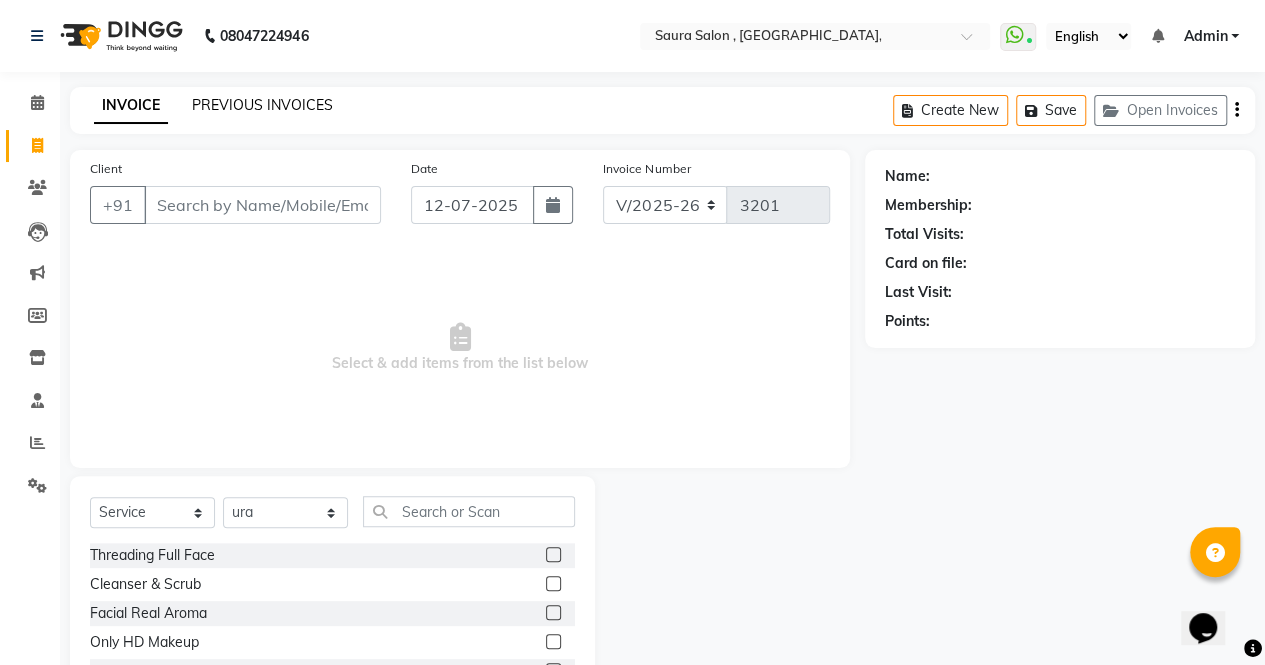 click on "PREVIOUS INVOICES" 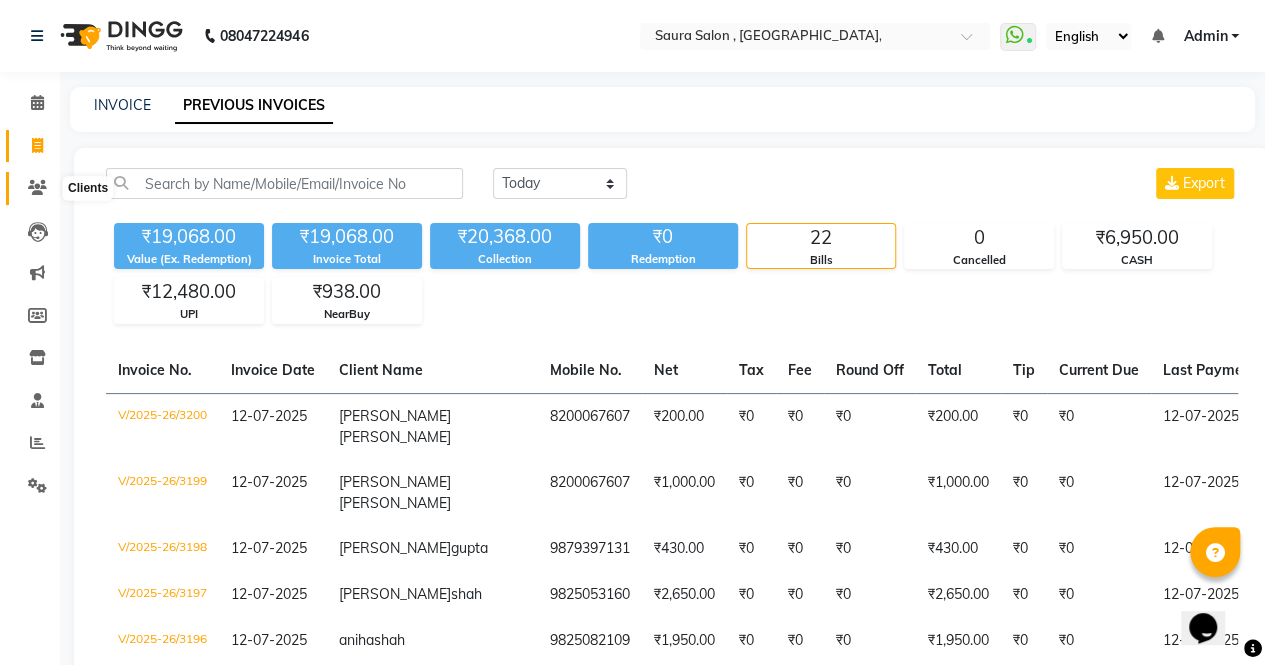 click 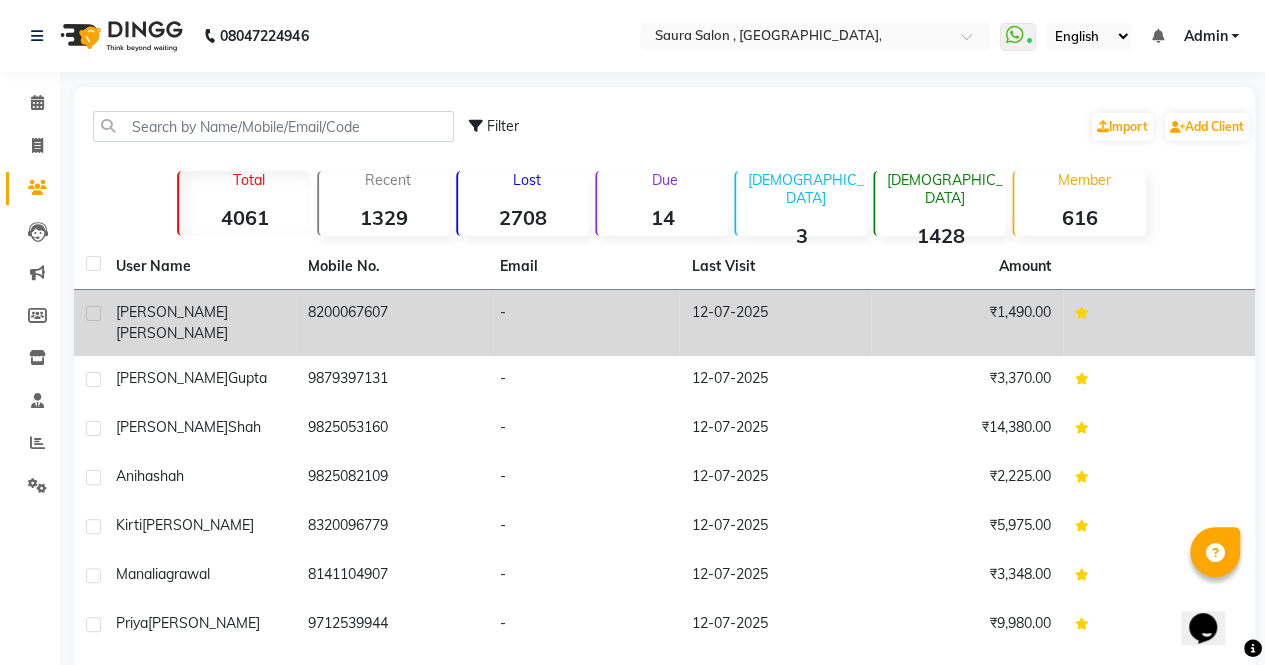 click on "payal  odedra" 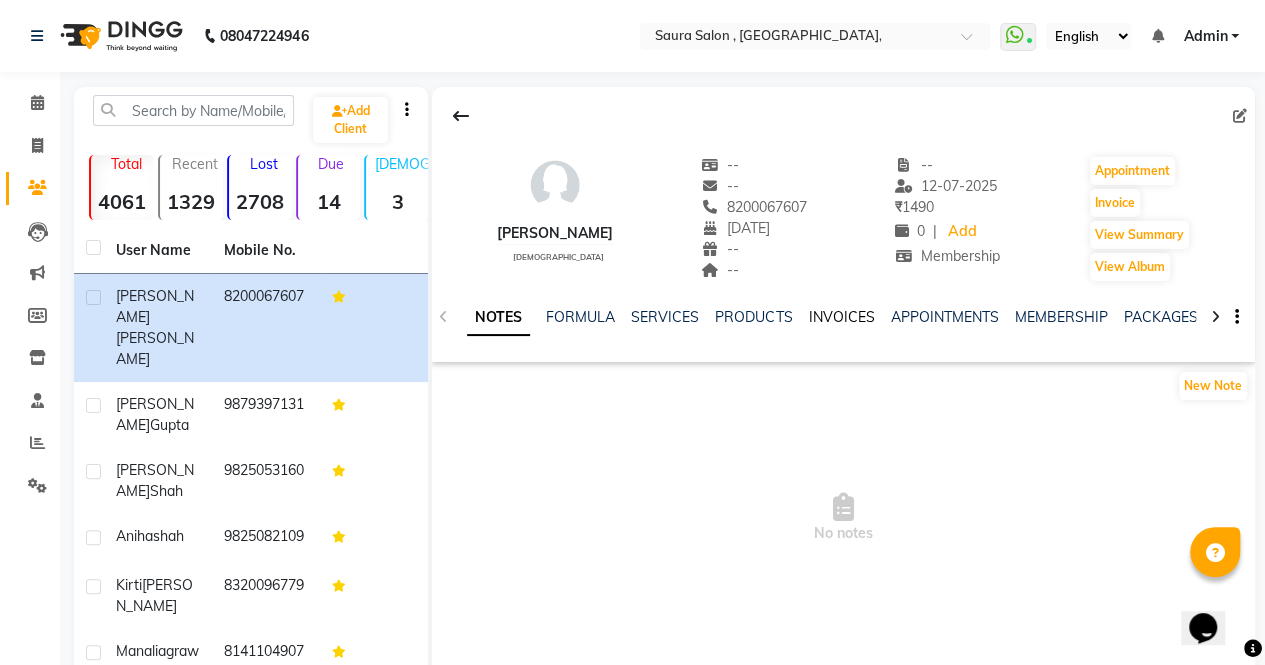 click on "INVOICES" 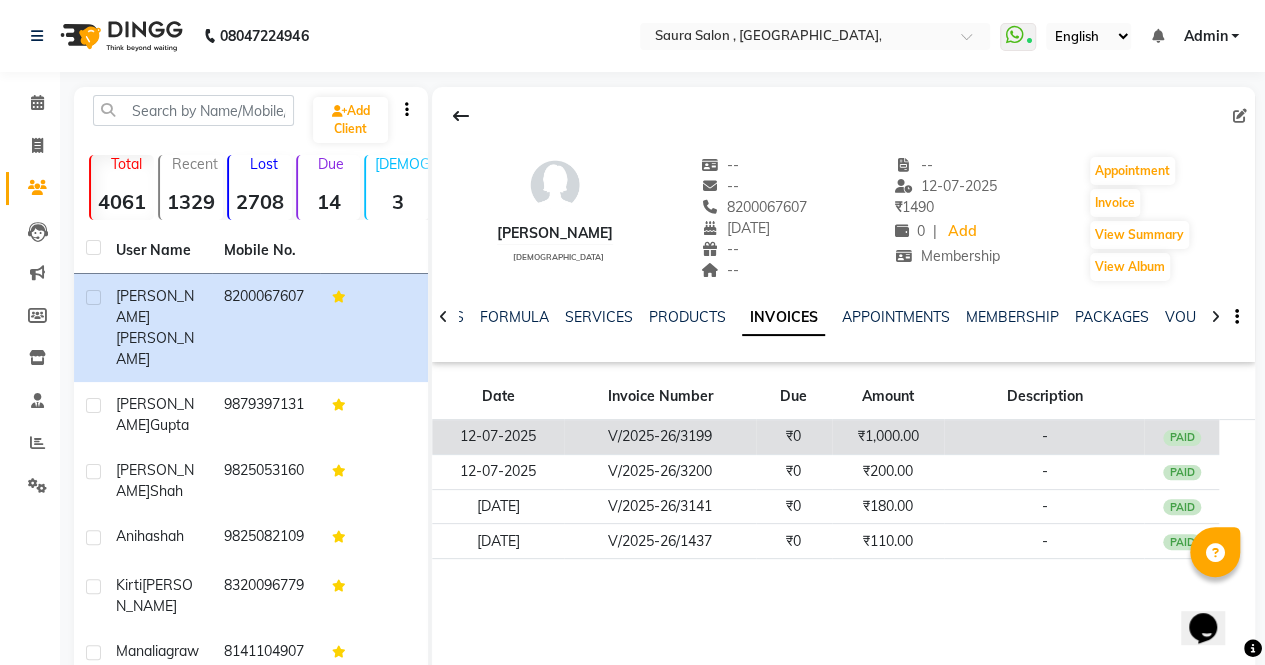 click on "₹1,000.00" 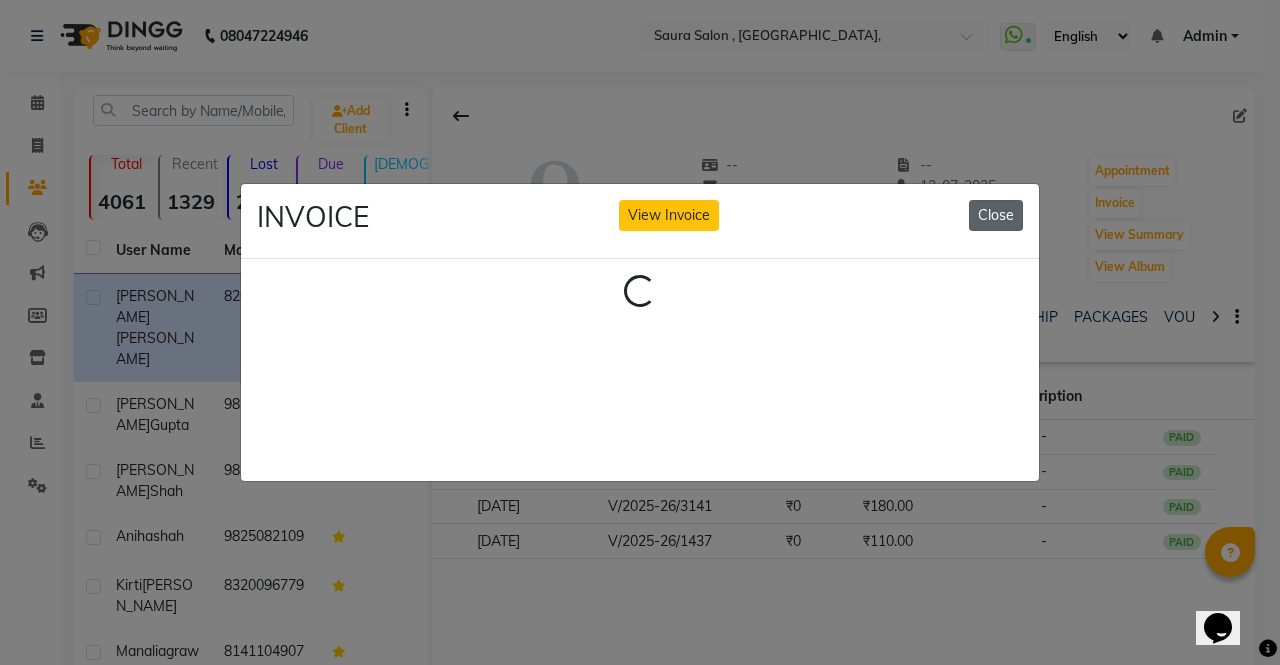 click on "Close" 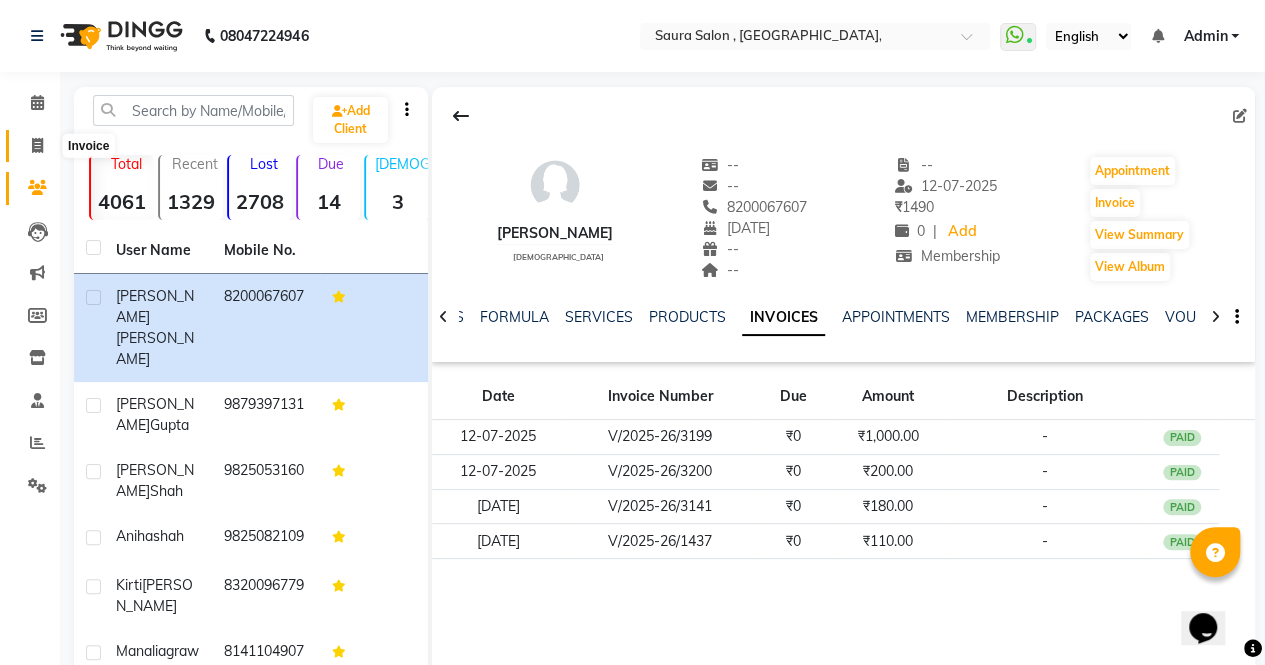 click 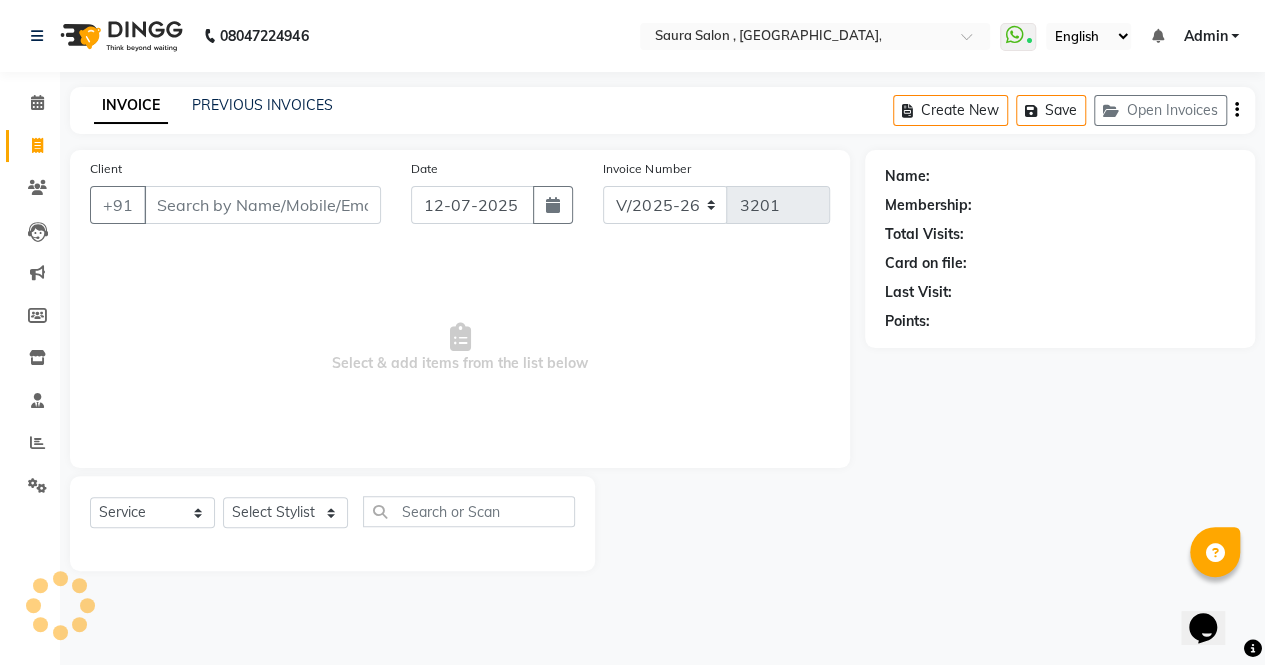 select on "57428" 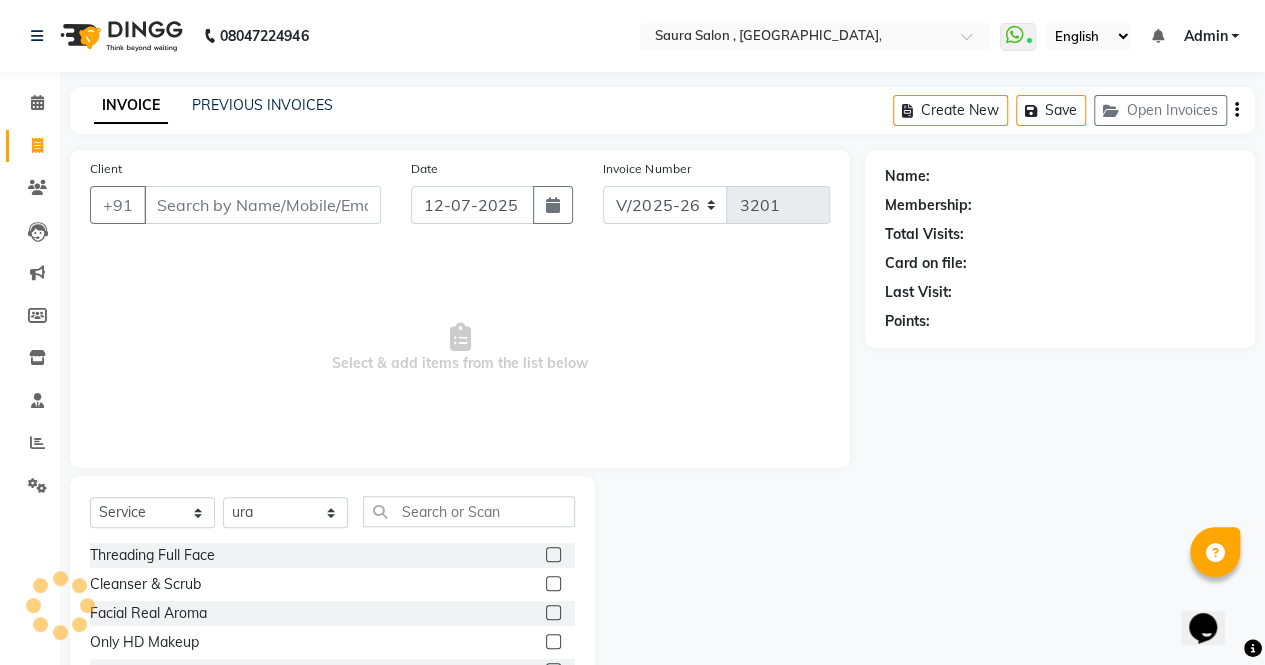 click on "INVOICE PREVIOUS INVOICES" 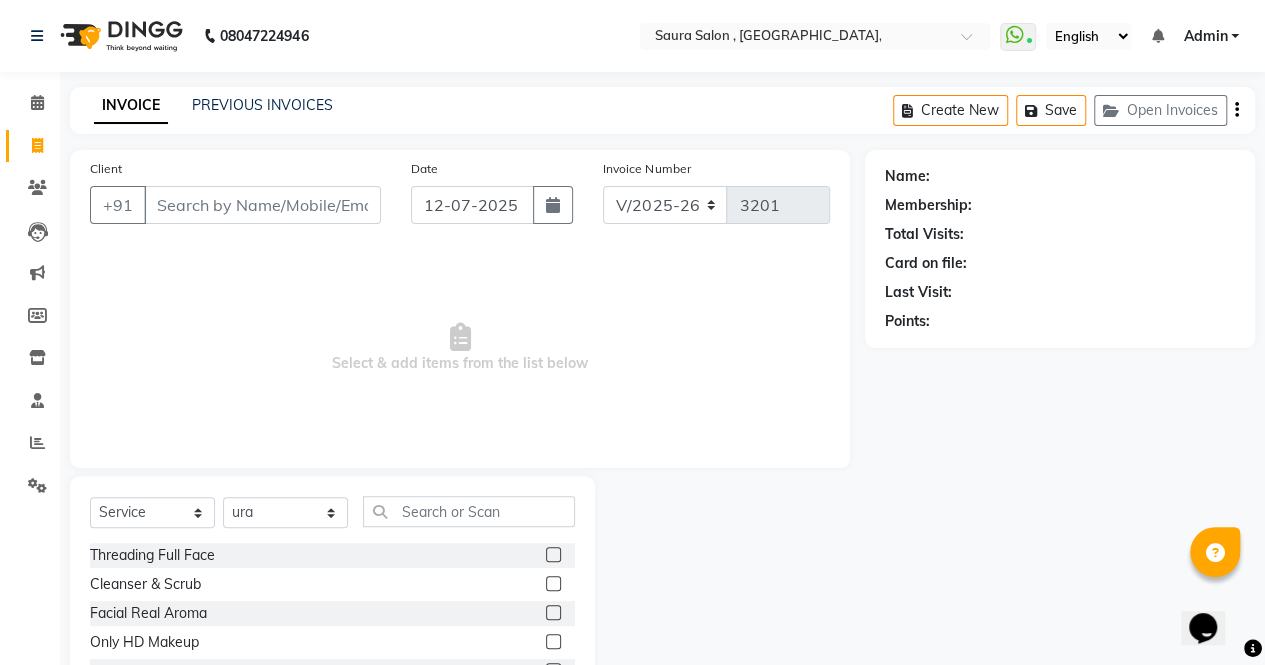 click on "INVOICE PREVIOUS INVOICES" 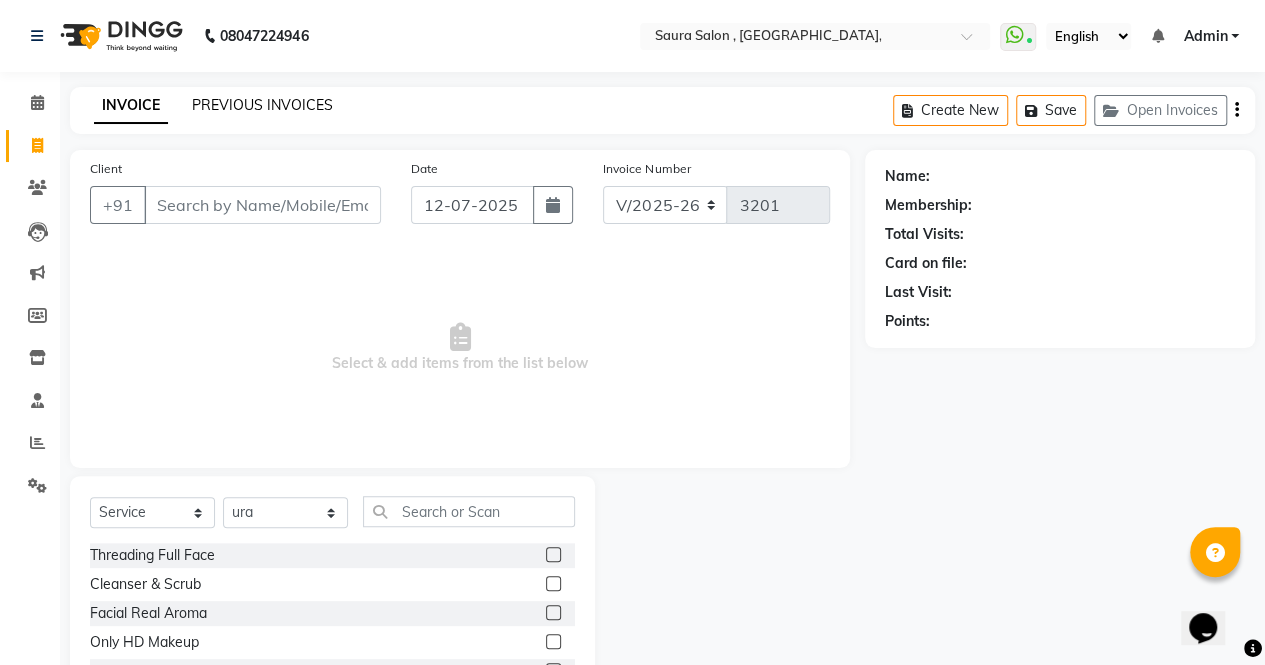 click on "PREVIOUS INVOICES" 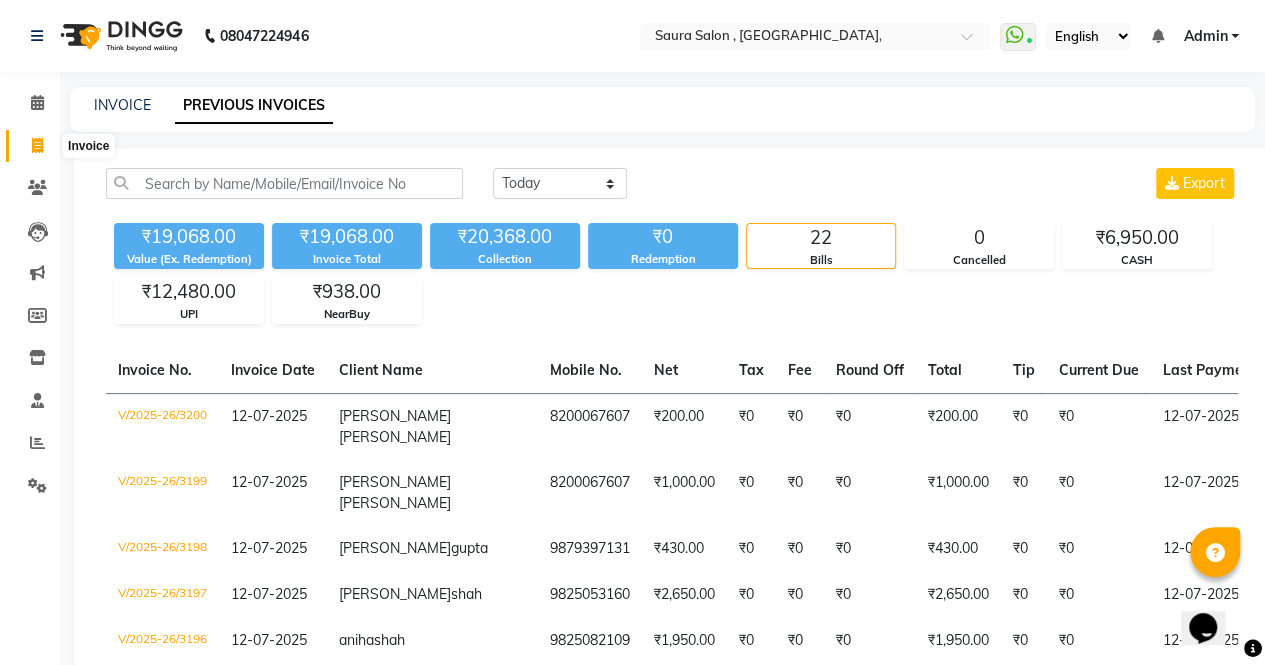 click 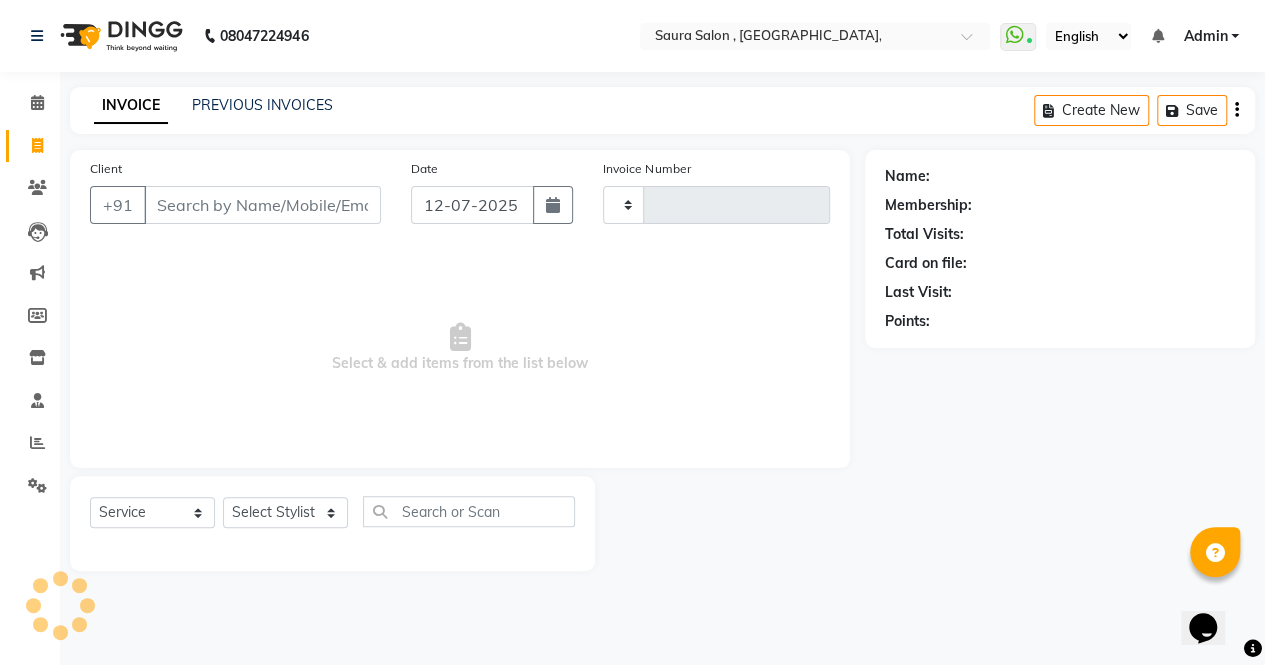type on "3201" 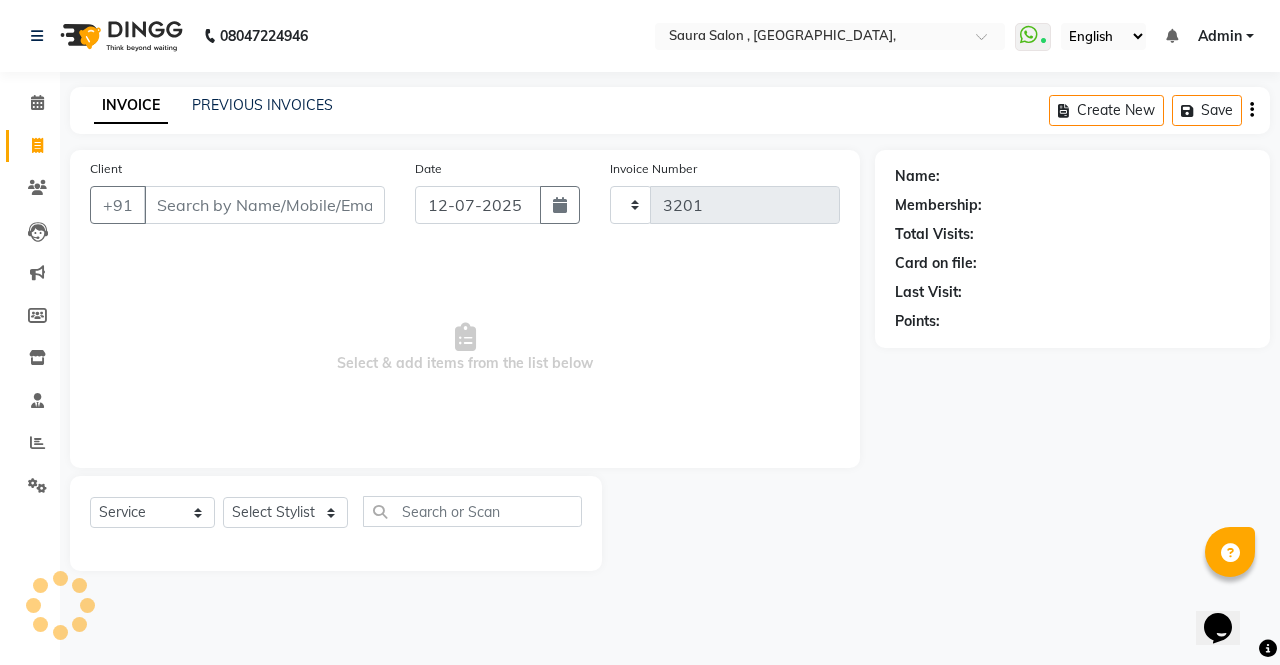 select on "6963" 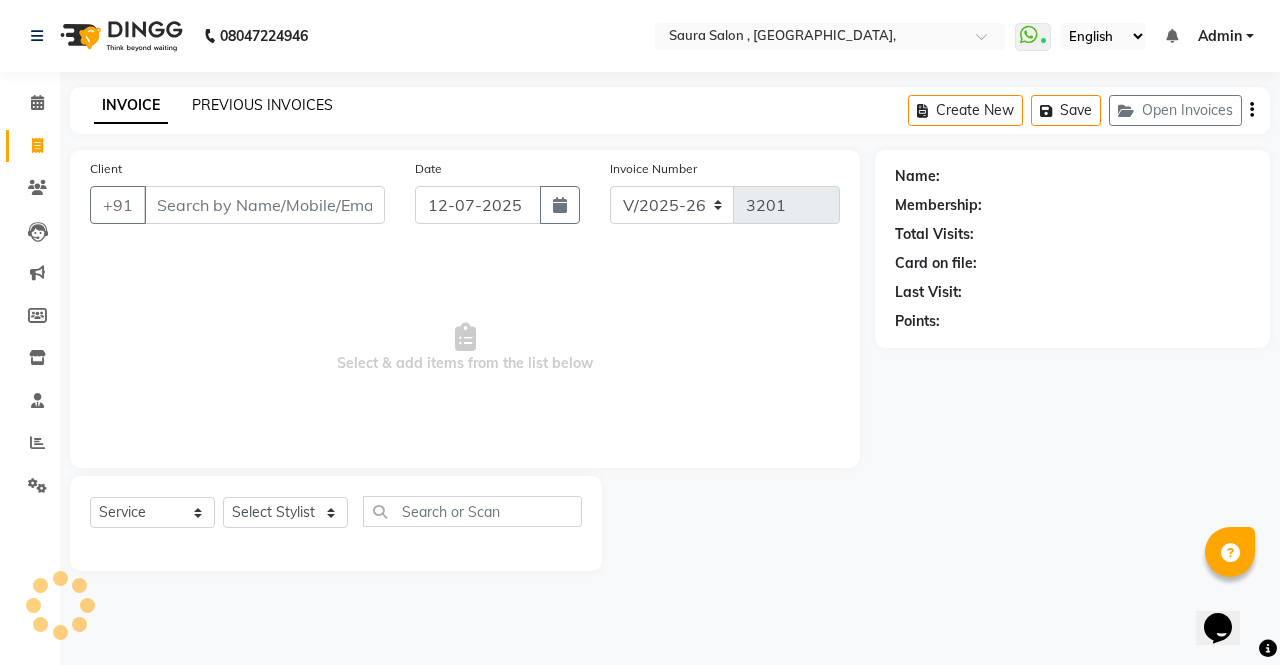click on "PREVIOUS INVOICES" 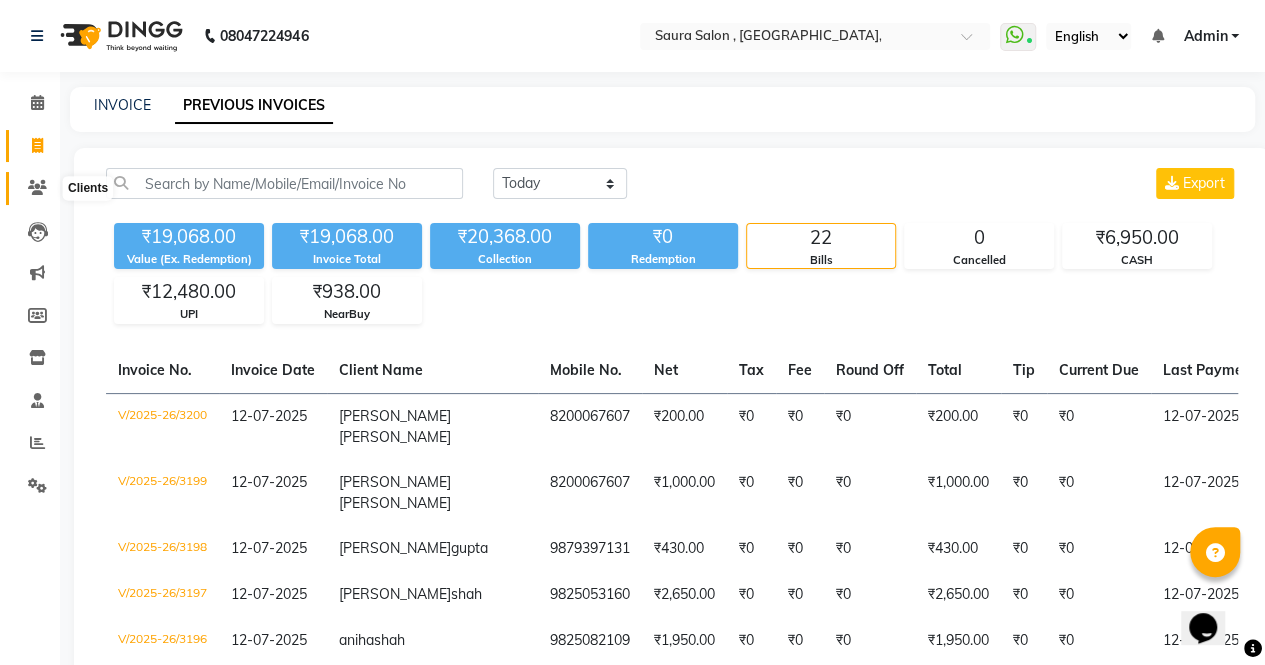 click 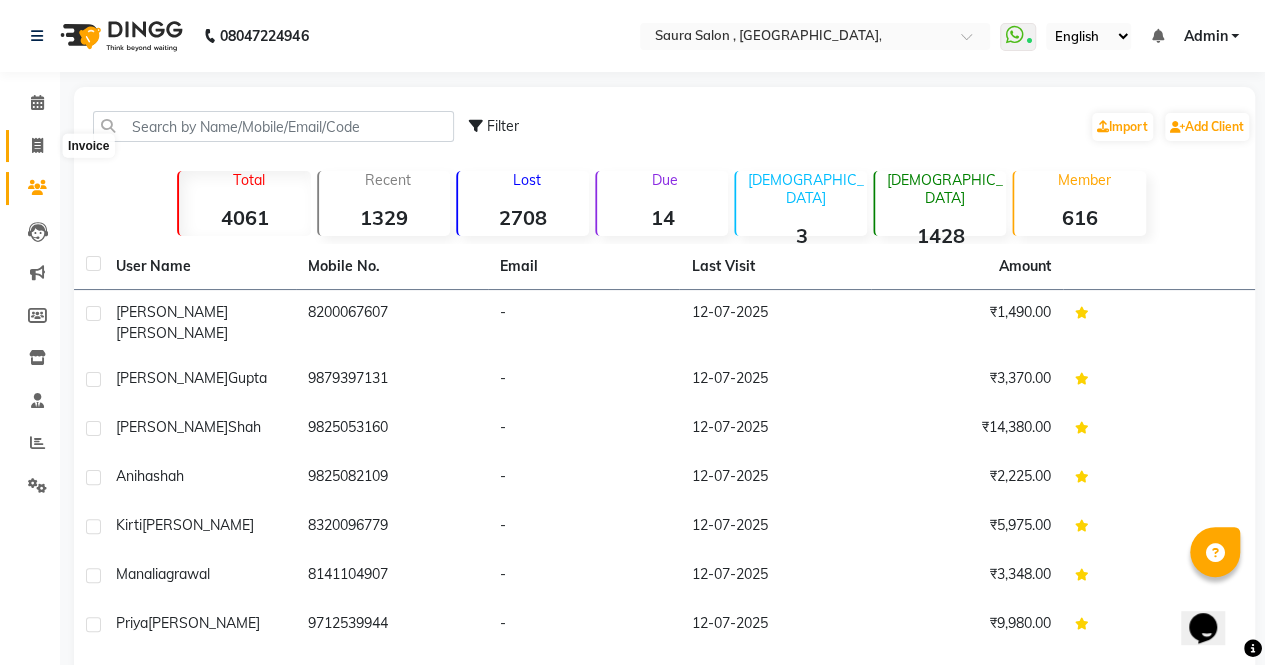 click 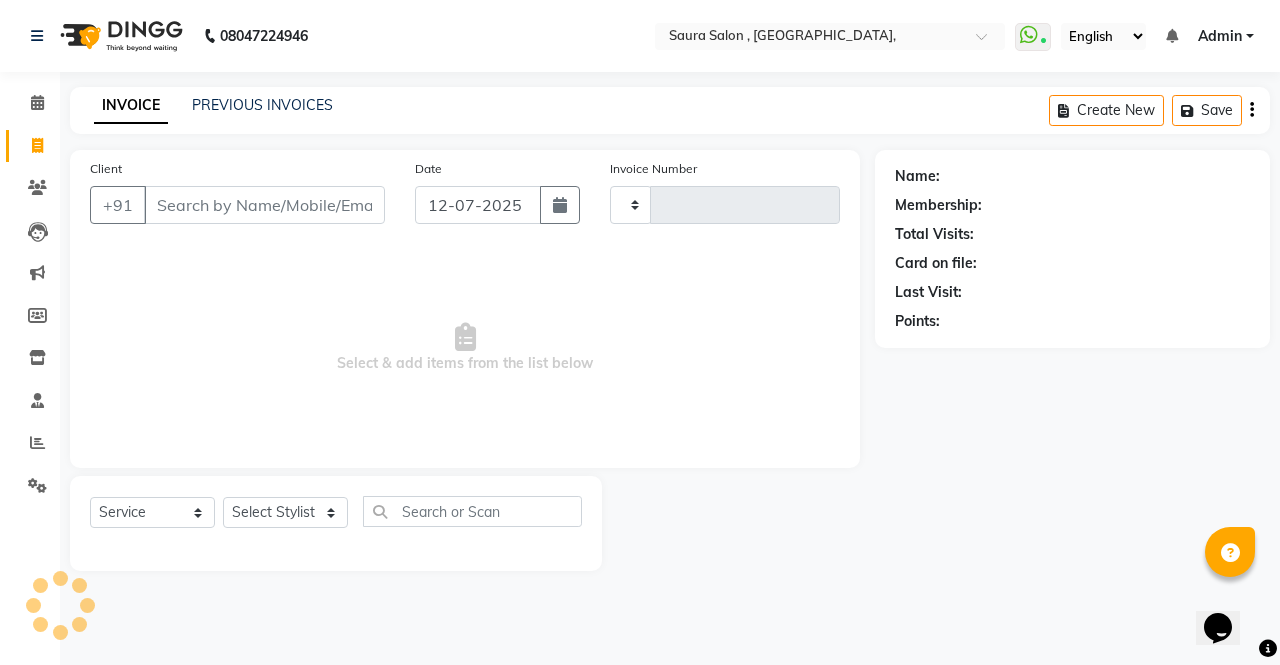 type on "3201" 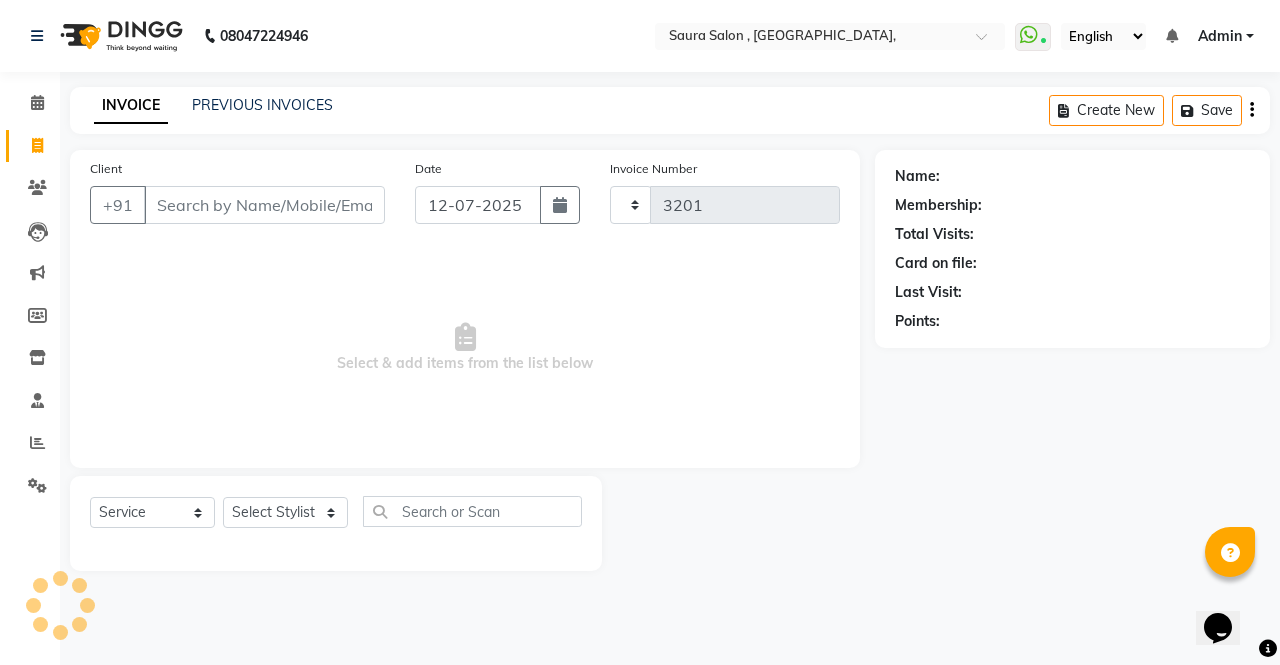 select on "6963" 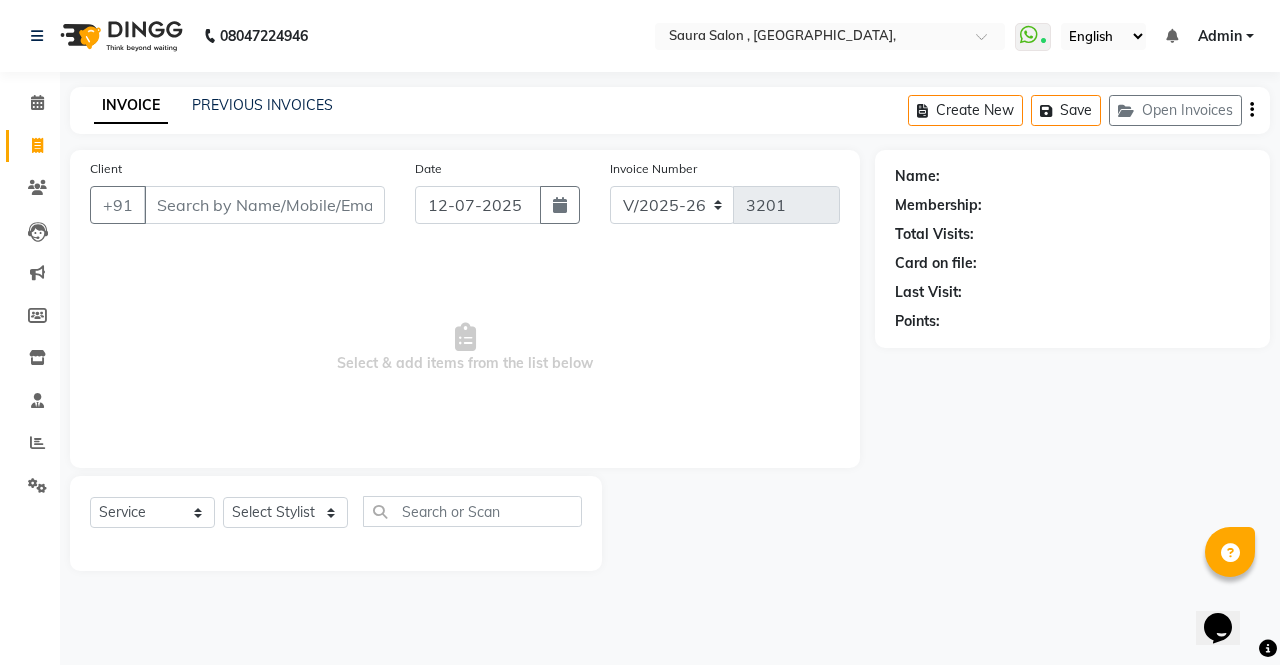 select on "57428" 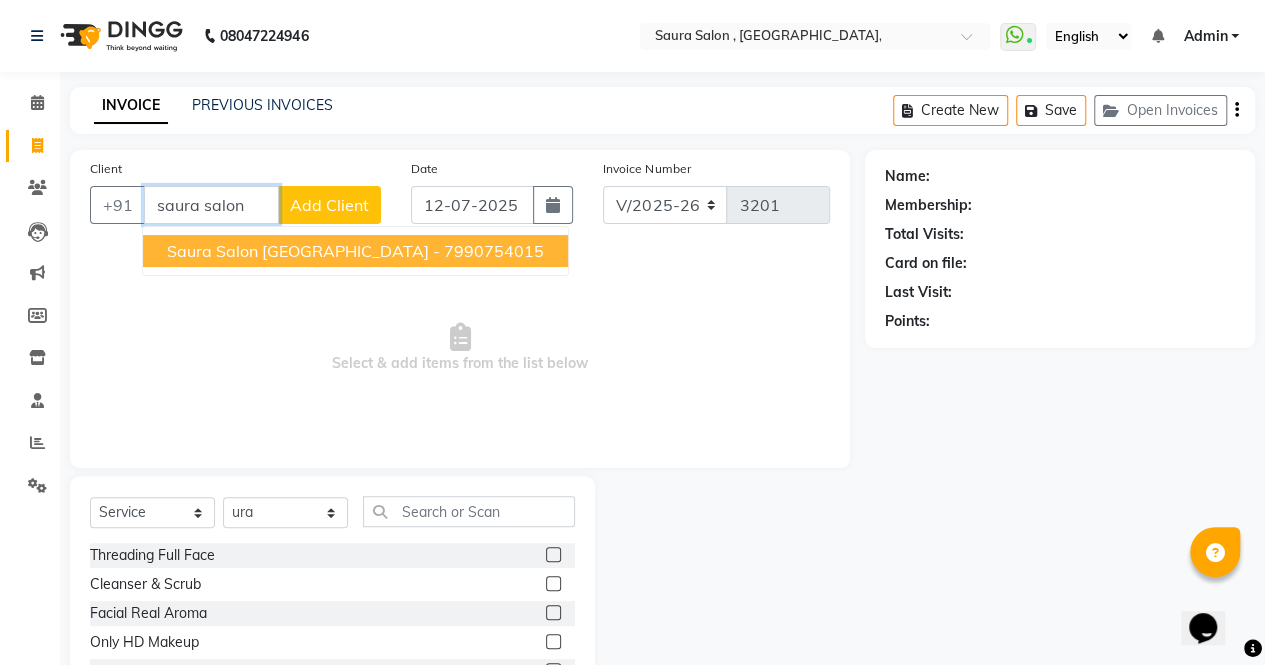 click on "saura Salon ahmedabad -" at bounding box center (303, 251) 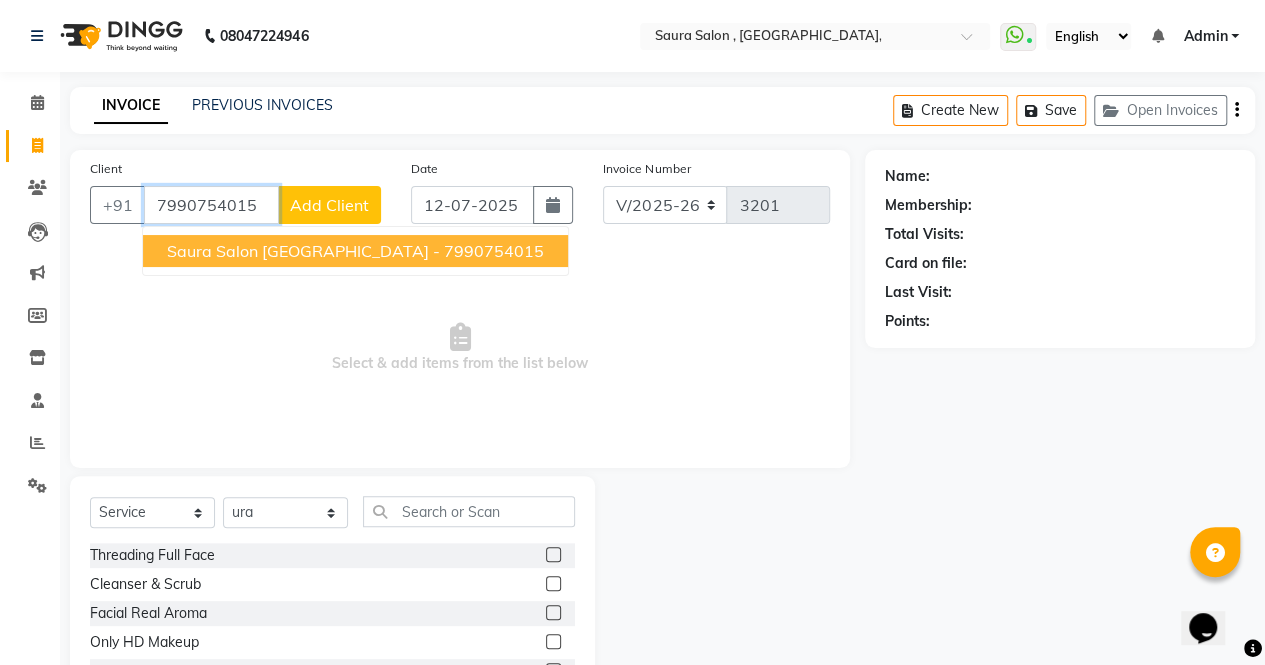 type on "7990754015" 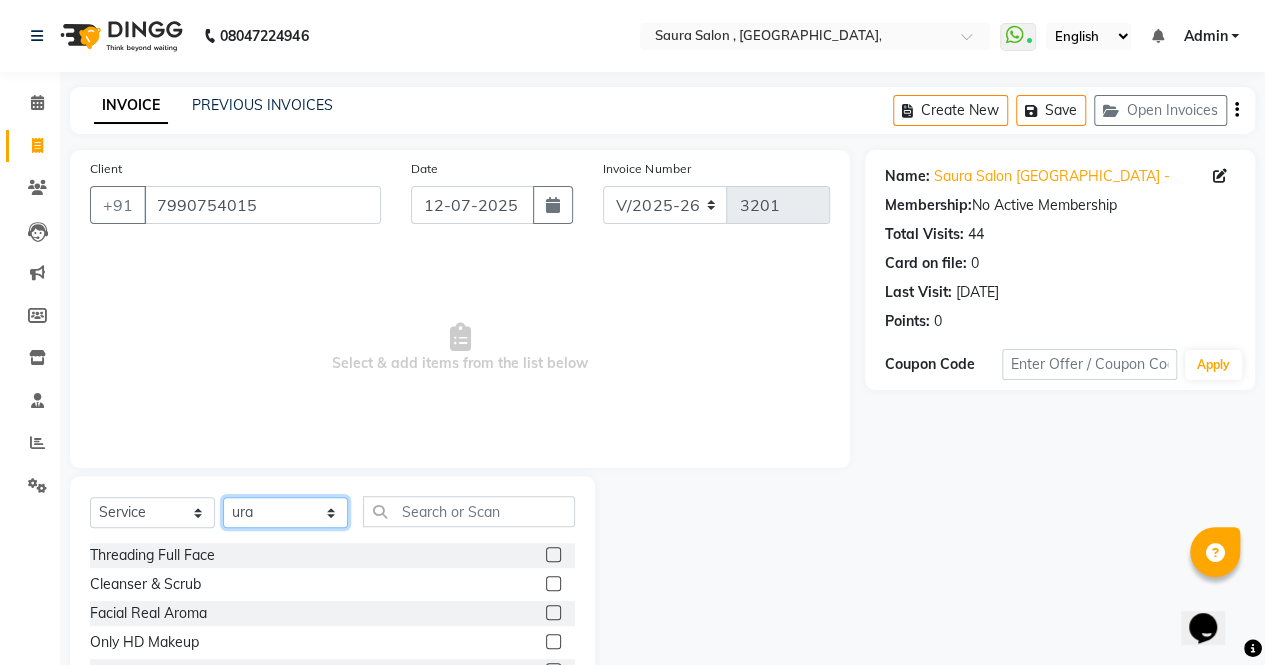 click on "Select Stylist archana  asha  [PERSON_NAME]  deepika [PERSON_NAME] [PERSON_NAME] [PERSON_NAME] khandala shanti  sona  ura usha di [PERSON_NAME]  [PERSON_NAME]" 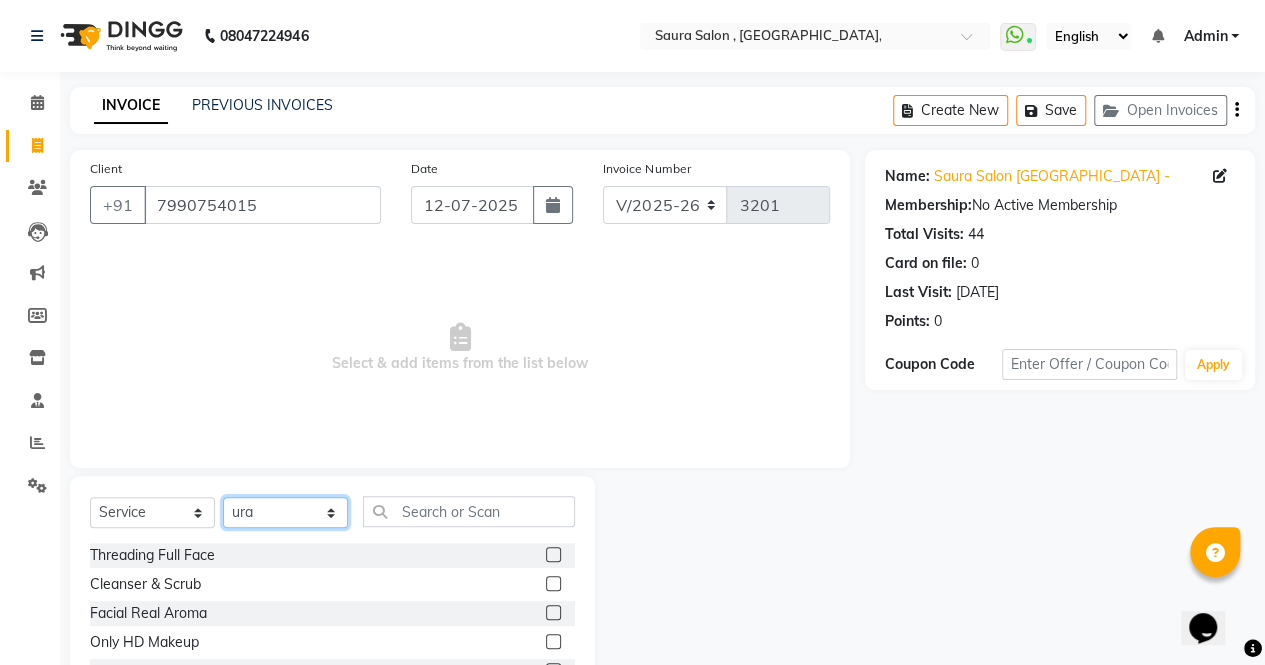 click on "Select Stylist archana  asha  [PERSON_NAME]  deepika [PERSON_NAME] [PERSON_NAME] [PERSON_NAME] khandala shanti  sona  ura usha di [PERSON_NAME]  [PERSON_NAME]" 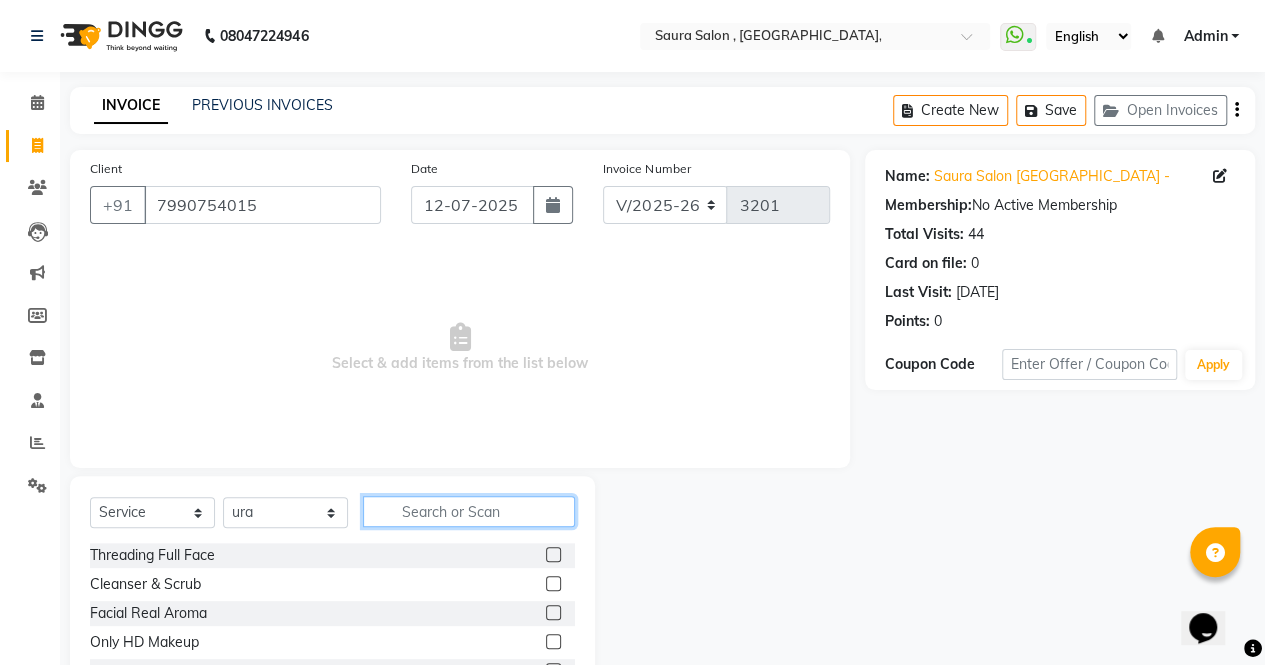 click 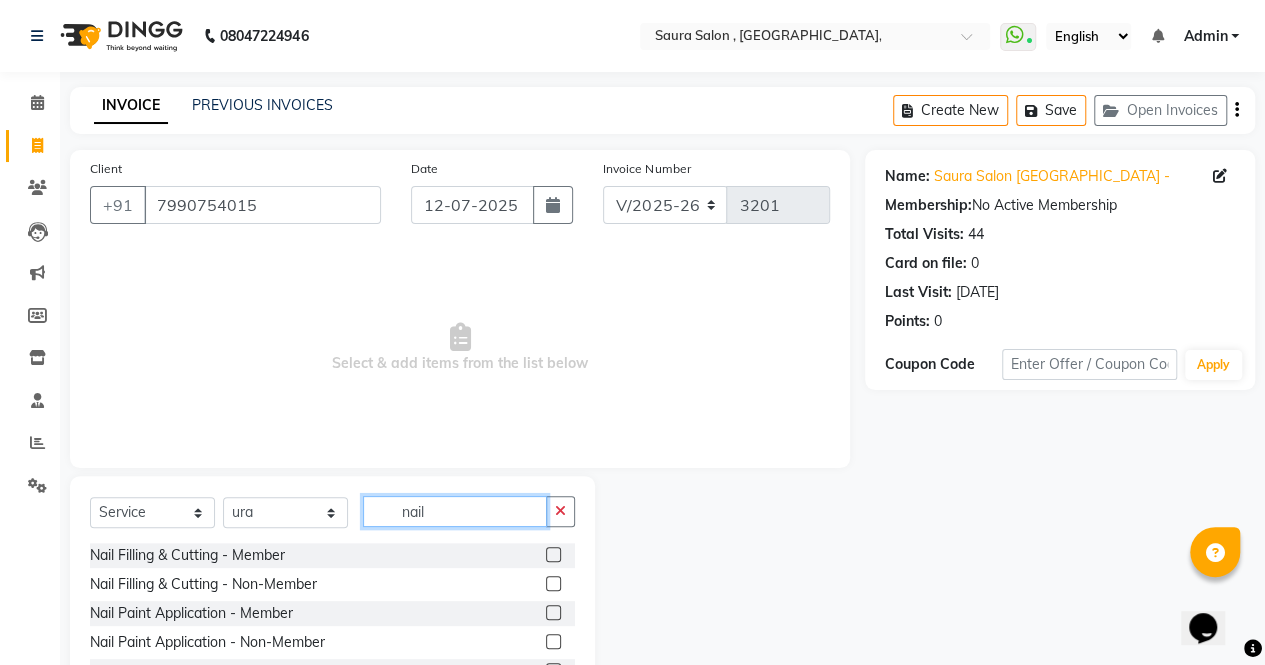 type on "nail" 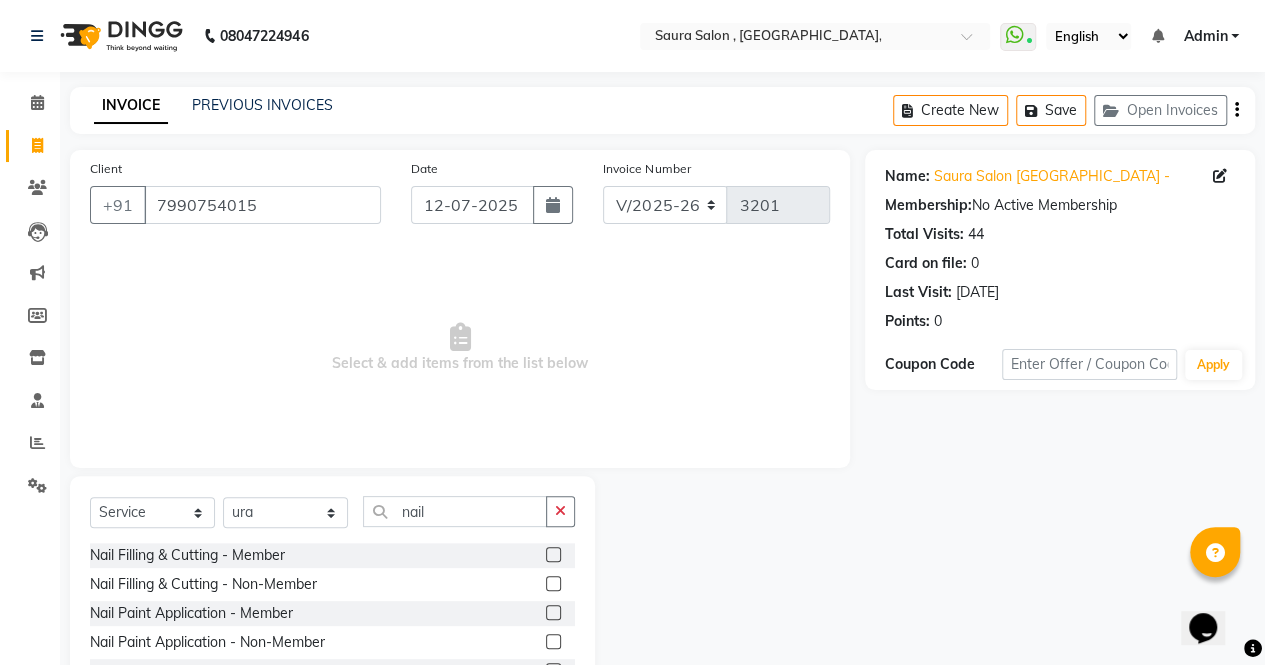 click 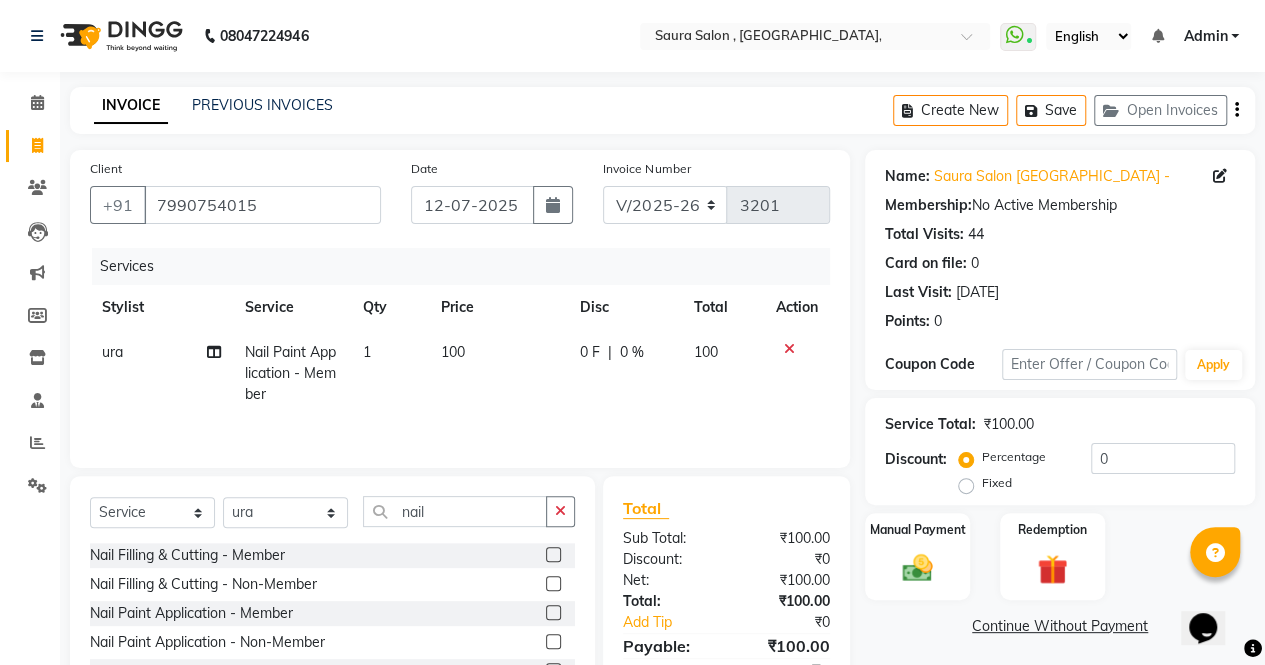 click 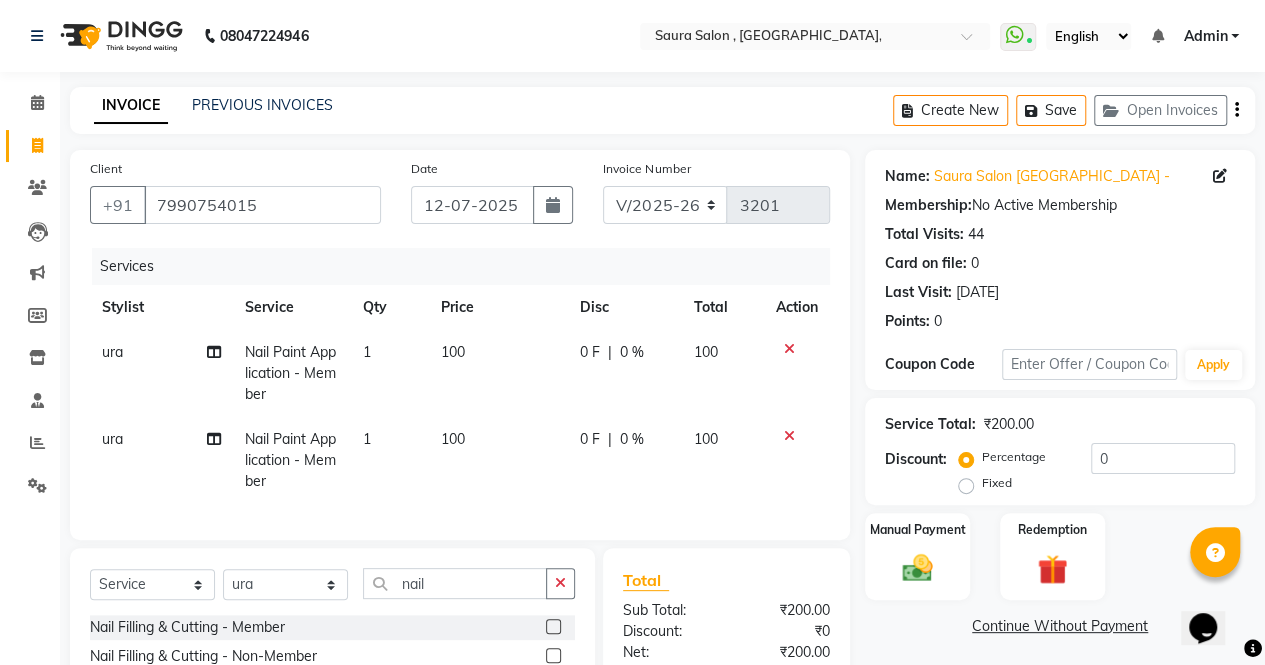 checkbox on "false" 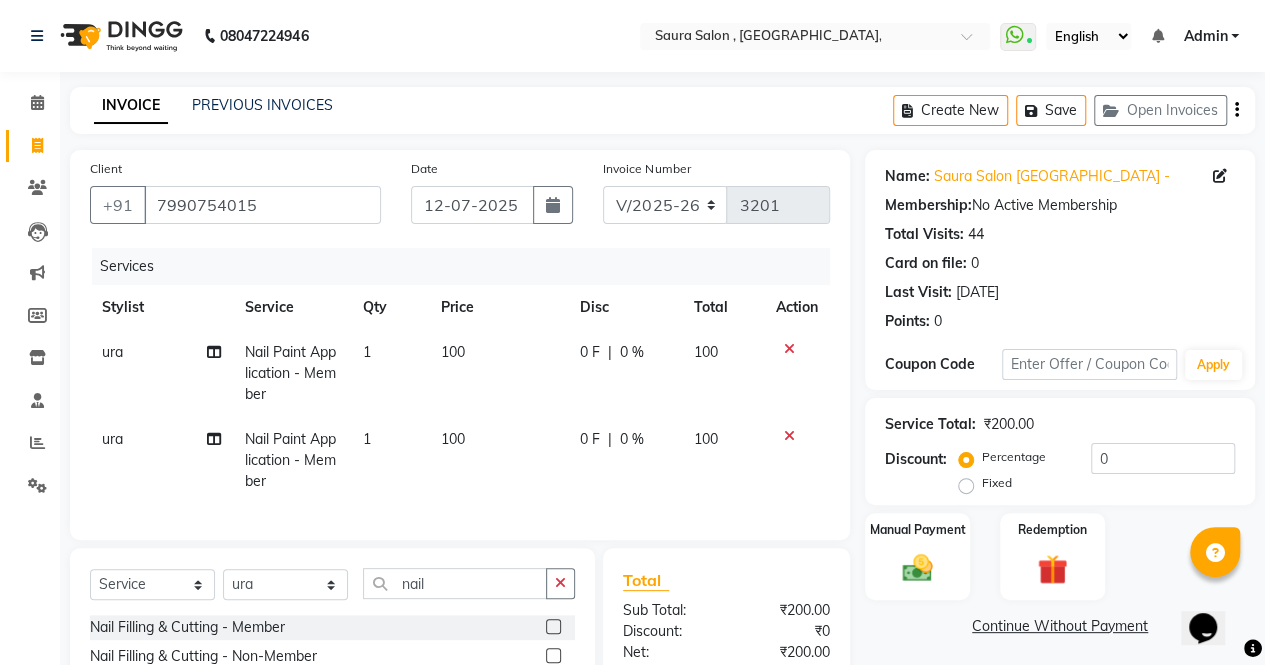 click 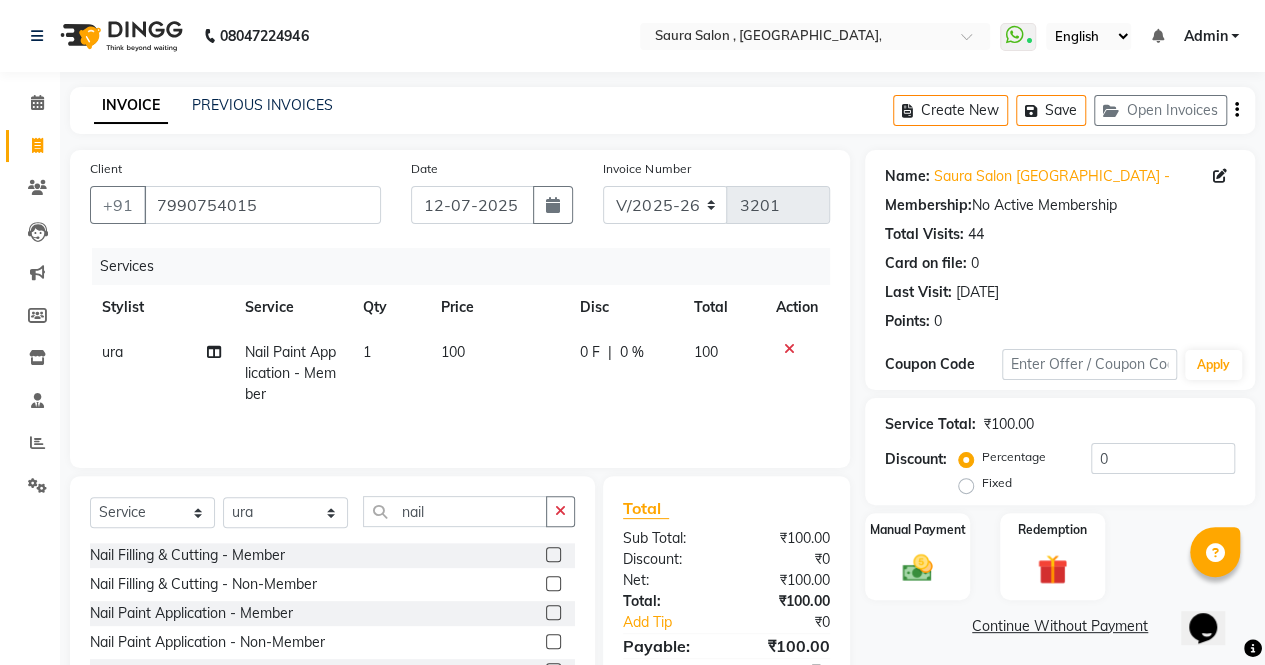 click 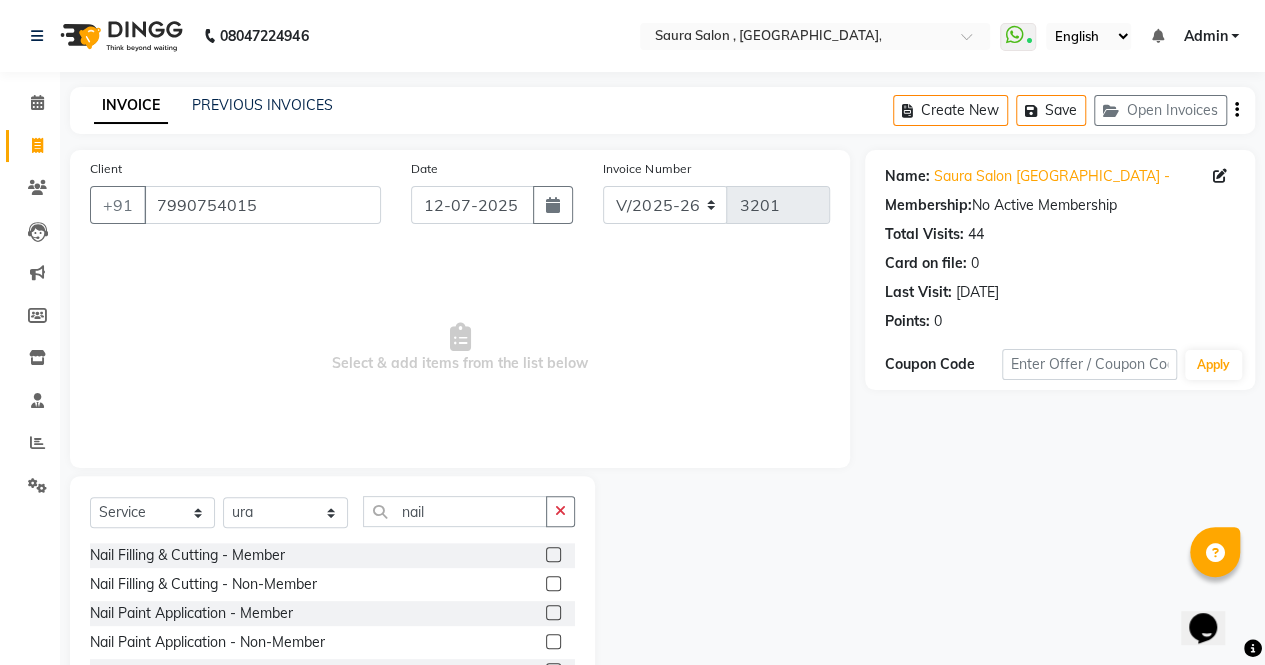 click 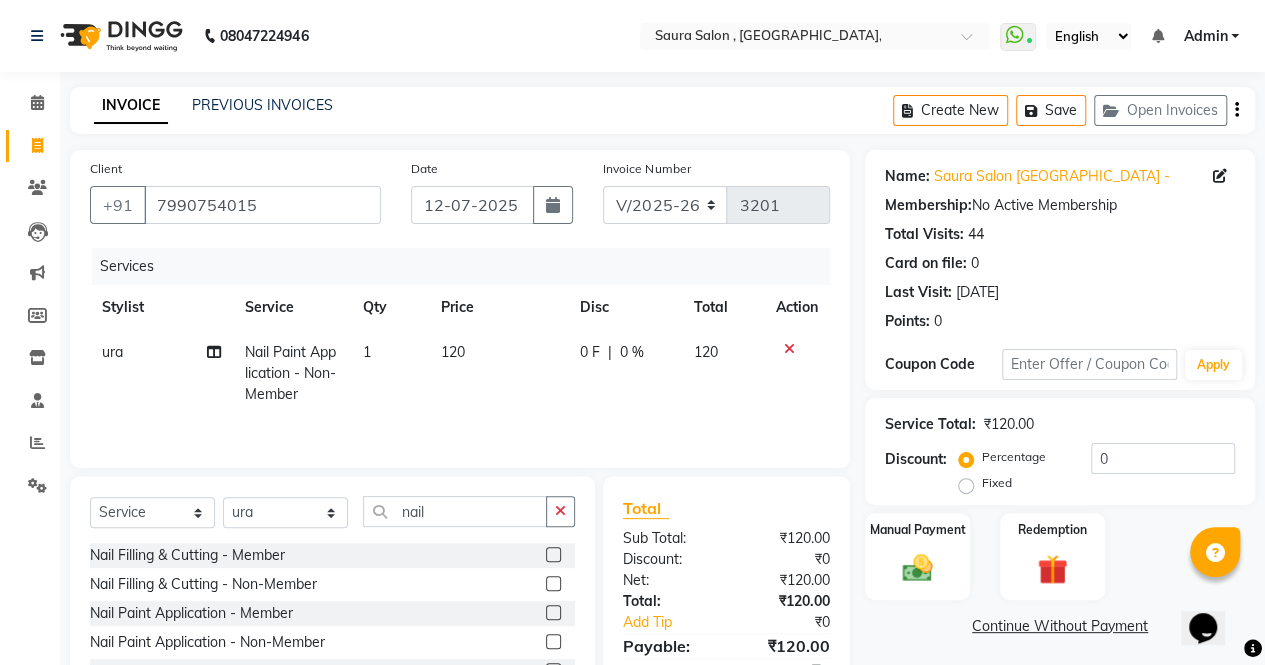click 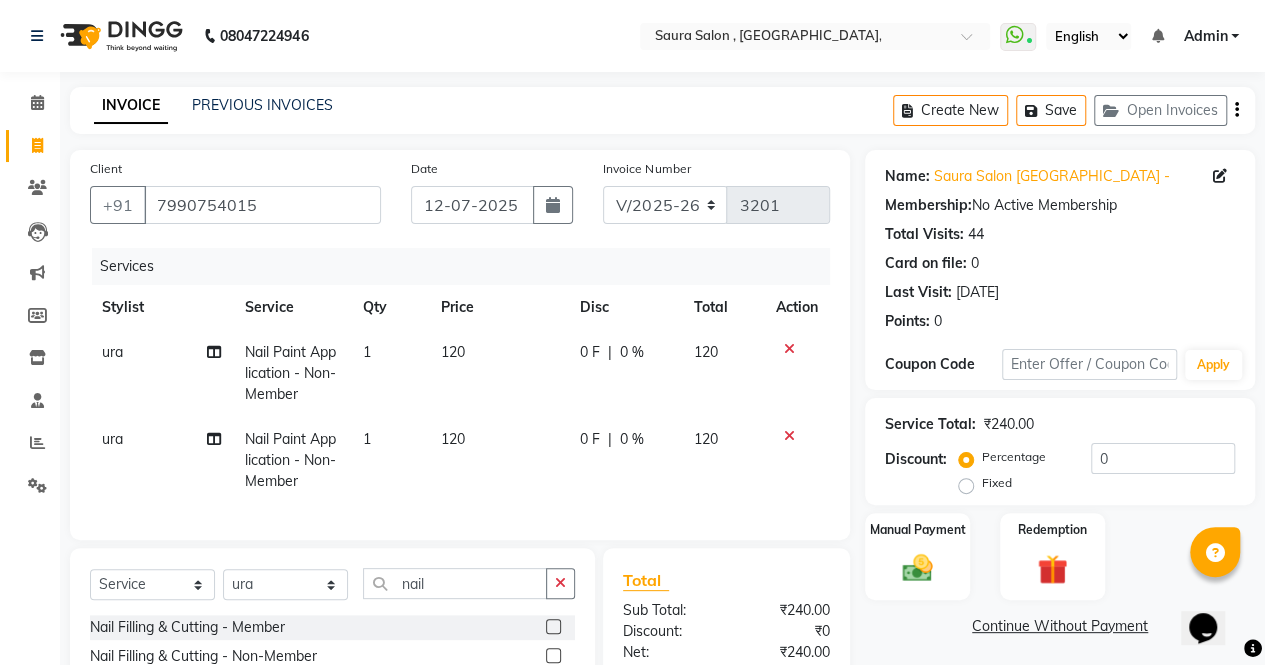 click 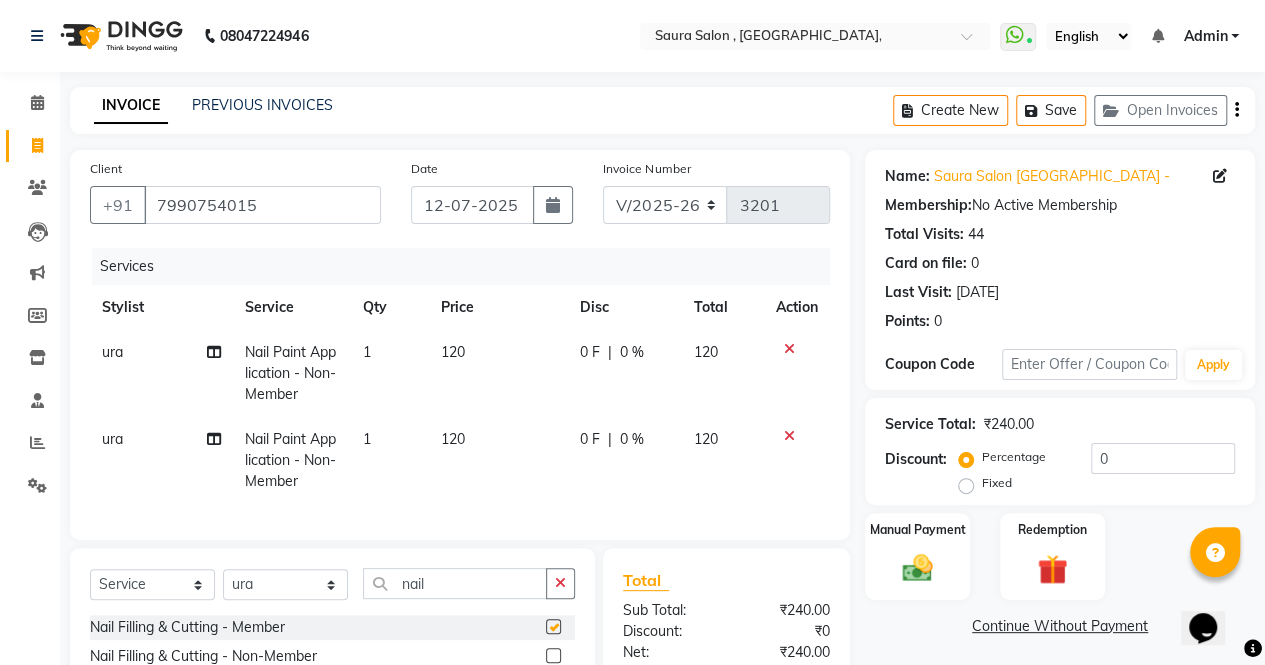 checkbox on "false" 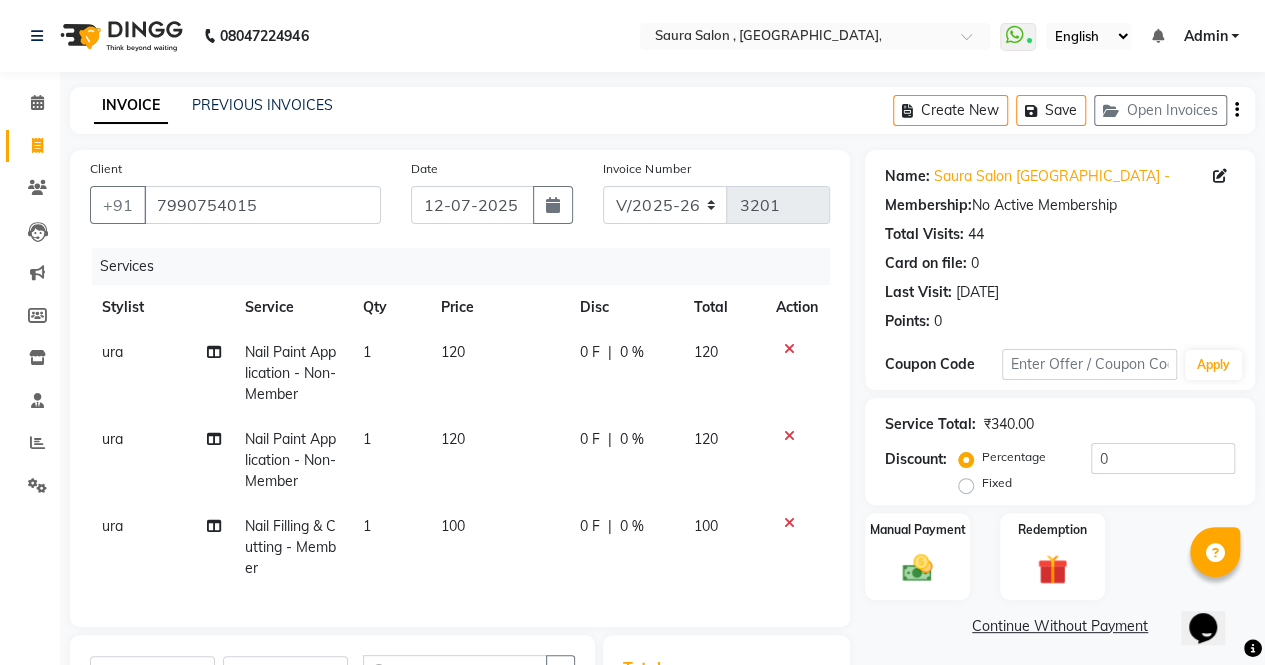 checkbox on "false" 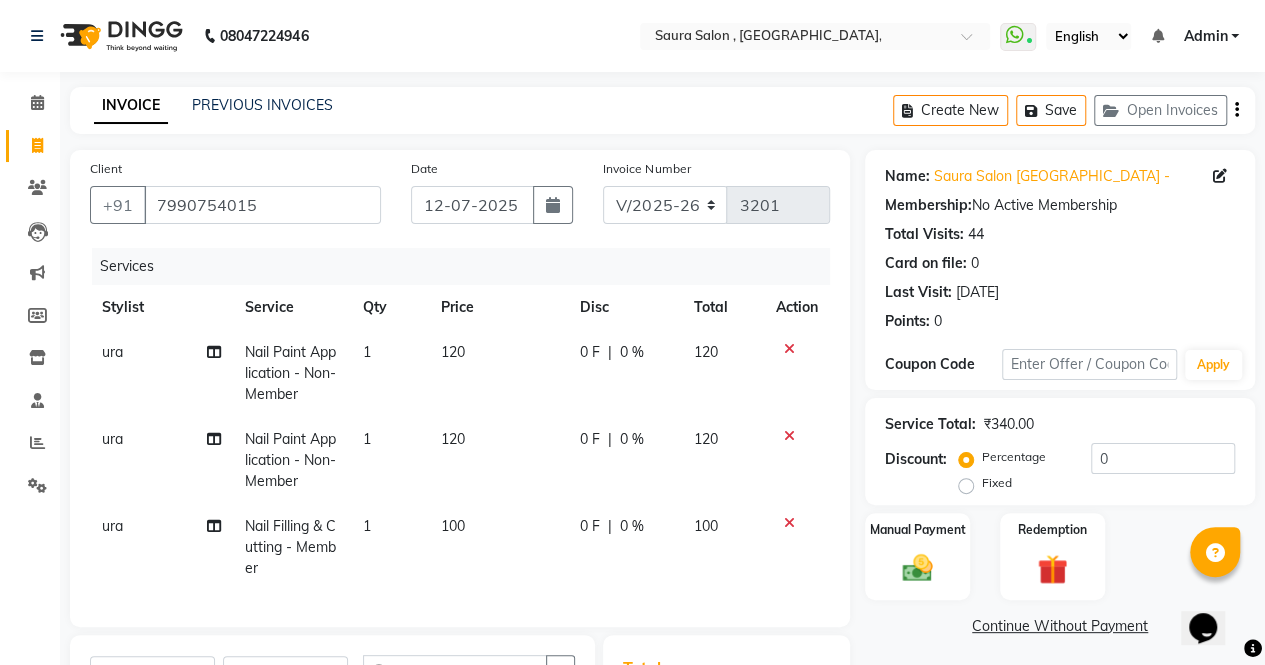 click 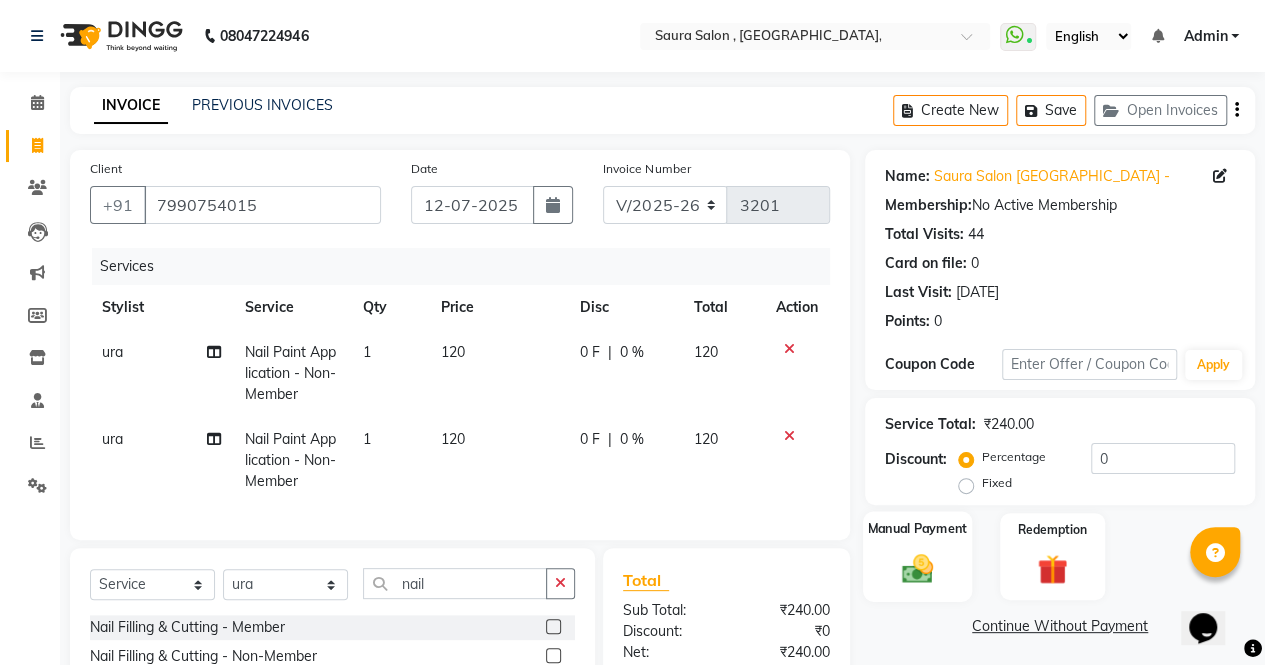 click on "Manual Payment" 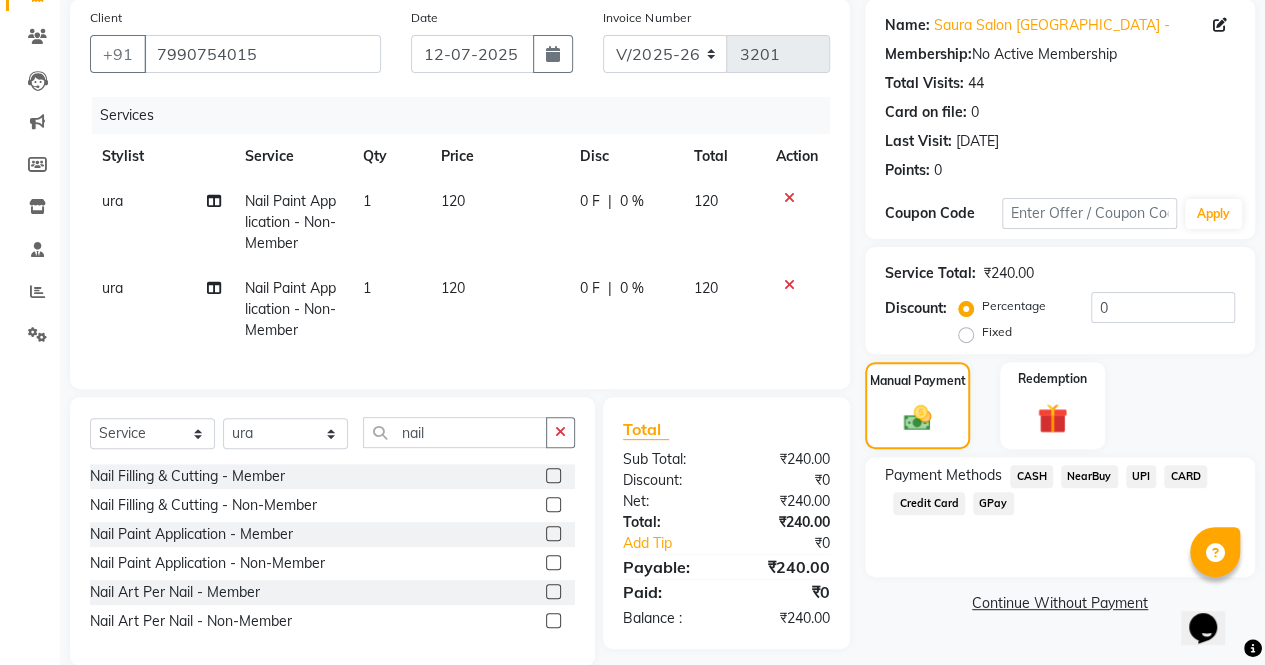 scroll, scrollTop: 196, scrollLeft: 0, axis: vertical 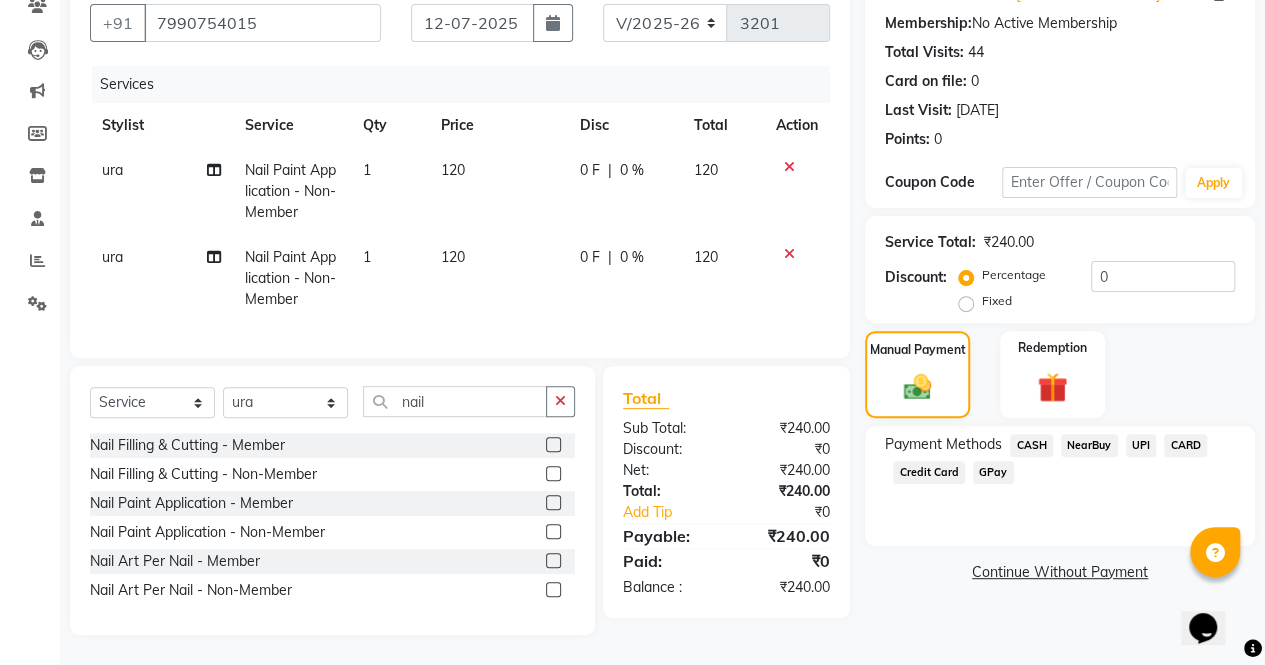 click on "UPI" 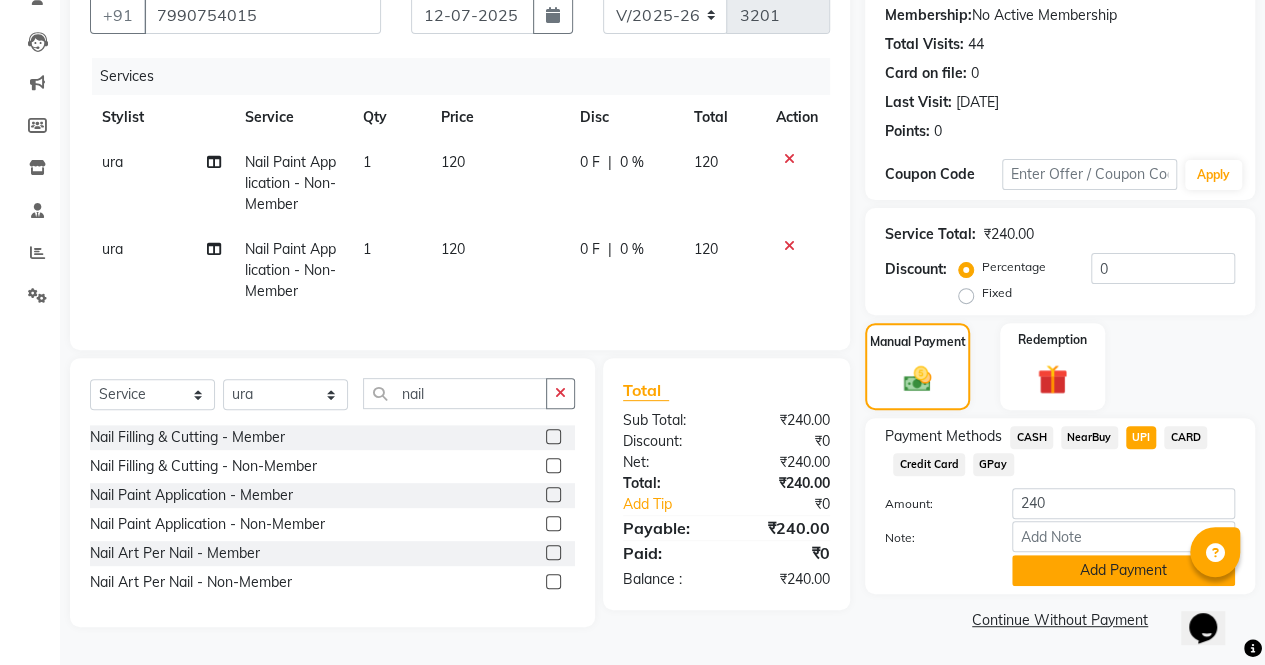 click on "Add Payment" 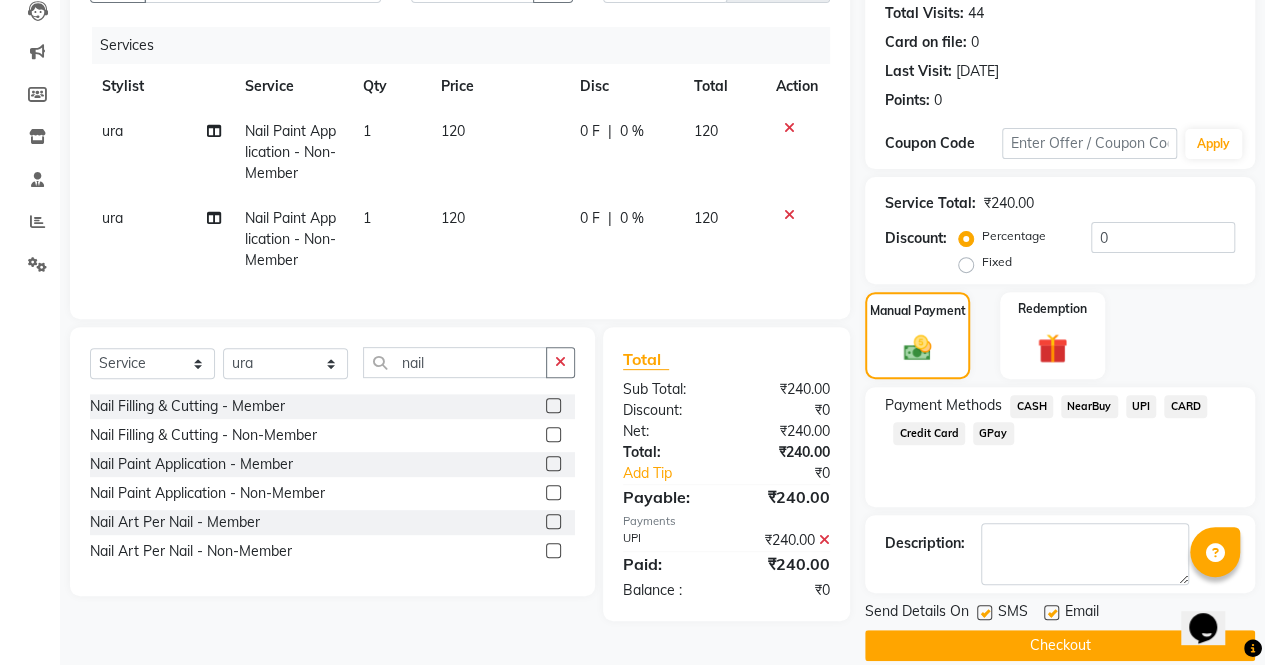 scroll, scrollTop: 244, scrollLeft: 0, axis: vertical 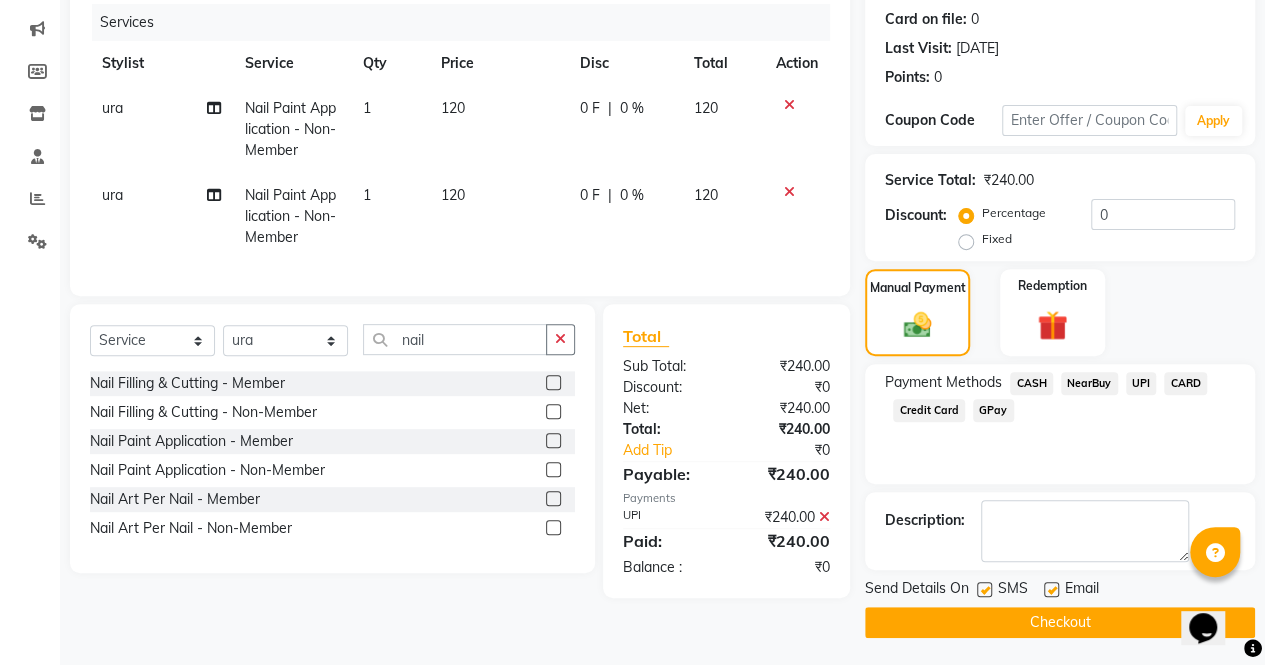 click on "Checkout" 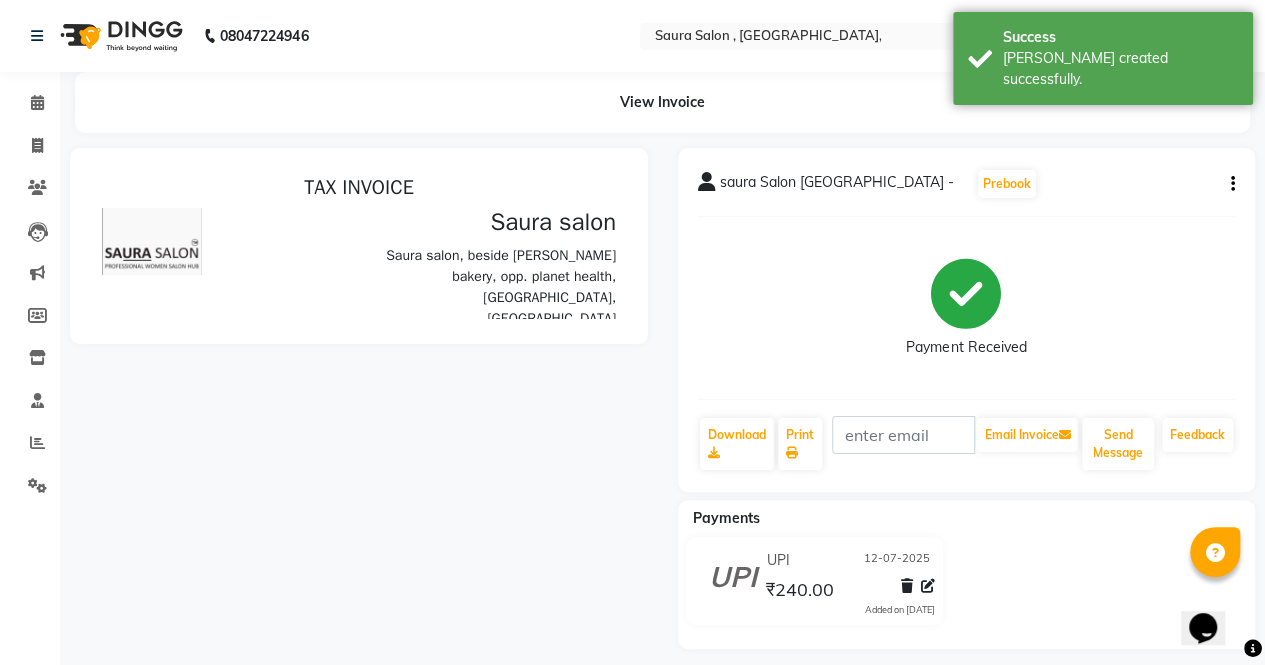 scroll, scrollTop: 0, scrollLeft: 0, axis: both 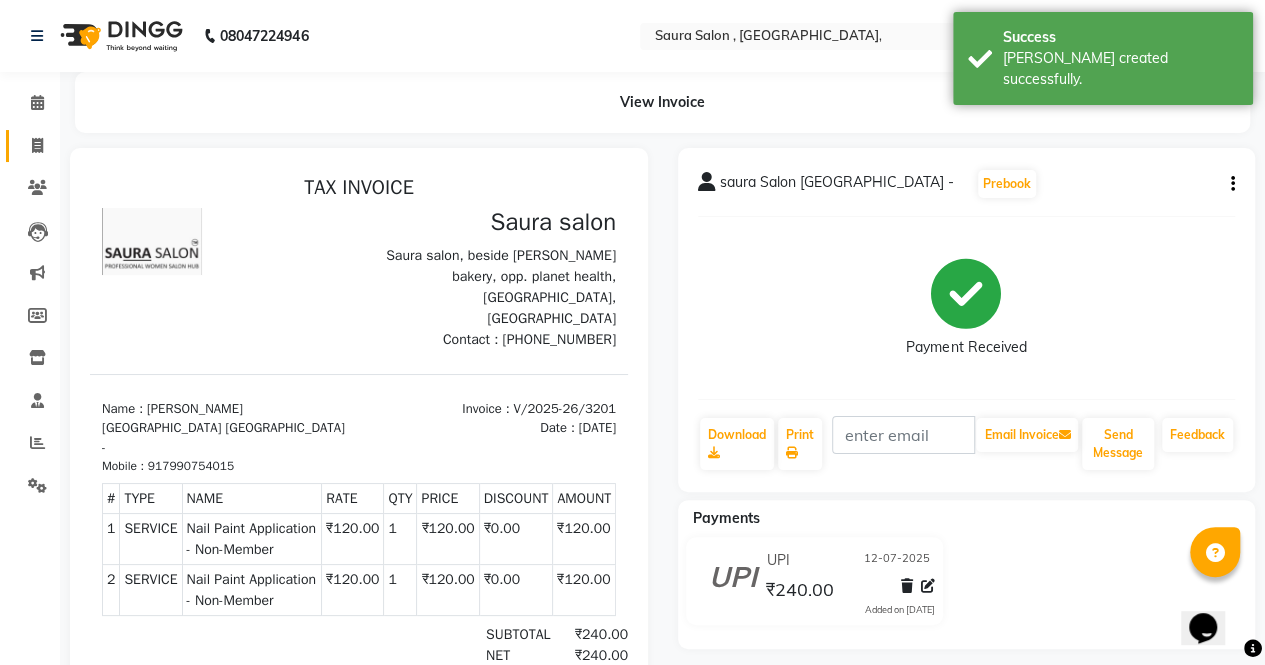 click on "Invoice" 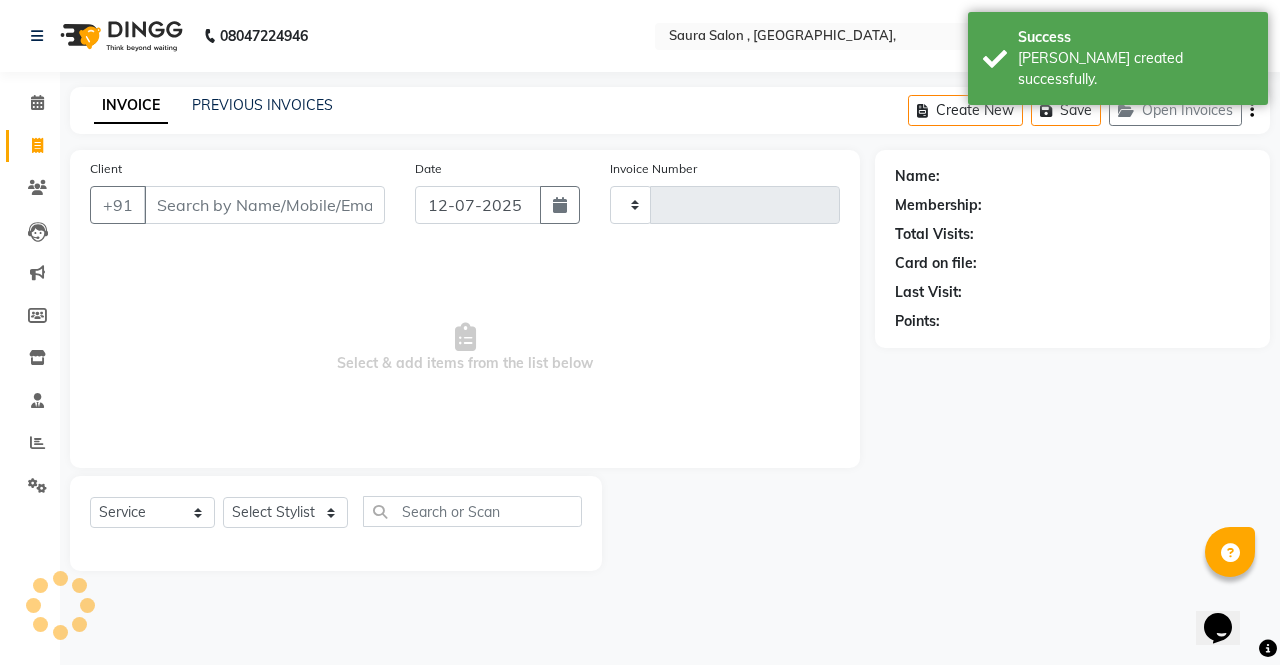 type on "3202" 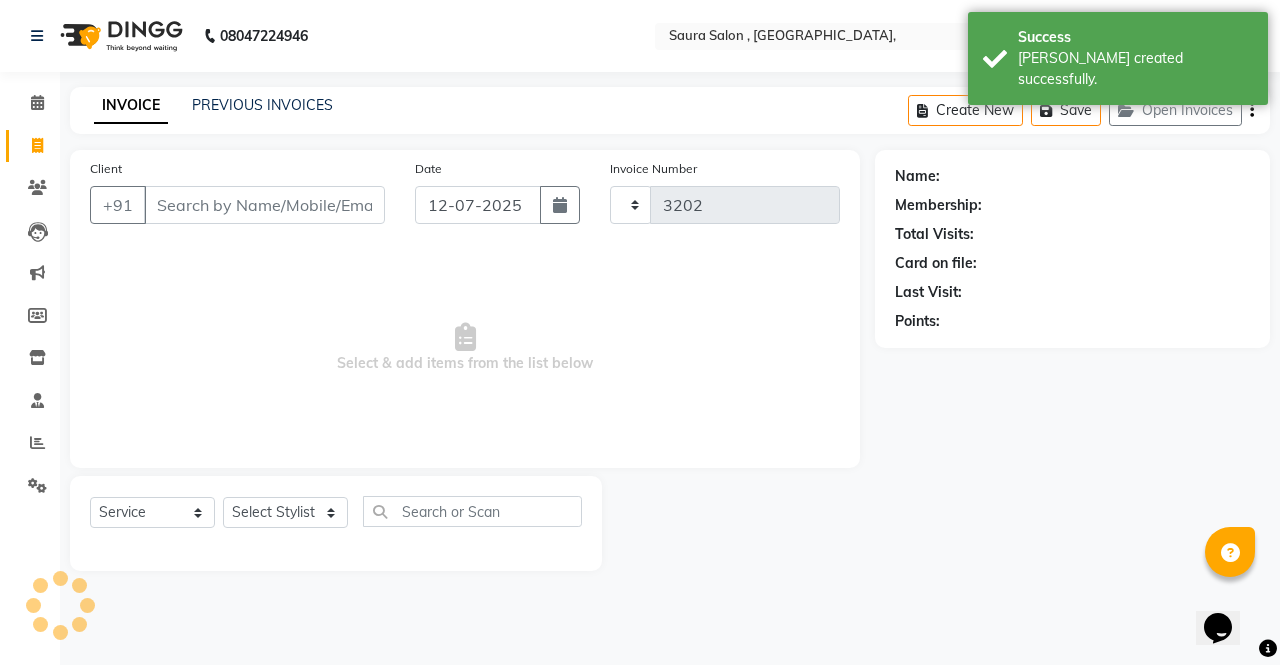 select on "6963" 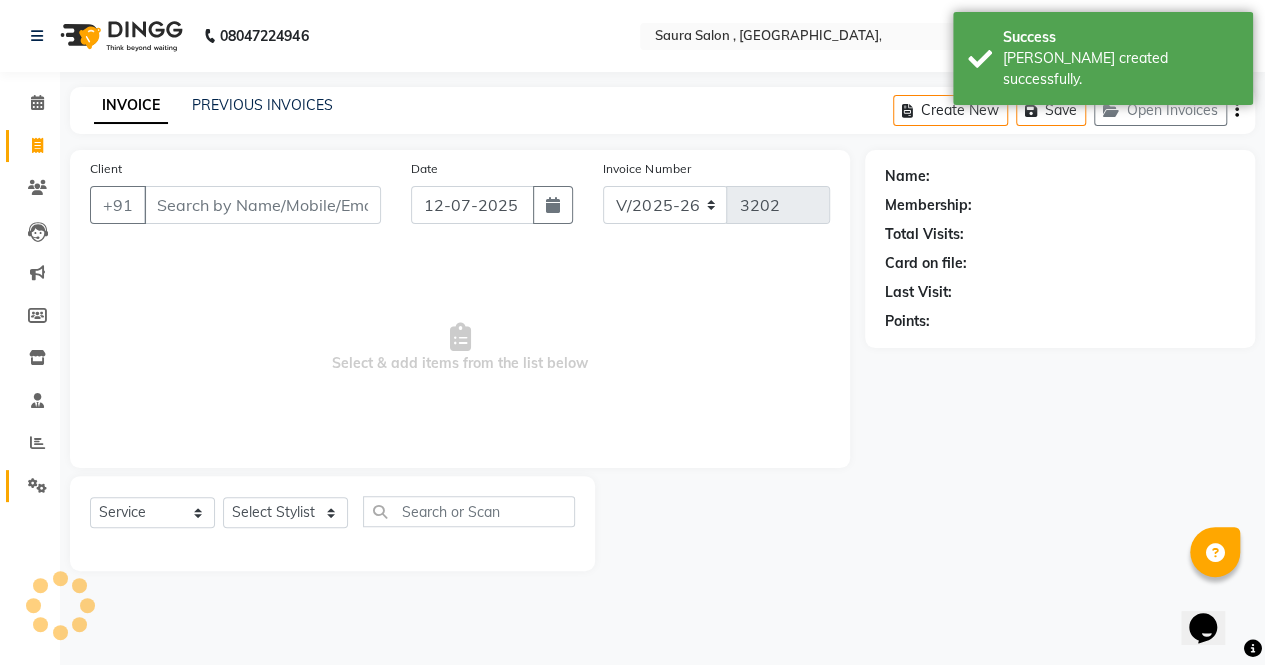 select on "57428" 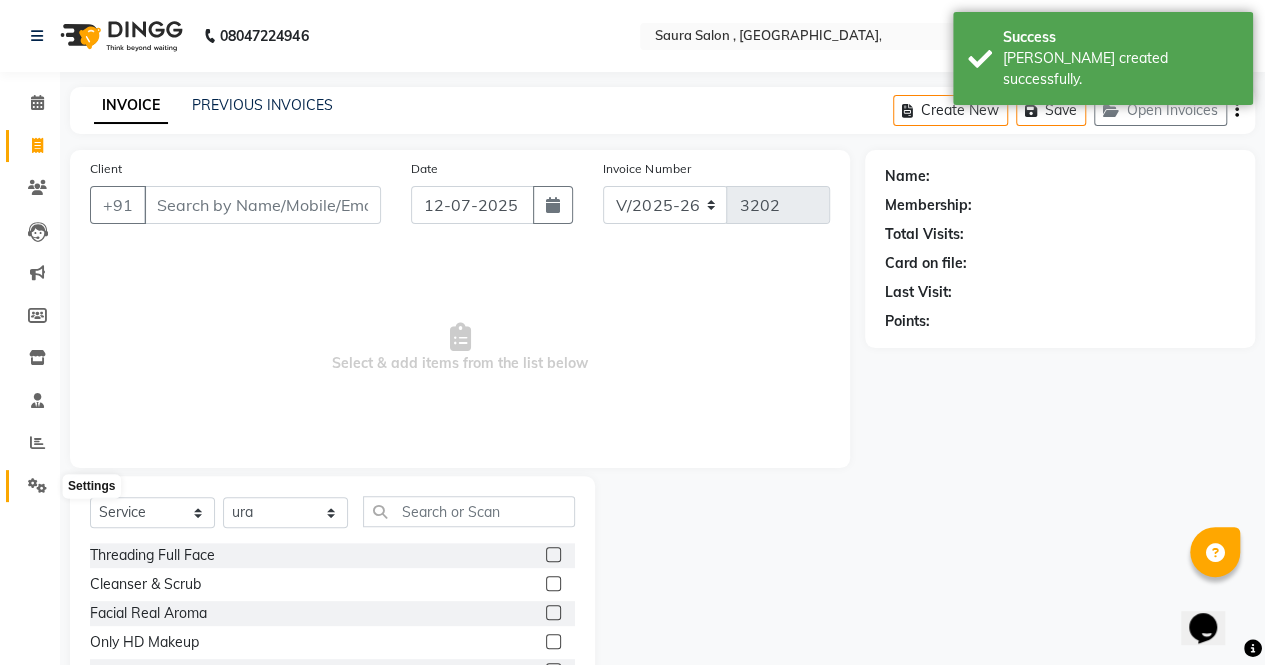 click 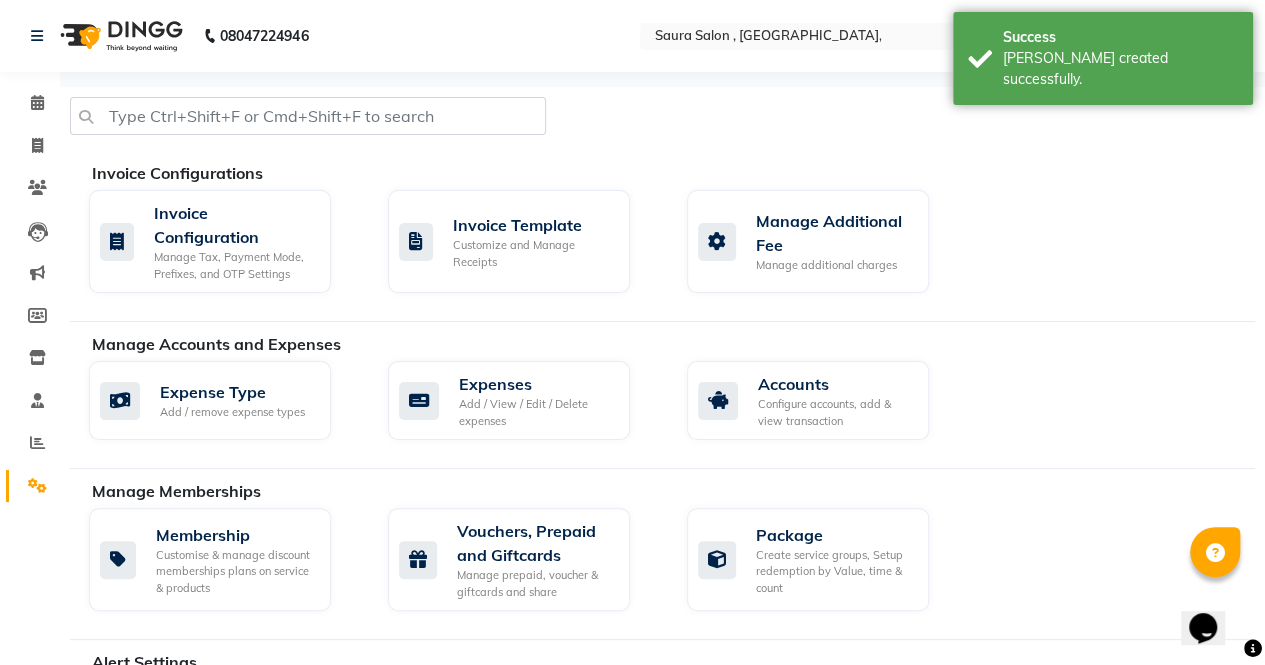 click 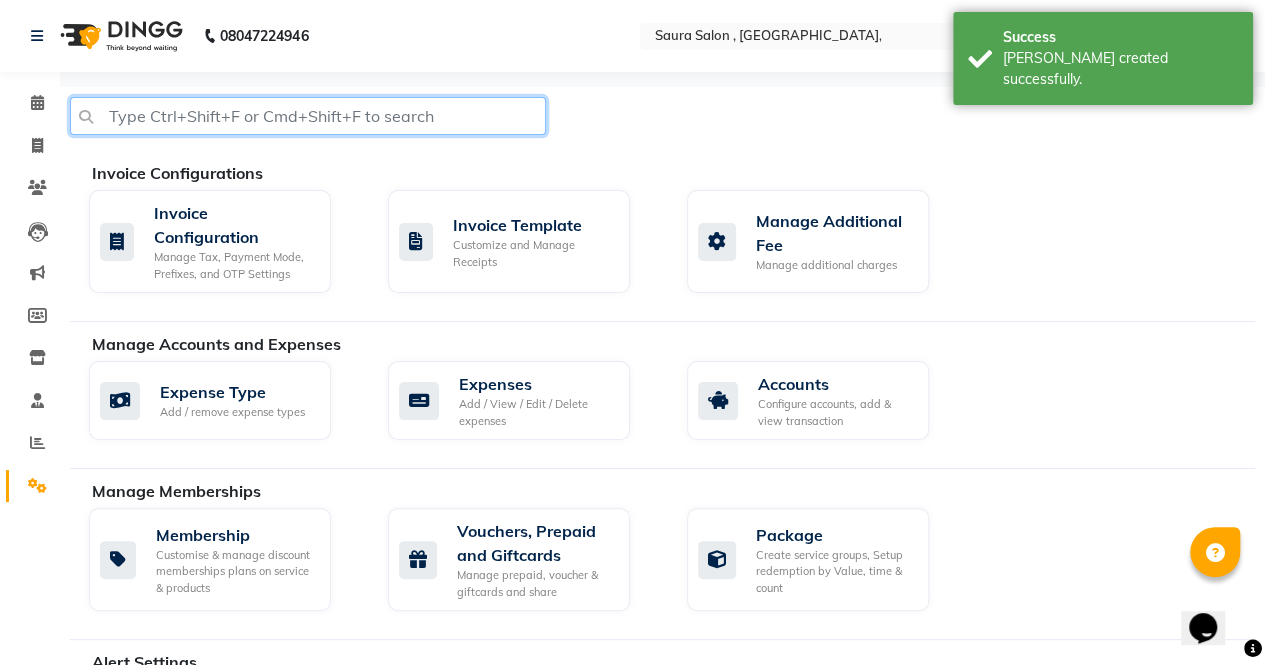 click 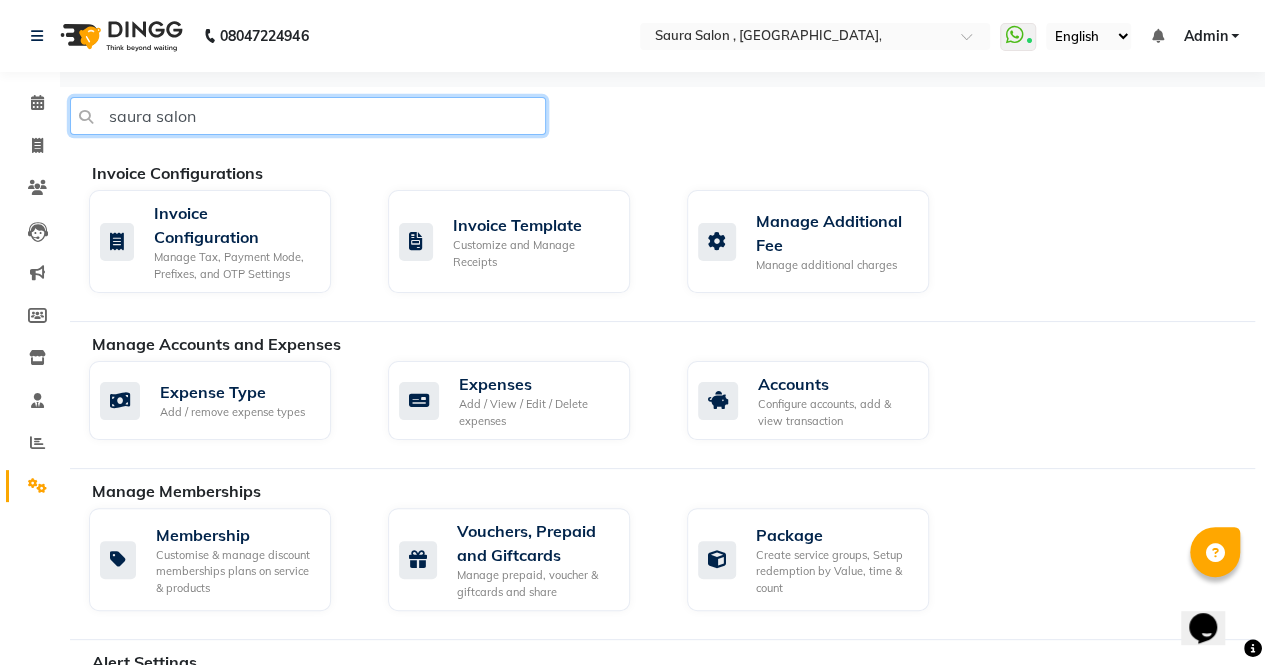 type on "saura salon" 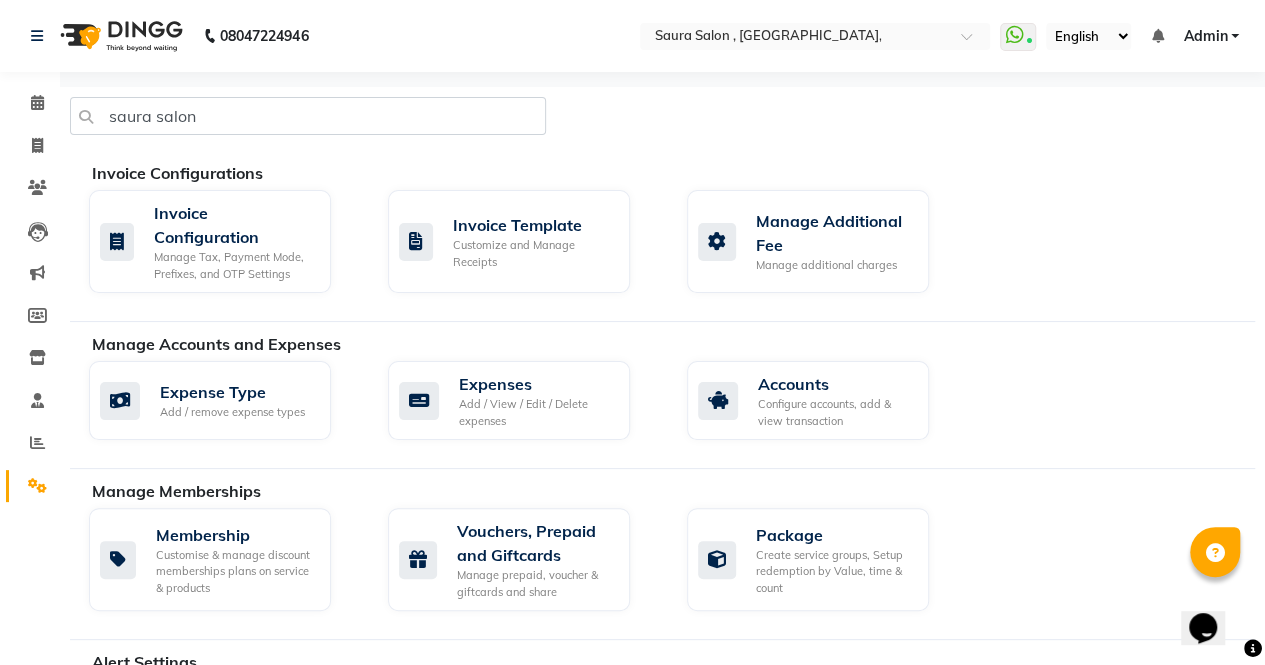 drag, startPoint x: 1250, startPoint y: 473, endPoint x: 1279, endPoint y: 523, distance: 57.801384 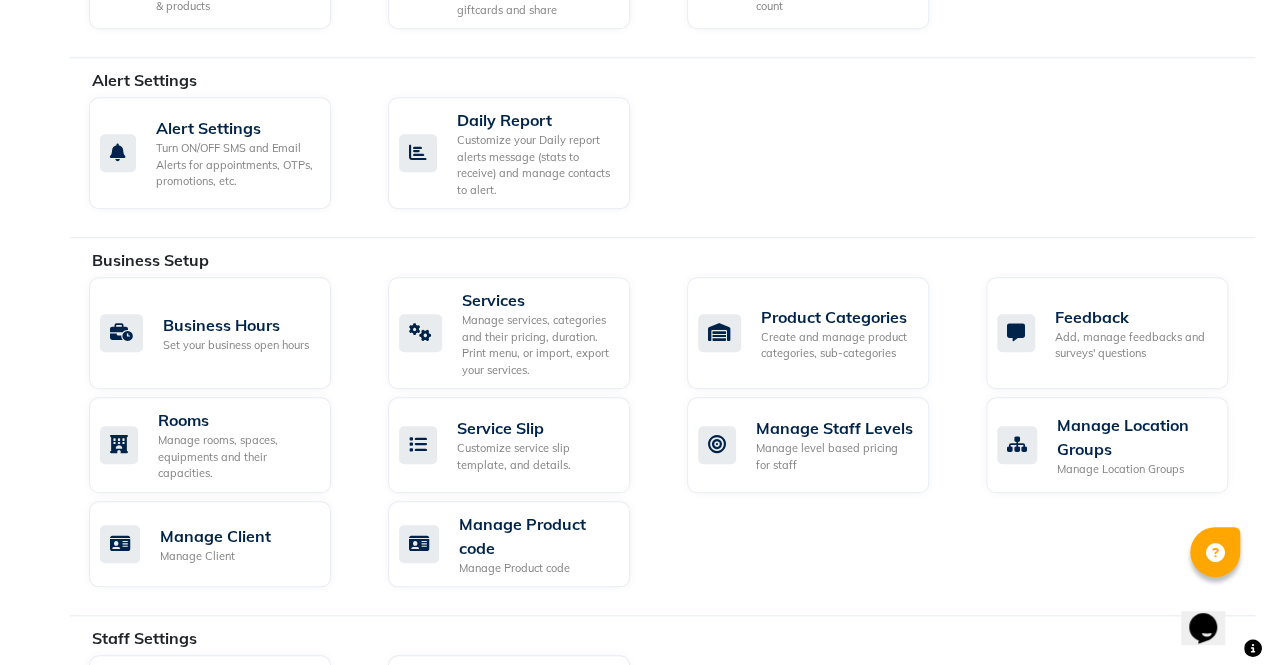 scroll, scrollTop: 1123, scrollLeft: 0, axis: vertical 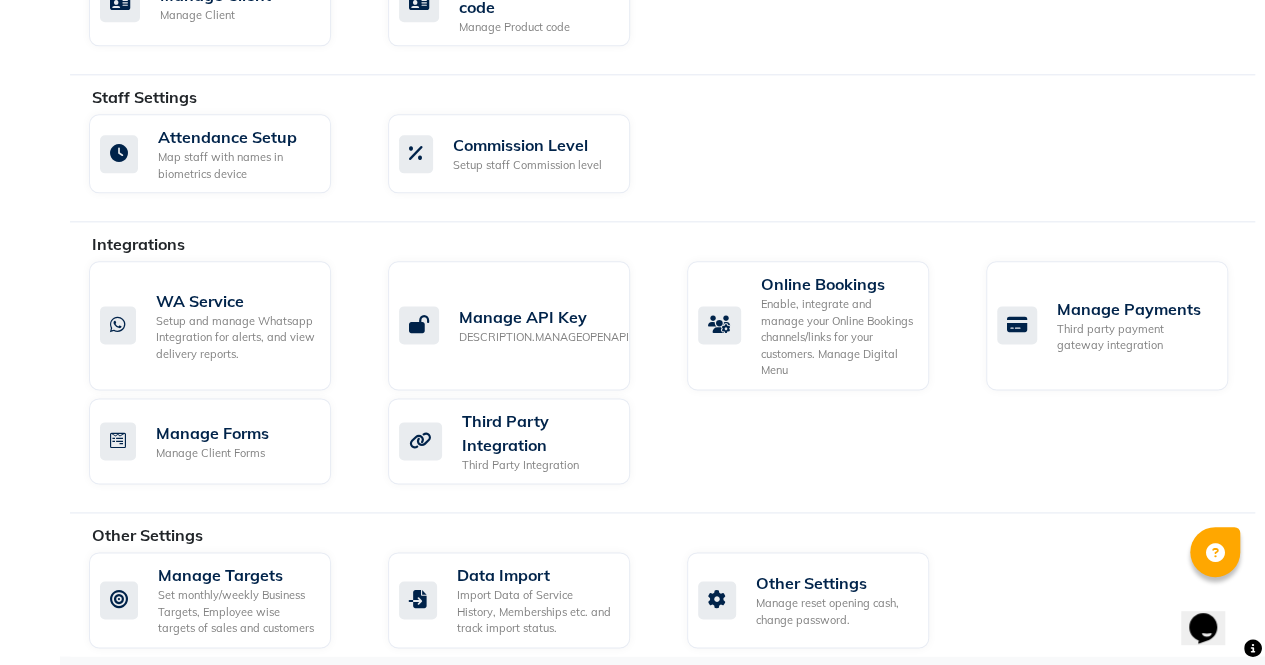 click on "WA Service Setup and manage Whatsapp Integration for alerts, and view delivery reports.   Manage API Key DESCRIPTION.MANAGEOPENAPI  Online Bookings Enable, integrate and manage your Online Bookings channels/links for your customers. Manage Digital Menu  Manage Payments Third party payment gateway integration  Manage Forms Manage Client Forms  Third Party Integration Third Party Integration" 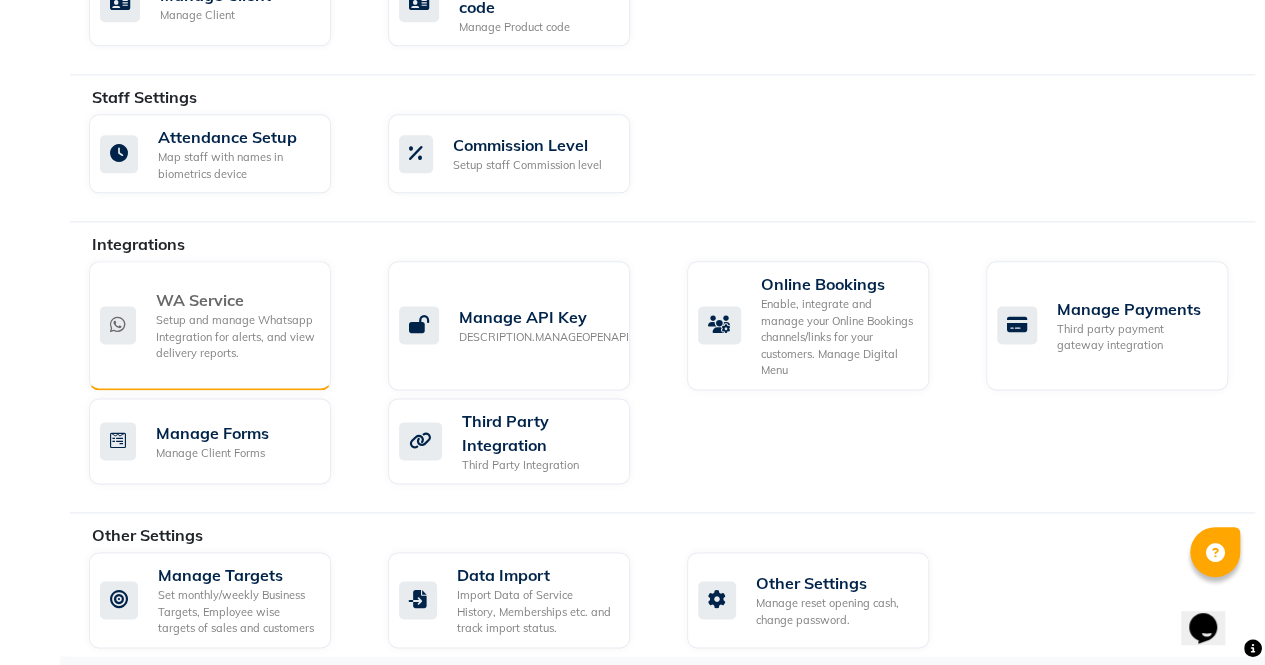 click on "Setup and manage Whatsapp Integration for alerts, and view delivery reports." 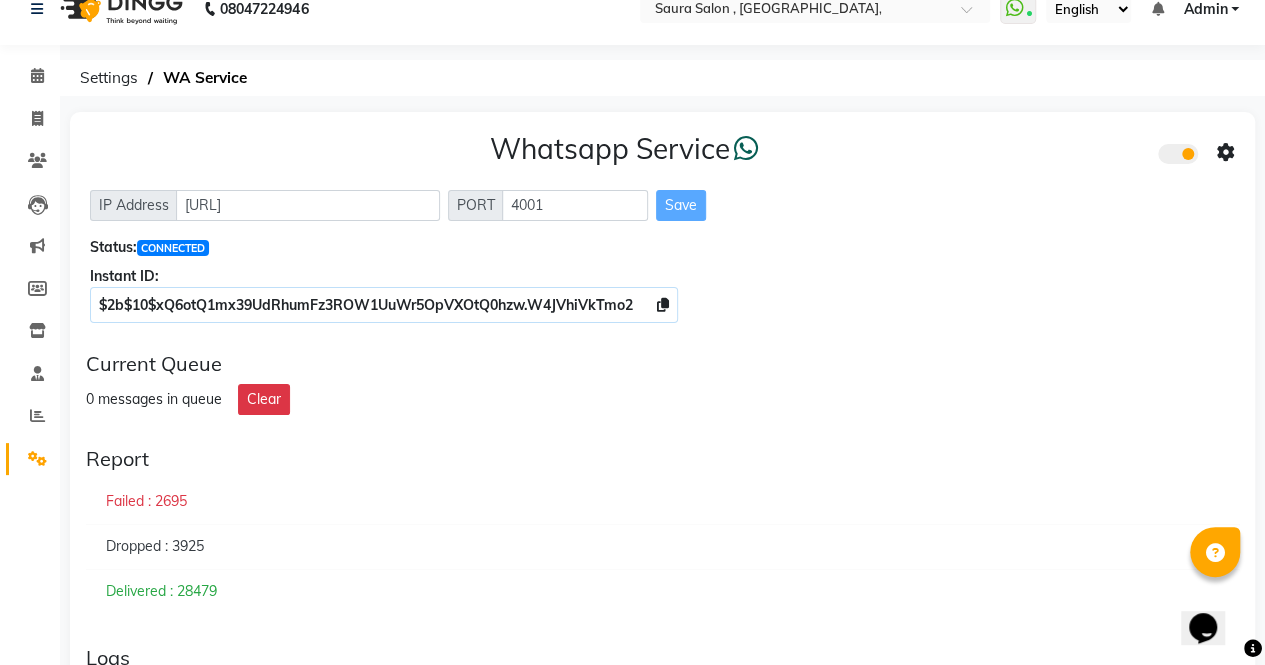 scroll, scrollTop: 0, scrollLeft: 0, axis: both 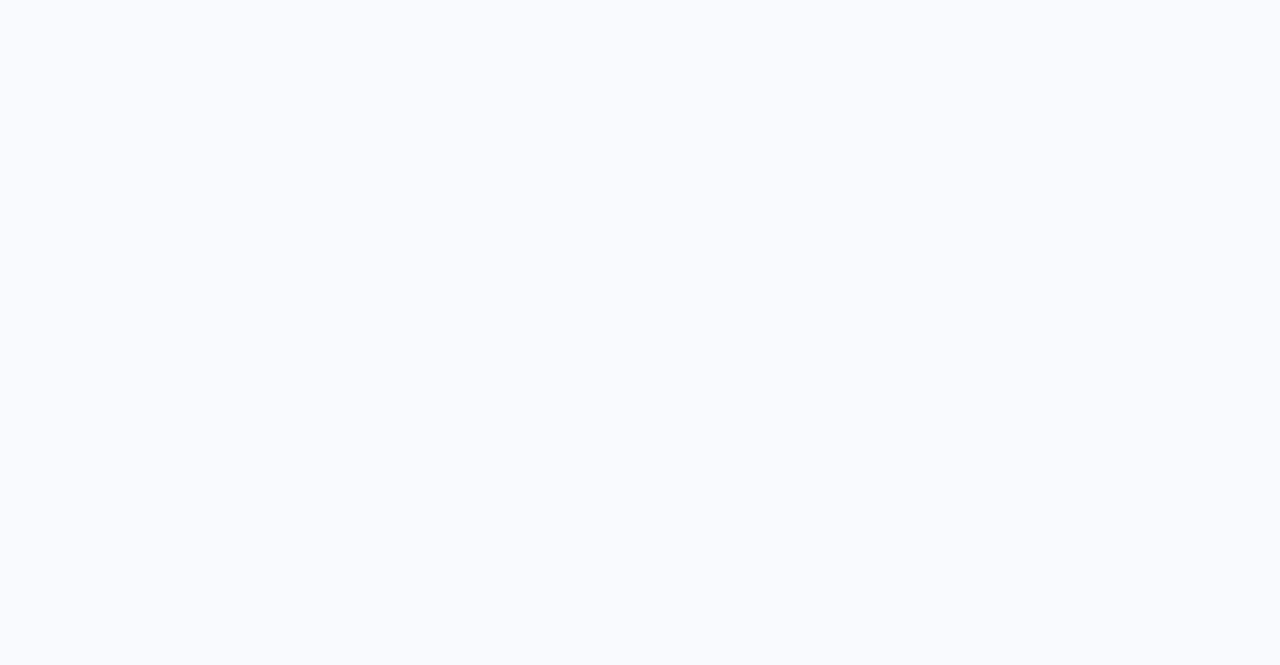 select on "6963" 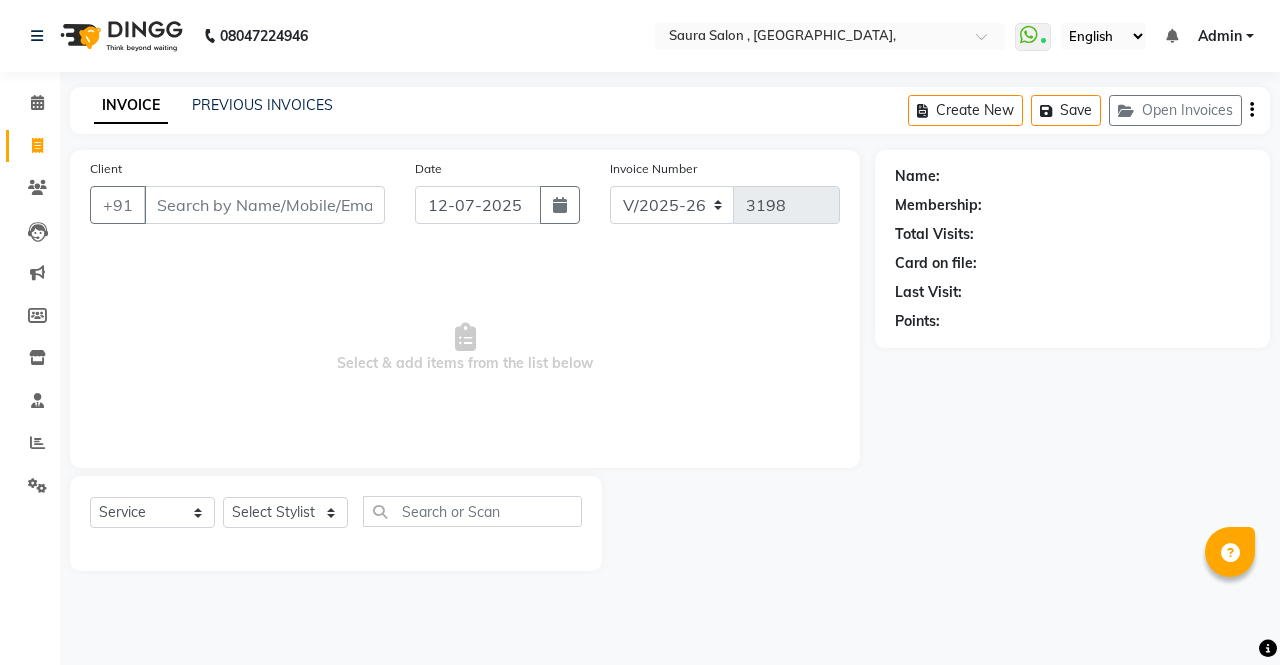 select on "57428" 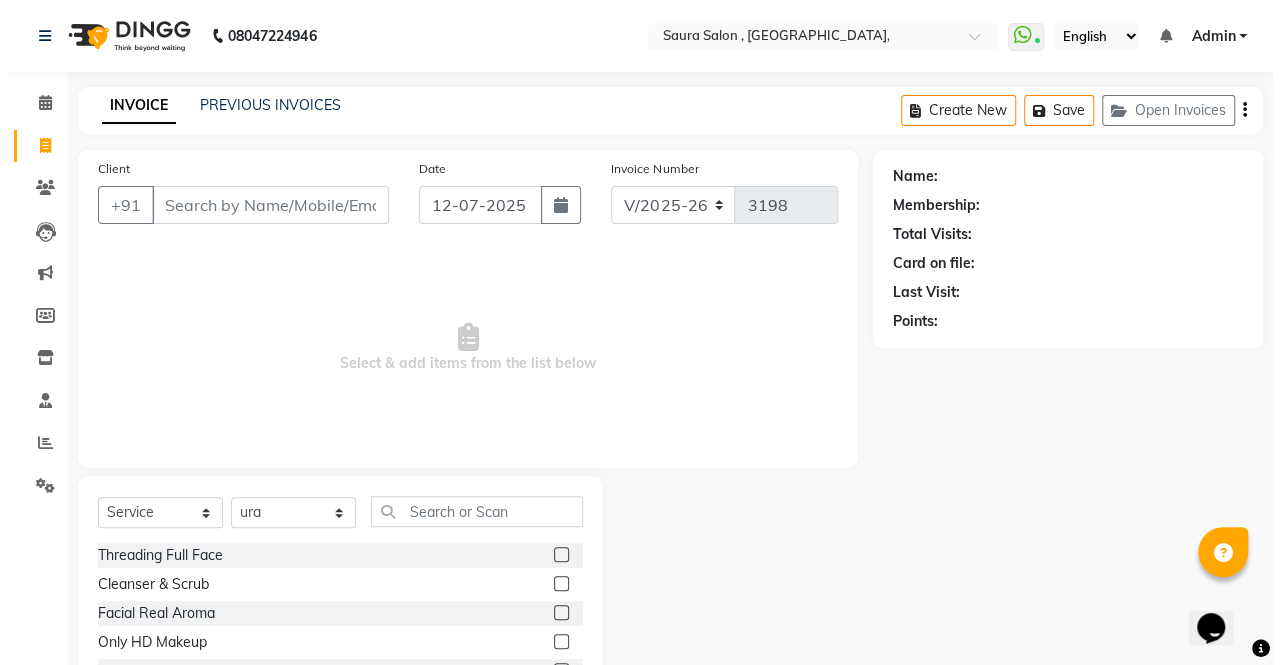 scroll, scrollTop: 0, scrollLeft: 0, axis: both 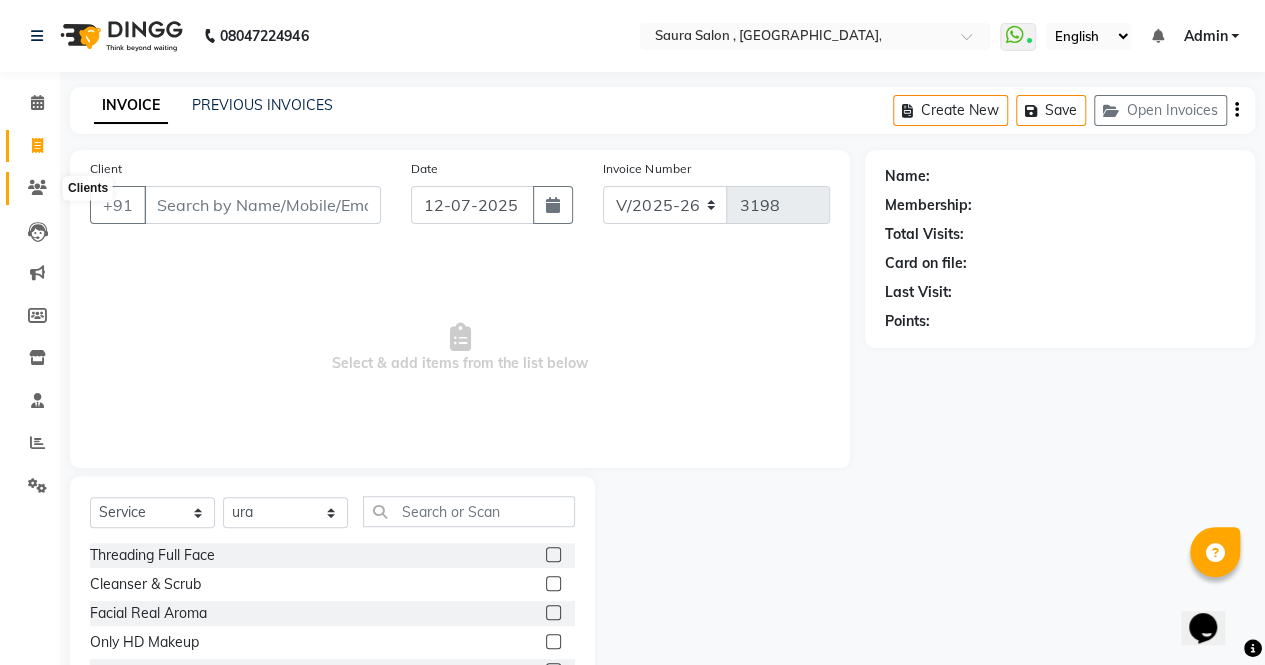 click 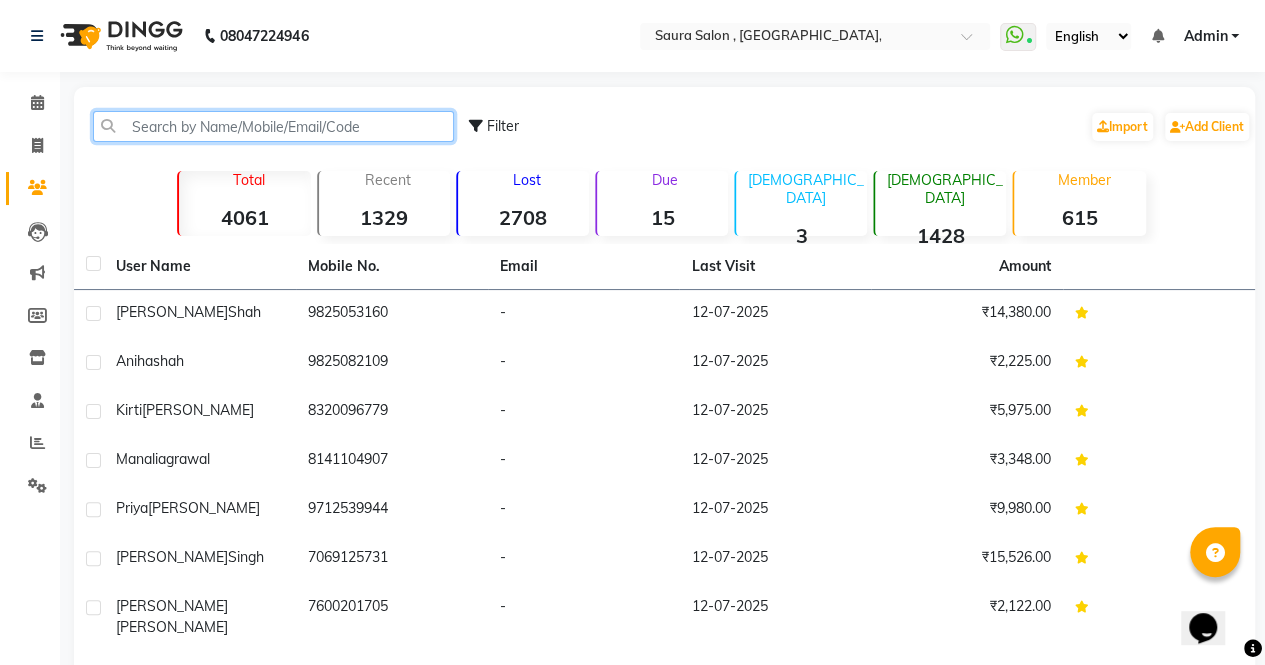 click 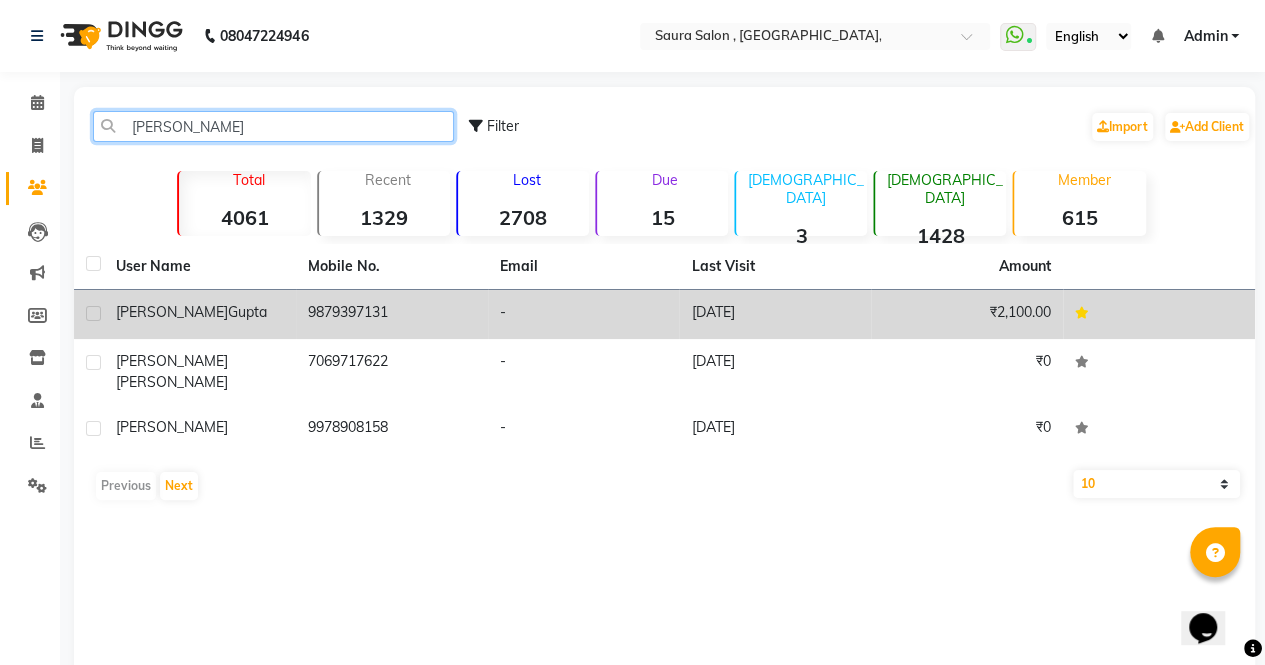 type on "[PERSON_NAME]" 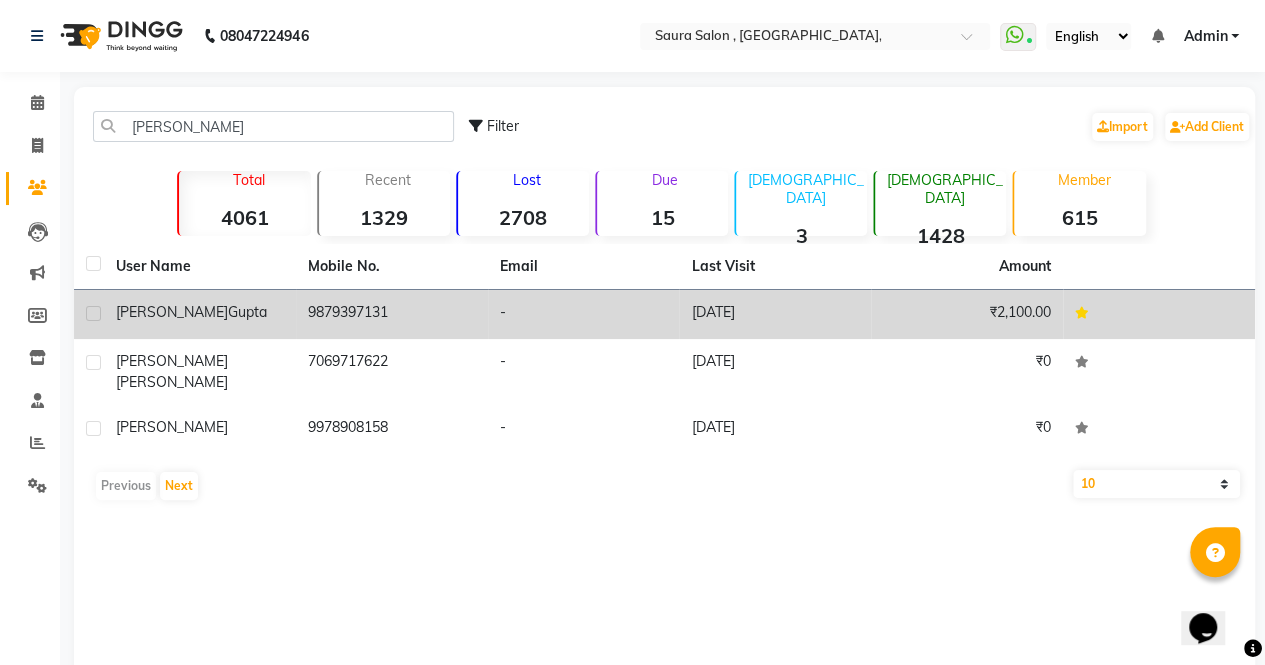 click on "[PERSON_NAME]" 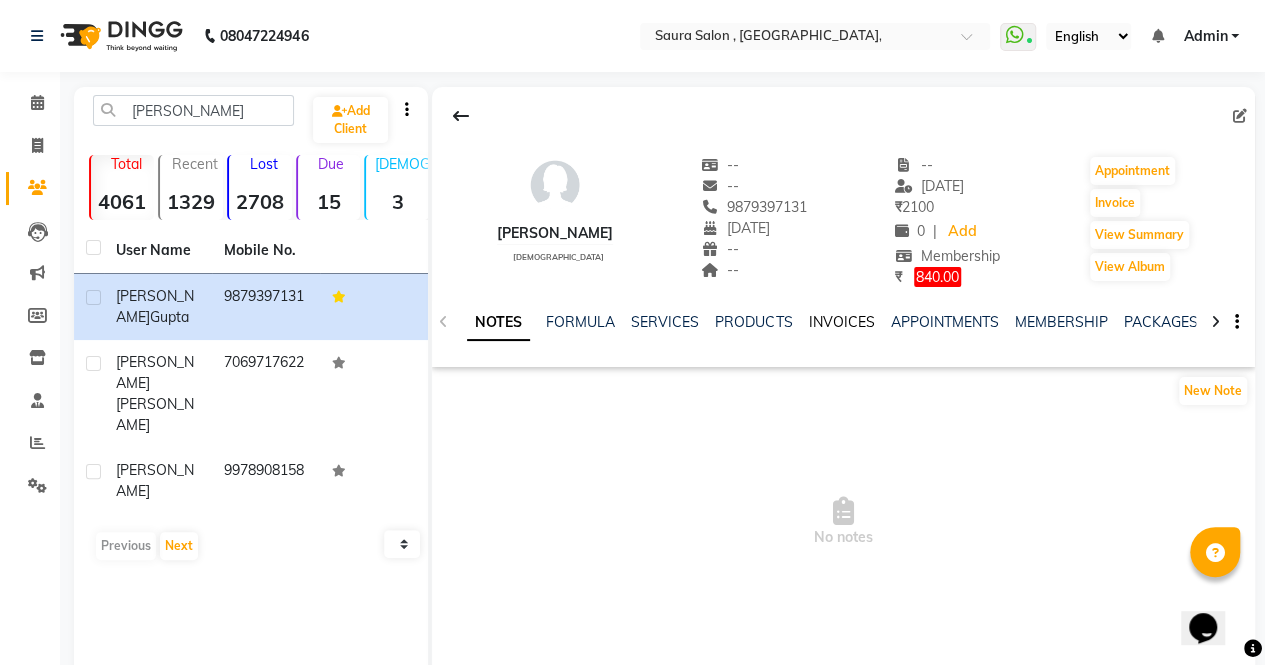 click on "INVOICES" 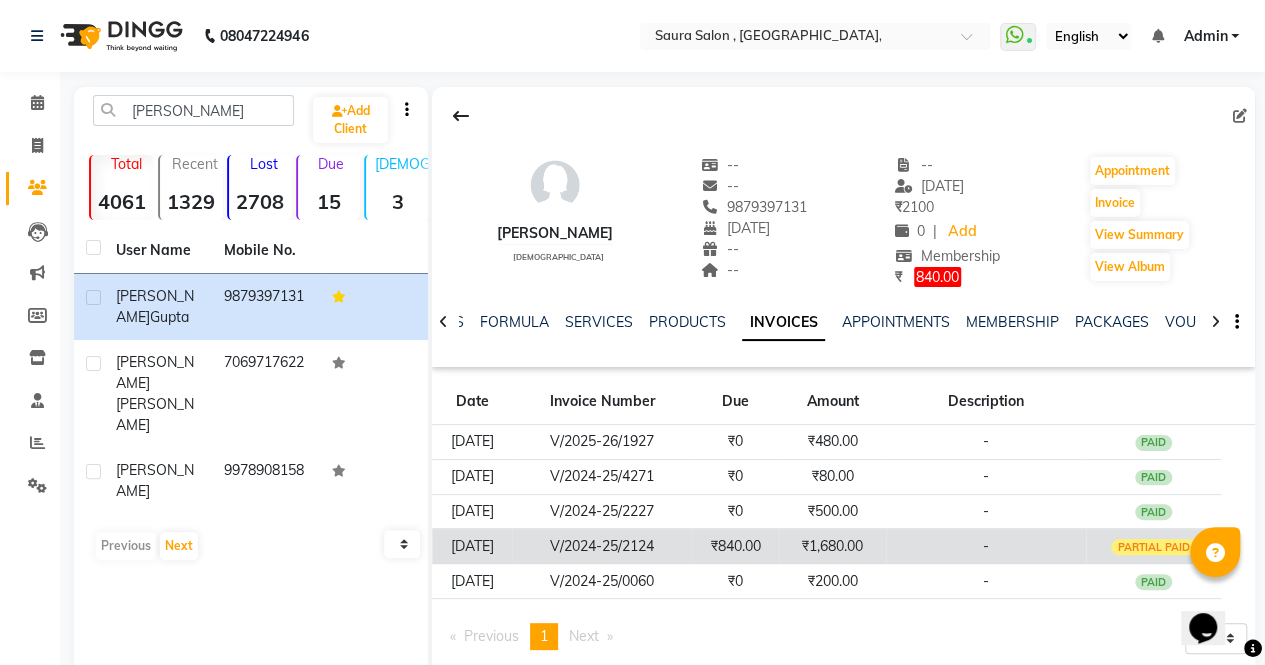 click on "₹840.00" 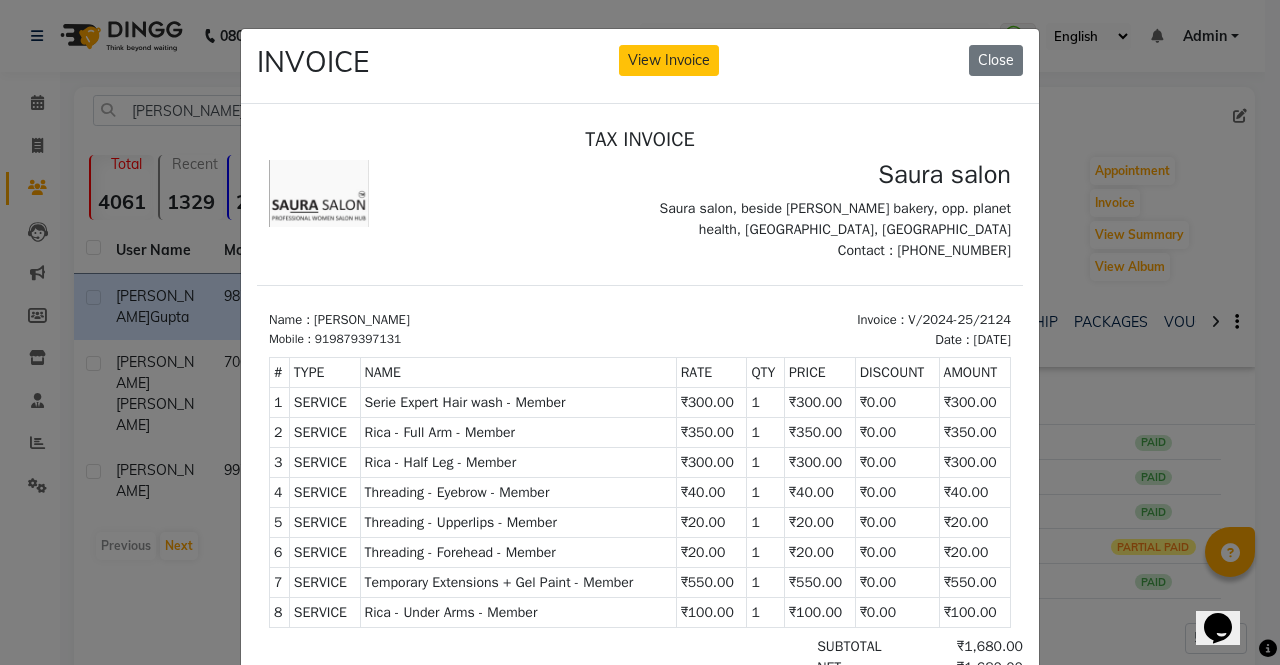 scroll, scrollTop: 16, scrollLeft: 0, axis: vertical 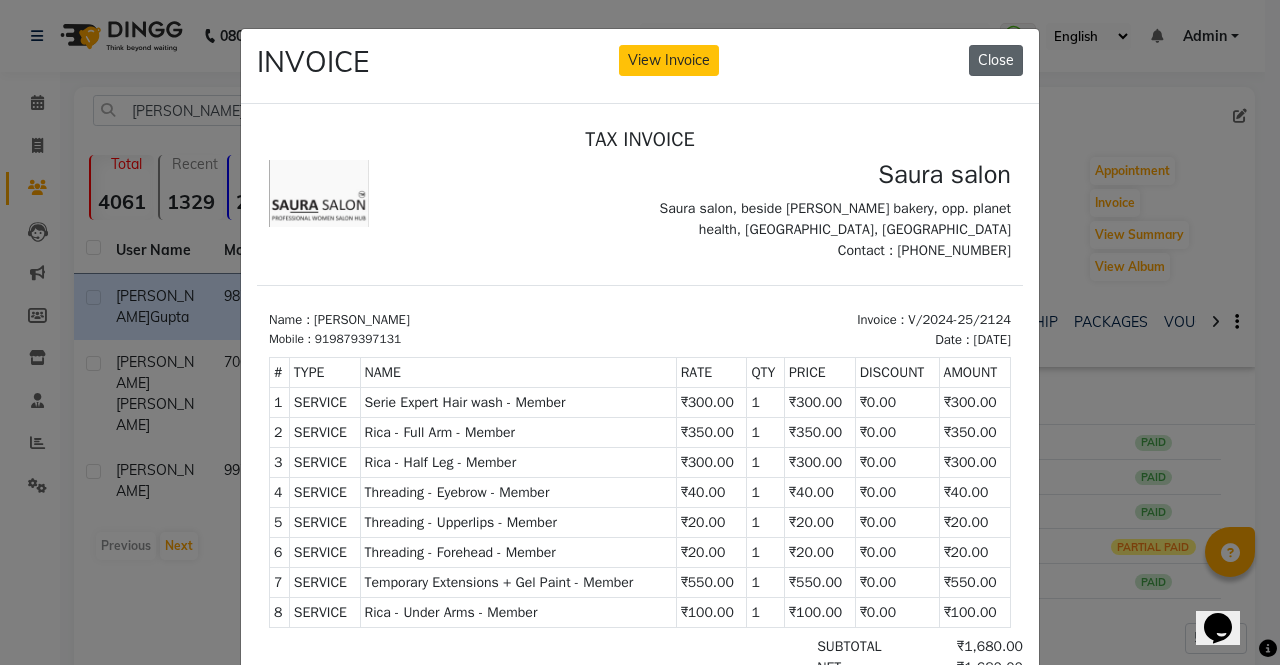 click on "Close" 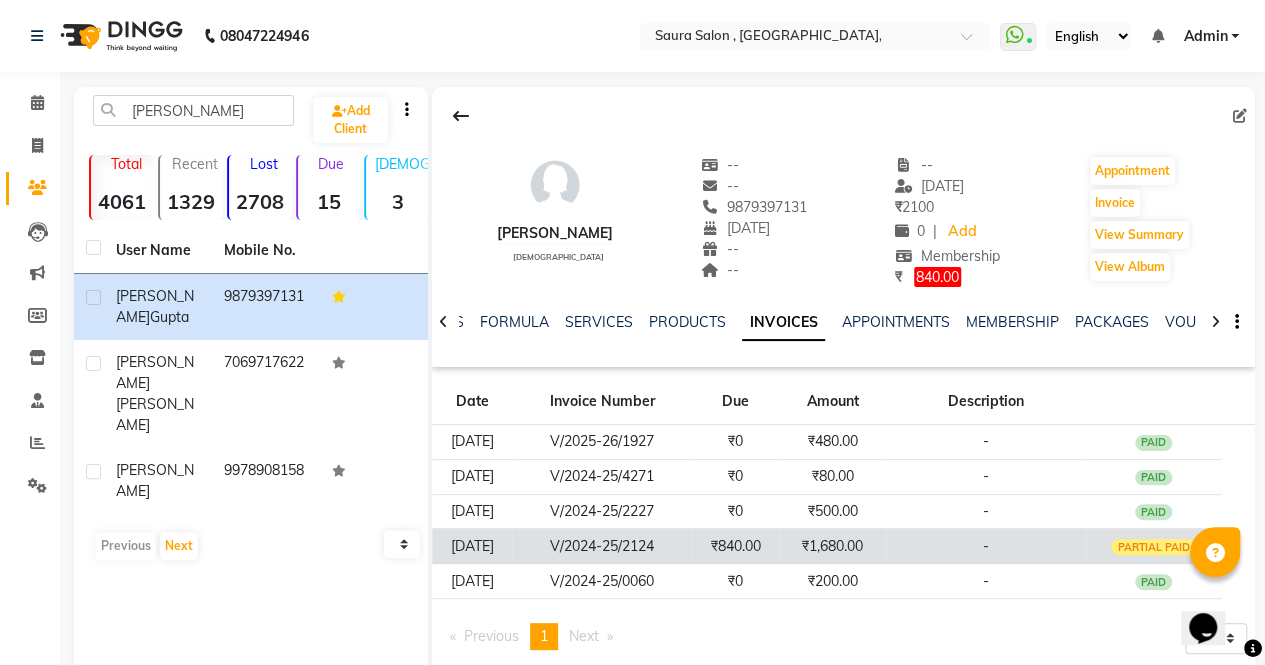 click on "-" 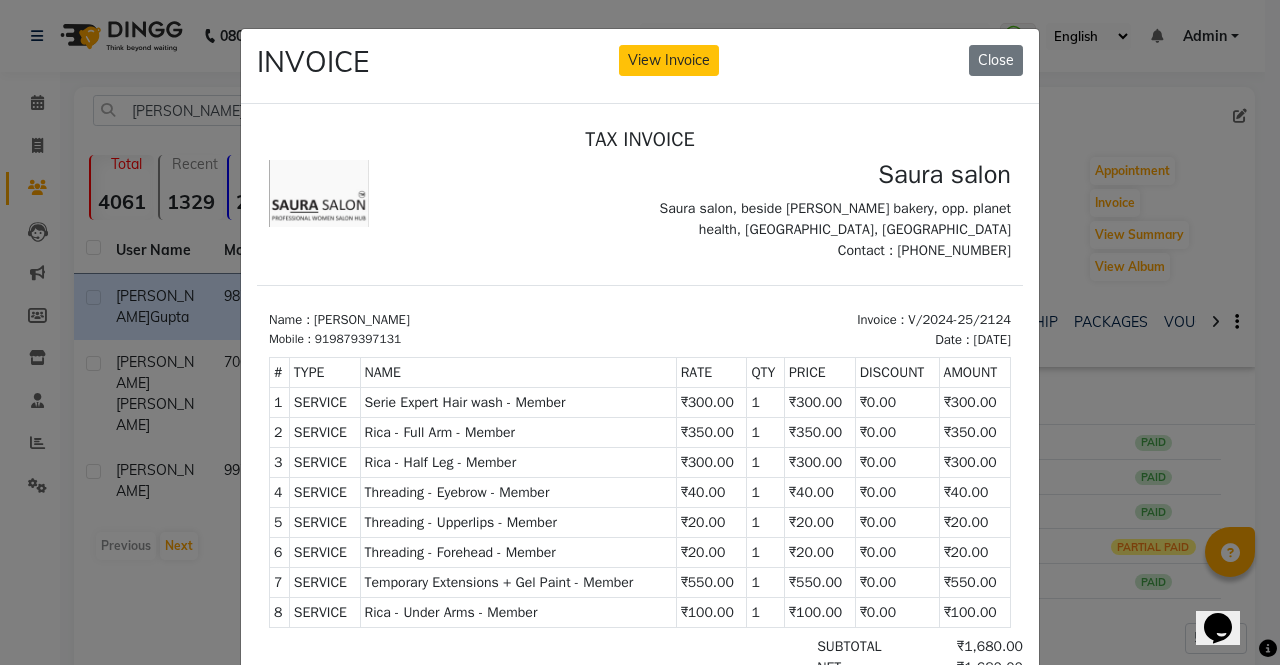 scroll, scrollTop: 16, scrollLeft: 0, axis: vertical 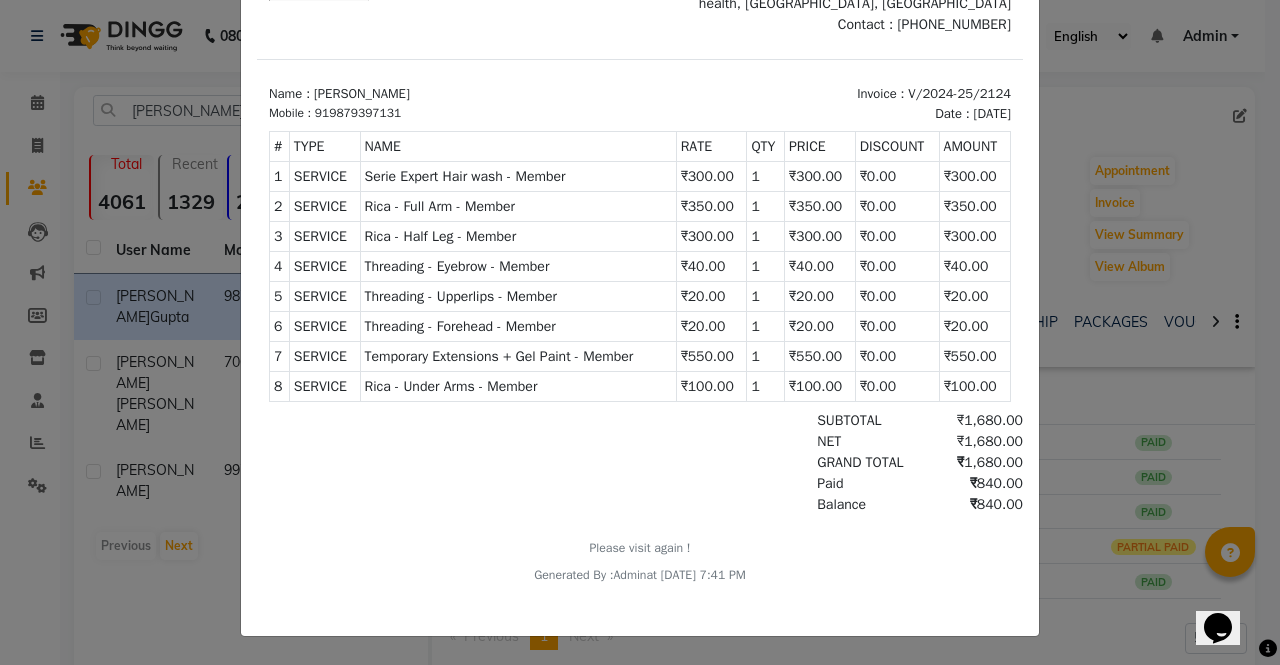 type 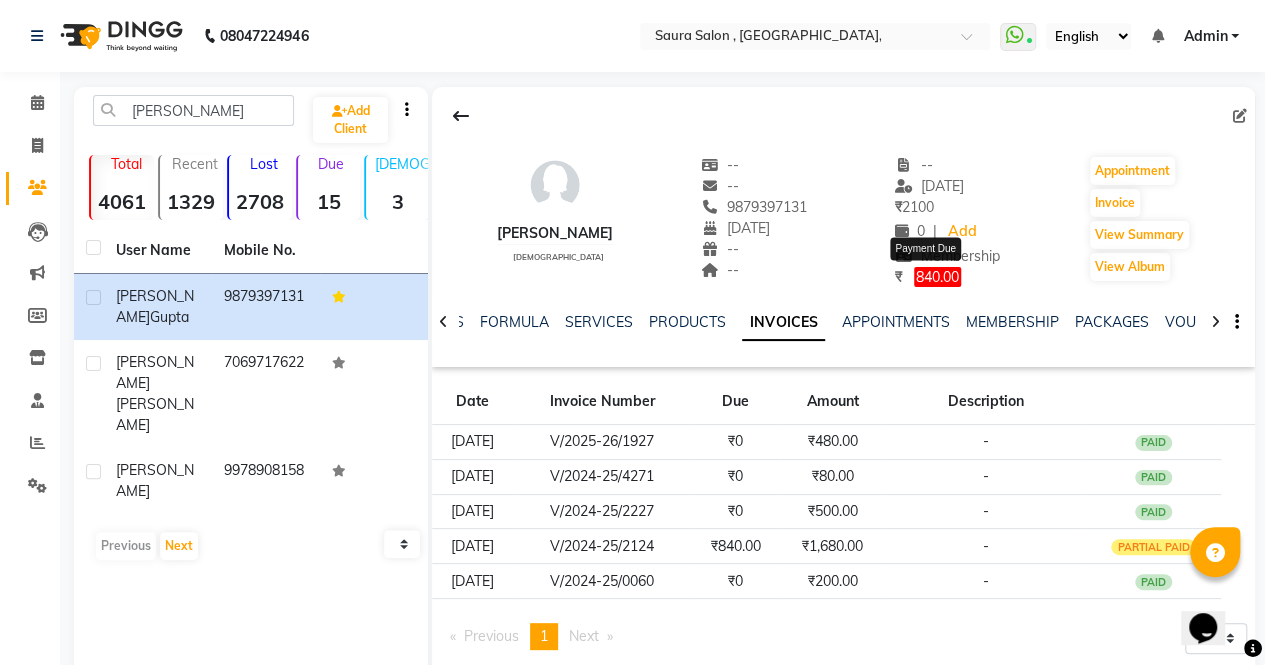 click on "840.00" 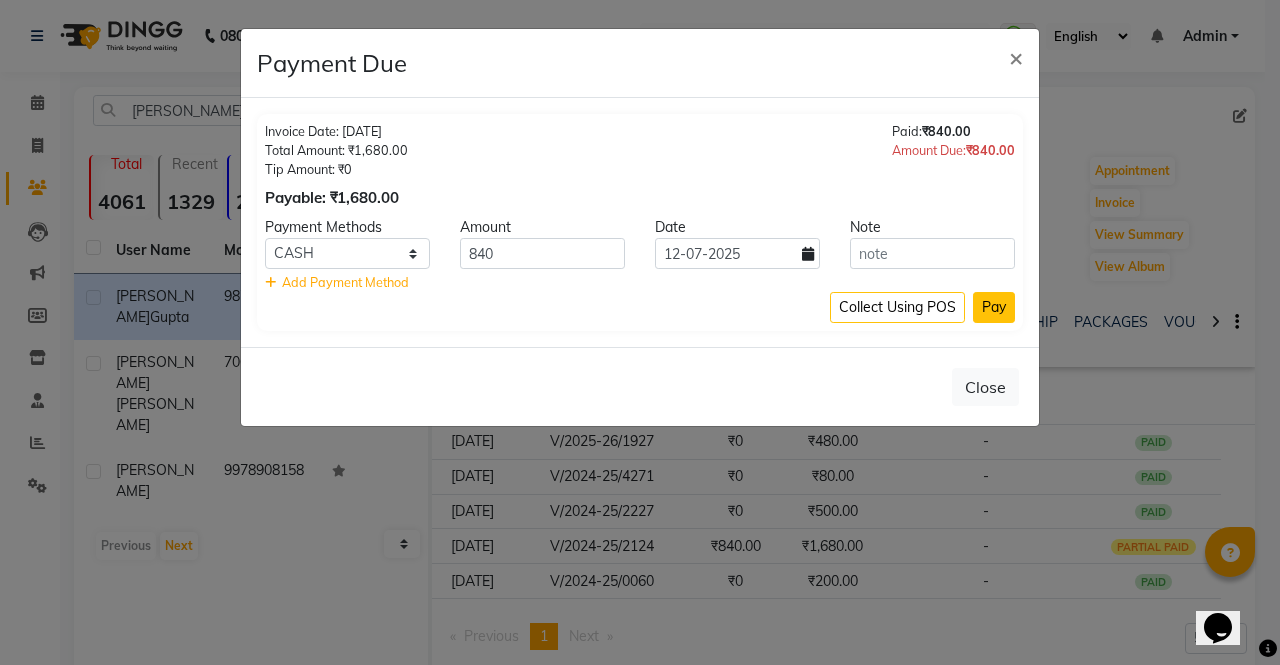 click on "Pay" 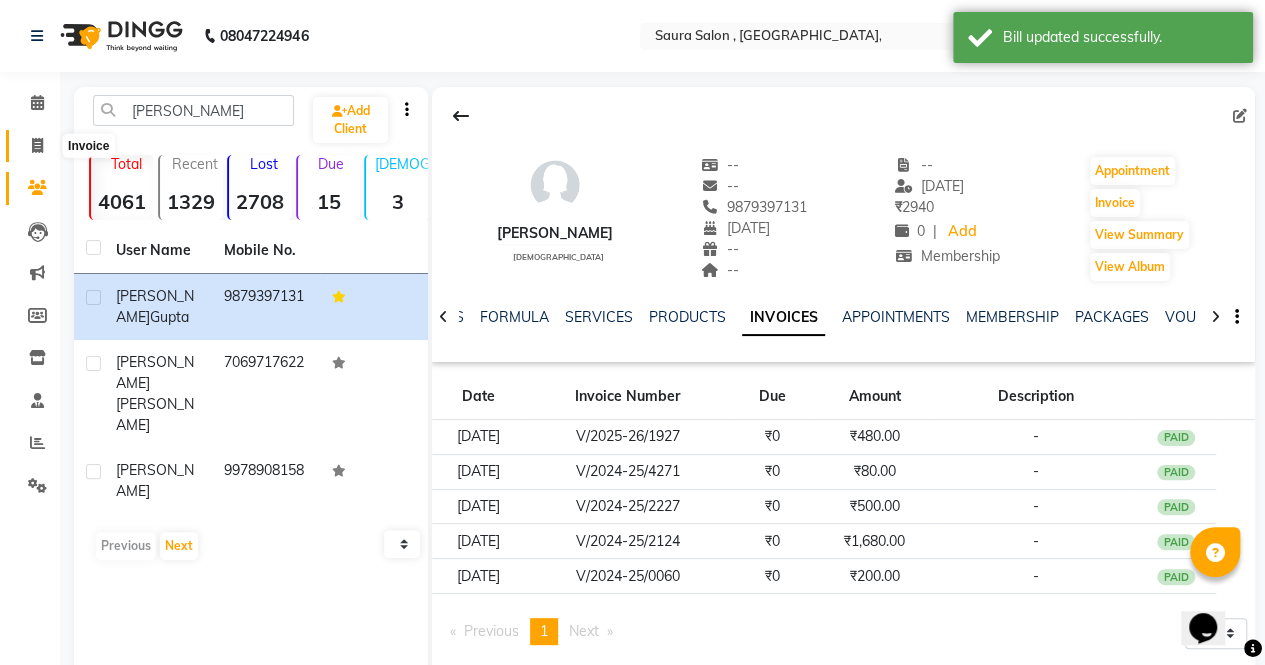 click 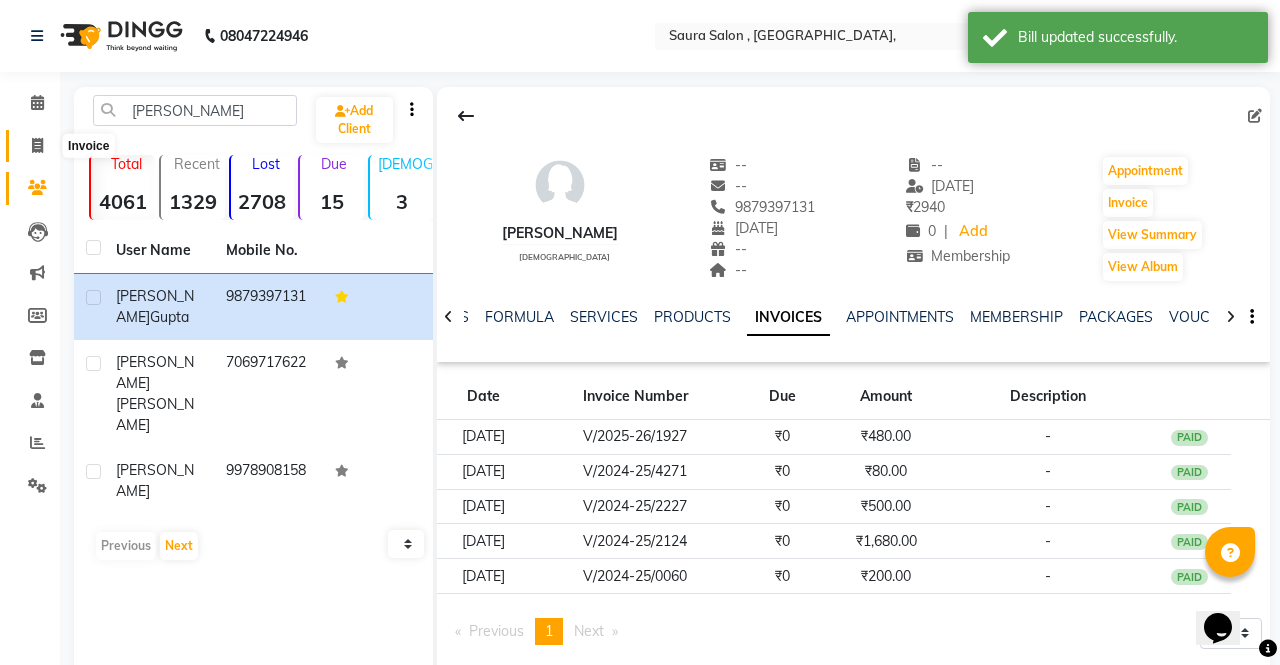 select on "6963" 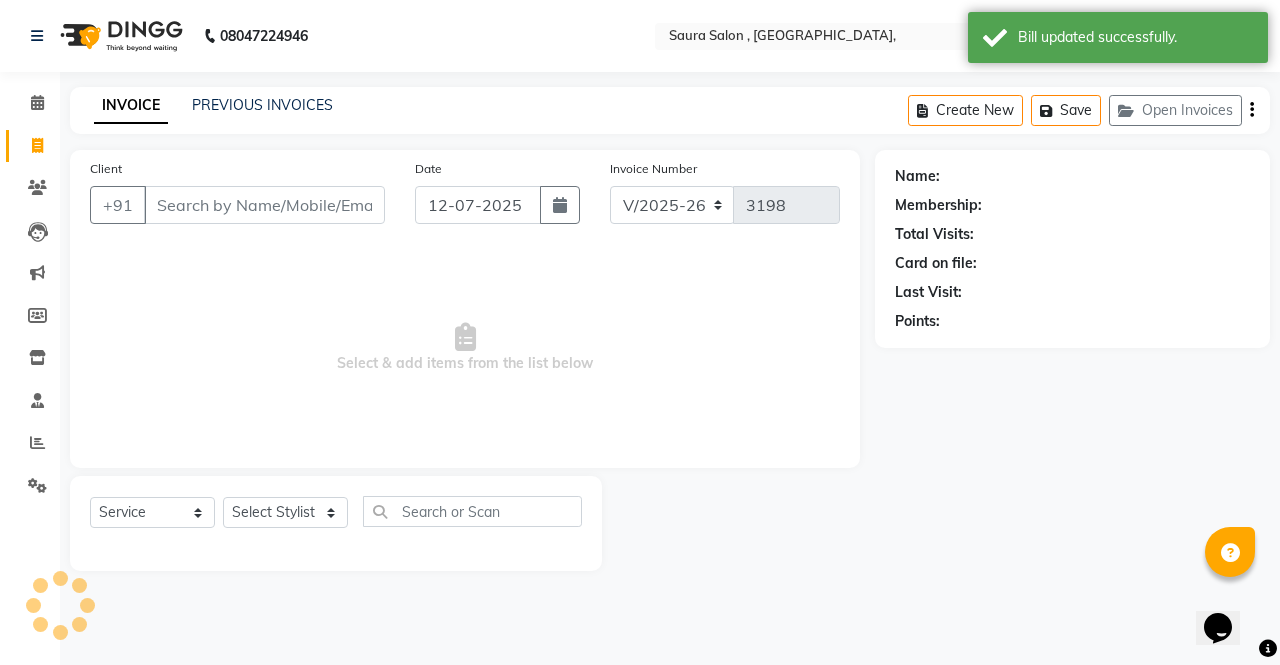 select on "57428" 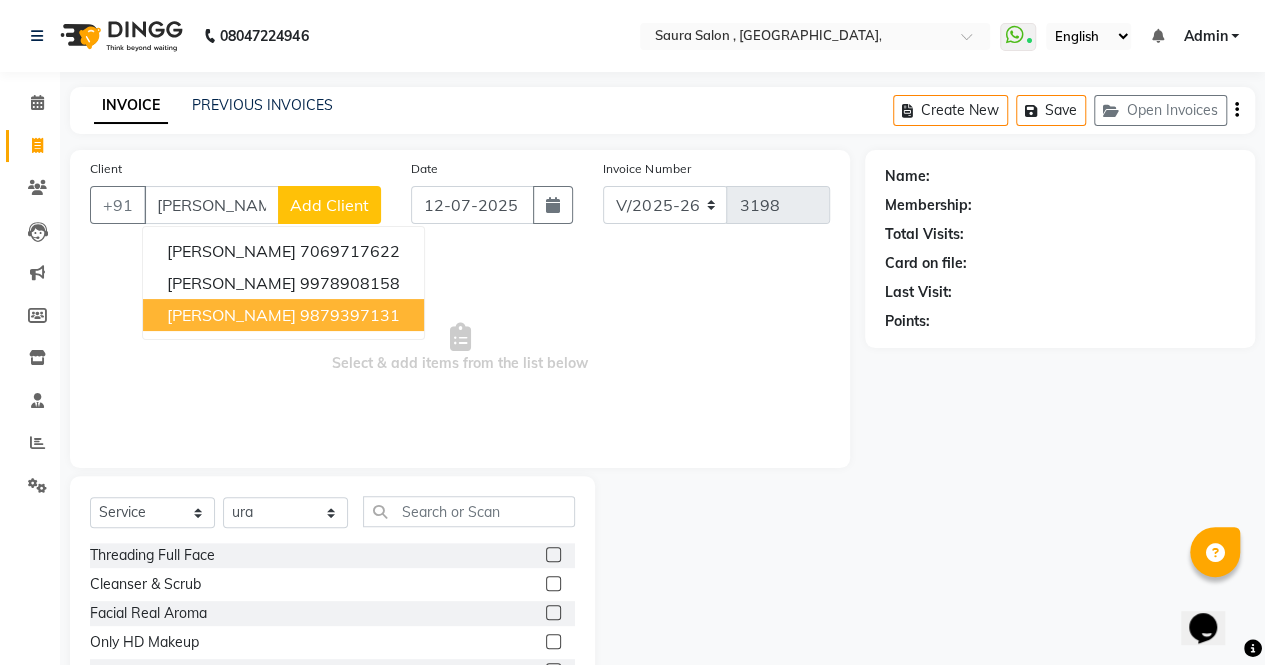 click on "[PERSON_NAME]" at bounding box center [231, 315] 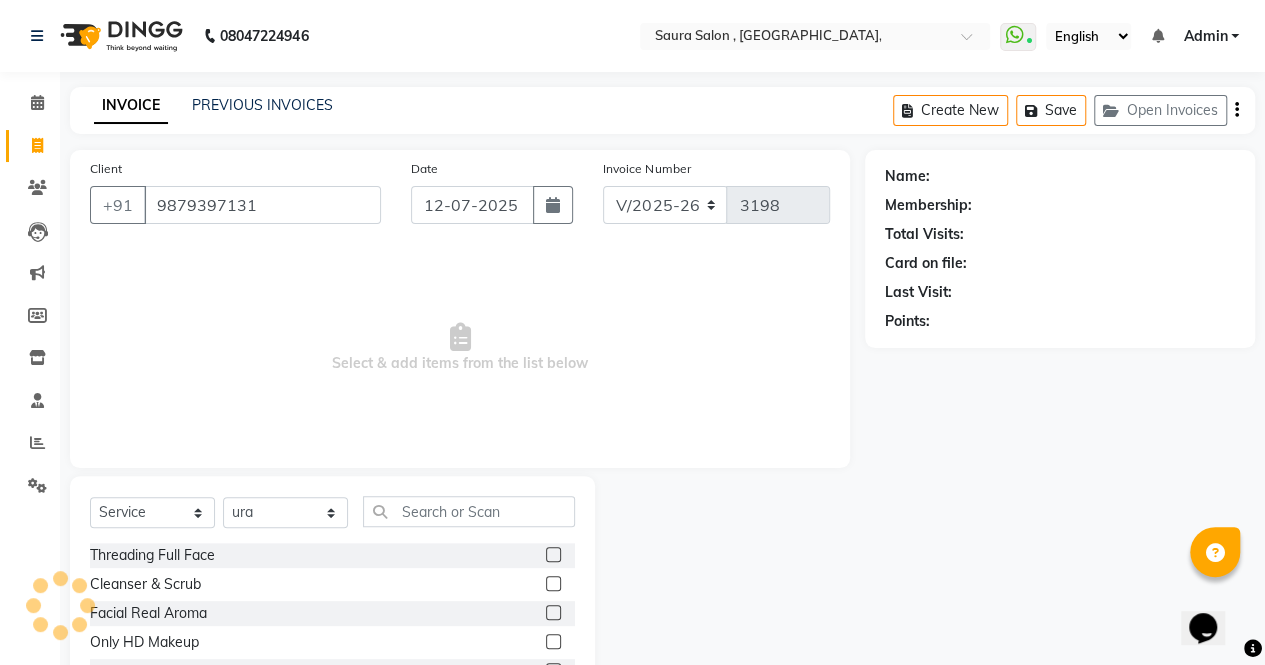 type on "9879397131" 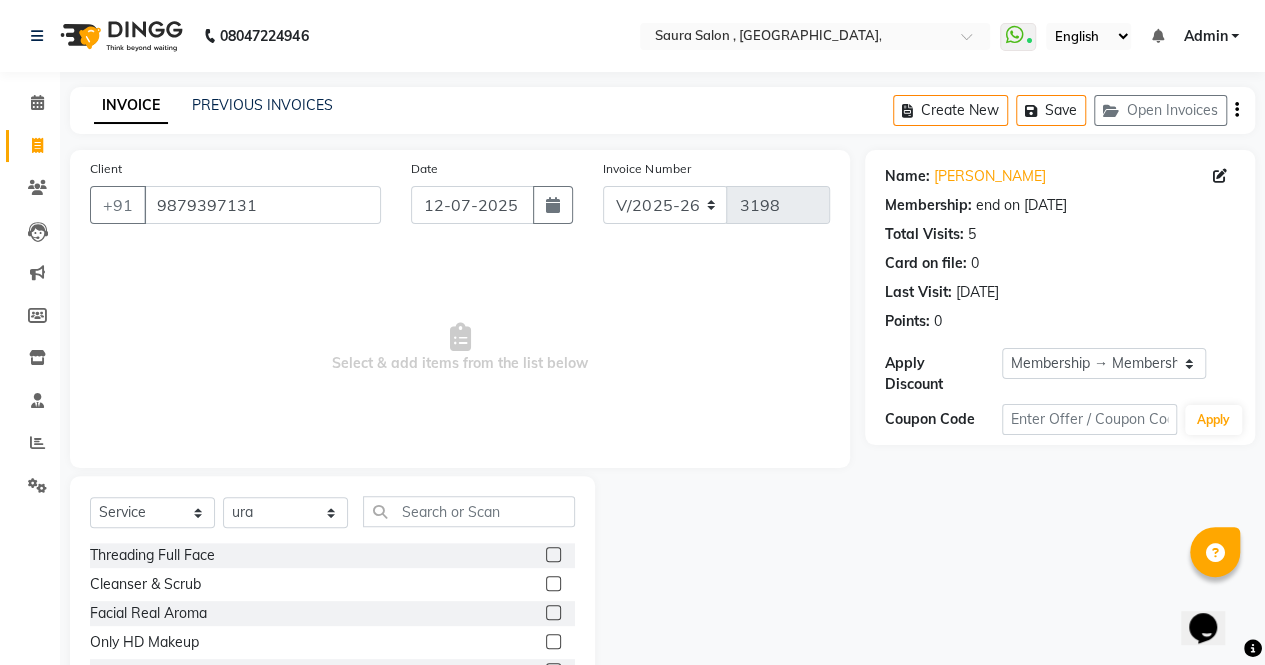 click on "Select & add items from the list below" at bounding box center (460, 348) 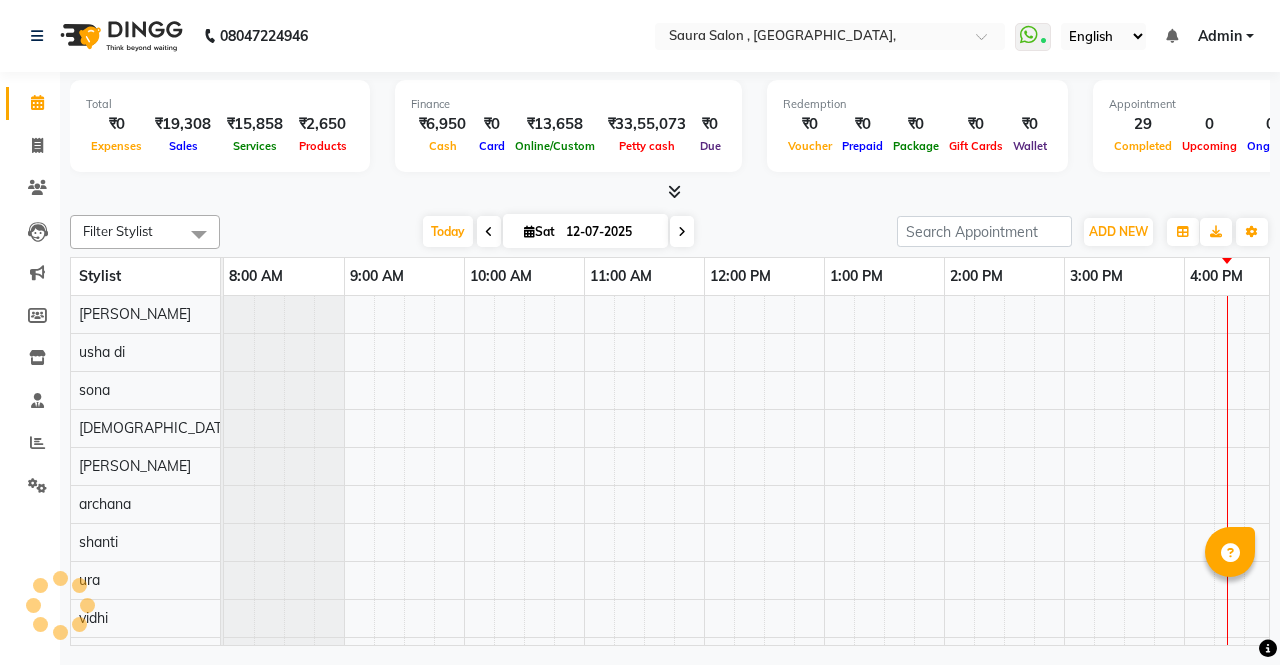 scroll, scrollTop: 0, scrollLeft: 0, axis: both 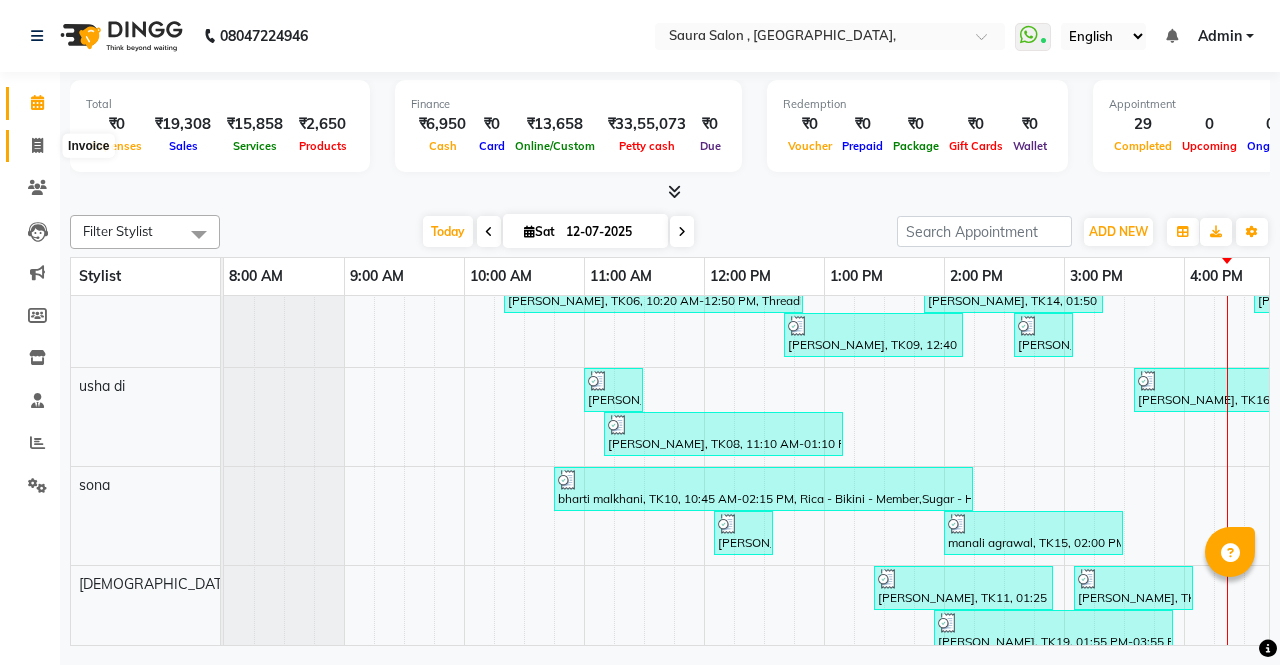 click 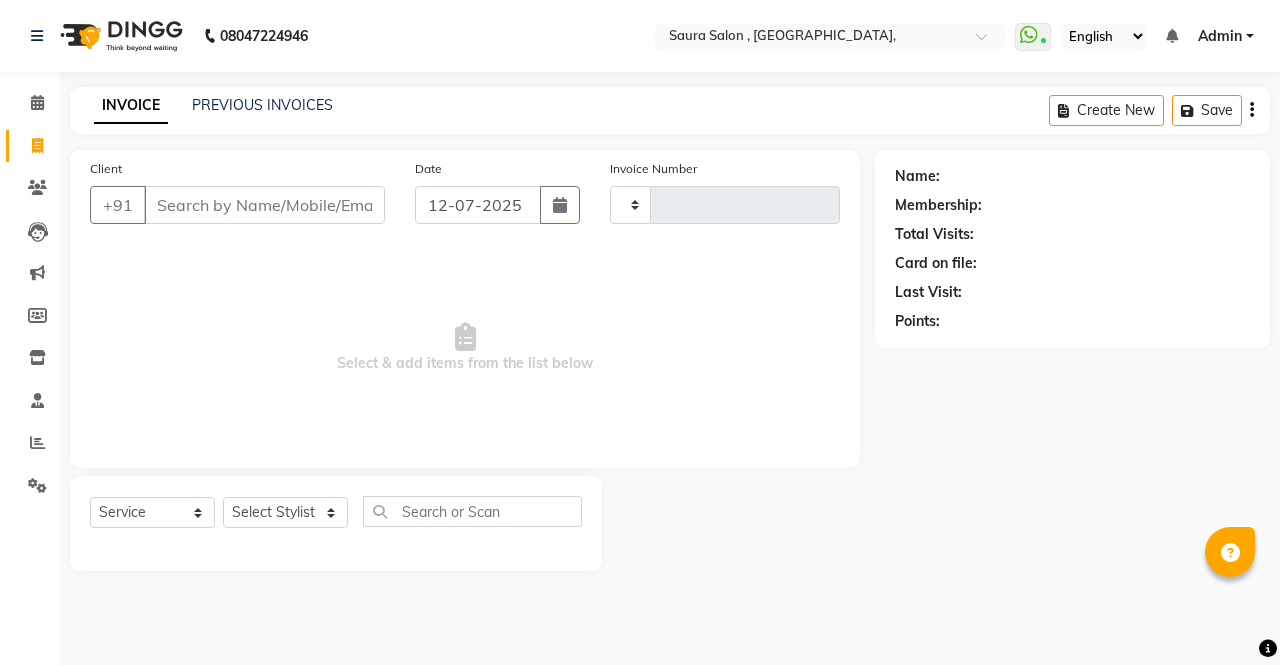 type on "3202" 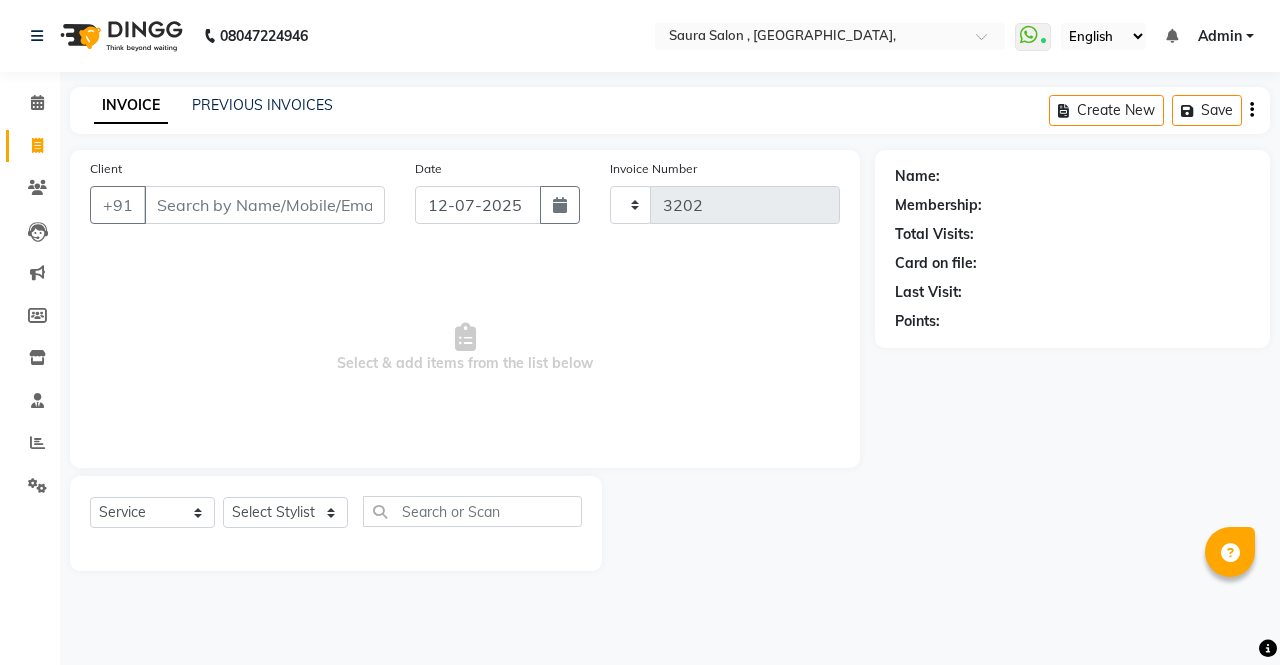 select on "6963" 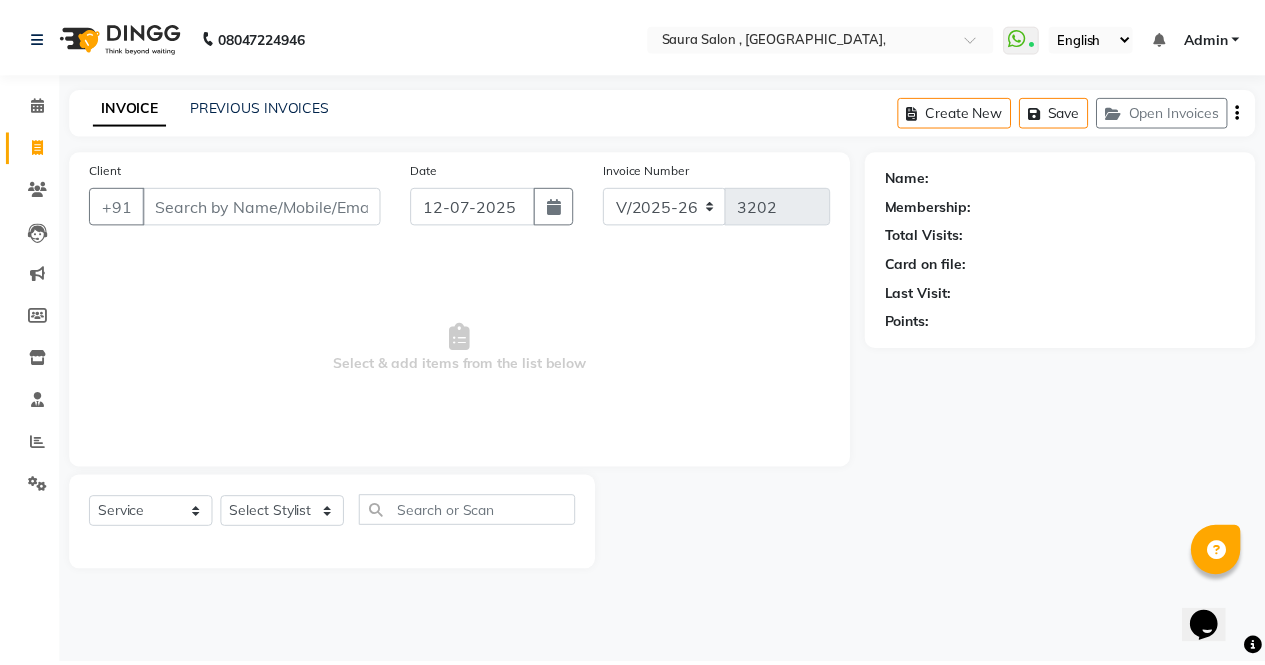 scroll, scrollTop: 0, scrollLeft: 0, axis: both 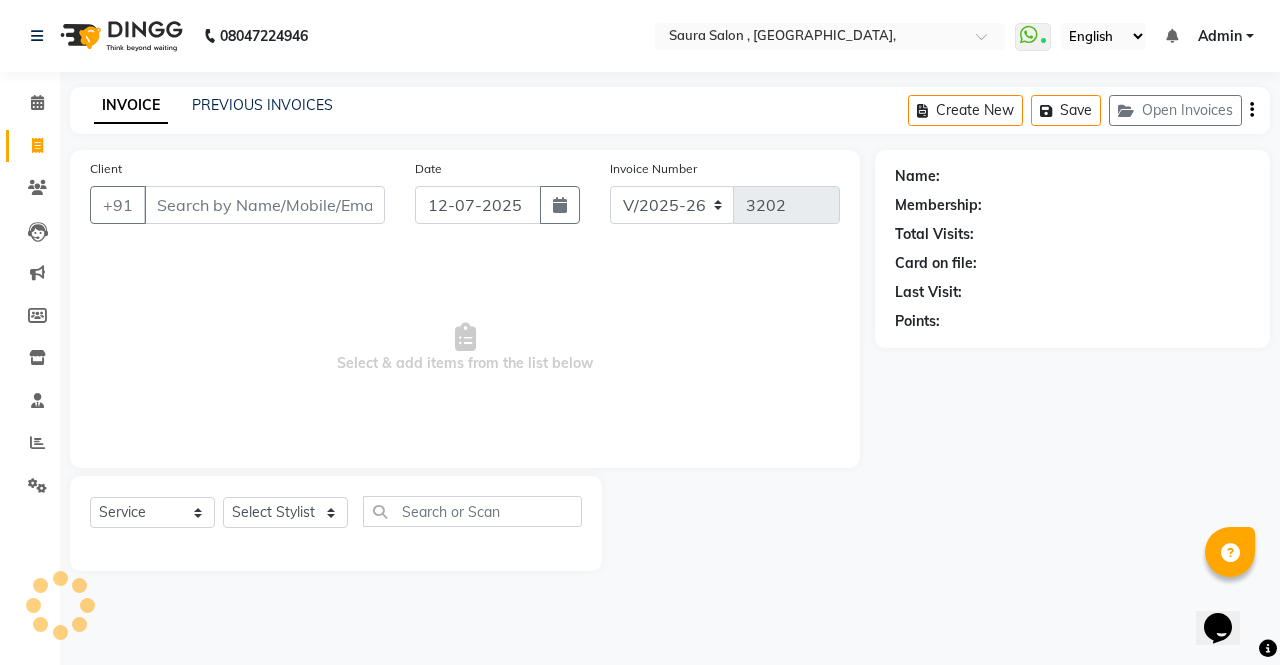 select on "57428" 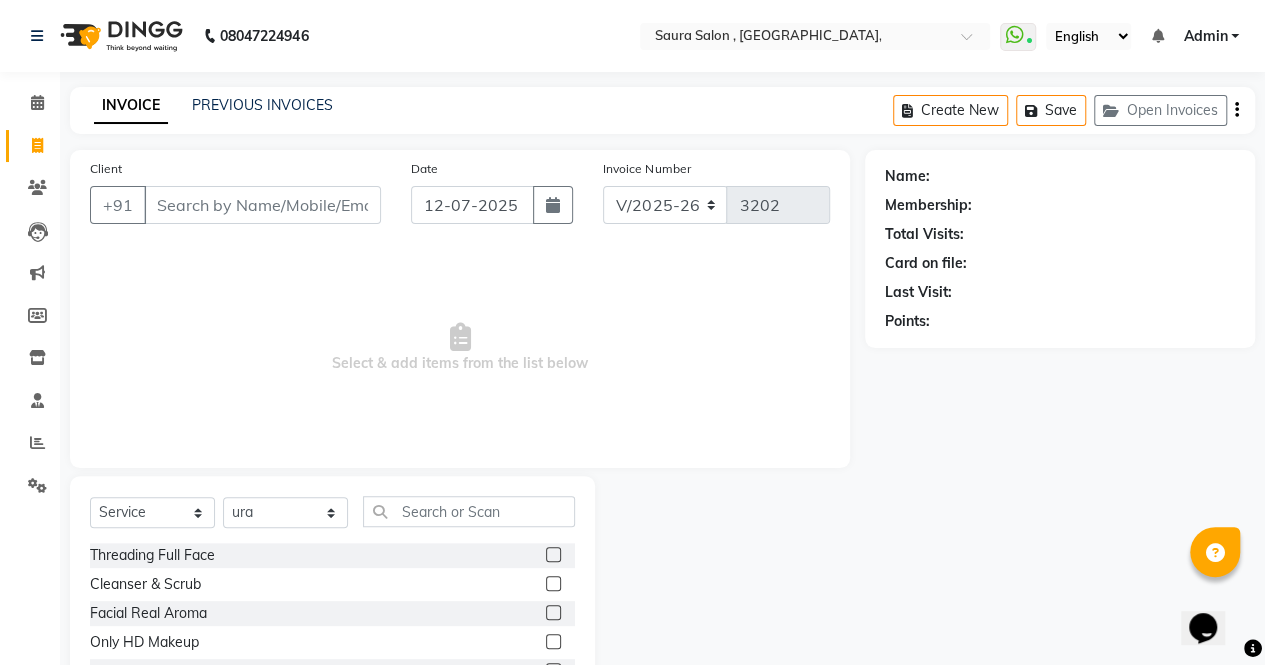 click on "Client" at bounding box center [262, 205] 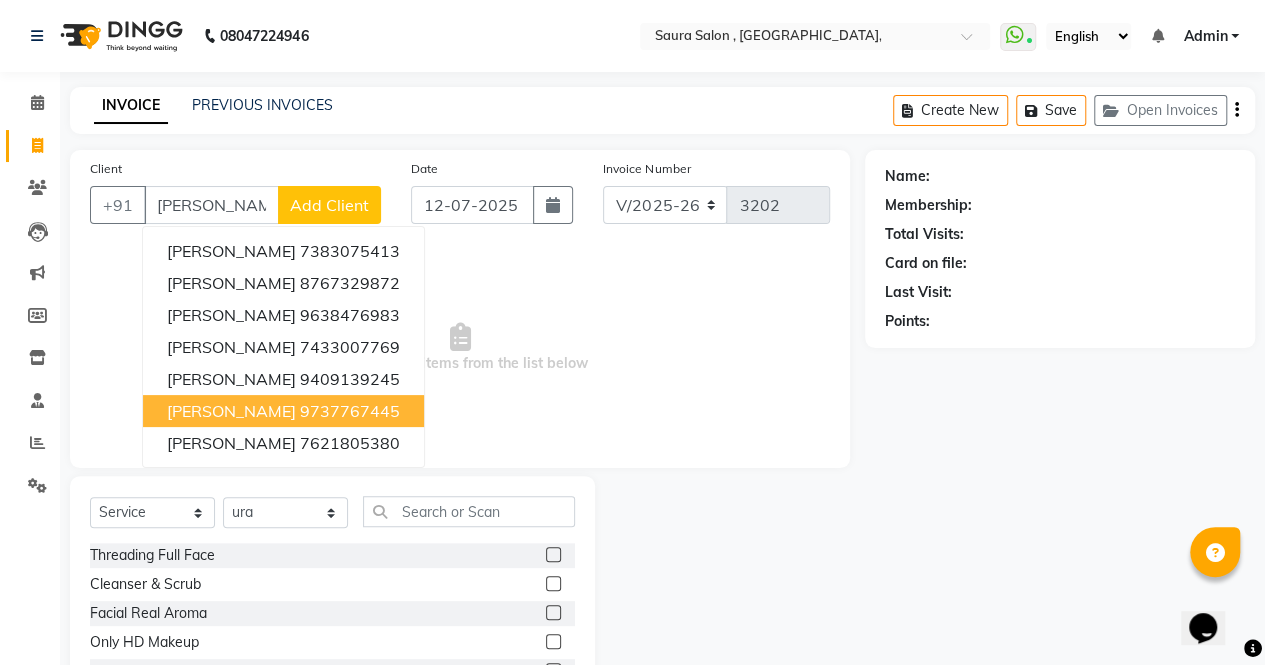 click on "9737767445" at bounding box center [350, 411] 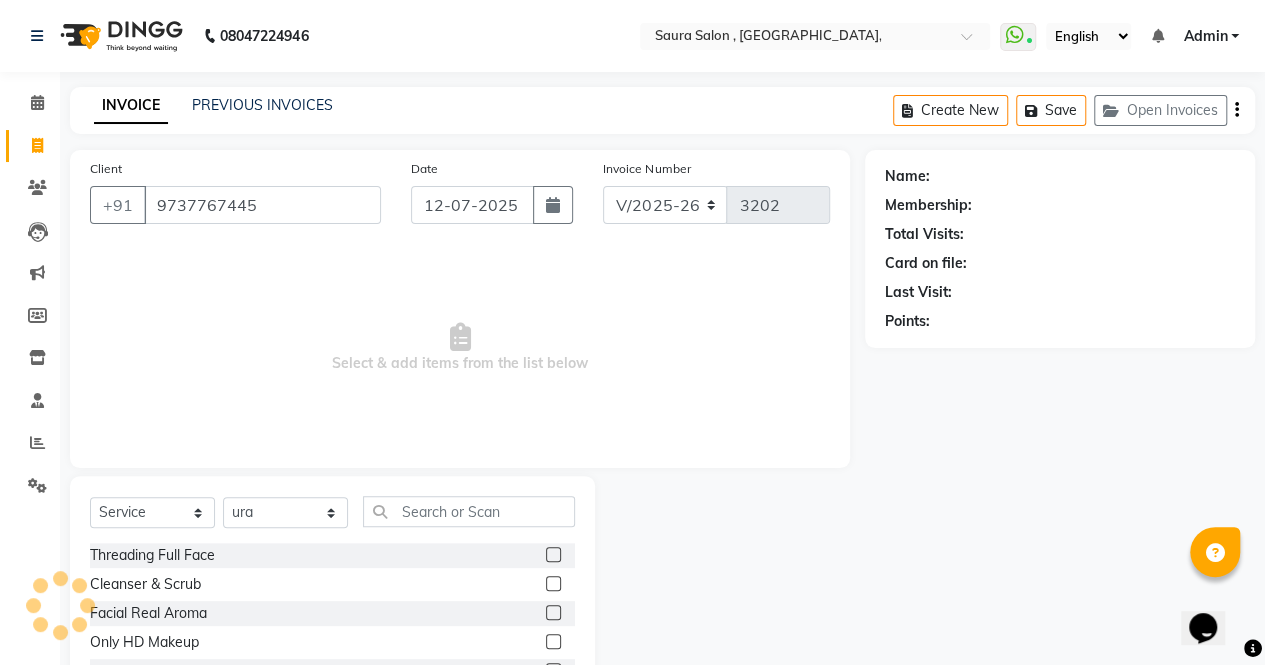 type on "9737767445" 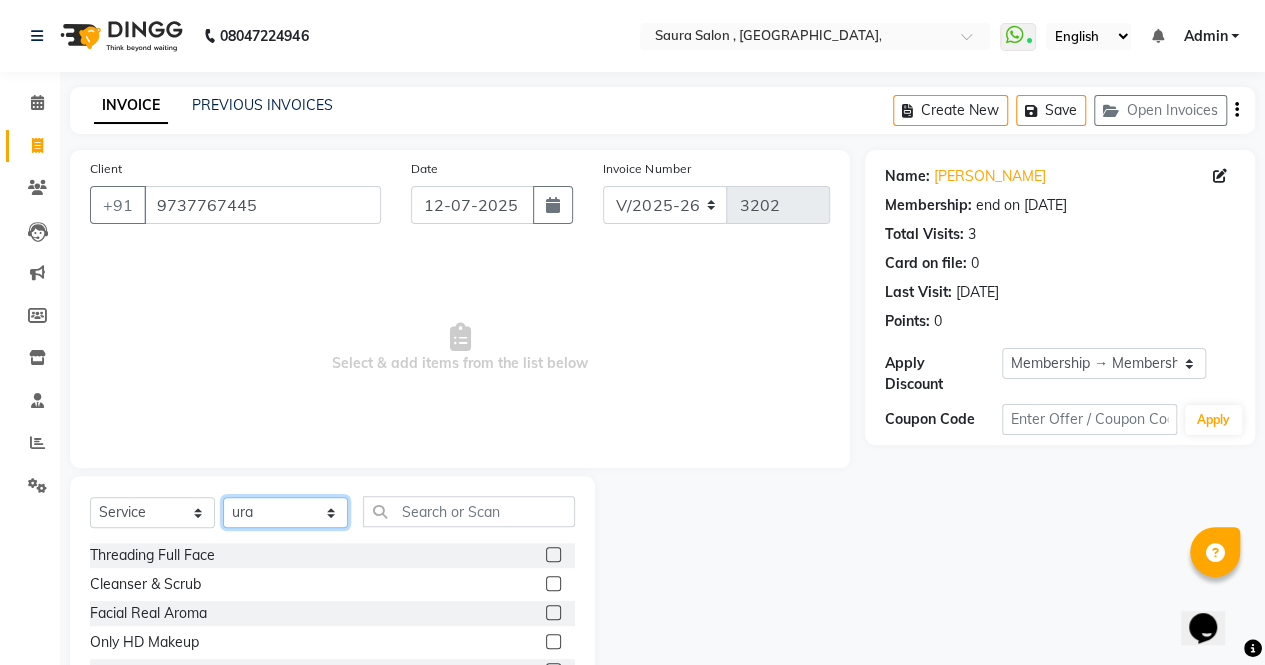 click on "Select Stylist archana  asha  [PERSON_NAME]  deepika [PERSON_NAME] [PERSON_NAME] [PERSON_NAME] khandala shanti  sona  ura usha di [PERSON_NAME]  [PERSON_NAME]" 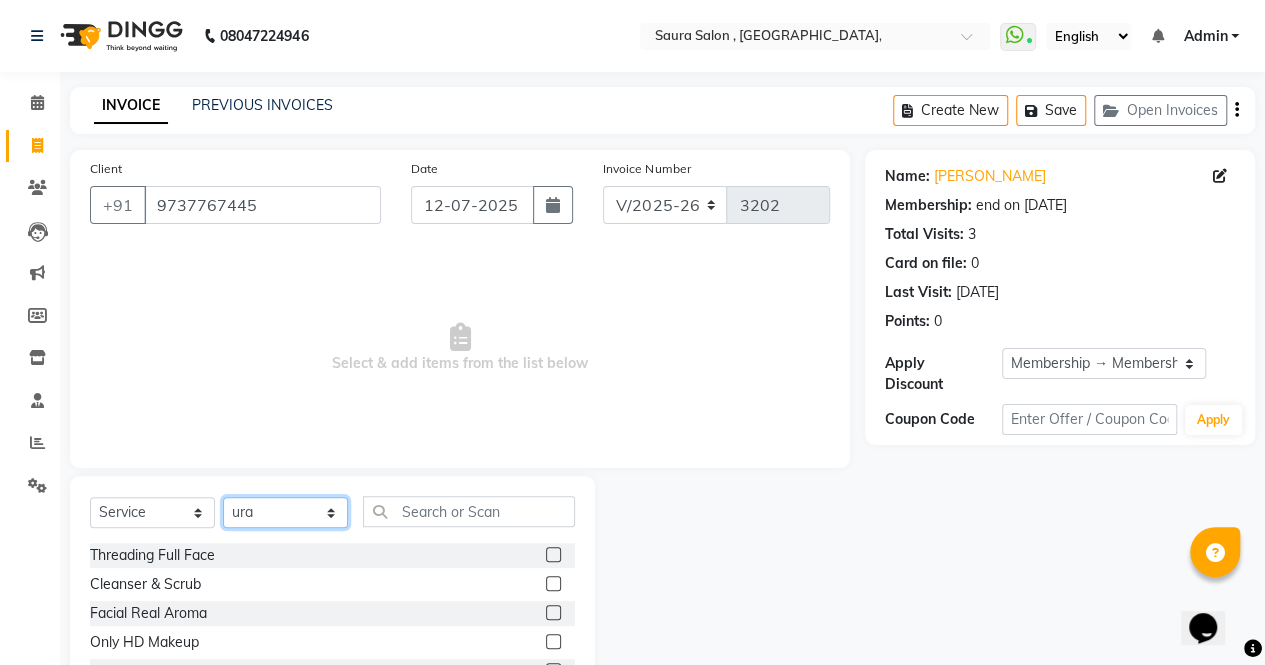 select on "56807" 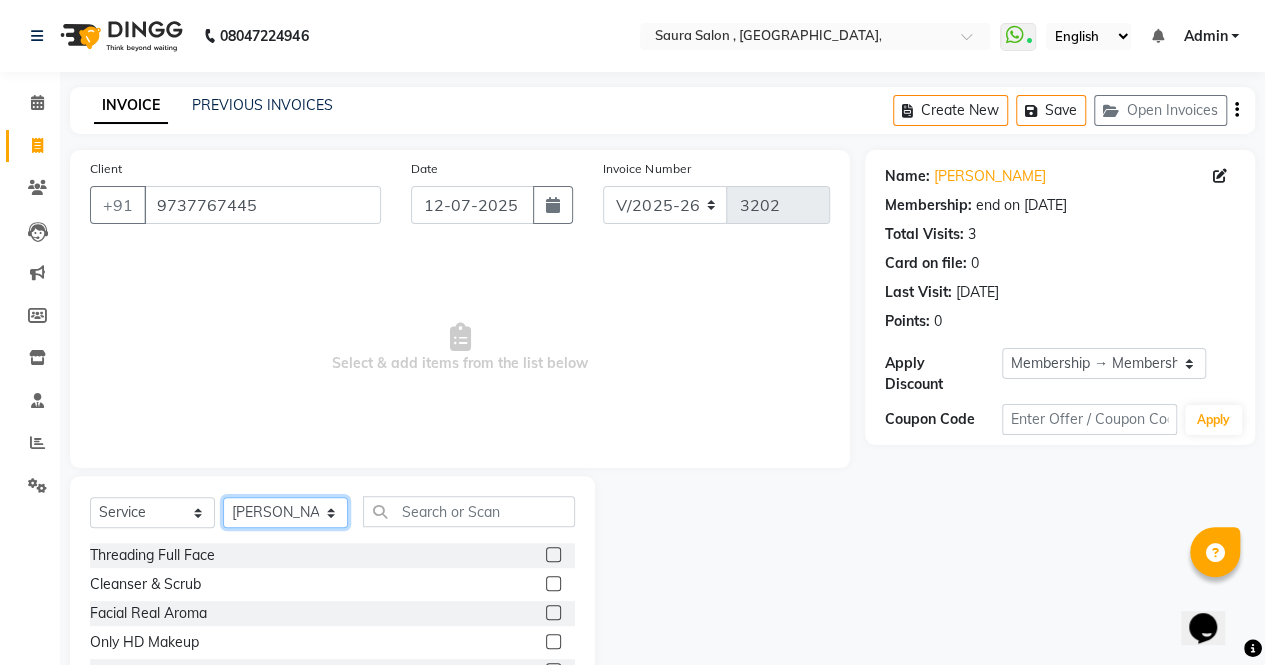 click on "Select Stylist archana  asha  [PERSON_NAME]  deepika [PERSON_NAME] [PERSON_NAME] [PERSON_NAME] khandala shanti  sona  ura usha di [PERSON_NAME]  [PERSON_NAME]" 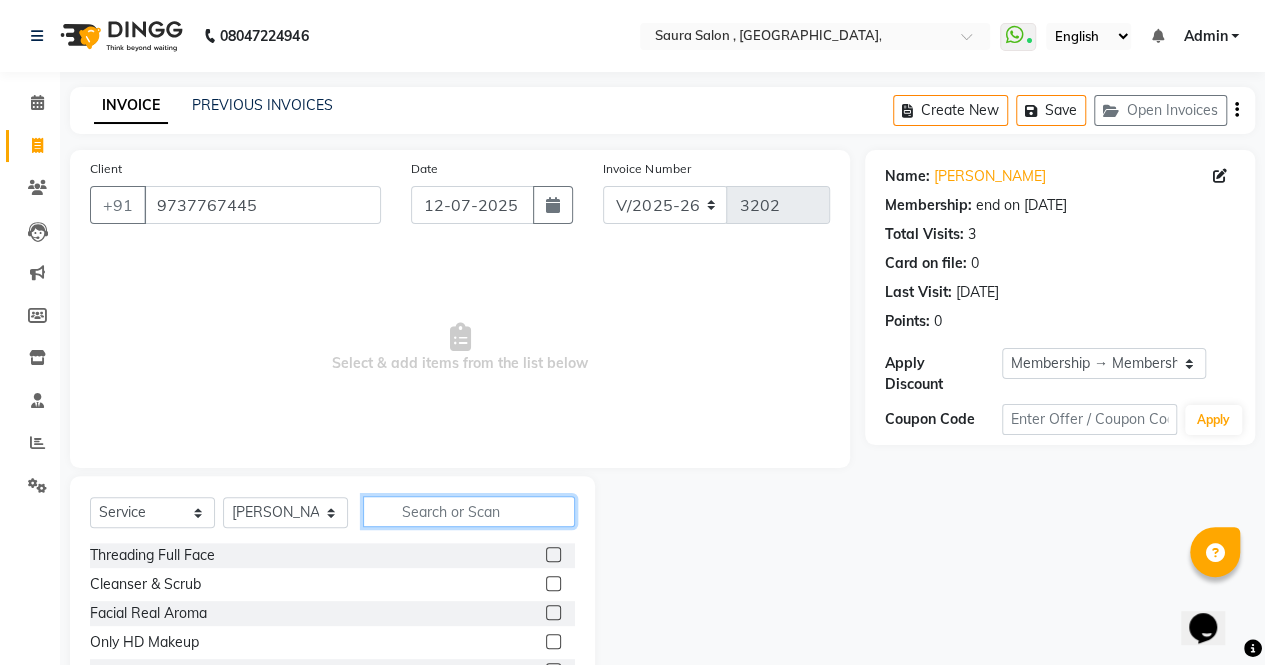 click 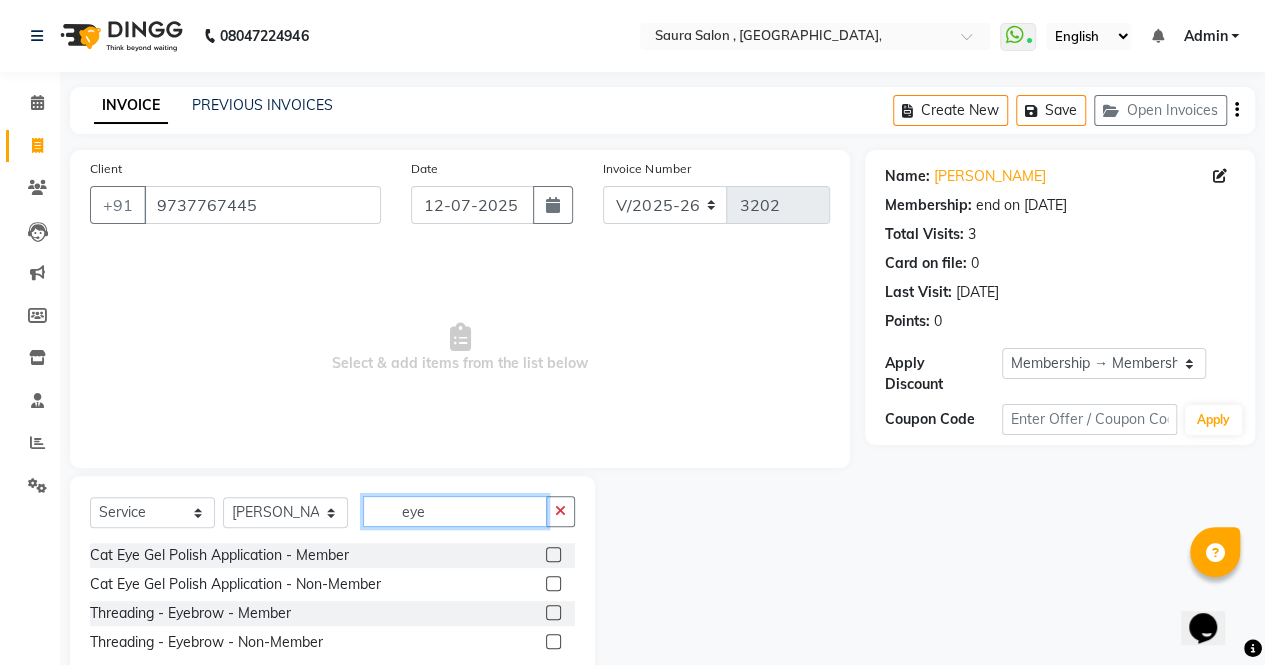 type on "eye" 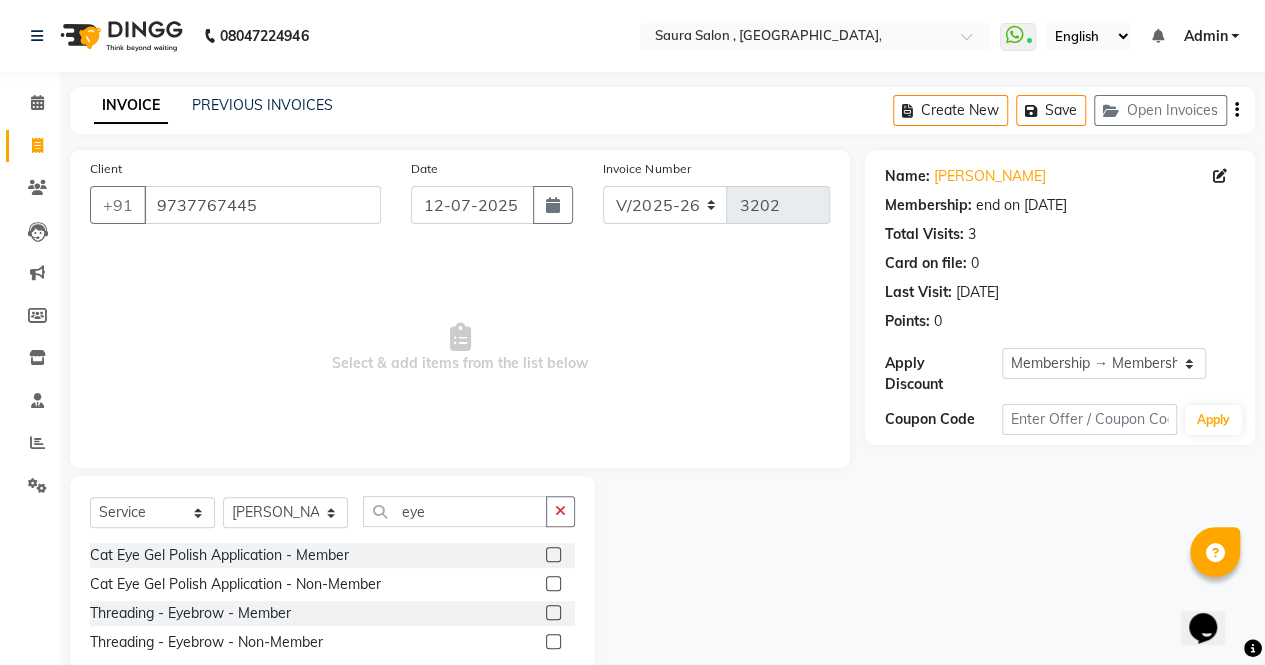 click 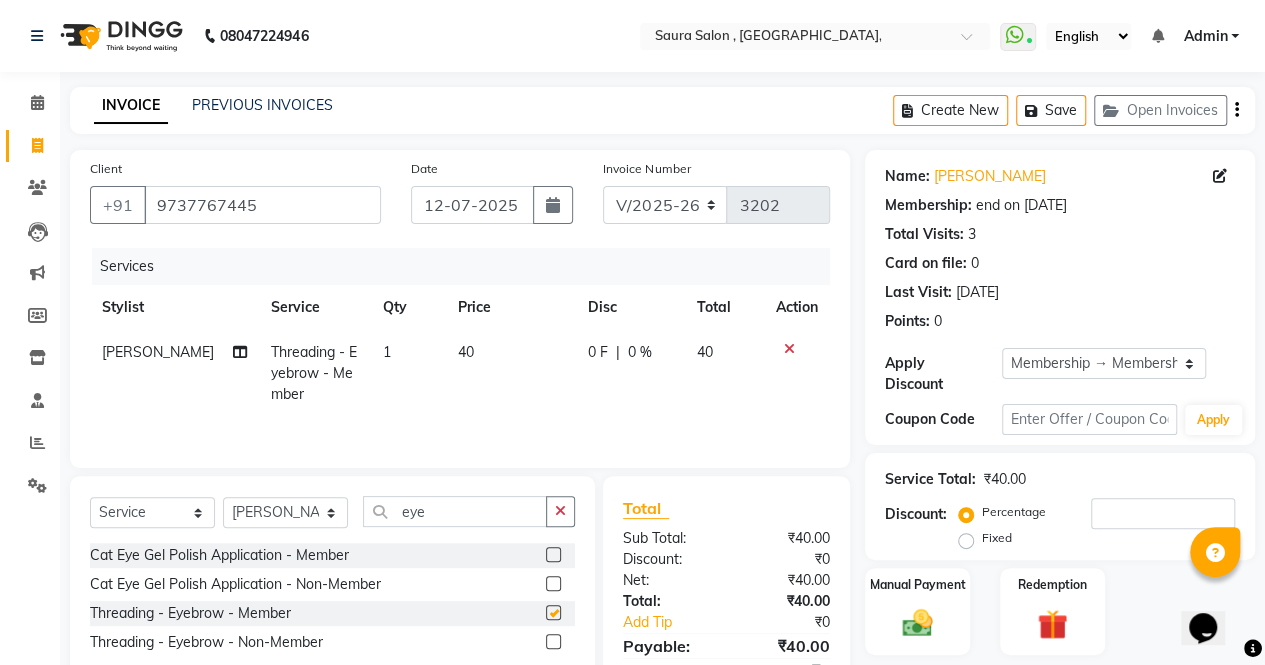 checkbox on "false" 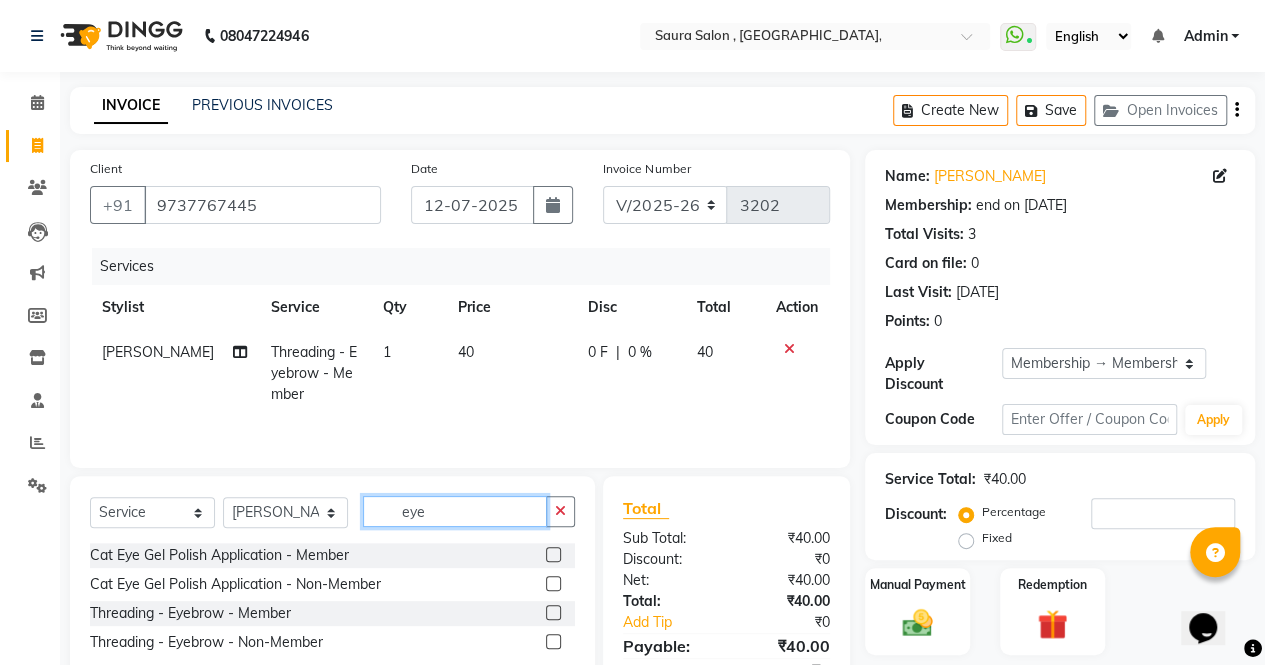 click on "eye" 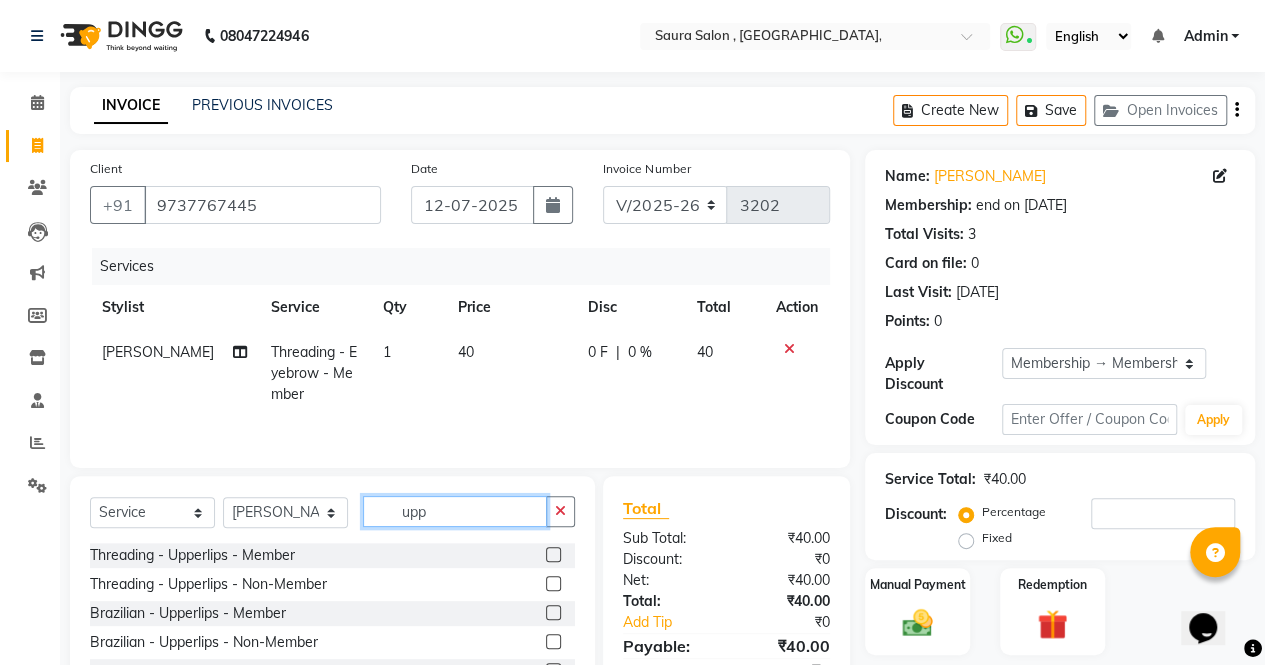type on "upp" 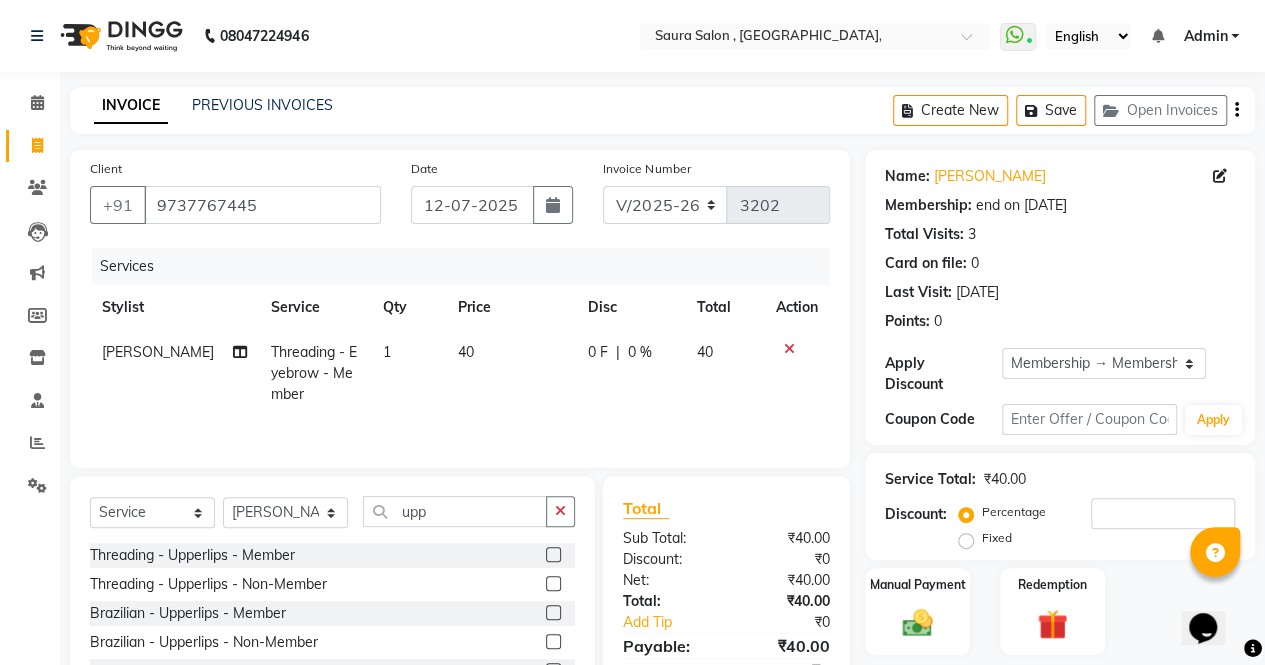 click 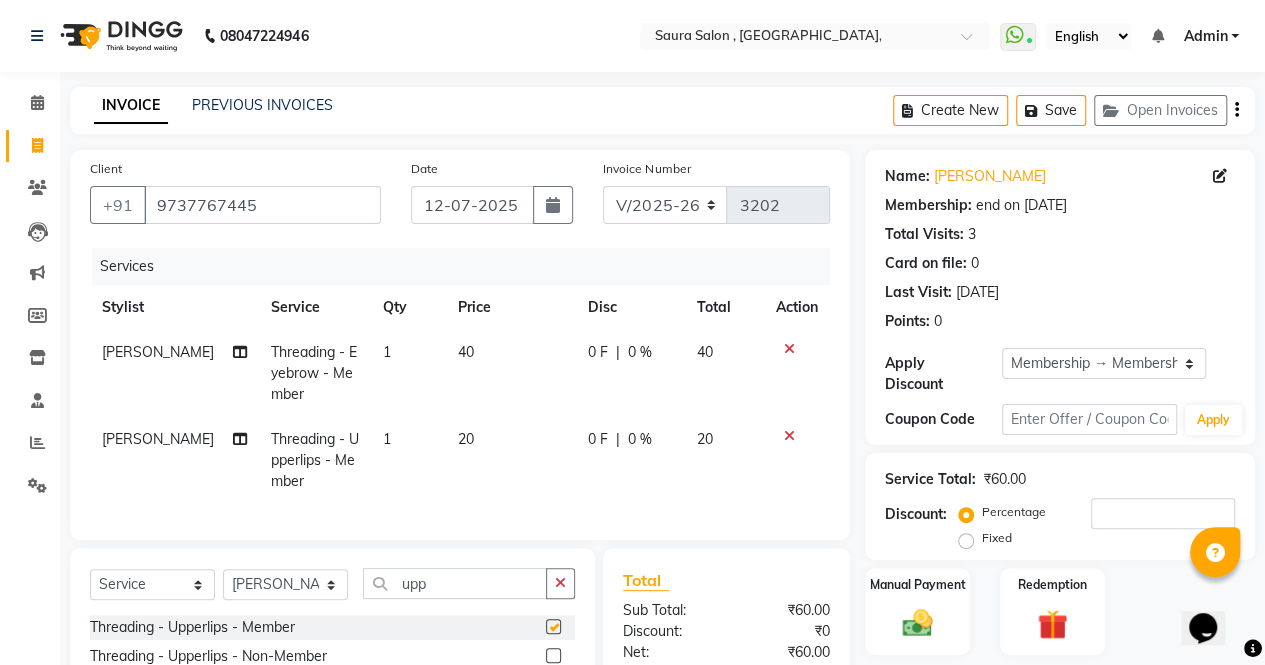 checkbox on "false" 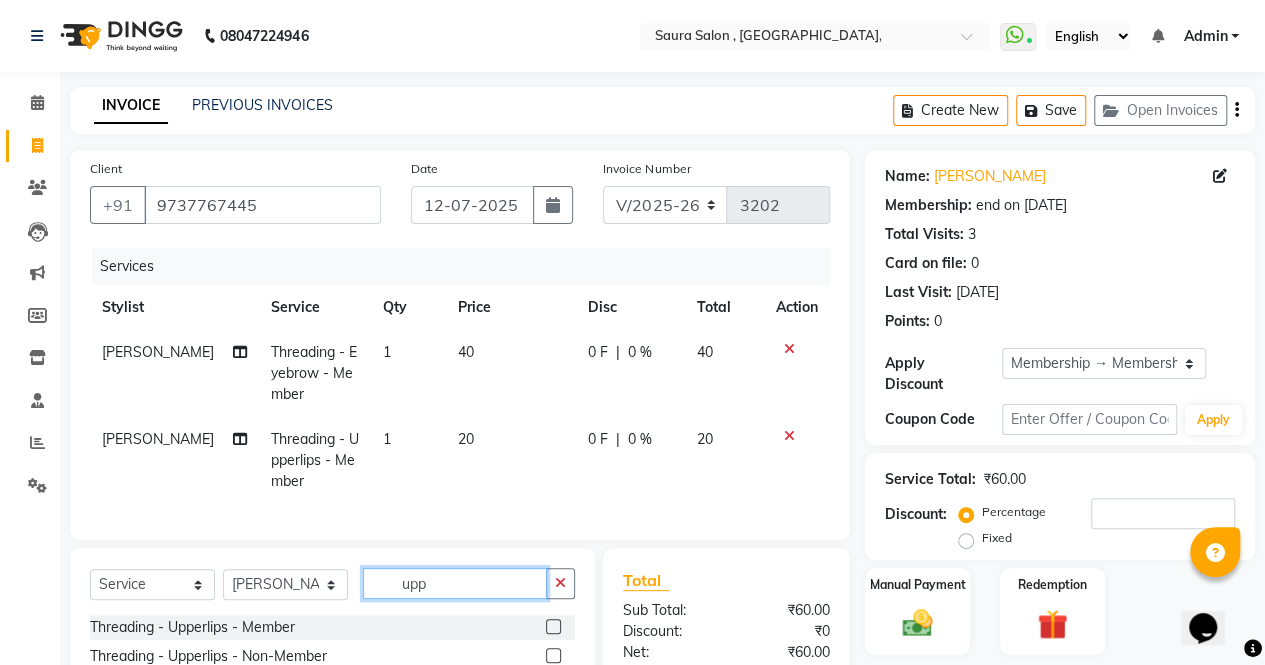 click on "upp" 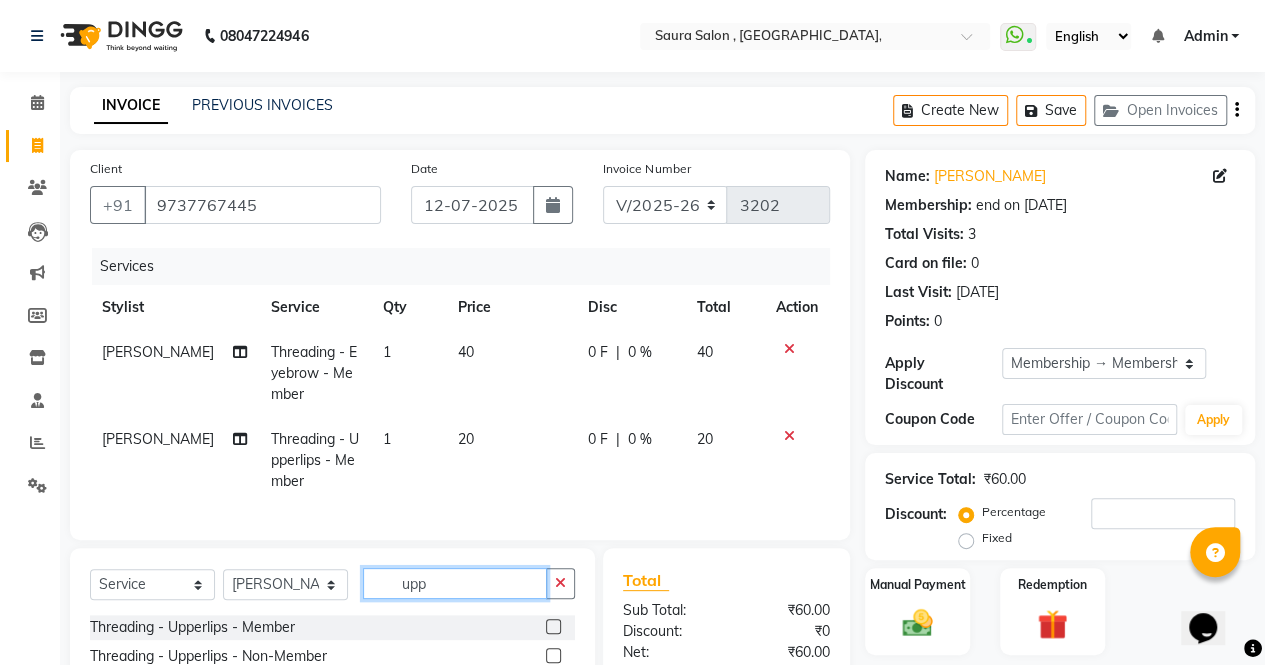 scroll, scrollTop: 222, scrollLeft: 0, axis: vertical 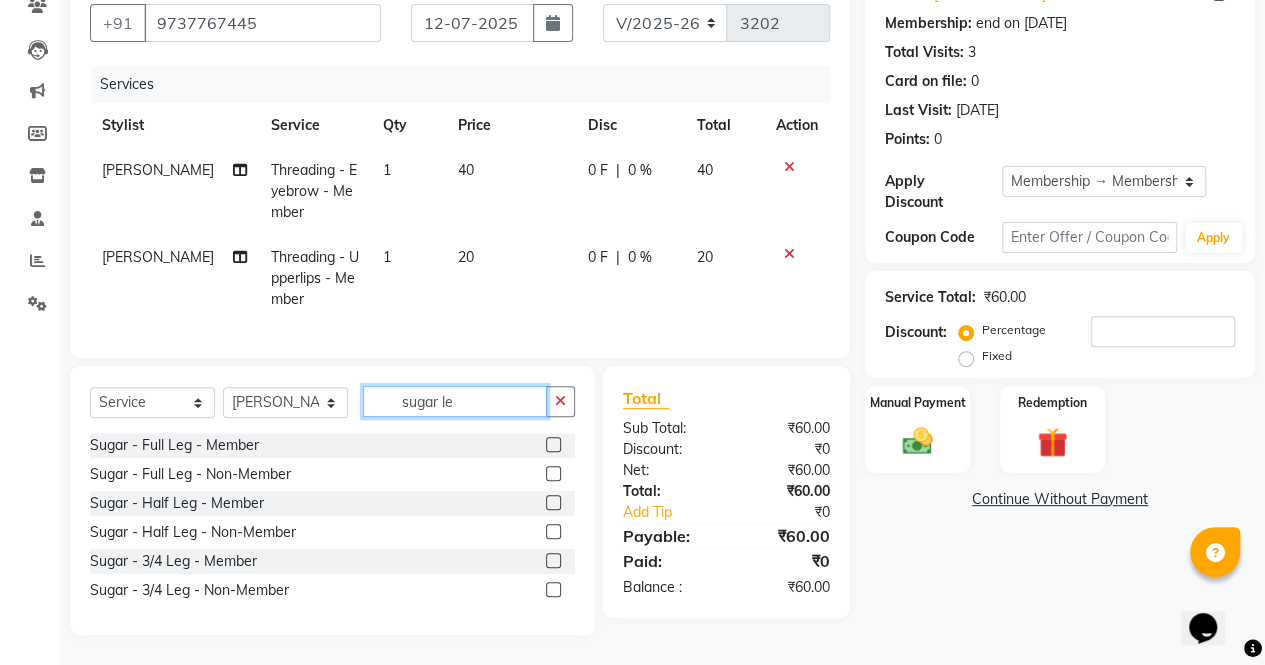 type on "sugar le" 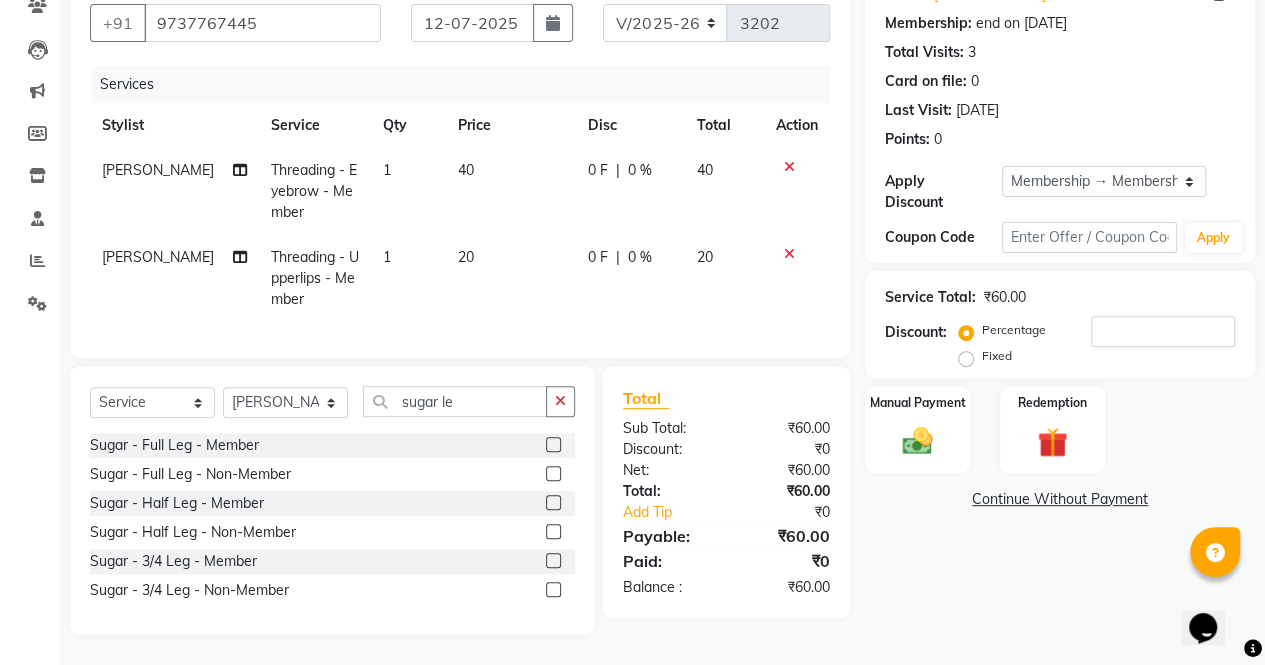 click 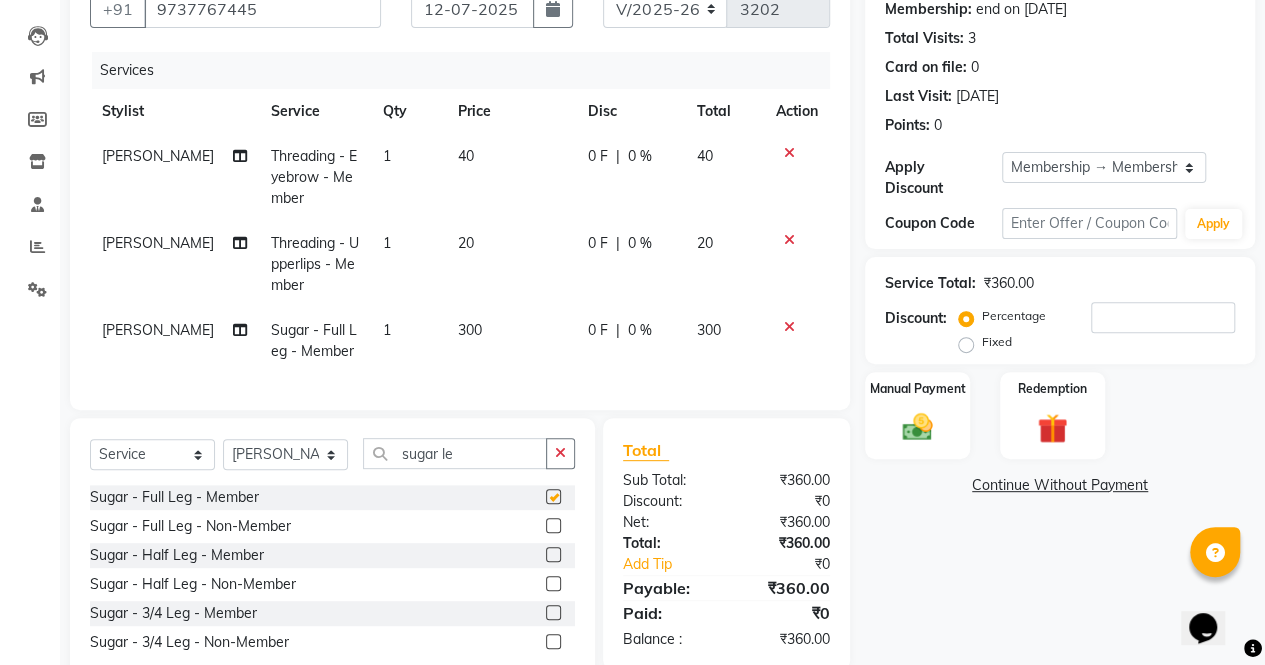 checkbox on "false" 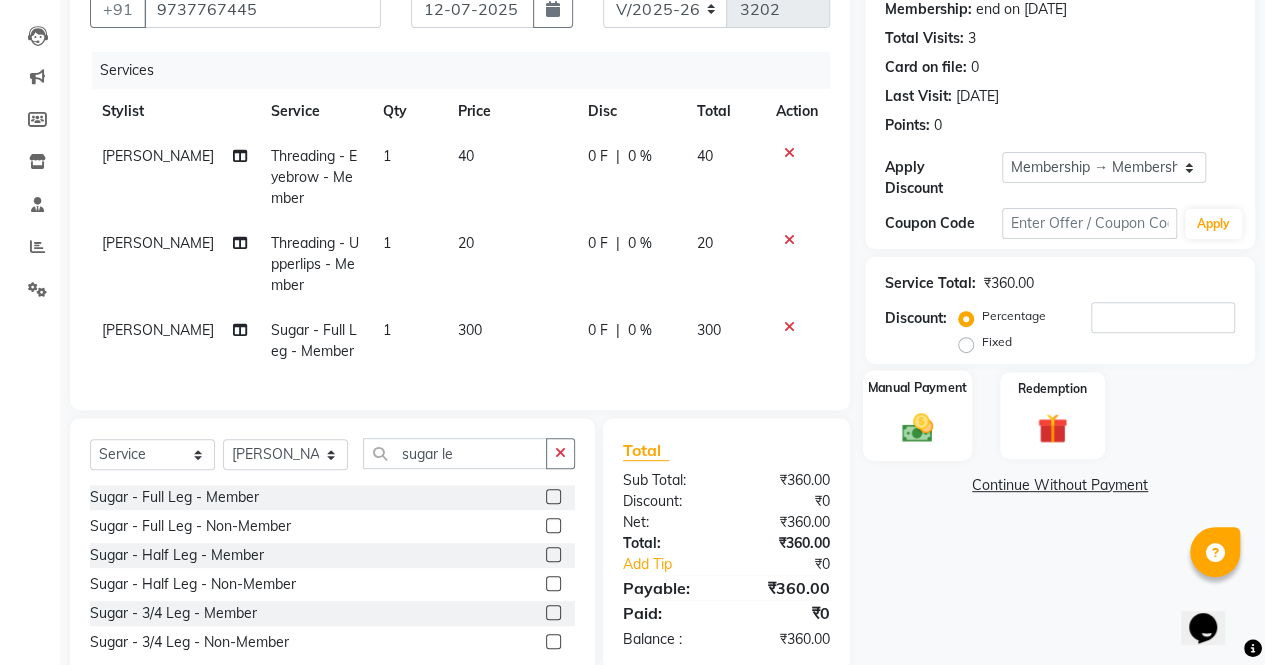 click 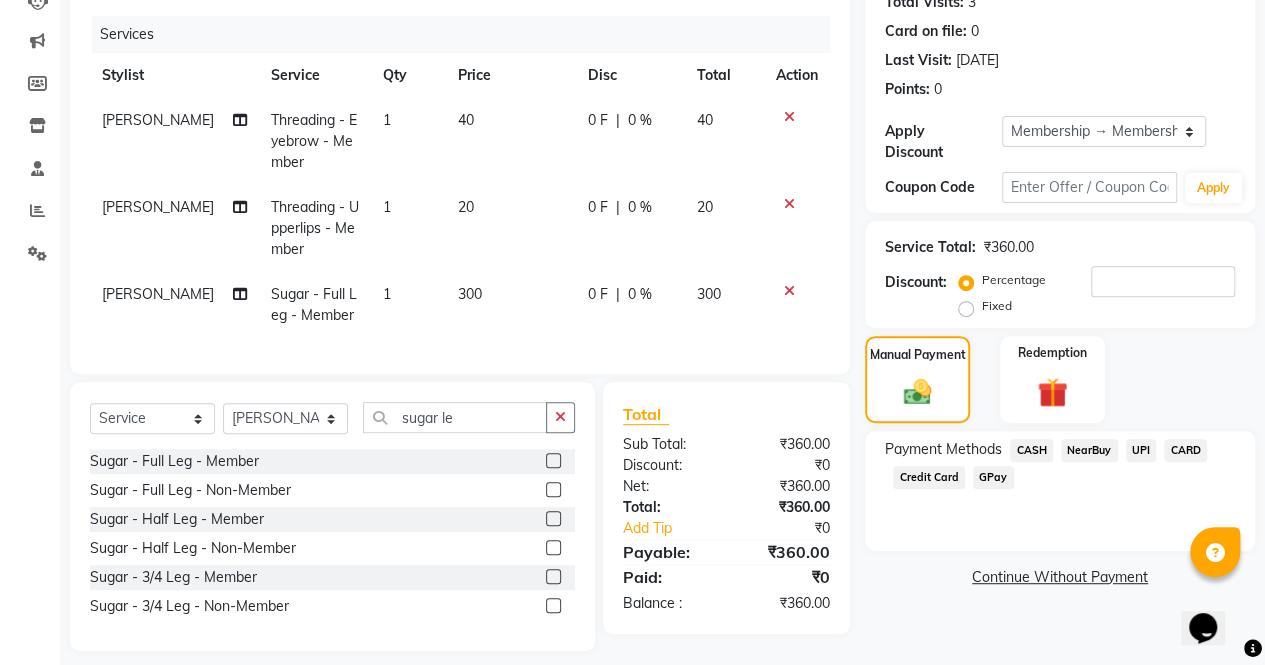 scroll, scrollTop: 262, scrollLeft: 0, axis: vertical 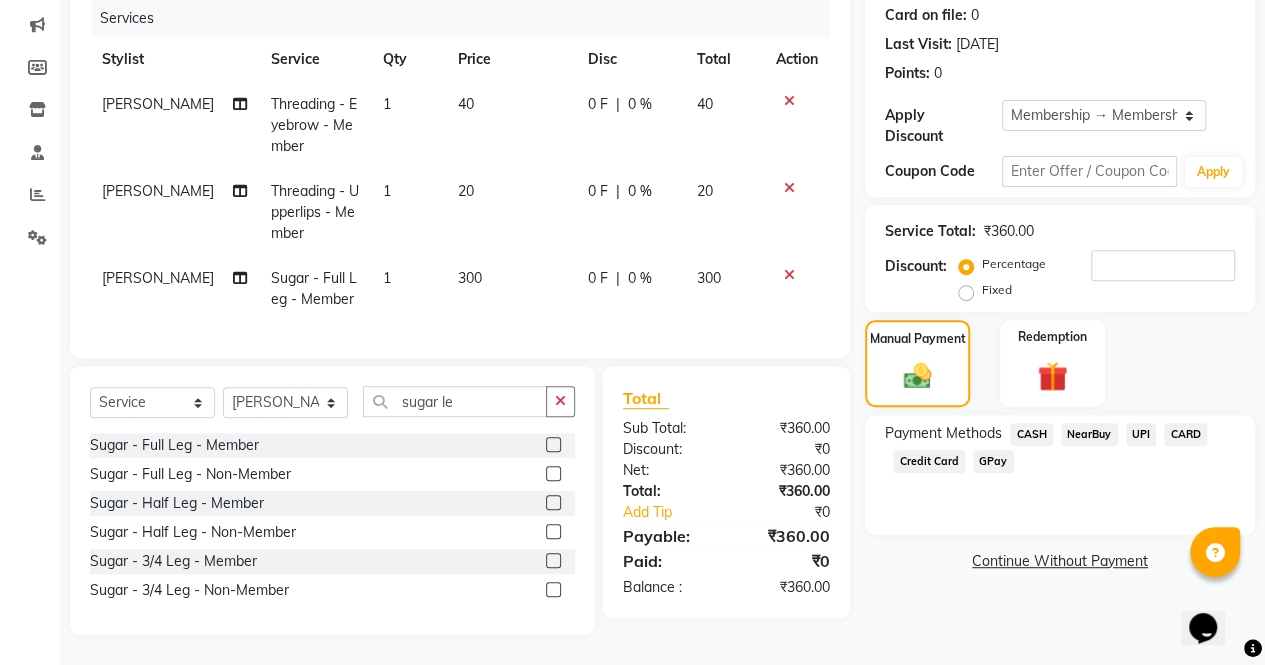 click on "Manual Payment Redemption" 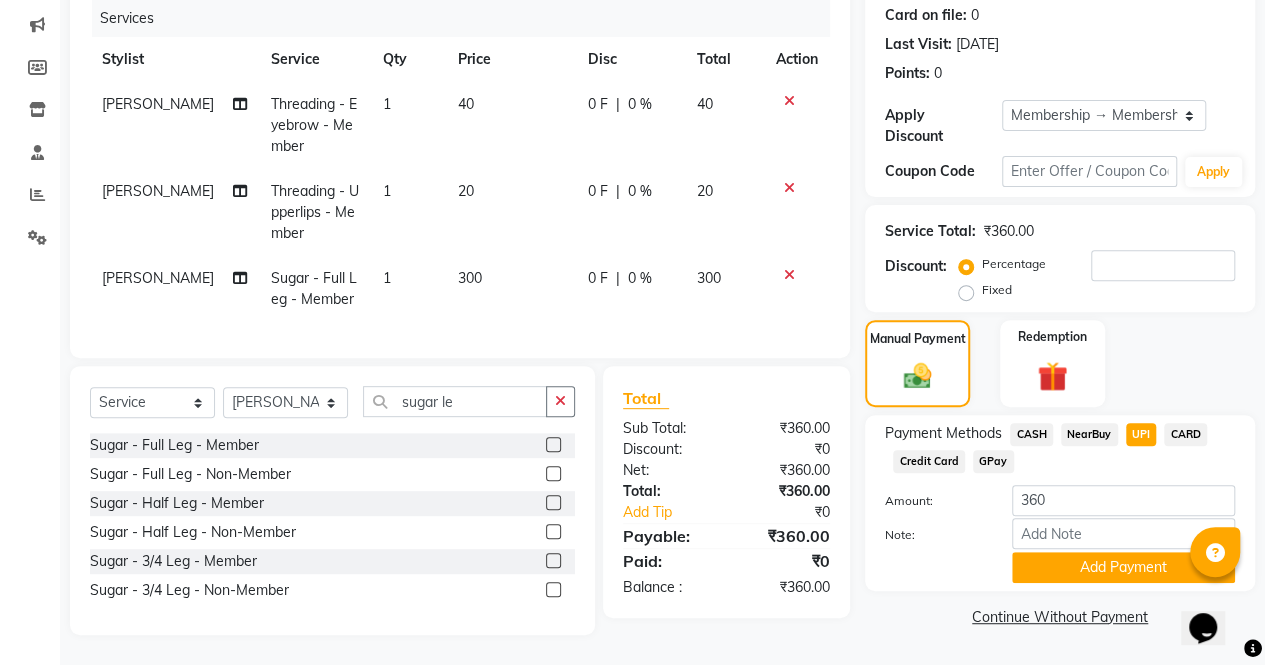click on "UPI" 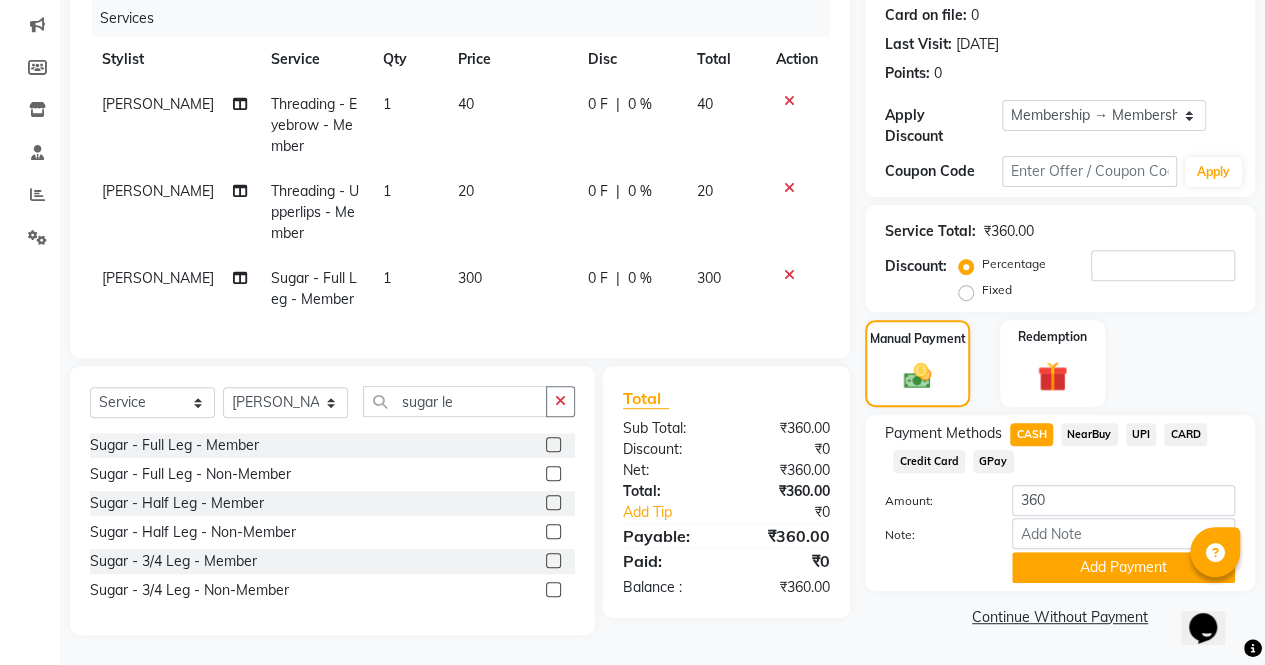 click on "Name: Chhaya Patadiya Membership: end on 10-05-2026 Total Visits:  3 Card on file:  0 Last Visit:   28-06-2025 Points:   0  Apply Discount Select Membership → Membership Coupon Code Apply Service Total:  ₹360.00  Discount:  Percentage   Fixed  Manual Payment Redemption Payment Methods  CASH   NearBuy   UPI   CARD   Credit Card   GPay  Amount: 360 Note: Add Payment  Continue Without Payment" 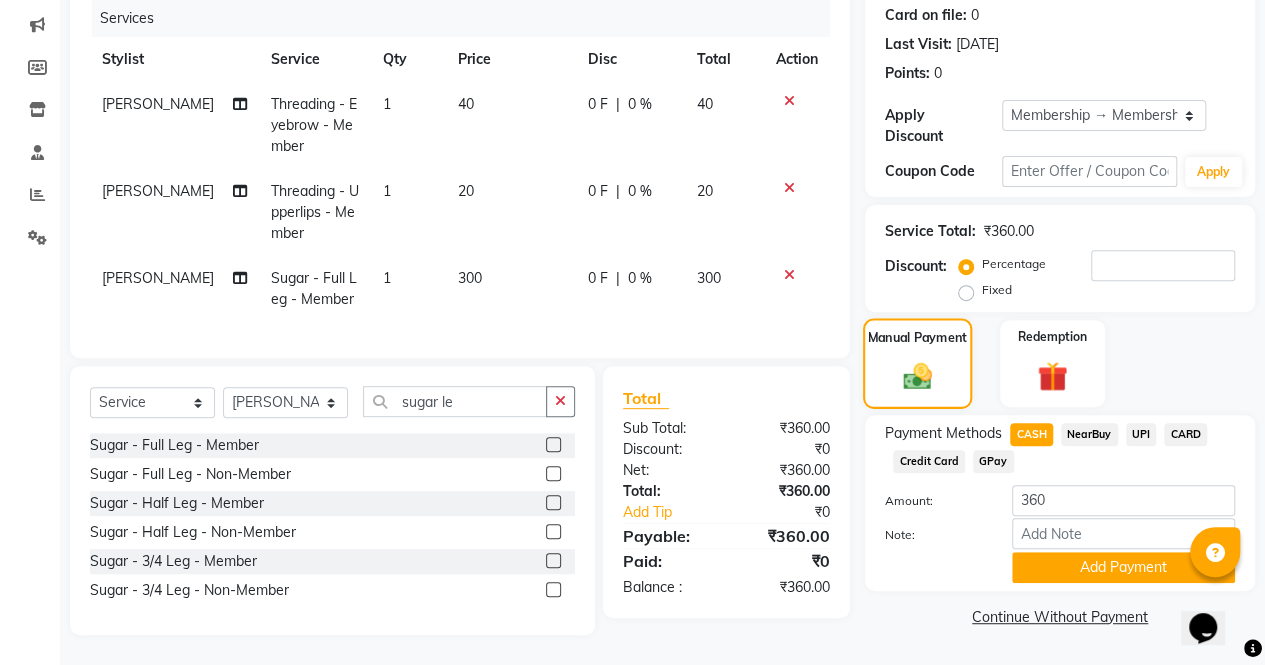 click on "Manual Payment" 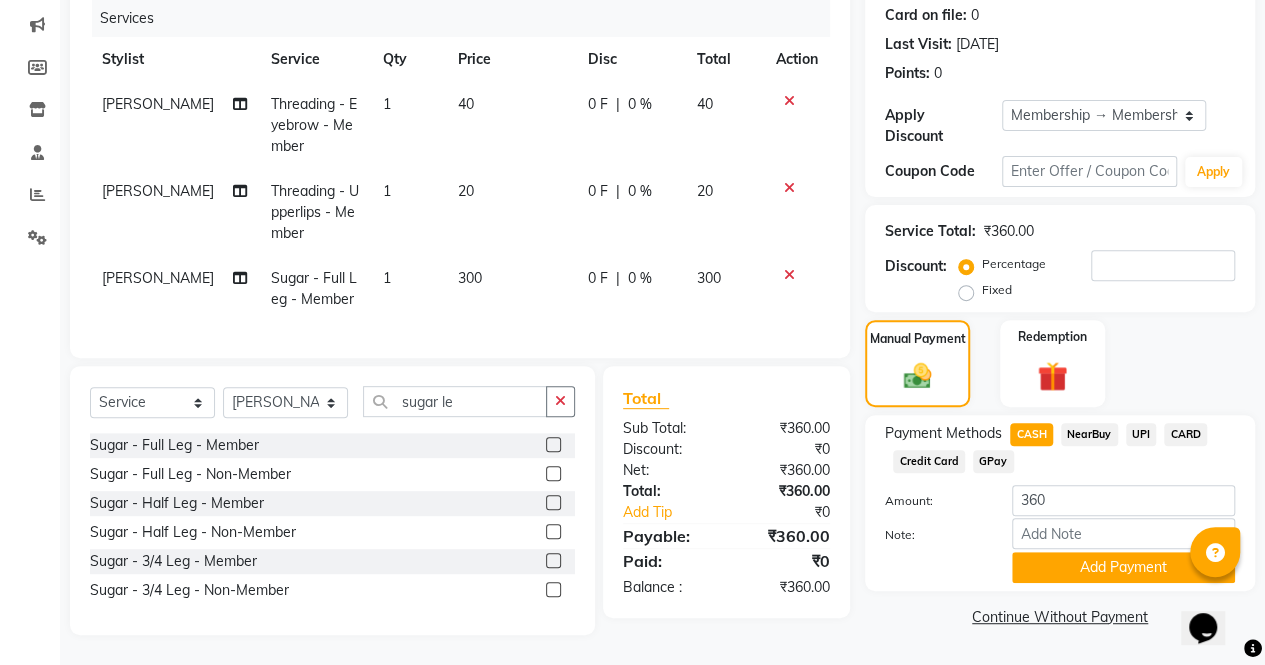 click on "Manual Payment Redemption" 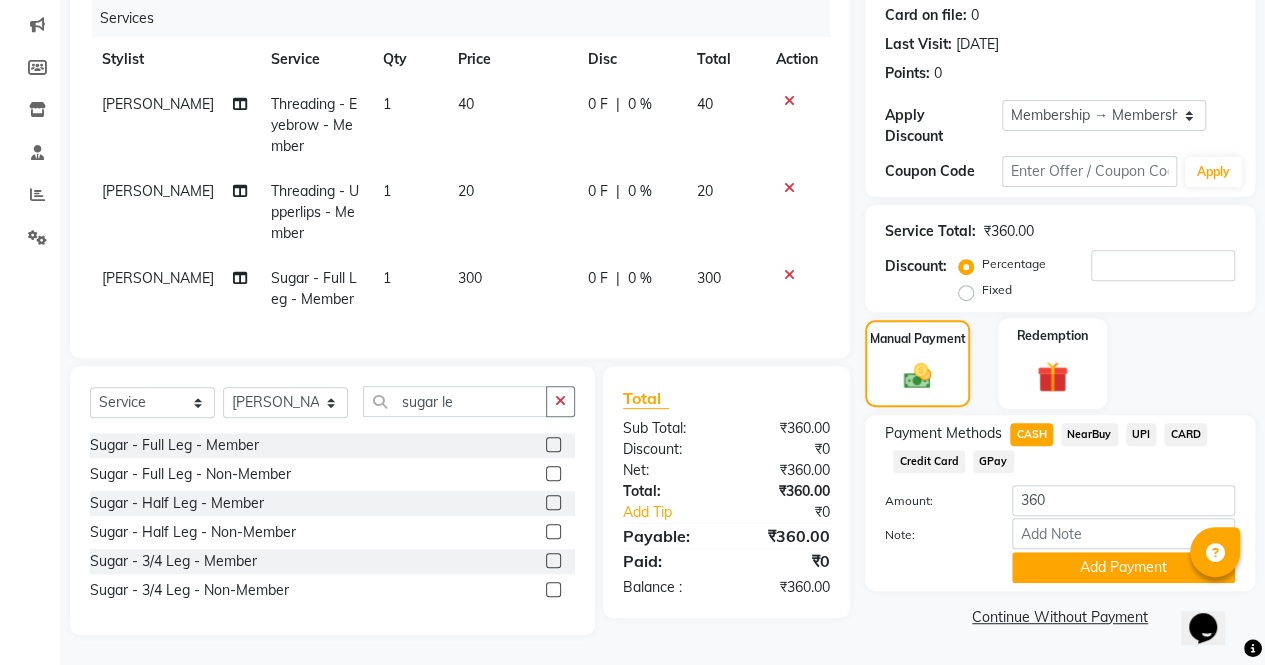 click on "Redemption" 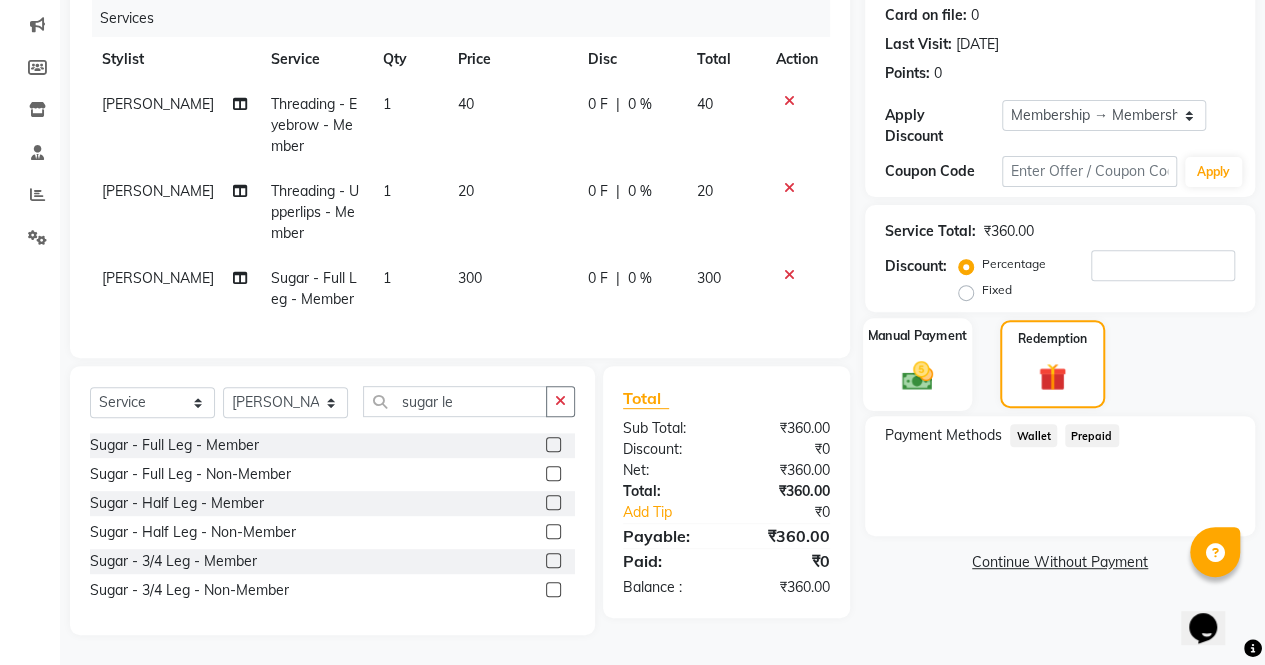 click on "Manual Payment" 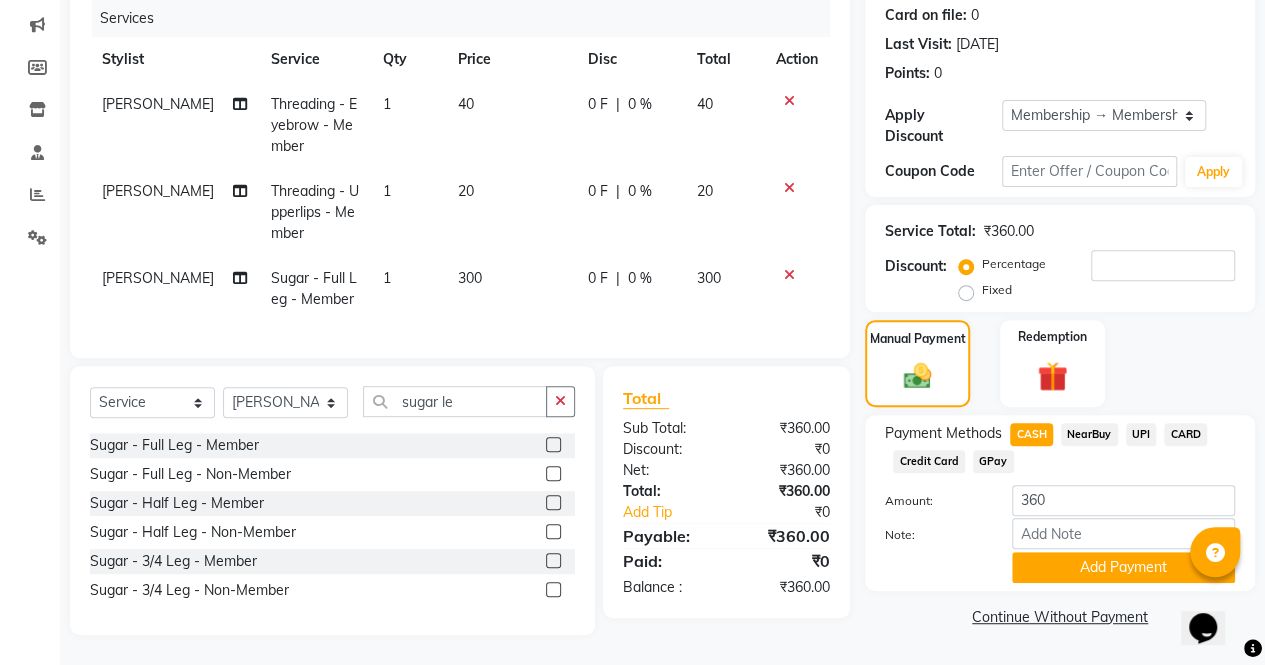 click on "Manual Payment Redemption" 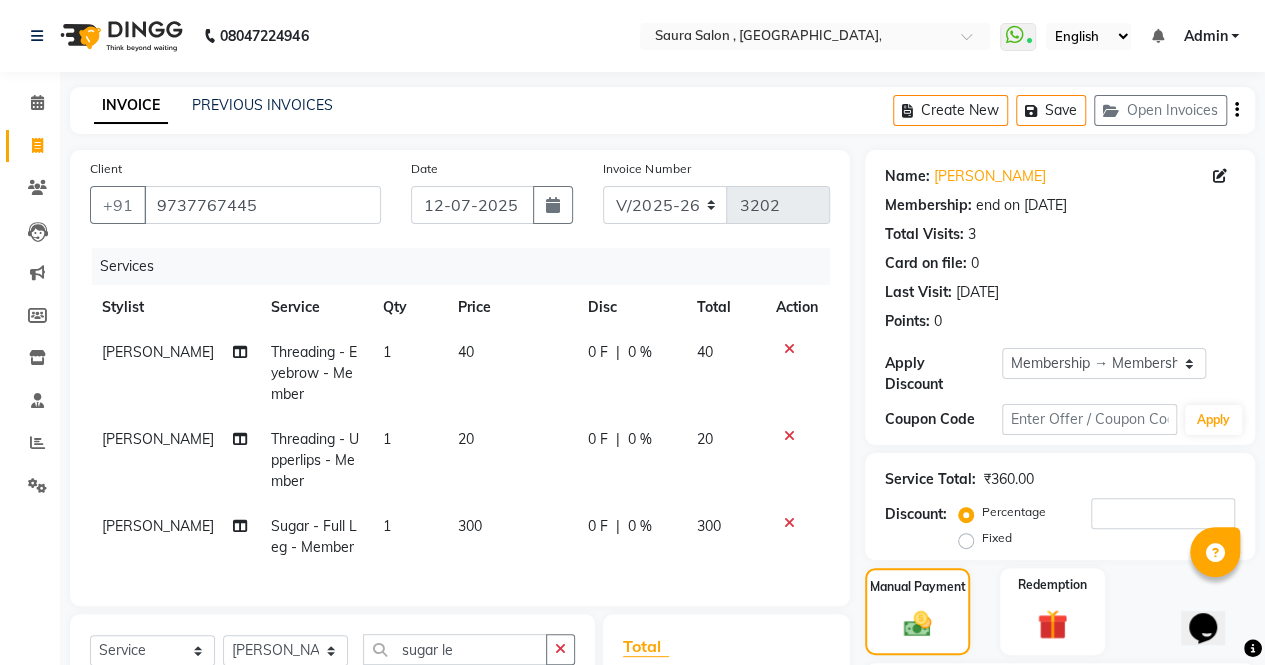 scroll, scrollTop: 4, scrollLeft: 0, axis: vertical 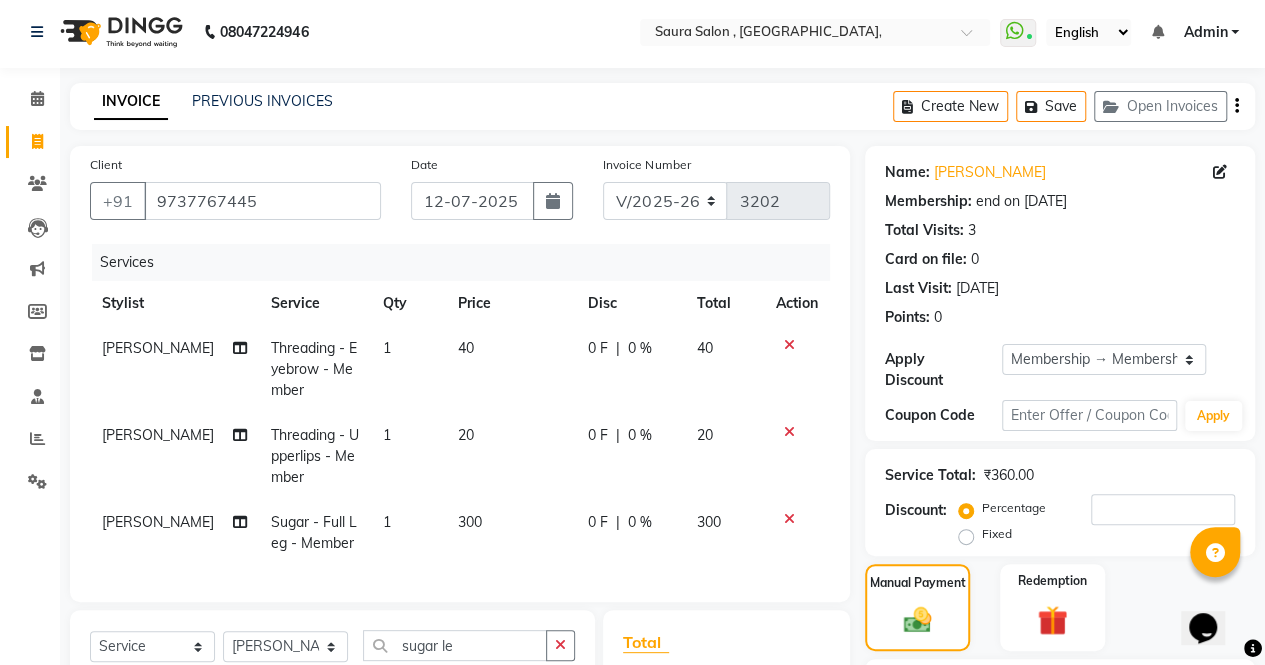 click on "300" 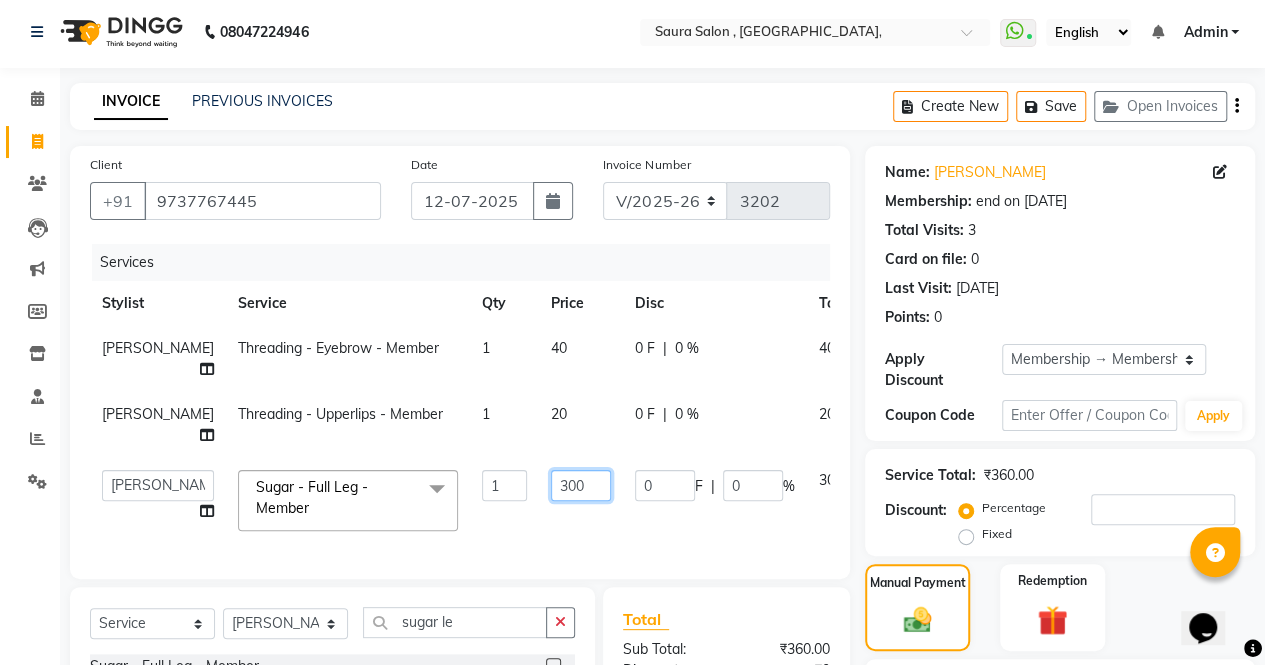 click on "300" 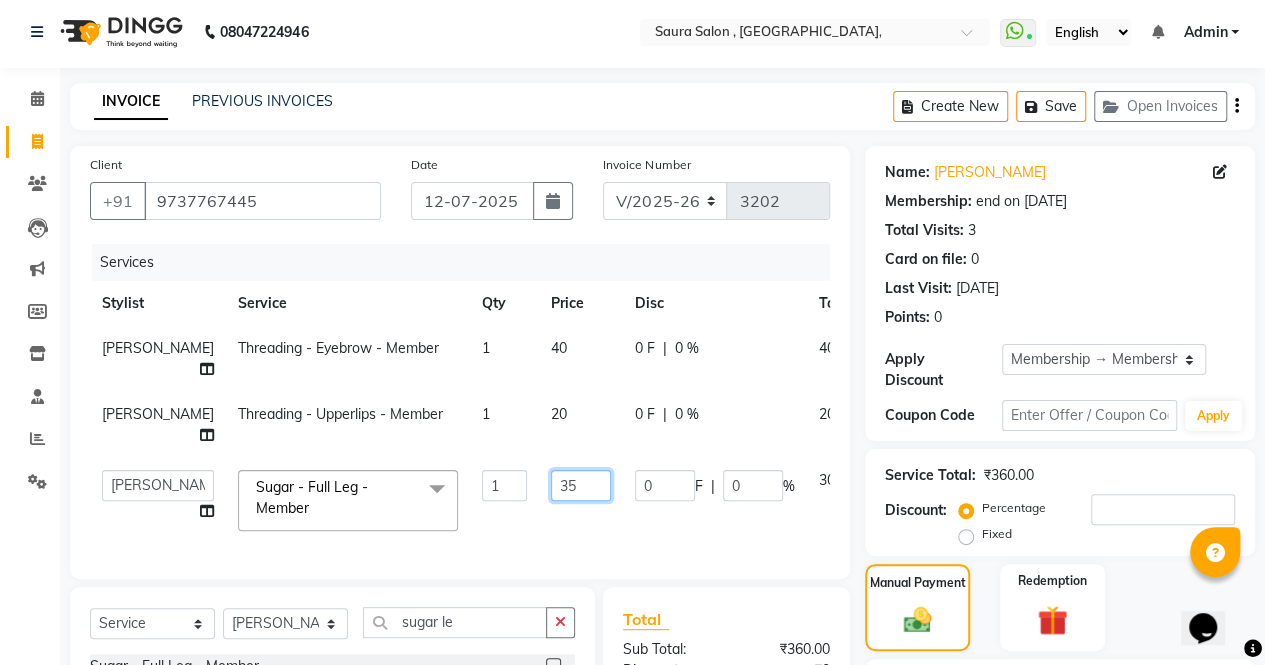 type on "350" 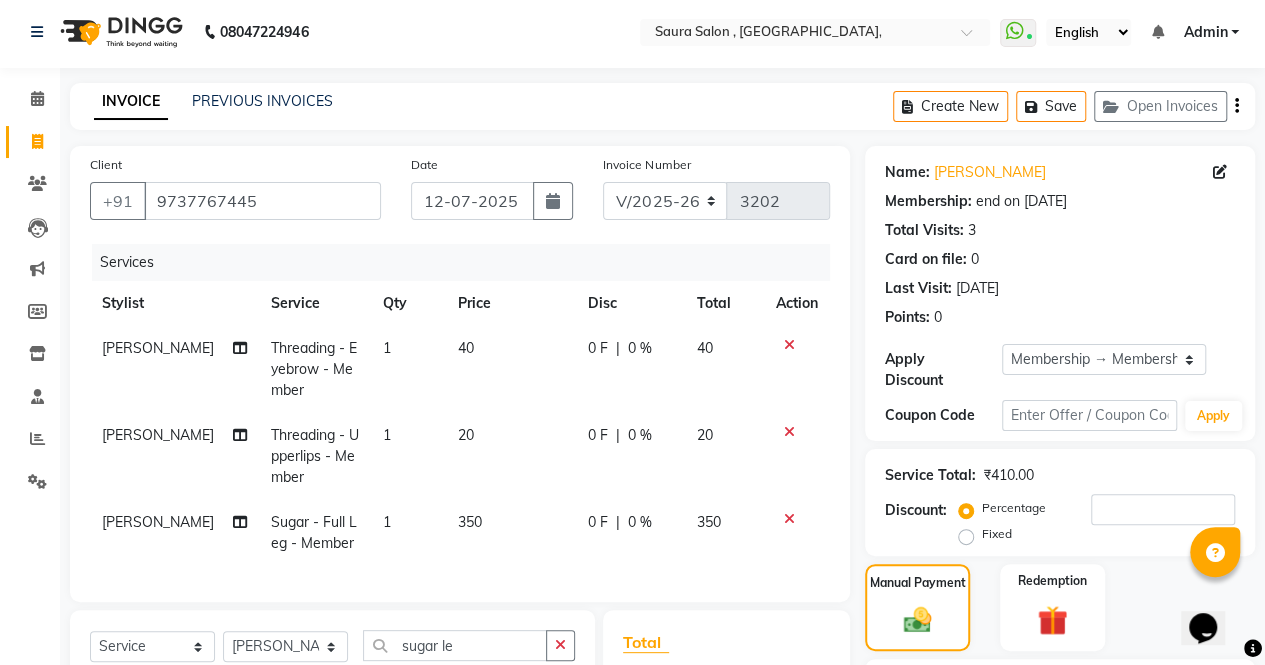 click on "Manual Payment Redemption" 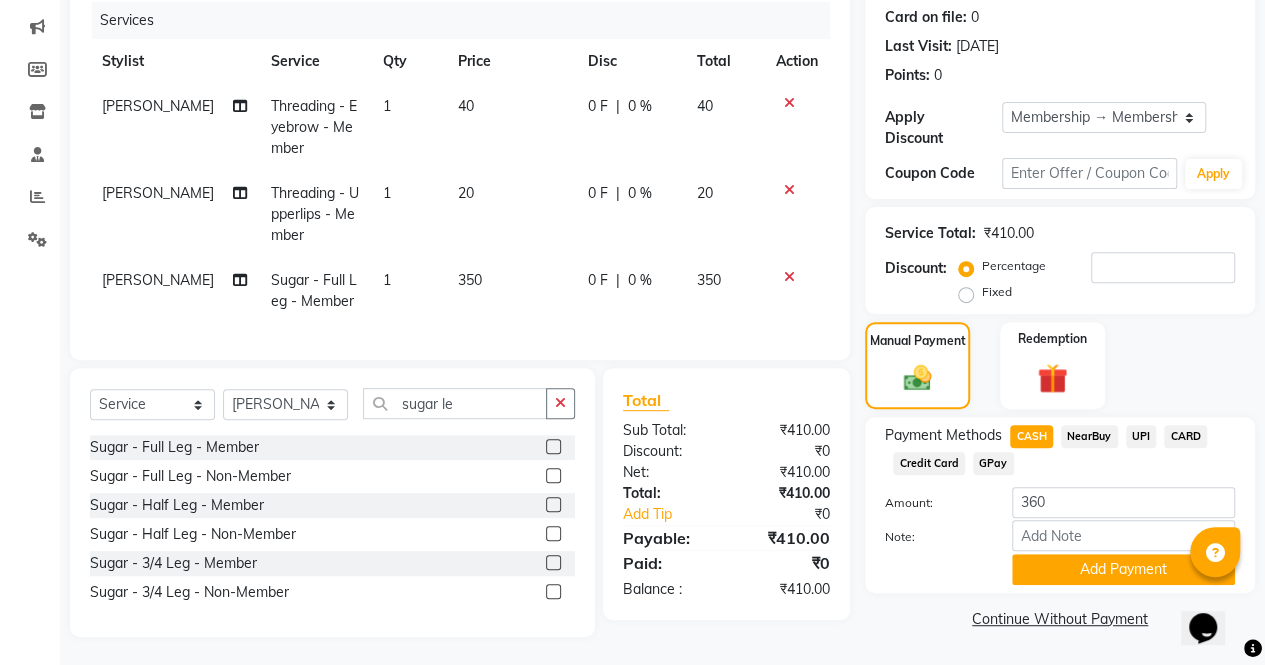 scroll, scrollTop: 262, scrollLeft: 0, axis: vertical 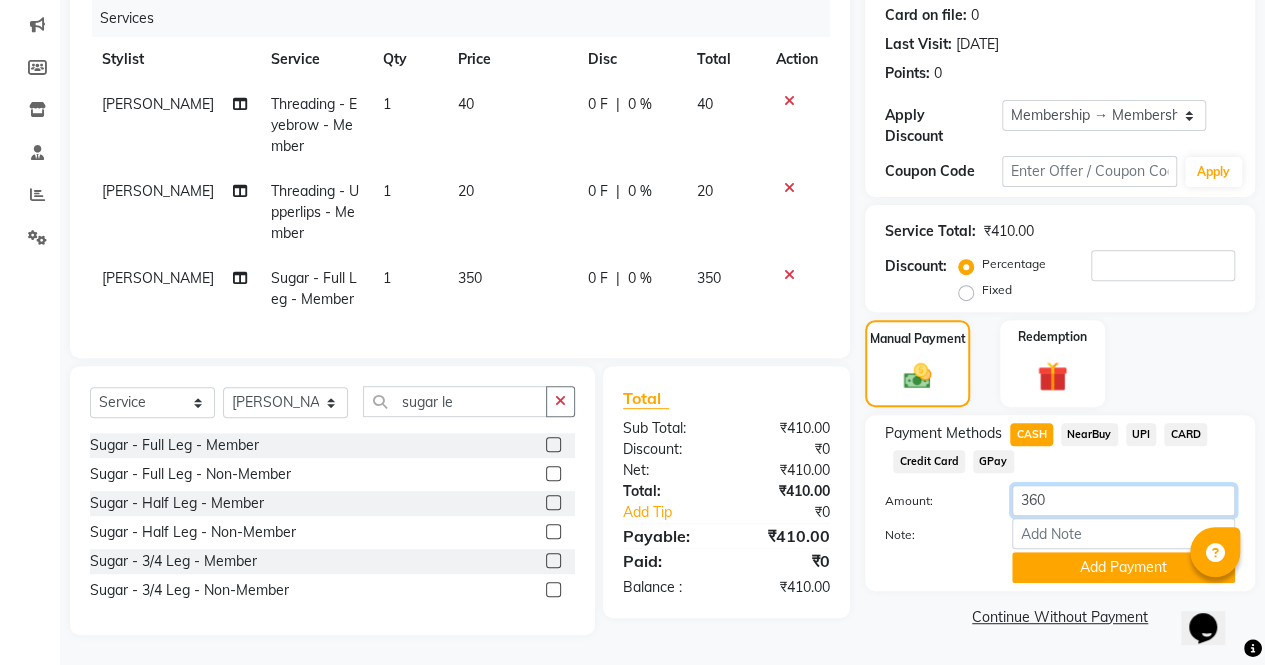 click on "360" 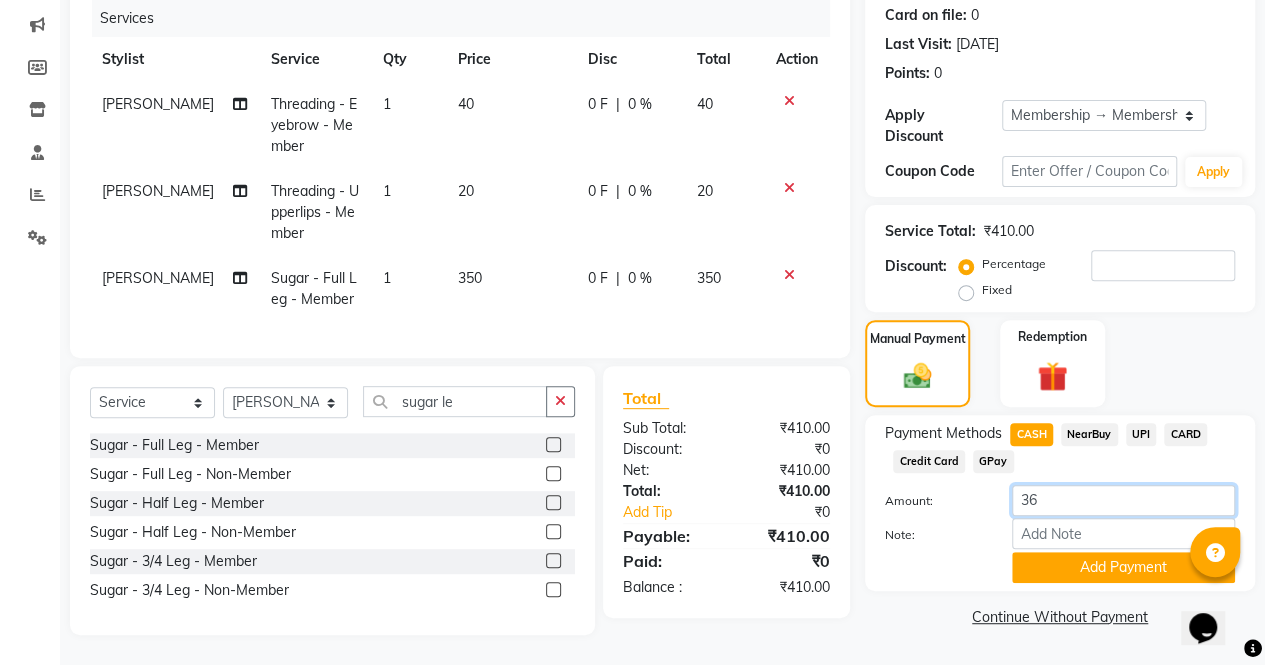 type on "3" 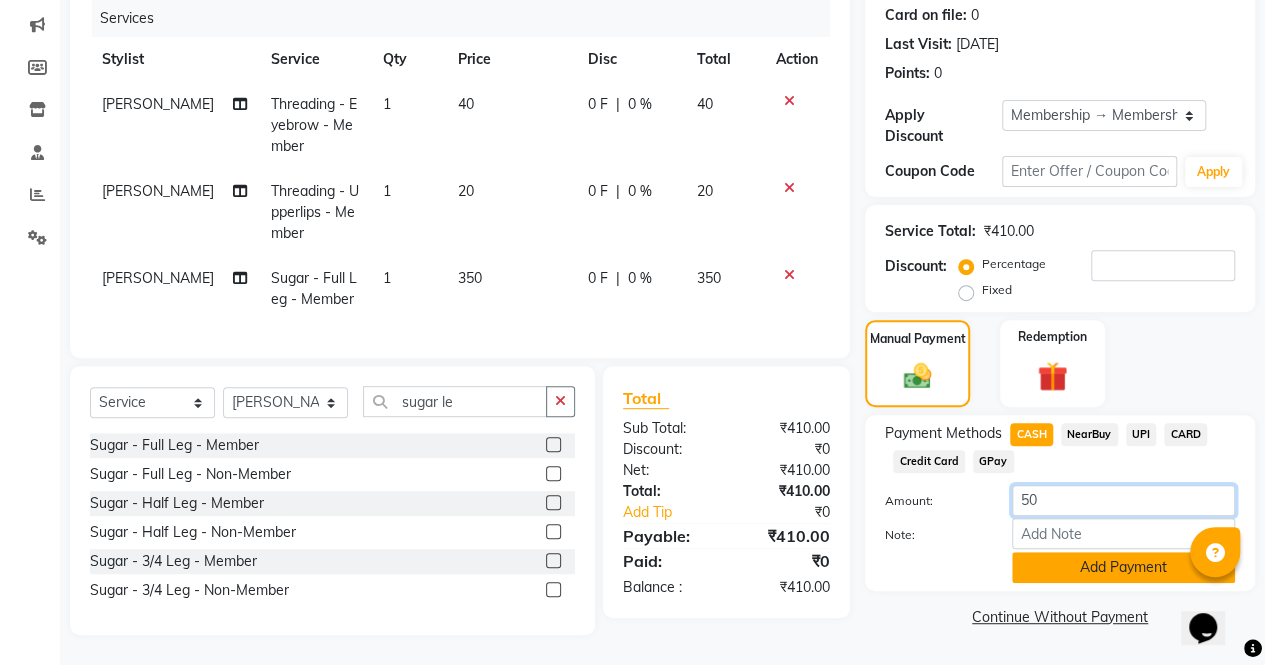 type on "50" 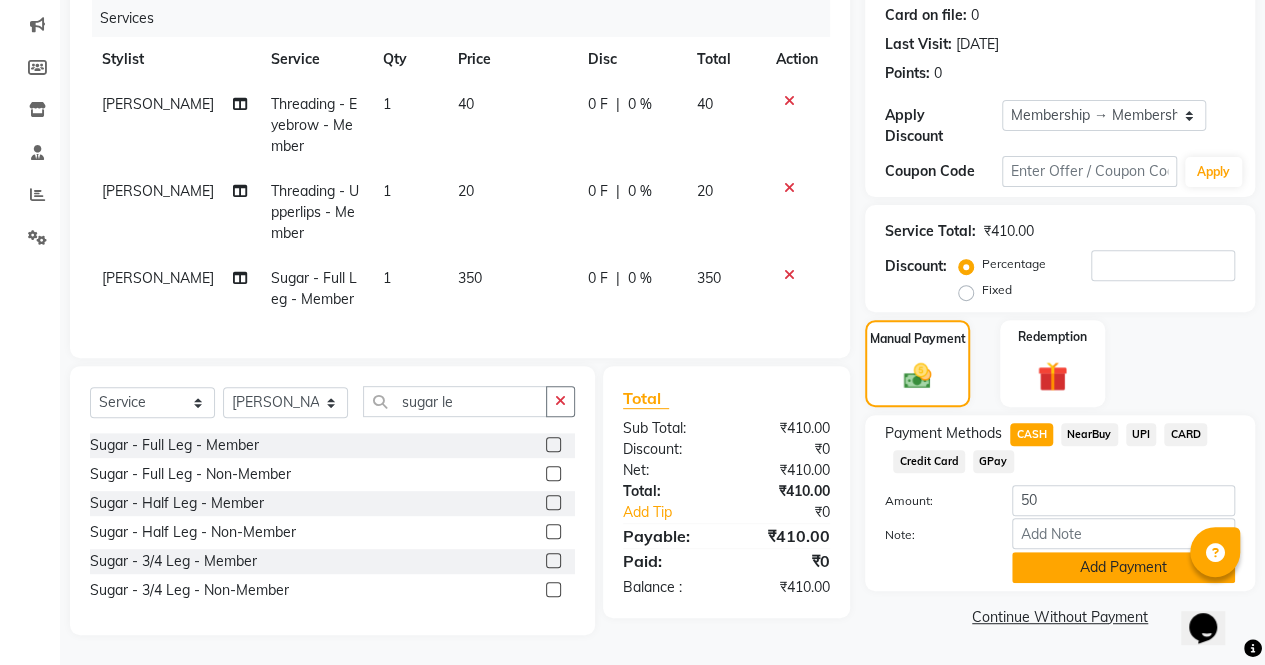 click on "Add Payment" 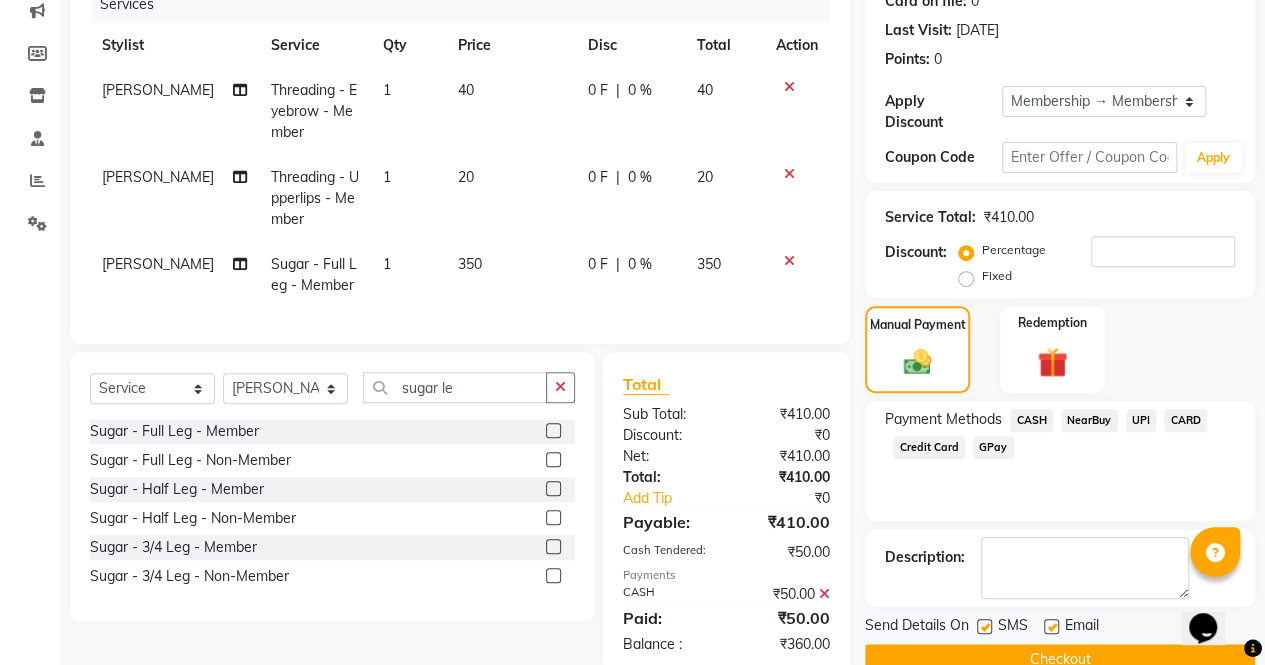 click on "UPI" 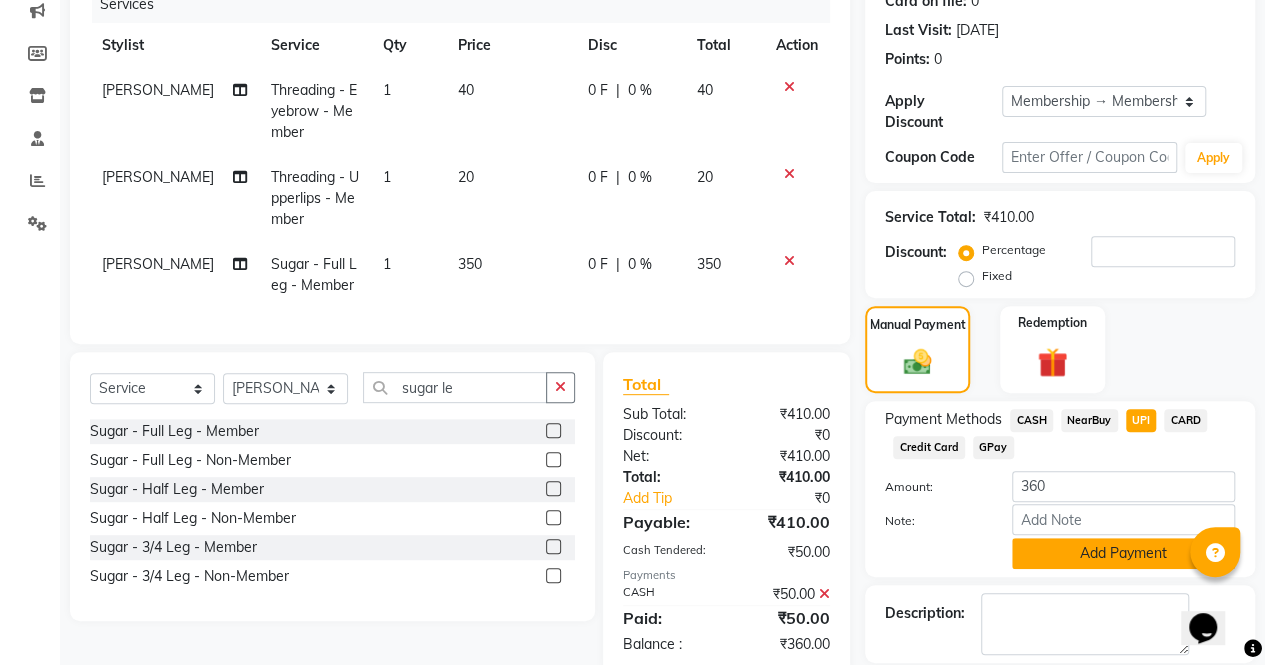 click on "Add Payment" 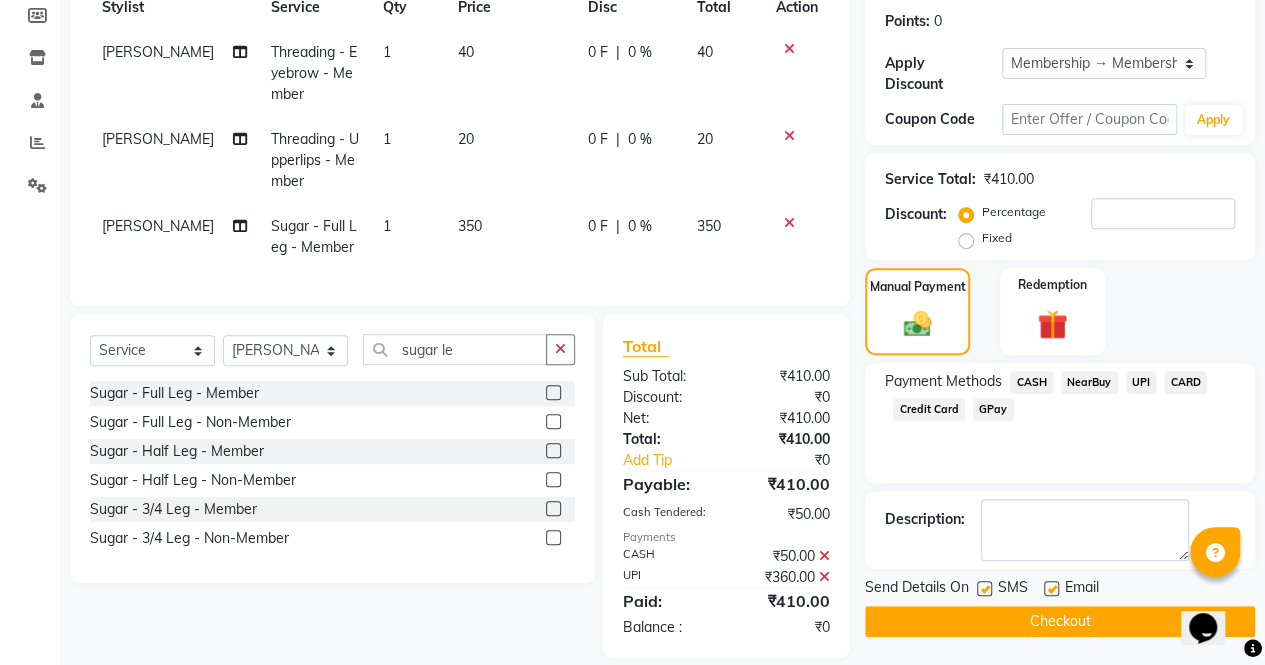 scroll, scrollTop: 336, scrollLeft: 0, axis: vertical 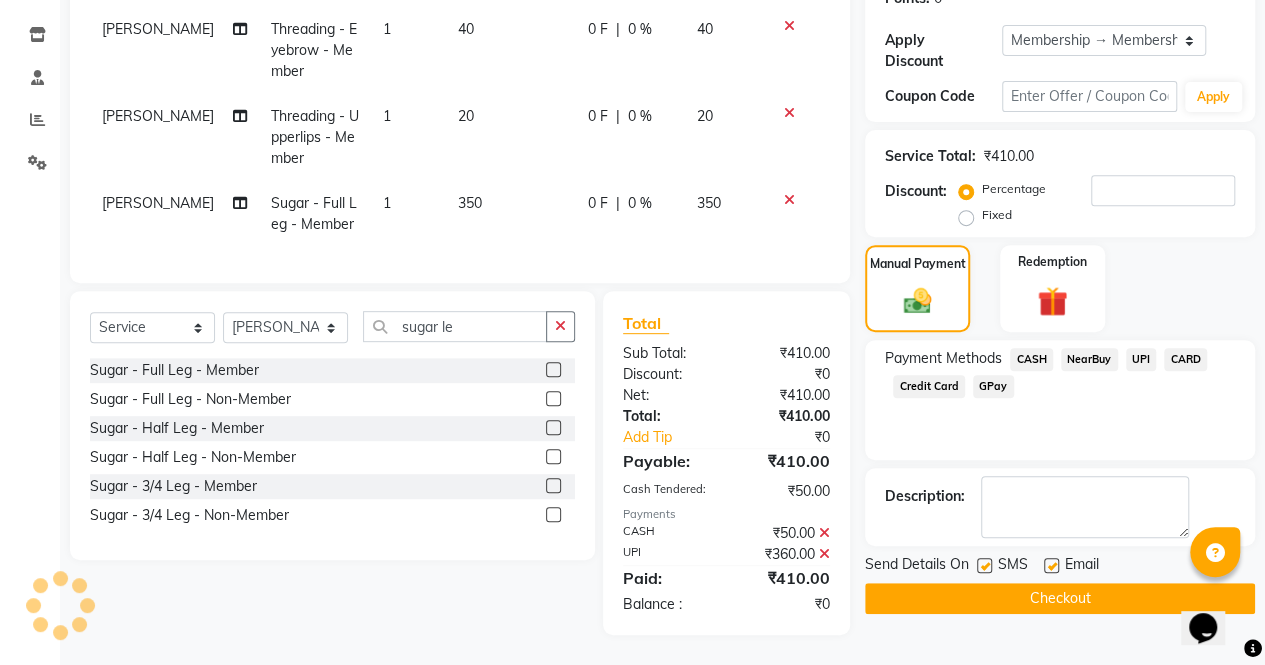 click on "Checkout" 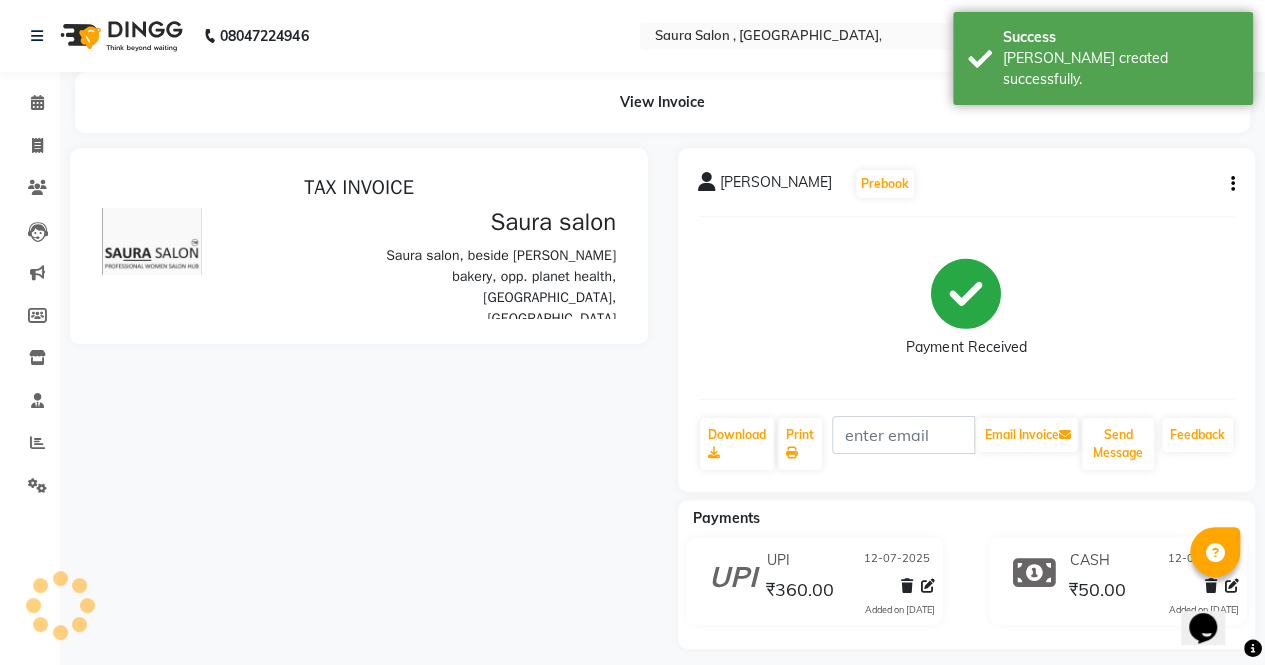 scroll, scrollTop: 0, scrollLeft: 0, axis: both 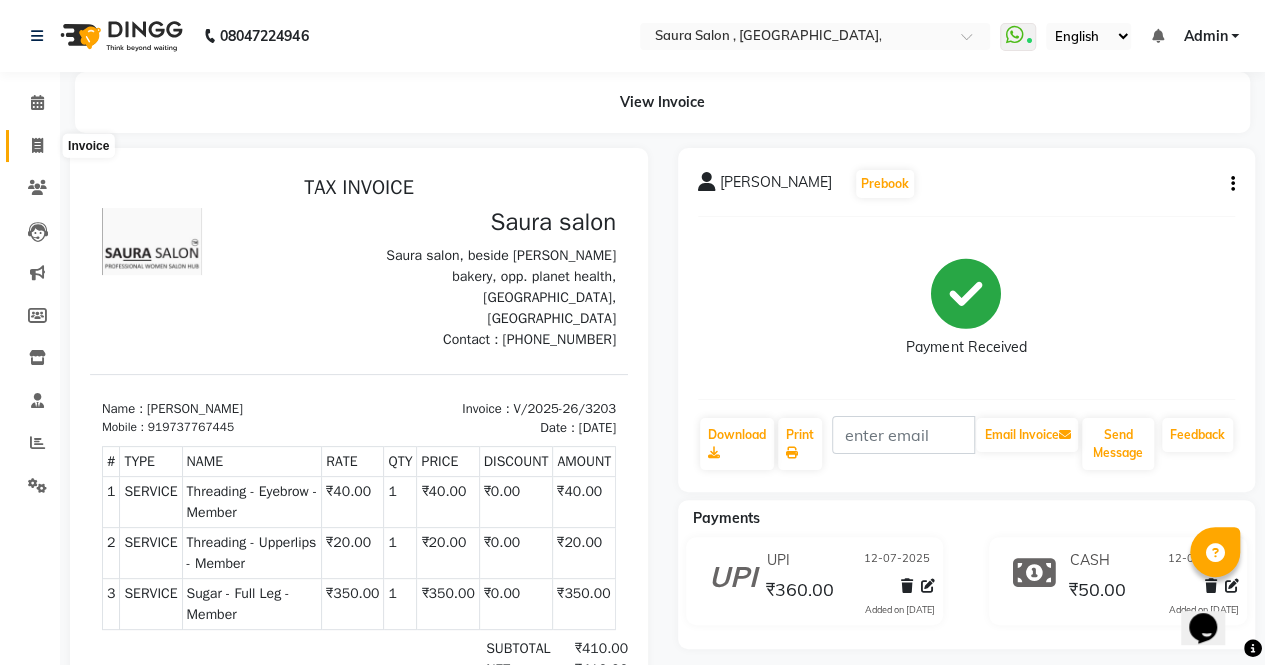 click 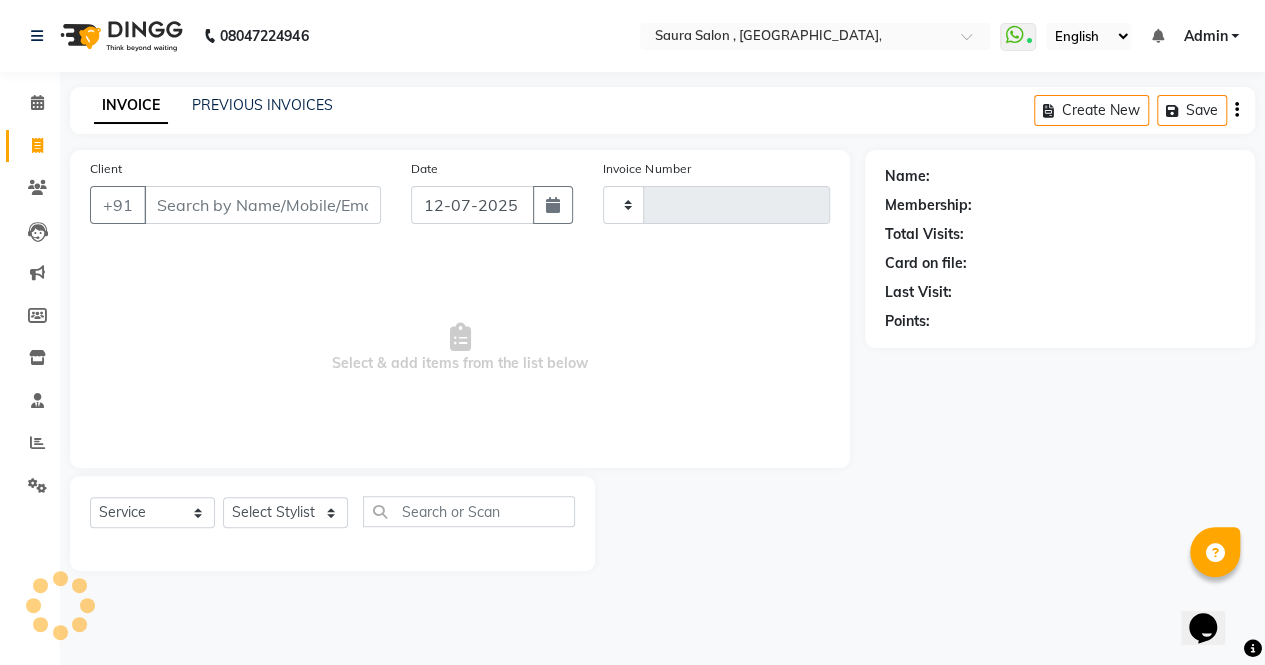 type on "3204" 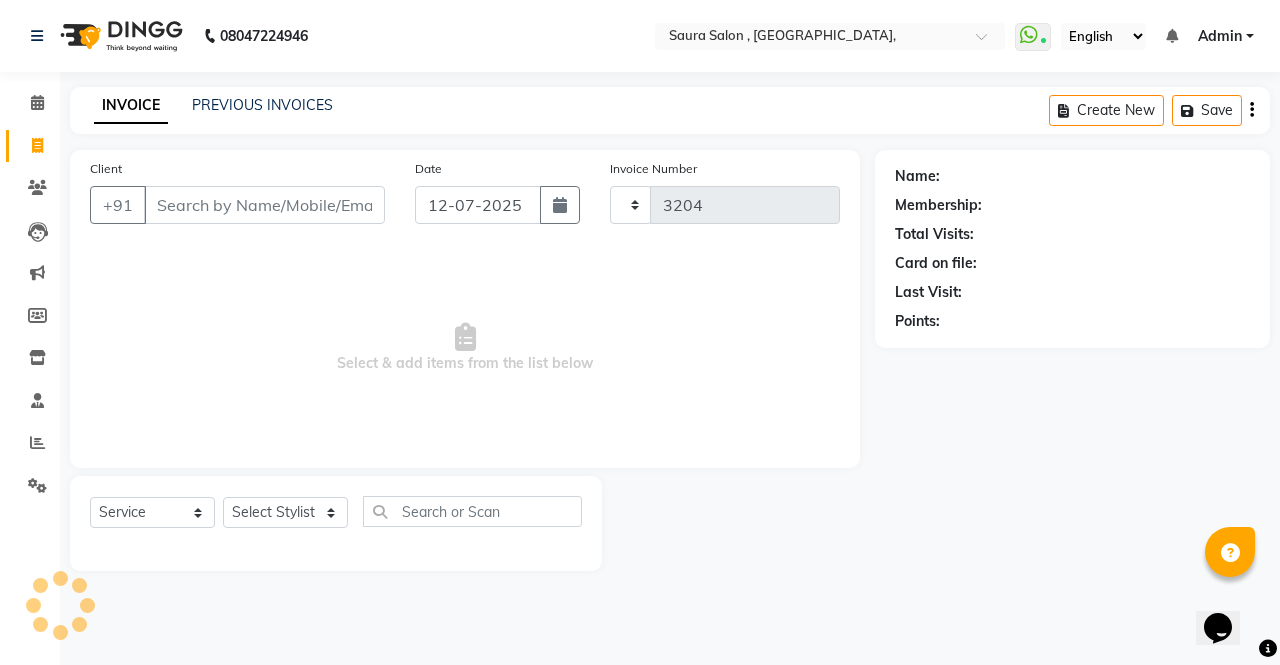 select on "6963" 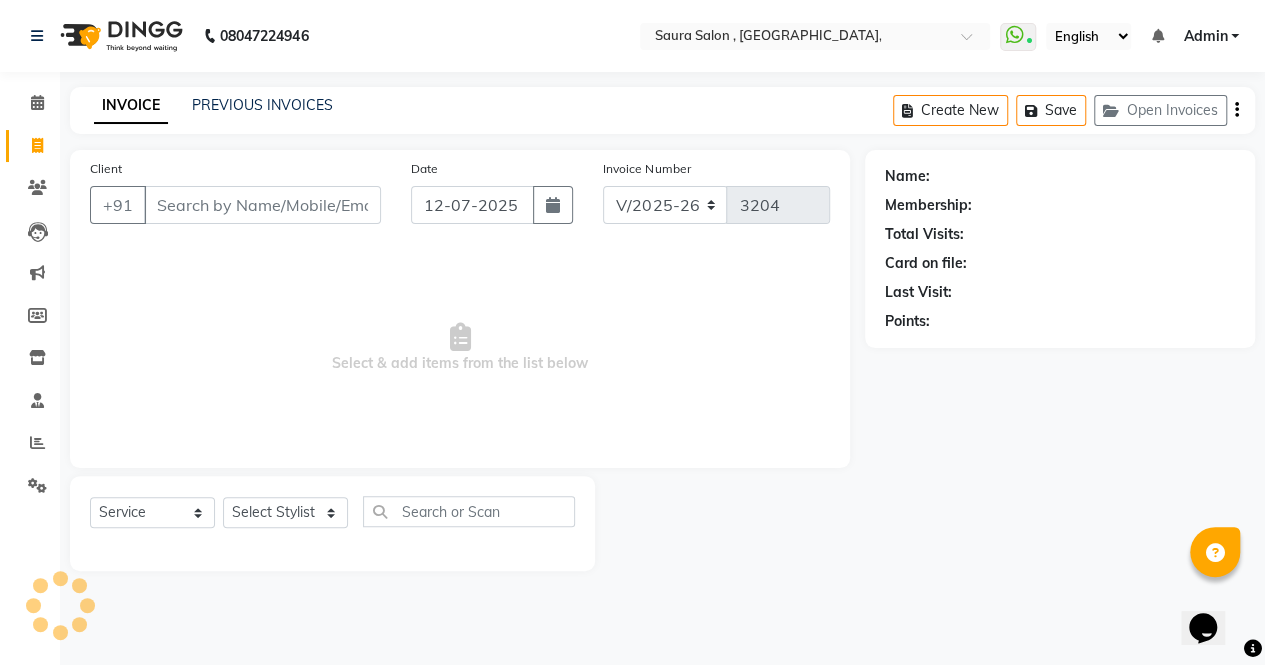 select on "57428" 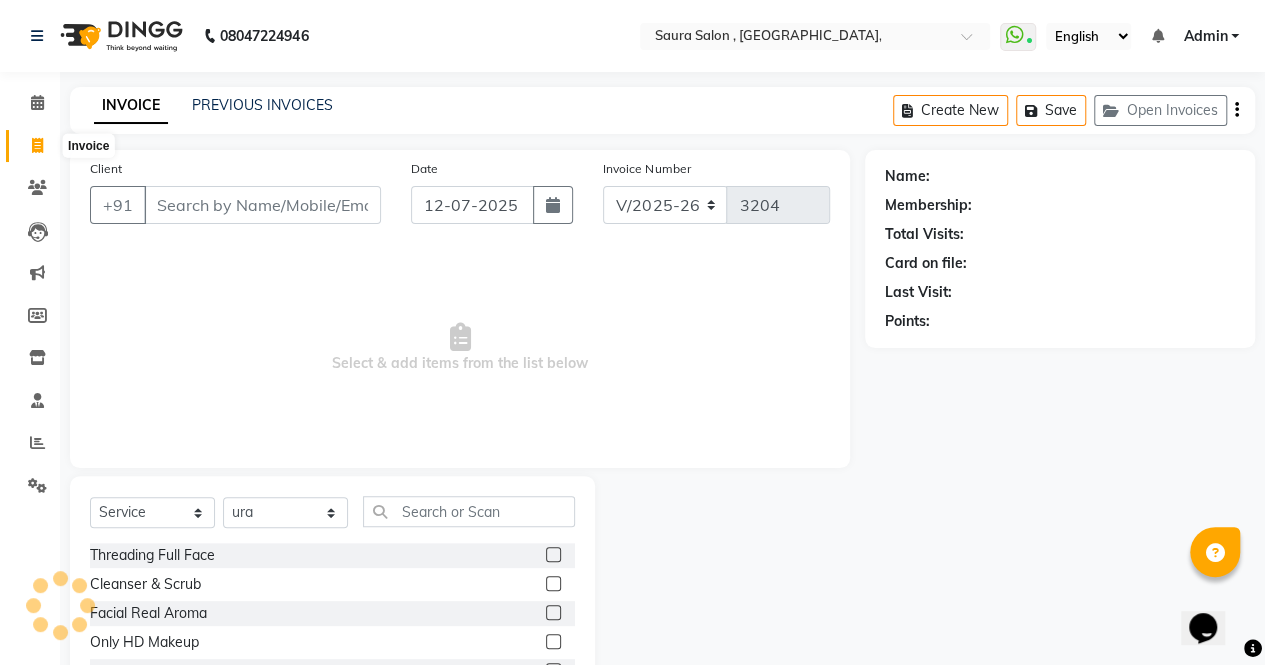 click 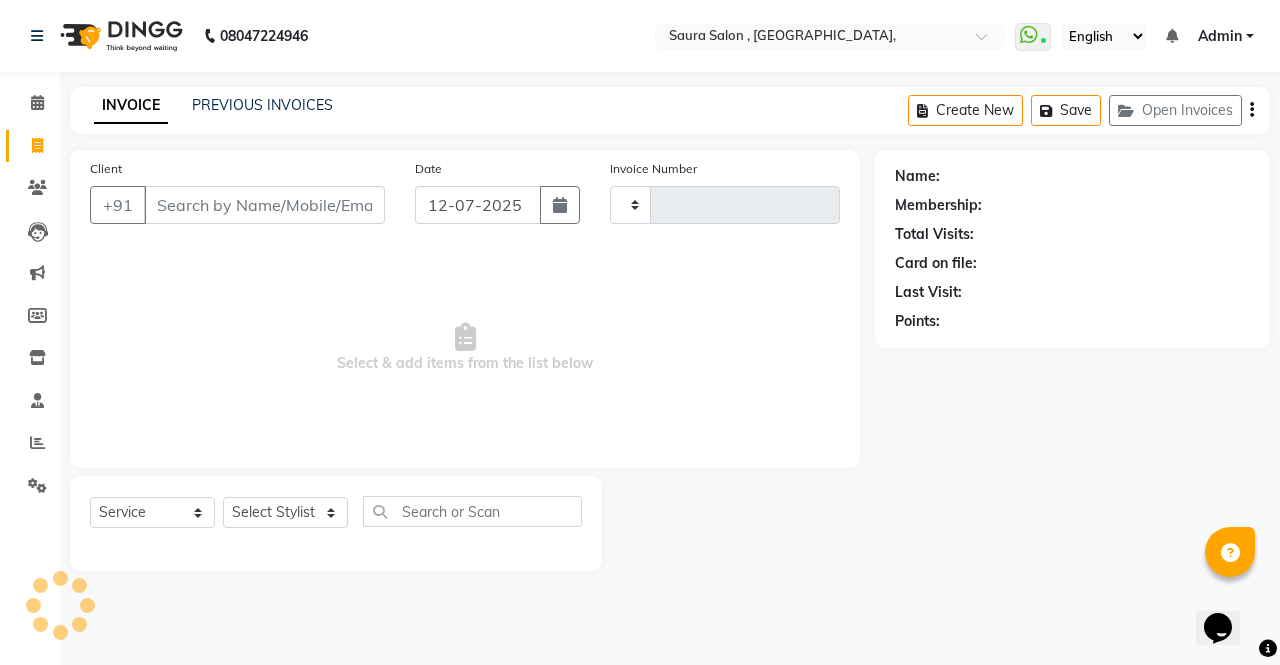type on "3204" 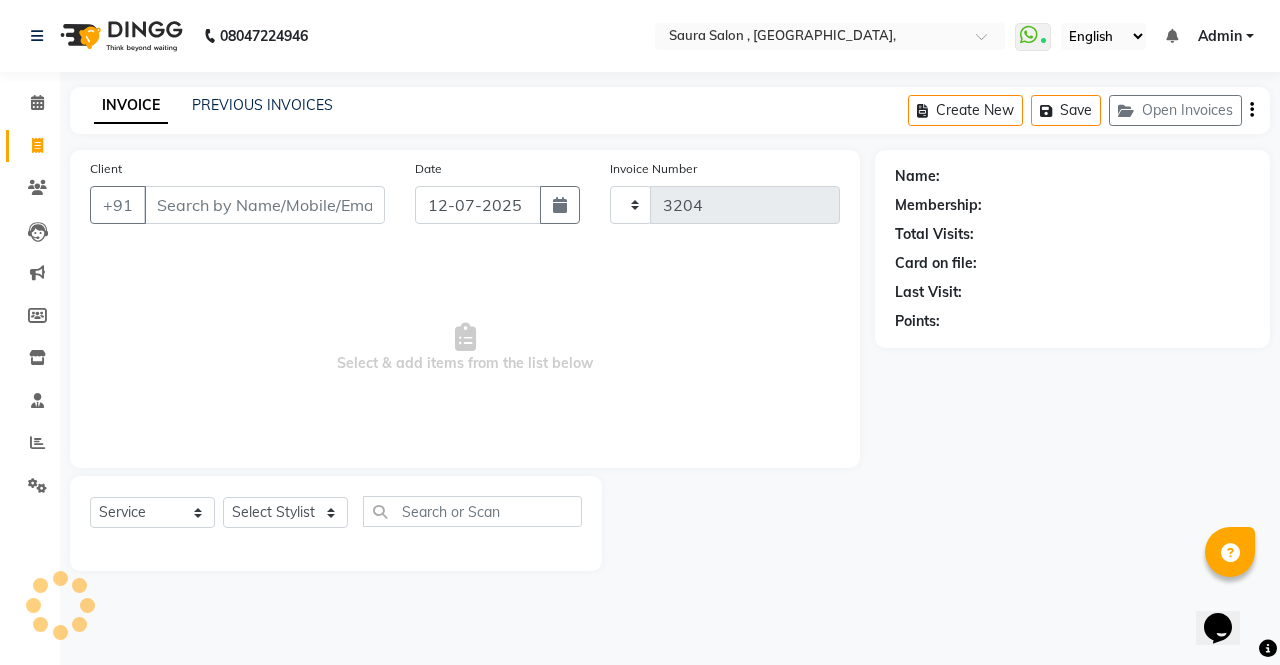 select on "6963" 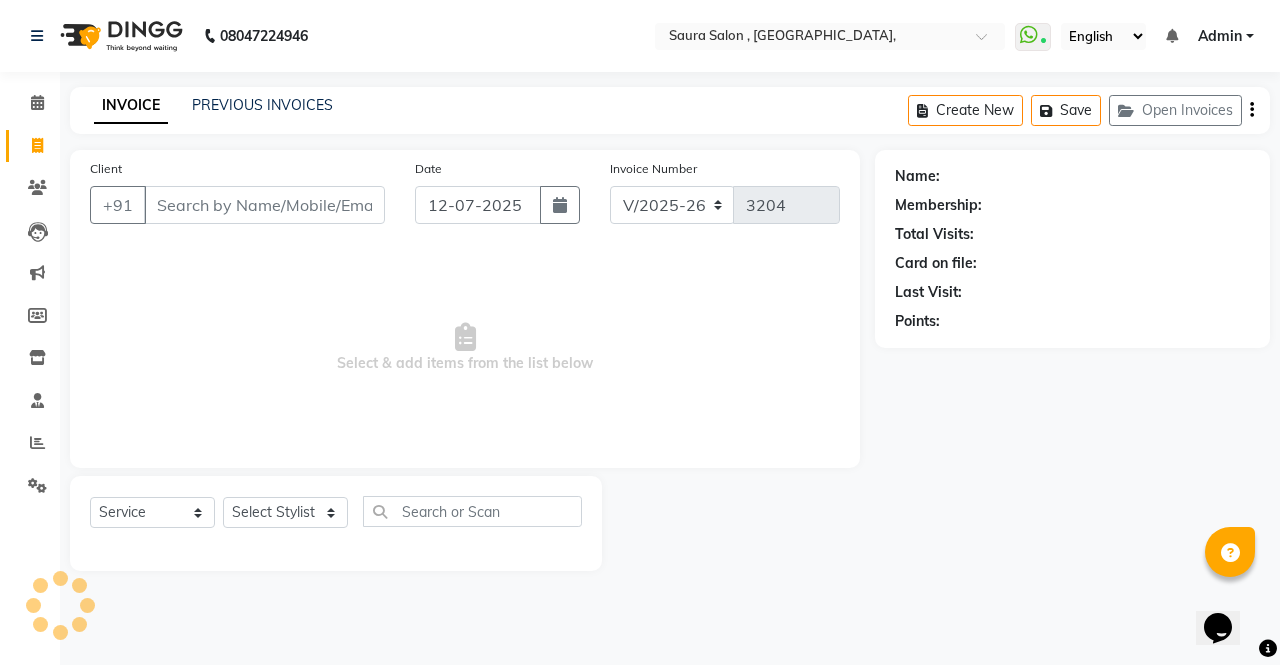 select on "57428" 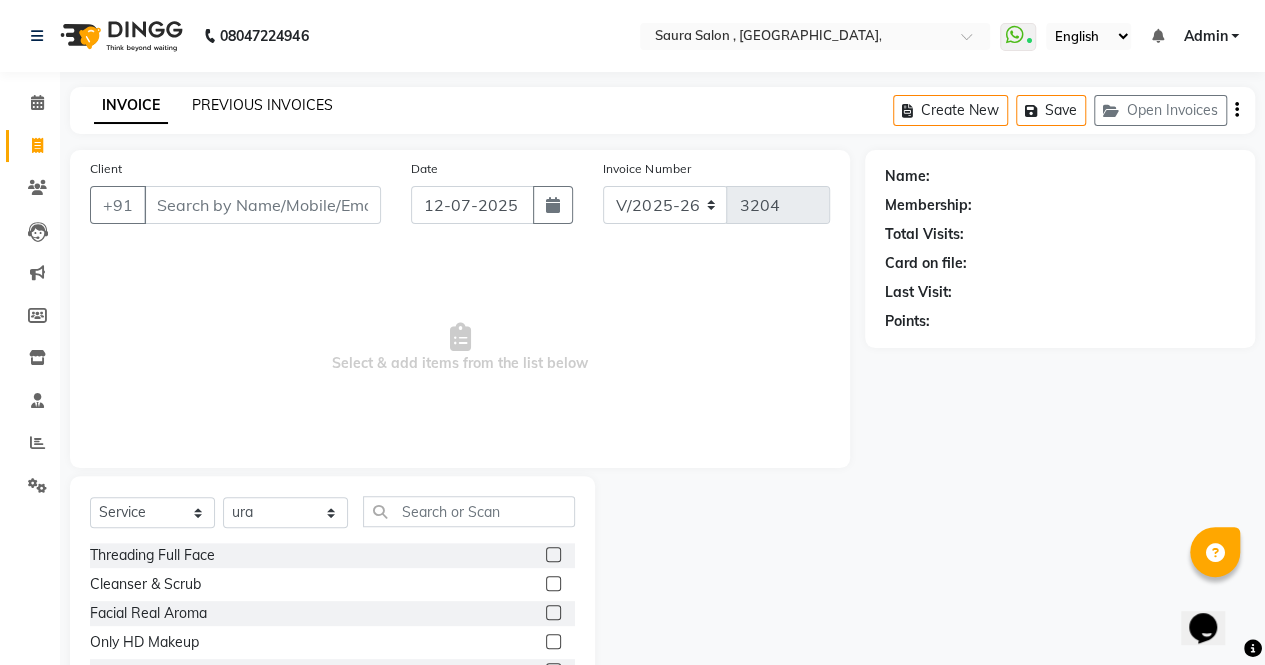 click on "PREVIOUS INVOICES" 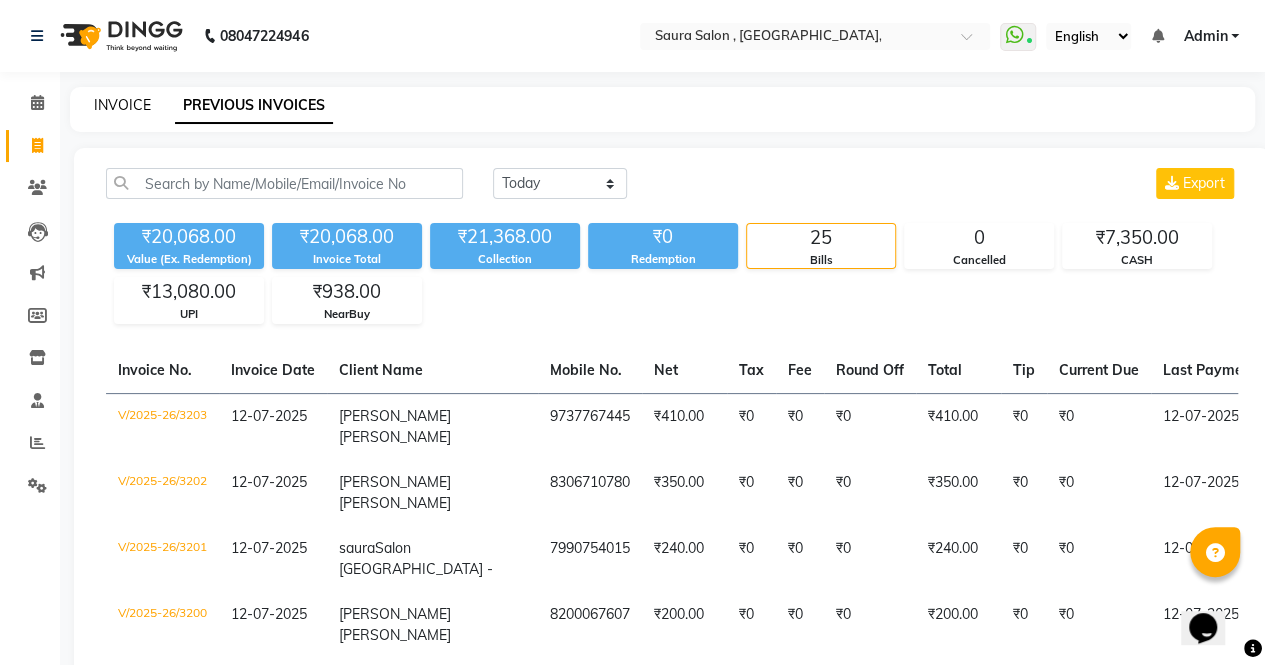 click on "INVOICE" 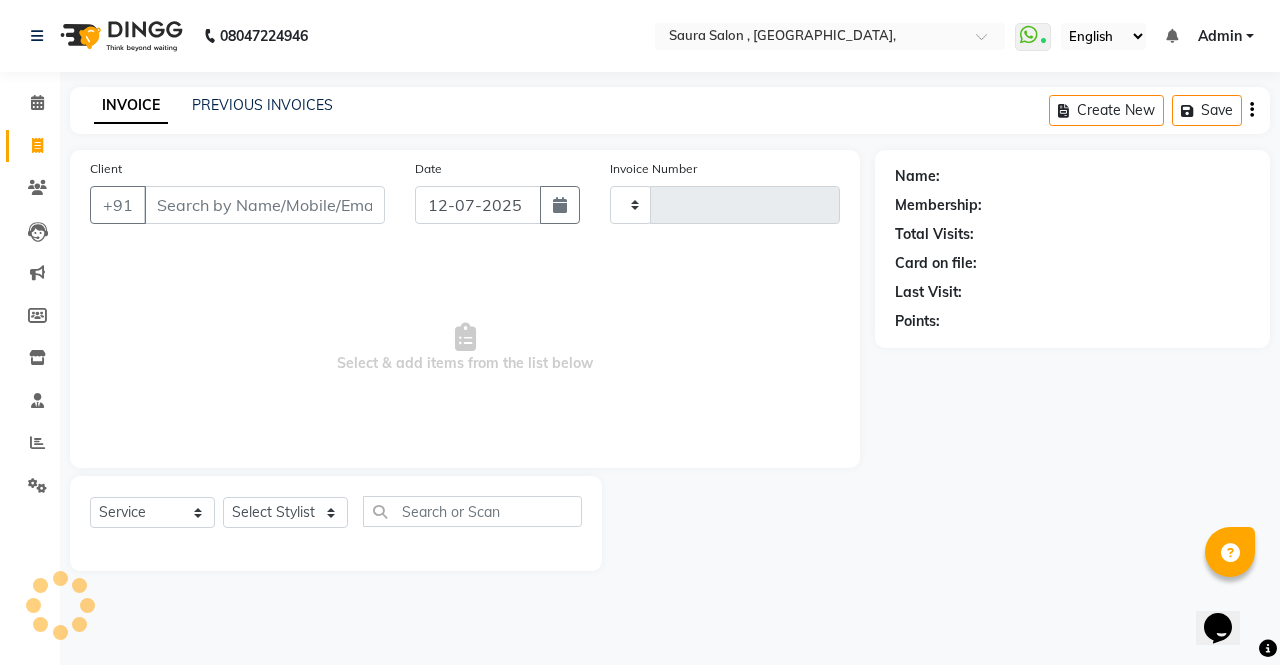 type on "3204" 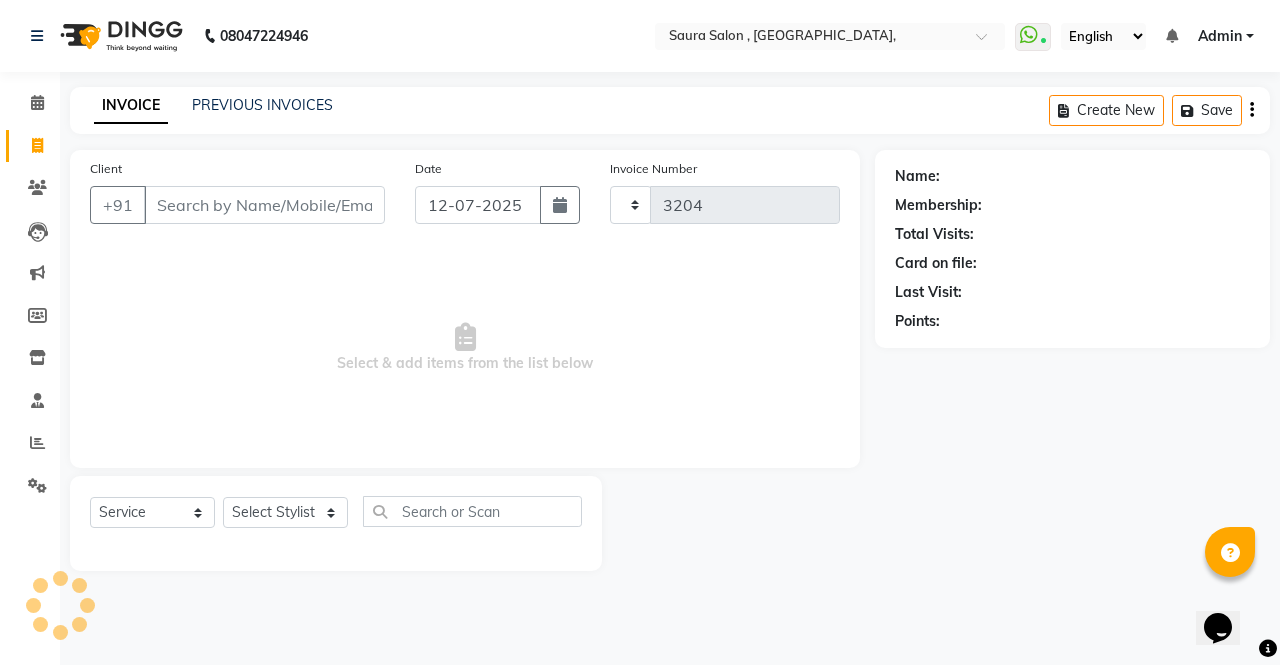 select on "6963" 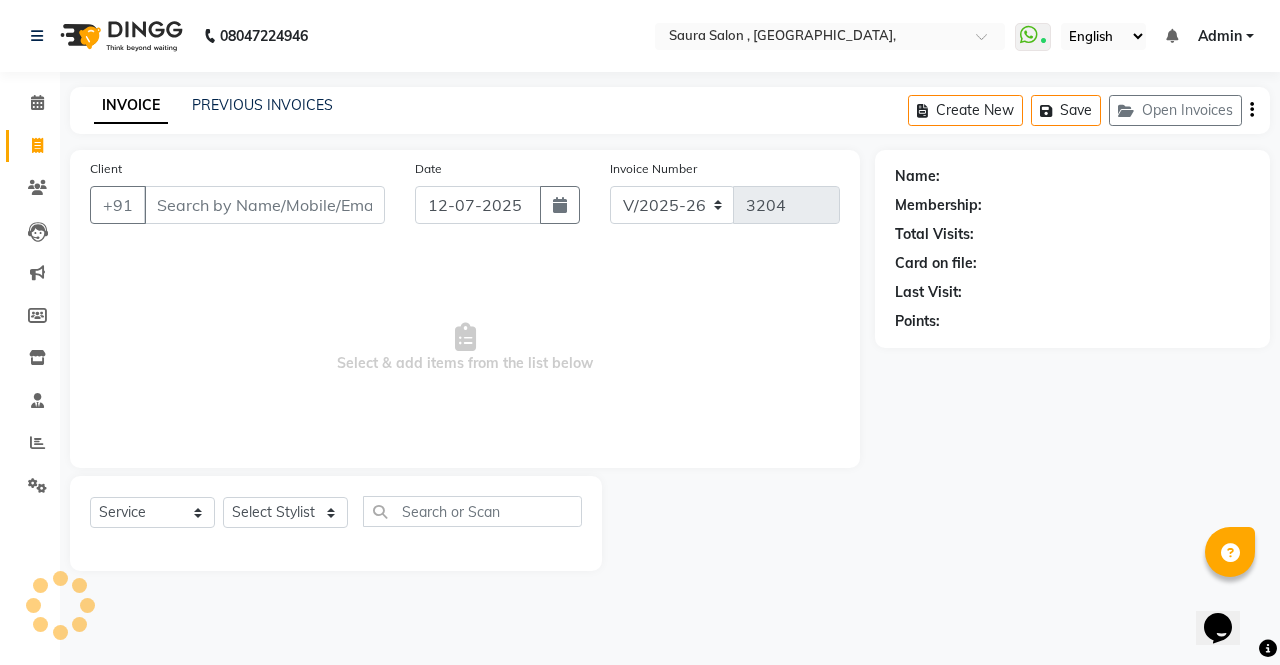 select on "57428" 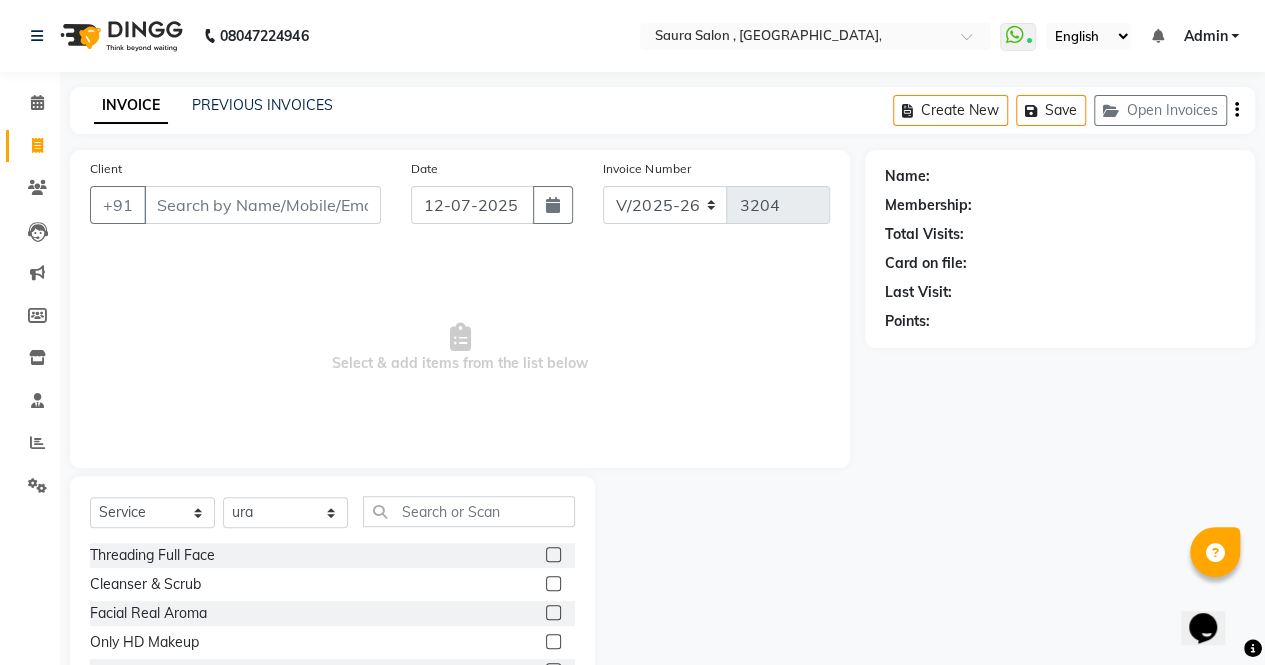 click on "INVOICE PREVIOUS INVOICES" 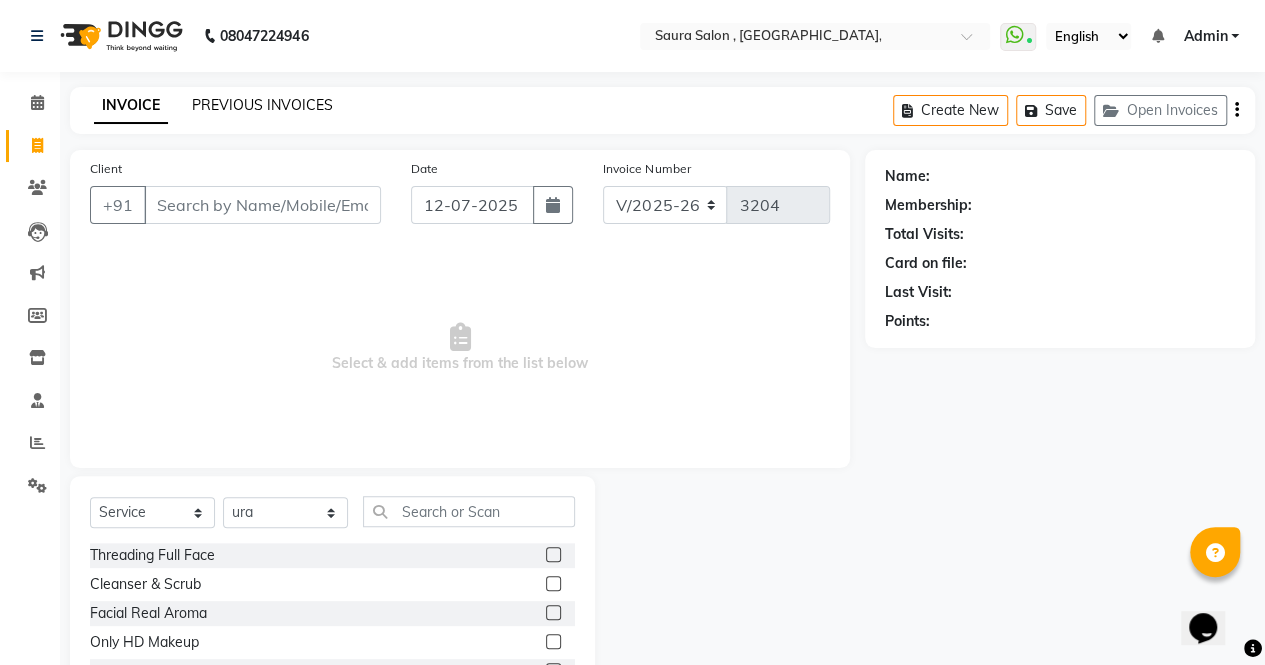 click on "PREVIOUS INVOICES" 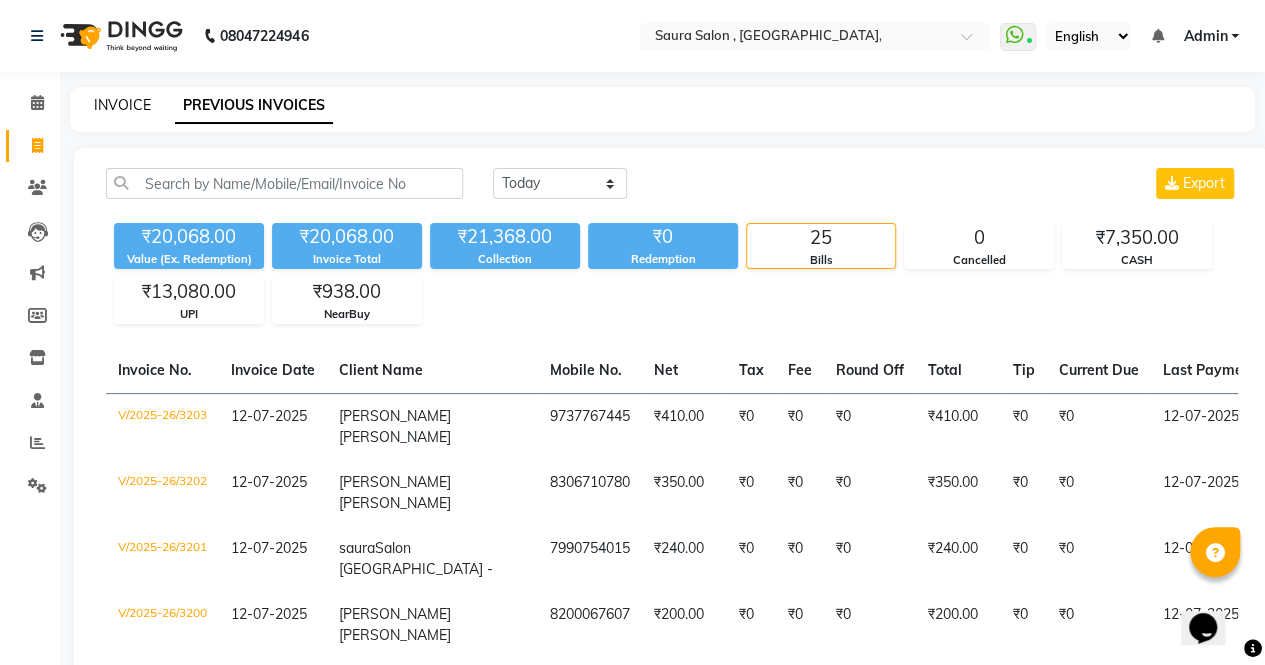 click on "INVOICE" 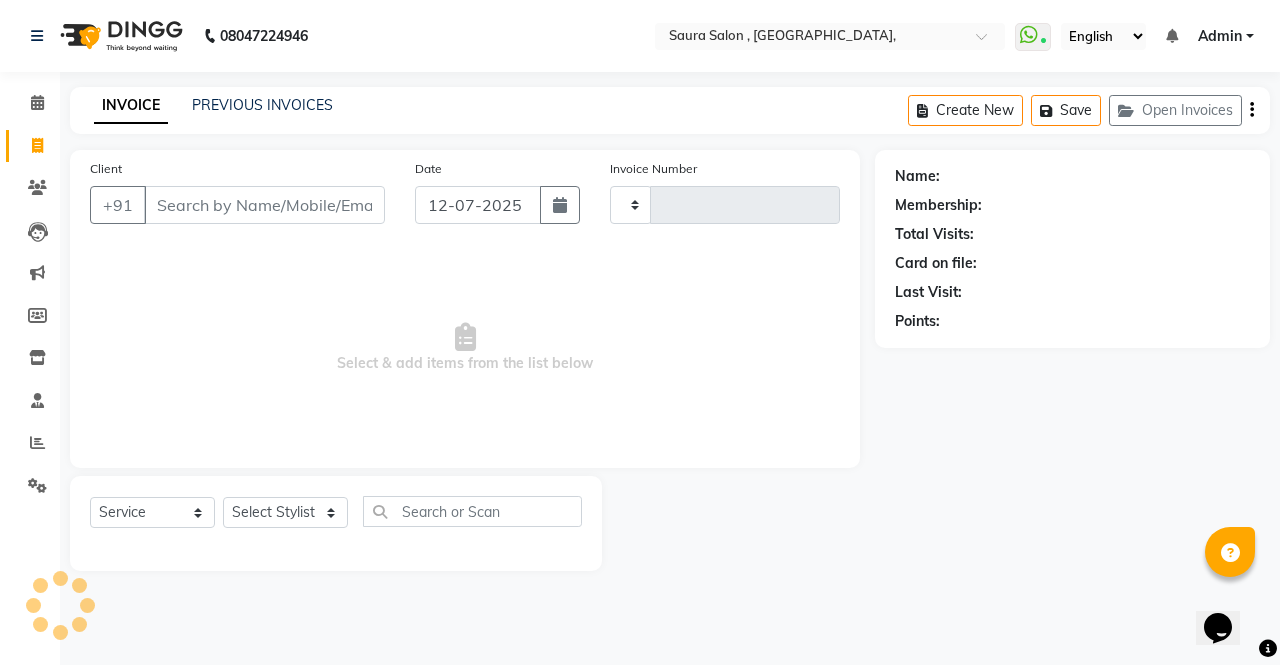 type on "3204" 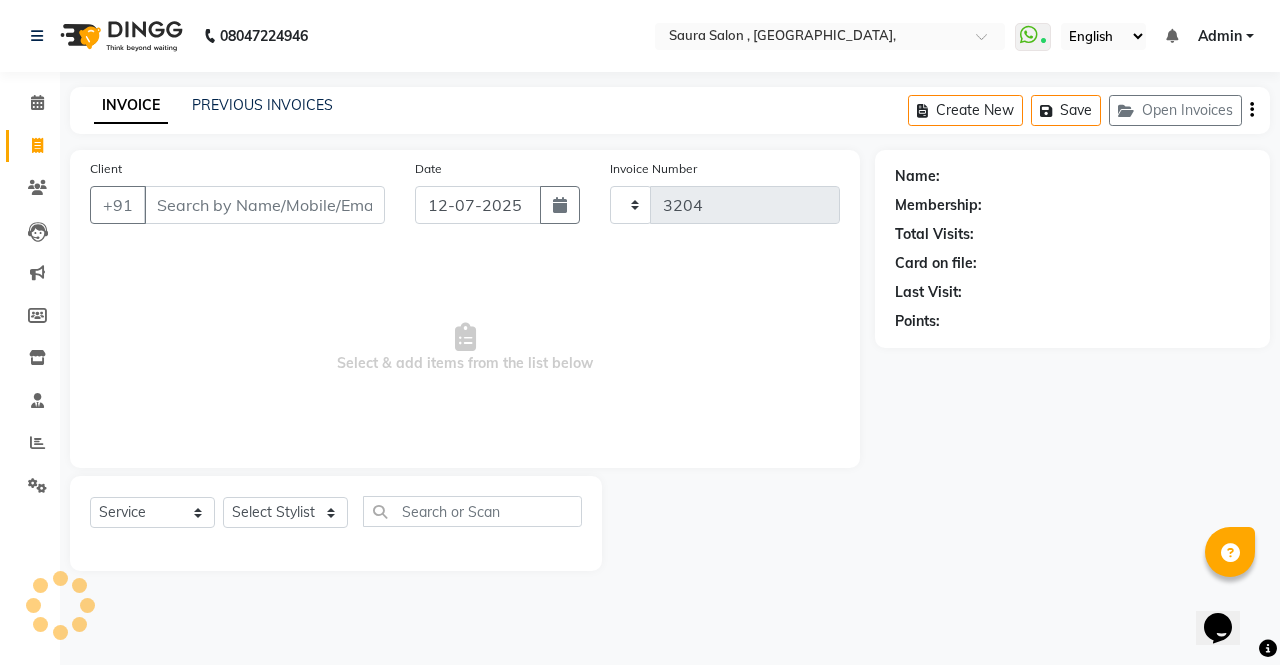 select on "6963" 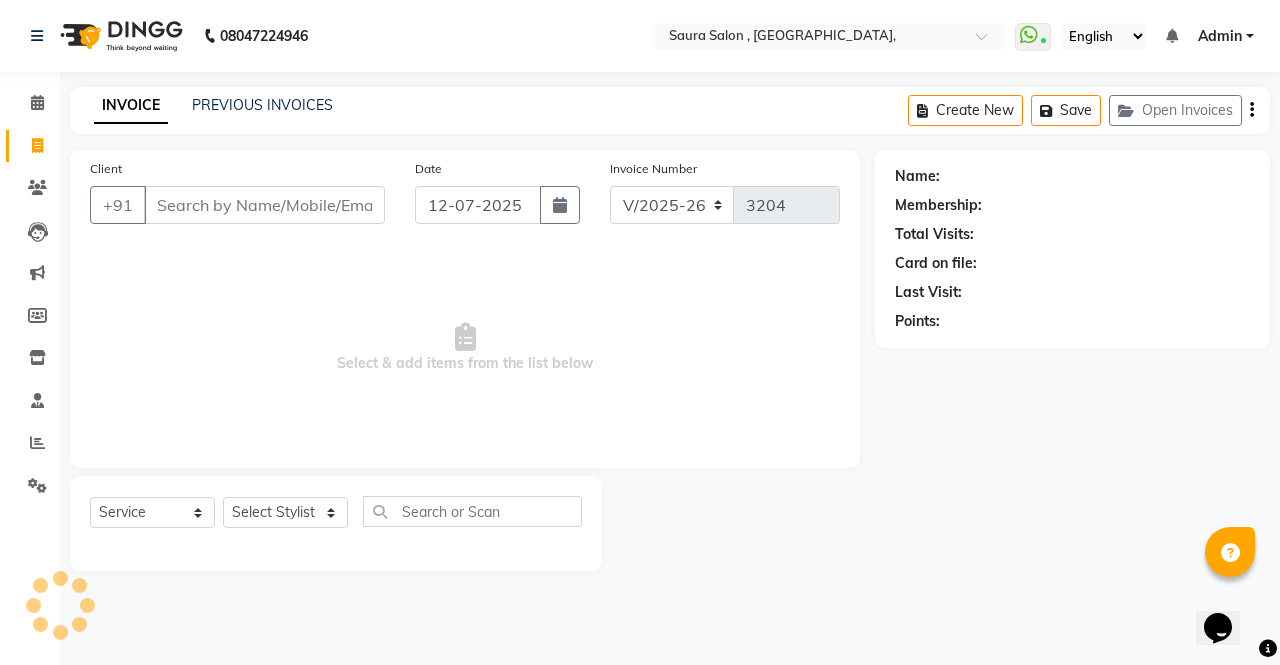 select on "57428" 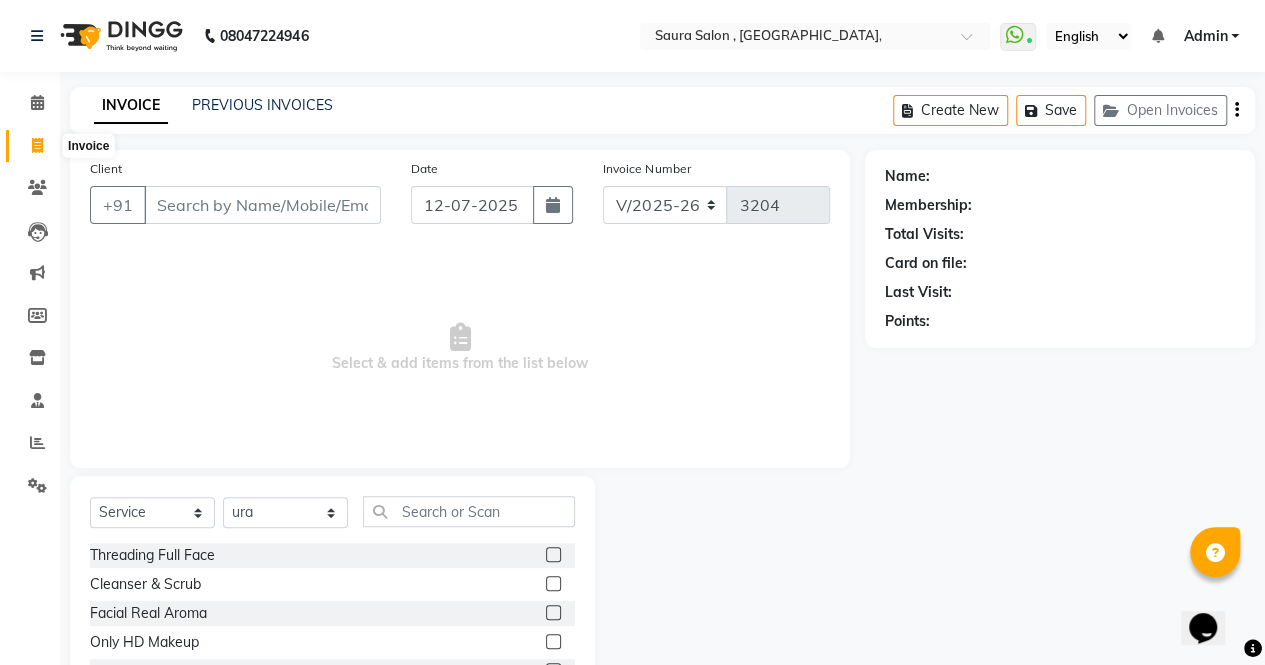 click 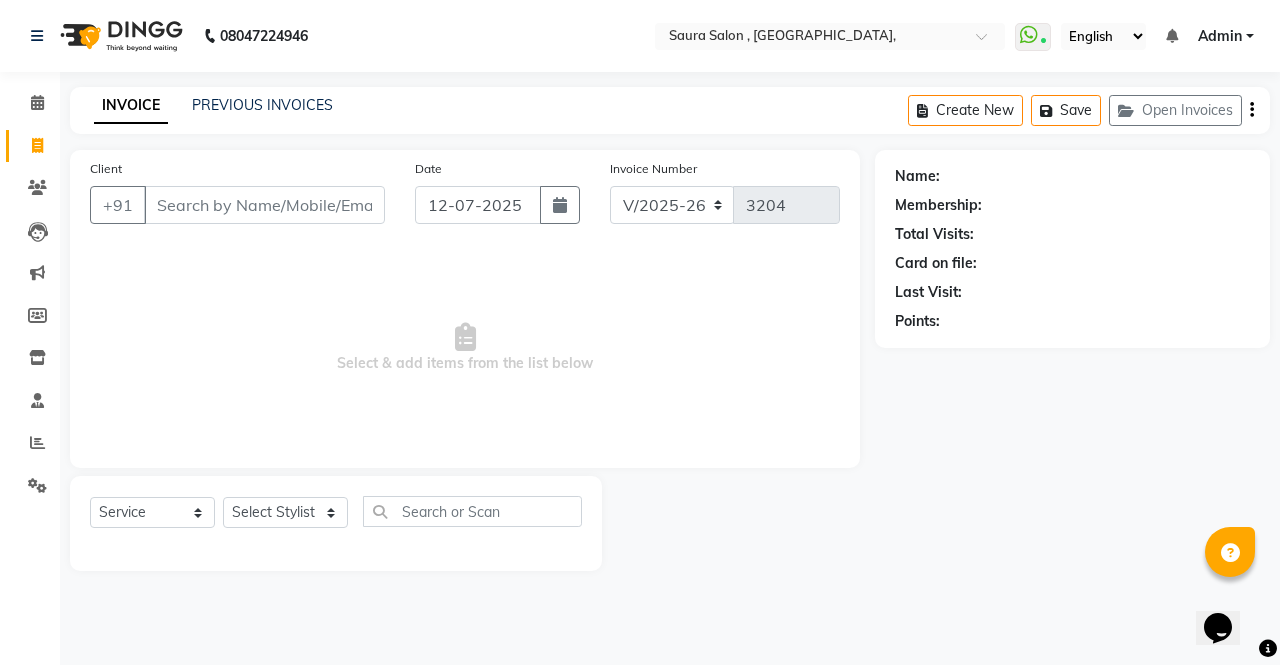 select on "57428" 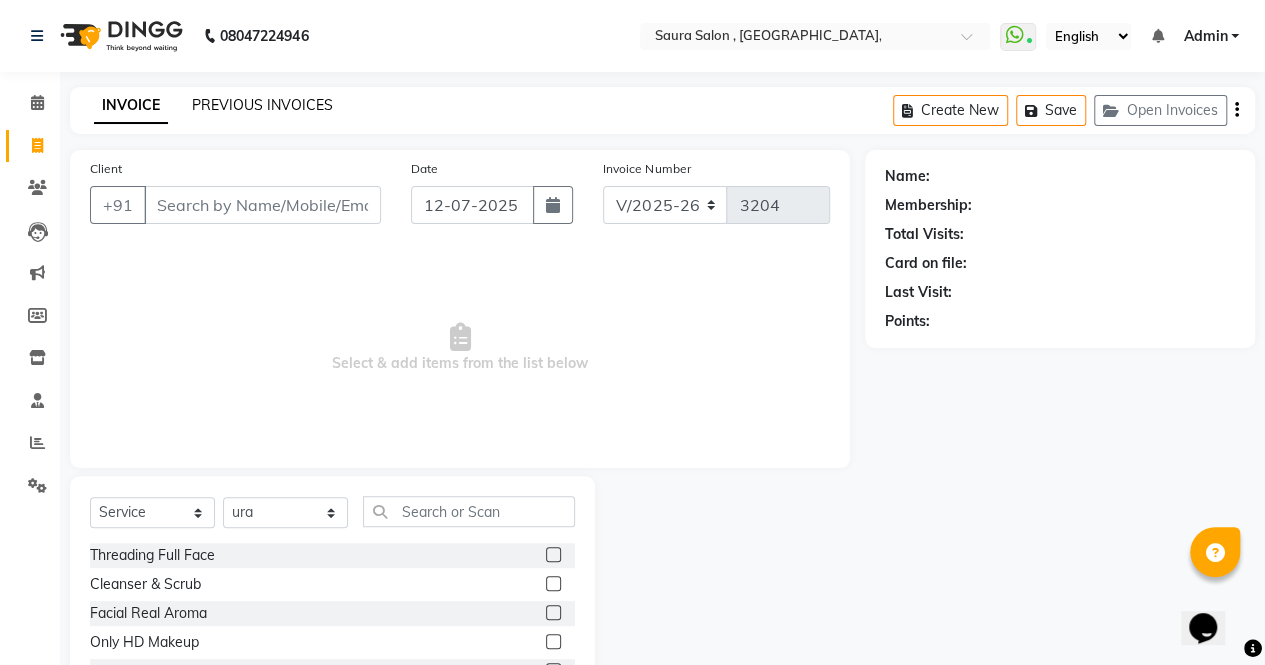 click on "PREVIOUS INVOICES" 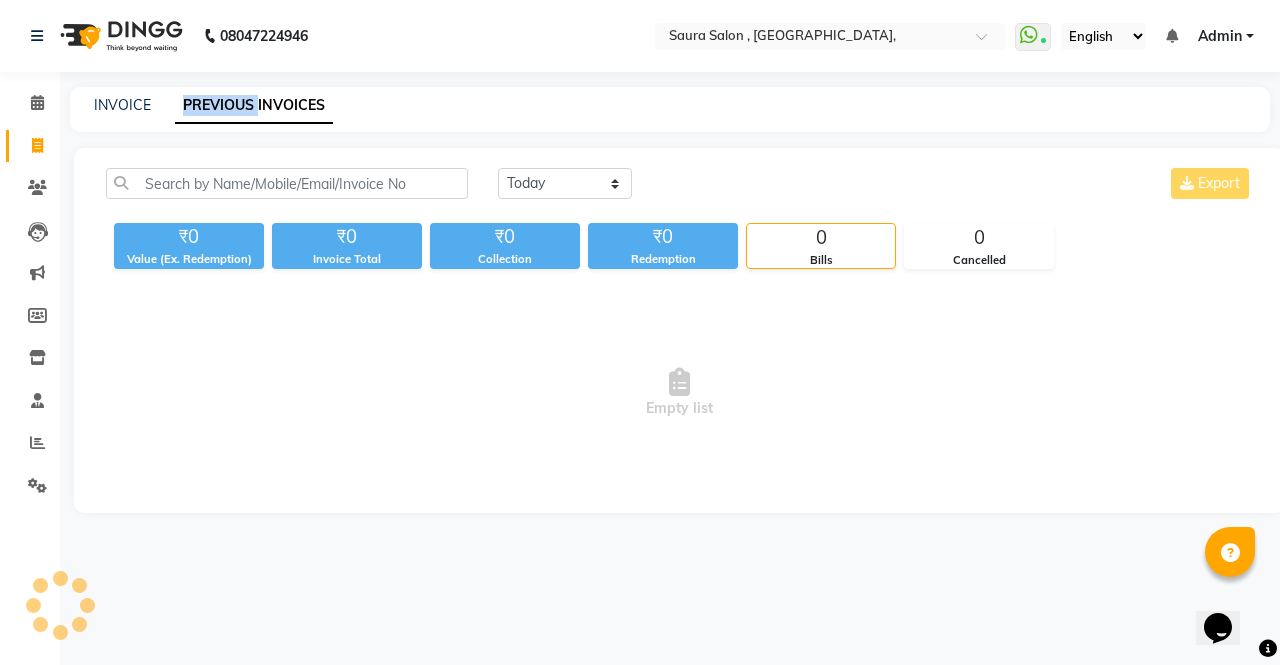 click on "PREVIOUS INVOICES" 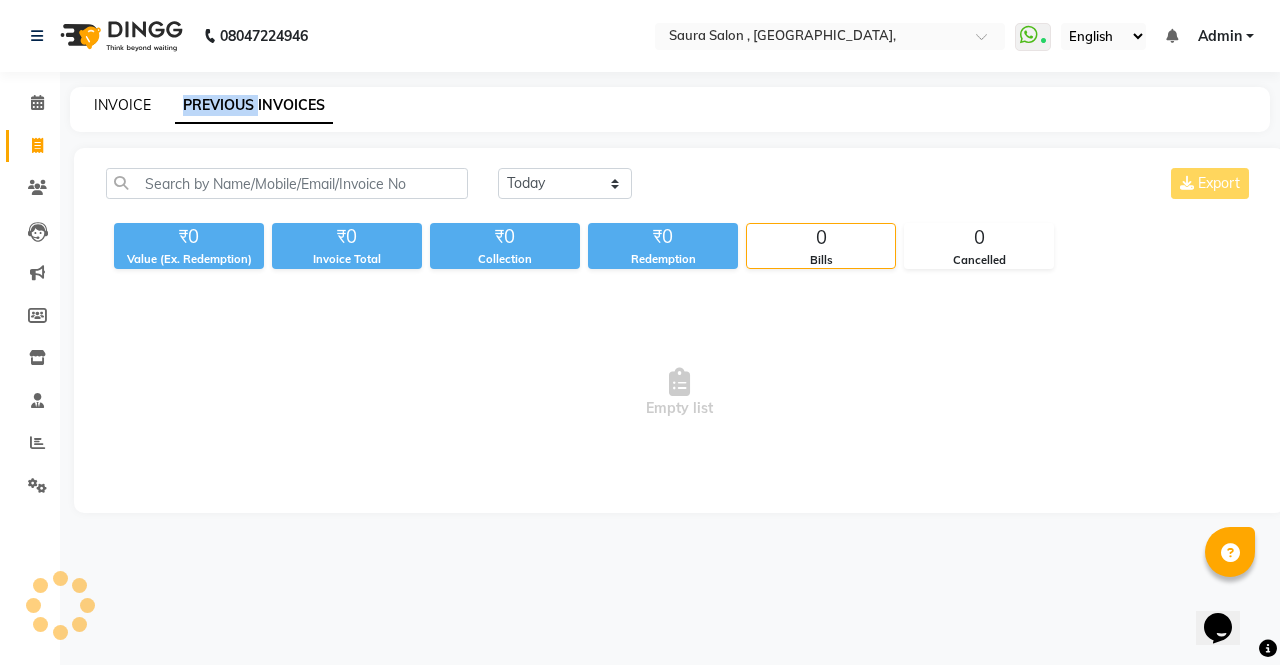 click on "INVOICE" 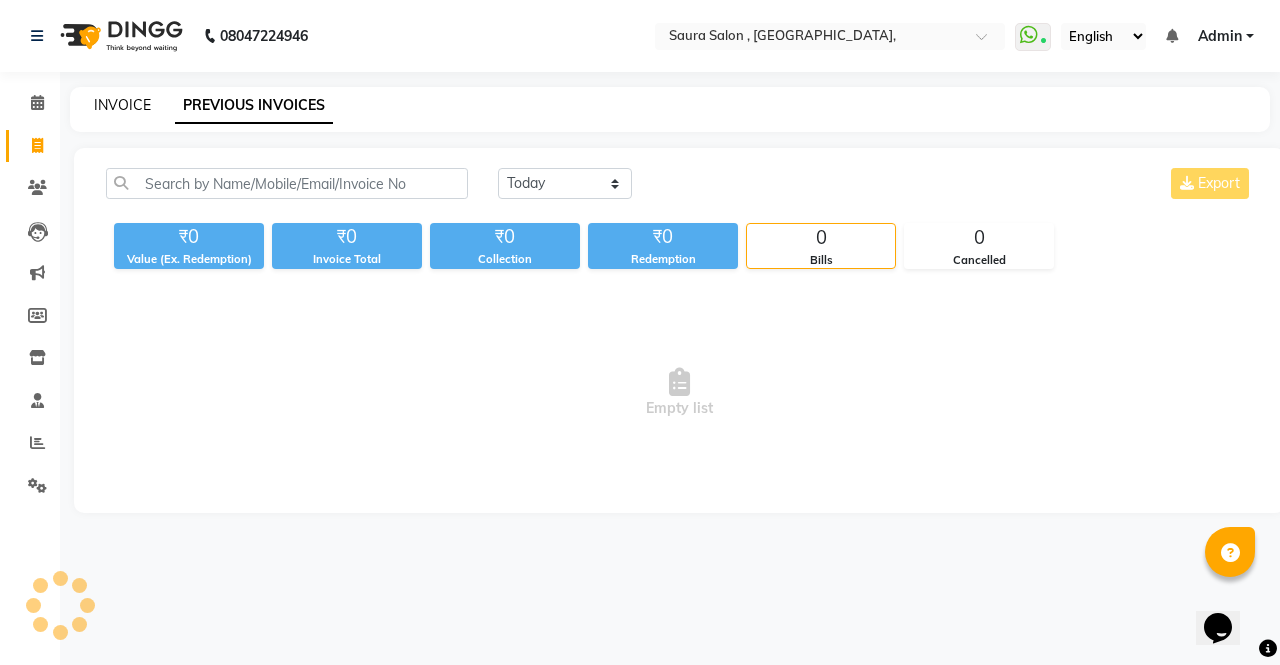 select on "service" 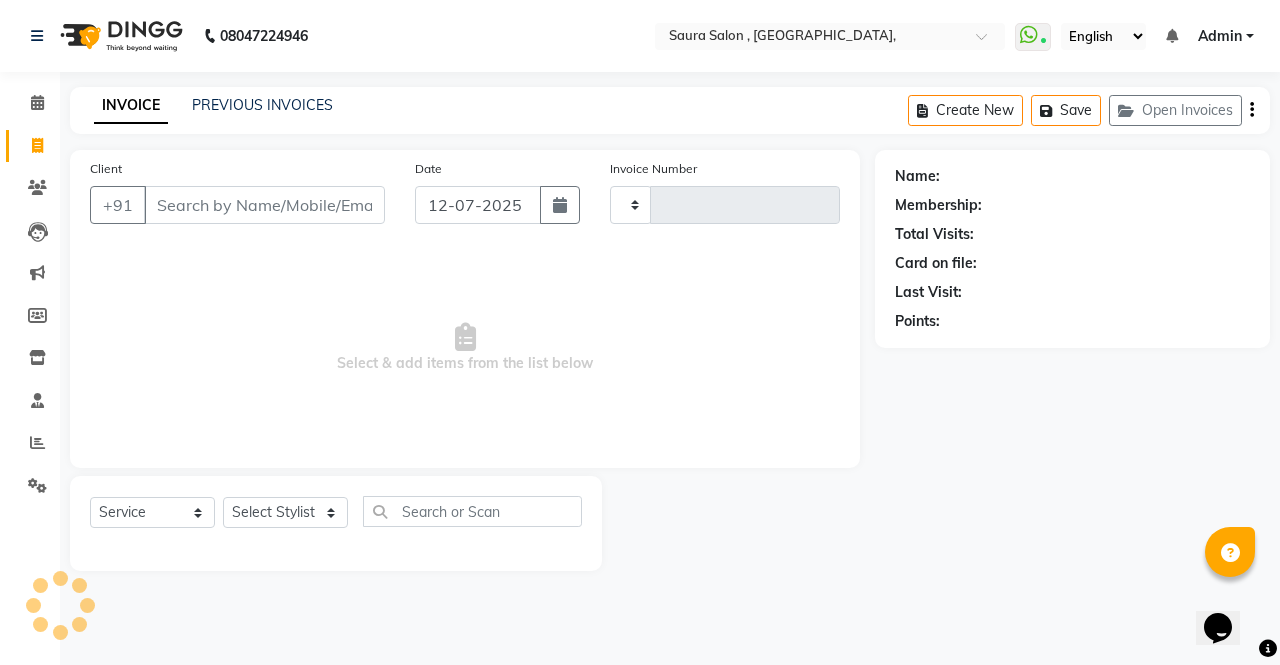 type on "3204" 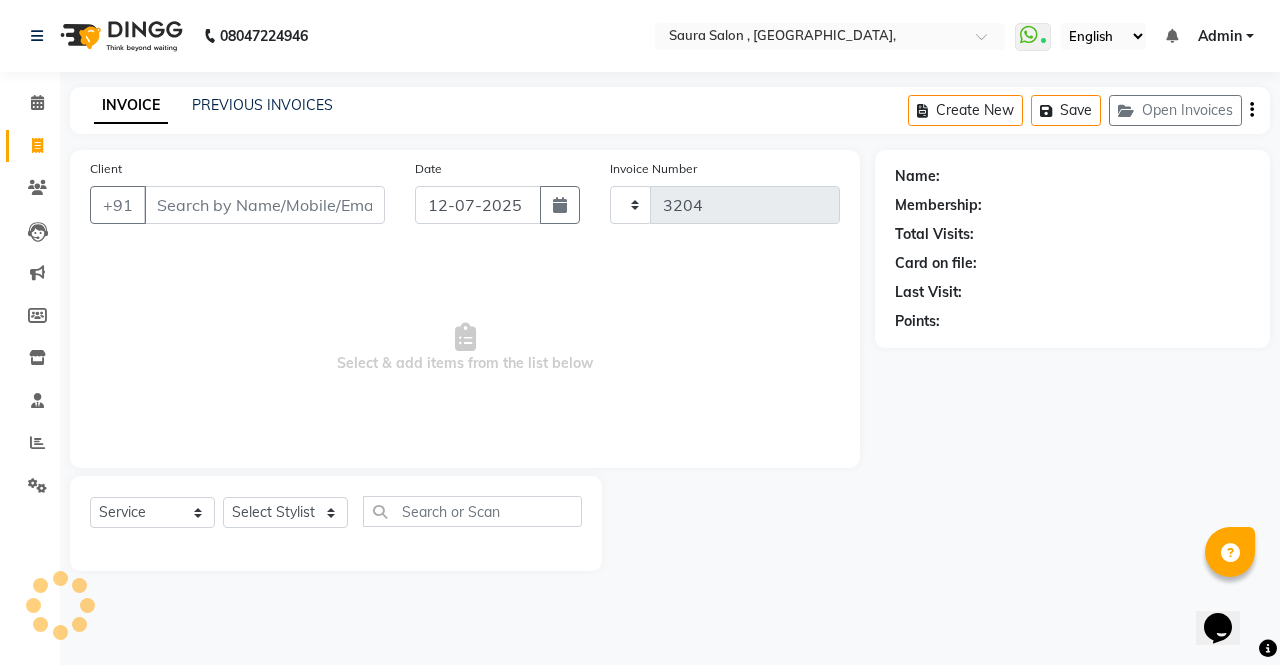 select on "6963" 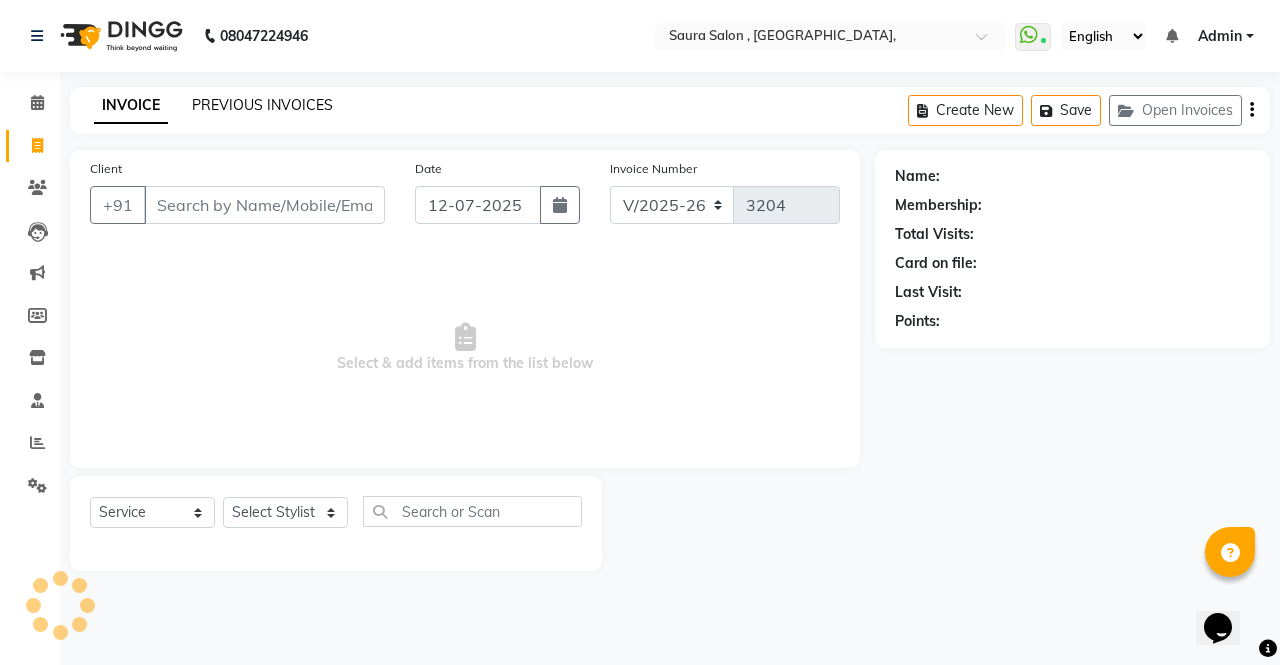 select on "57428" 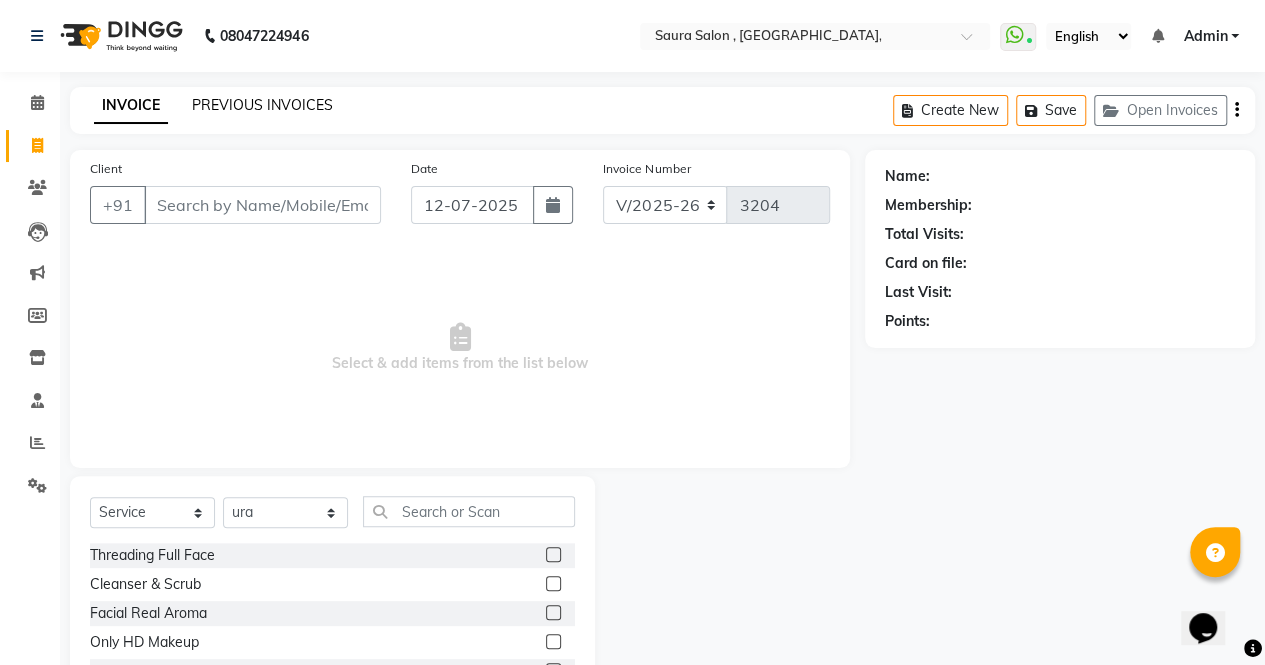 click on "PREVIOUS INVOICES" 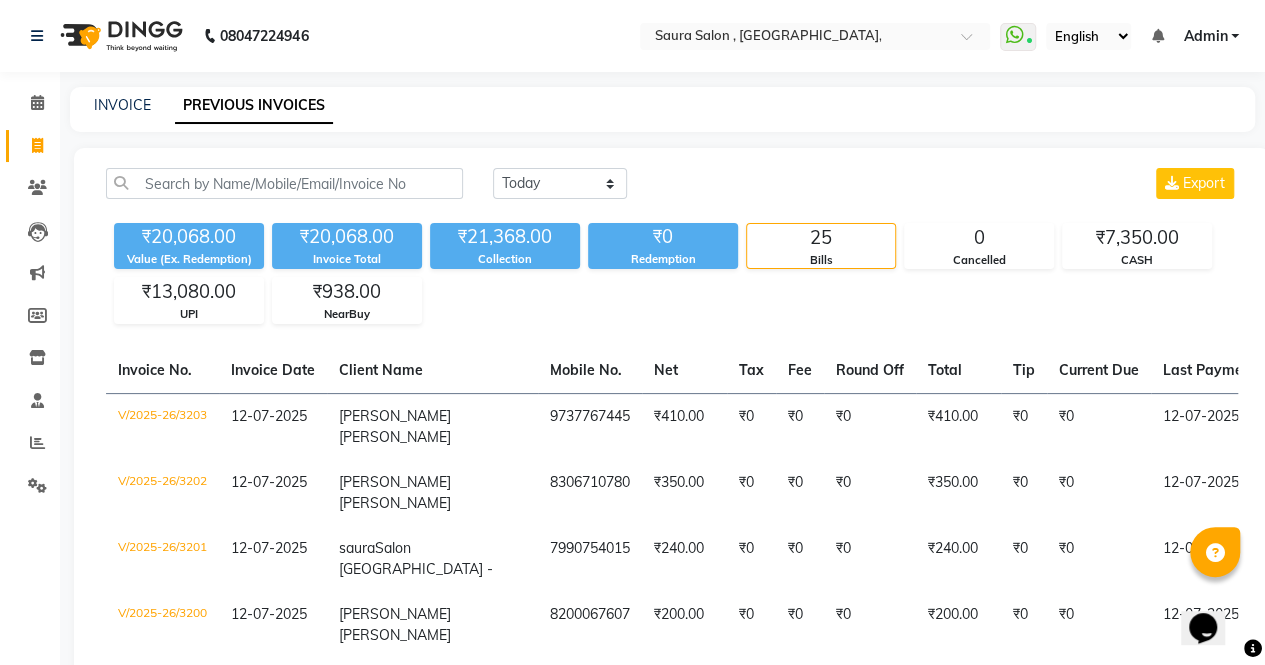 click on "INVOICE PREVIOUS INVOICES" 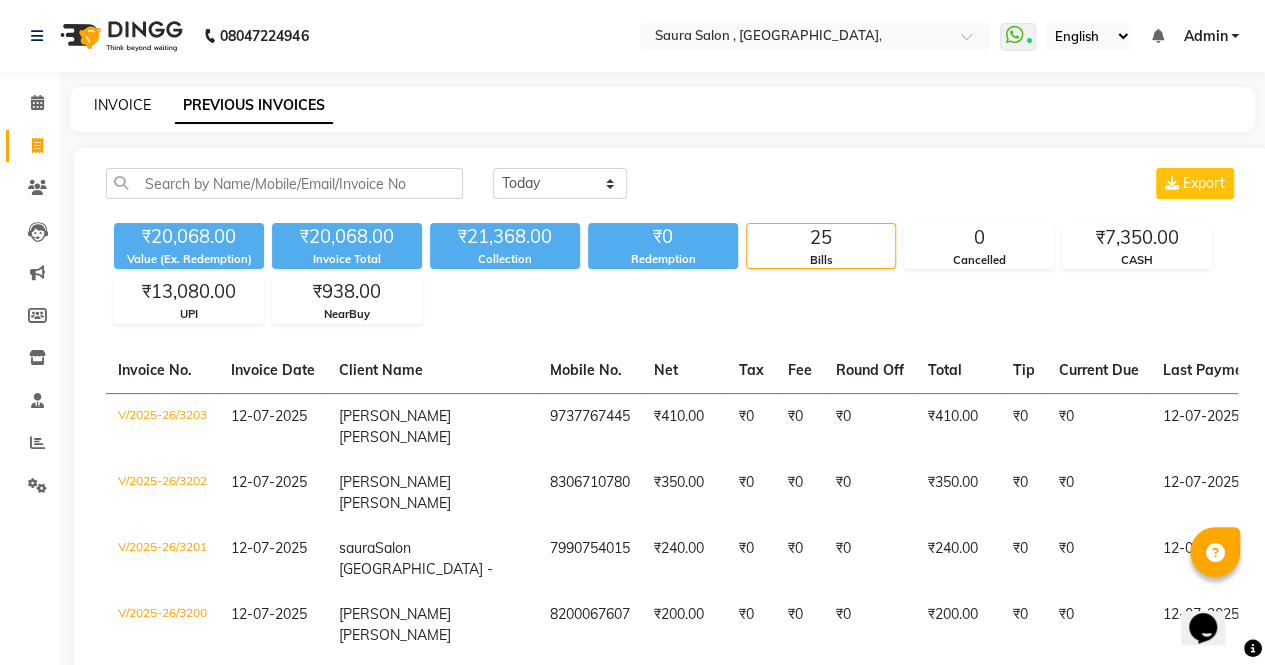 click on "INVOICE" 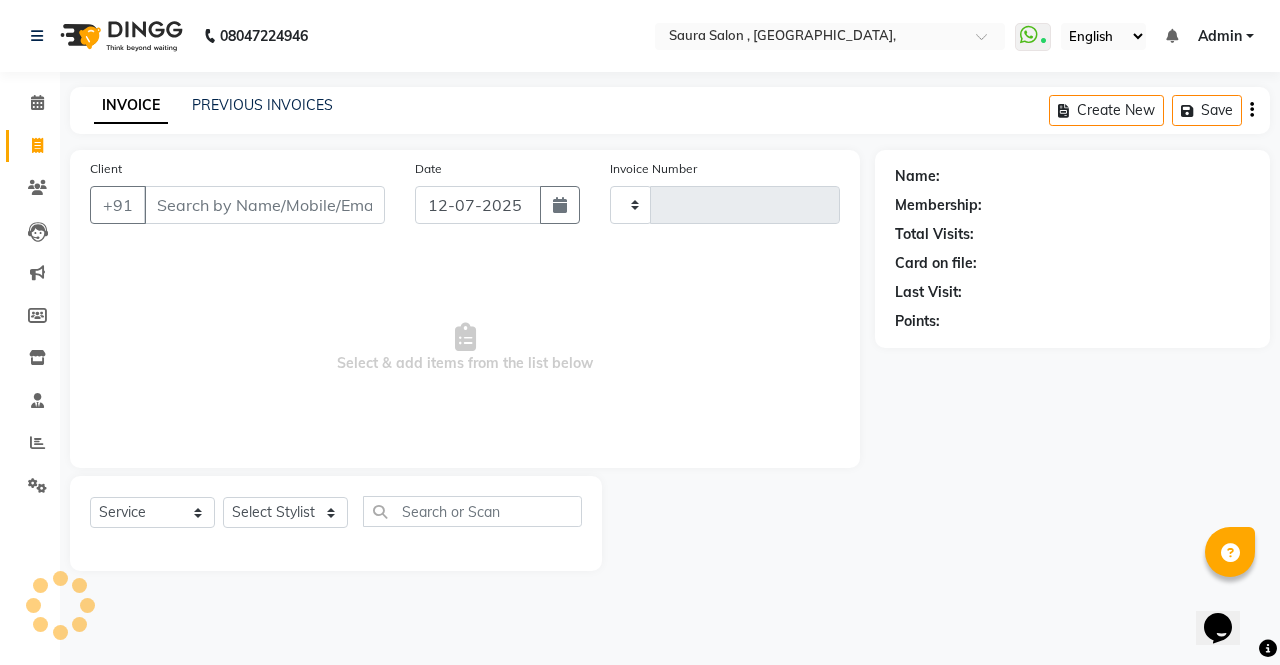 type on "3204" 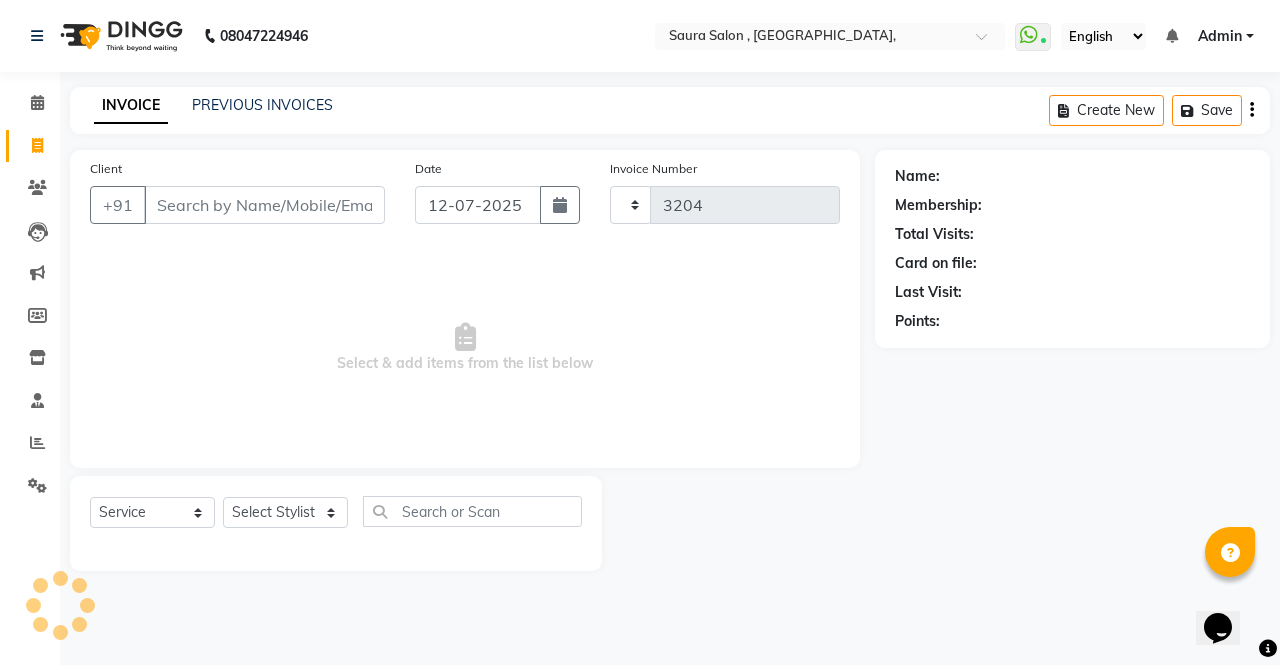 select on "6963" 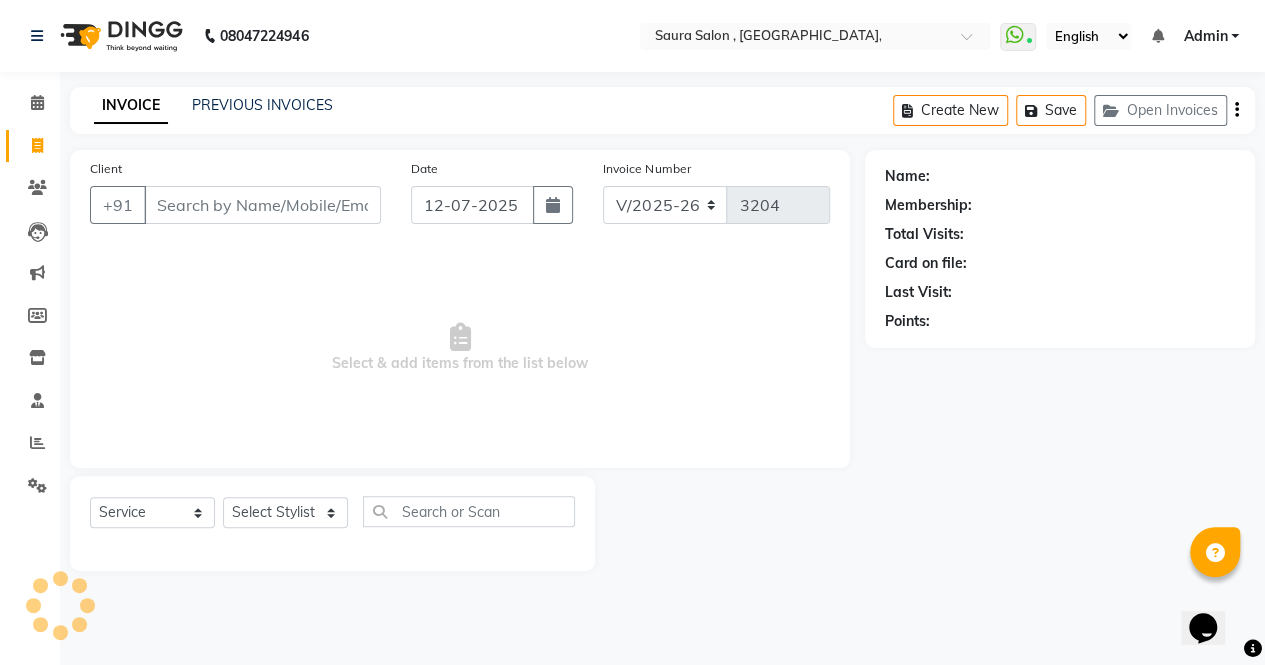 scroll, scrollTop: 135, scrollLeft: 0, axis: vertical 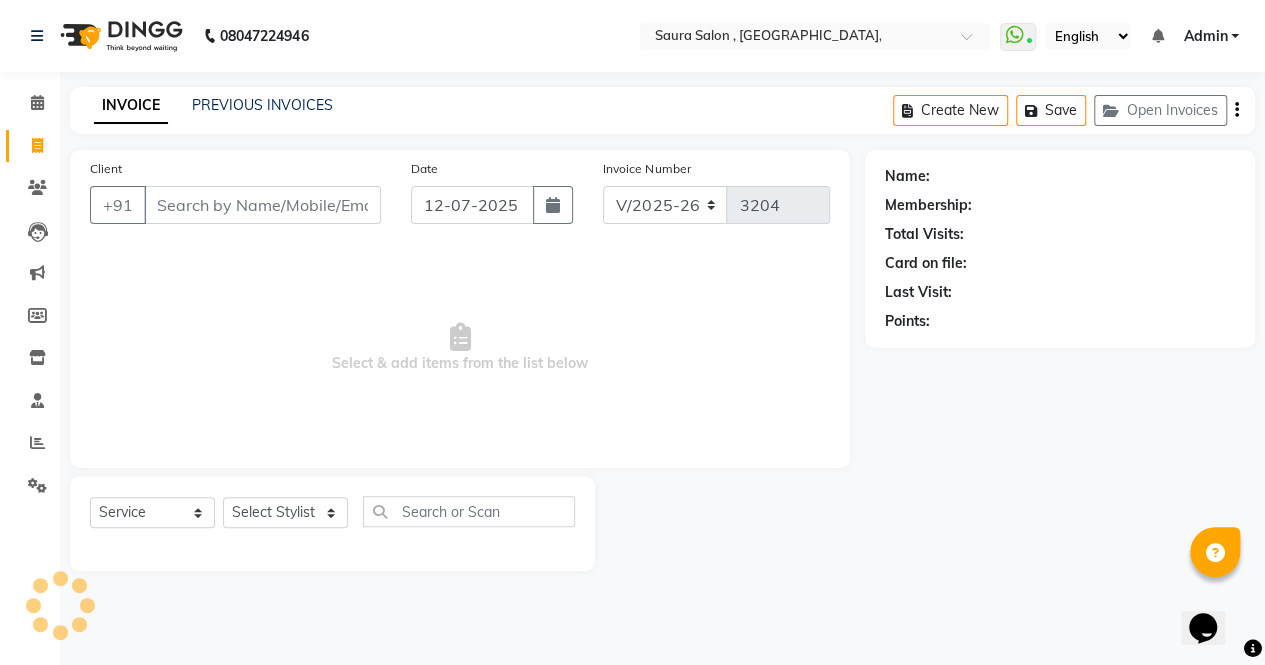 select on "57428" 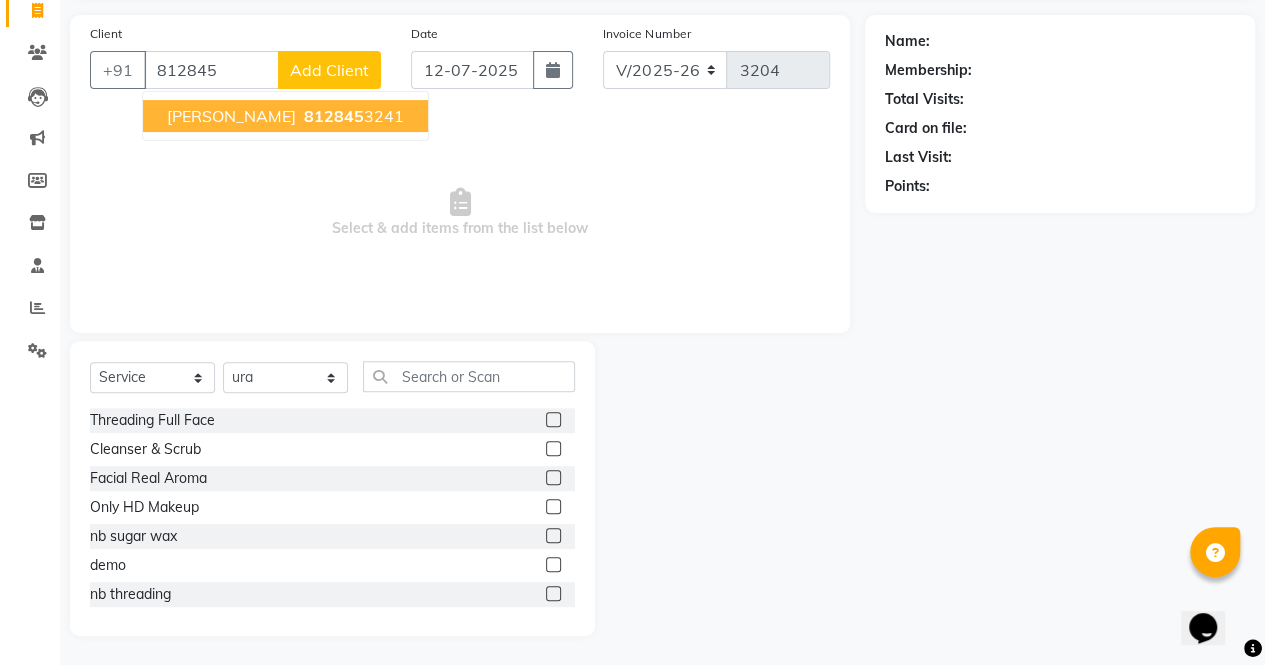 click on "rita trivedi" at bounding box center (231, 116) 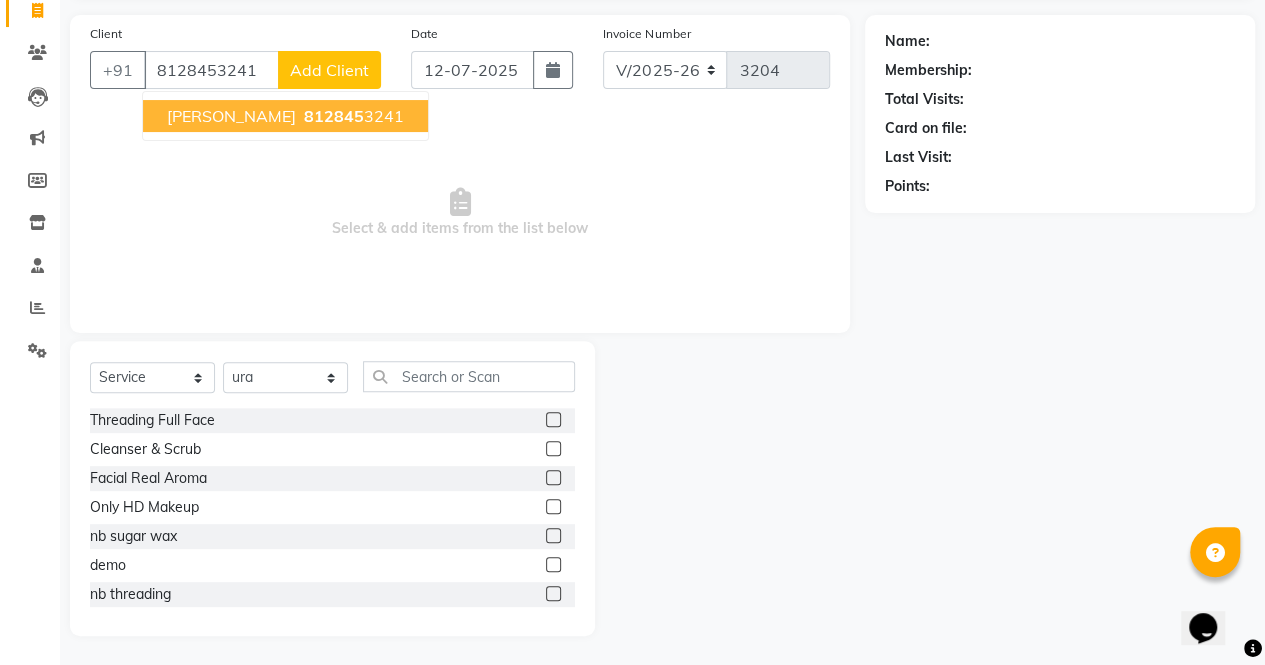 type on "8128453241" 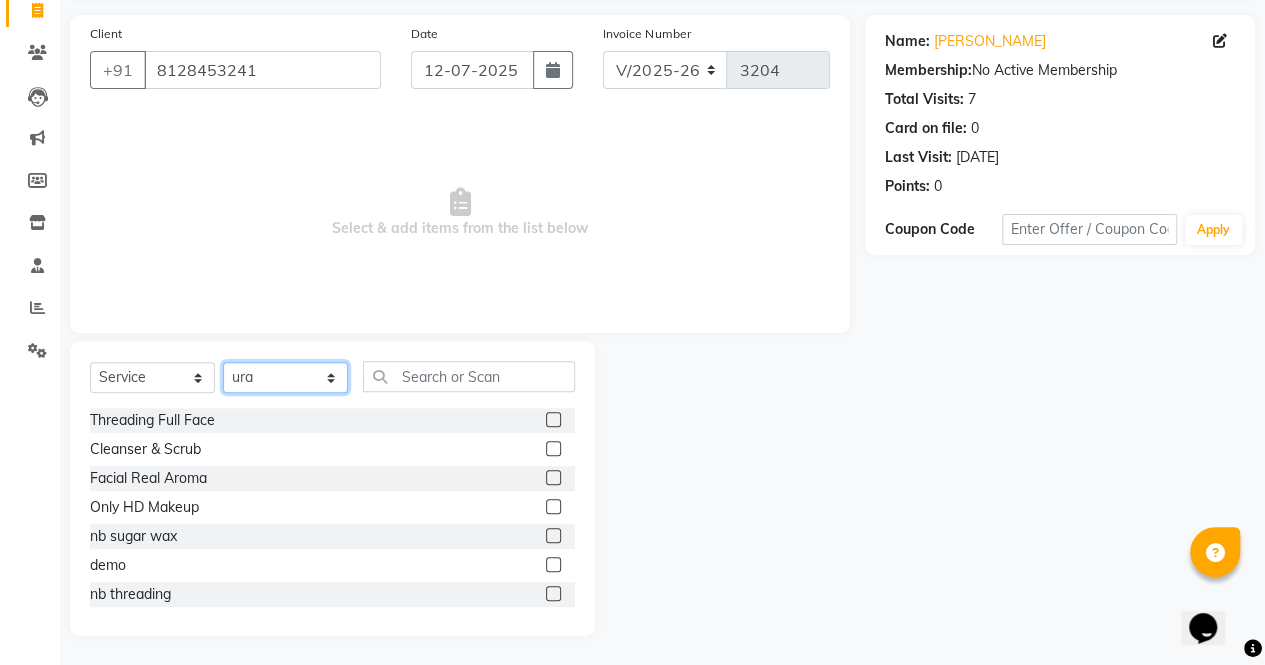 click on "Select Stylist archana  asha  [PERSON_NAME]  deepika [PERSON_NAME] [PERSON_NAME] [PERSON_NAME] khandala shanti  sona  ura usha di [PERSON_NAME]  [PERSON_NAME]" 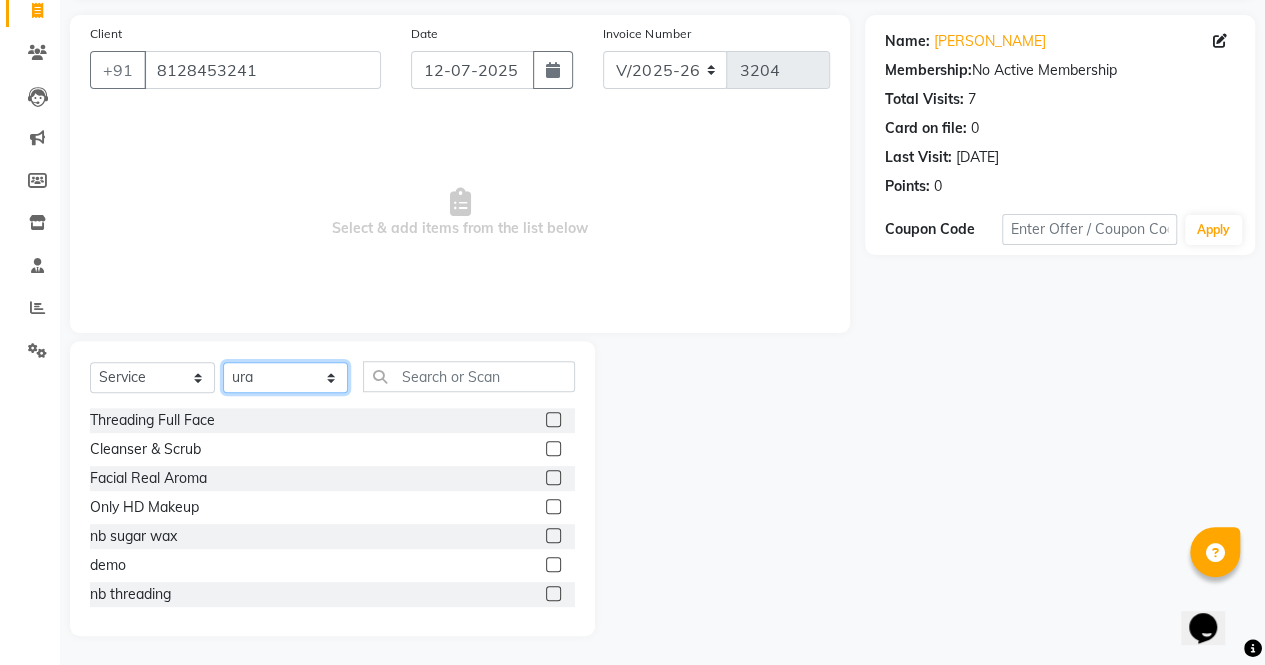 select on "82271" 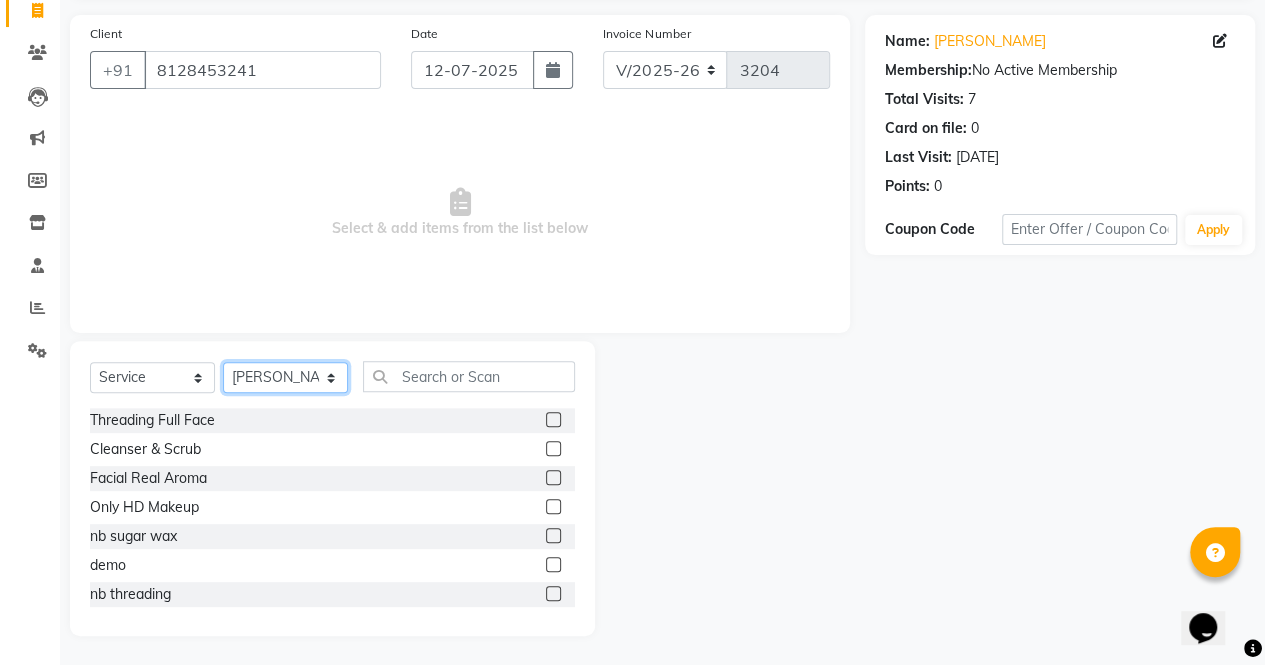 click on "Select Stylist archana  asha  [PERSON_NAME]  deepika [PERSON_NAME] [PERSON_NAME] [PERSON_NAME] khandala shanti  sona  ura usha di [PERSON_NAME]  [PERSON_NAME]" 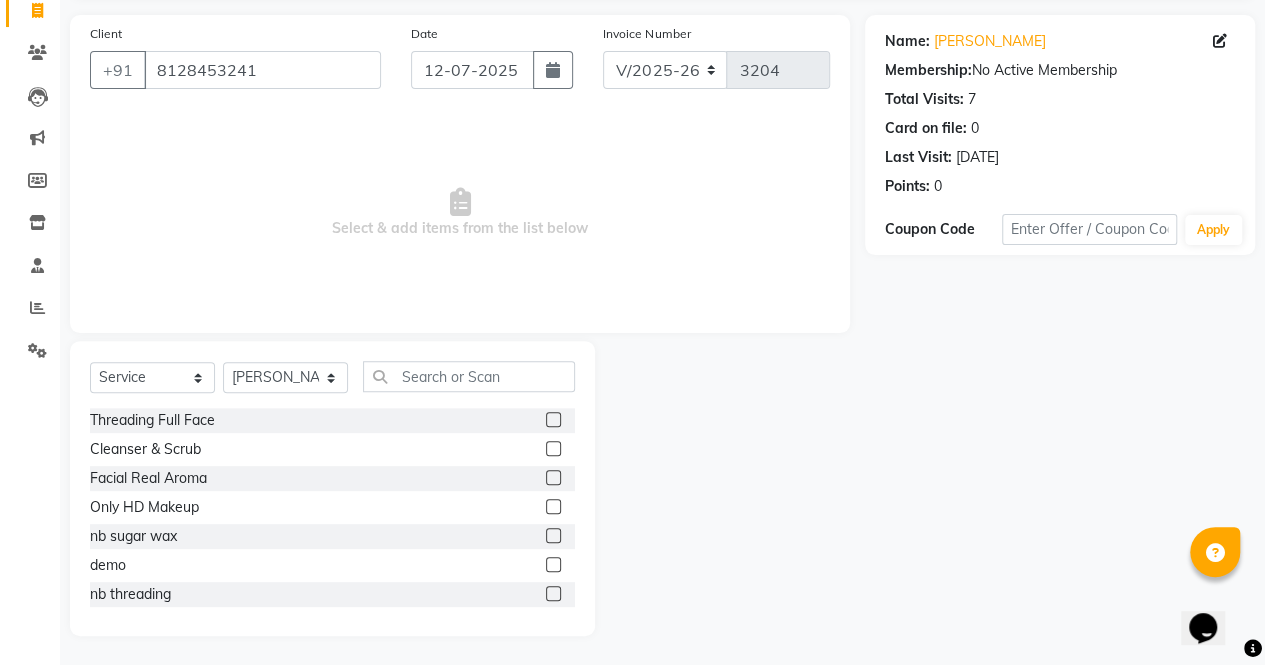 click on "Select  Service  Product  Membership  Package Voucher Prepaid Gift Card  Select Stylist archana  asha  chetna  deepika prajapati jagruti payal riddhi khandala shanti  sona  ura usha di vaishali vaishnavi  vidhi  Threading Full Face  Cleanser & Scrub  Facial Real Aroma   Only HD Makeup  nb sugar wax  demo  nb threading   Manicure - Tan Pack - Member  Manicure - Tan Pack - Non-Member  Manicure - Extra Massage (15 min) - Member  Manicure - Extra Massage (15 min) - Non-Member  manicure - foot socking - member  manicure - foot socking - non member  manicure - basic - member  manicure - basic - non-member  manicure - delux - member   manicure - delux - non-member  manicure - organic spa - member   manicure - organic spa - non-member   manicure - pedilogix - member   manicure - pedilogix - non-member   manicure - premium- member   manicure - premium- non-member   Pedicure - foot socking - Member  Pedicure - foot socking non-Member  Pedicure - Basic - Member  Pedicure - Basic - Non-Member  Pedicure - Delux - Member" 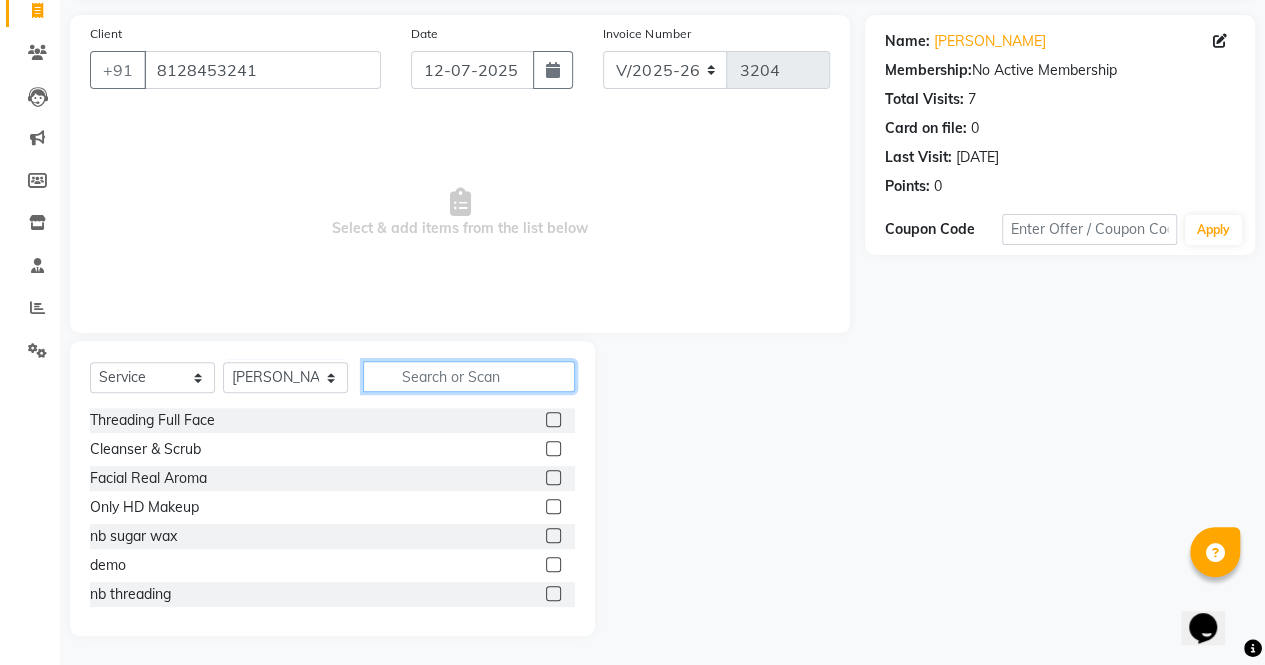 click 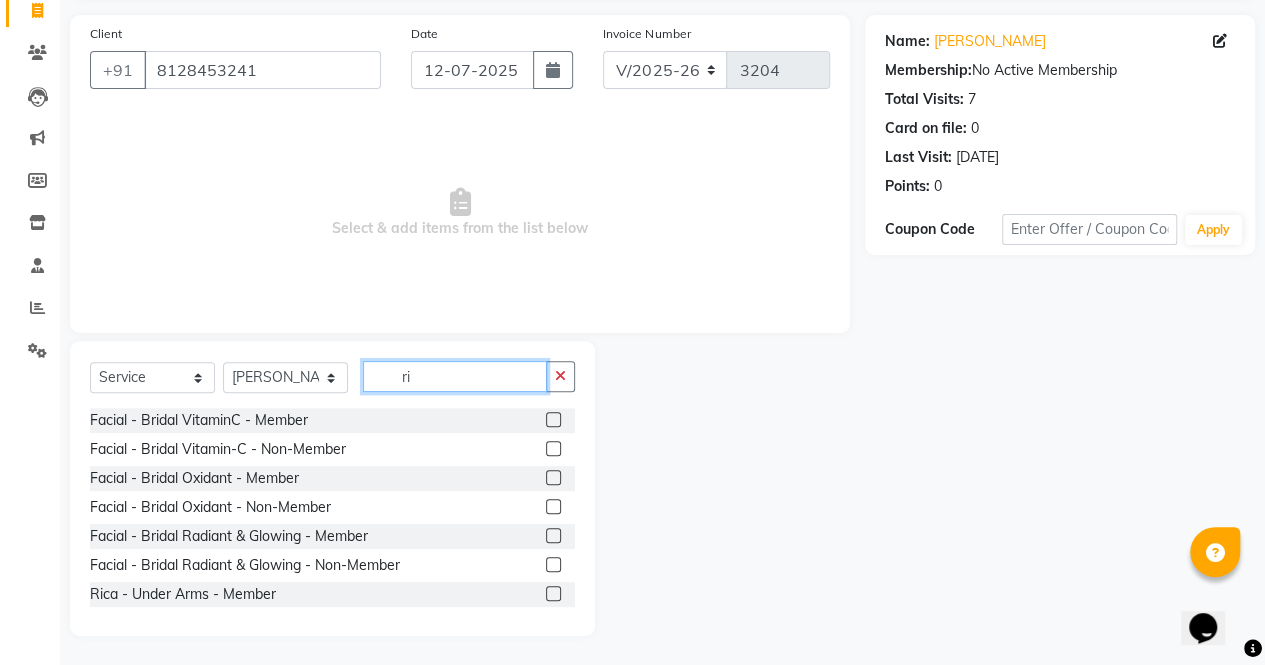 scroll, scrollTop: 0, scrollLeft: 0, axis: both 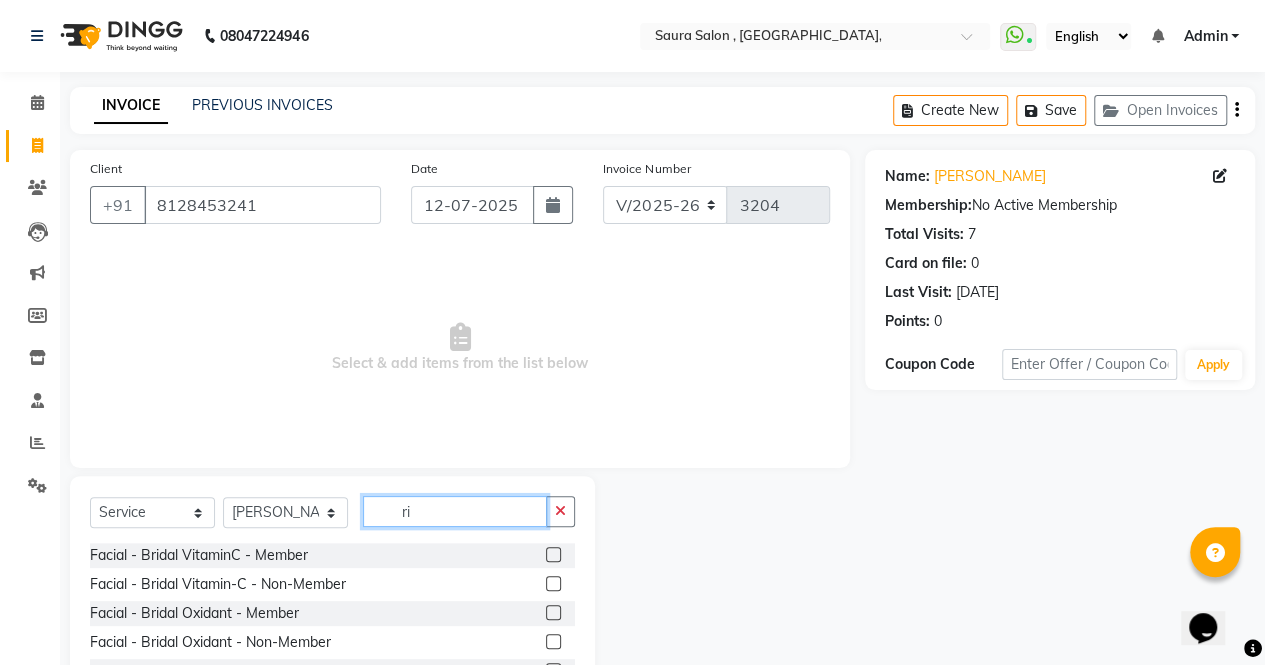 click on "ri" 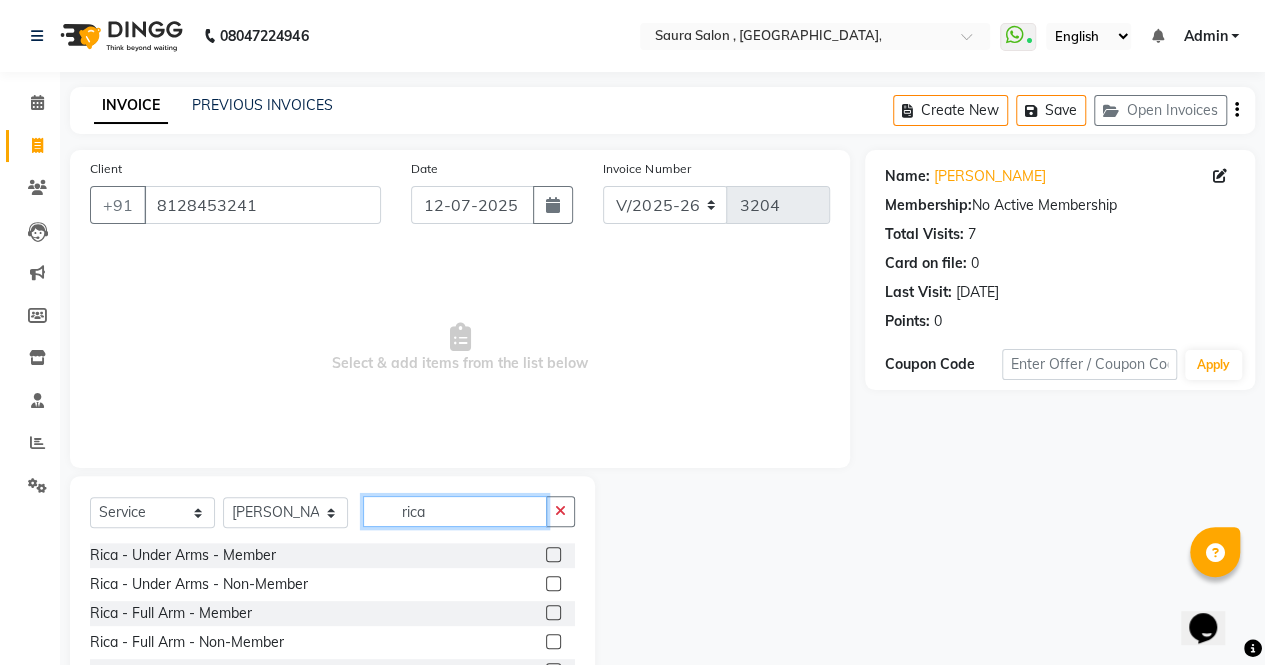 scroll, scrollTop: 135, scrollLeft: 0, axis: vertical 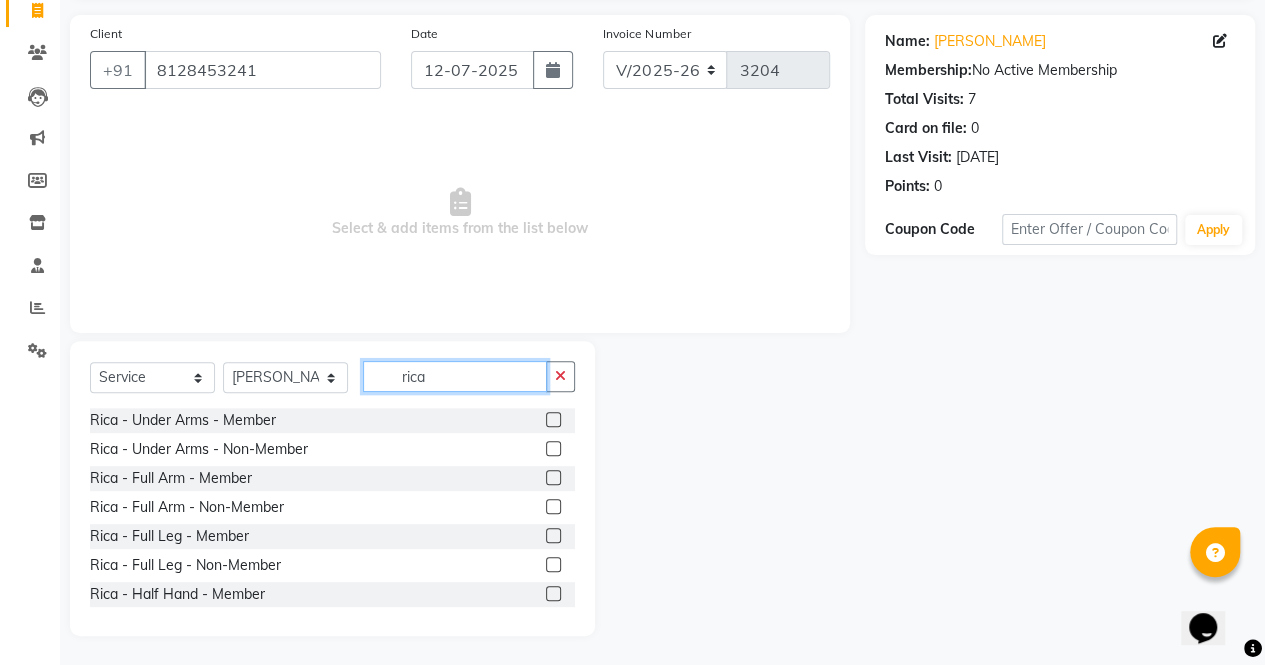 type on "rica" 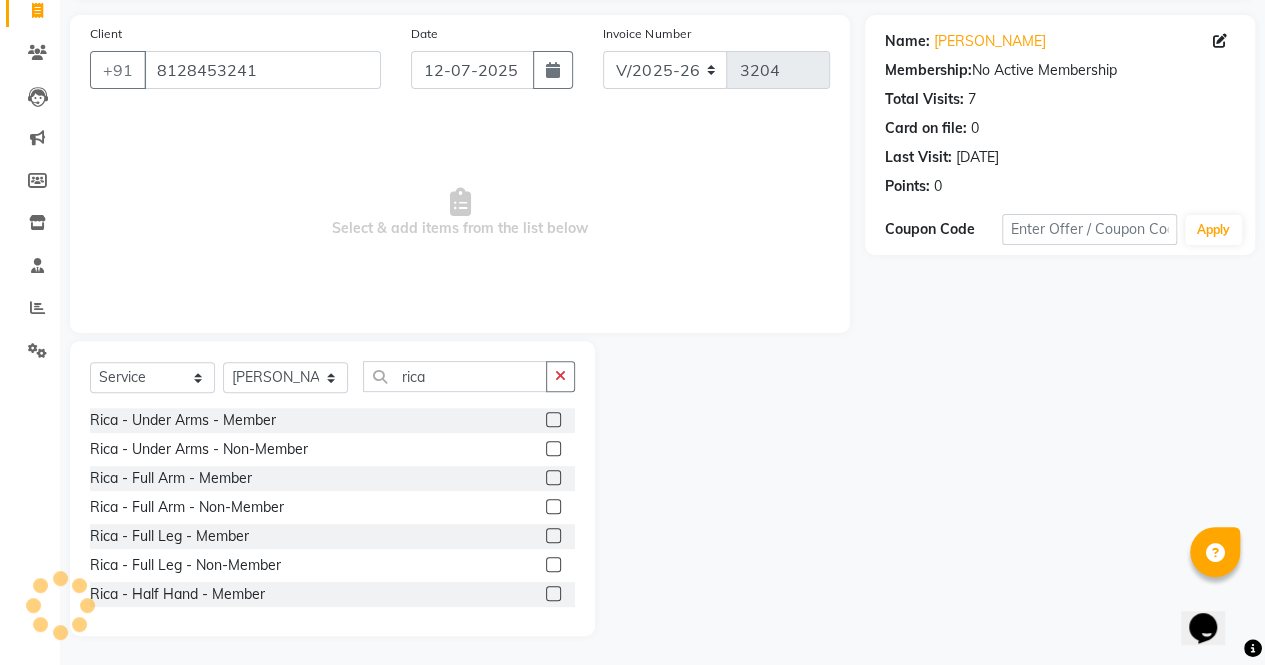 click 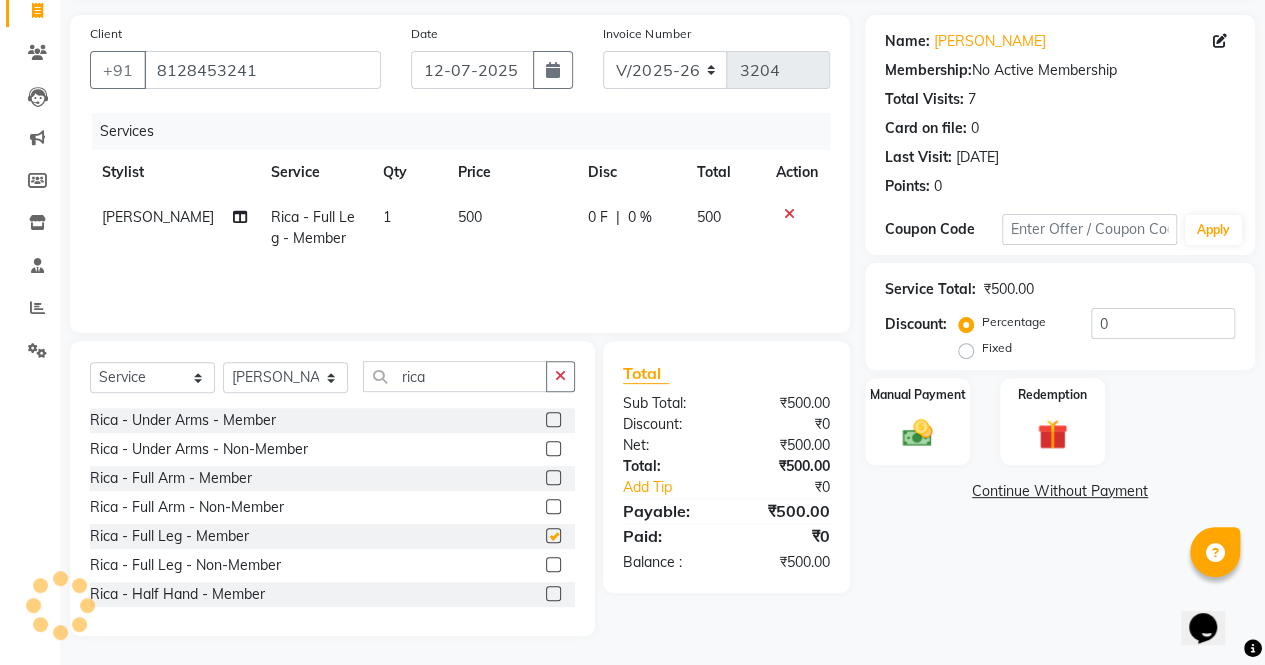 checkbox on "false" 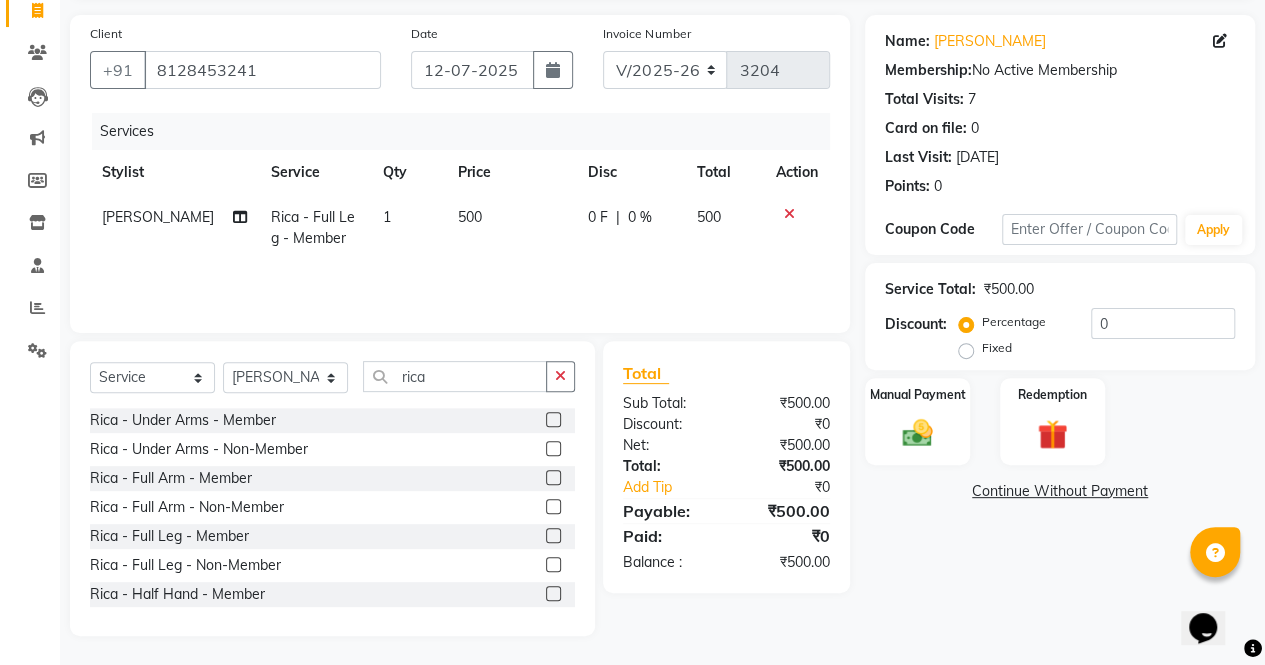 click on "500" 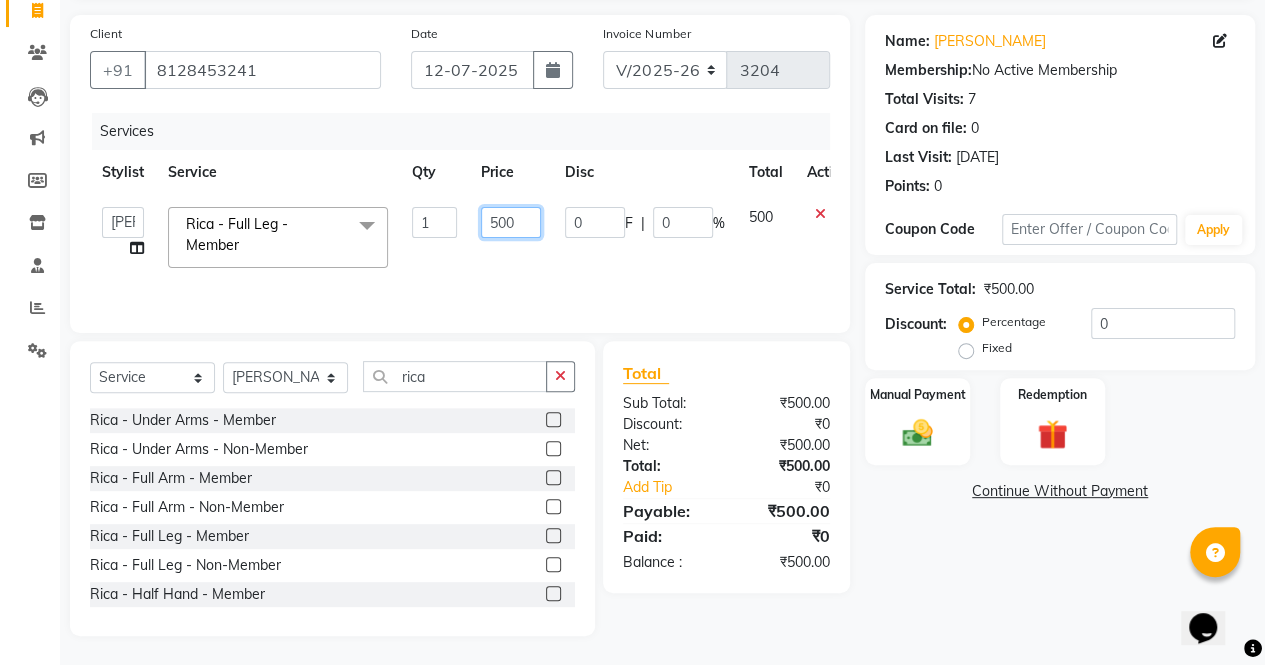 click on "500" 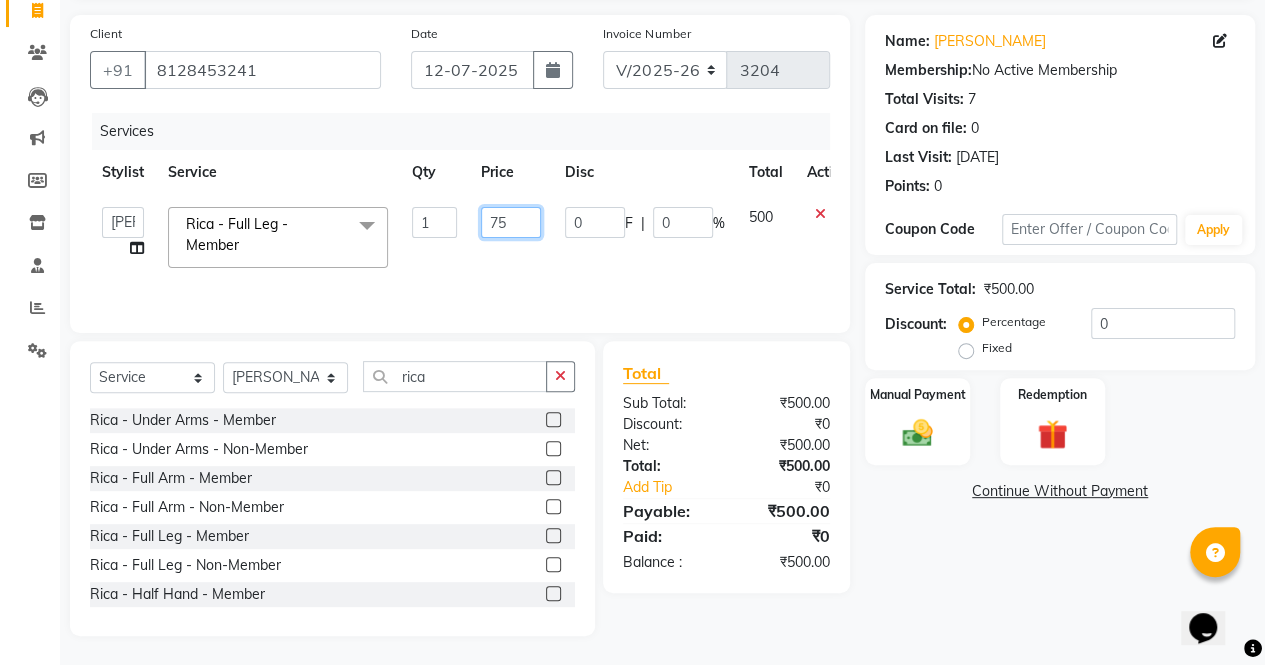 type on "750" 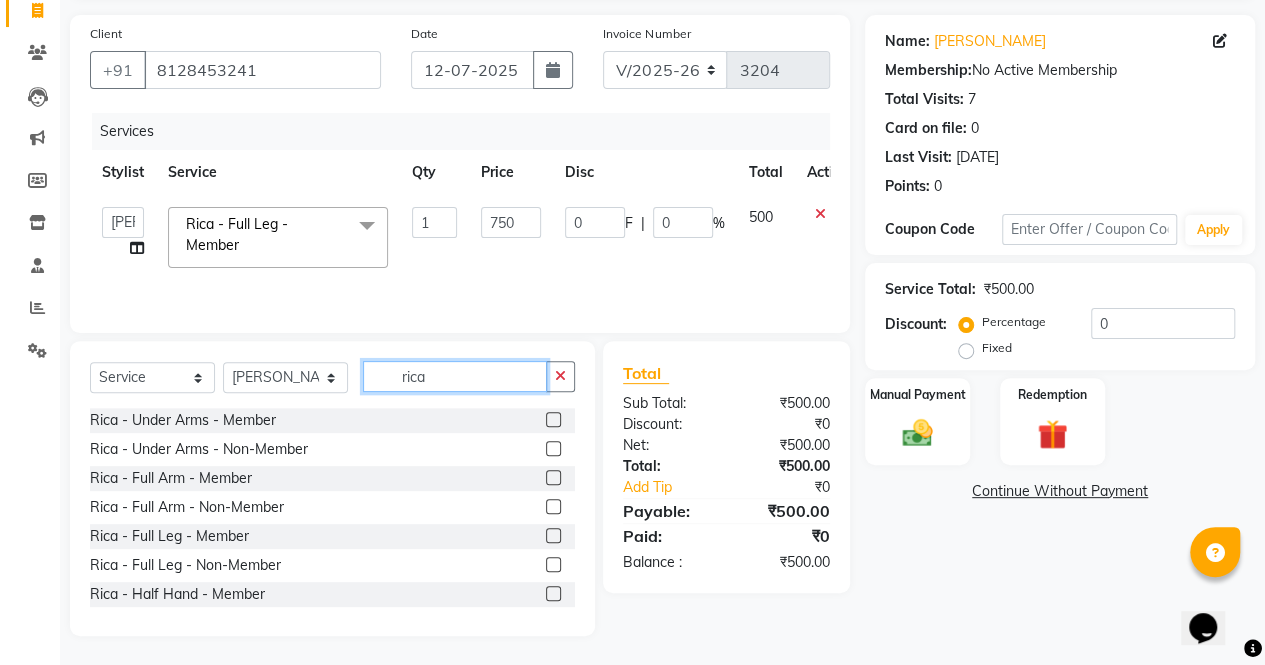 click on "rica" 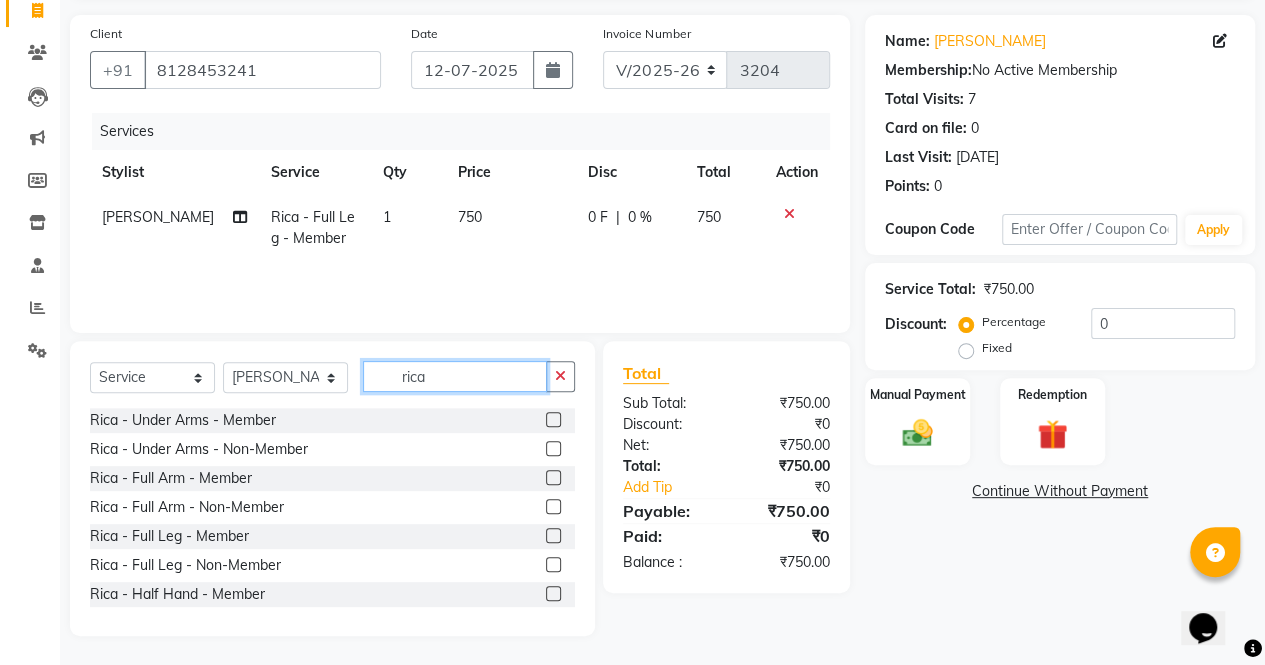 click on "rica" 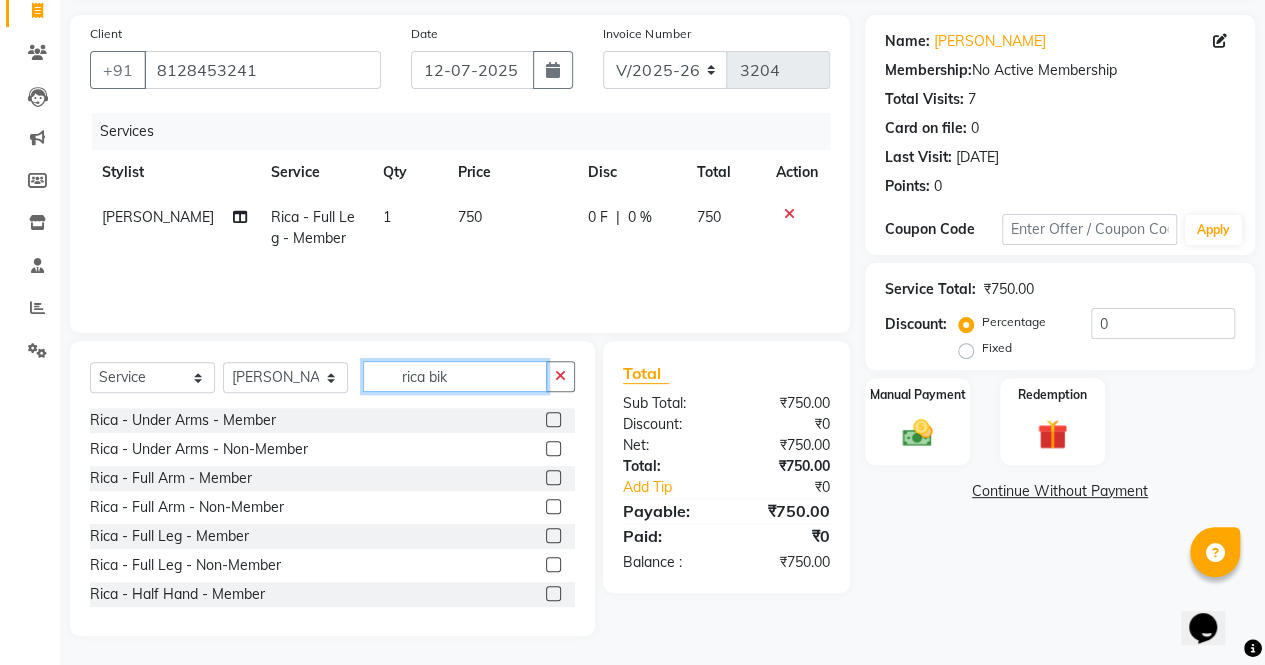 scroll, scrollTop: 91, scrollLeft: 0, axis: vertical 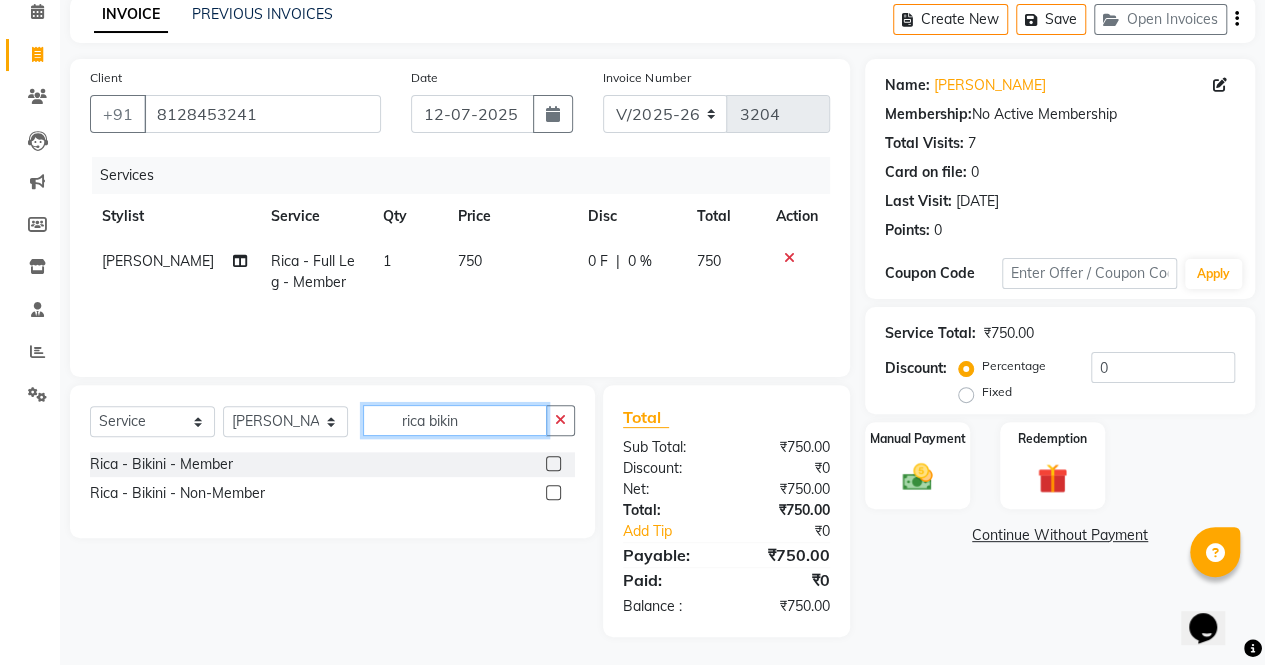 type on "rica bikin" 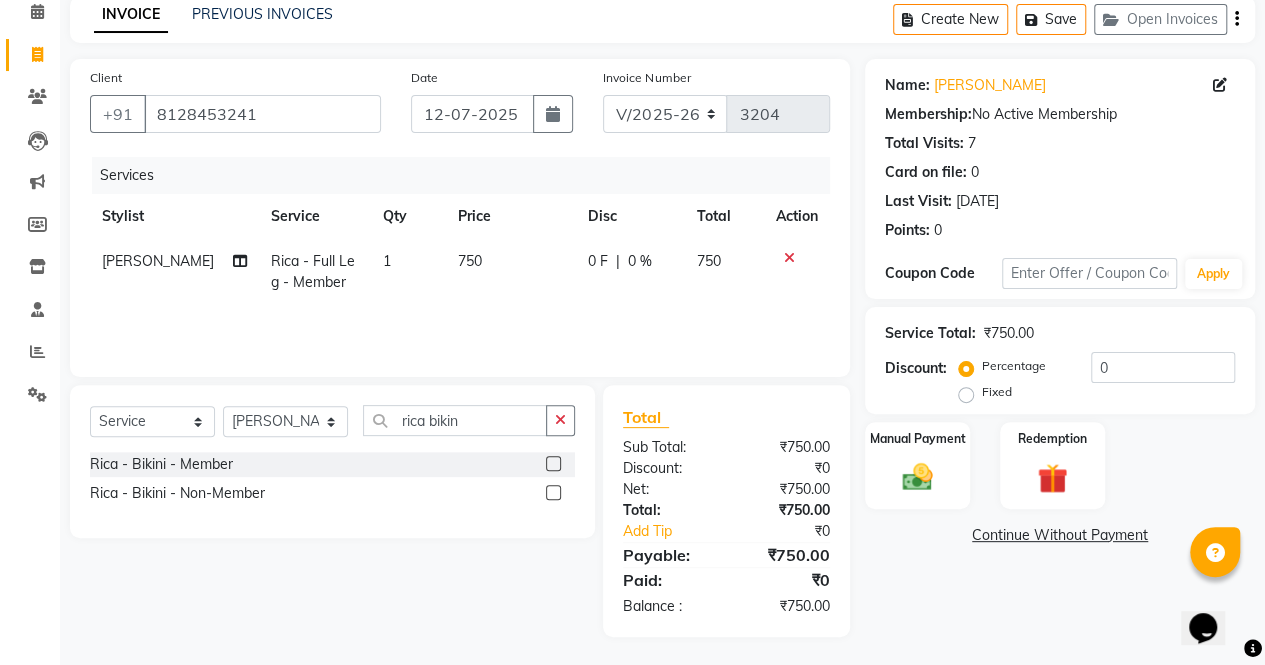click 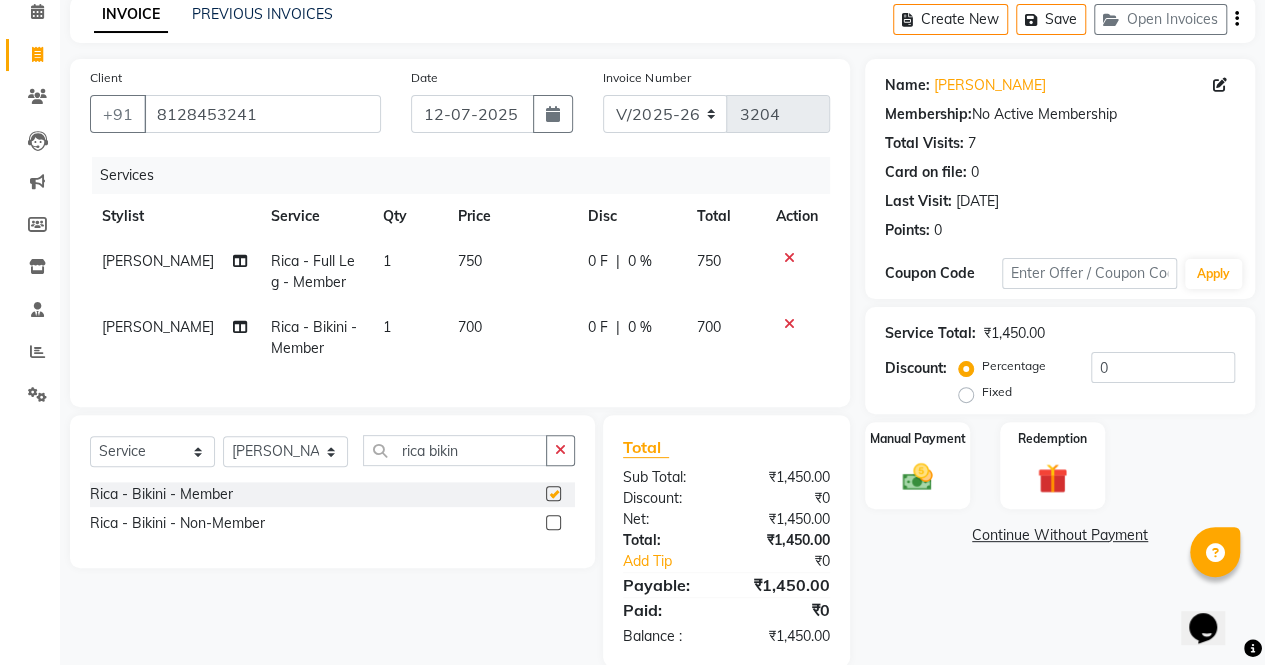 checkbox on "false" 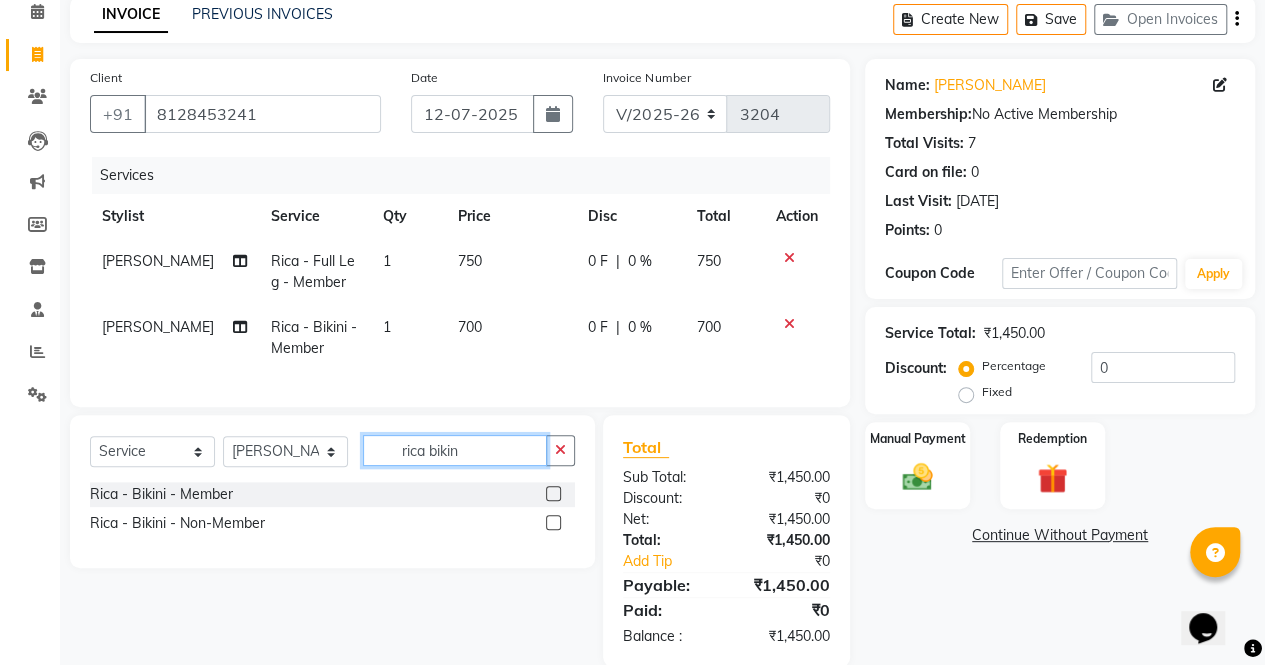 click on "rica bikin" 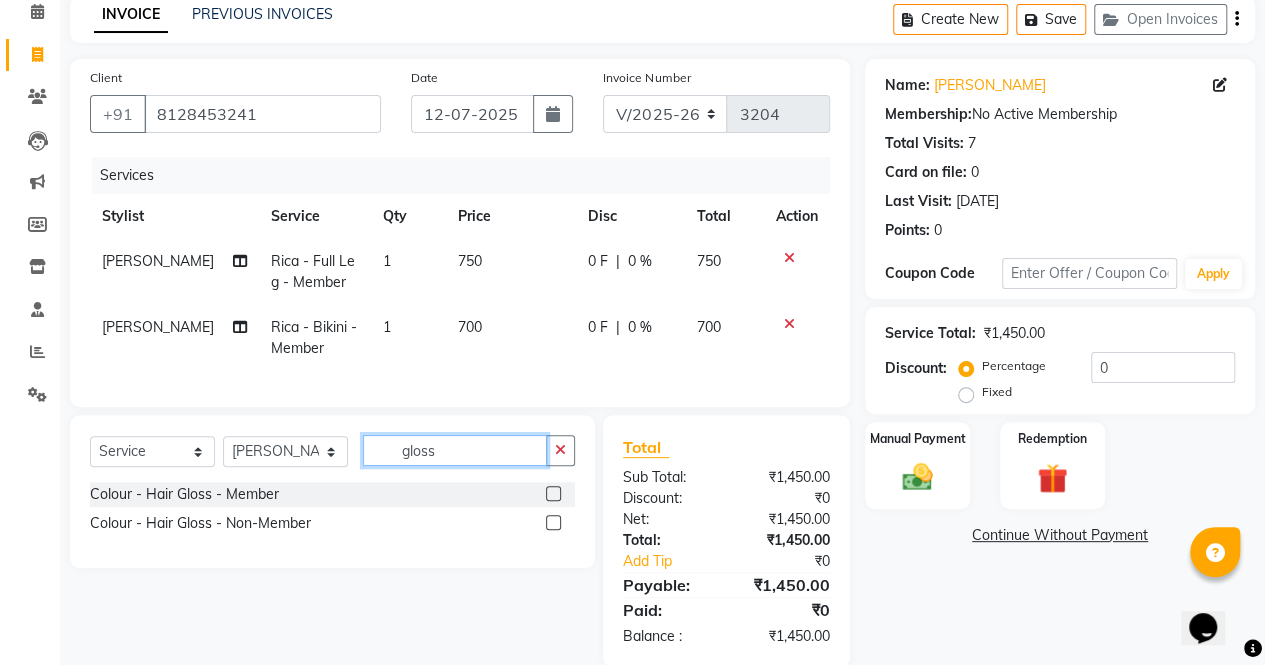 type on "gloss" 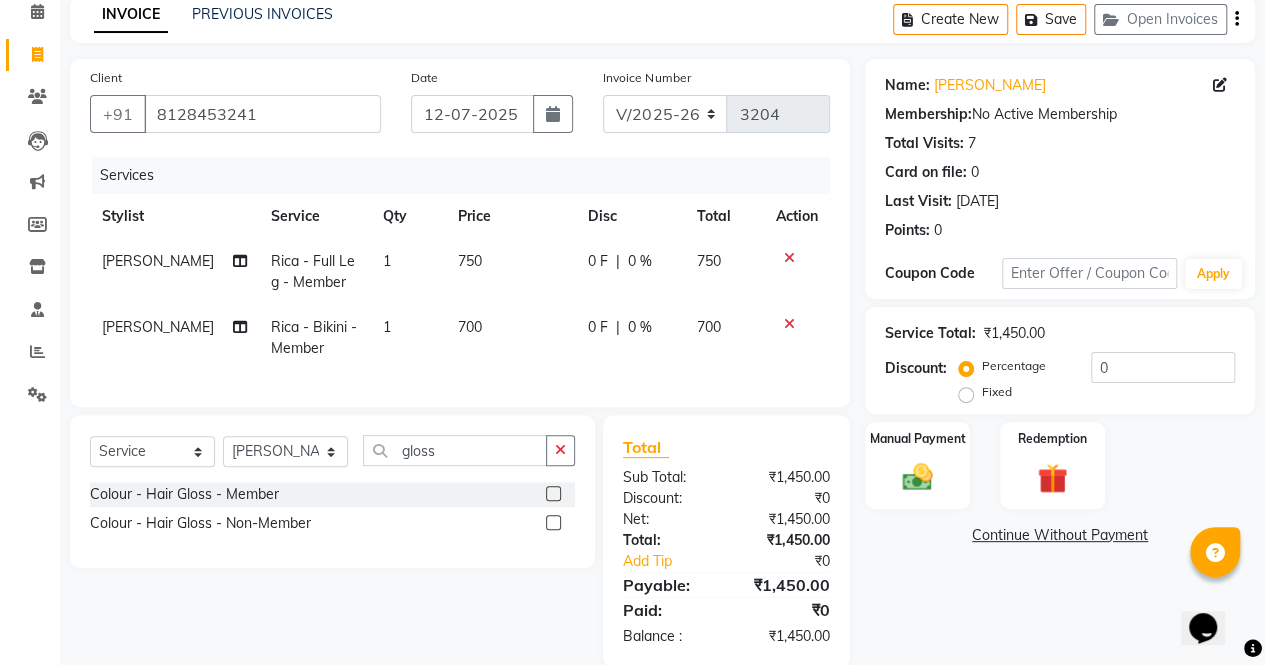 click 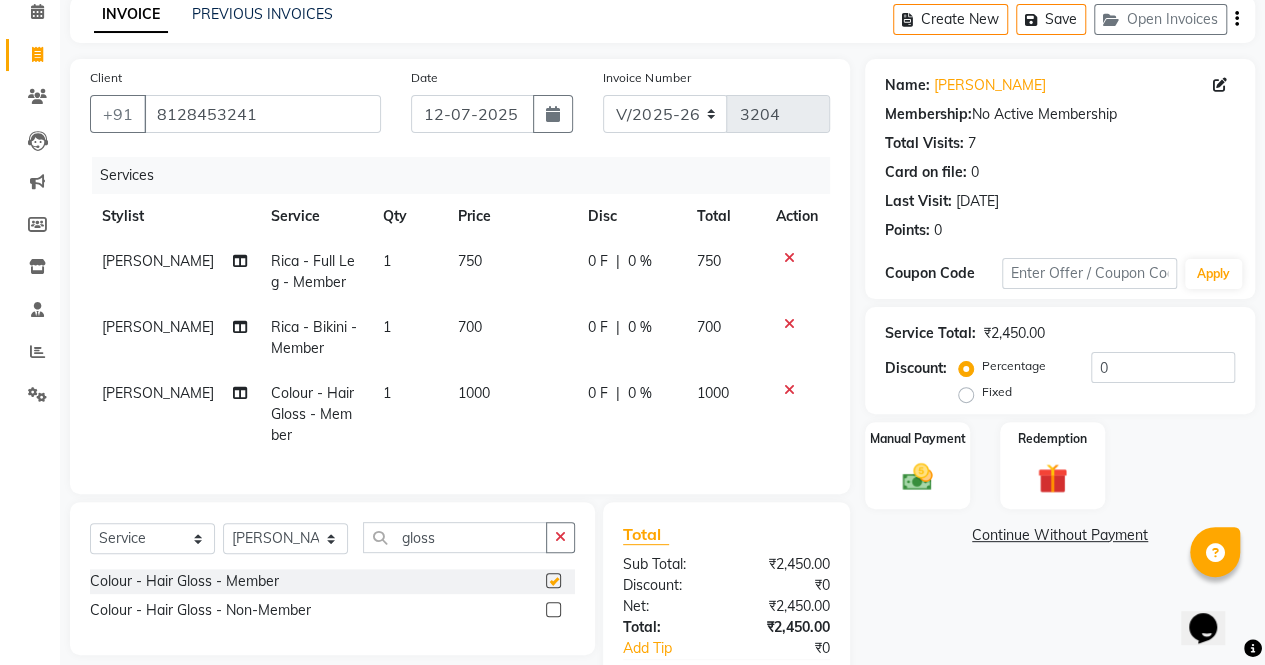 checkbox on "false" 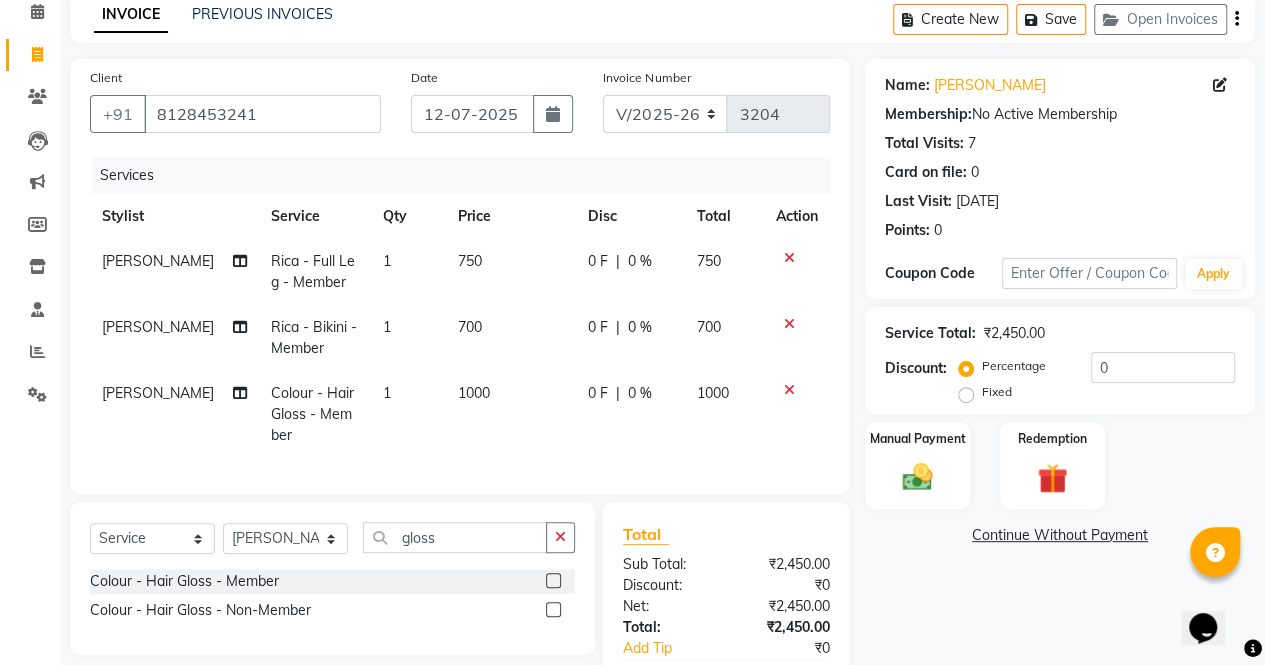 click on "1000" 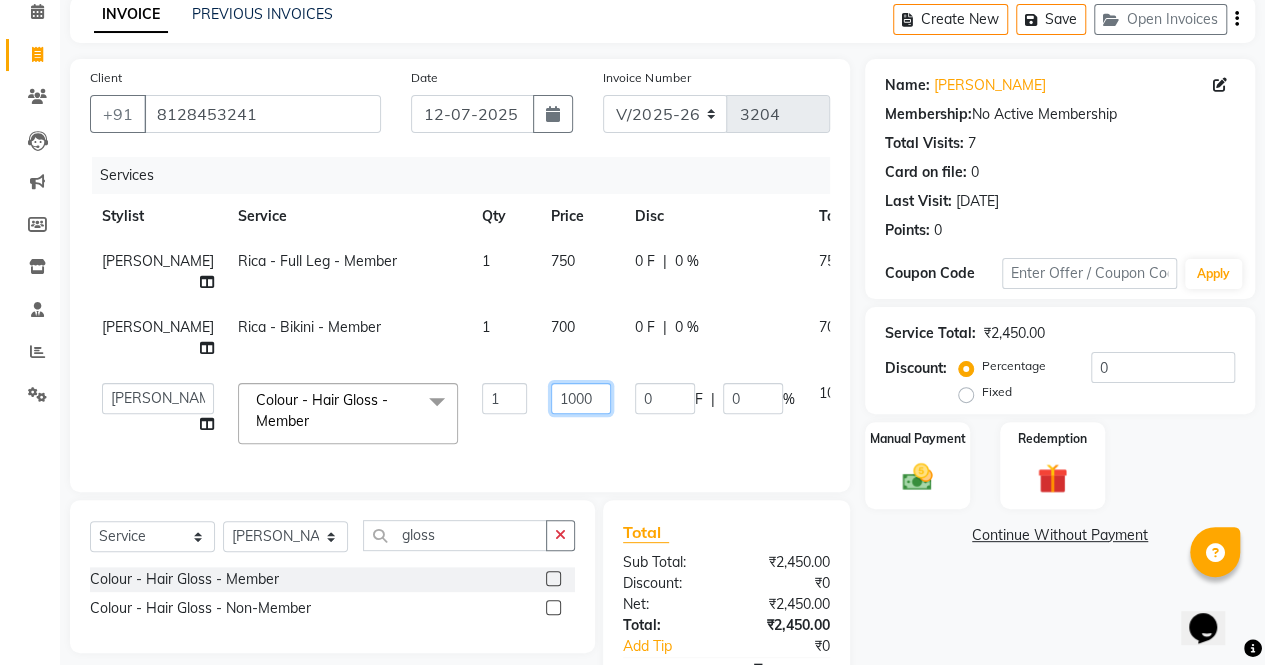 click on "1000" 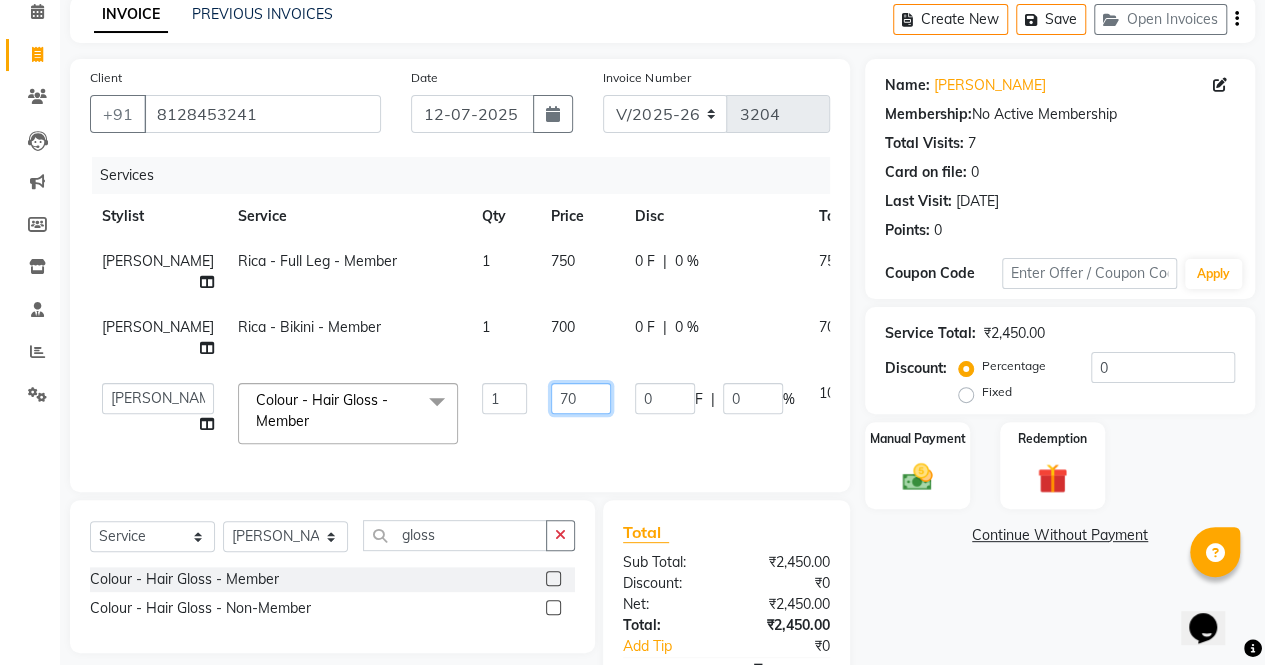 type on "700" 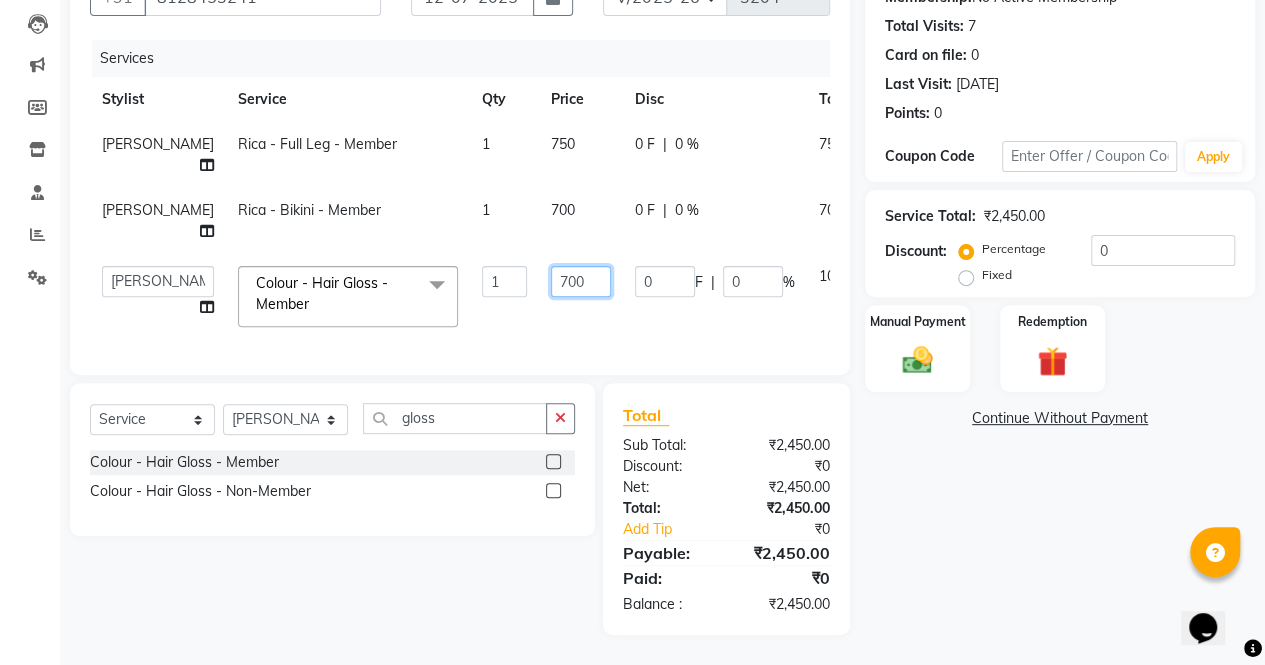 scroll, scrollTop: 262, scrollLeft: 0, axis: vertical 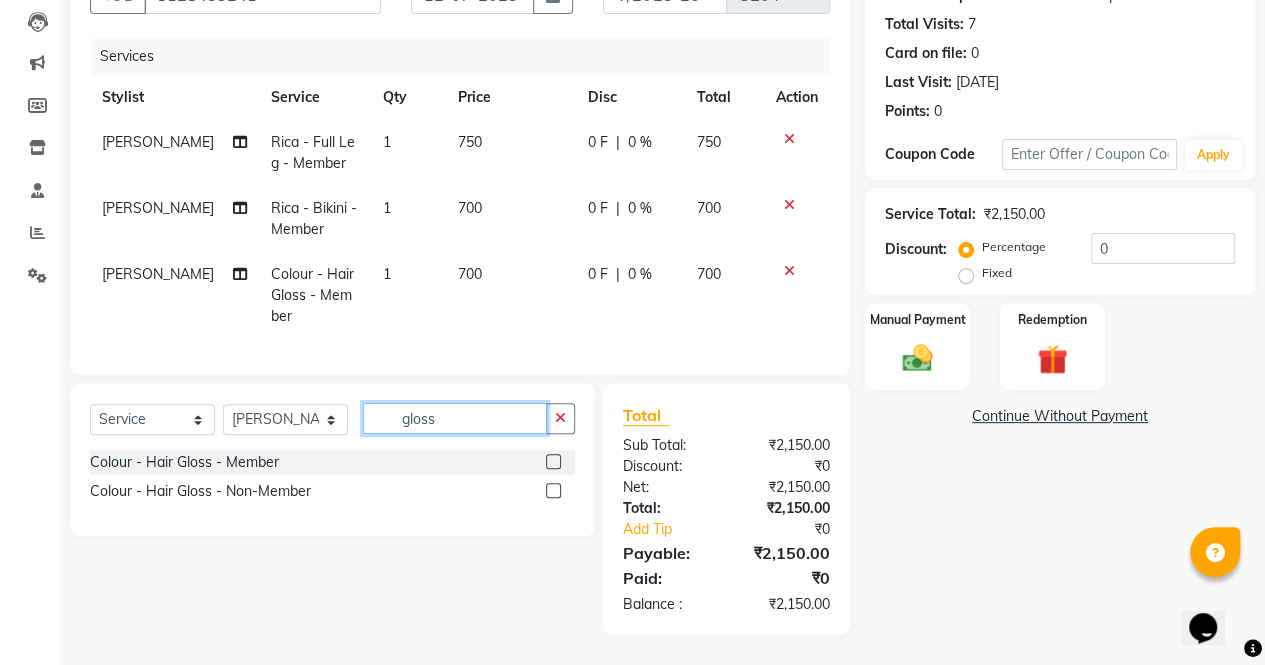 click on "gloss" 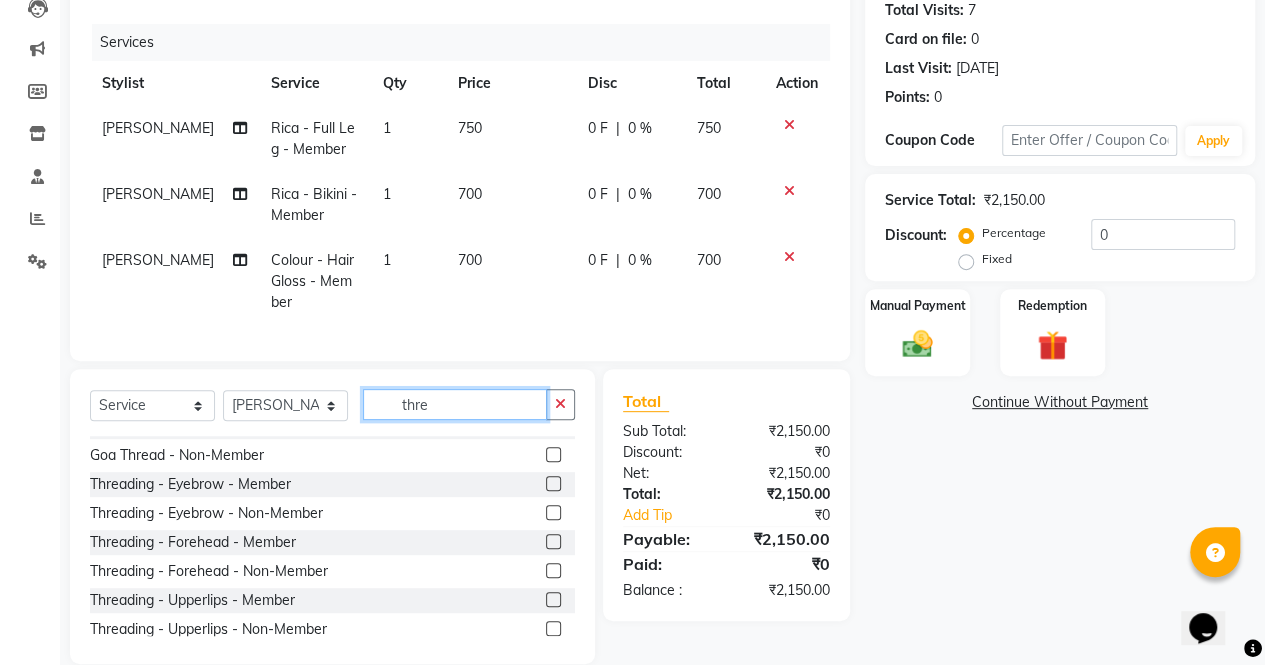 scroll, scrollTop: 120, scrollLeft: 0, axis: vertical 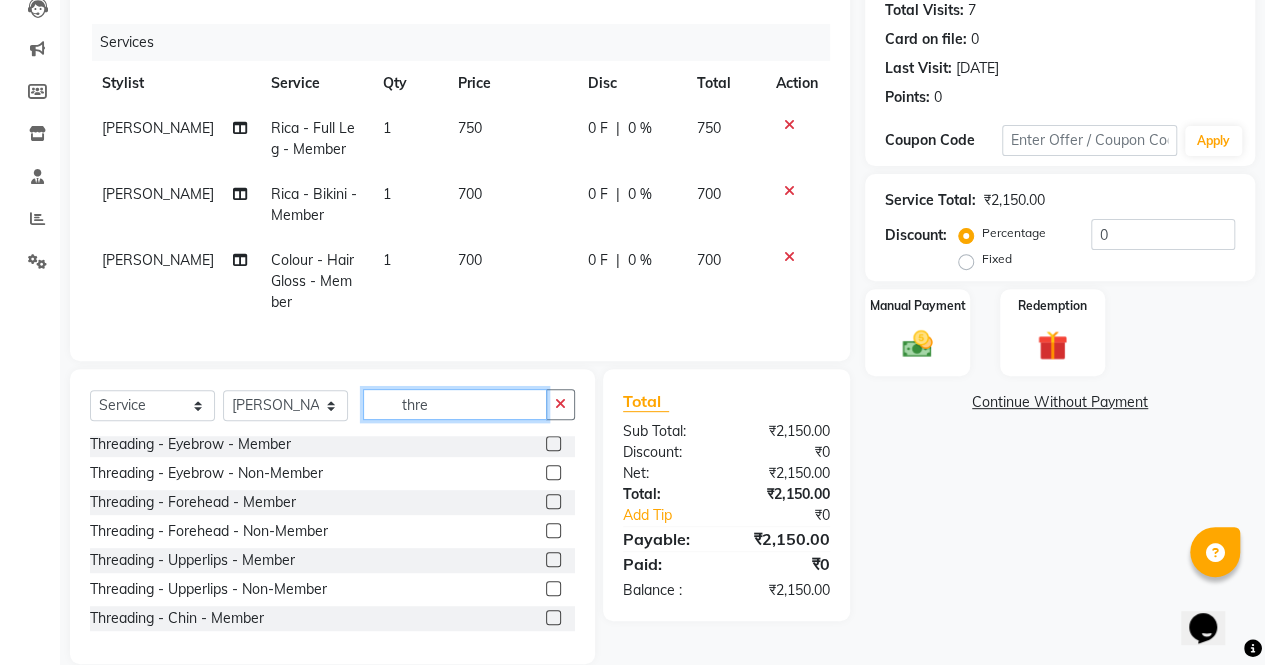 type on "thre" 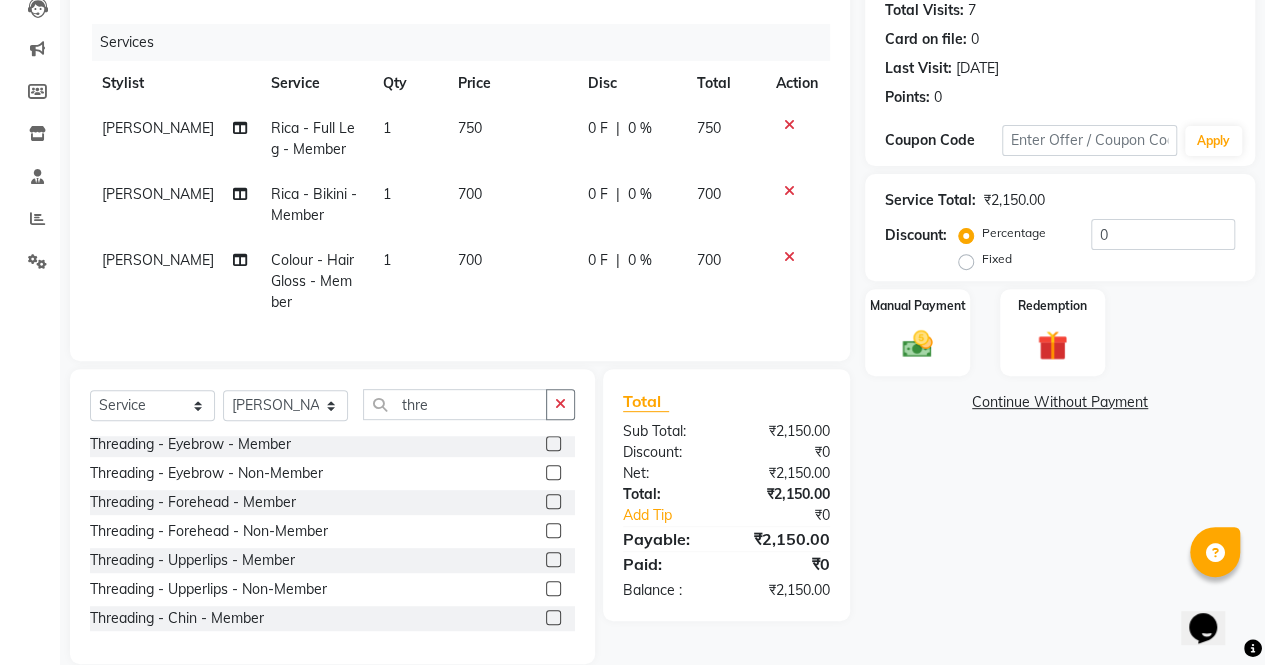 click 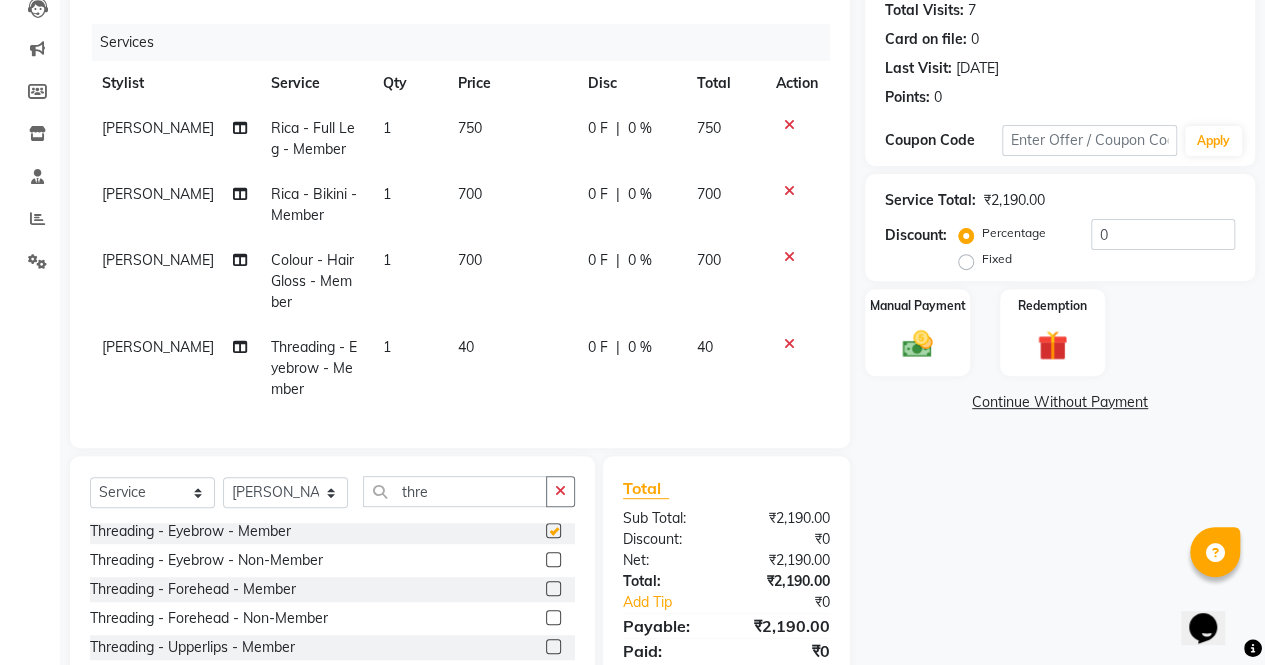 checkbox on "false" 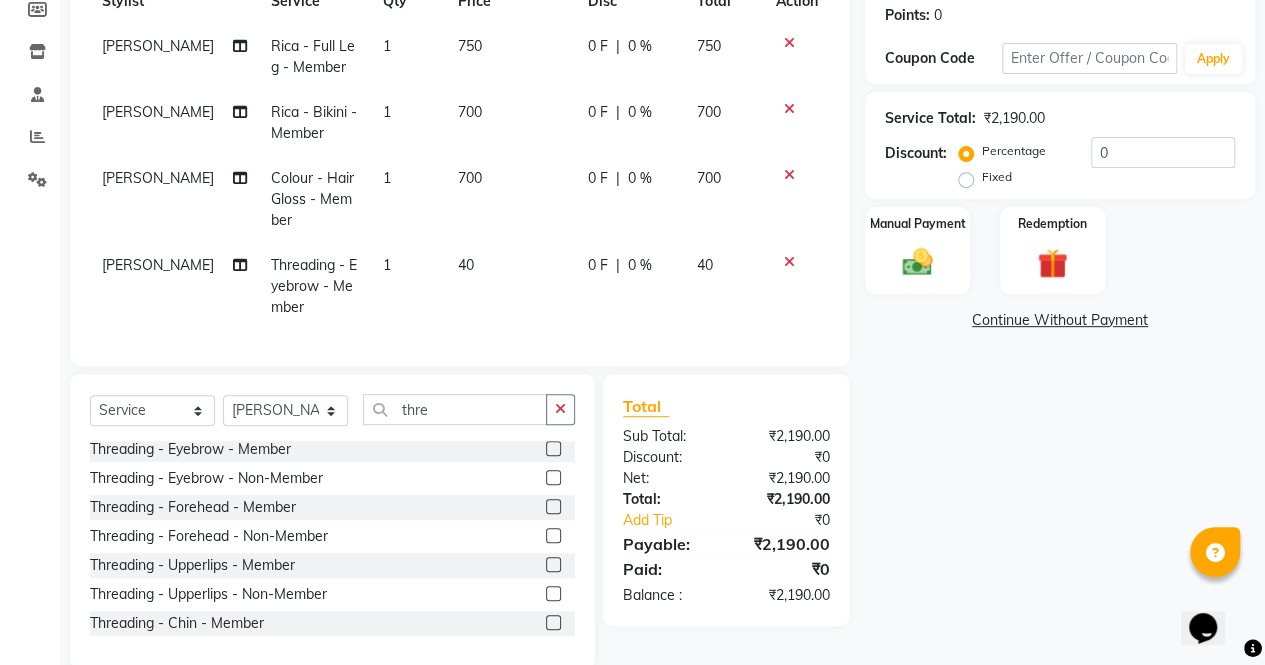 scroll, scrollTop: 354, scrollLeft: 0, axis: vertical 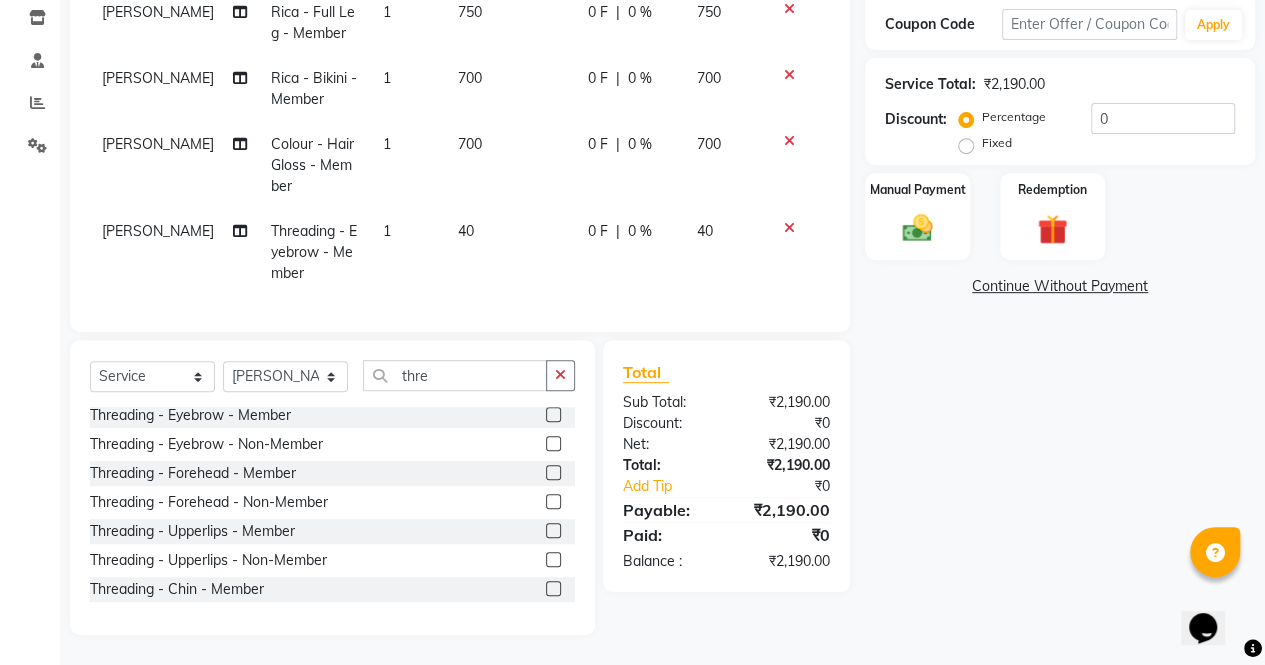 click 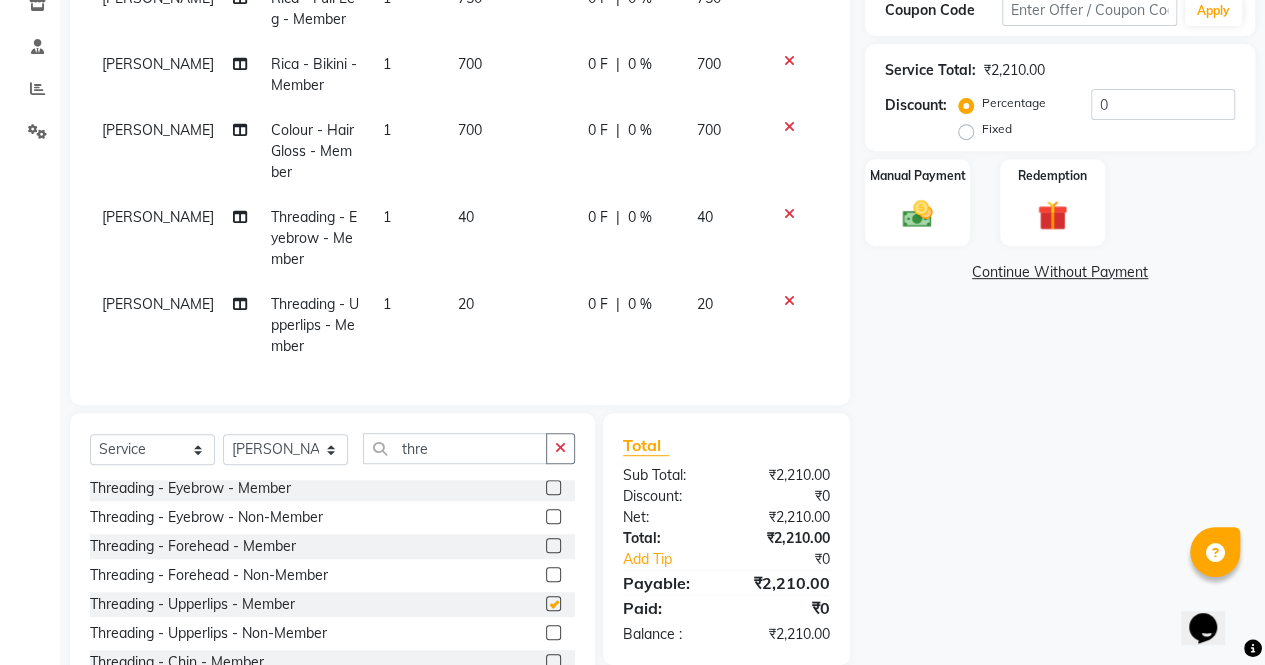 checkbox on "false" 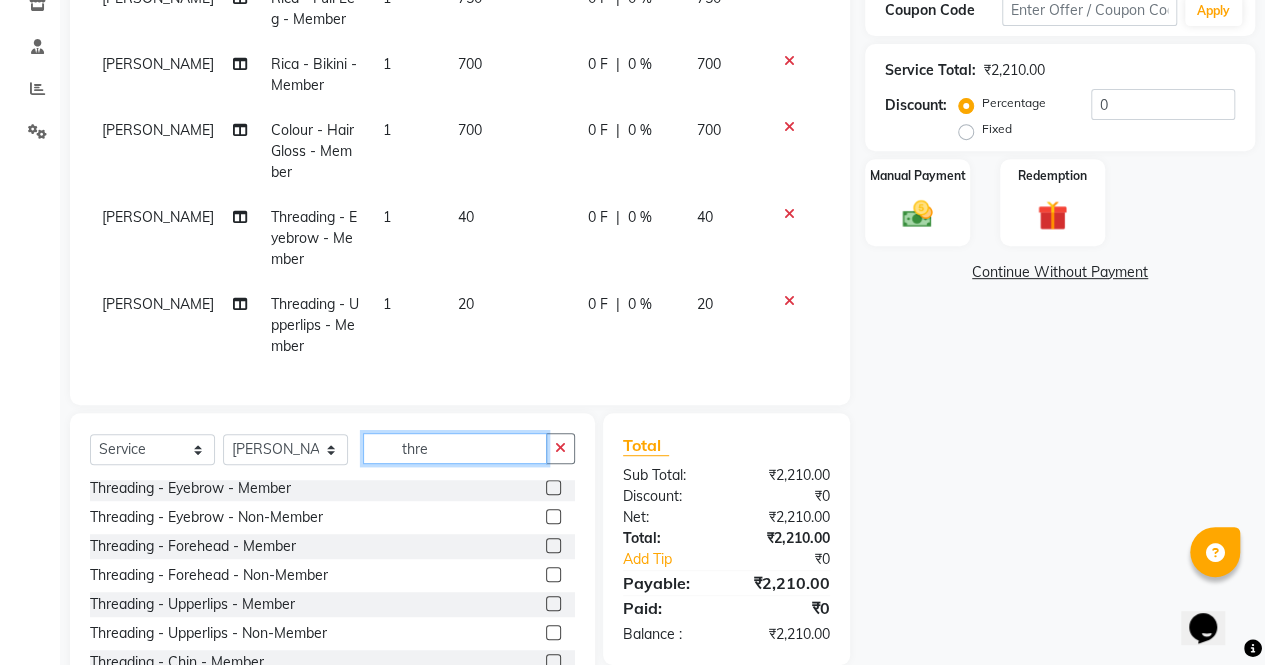 click on "thre" 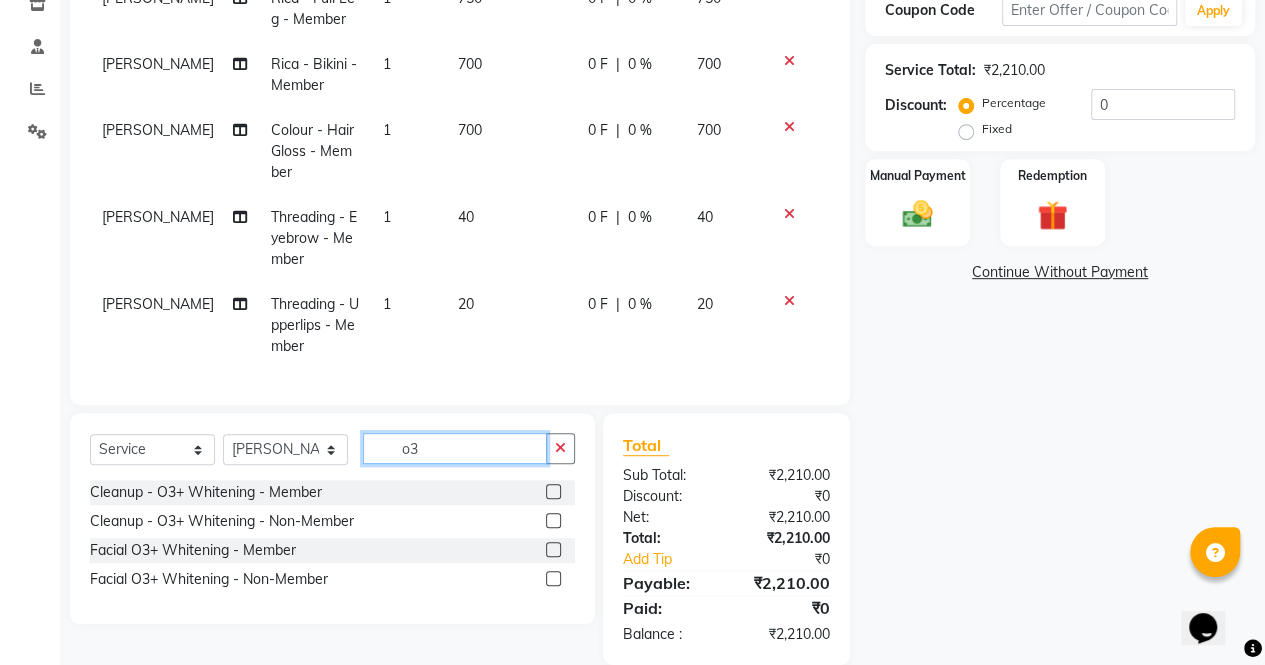 scroll, scrollTop: 0, scrollLeft: 0, axis: both 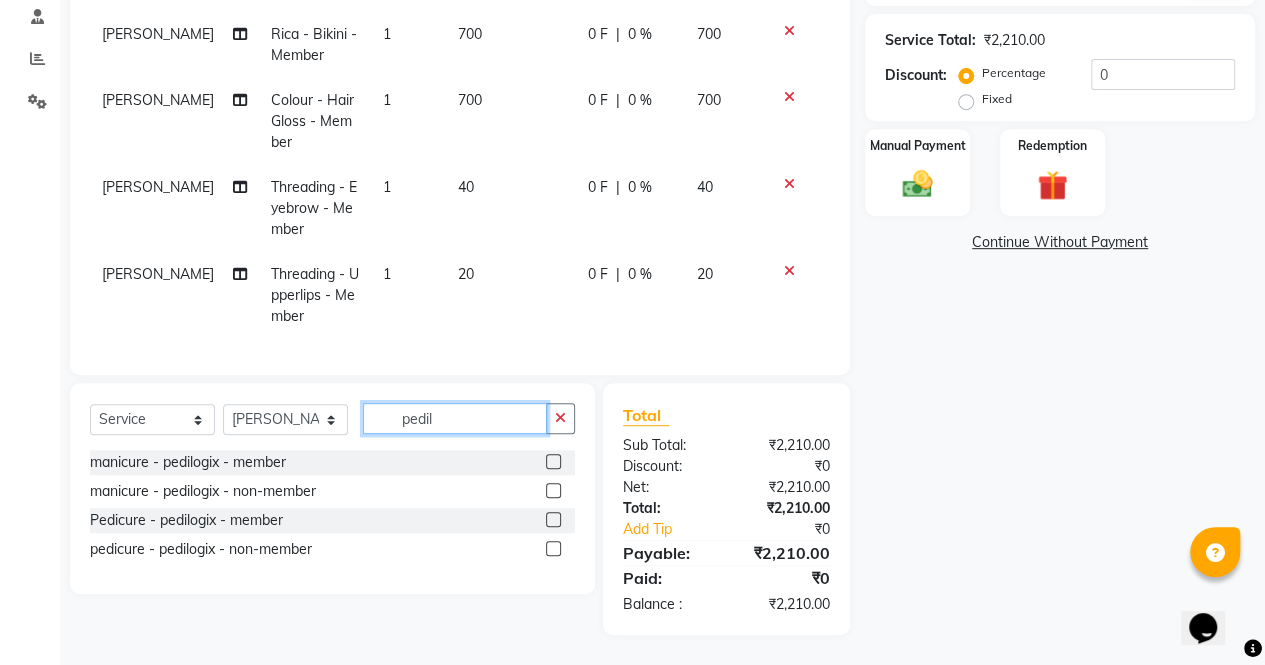type on "pedil" 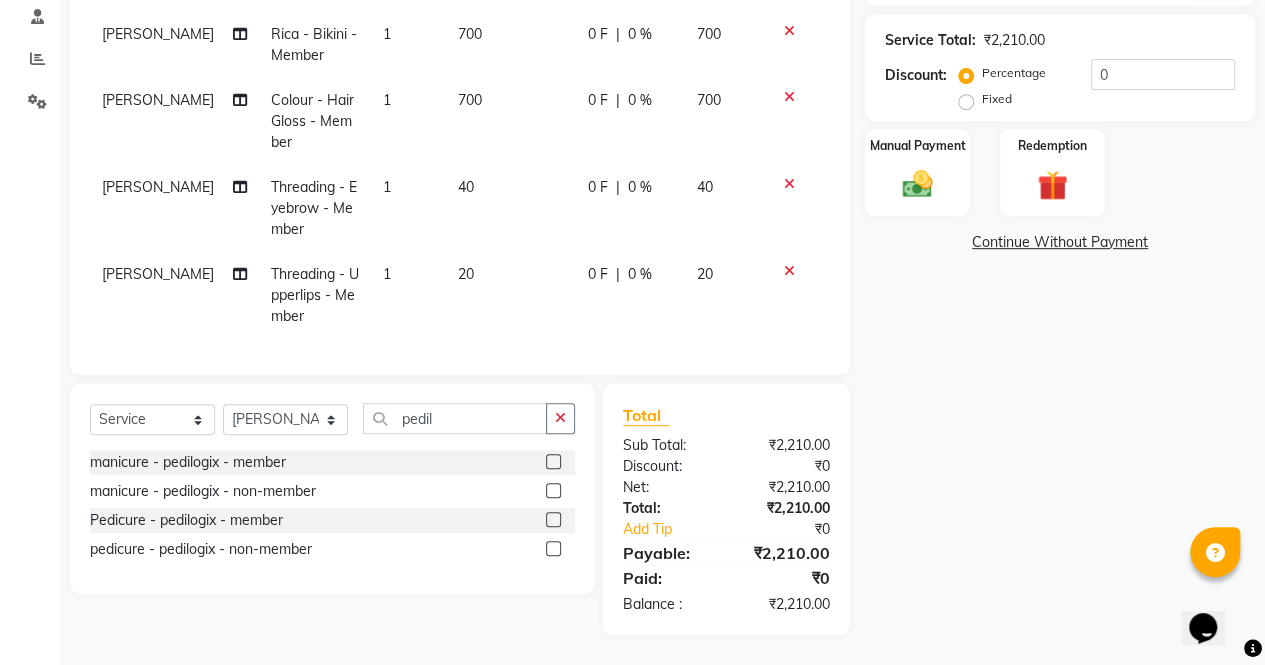 click 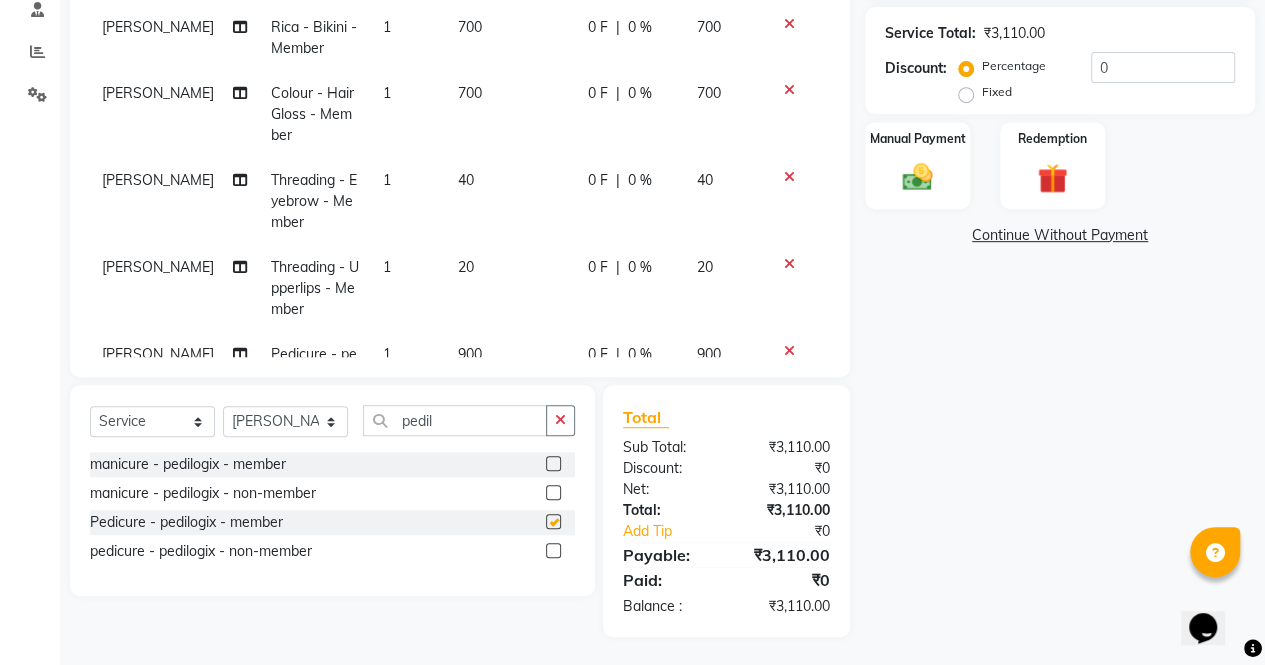 checkbox on "false" 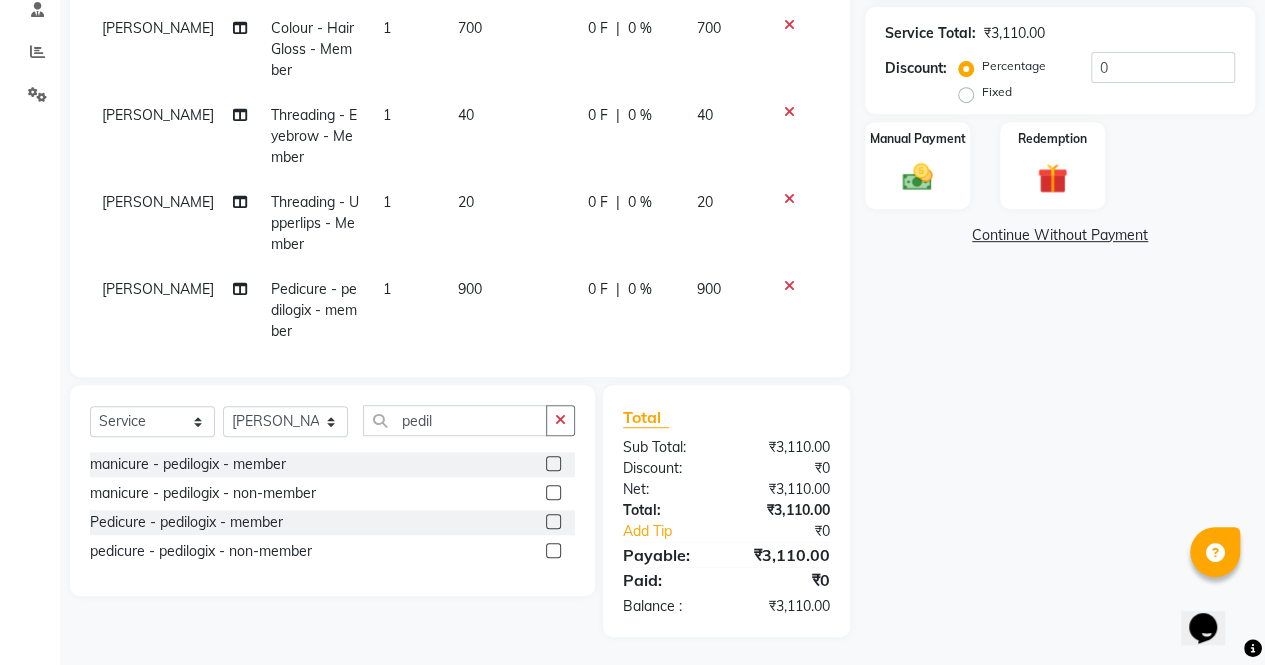 scroll, scrollTop: 93, scrollLeft: 0, axis: vertical 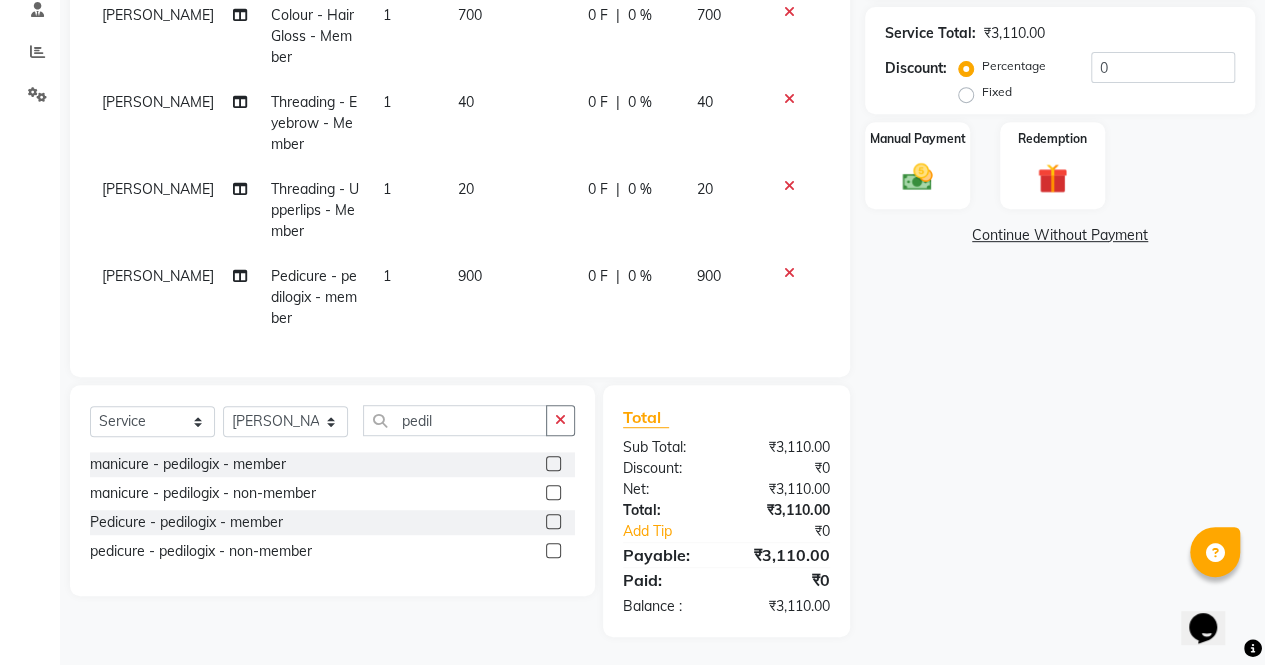click on "900" 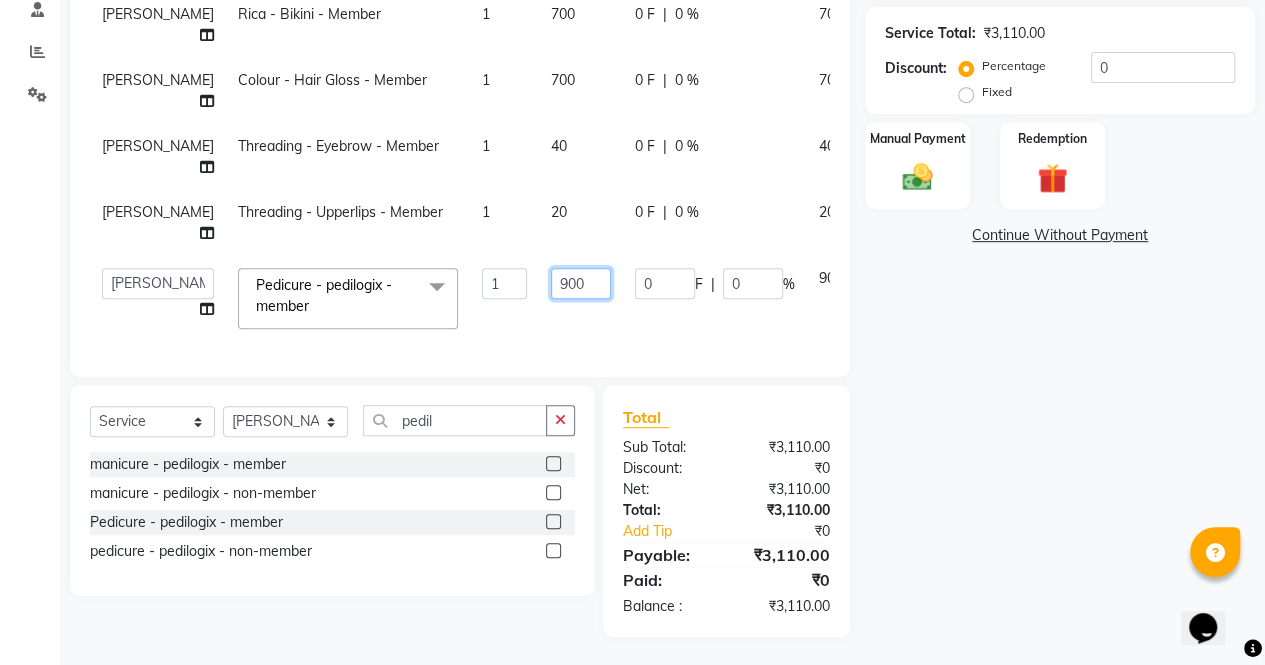 click on "900" 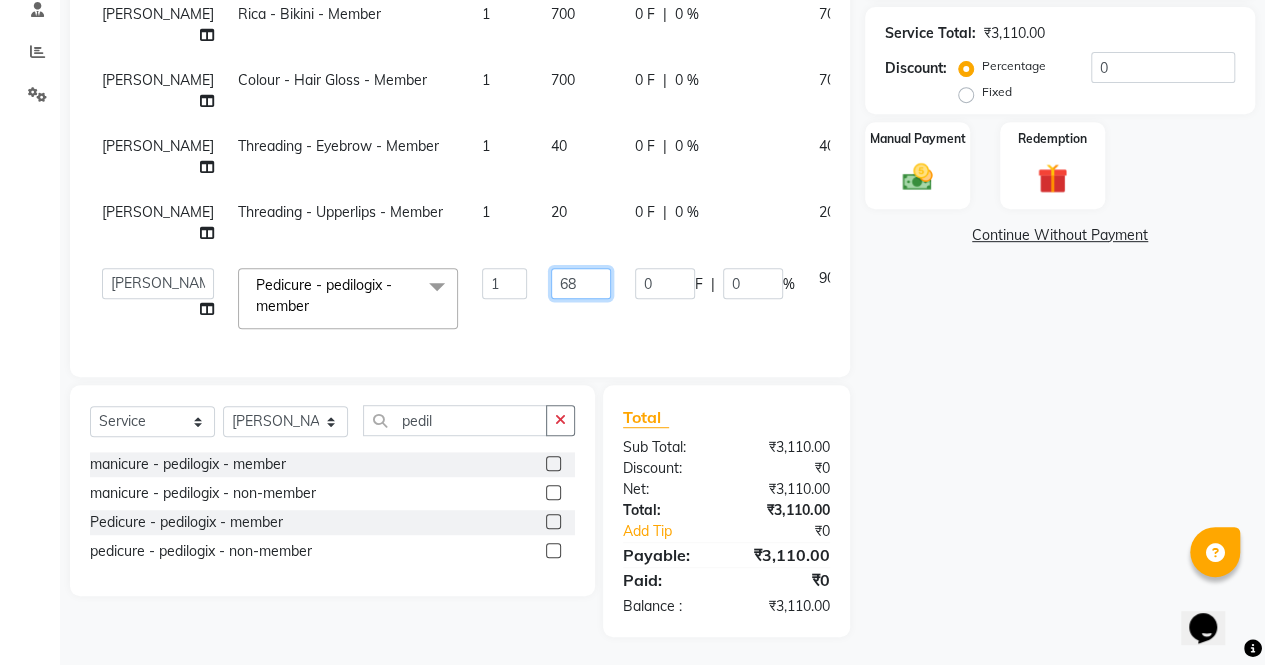 type on "680" 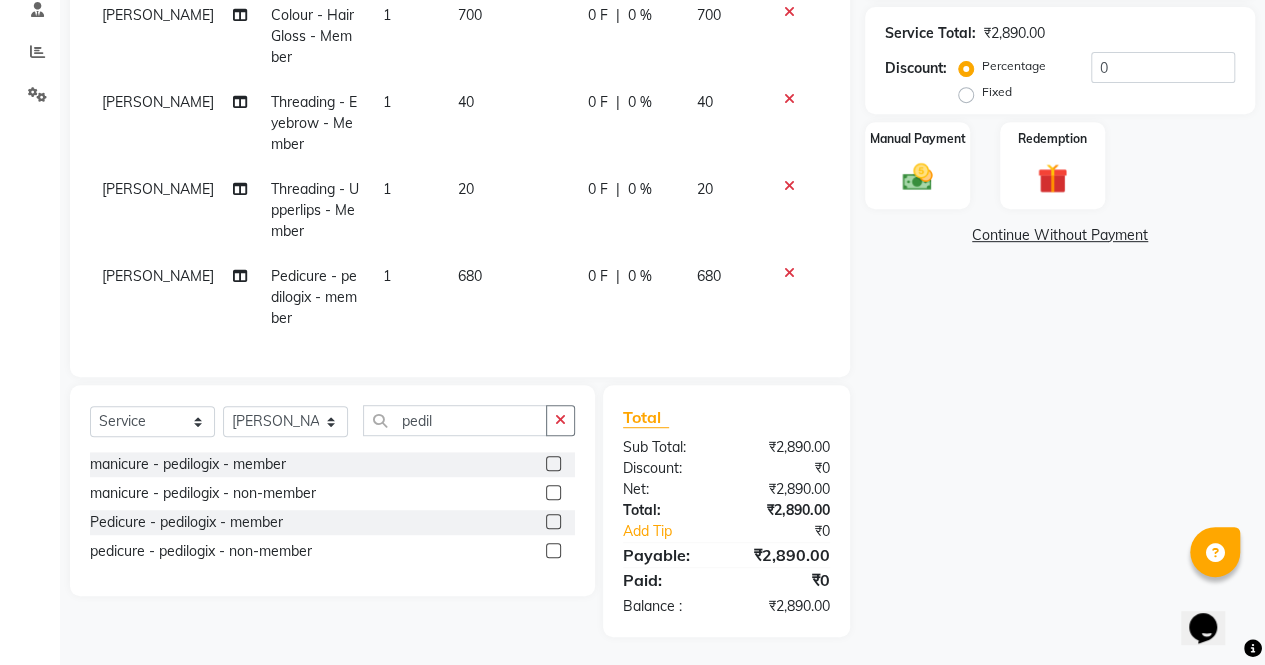 click on "Name: Rita Trivedi Membership:  No Active Membership  Total Visits:  7 Card on file:  0 Last Visit:   30-04-2025 Points:   0  Coupon Code Apply Service Total:  ₹2,890.00  Discount:  Percentage   Fixed  0 Manual Payment Redemption  Continue Without Payment" 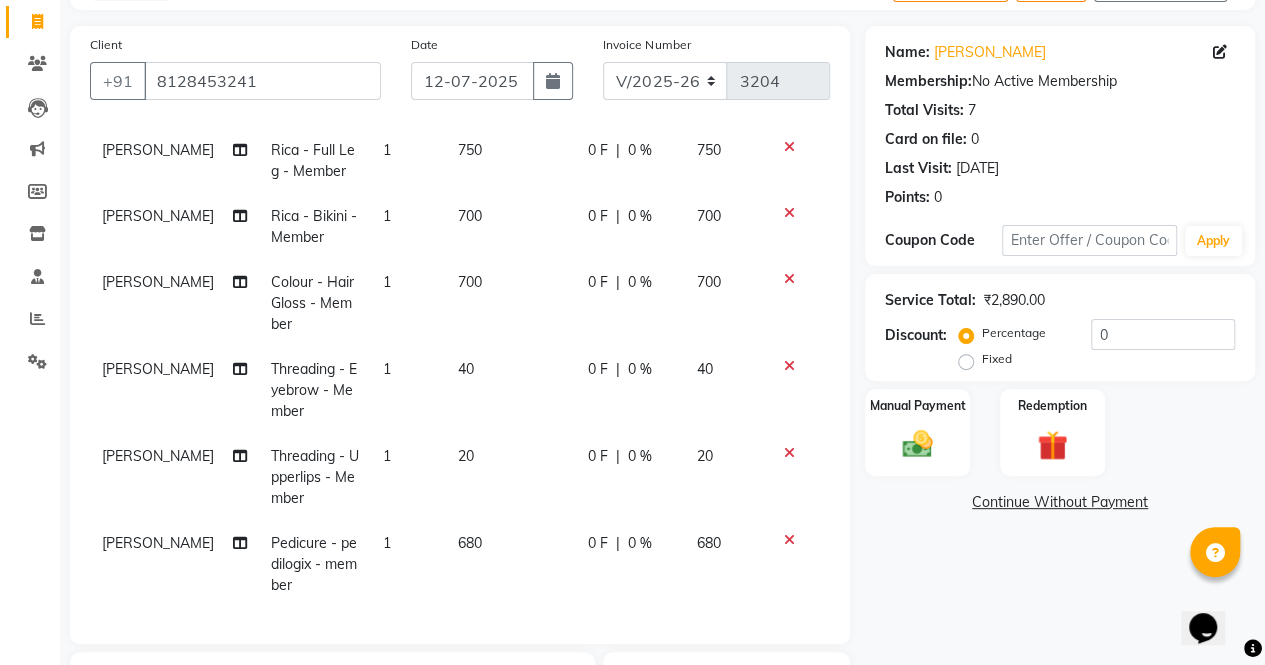 scroll, scrollTop: 70, scrollLeft: 0, axis: vertical 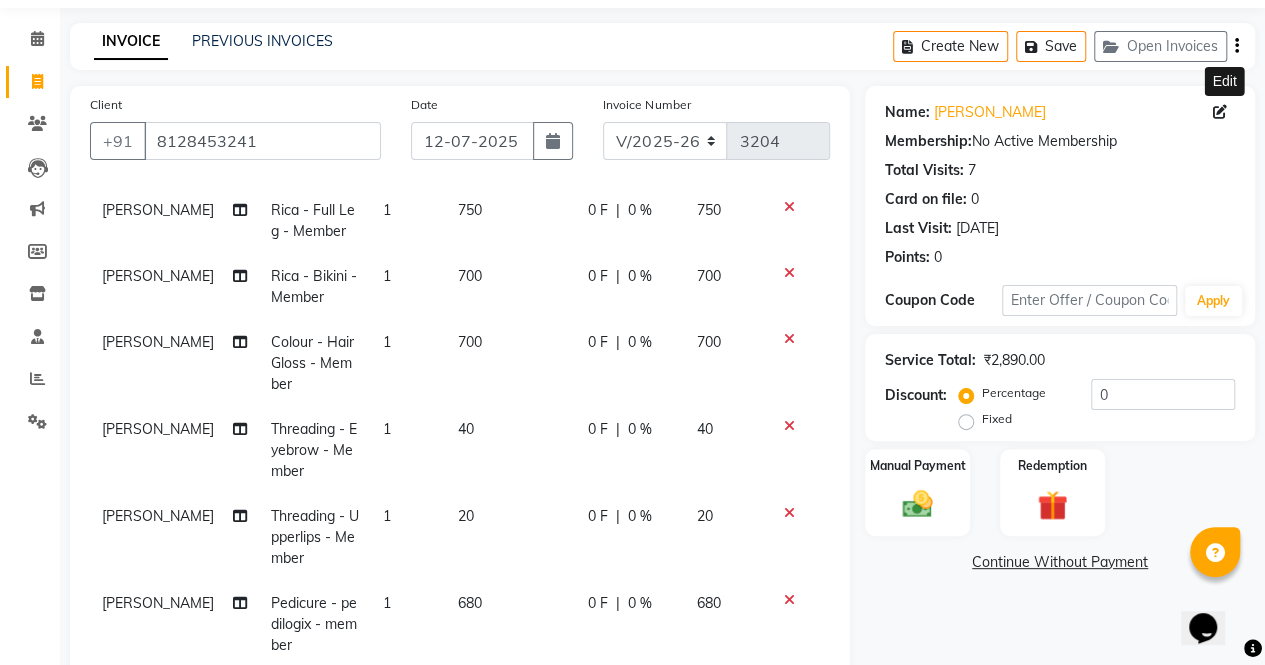 click 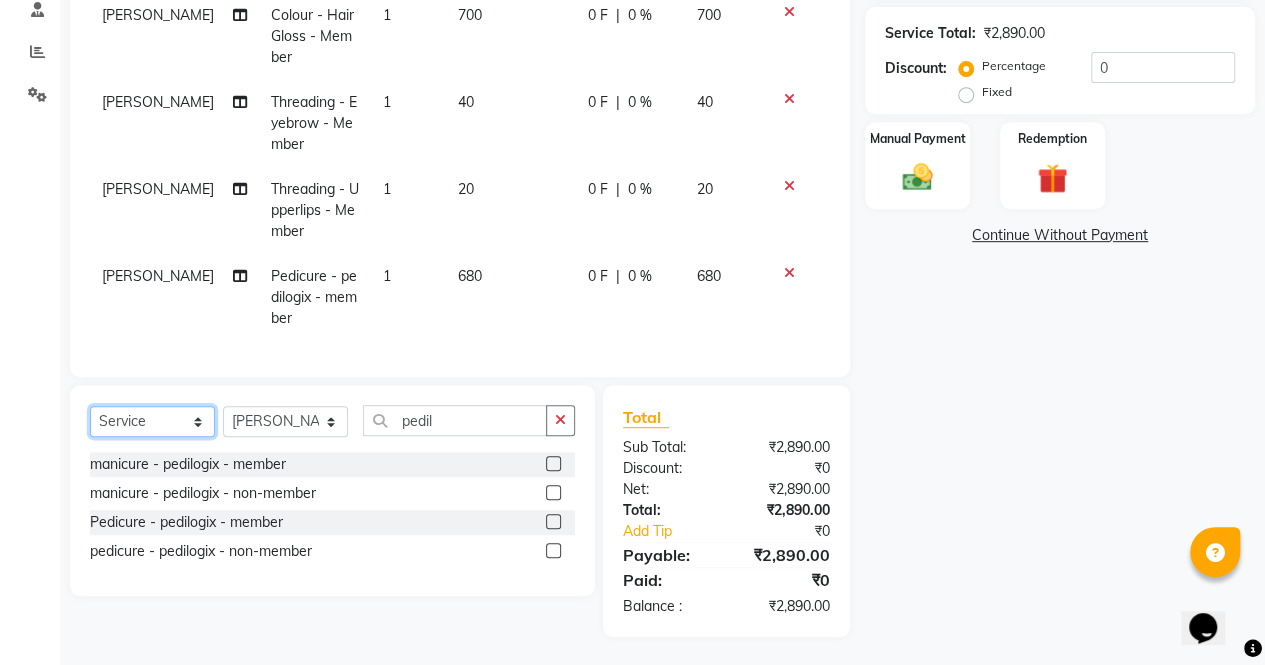 click on "Select  Service  Product  Membership  Package Voucher Prepaid Gift Card" 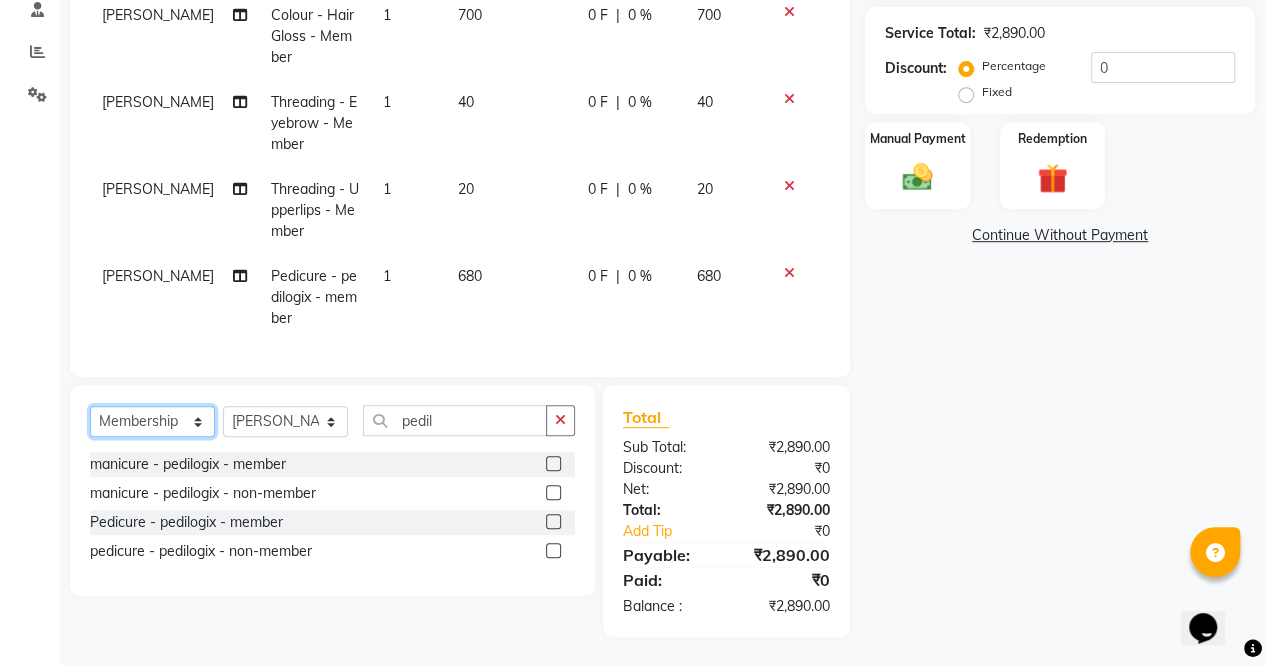 click on "Select  Service  Product  Membership  Package Voucher Prepaid Gift Card" 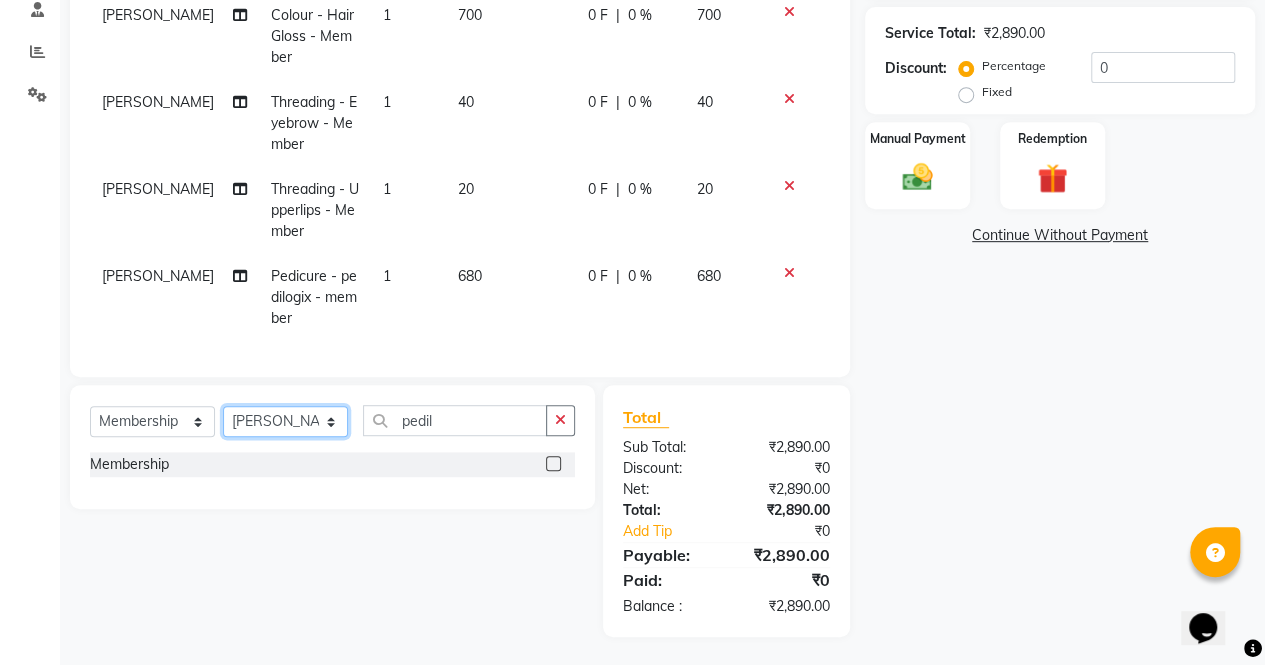 click on "Select Stylist archana  asha  chetna  deepika prajapati jagruti payal riddhi khandala shanti  sona  ura usha di vaishali vaishnavi  vidhi" 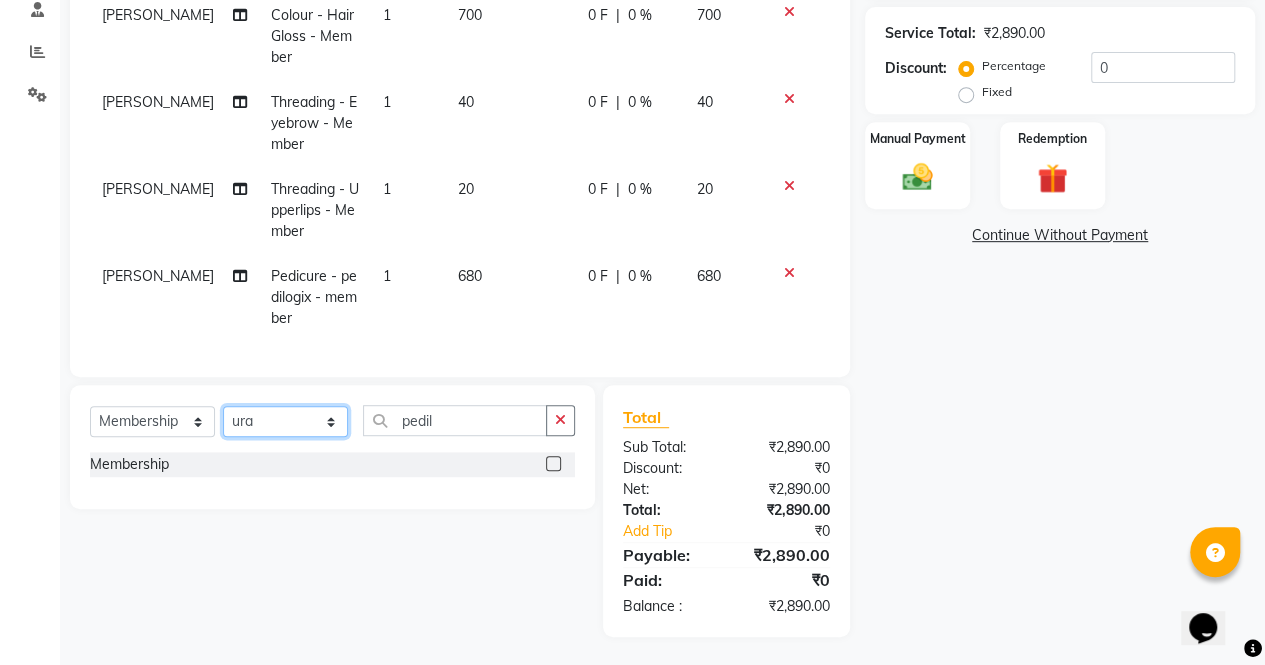click on "Select Stylist archana  asha  chetna  deepika prajapati jagruti payal riddhi khandala shanti  sona  ura usha di vaishali vaishnavi  vidhi" 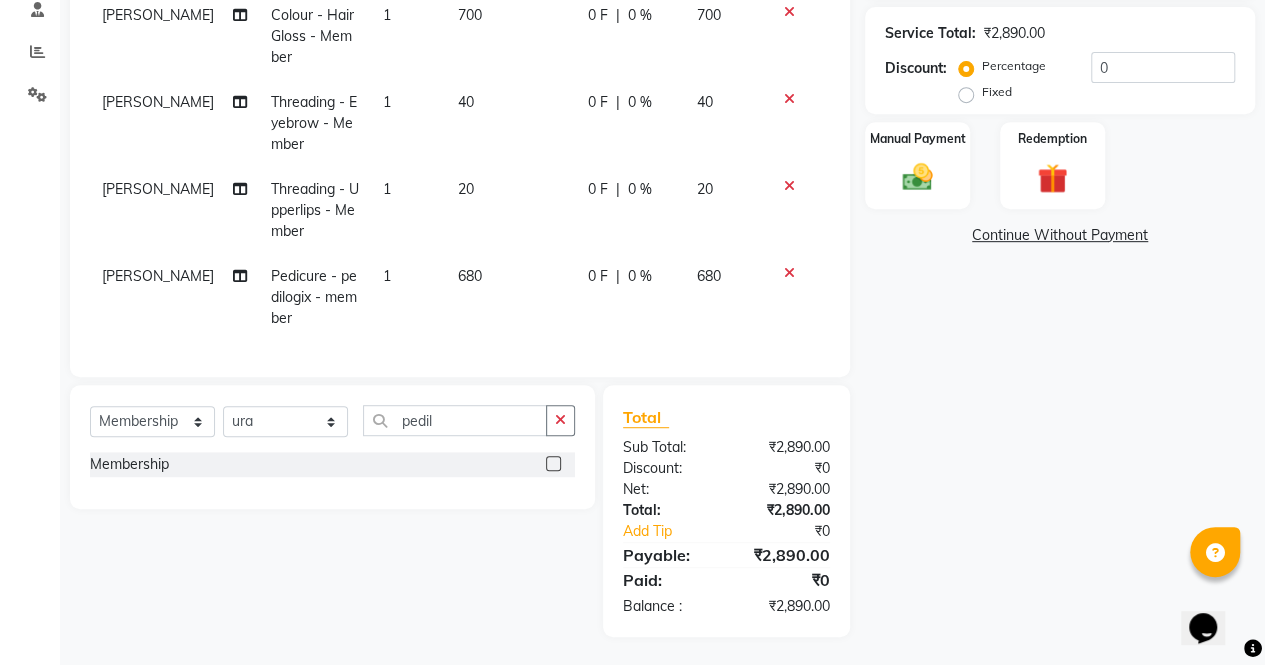 click 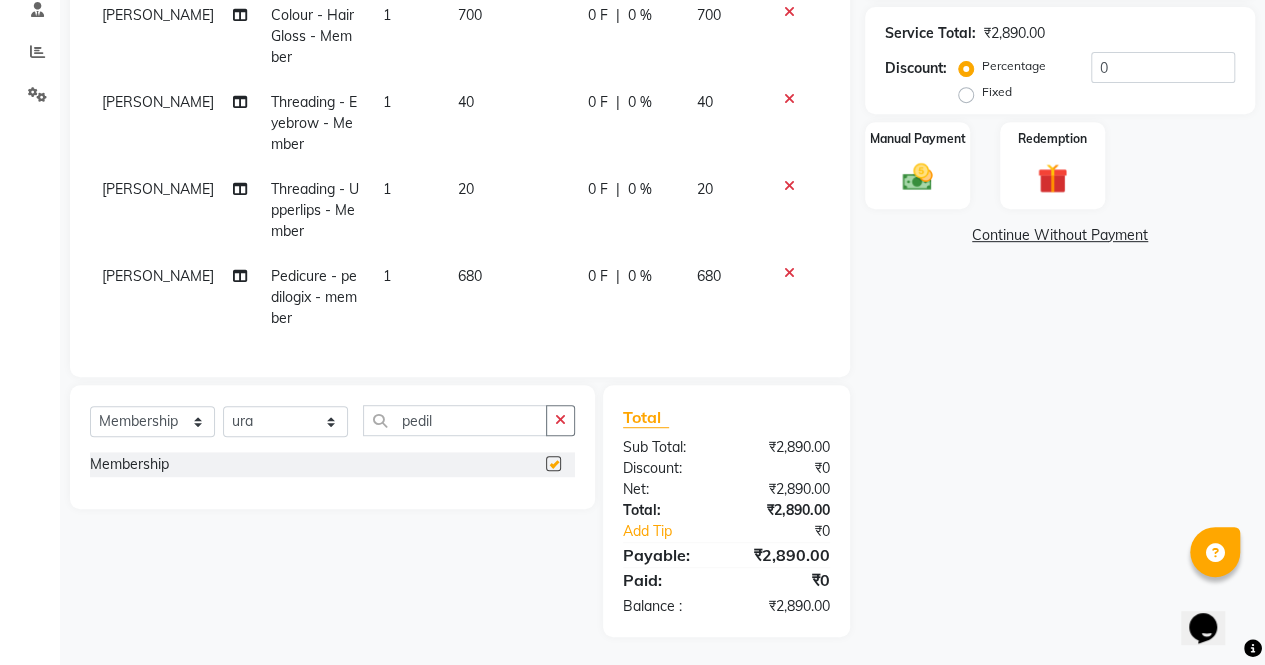 select on "select" 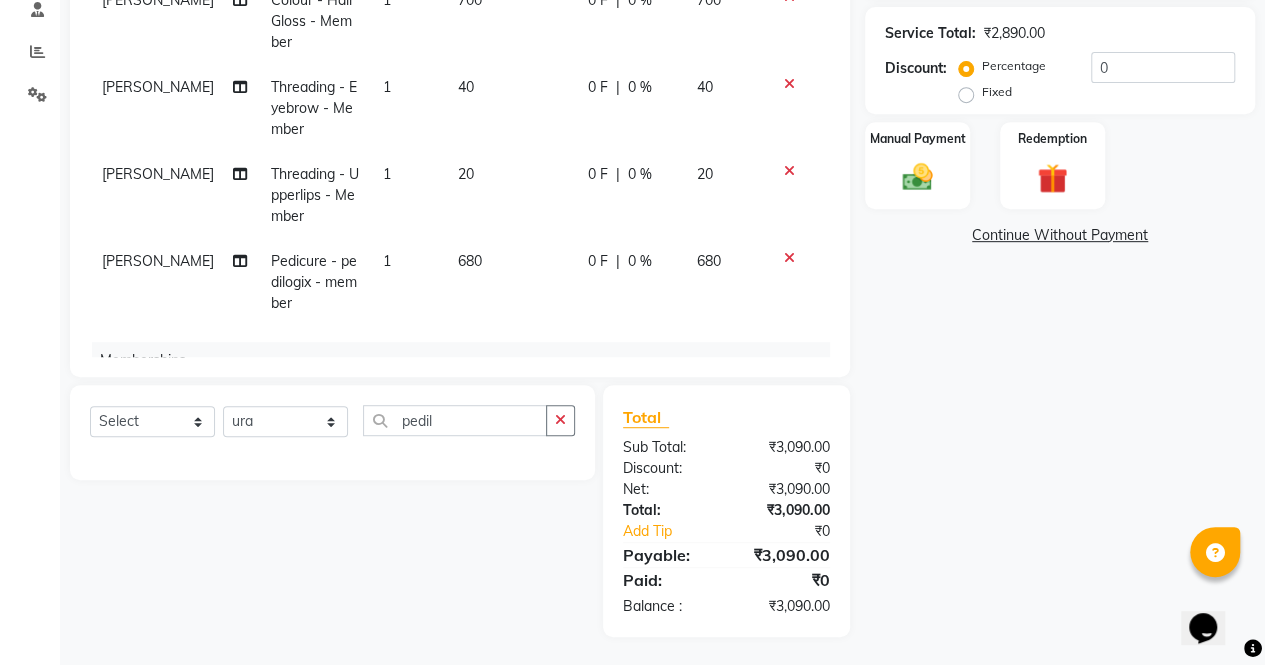scroll, scrollTop: 236, scrollLeft: 0, axis: vertical 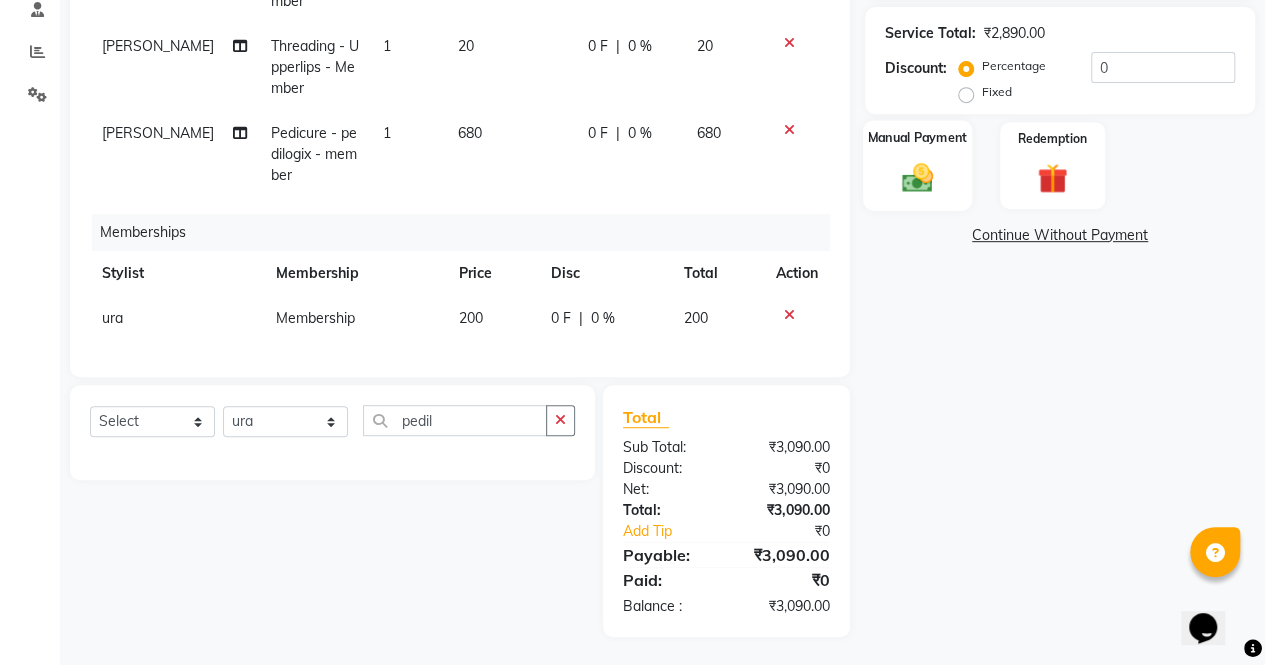 click 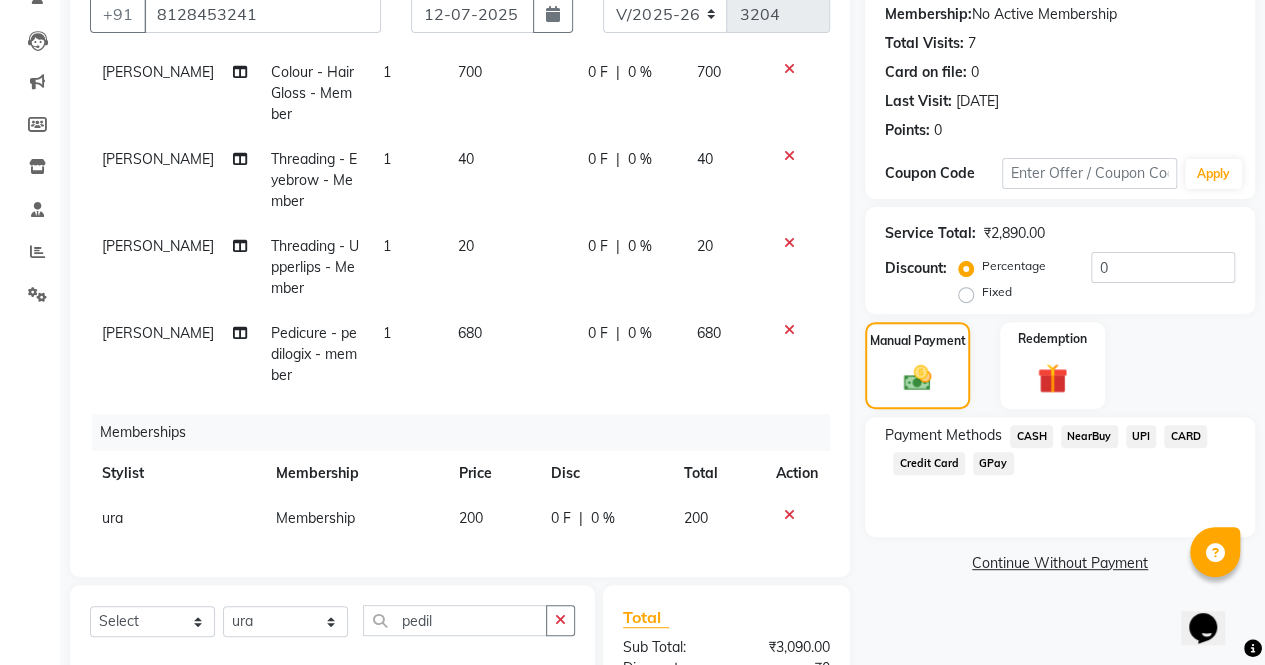 scroll, scrollTop: 391, scrollLeft: 0, axis: vertical 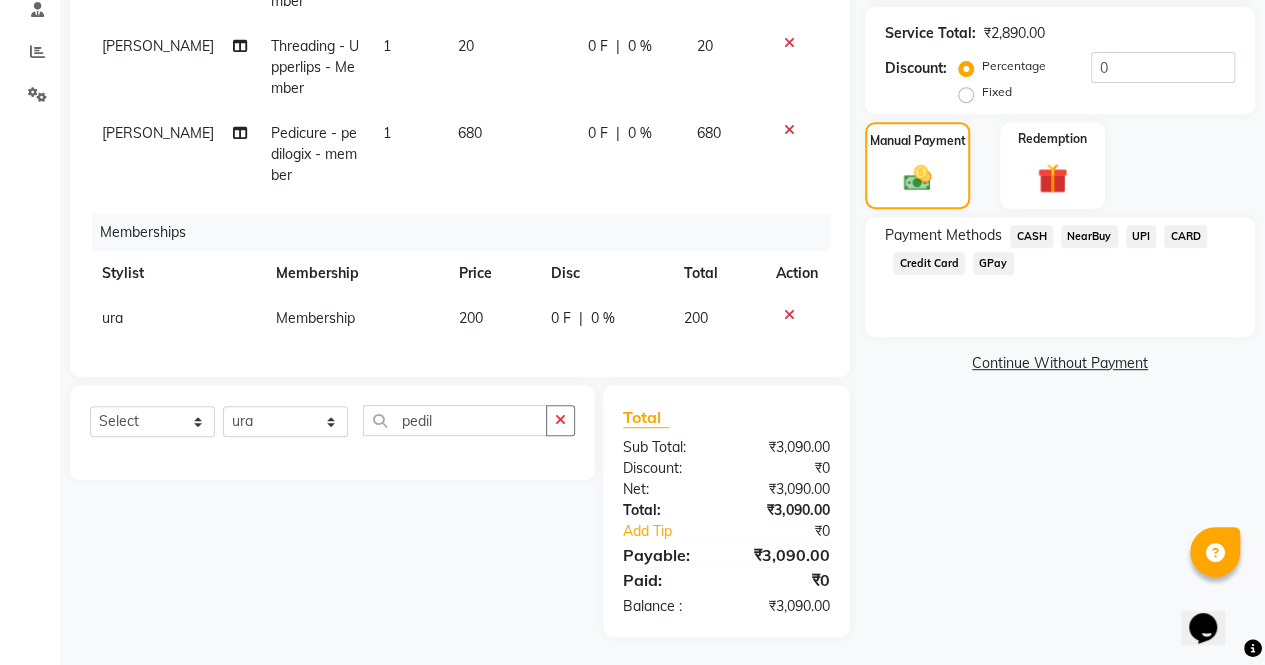 click on "UPI" 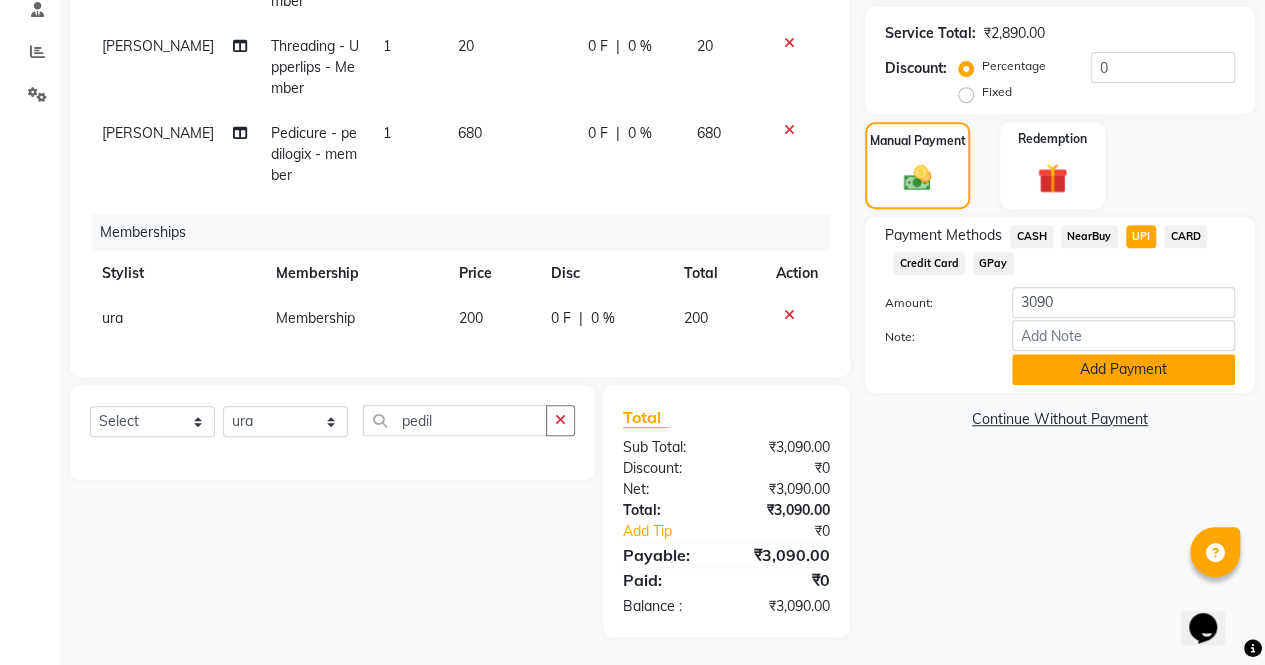 click on "Add Payment" 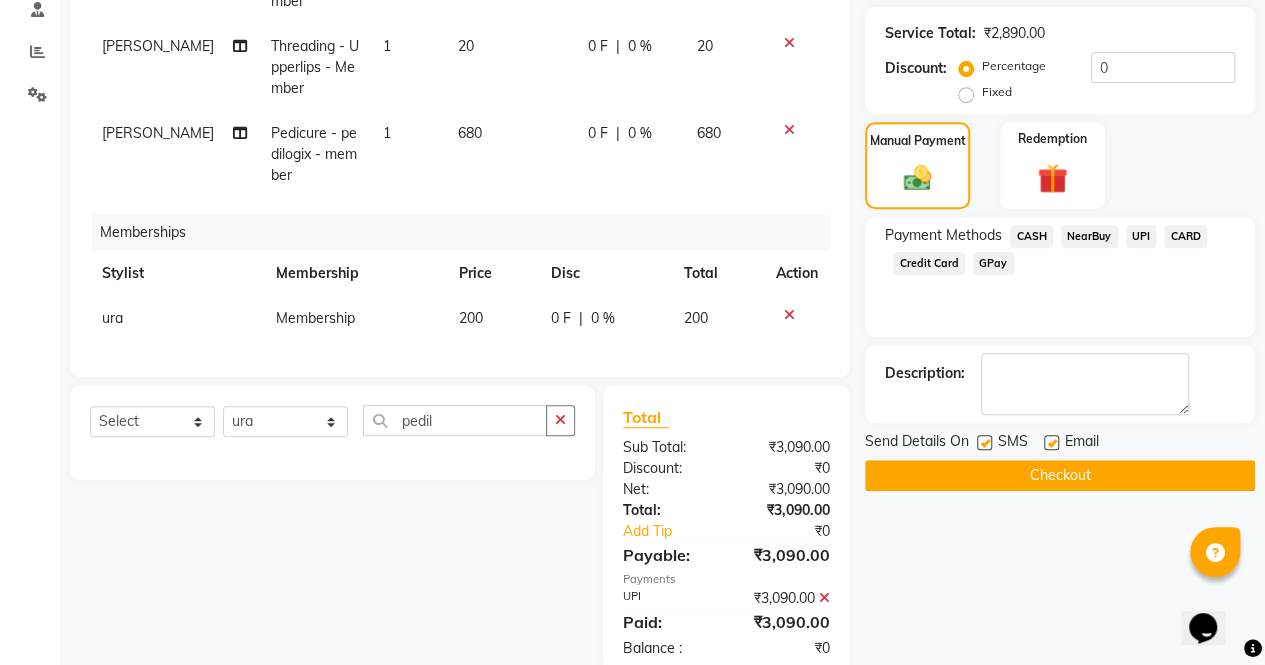 scroll, scrollTop: 433, scrollLeft: 0, axis: vertical 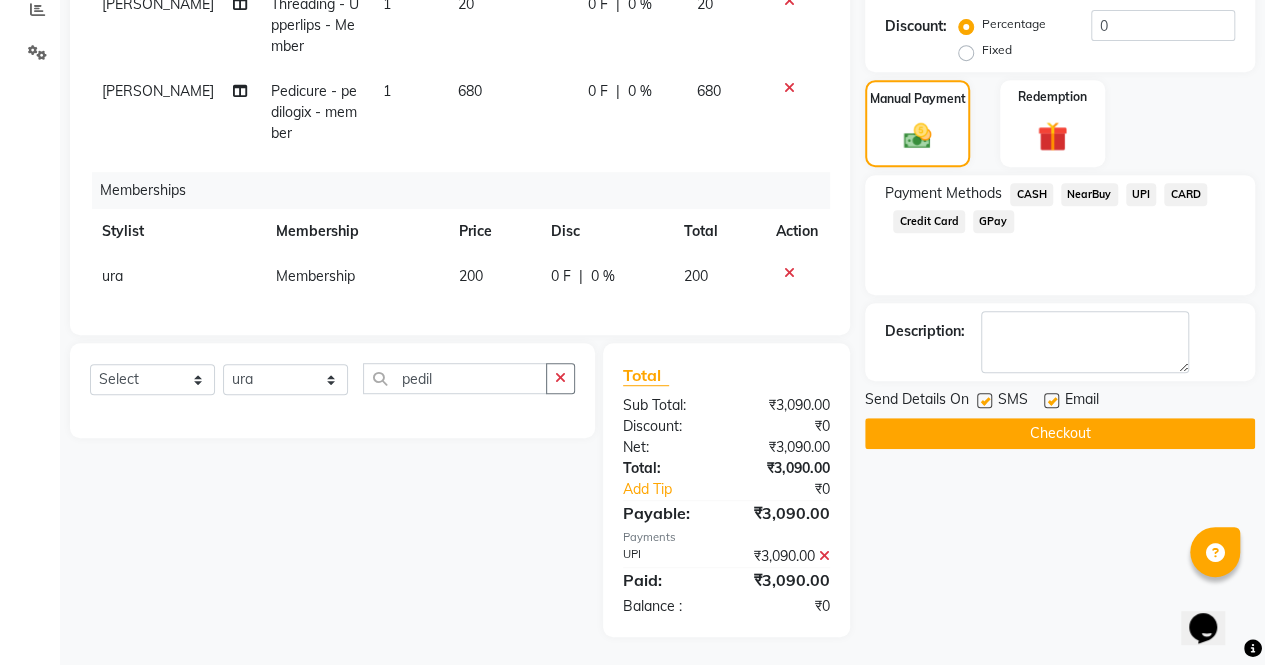 click on "Checkout" 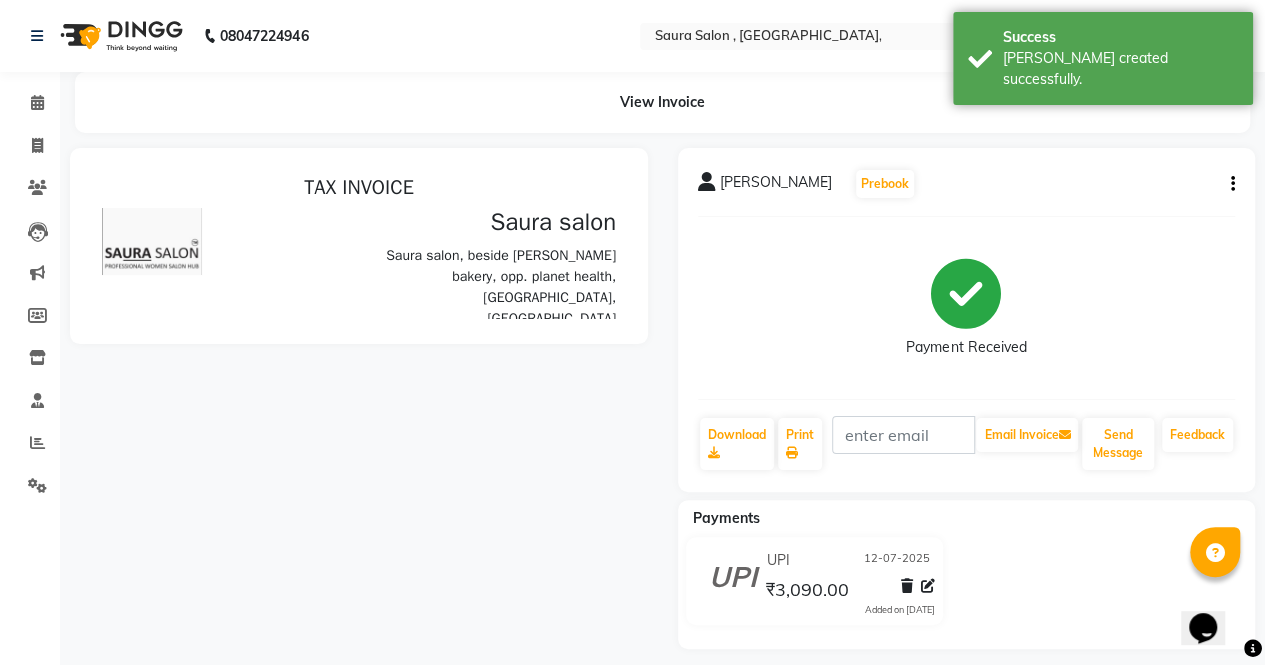 scroll, scrollTop: 0, scrollLeft: 0, axis: both 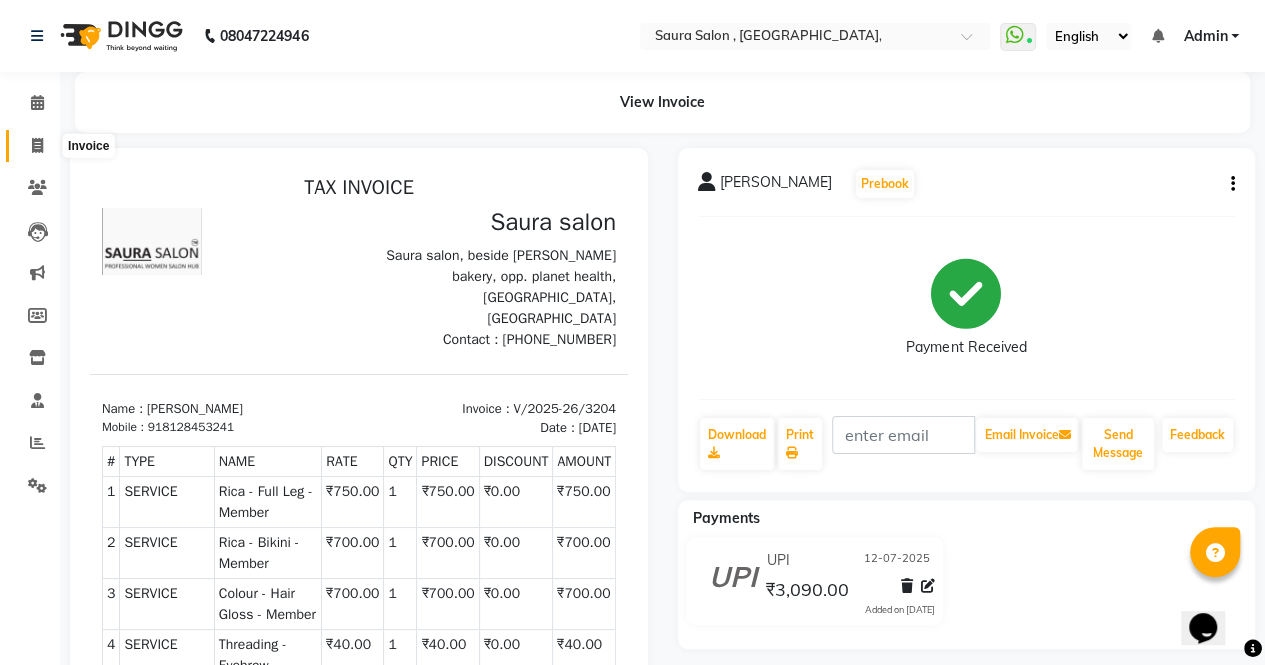 click 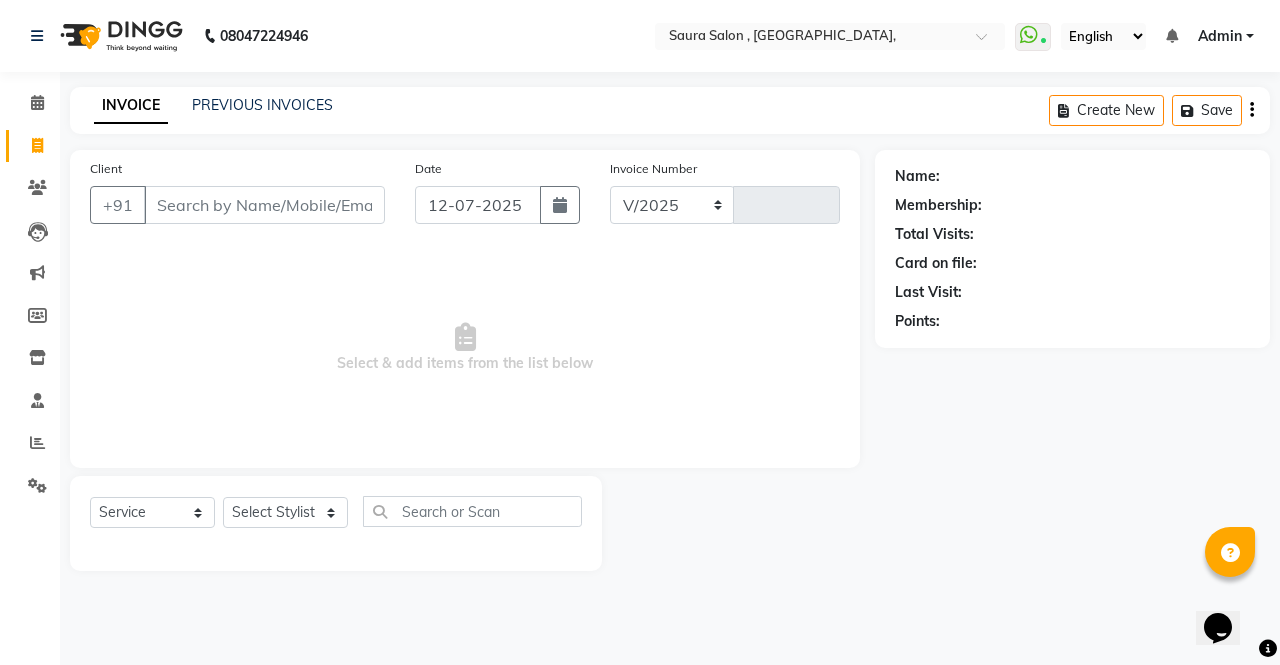 select on "6963" 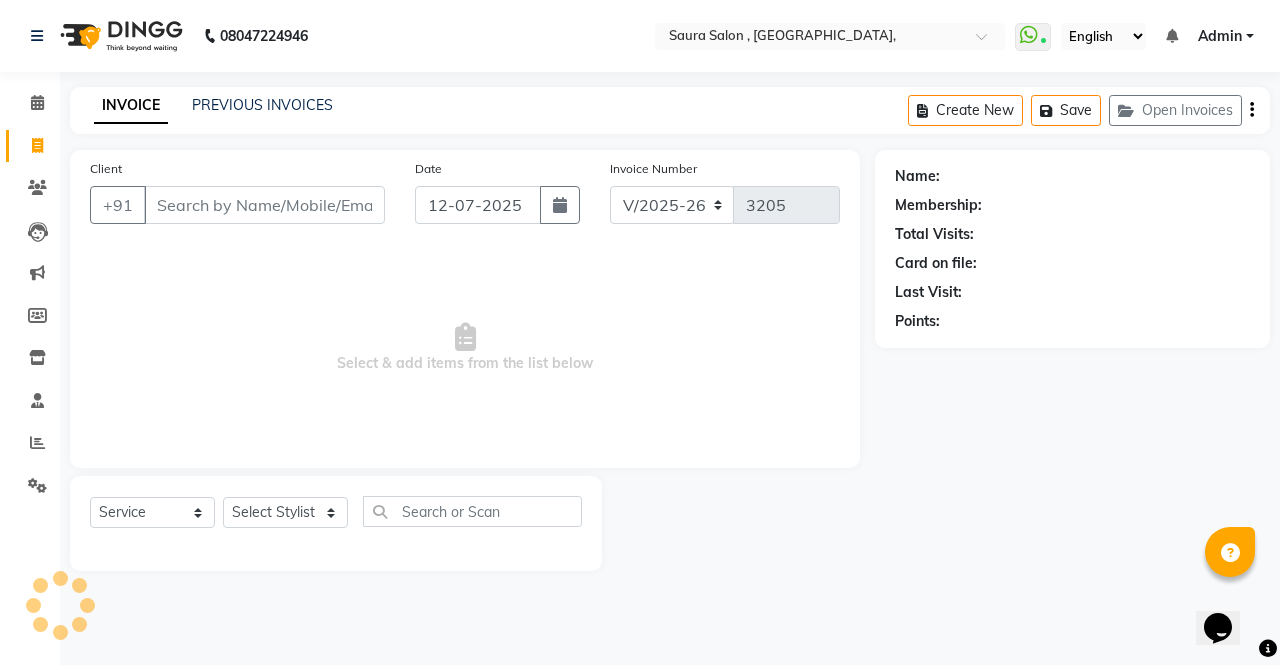 click 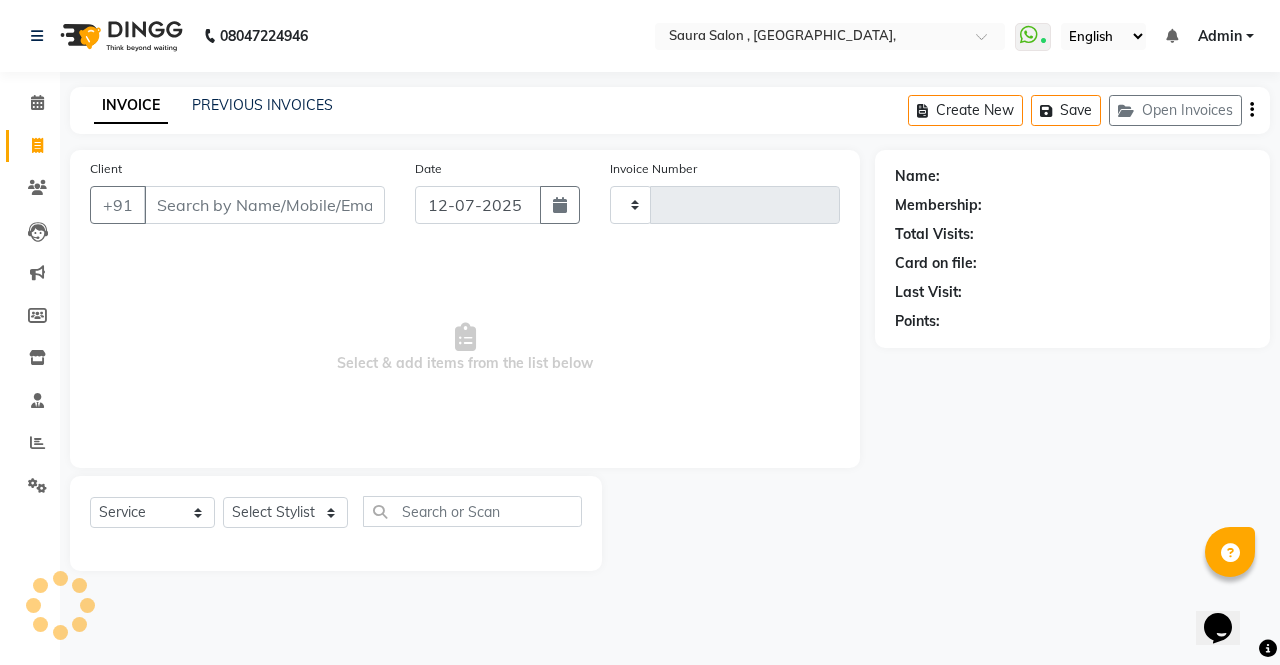 click 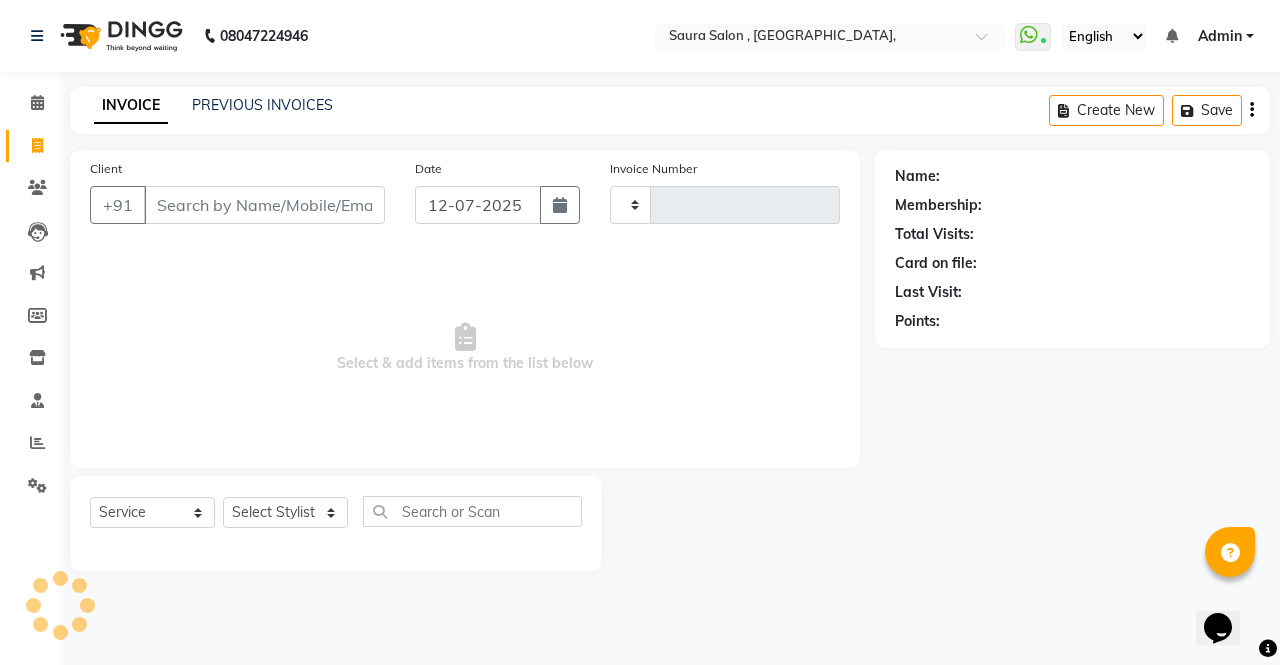 select on "57428" 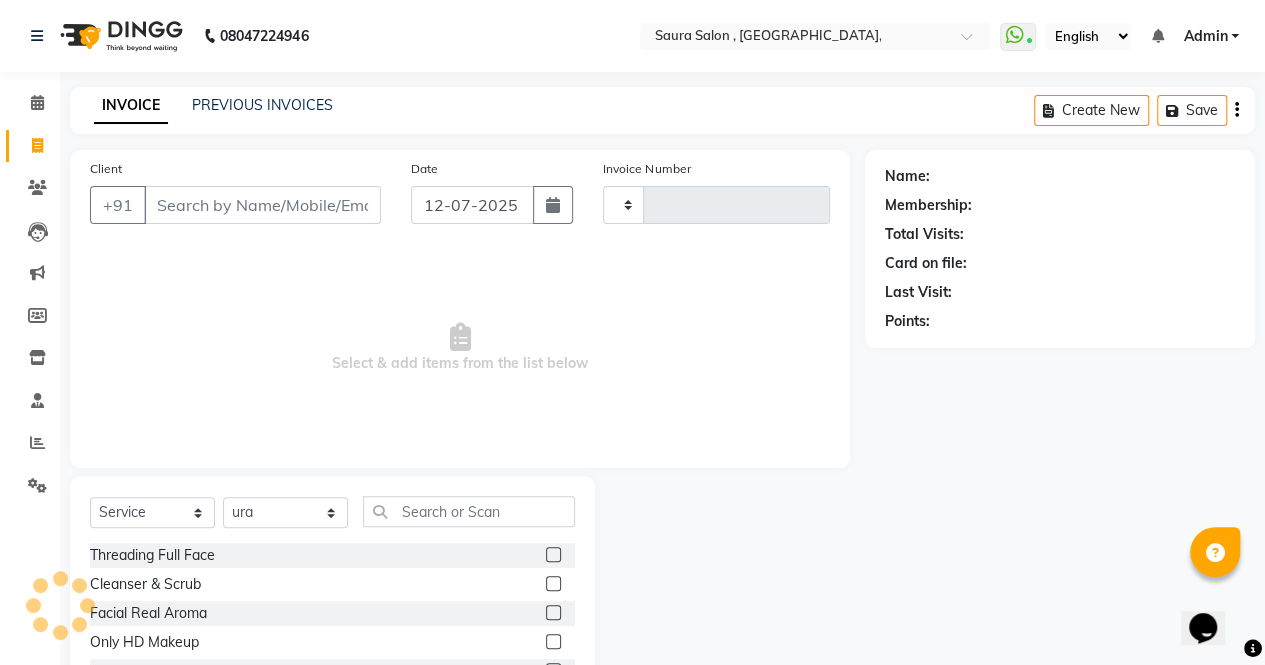 type on "3205" 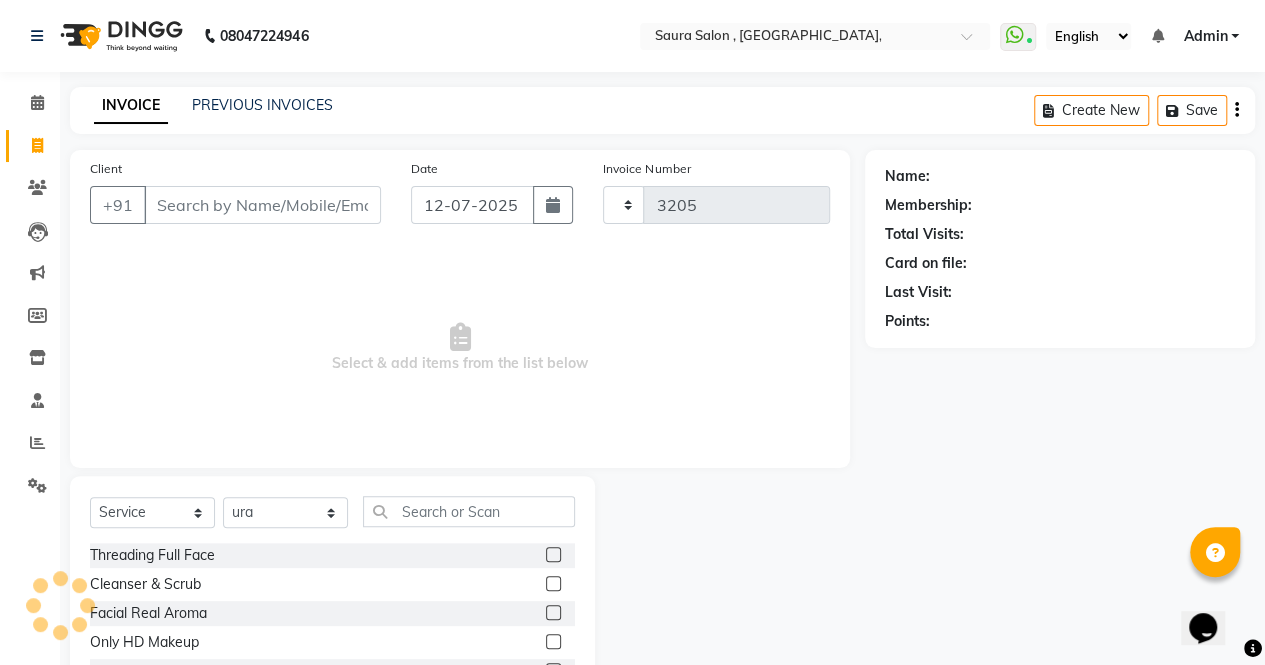 select on "6963" 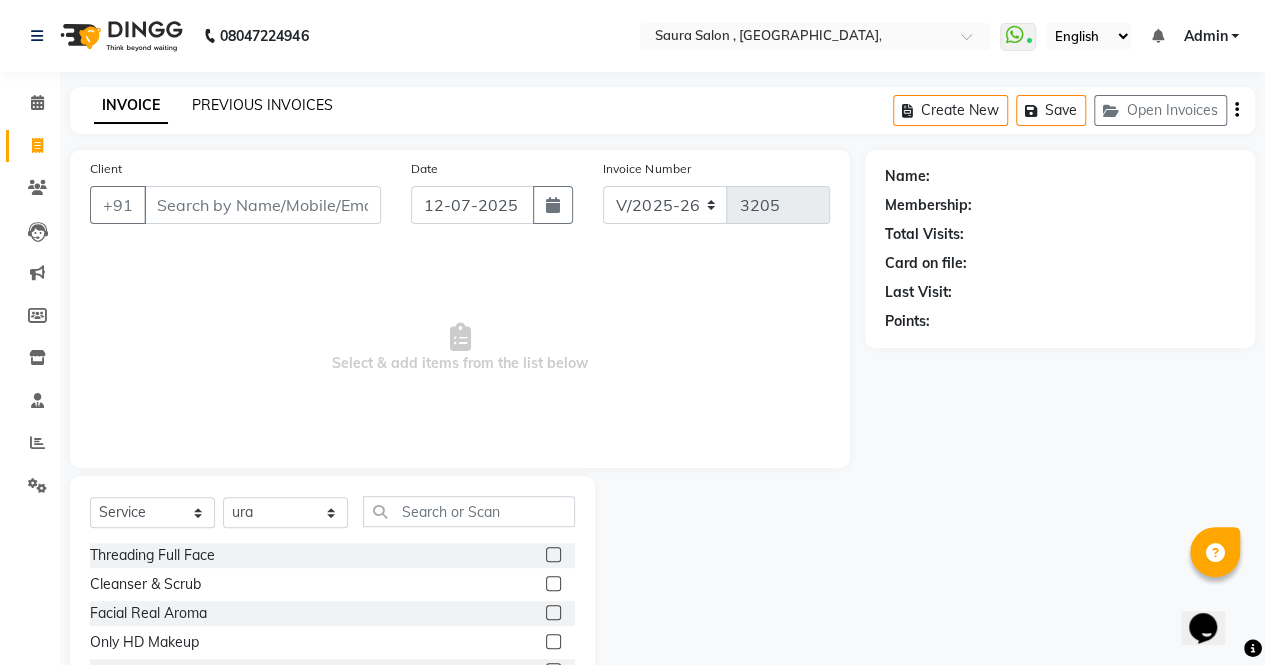 click on "PREVIOUS INVOICES" 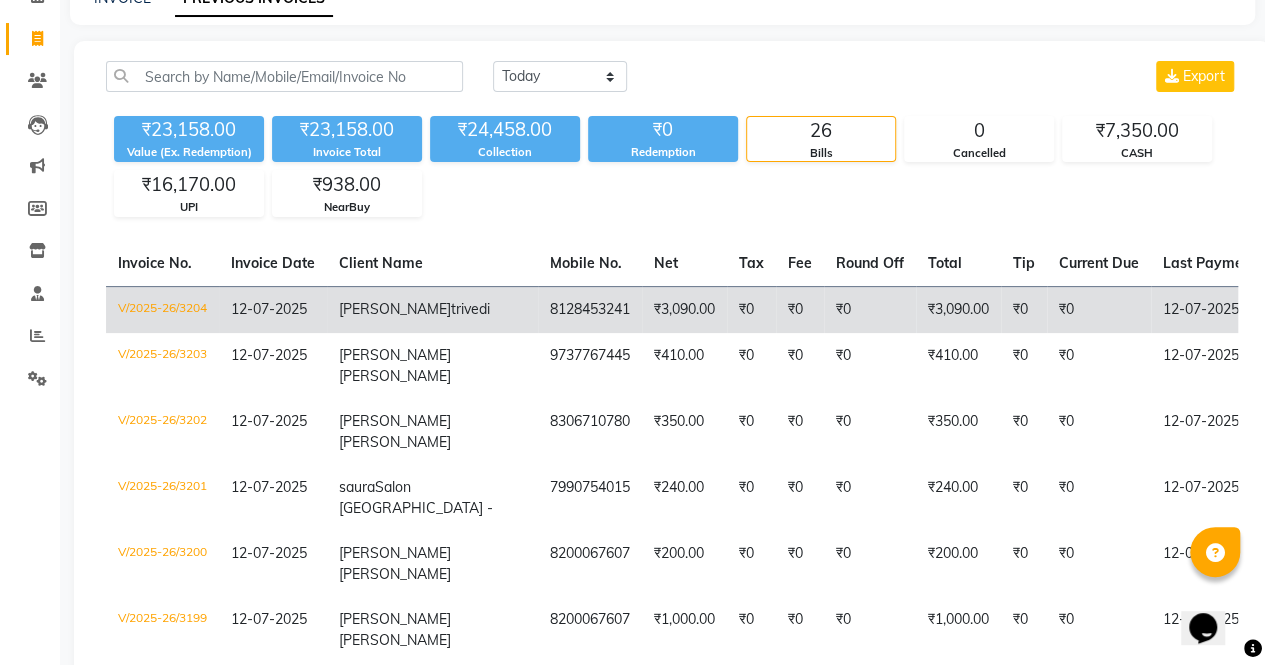 scroll, scrollTop: 110, scrollLeft: 0, axis: vertical 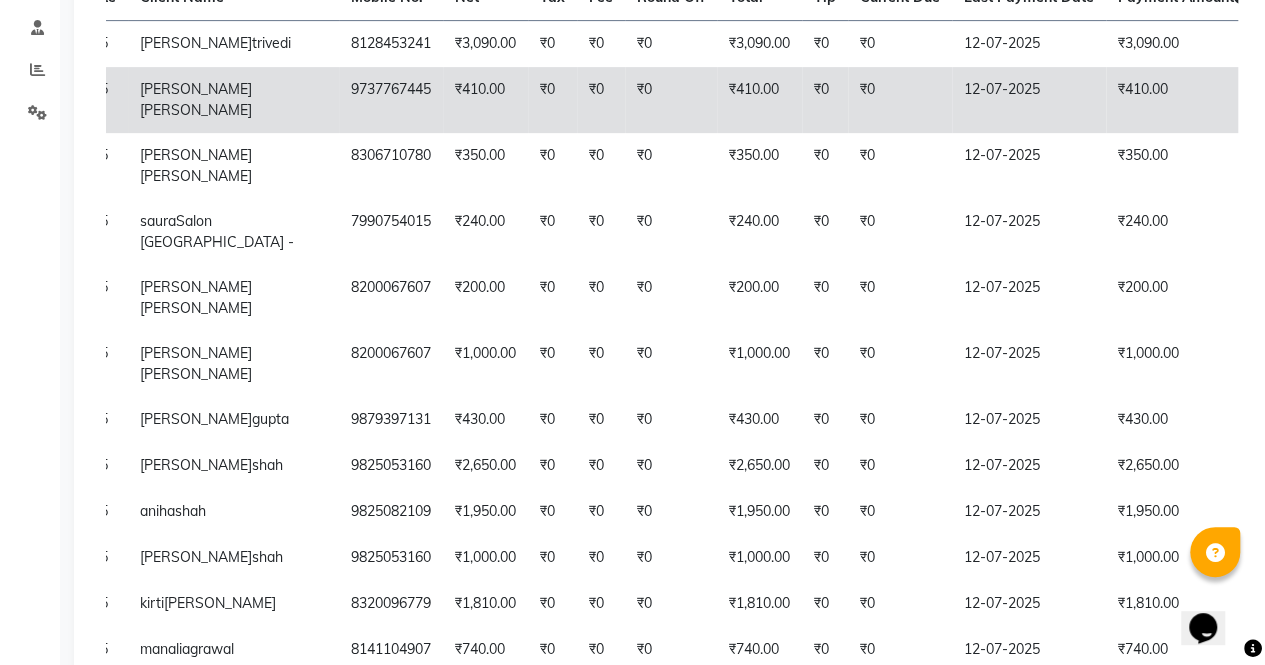 click on "₹0" 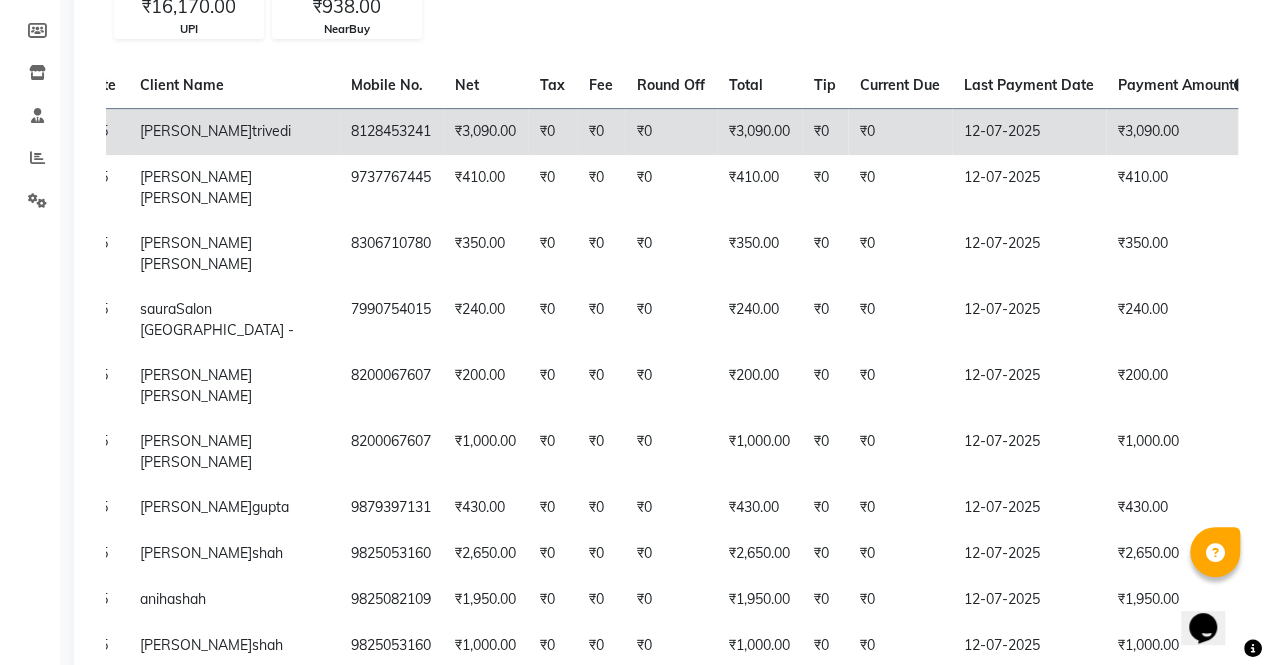 scroll, scrollTop: 0, scrollLeft: 0, axis: both 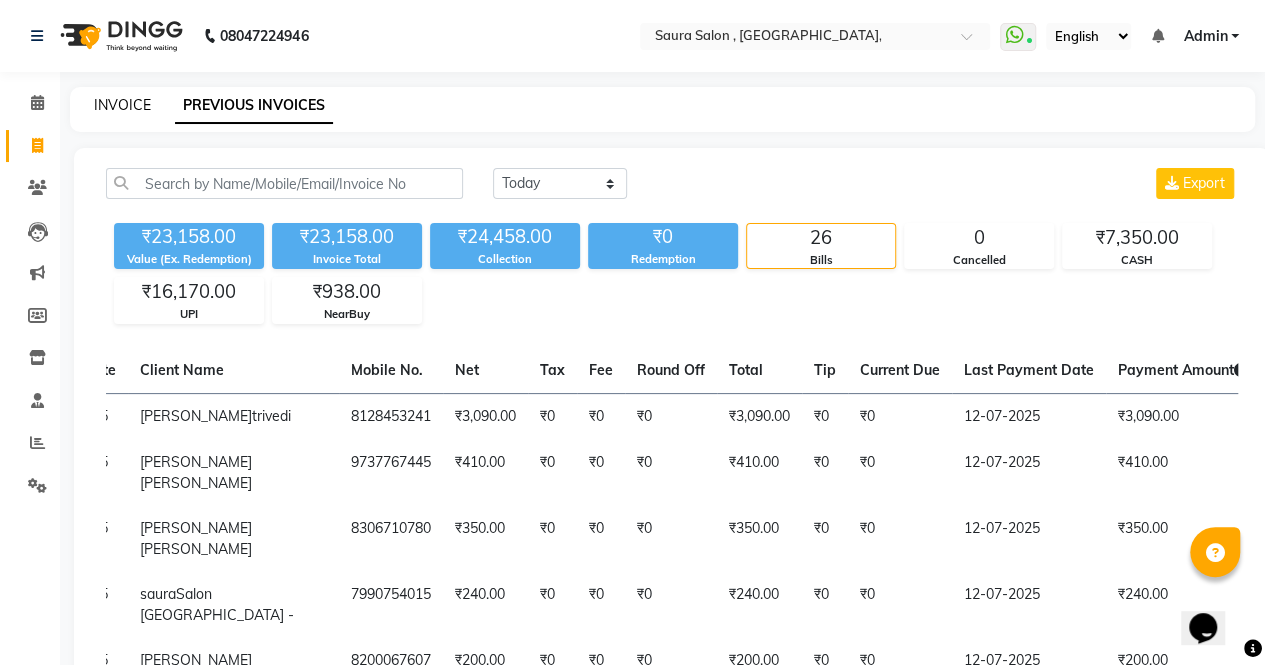 click on "INVOICE" 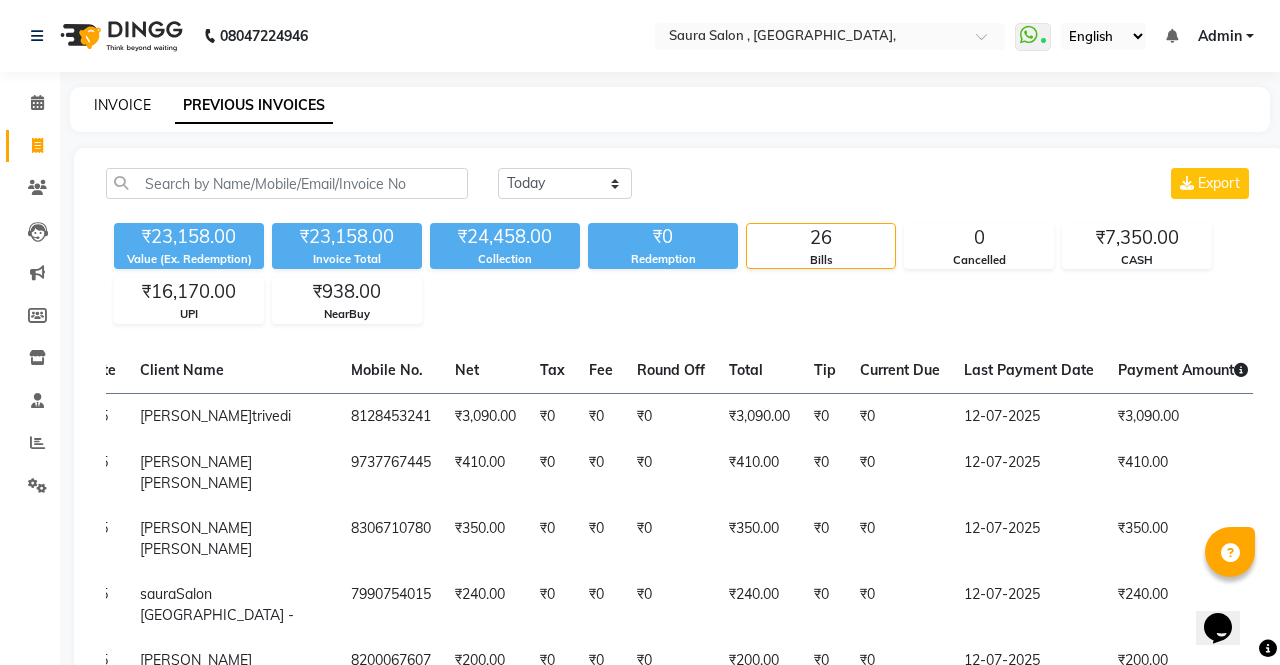 select on "6963" 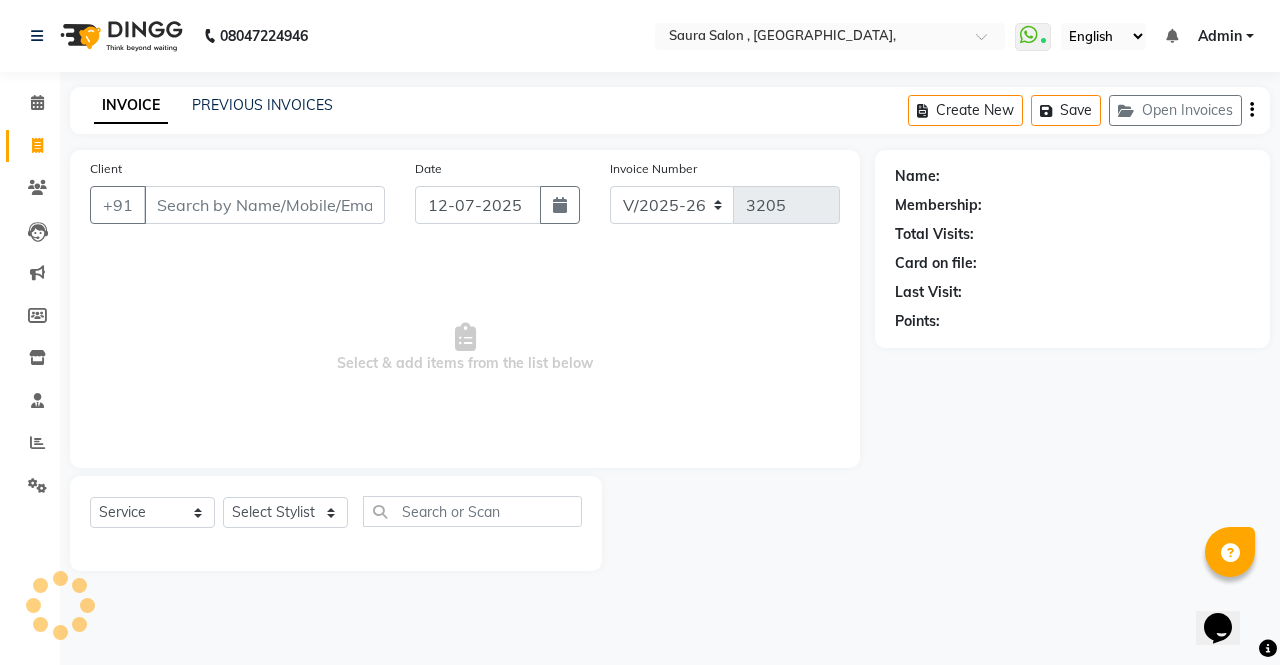 select on "57428" 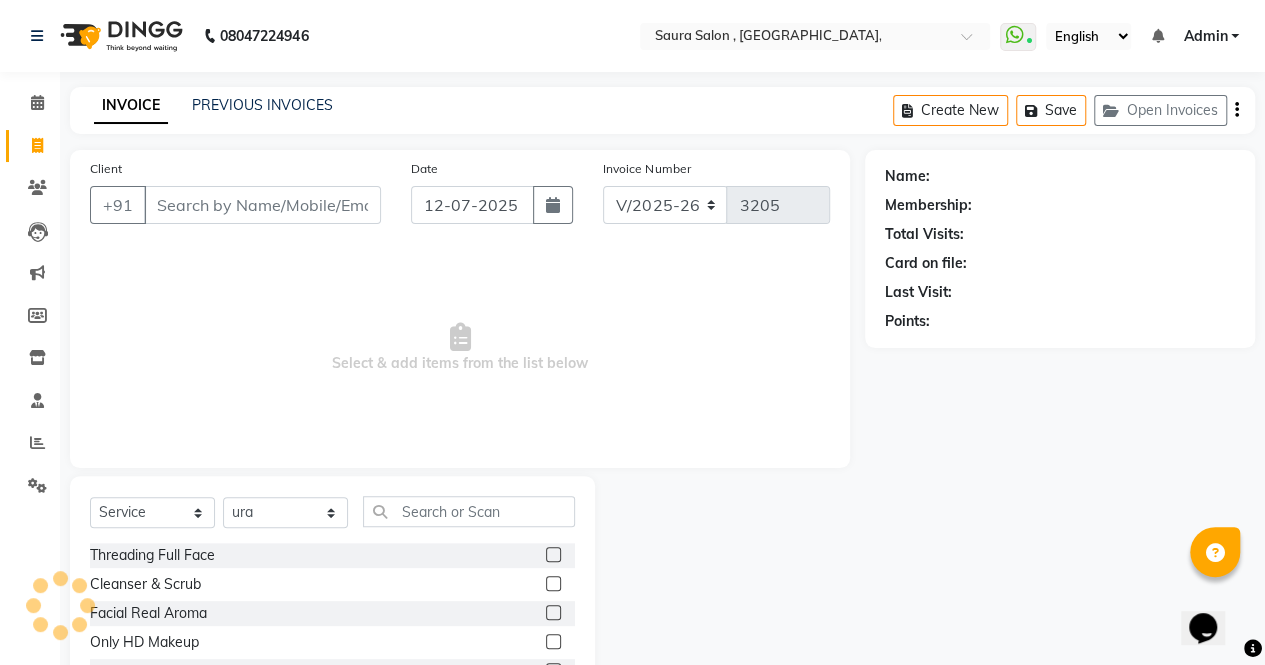 click on "Client" at bounding box center (262, 205) 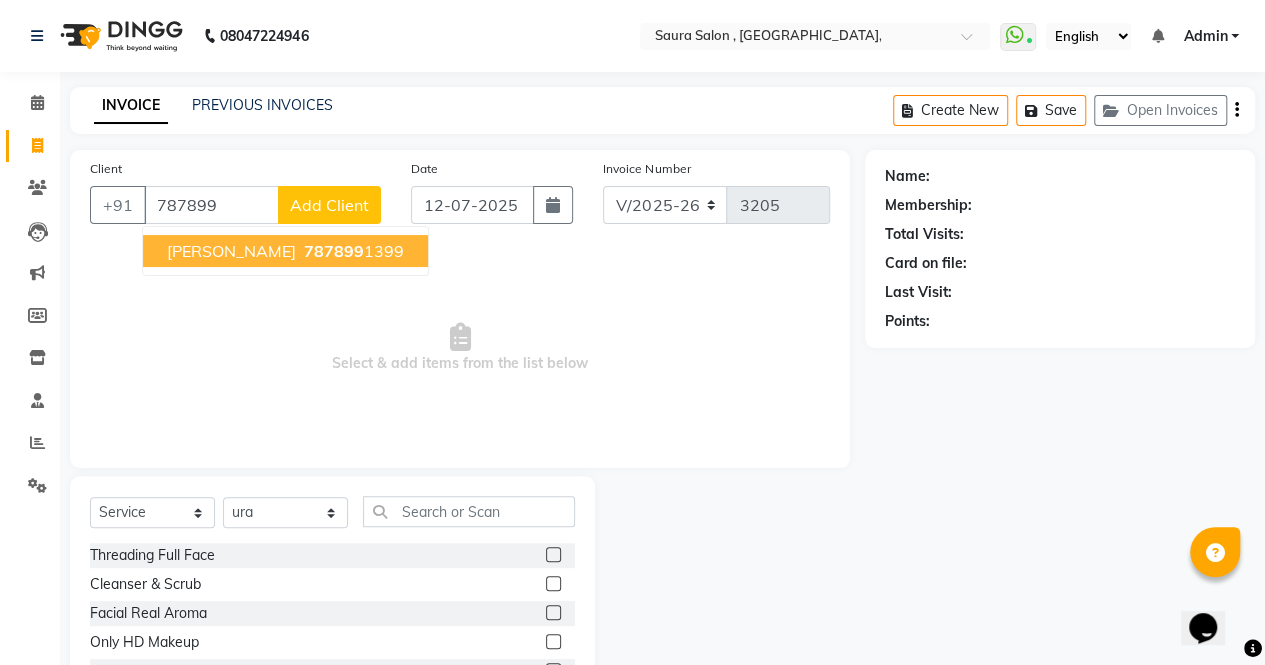 click on "vinita lakhotia" at bounding box center (231, 251) 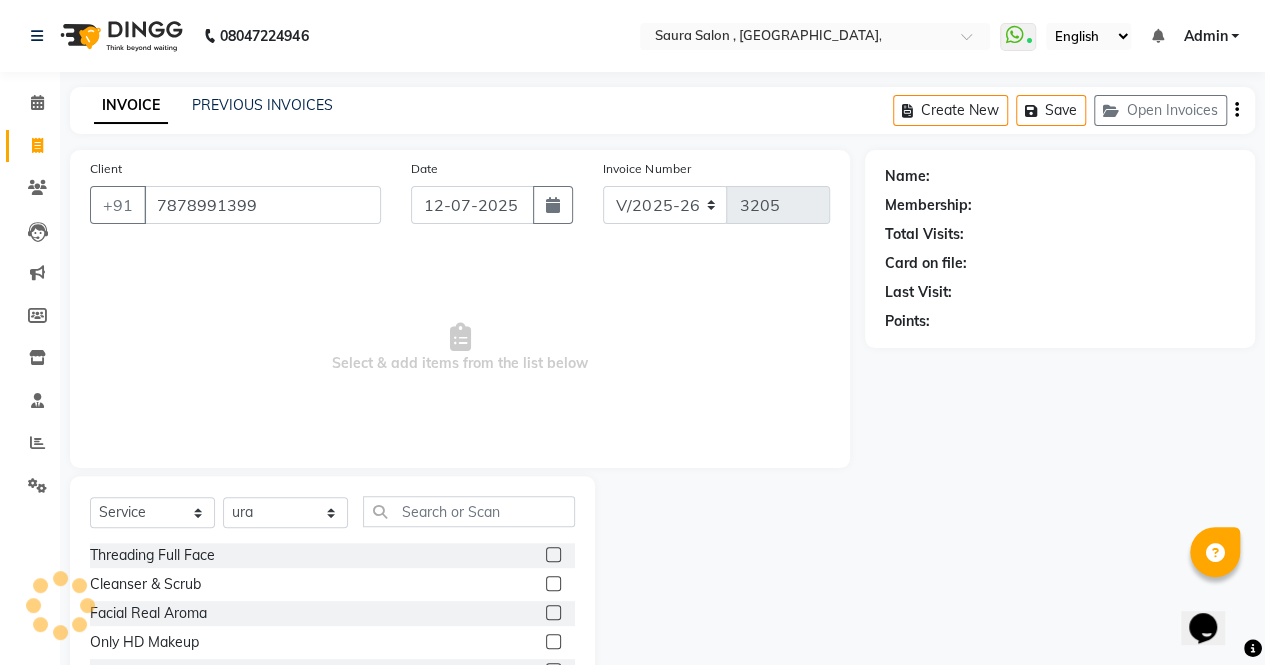 type on "7878991399" 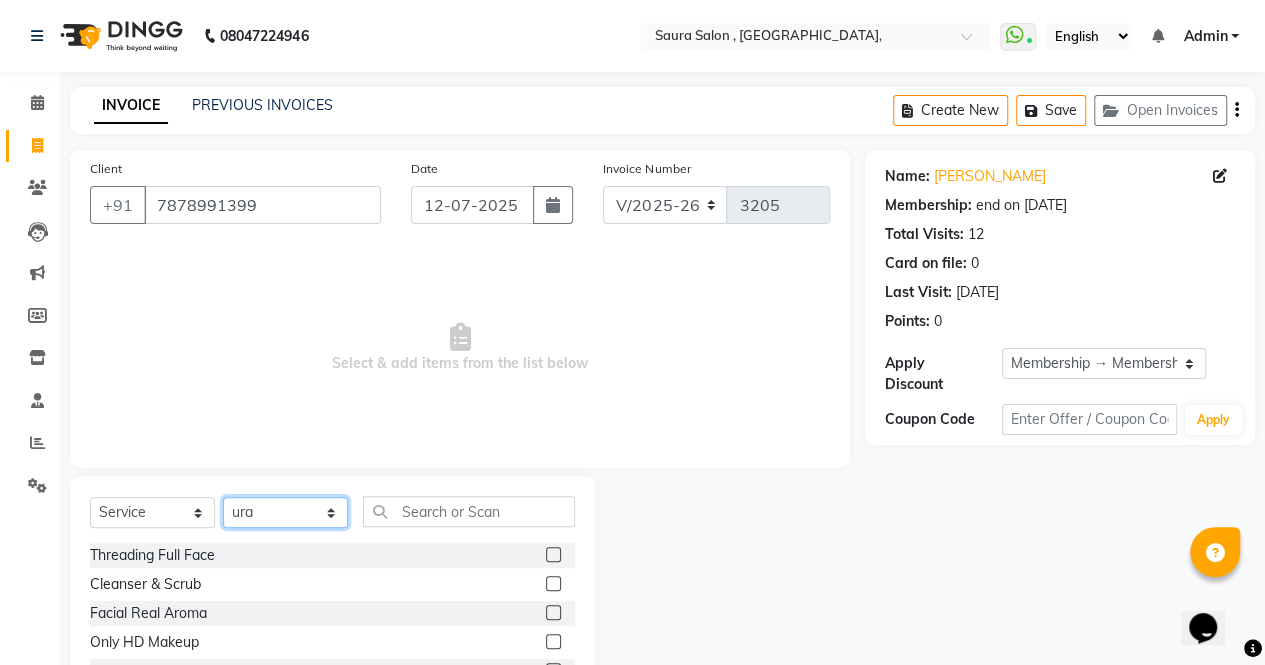 drag, startPoint x: 288, startPoint y: 510, endPoint x: 294, endPoint y: 181, distance: 329.05472 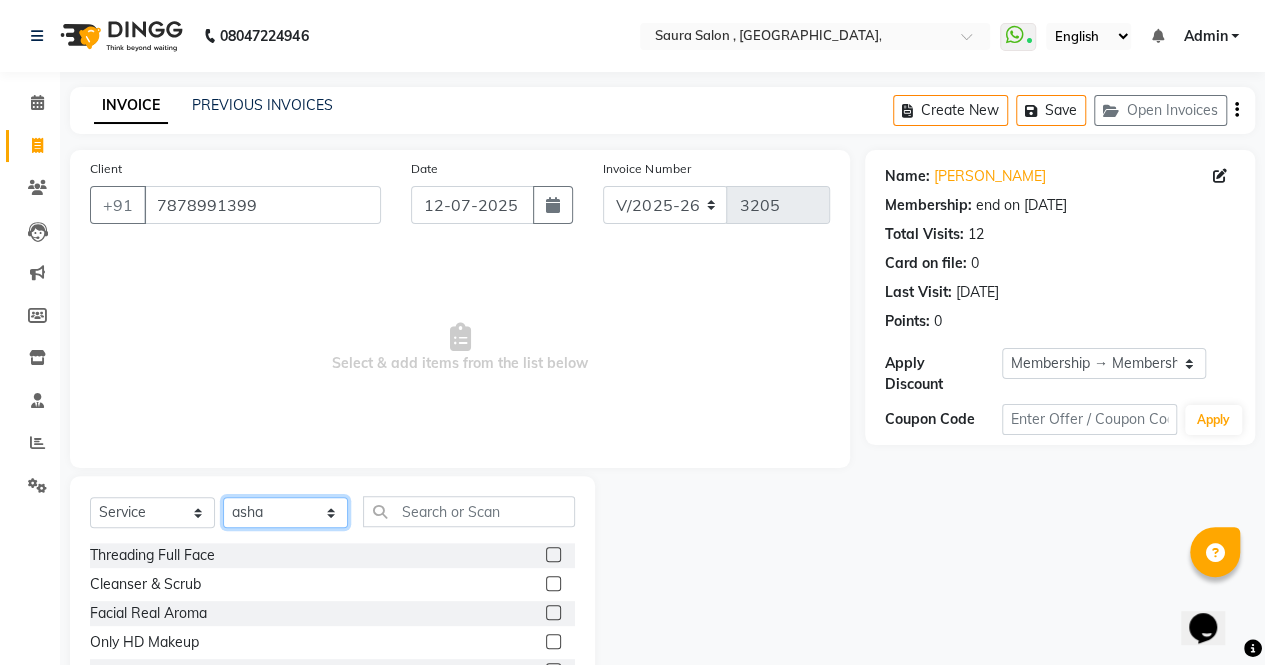 click on "Select Stylist archana  asha  chetna  deepika prajapati jagruti payal riddhi khandala shanti  sona  ura usha di vaishali vaishnavi  vidhi" 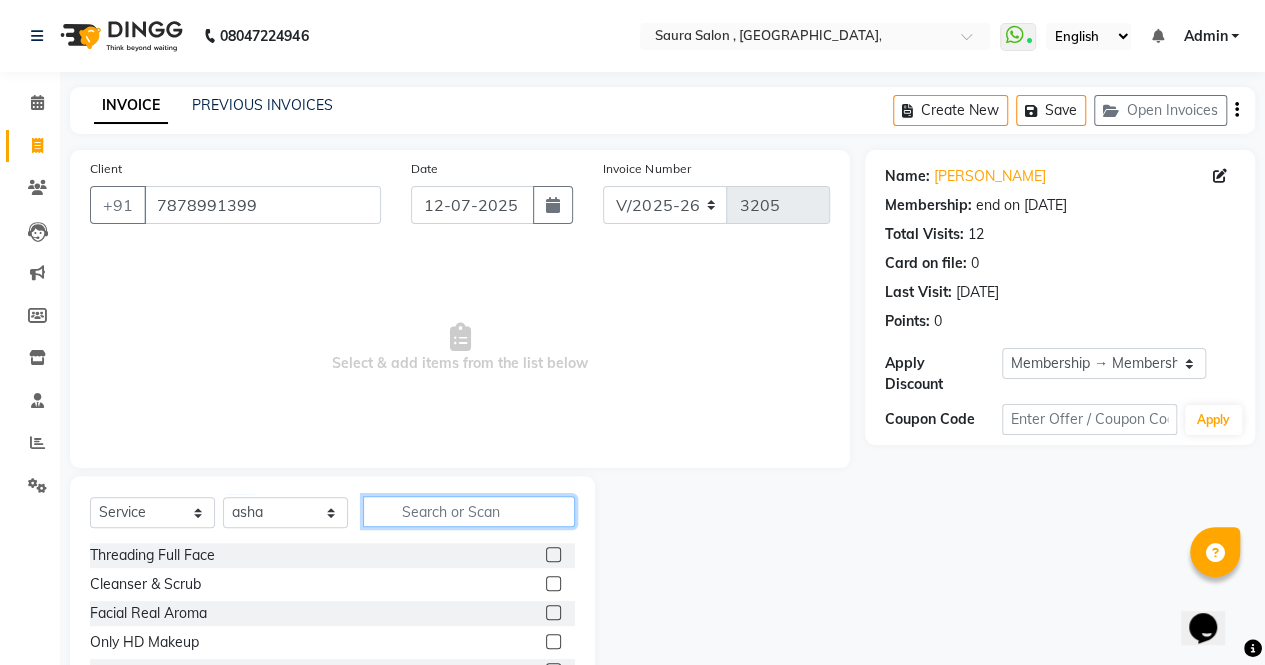 click 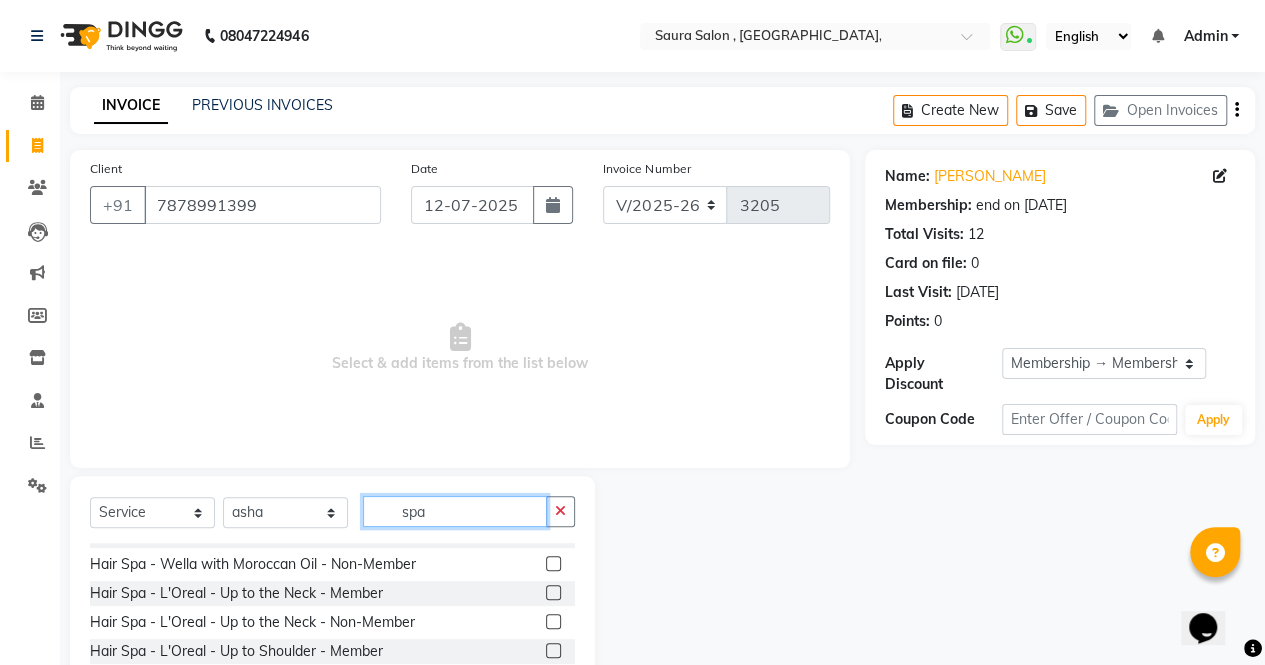 scroll, scrollTop: 193, scrollLeft: 0, axis: vertical 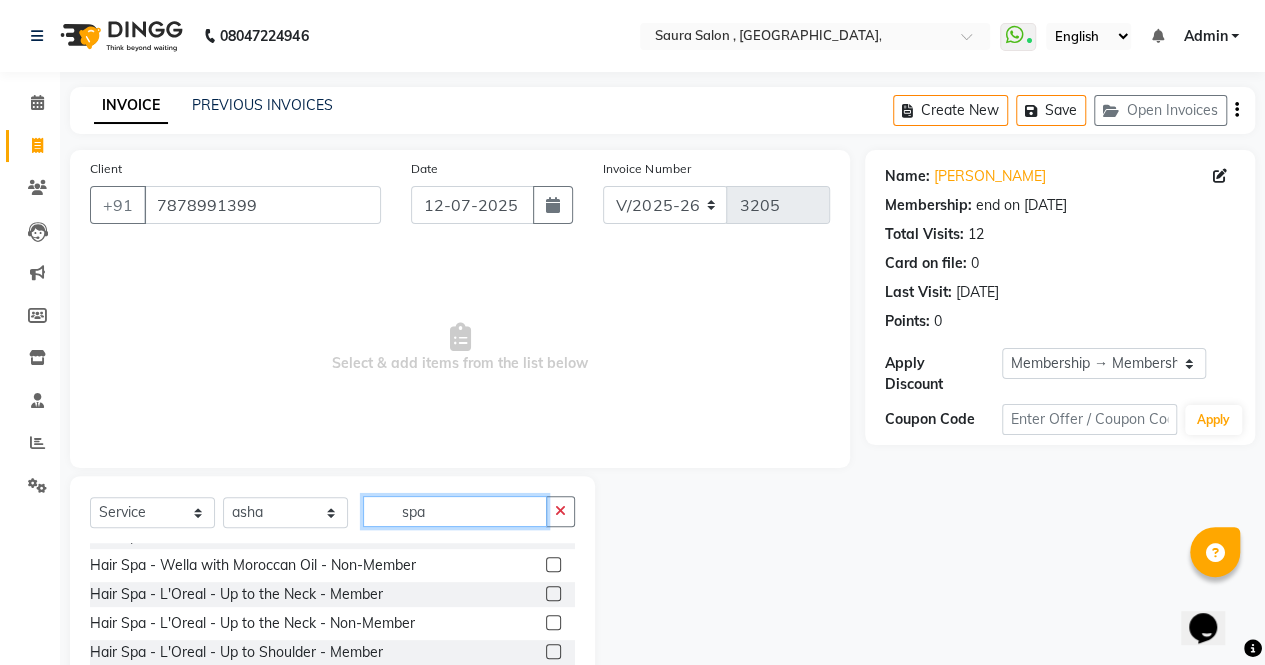 type on "spa" 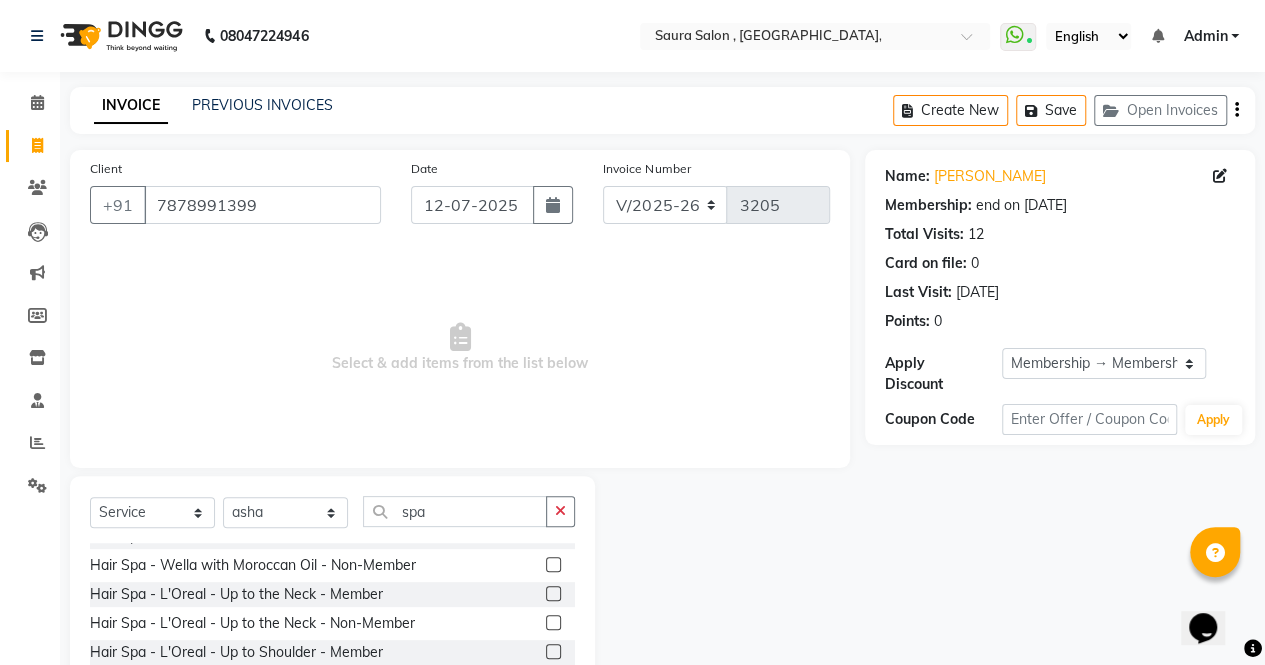 click 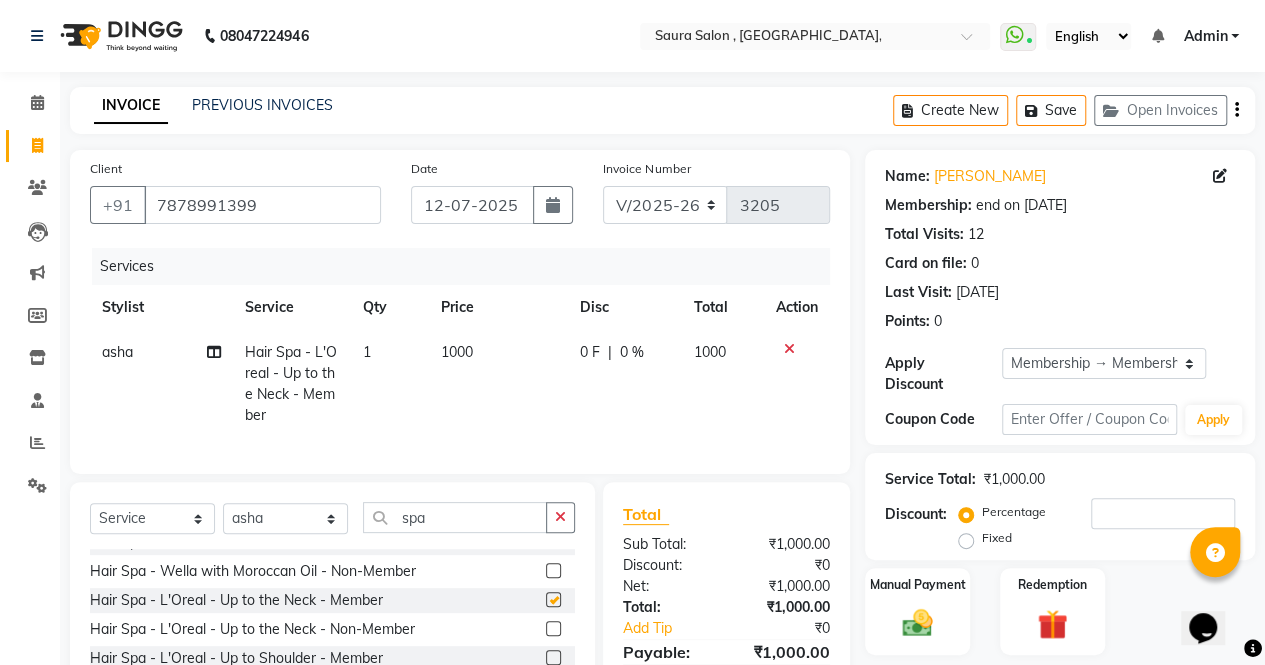 checkbox on "false" 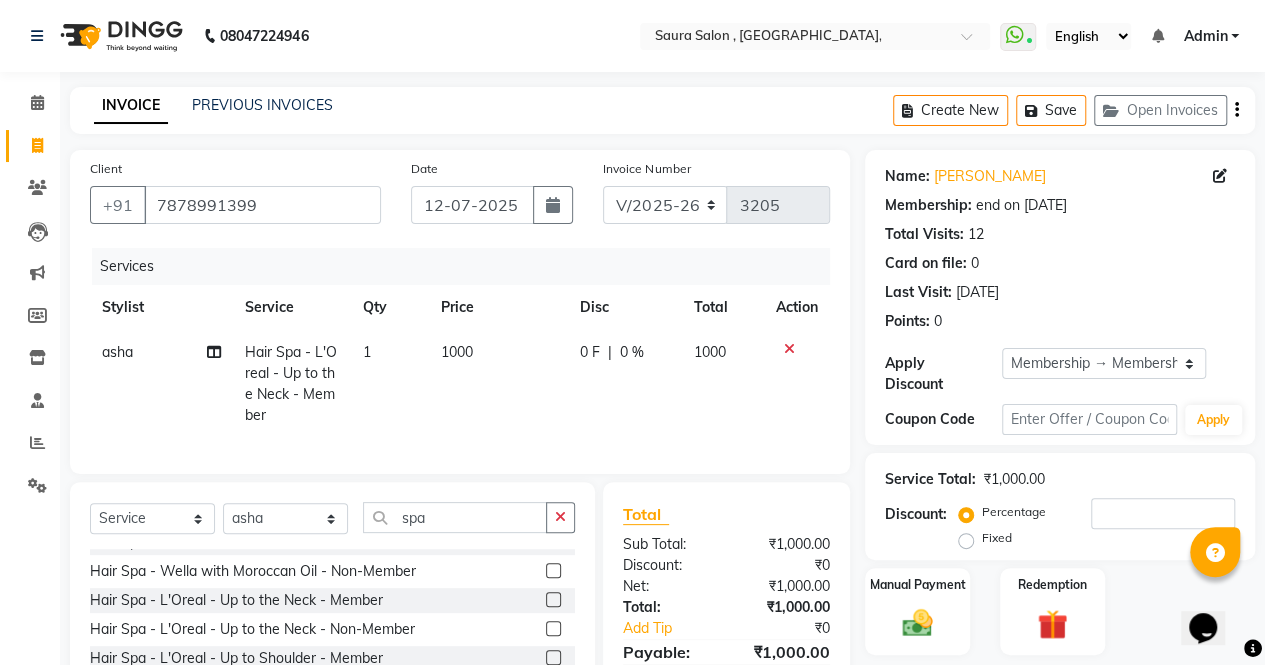 click on "1000" 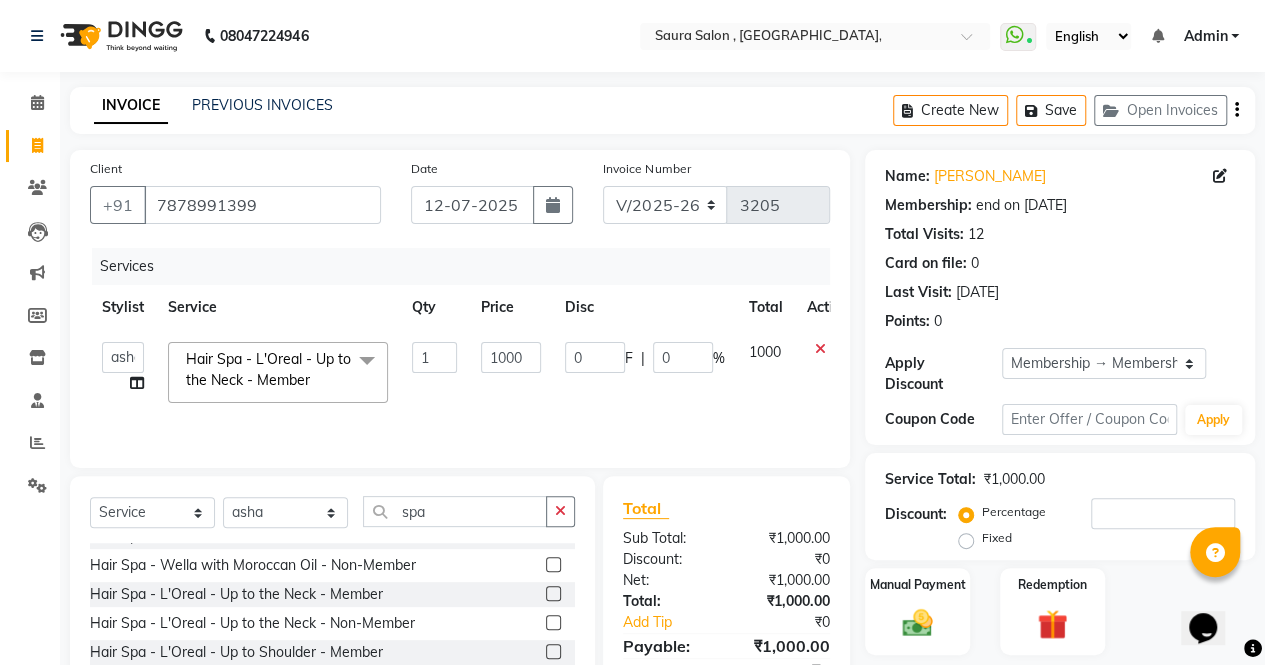 click on "1" 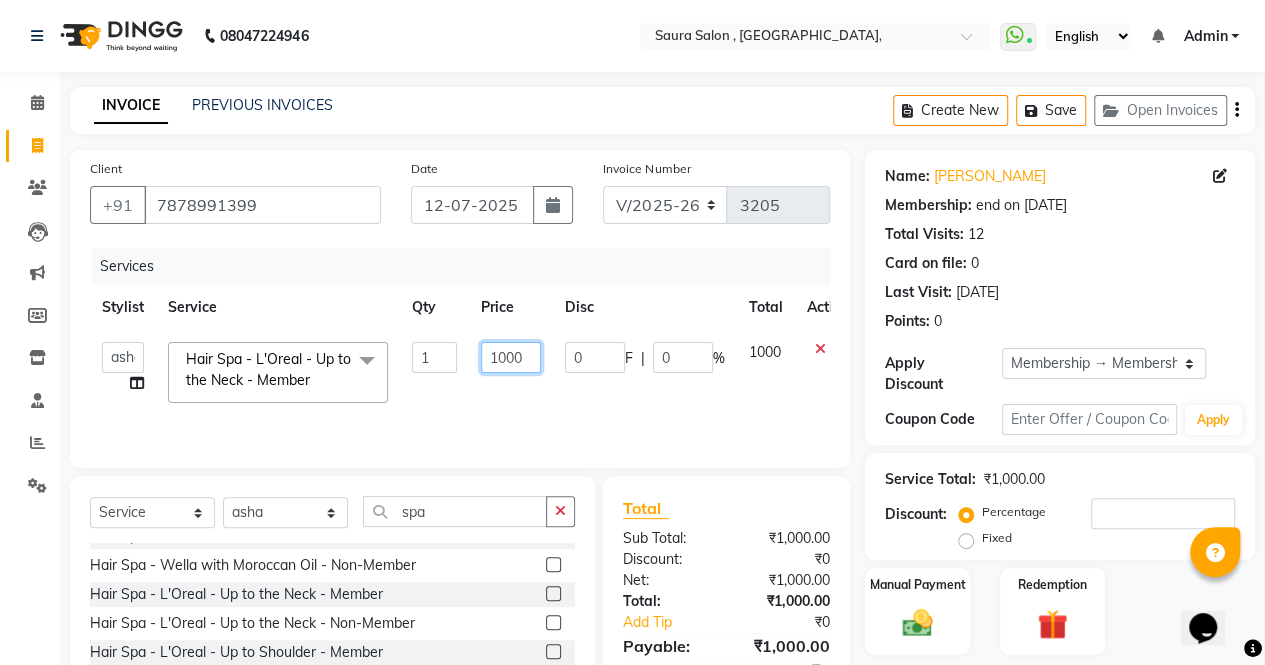 click on "1000" 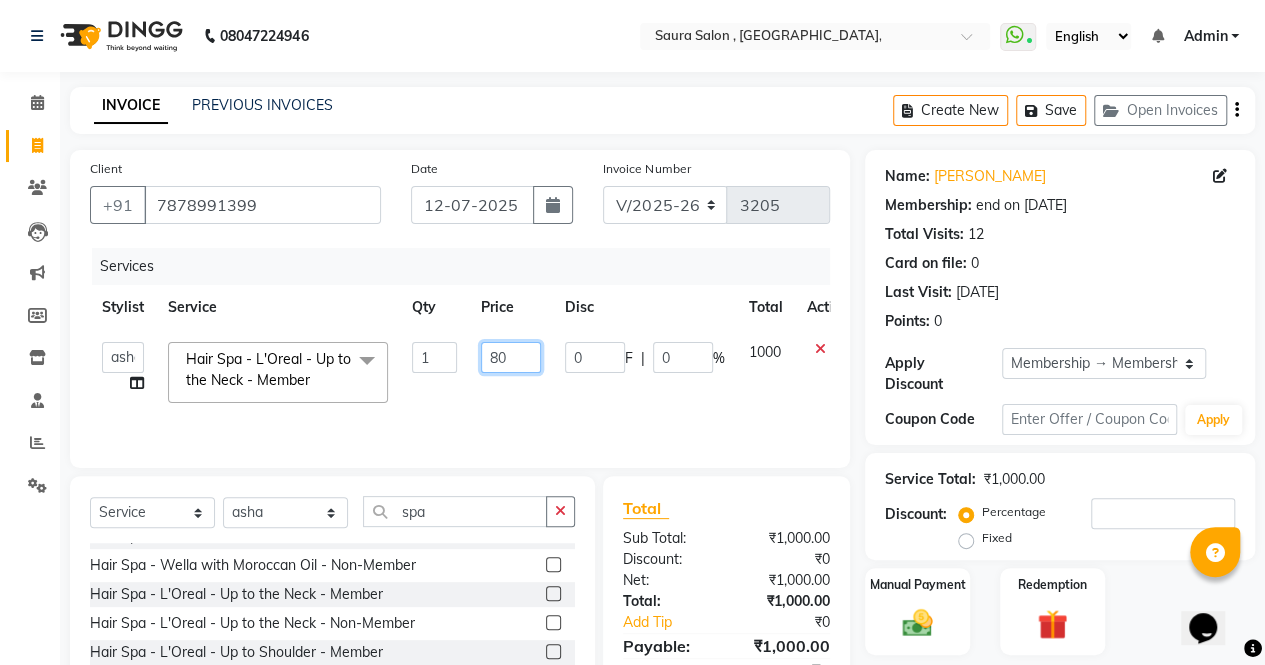 type on "800" 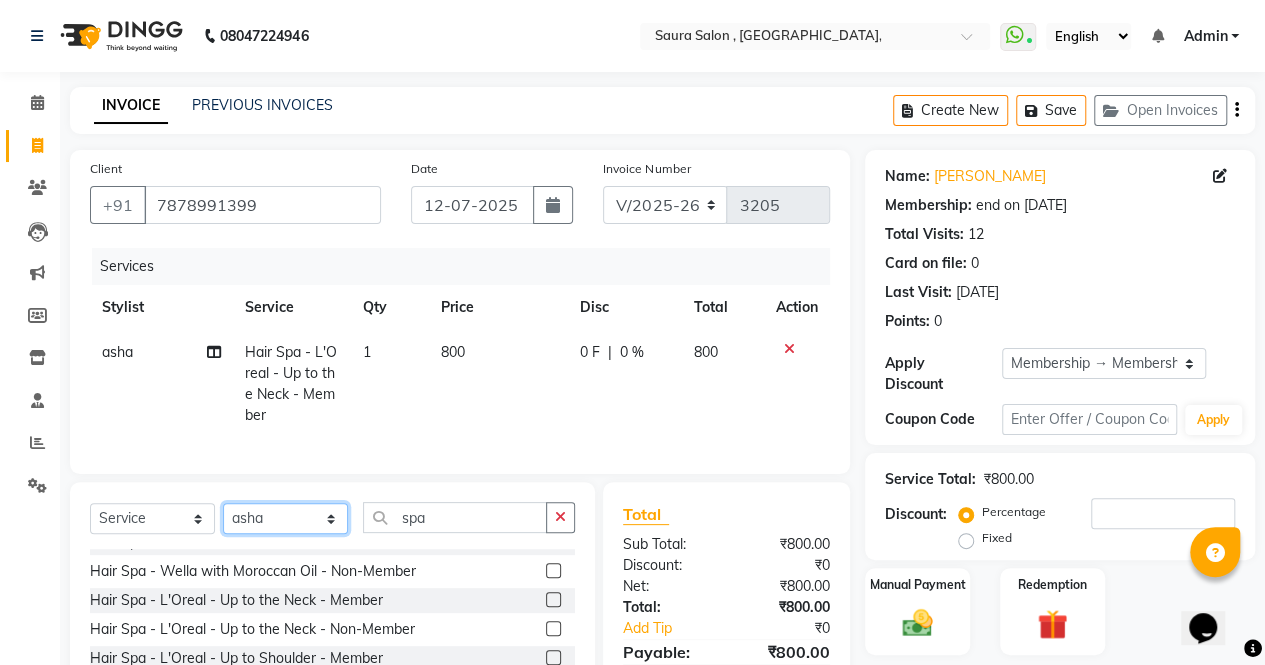 click on "Select  Service  Product  Membership  Package Voucher Prepaid Gift Card  Select Stylist archana  asha  chetna  deepika prajapati jagruti payal riddhi khandala shanti  sona  ura usha di vaishali vaishnavi  vidhi  spa manicure - organic spa - member   manicure - organic spa - non-member   Pedicure - Organic spa - Member  Pedicure - Organic spa - non-Member  Hair Spa - Wella Enrich - Member  Hair Spa - Wella Enrich - Non-Member  Hair Spa - Wella with Moroccan Oil - Member  Hair Spa - Wella with Moroccan Oil - Non-Member  Hair Spa - L'Oreal - Up to the Neck - Member  Hair Spa - L'Oreal - Up to the Neck - Non-Member  Hair Spa - L'Oreal - Up to Shoulder - Member  Hair Spa - L'Oreal - Up to Shoulder - Non-Member  Hair Spa - L'Oreal - Below Shoulder - Member  Hair Spa - L'Oreal - Below Shoulder - Non-Member  Hair Spa - L'Oreal - Up to Waist - Member  Hair Spa - L'Oreal - Up to Waist - Non-Member  Hair Spa - L'Oreal - Below Waist - Member  Hair Spa - L'Oreal - Below Waist - Non-Member  Hair Spa - Fusion - Member" 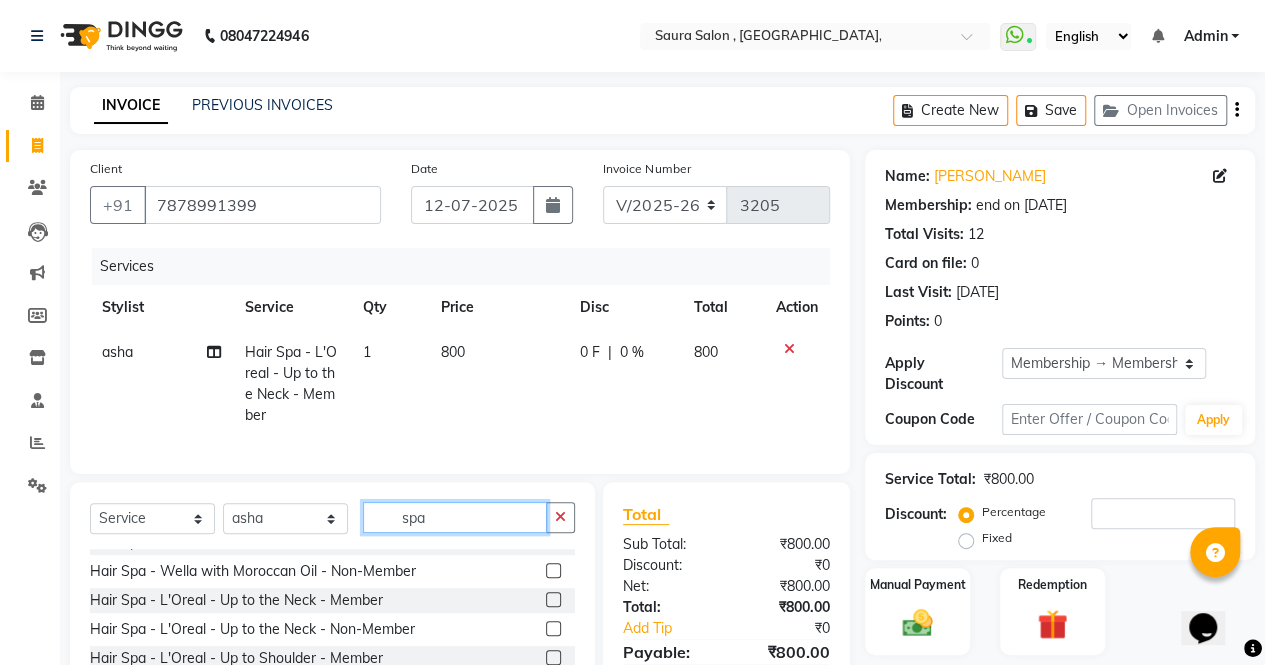 click on "spa" 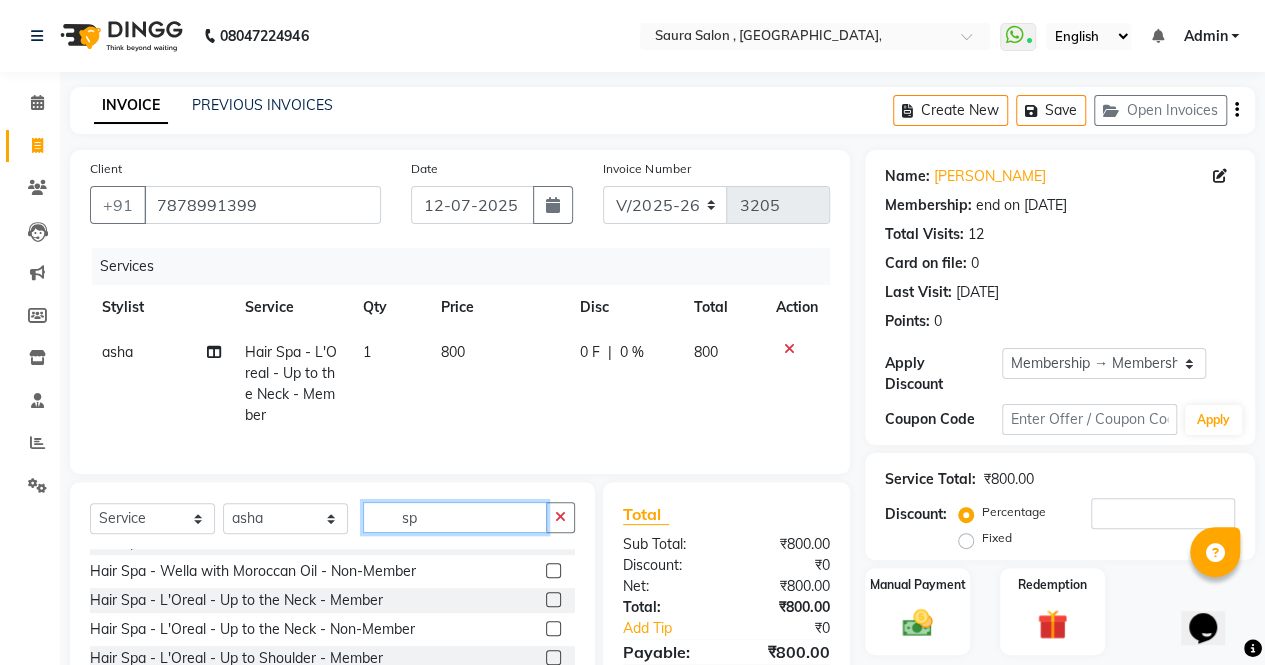 type on "s" 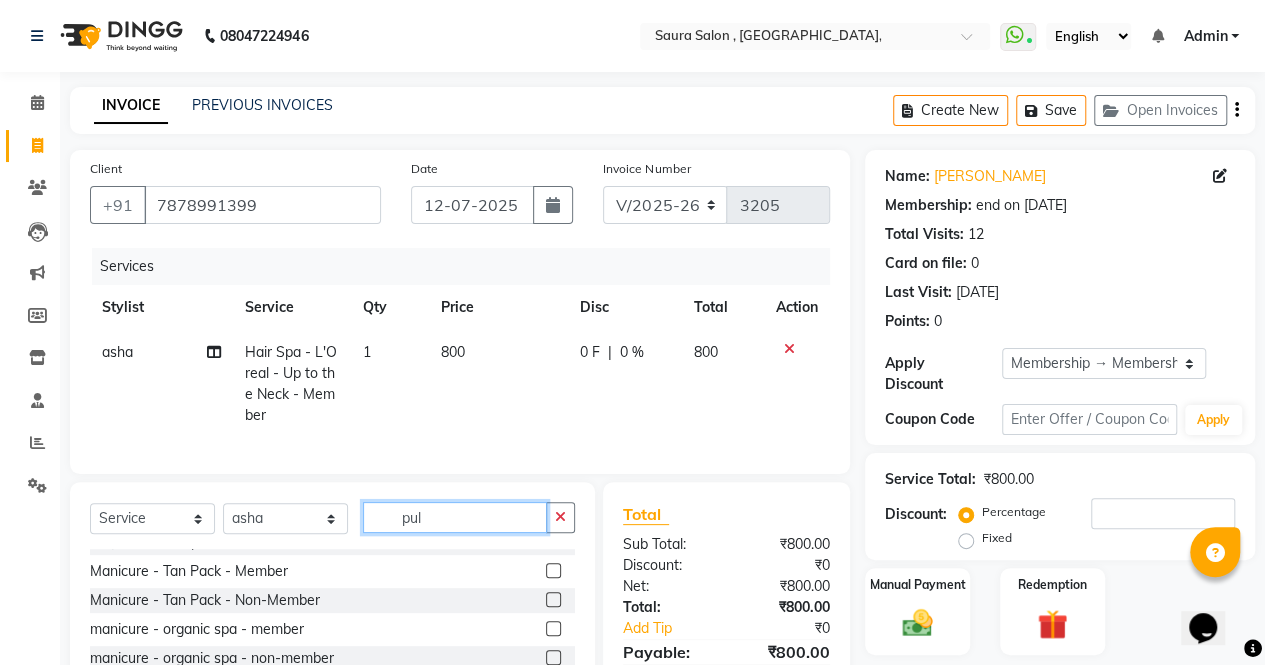 scroll, scrollTop: 0, scrollLeft: 0, axis: both 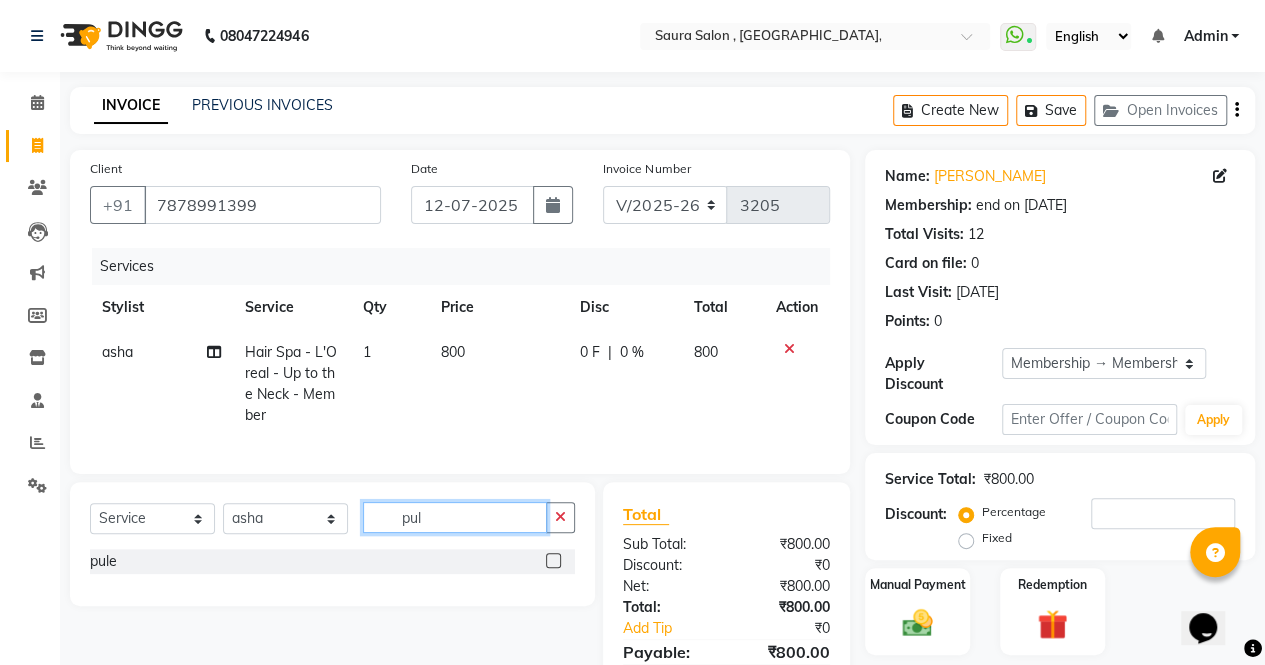 type on "pul" 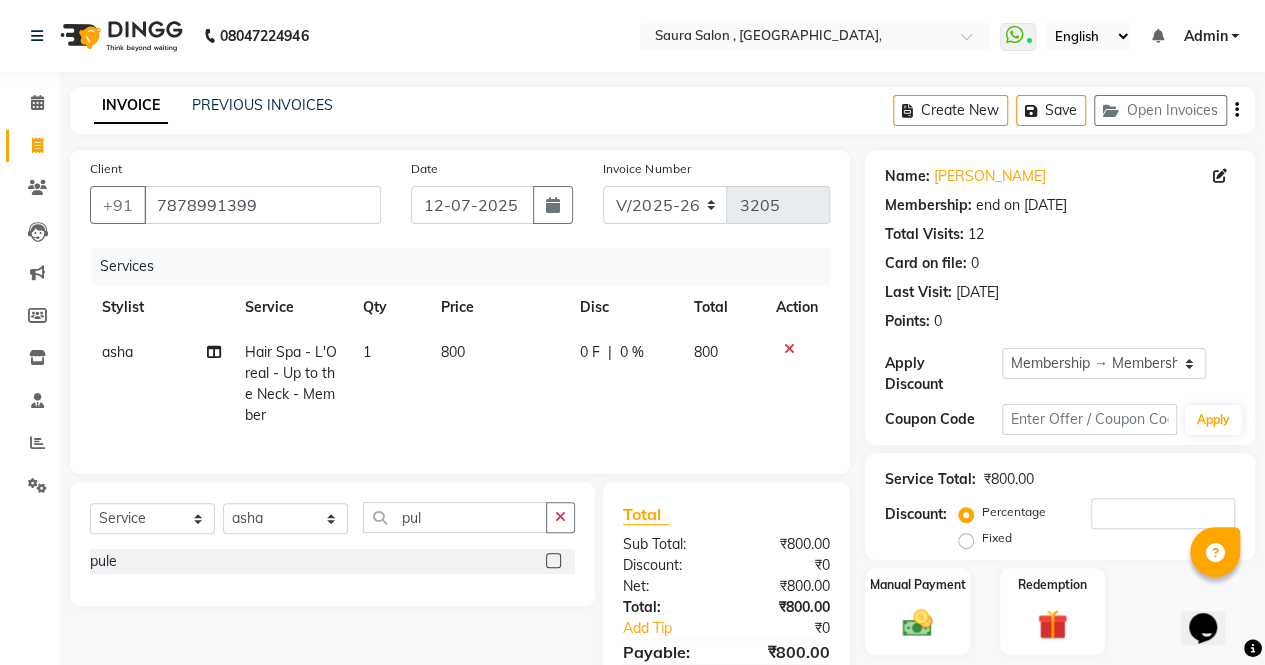 click 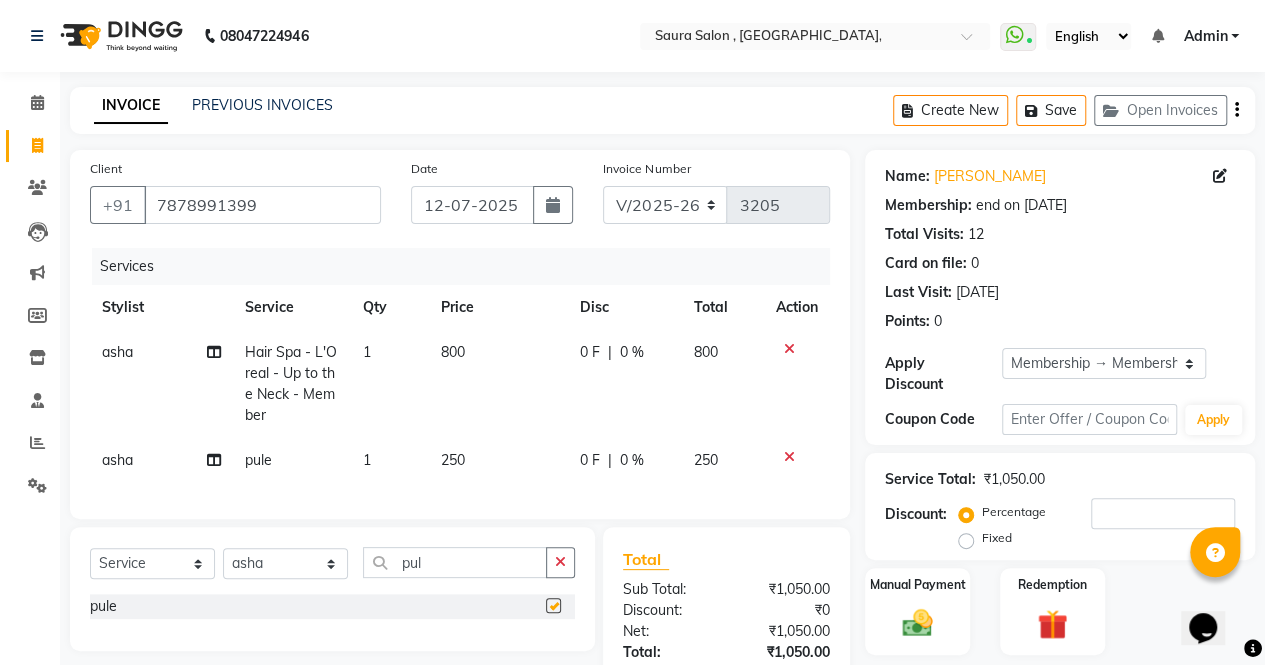 checkbox on "false" 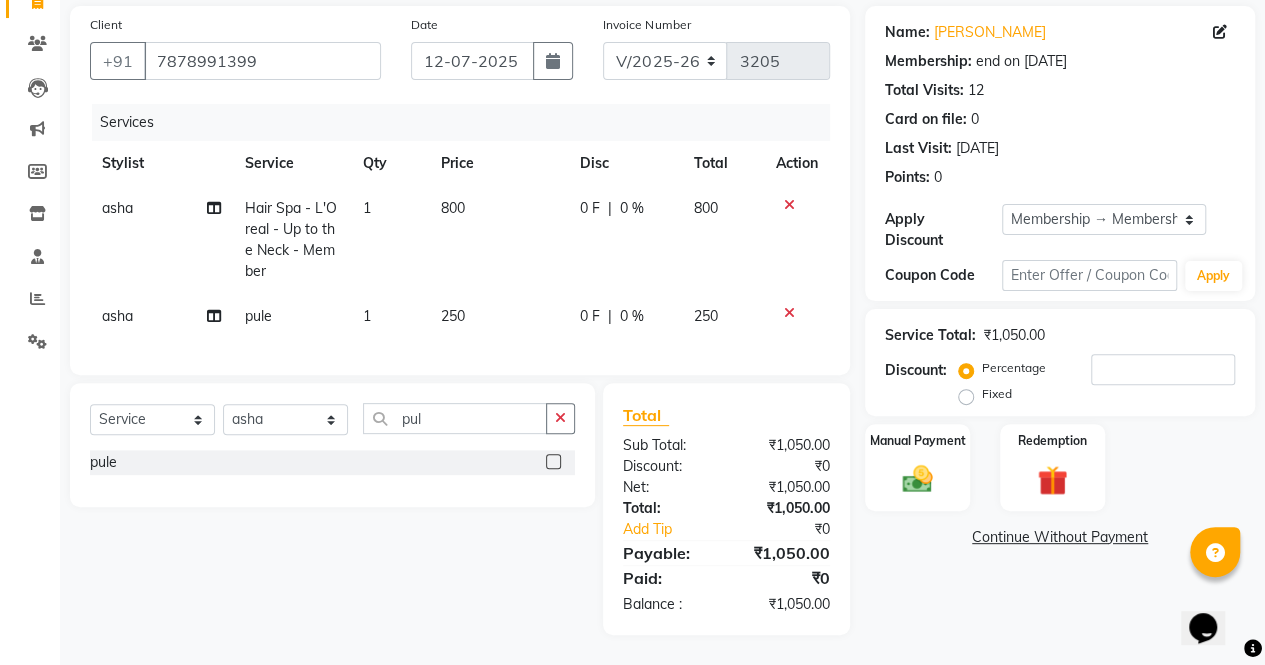 scroll, scrollTop: 158, scrollLeft: 0, axis: vertical 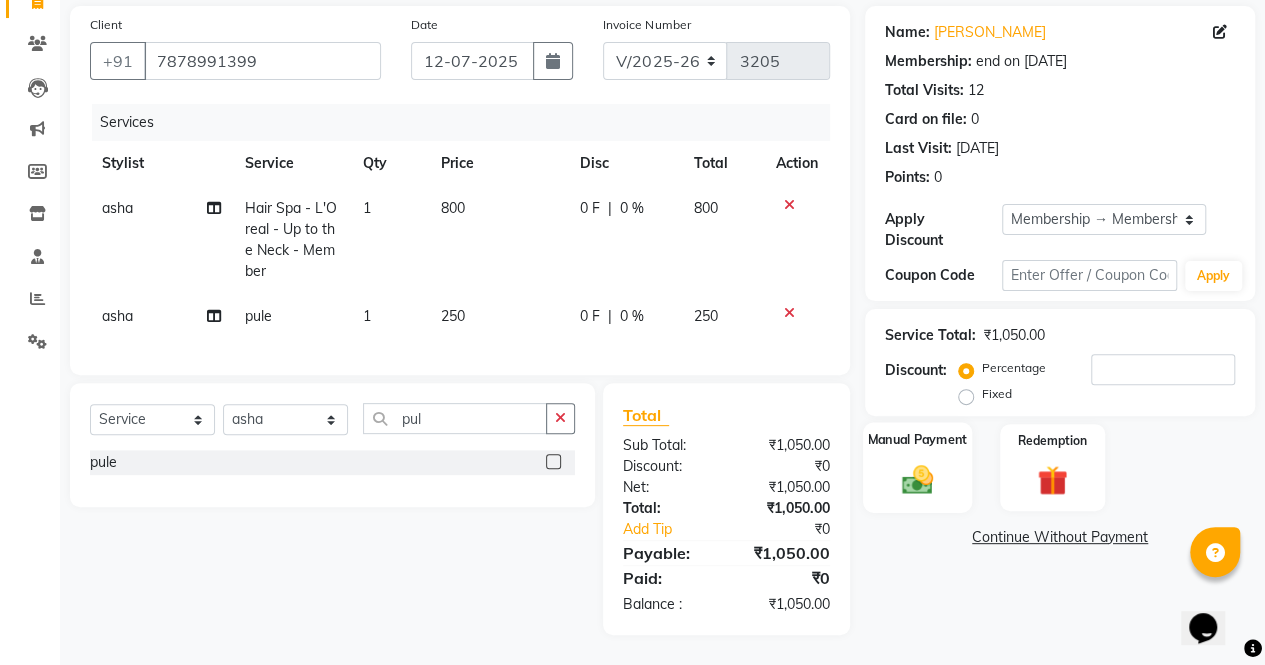 click 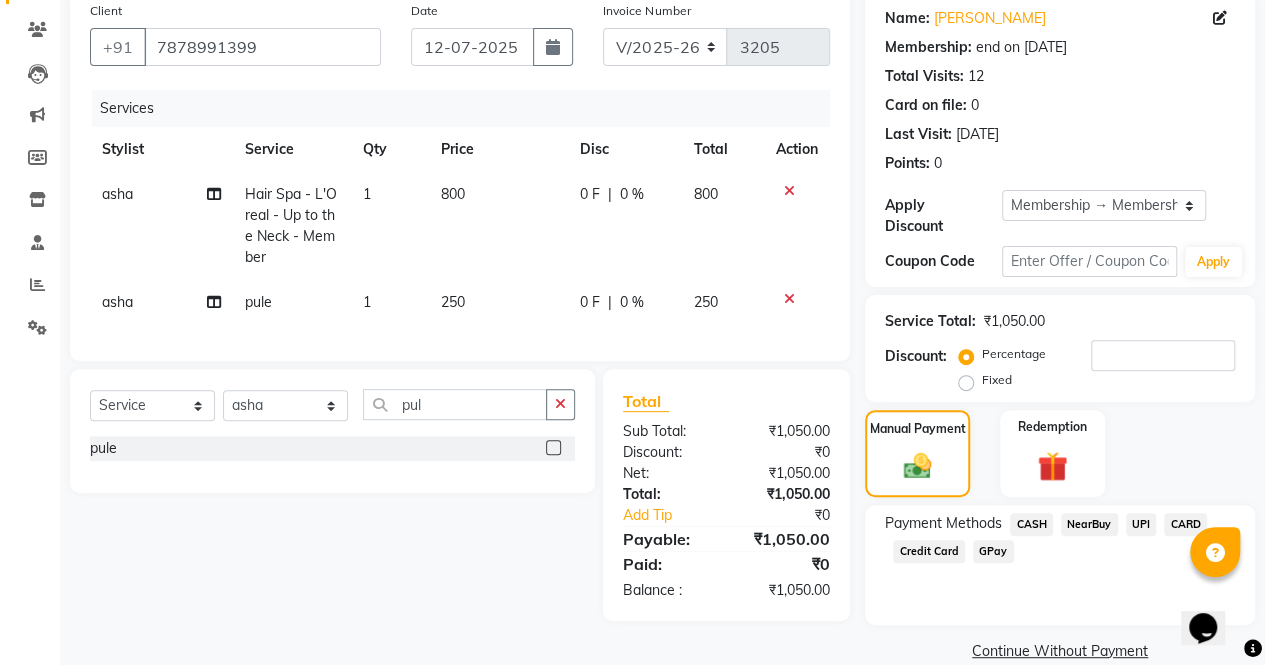 click on "CASH" 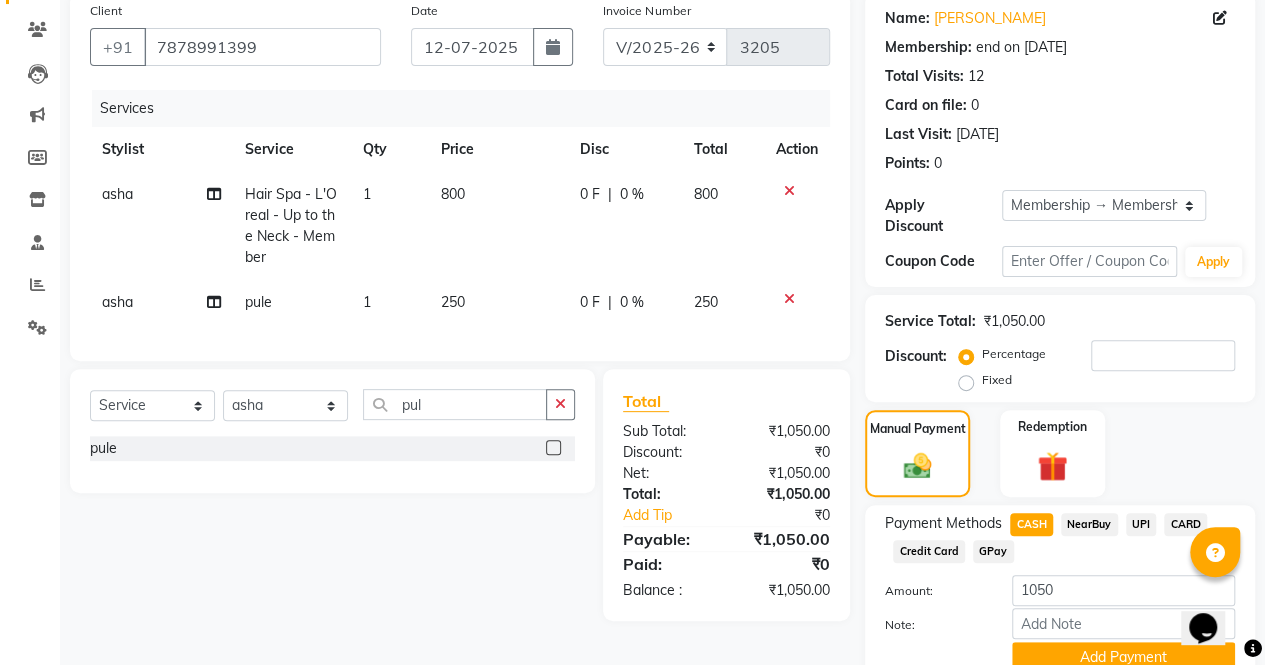 scroll, scrollTop: 244, scrollLeft: 0, axis: vertical 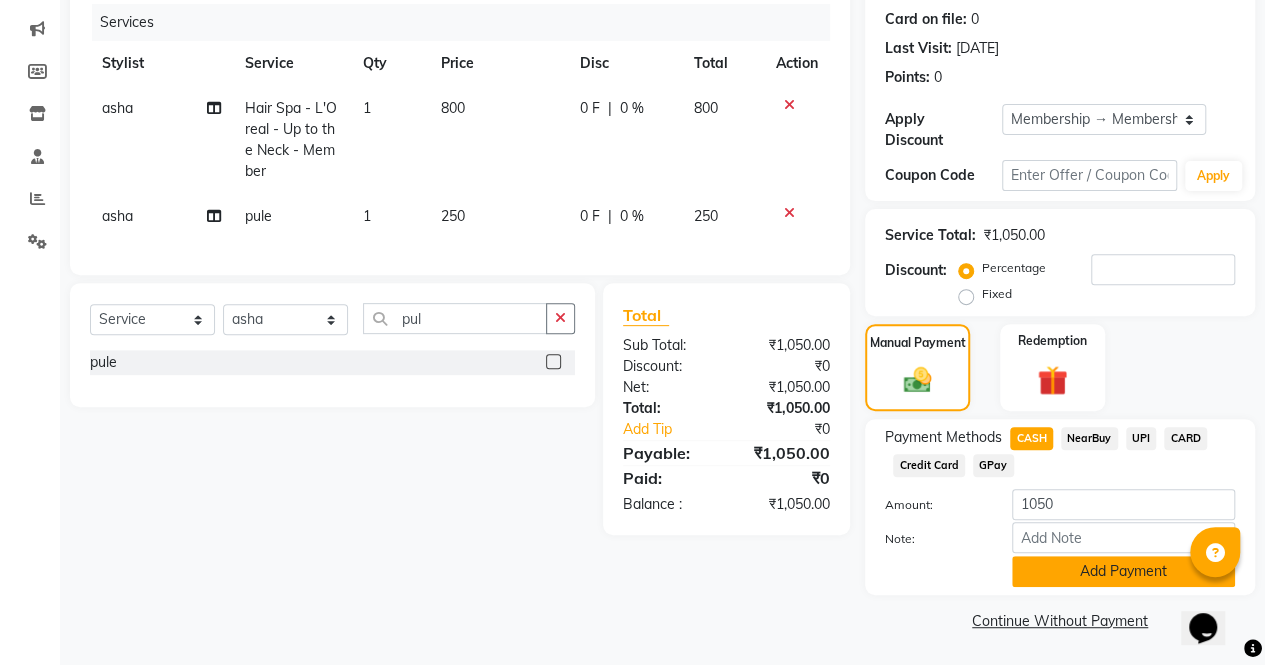 click on "Add Payment" 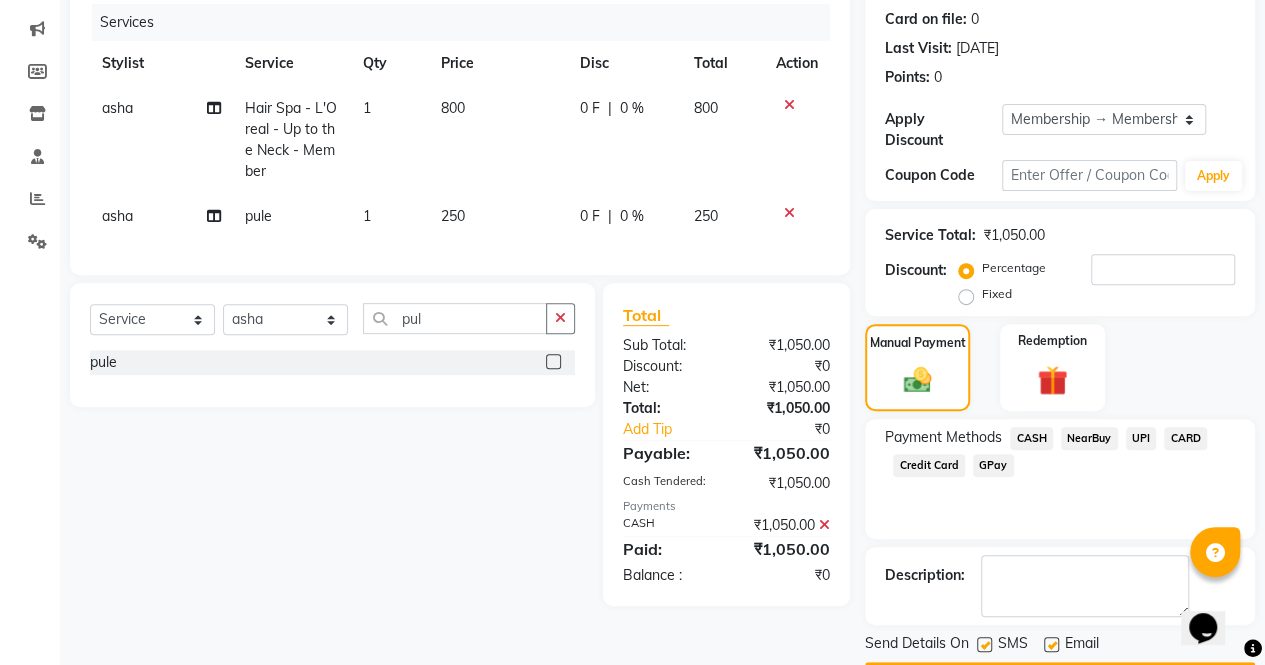 scroll, scrollTop: 300, scrollLeft: 0, axis: vertical 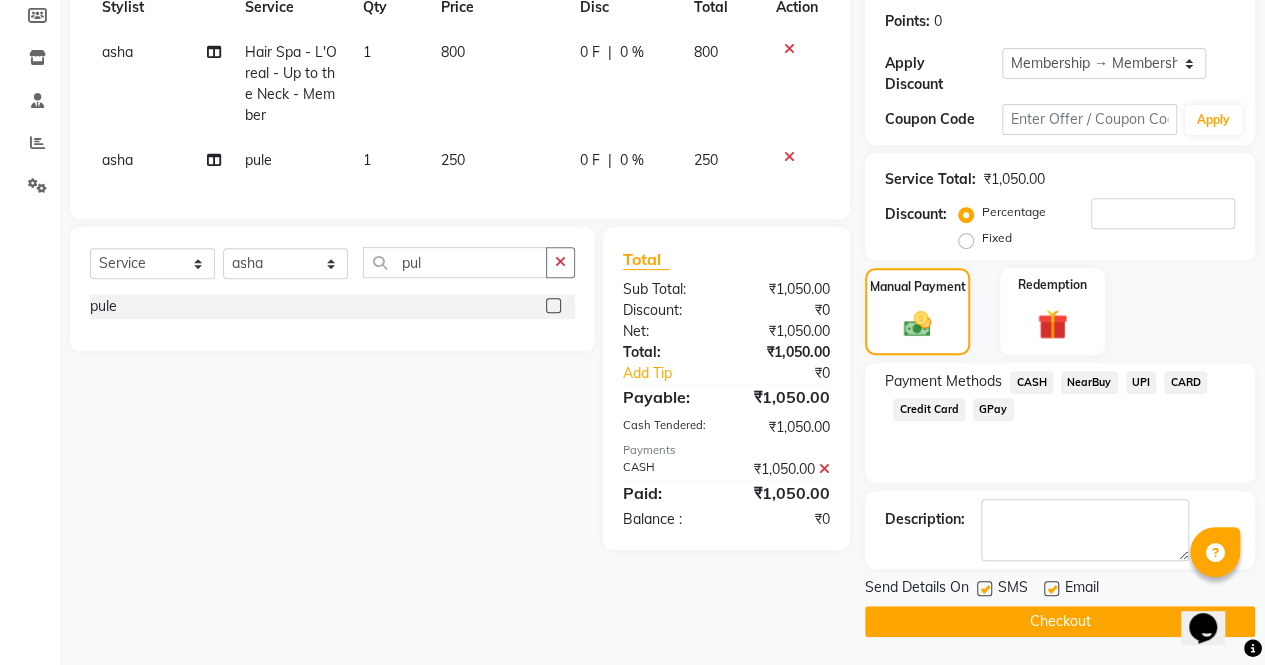click on "Checkout" 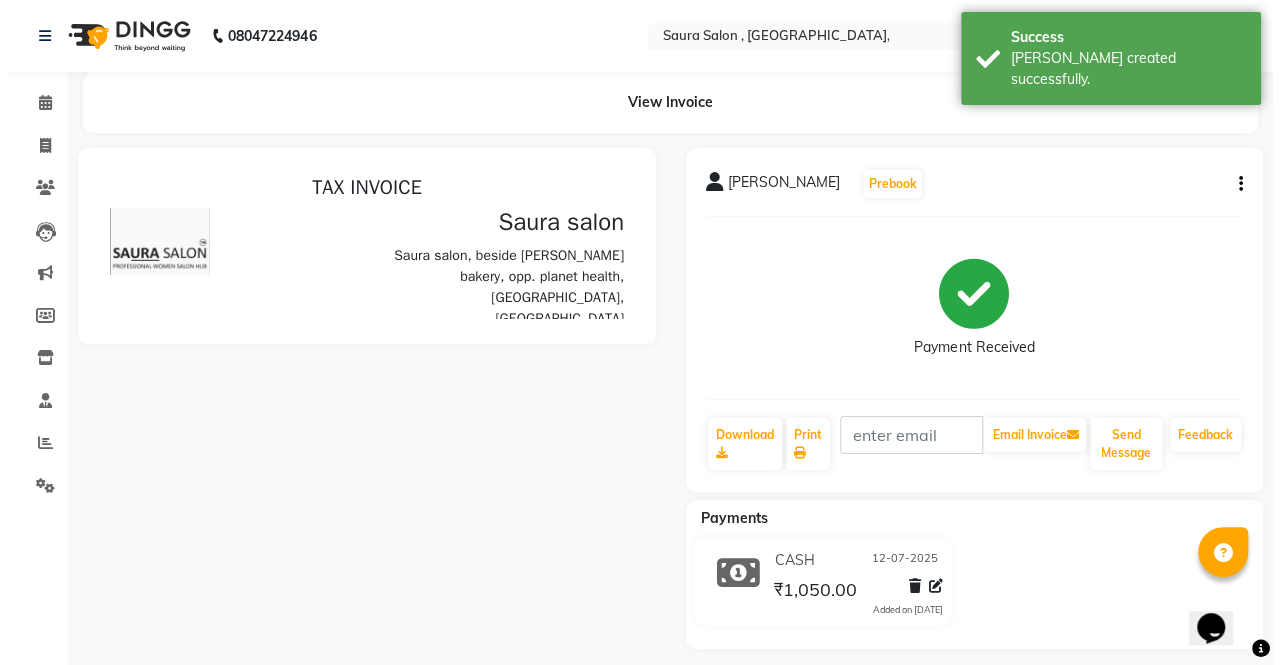 scroll, scrollTop: 0, scrollLeft: 0, axis: both 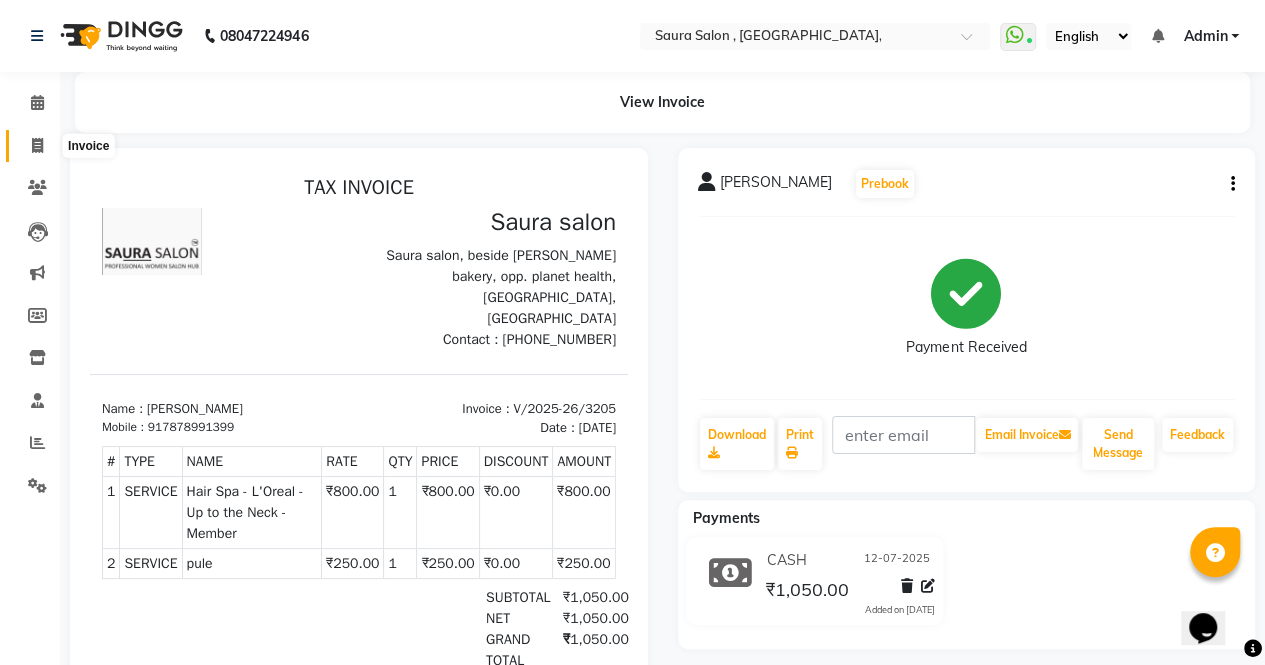 click 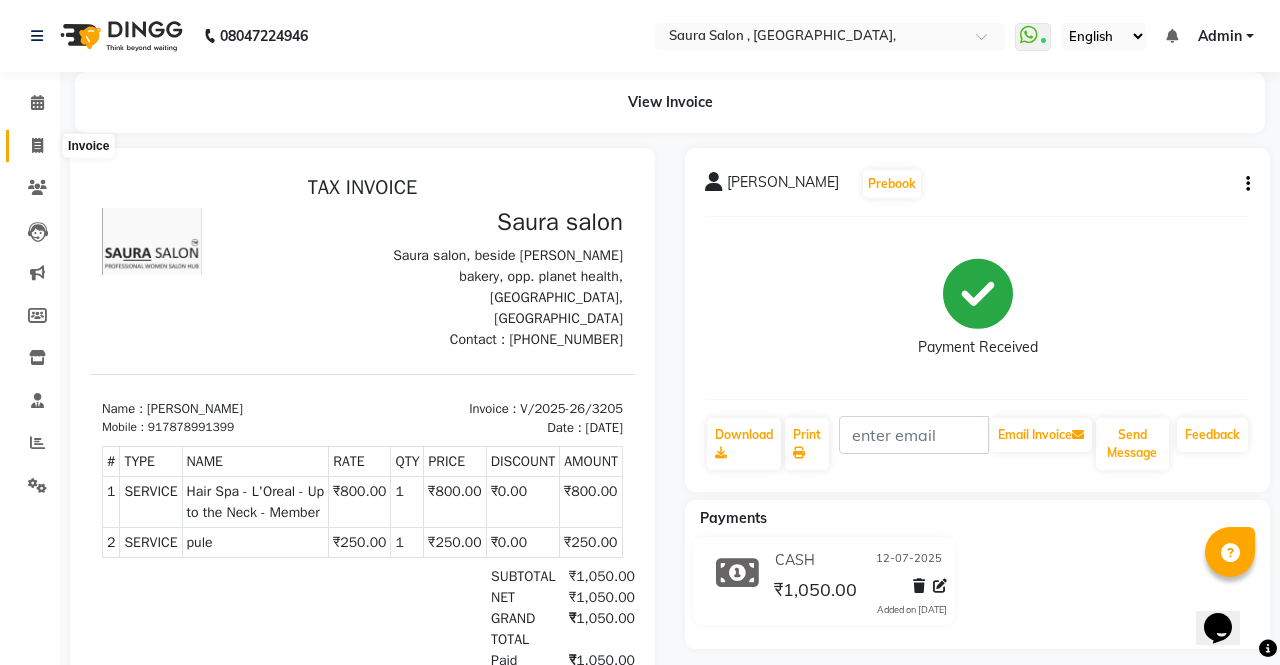 select on "6963" 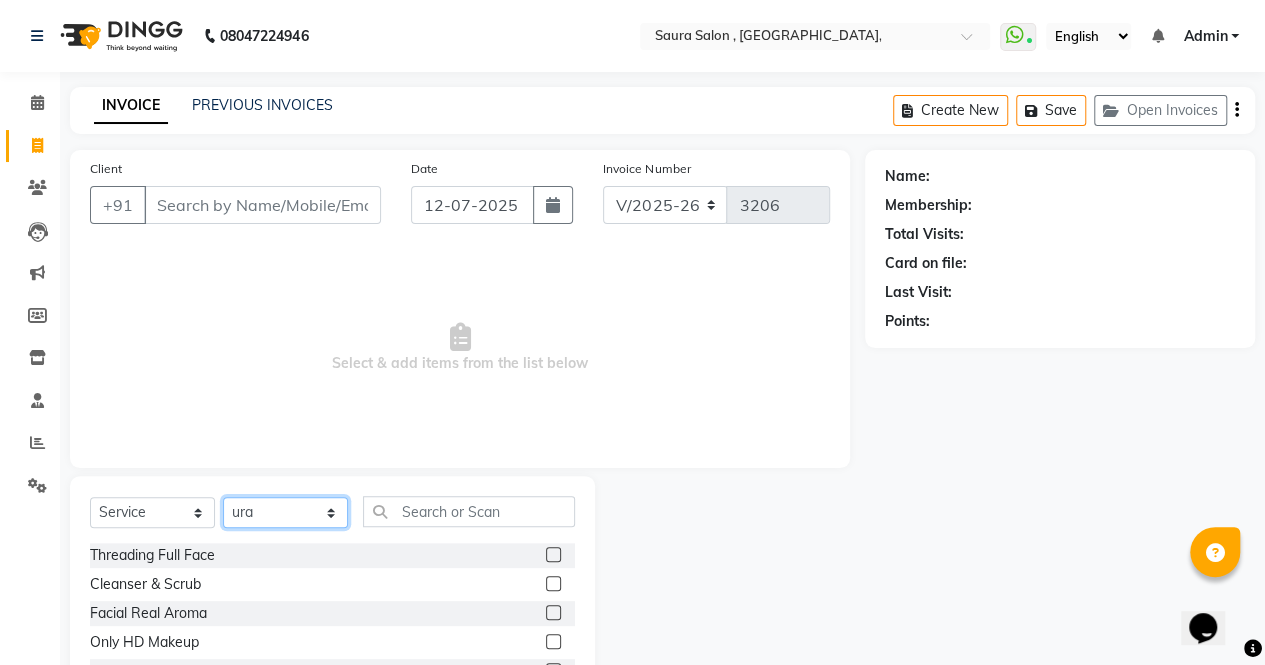 click on "Select Stylist archana  asha  chetna  deepika prajapati jagruti payal riddhi khandala shanti  sona  ura usha di vaishali vaishnavi  vidhi" 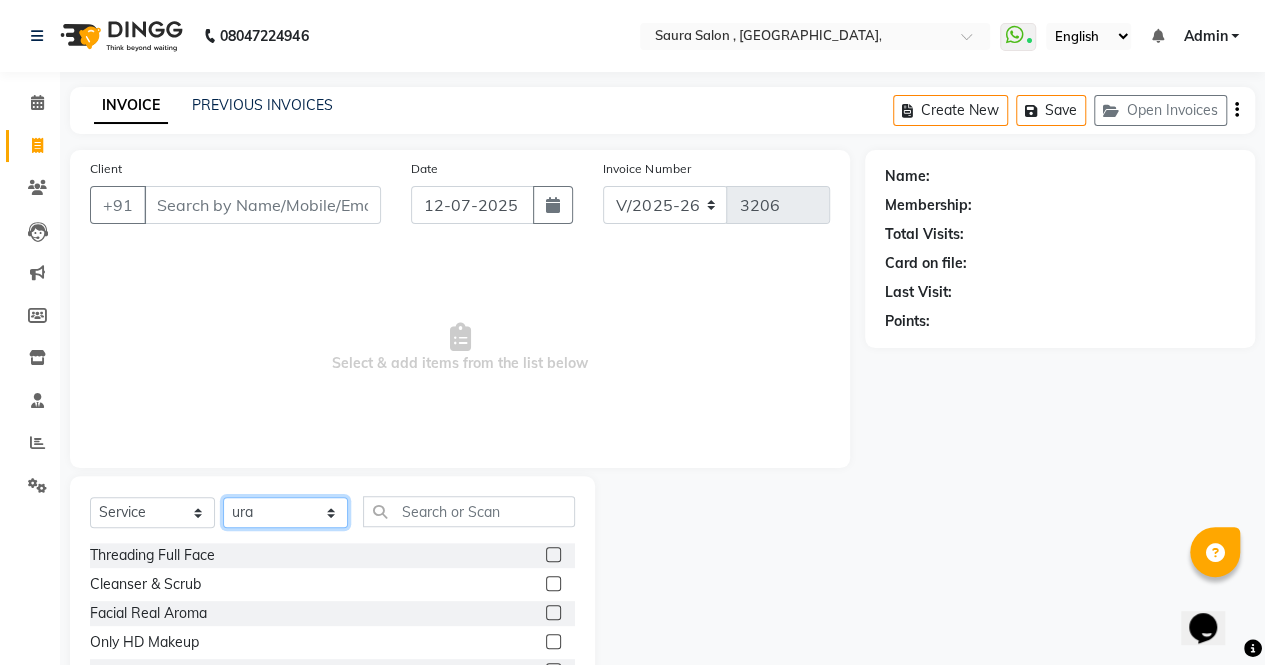 select on "75621" 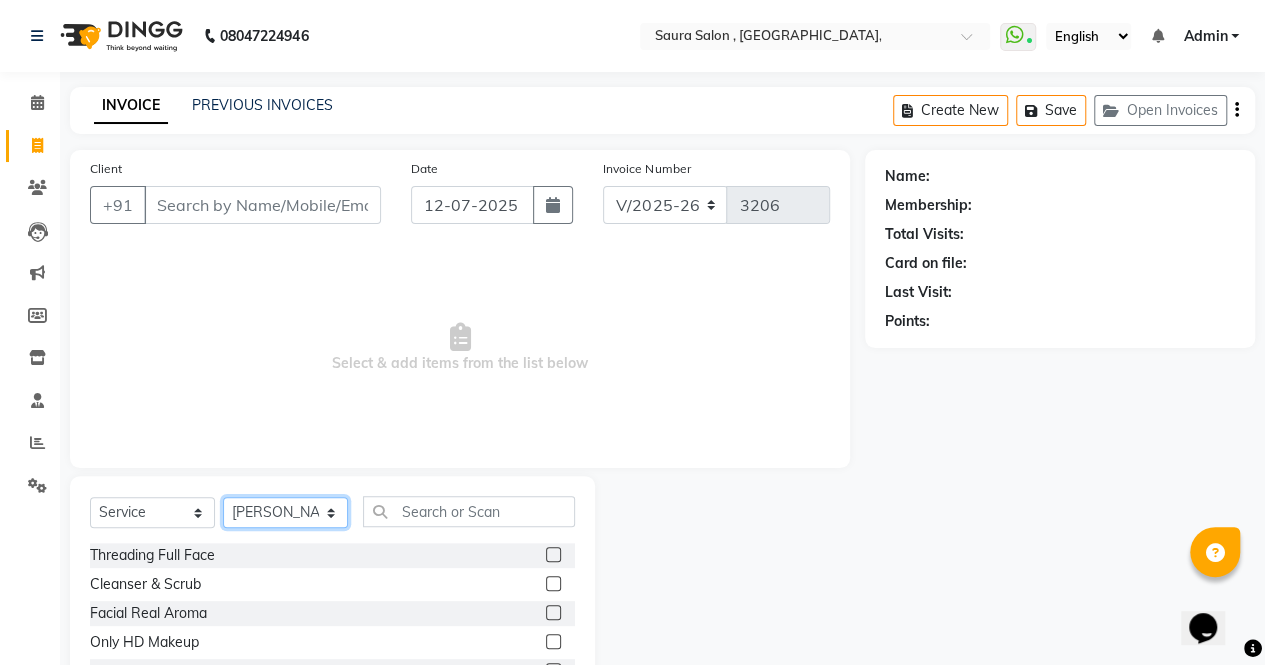click on "Select Stylist archana  asha  chetna  deepika prajapati jagruti payal riddhi khandala shanti  sona  ura usha di vaishali vaishnavi  vidhi" 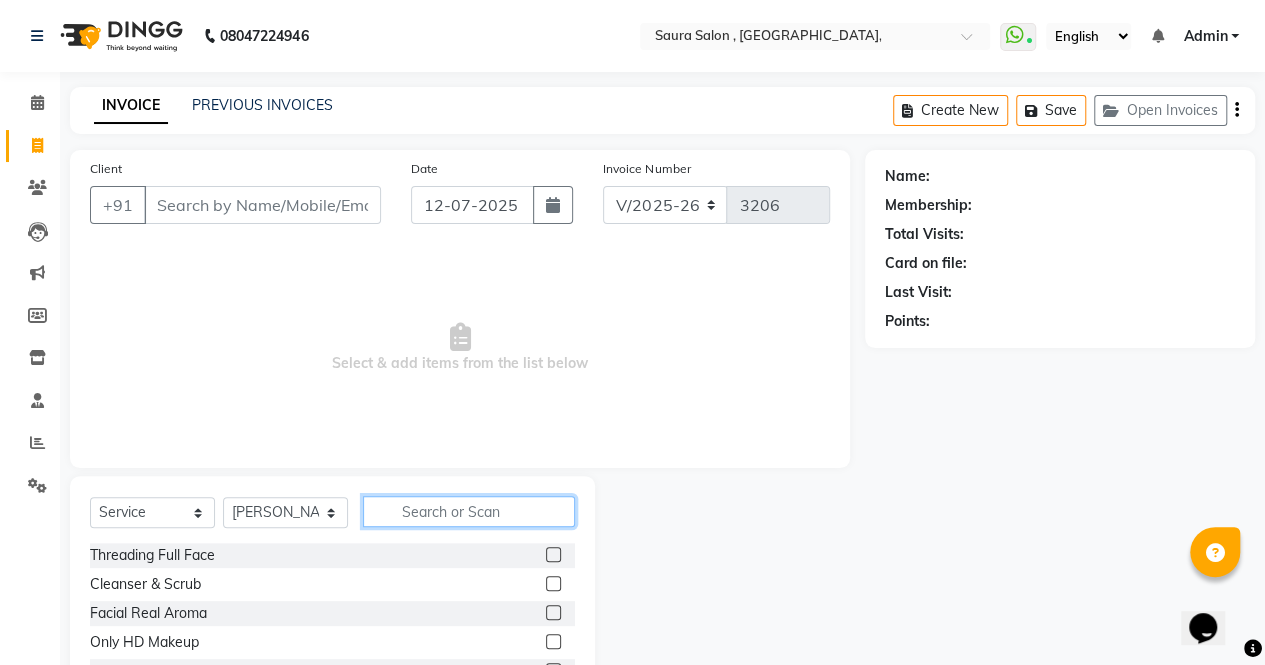 click 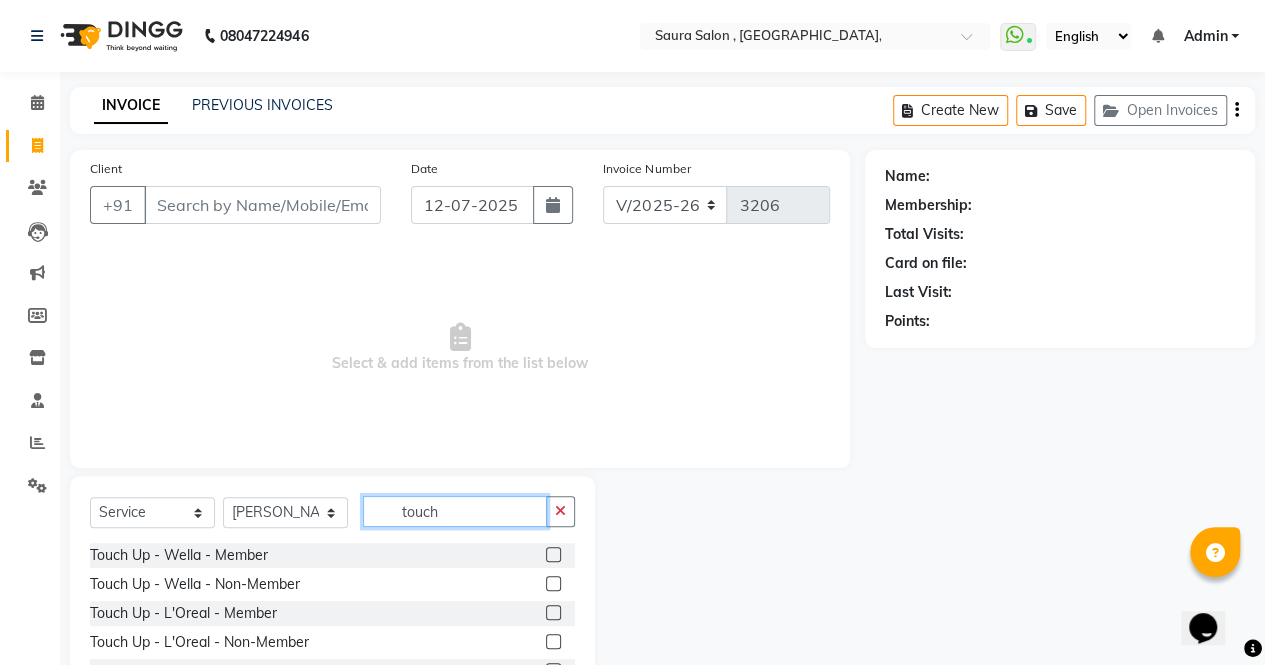 type on "touch" 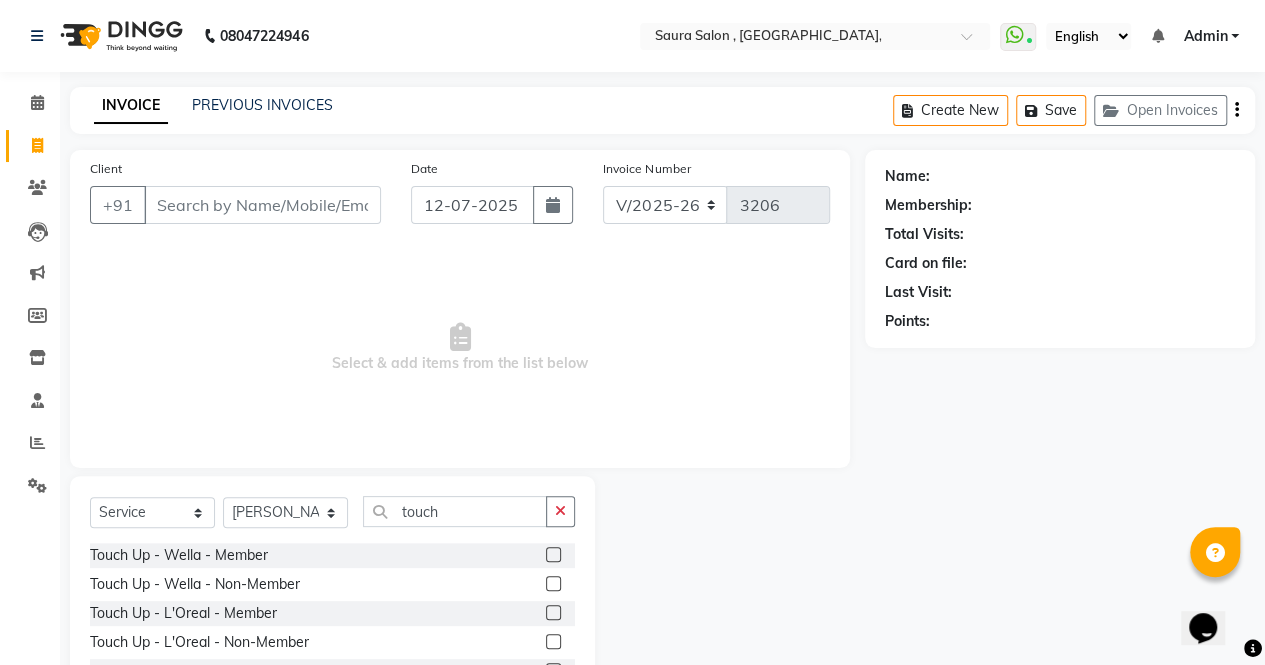 click 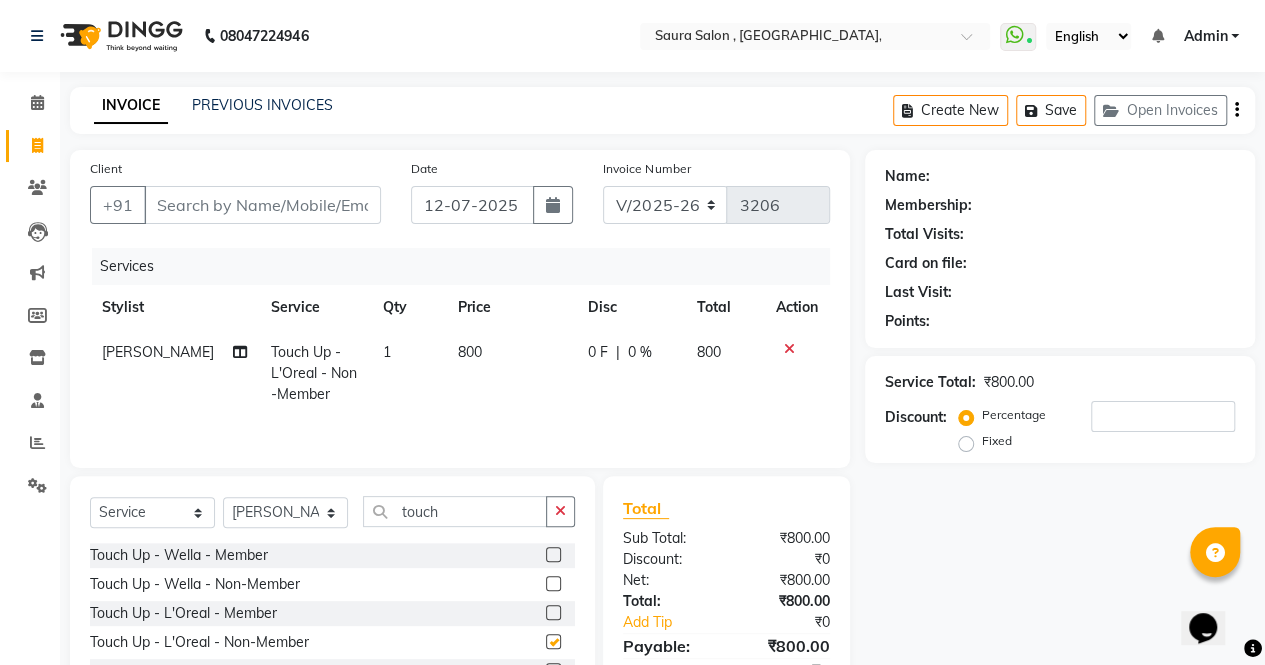 checkbox on "false" 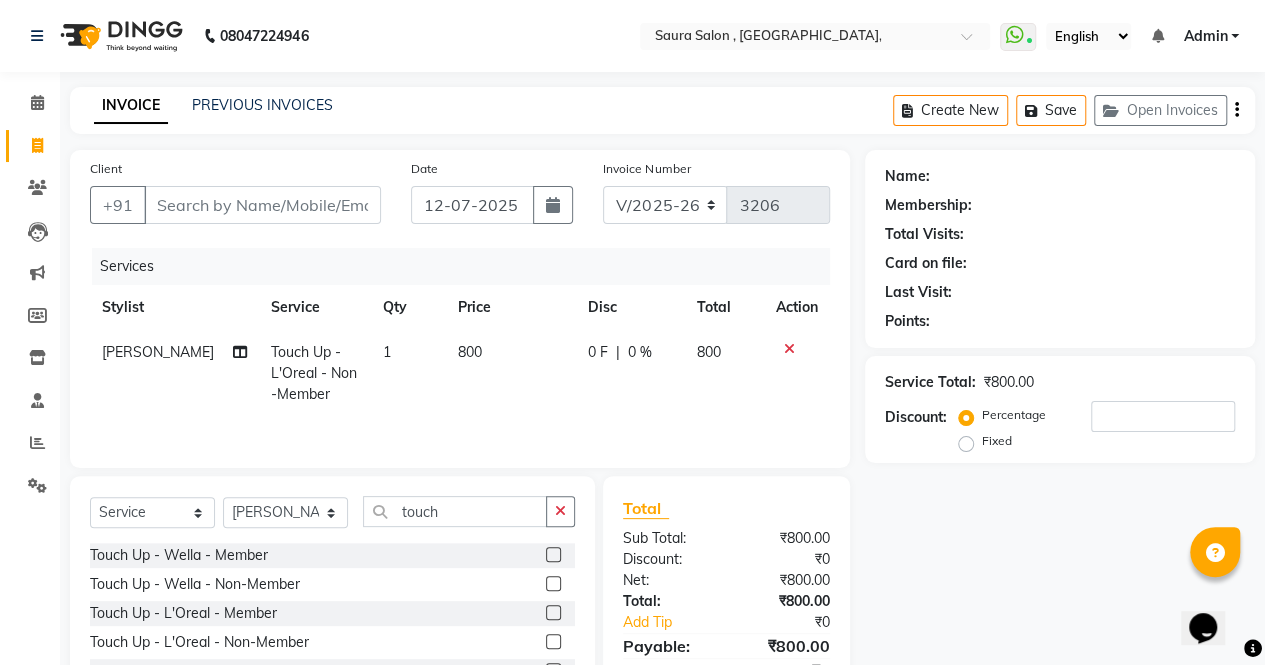 click on "800" 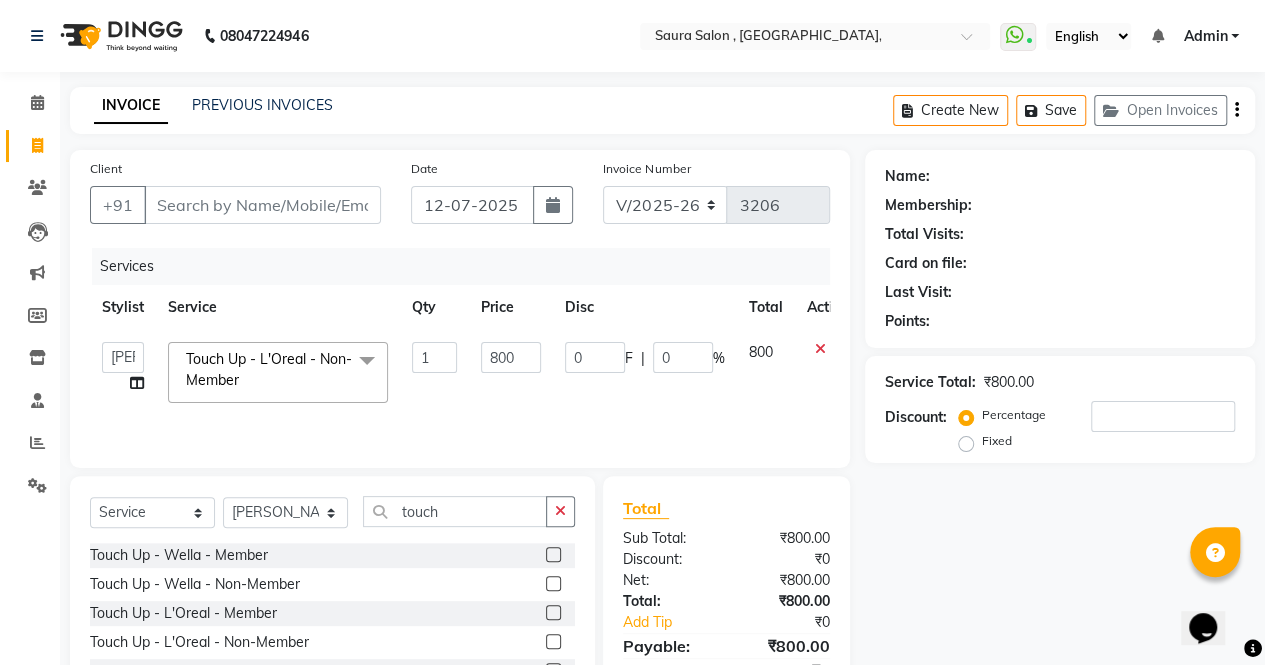 click on "1" 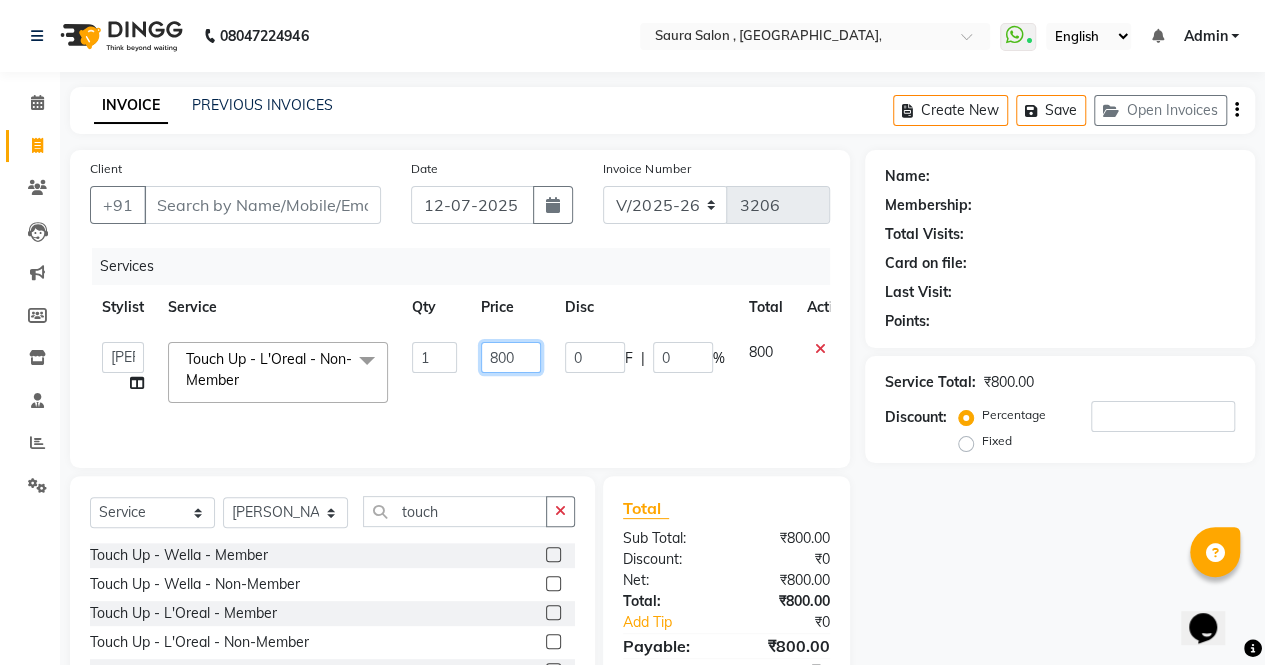 click on "800" 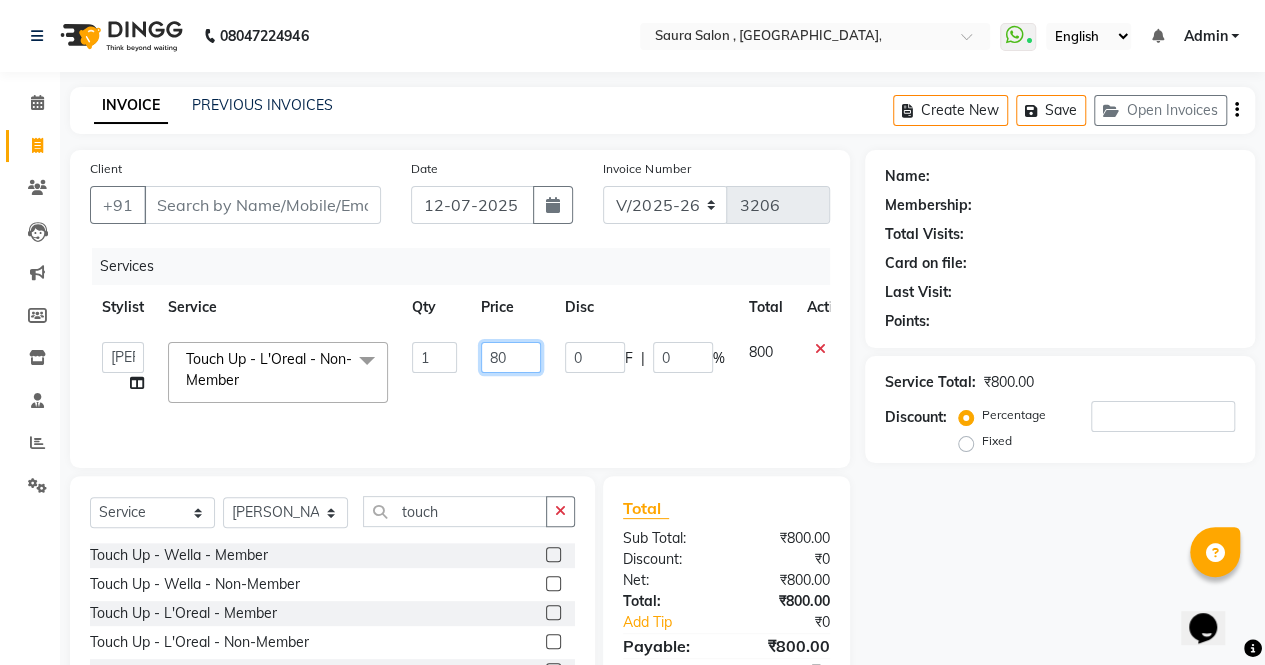 type on "8" 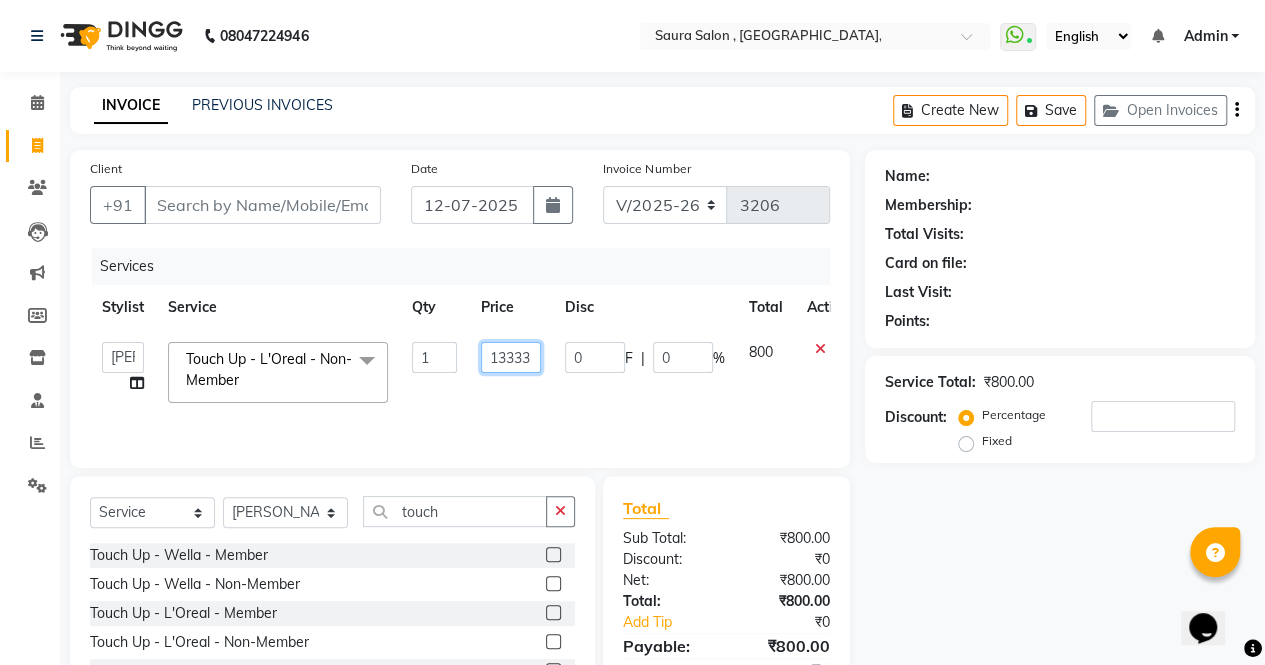 type on "1333" 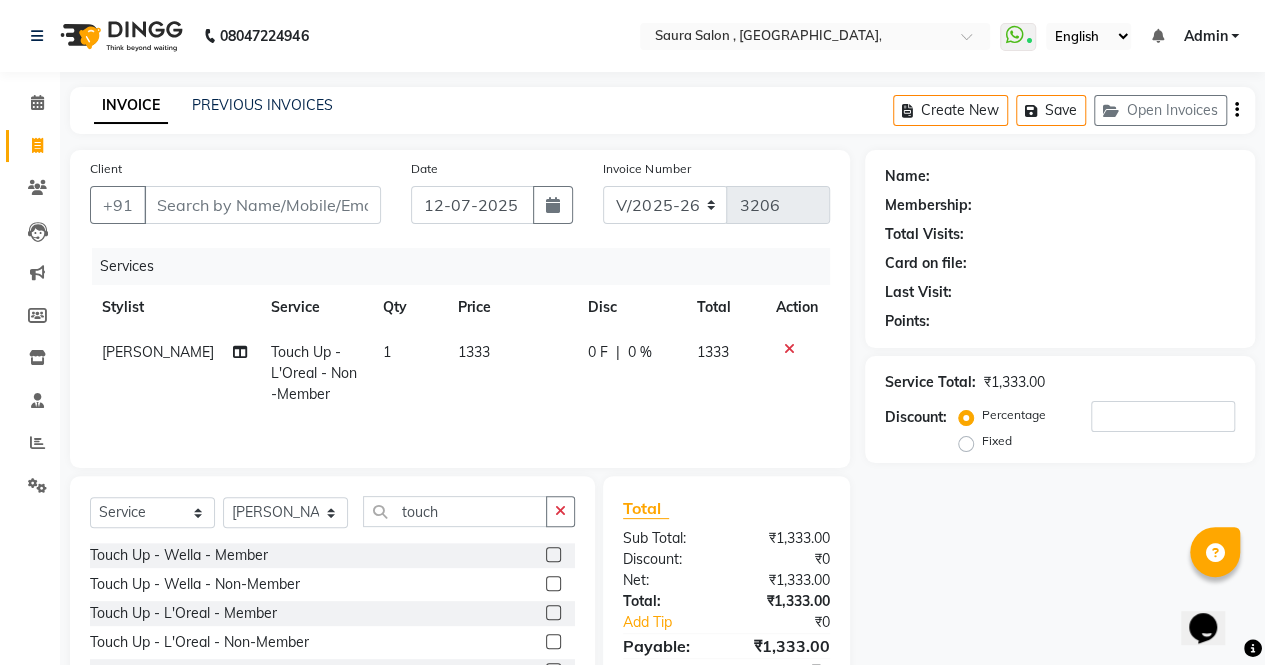 click on "payal Touch Up - L'Oreal - Non-Member 1 1333 0 F | 0 % 1333" 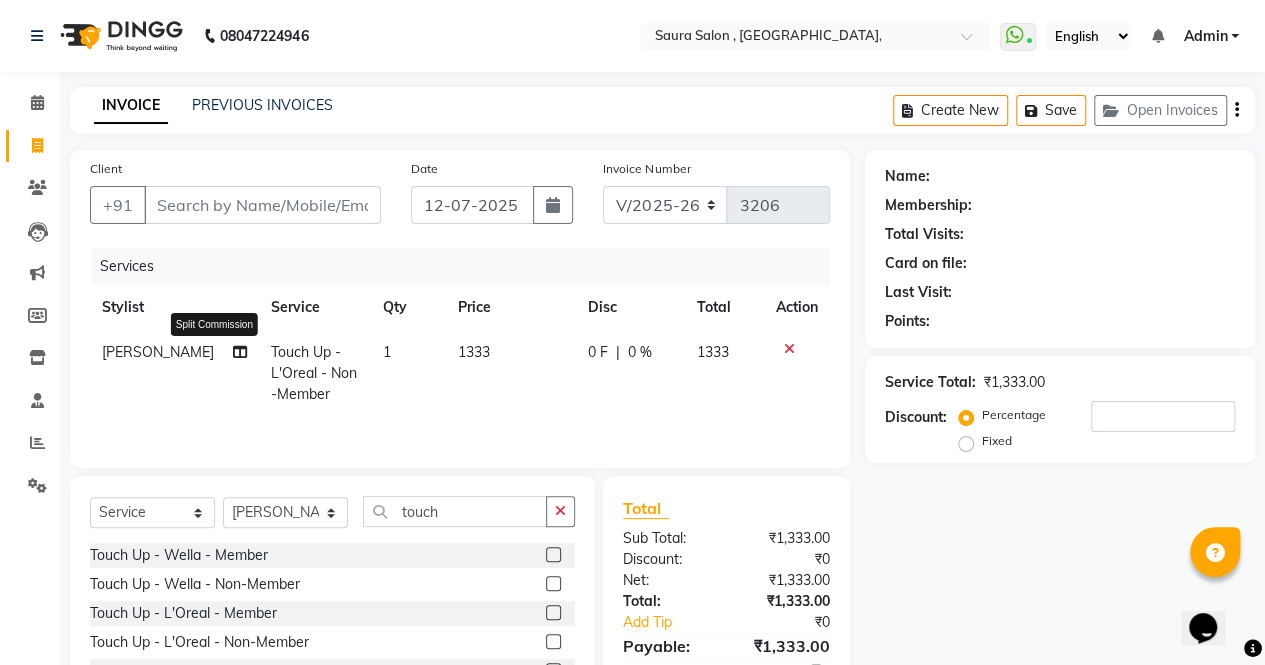 click 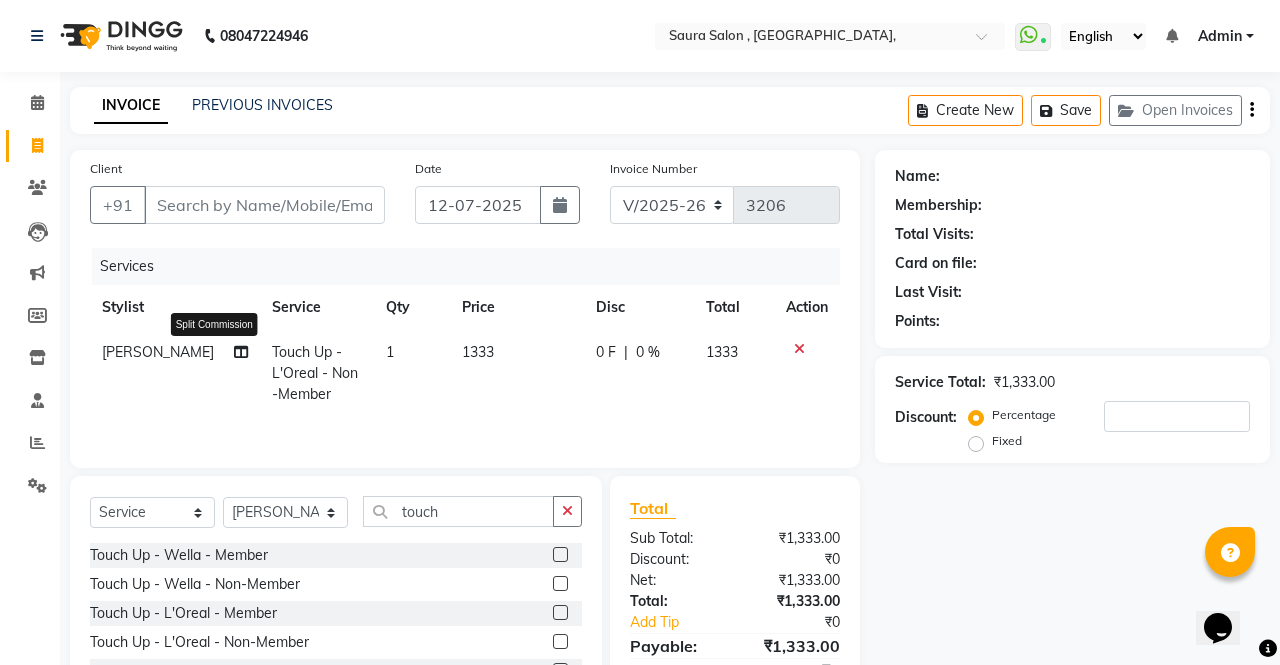 select on "75621" 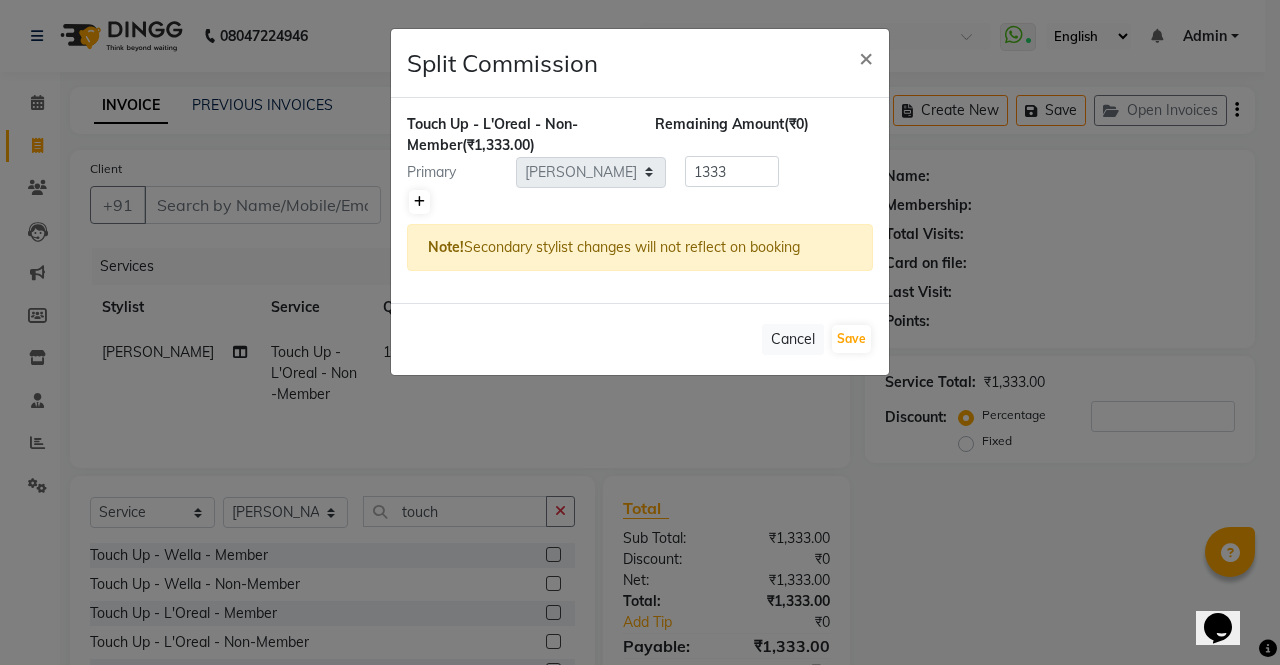 click 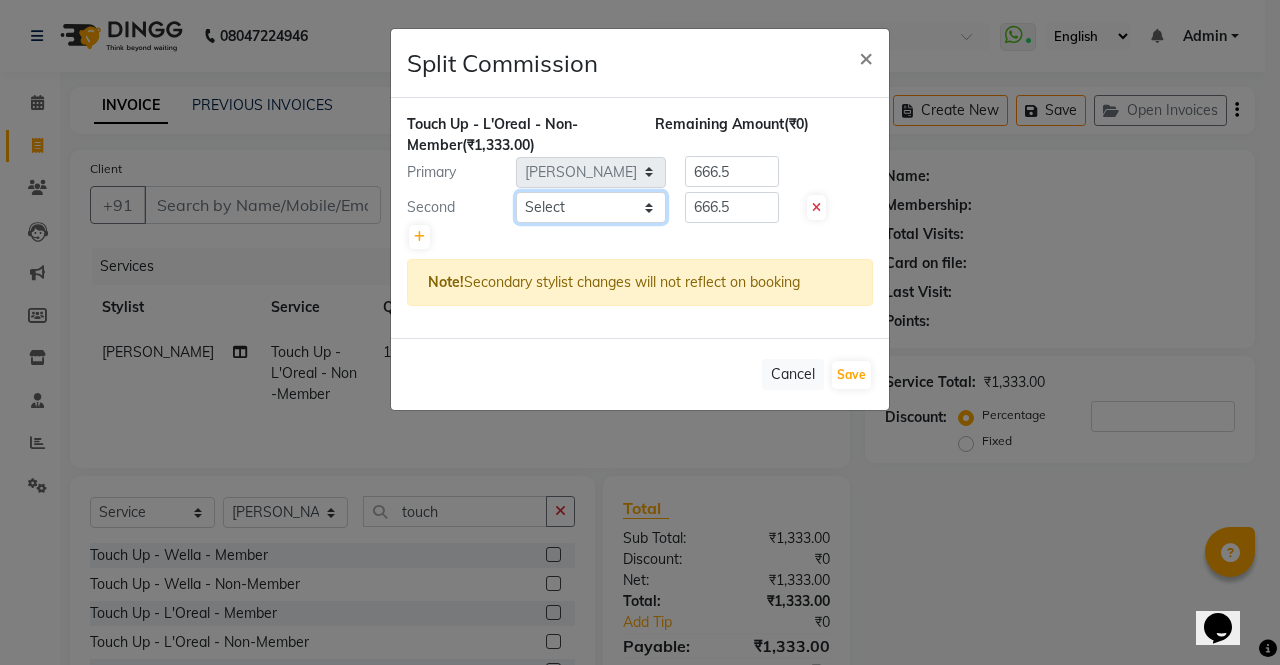 click on "Select  archana    asha    chetna    deepika prajapati   jagruti   payal   riddhi khandala   shanti    sona    ura   usha di   vaishali   vaishnavi    vidhi" 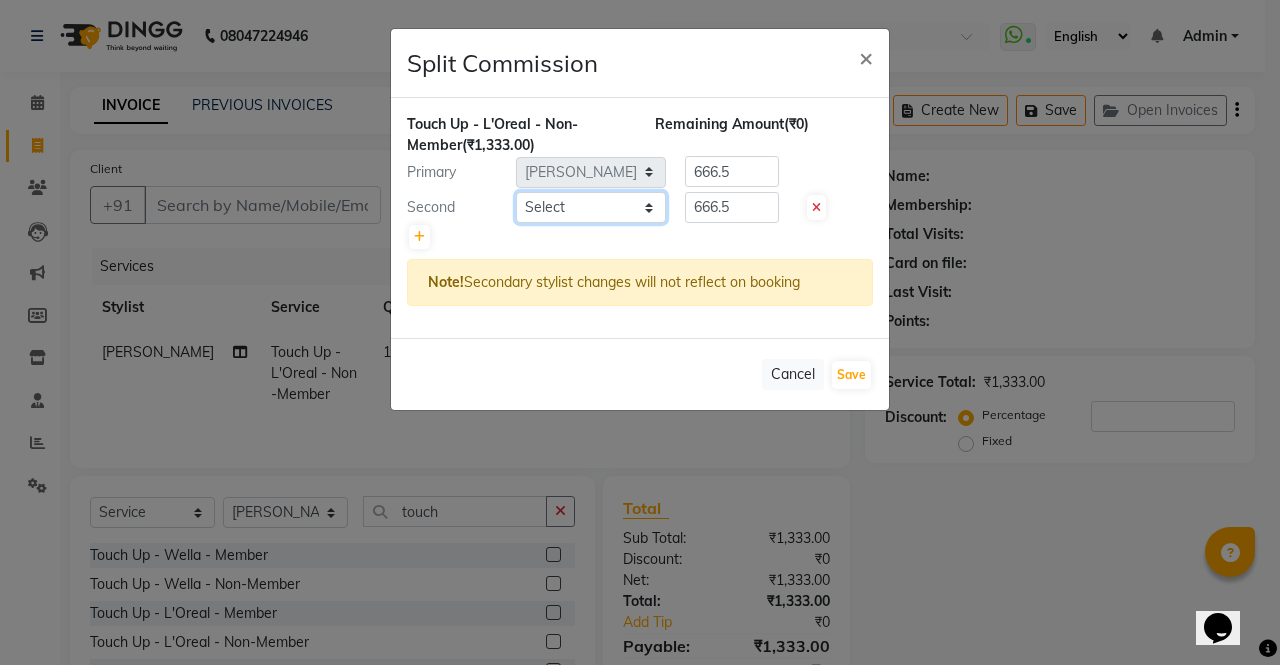select on "56807" 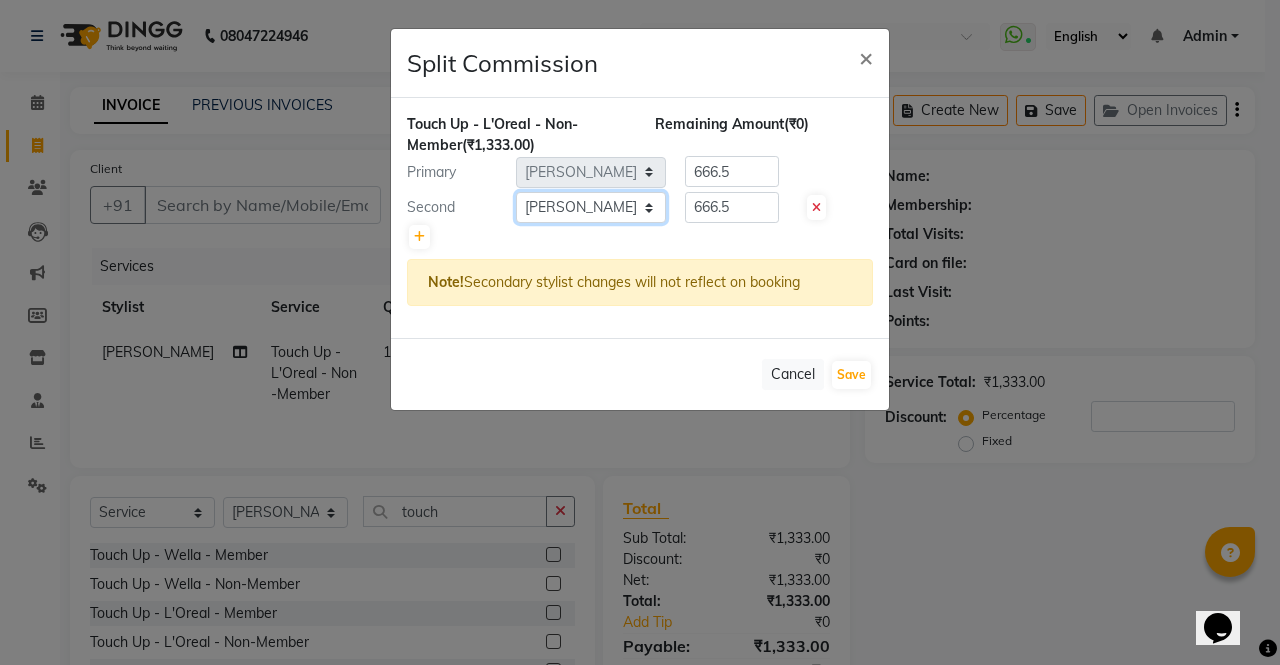 click on "Select  archana    asha    chetna    deepika prajapati   jagruti   payal   riddhi khandala   shanti    sona    ura   usha di   vaishali   vaishnavi    vidhi" 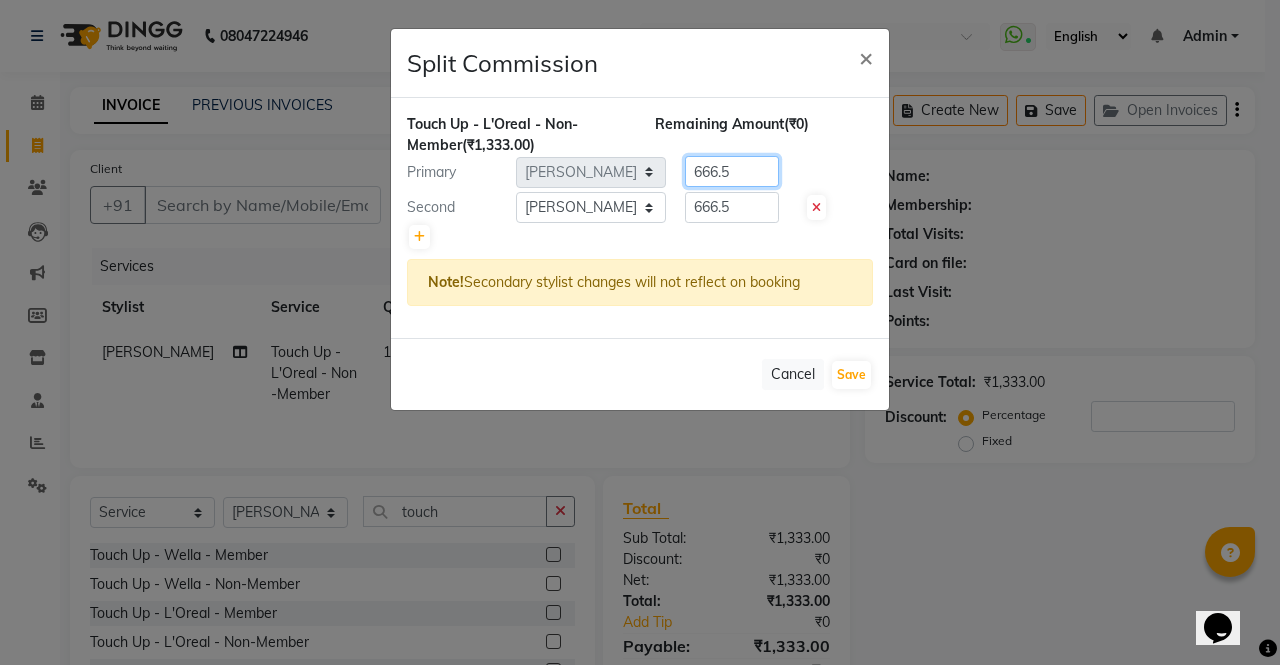 click on "666.5" 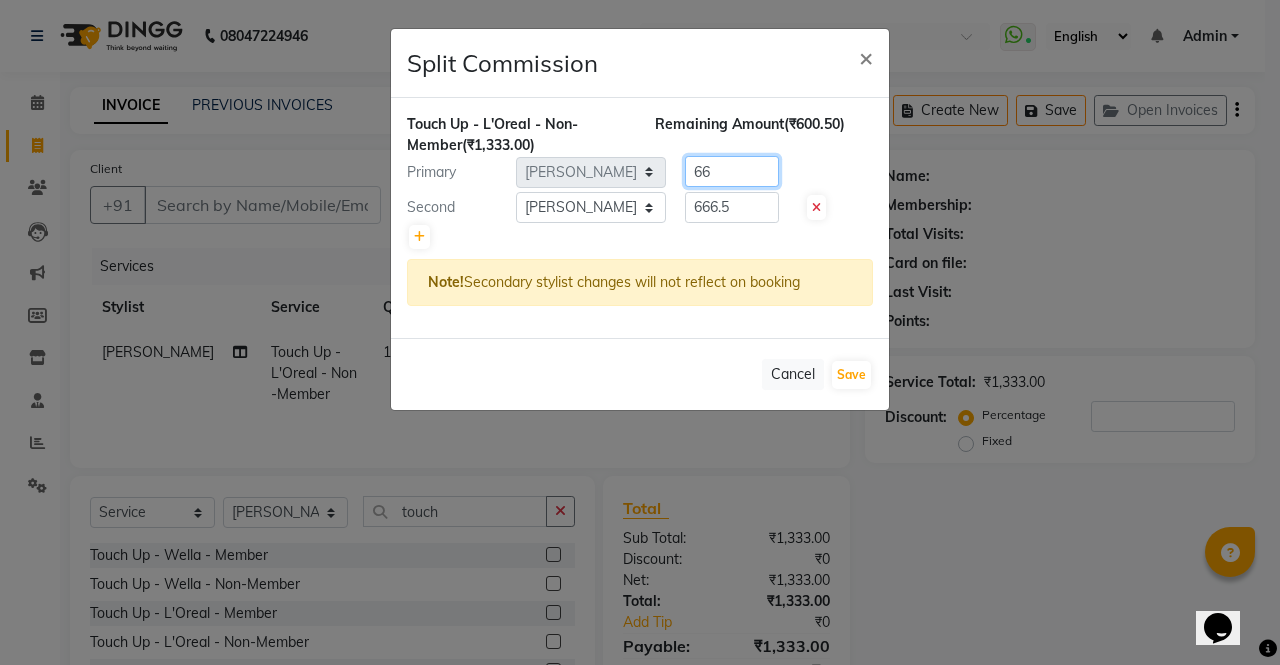 type on "6" 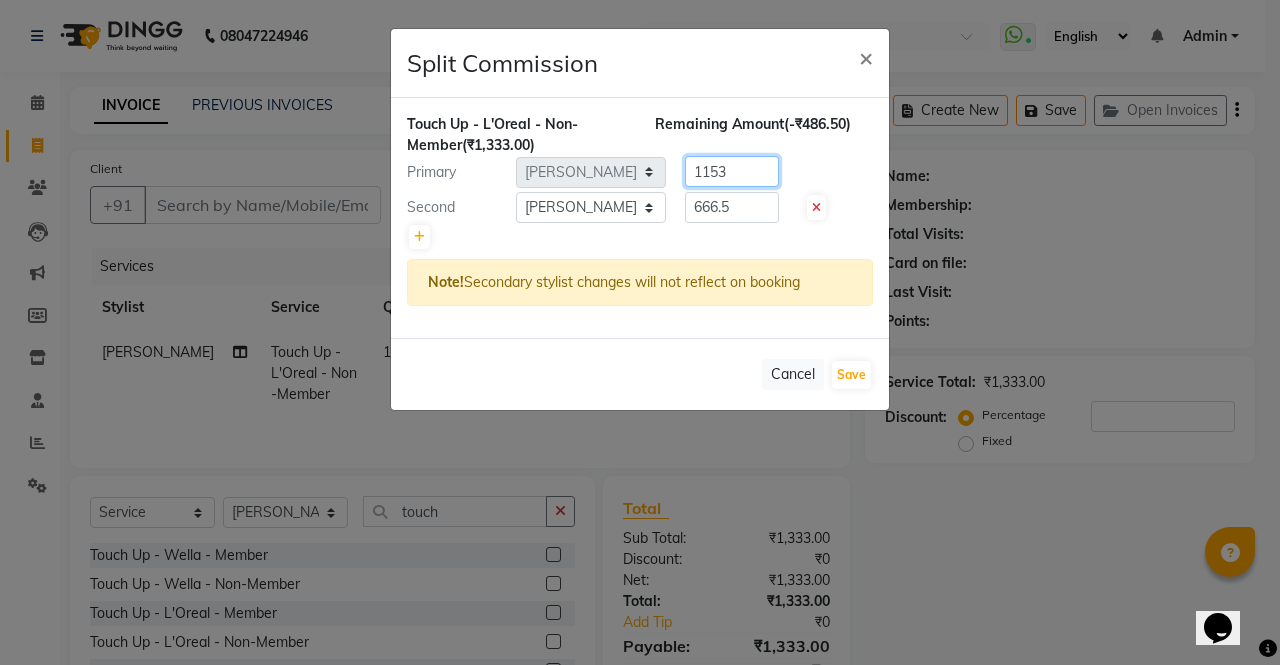 type on "1153" 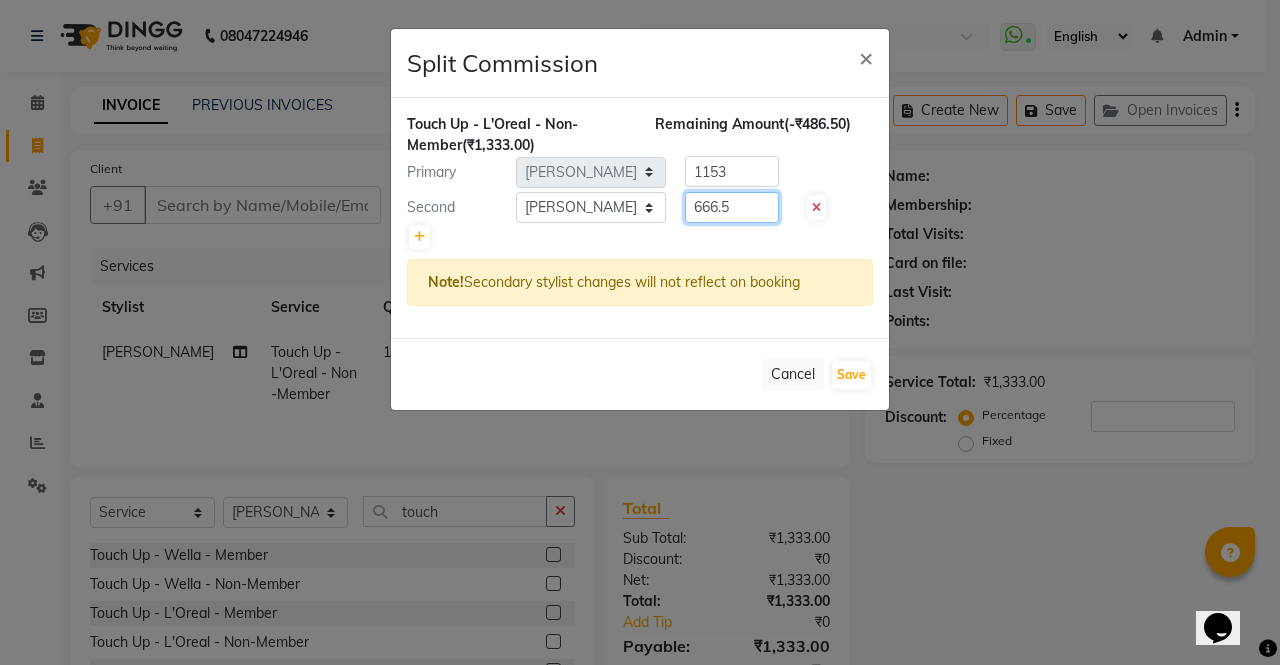 click on "666.5" 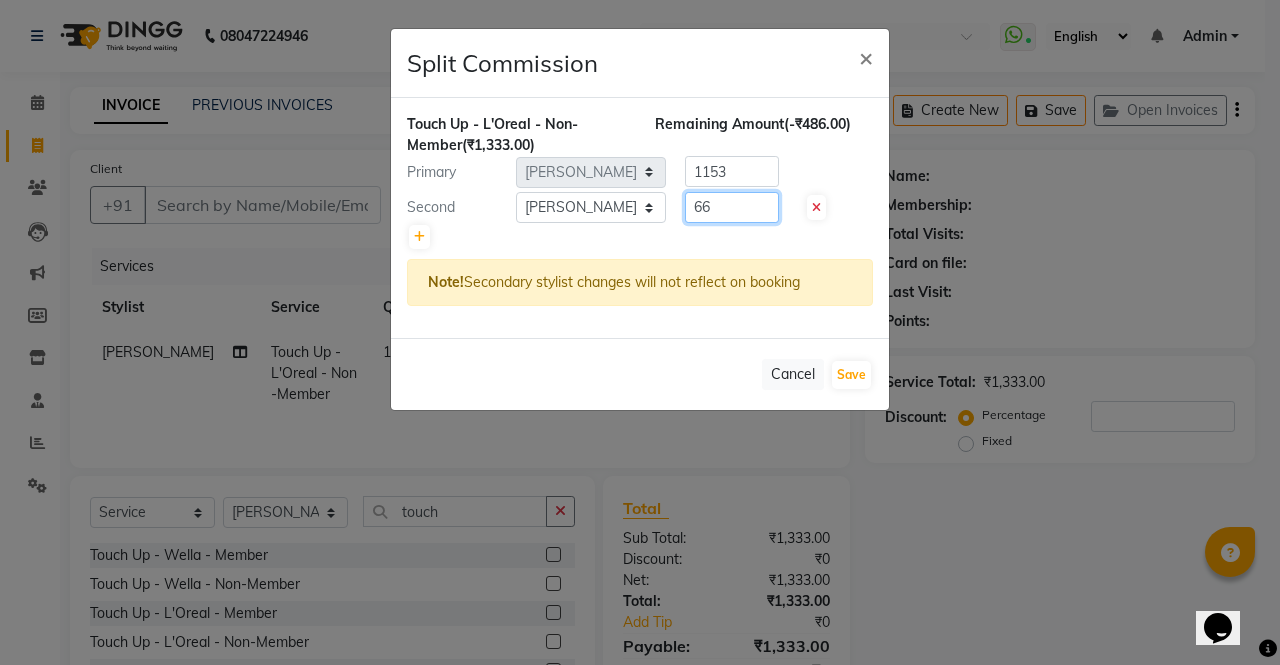 type on "6" 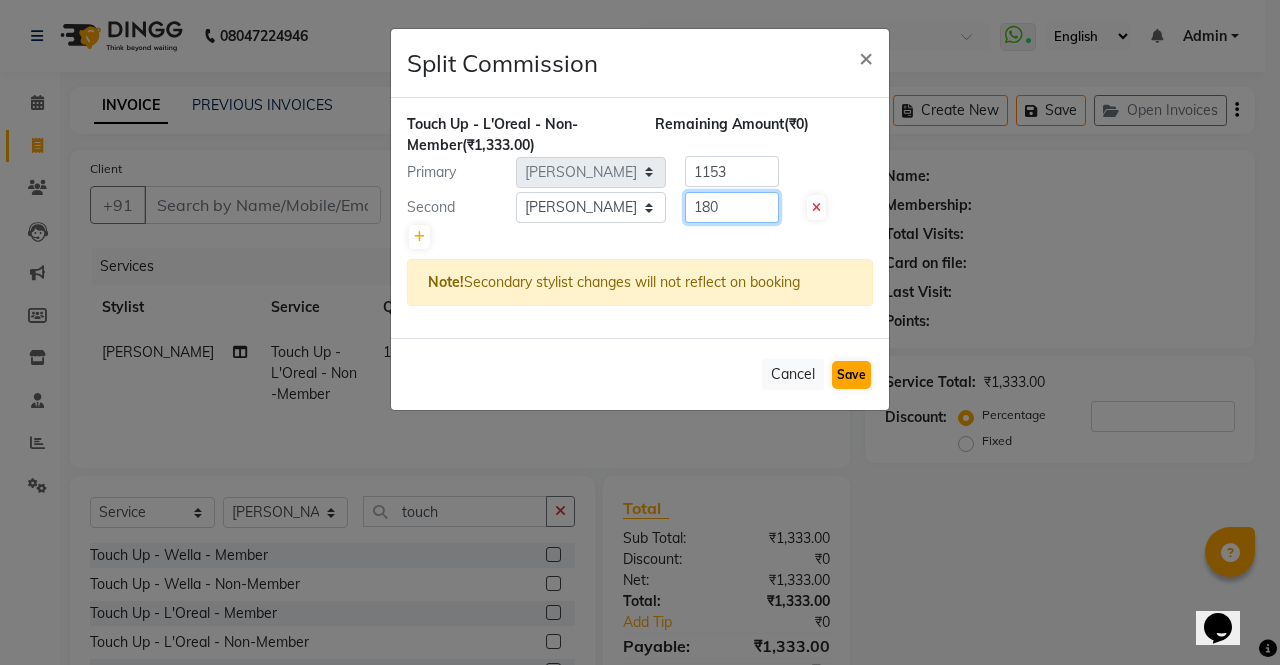 type on "180" 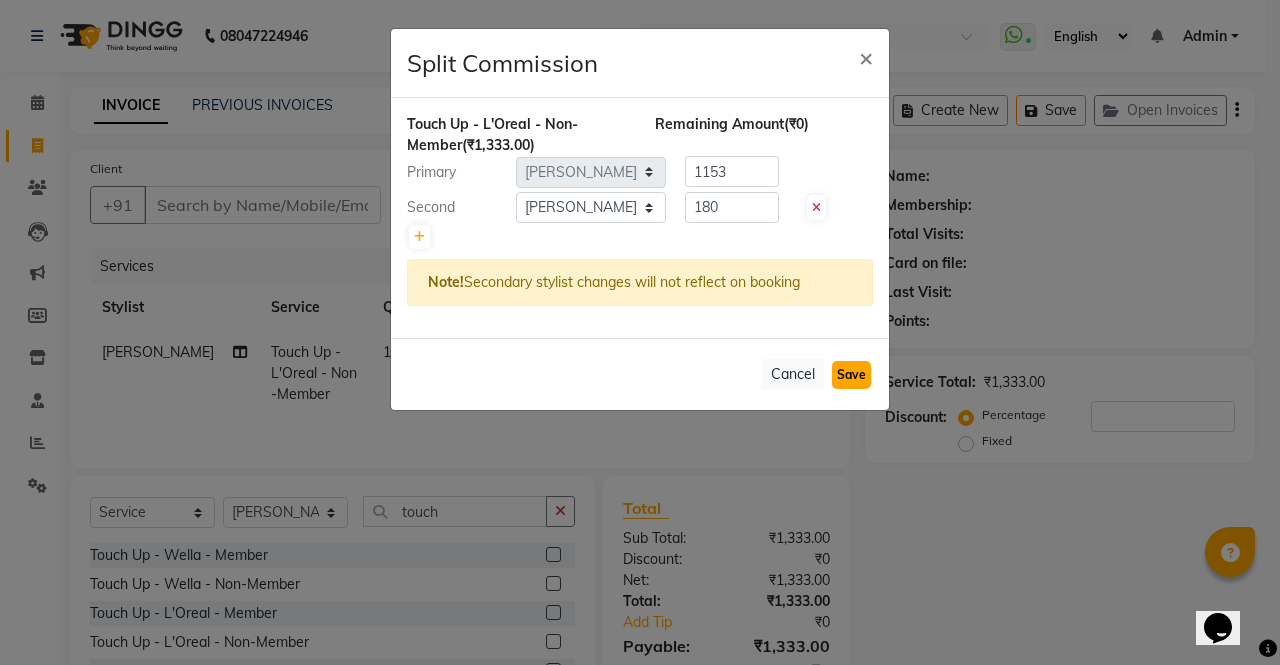 click on "Save" 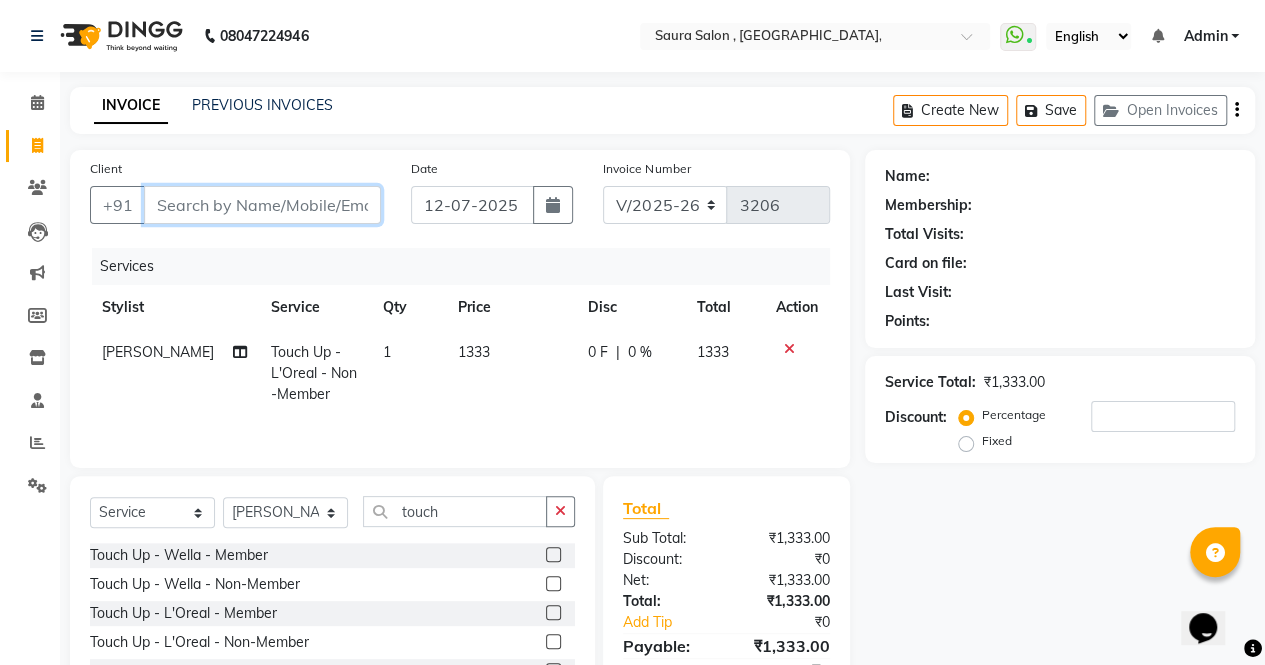 click on "Client" at bounding box center [262, 205] 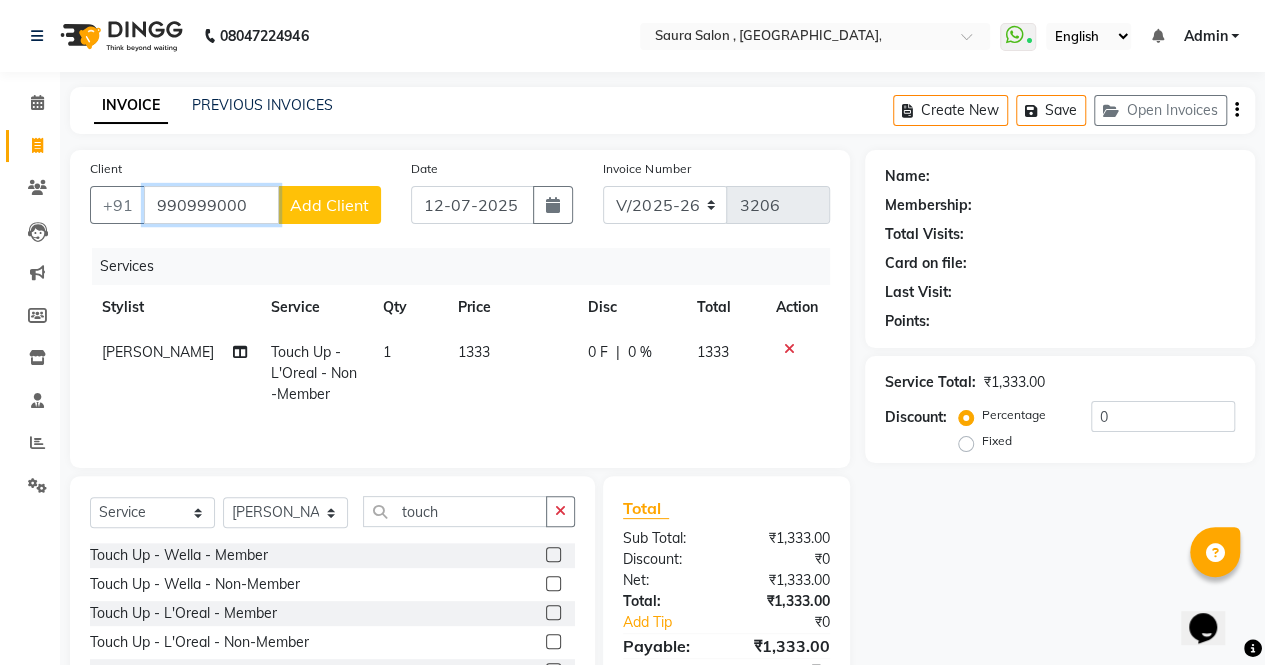 click on "990999000" at bounding box center [211, 205] 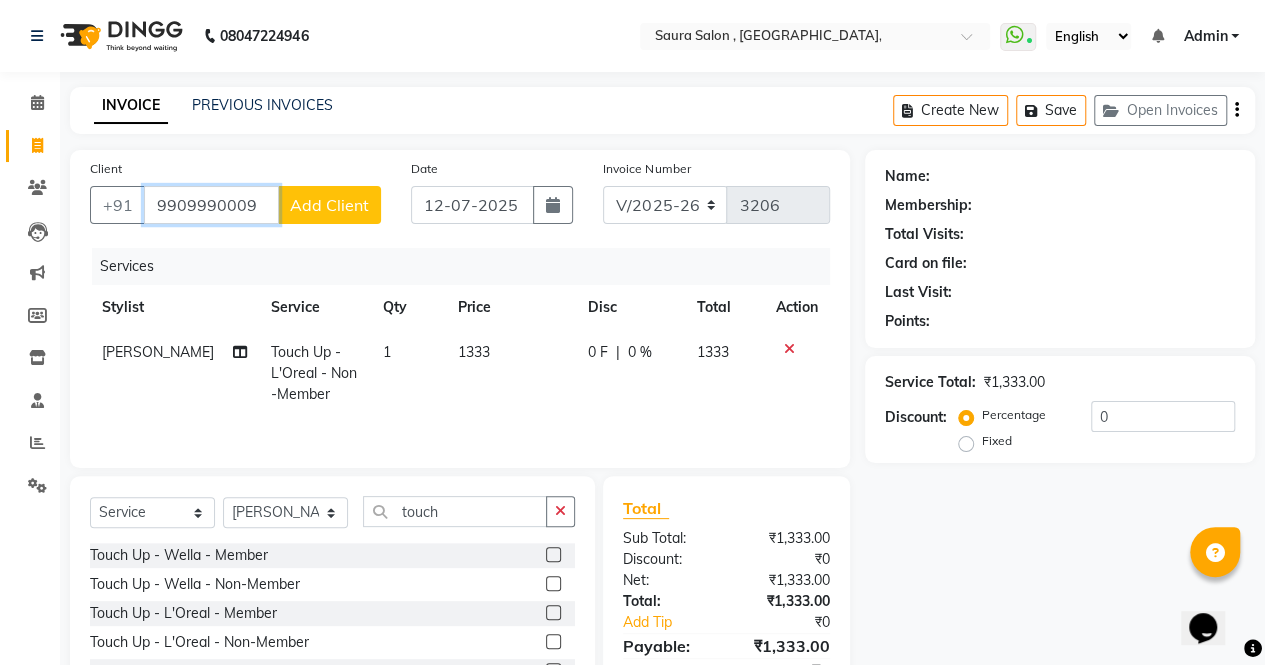 type on "9909990009" 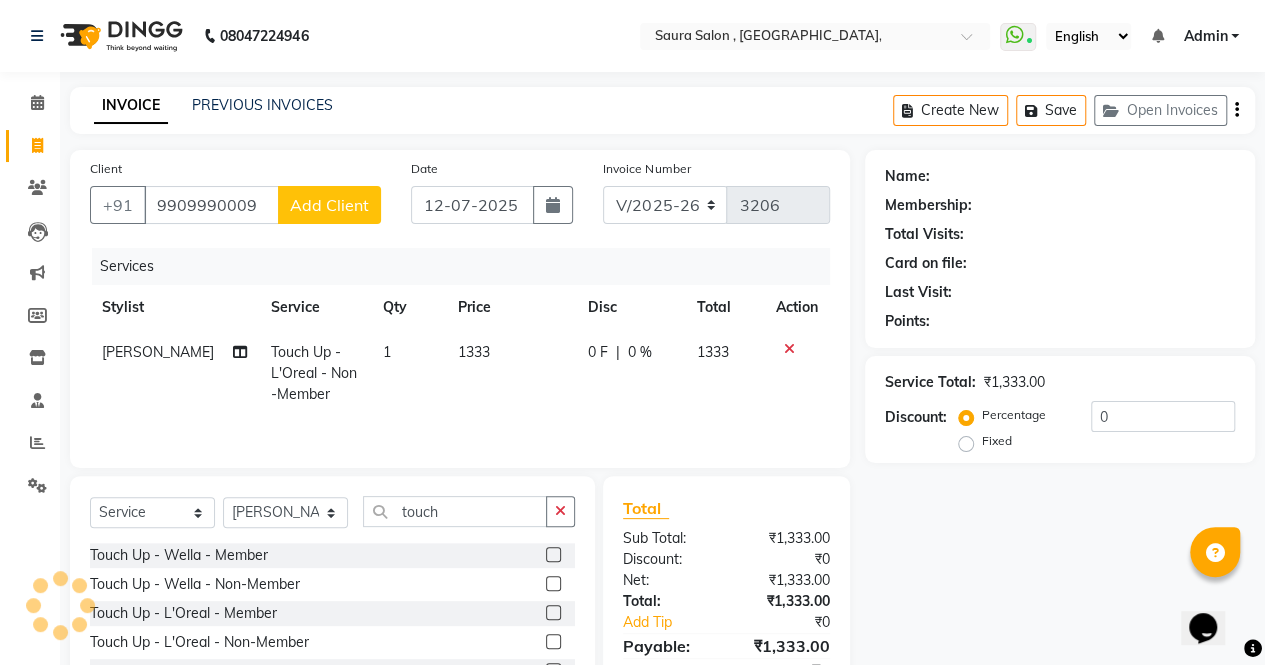 click on "Add Client" 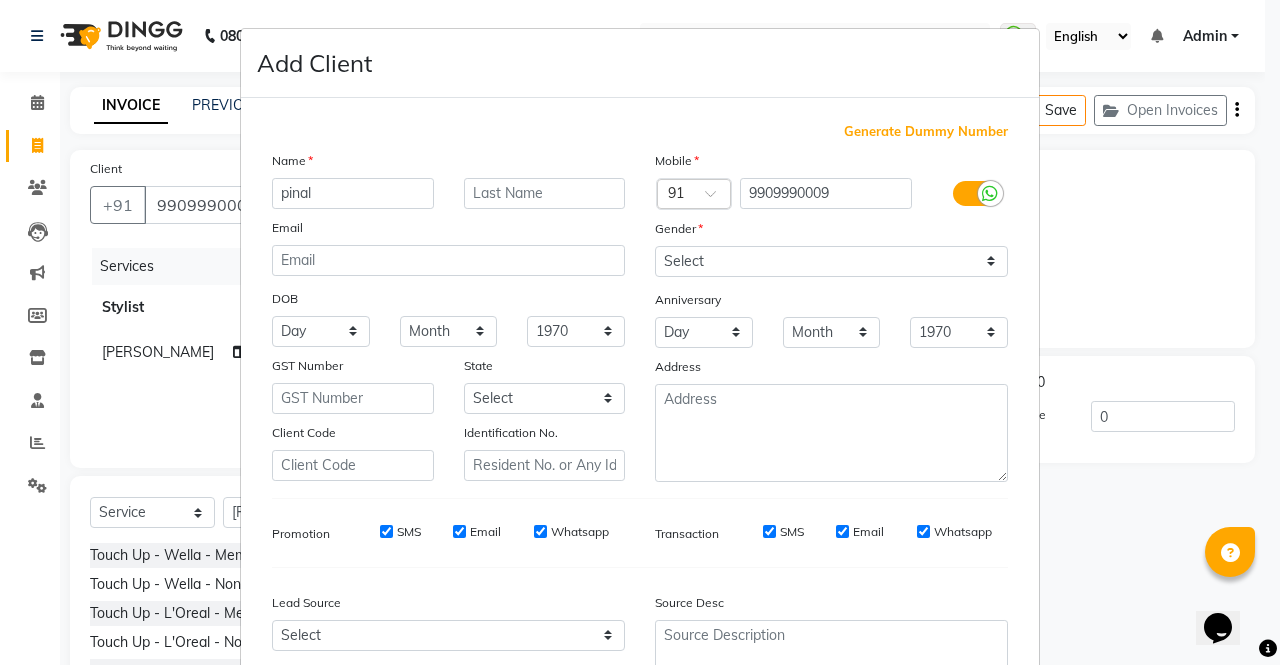 type on "pinal" 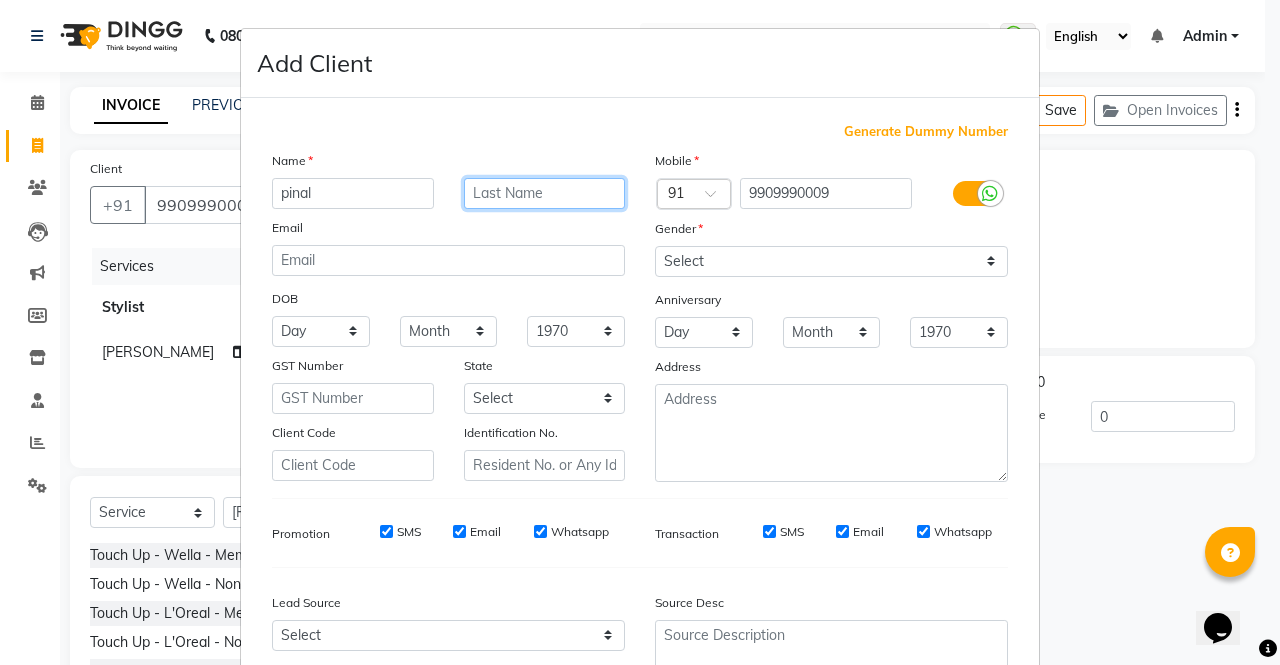 click at bounding box center (545, 193) 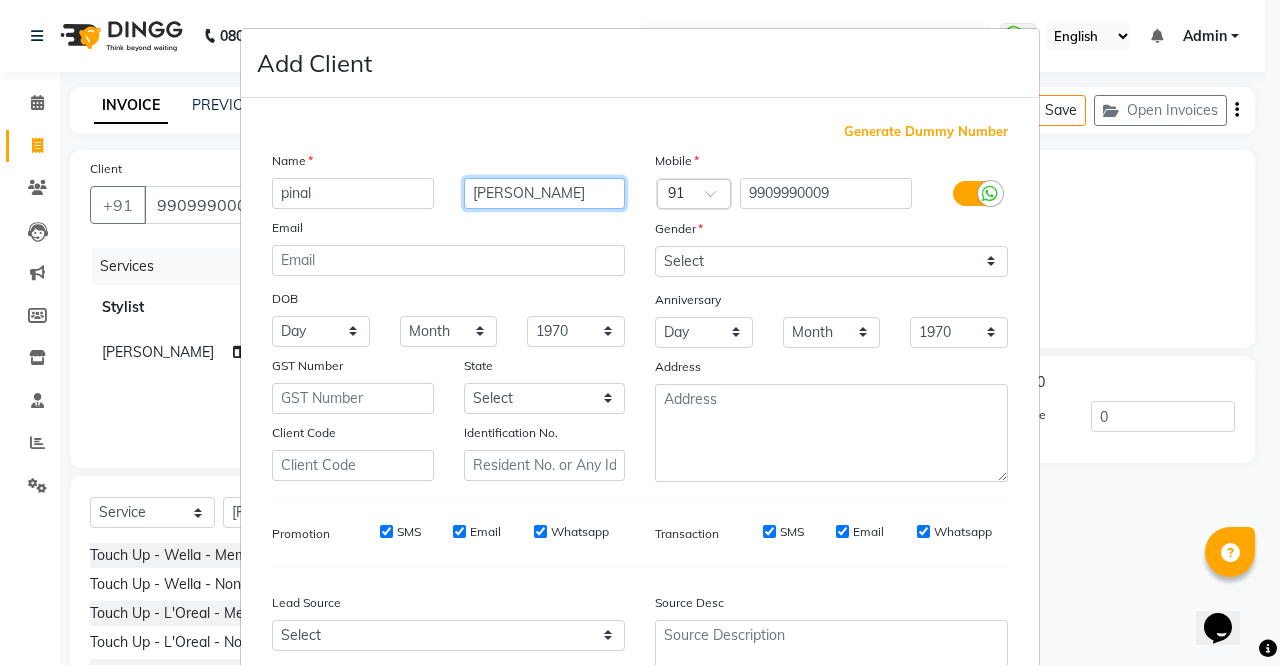 type on "thakker" 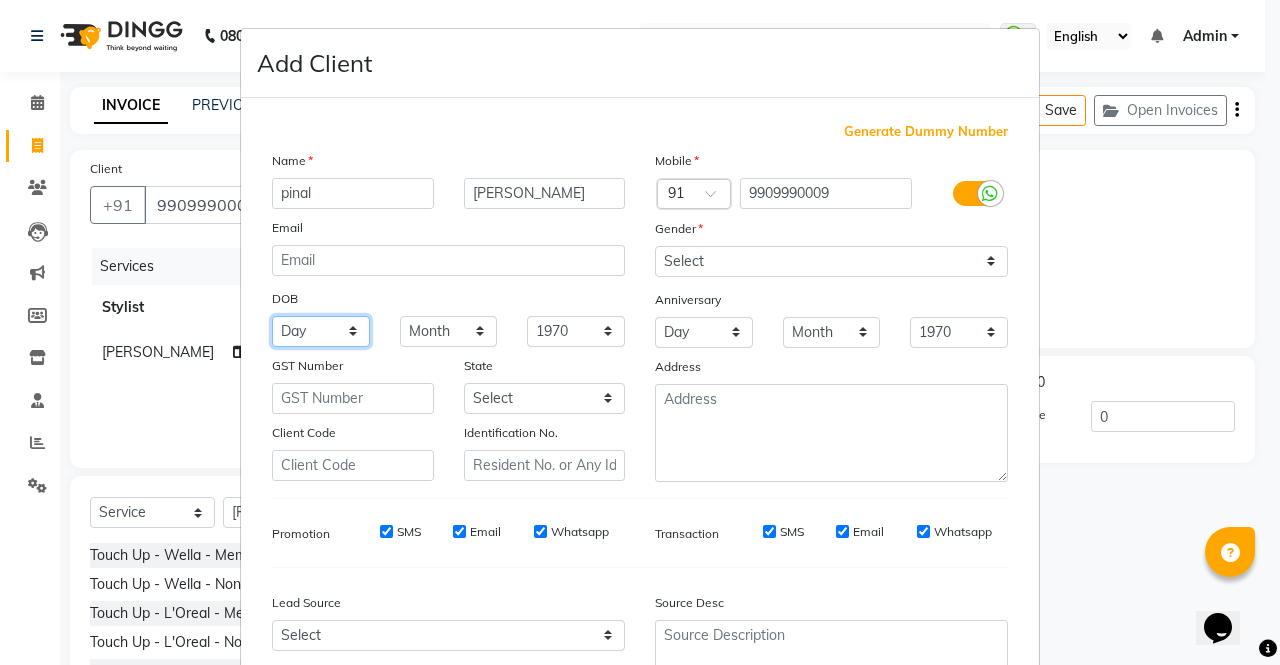 click on "Day 01 02 03 04 05 06 07 08 09 10 11 12 13 14 15 16 17 18 19 20 21 22 23 24 25 26 27 28 29 30 31" at bounding box center (321, 331) 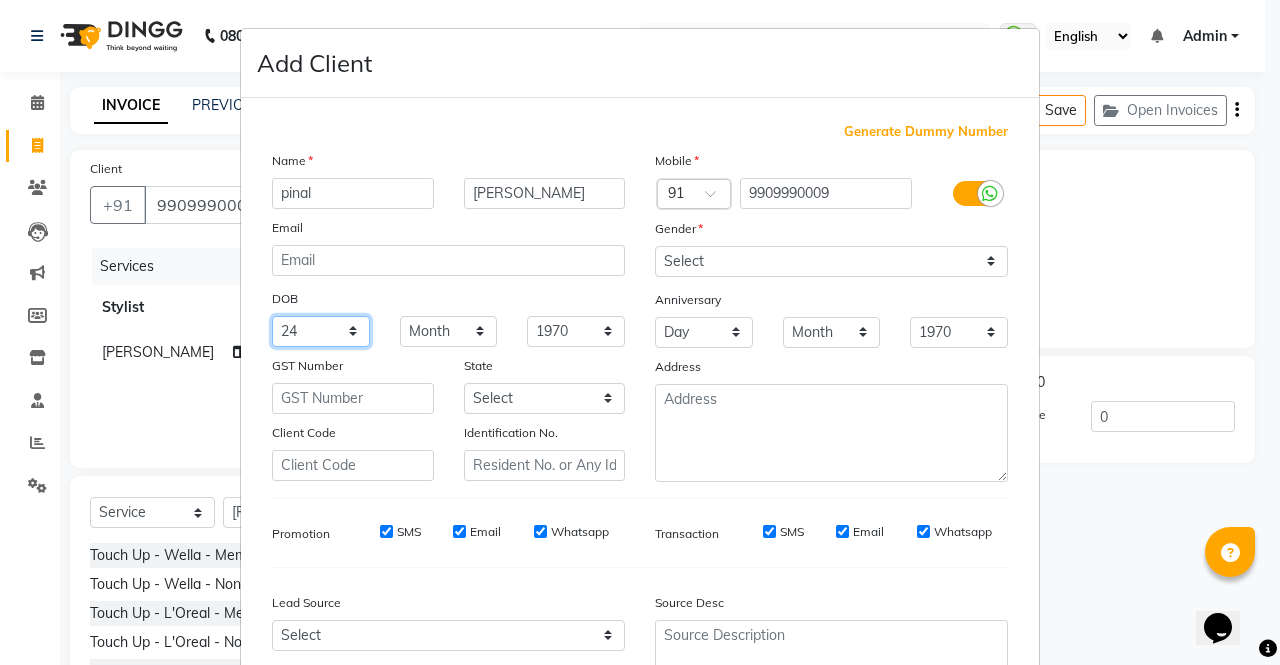 click on "Day 01 02 03 04 05 06 07 08 09 10 11 12 13 14 15 16 17 18 19 20 21 22 23 24 25 26 27 28 29 30 31" at bounding box center [321, 331] 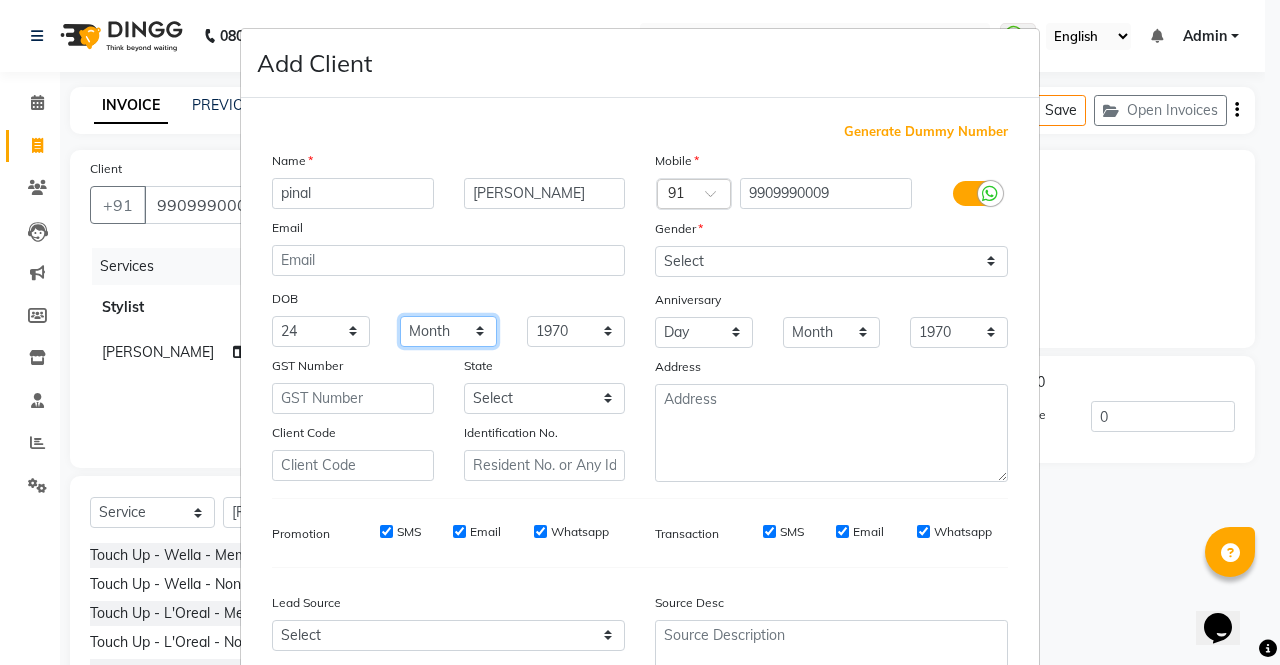 click on "Month January February March April May June July August September October November December" at bounding box center [449, 331] 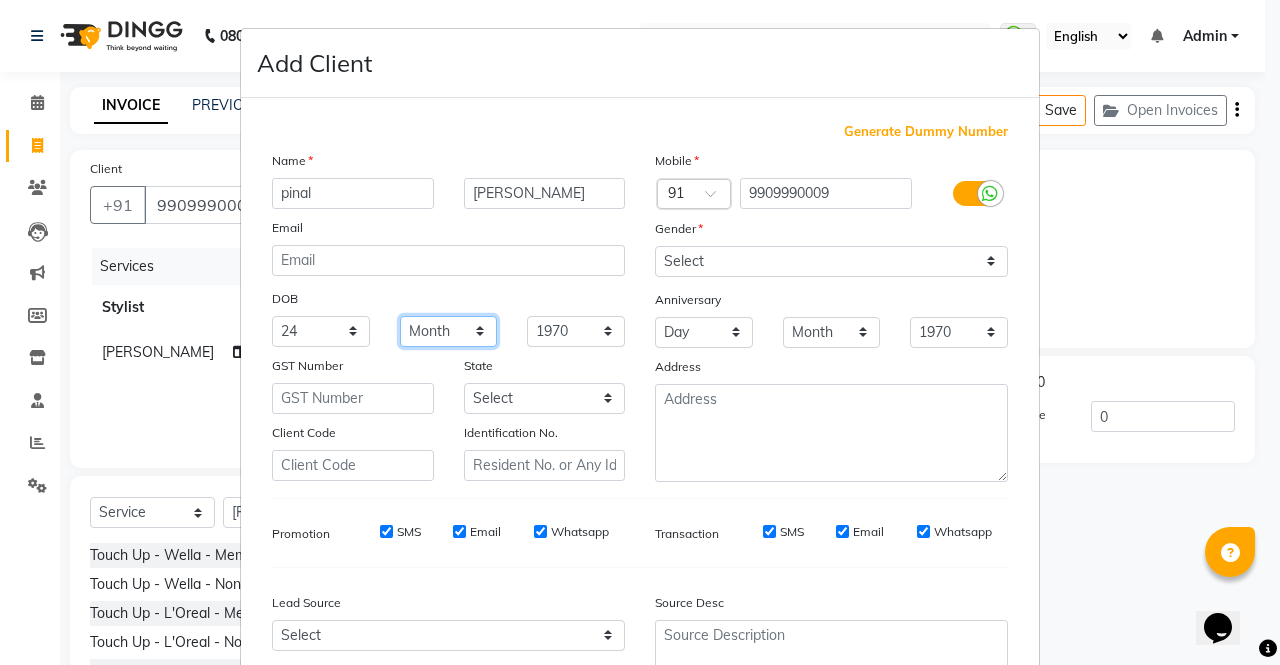 select on "02" 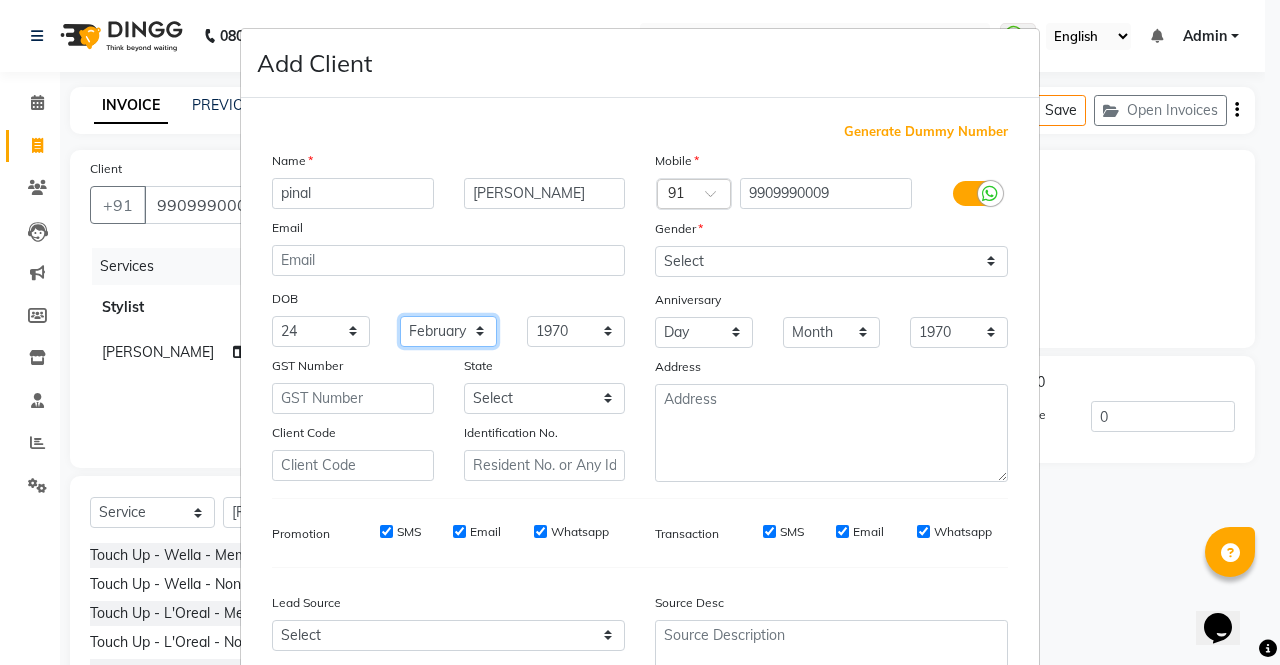 click on "Month January February March April May June July August September October November December" at bounding box center [449, 331] 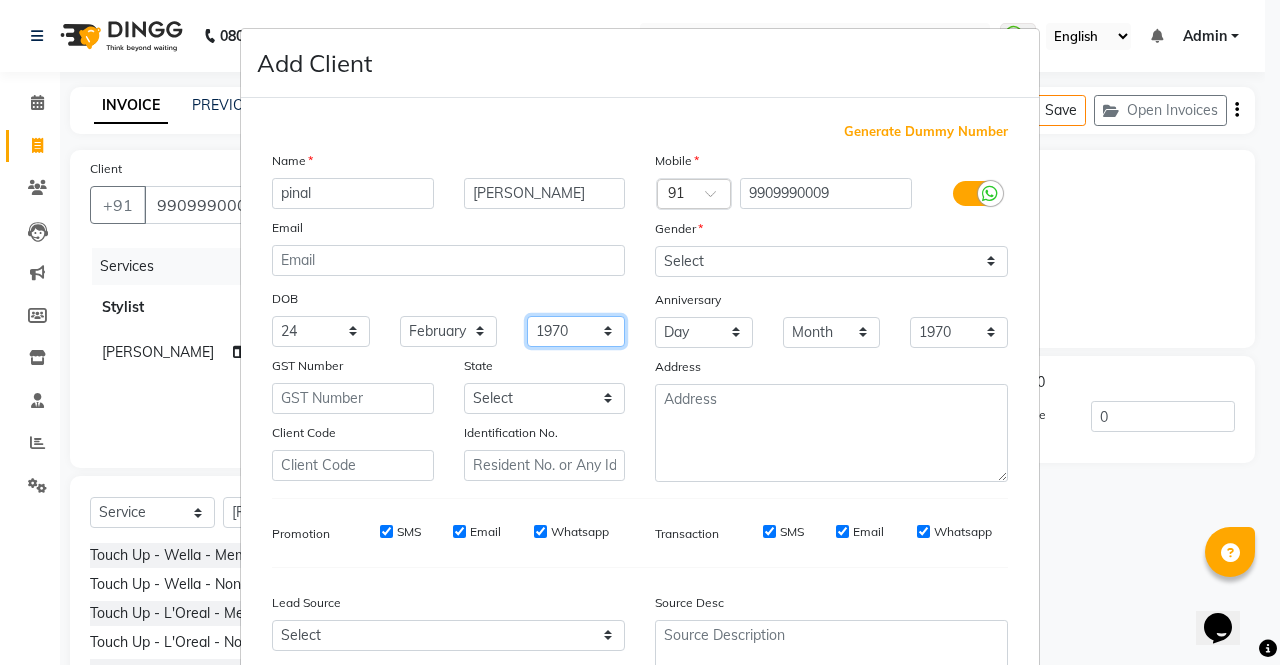 click on "1940 1941 1942 1943 1944 1945 1946 1947 1948 1949 1950 1951 1952 1953 1954 1955 1956 1957 1958 1959 1960 1961 1962 1963 1964 1965 1966 1967 1968 1969 1970 1971 1972 1973 1974 1975 1976 1977 1978 1979 1980 1981 1982 1983 1984 1985 1986 1987 1988 1989 1990 1991 1992 1993 1994 1995 1996 1997 1998 1999 2000 2001 2002 2003 2004 2005 2006 2007 2008 2009 2010 2011 2012 2013 2014 2015 2016 2017 2018 2019 2020 2021 2022 2023 2024" at bounding box center (576, 331) 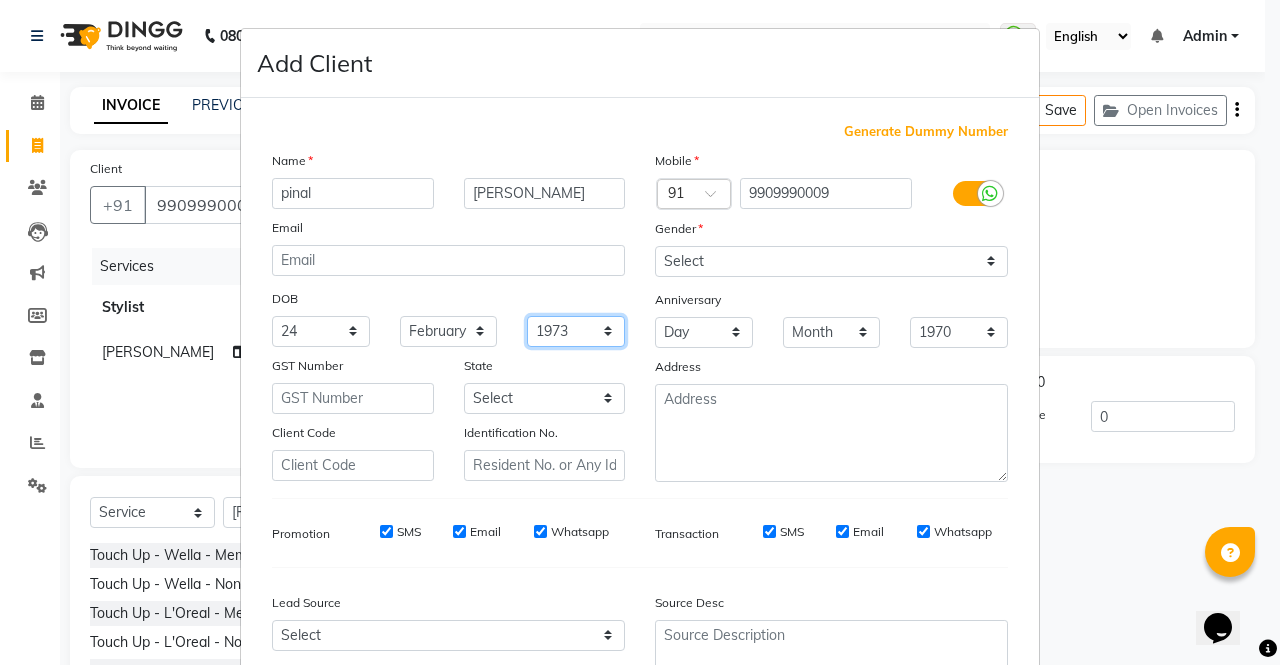 click on "1940 1941 1942 1943 1944 1945 1946 1947 1948 1949 1950 1951 1952 1953 1954 1955 1956 1957 1958 1959 1960 1961 1962 1963 1964 1965 1966 1967 1968 1969 1970 1971 1972 1973 1974 1975 1976 1977 1978 1979 1980 1981 1982 1983 1984 1985 1986 1987 1988 1989 1990 1991 1992 1993 1994 1995 1996 1997 1998 1999 2000 2001 2002 2003 2004 2005 2006 2007 2008 2009 2010 2011 2012 2013 2014 2015 2016 2017 2018 2019 2020 2021 2022 2023 2024" at bounding box center (576, 331) 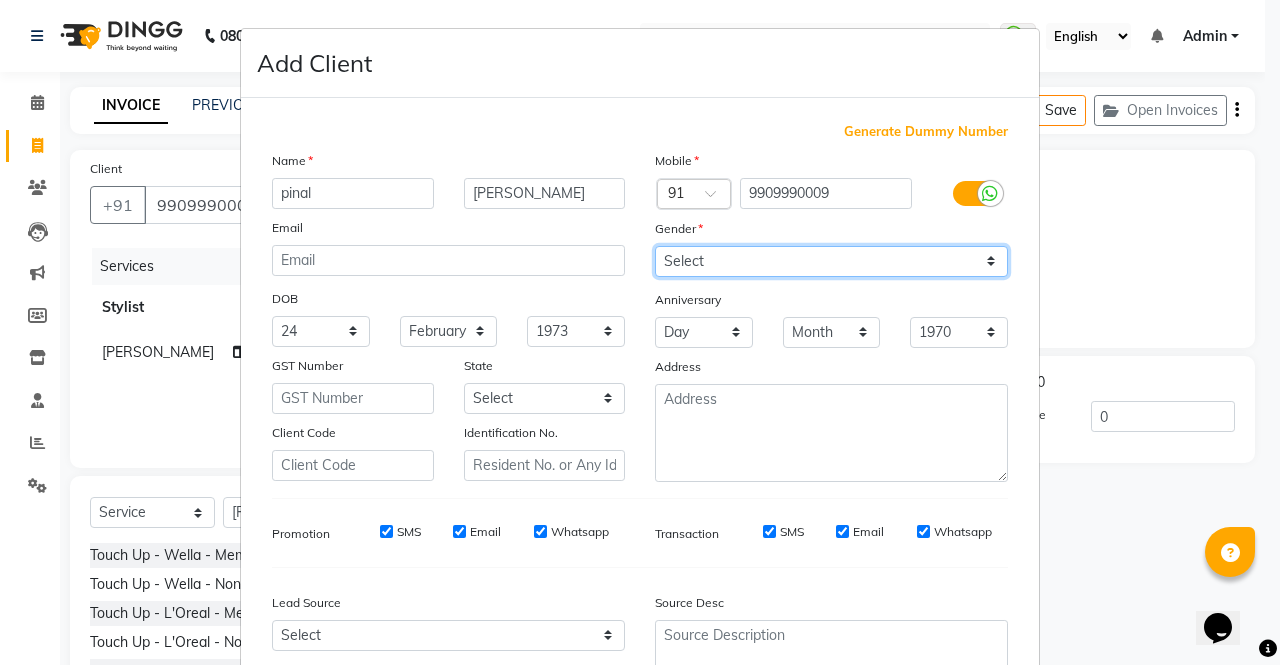 drag, startPoint x: 713, startPoint y: 255, endPoint x: 727, endPoint y: 342, distance: 88.11924 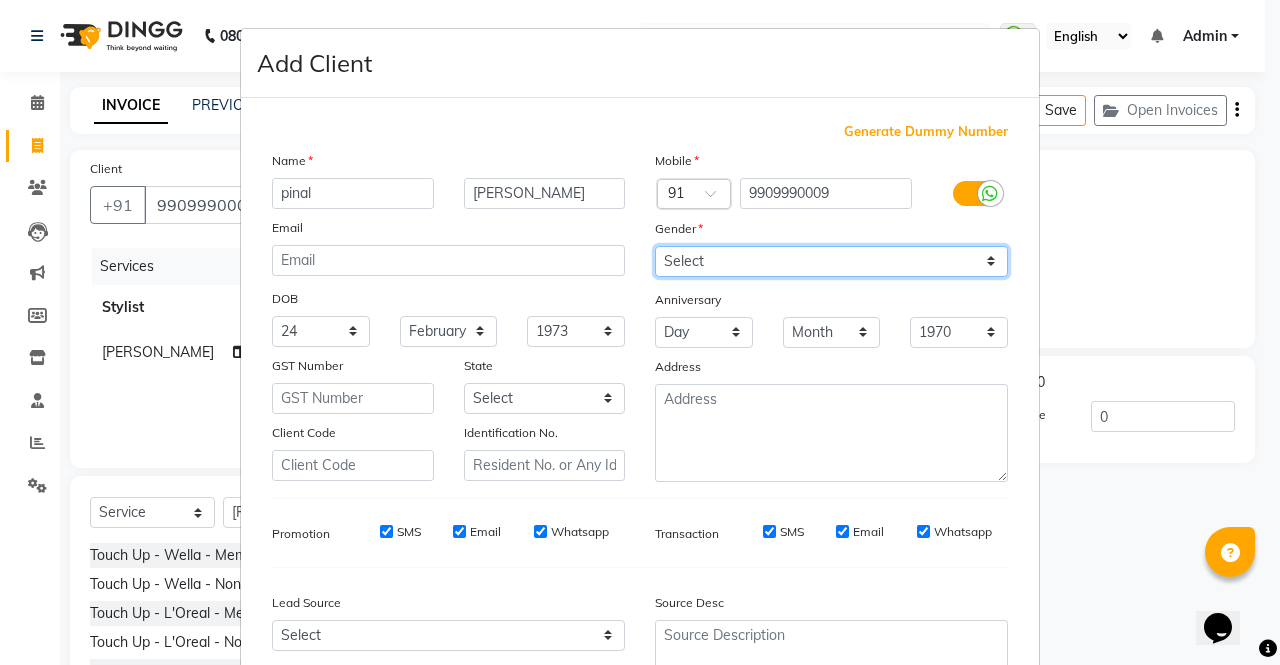 click on "Select Male Female Other Prefer Not To Say" at bounding box center [831, 261] 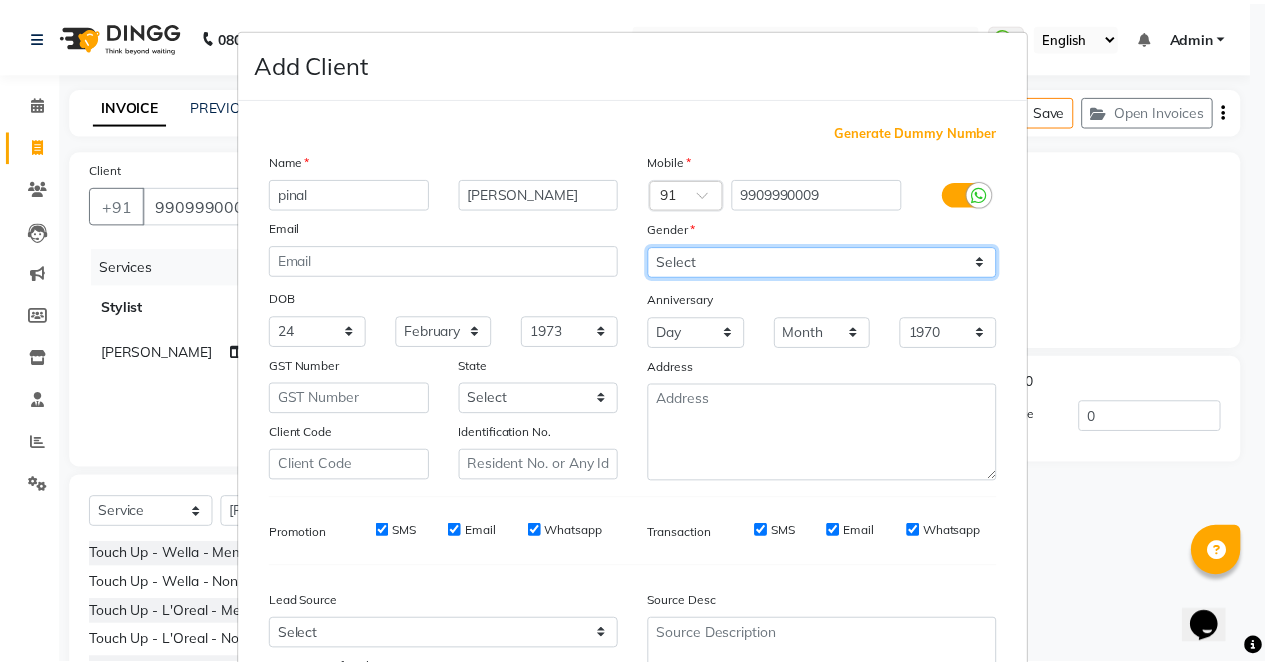 scroll, scrollTop: 180, scrollLeft: 0, axis: vertical 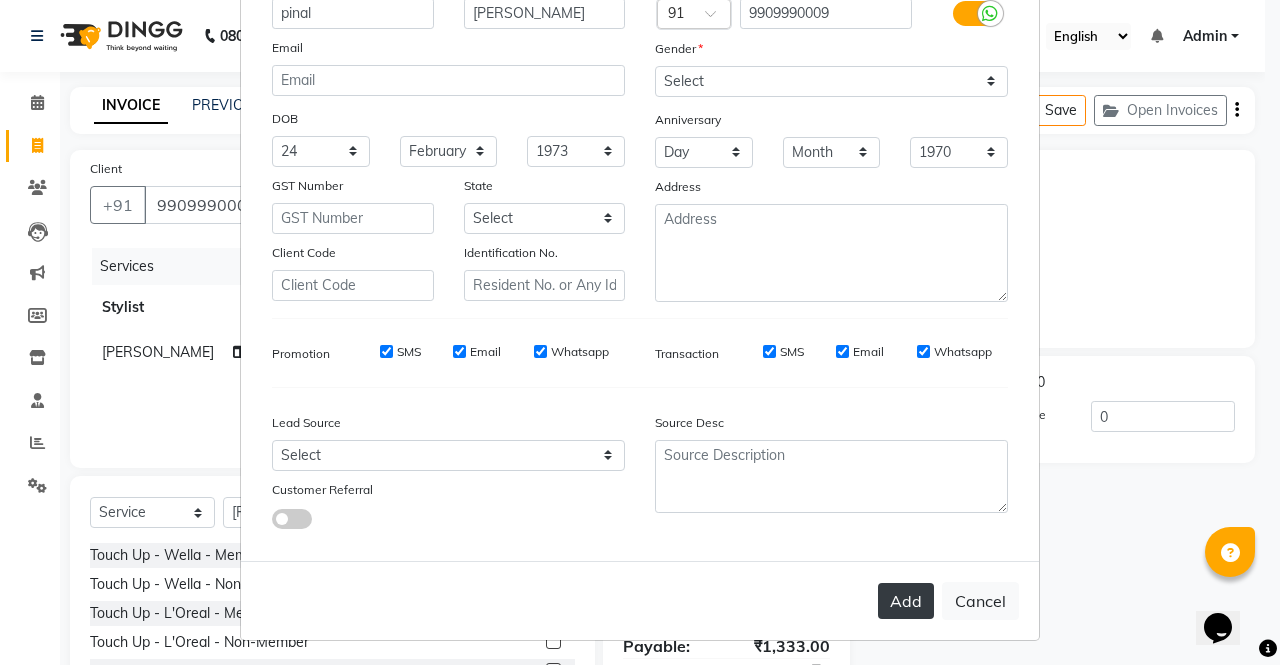 click on "Add" at bounding box center (906, 601) 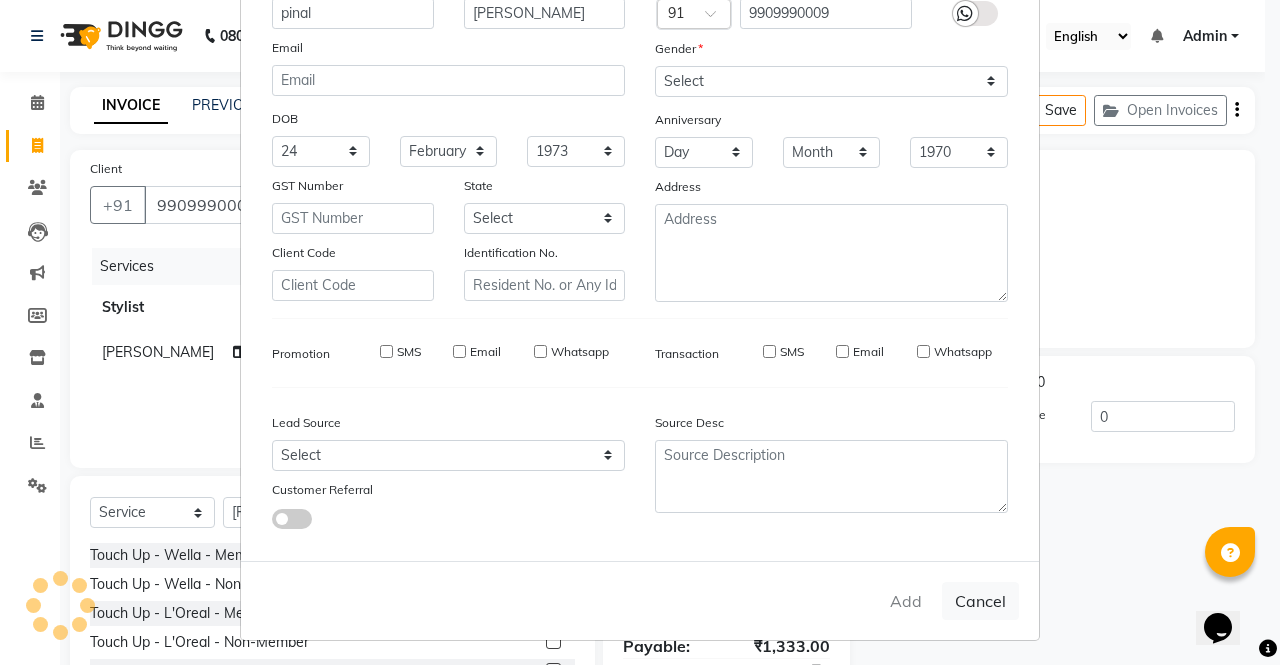 type 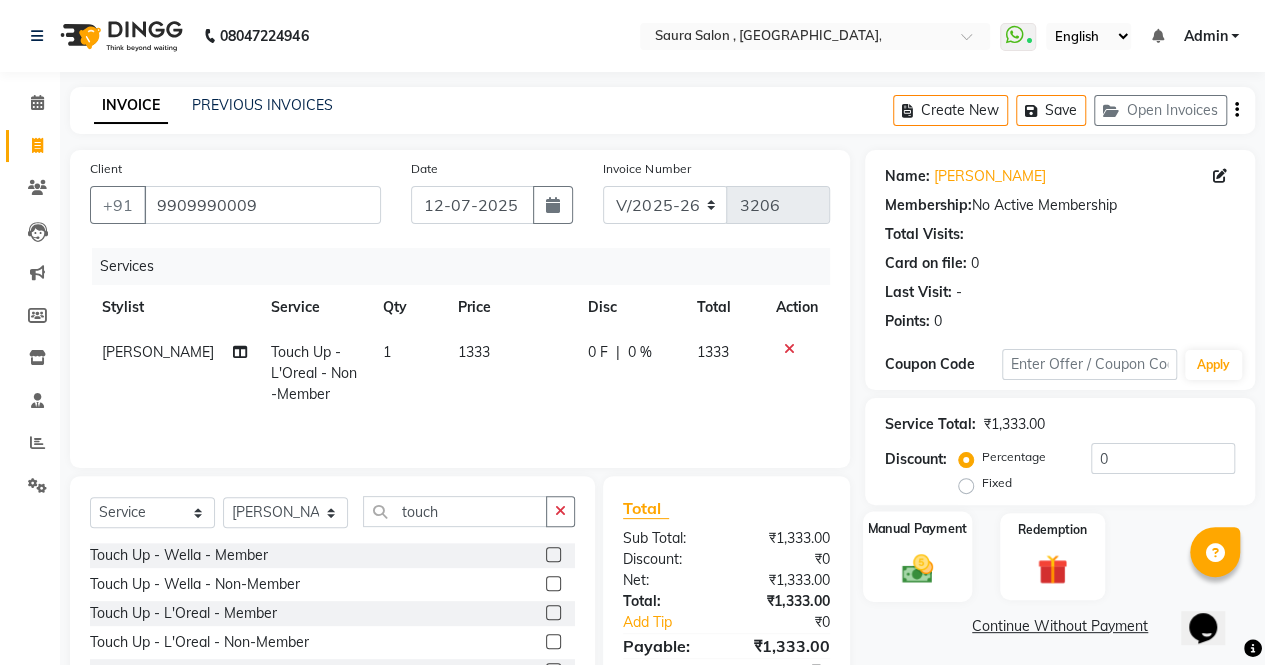 click on "Manual Payment" 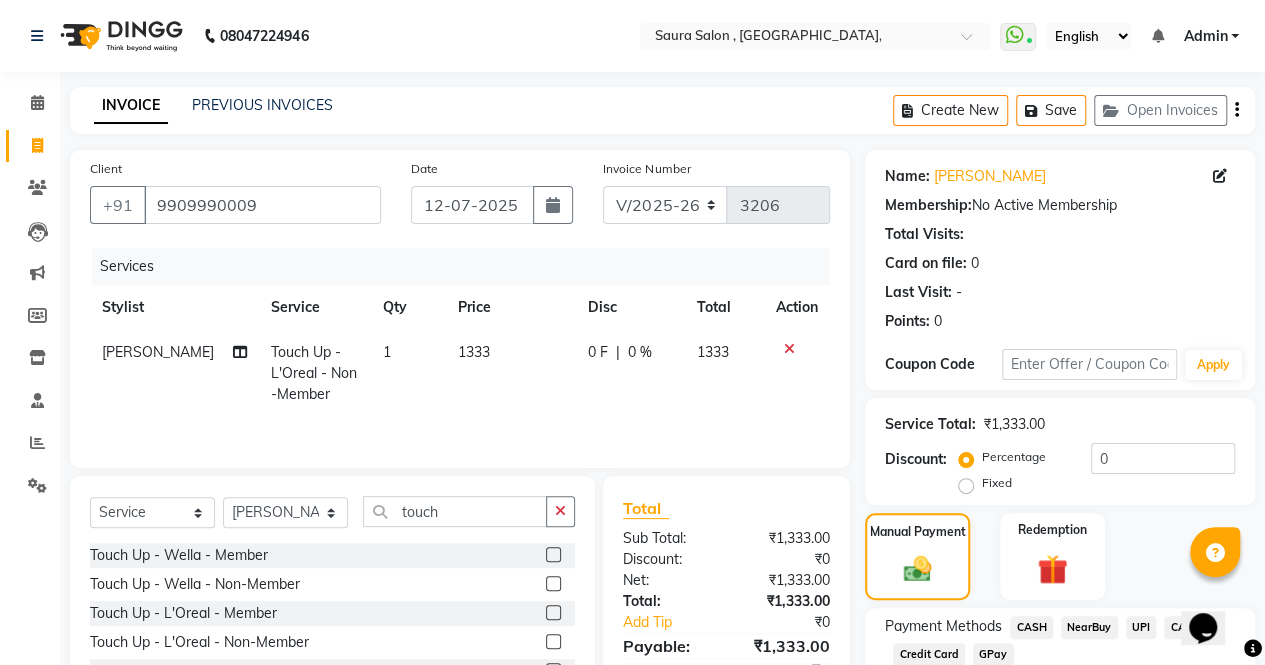 scroll, scrollTop: 133, scrollLeft: 0, axis: vertical 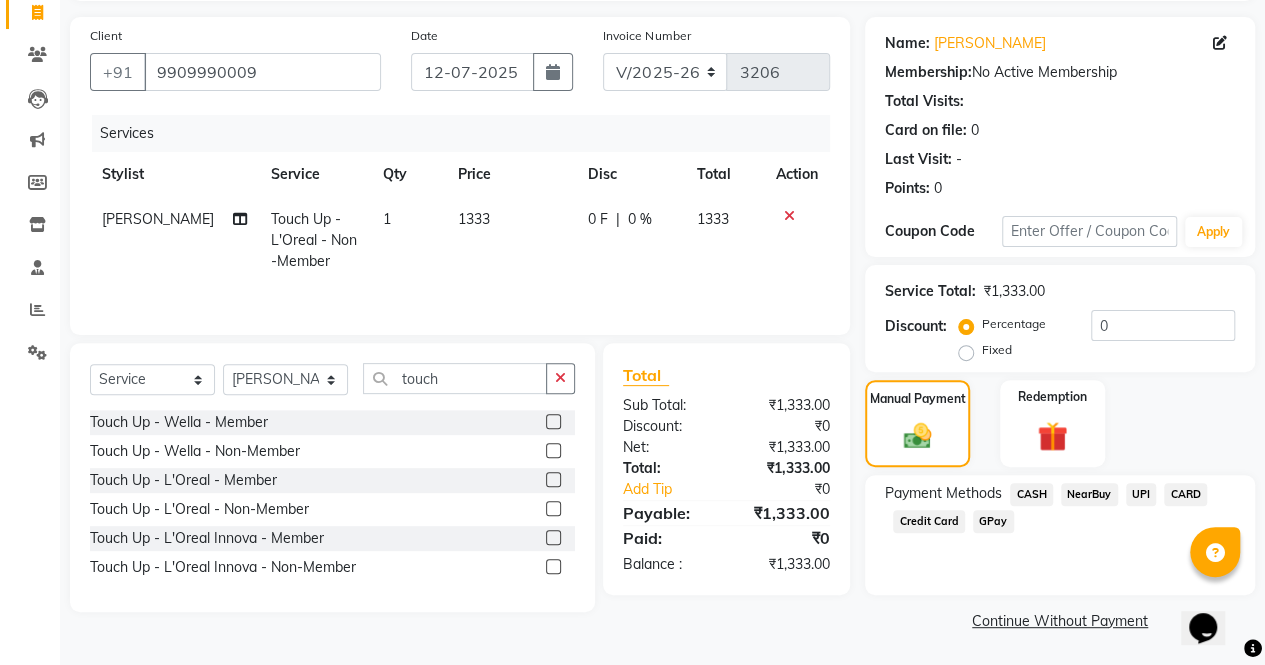 click on "CASH" 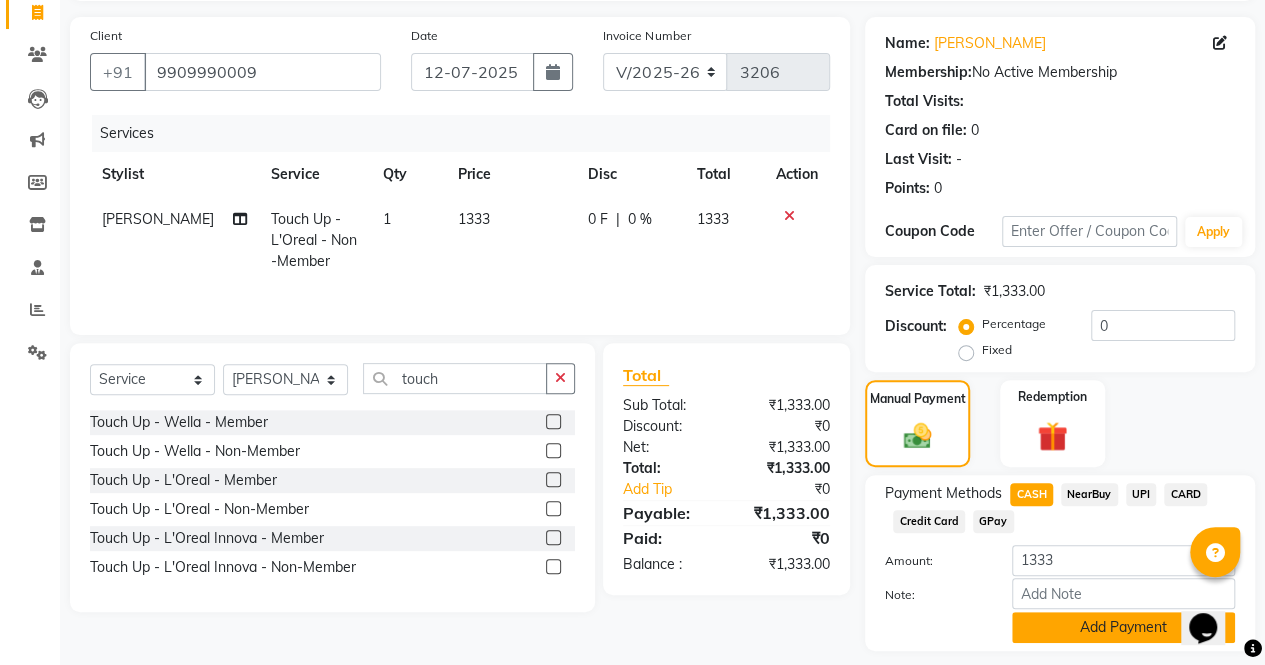 click on "Add Payment" 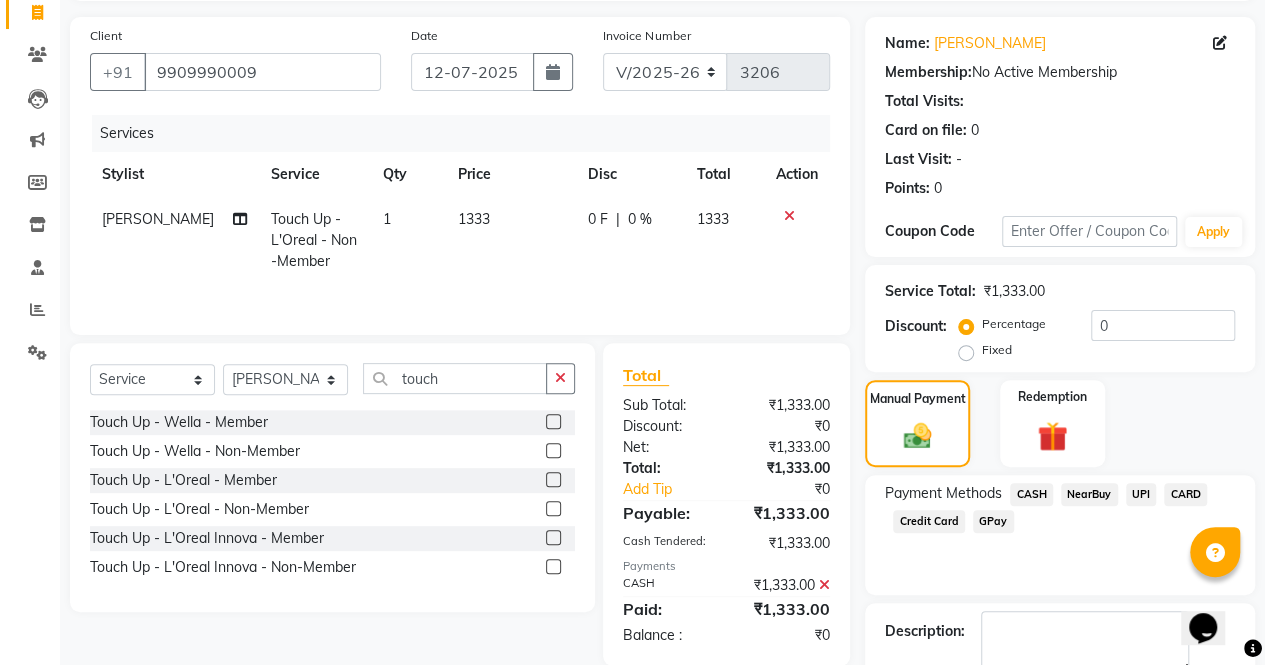 scroll, scrollTop: 244, scrollLeft: 0, axis: vertical 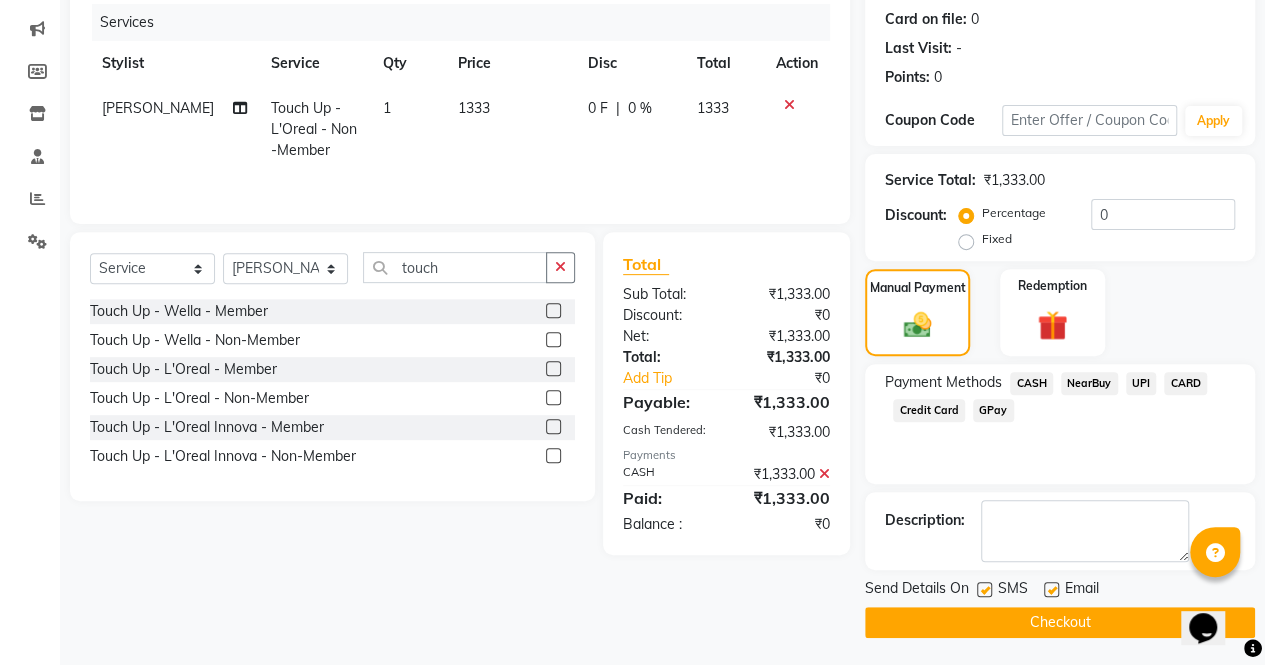 click on "Checkout" 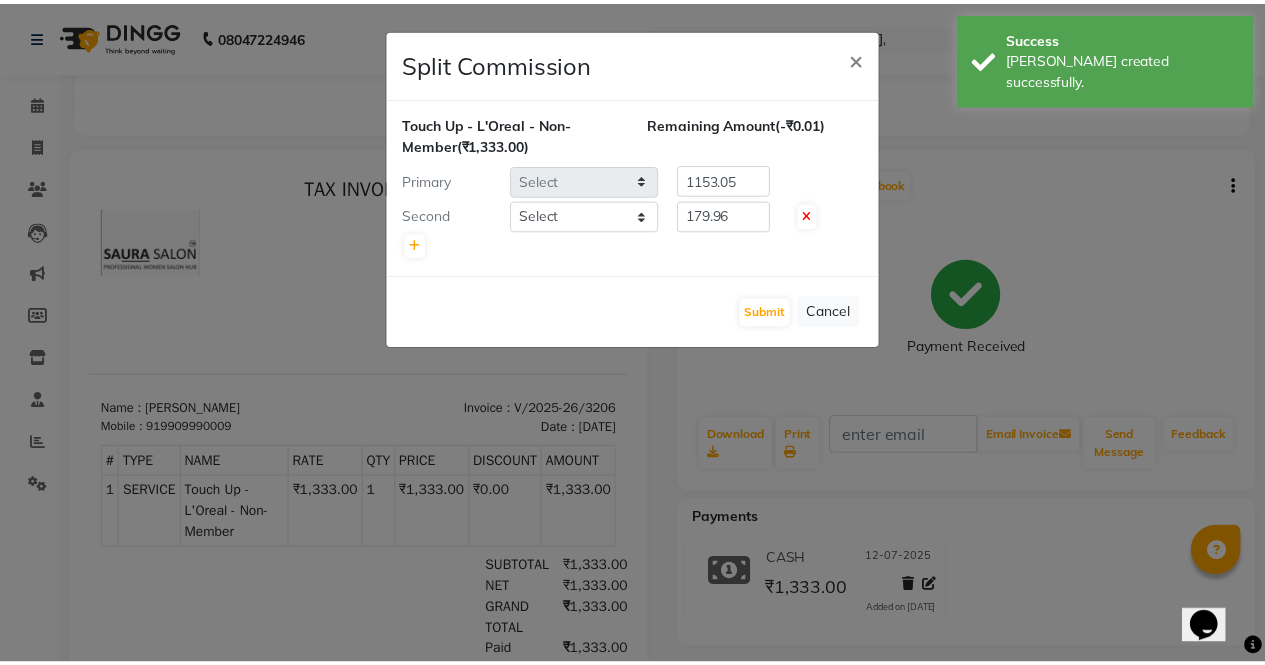 scroll, scrollTop: 0, scrollLeft: 0, axis: both 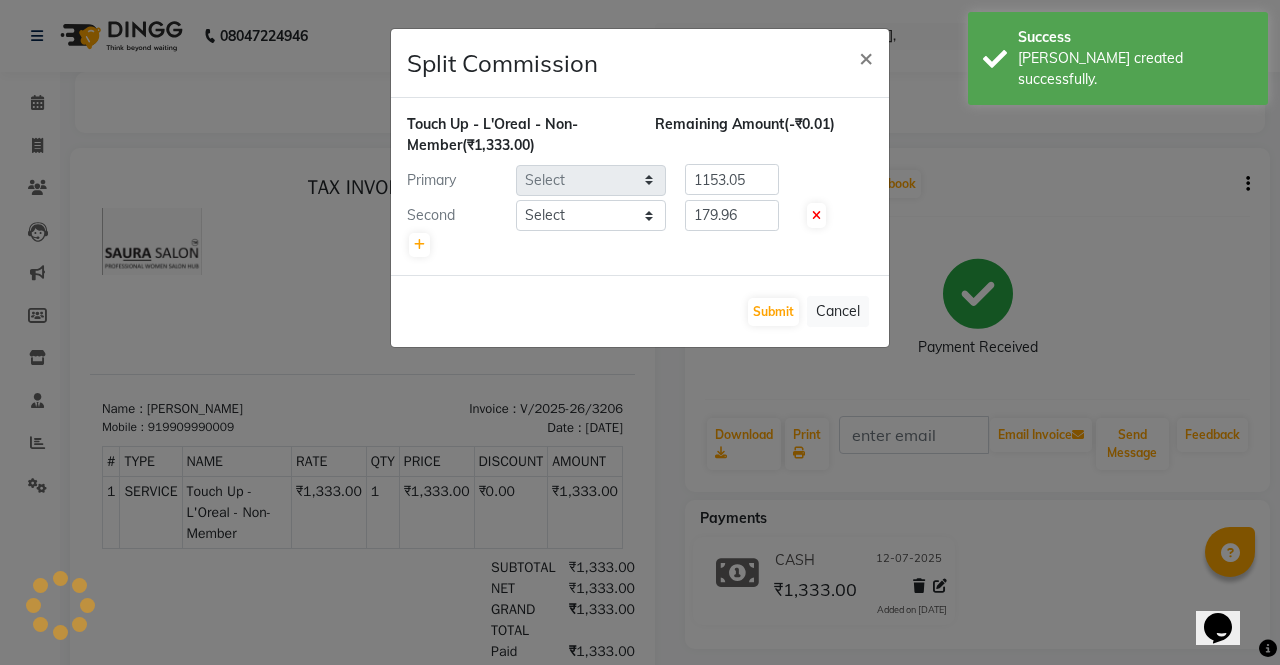select on "75621" 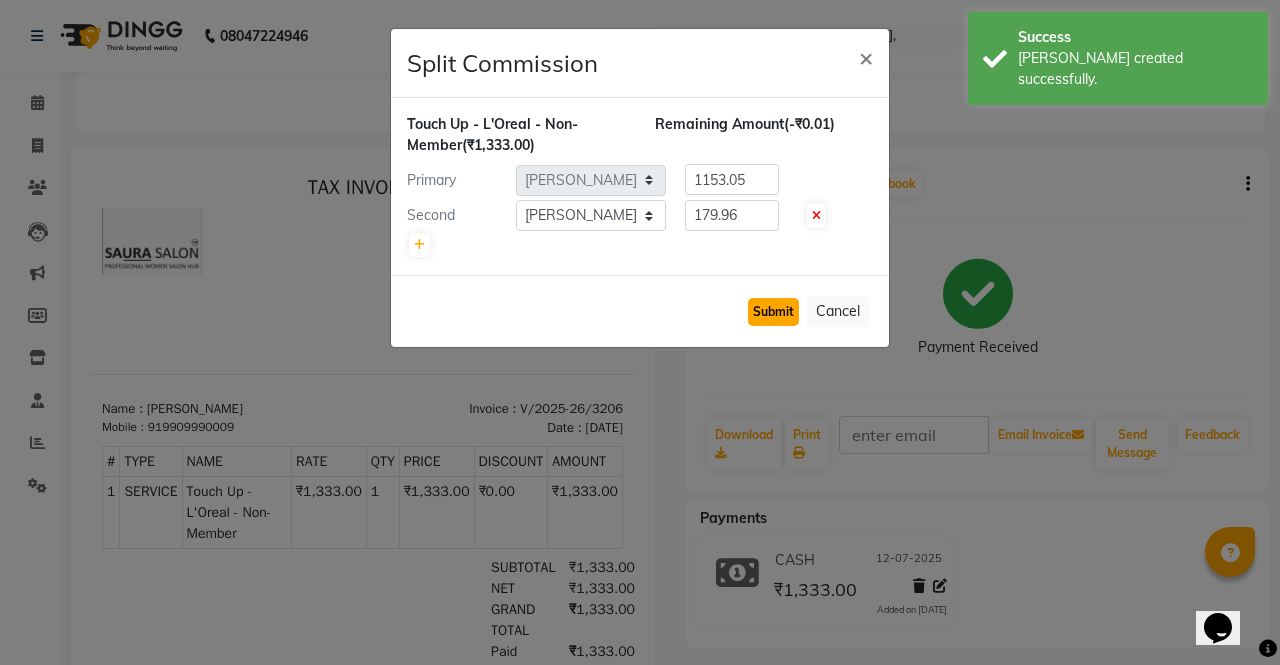 click on "Submit" 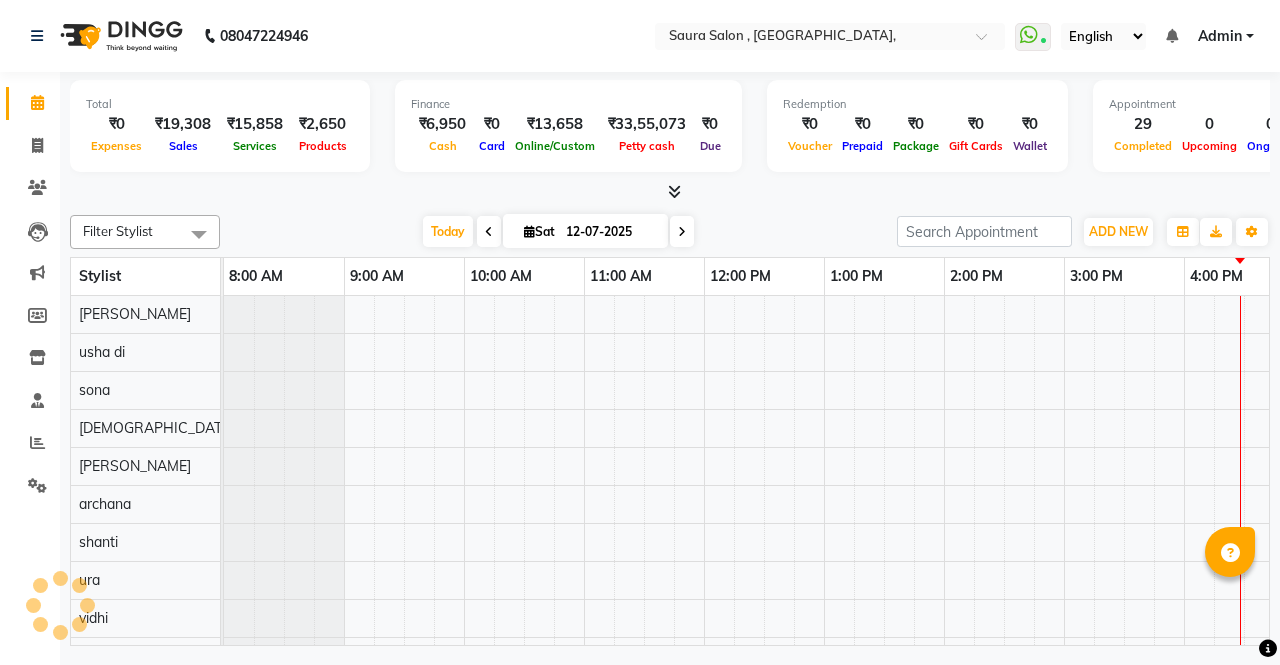 scroll, scrollTop: 0, scrollLeft: 0, axis: both 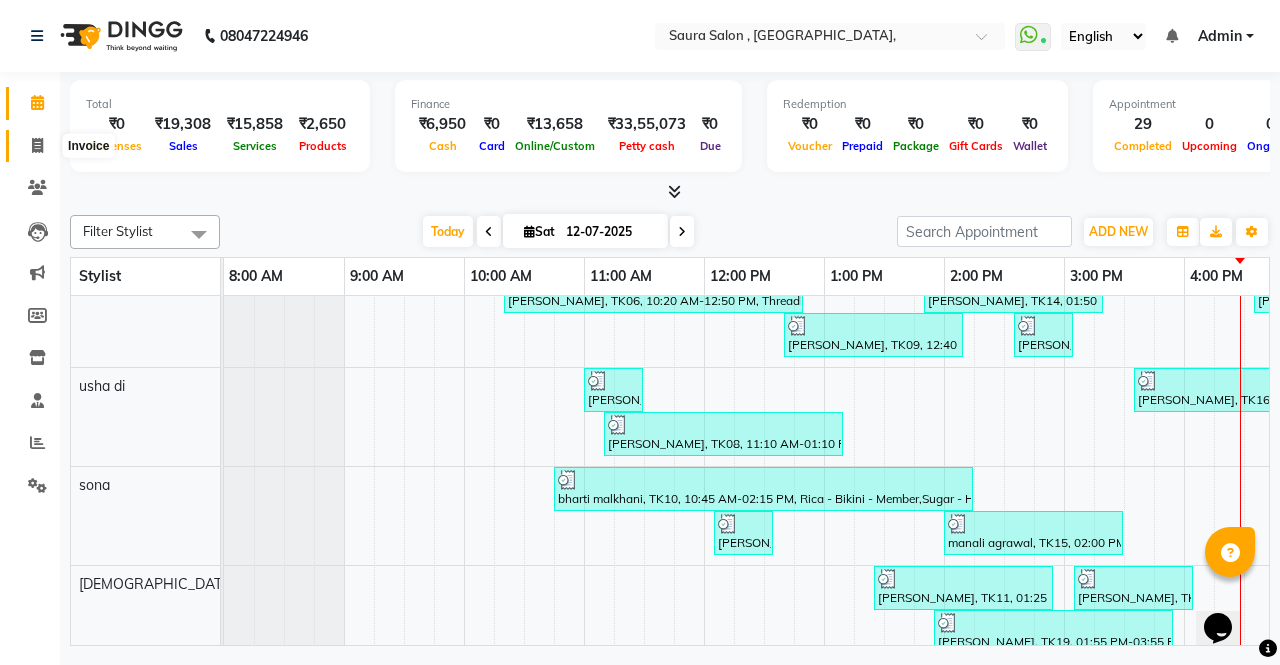 click 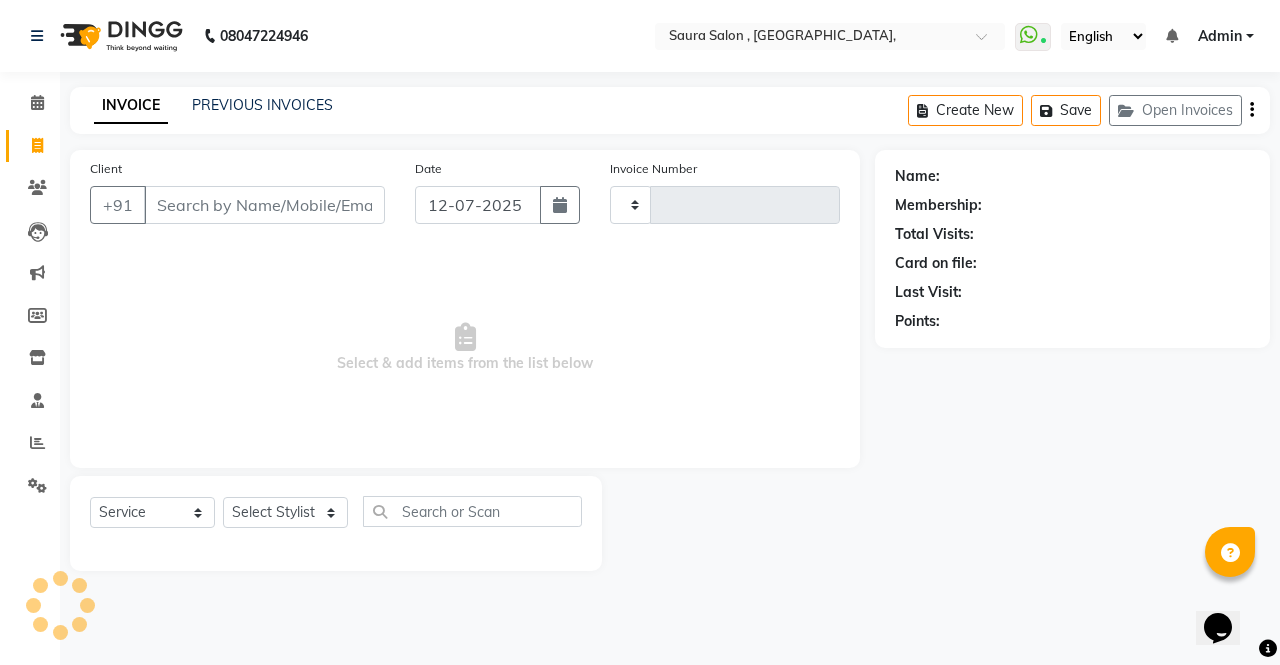 type on "3202" 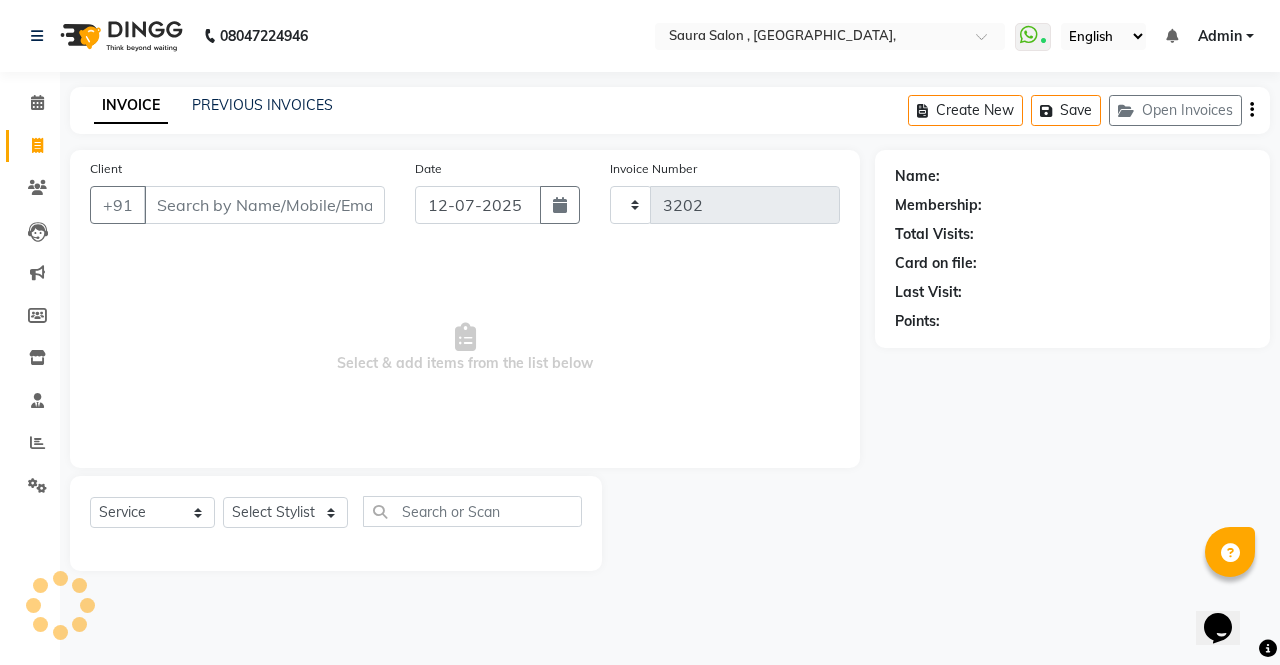 select on "6963" 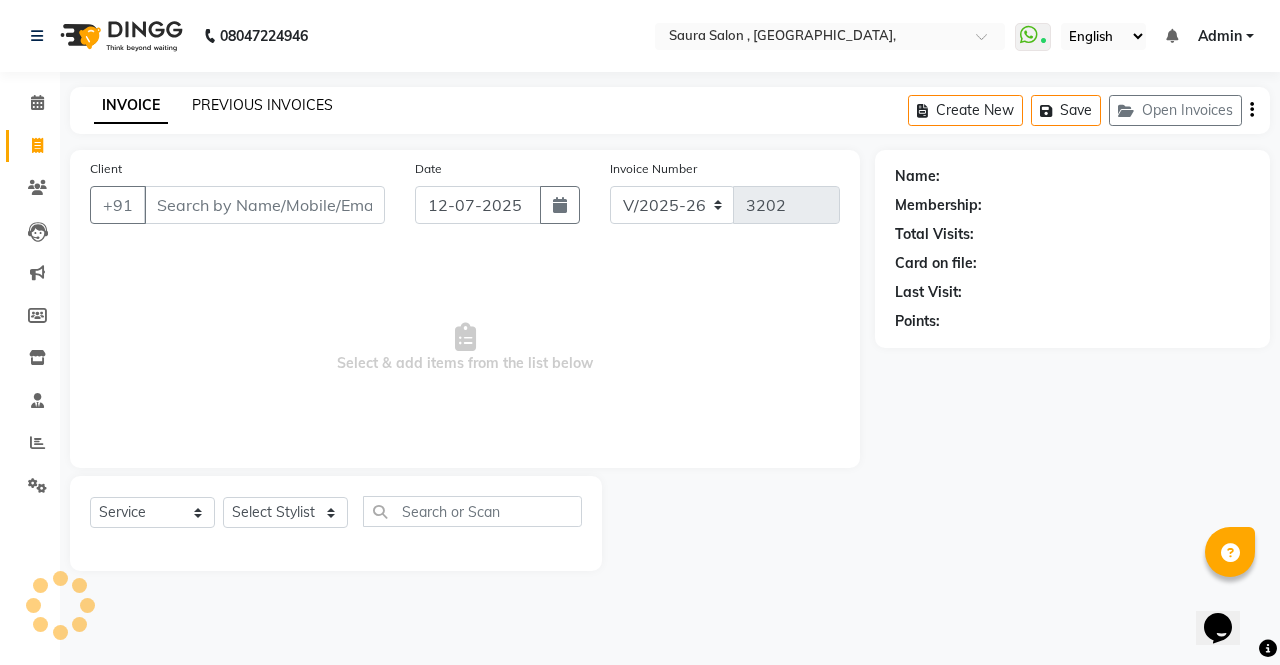 click on "PREVIOUS INVOICES" 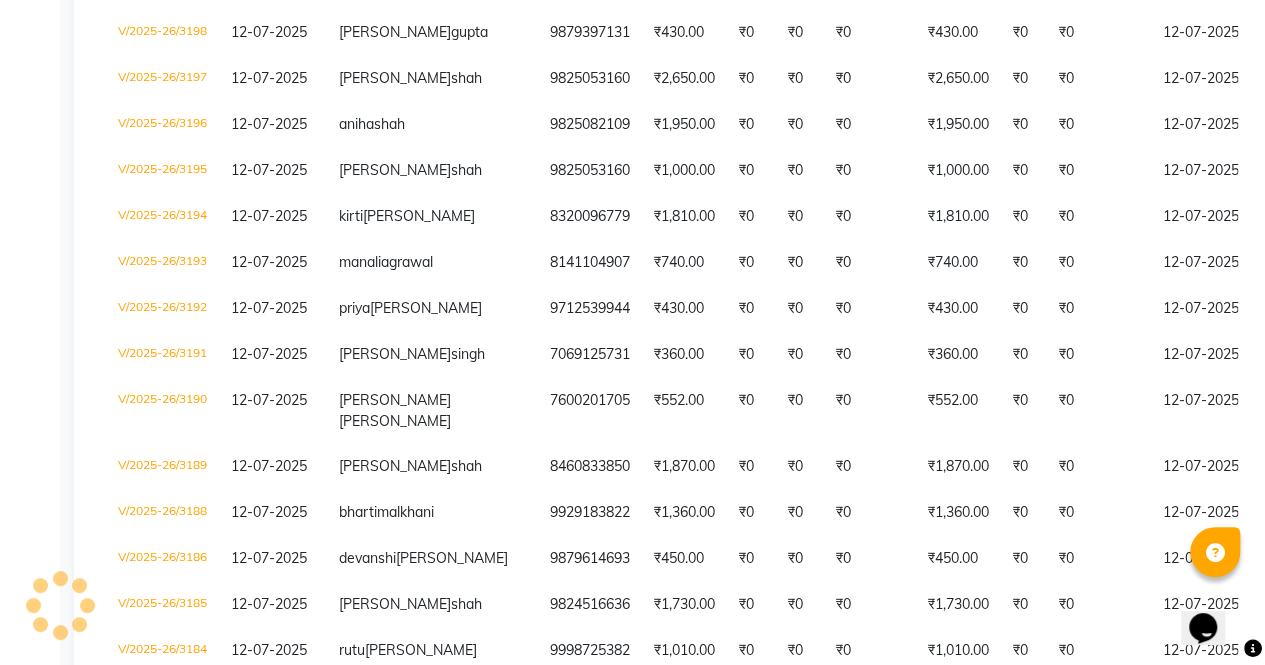 scroll, scrollTop: 1164, scrollLeft: 0, axis: vertical 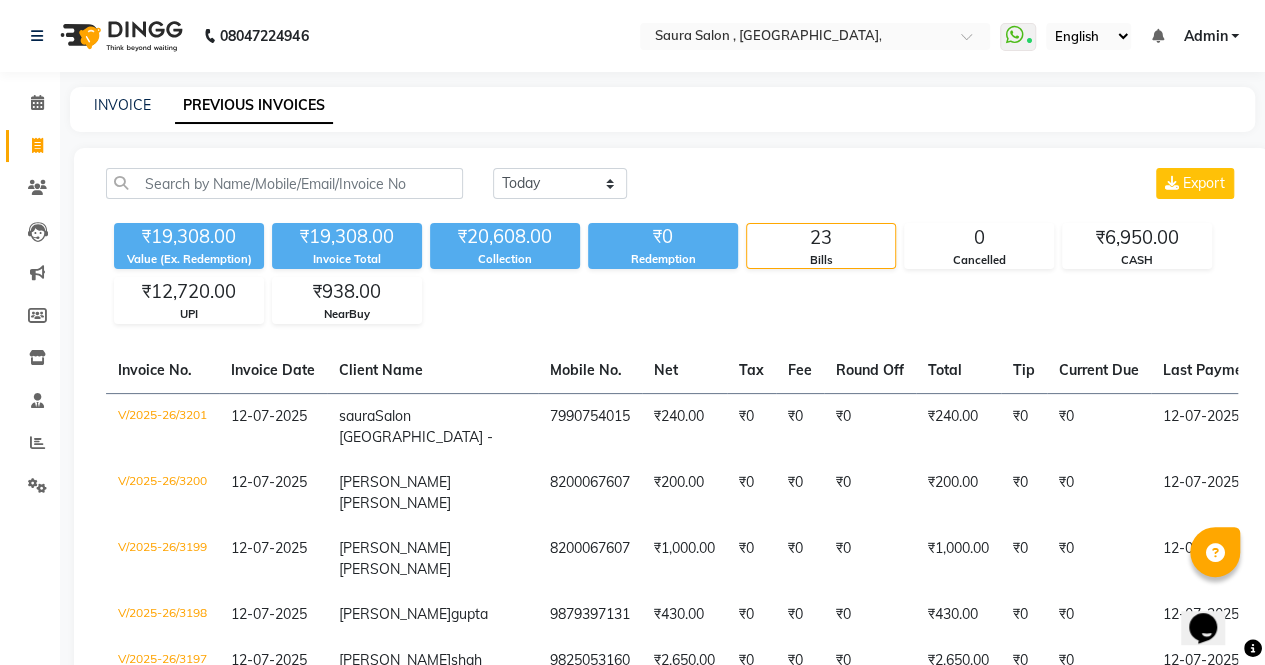 click on "Invoice" 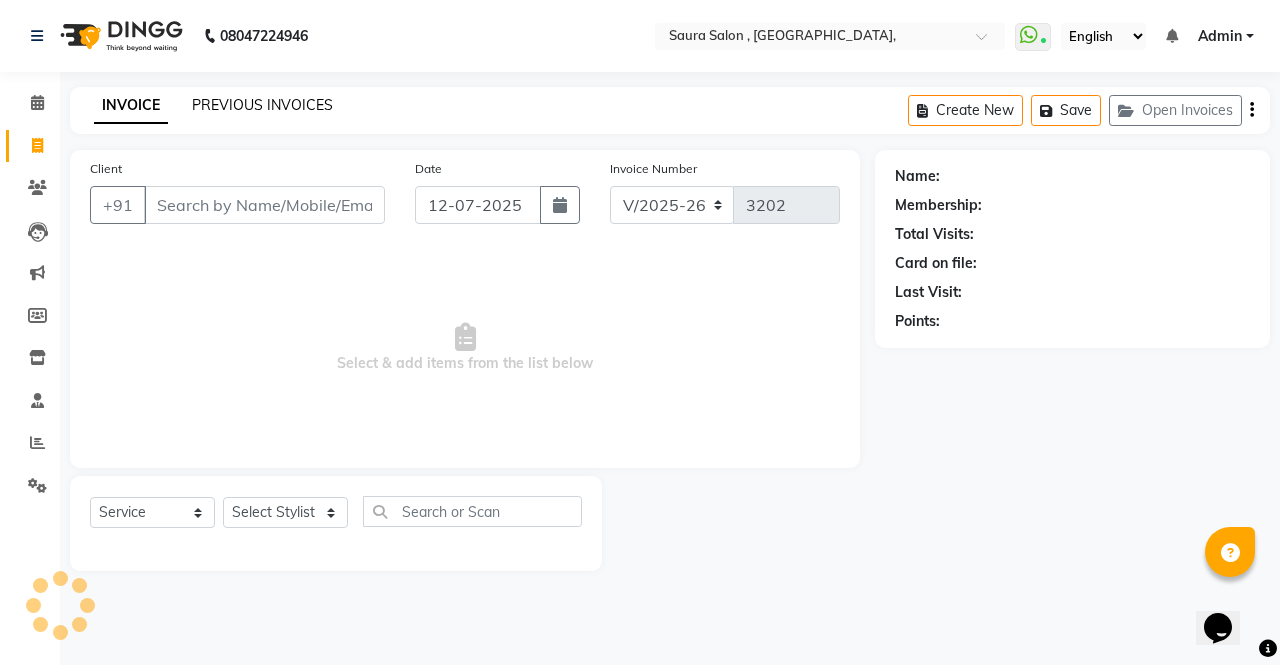 click on "PREVIOUS INVOICES" 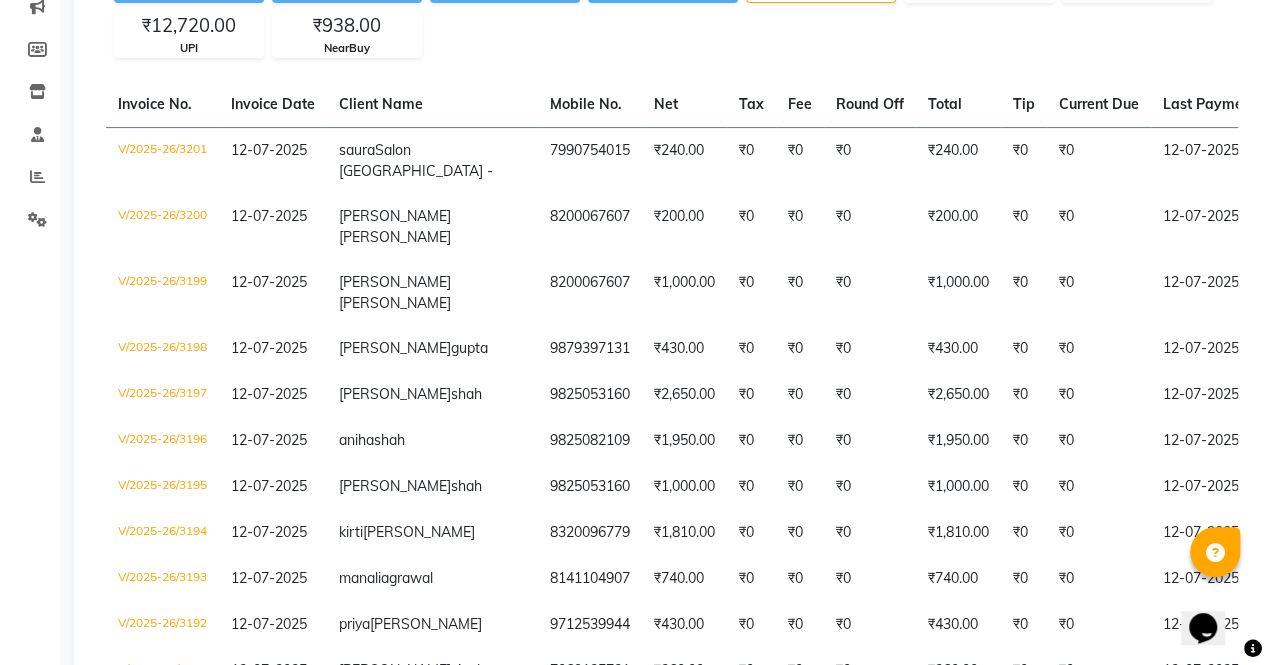 scroll, scrollTop: 280, scrollLeft: 0, axis: vertical 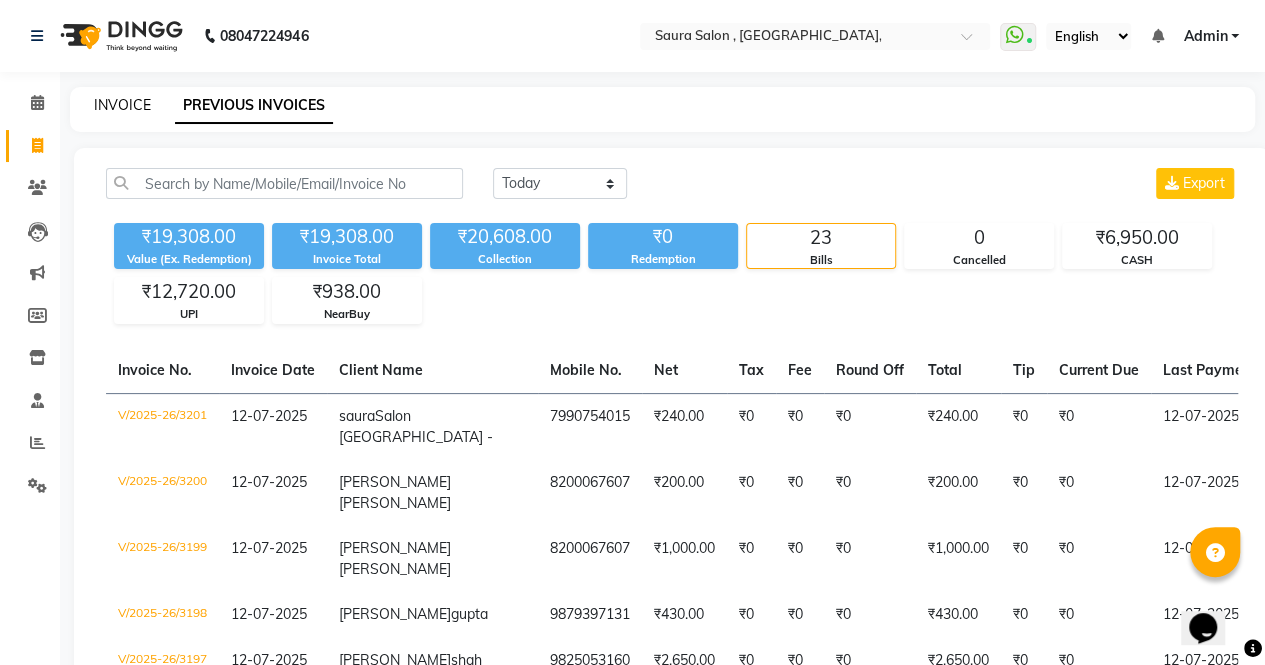 click on "INVOICE" 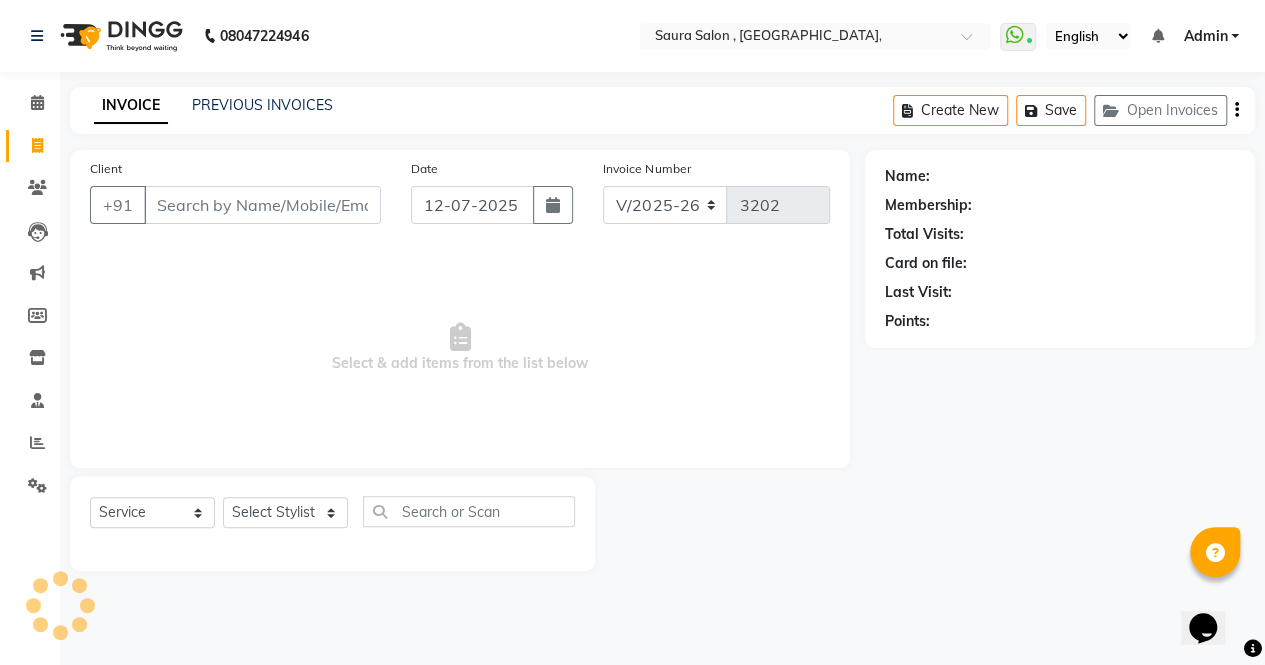 select on "57428" 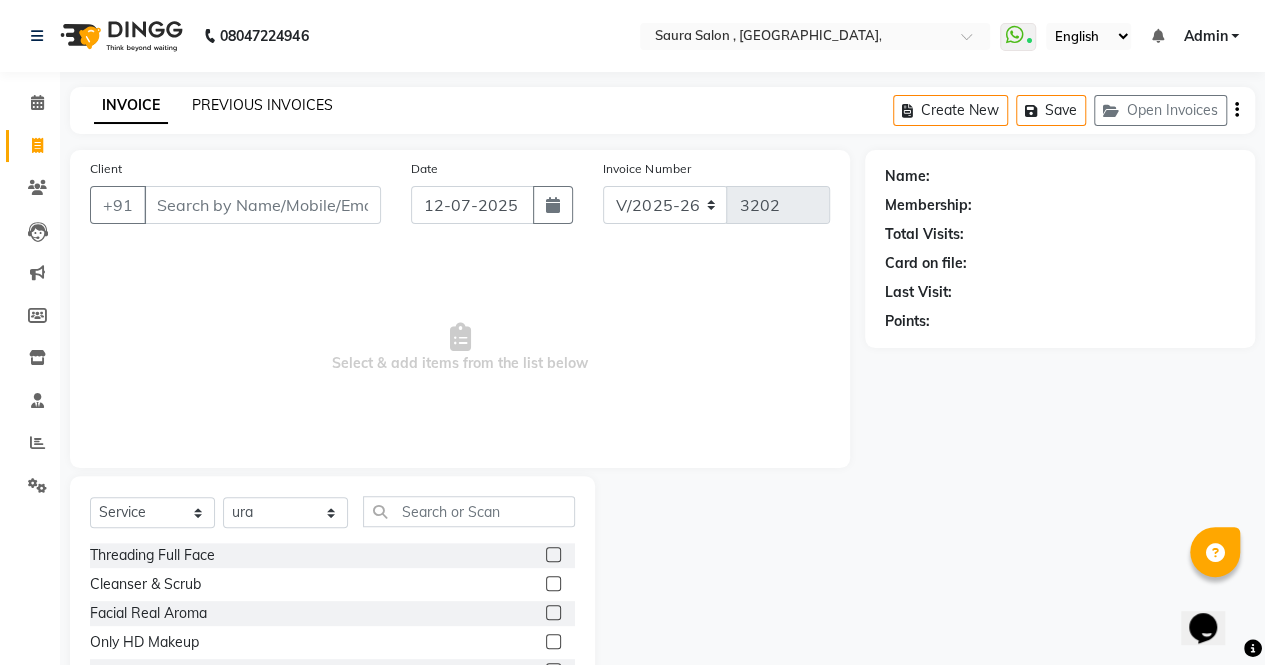 click on "PREVIOUS INVOICES" 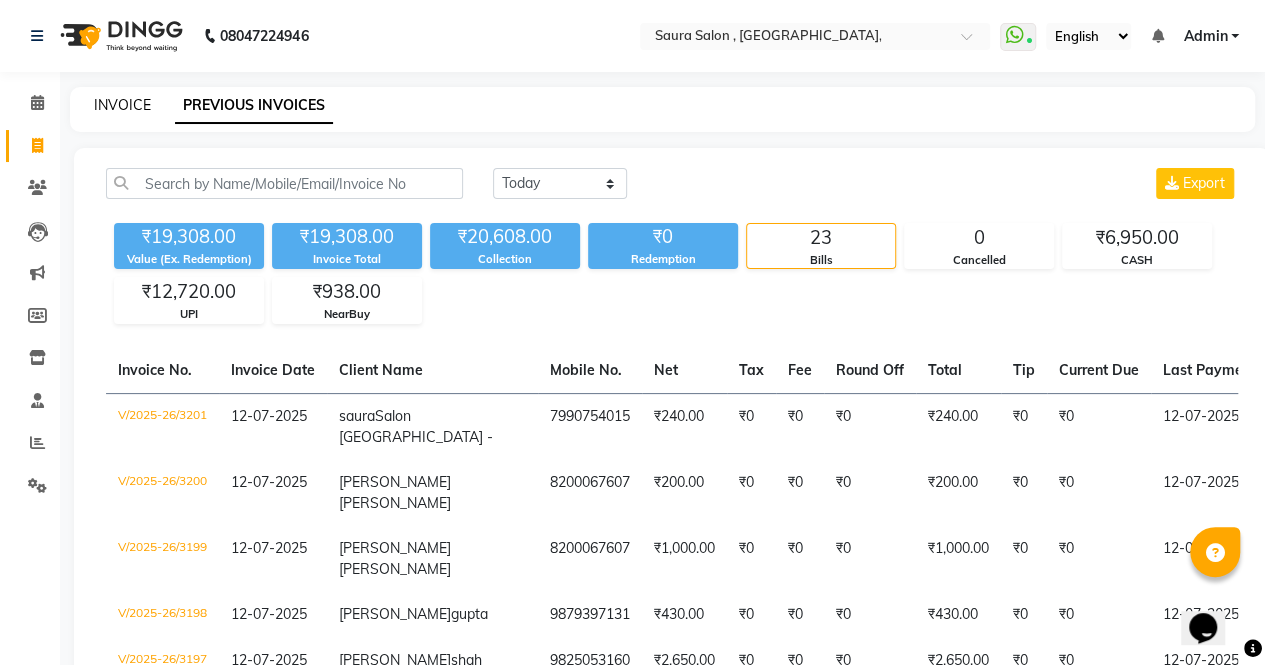 click on "INVOICE" 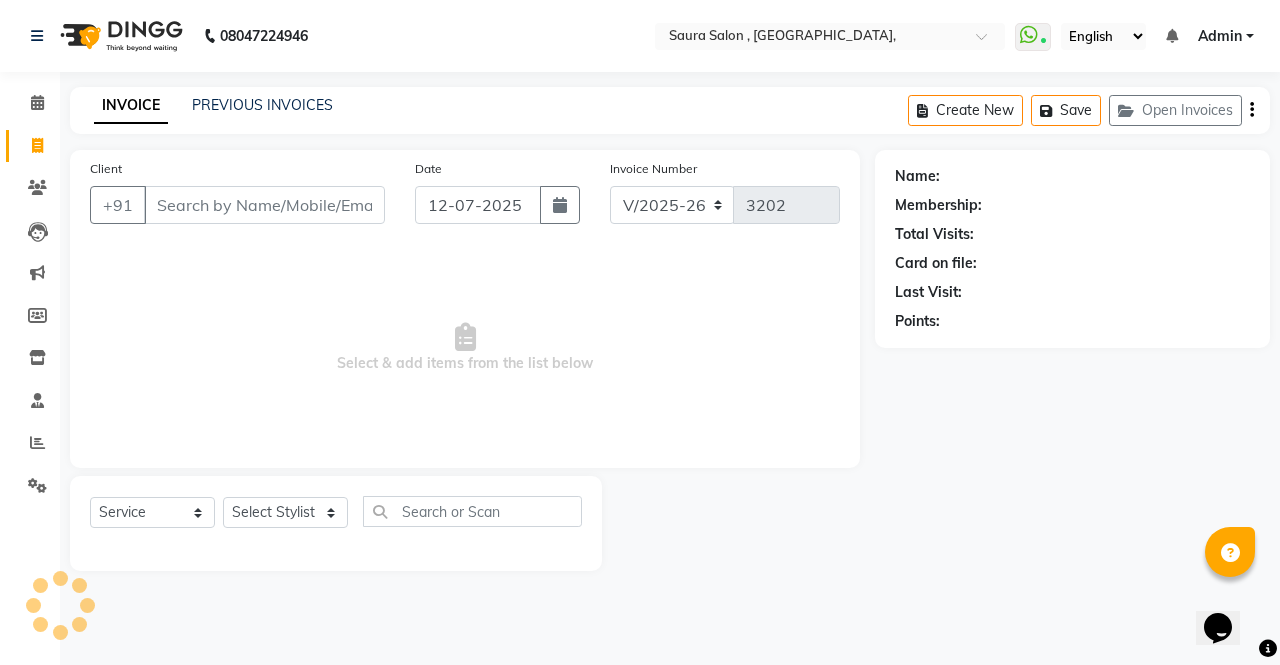 select on "57428" 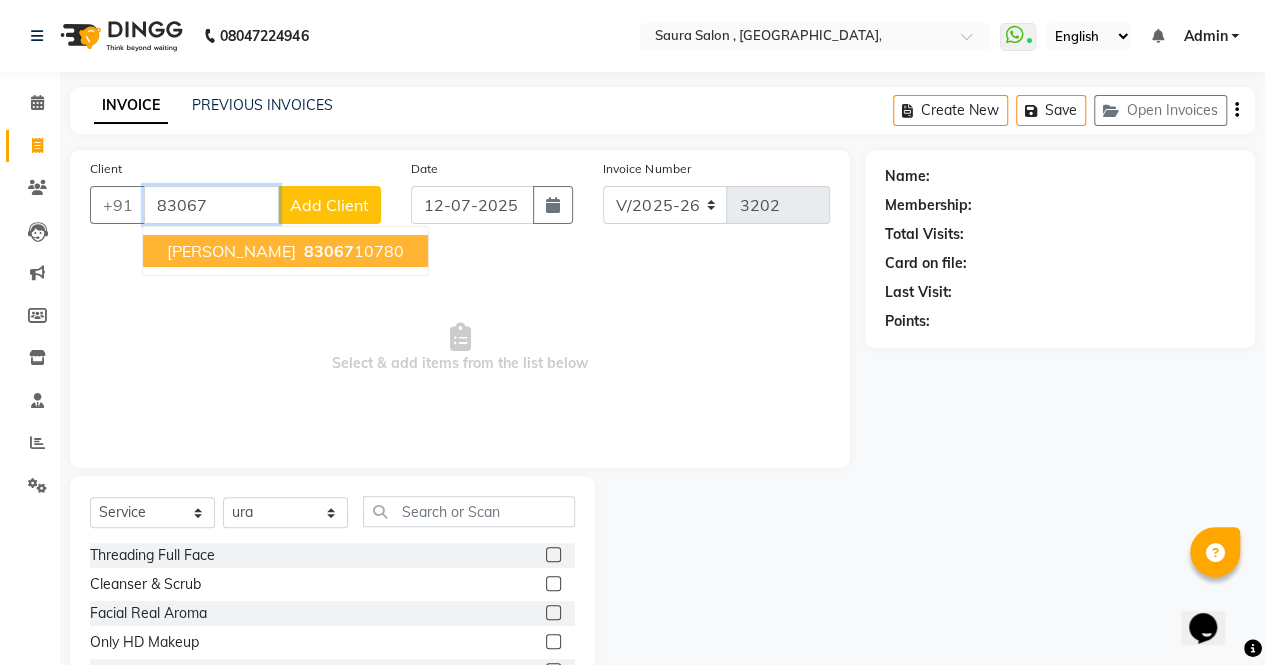 click on "83067 10780" at bounding box center [352, 251] 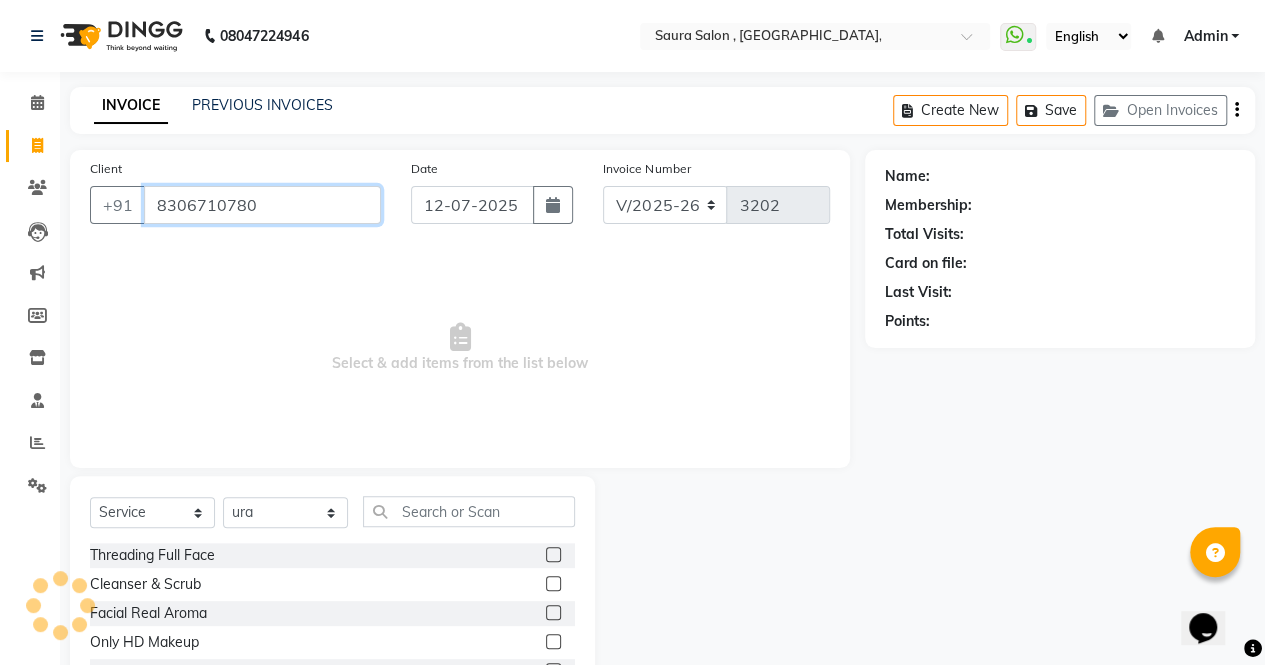 type on "8306710780" 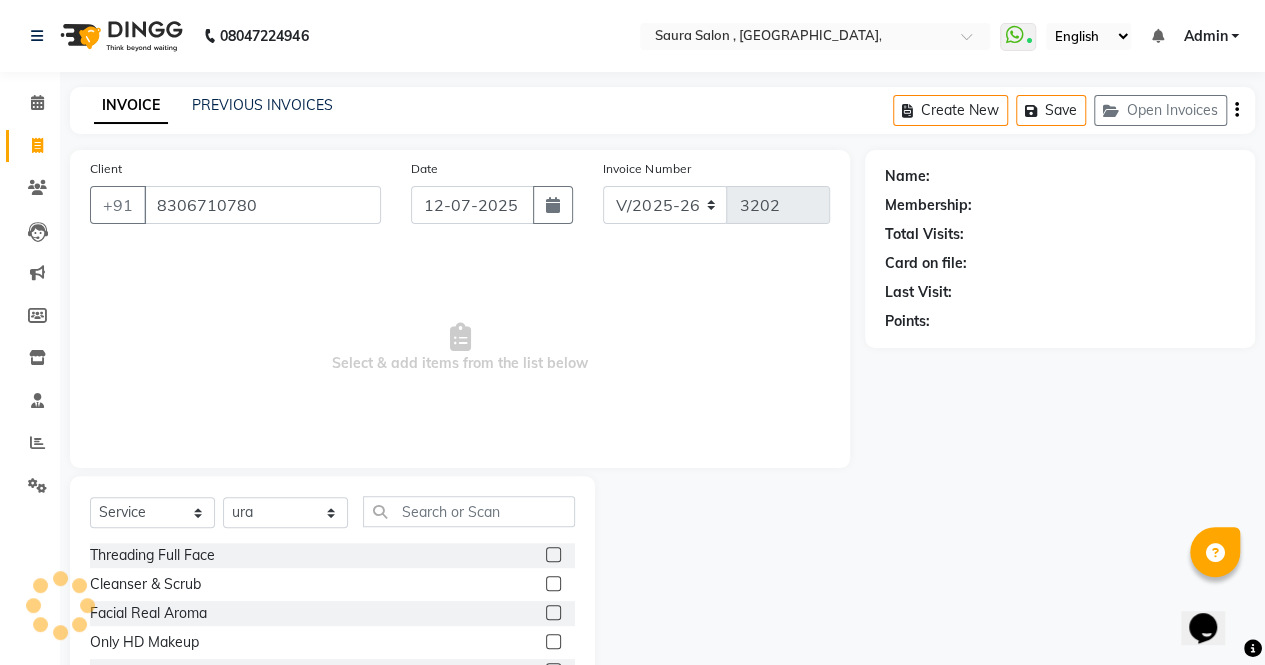 select on "1: Object" 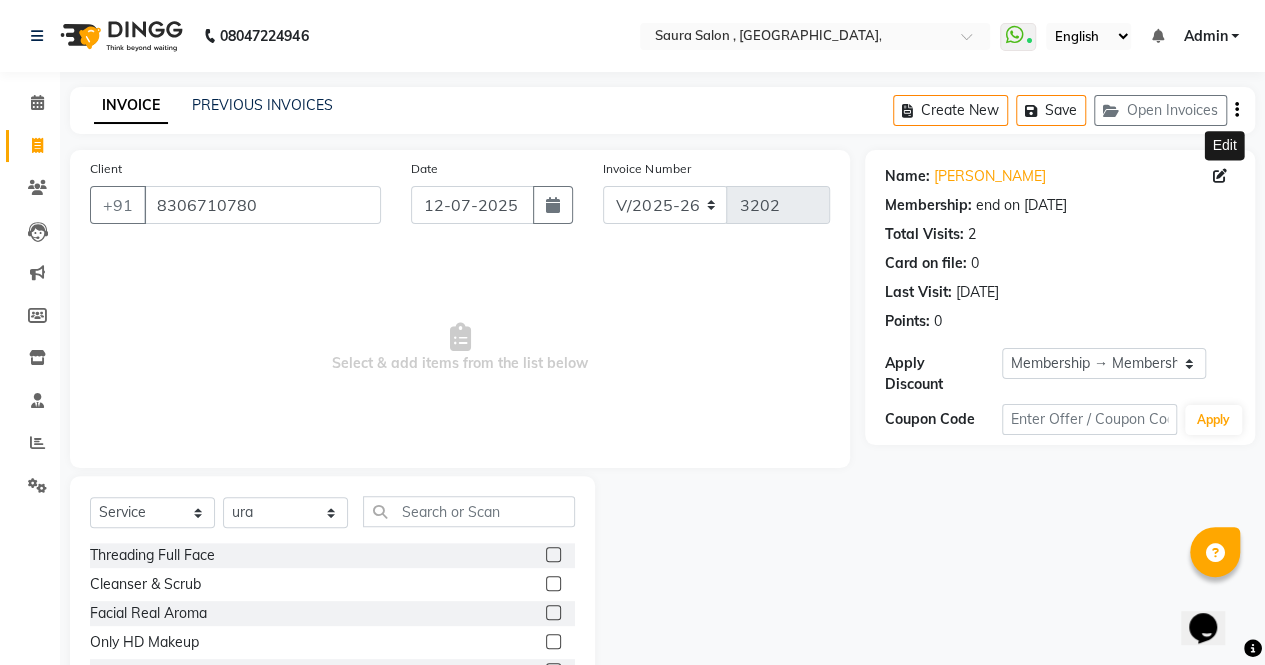 click 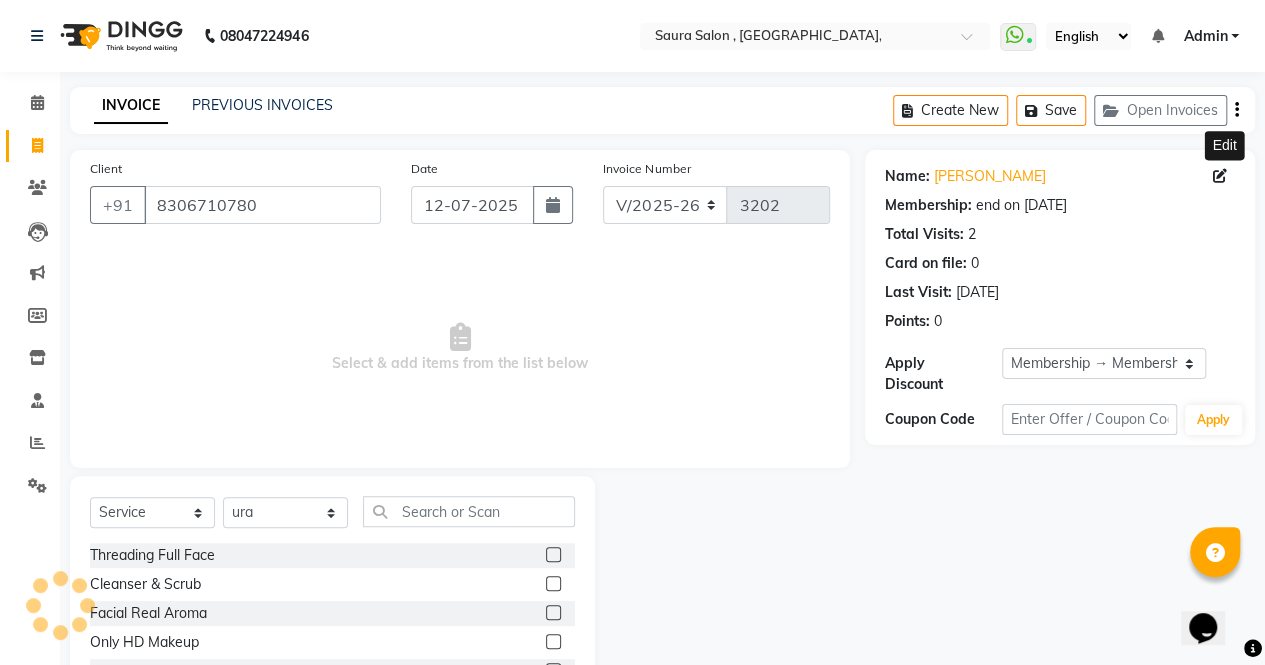 select on "07" 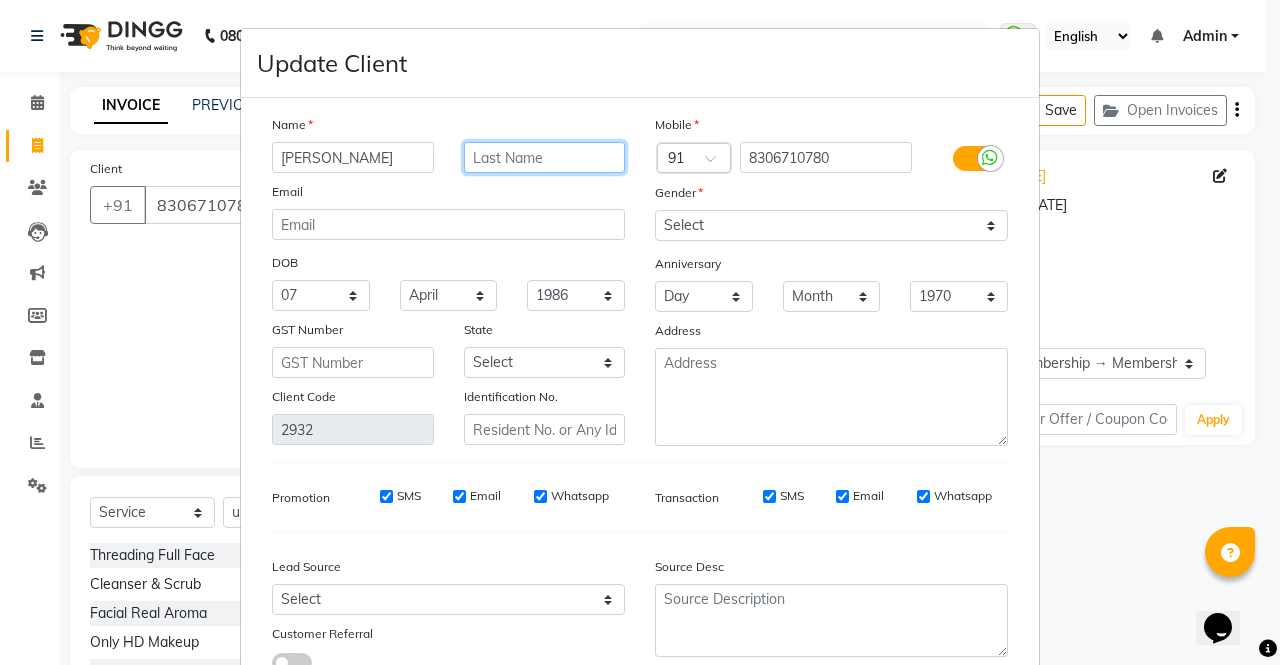 click at bounding box center [545, 157] 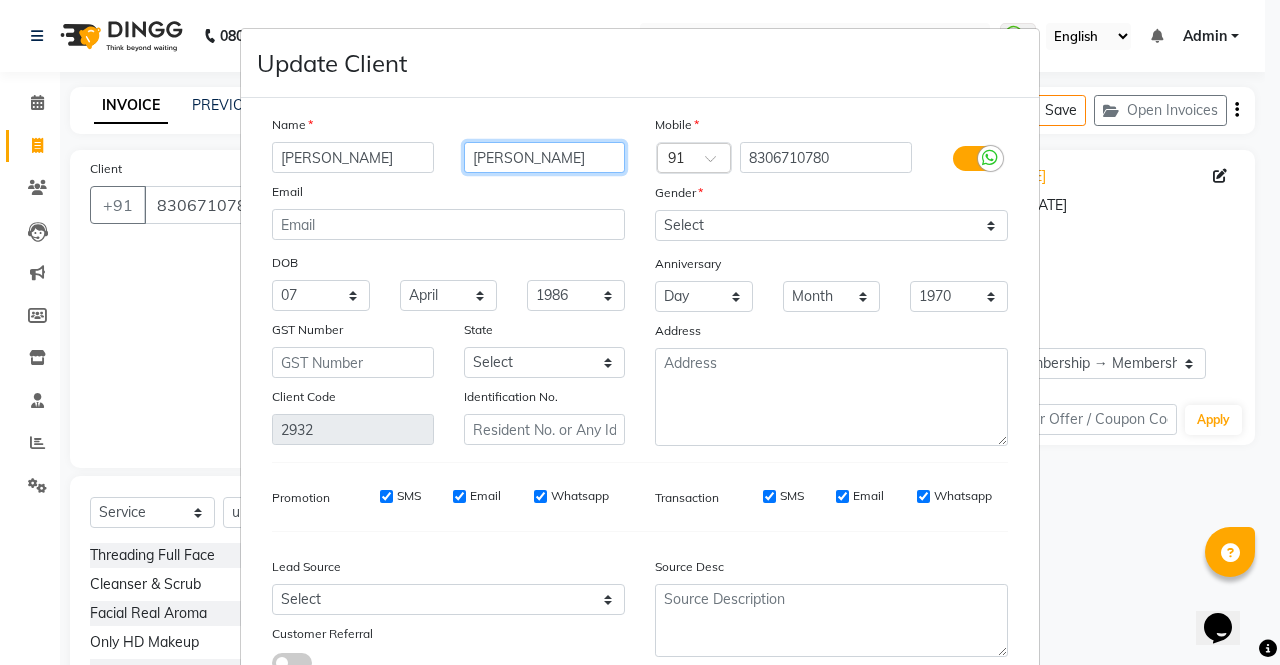 type on "[PERSON_NAME]" 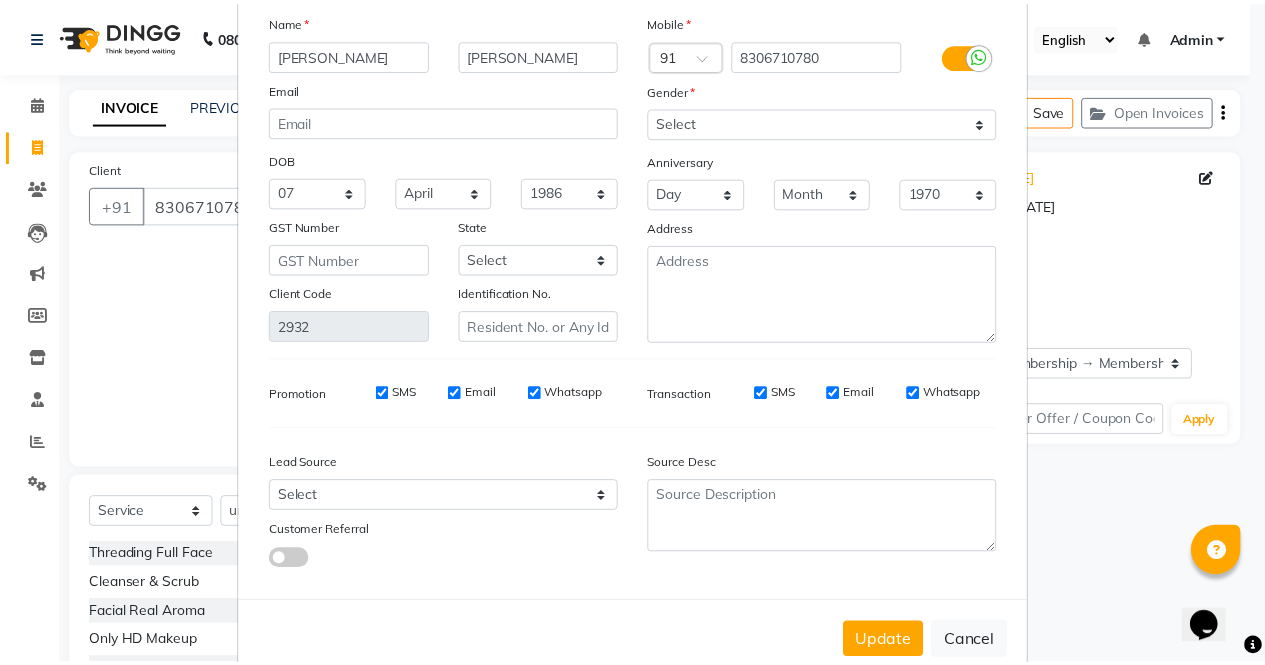 scroll, scrollTop: 144, scrollLeft: 0, axis: vertical 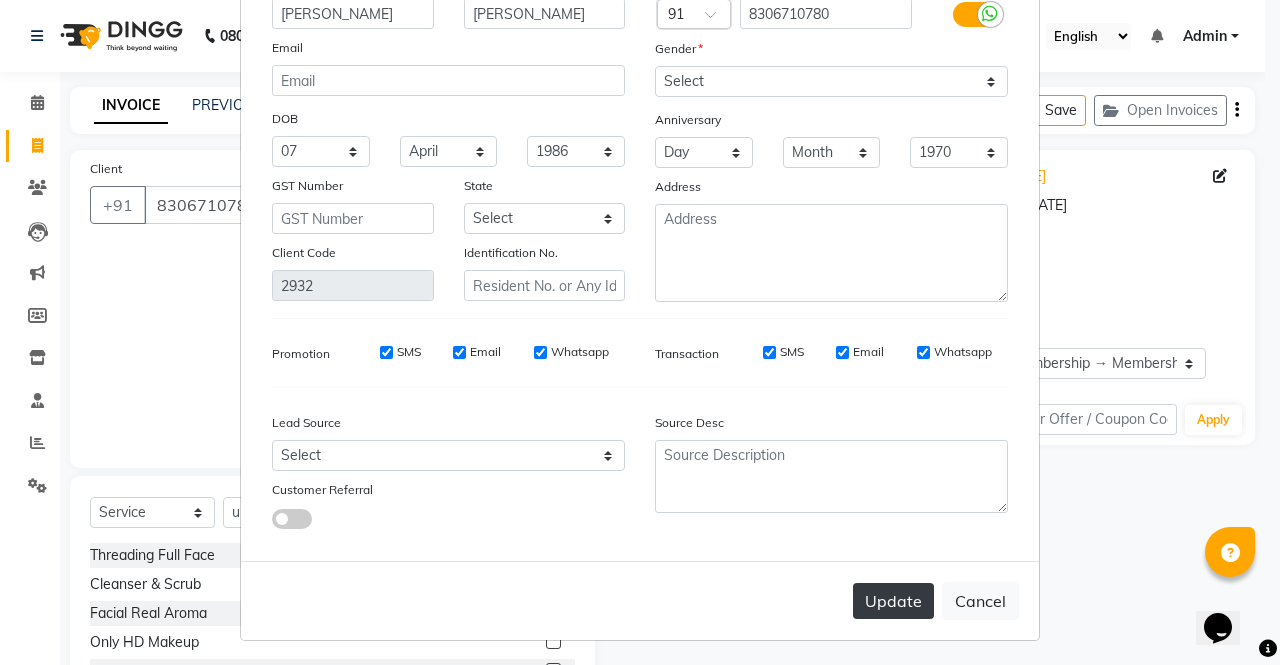click on "Update" at bounding box center (893, 601) 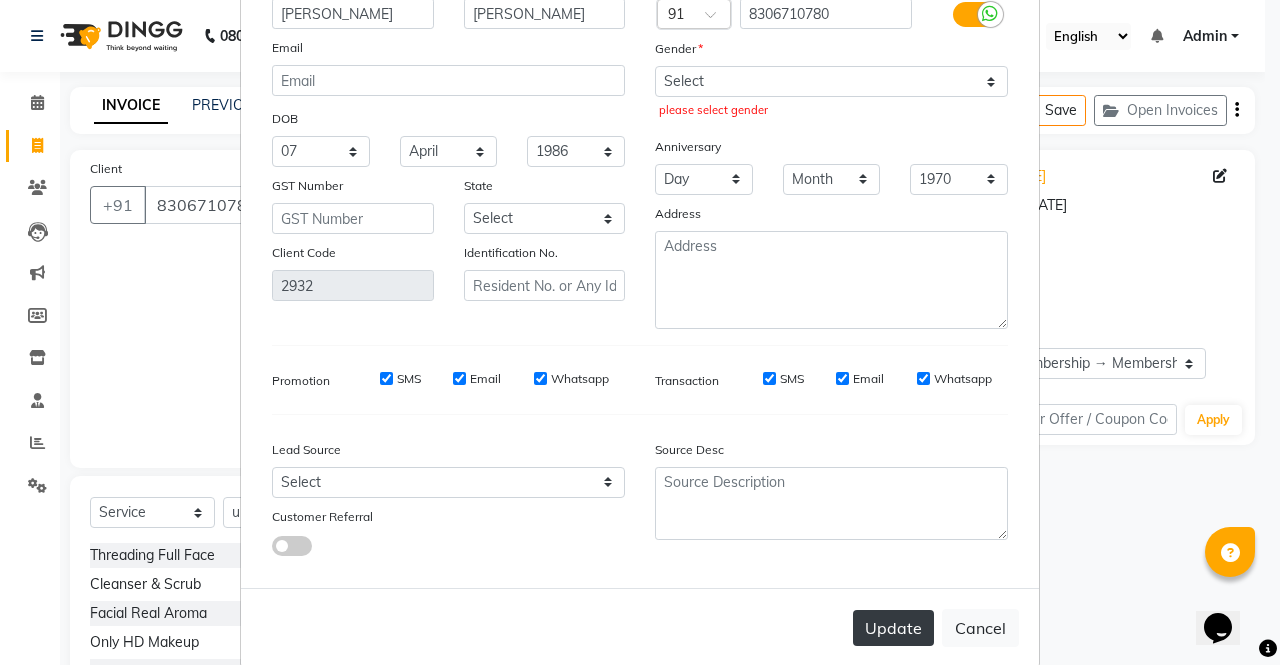 click on "Update" at bounding box center [893, 628] 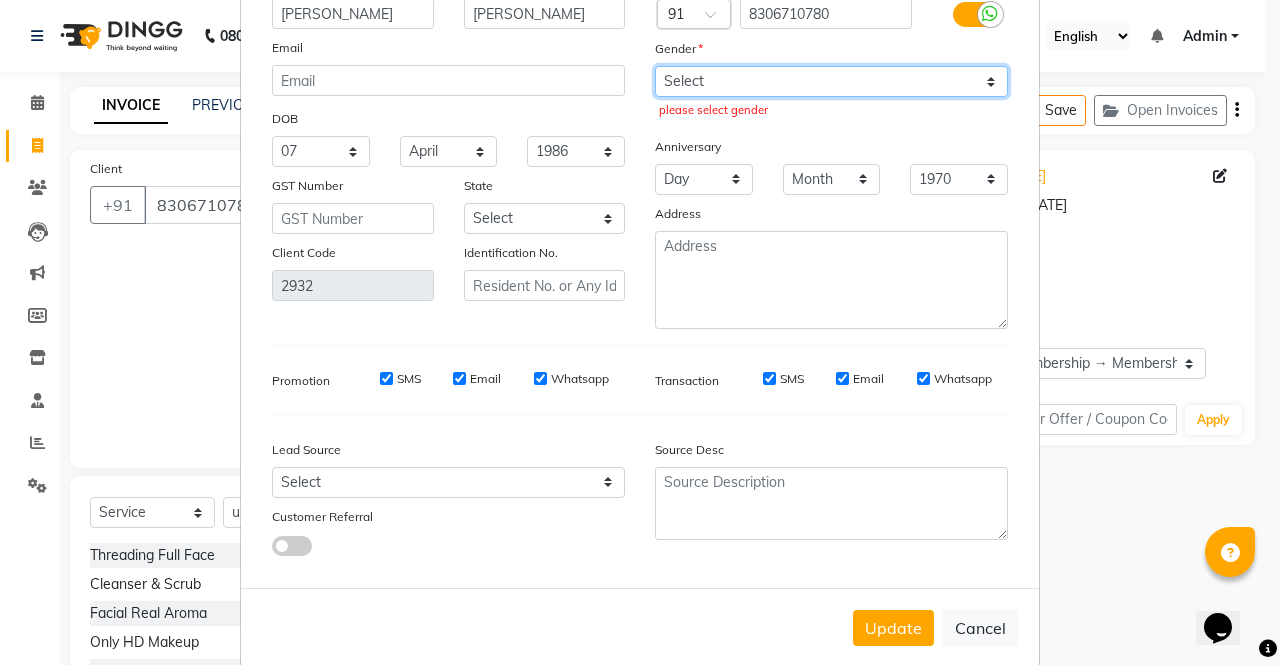 click on "Select [DEMOGRAPHIC_DATA] [DEMOGRAPHIC_DATA] Other Prefer Not To Say" at bounding box center [831, 81] 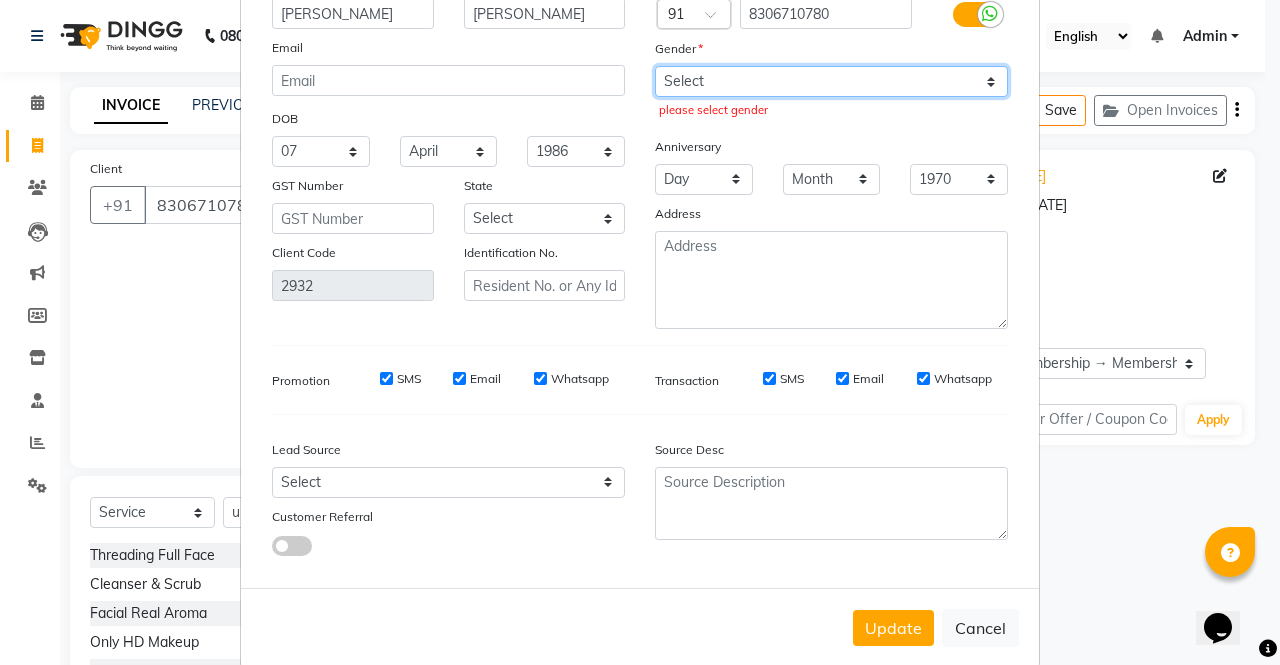 select on "[DEMOGRAPHIC_DATA]" 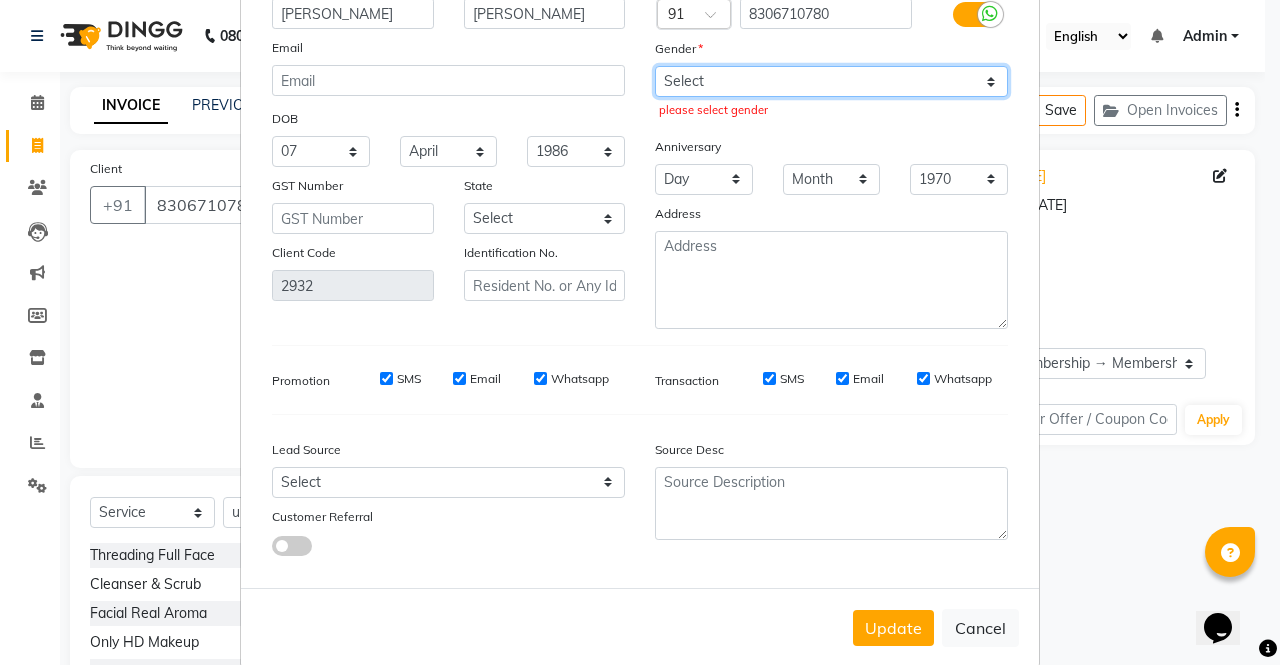 click on "Select [DEMOGRAPHIC_DATA] [DEMOGRAPHIC_DATA] Other Prefer Not To Say" at bounding box center (831, 81) 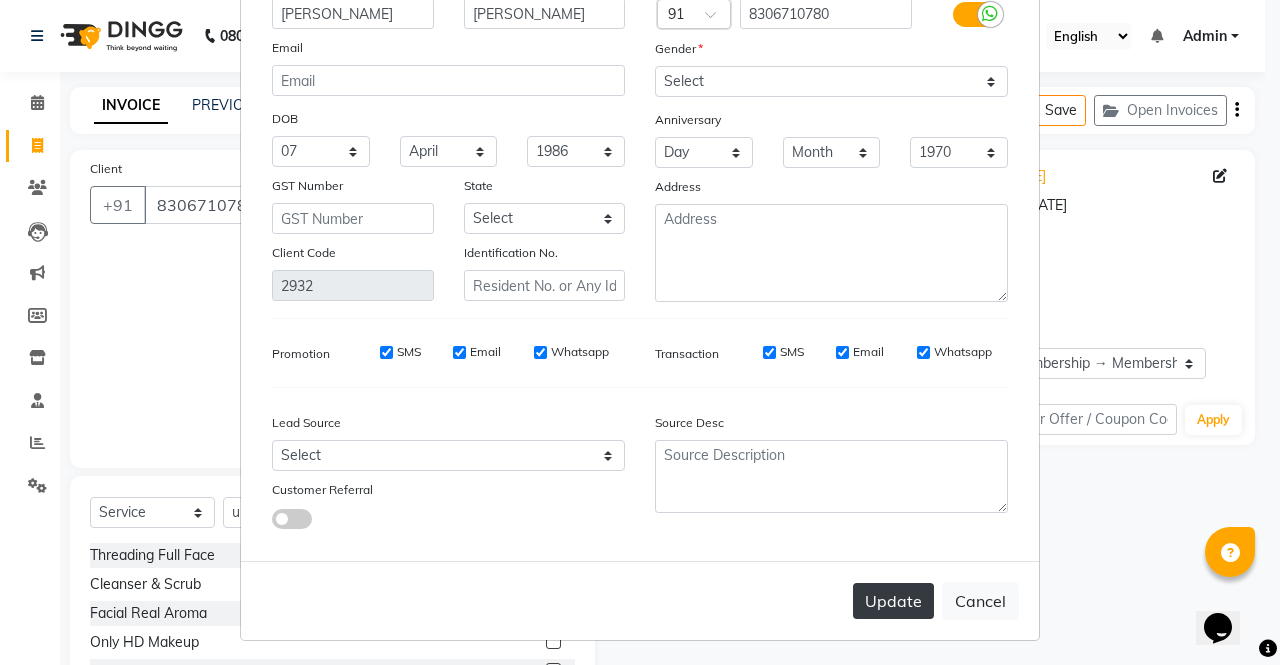 click on "Update" at bounding box center (893, 601) 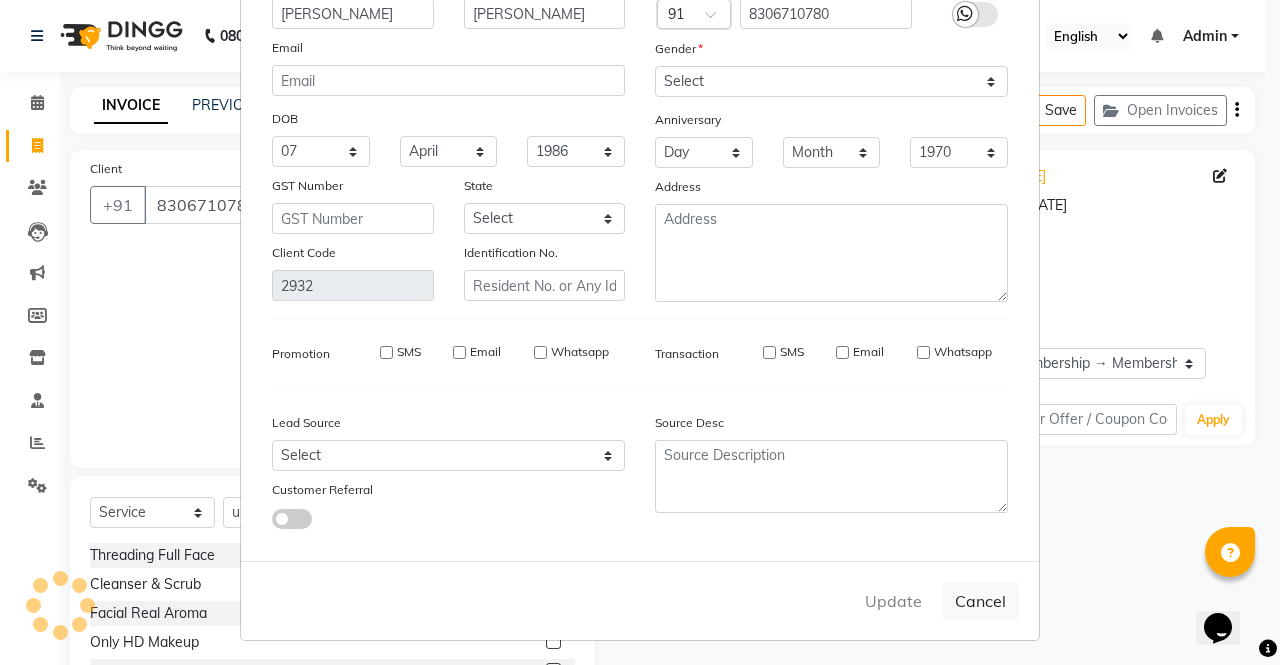 type 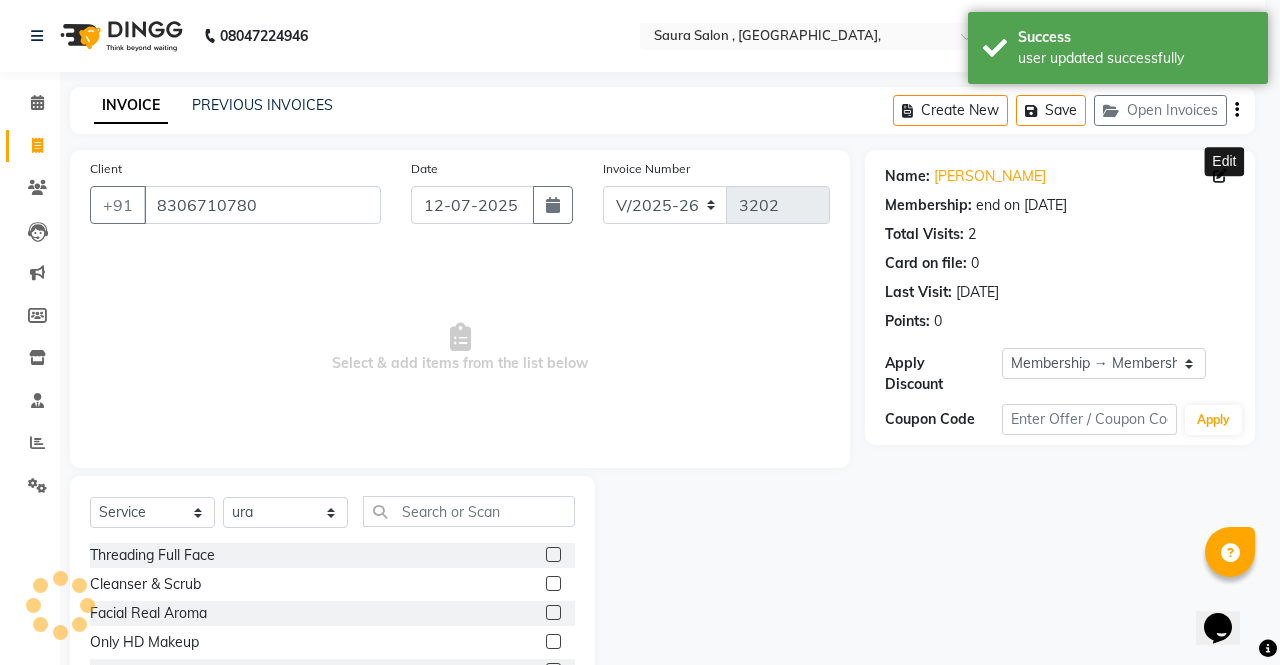 select on "2: Object" 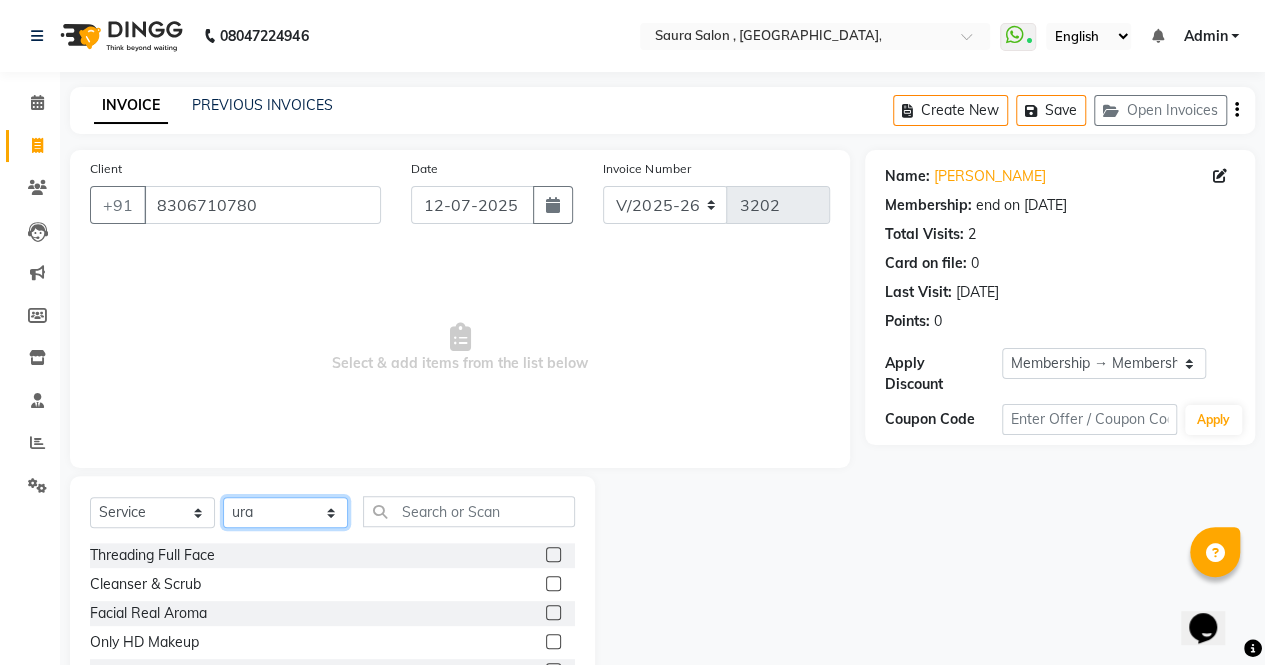 click on "Select Stylist archana  asha  [PERSON_NAME]  deepika [PERSON_NAME] [PERSON_NAME] [PERSON_NAME] khandala shanti  sona  ura usha di [PERSON_NAME]  [PERSON_NAME]" 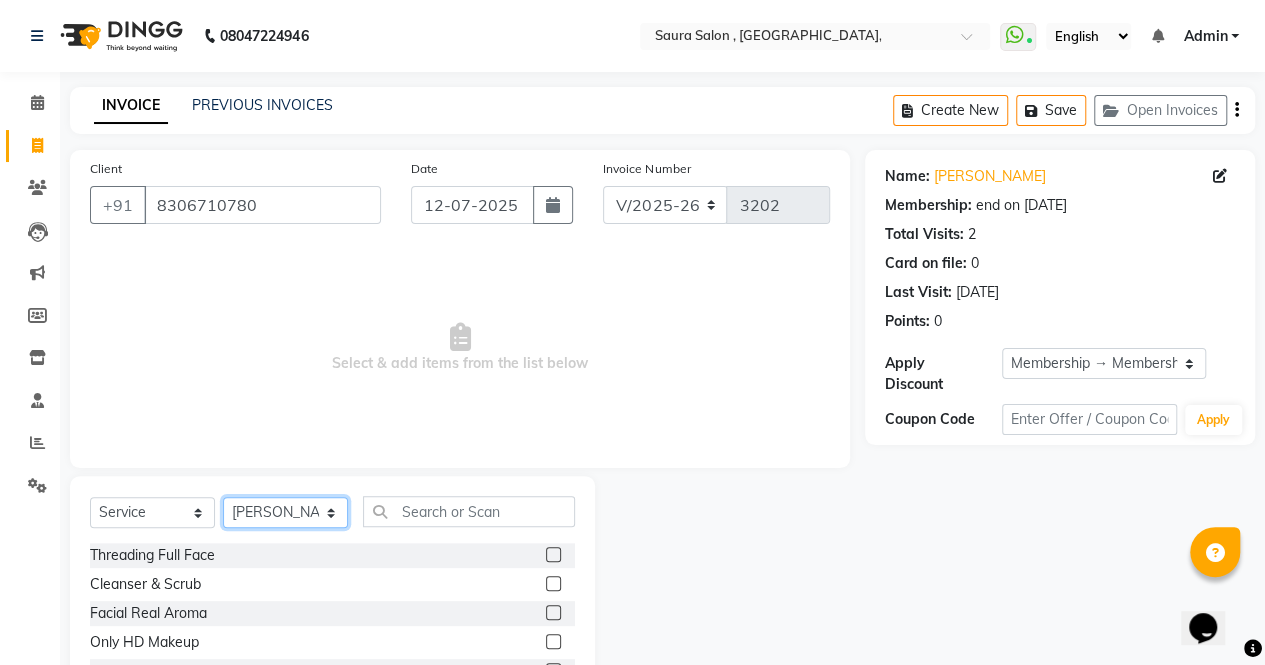 click on "Select Stylist archana  asha  [PERSON_NAME]  deepika [PERSON_NAME] [PERSON_NAME] [PERSON_NAME] khandala shanti  sona  ura usha di [PERSON_NAME]  [PERSON_NAME]" 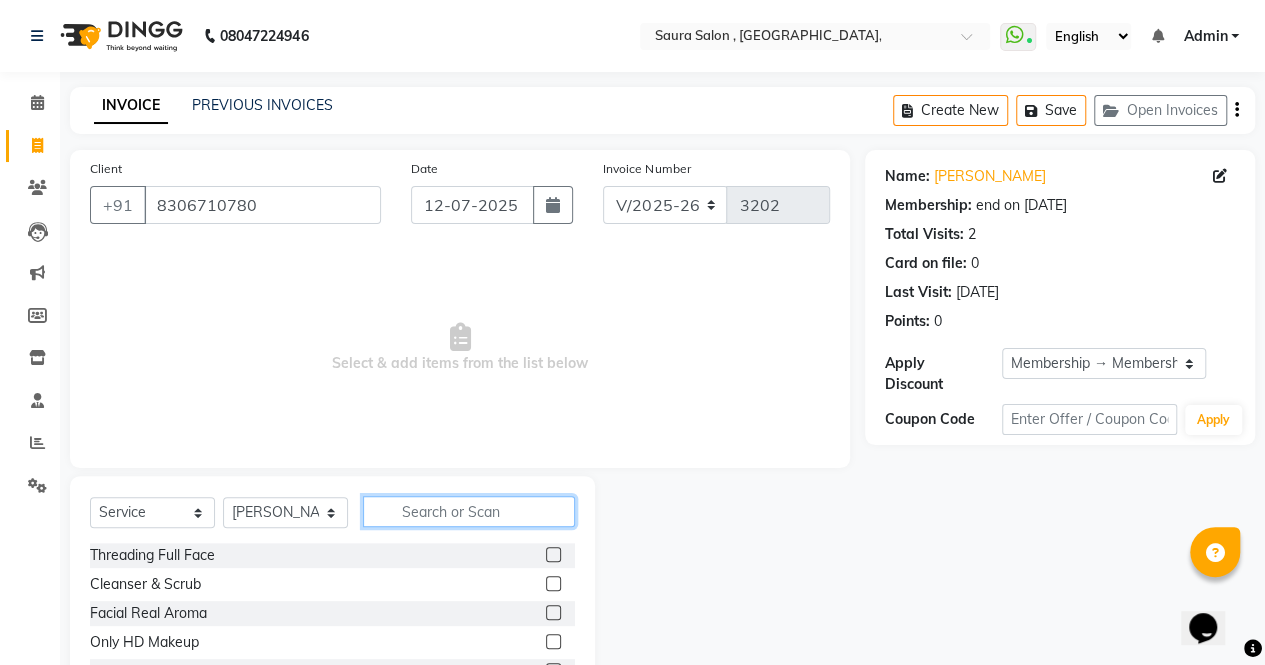 click 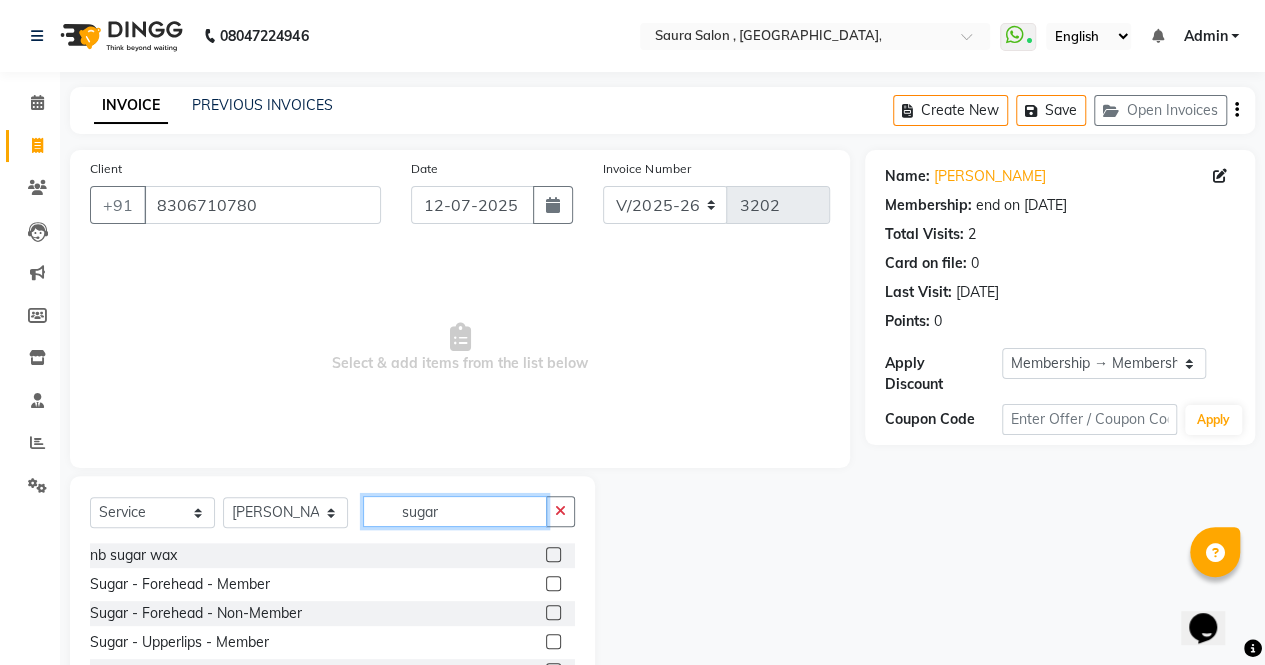 scroll, scrollTop: 135, scrollLeft: 0, axis: vertical 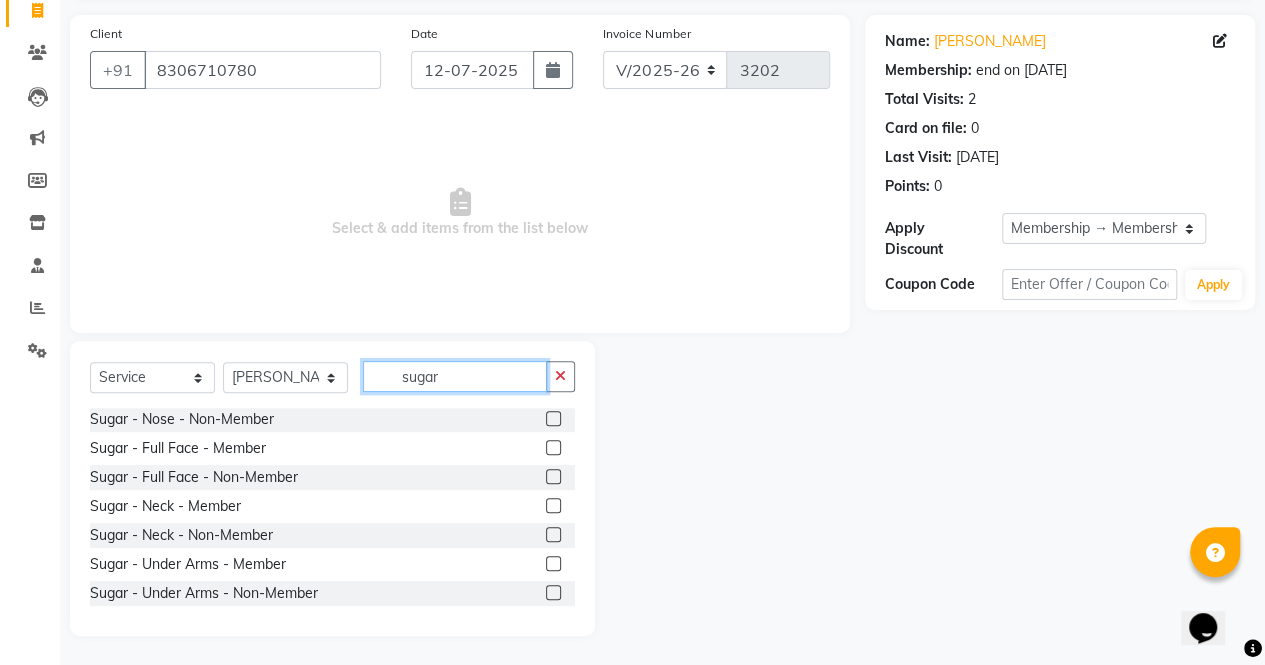 type on "sugar" 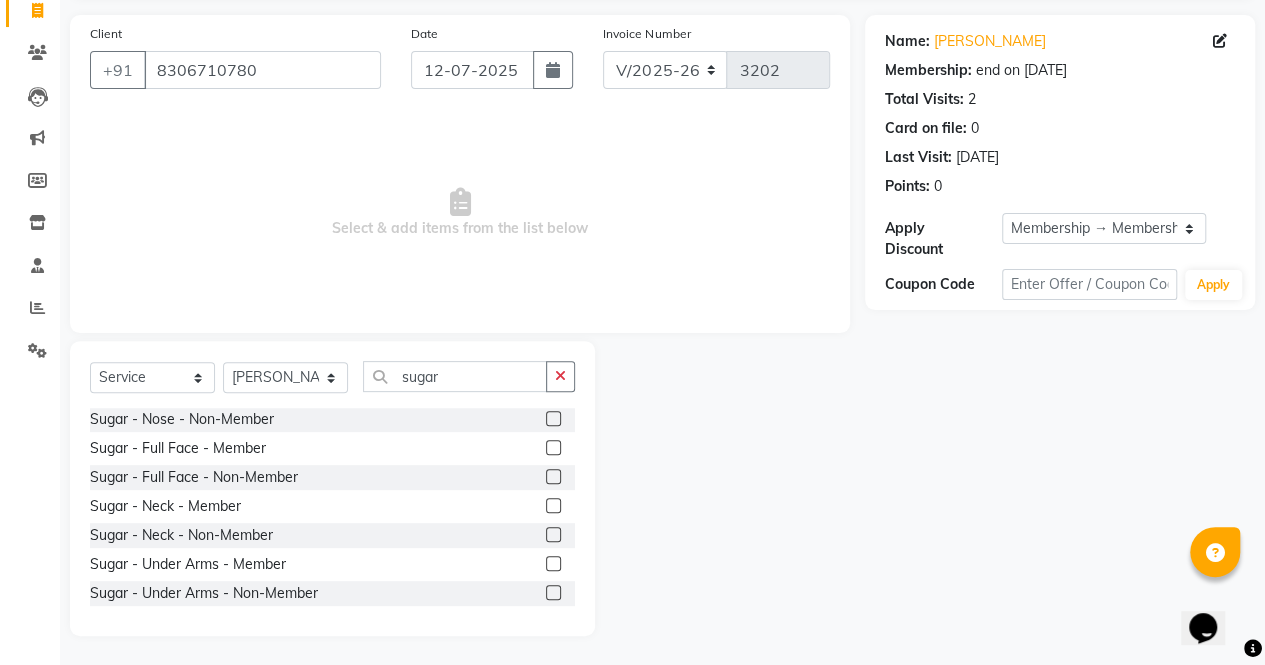click 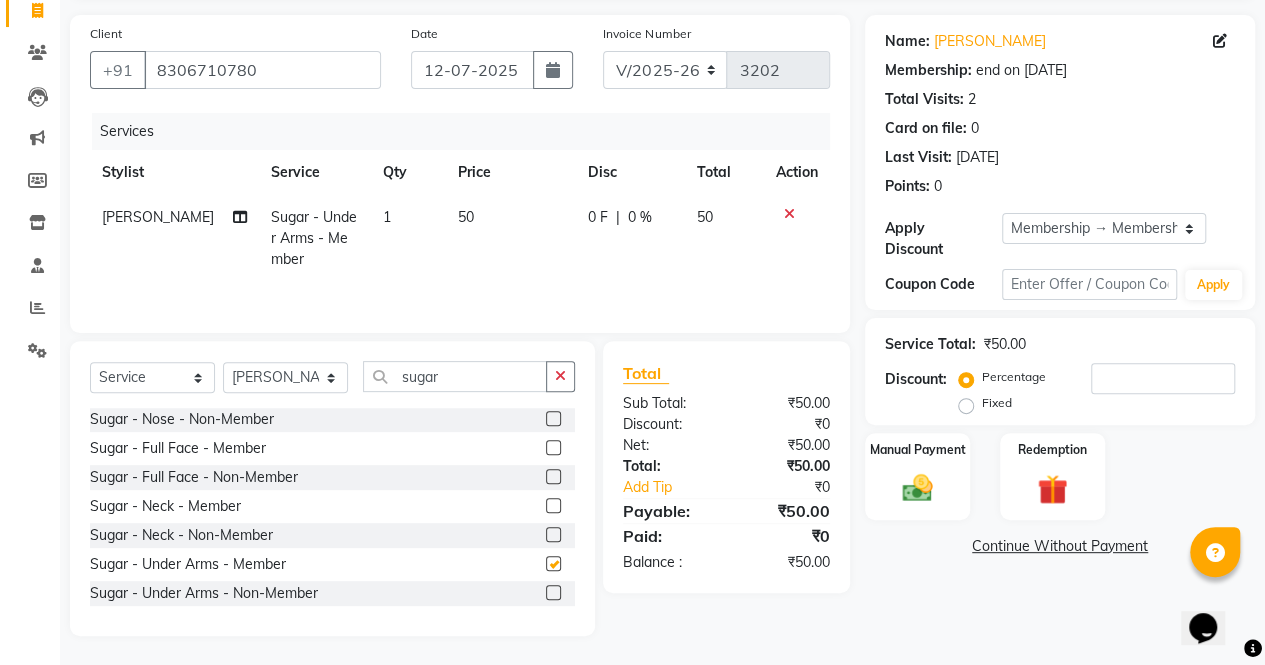 checkbox on "false" 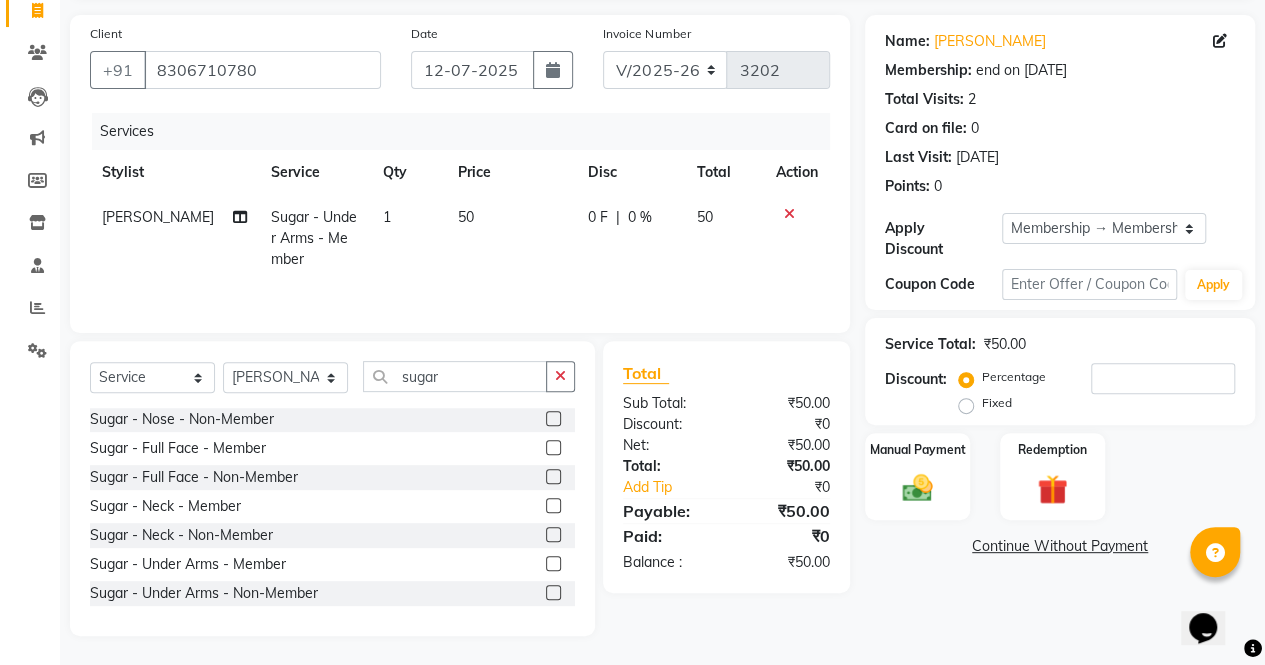 click on "50" 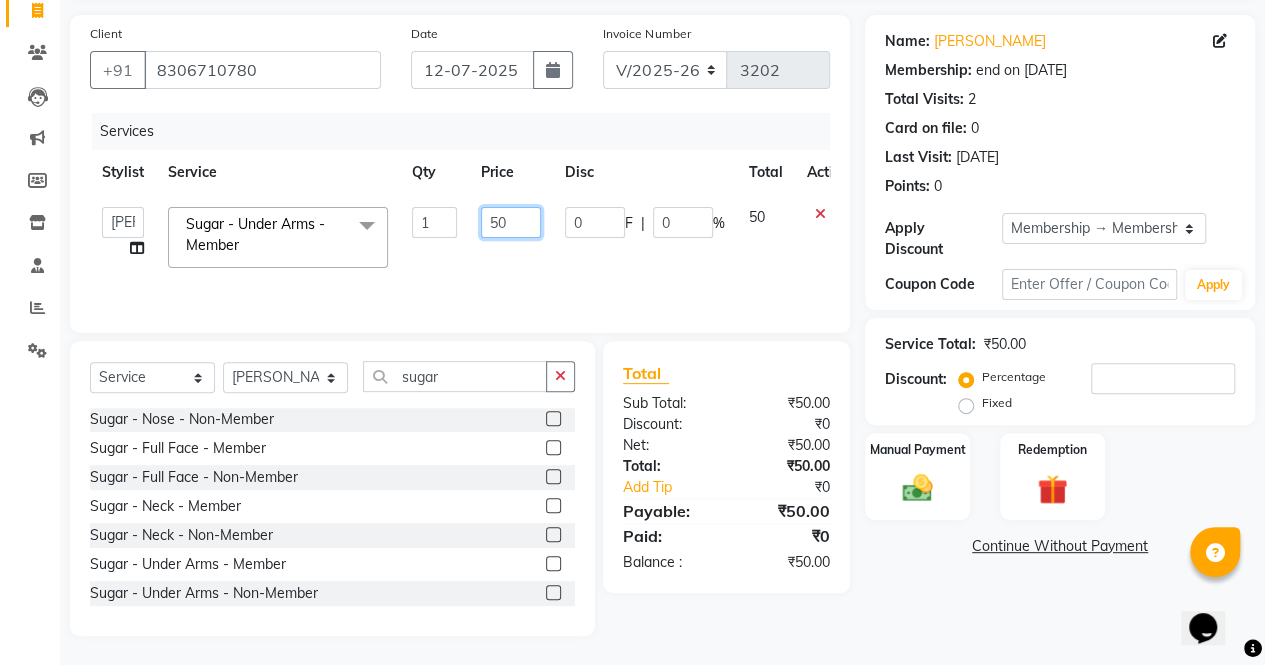 click on "50" 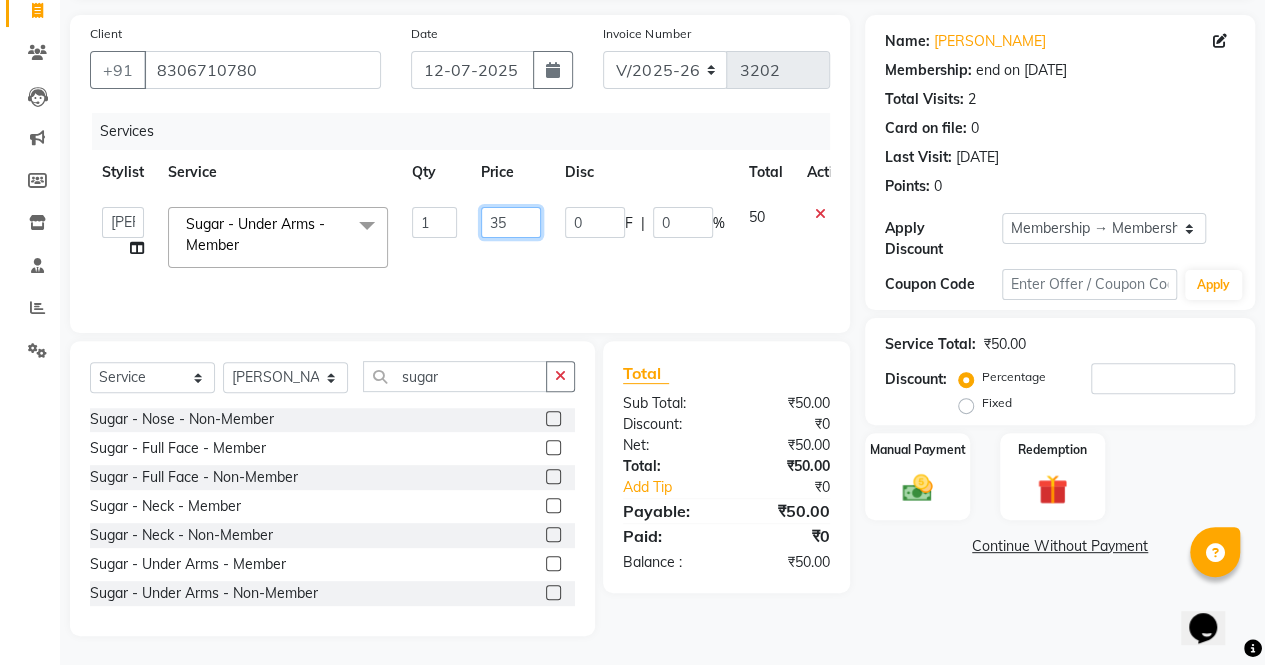 type on "350" 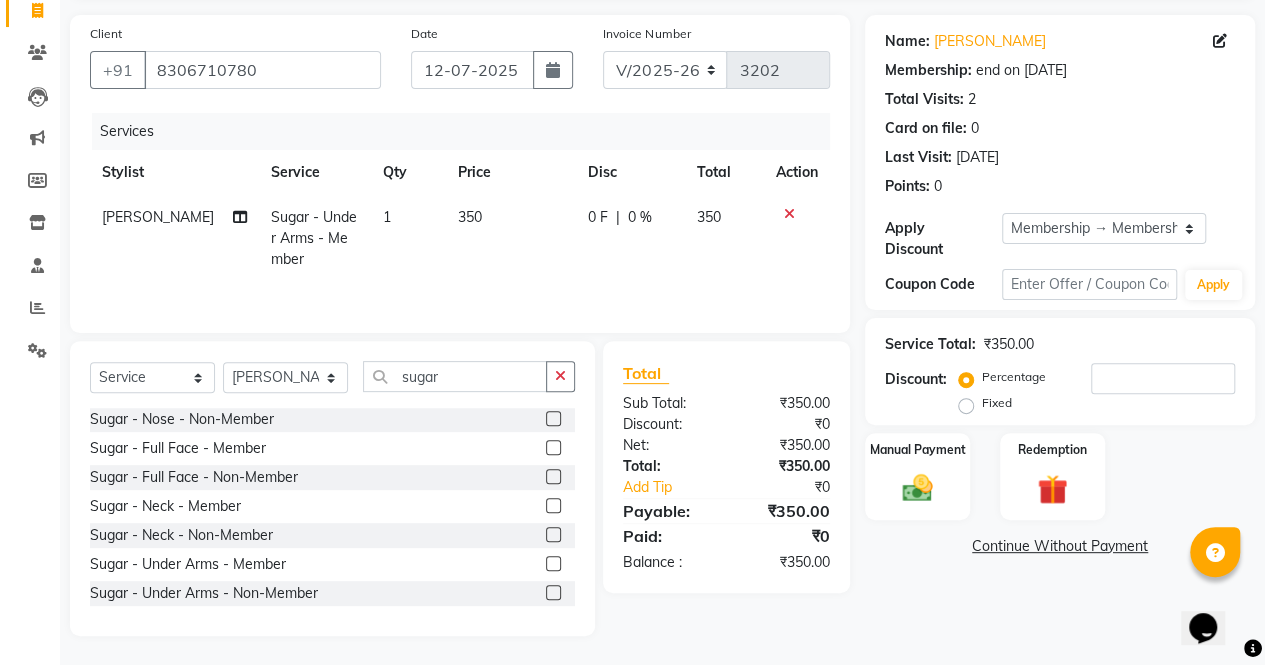 click on "Name: [PERSON_NAME] Membership: end on [DATE] Total Visits:  2 Card on file:  0 Last Visit:   [DATE] Points:   0  Apply Discount Select Membership → Membership Coupon Code Apply Service Total:  ₹350.00  Discount:  Percentage   Fixed  Manual Payment Redemption  Continue Without Payment" 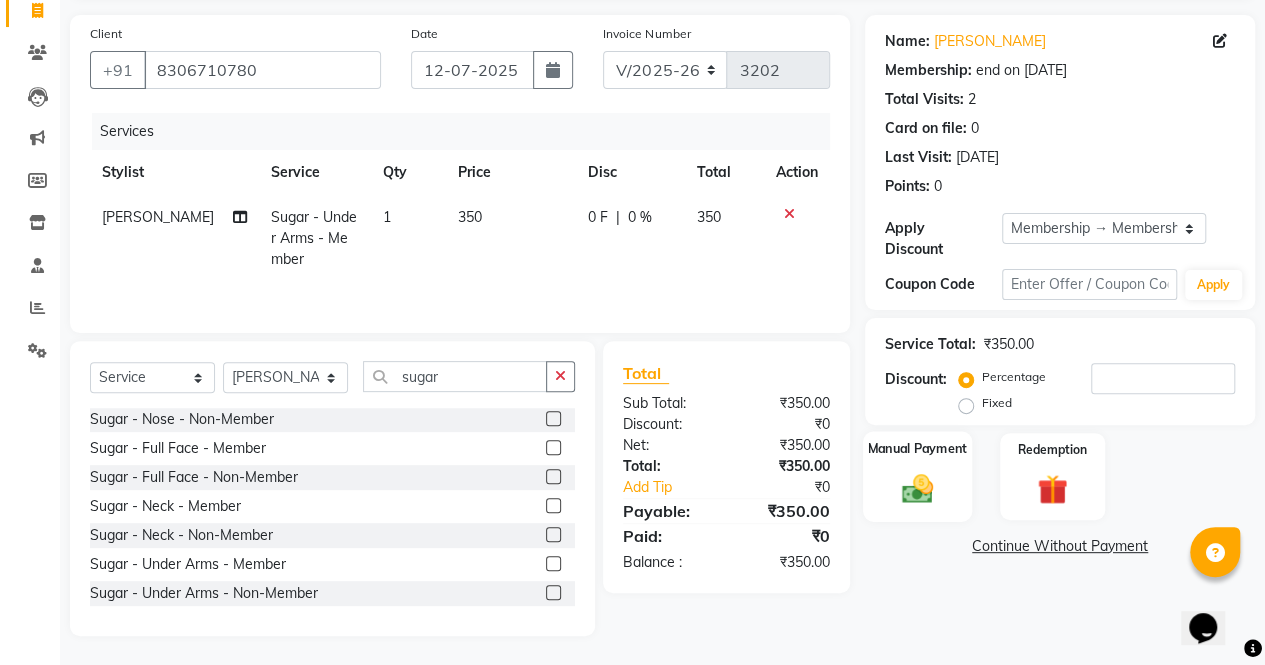 click on "Manual Payment" 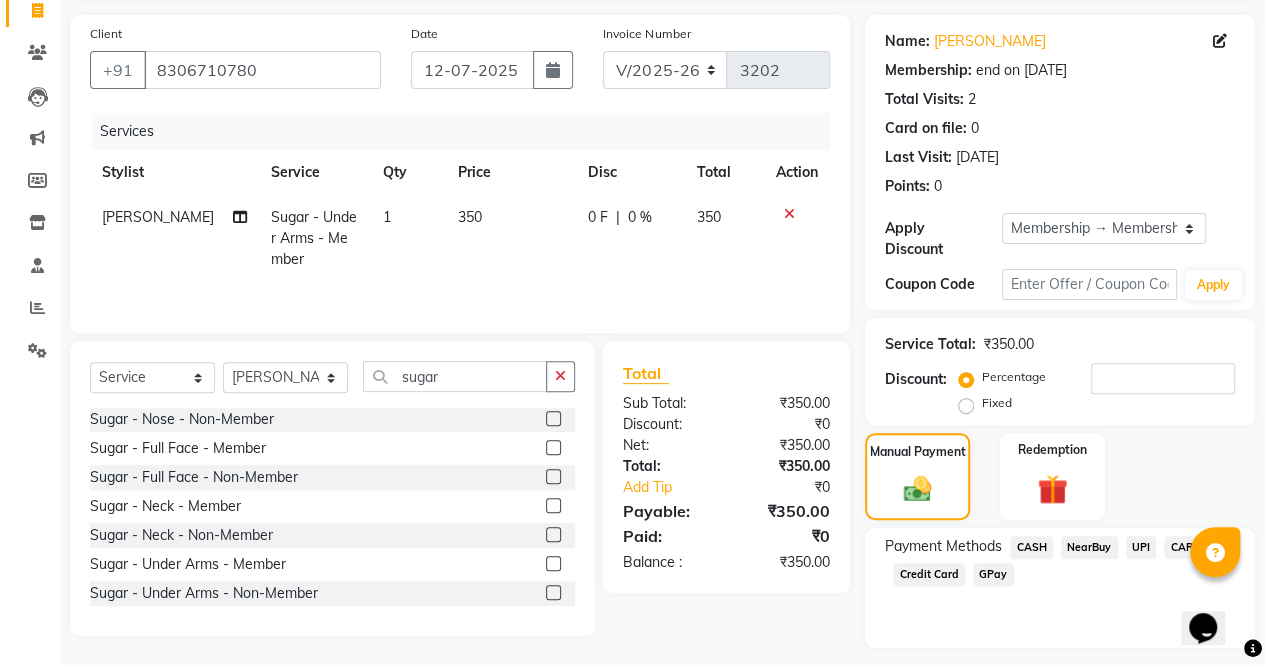 click on "CASH" 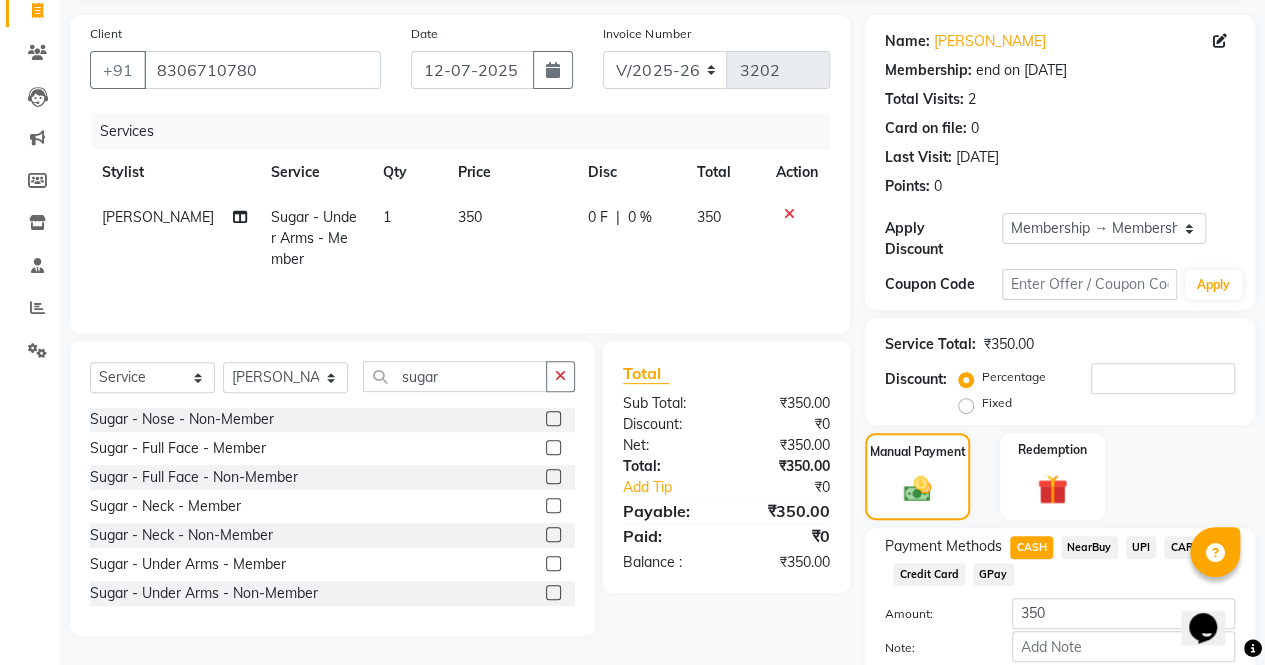 scroll, scrollTop: 244, scrollLeft: 0, axis: vertical 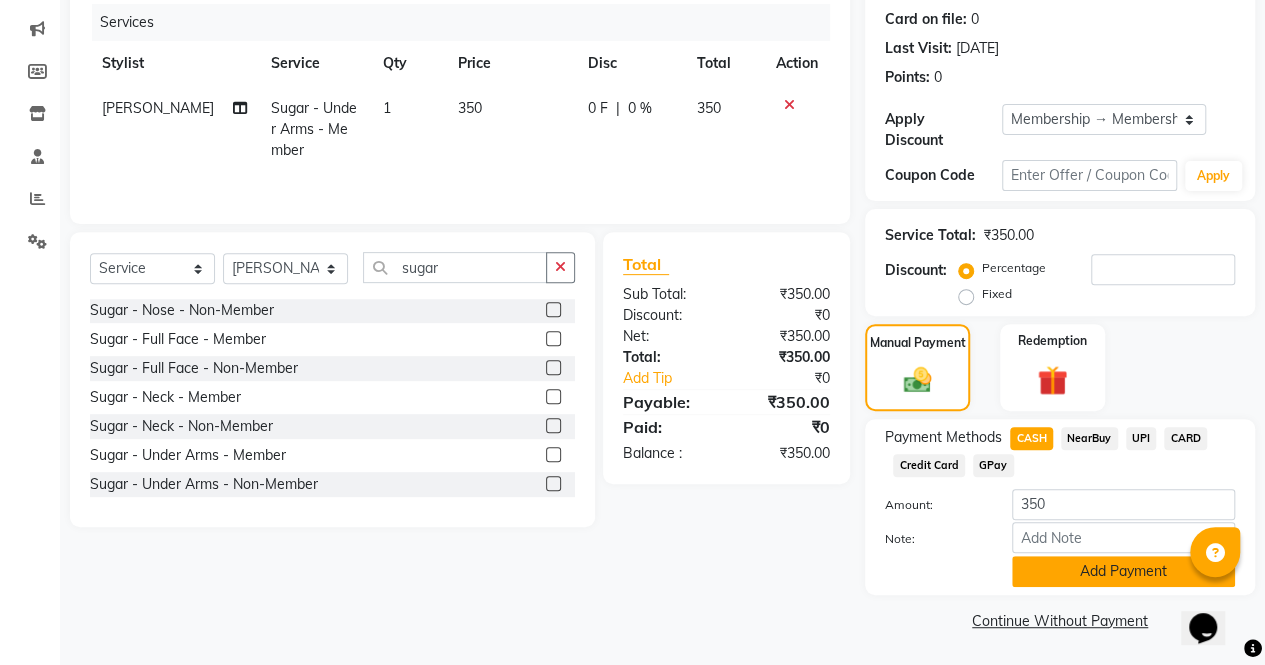 click on "Add Payment" 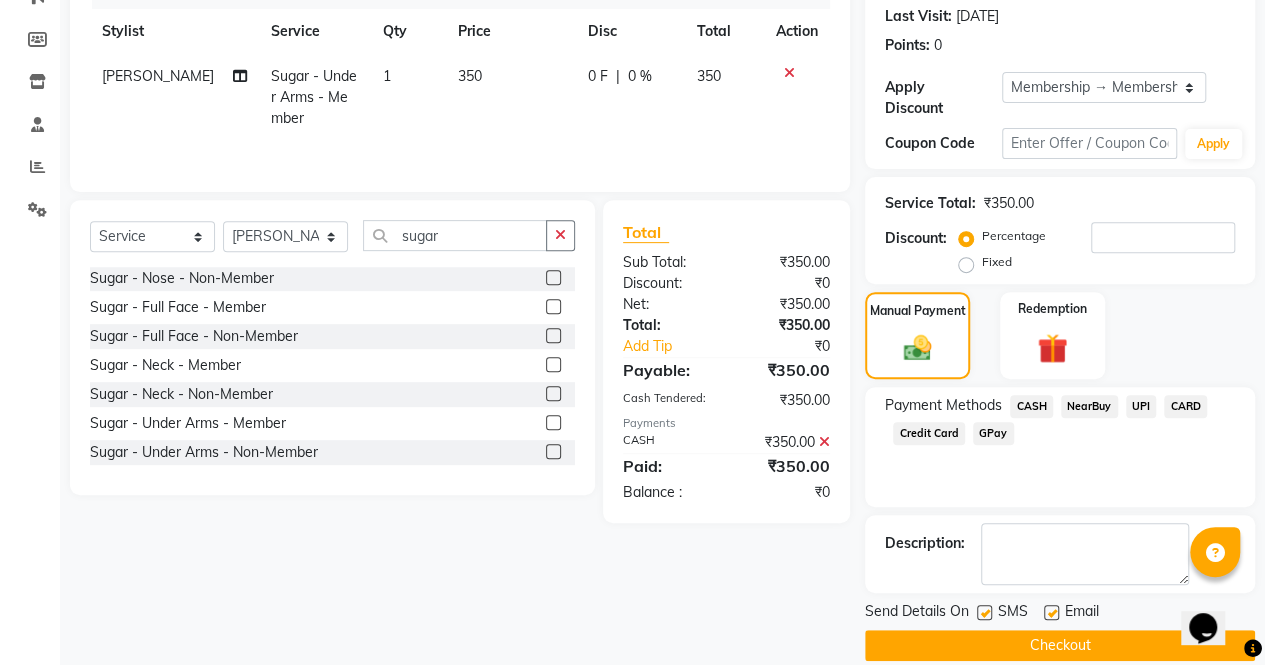 scroll, scrollTop: 300, scrollLeft: 0, axis: vertical 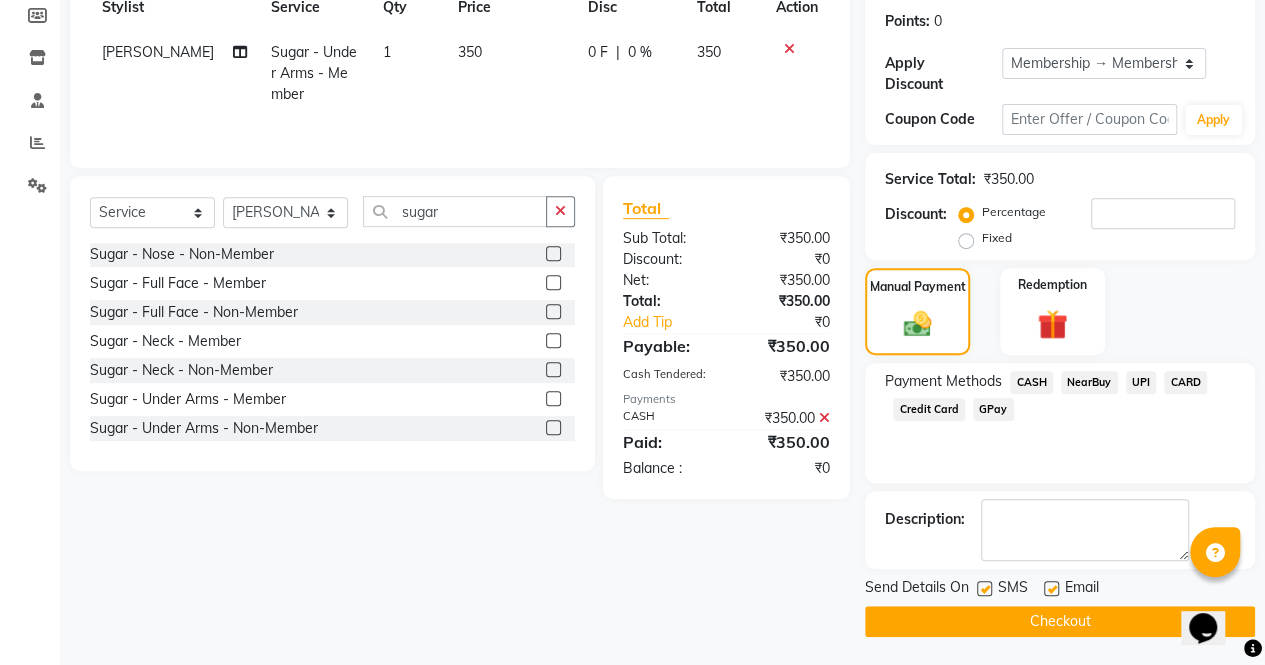 click on "Checkout" 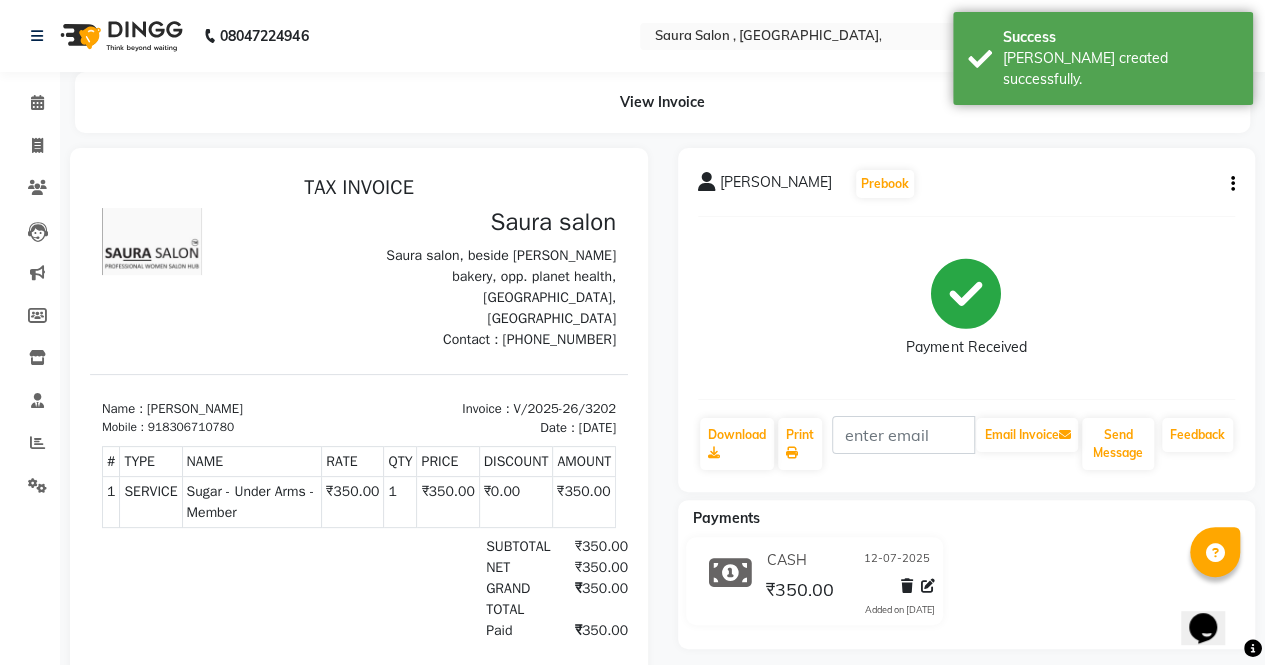 scroll, scrollTop: 0, scrollLeft: 0, axis: both 